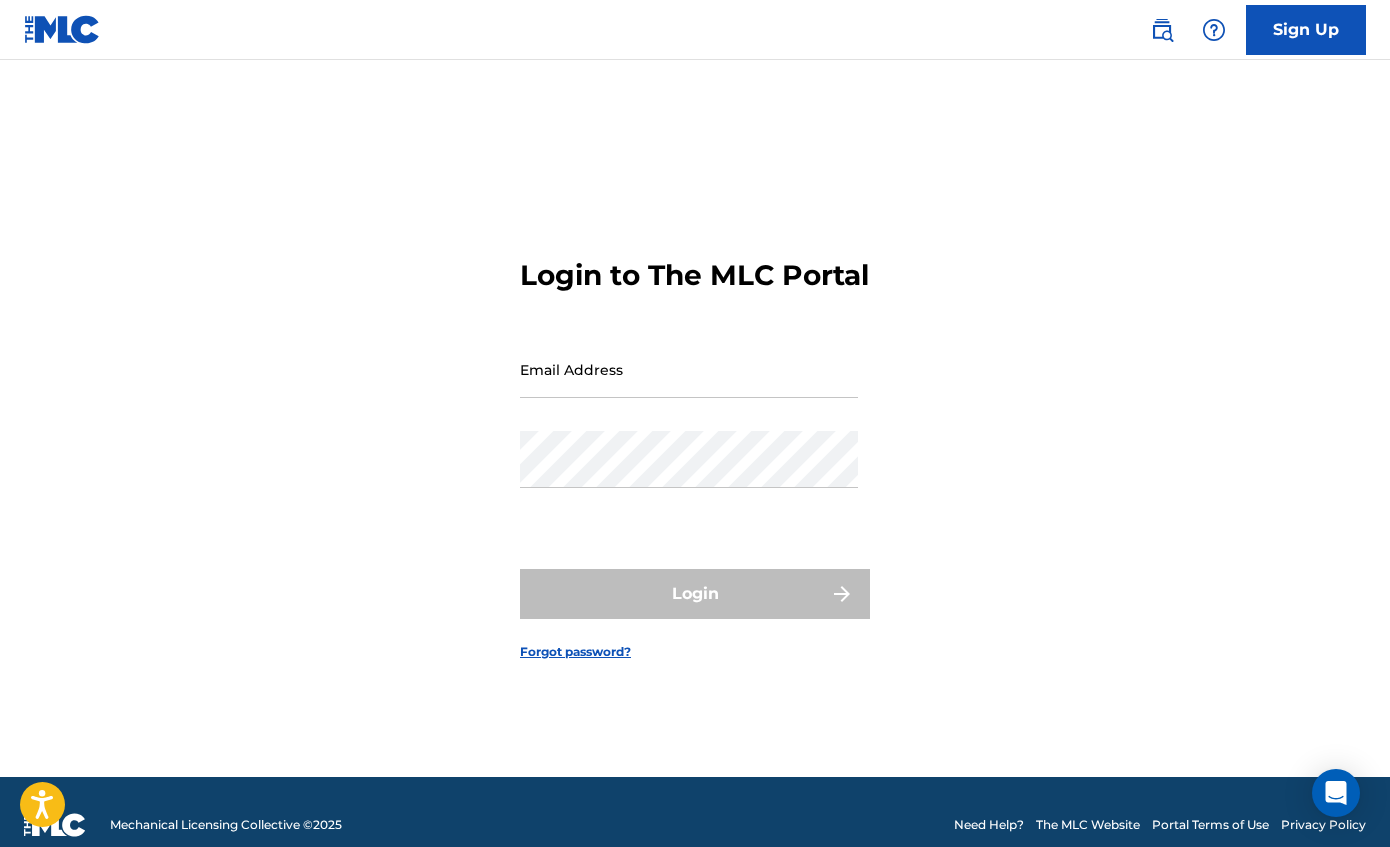scroll, scrollTop: 0, scrollLeft: 0, axis: both 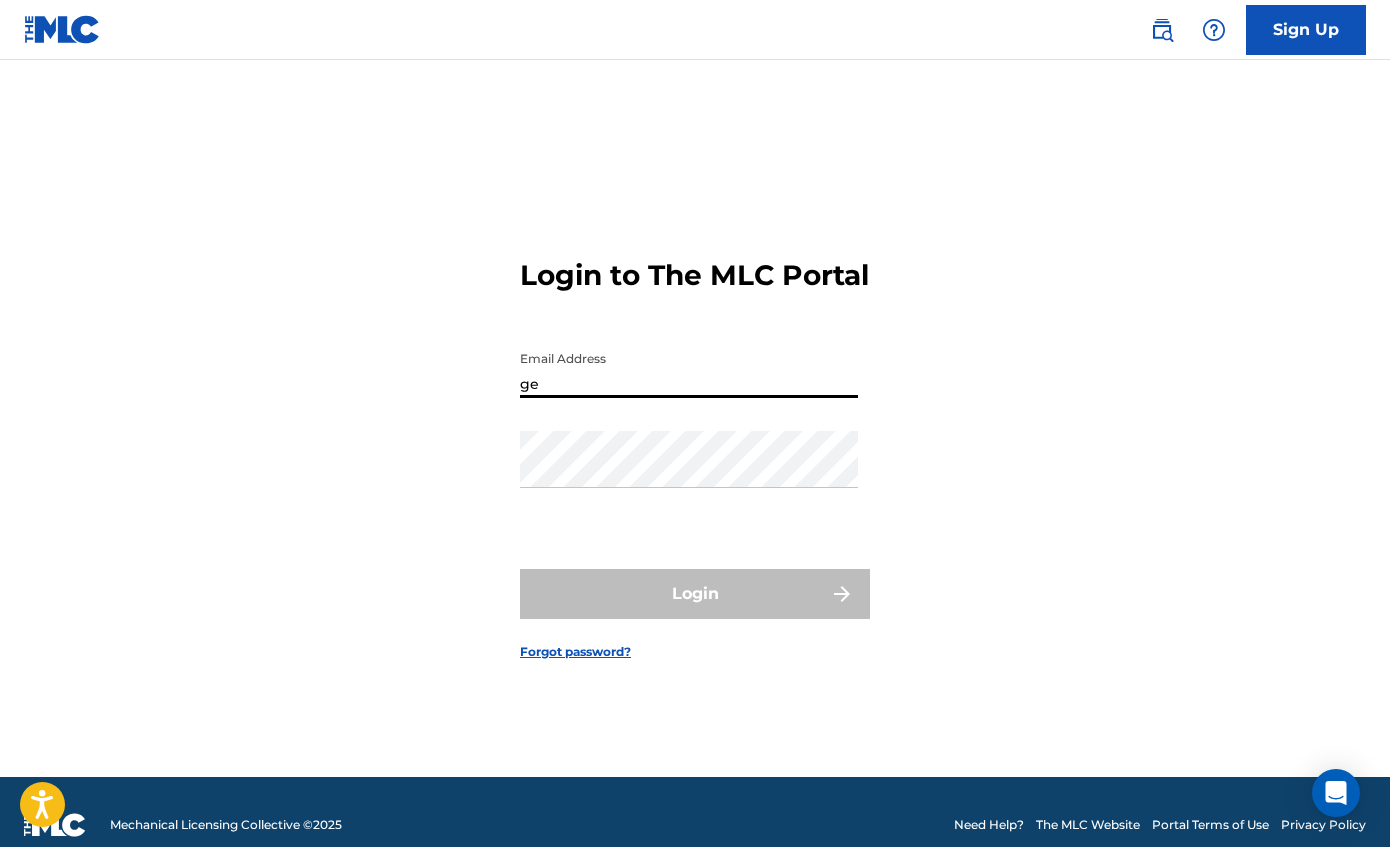 type on "[PERSON_NAME][EMAIL_ADDRESS][DOMAIN_NAME]" 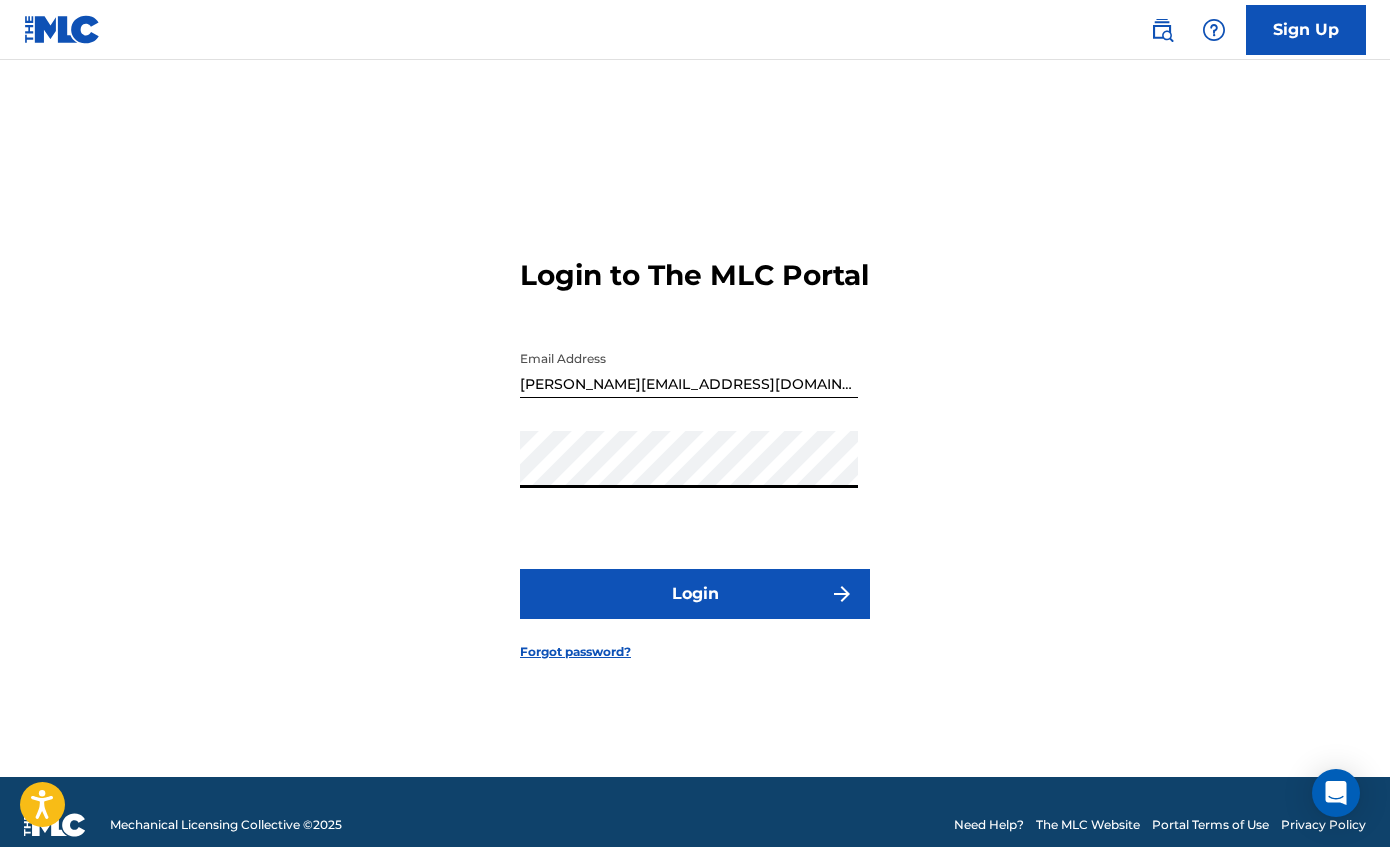 click on "Login" at bounding box center [695, 594] 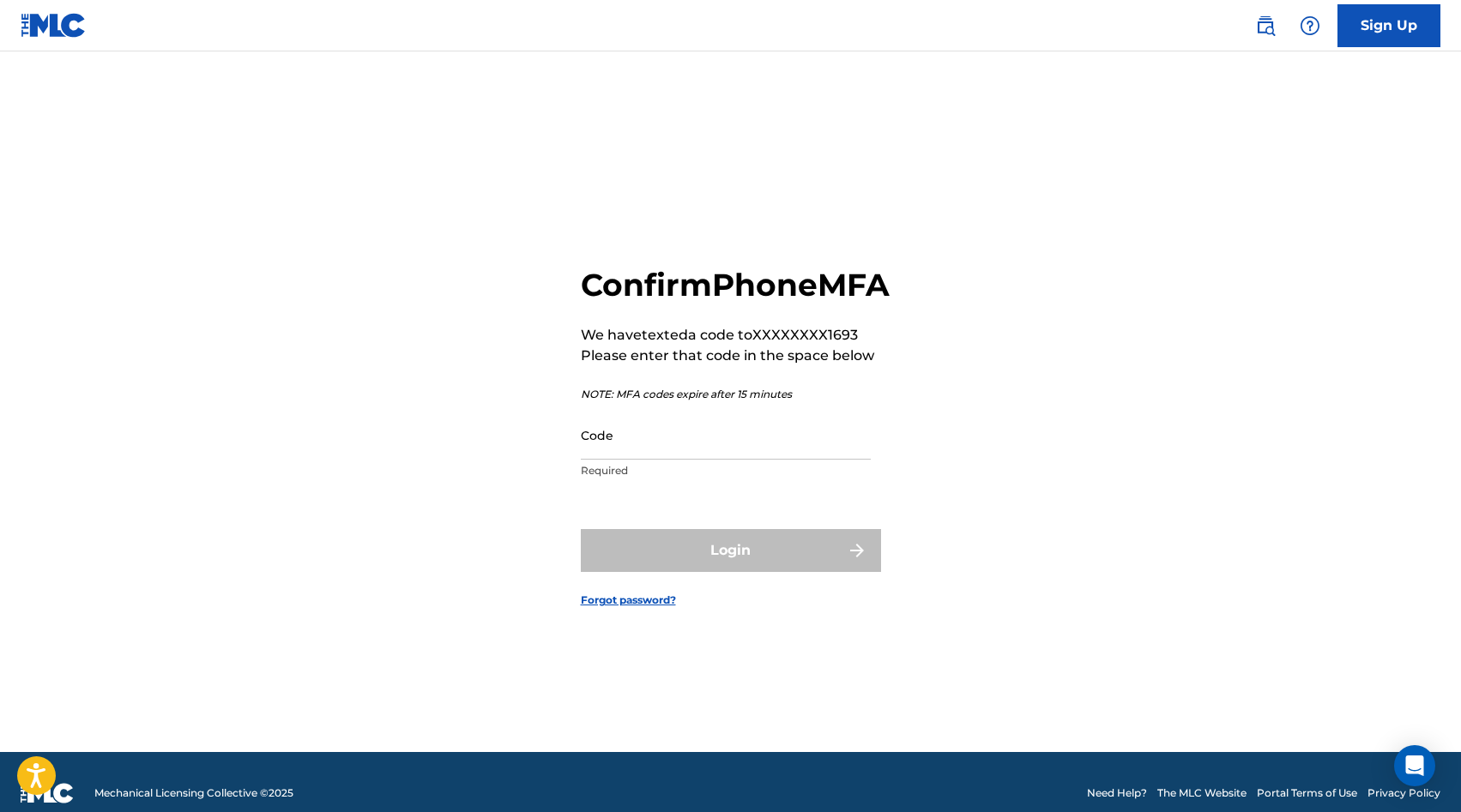click on "Code" at bounding box center (726, 435) 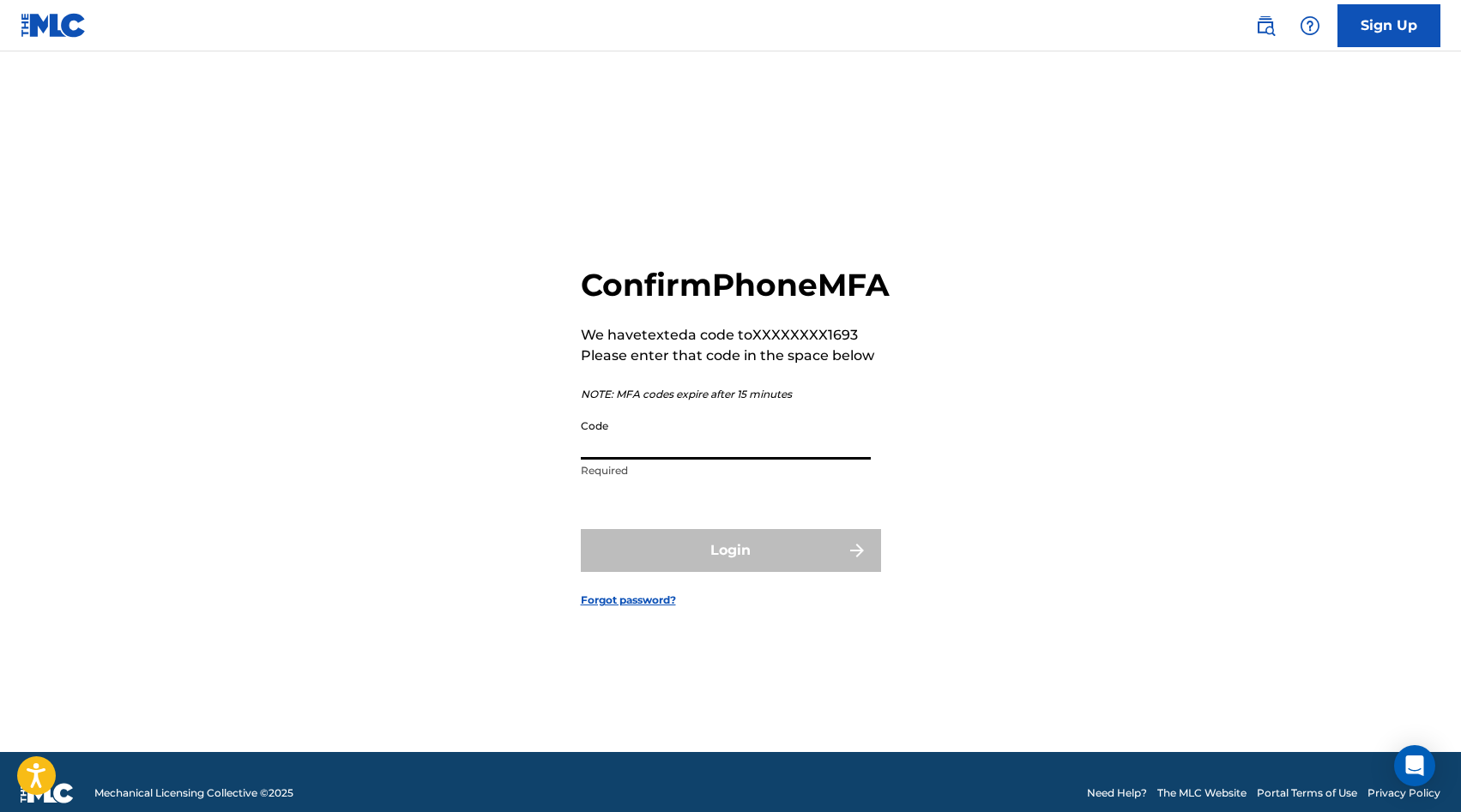 paste on "718382" 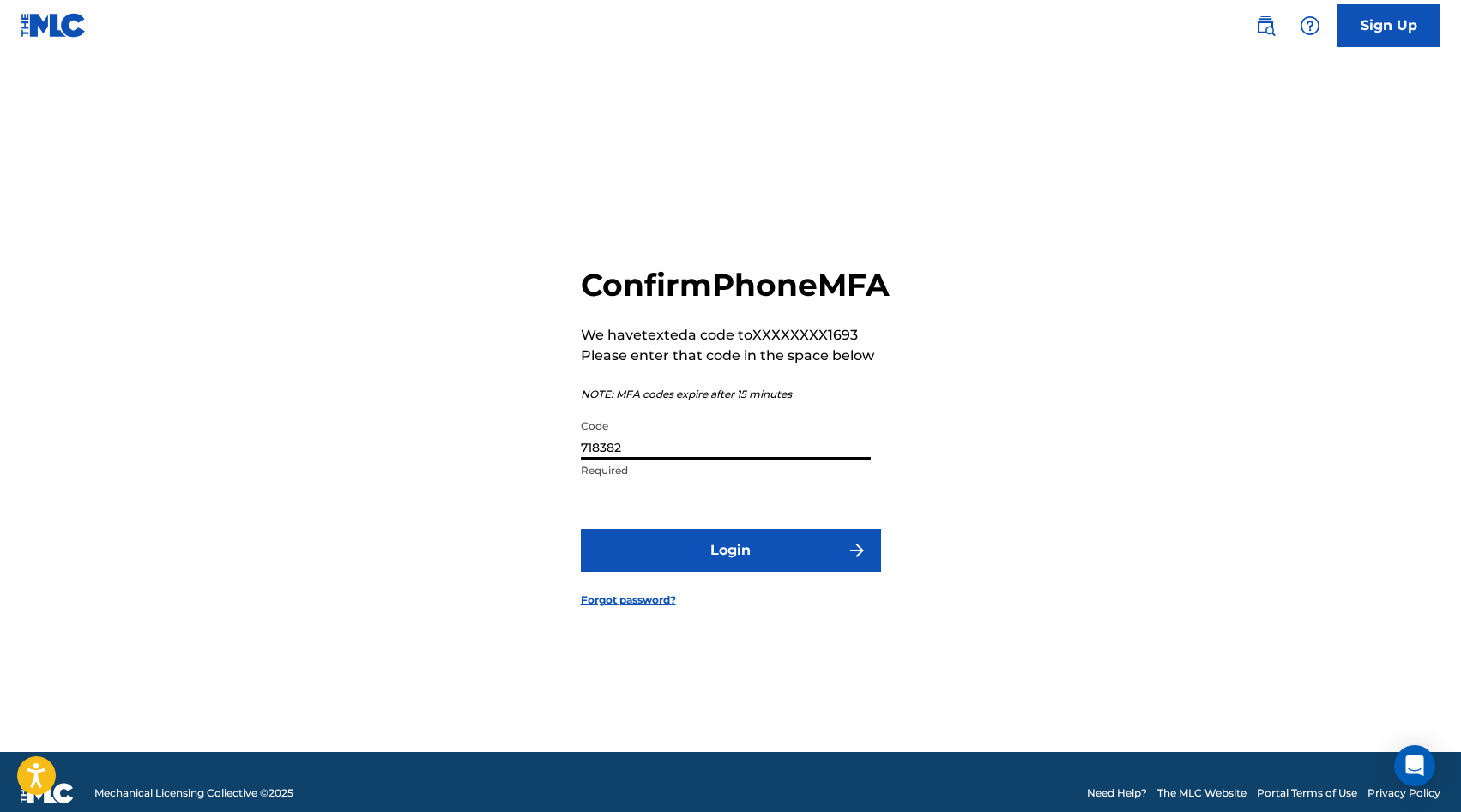 type on "718382" 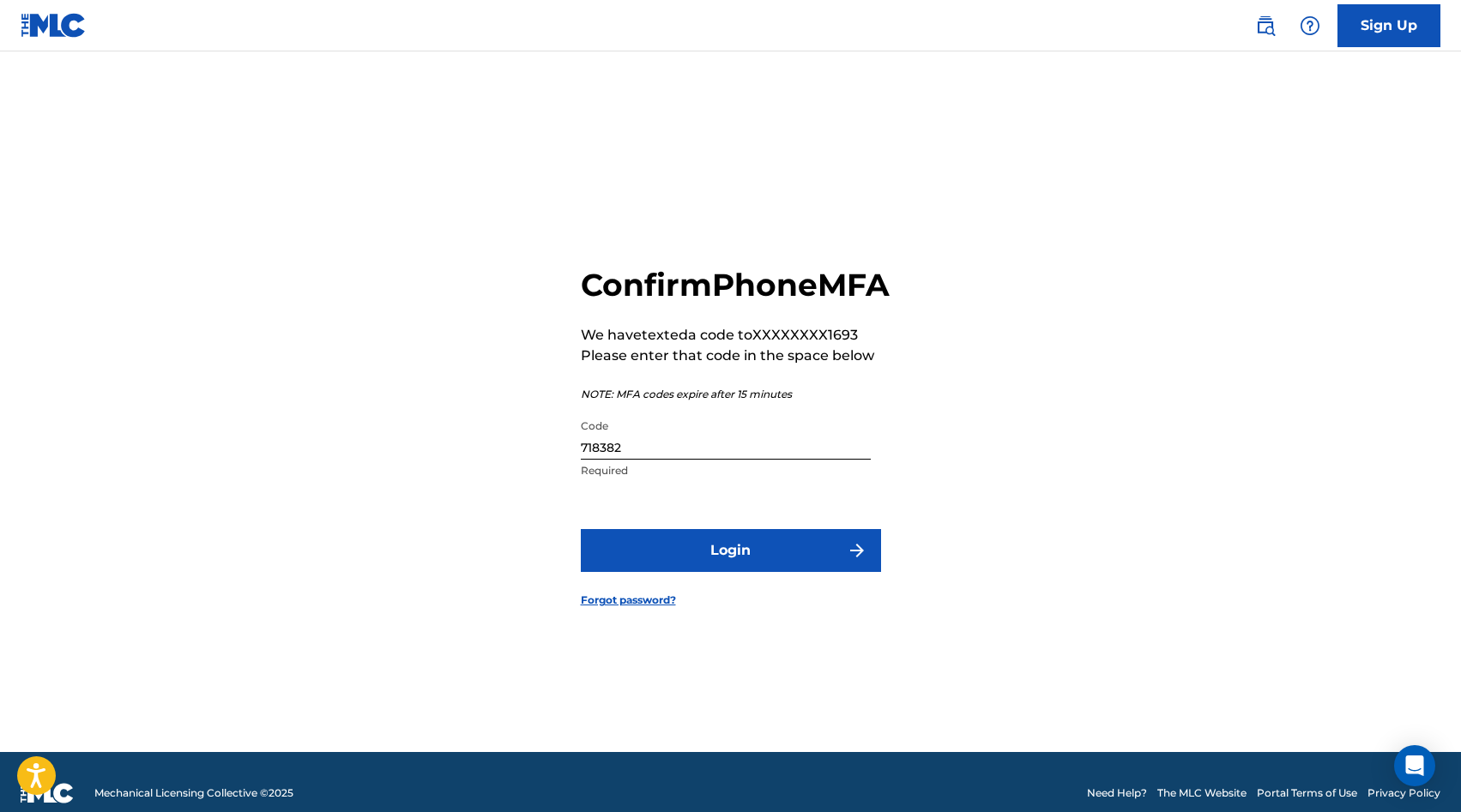 click on "Login" at bounding box center (731, 550) 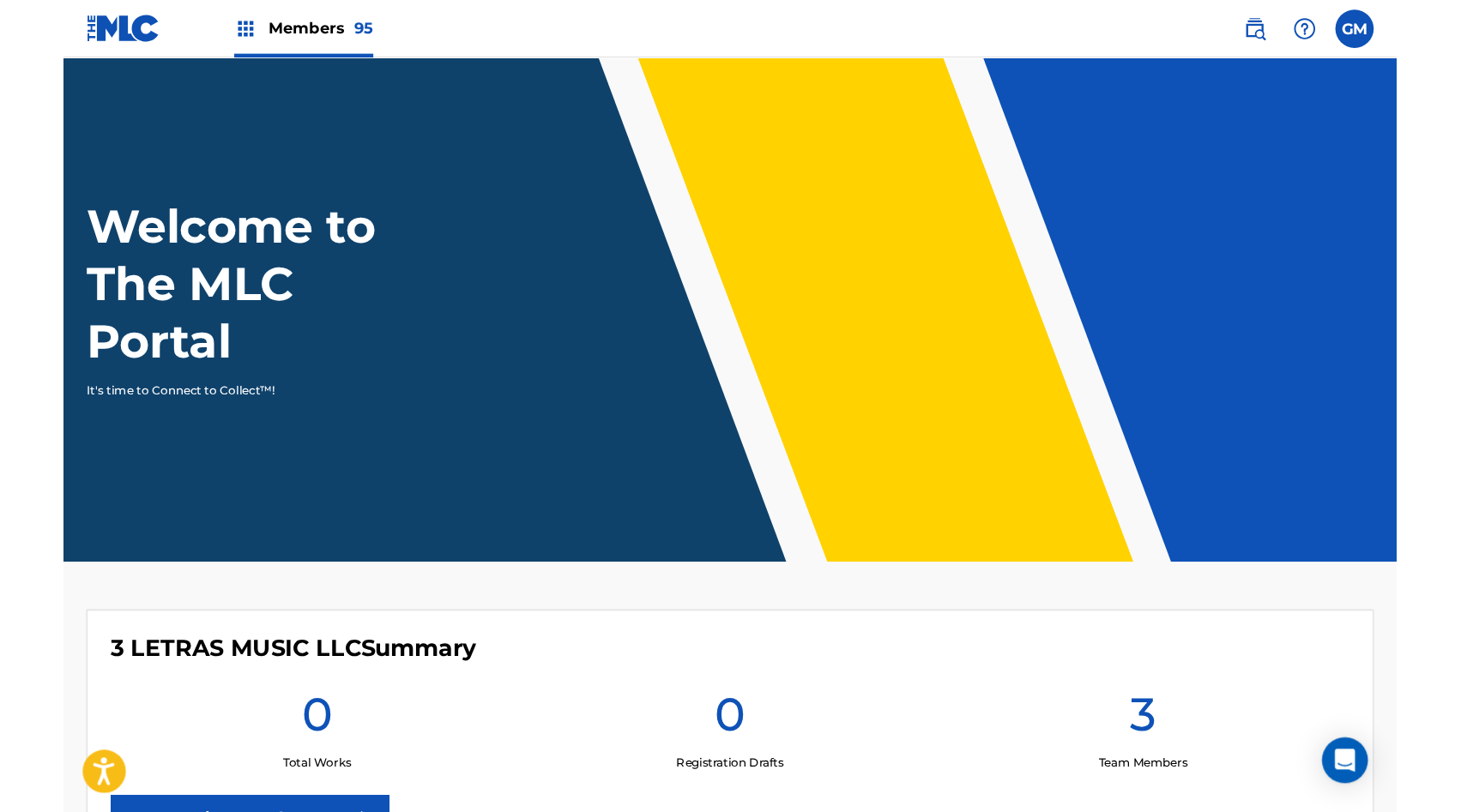 scroll, scrollTop: 0, scrollLeft: 0, axis: both 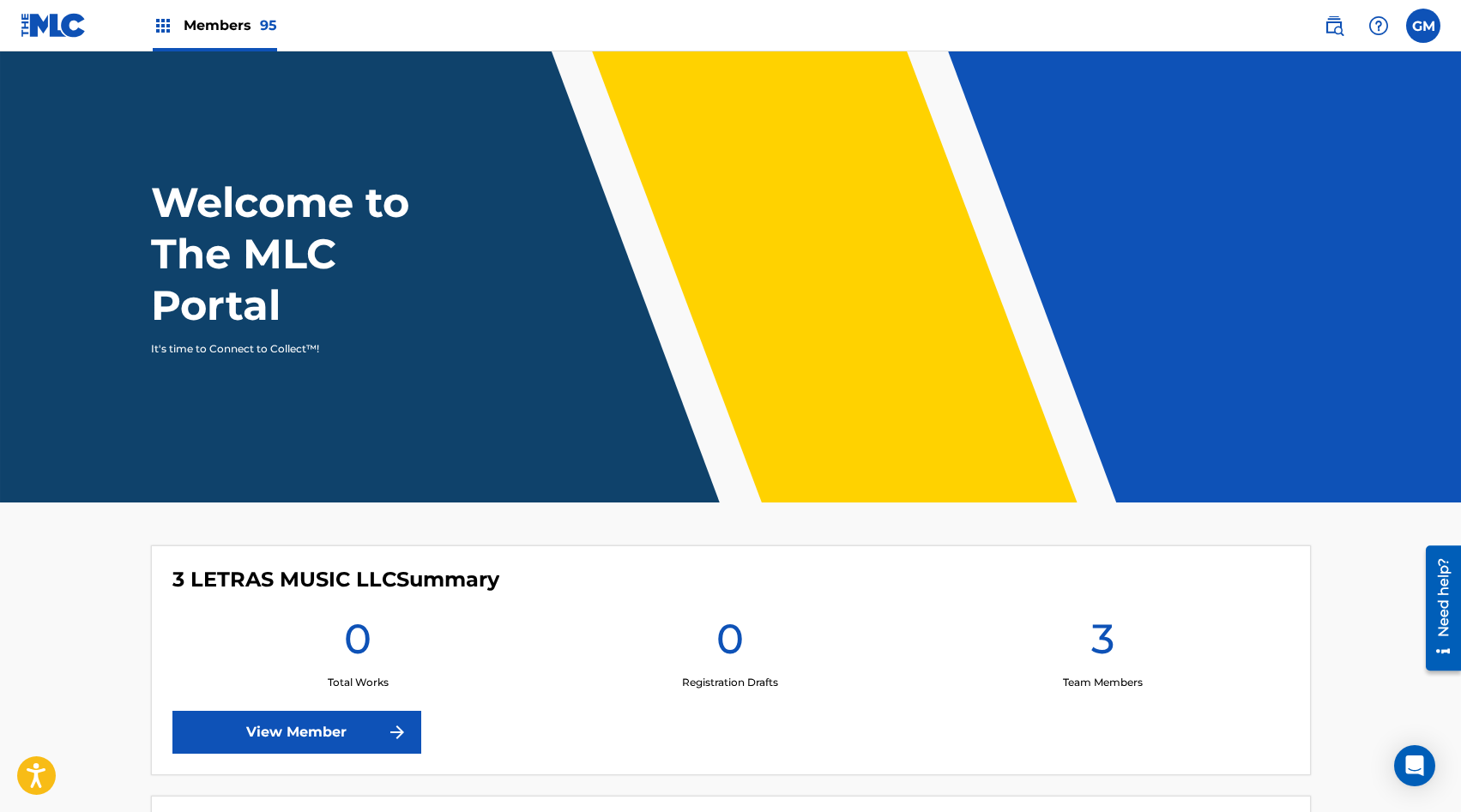 click on "Members    95" at bounding box center [214, 25] 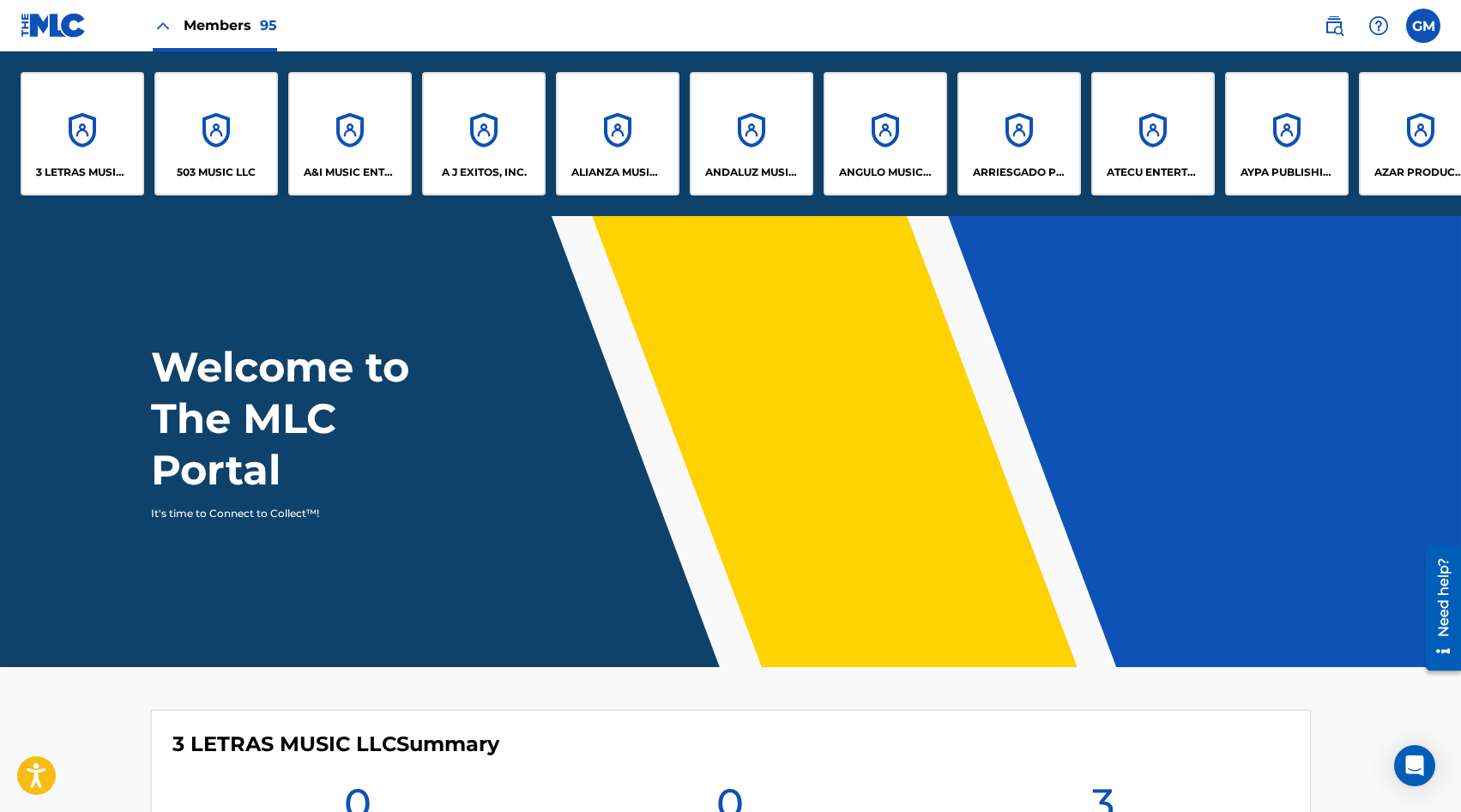 click on "A&I MUSIC ENTERTAINMENT, INC" at bounding box center [350, 134] 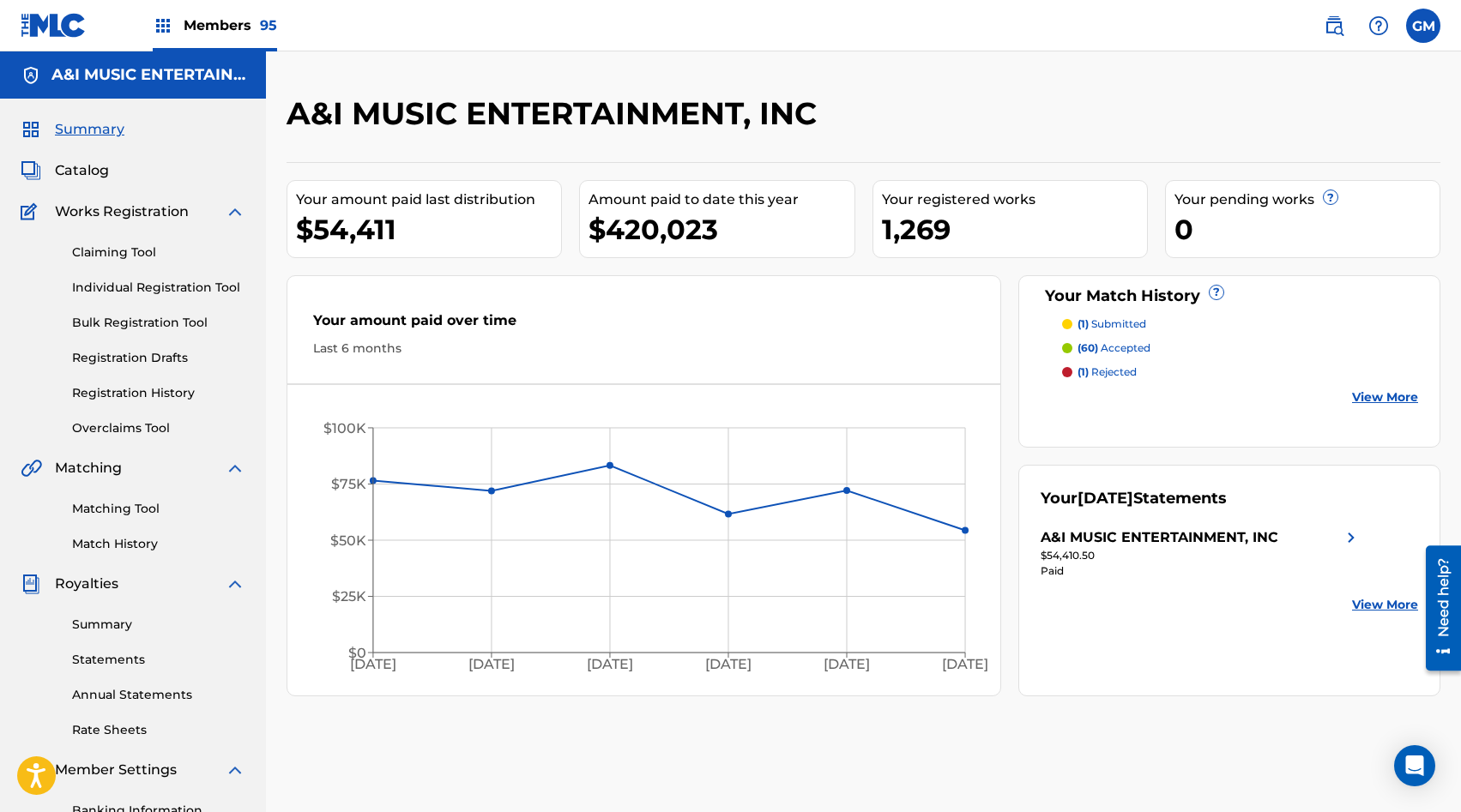click on "Match History" at bounding box center [159, 544] 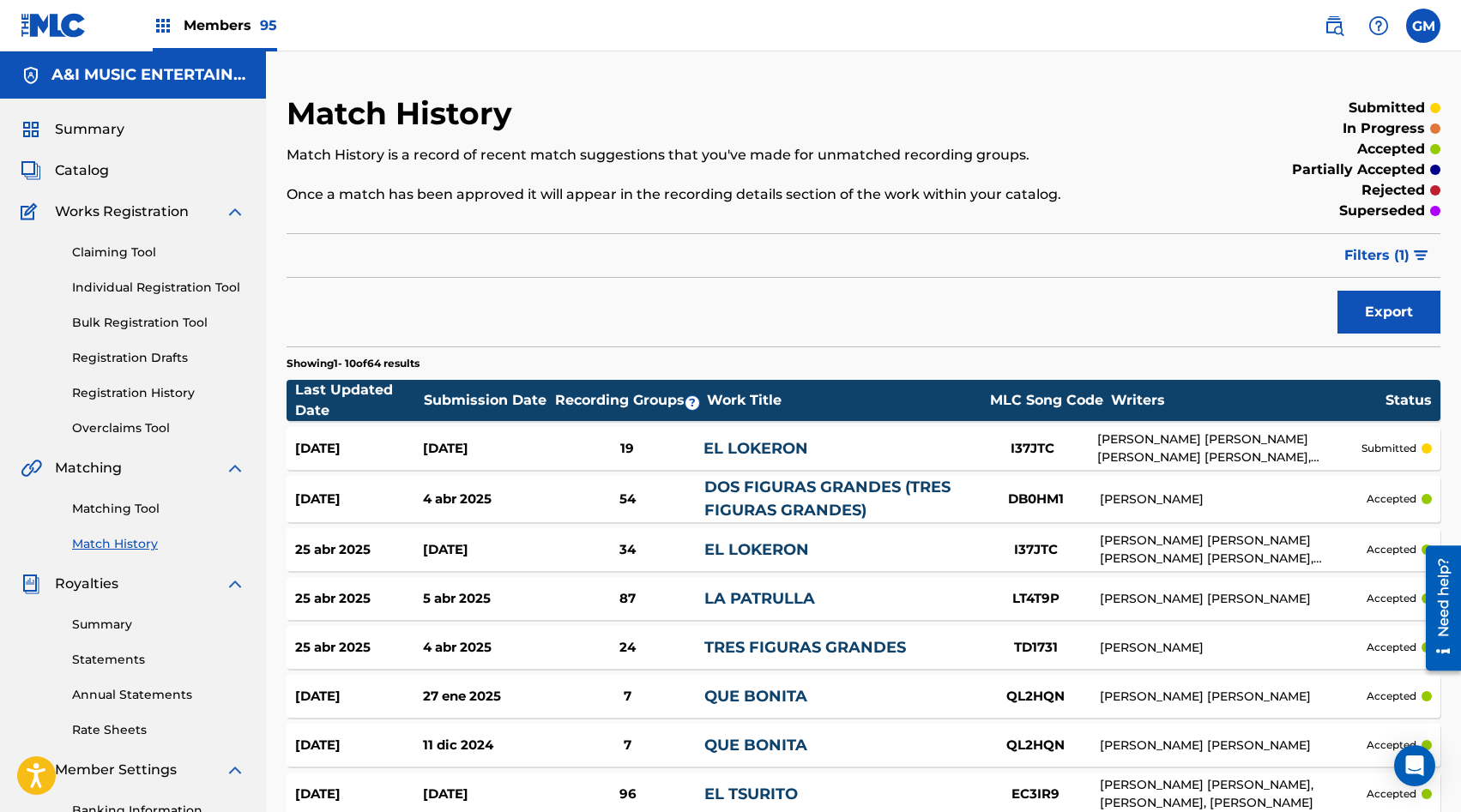 click on "Members    95" at bounding box center (230, 25) 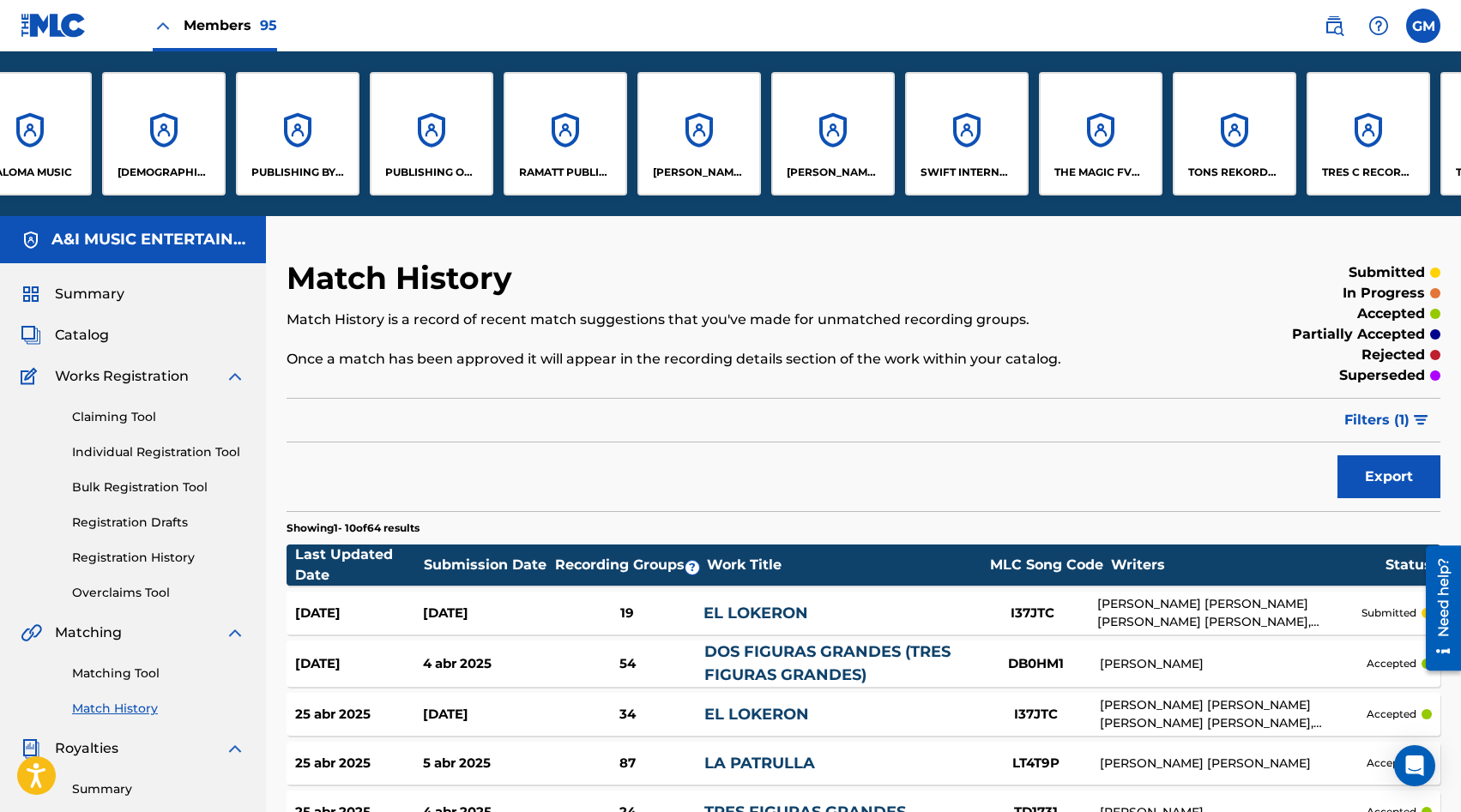 scroll, scrollTop: 0, scrollLeft: 10139, axis: horizontal 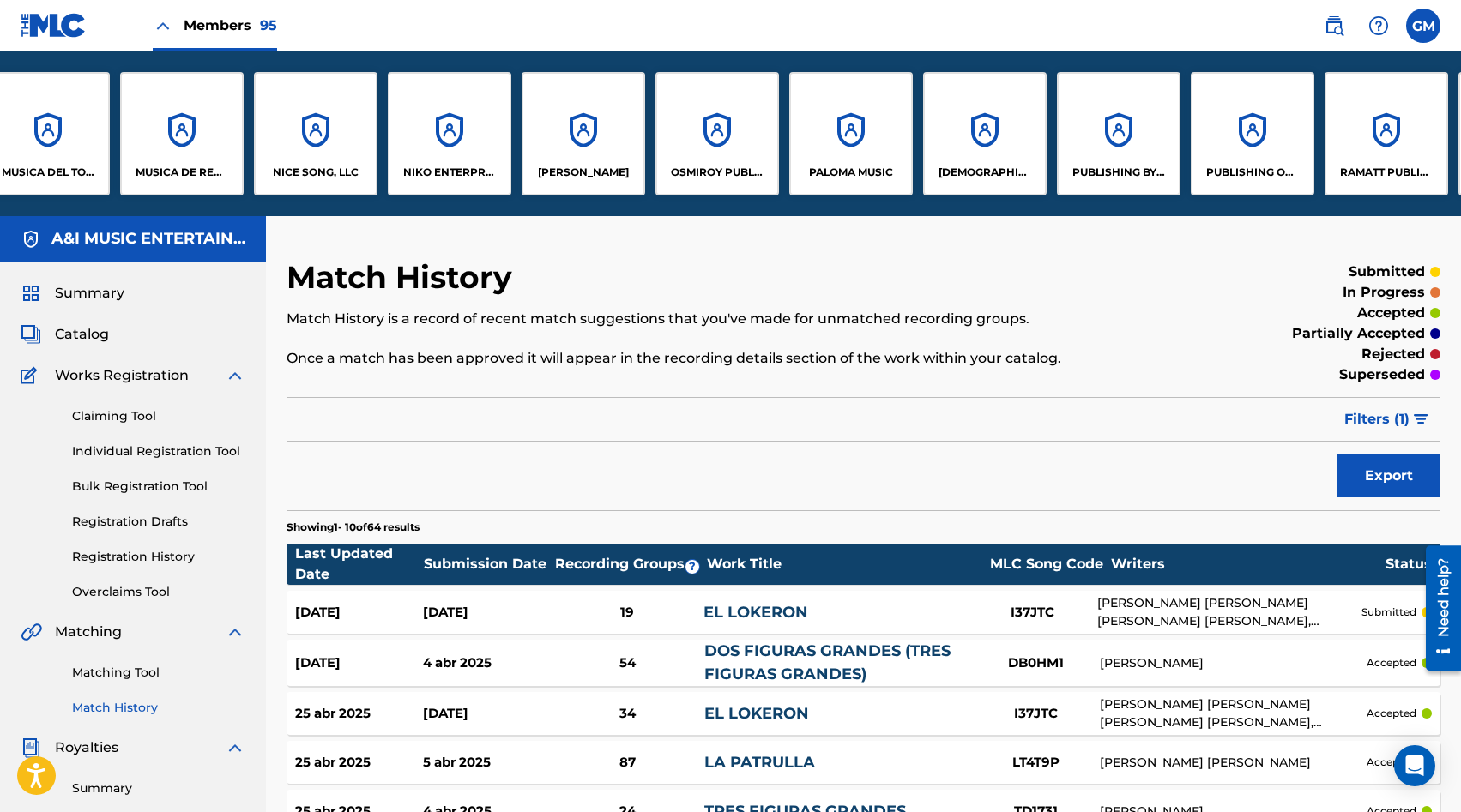 click on "[DEMOGRAPHIC_DATA] MUSIC, LLC" at bounding box center (985, 134) 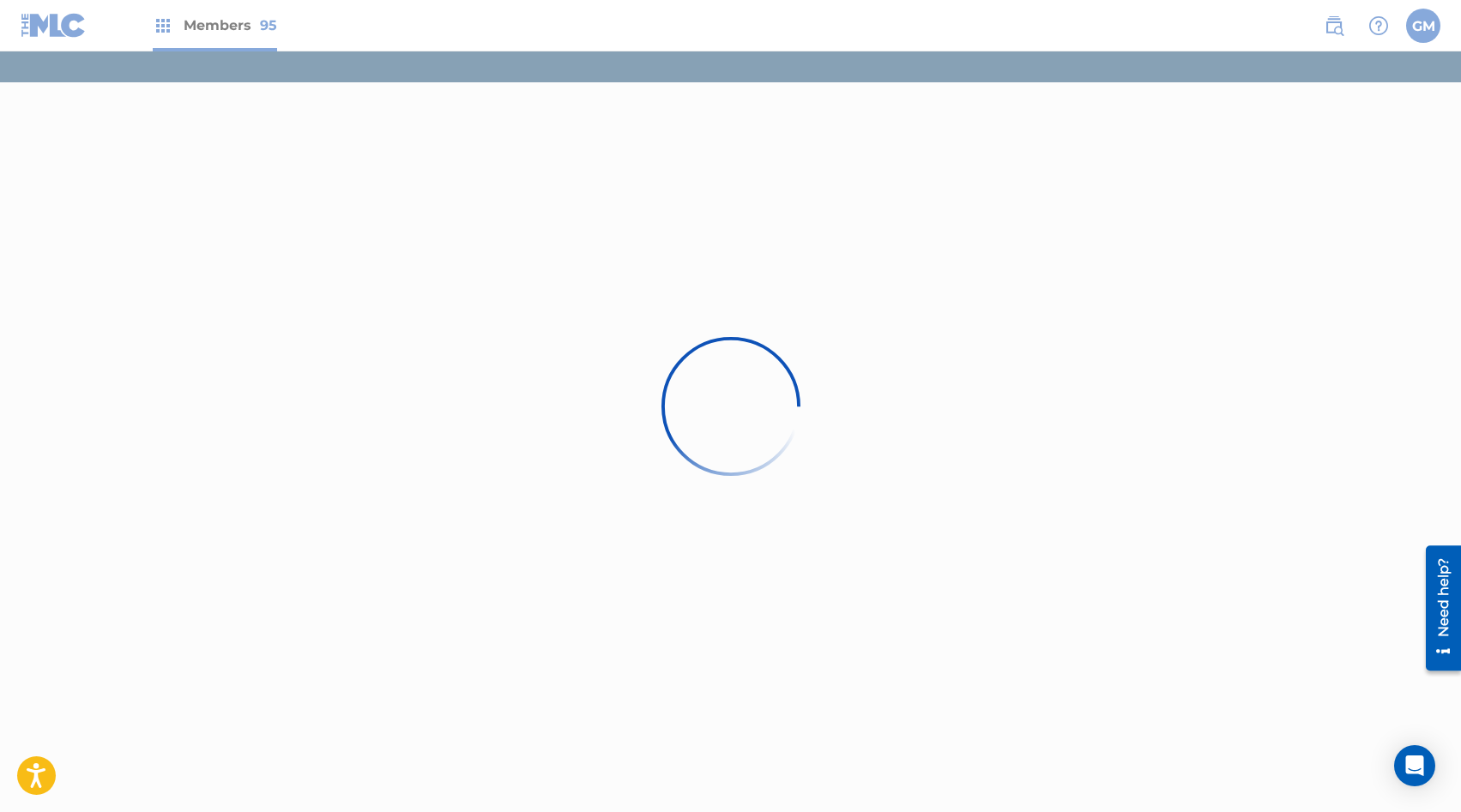 scroll, scrollTop: 0, scrollLeft: 0, axis: both 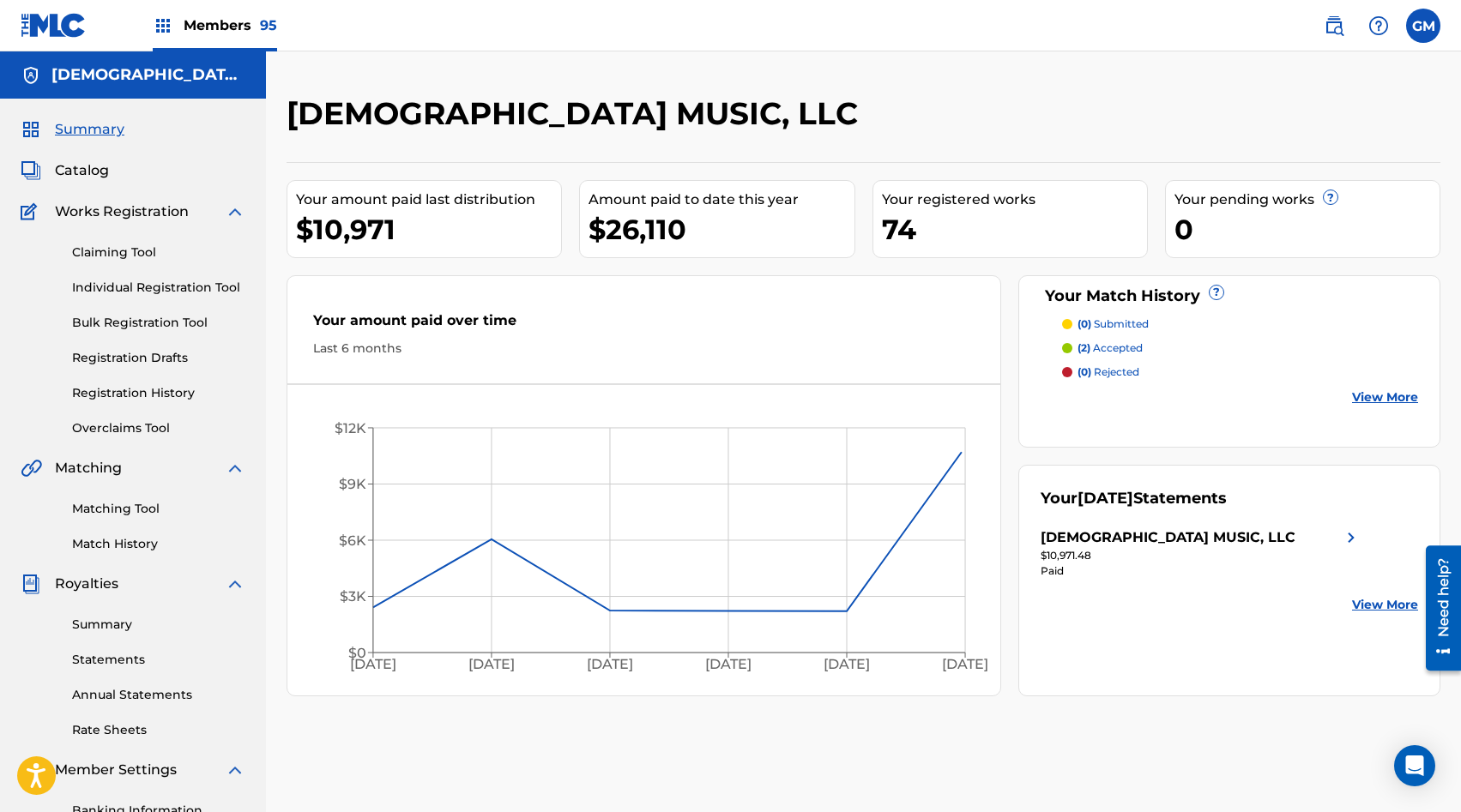 click on "Summary Catalog Works Registration Claiming Tool Individual Registration Tool Bulk Registration Tool Registration Drafts Registration History Overclaims Tool Matching Matching Tool Match History Royalties Summary Statements Annual Statements Rate Sheets Member Settings Banking Information Member Information User Permissions Contact Information Member Benefits" at bounding box center [133, 539] 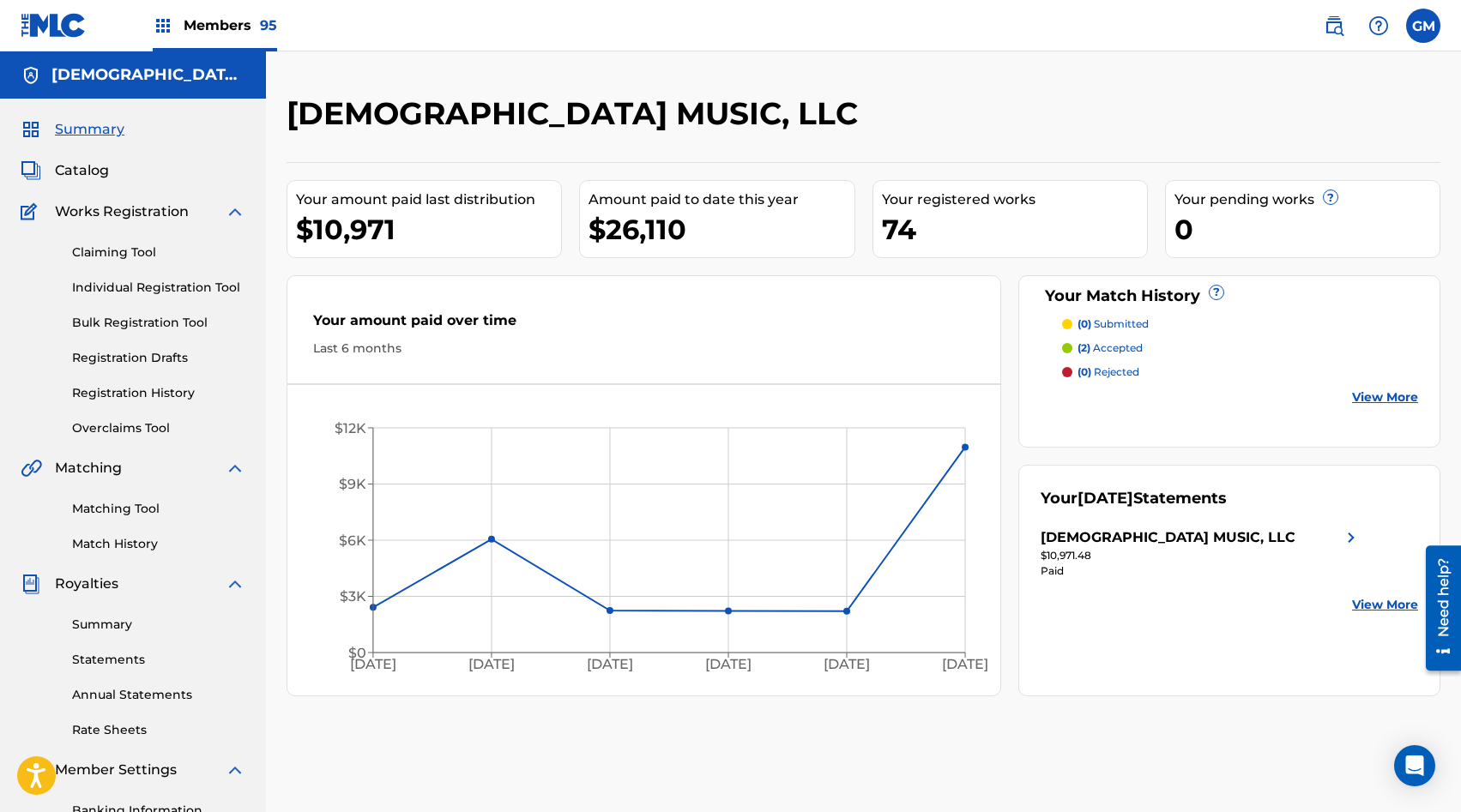 click on "Catalog" at bounding box center (82, 171) 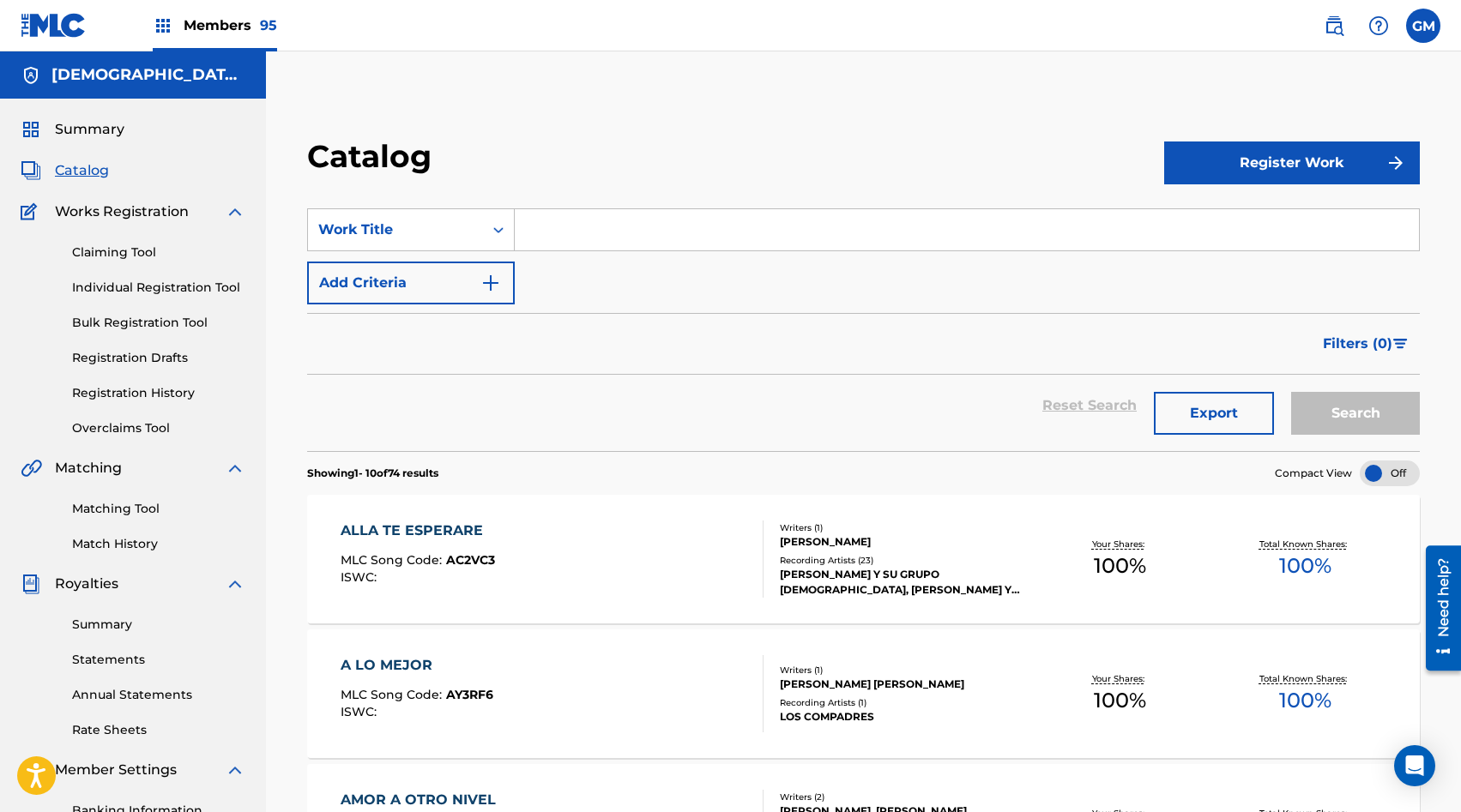 click at bounding box center (967, 230) 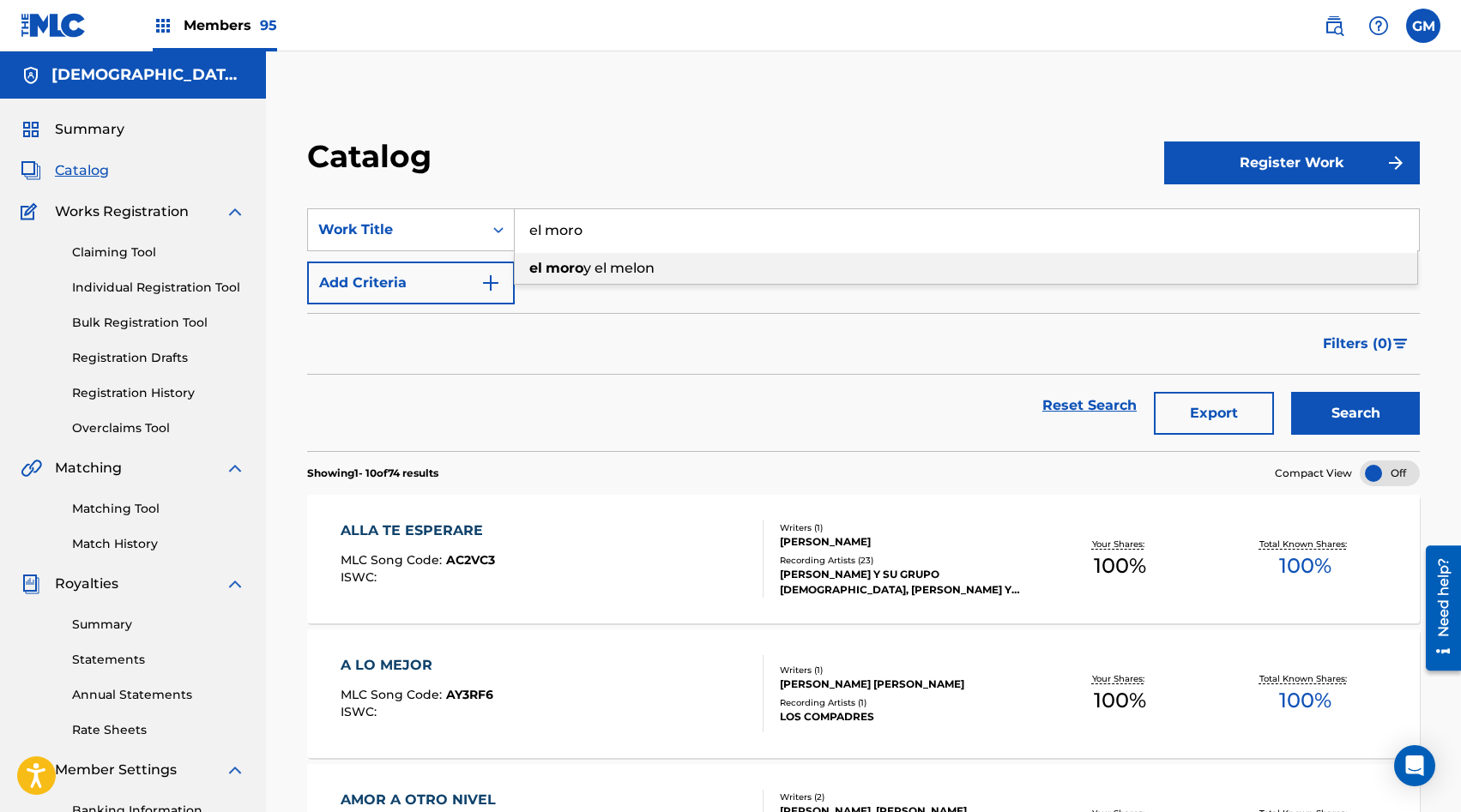 click on "y el  melon" at bounding box center [619, 268] 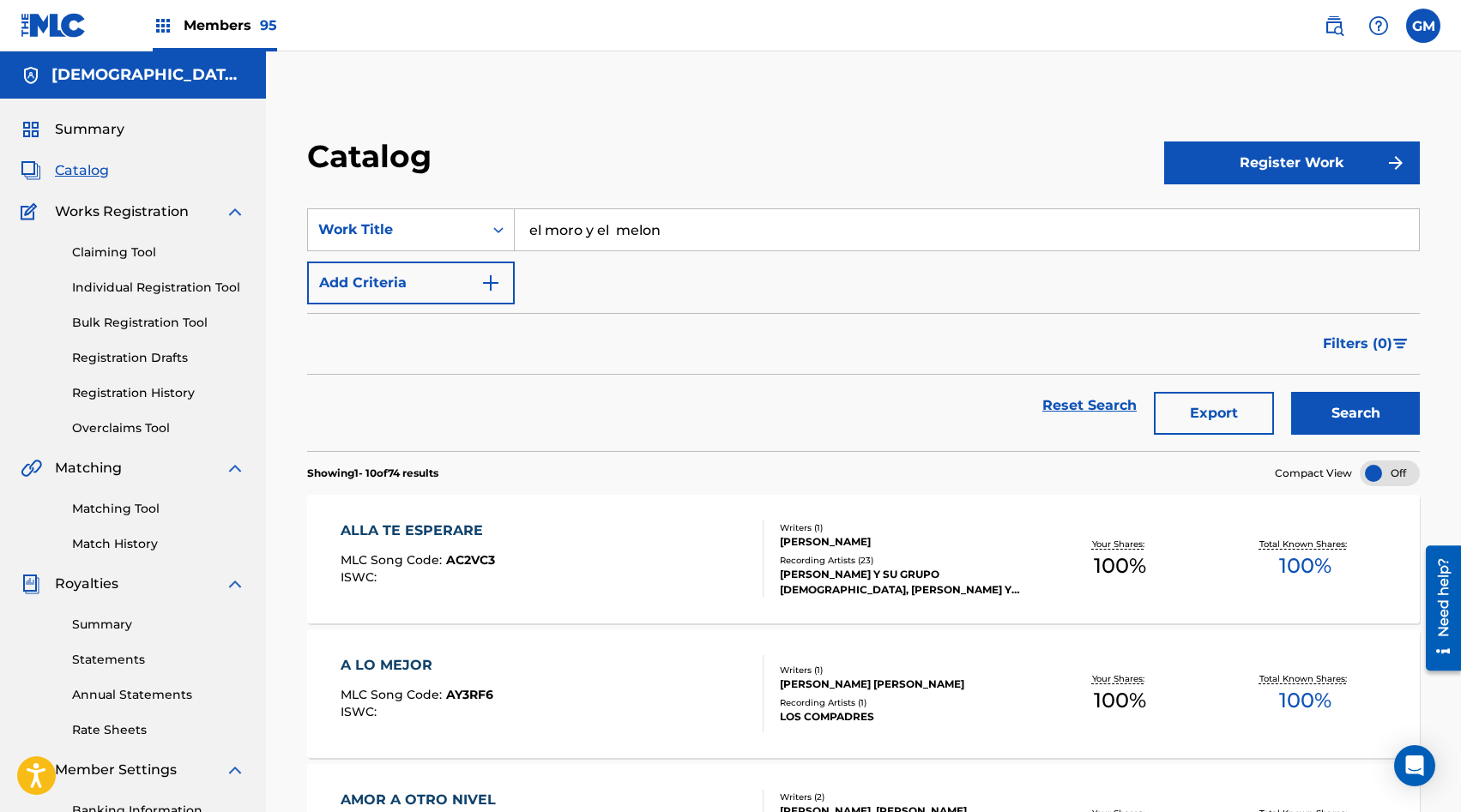 click on "Search" at bounding box center [1355, 413] 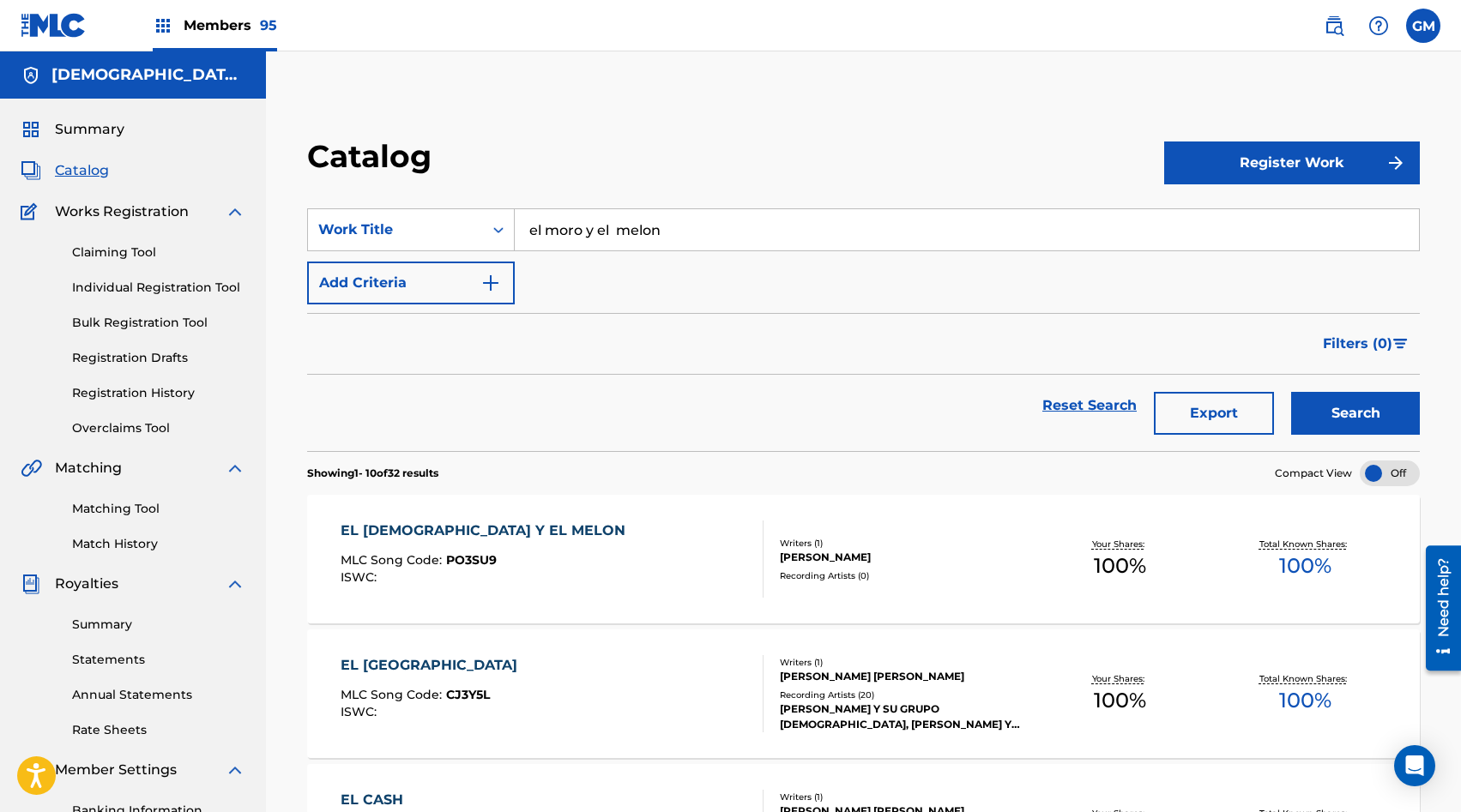 click on "[PERSON_NAME]" at bounding box center (903, 557) 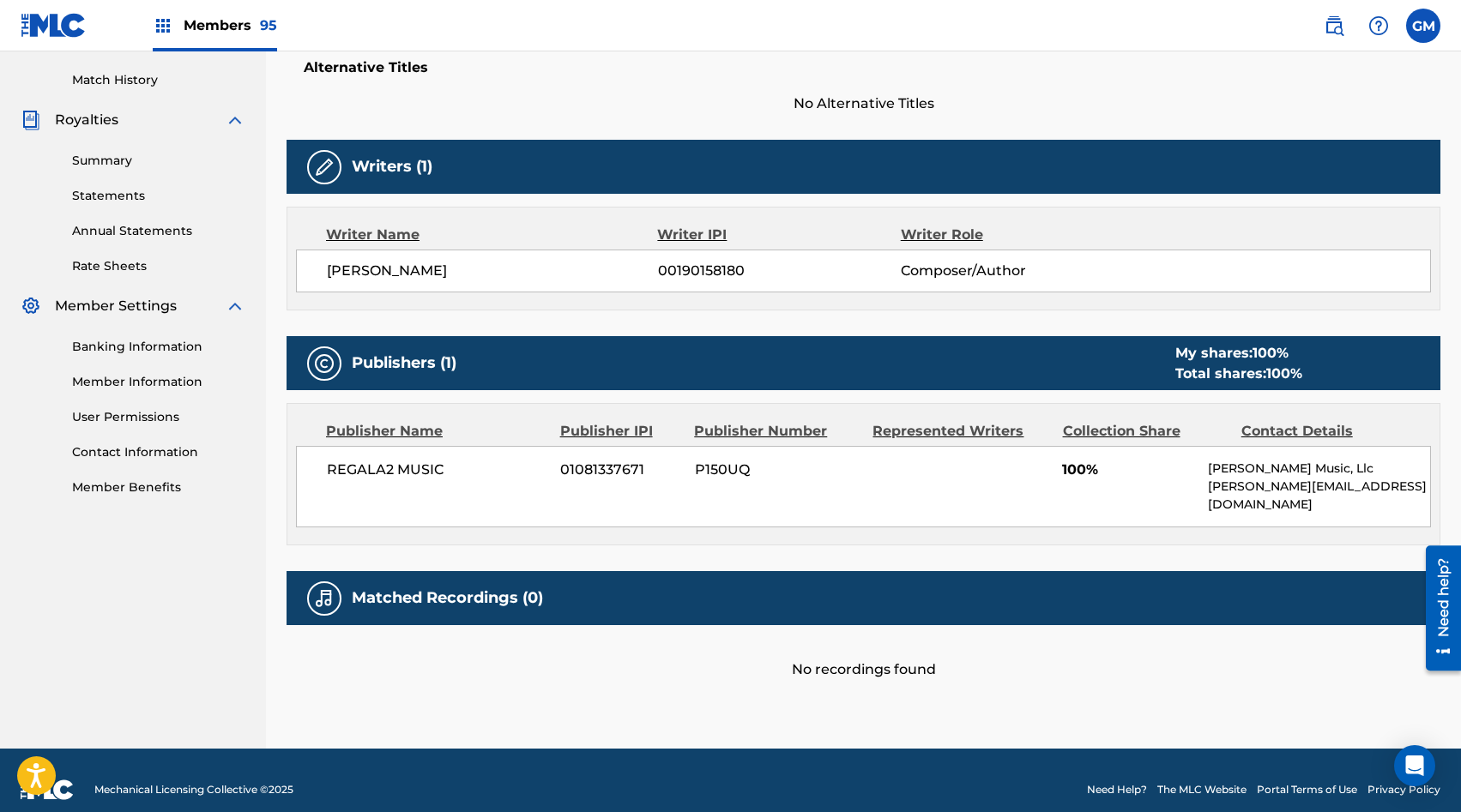 scroll, scrollTop: 0, scrollLeft: 0, axis: both 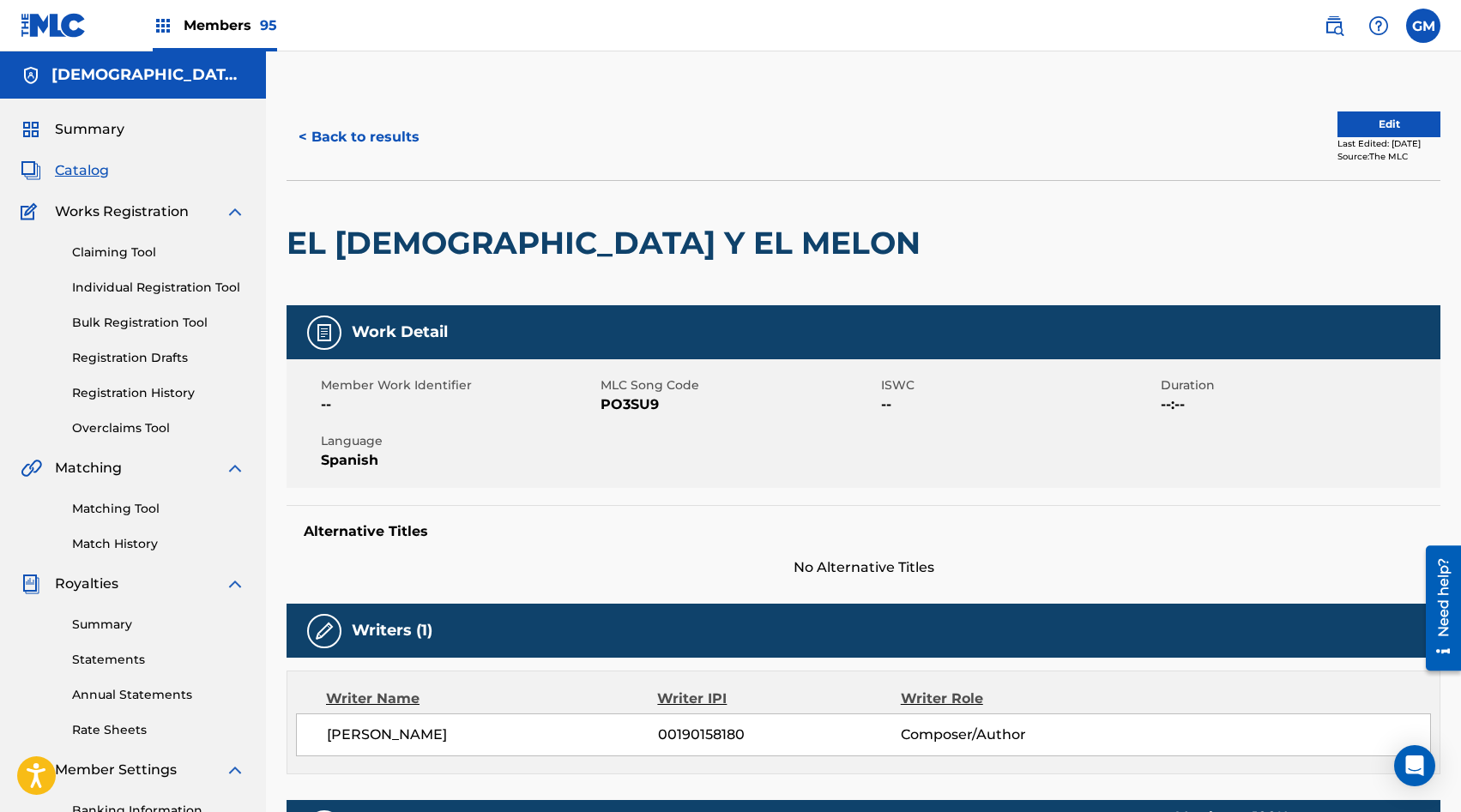 click on "PO3SU9" at bounding box center [738, 405] 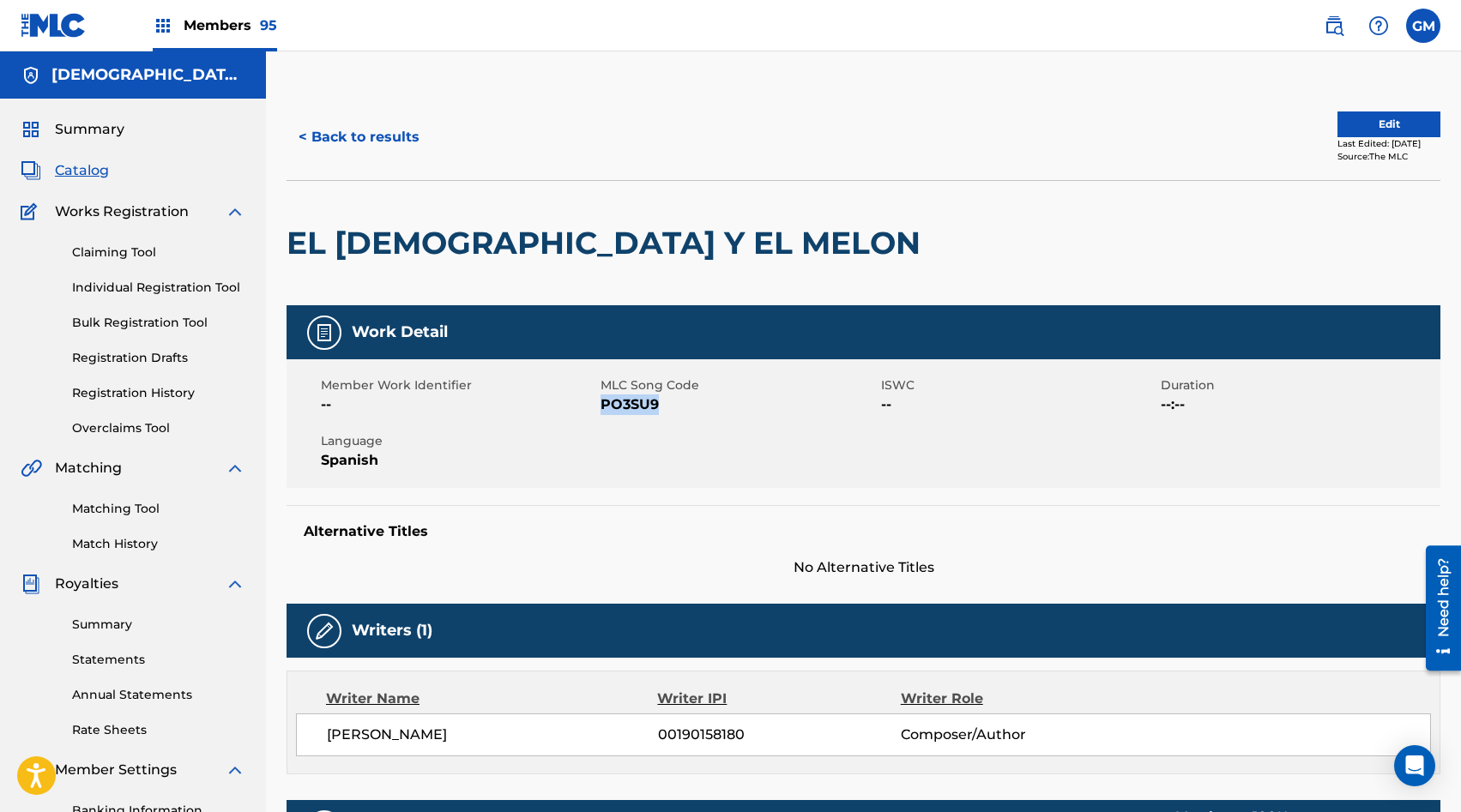 copy on "PO3SU9" 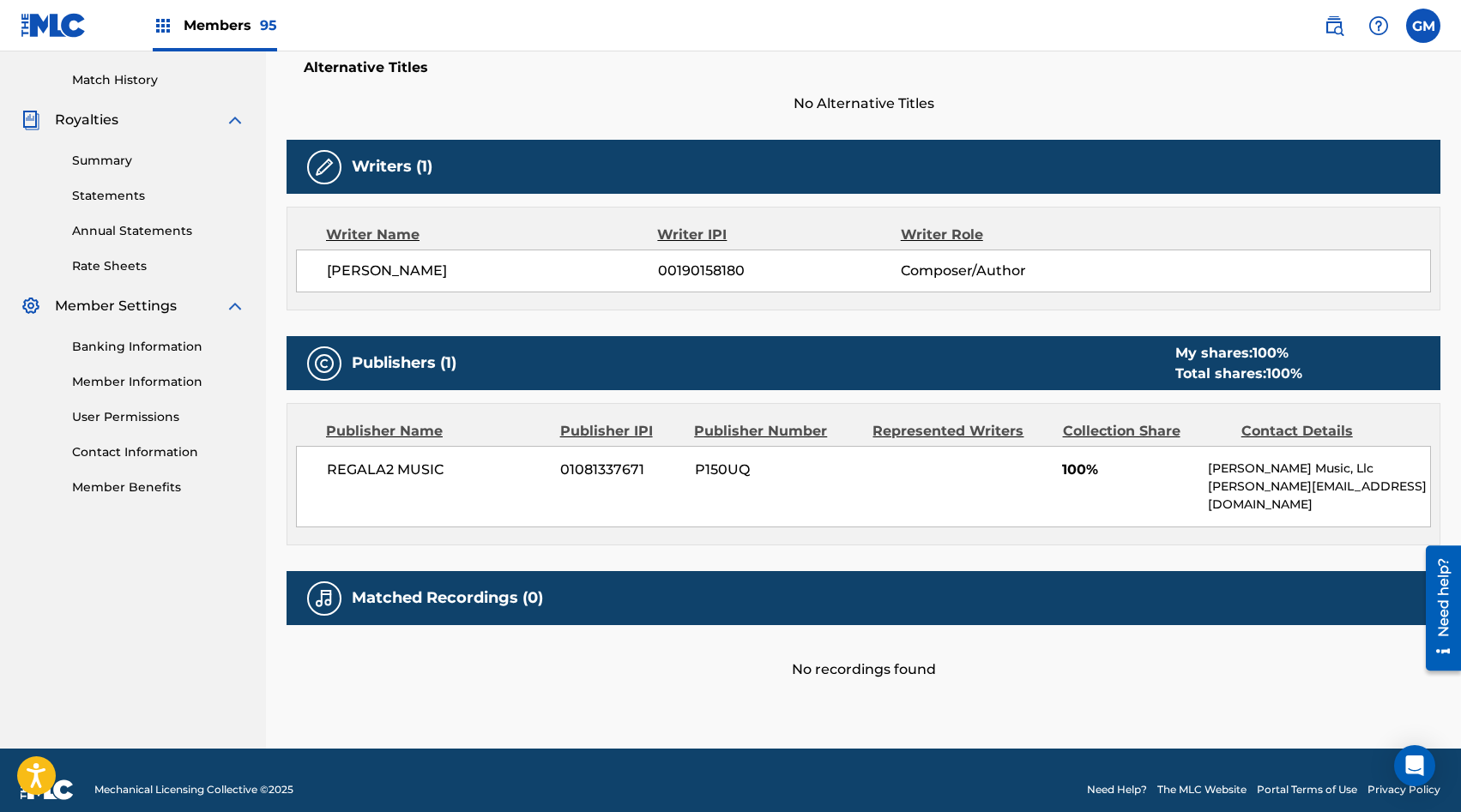 scroll, scrollTop: 0, scrollLeft: 0, axis: both 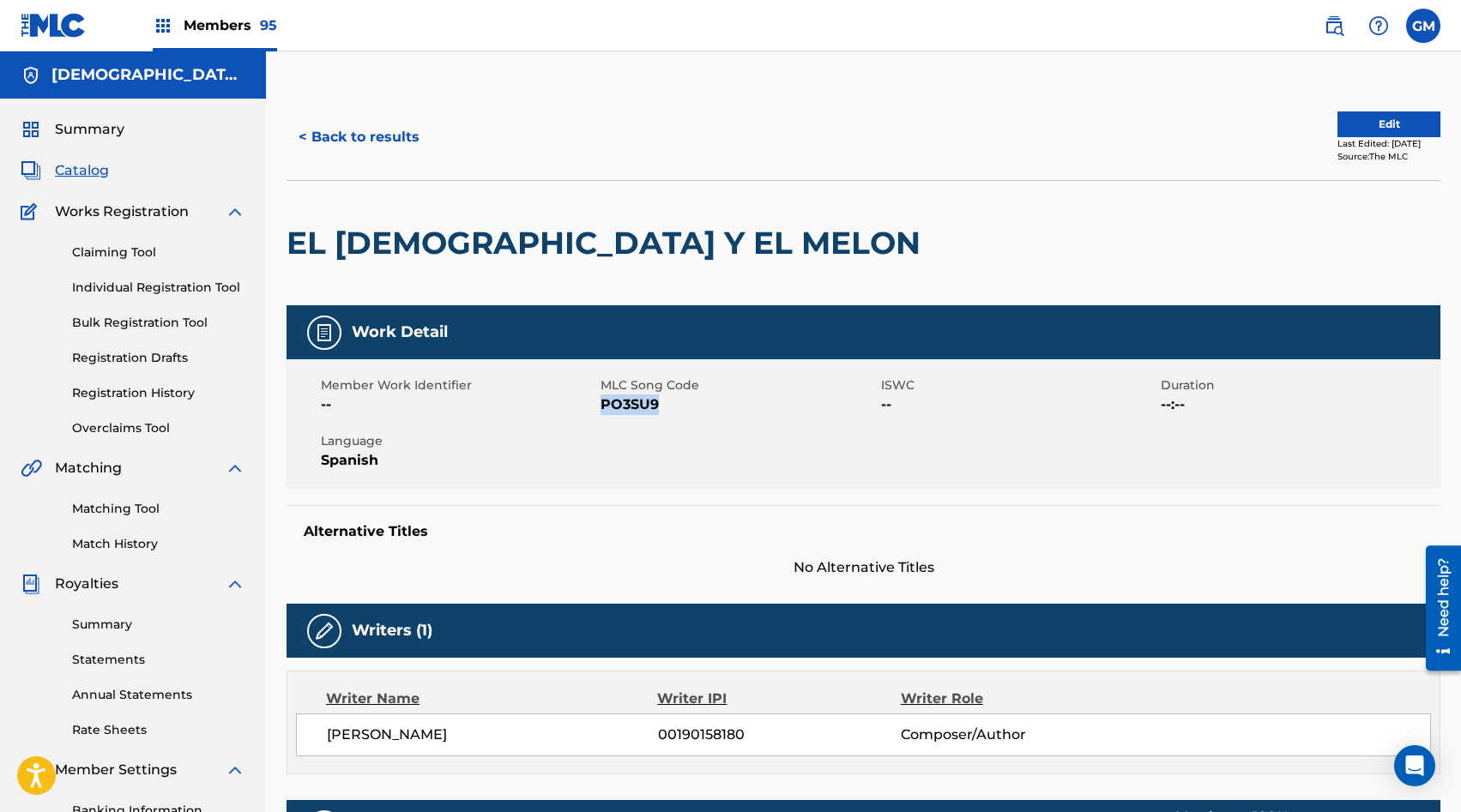click on "Matching Tool" at bounding box center (159, 508) 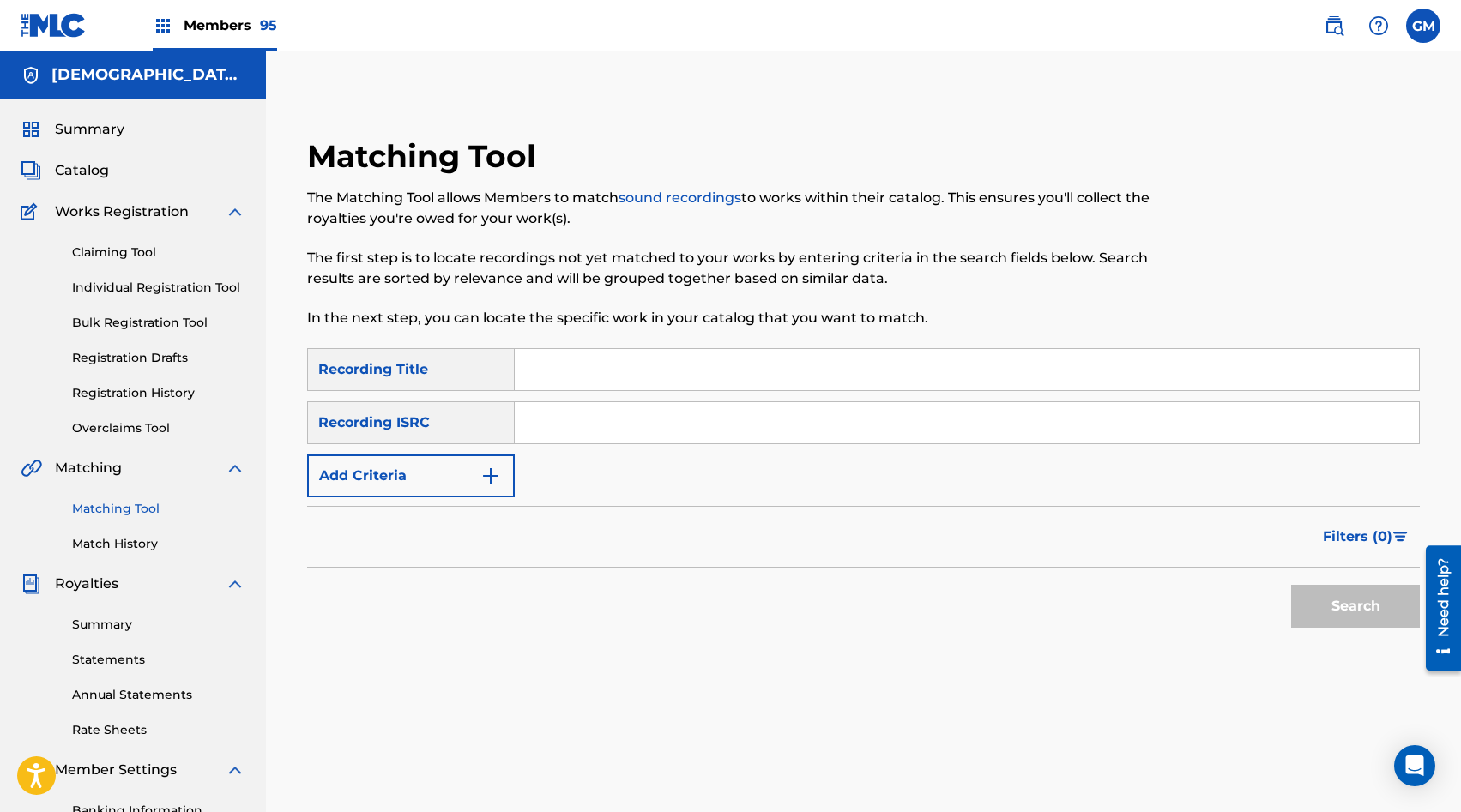 click at bounding box center [967, 370] 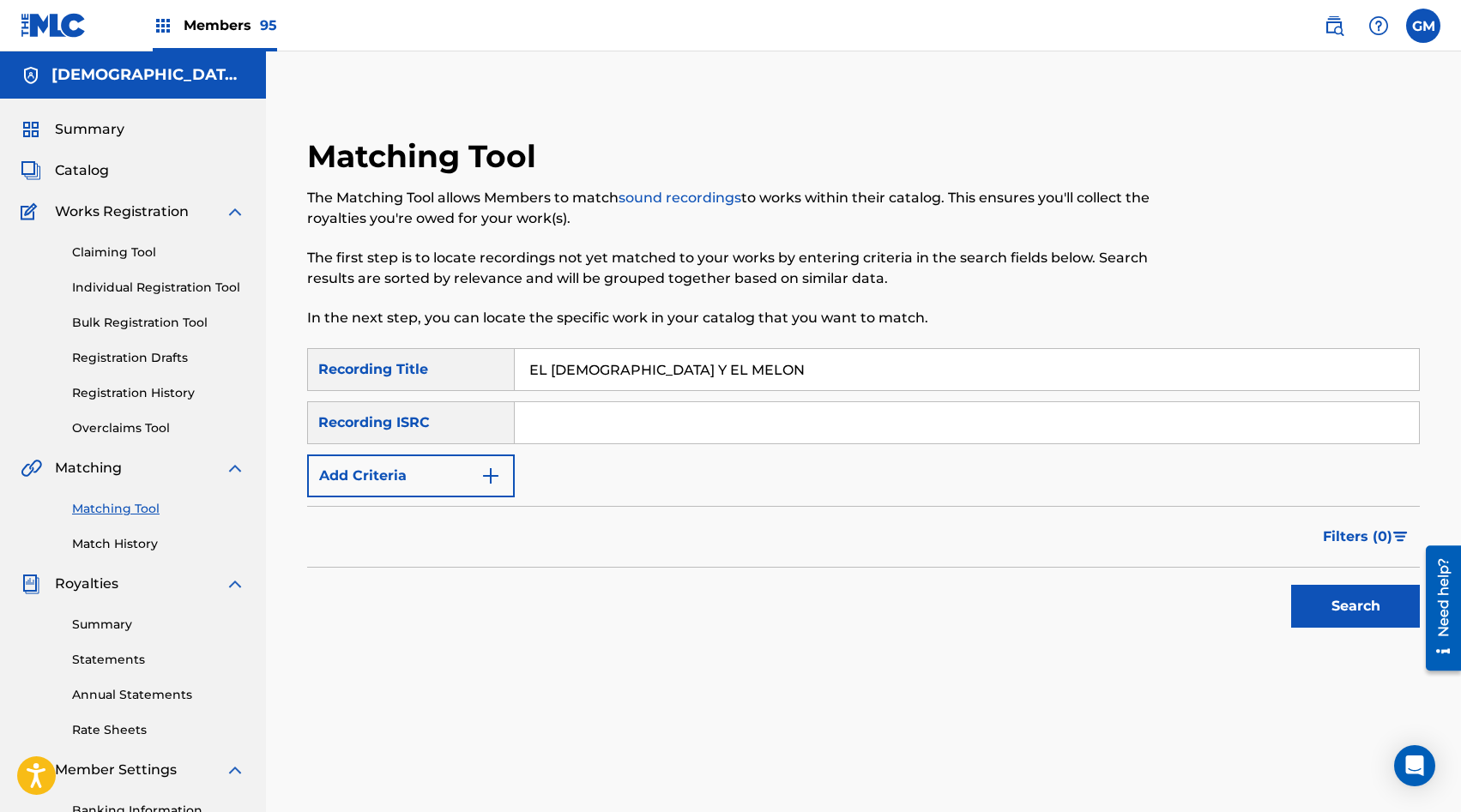 type on "EL [DEMOGRAPHIC_DATA] Y EL MELON" 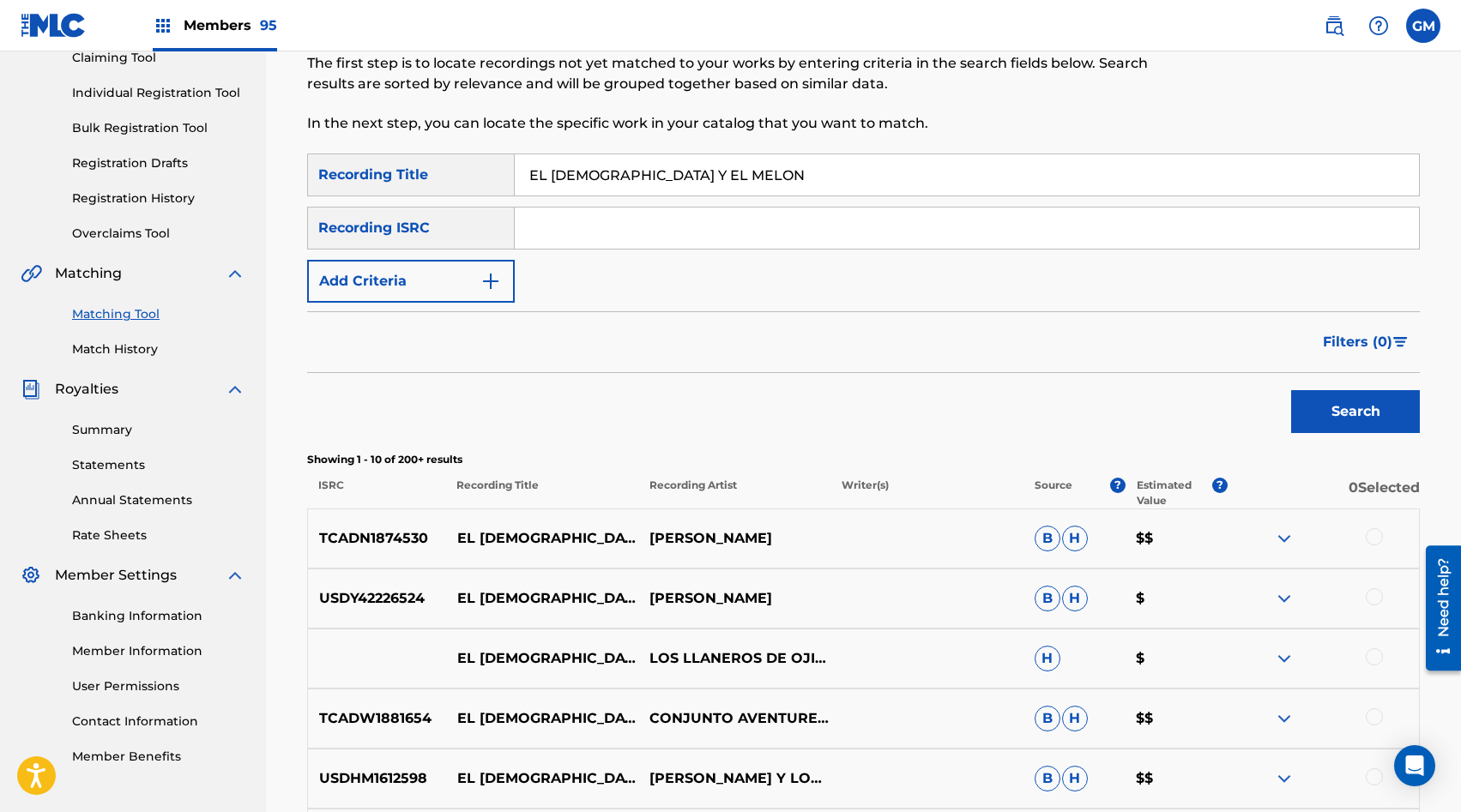scroll, scrollTop: 262, scrollLeft: 0, axis: vertical 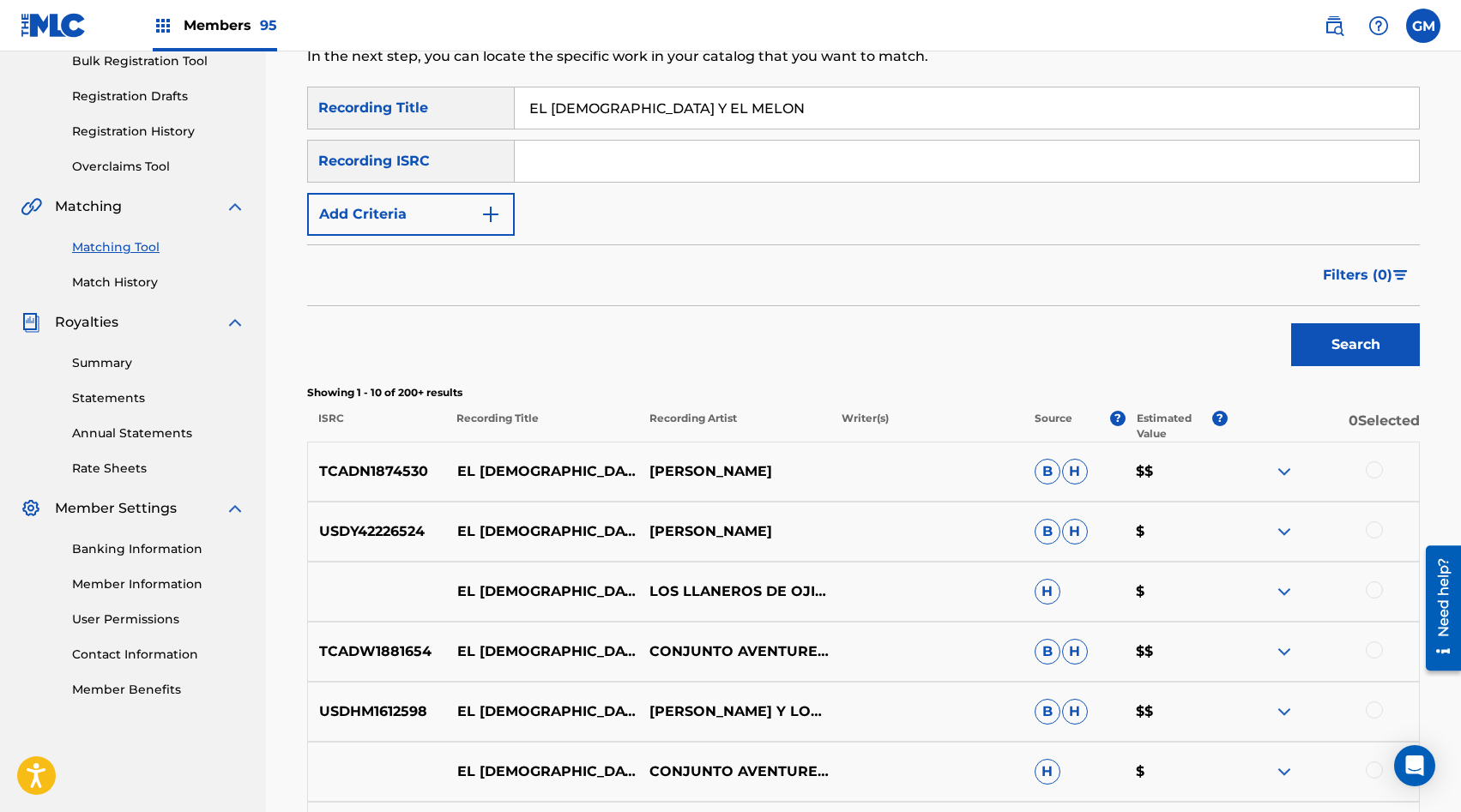 click on "Add Criteria" at bounding box center (411, 214) 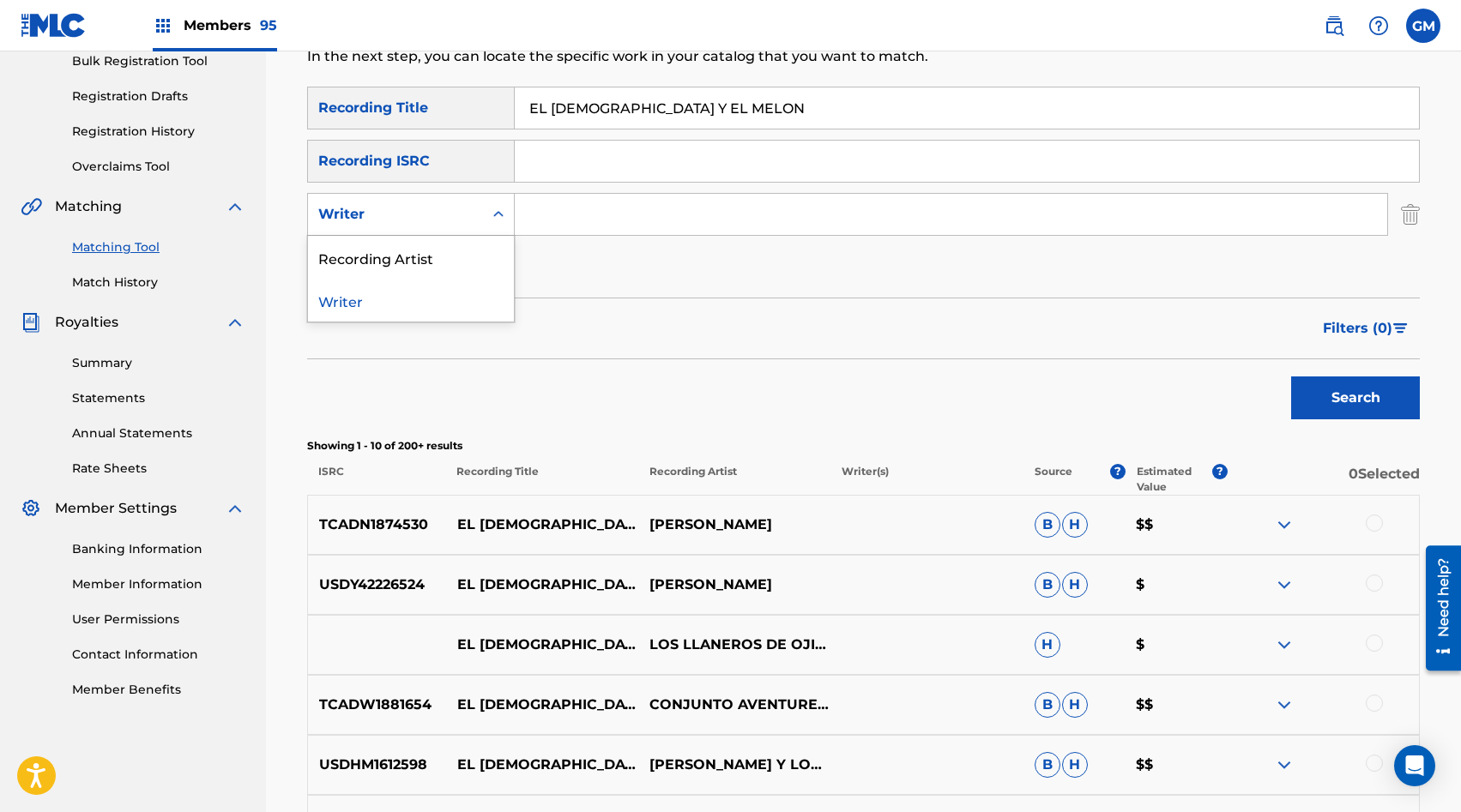 click on "Writer" at bounding box center (395, 214) 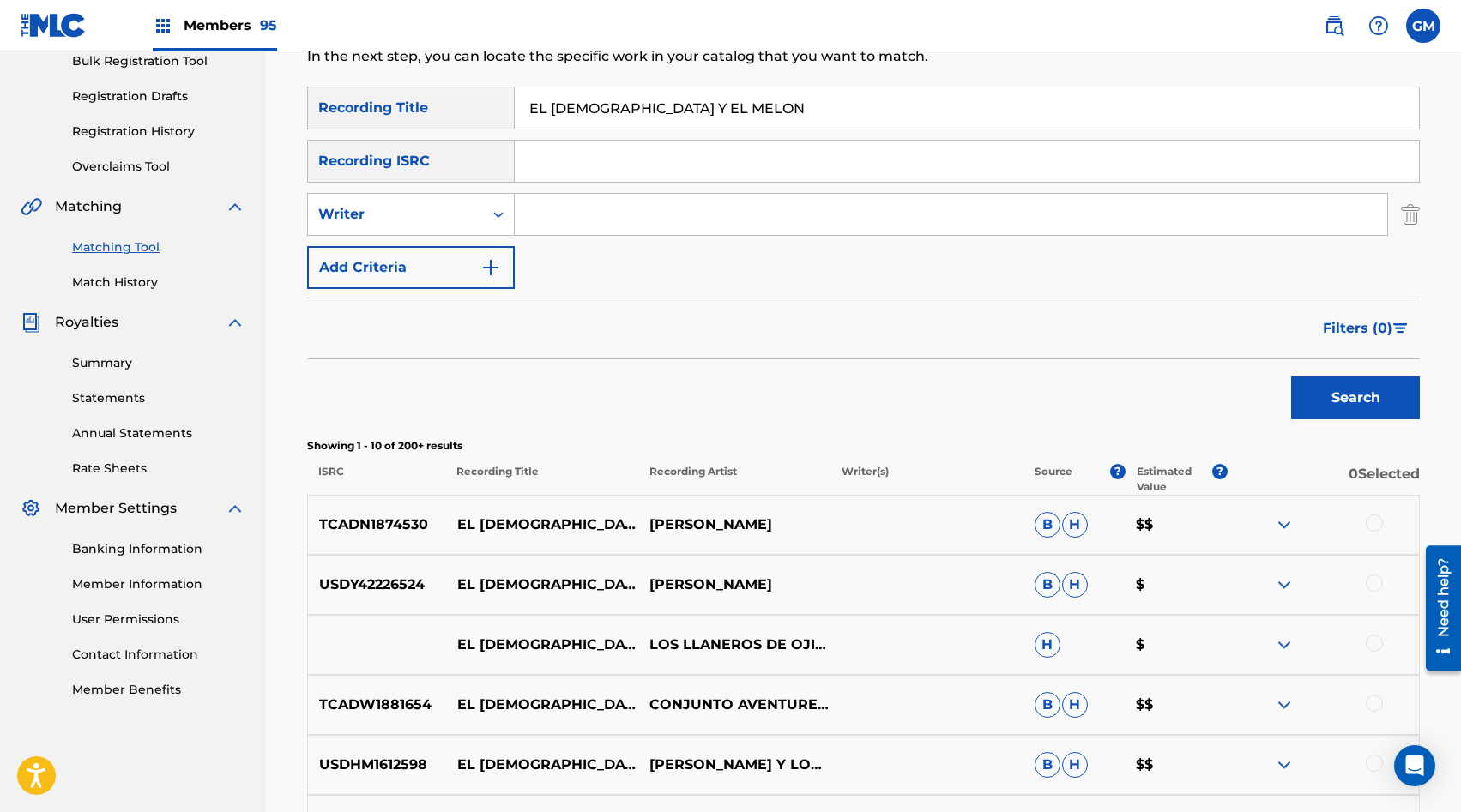 click on "Writer" at bounding box center (395, 214) 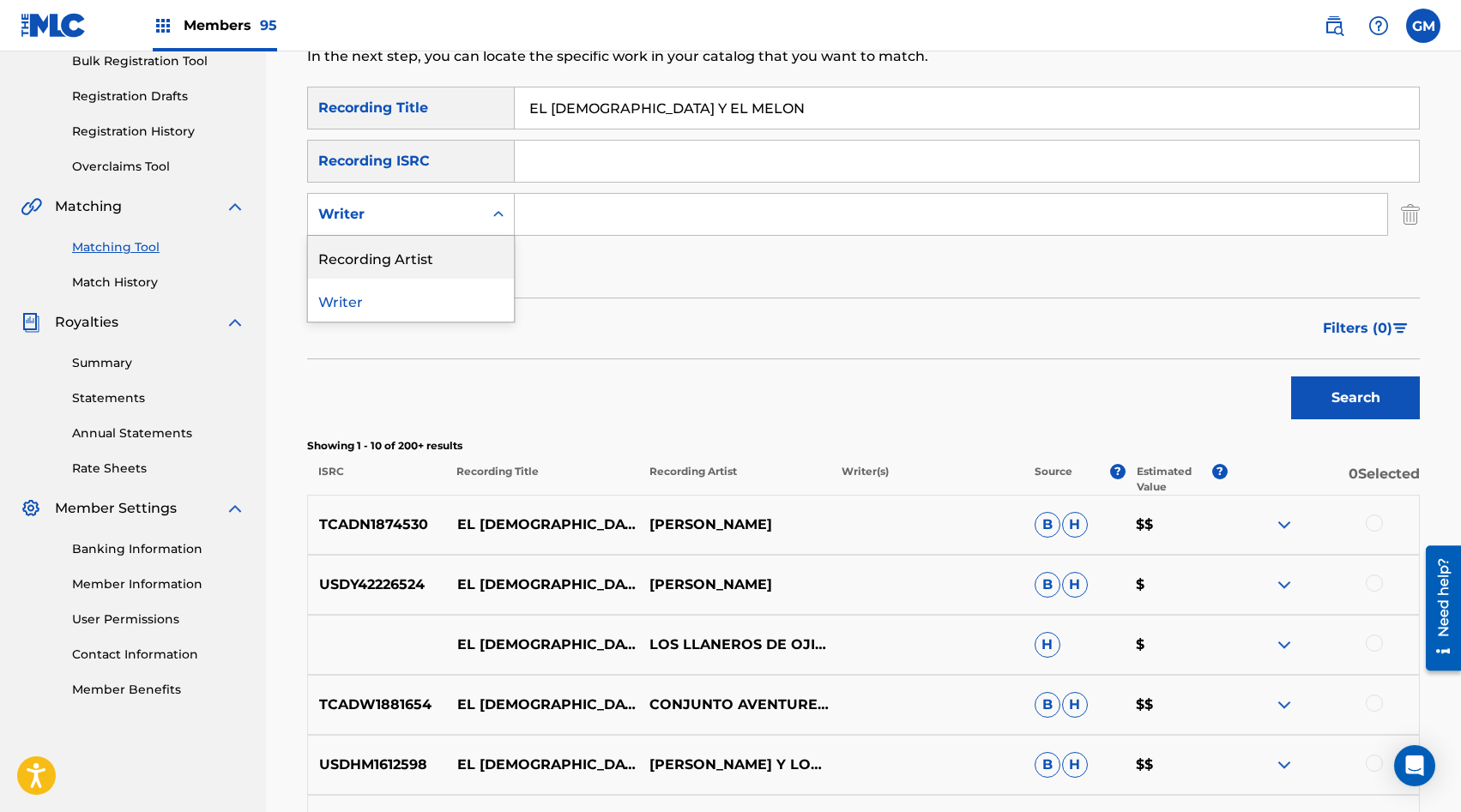click on "Recording Artist" at bounding box center (411, 257) 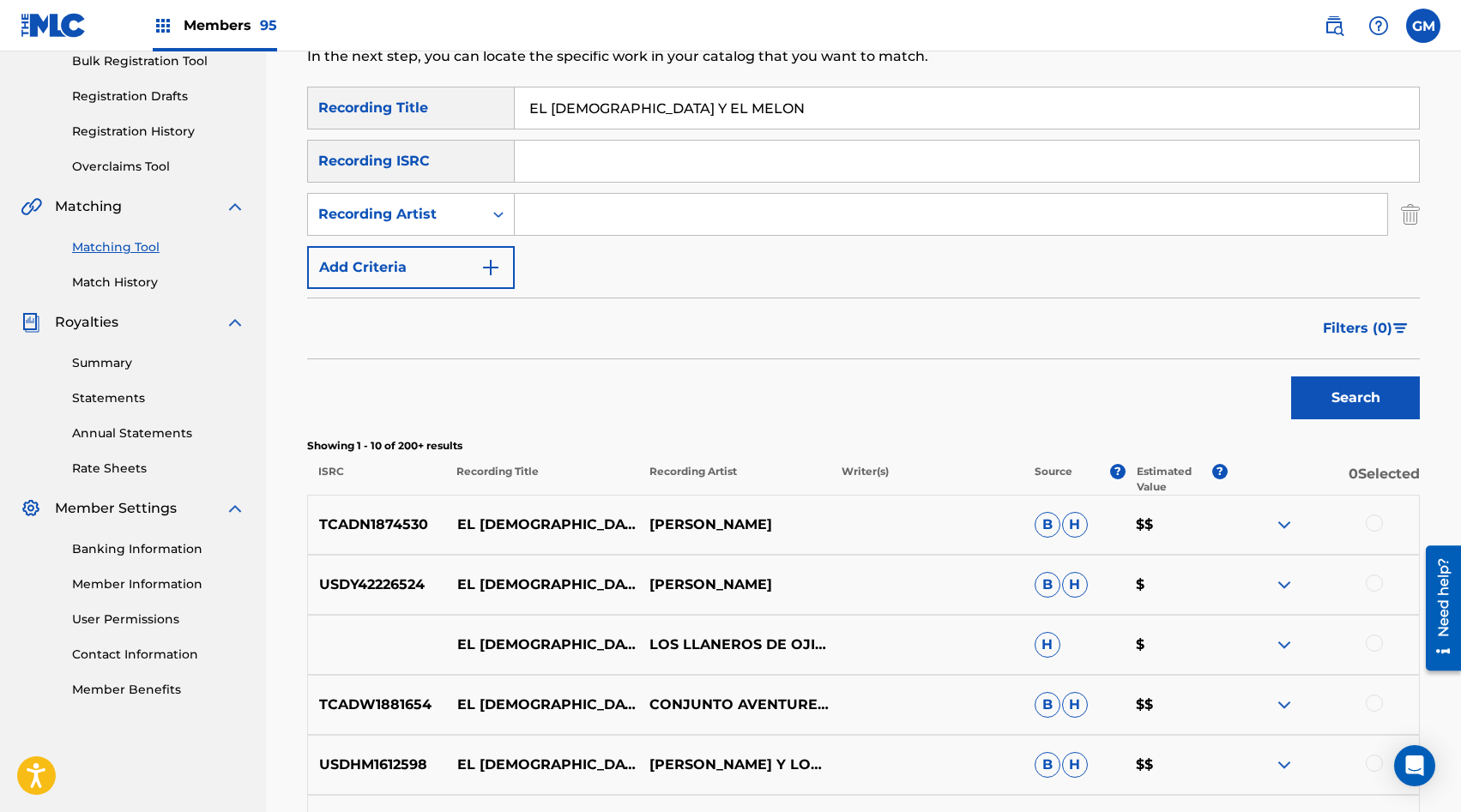 click at bounding box center (951, 214) 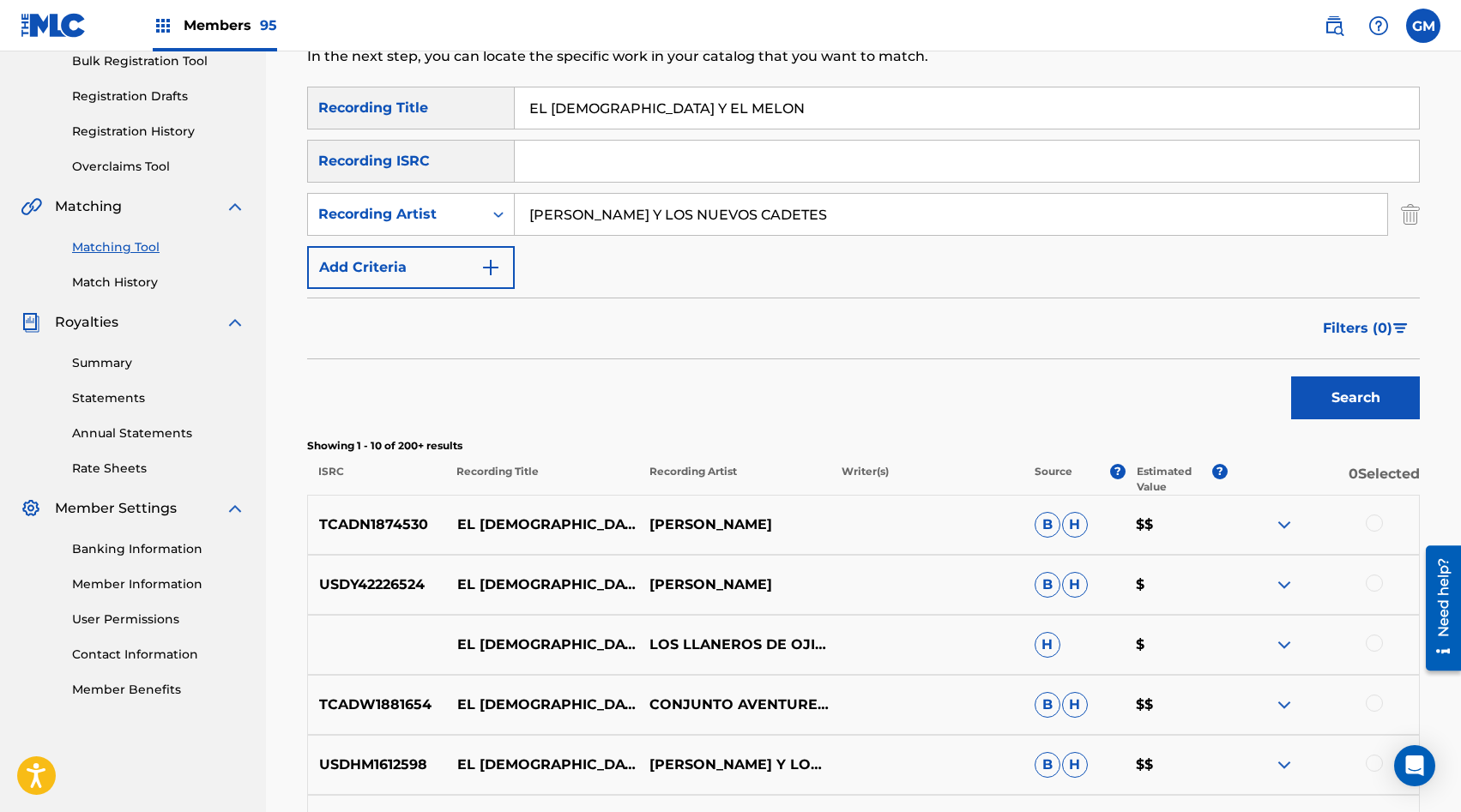 click on "Search" at bounding box center [1355, 398] 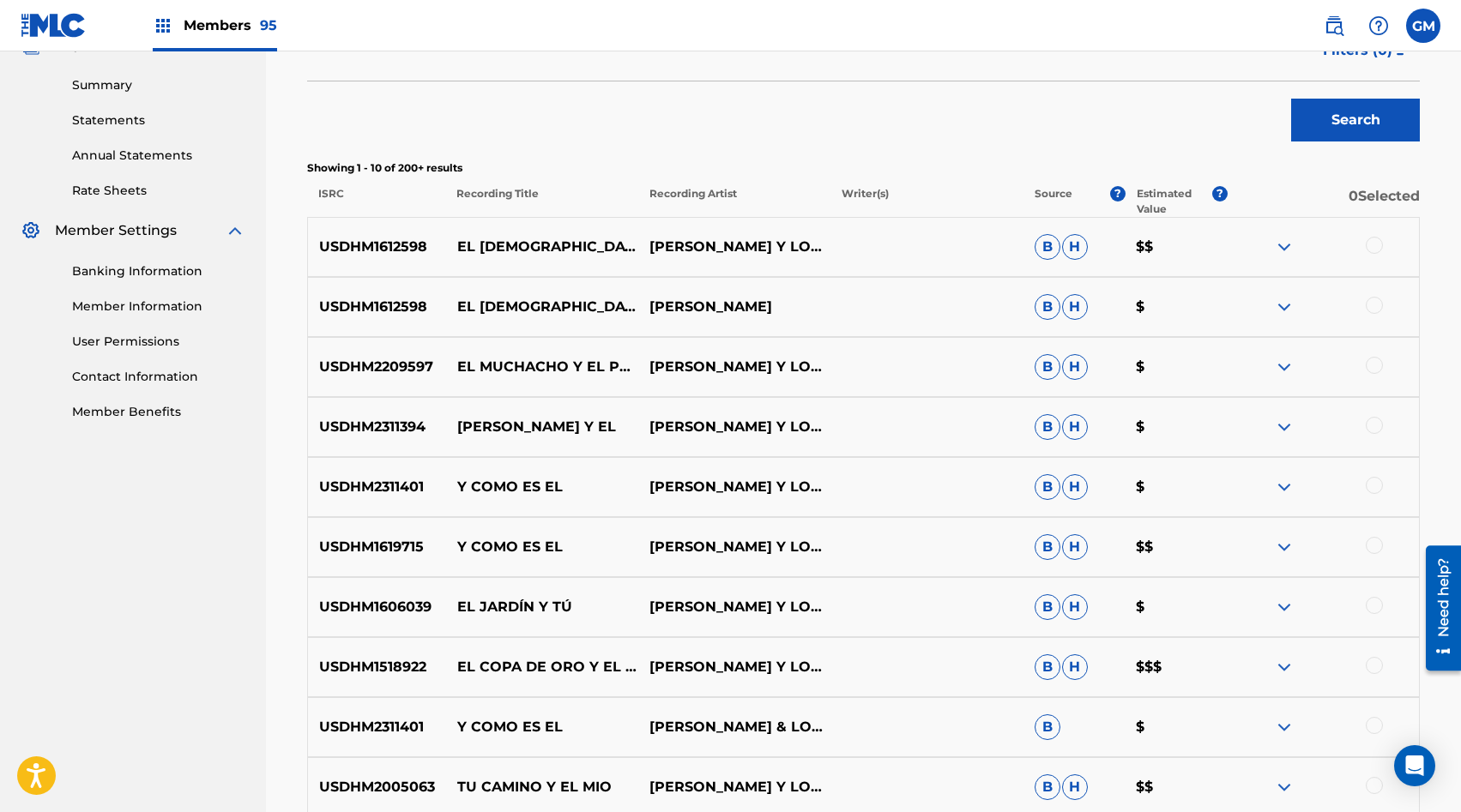 scroll, scrollTop: 550, scrollLeft: 0, axis: vertical 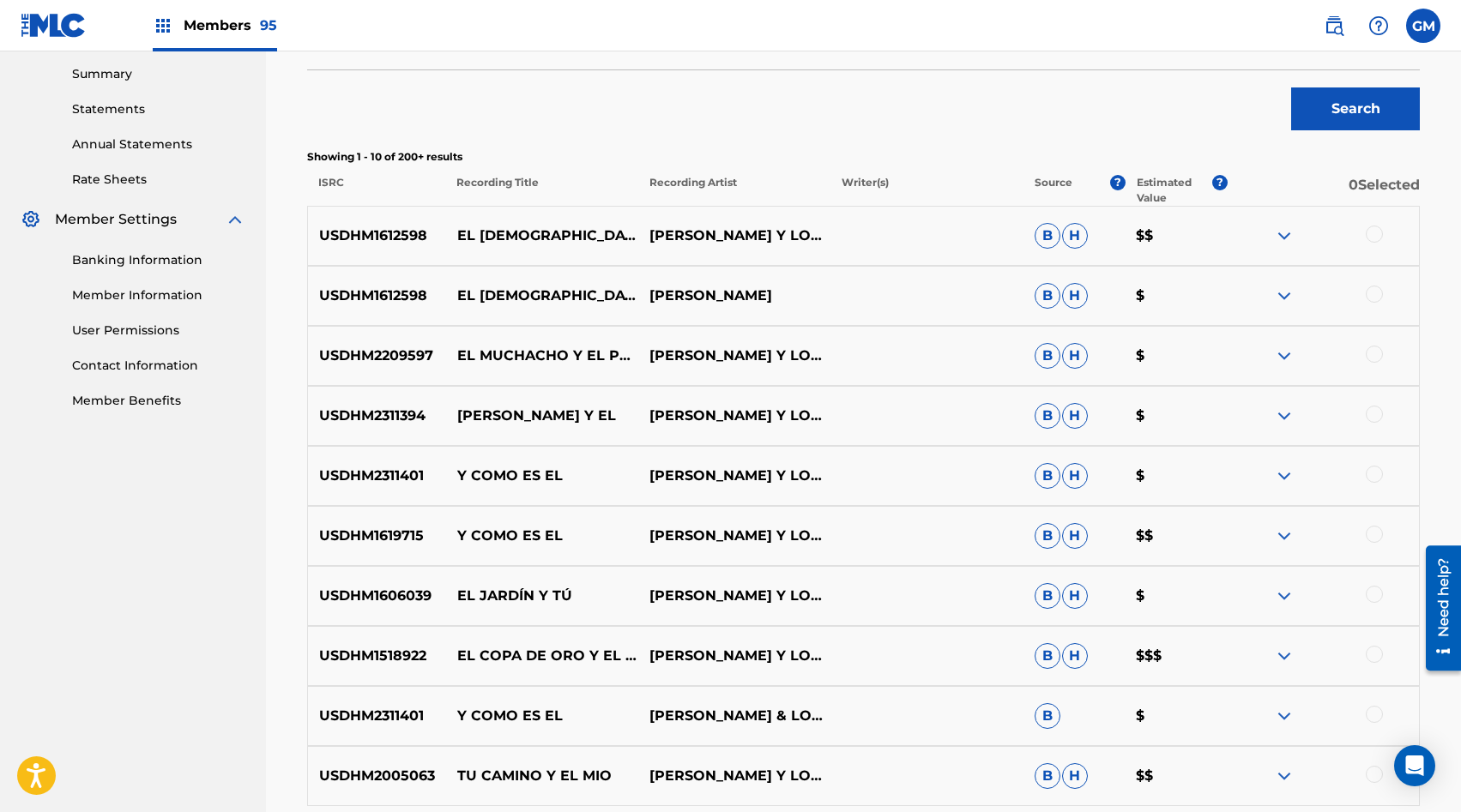 click at bounding box center (1374, 234) 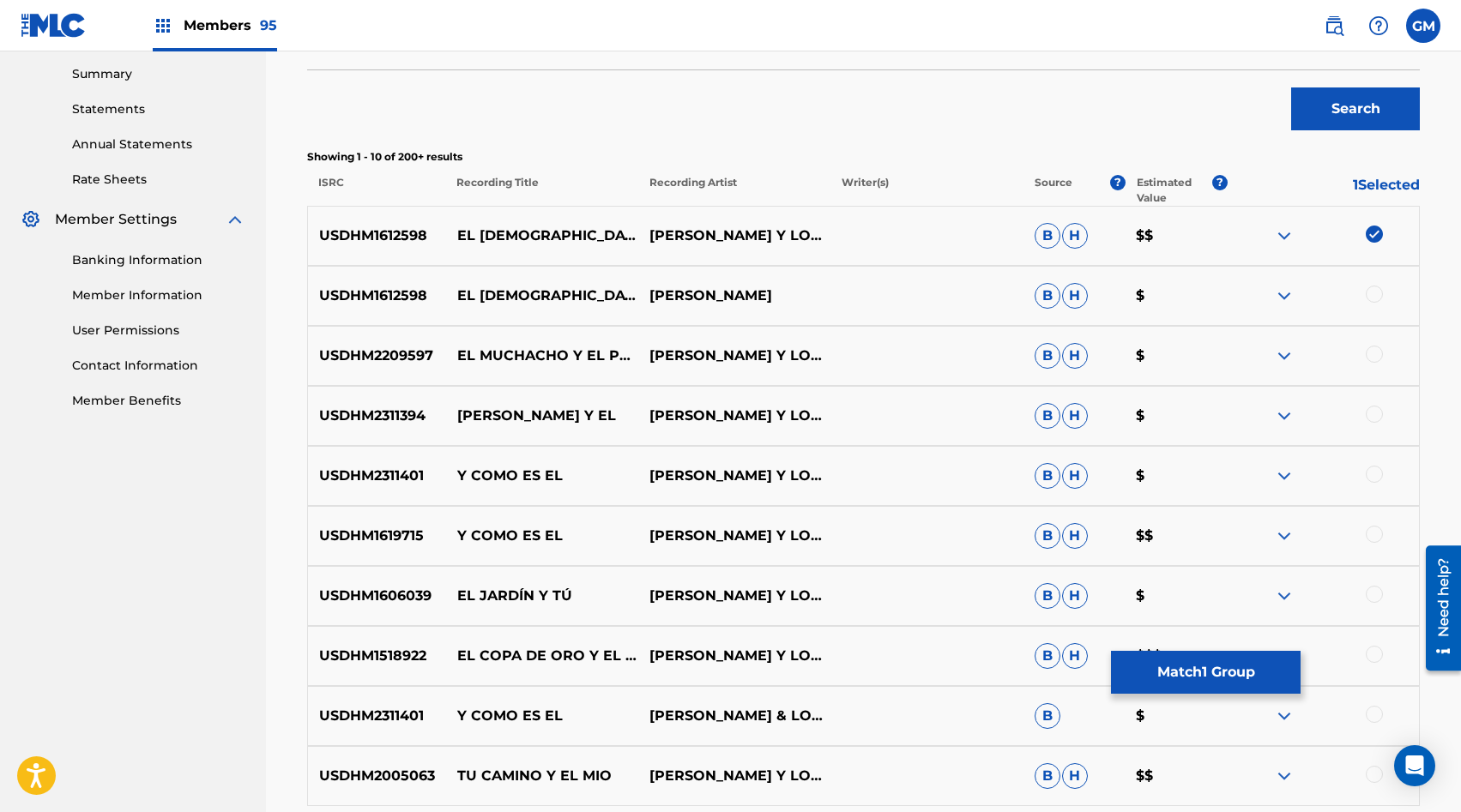 click at bounding box center [1374, 294] 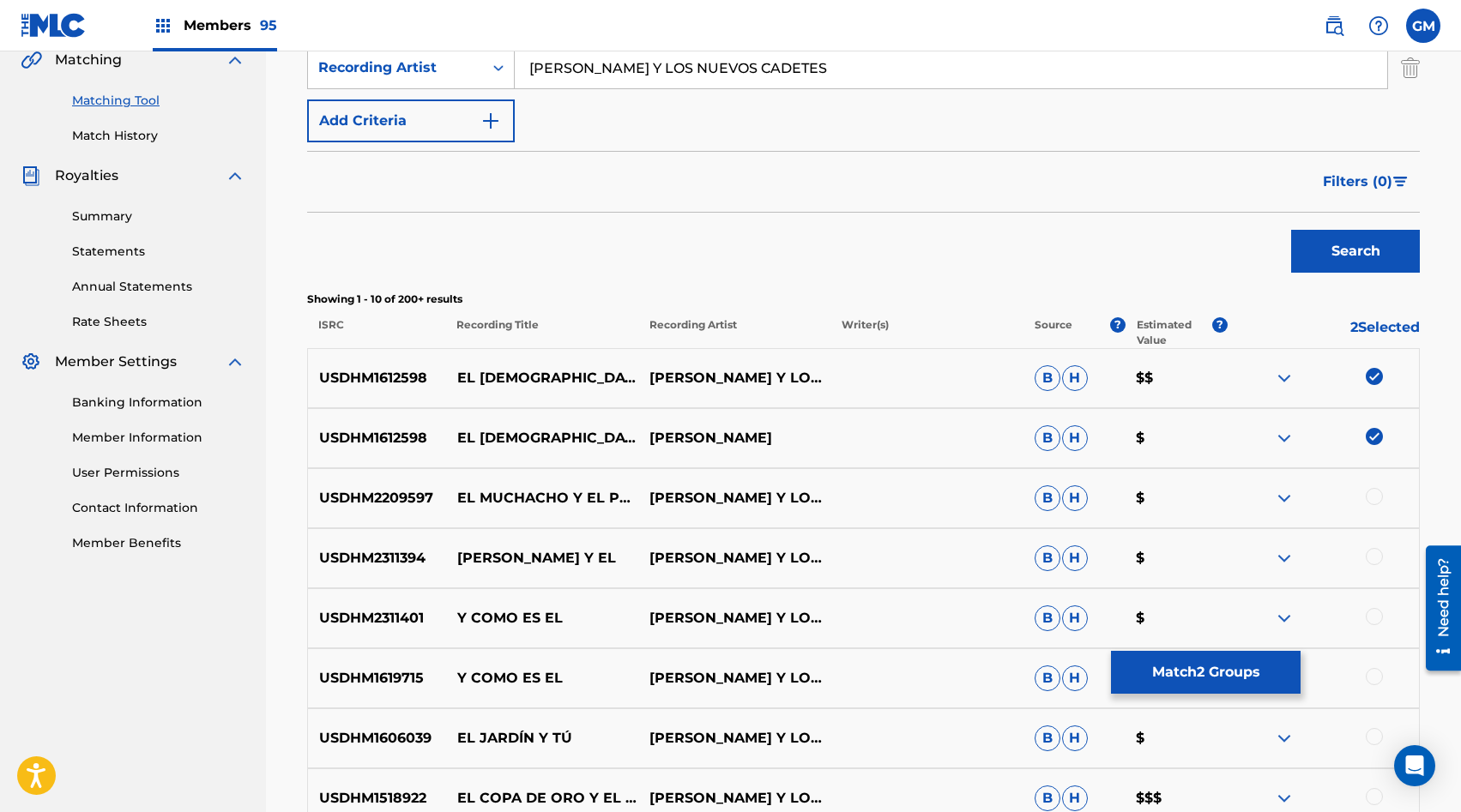 scroll, scrollTop: 316, scrollLeft: 0, axis: vertical 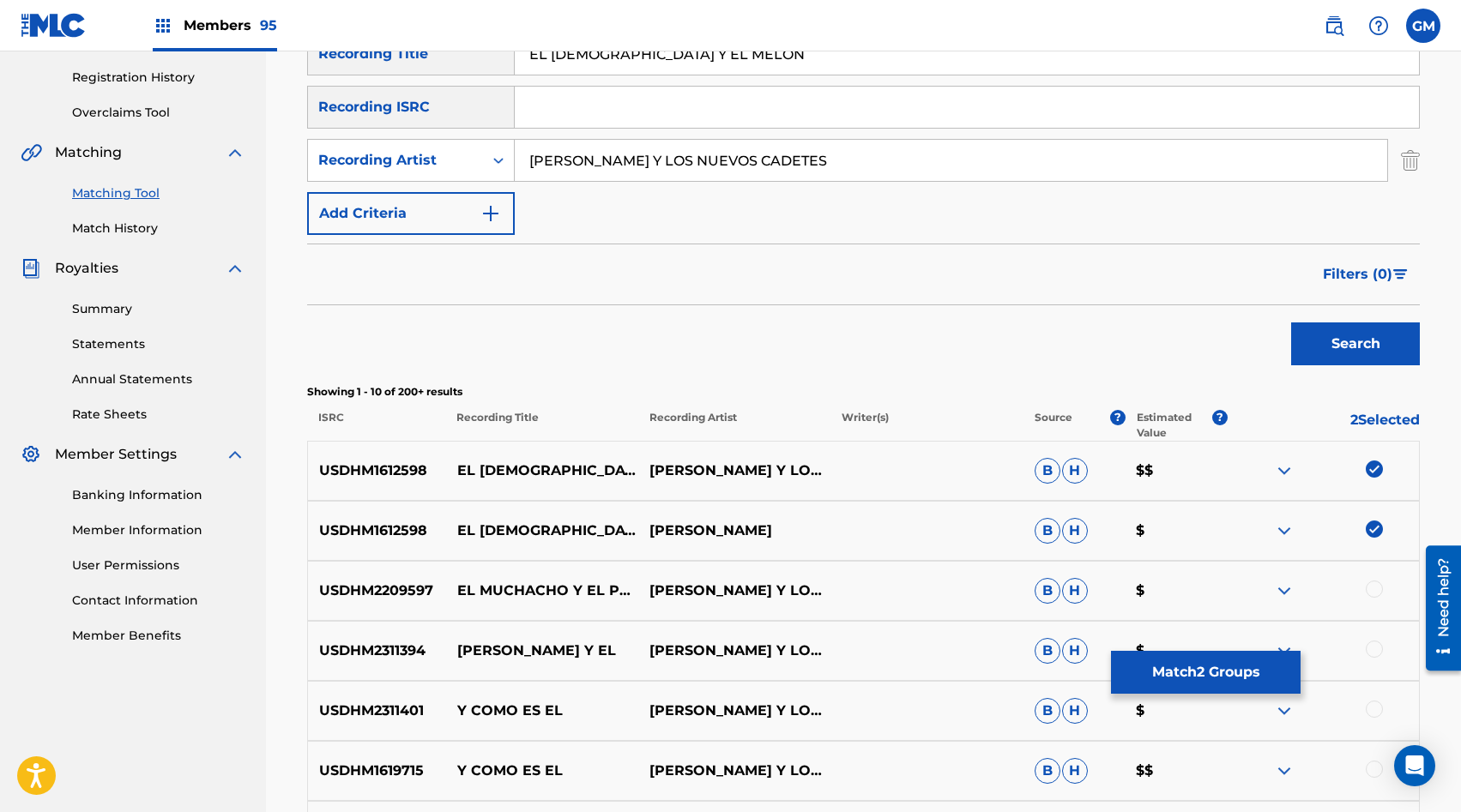 click on "SearchWithCriteria3a699e5e-f414-4f5d-b8d4-06f63151f6d1 Recording Title EL MORO Y EL MELON SearchWithCriteria7af53b02-a399-4223-a058-c46d193d56e3 Recording ISRC SearchWithCriteriae98043bc-4d2d-4155-a5be-4be8ef5b9d9f Recording Artist [PERSON_NAME] Y LOS NUEVOS CADETES Add Criteria" at bounding box center (863, 134) 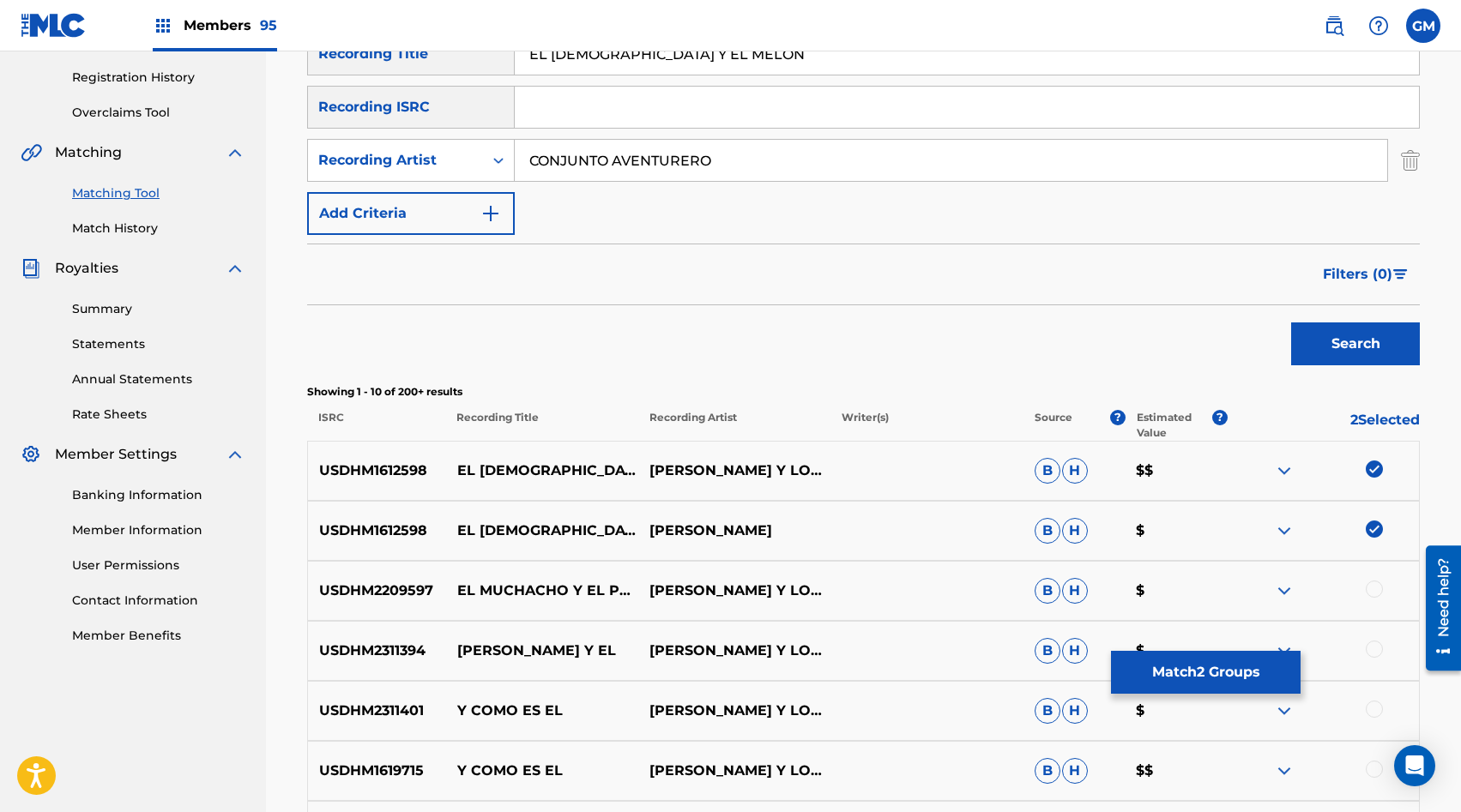 click on "Search" at bounding box center [1355, 344] 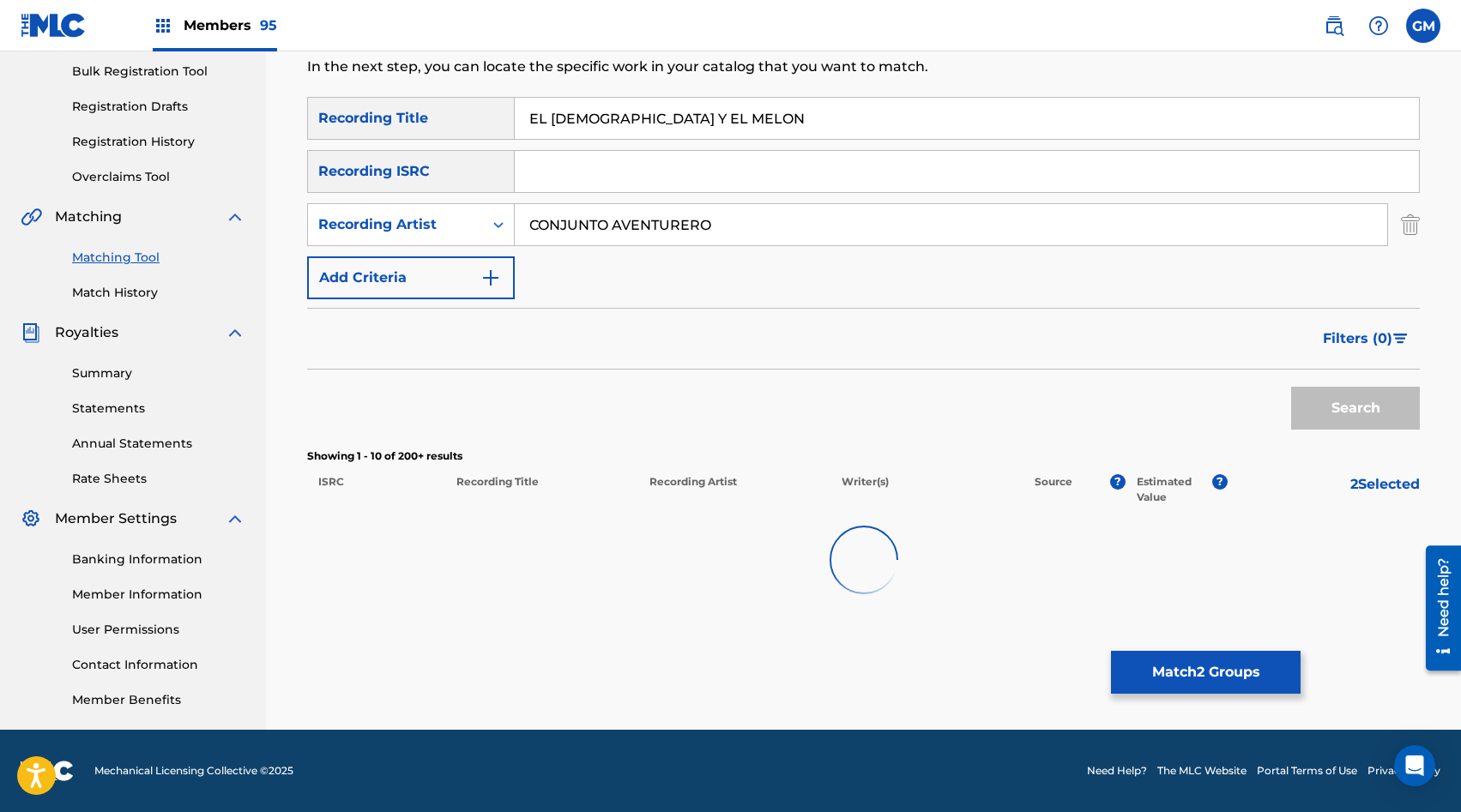 scroll, scrollTop: 316, scrollLeft: 0, axis: vertical 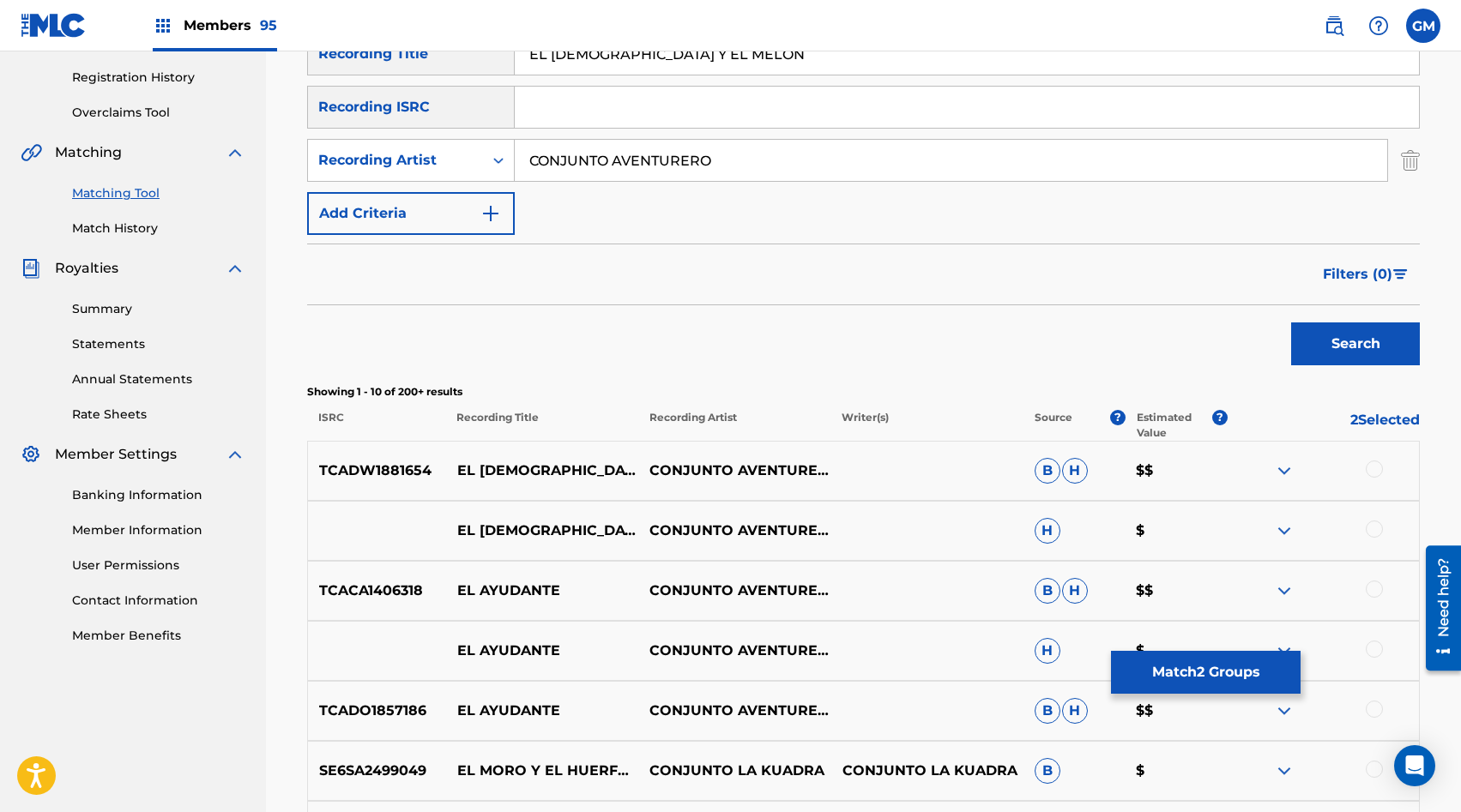 click at bounding box center [1374, 469] 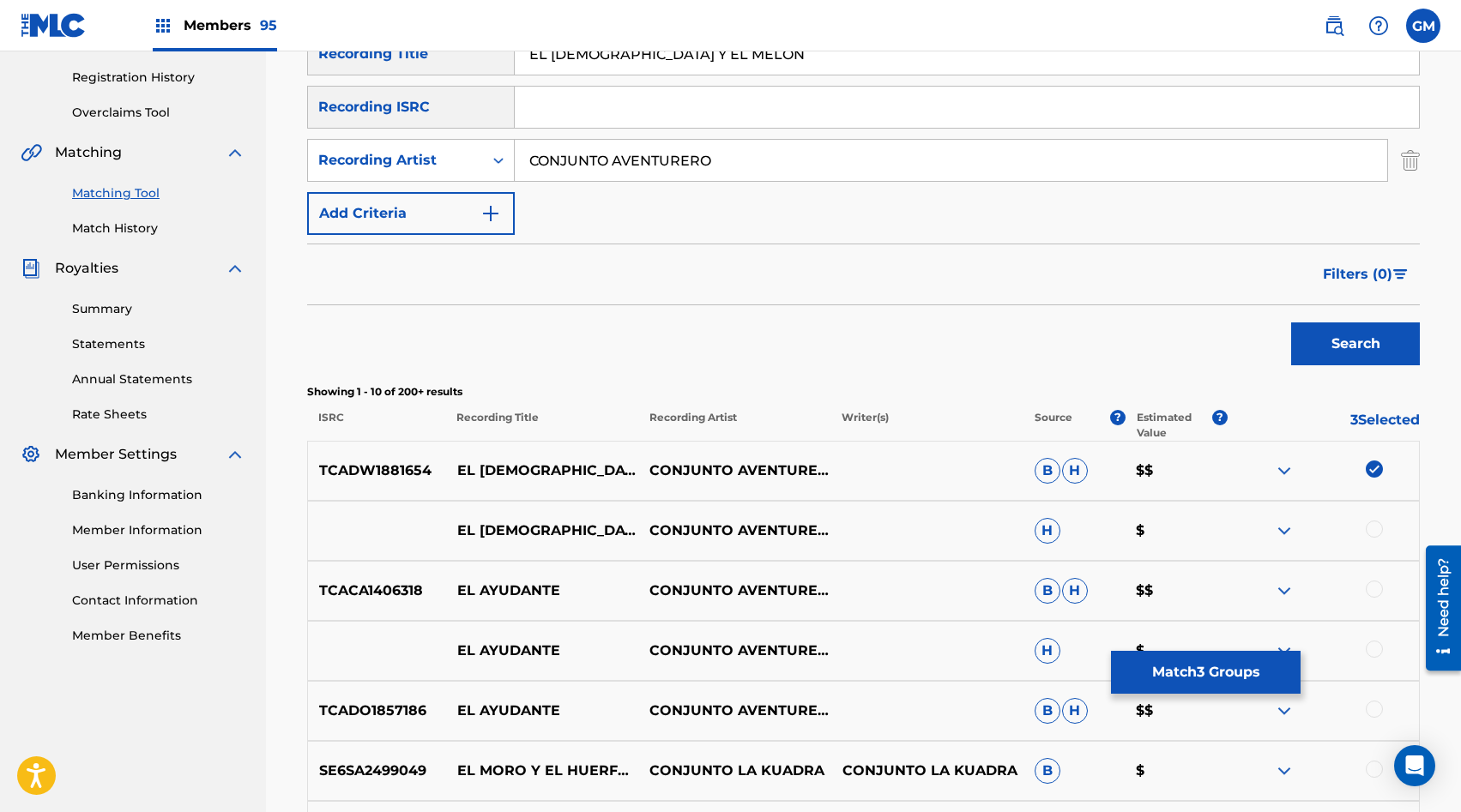 click at bounding box center (1374, 529) 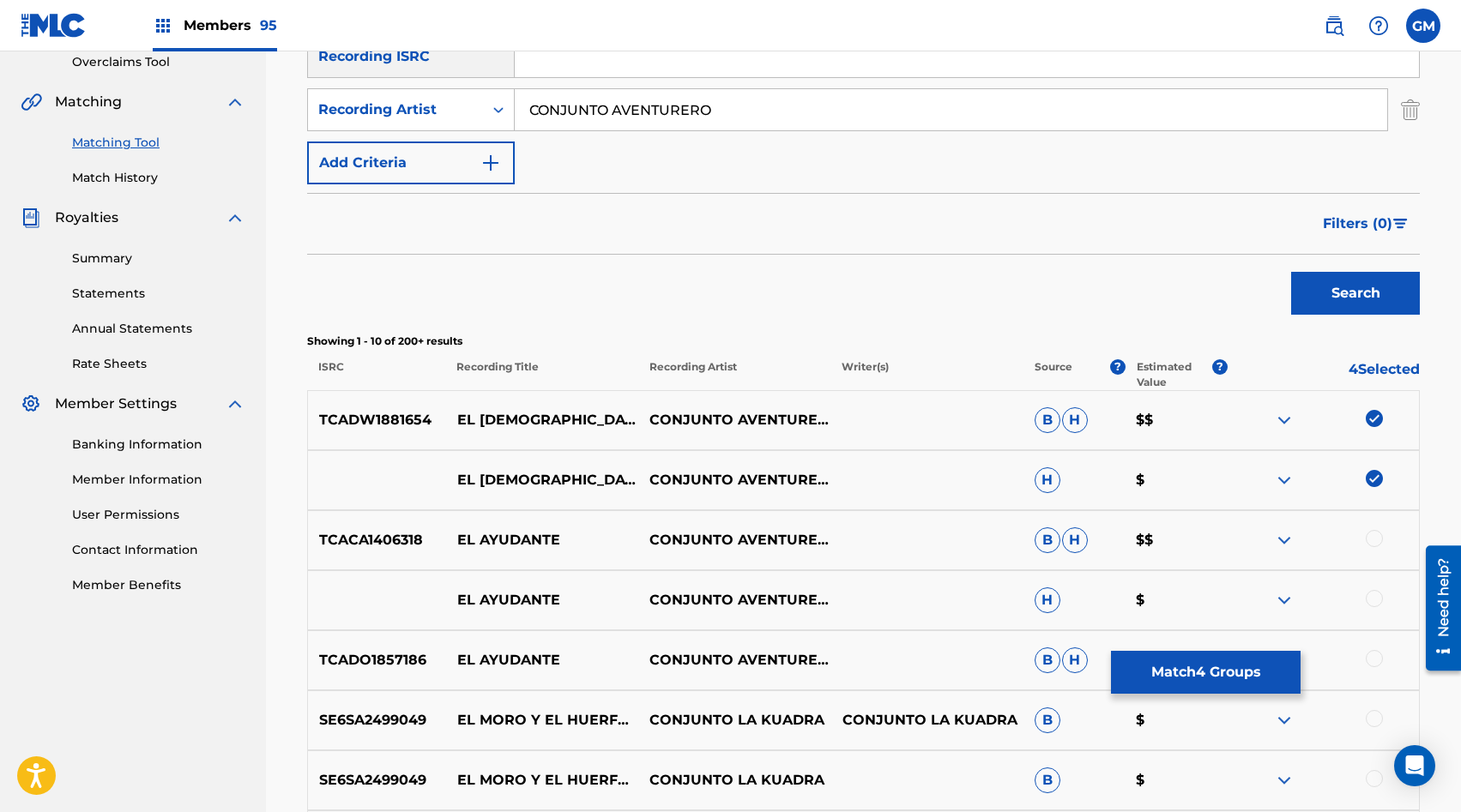 scroll, scrollTop: 367, scrollLeft: 0, axis: vertical 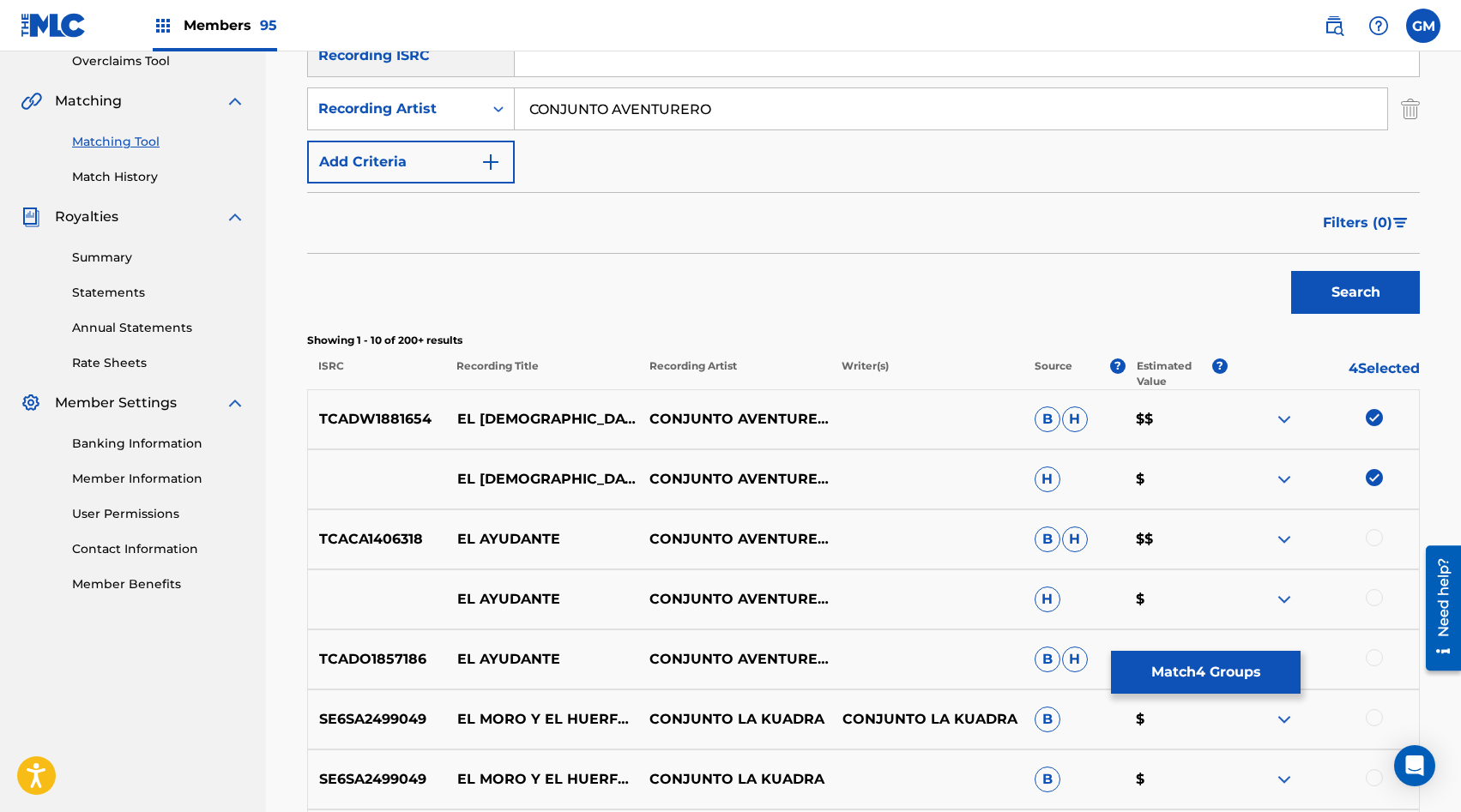click on "CONJUNTO AVENTURERO" at bounding box center (951, 109) 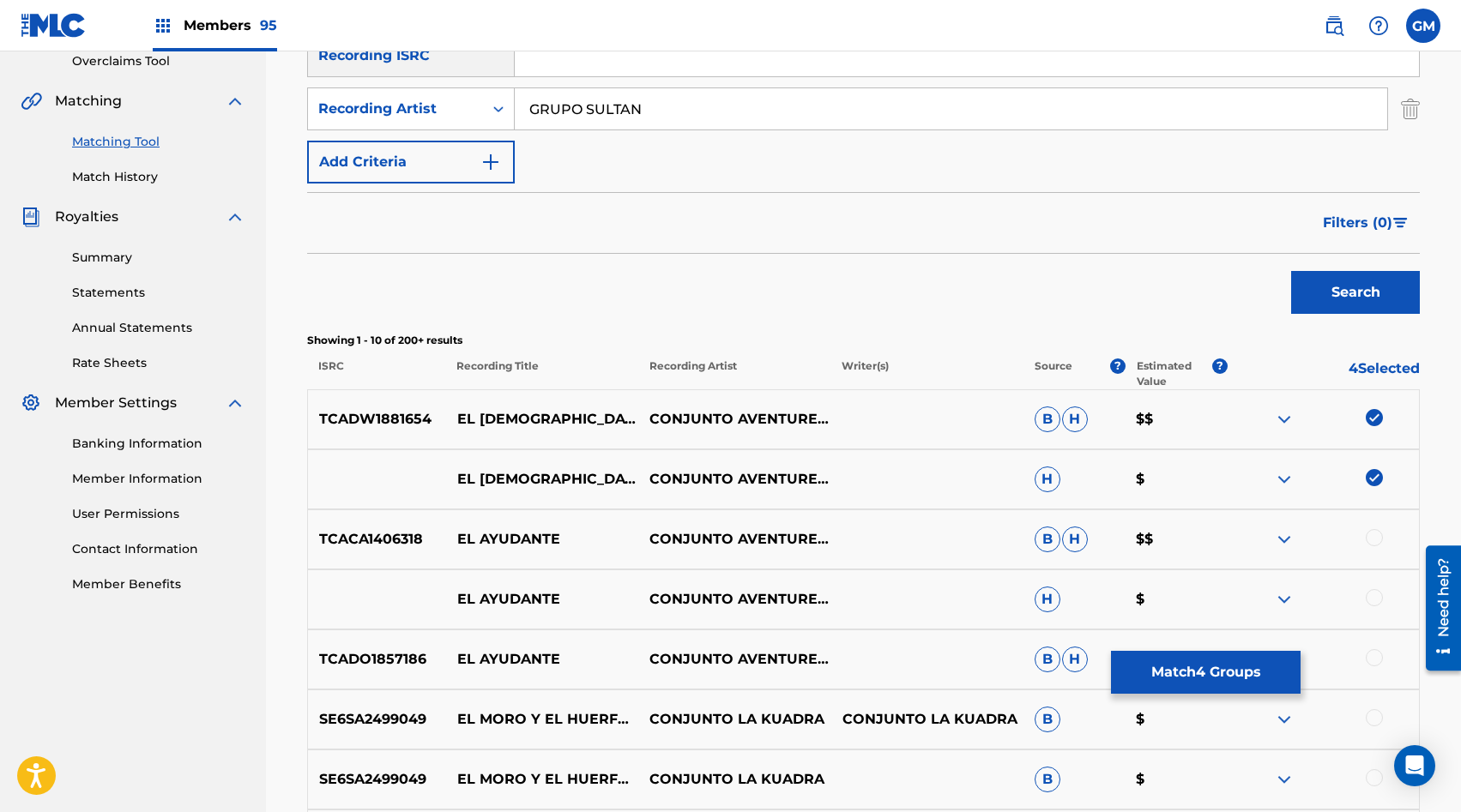 type on "GRUPO SULTAN" 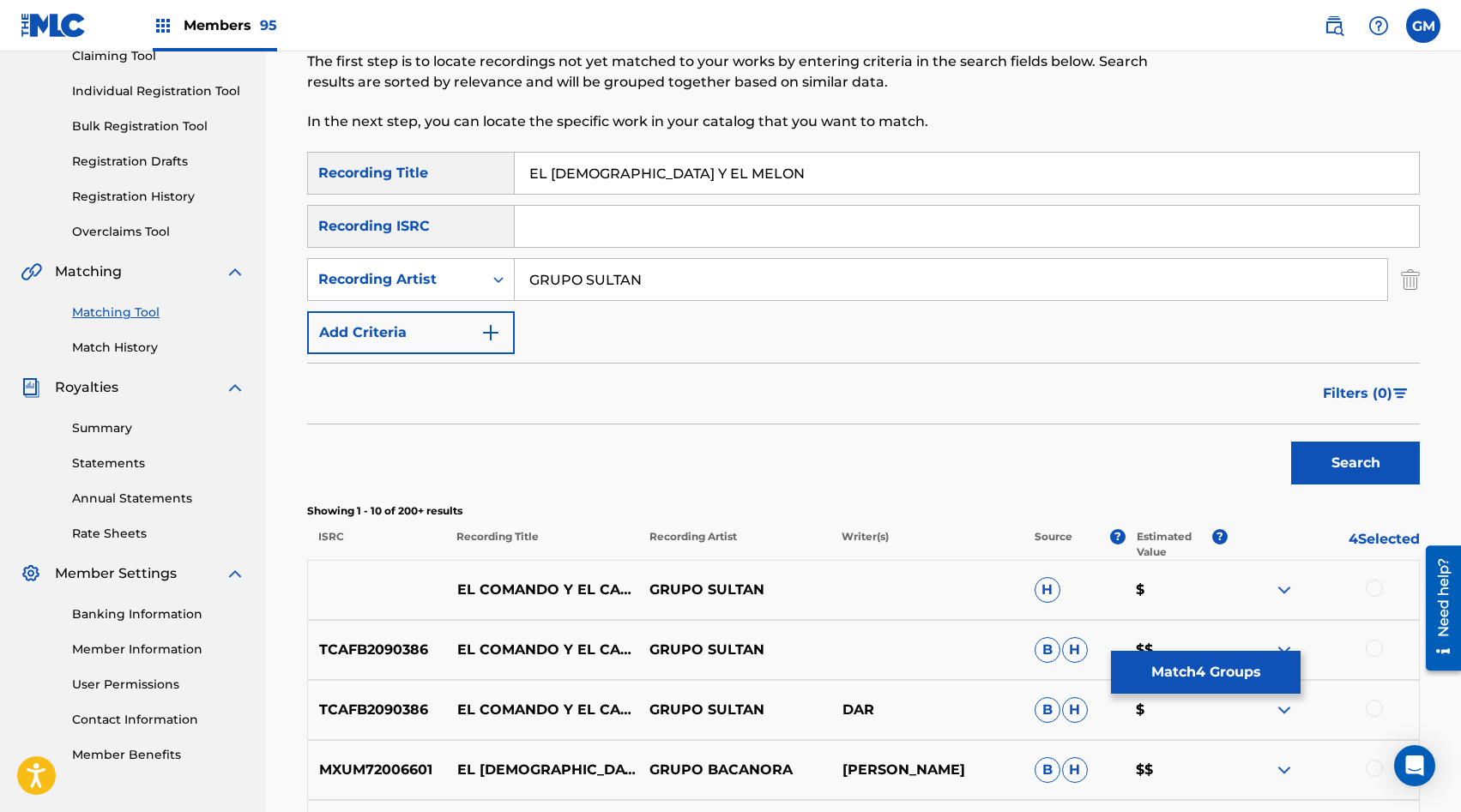 scroll, scrollTop: 100, scrollLeft: 0, axis: vertical 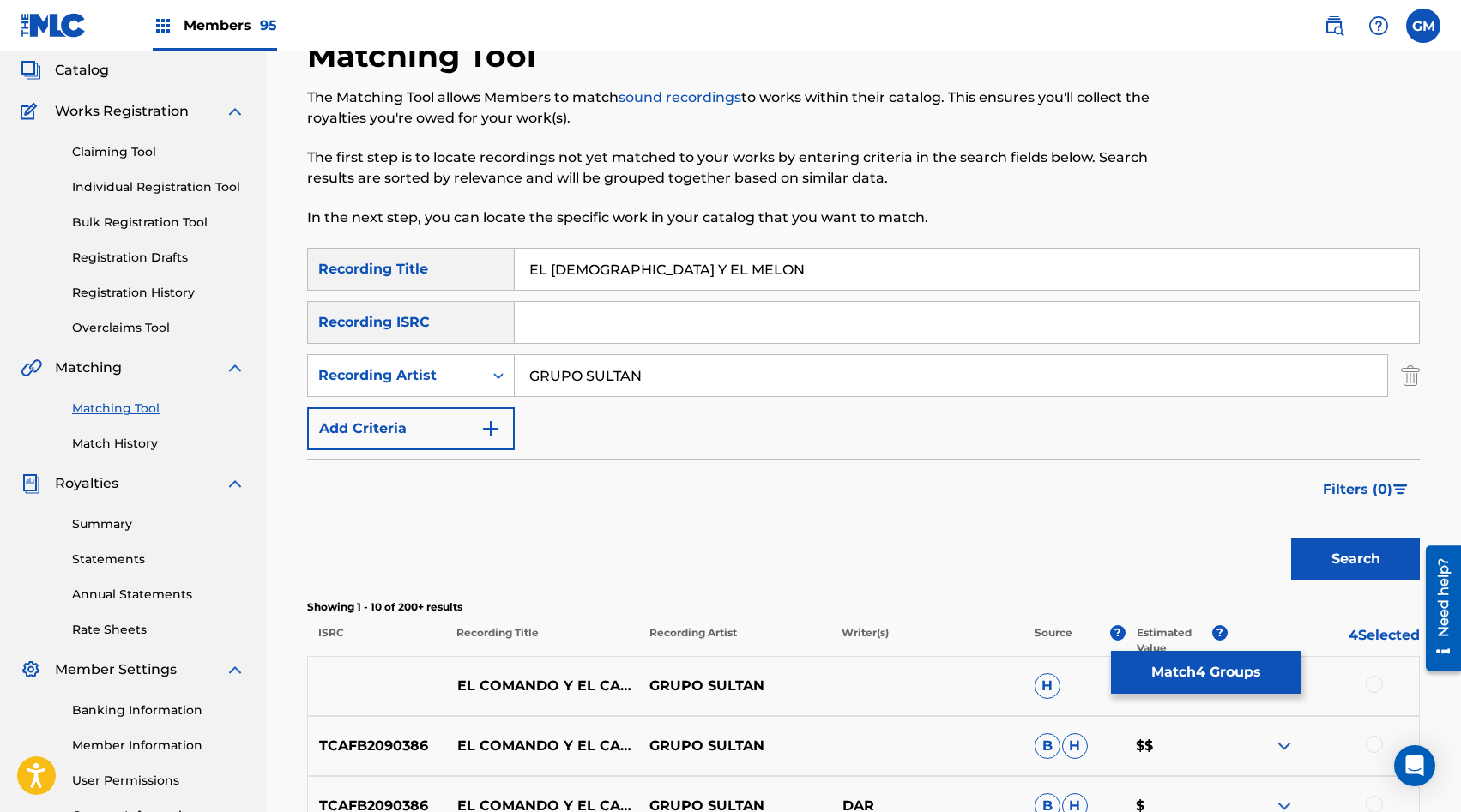 click on "EL [DEMOGRAPHIC_DATA] Y EL MELON" at bounding box center (967, 269) 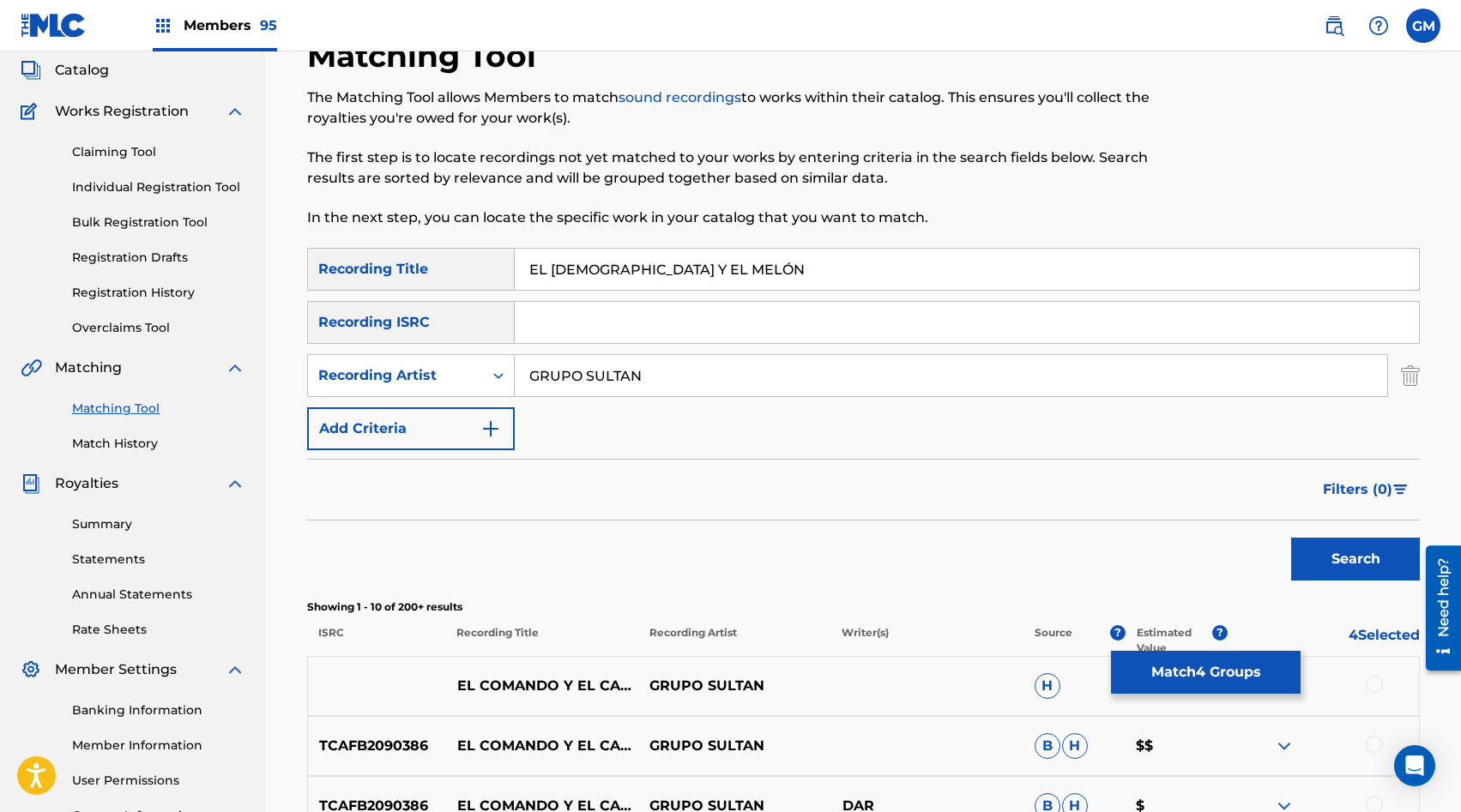 type on "EL [DEMOGRAPHIC_DATA] Y EL MELÓN" 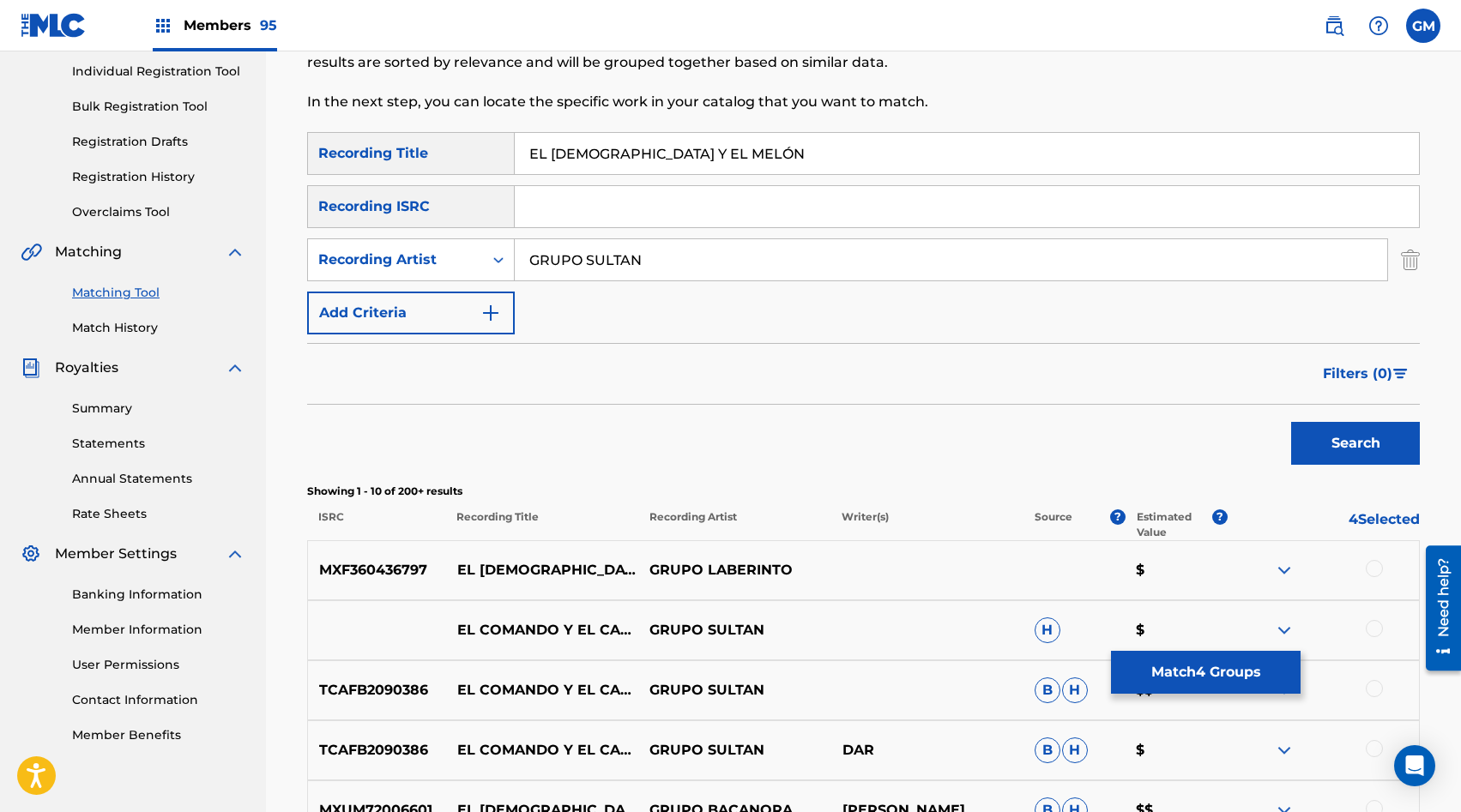 scroll, scrollTop: 222, scrollLeft: 0, axis: vertical 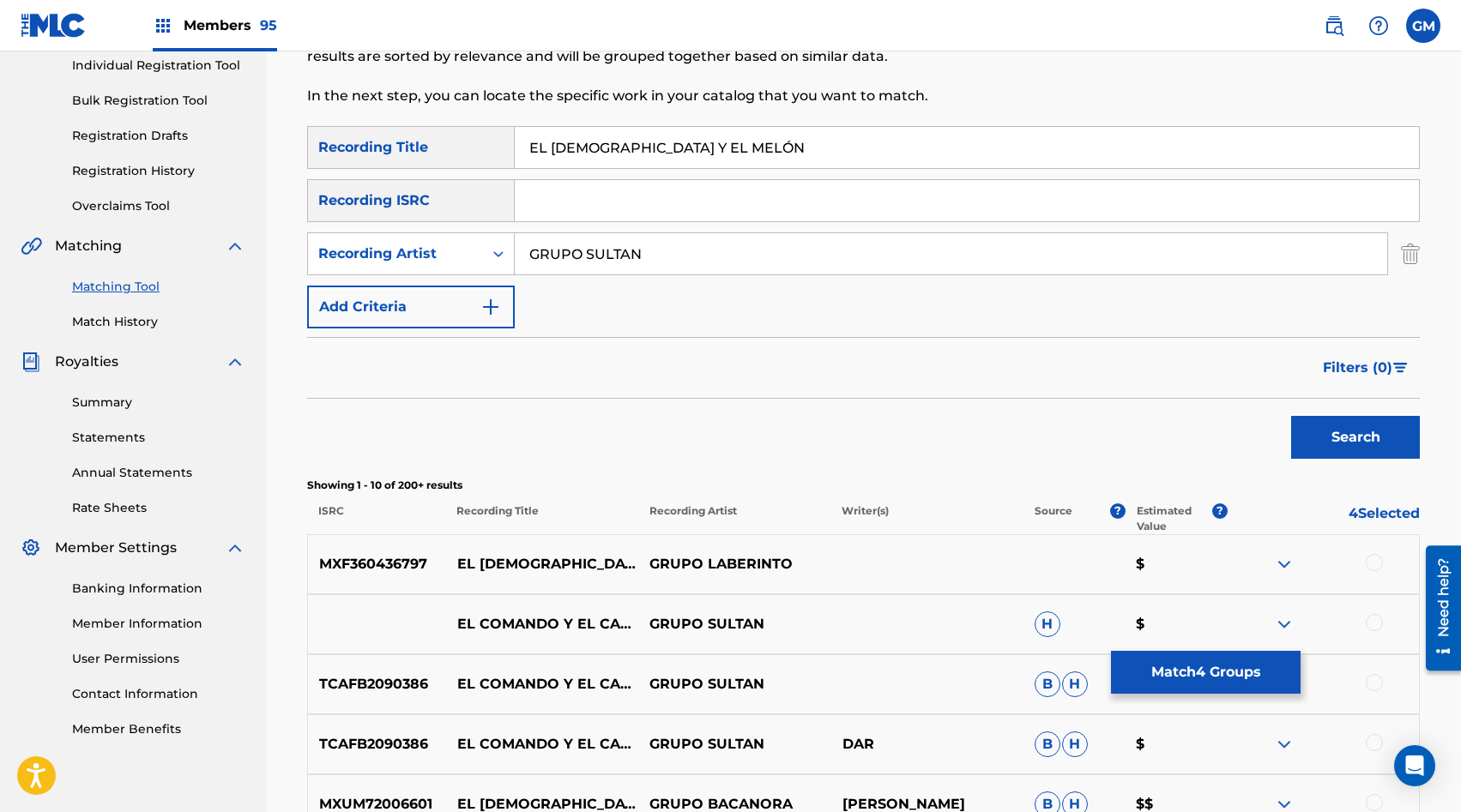 click on "GRUPO SULTAN" at bounding box center [951, 254] 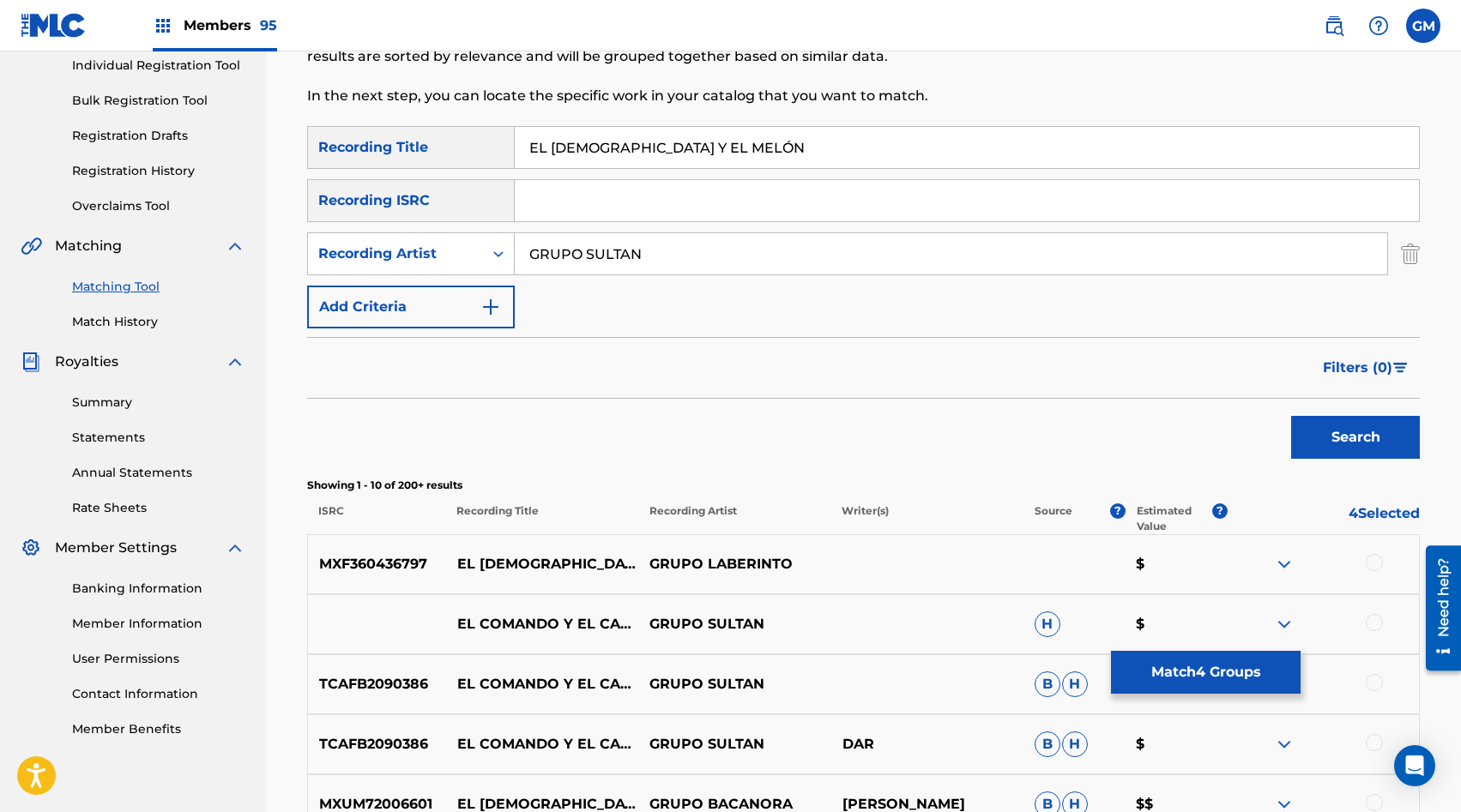 paste on "LOS AMANTES DEL NORTE" 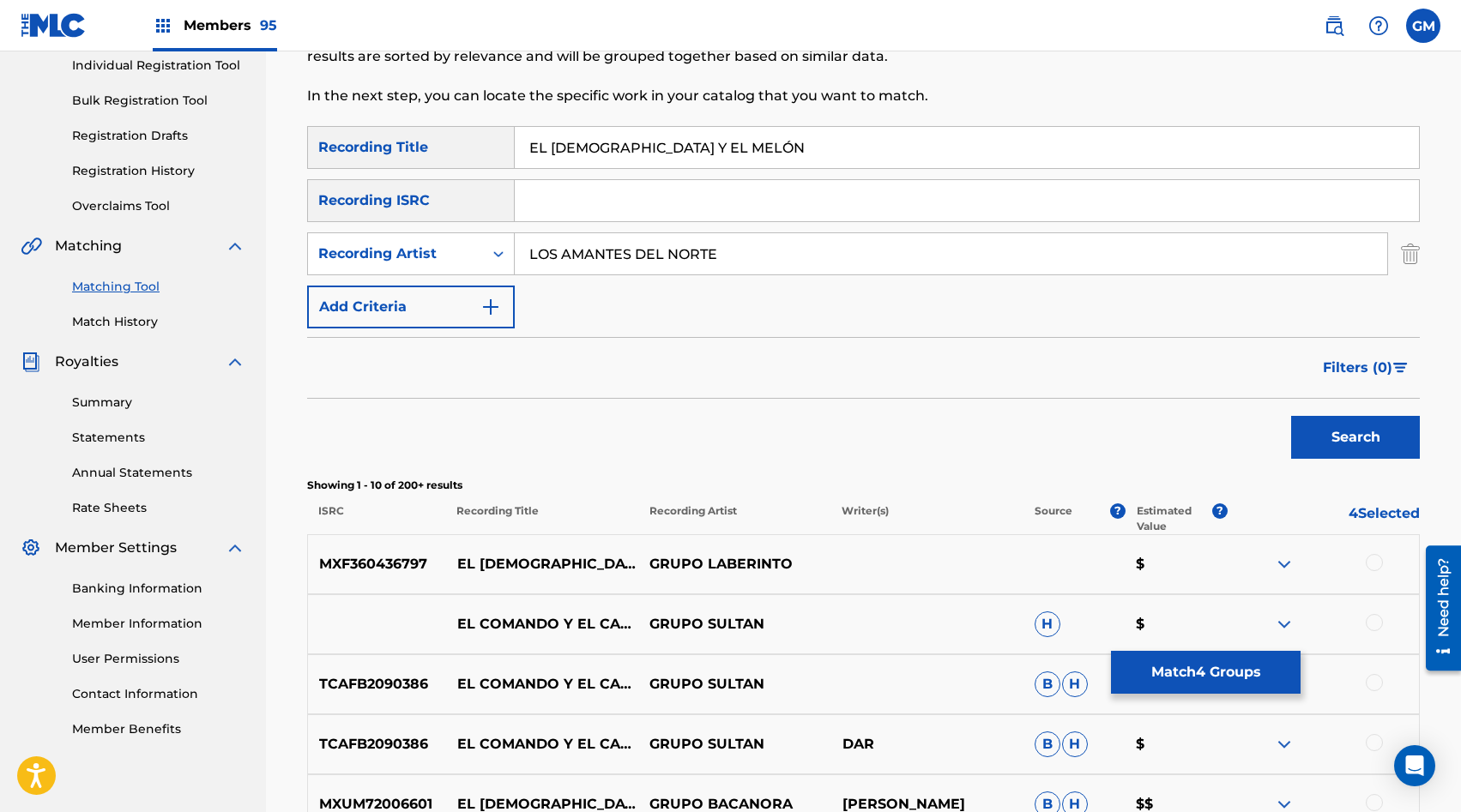 type on "LOS AMANTES DEL NORTE" 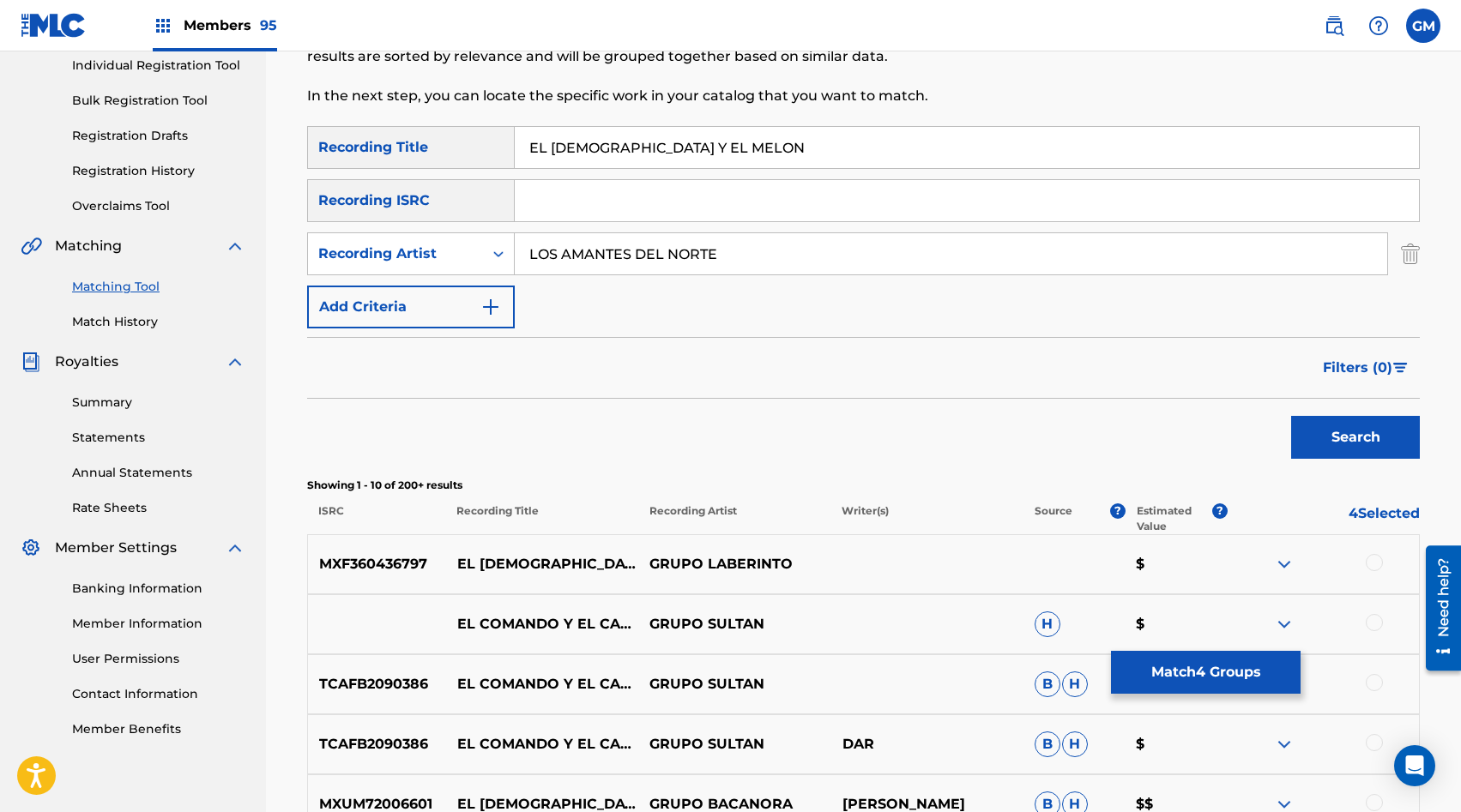 type on "EL [DEMOGRAPHIC_DATA] Y EL MELON" 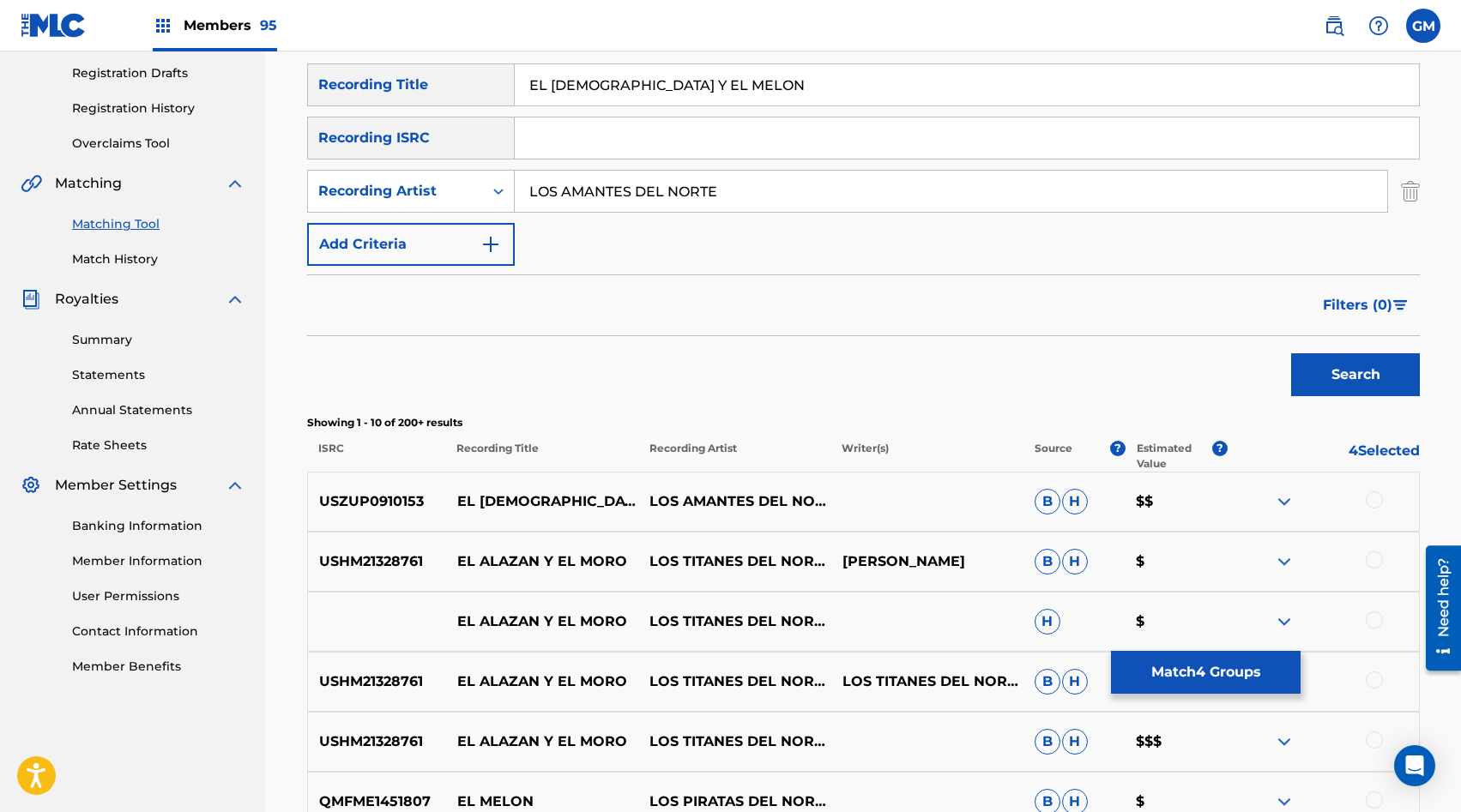 scroll, scrollTop: 340, scrollLeft: 0, axis: vertical 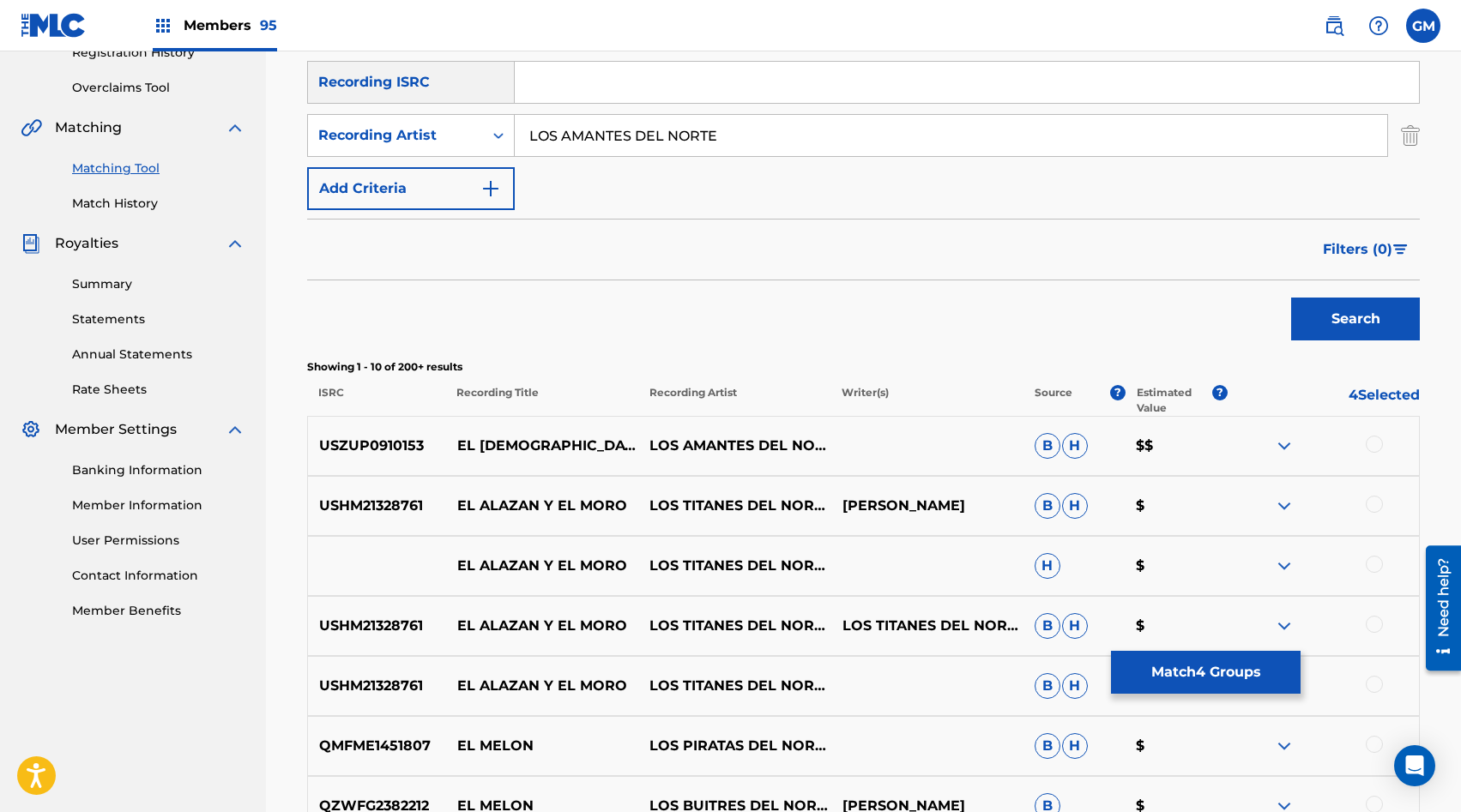 click at bounding box center (1374, 444) 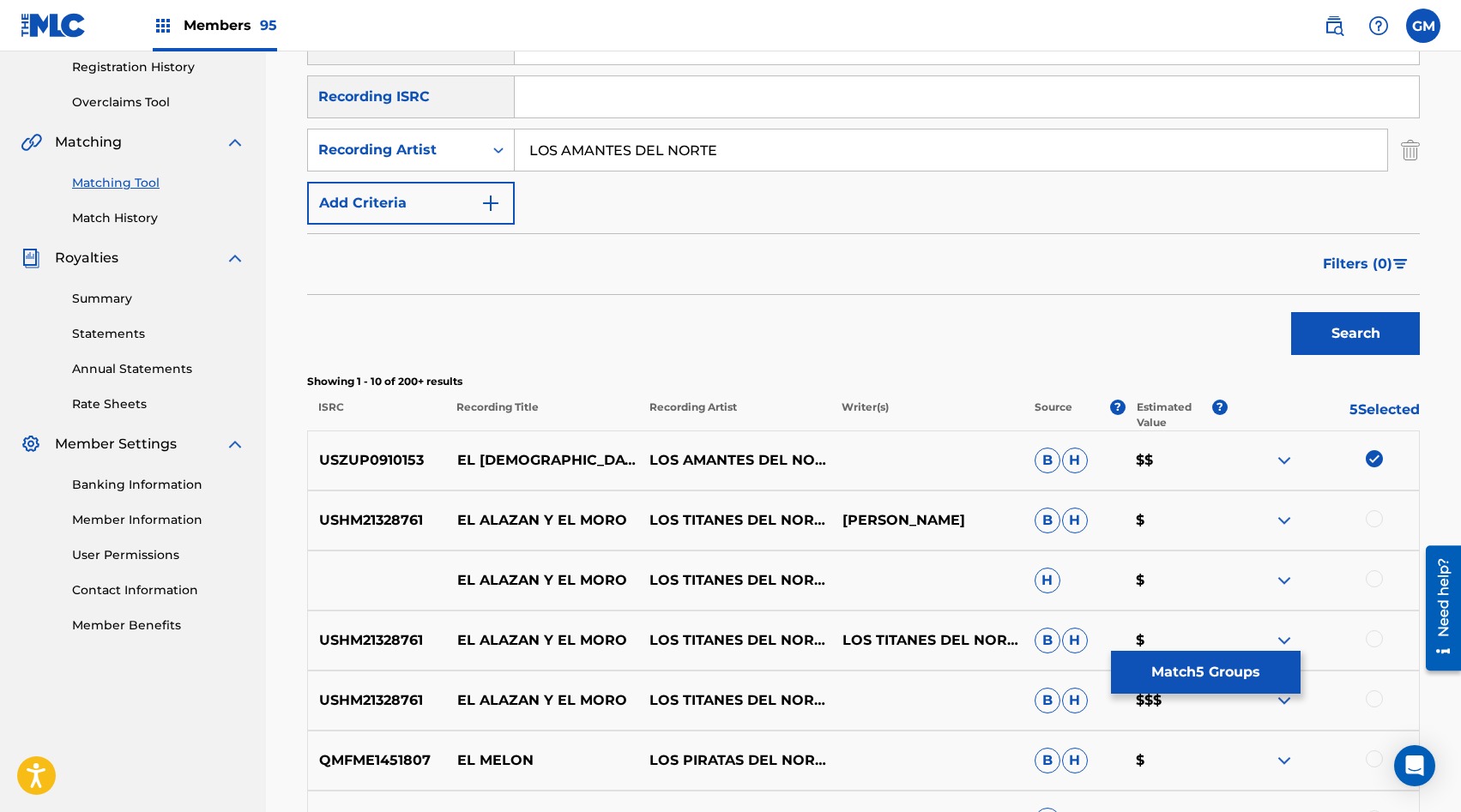 scroll, scrollTop: 184, scrollLeft: 0, axis: vertical 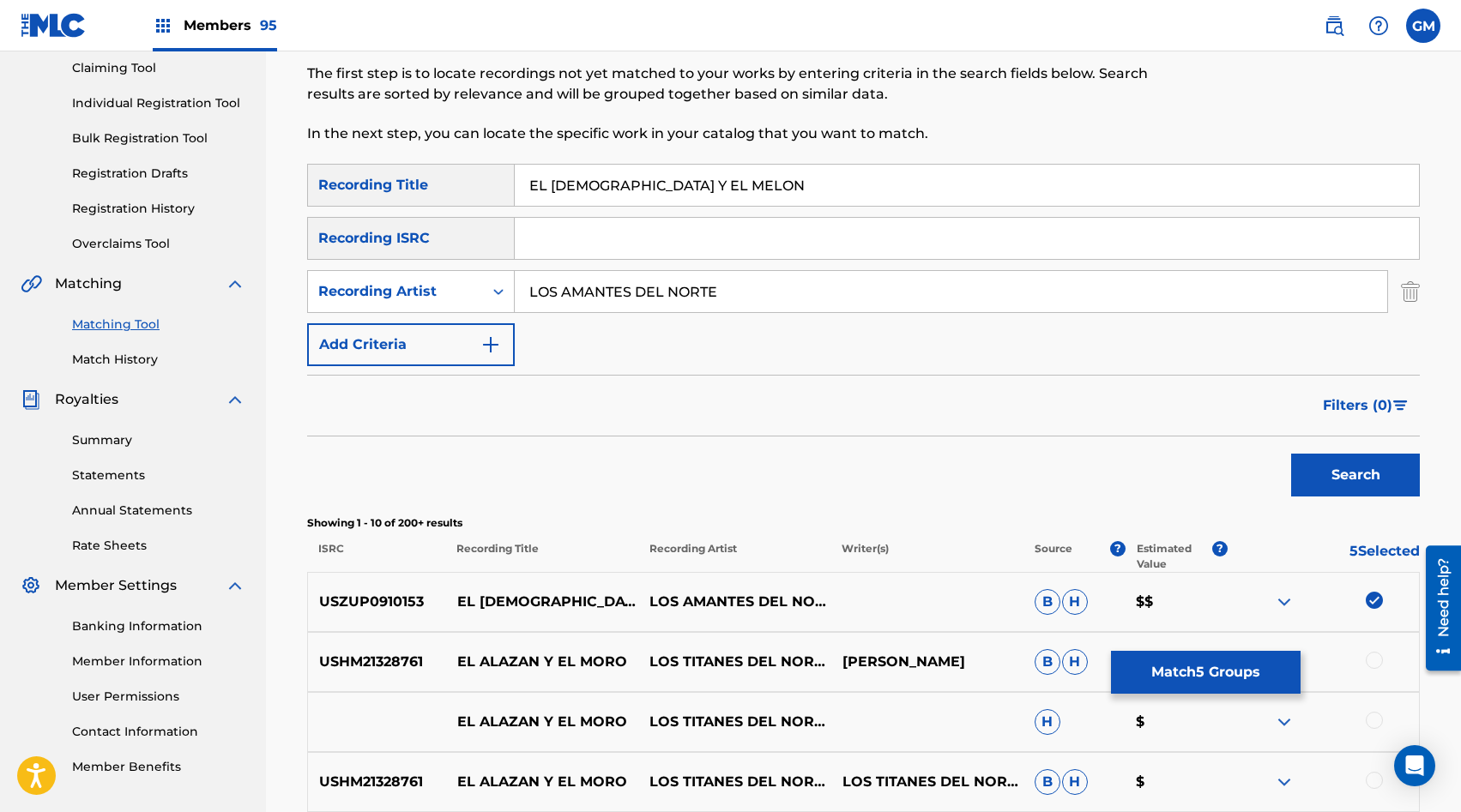 click on "LOS AMANTES DEL NORTE" at bounding box center [951, 292] 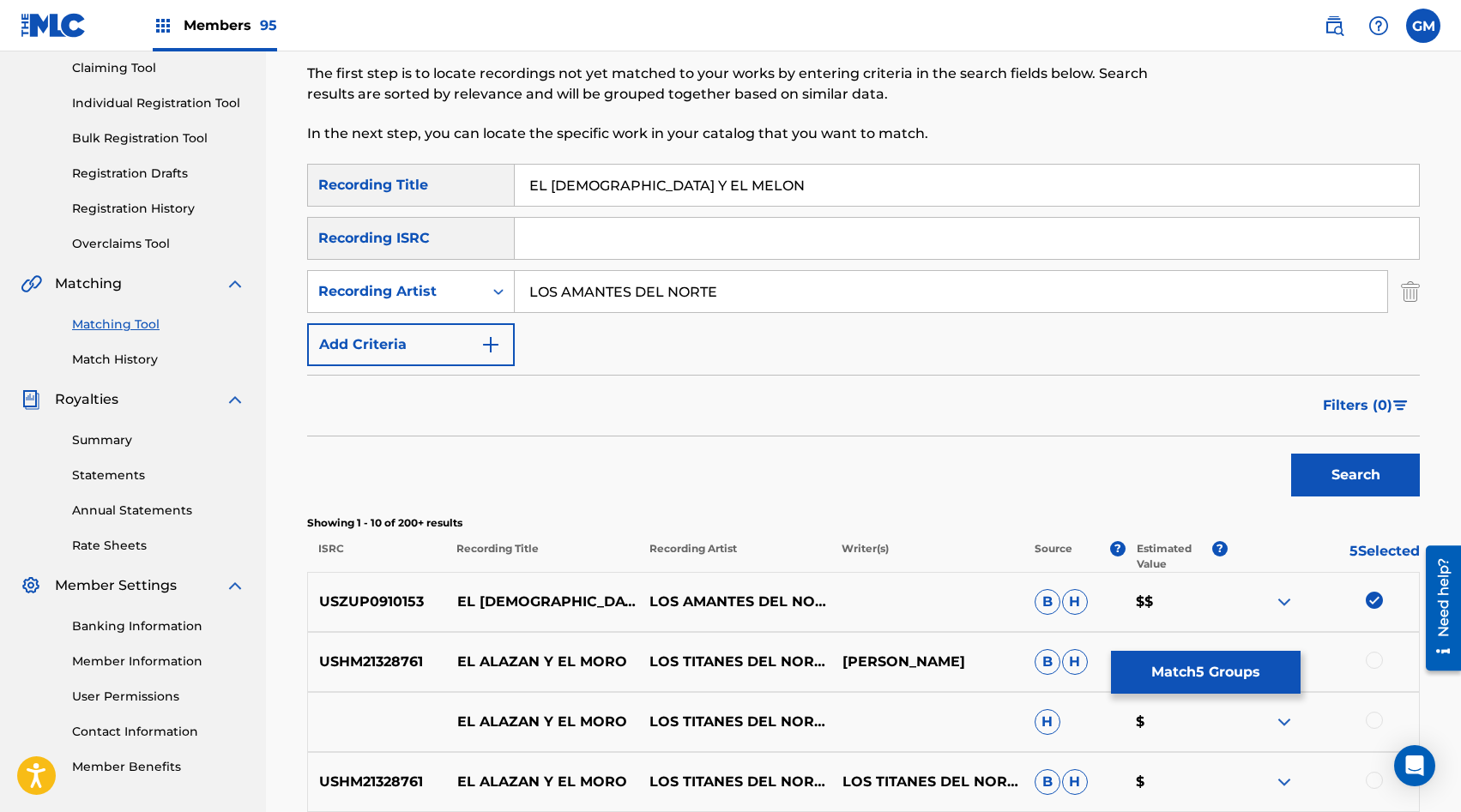 paste on "[PERSON_NAME]" 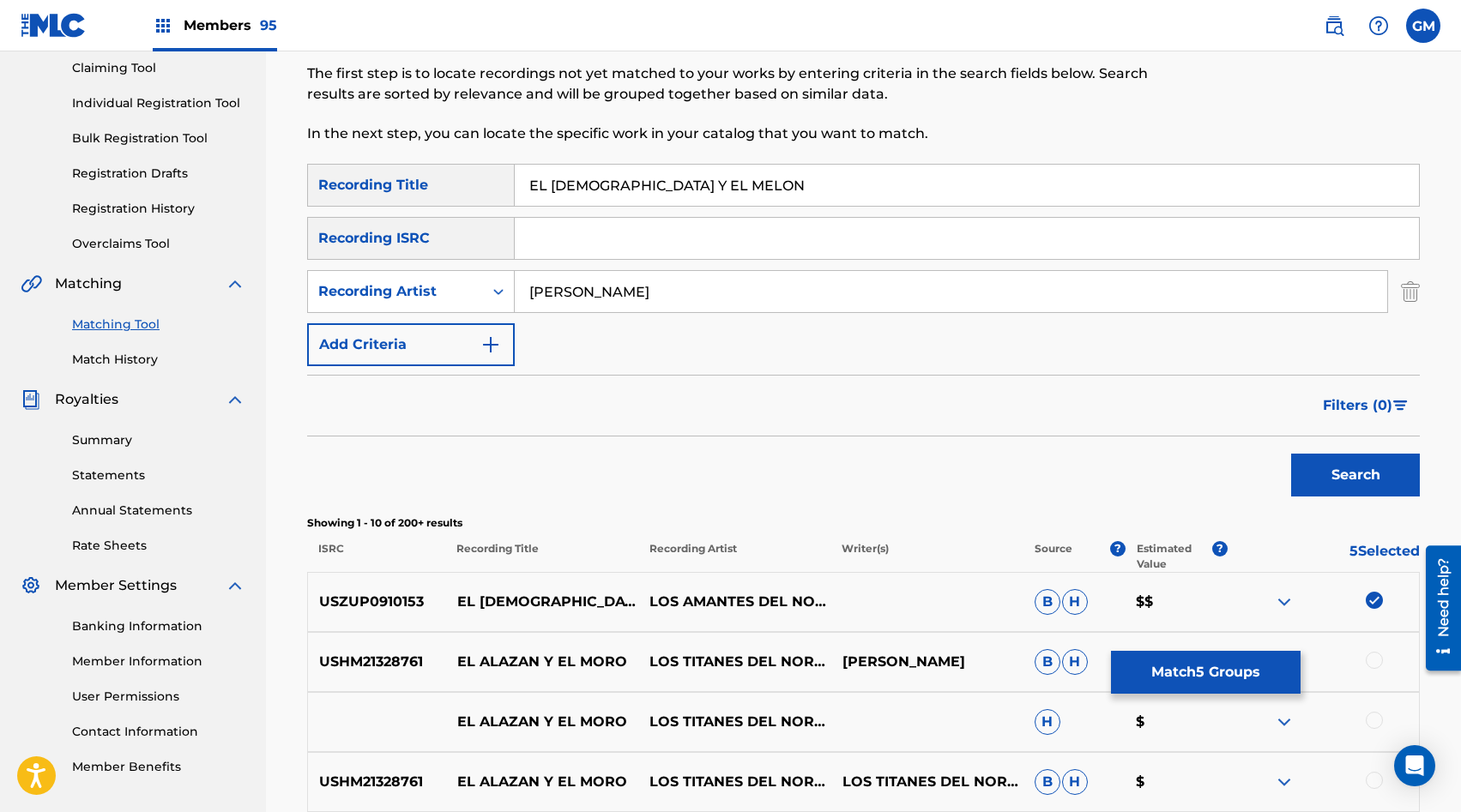 click on "Search" at bounding box center [1355, 475] 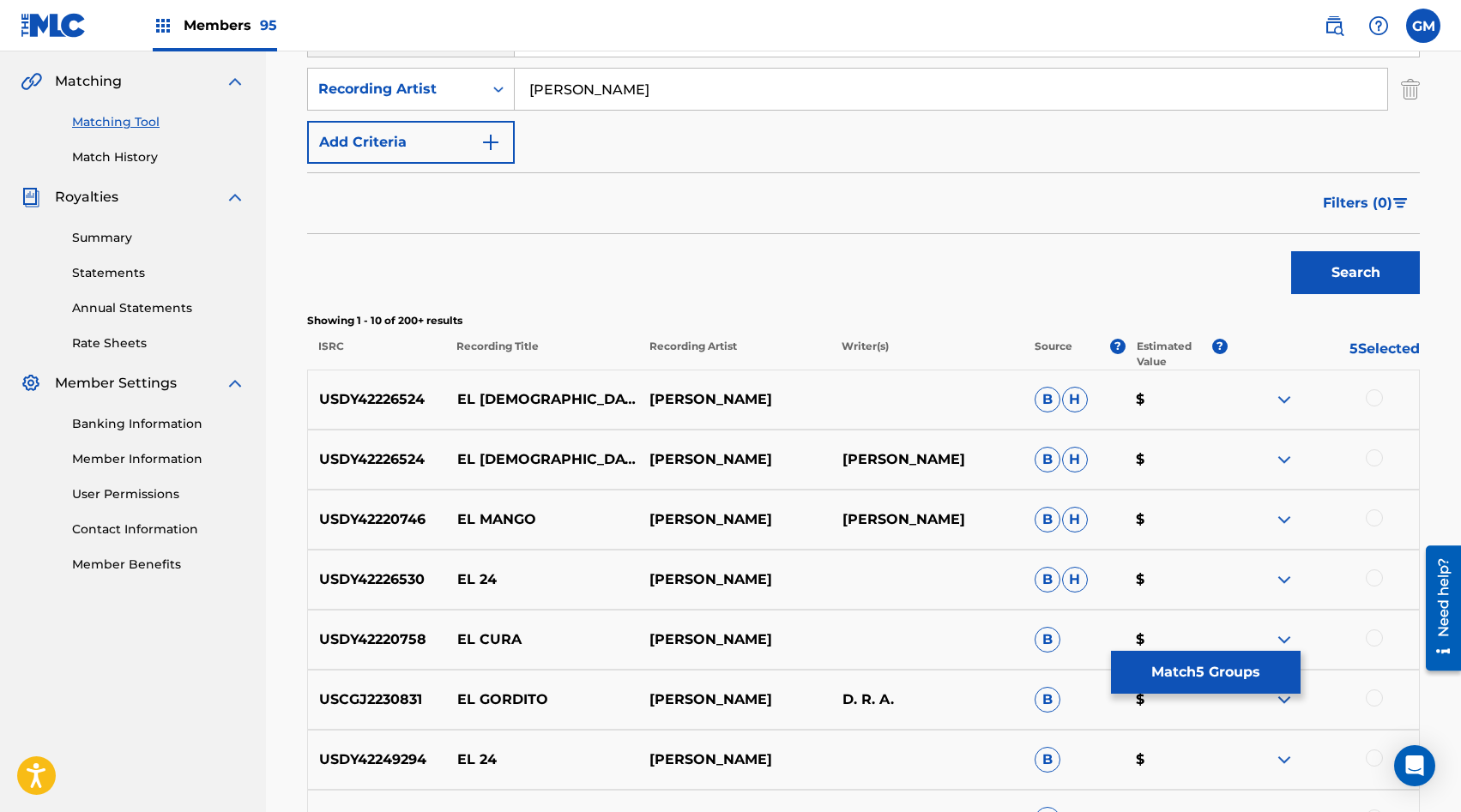 scroll, scrollTop: 424, scrollLeft: 0, axis: vertical 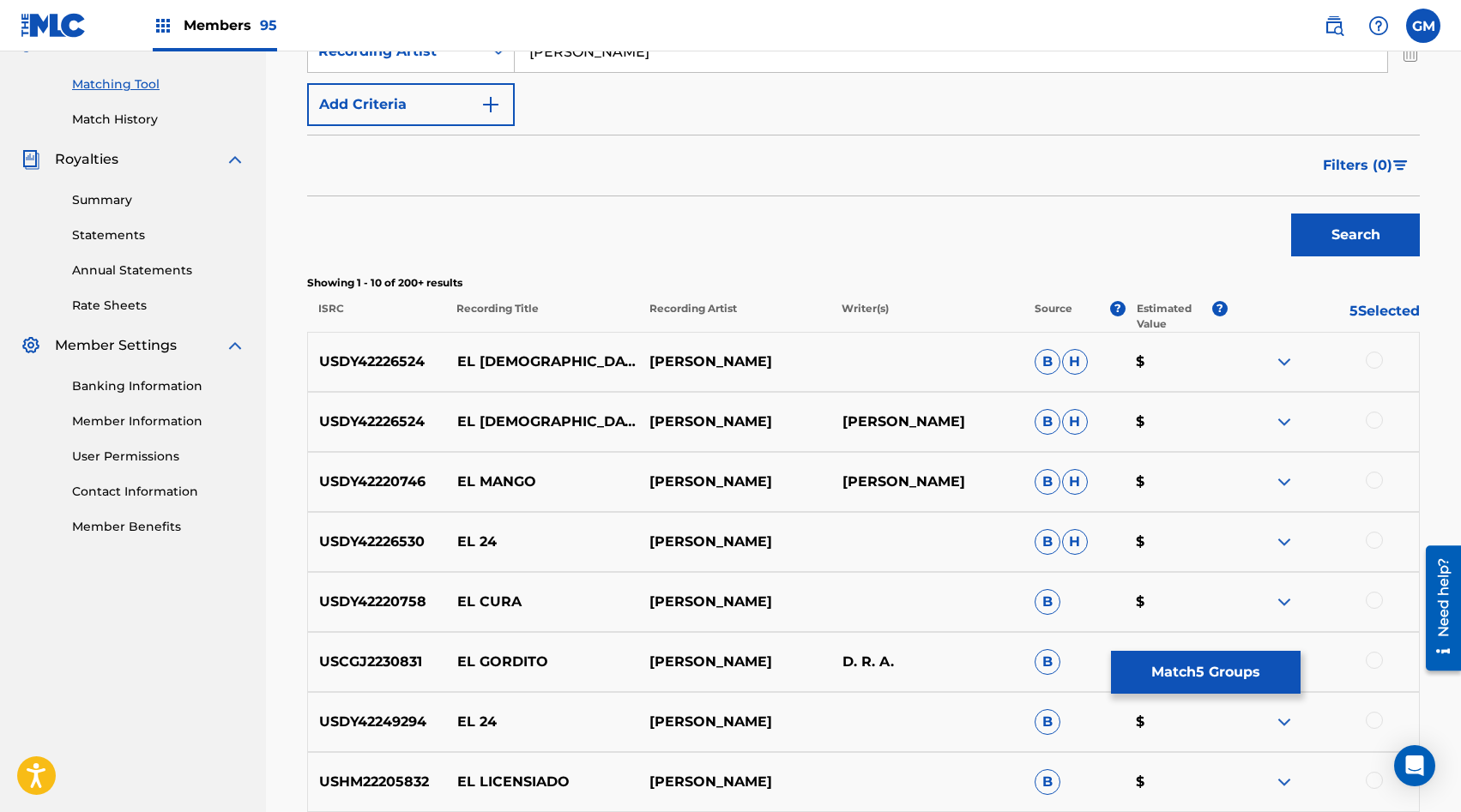 click at bounding box center (1374, 360) 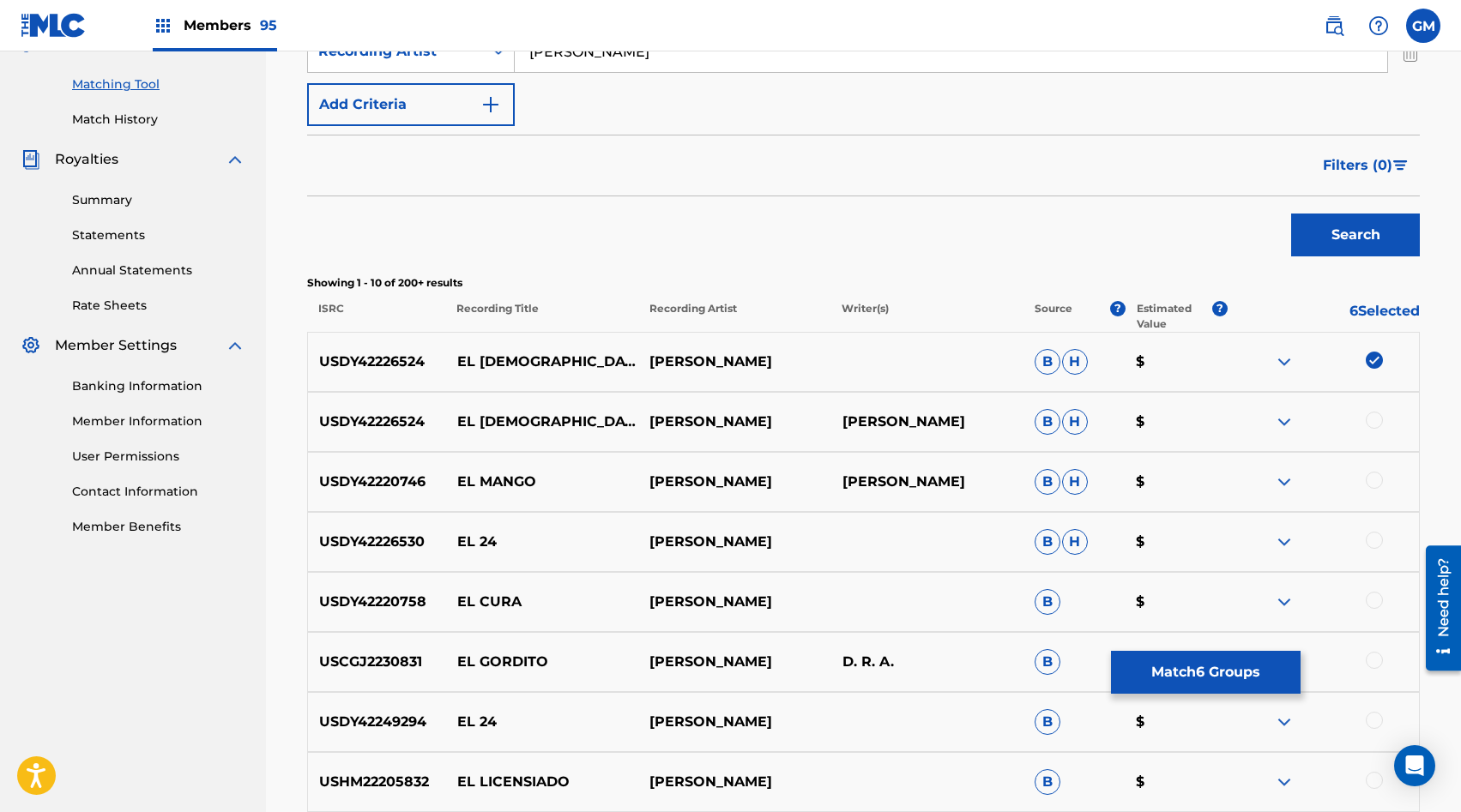 click at bounding box center [1374, 420] 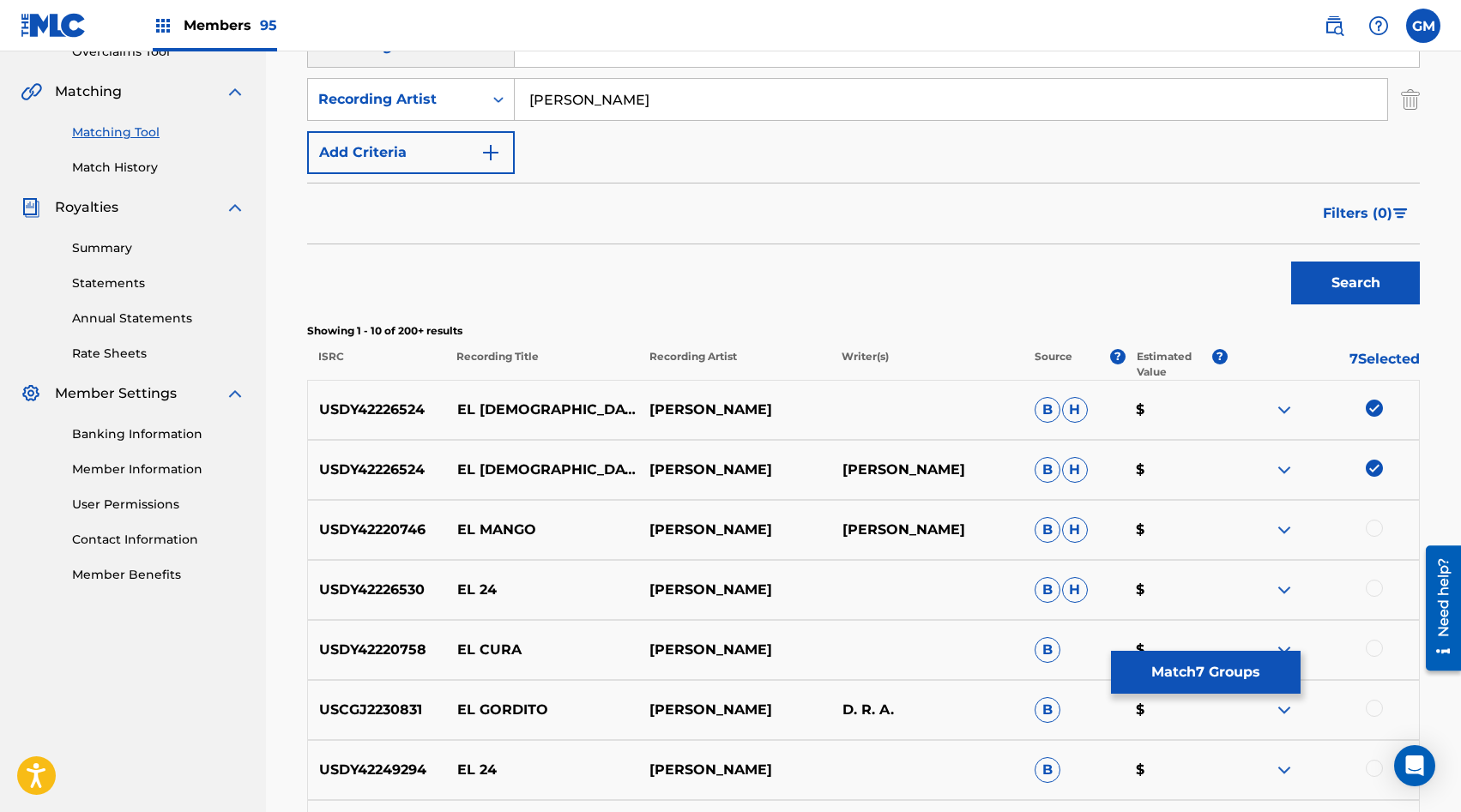 scroll, scrollTop: 378, scrollLeft: 0, axis: vertical 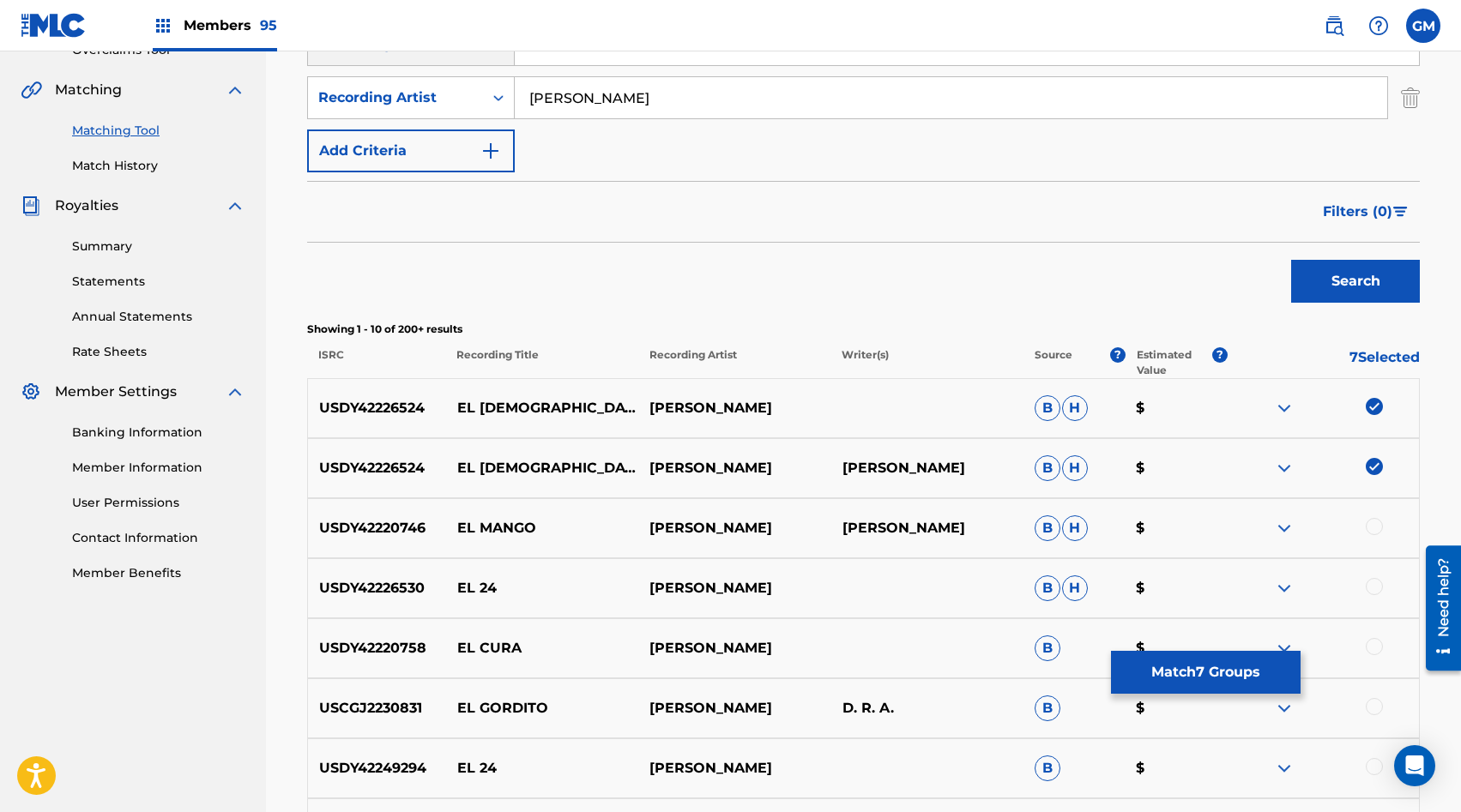 click on "[PERSON_NAME]" at bounding box center [951, 98] 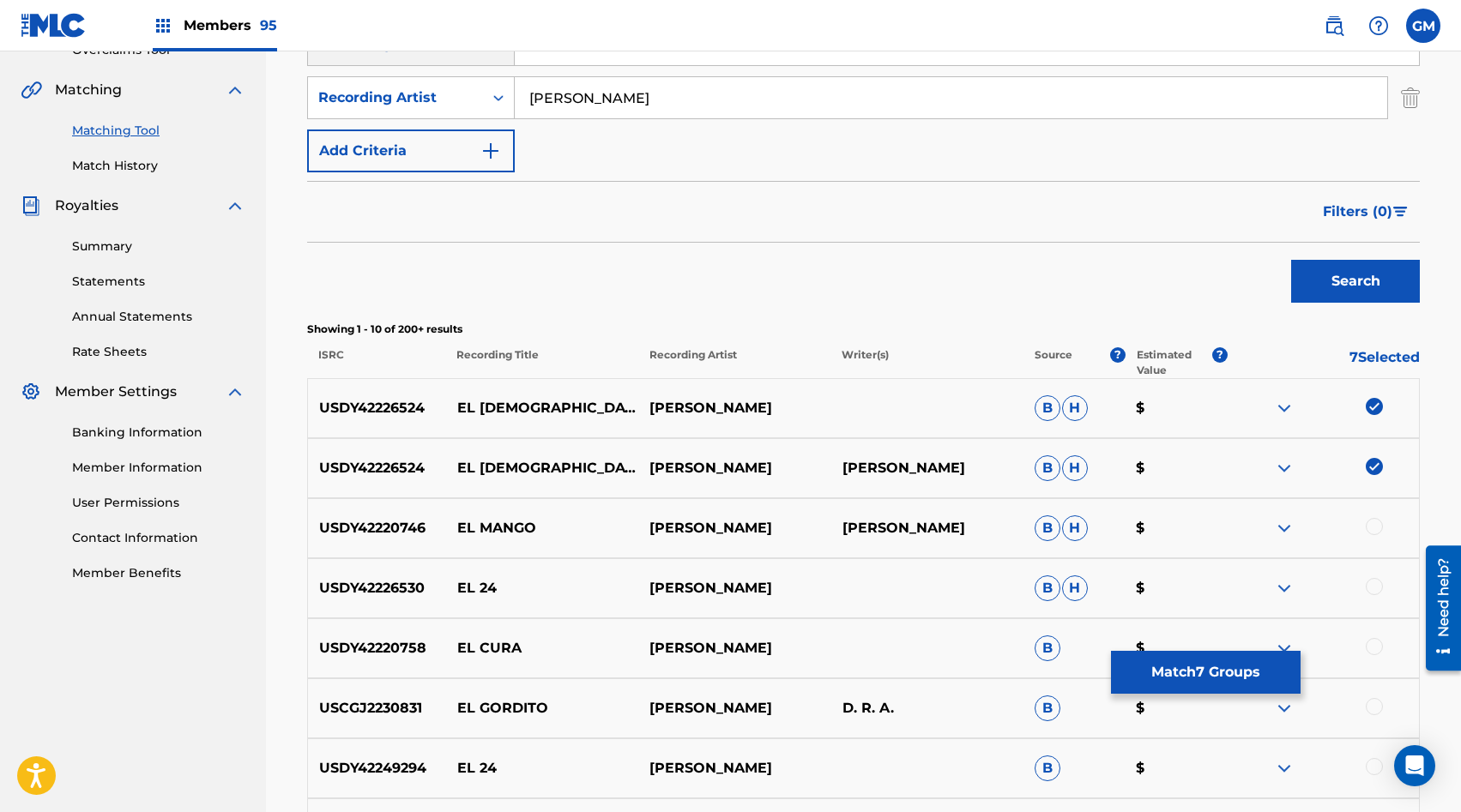 paste on "LOS HERMANOS [PERSON_NAME]" 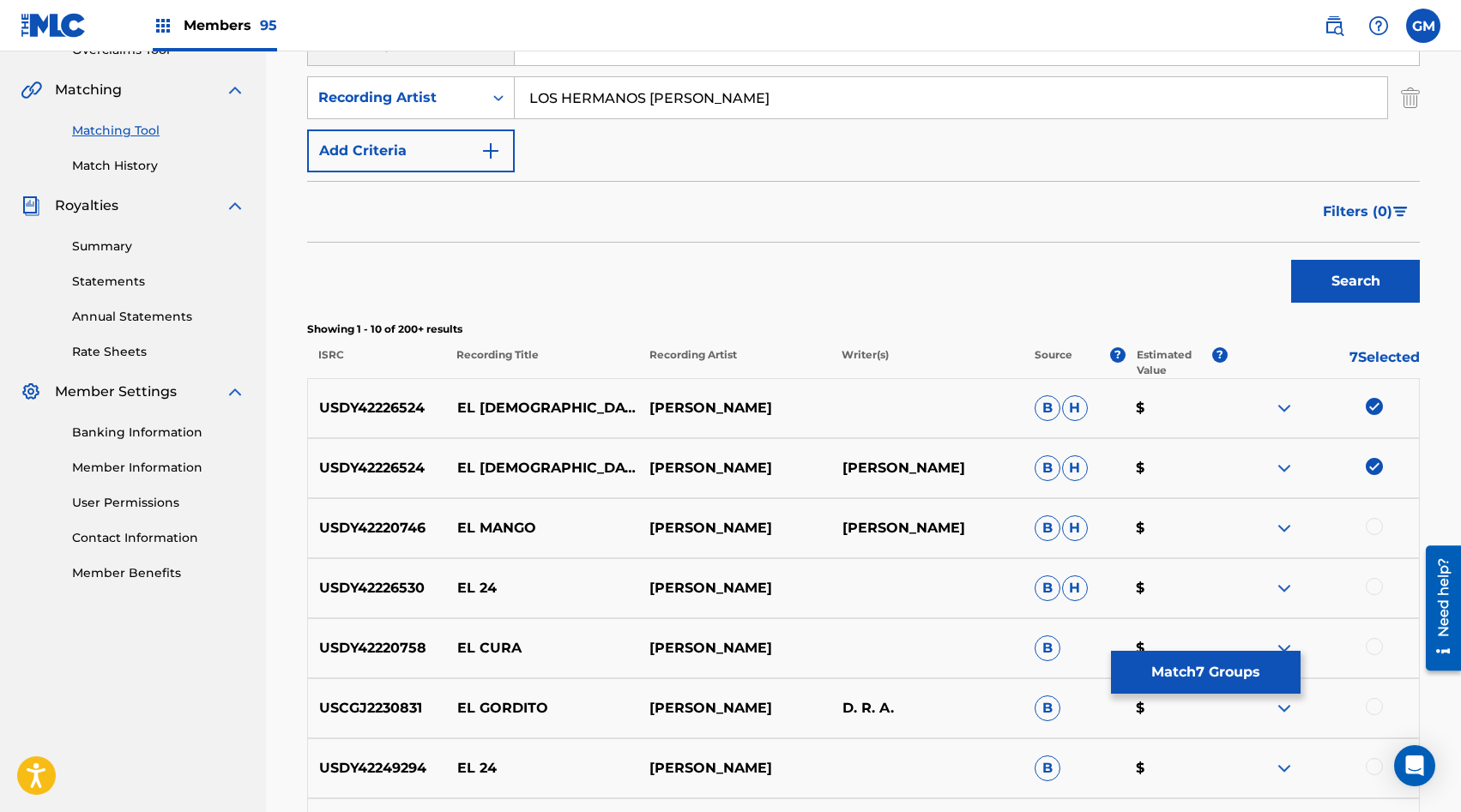 type on "LOS HERMANOS [PERSON_NAME]" 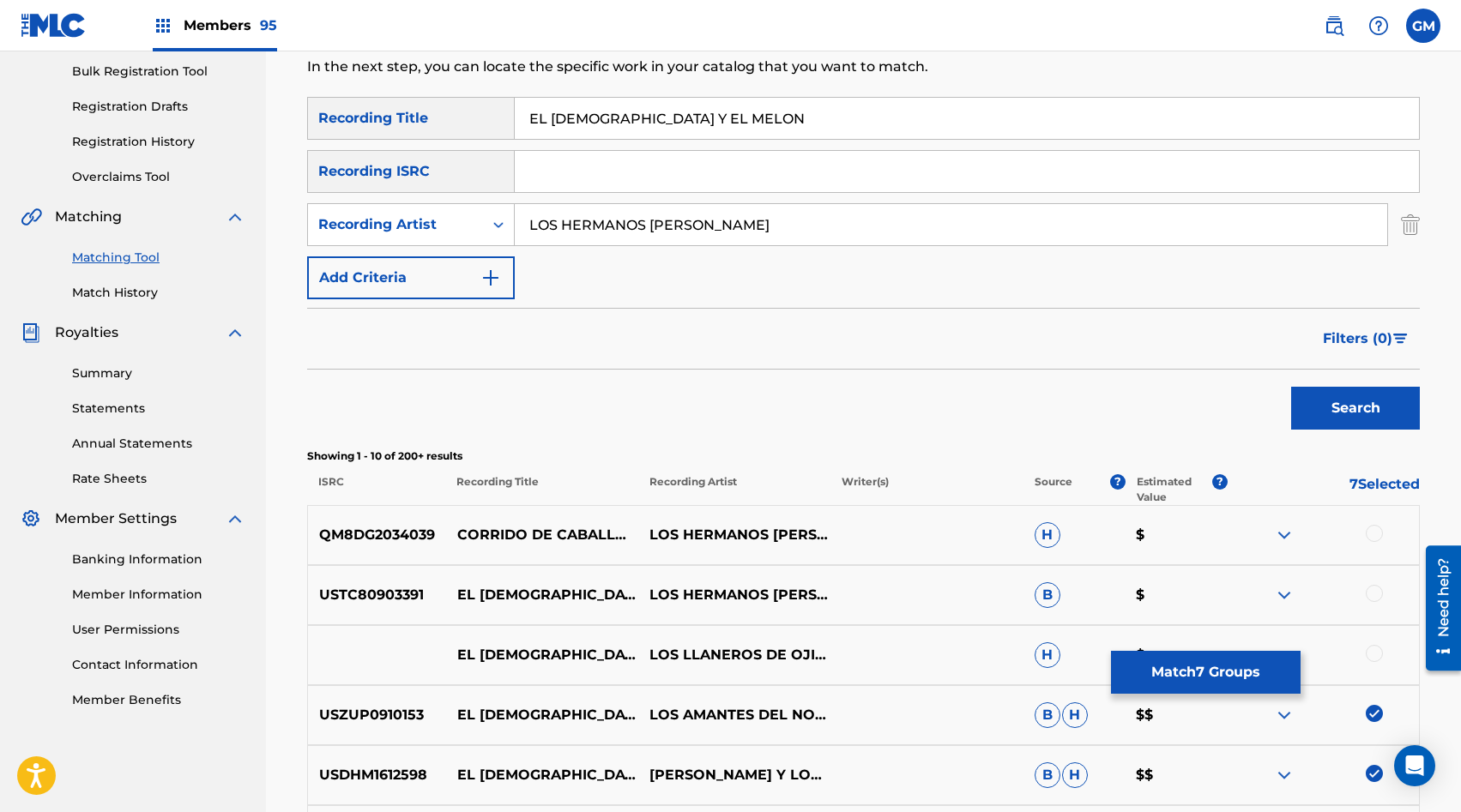 scroll, scrollTop: 378, scrollLeft: 0, axis: vertical 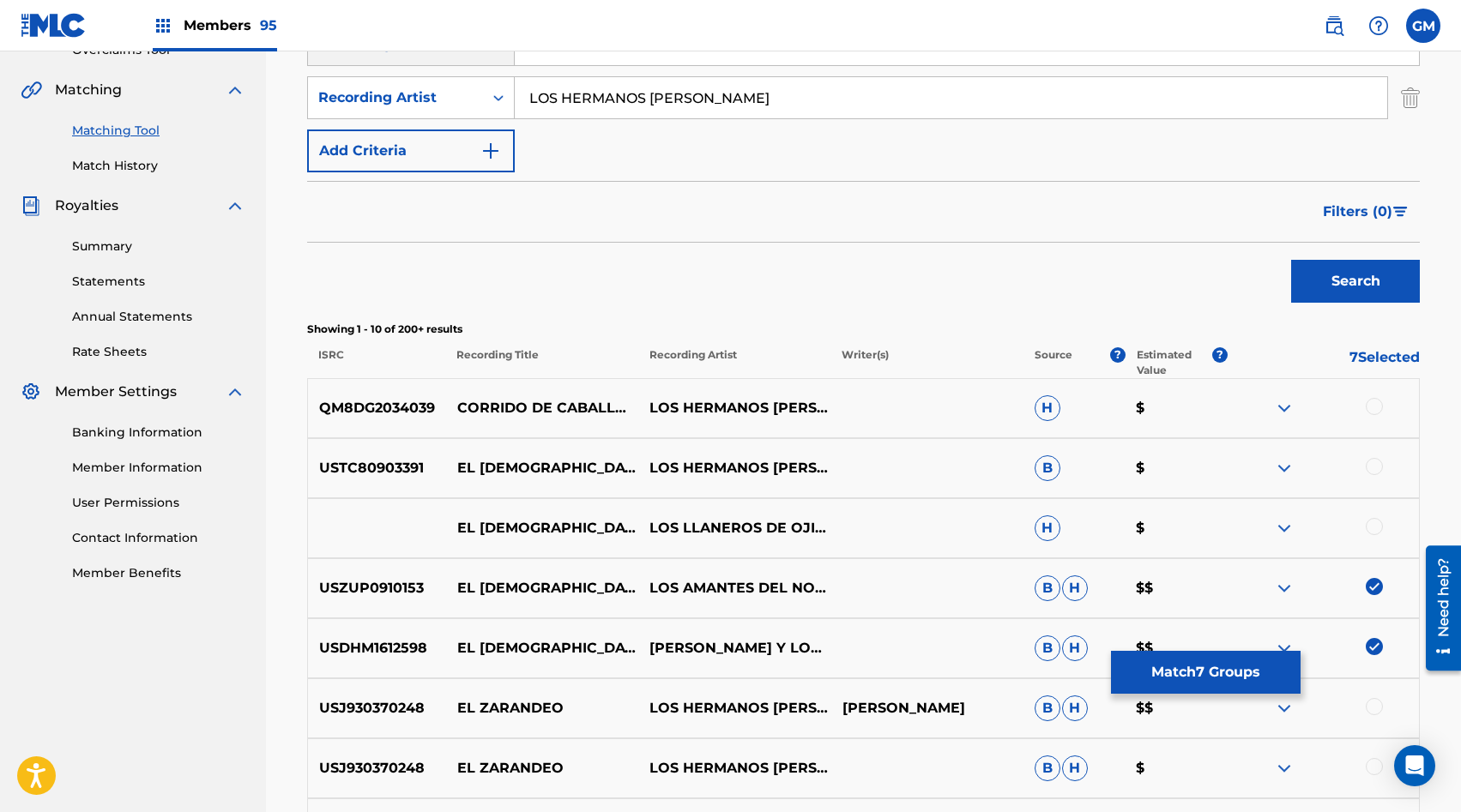 click at bounding box center (1374, 466) 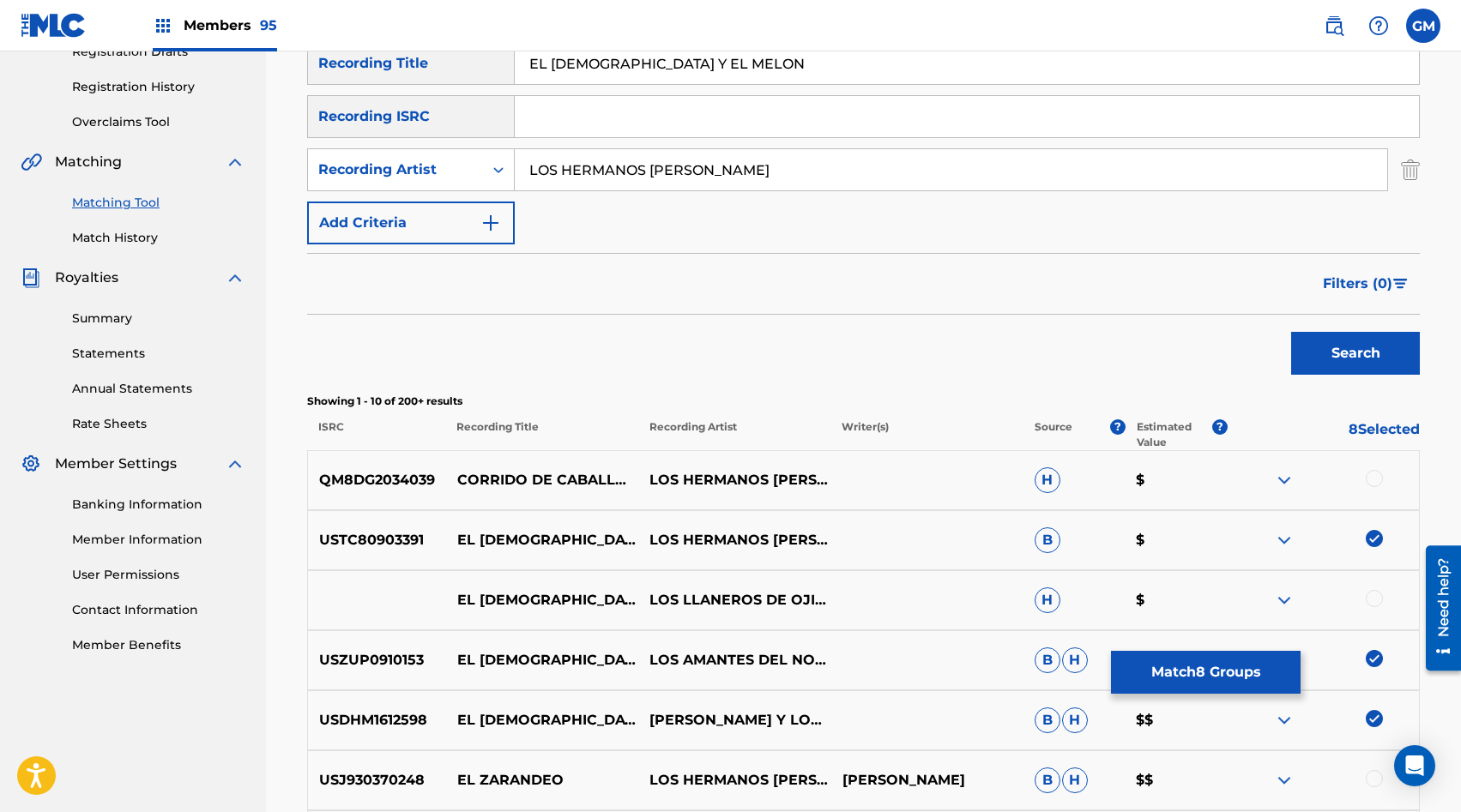 scroll, scrollTop: 304, scrollLeft: 0, axis: vertical 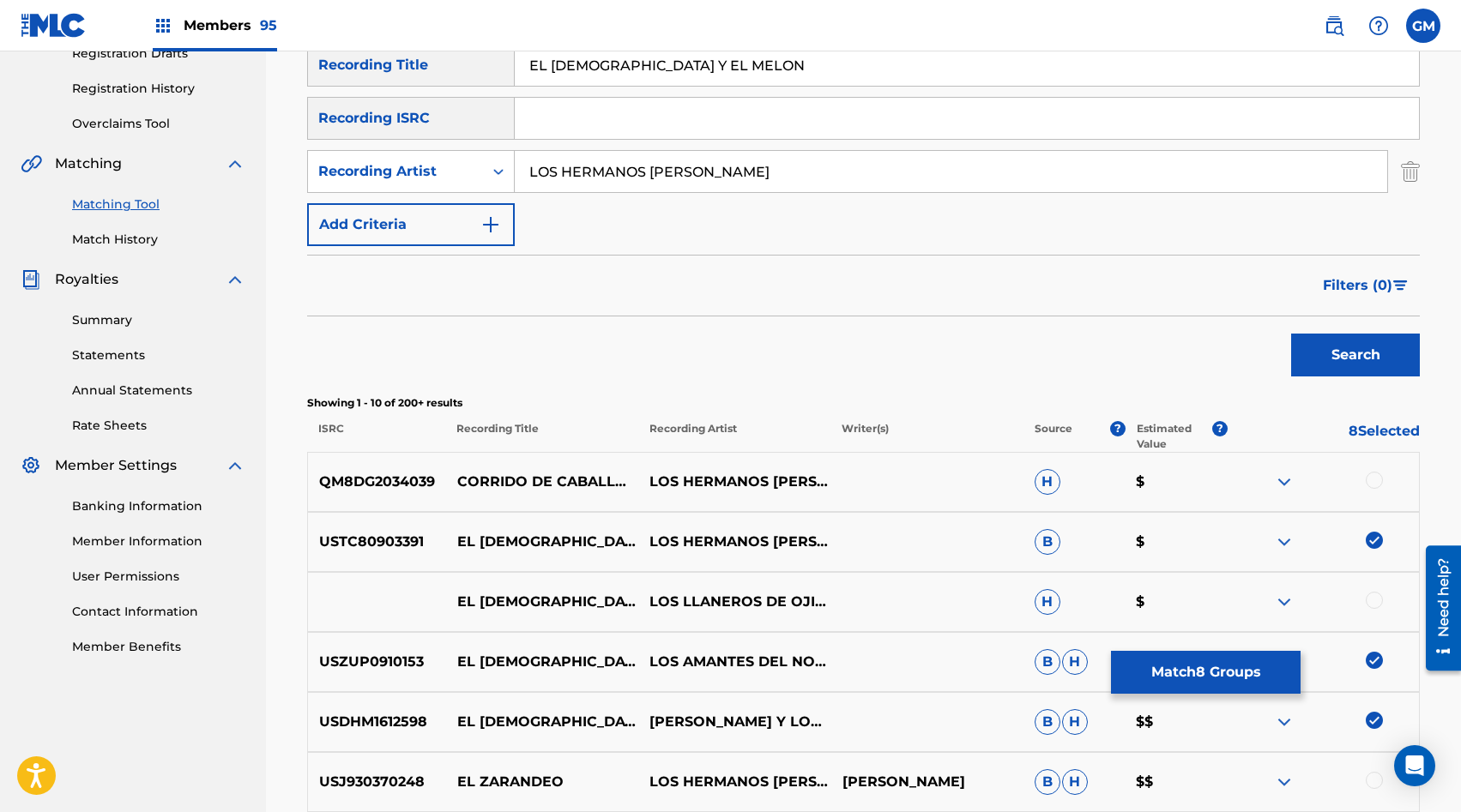 click on "EL [DEMOGRAPHIC_DATA] Y EL MELON" at bounding box center [967, 65] 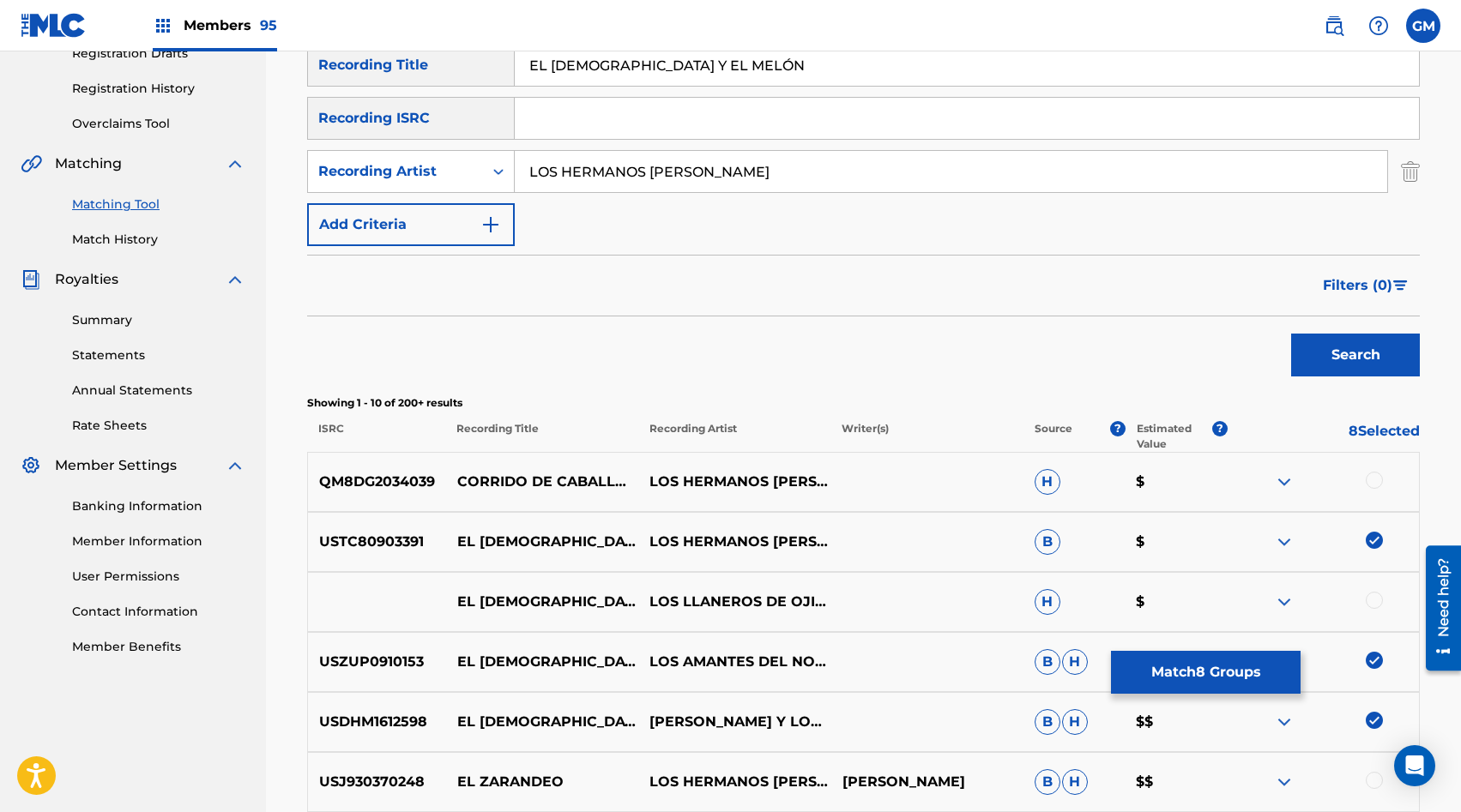 type on "EL [DEMOGRAPHIC_DATA] Y EL MELÓN" 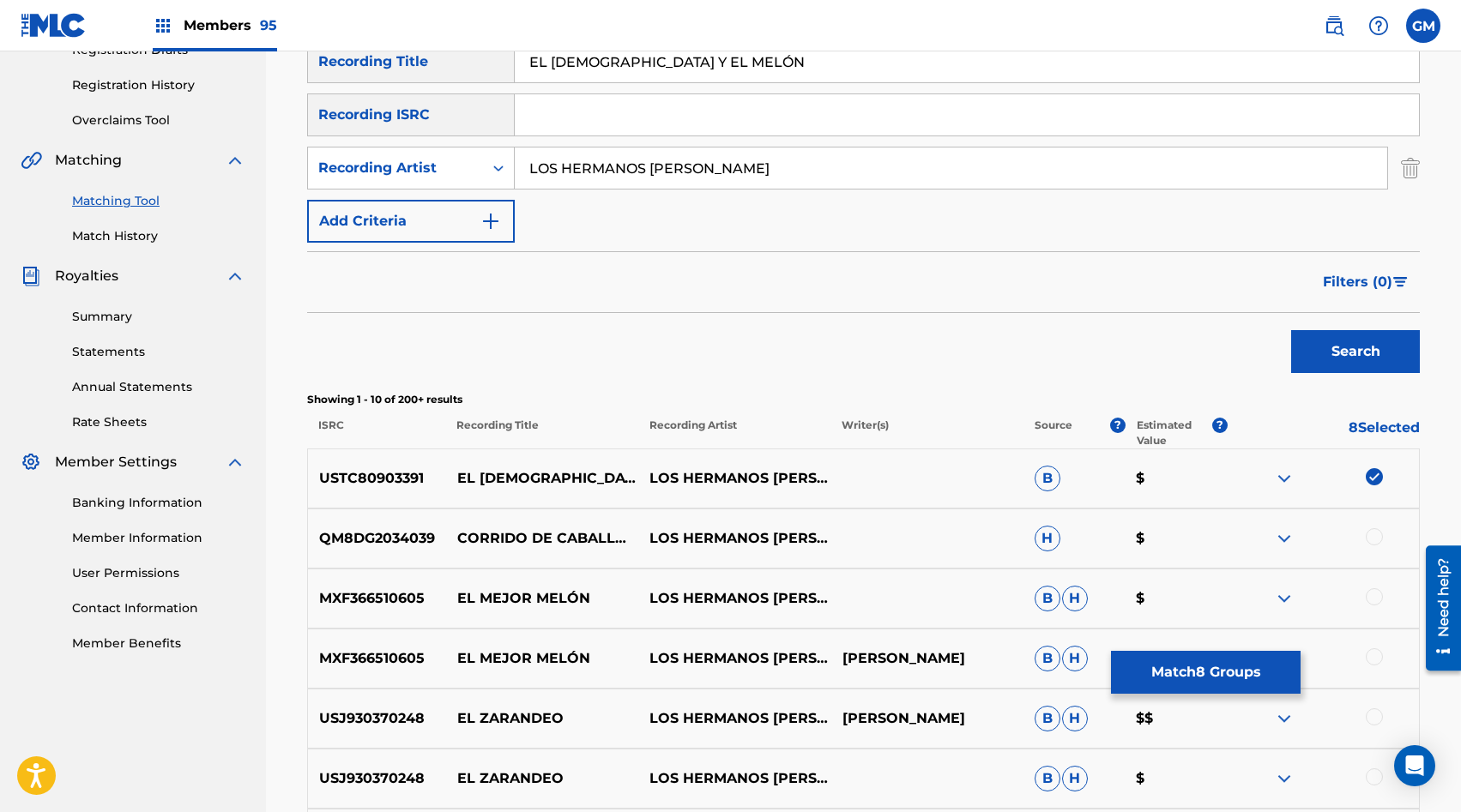 scroll, scrollTop: 267, scrollLeft: 0, axis: vertical 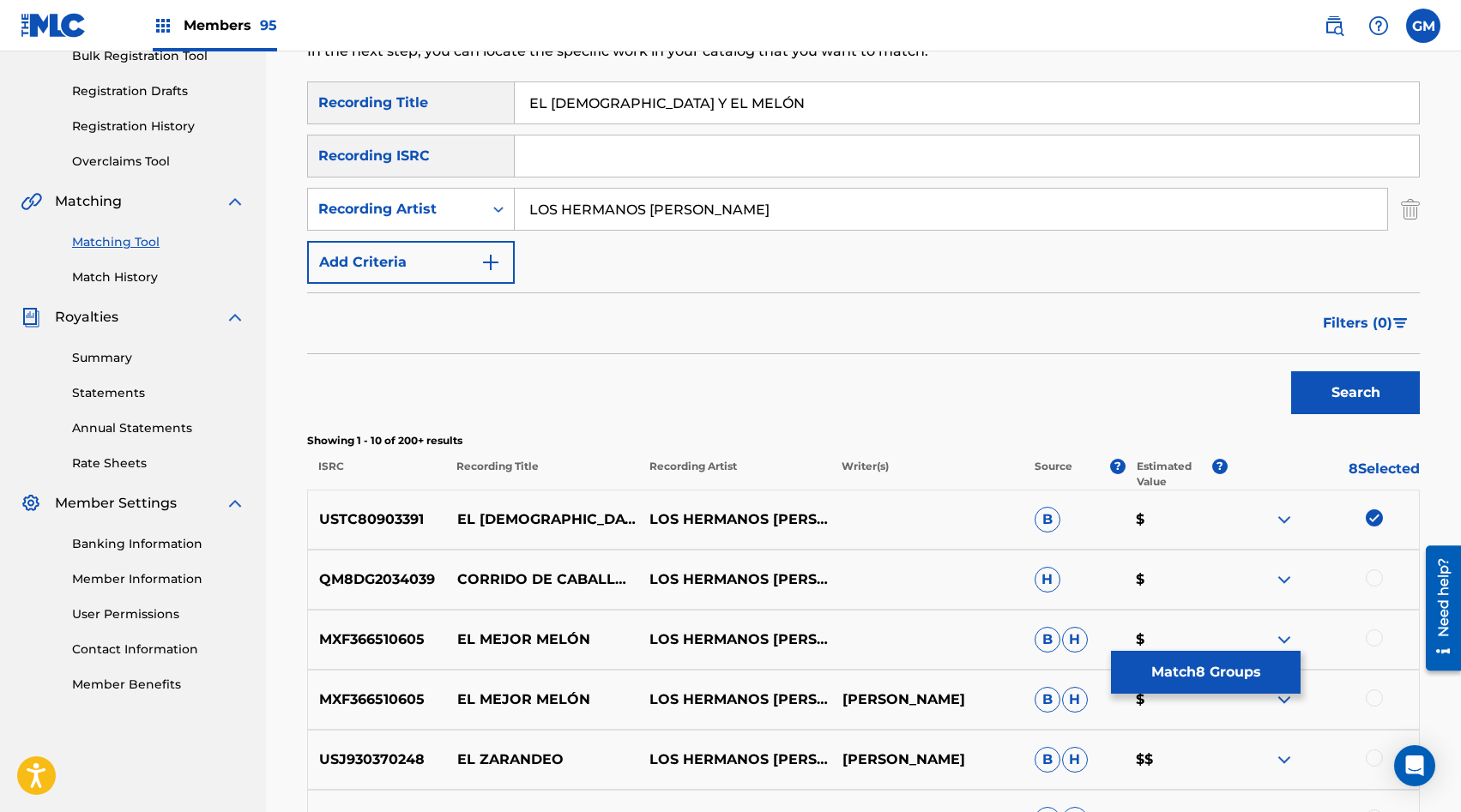click on "EL [DEMOGRAPHIC_DATA] Y EL MELÓN" at bounding box center (967, 103) 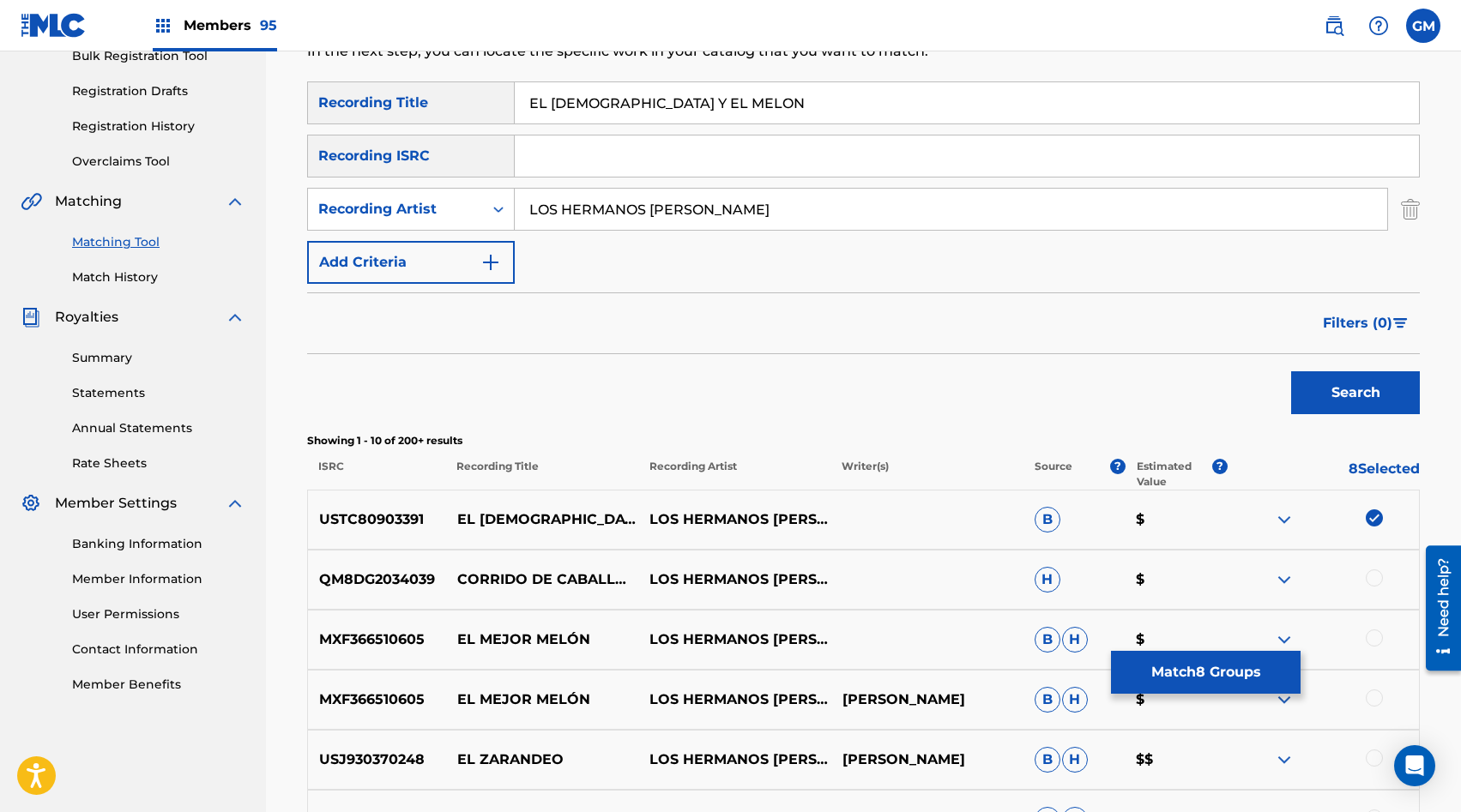 type on "EL [DEMOGRAPHIC_DATA] Y EL MELON" 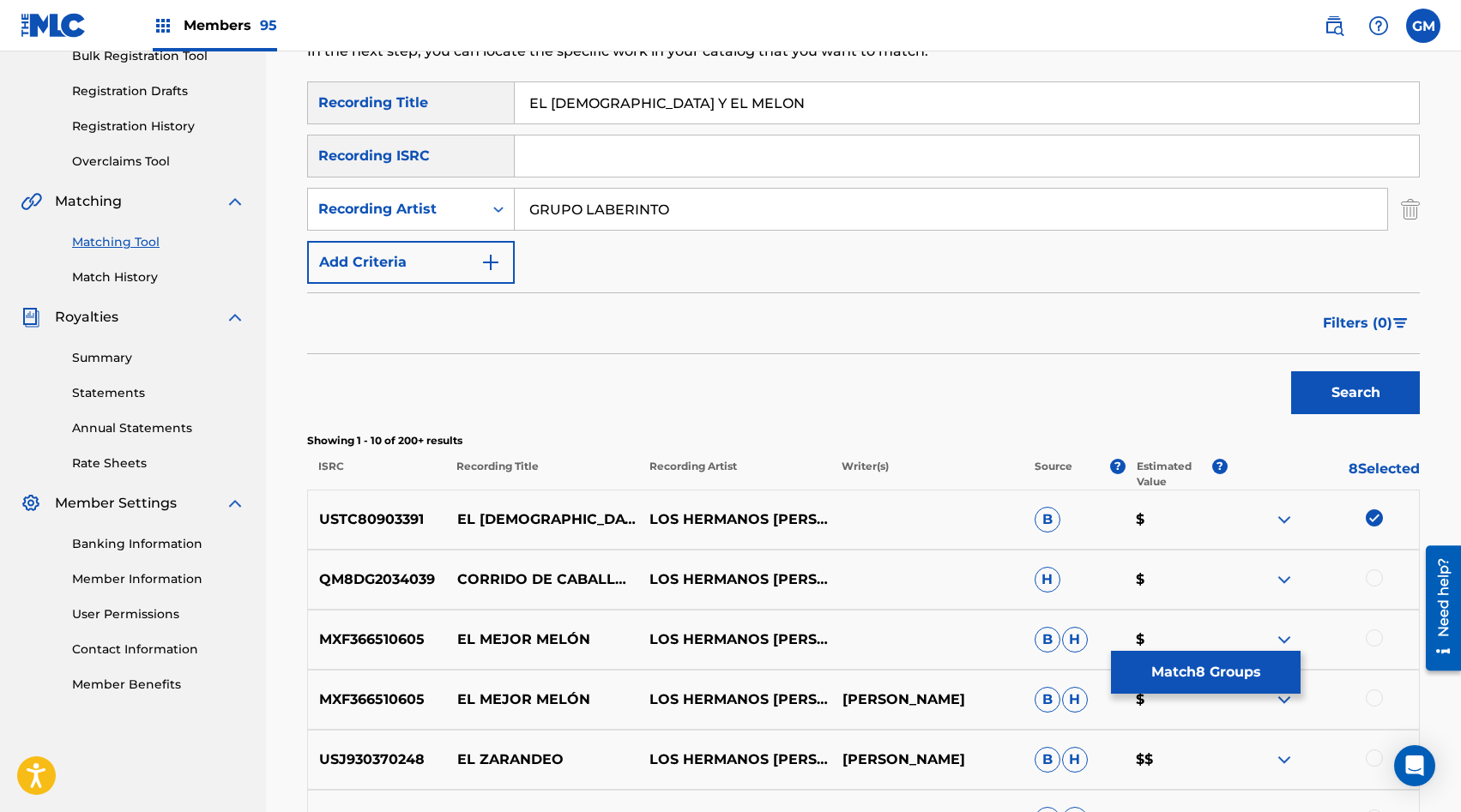type on "GRUPO LABERINTO" 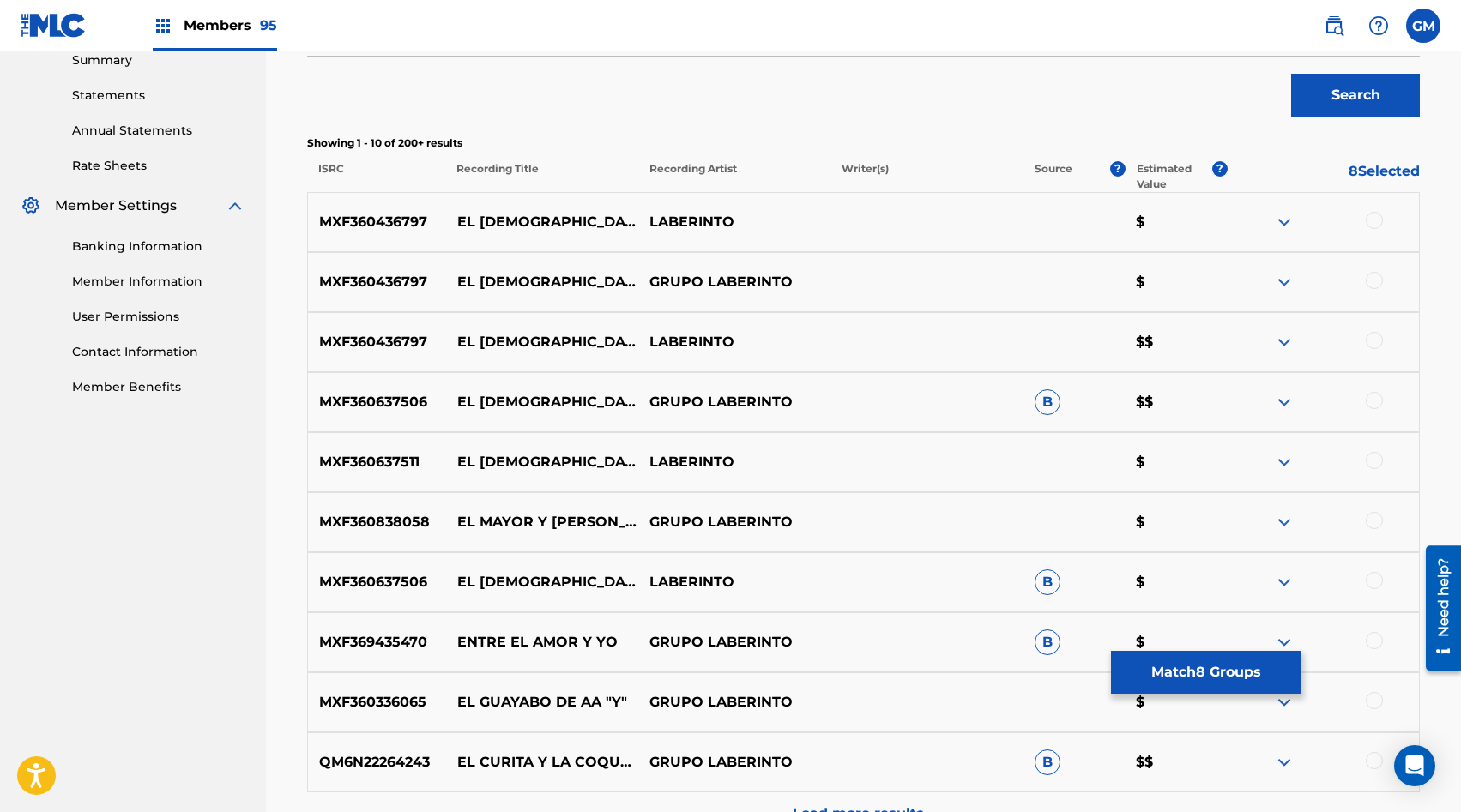 scroll, scrollTop: 565, scrollLeft: 0, axis: vertical 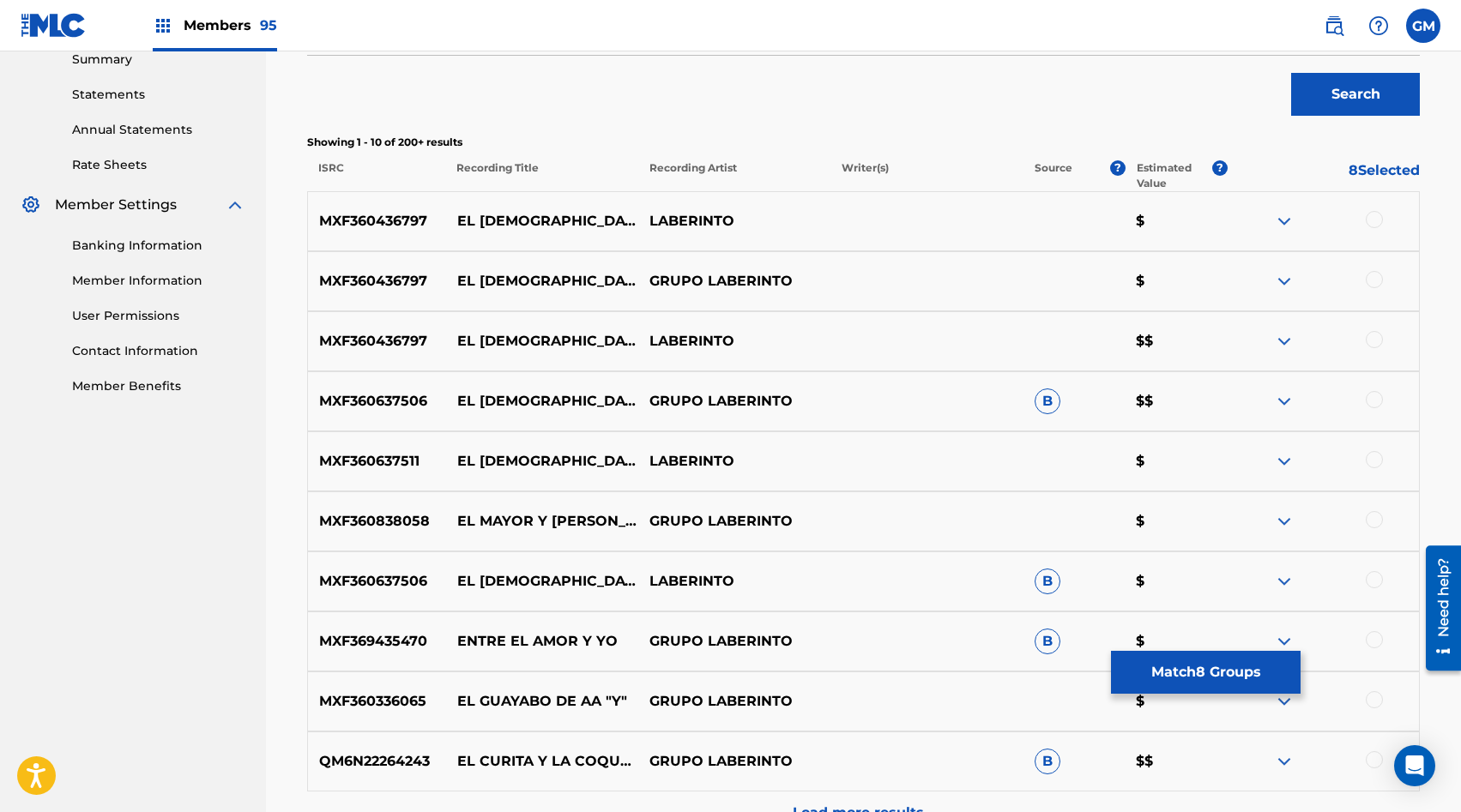 click at bounding box center (1374, 220) 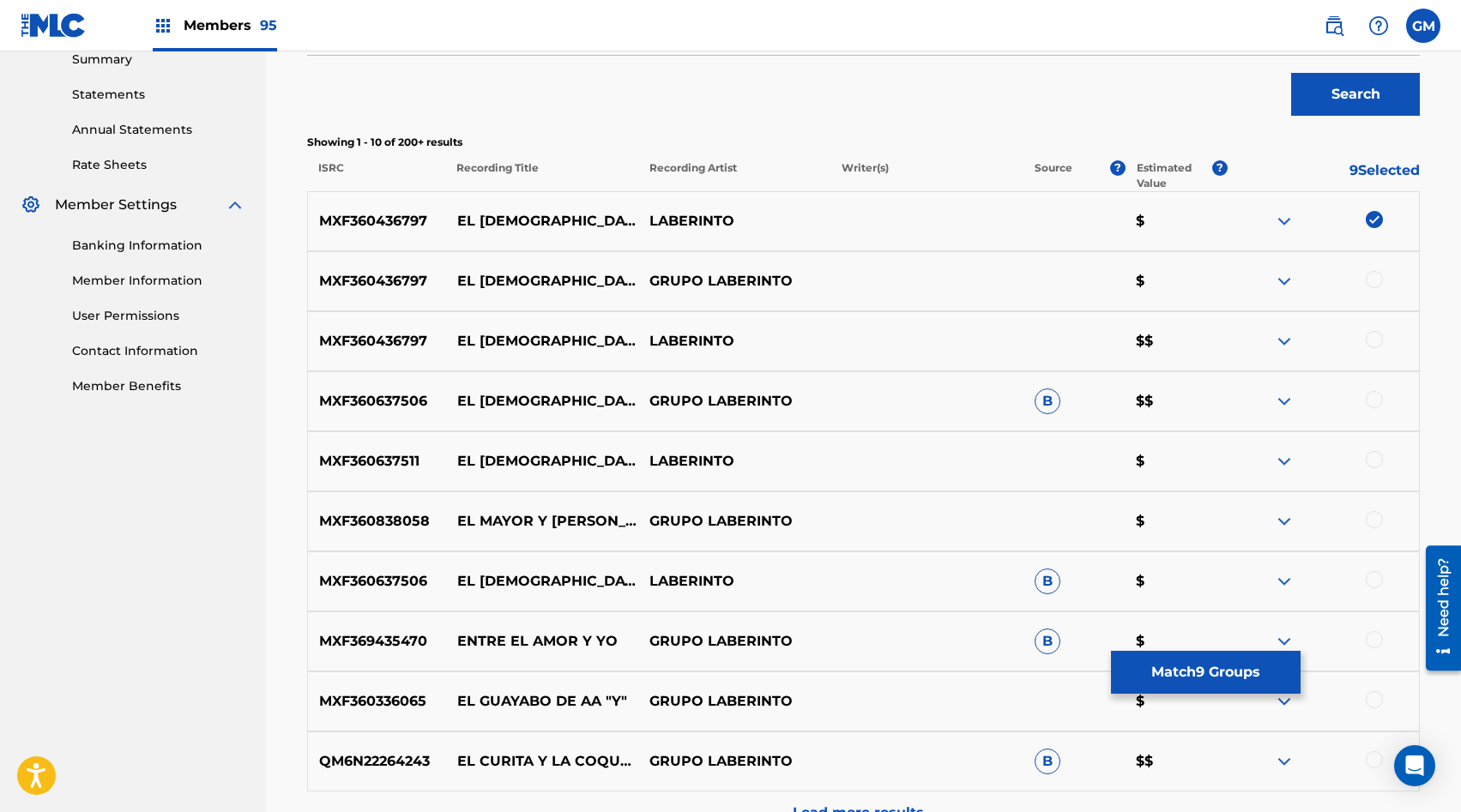 click at bounding box center (1374, 280) 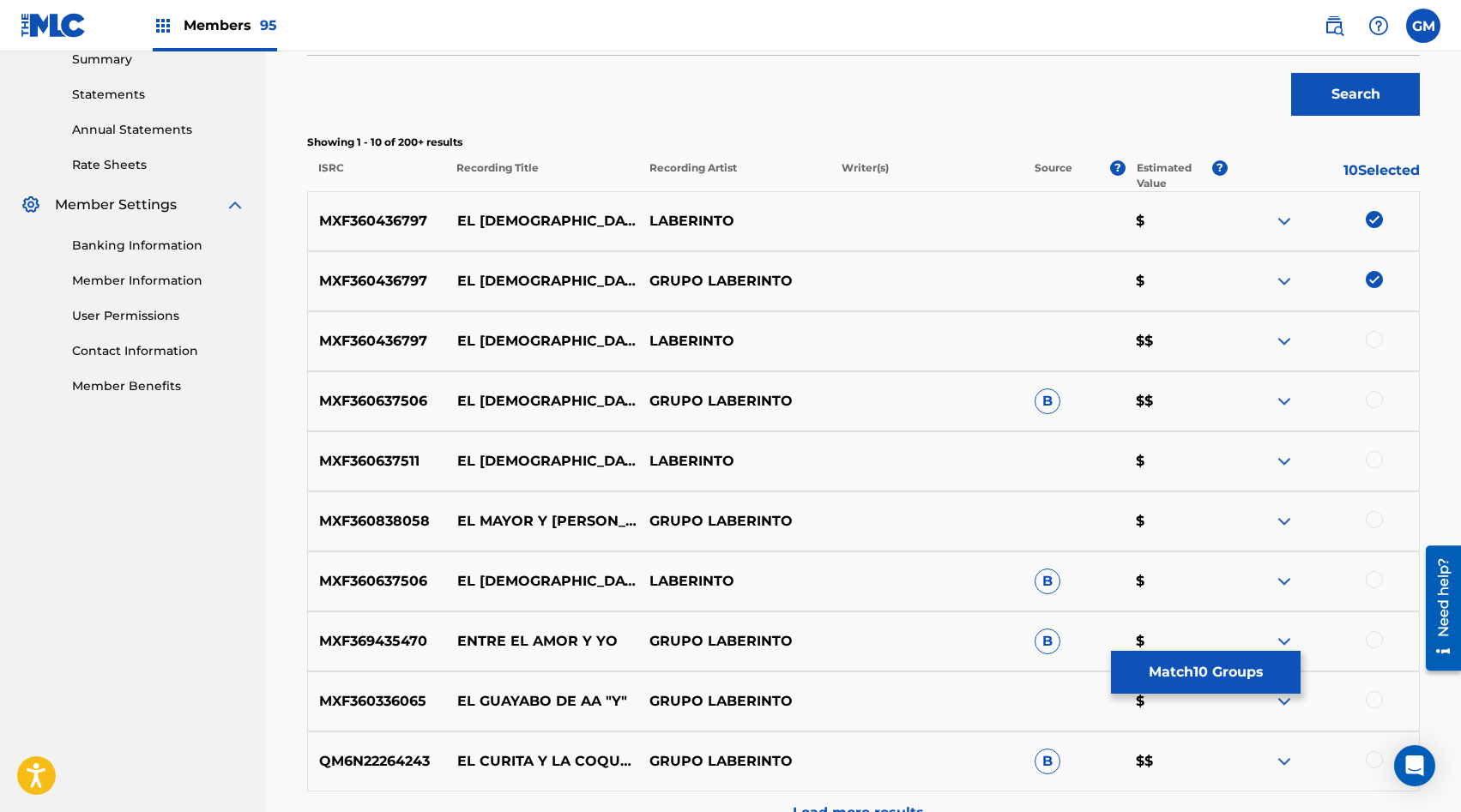 click at bounding box center [1374, 340] 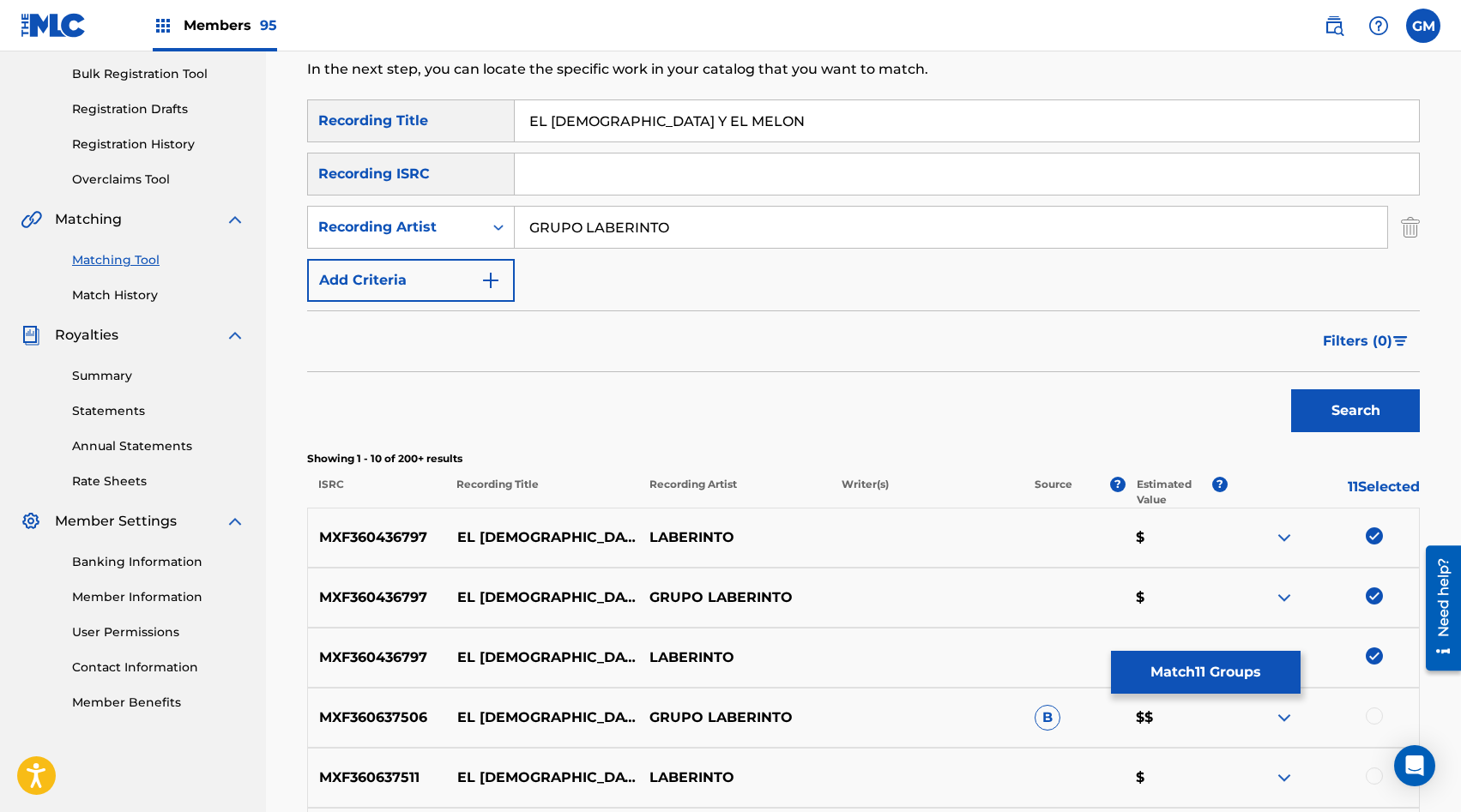scroll, scrollTop: 244, scrollLeft: 0, axis: vertical 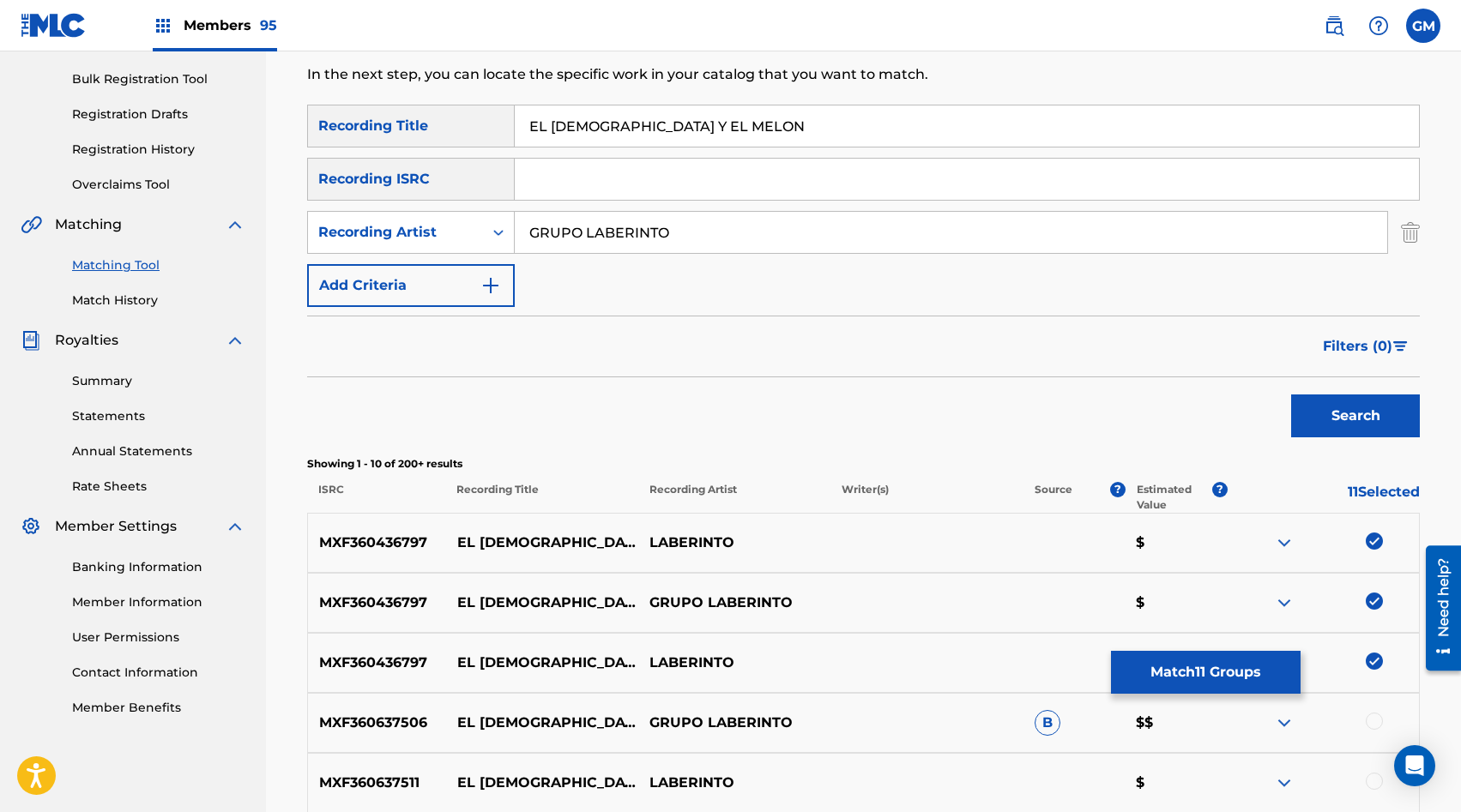 click on "GRUPO LABERINTO" at bounding box center [951, 232] 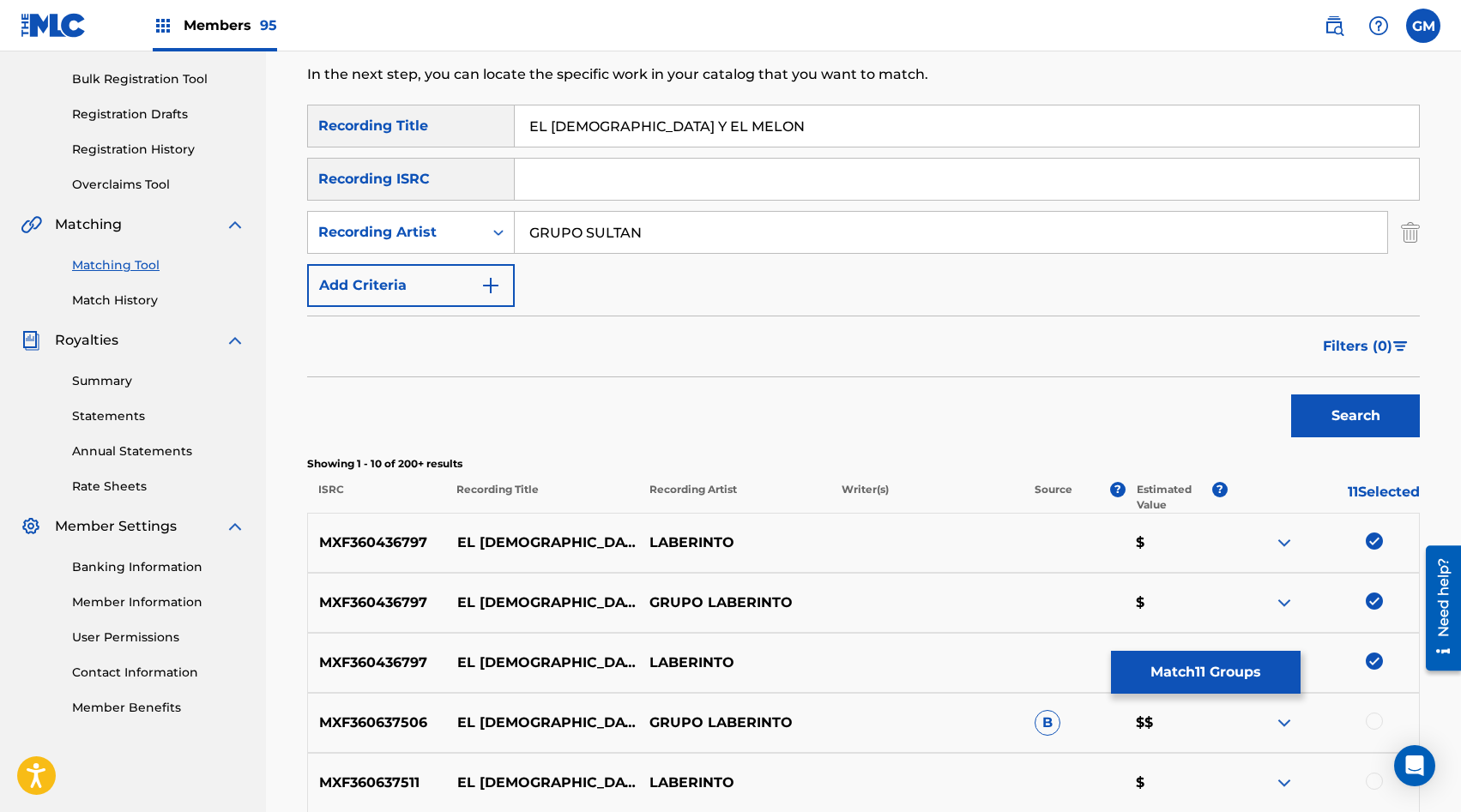 type on "GRUPO SULTAN" 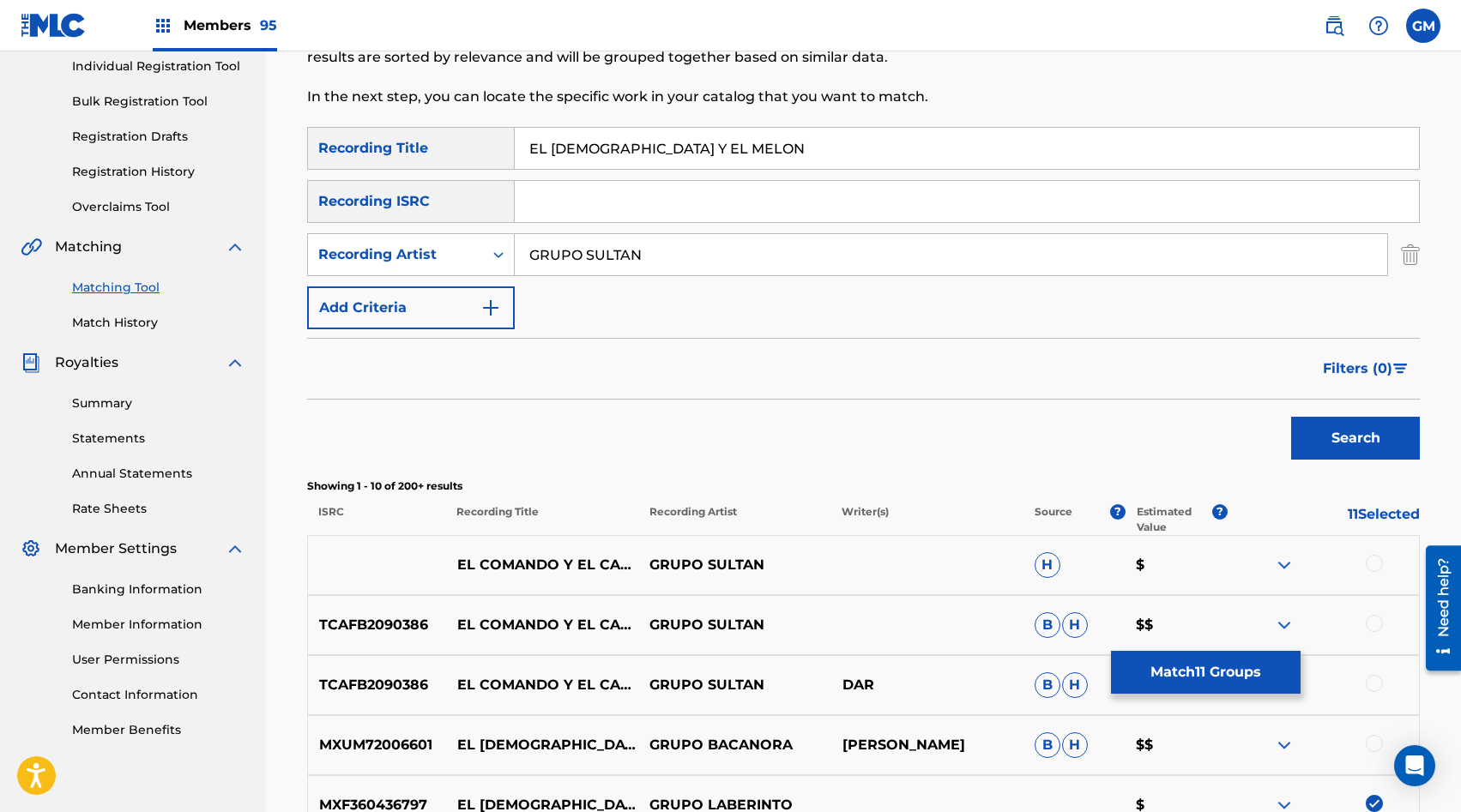 scroll, scrollTop: 0, scrollLeft: 0, axis: both 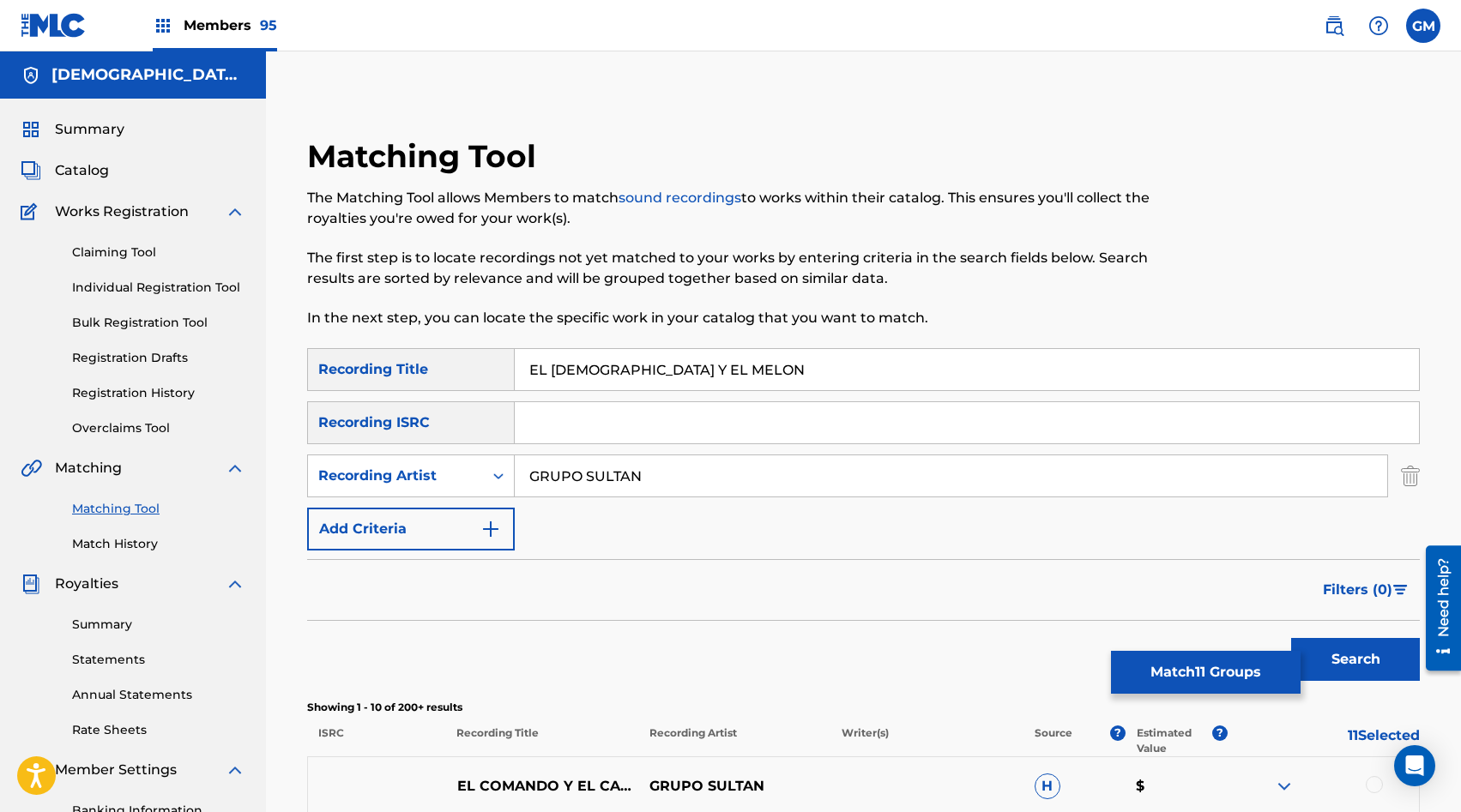 click on "GRUPO SULTAN" at bounding box center (951, 476) 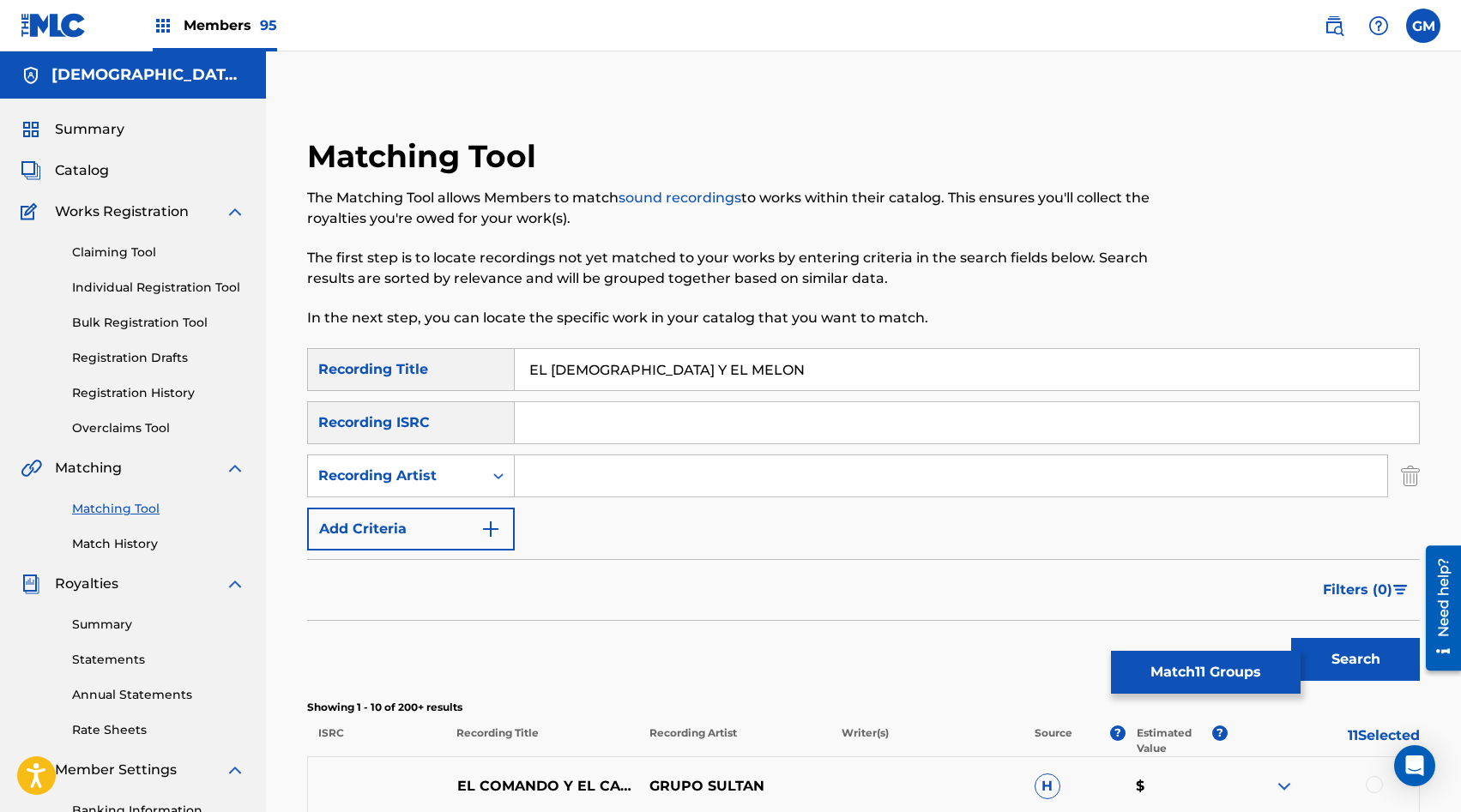 scroll, scrollTop: 168, scrollLeft: 0, axis: vertical 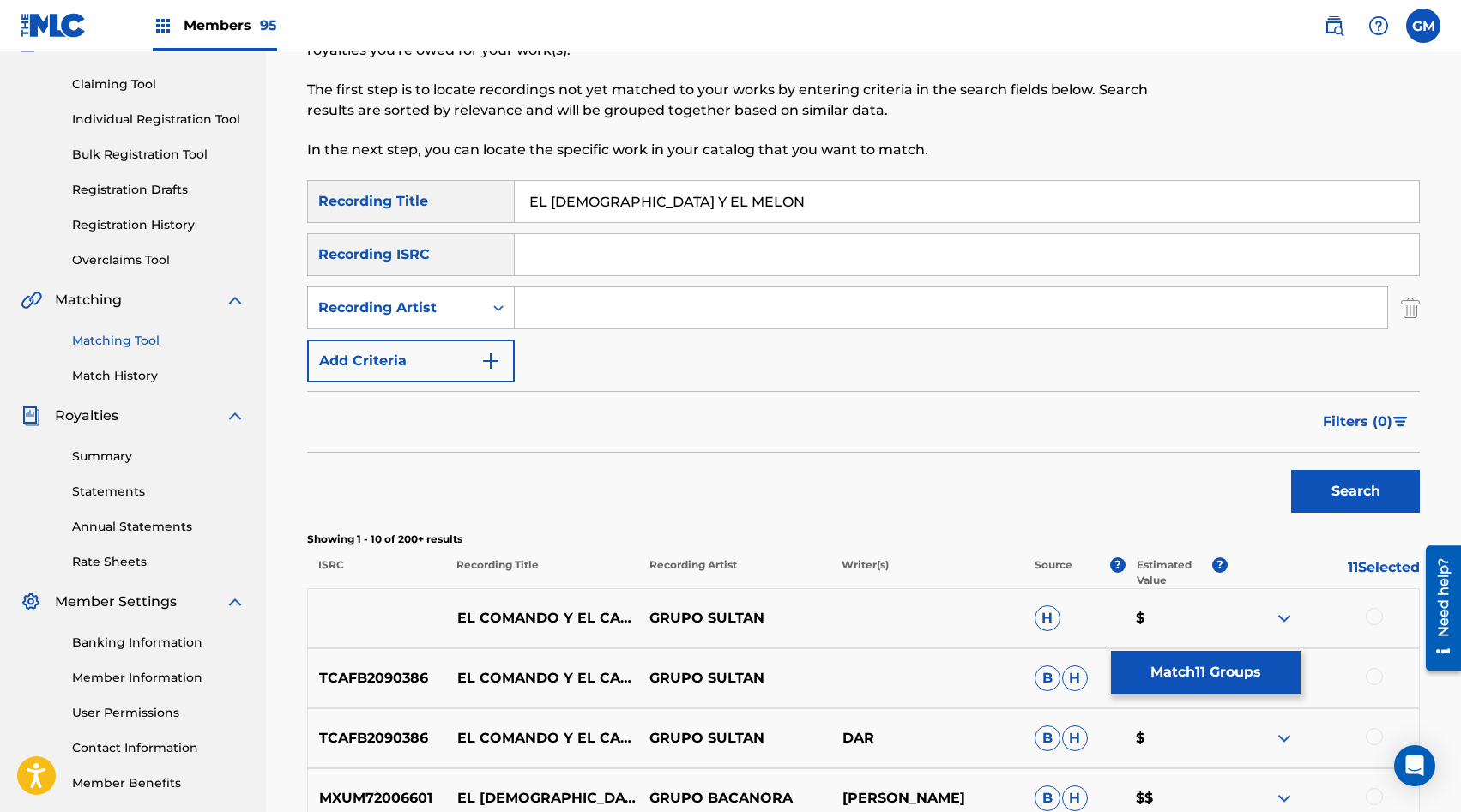 type 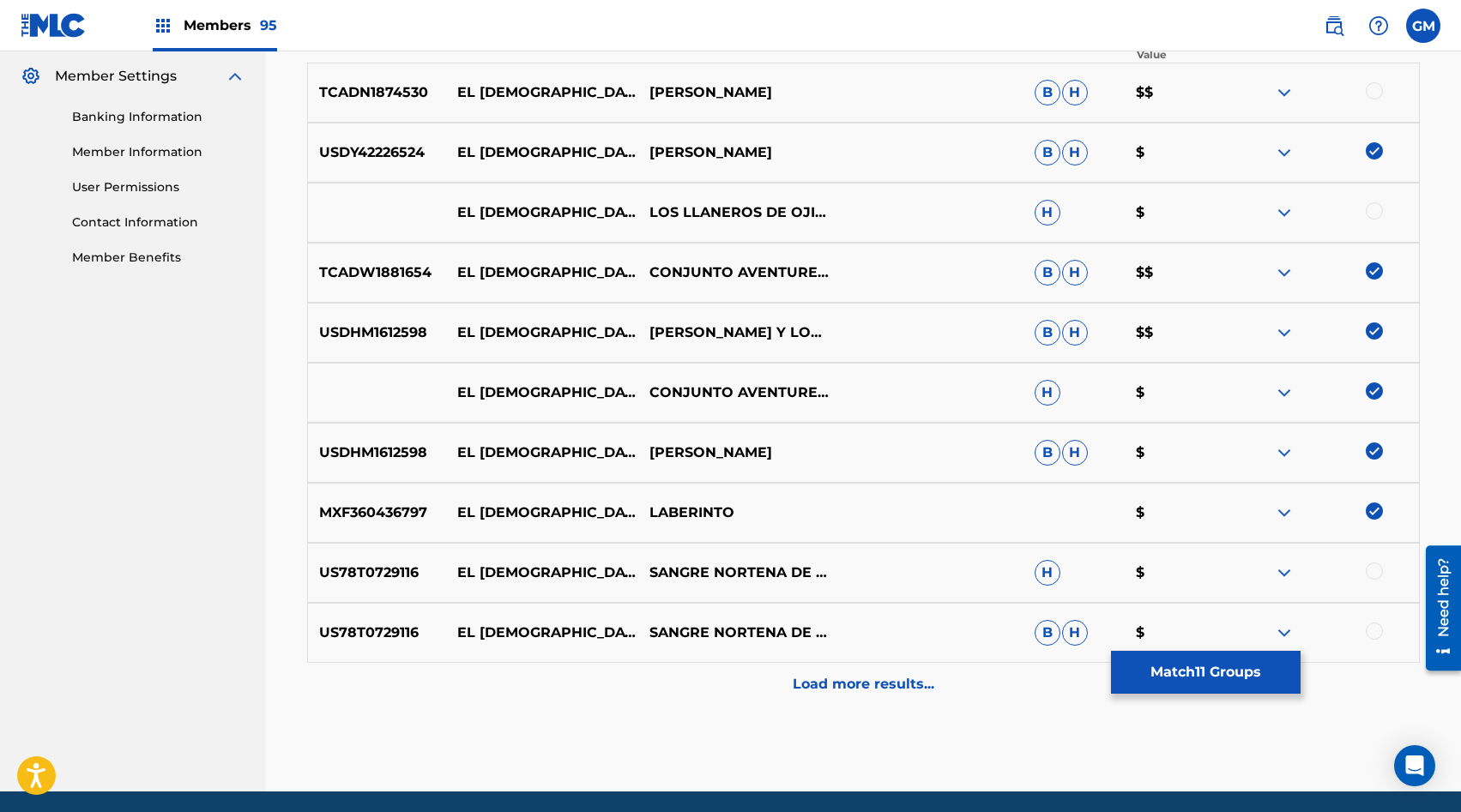 scroll, scrollTop: 755, scrollLeft: 0, axis: vertical 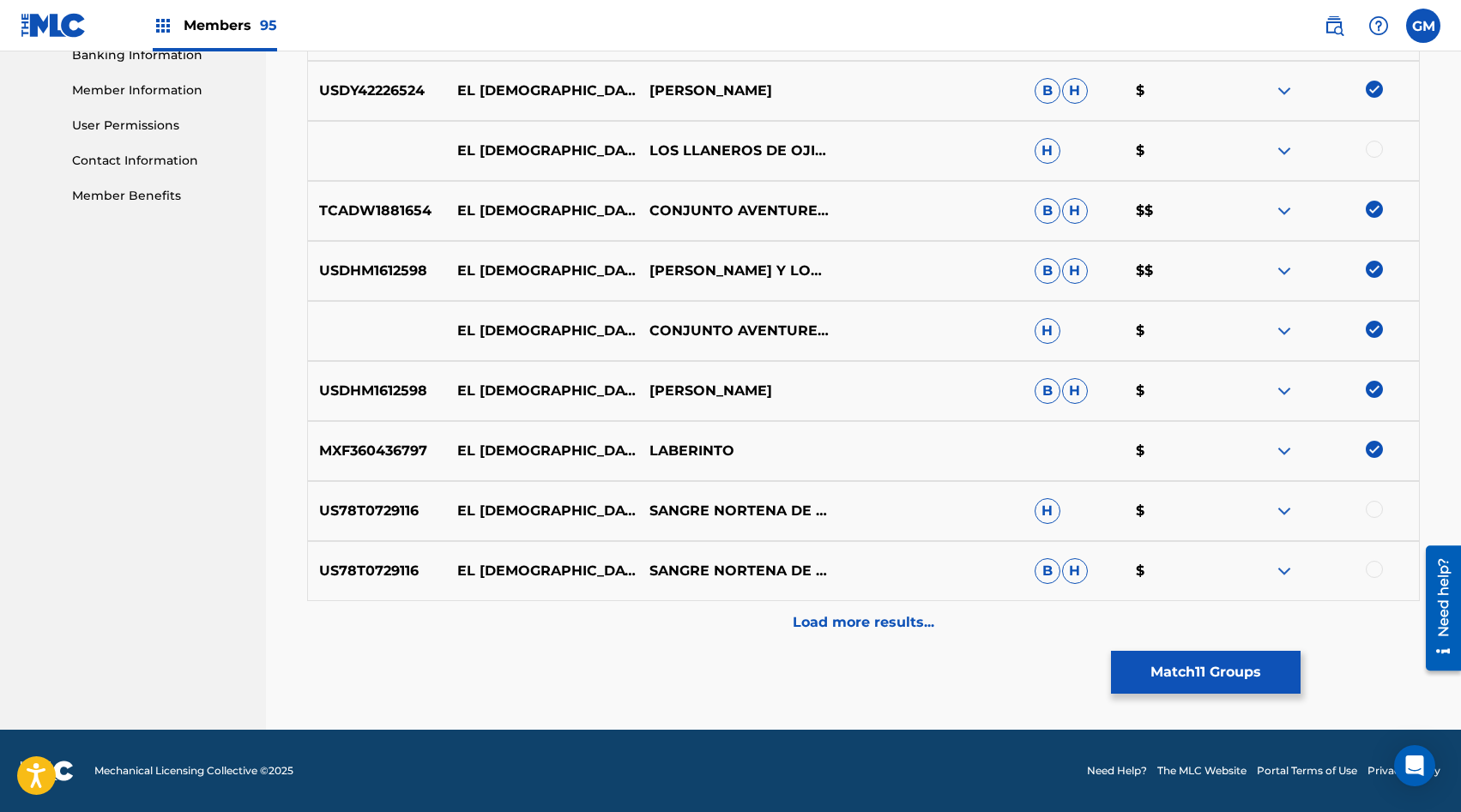 click on "Load more results..." at bounding box center [863, 623] 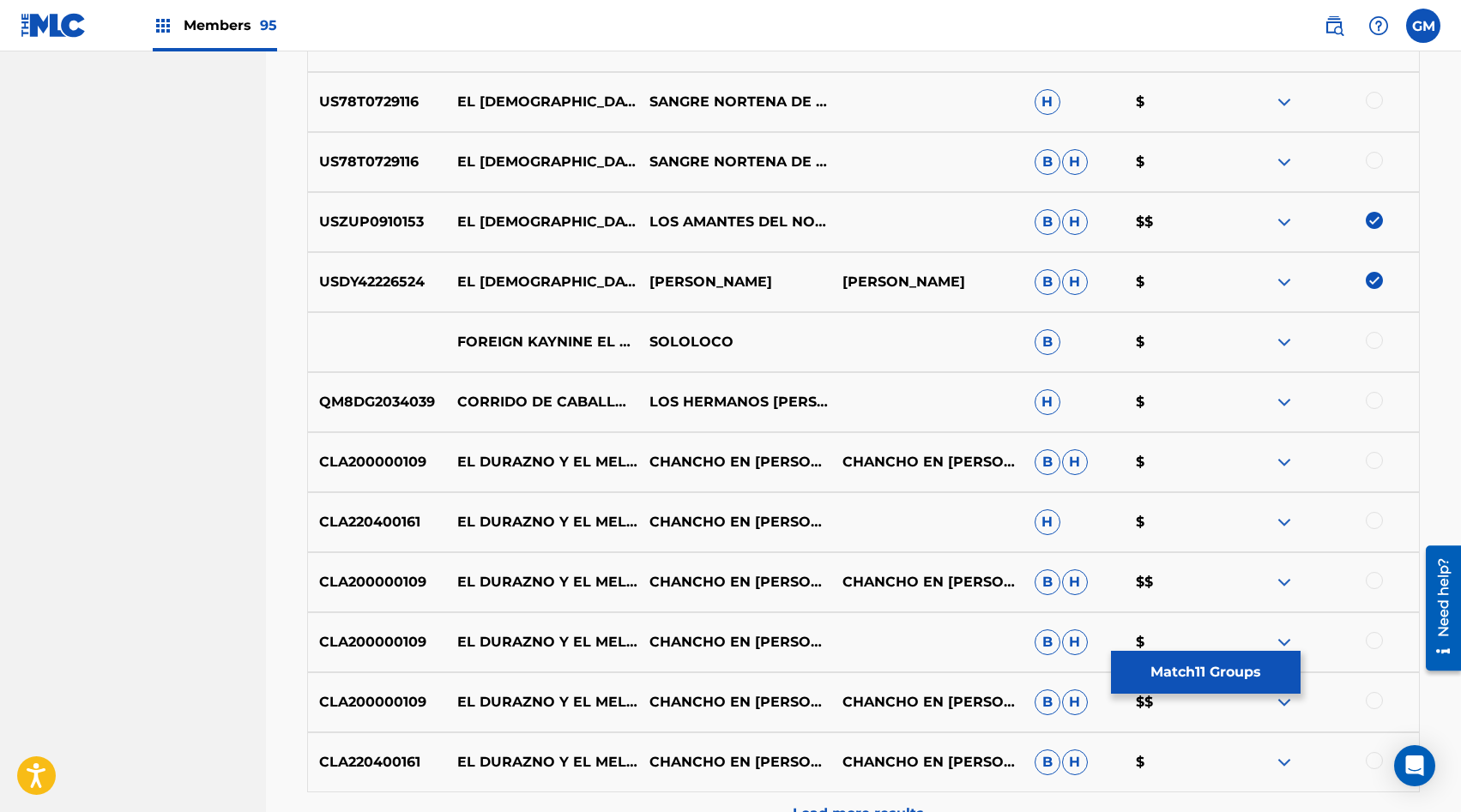 scroll, scrollTop: 1356, scrollLeft: 0, axis: vertical 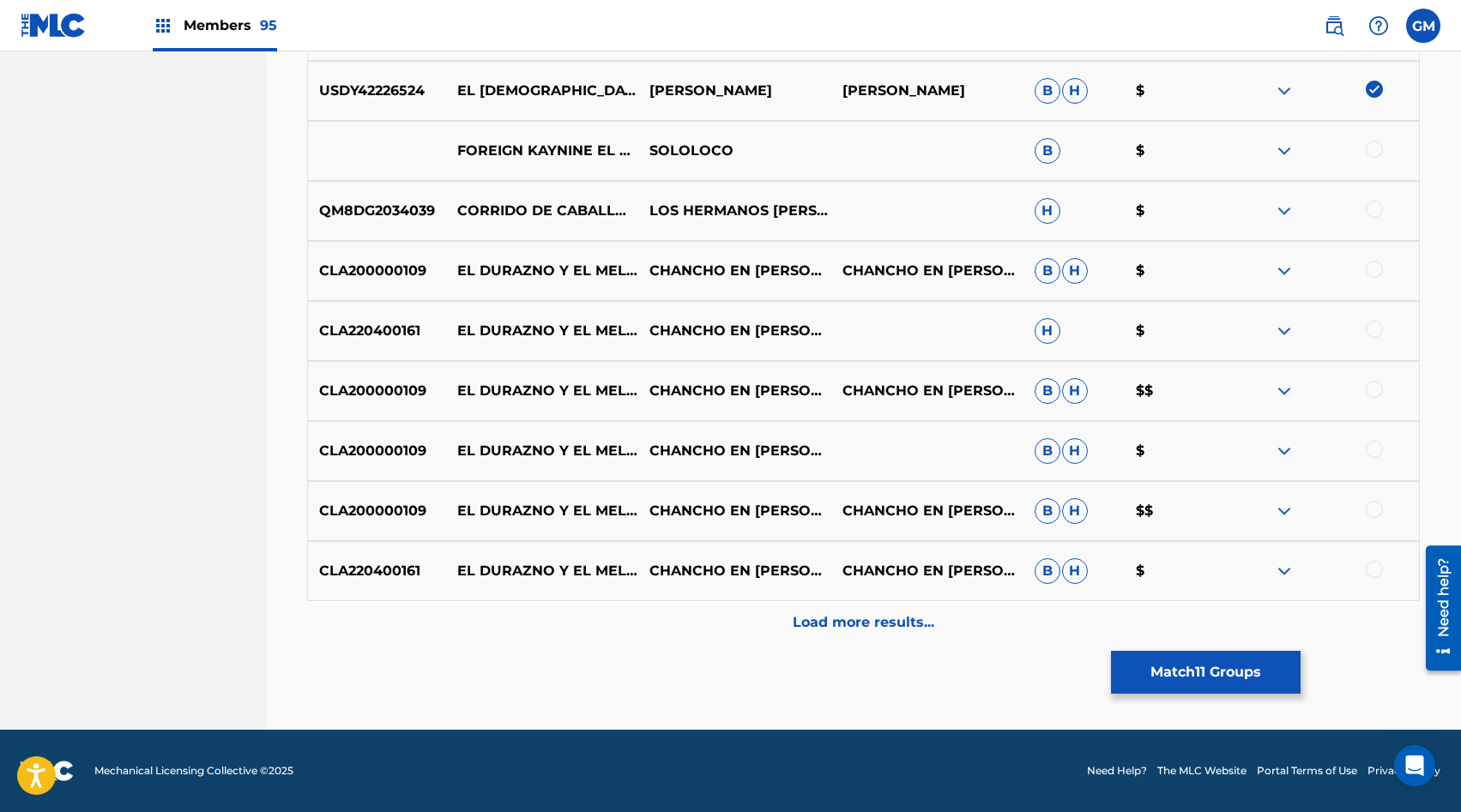 click on "Load more results..." at bounding box center [863, 623] 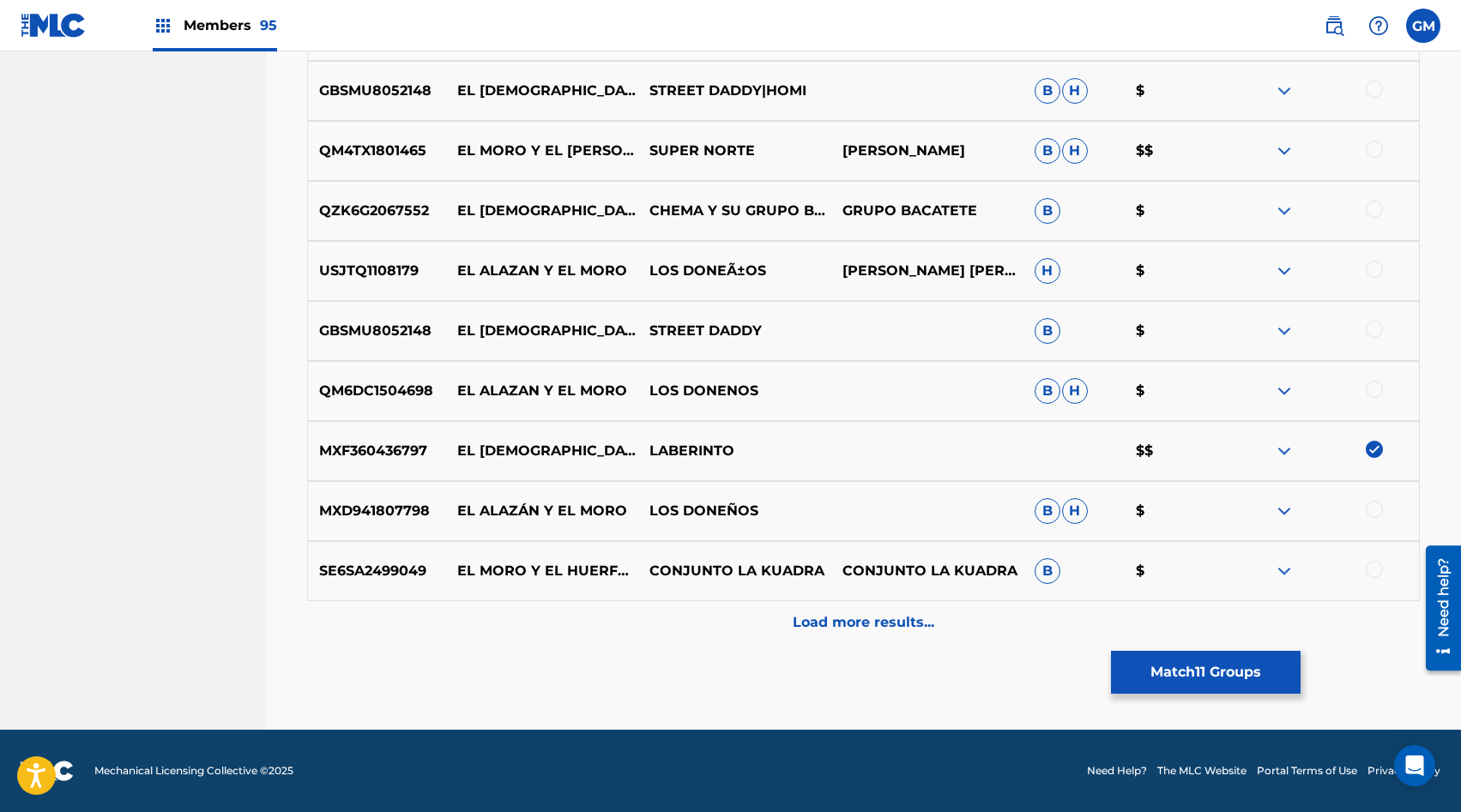 click on "Load more results..." at bounding box center [863, 623] 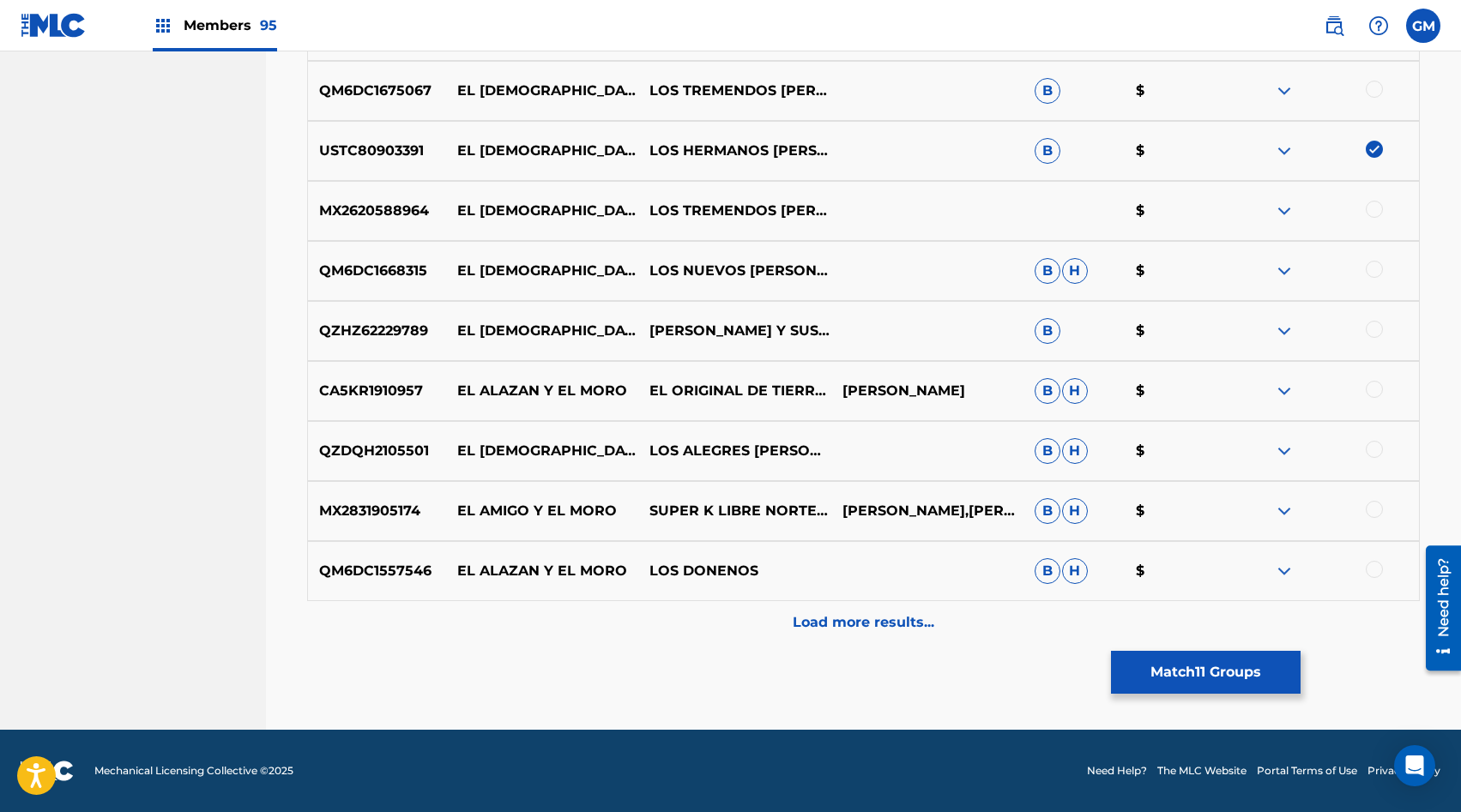 click on "Load more results..." at bounding box center (863, 623) 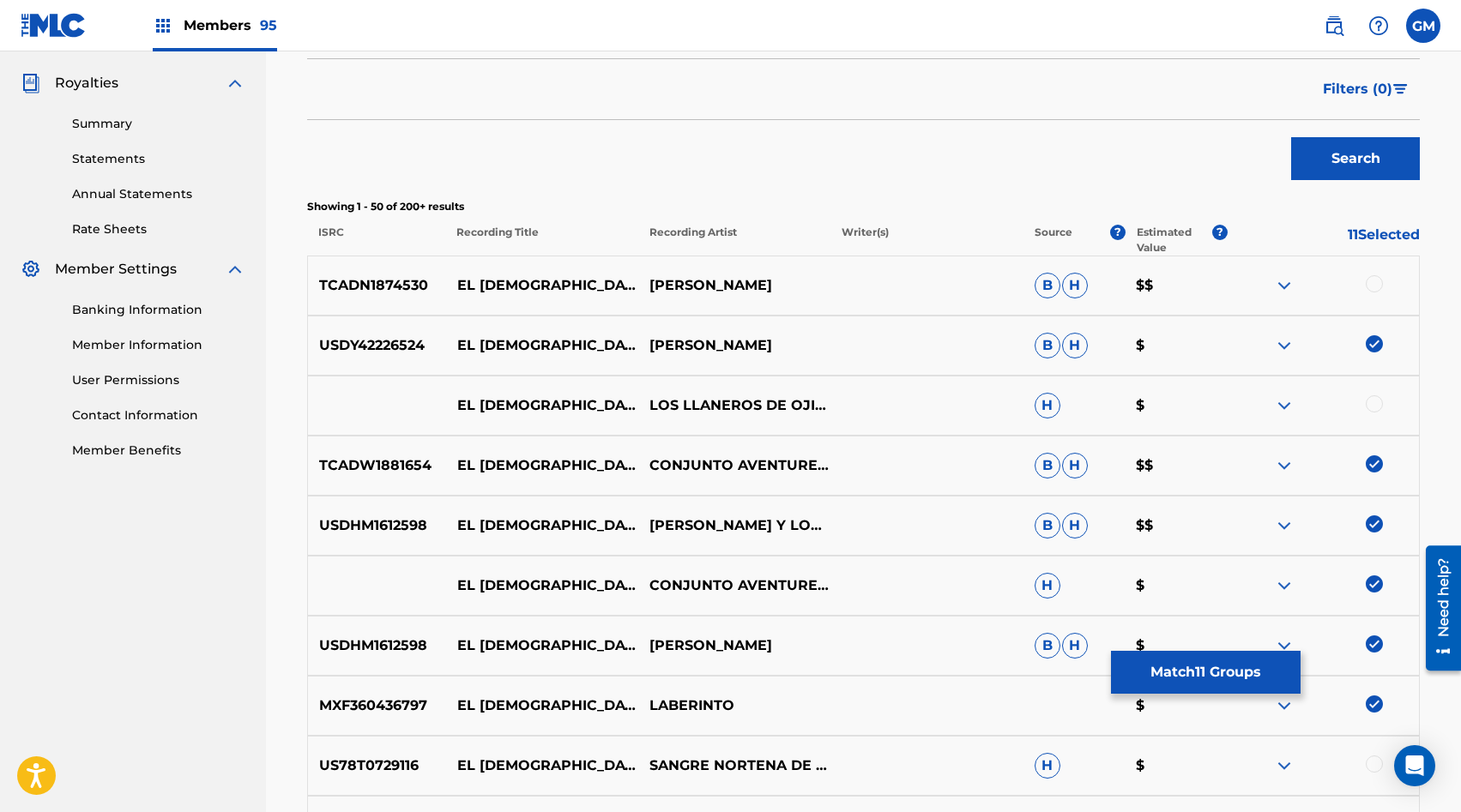 scroll, scrollTop: 493, scrollLeft: 0, axis: vertical 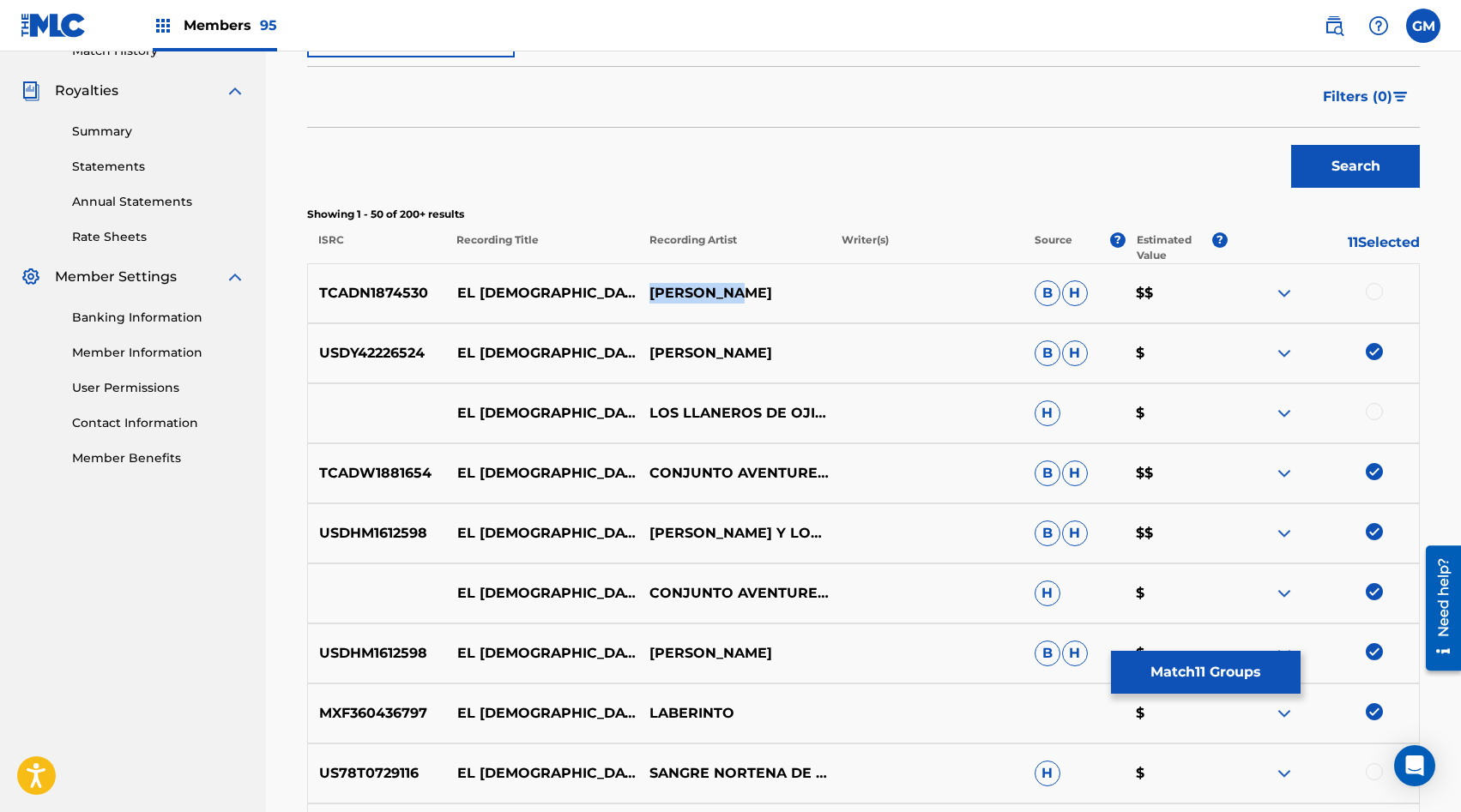 drag, startPoint x: 652, startPoint y: 293, endPoint x: 770, endPoint y: 289, distance: 118.06778 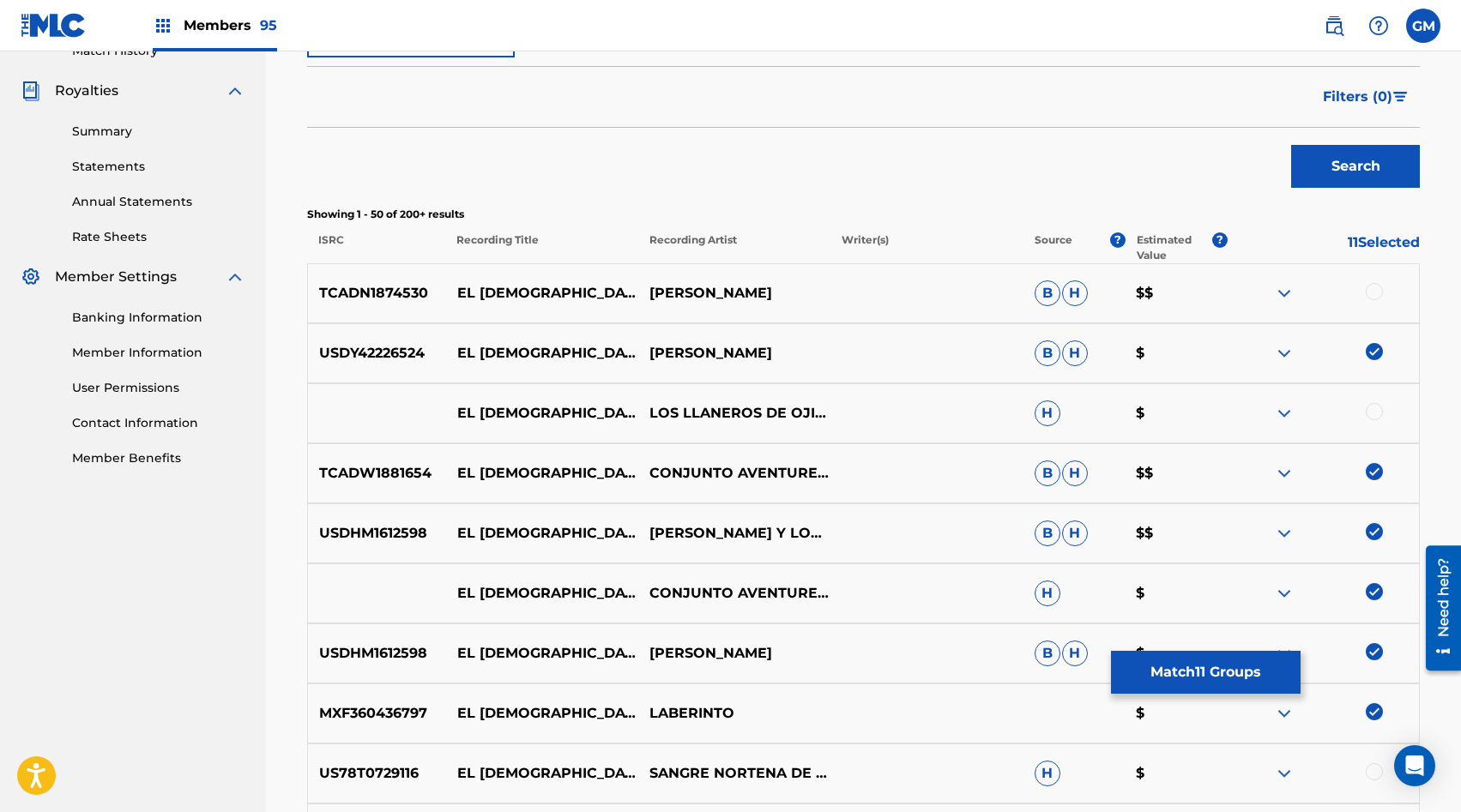 click at bounding box center (1374, 292) 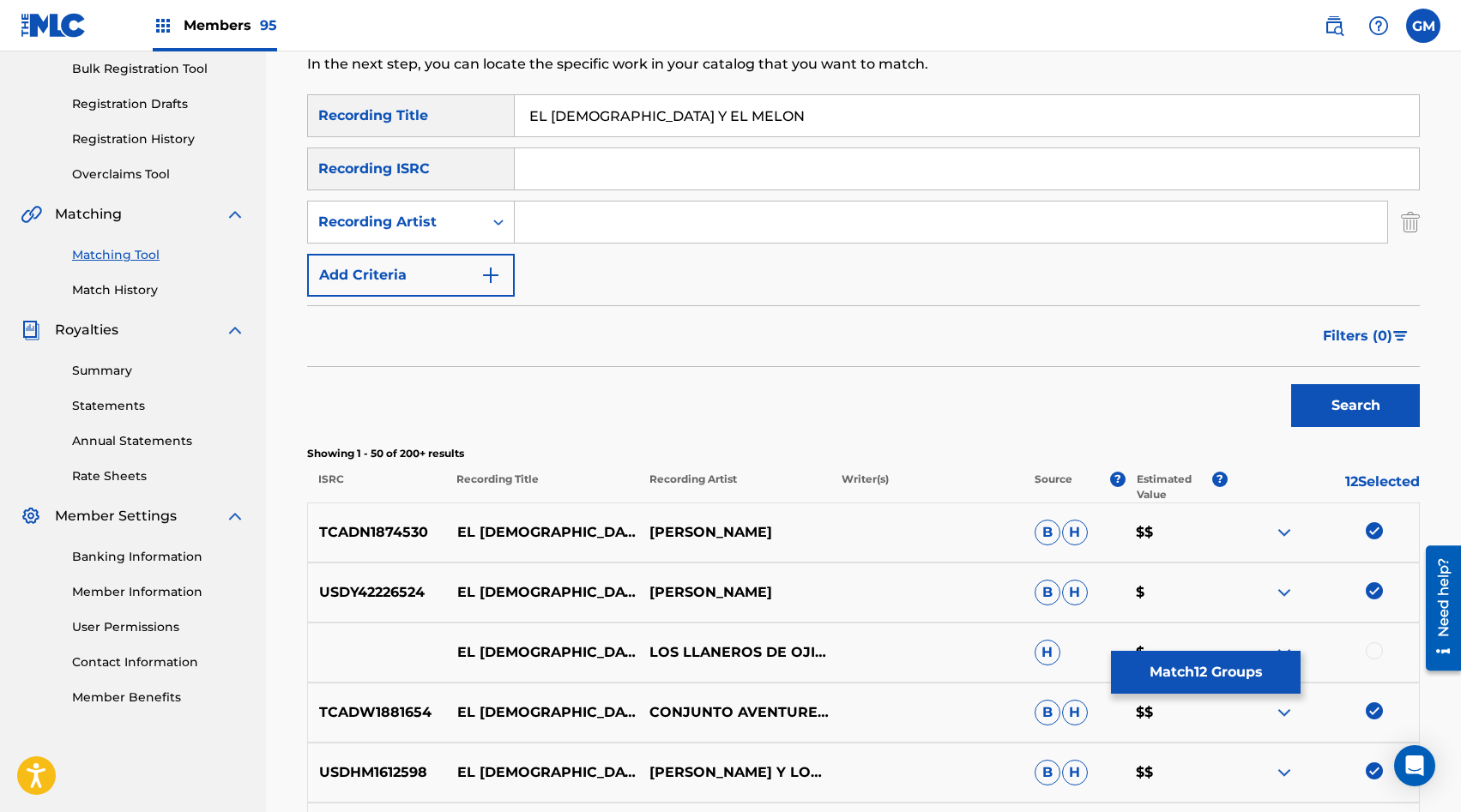 scroll, scrollTop: 161, scrollLeft: 0, axis: vertical 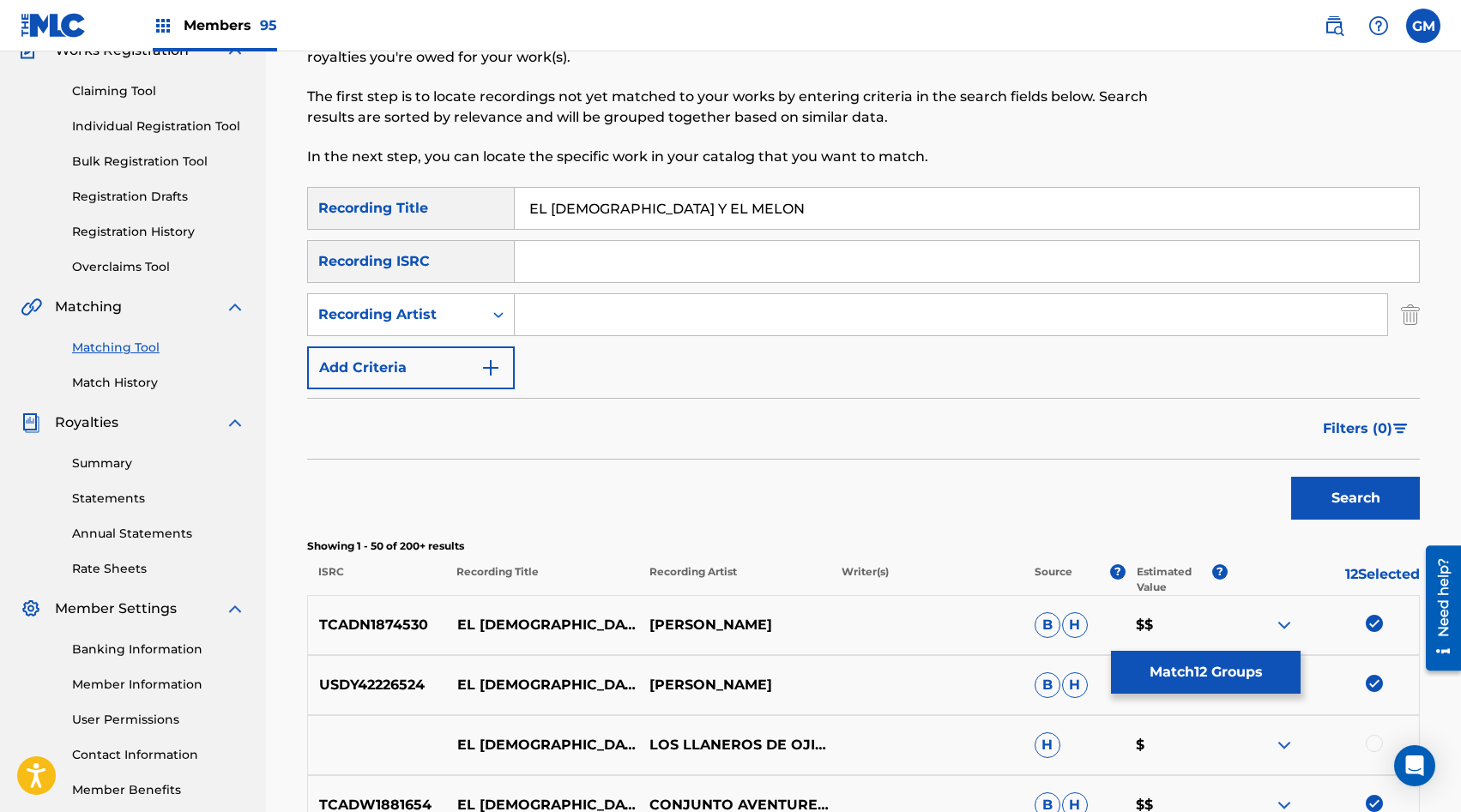 click on "EL [DEMOGRAPHIC_DATA] Y EL MELON" at bounding box center [967, 208] 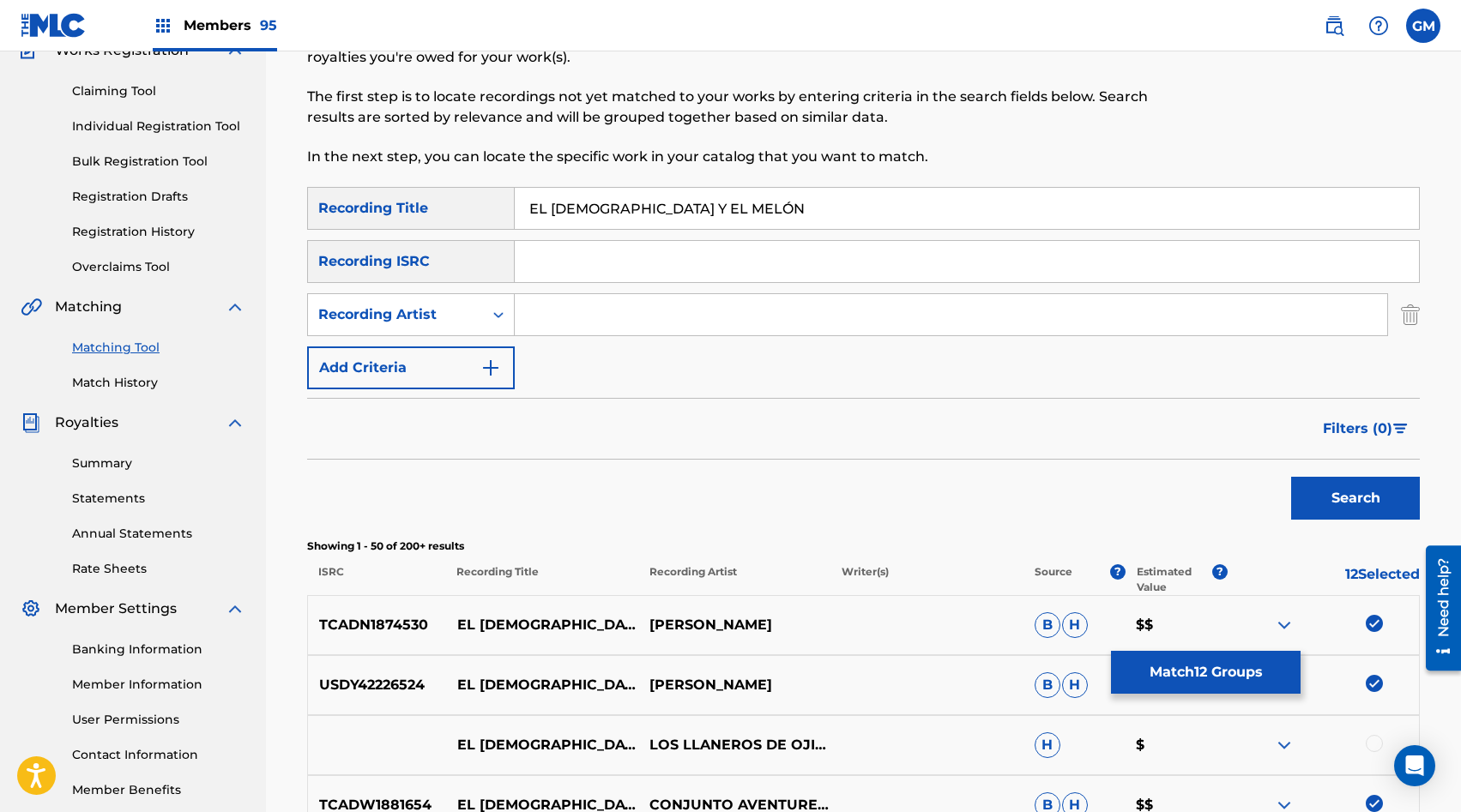 click on "Search" at bounding box center [1355, 498] 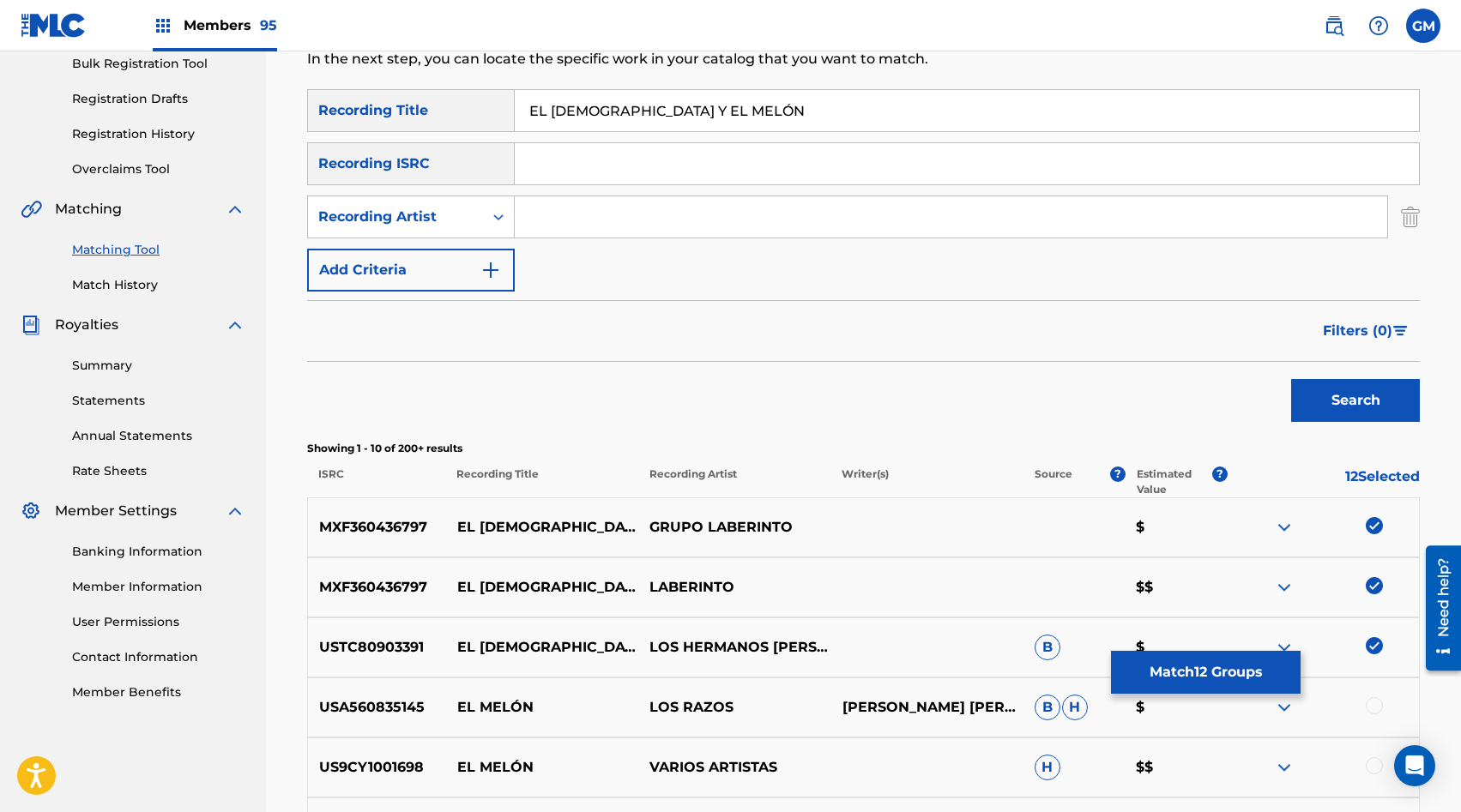 scroll, scrollTop: 128, scrollLeft: 0, axis: vertical 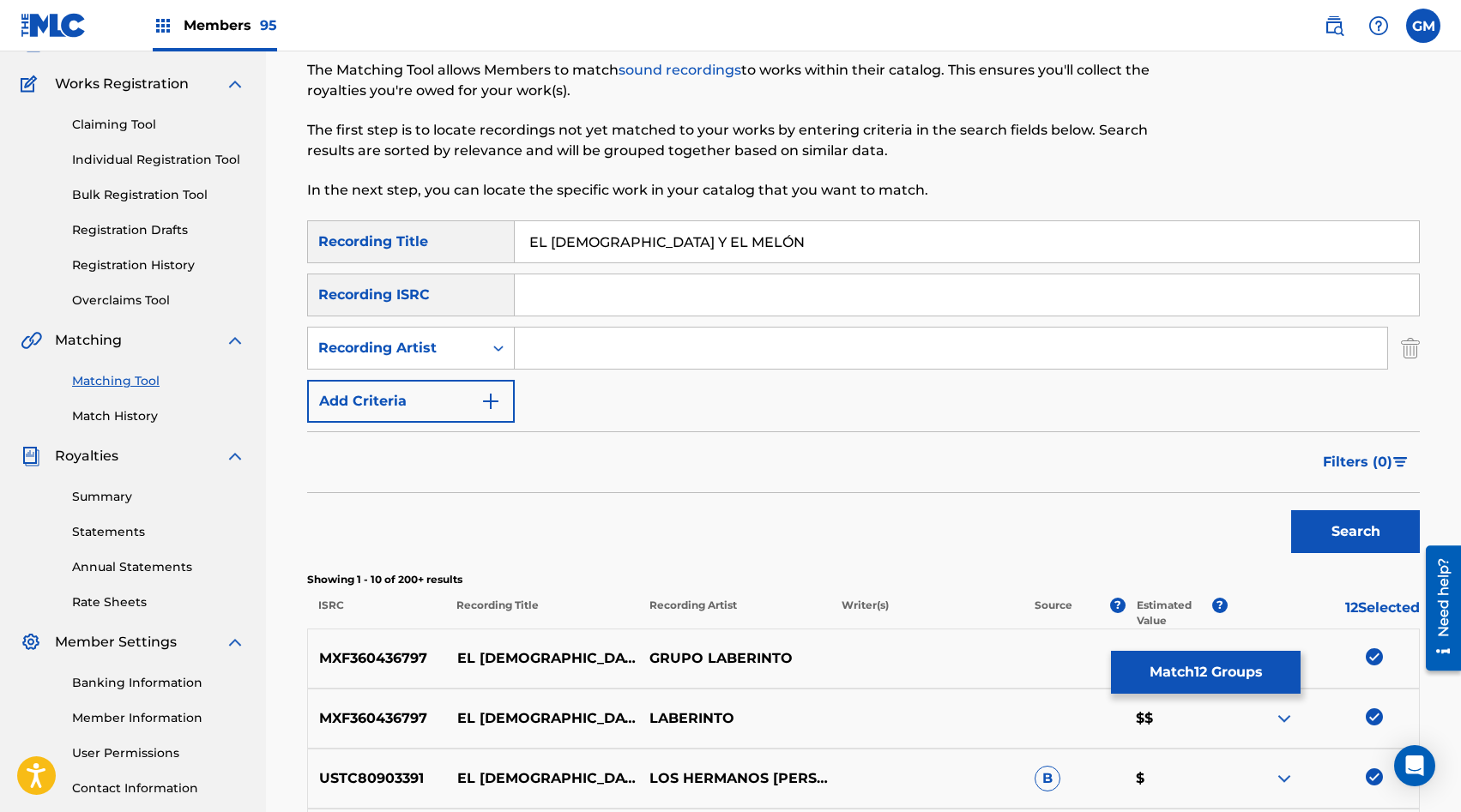 click on "EL [DEMOGRAPHIC_DATA] Y EL MELÓN" at bounding box center (967, 242) 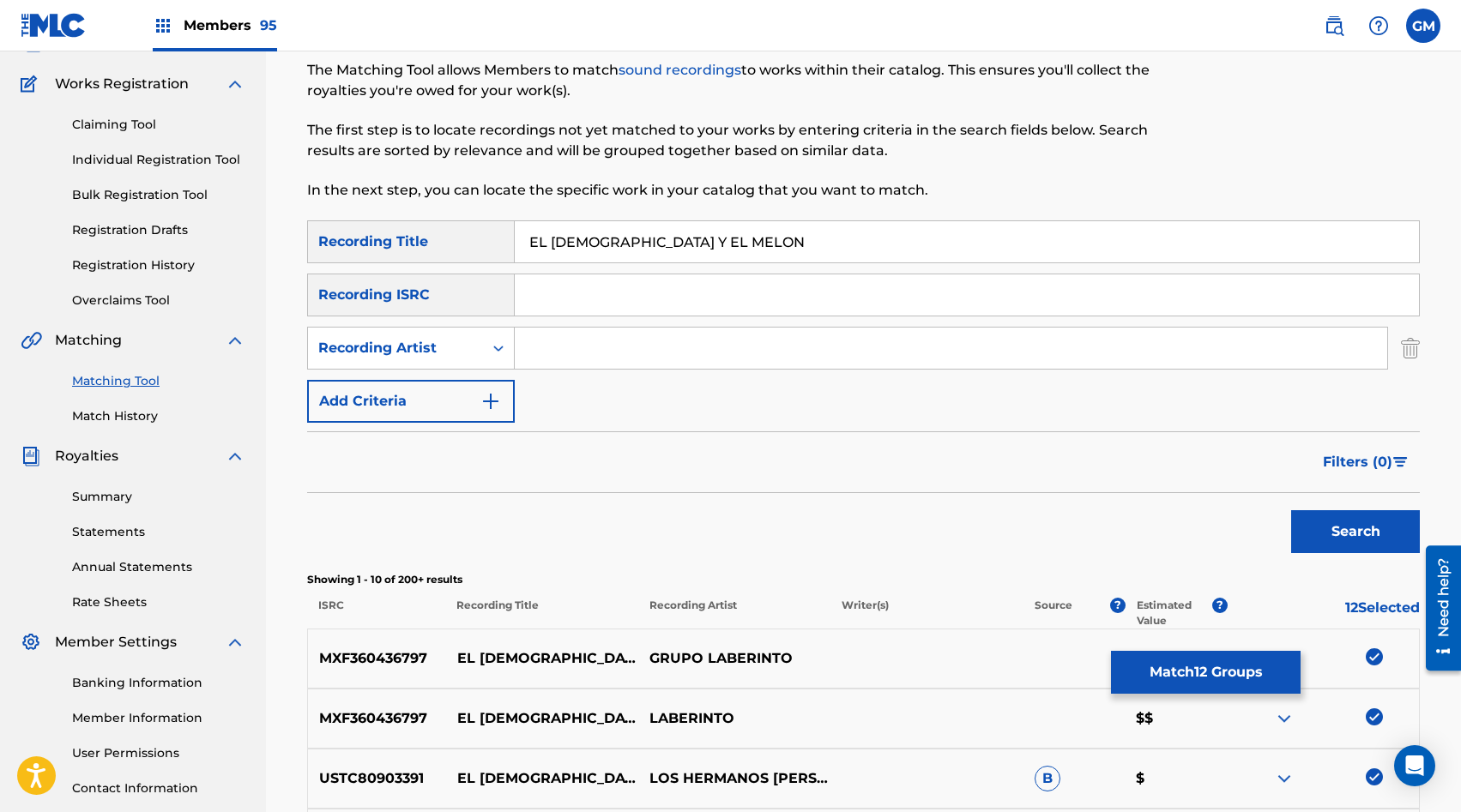 type on "EL [DEMOGRAPHIC_DATA] Y EL MELON" 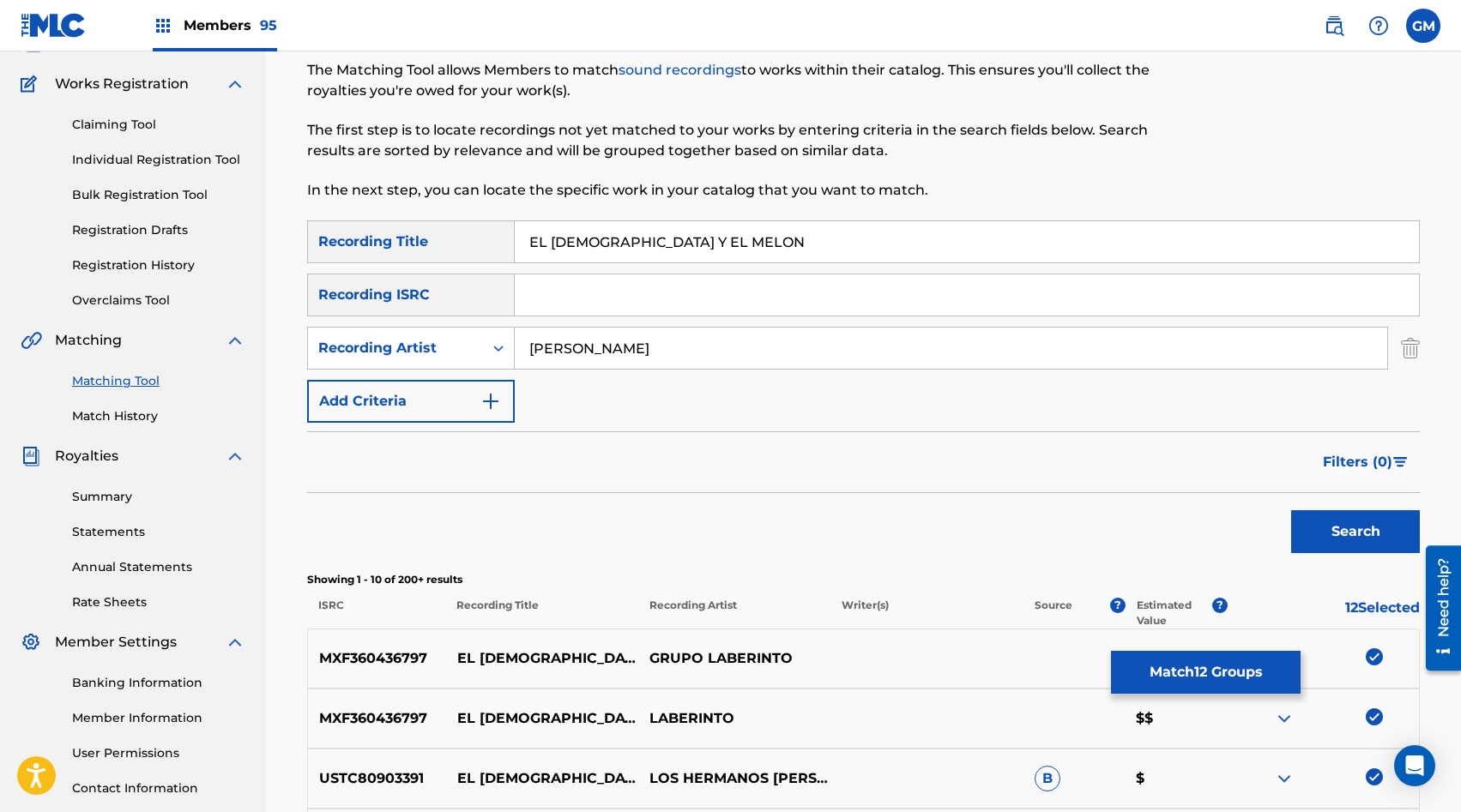 type on "[PERSON_NAME]" 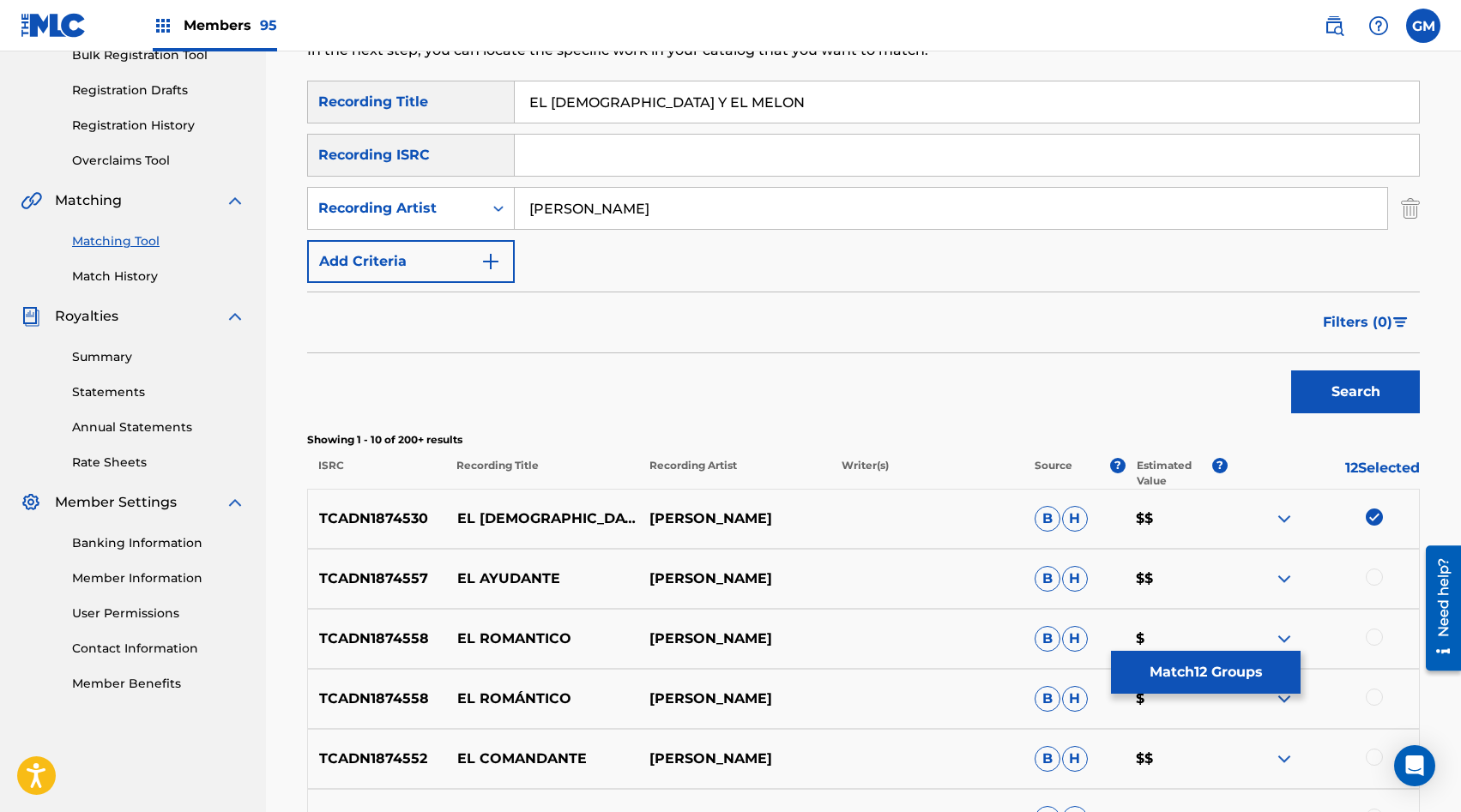scroll, scrollTop: 46, scrollLeft: 0, axis: vertical 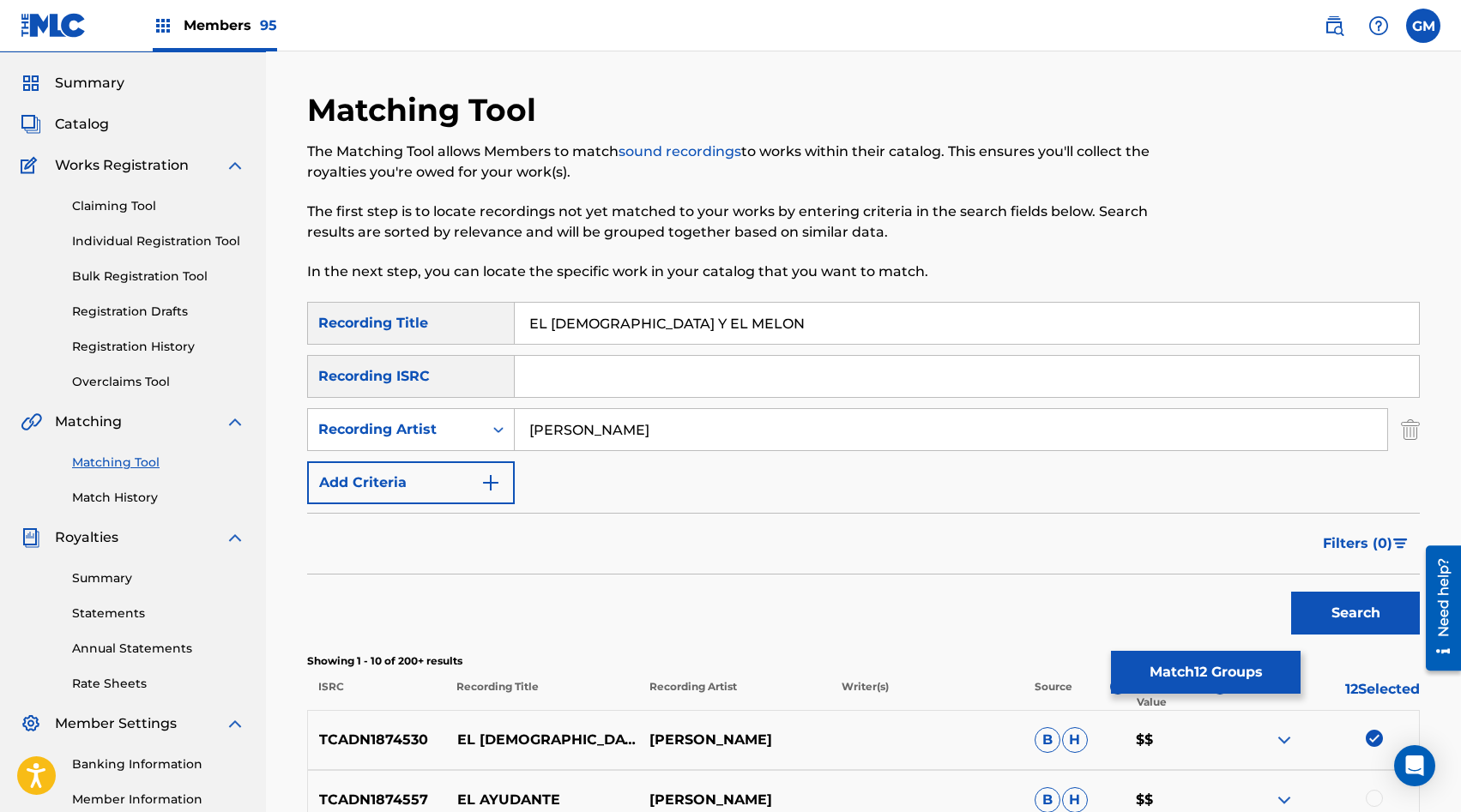 click on "[PERSON_NAME]" at bounding box center [951, 430] 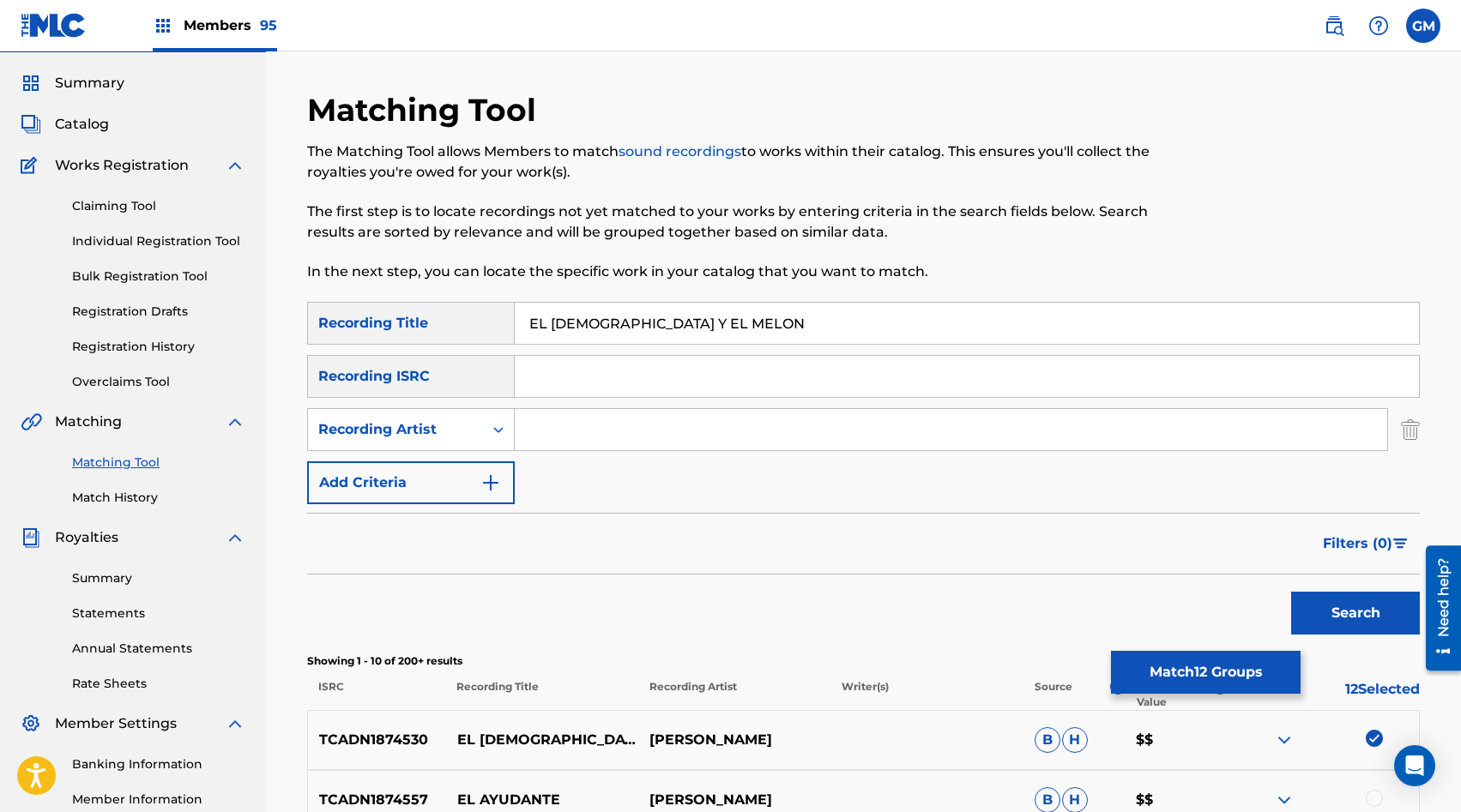 type 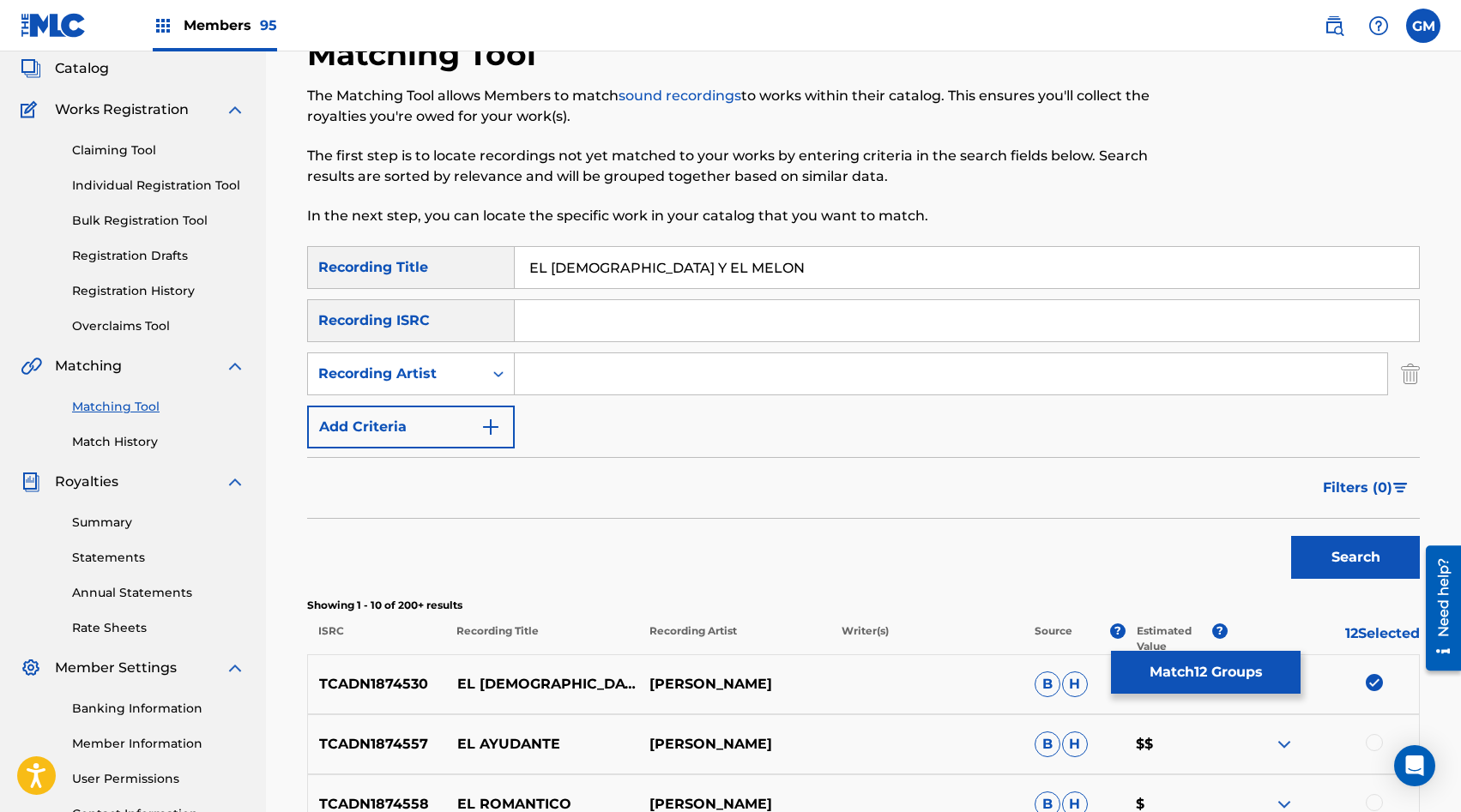 scroll, scrollTop: 105, scrollLeft: 0, axis: vertical 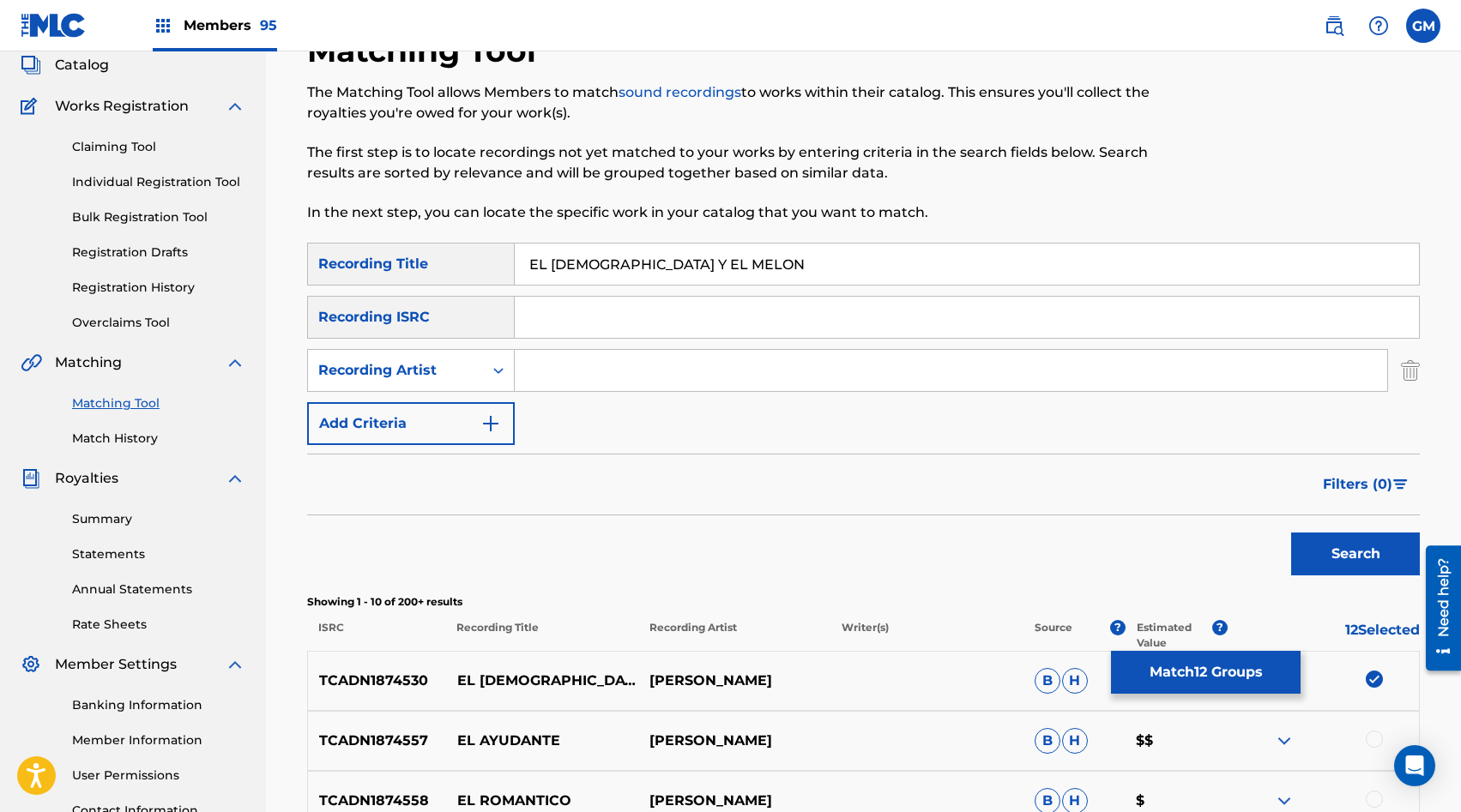 click on "Match  12 Groups" at bounding box center [1205, 672] 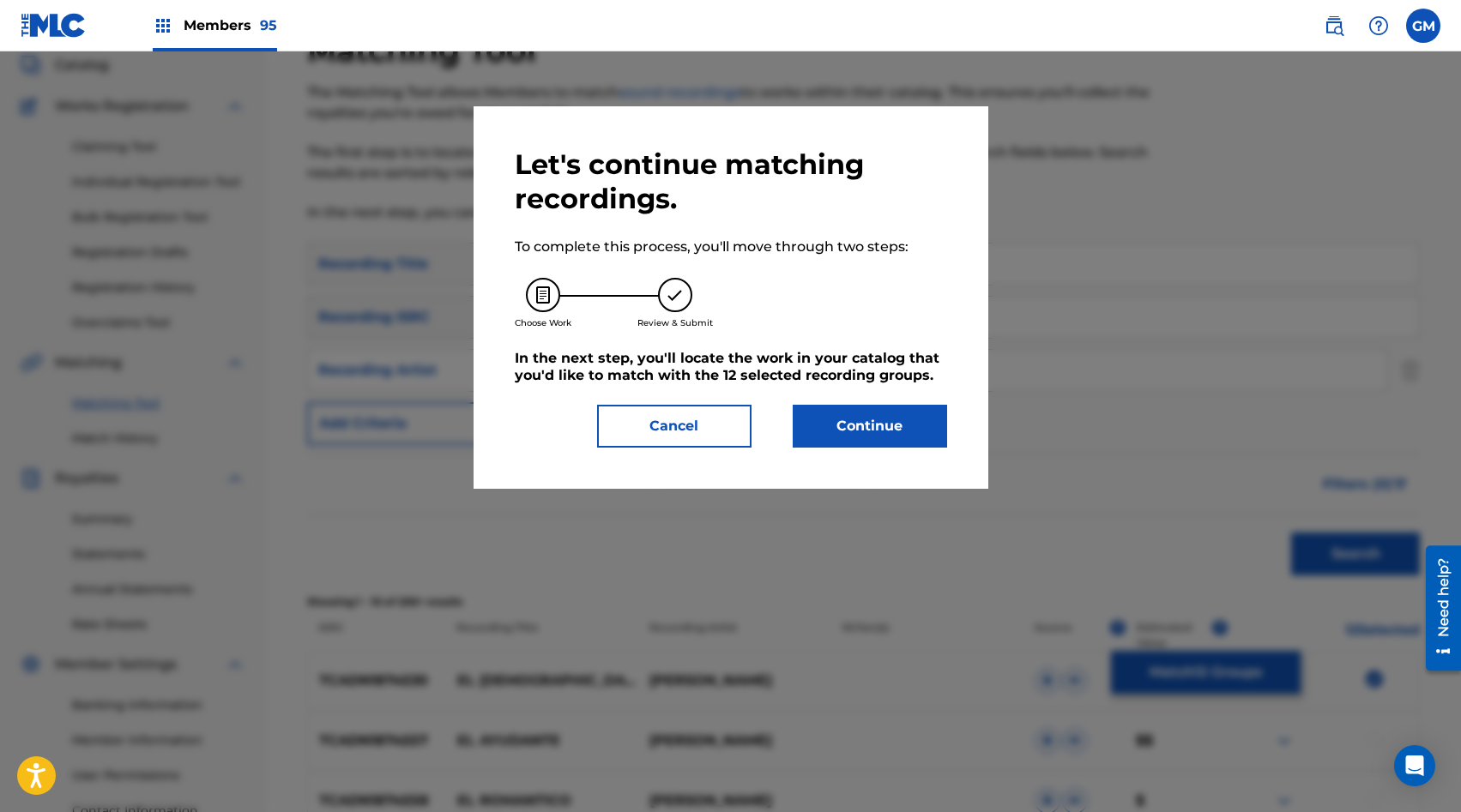 click on "Continue" at bounding box center (870, 426) 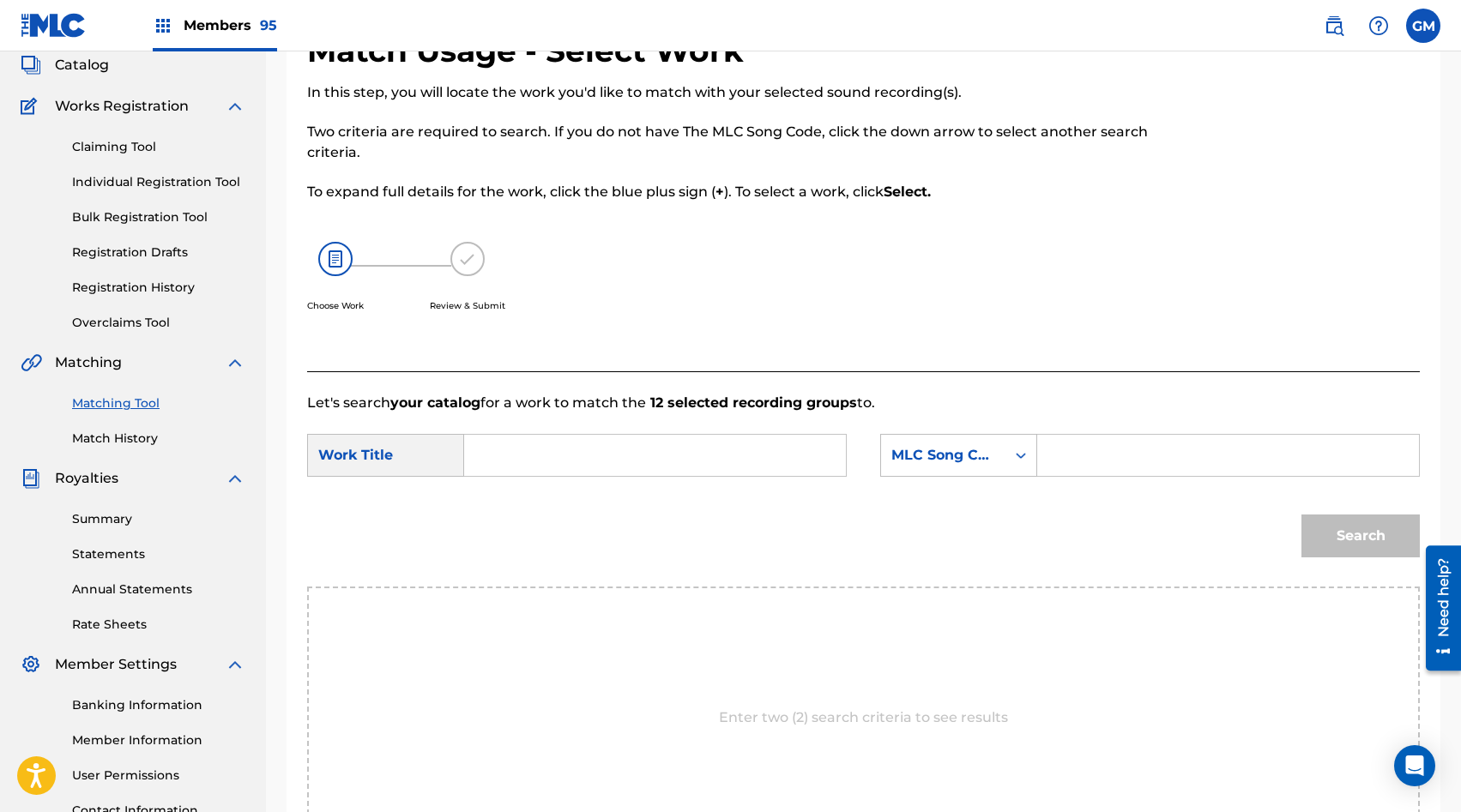 click at bounding box center (655, 455) 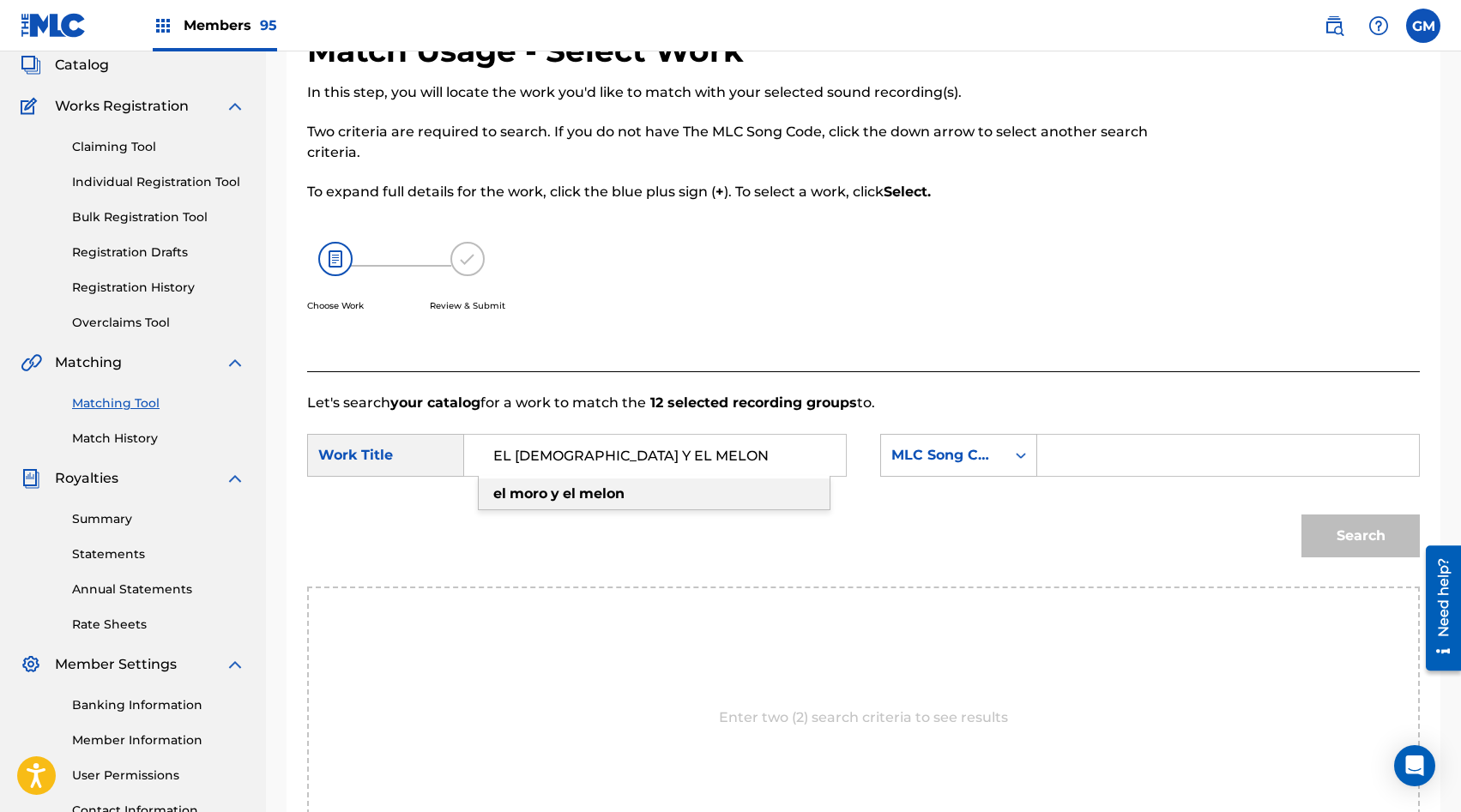 type on "EL [DEMOGRAPHIC_DATA] Y EL MELON" 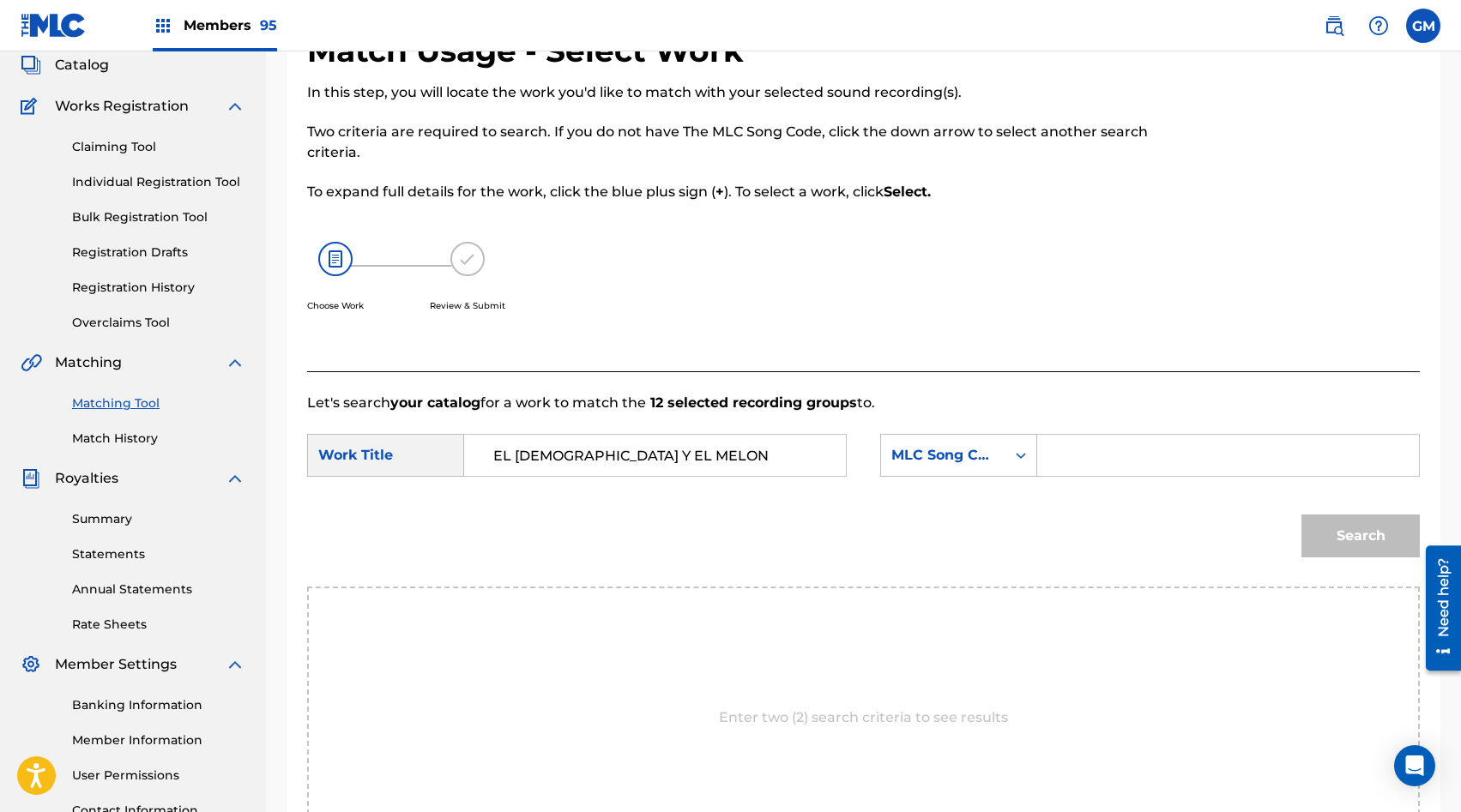 paste on "PO3SU9" 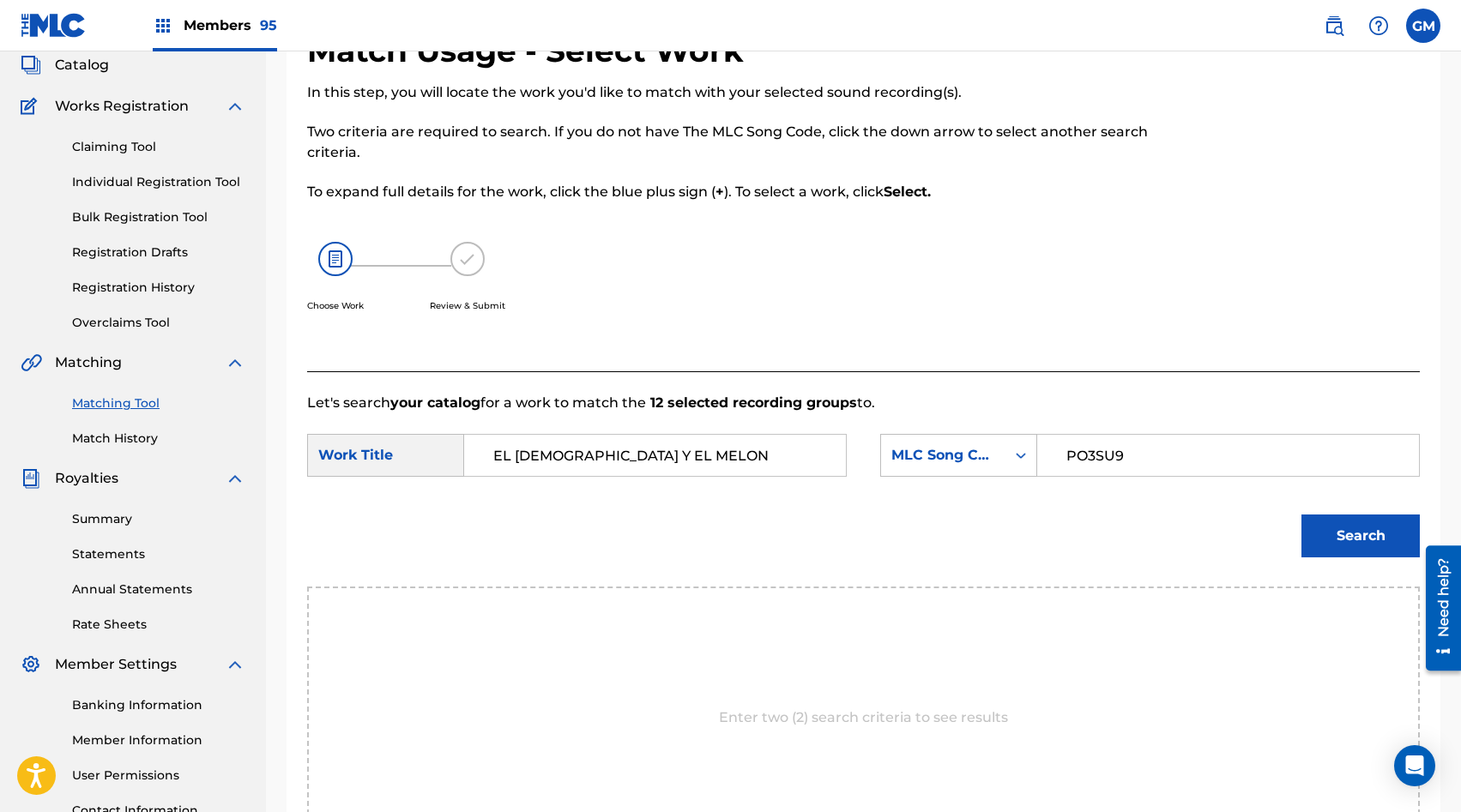 type on "PO3SU9" 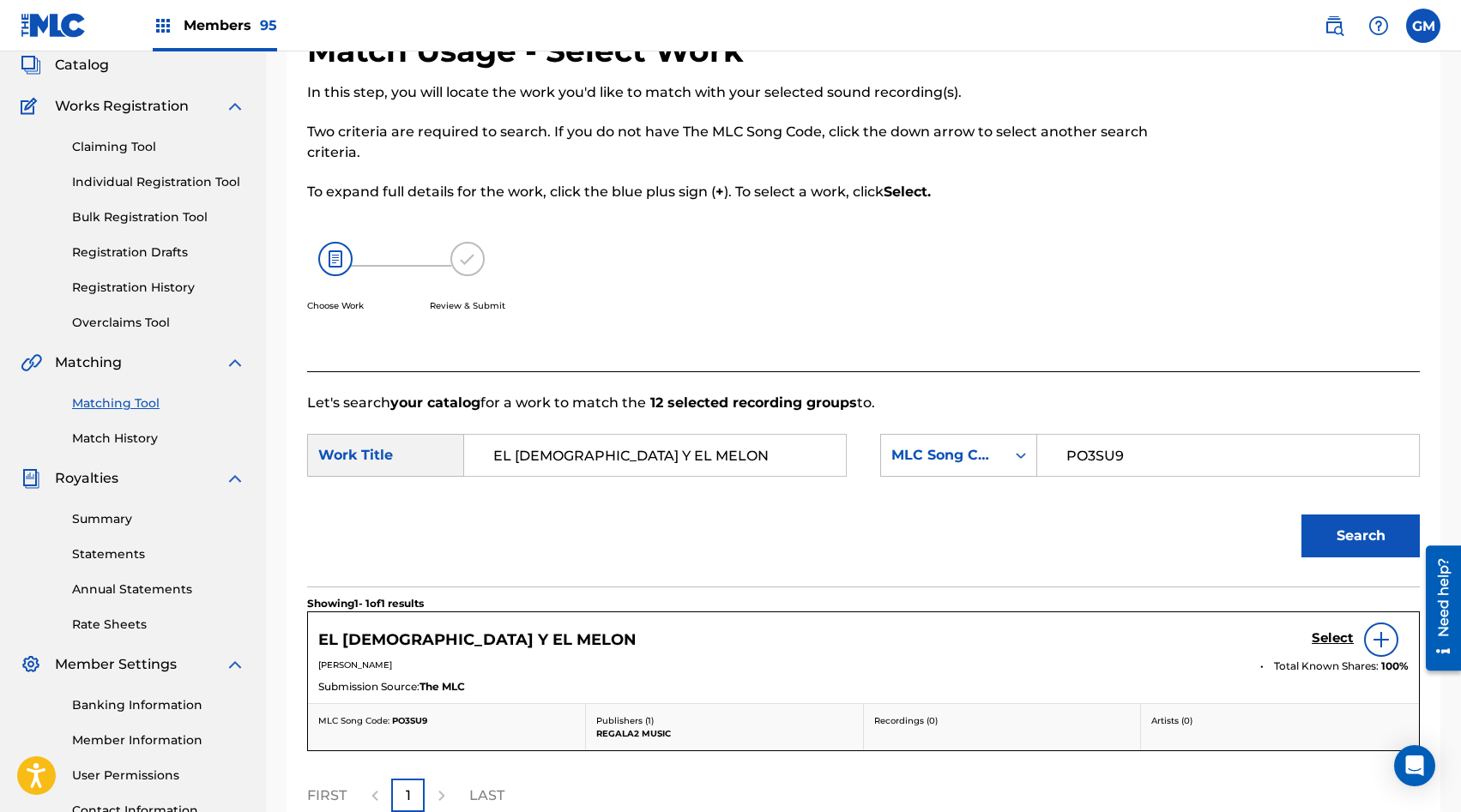 click on "EL [DEMOGRAPHIC_DATA] Y EL  MELON" at bounding box center (477, 640) 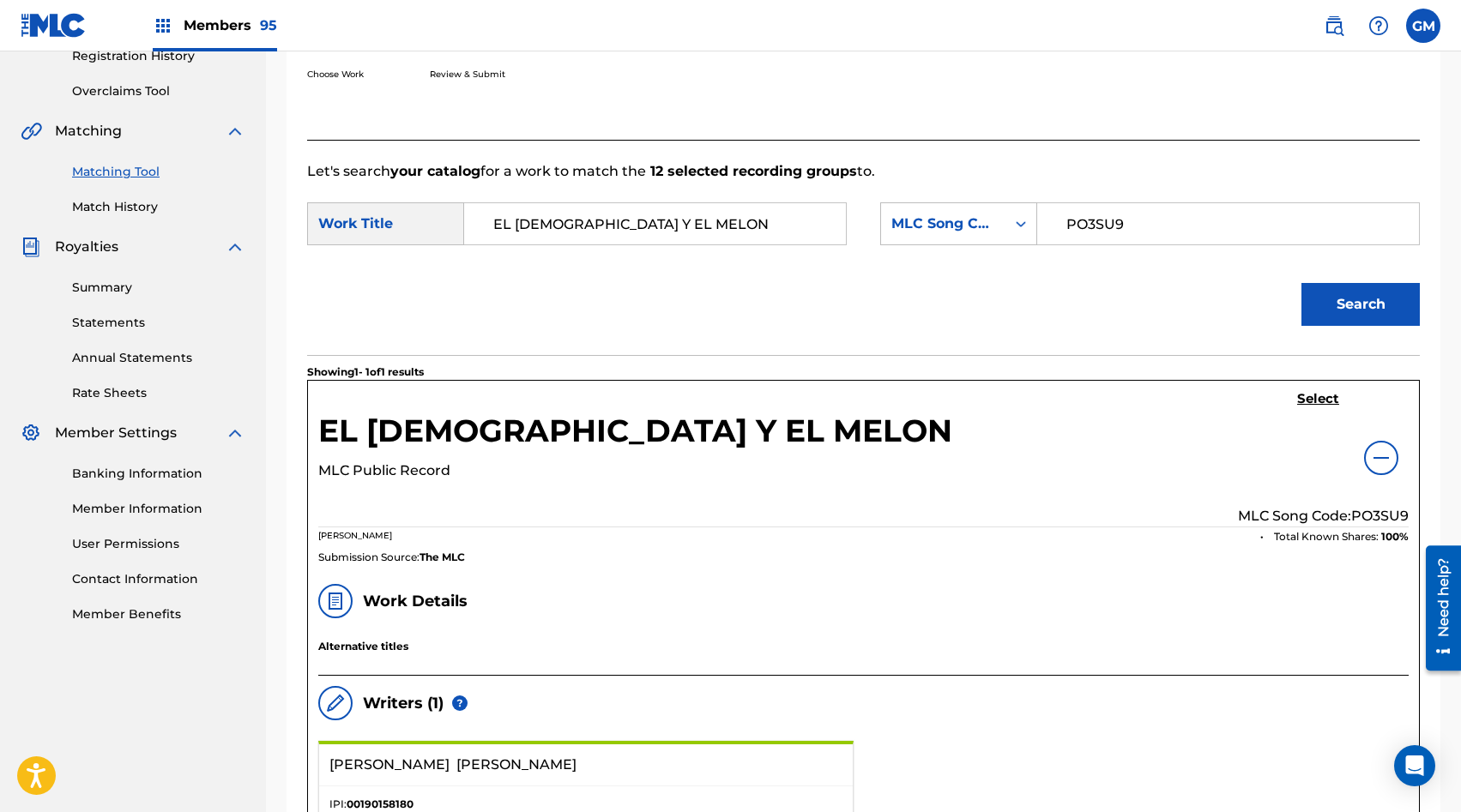 scroll, scrollTop: 294, scrollLeft: 0, axis: vertical 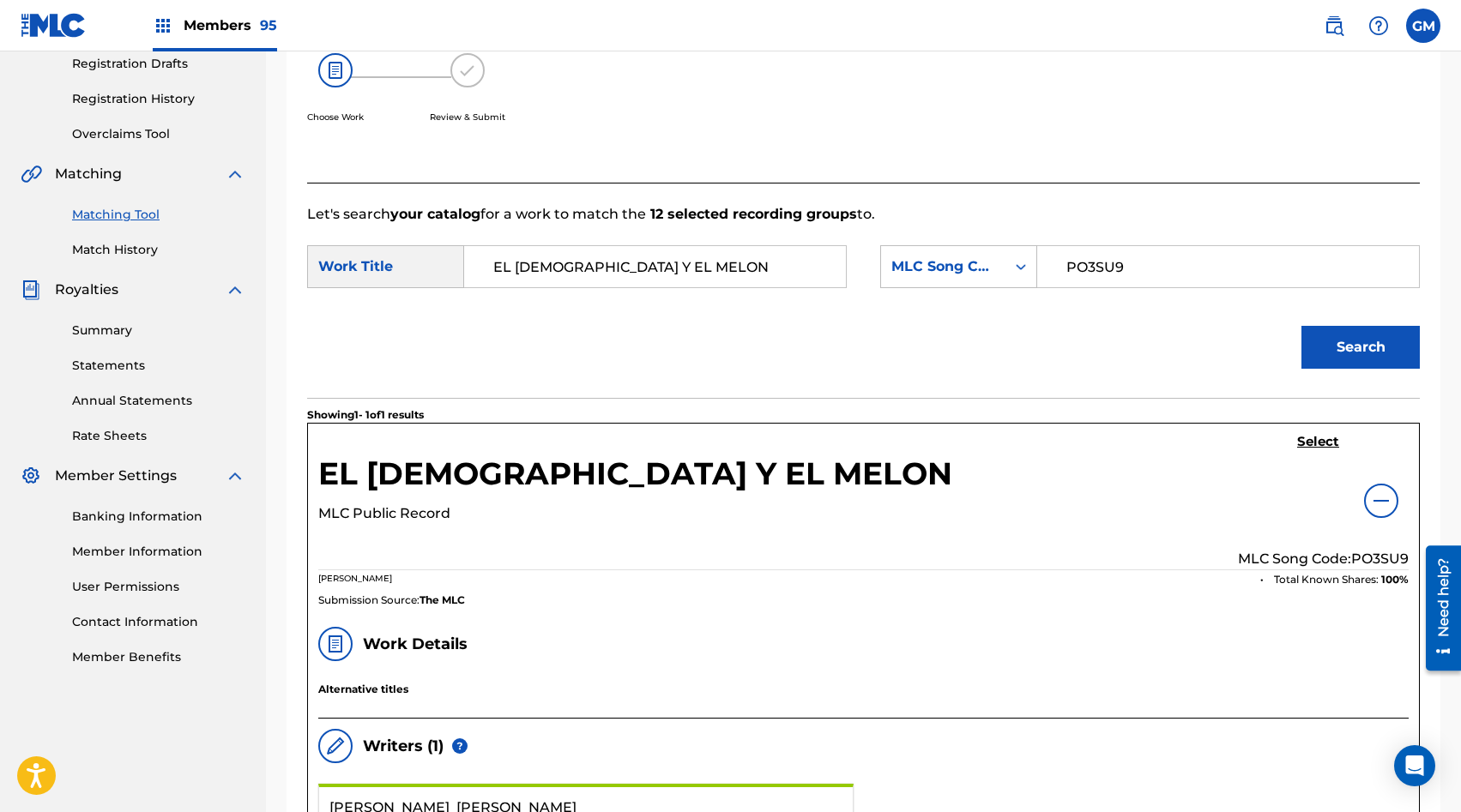 click on "Select" at bounding box center (1318, 442) 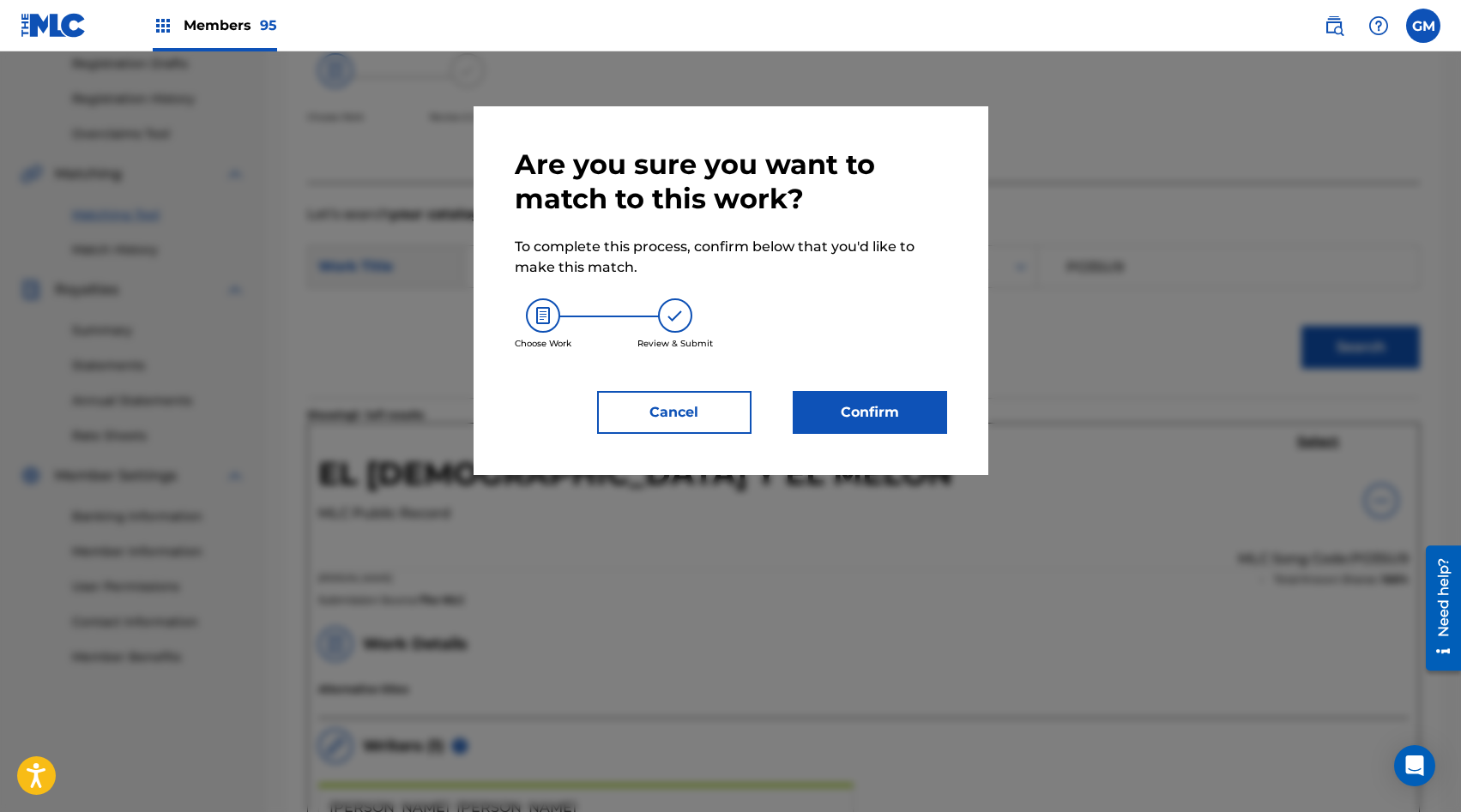 click on "Confirm" at bounding box center [870, 412] 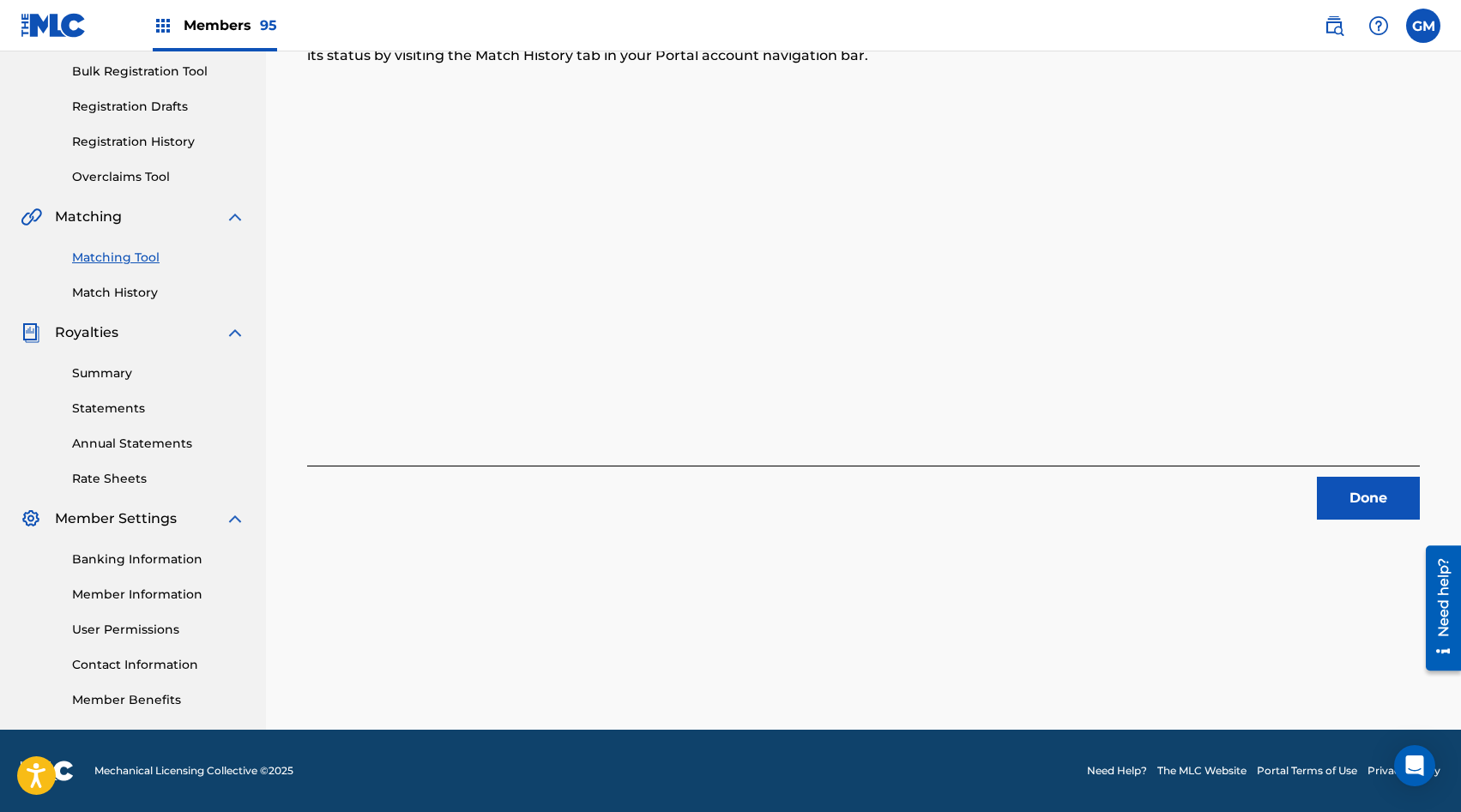 scroll, scrollTop: 0, scrollLeft: 0, axis: both 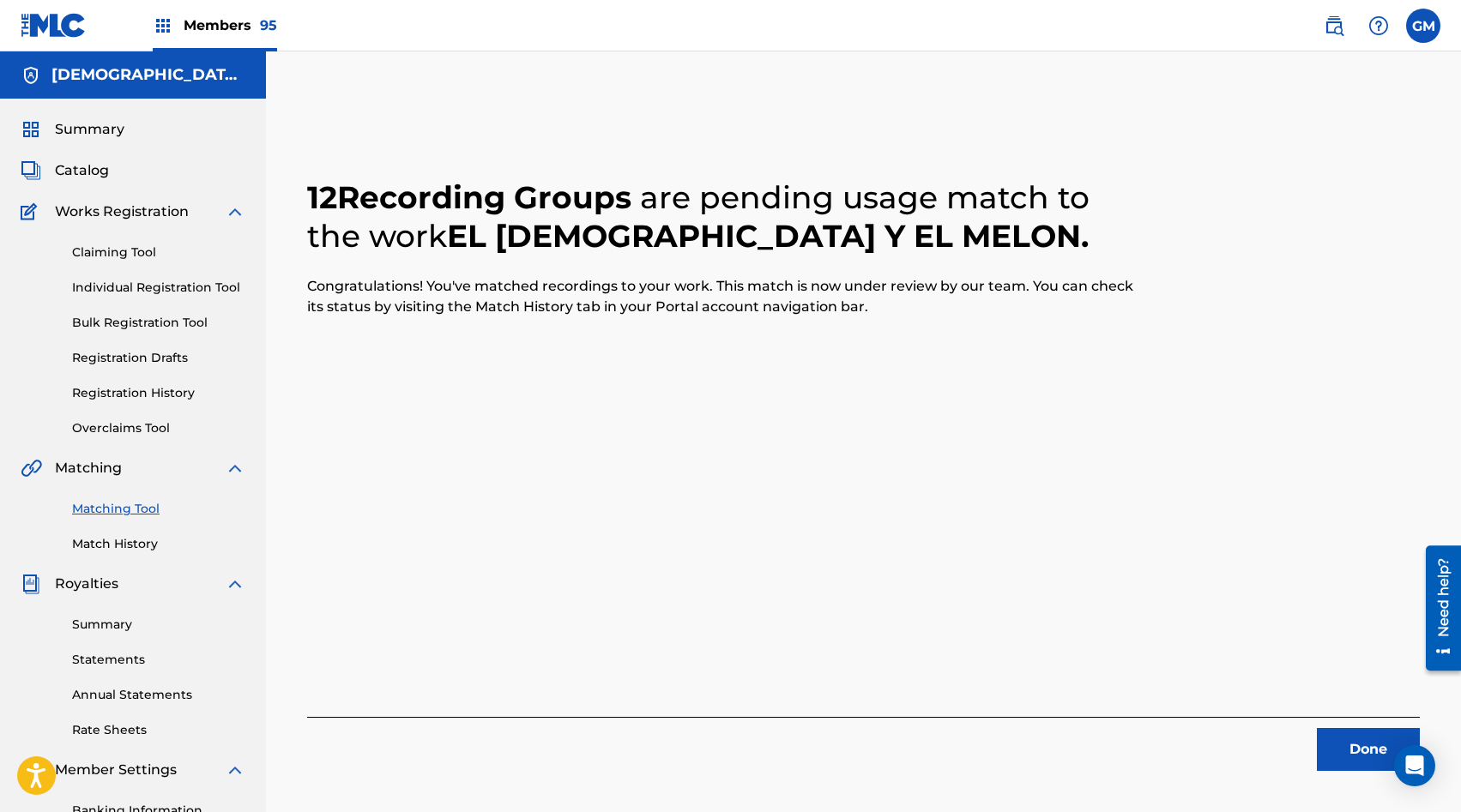 click on "Match History" at bounding box center (159, 544) 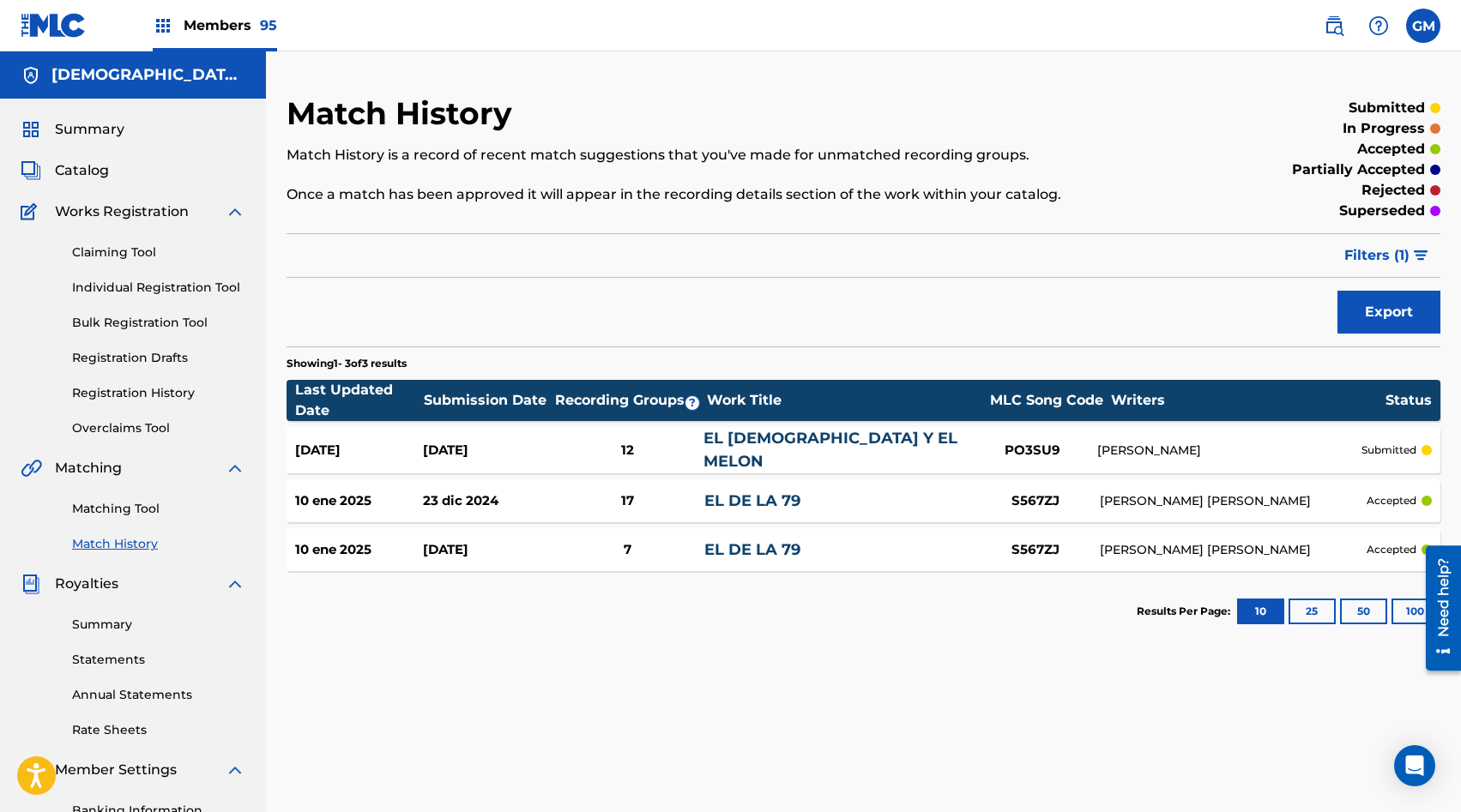 click on "Catalog" at bounding box center [82, 171] 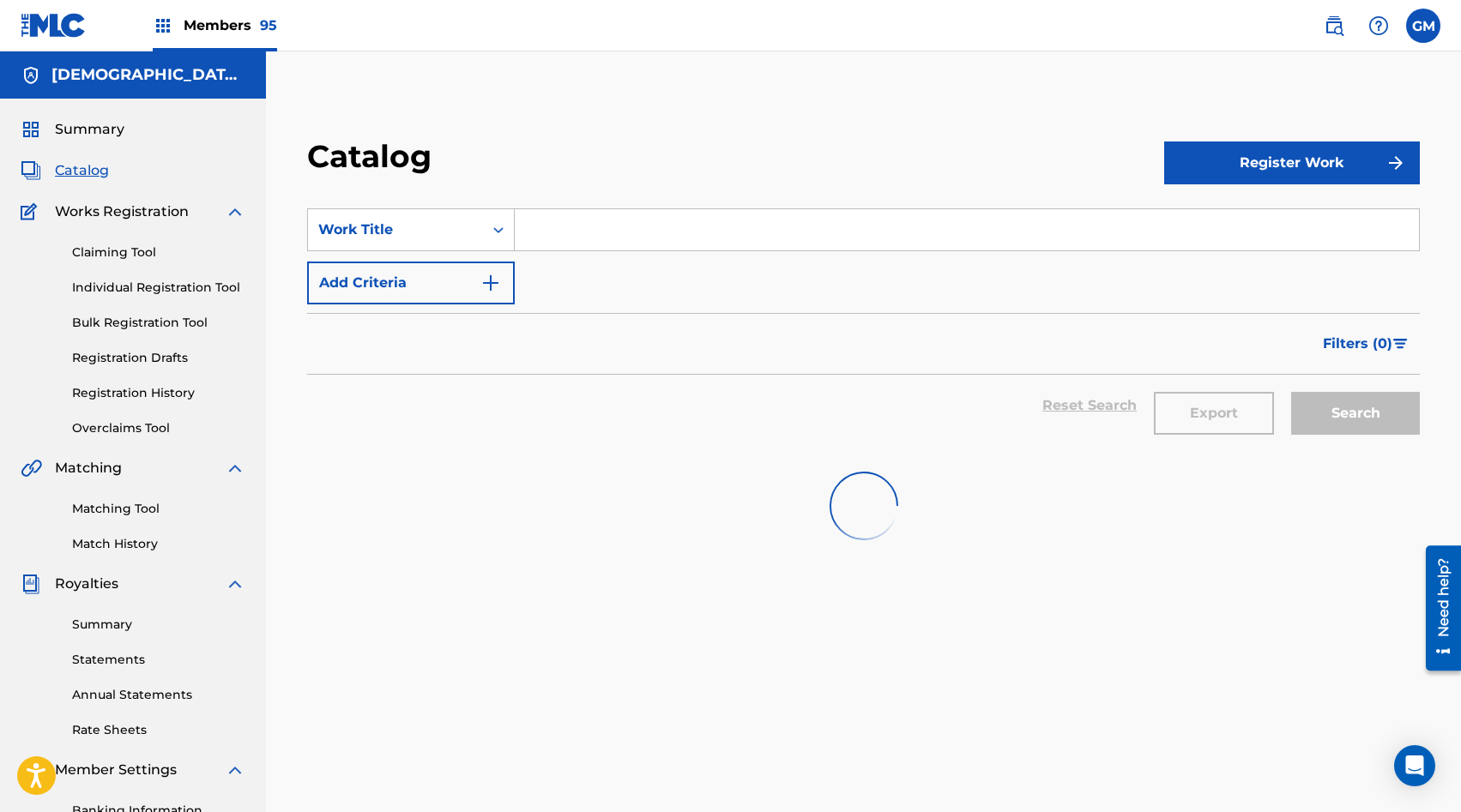 click at bounding box center (967, 230) 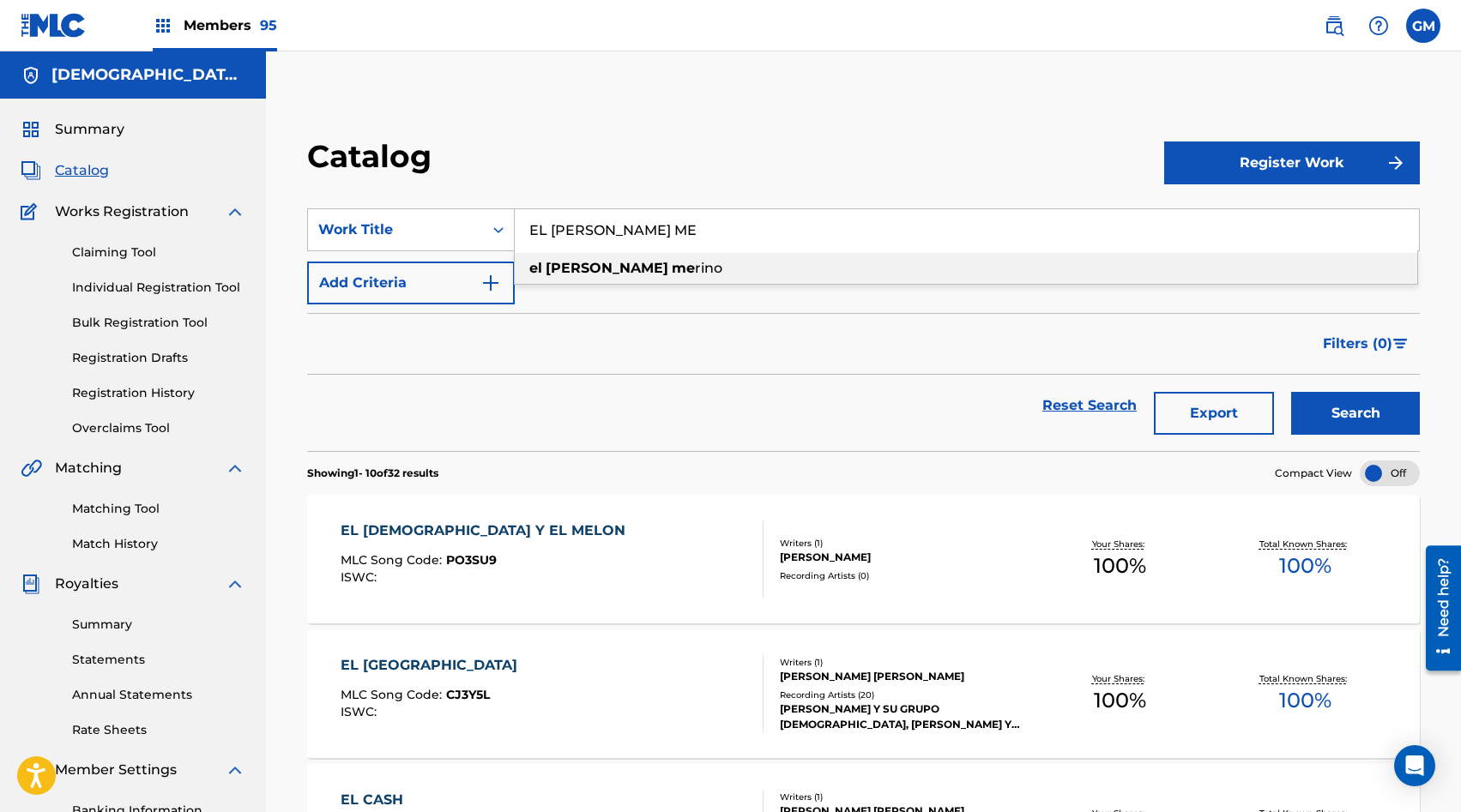 drag, startPoint x: 650, startPoint y: 277, endPoint x: 734, endPoint y: 268, distance: 84.4808 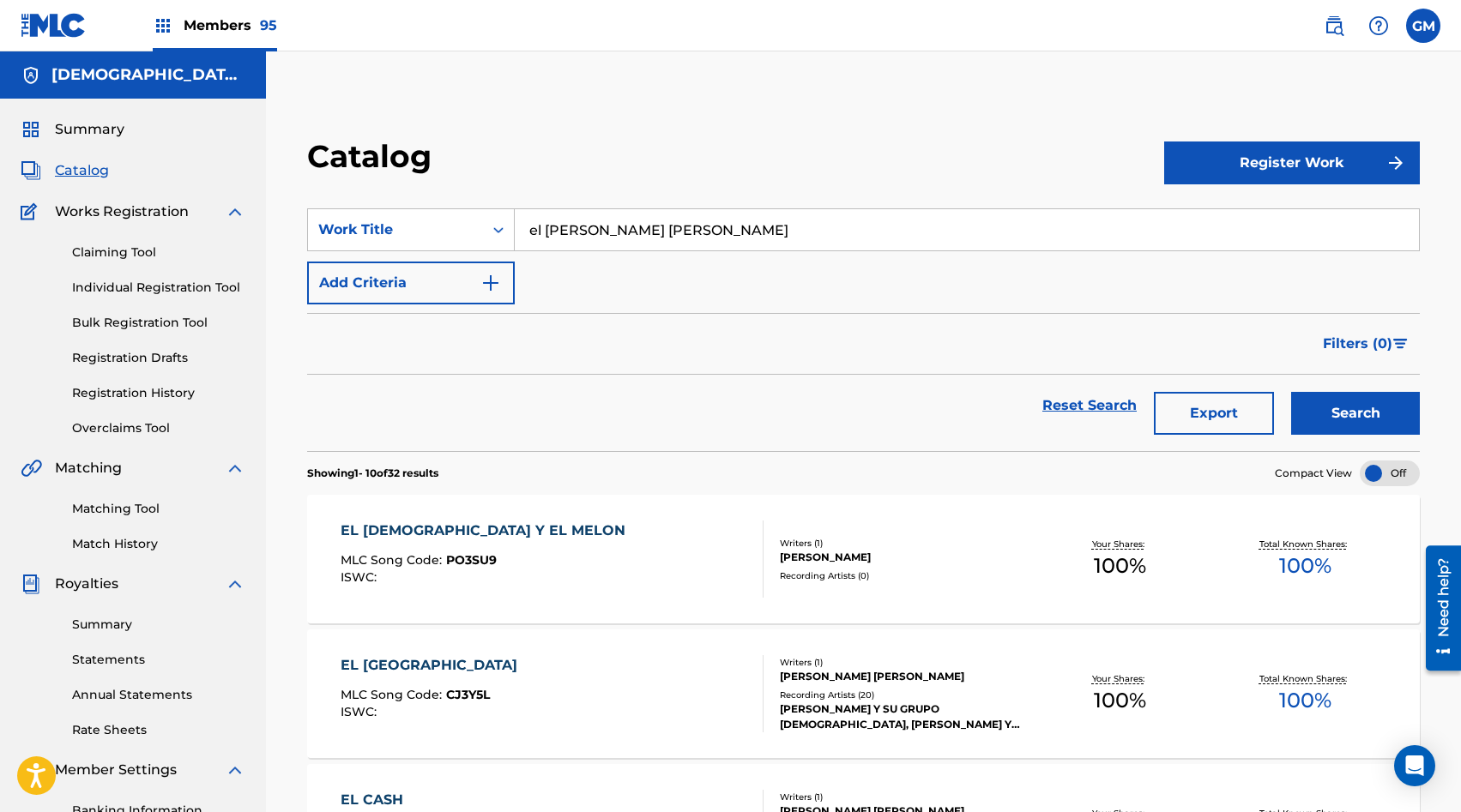 click on "Search" at bounding box center [1355, 413] 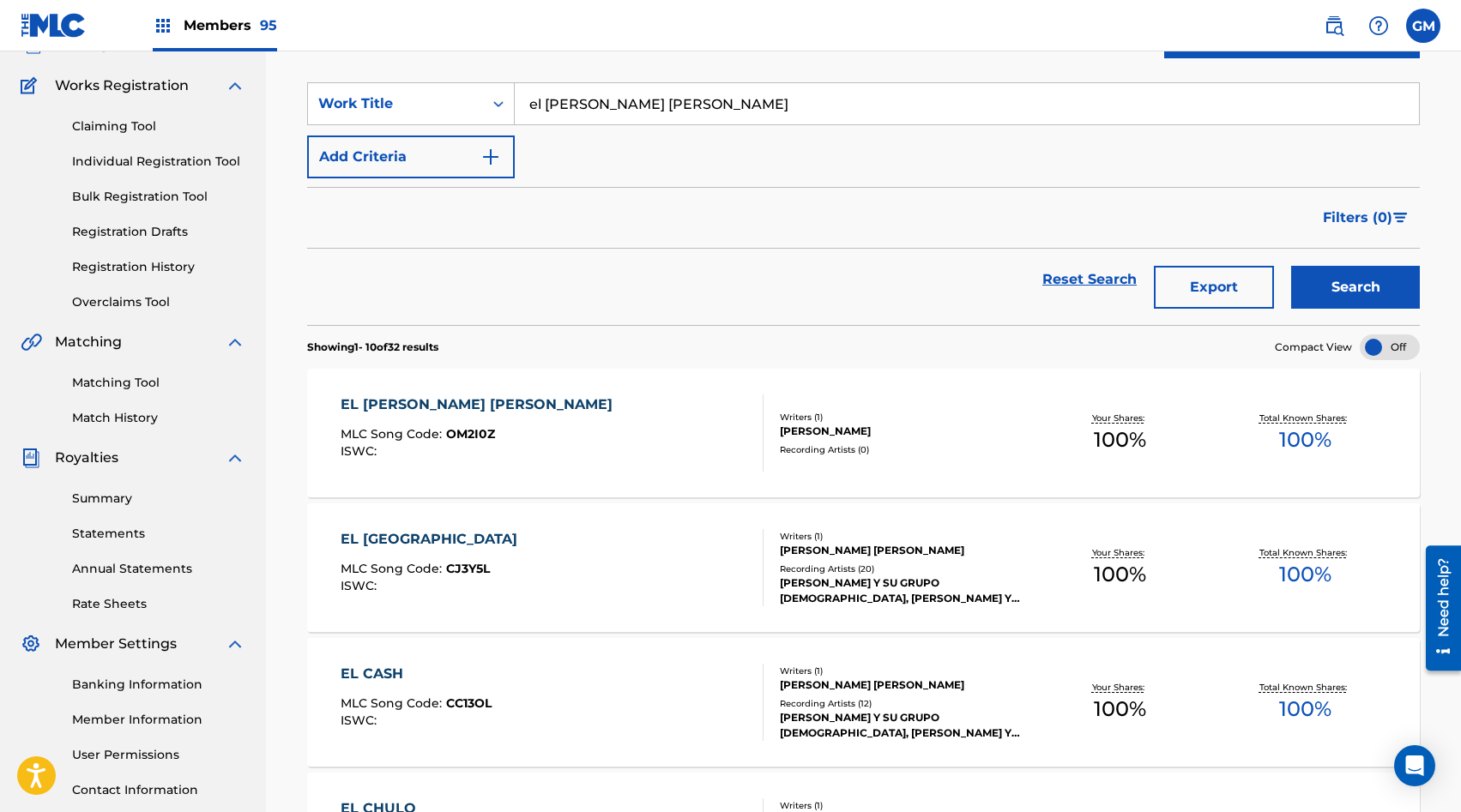 scroll, scrollTop: 143, scrollLeft: 0, axis: vertical 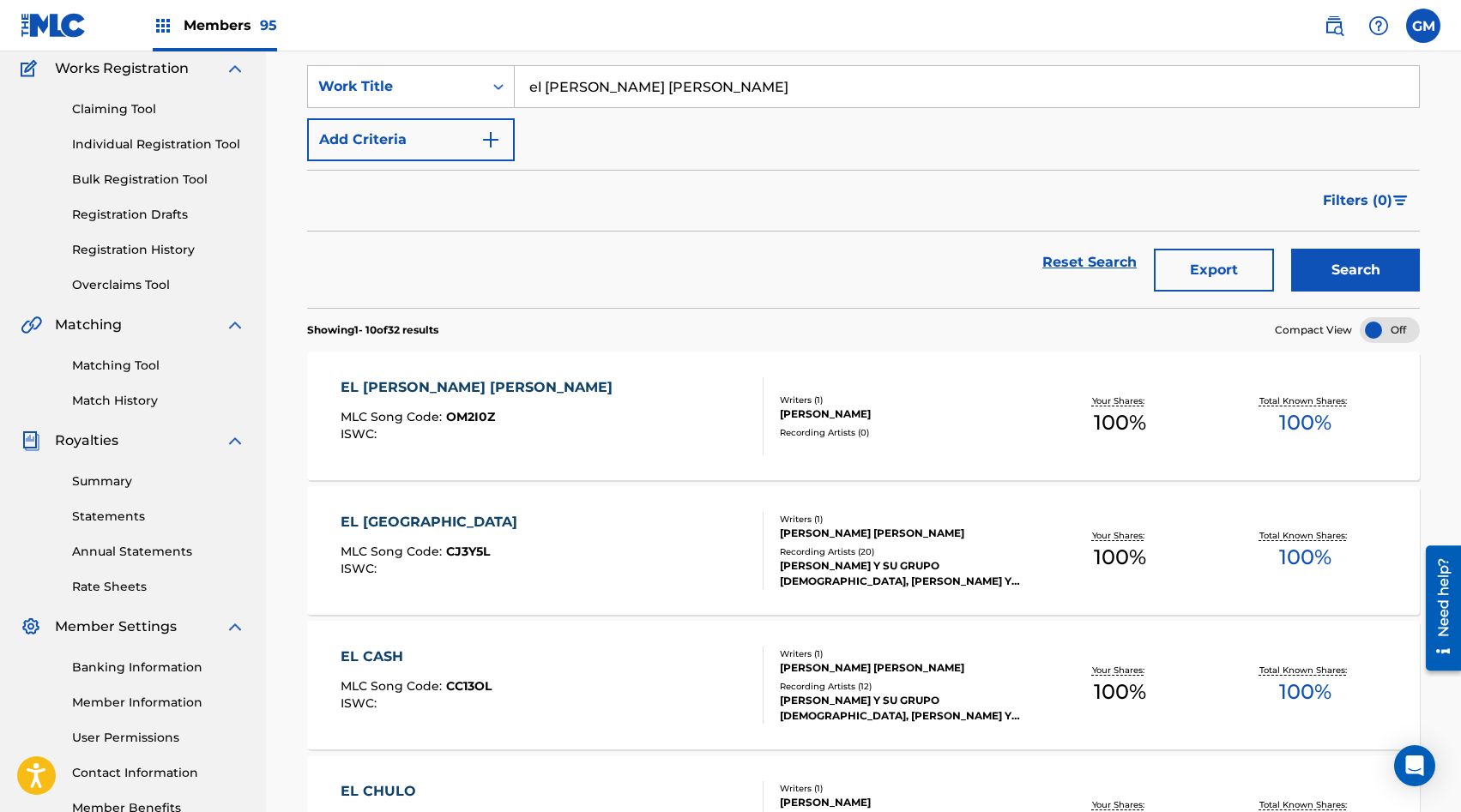 click on "EL [PERSON_NAME] [PERSON_NAME] MLC Song Code : OM2I0Z ISWC :" at bounding box center (552, 416) 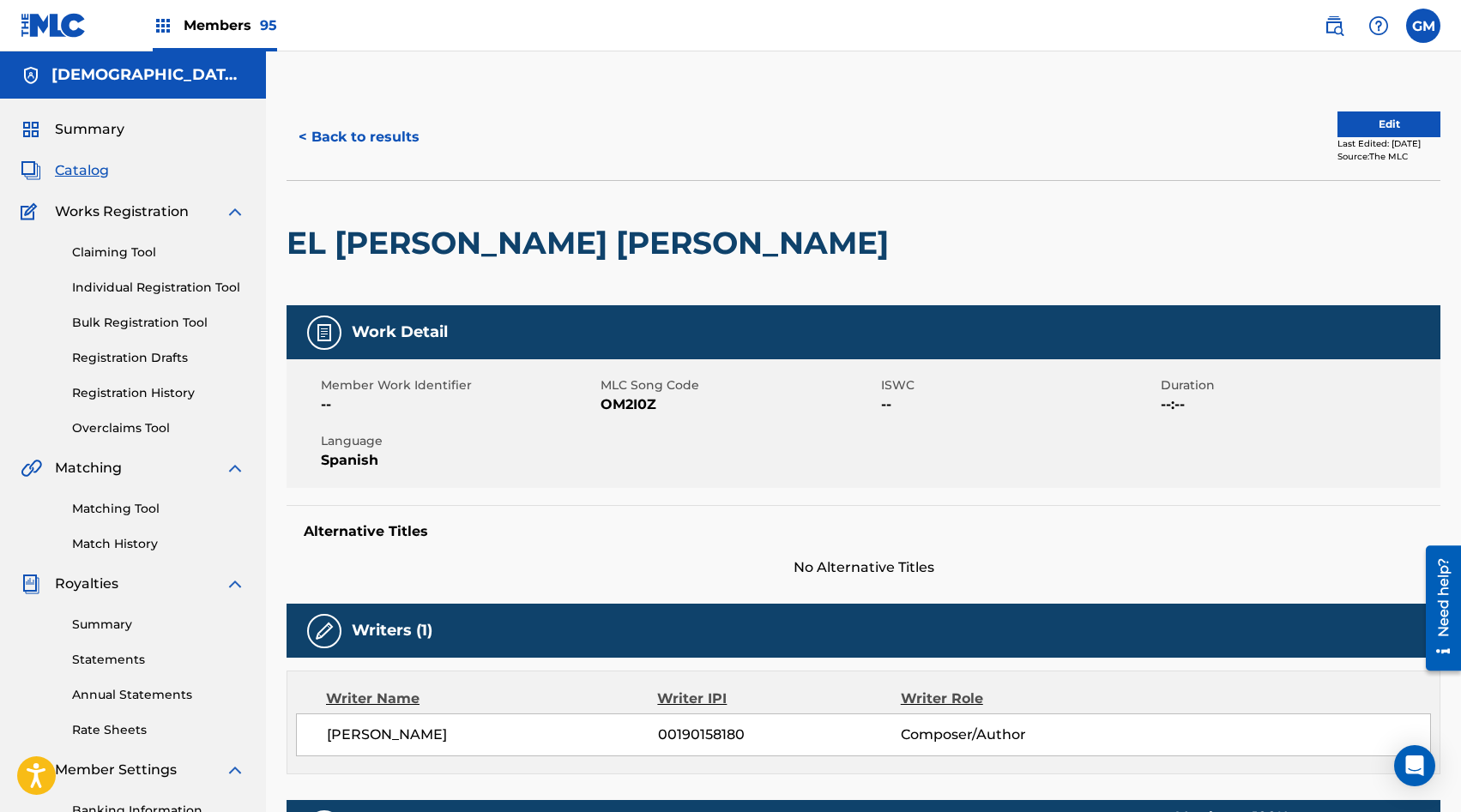 click on "OM2I0Z" at bounding box center [738, 405] 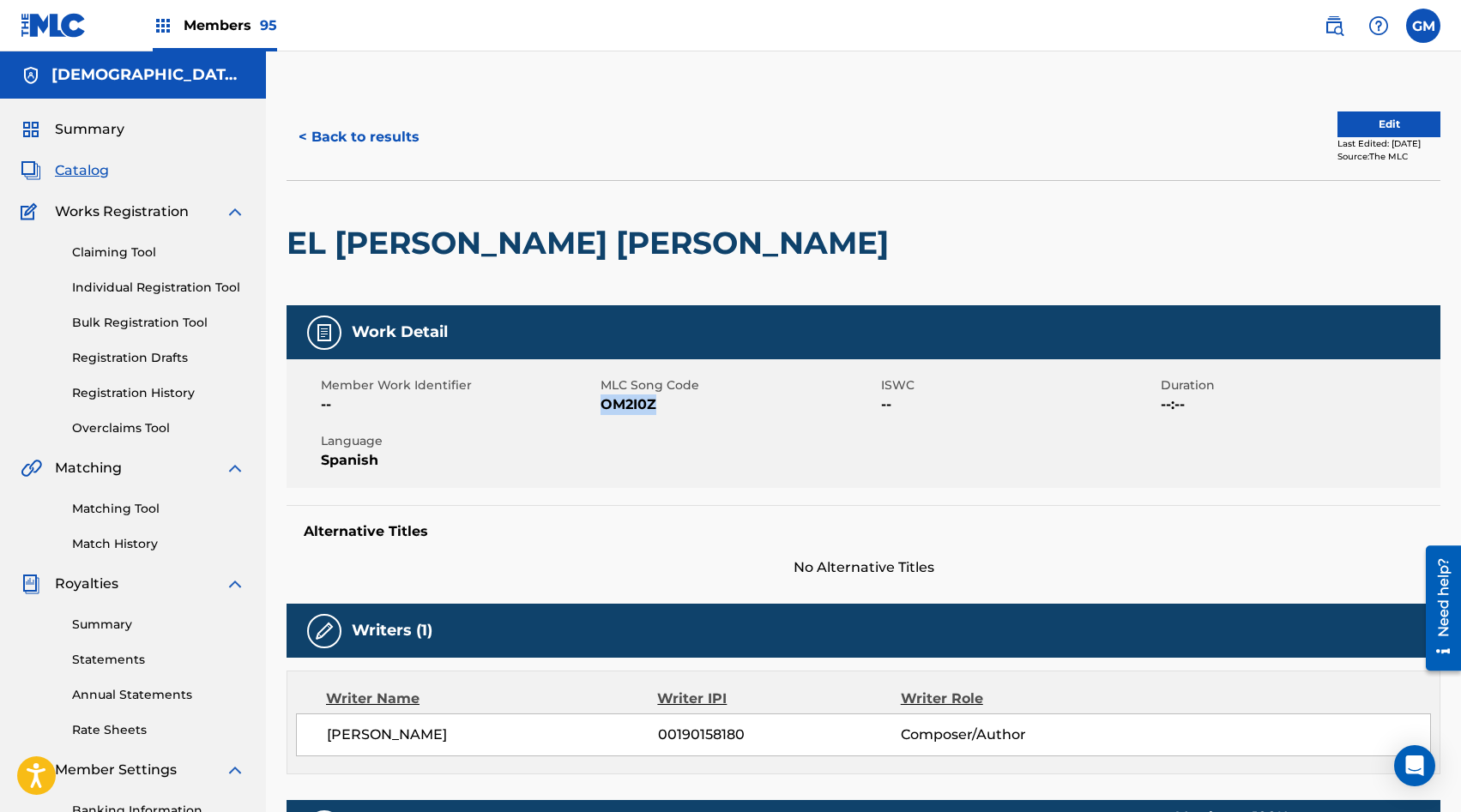 copy on "OM2I0Z" 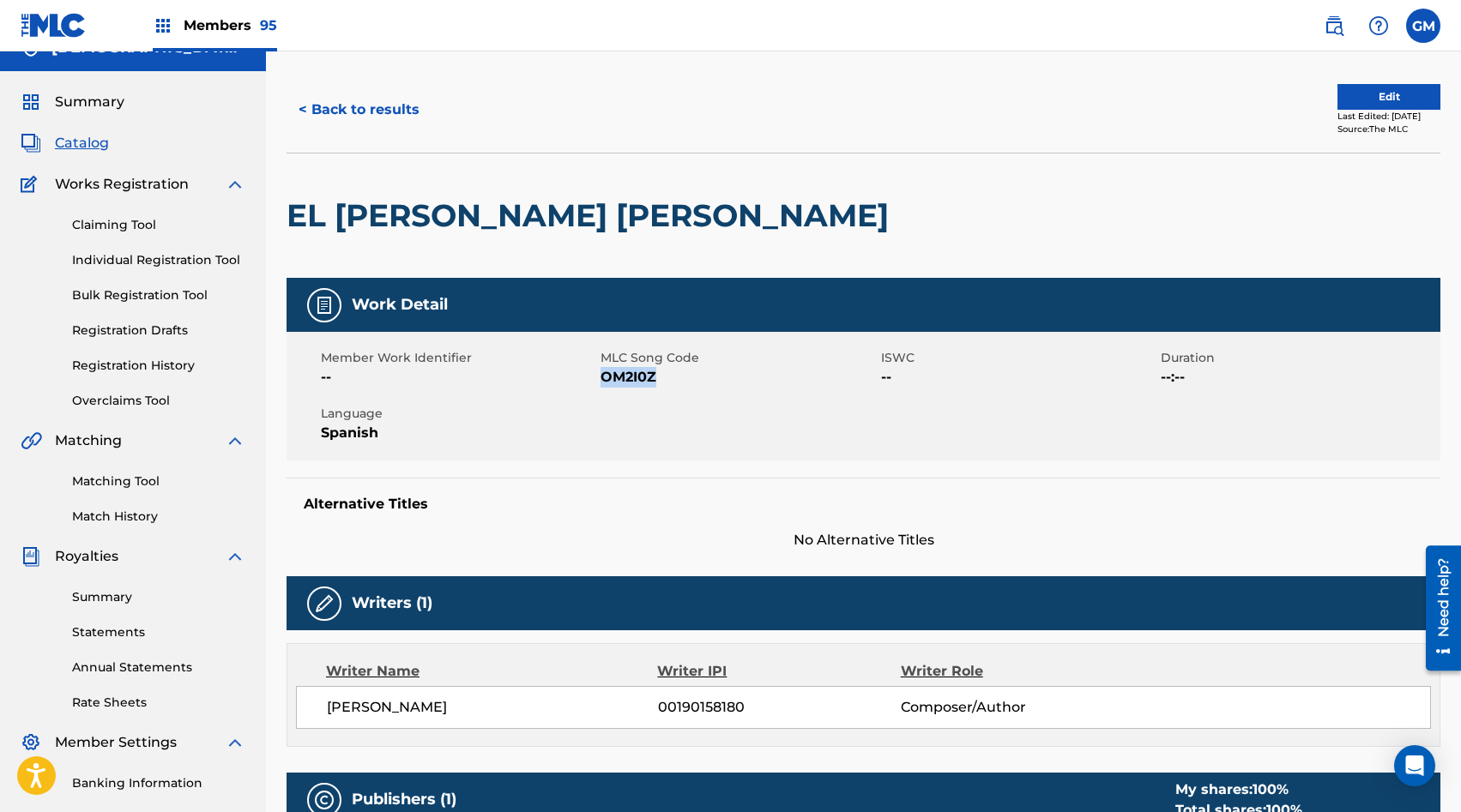 scroll, scrollTop: 0, scrollLeft: 0, axis: both 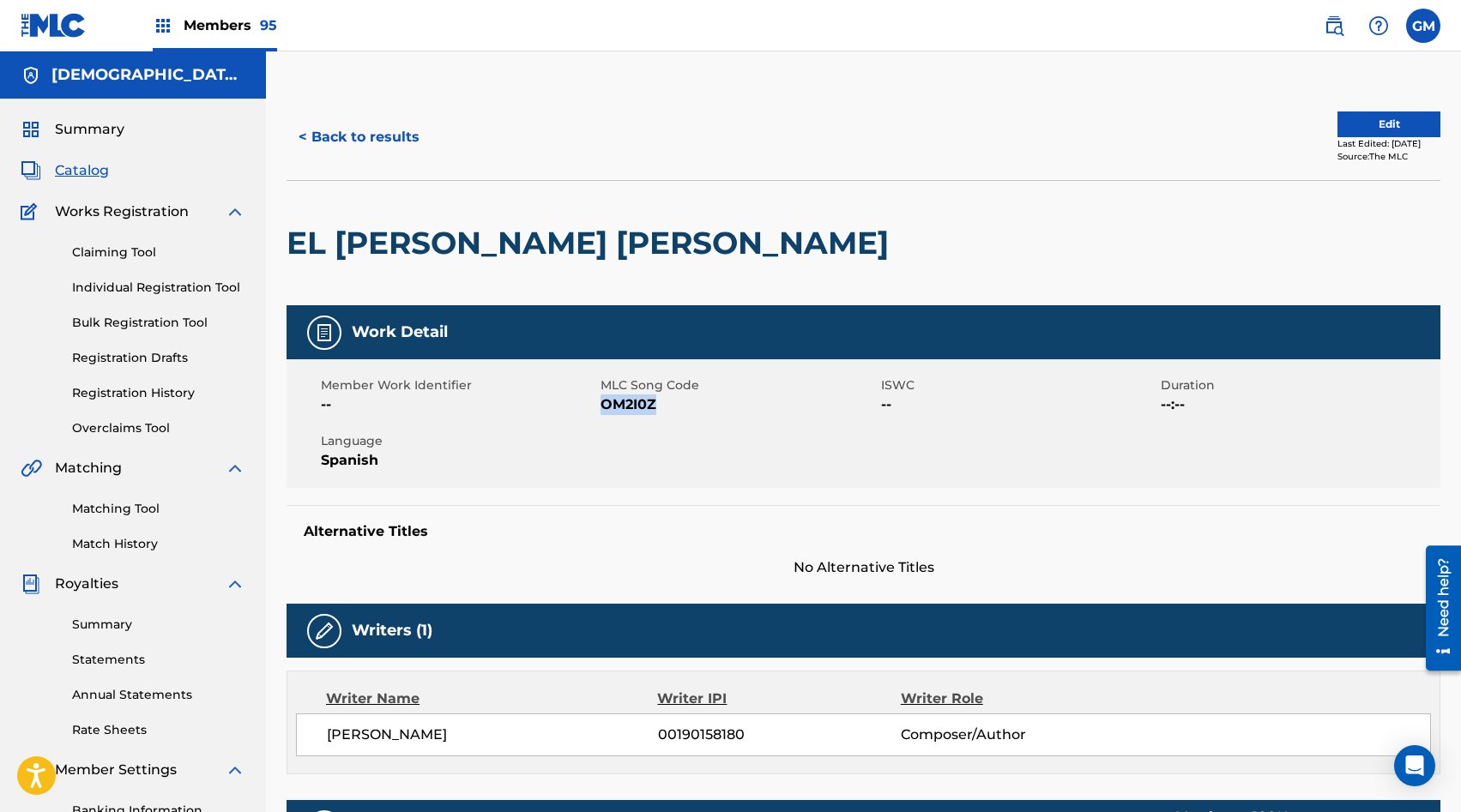 click on "< Back to results" at bounding box center (359, 137) 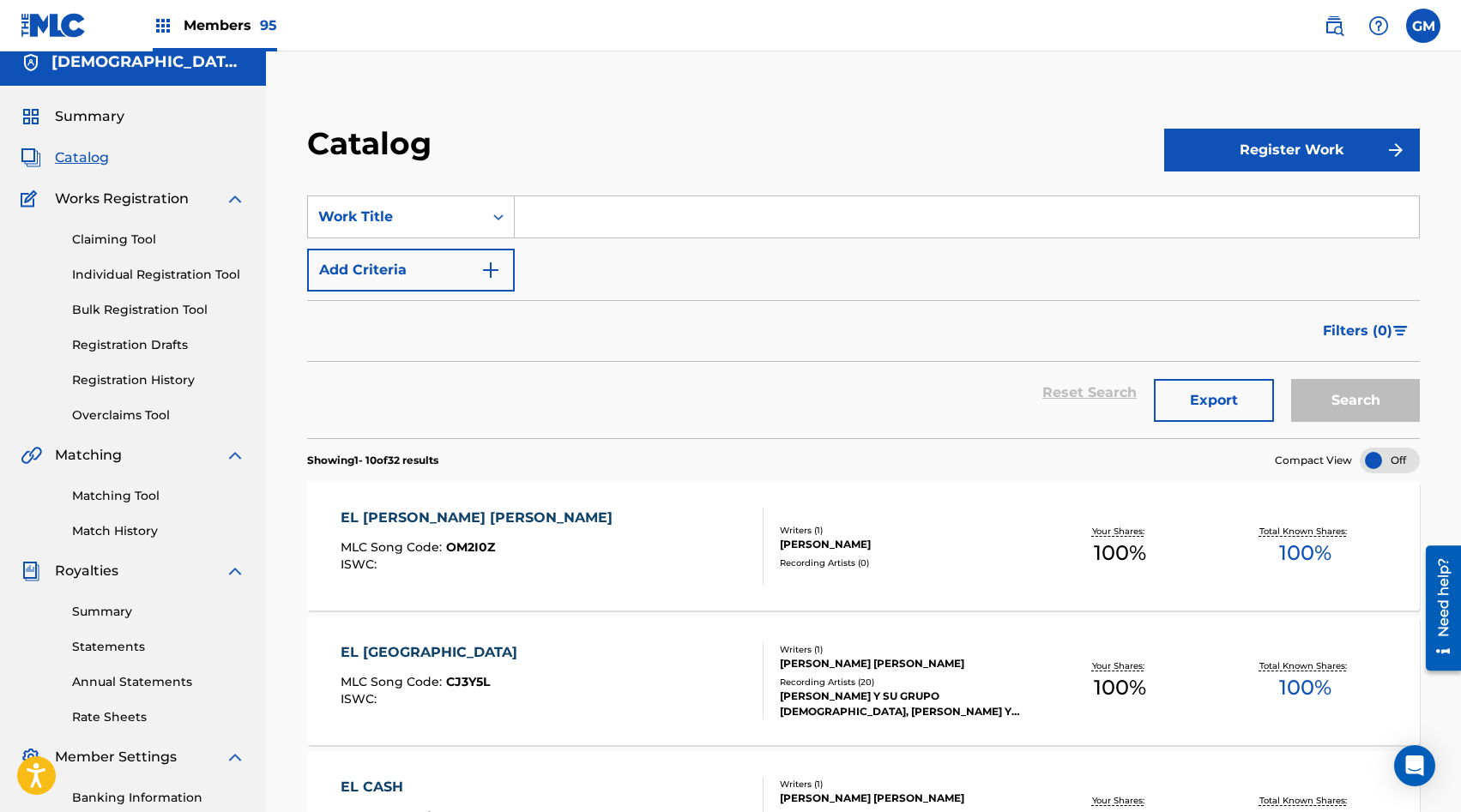scroll, scrollTop: 0, scrollLeft: 0, axis: both 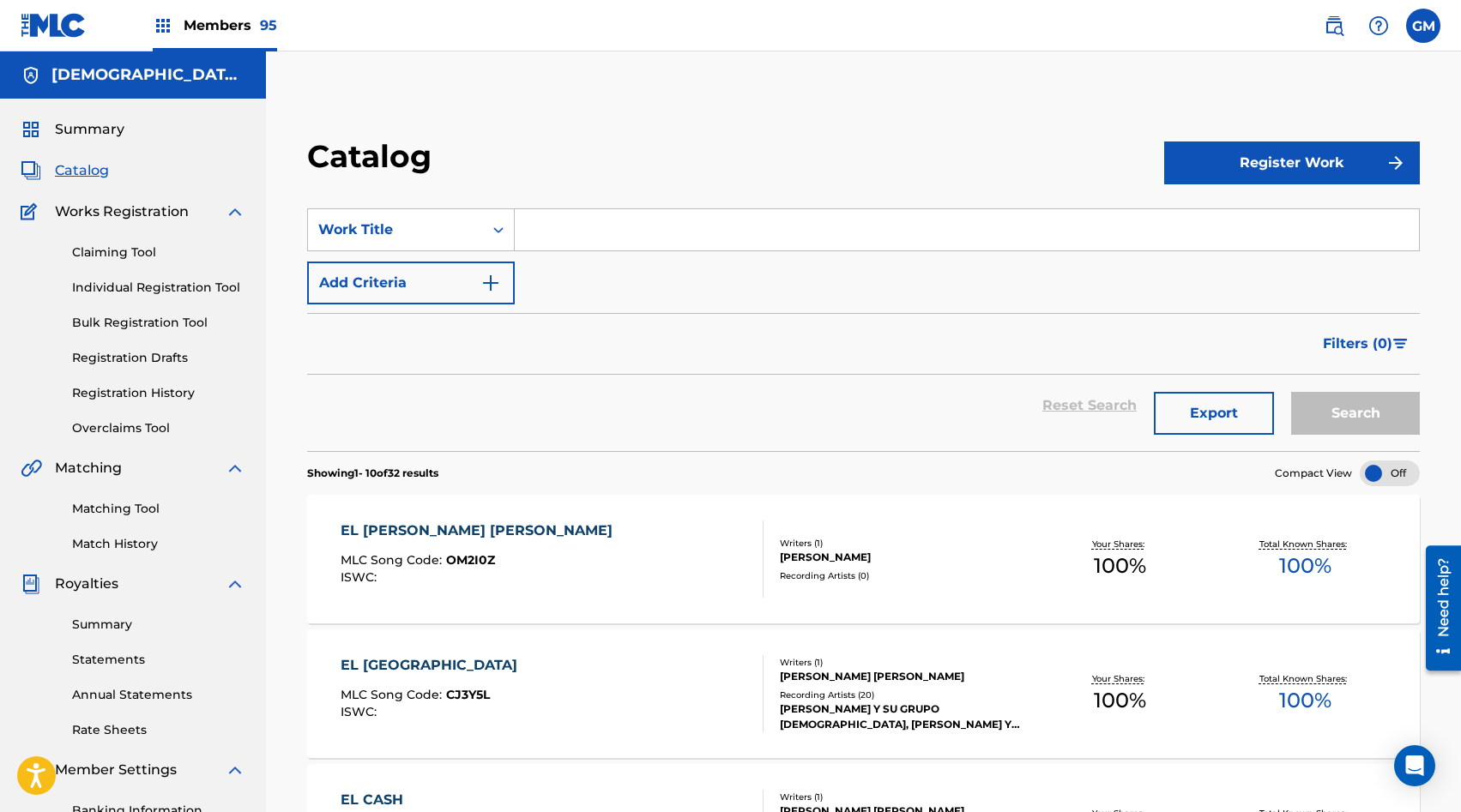 click on "SearchWithCriteria3adc2837-a876-42cc-81be-039f878f5dd4 Work Title Add Criteria" at bounding box center [863, 256] 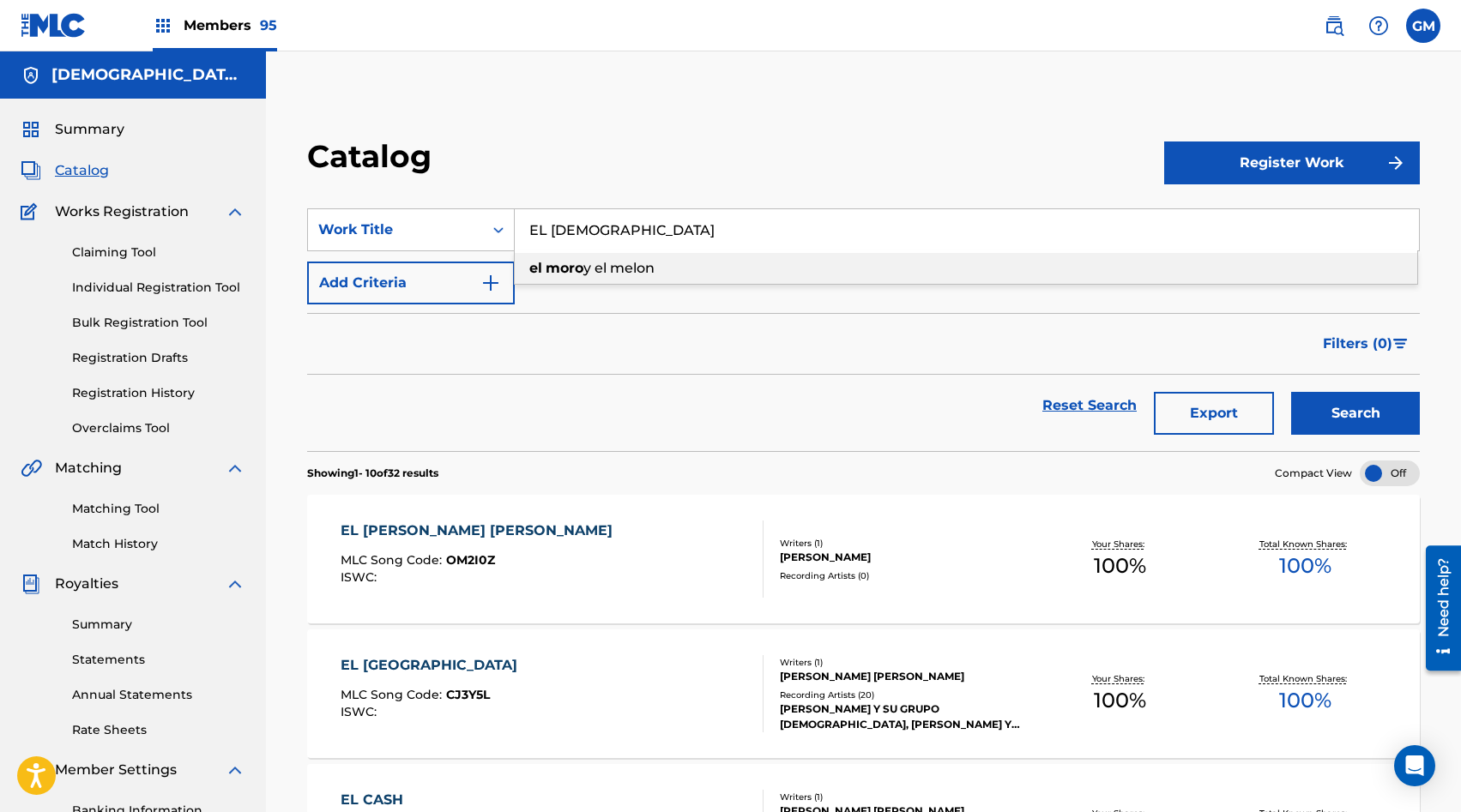 click on "y el  melon" at bounding box center (619, 268) 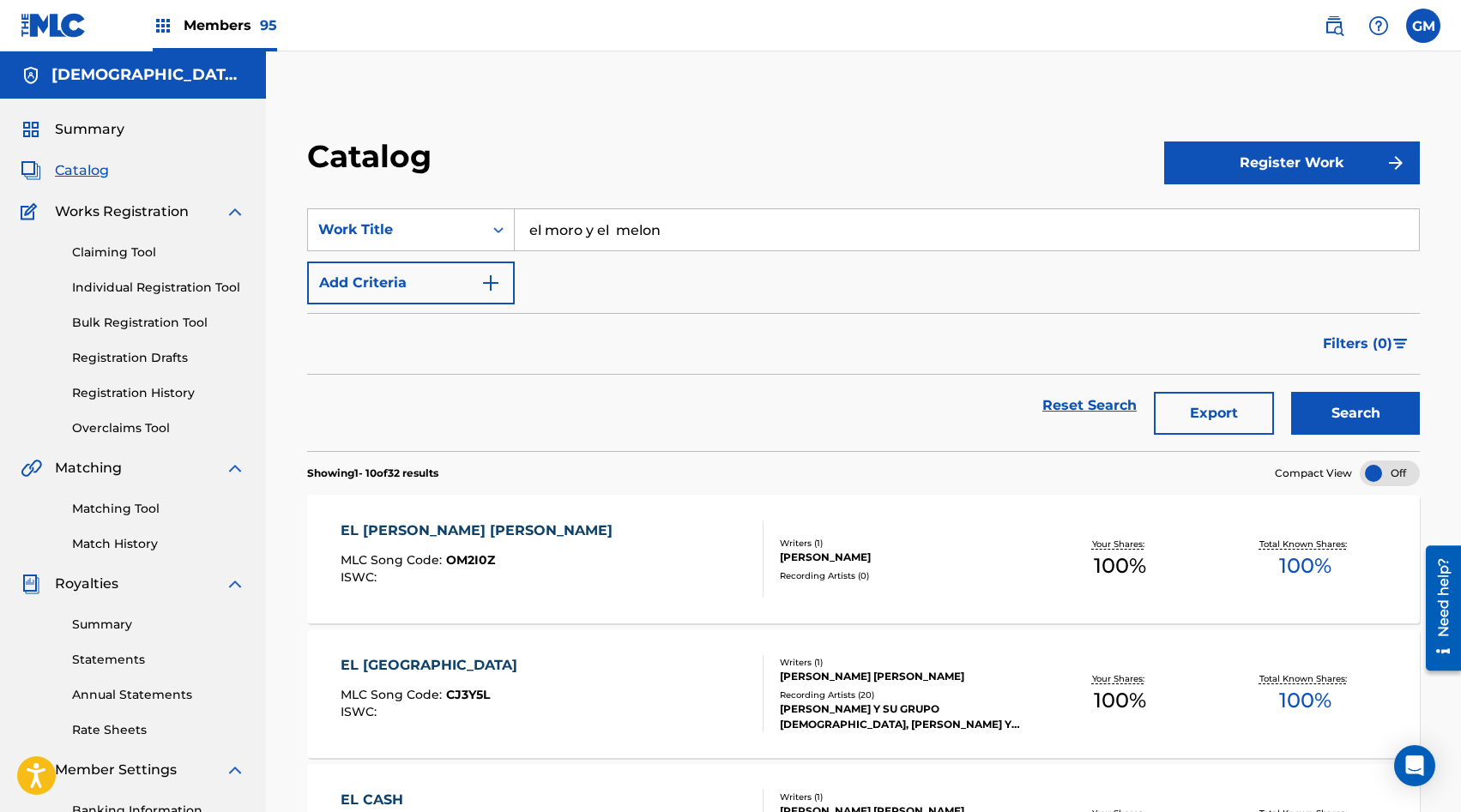 click on "Search" at bounding box center (1355, 413) 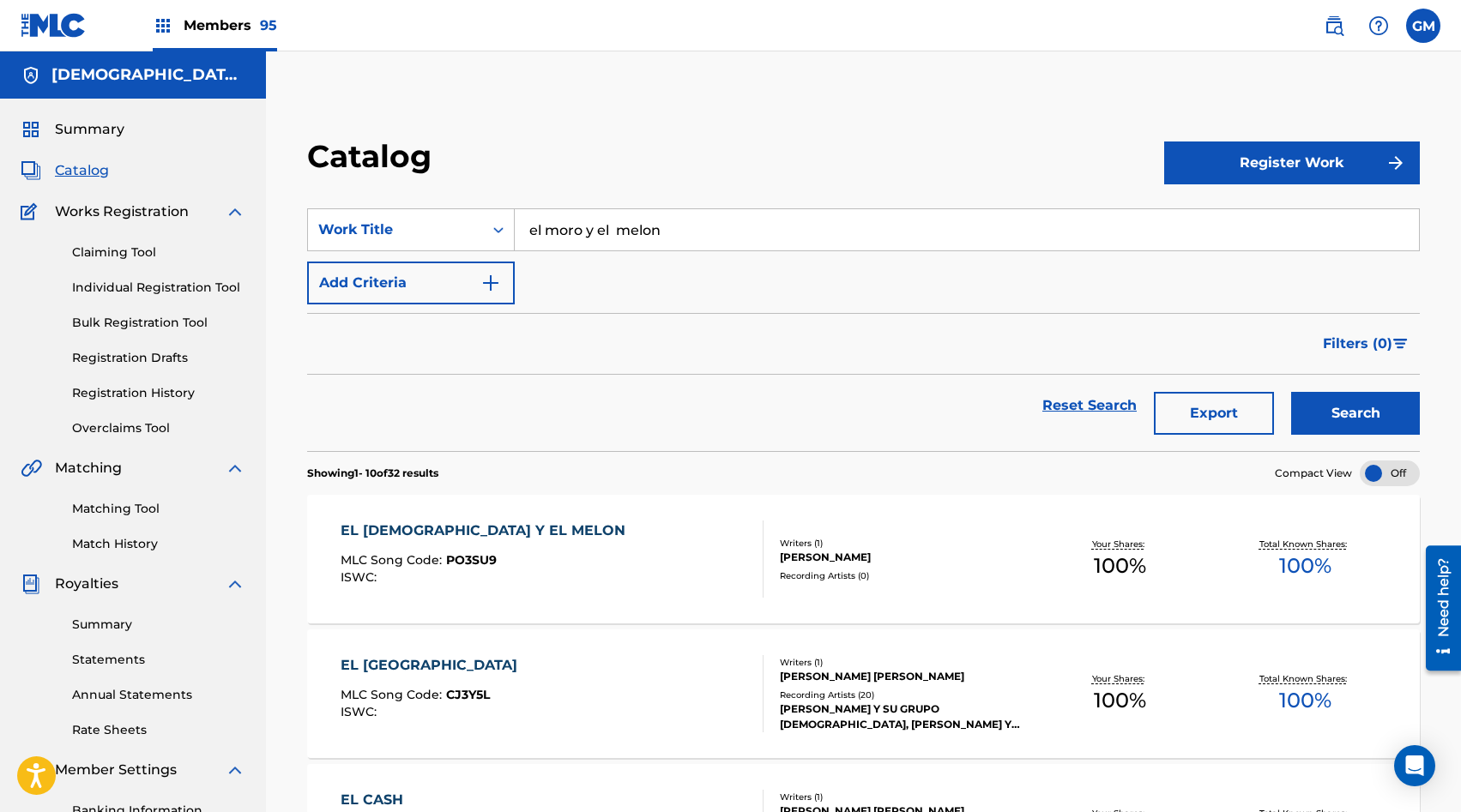 click on "EL [DEMOGRAPHIC_DATA] Y EL  MELON MLC Song Code : PO3SU9 ISWC :" at bounding box center (552, 559) 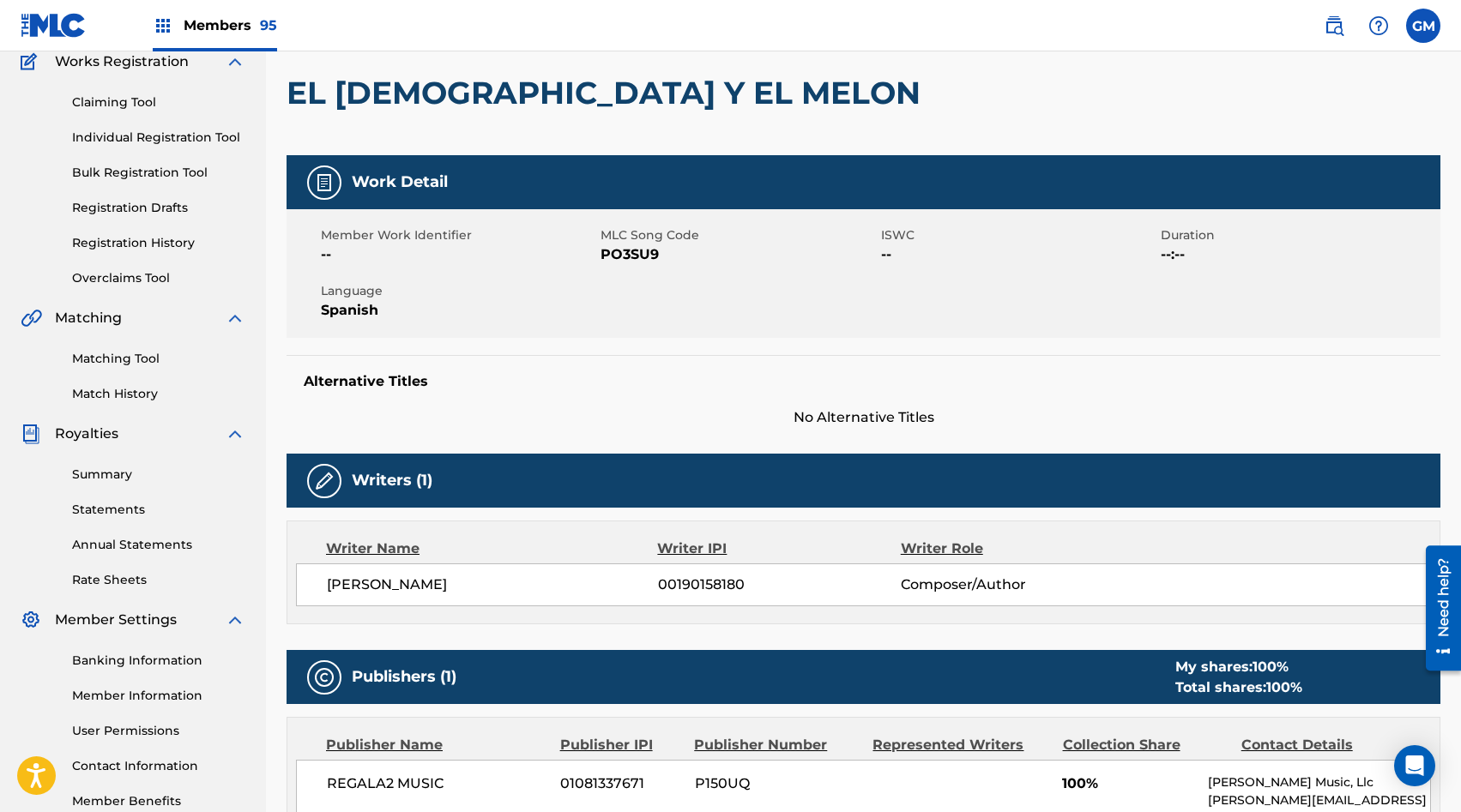 scroll, scrollTop: 0, scrollLeft: 0, axis: both 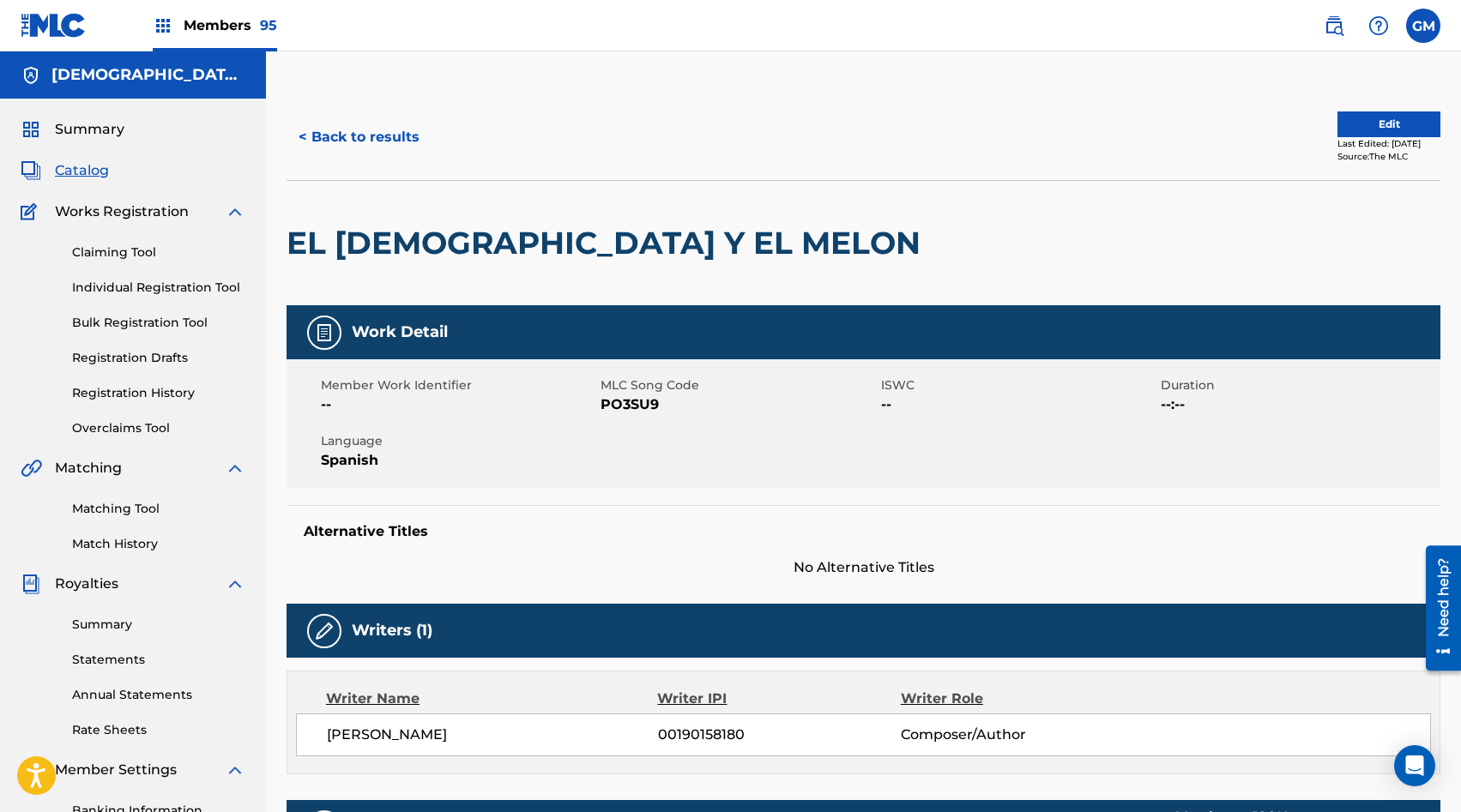 click on "Match History" at bounding box center (159, 544) 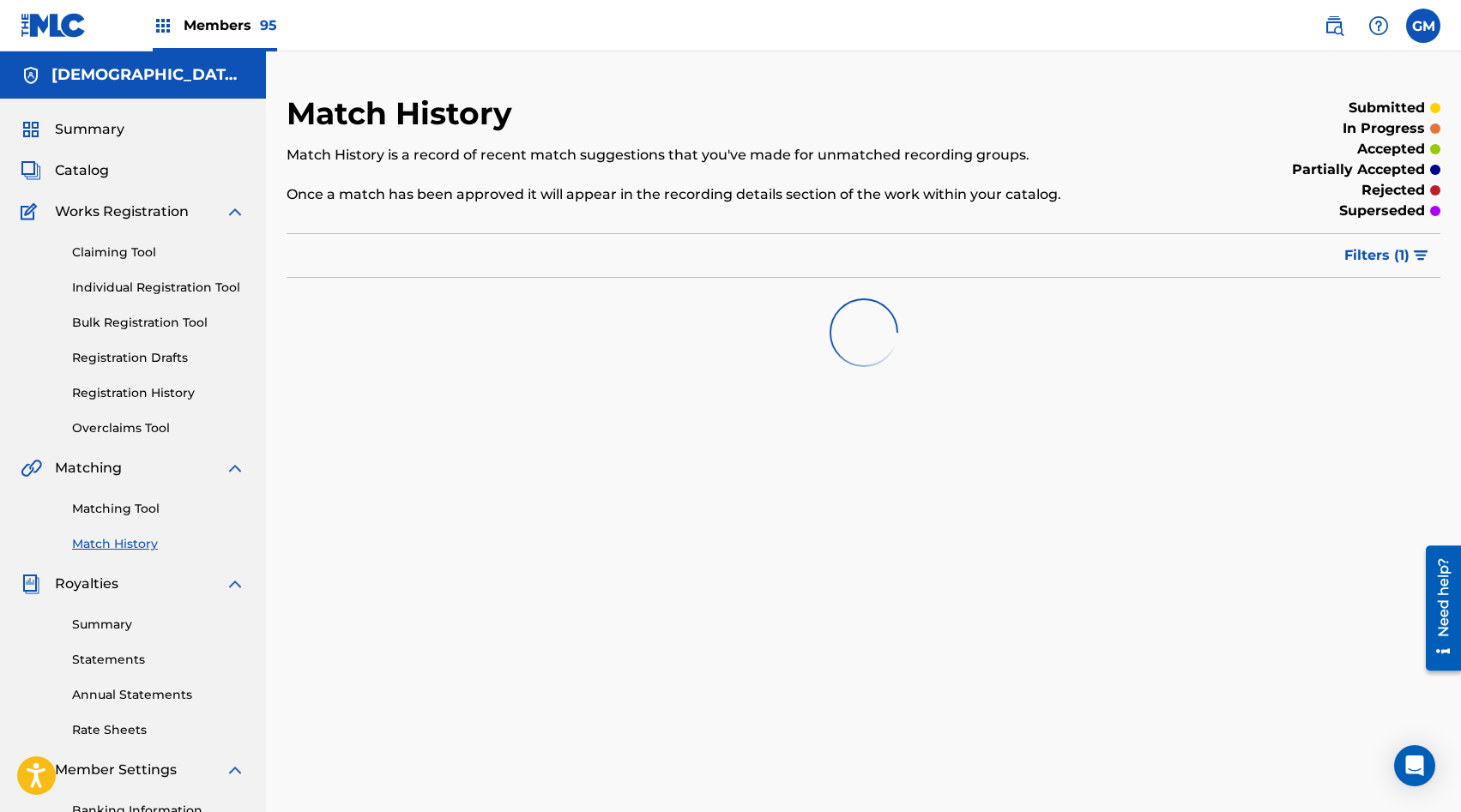 click on "Matching Tool" at bounding box center [159, 508] 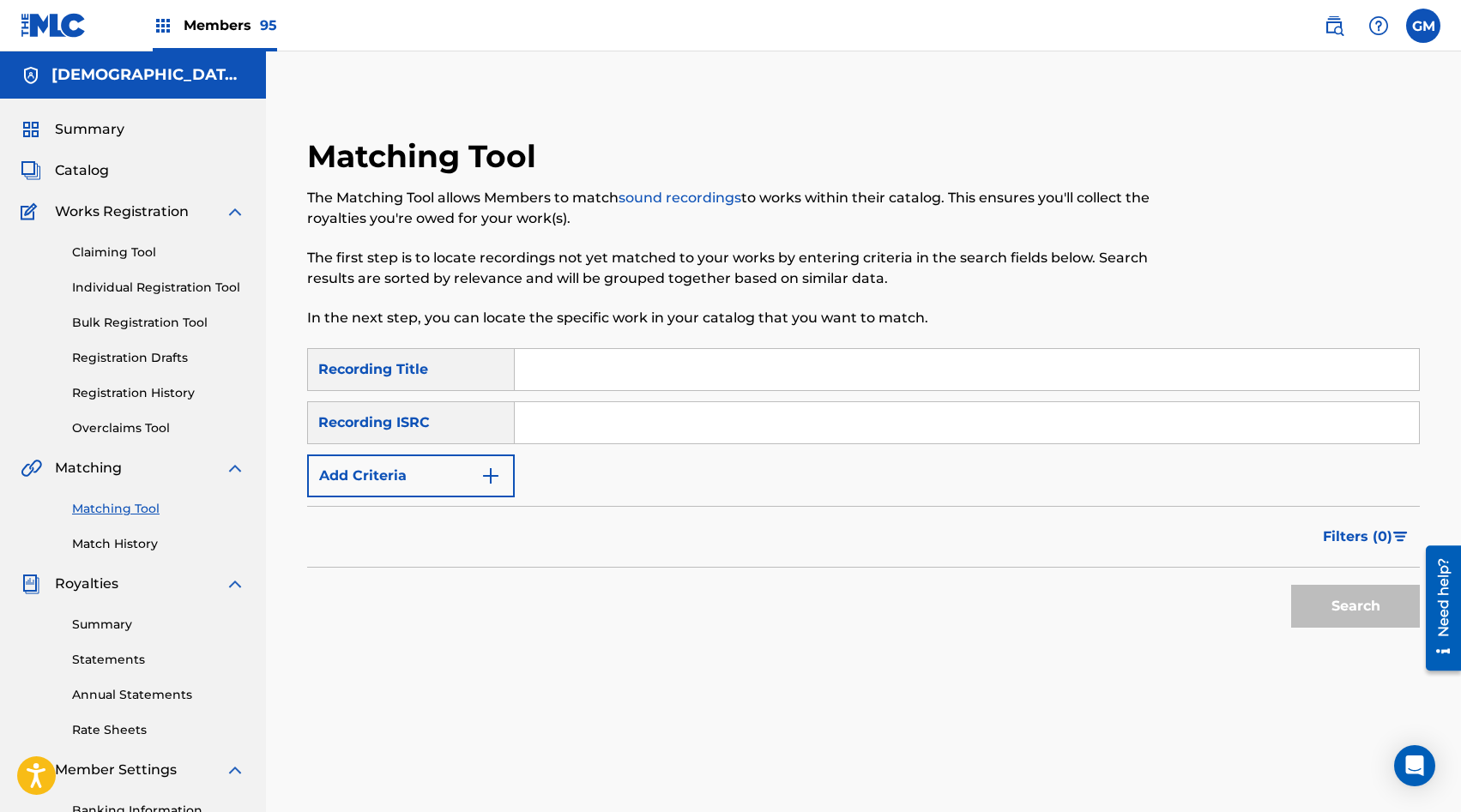 click on "Match History" at bounding box center [159, 544] 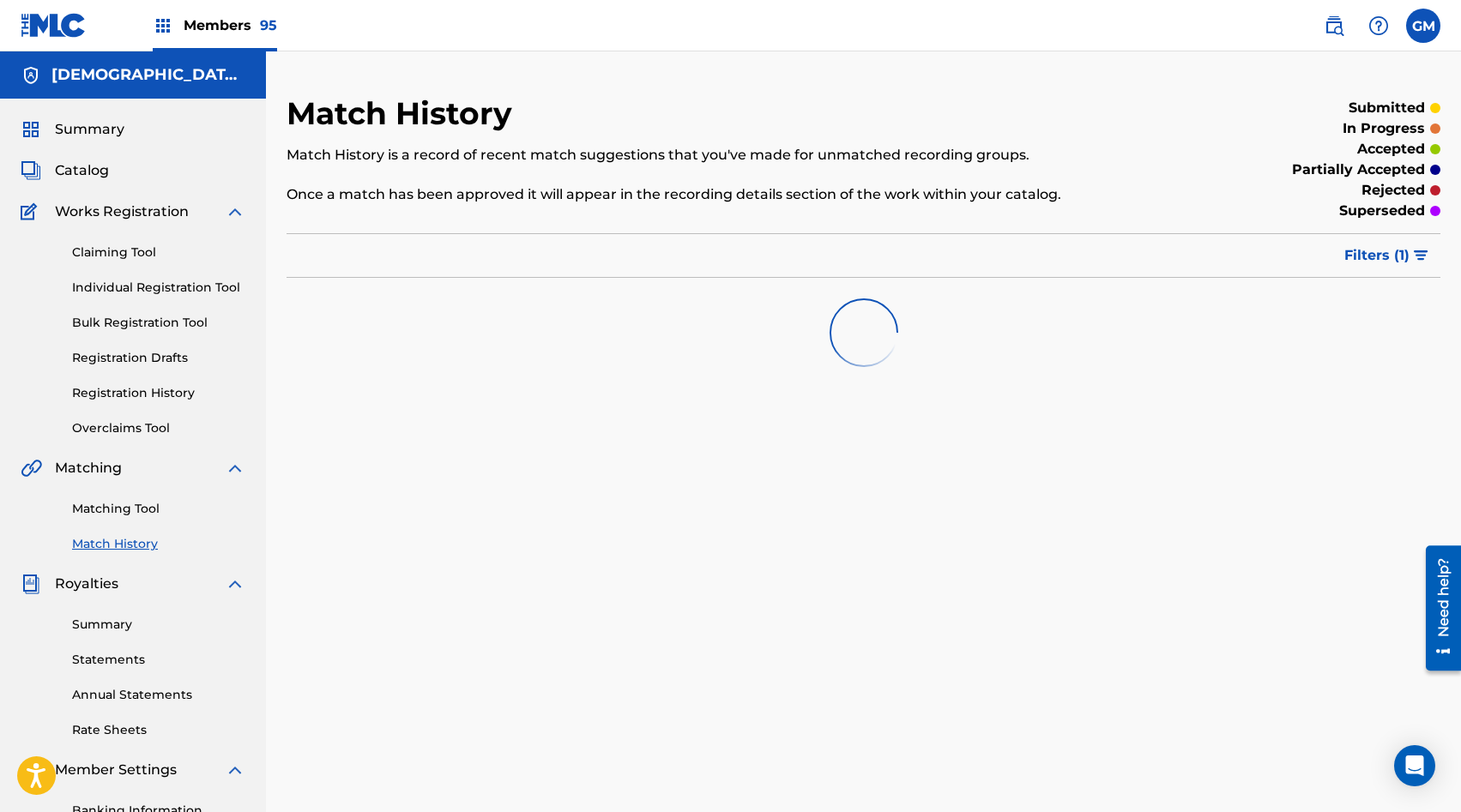 click on "Catalog" at bounding box center [82, 171] 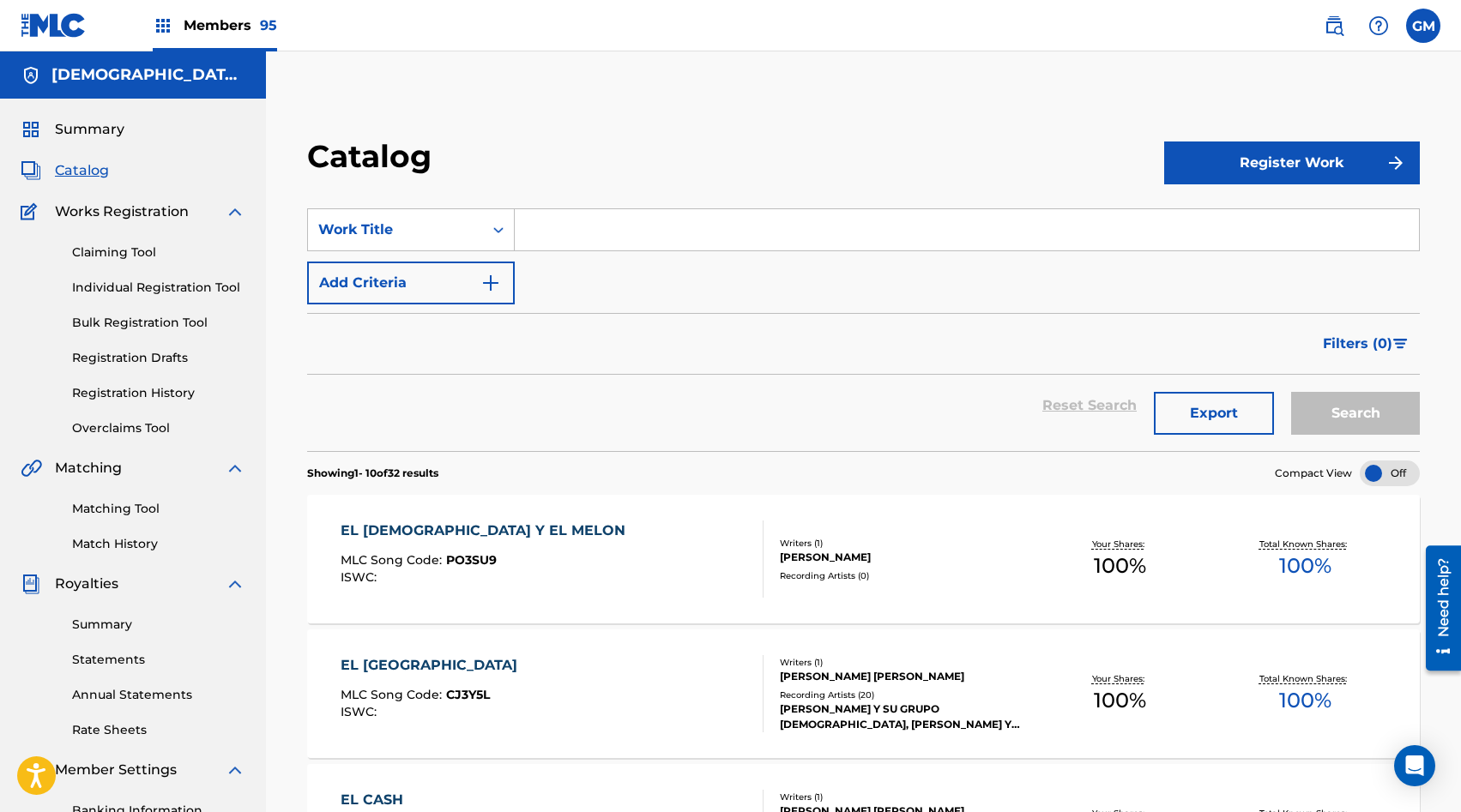 click at bounding box center (967, 230) 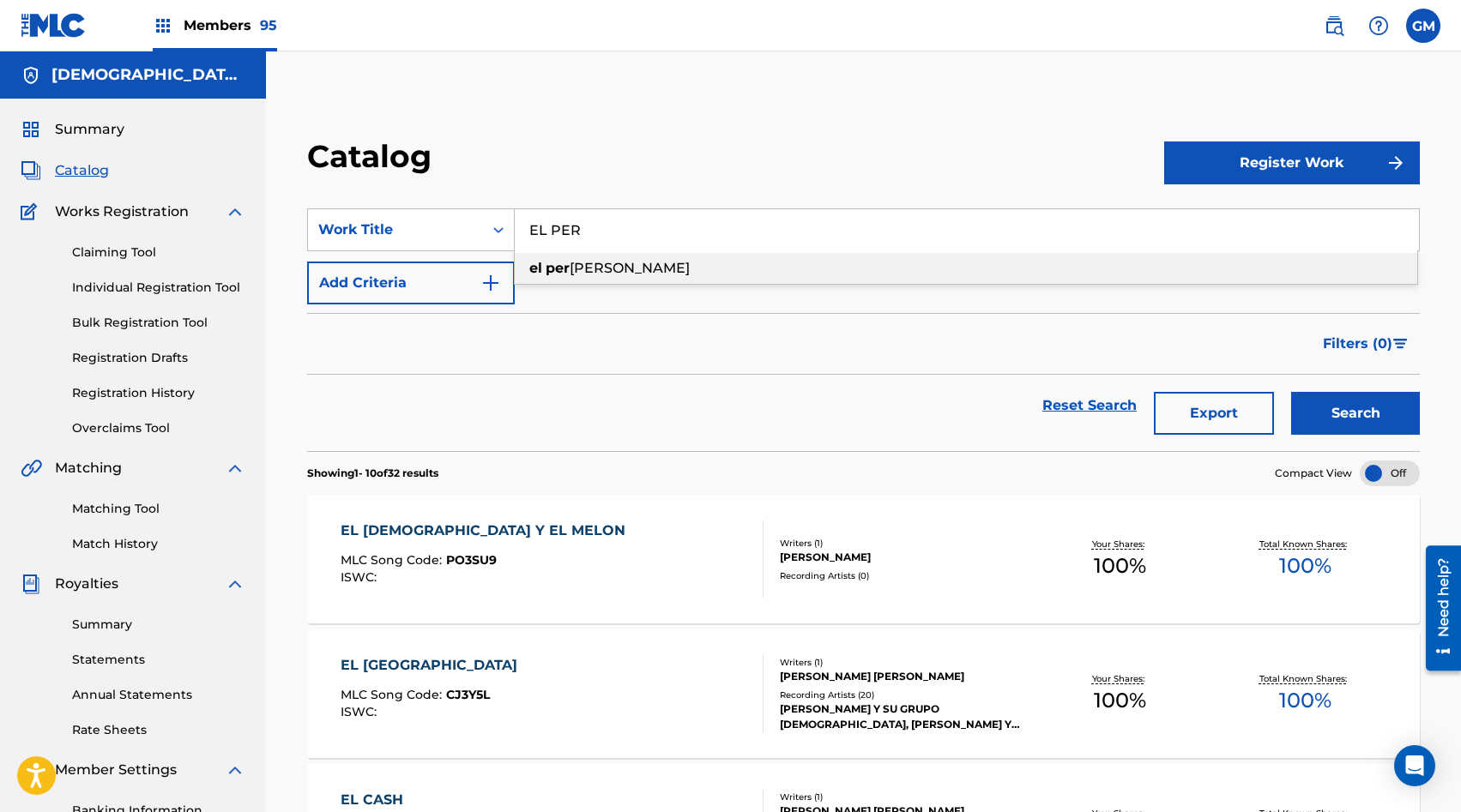 click on "[PERSON_NAME]" at bounding box center [630, 268] 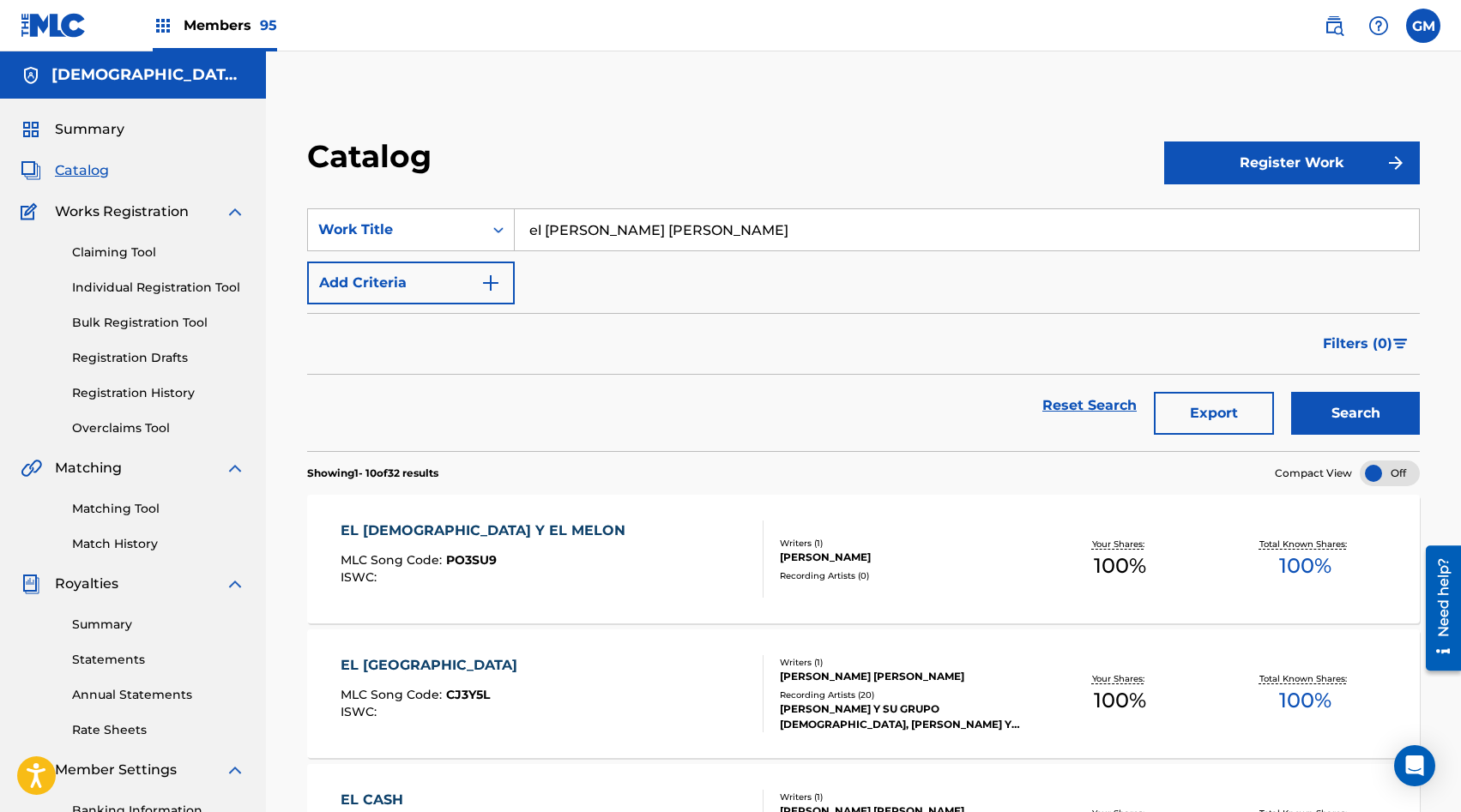 click on "Search" at bounding box center [1355, 413] 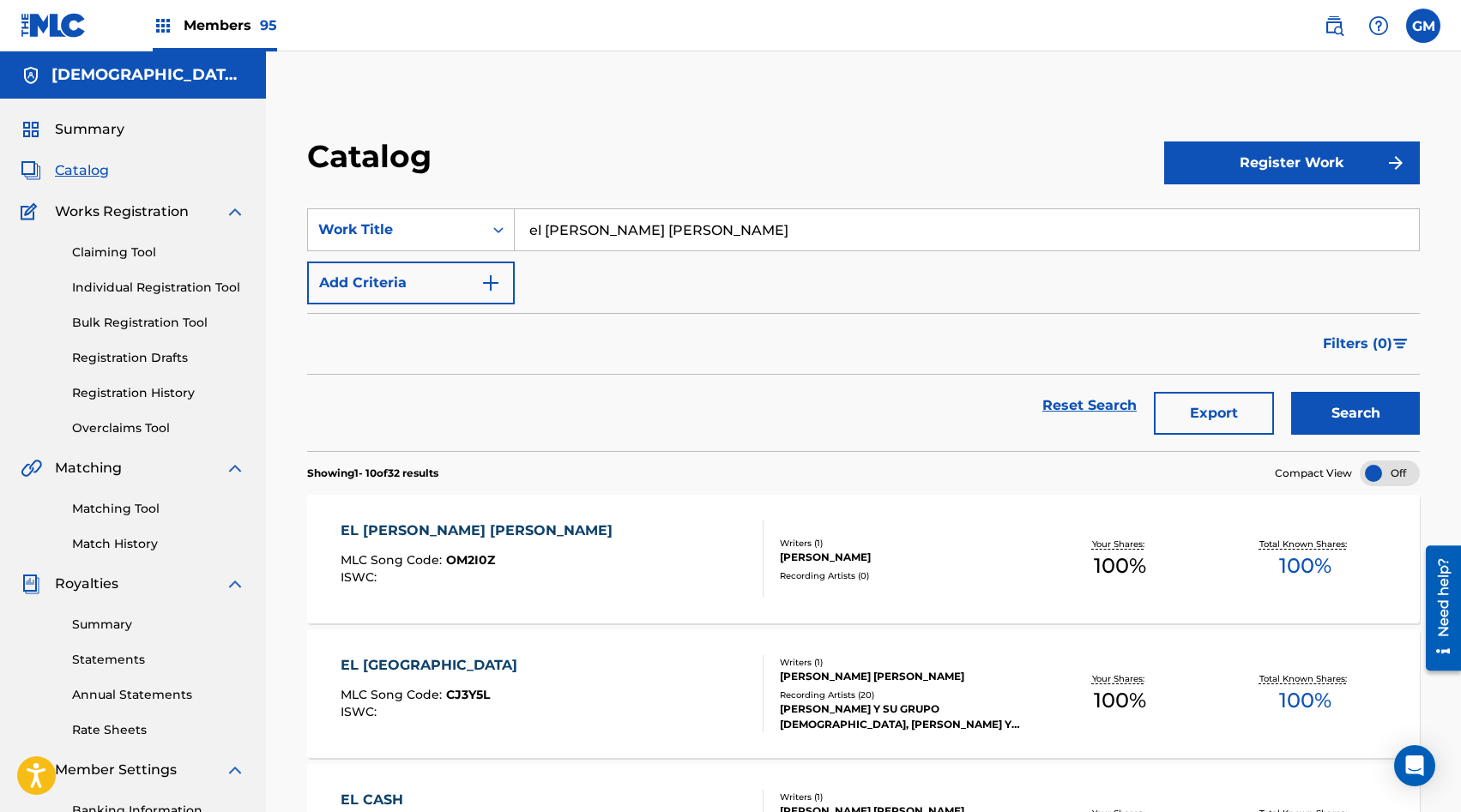 click on "Matching Tool" at bounding box center (159, 508) 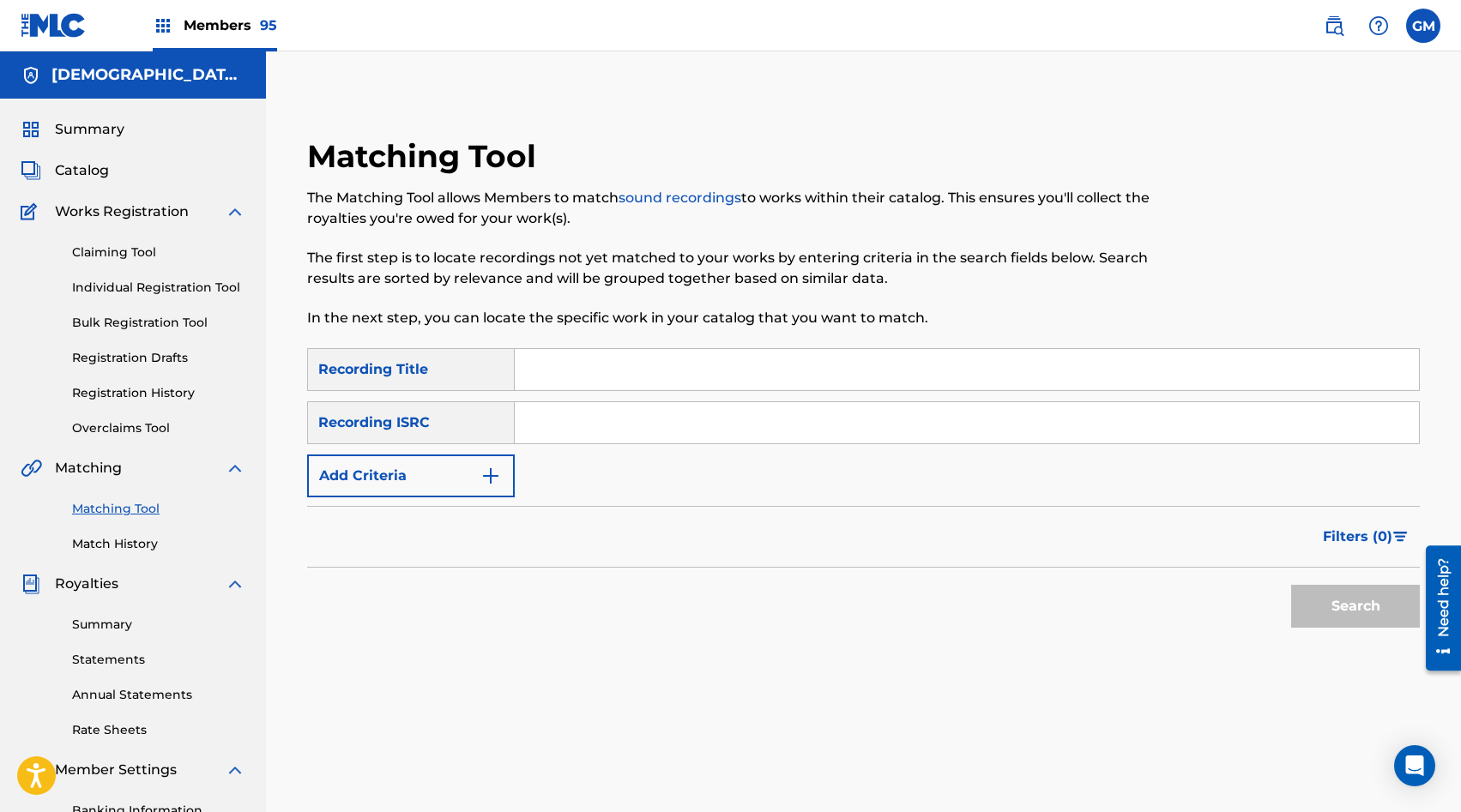 click at bounding box center [967, 370] 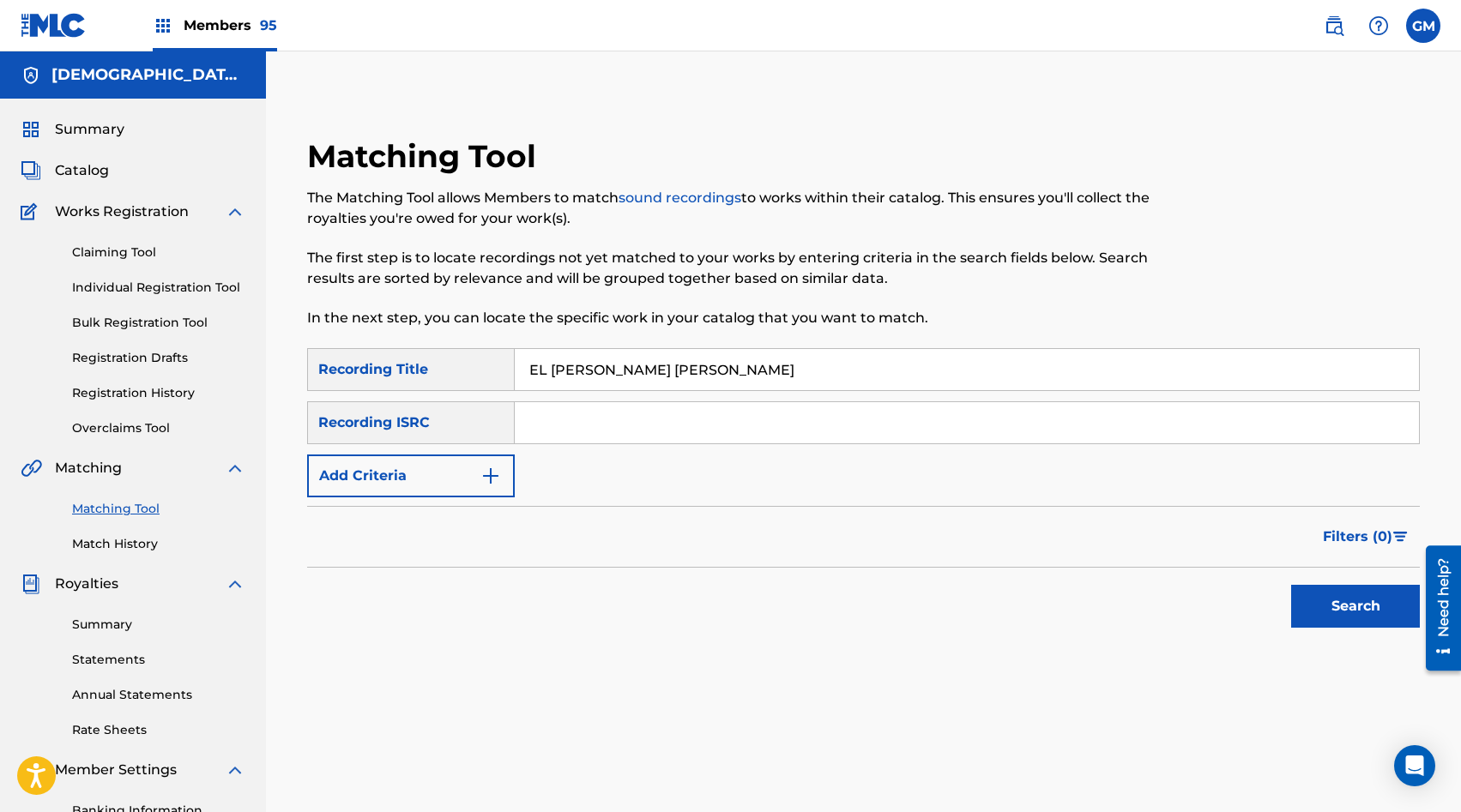 type on "EL [PERSON_NAME] [PERSON_NAME]" 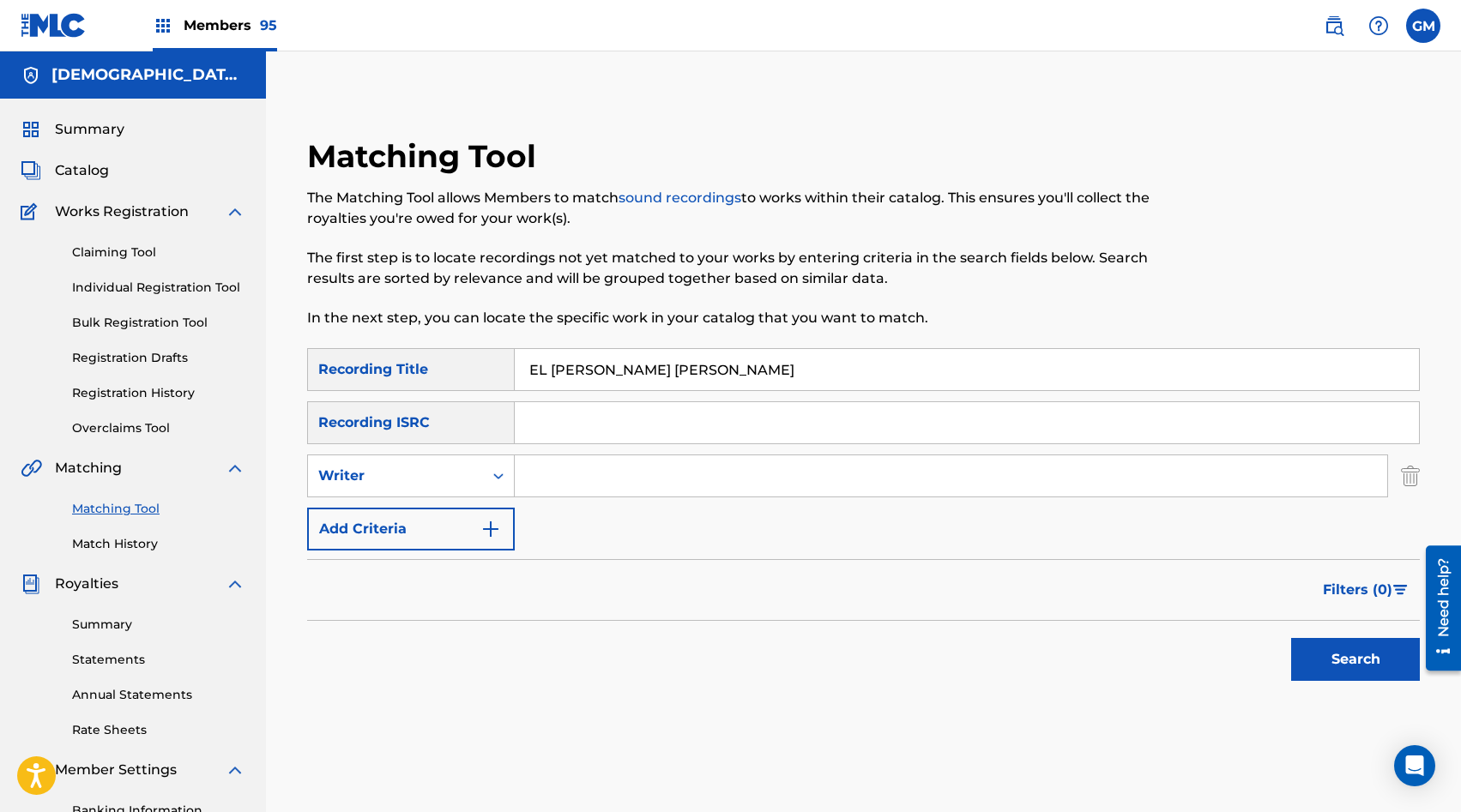click on "Writer" at bounding box center [395, 476] 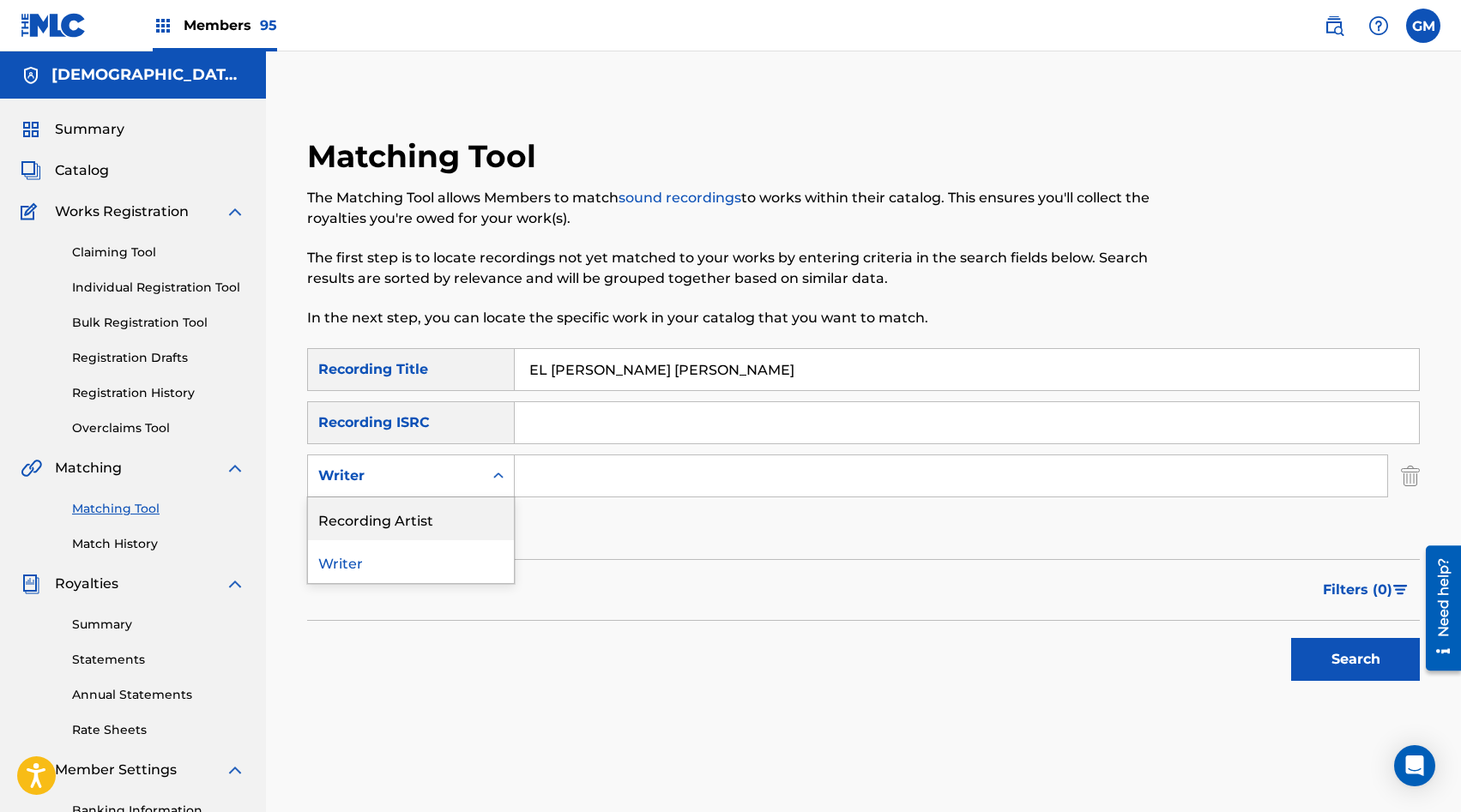 click on "Recording Artist" at bounding box center (411, 519) 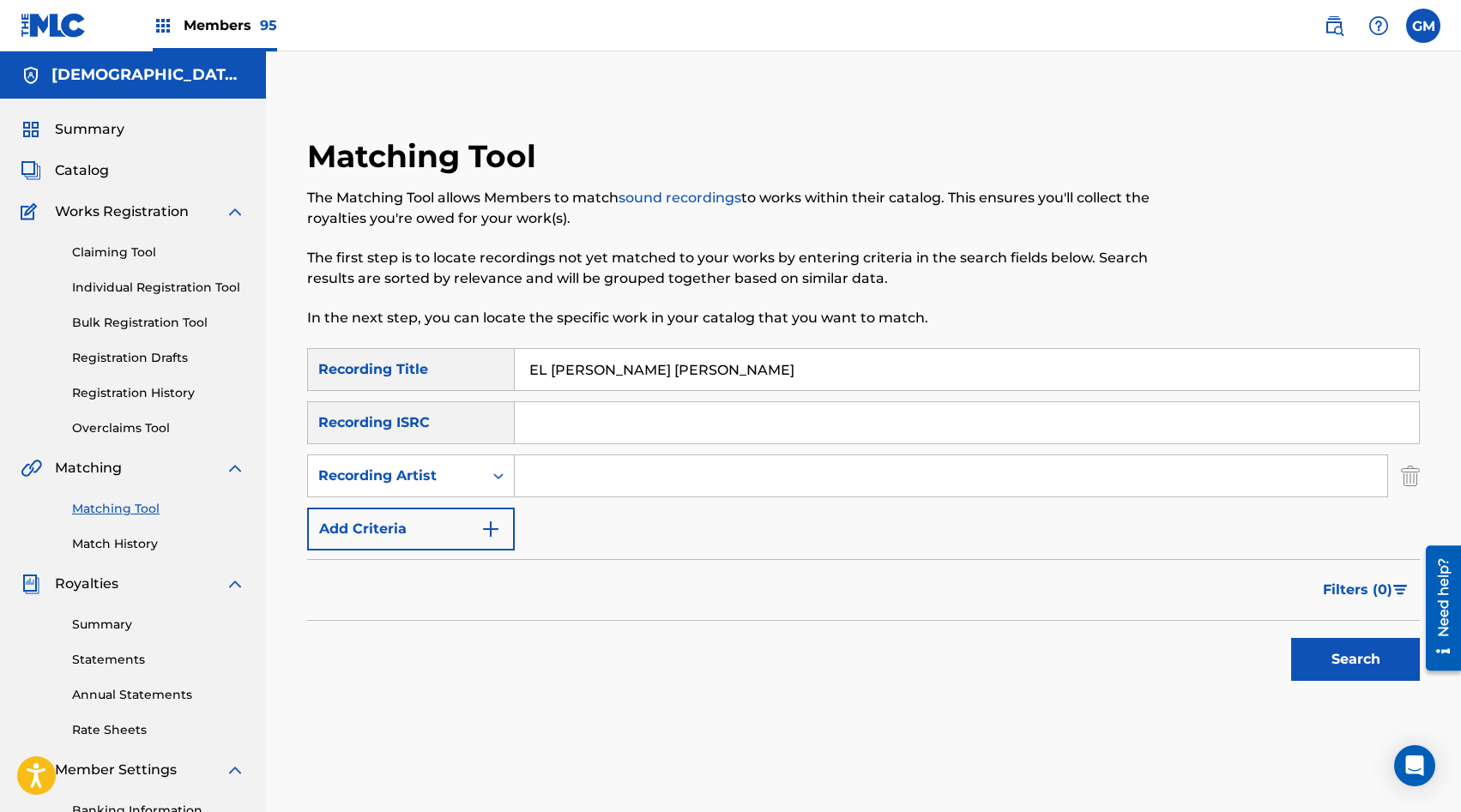 click at bounding box center [951, 476] 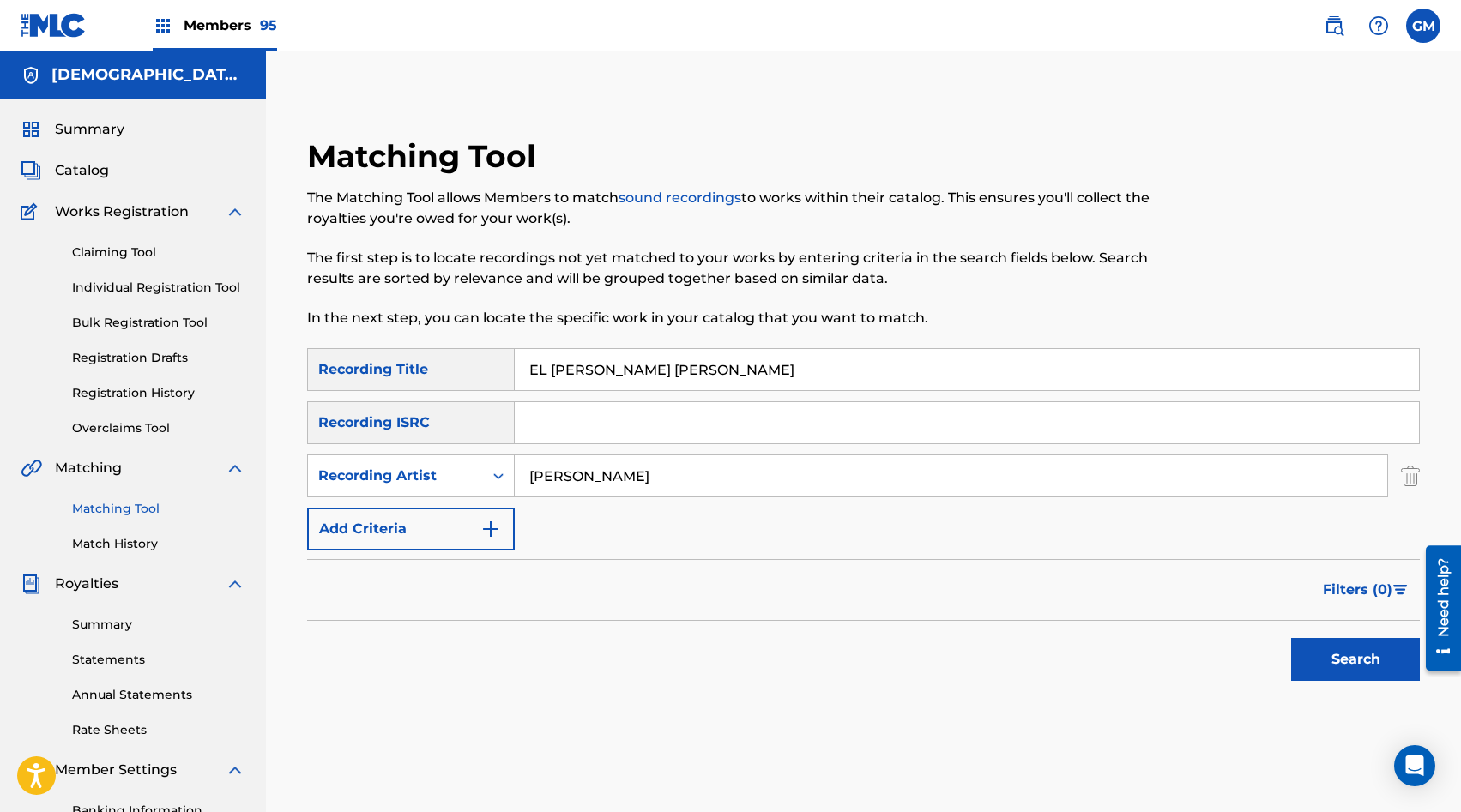 type on "[PERSON_NAME]" 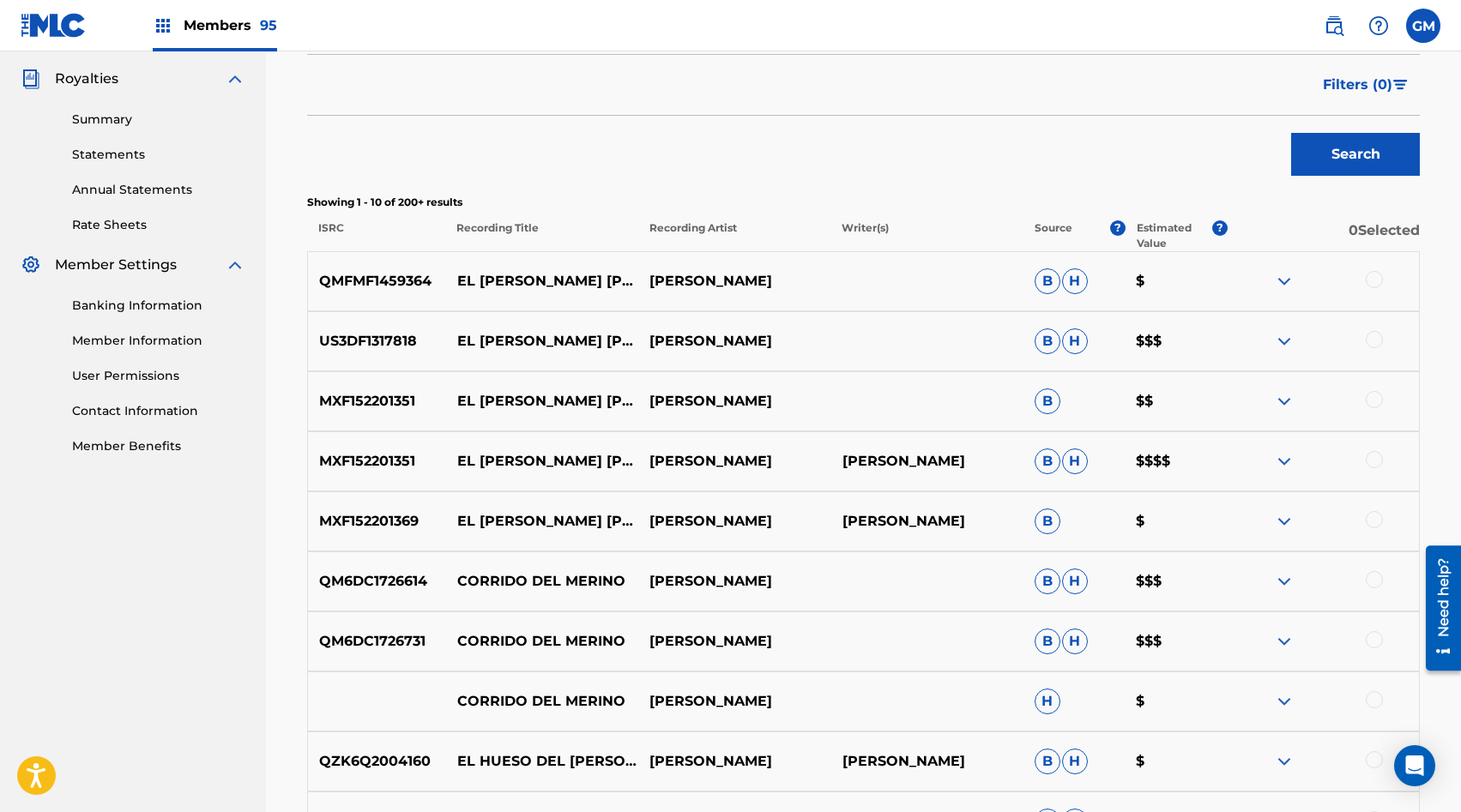 scroll, scrollTop: 512, scrollLeft: 0, axis: vertical 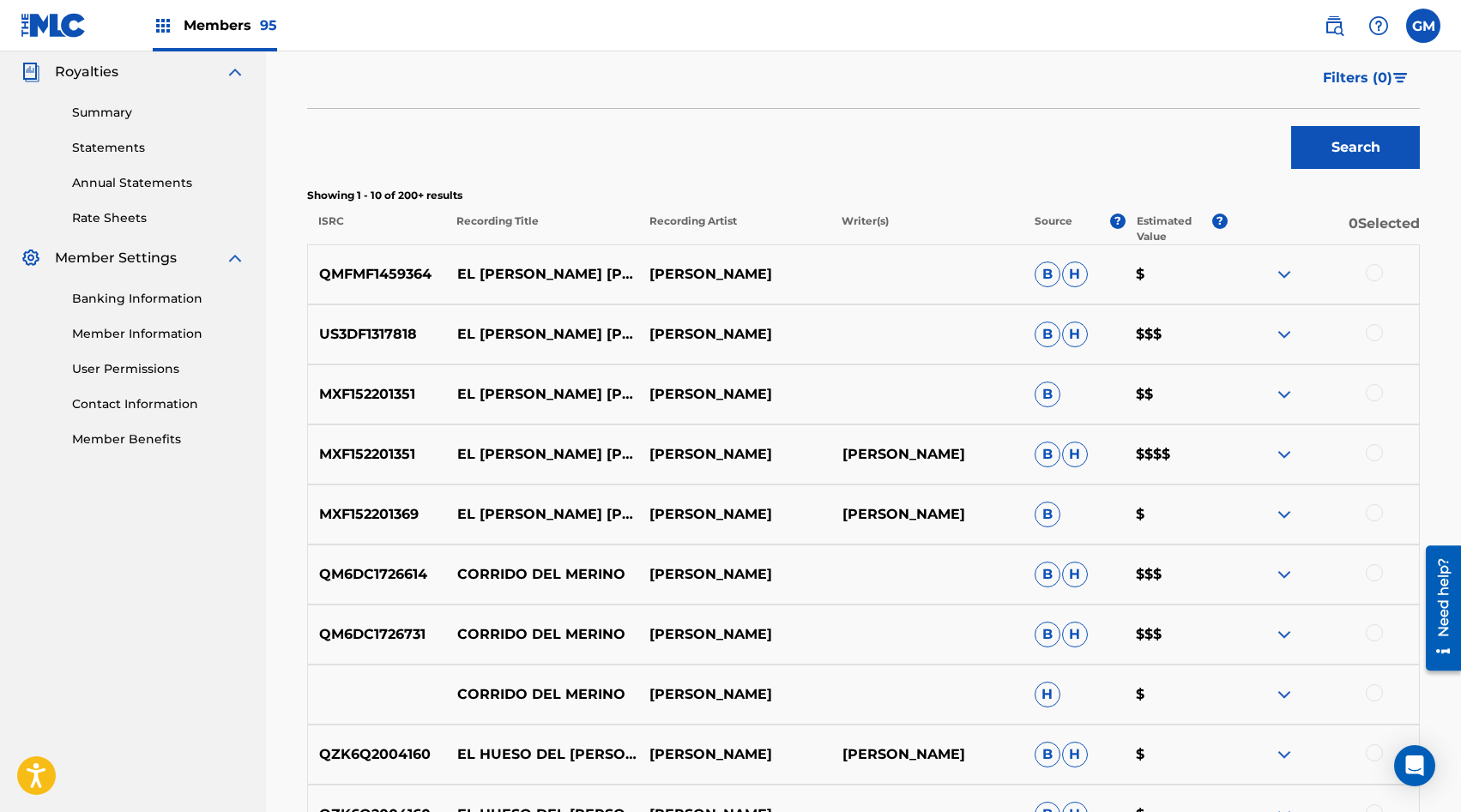 click at bounding box center (1374, 393) 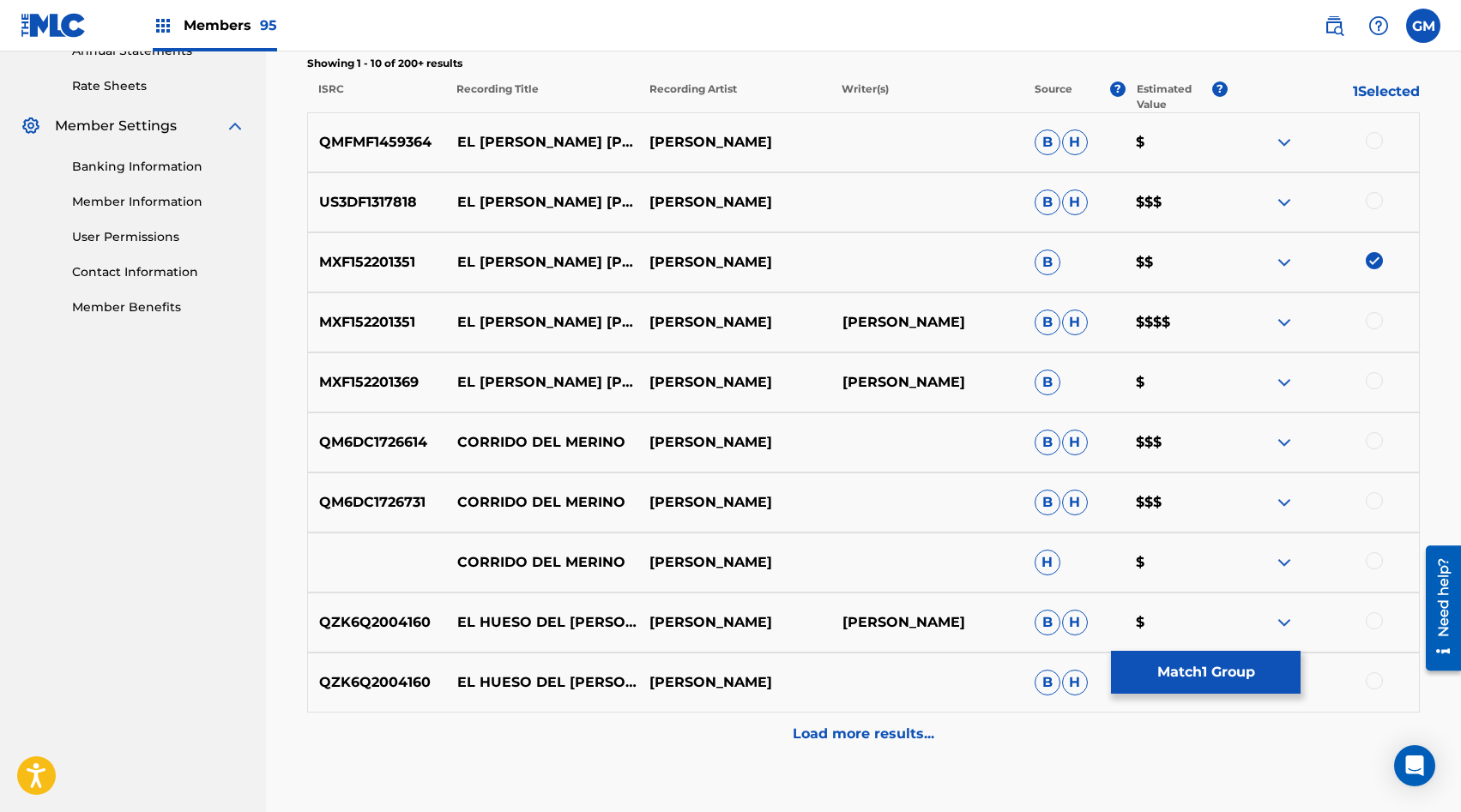 scroll, scrollTop: 680, scrollLeft: 0, axis: vertical 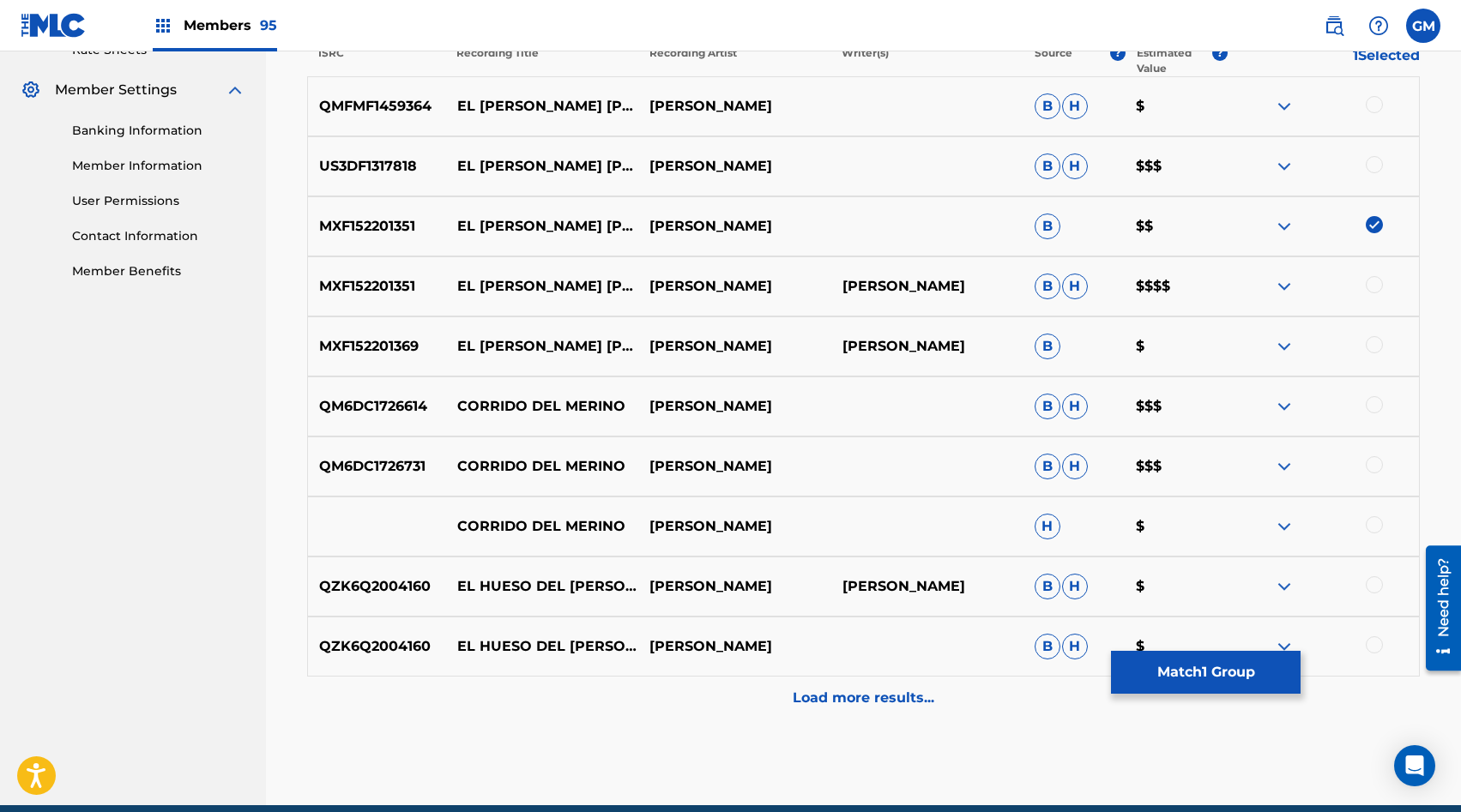 click at bounding box center [1374, 285] 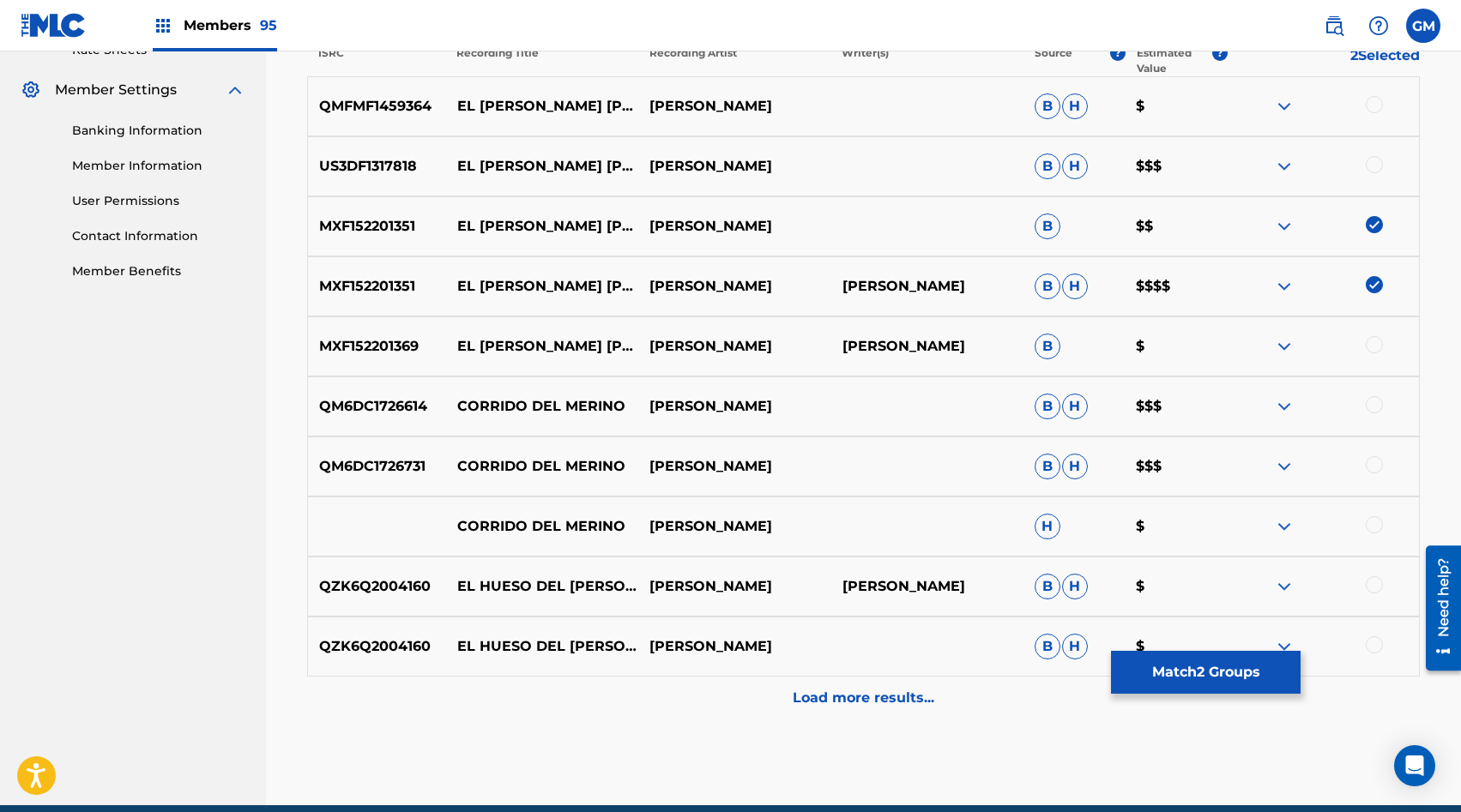 click at bounding box center [1374, 345] 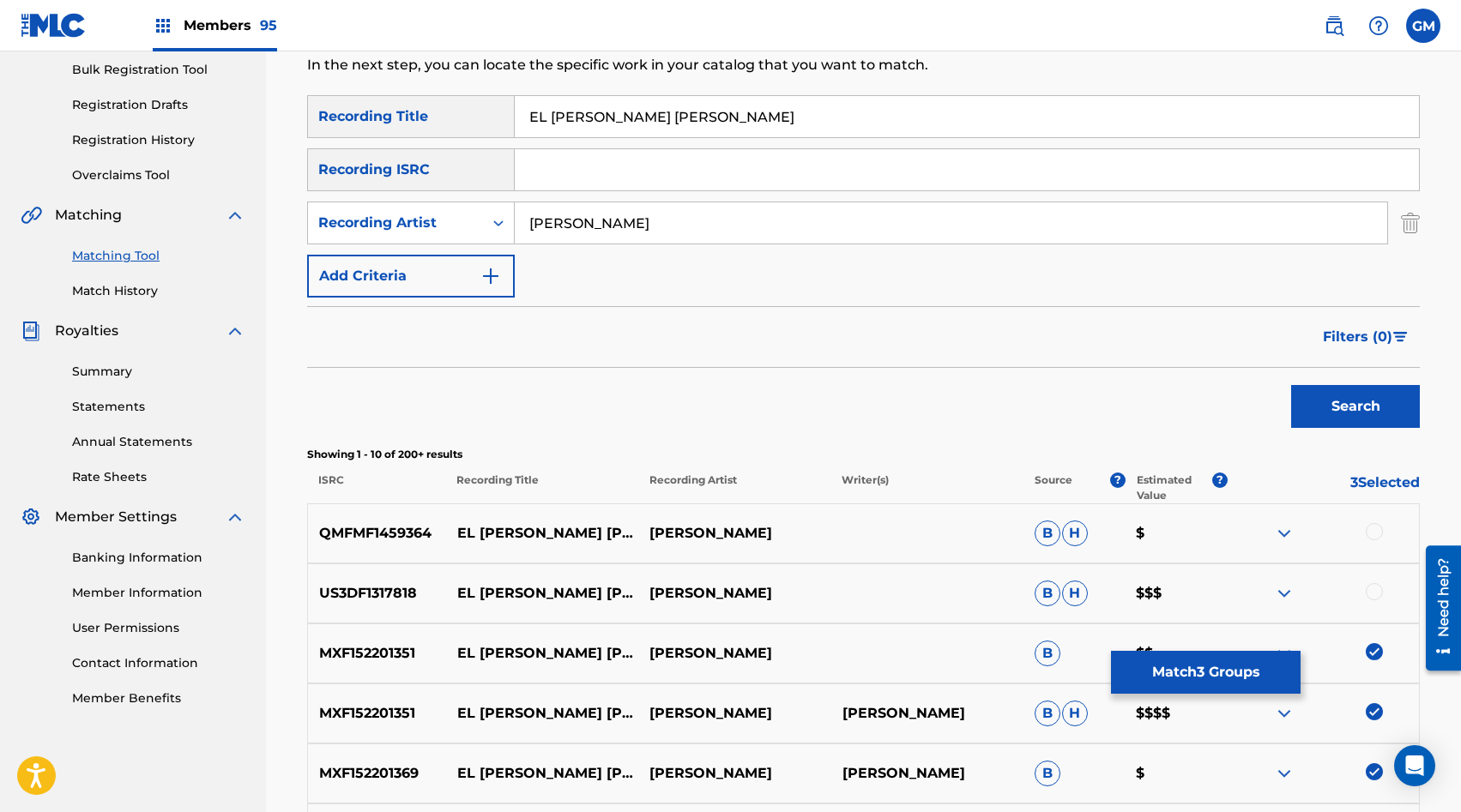 scroll, scrollTop: 0, scrollLeft: 0, axis: both 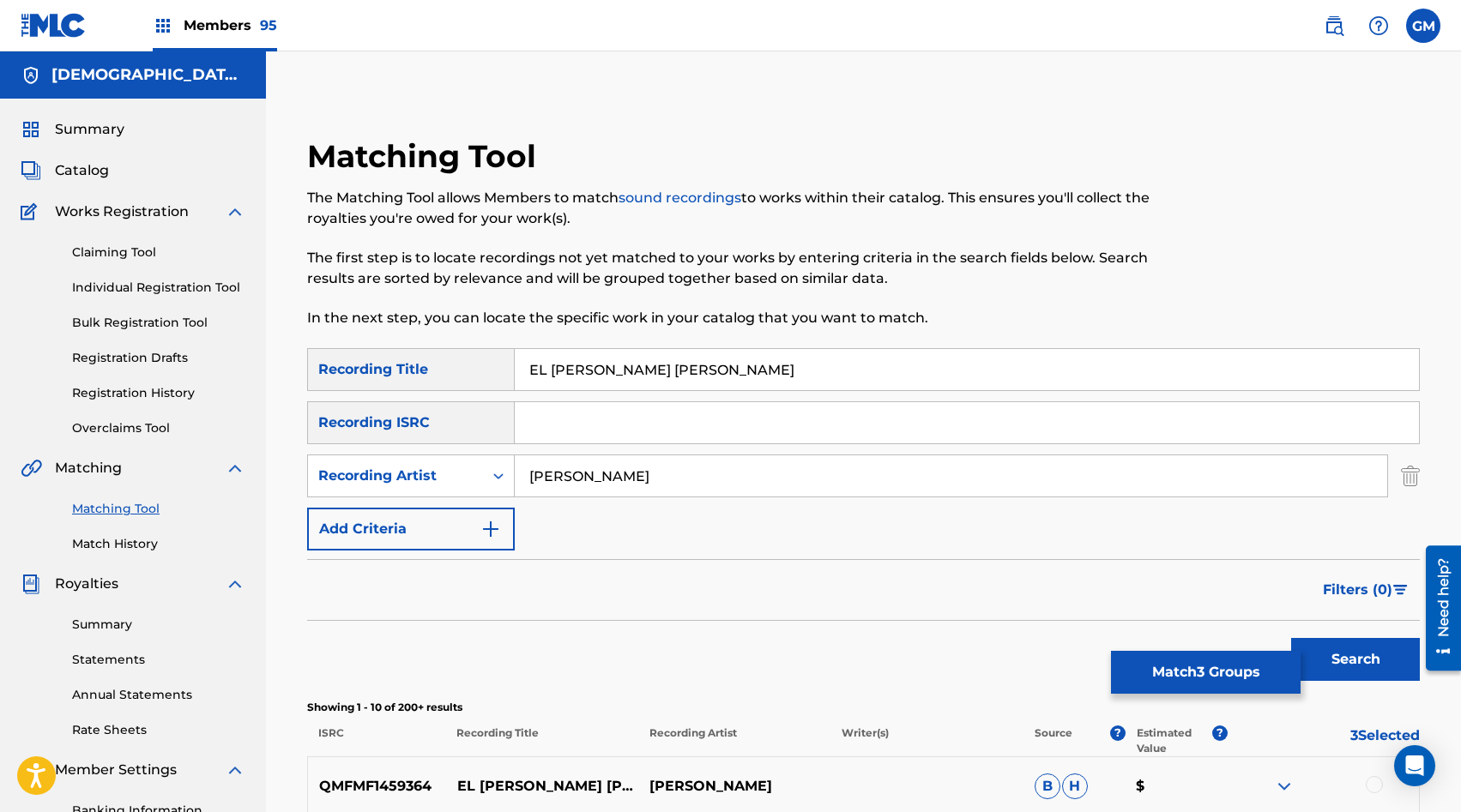 click on "EL [PERSON_NAME] [PERSON_NAME]" at bounding box center (967, 370) 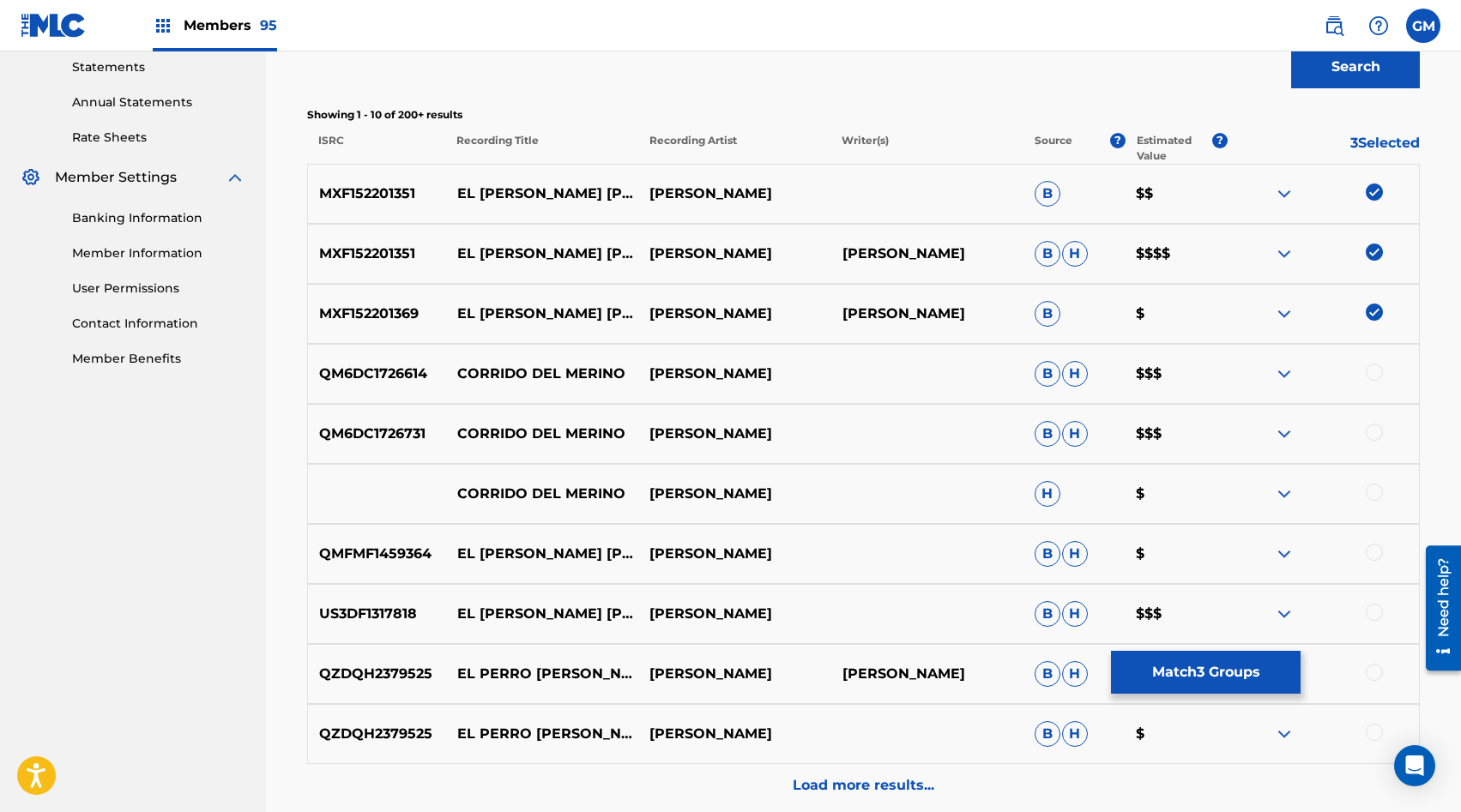 scroll, scrollTop: 593, scrollLeft: 0, axis: vertical 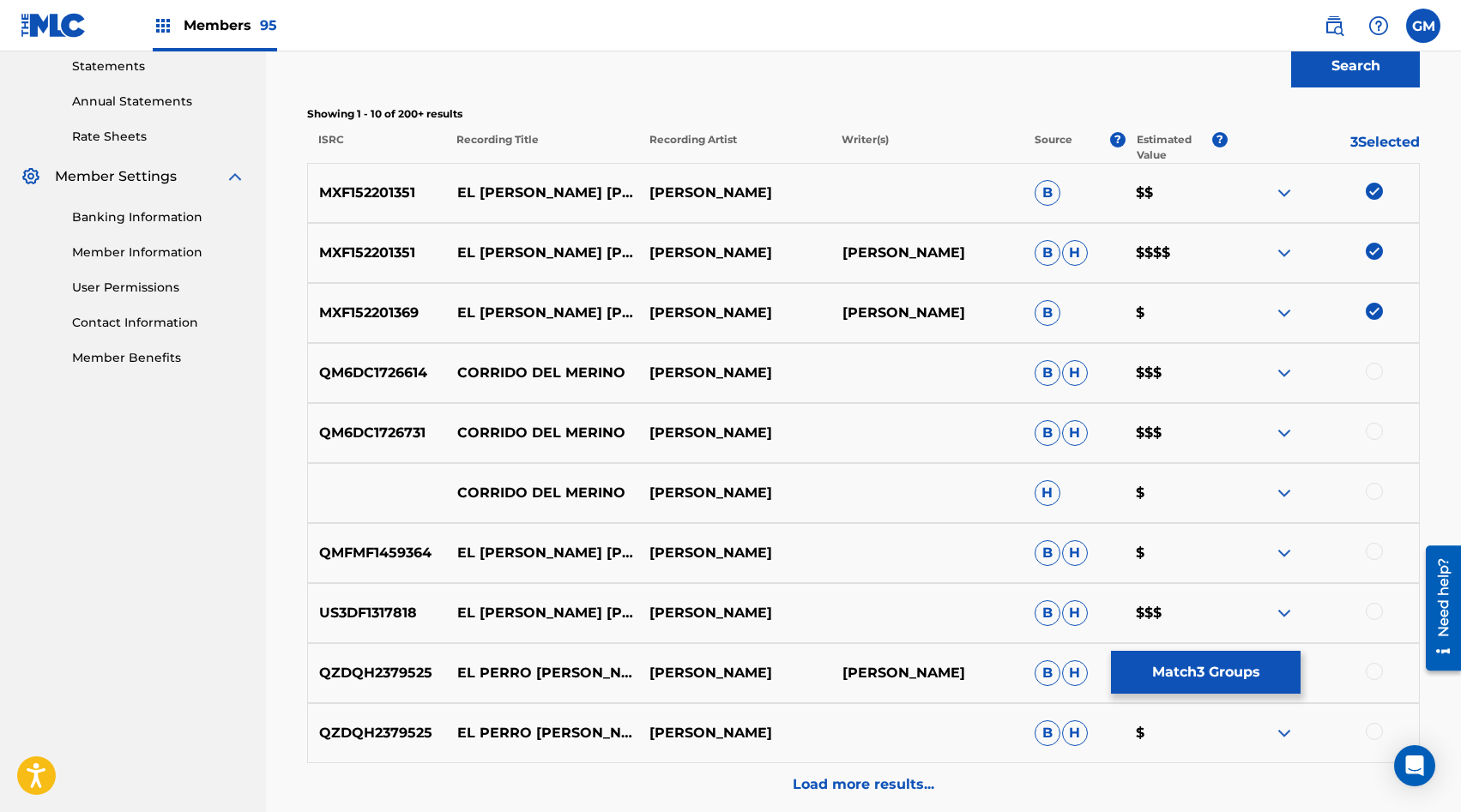 click at bounding box center [1374, 491] 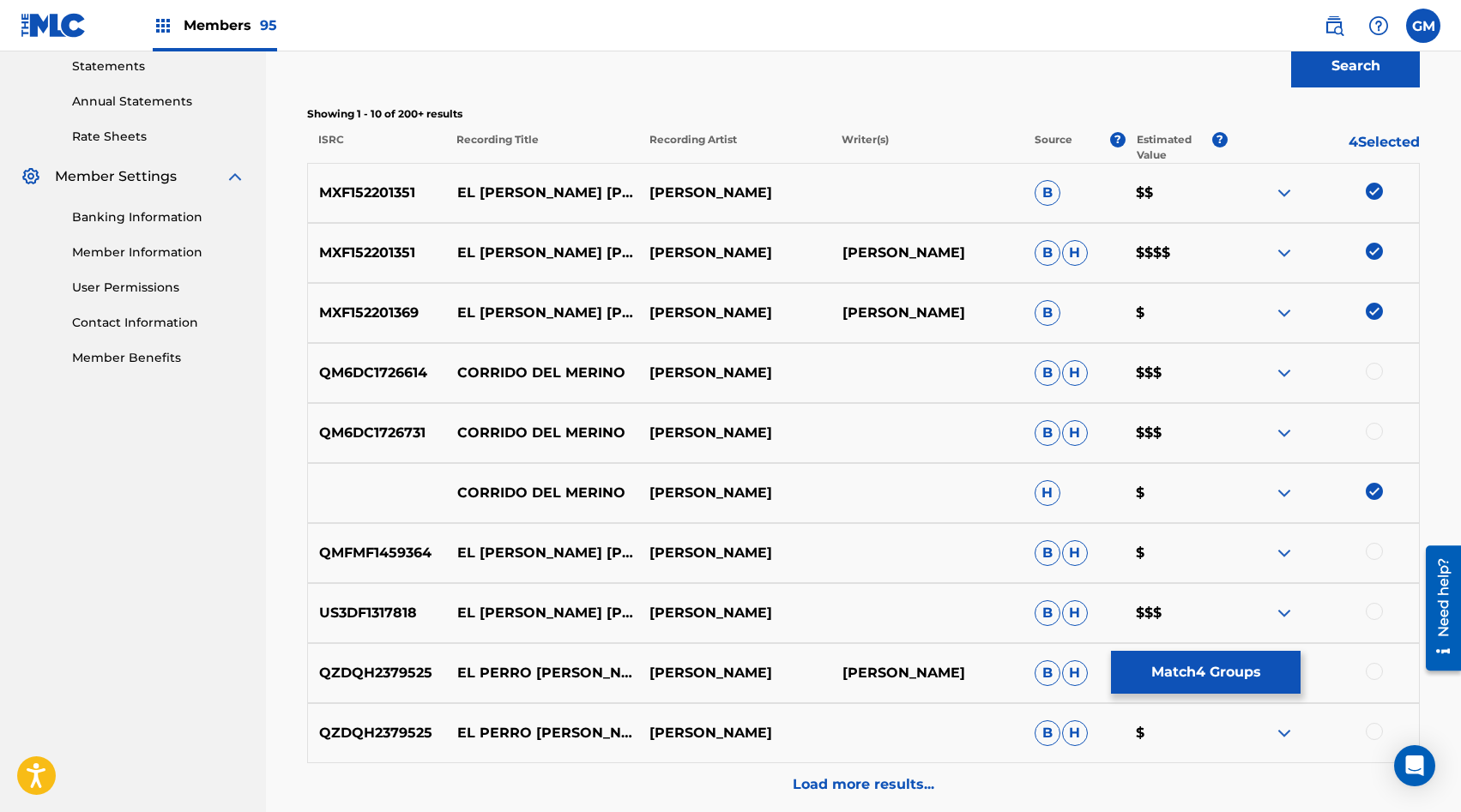 click at bounding box center [1374, 431] 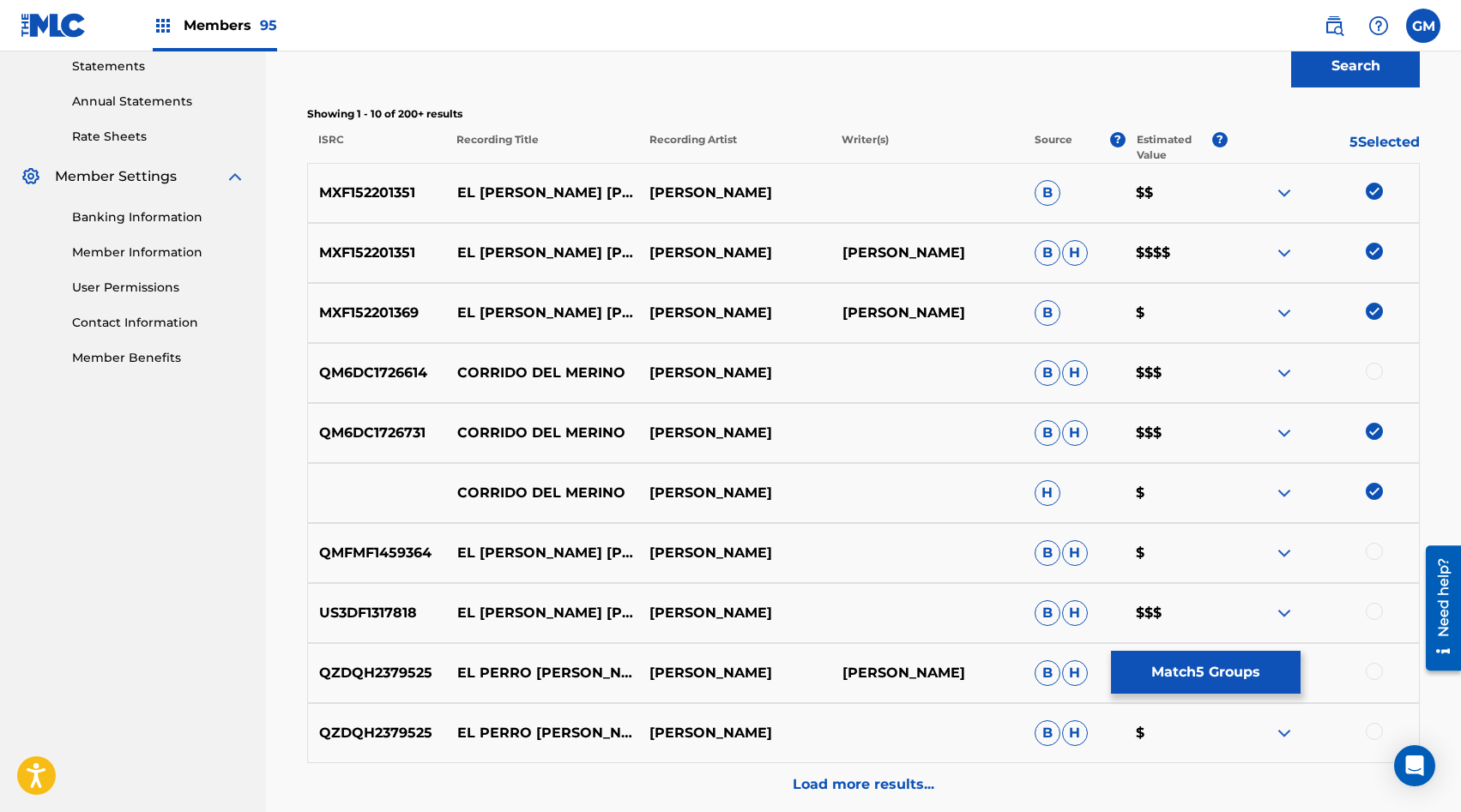 click at bounding box center (1374, 371) 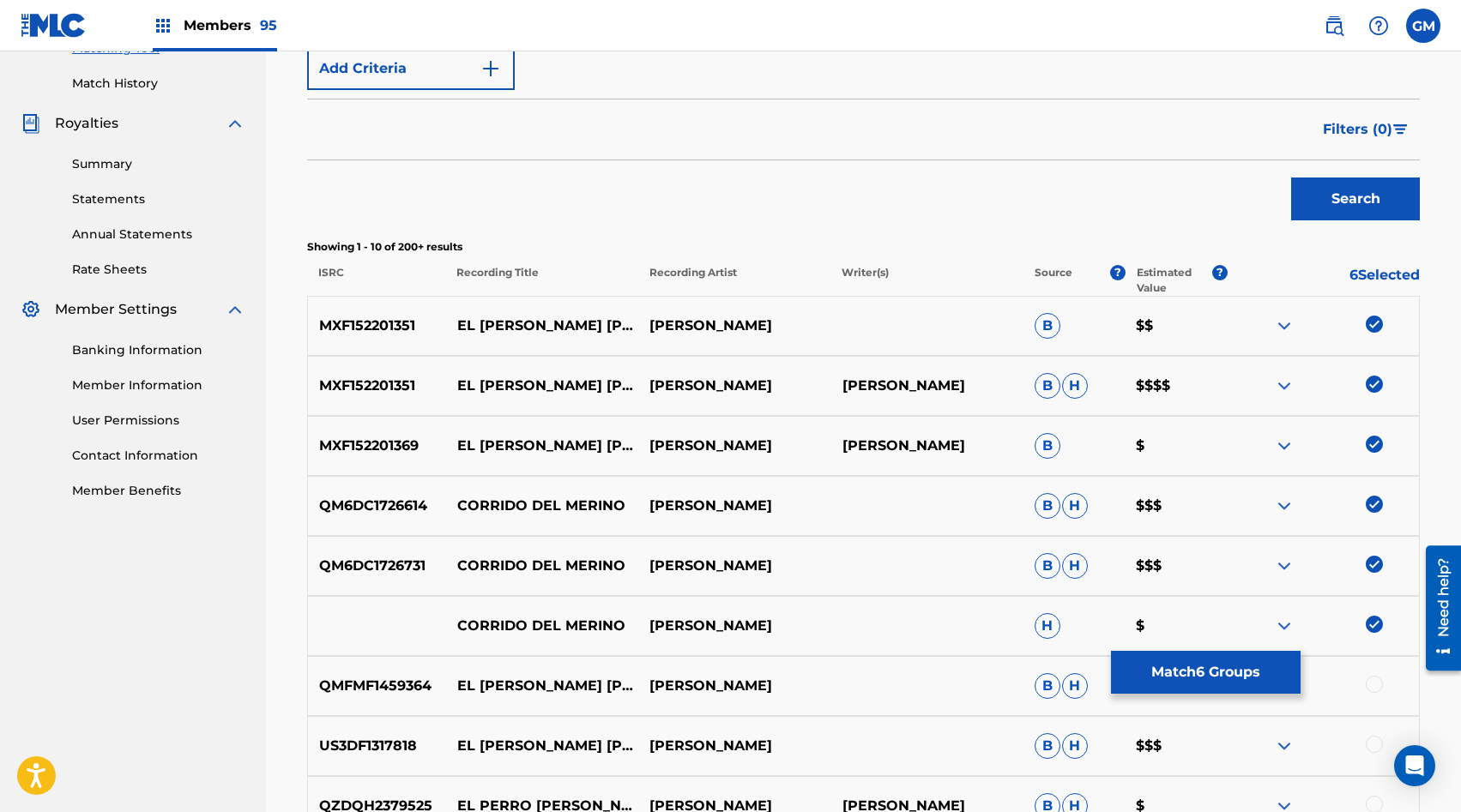 scroll, scrollTop: 0, scrollLeft: 0, axis: both 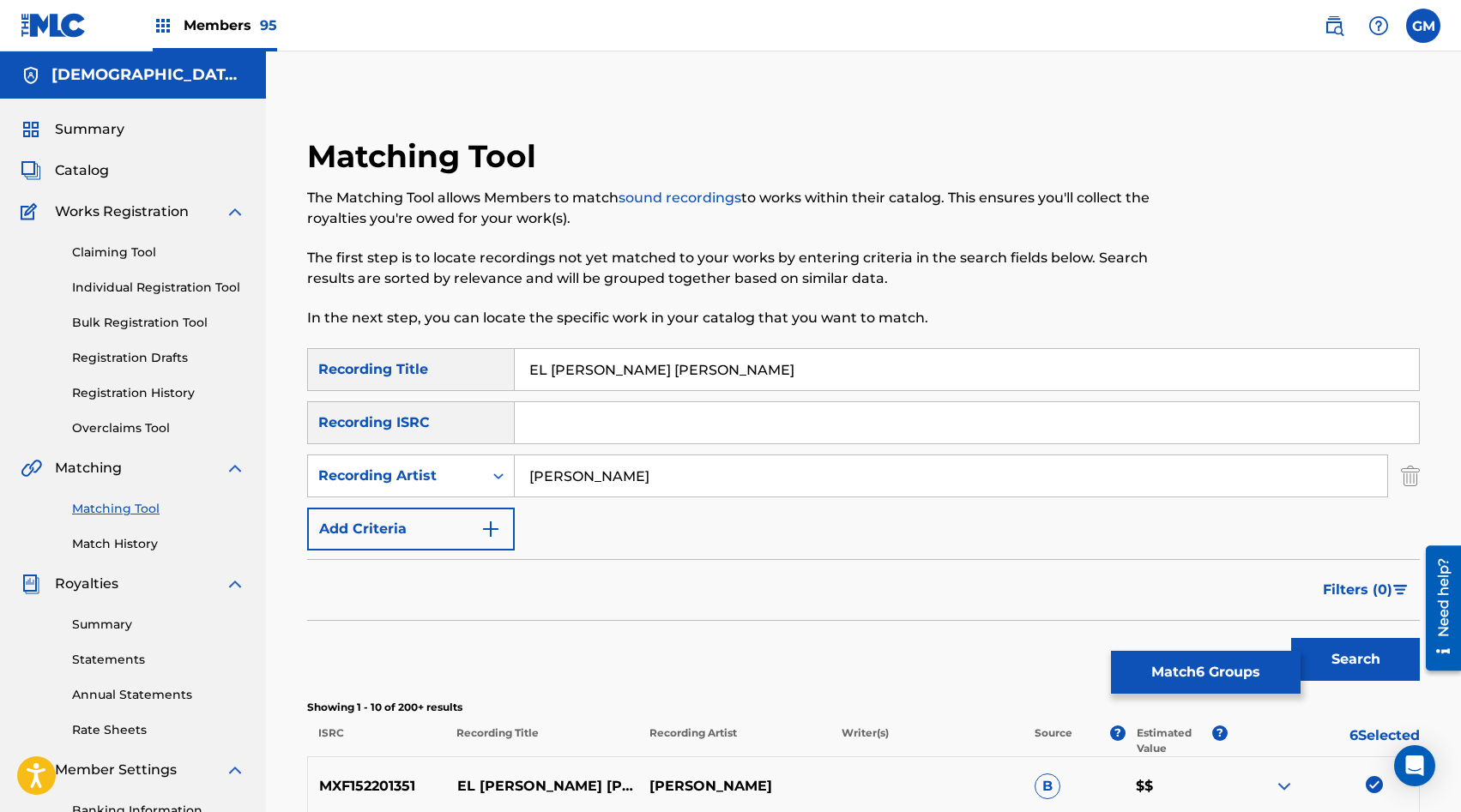 click on "EL [PERSON_NAME] [PERSON_NAME]" at bounding box center (967, 370) 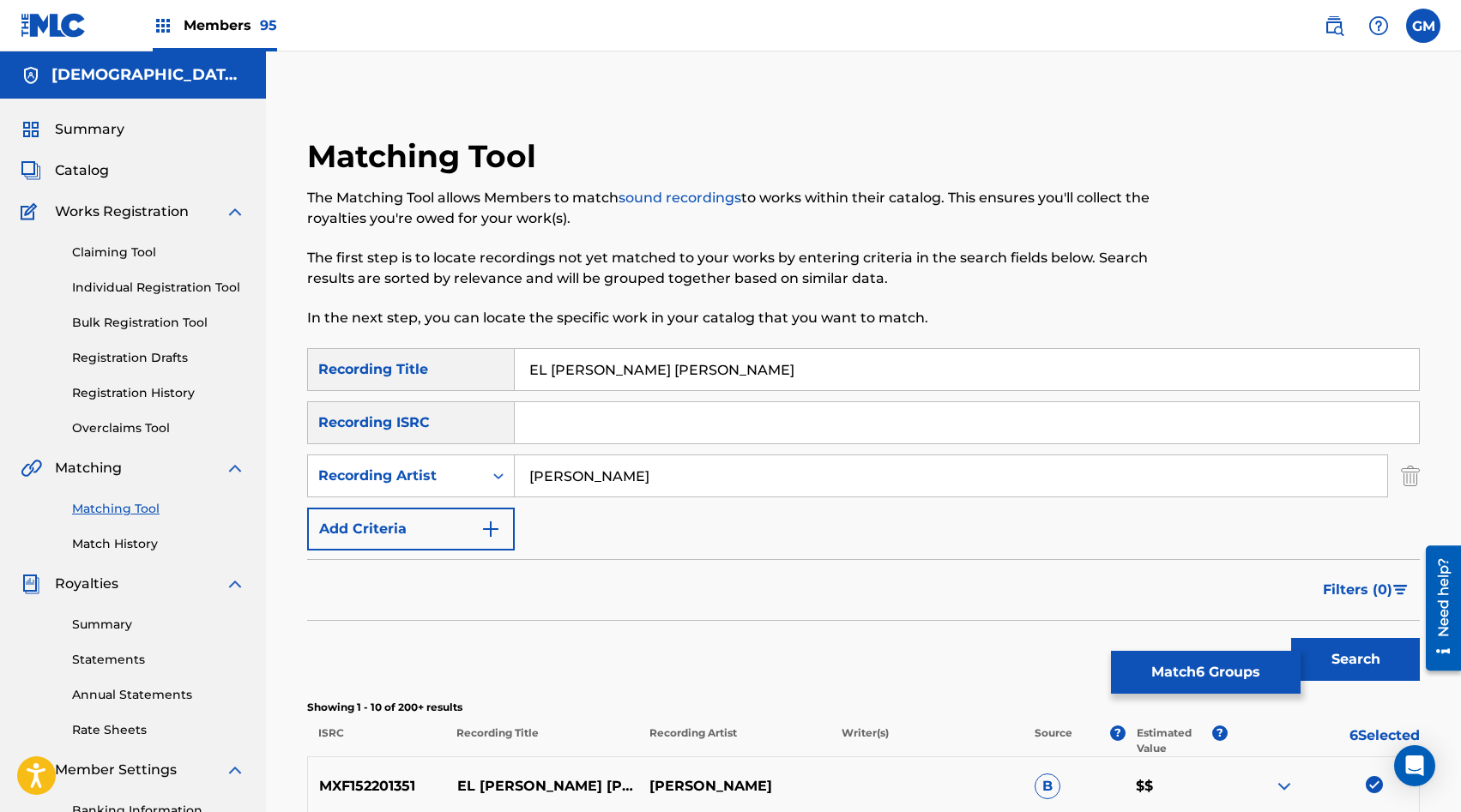 type on "EL [PERSON_NAME] [PERSON_NAME]" 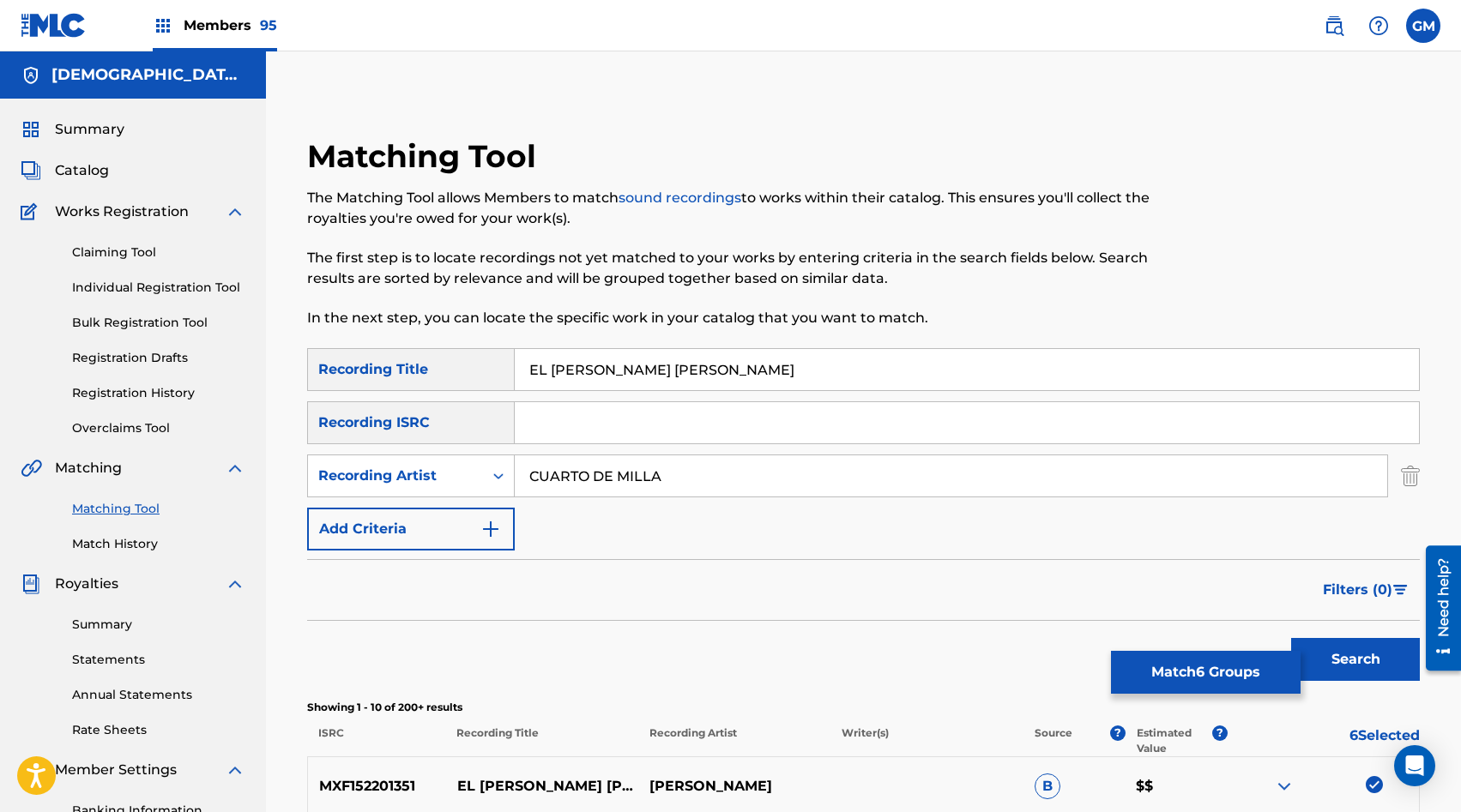 scroll, scrollTop: 117, scrollLeft: 0, axis: vertical 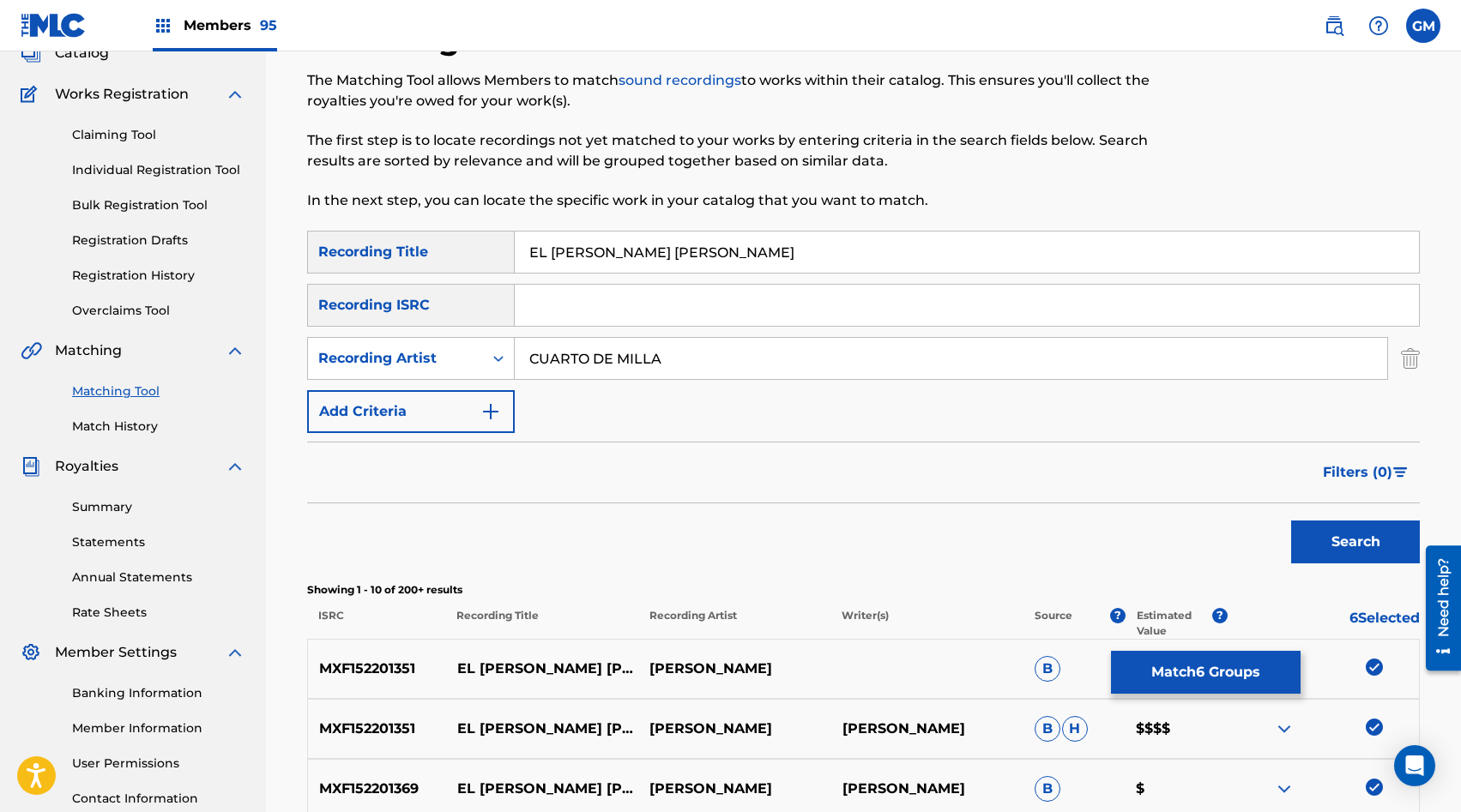 type on "CUARTO DE MILLA" 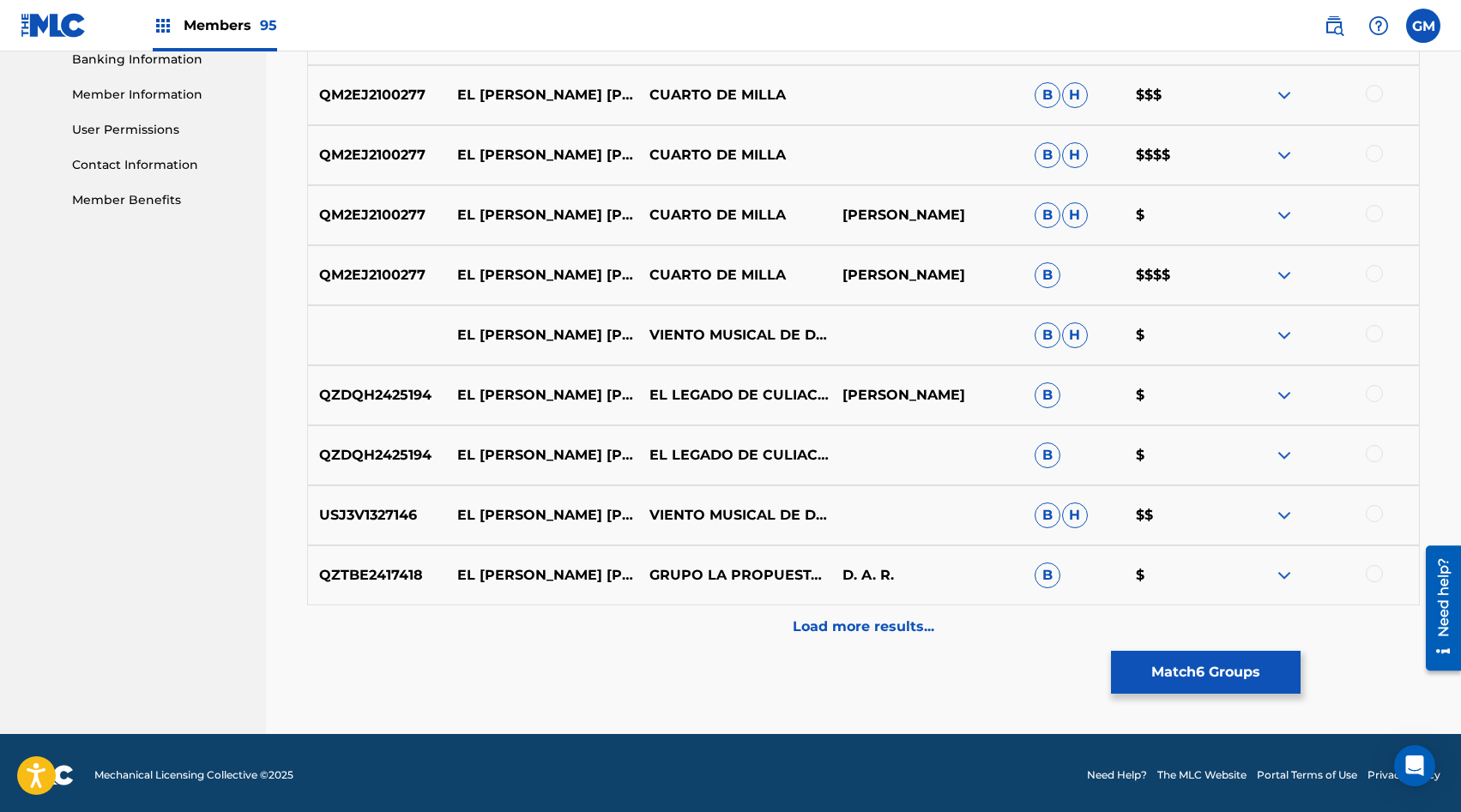 scroll, scrollTop: 755, scrollLeft: 0, axis: vertical 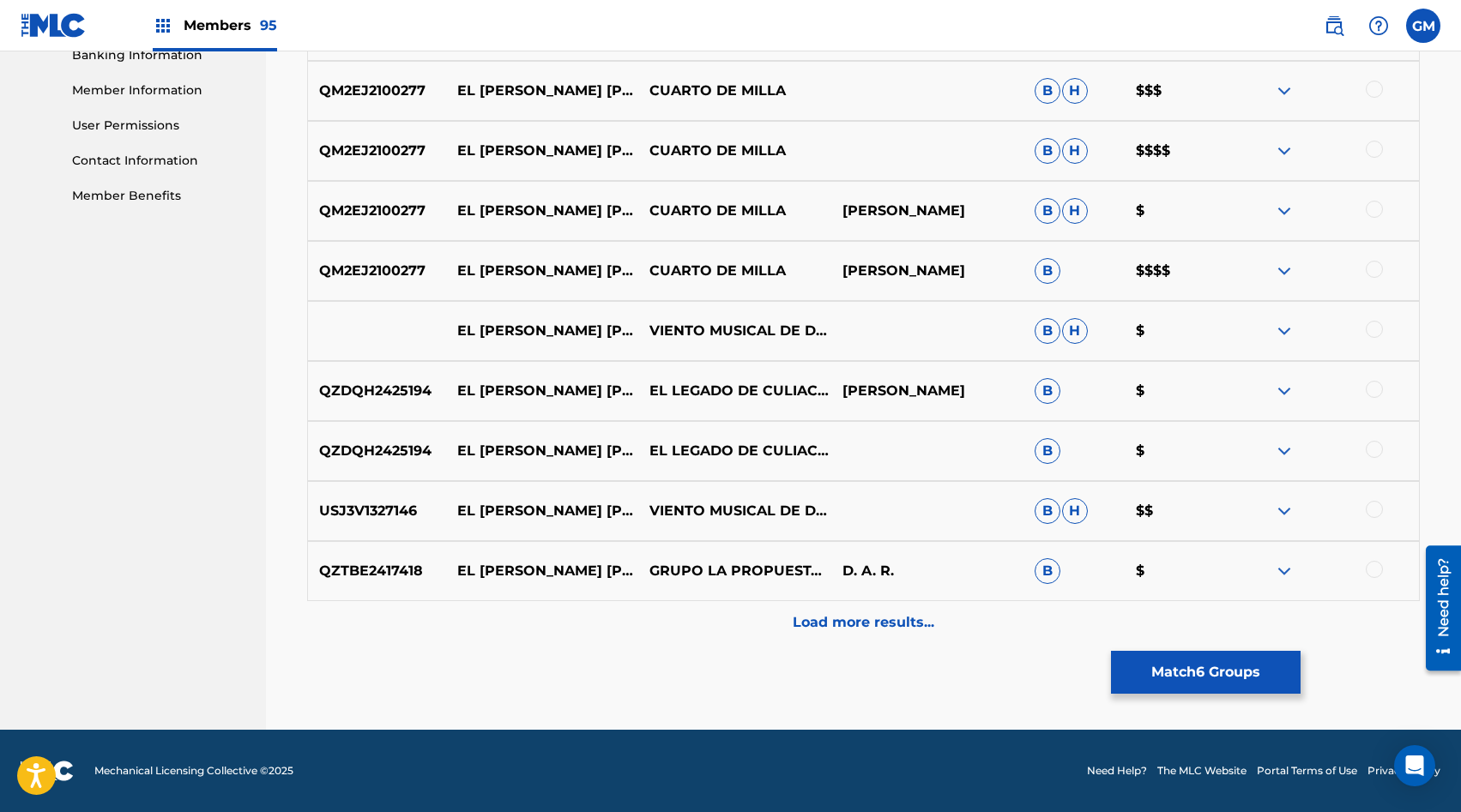 click at bounding box center [1374, 269] 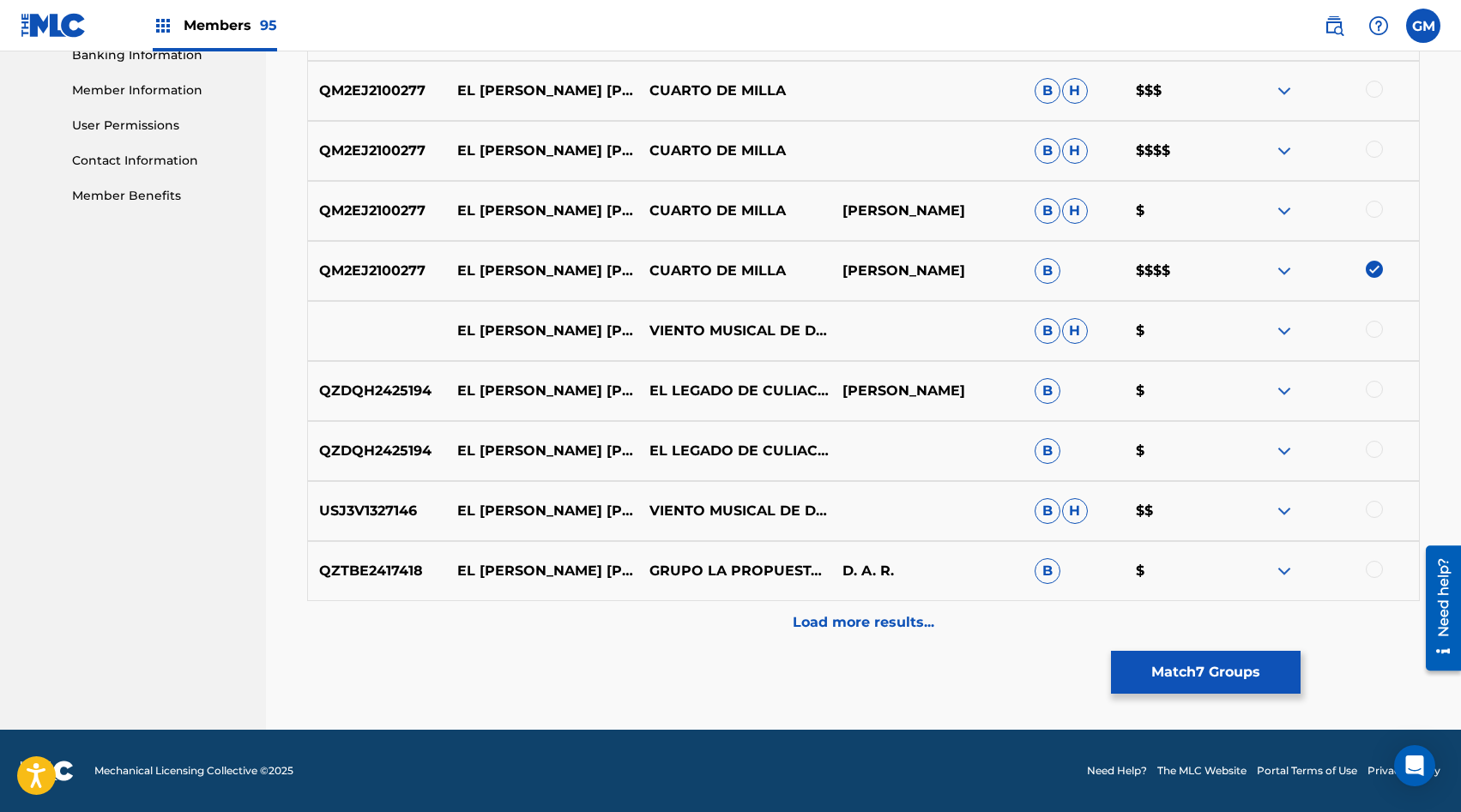 click at bounding box center [1374, 209] 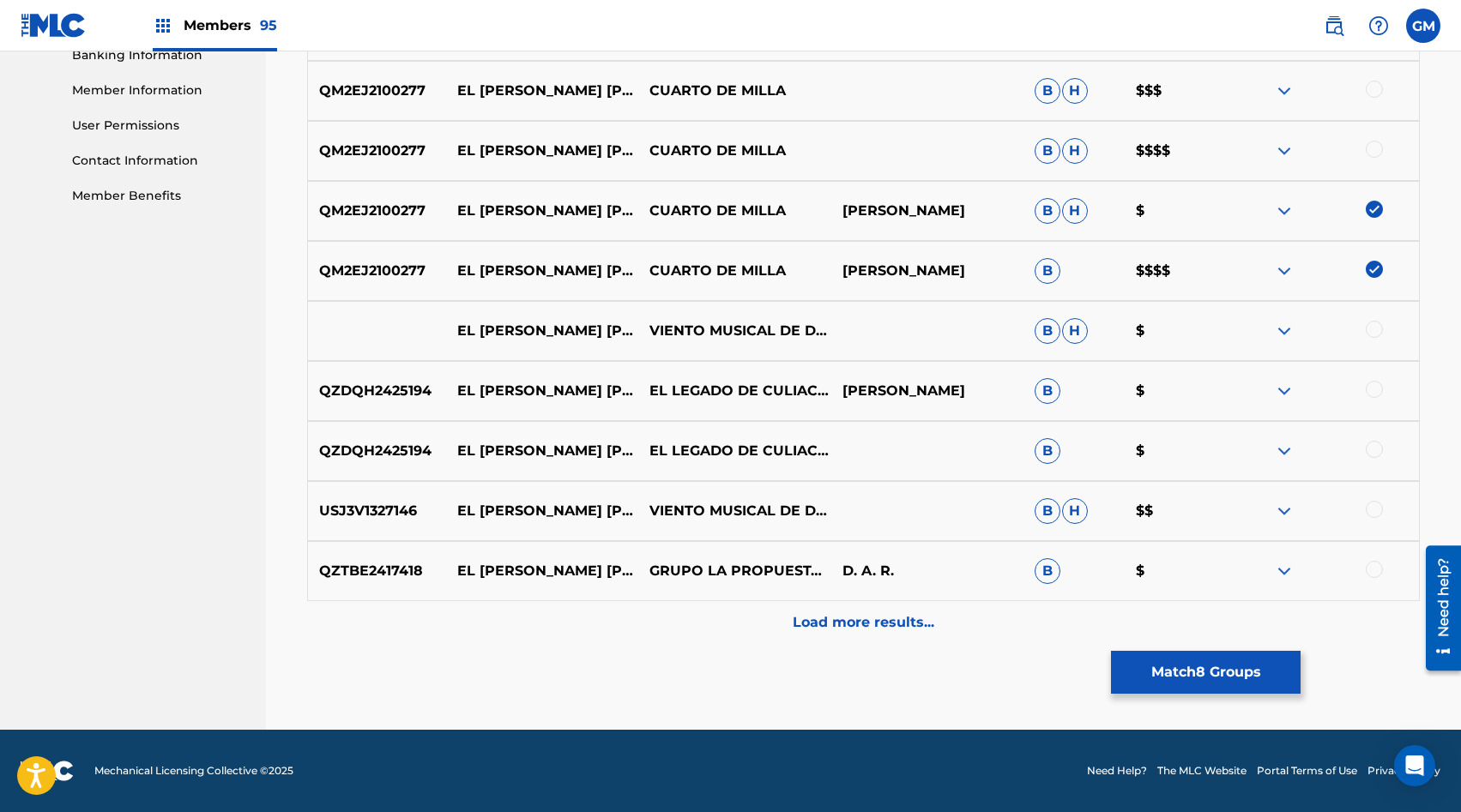 click at bounding box center (1374, 149) 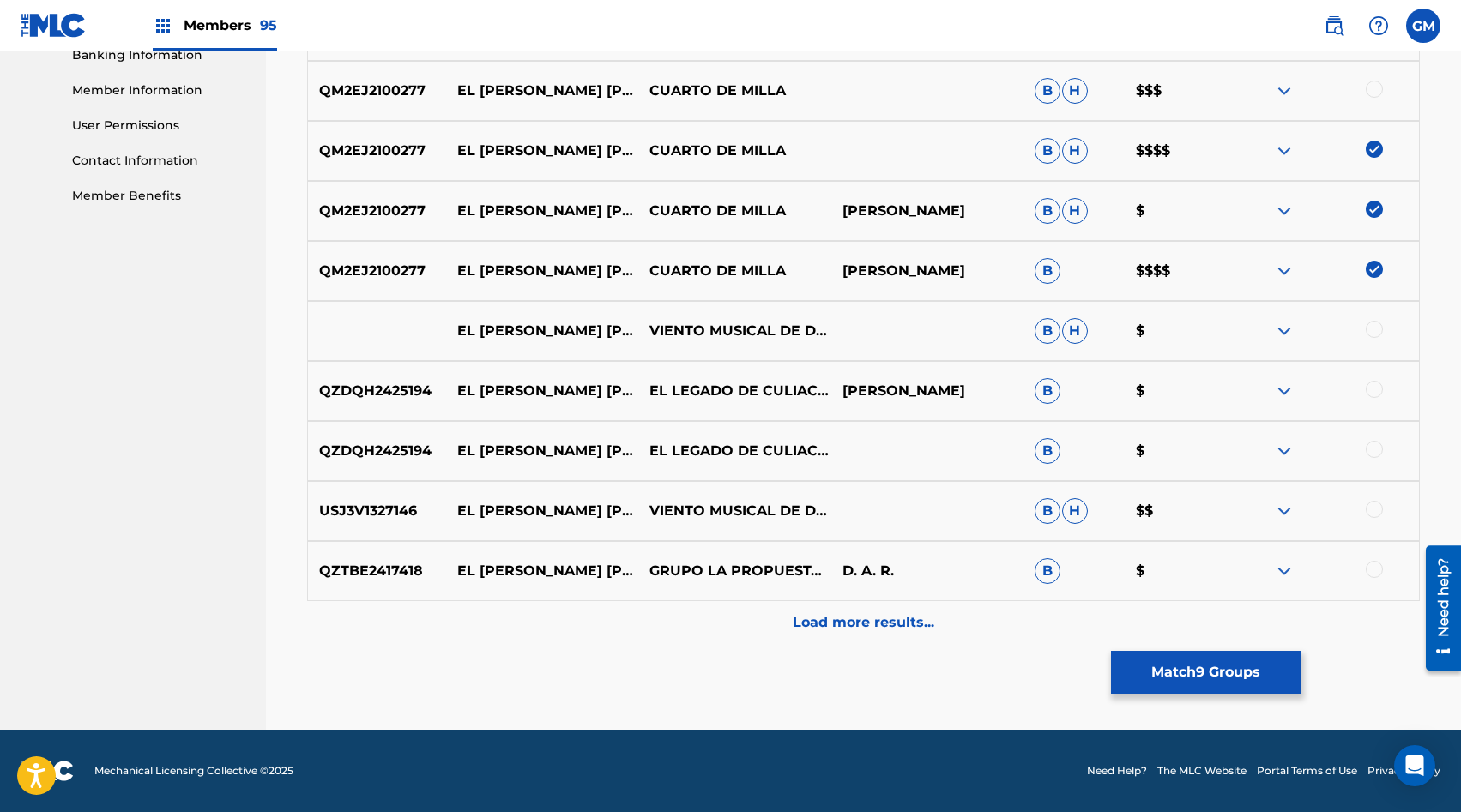 click at bounding box center [1374, 89] 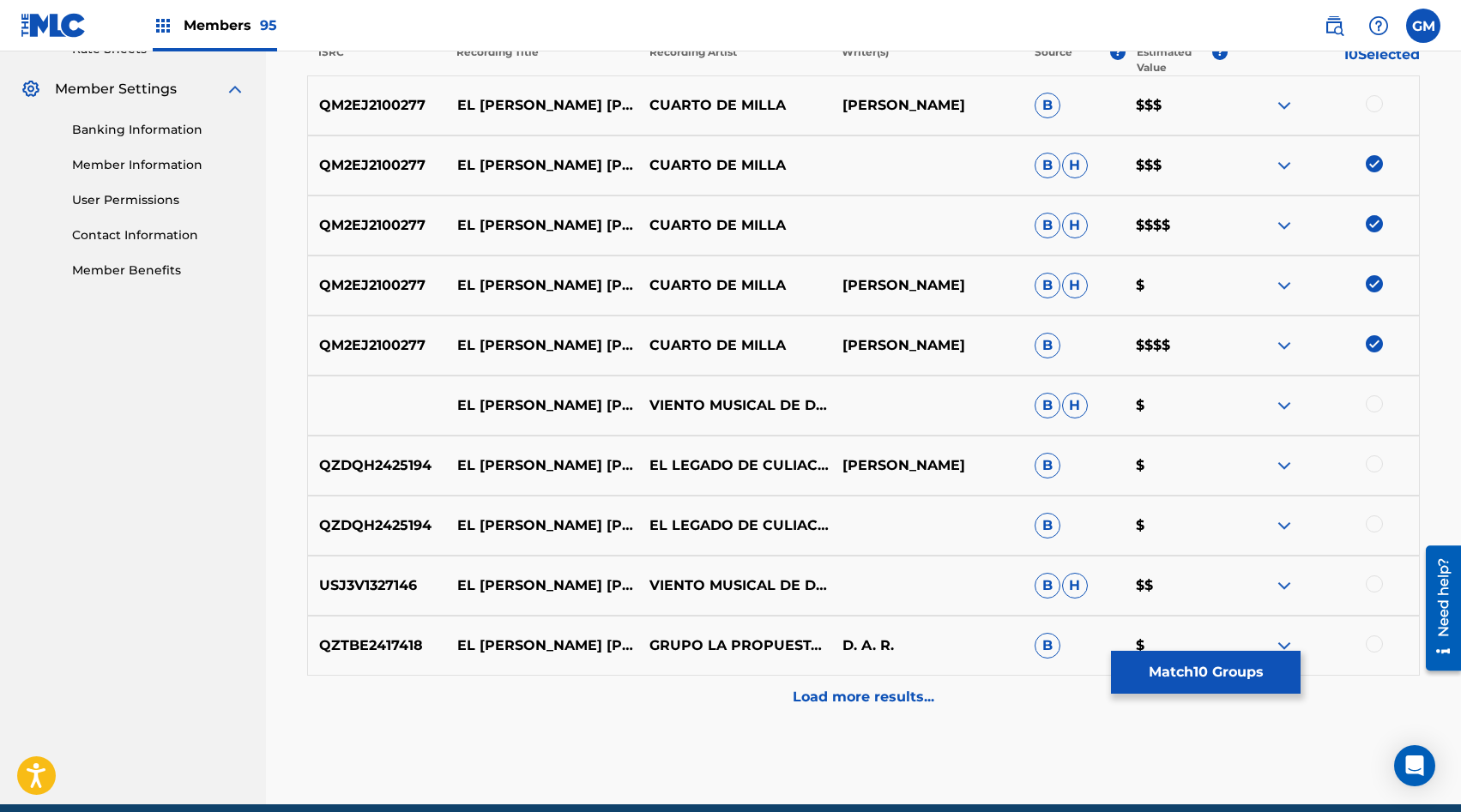 scroll, scrollTop: 670, scrollLeft: 0, axis: vertical 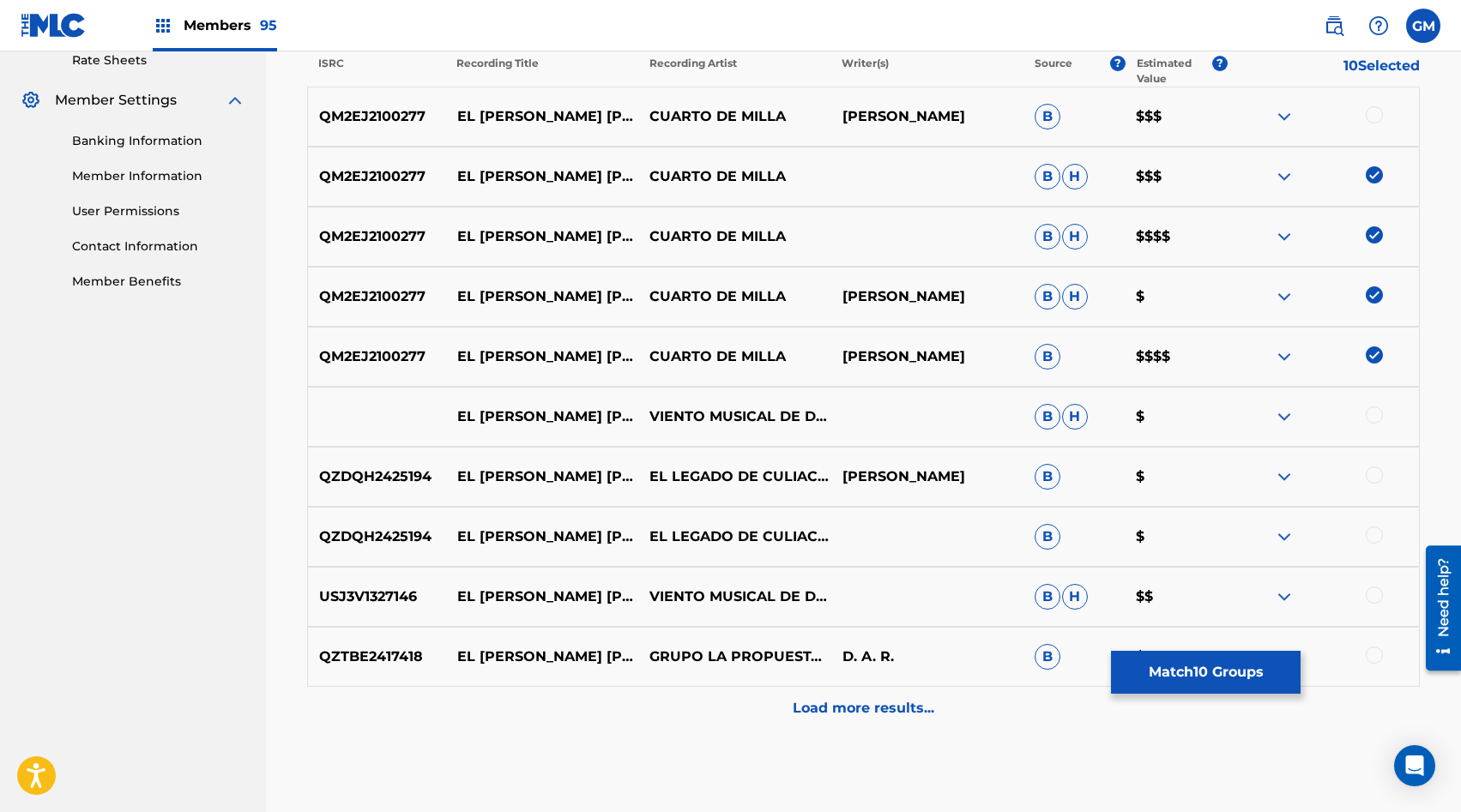 click at bounding box center (1374, 115) 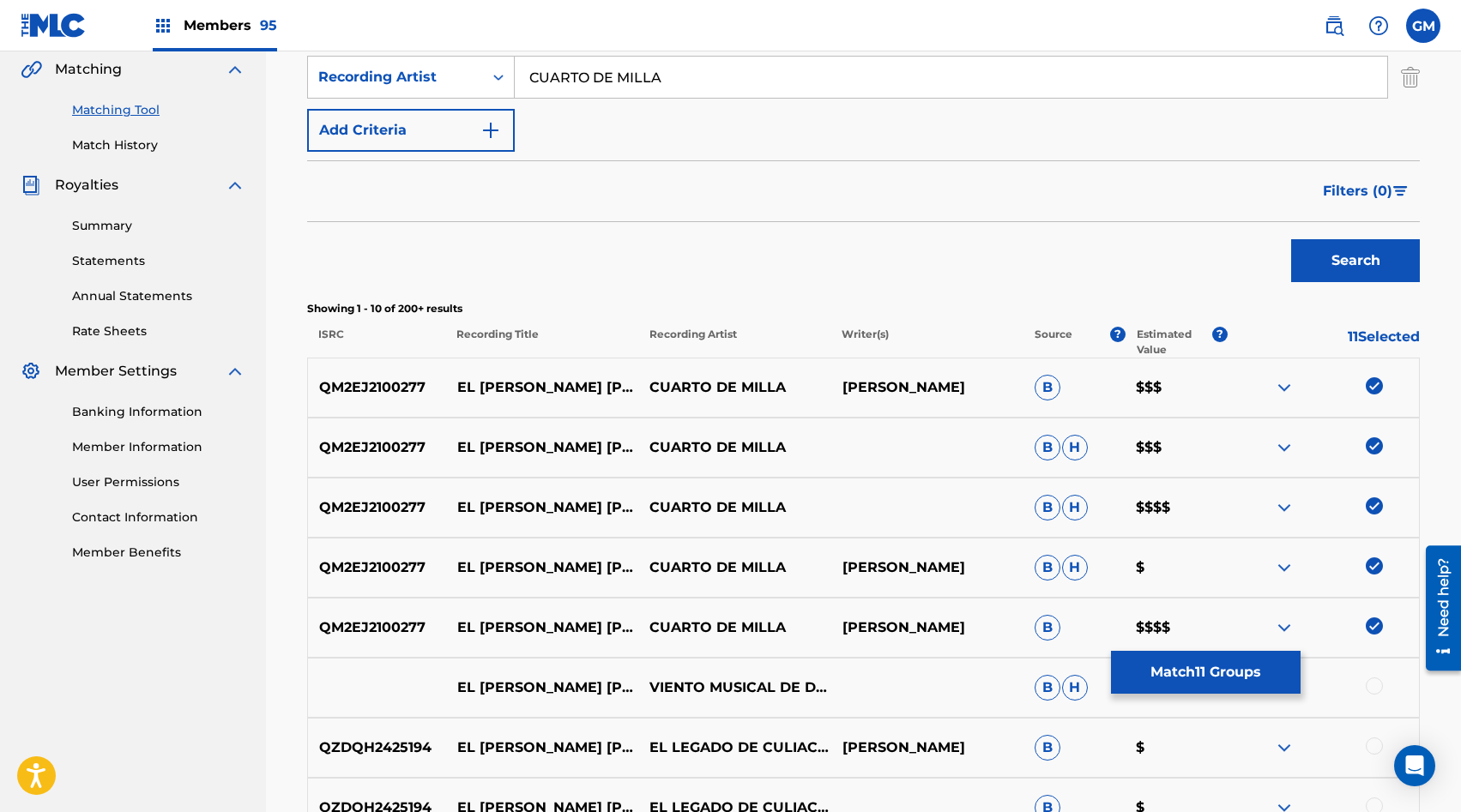 scroll, scrollTop: 259, scrollLeft: 0, axis: vertical 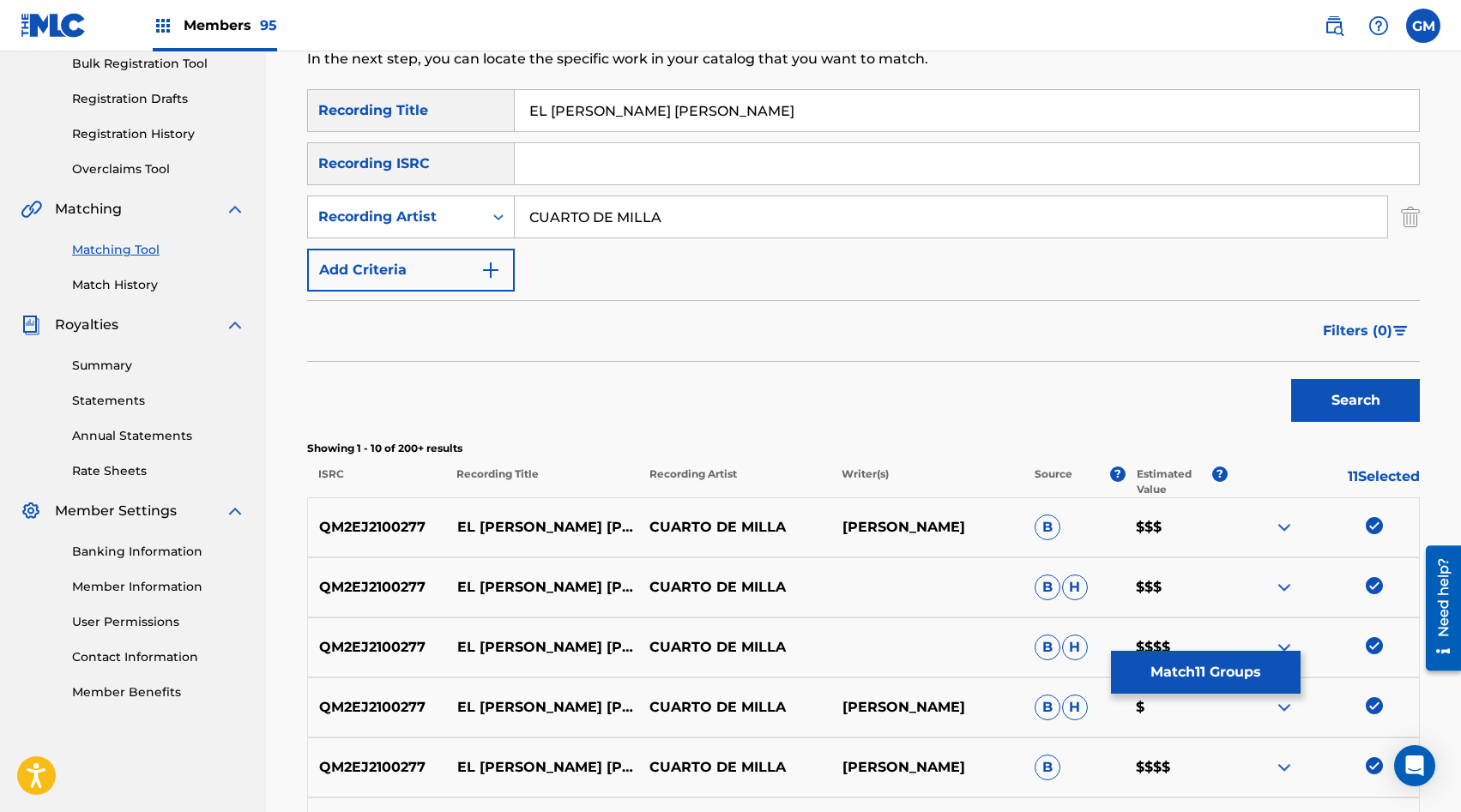 click on "EL [PERSON_NAME] [PERSON_NAME]" at bounding box center [967, 111] 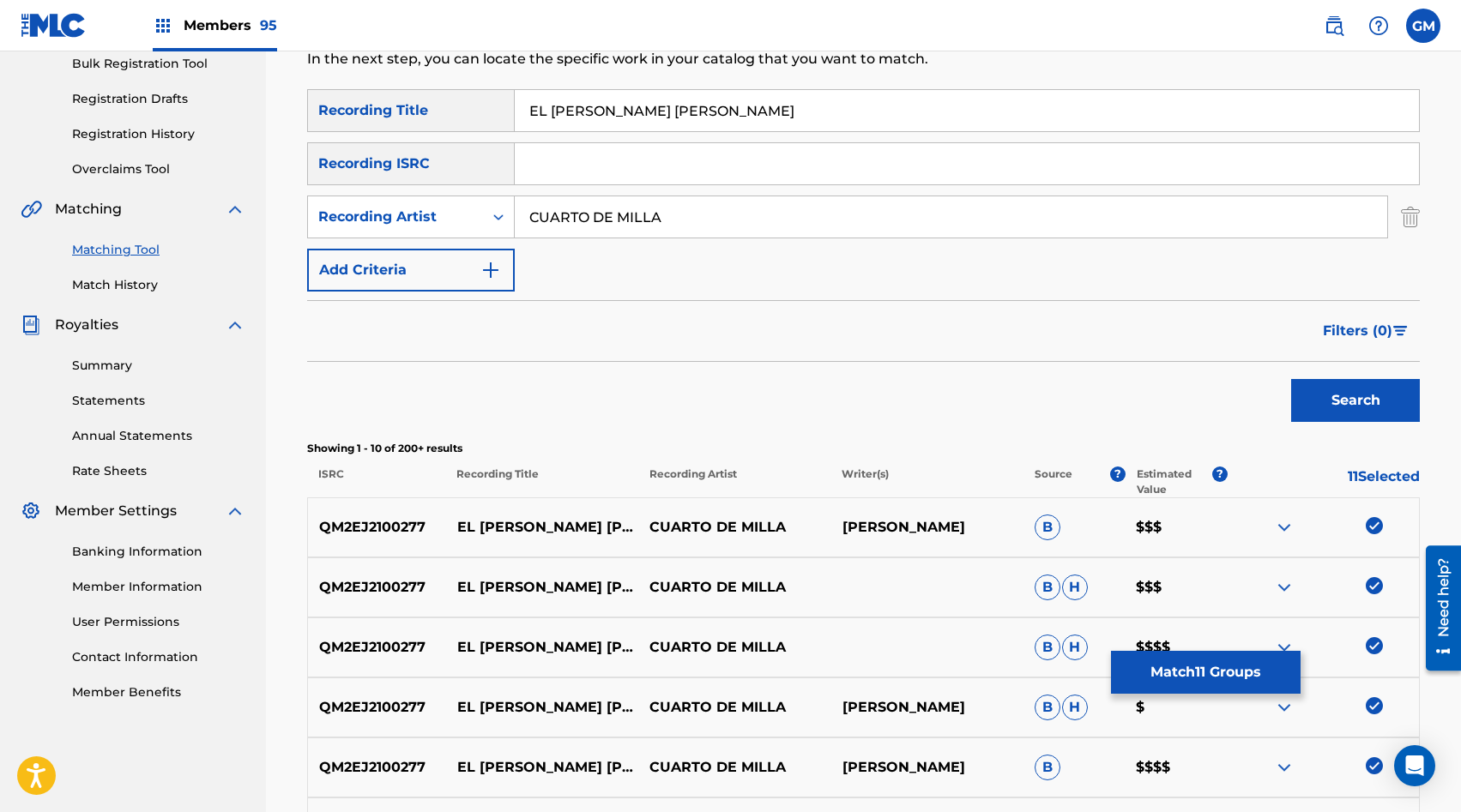 click on "Search" at bounding box center (1355, 400) 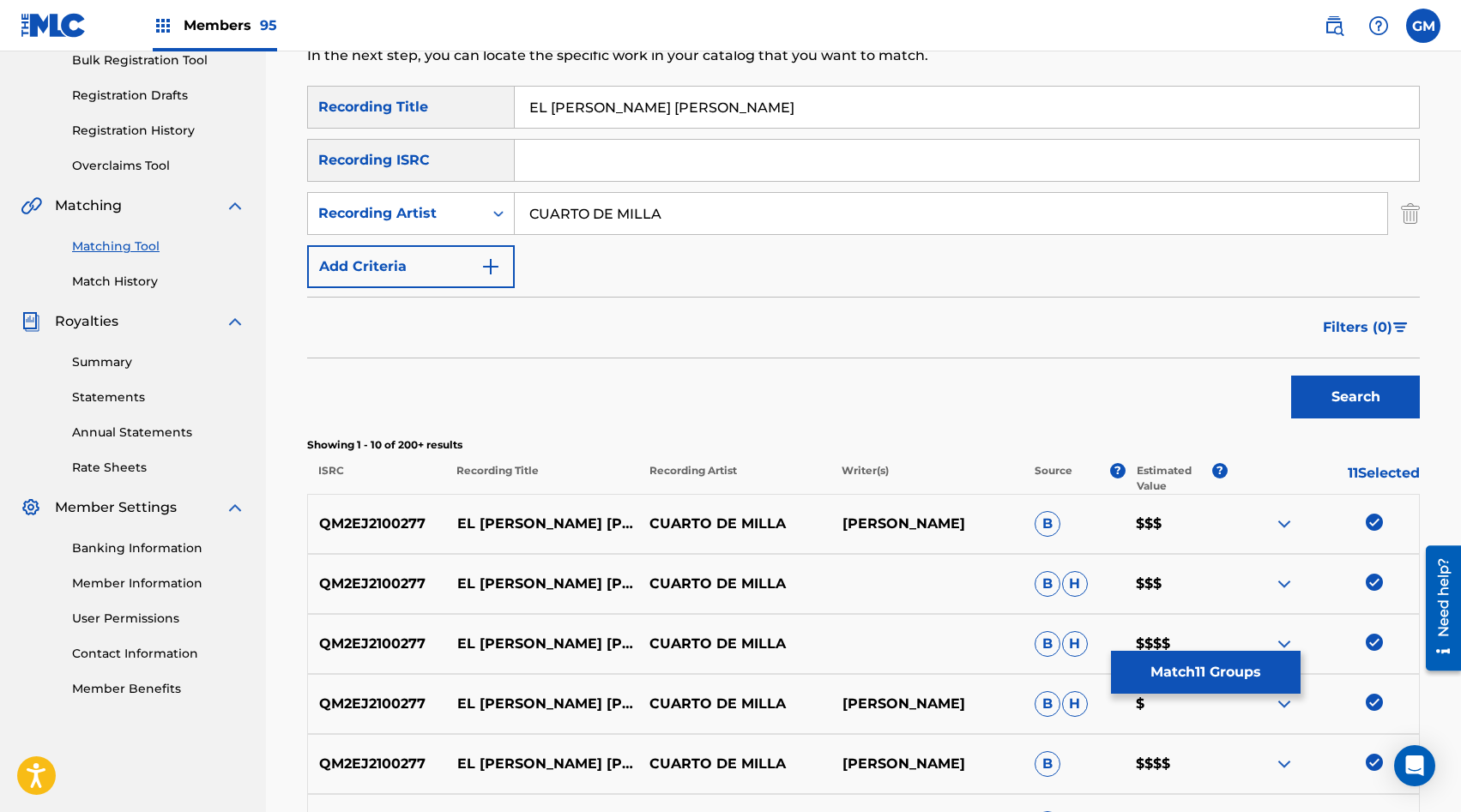scroll, scrollTop: 238, scrollLeft: 0, axis: vertical 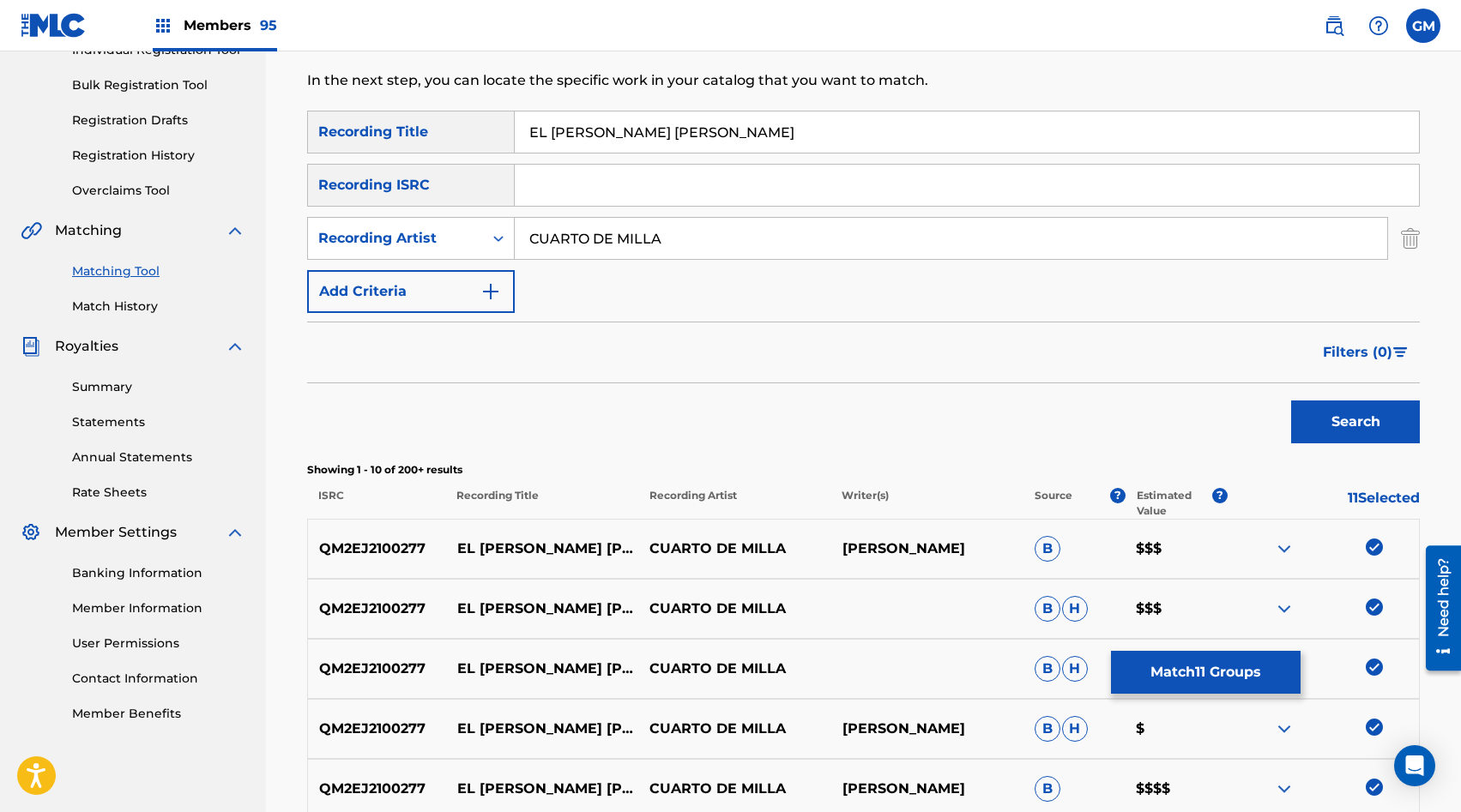 click on "EL [PERSON_NAME] [PERSON_NAME]" at bounding box center [967, 132] 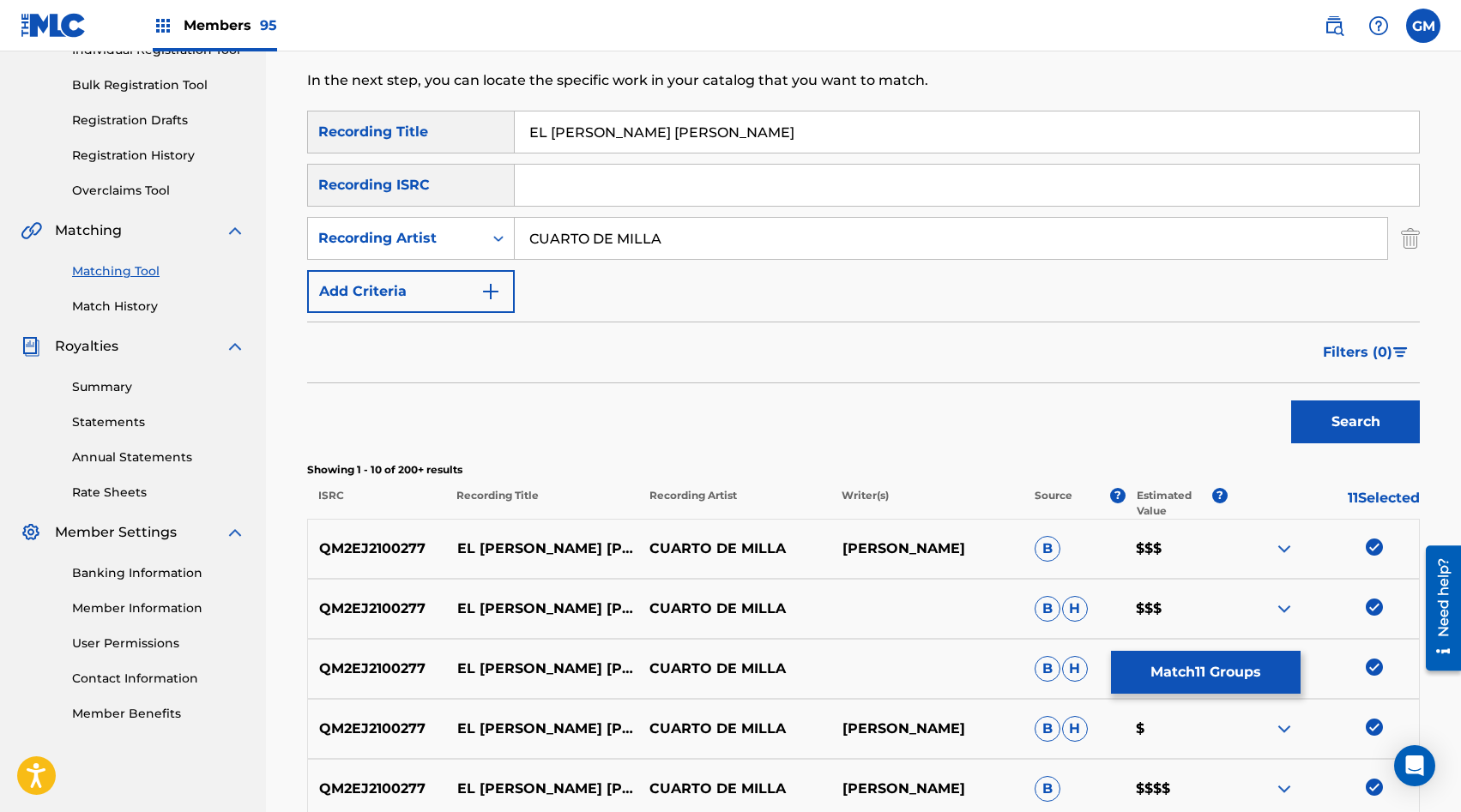 type on "EL [PERSON_NAME] [PERSON_NAME]" 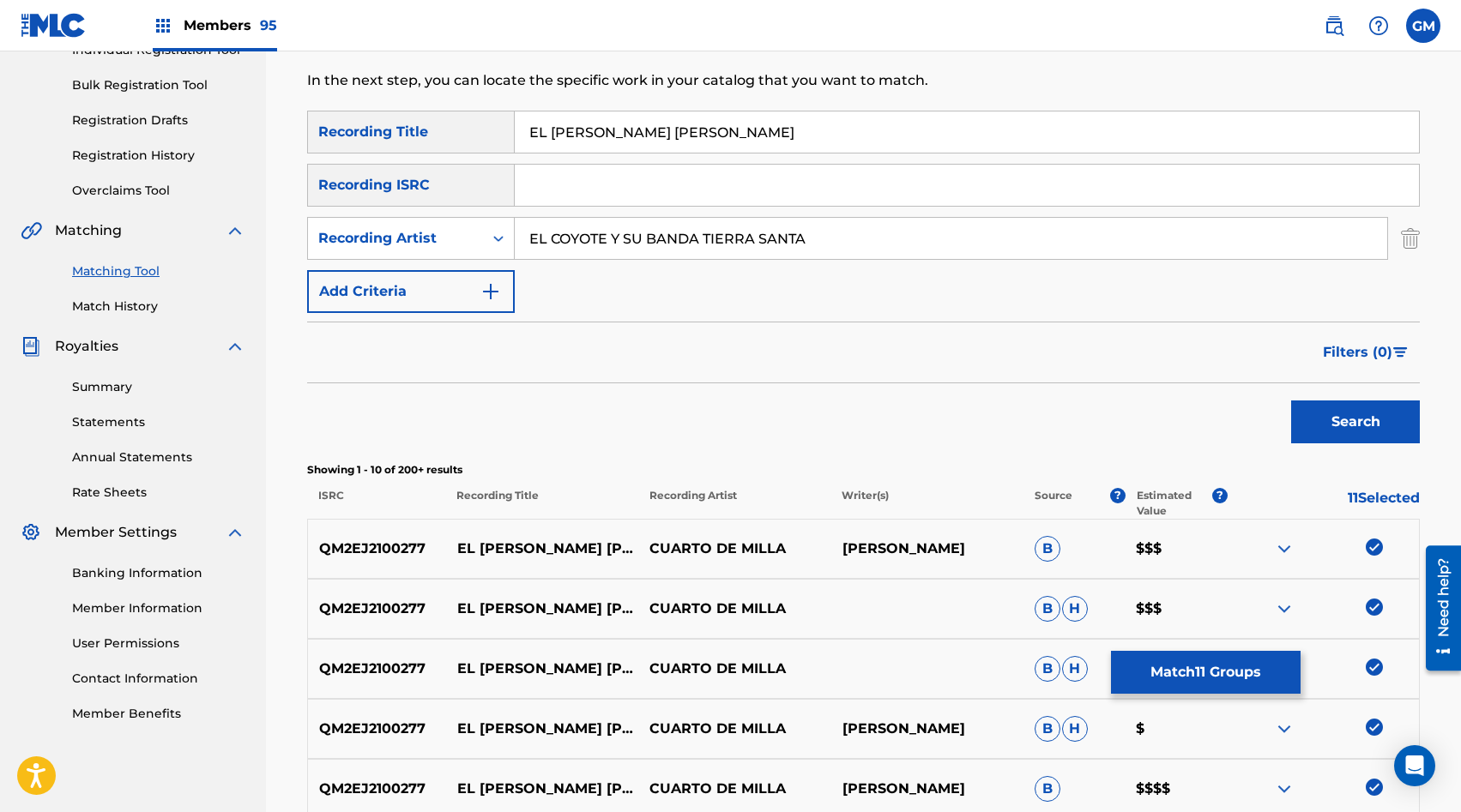 click on "Search" at bounding box center (1355, 422) 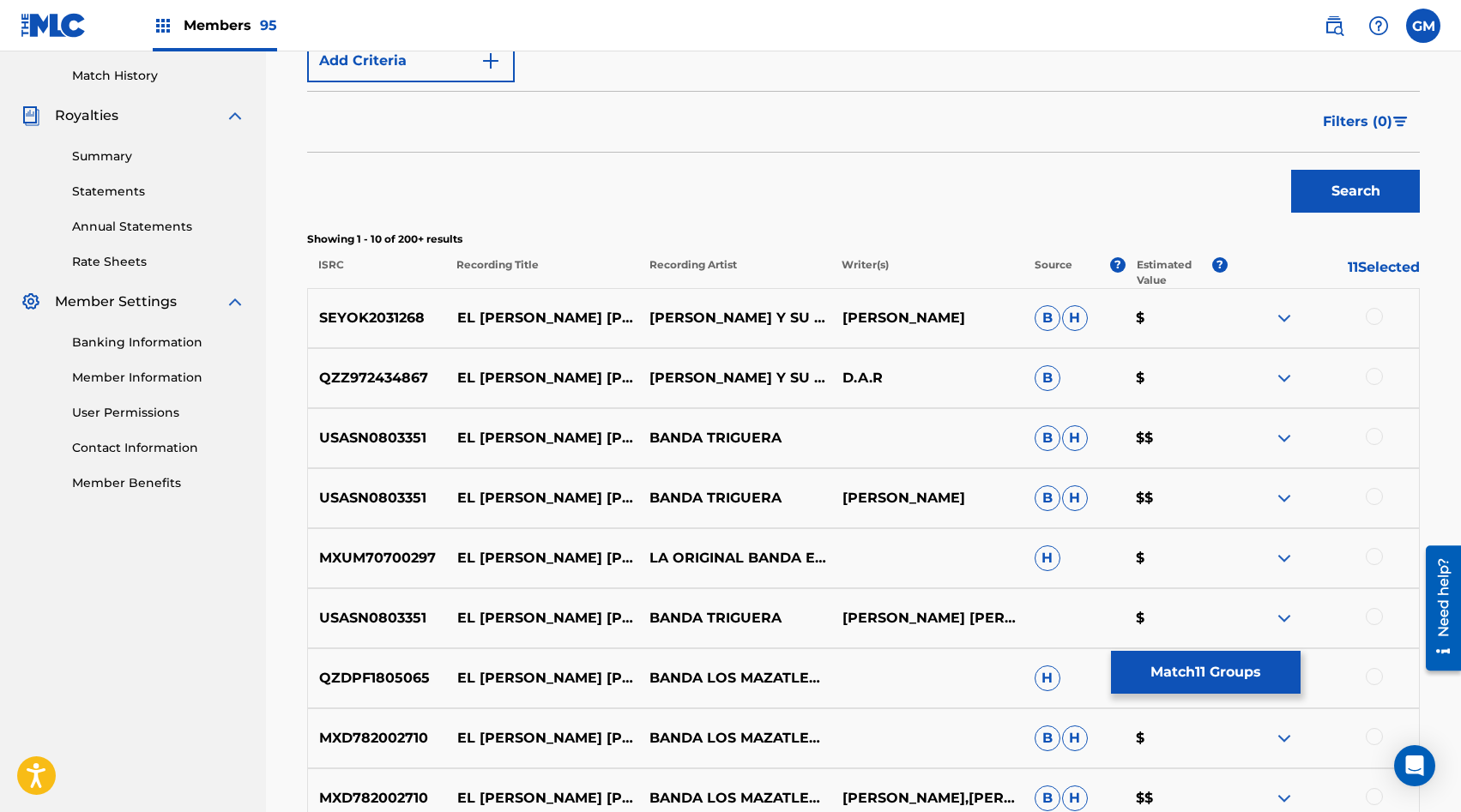scroll, scrollTop: 470, scrollLeft: 0, axis: vertical 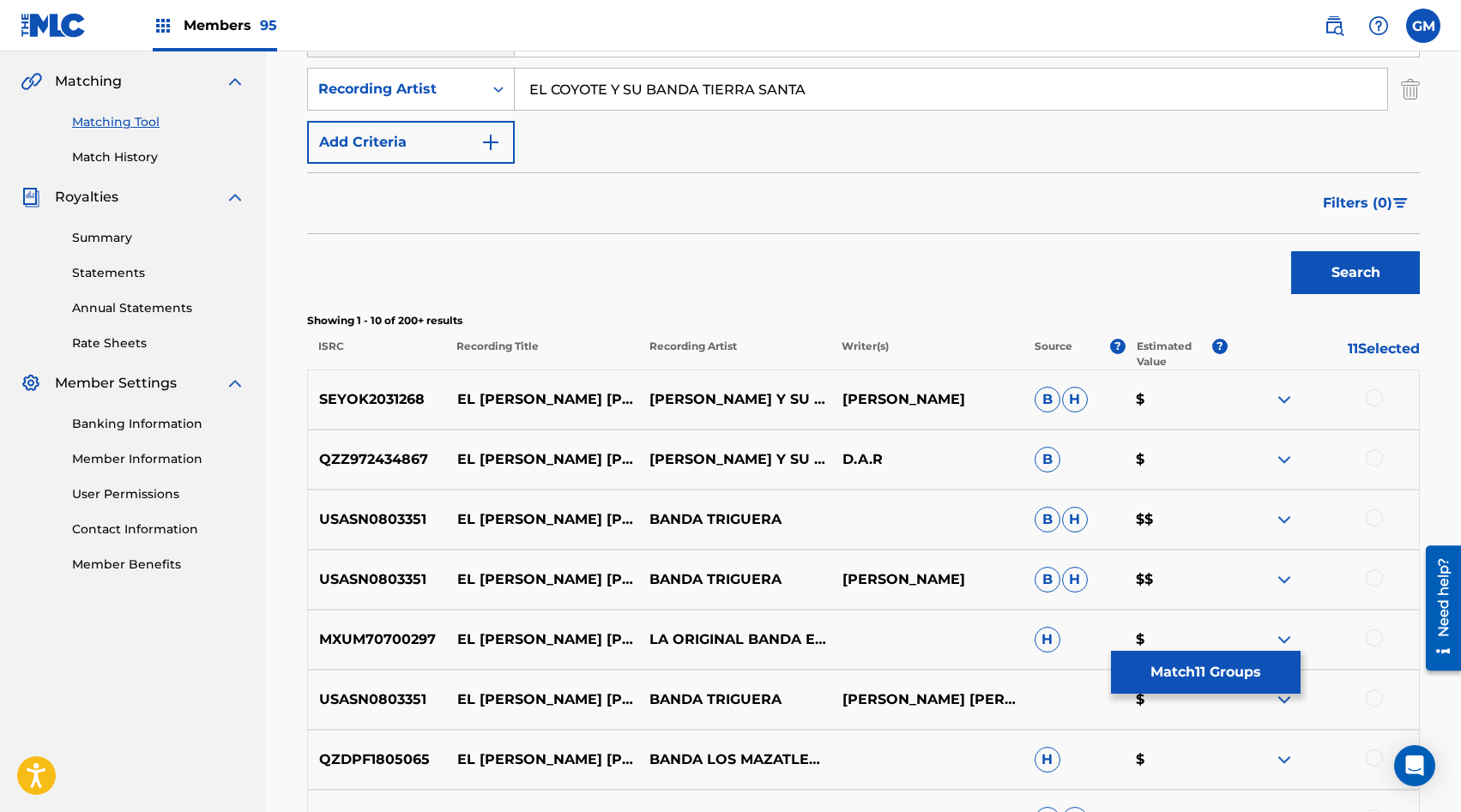 click on "EL COYOTE Y SU BANDA TIERRA SANTA" at bounding box center (951, 89) 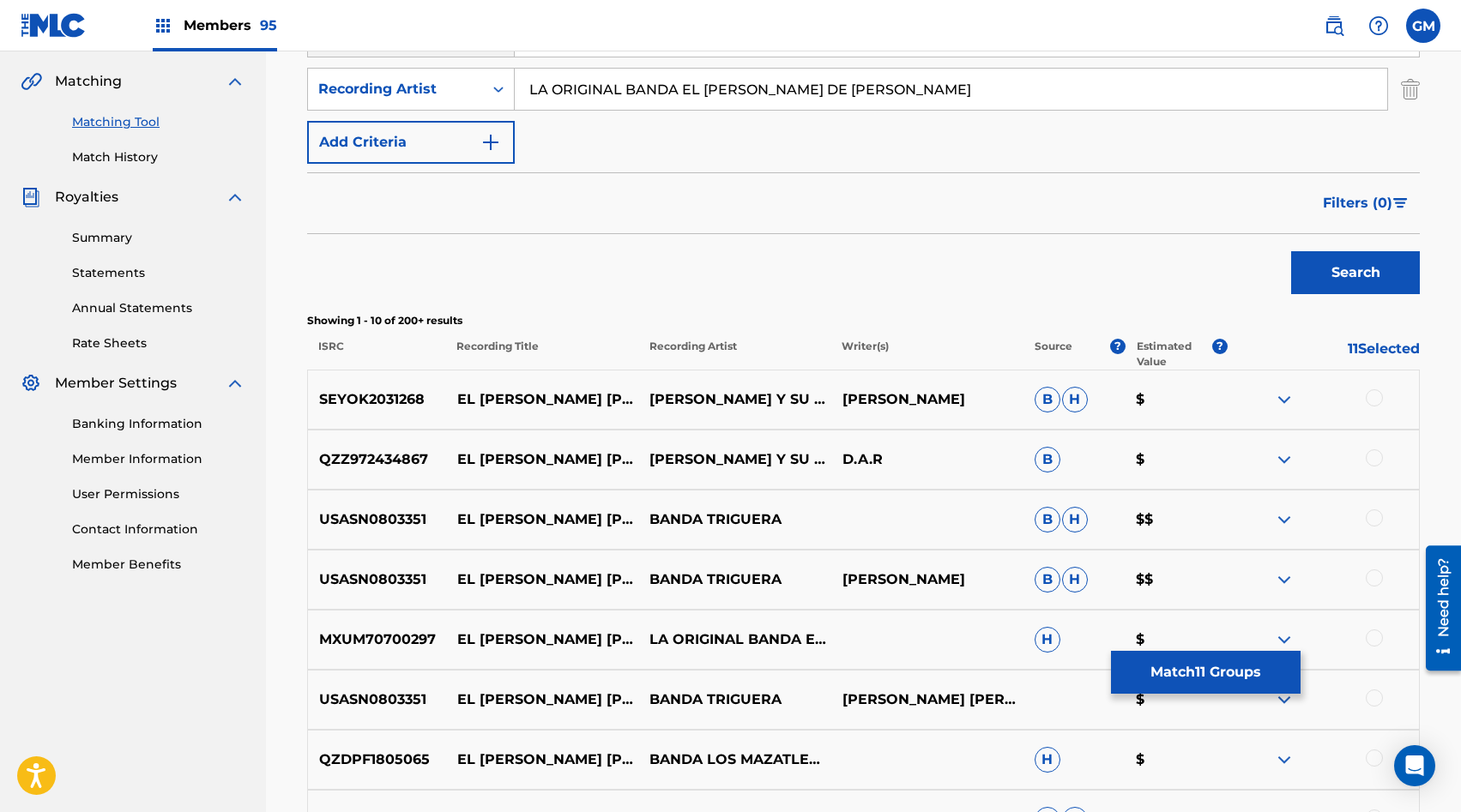 click on "Search" at bounding box center [1355, 273] 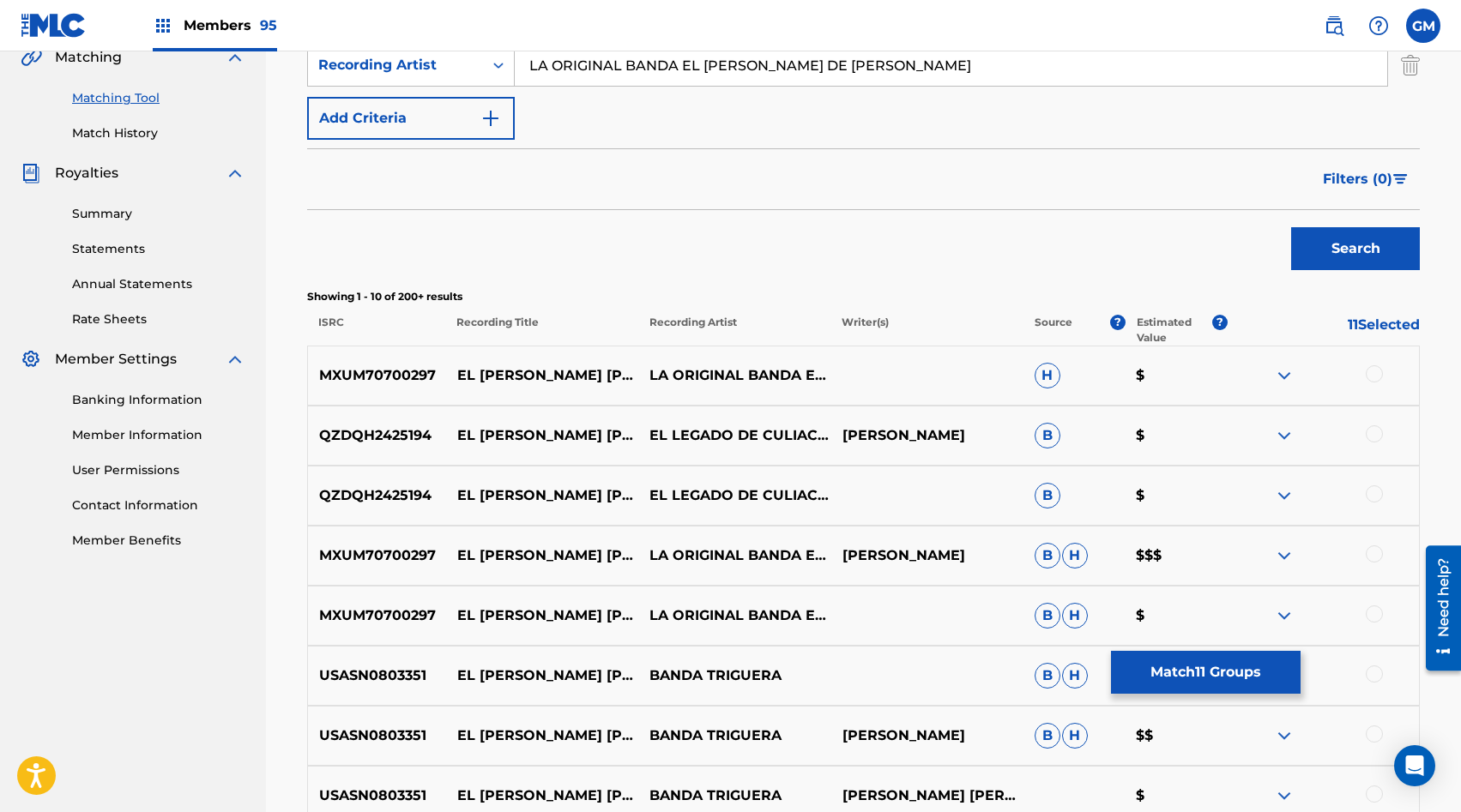 scroll, scrollTop: 471, scrollLeft: 0, axis: vertical 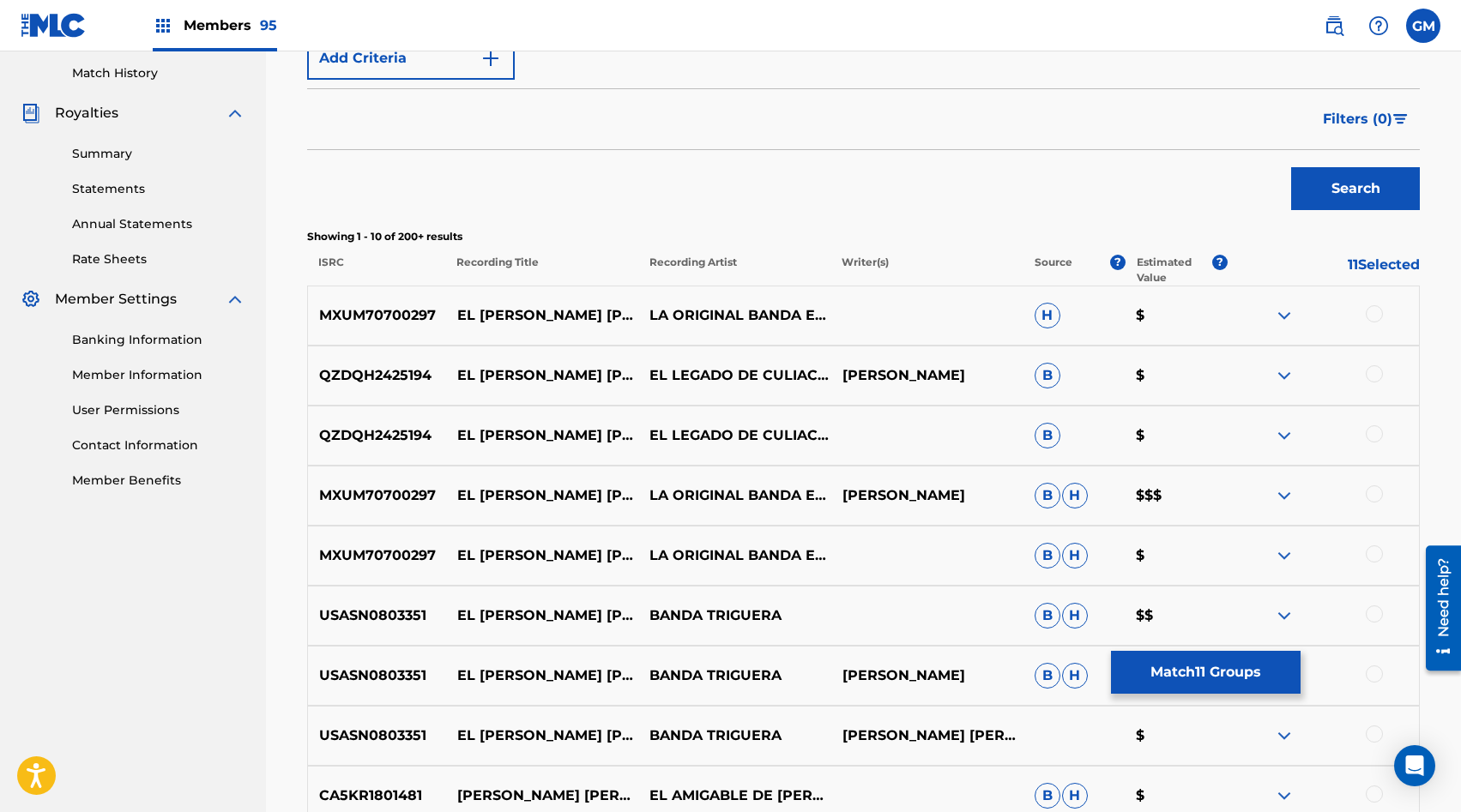 click at bounding box center (1374, 314) 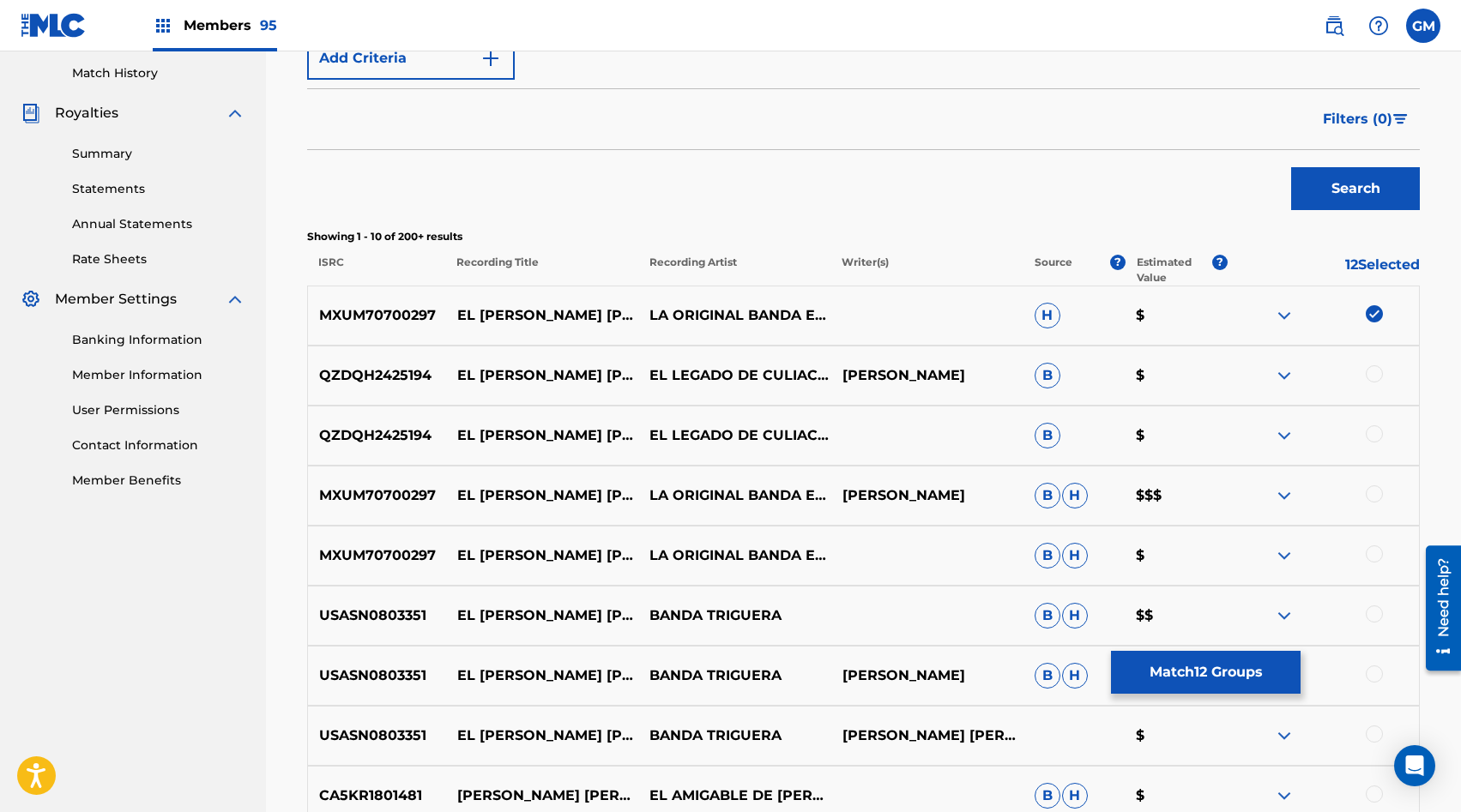 click at bounding box center (1374, 494) 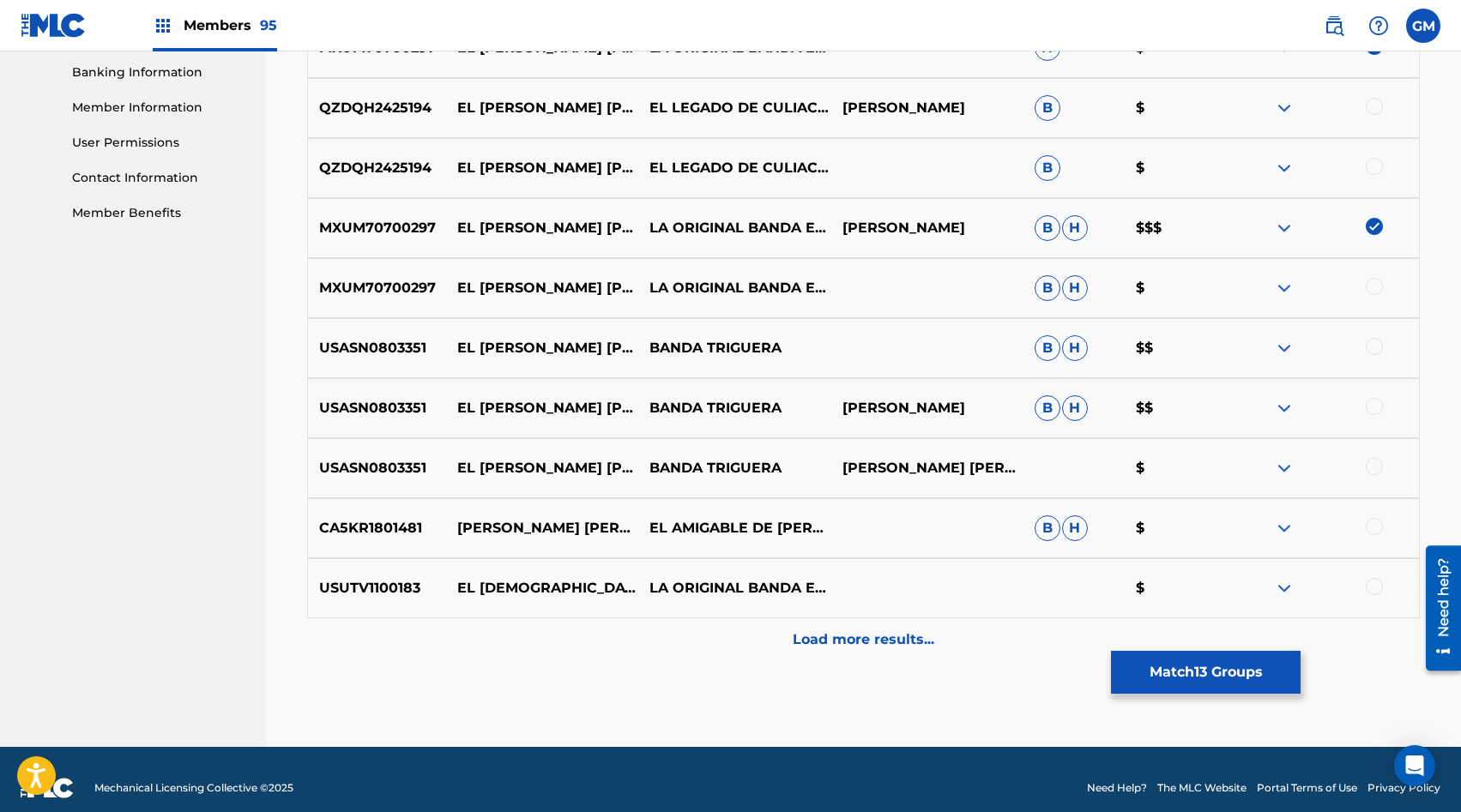 scroll, scrollTop: 742, scrollLeft: 0, axis: vertical 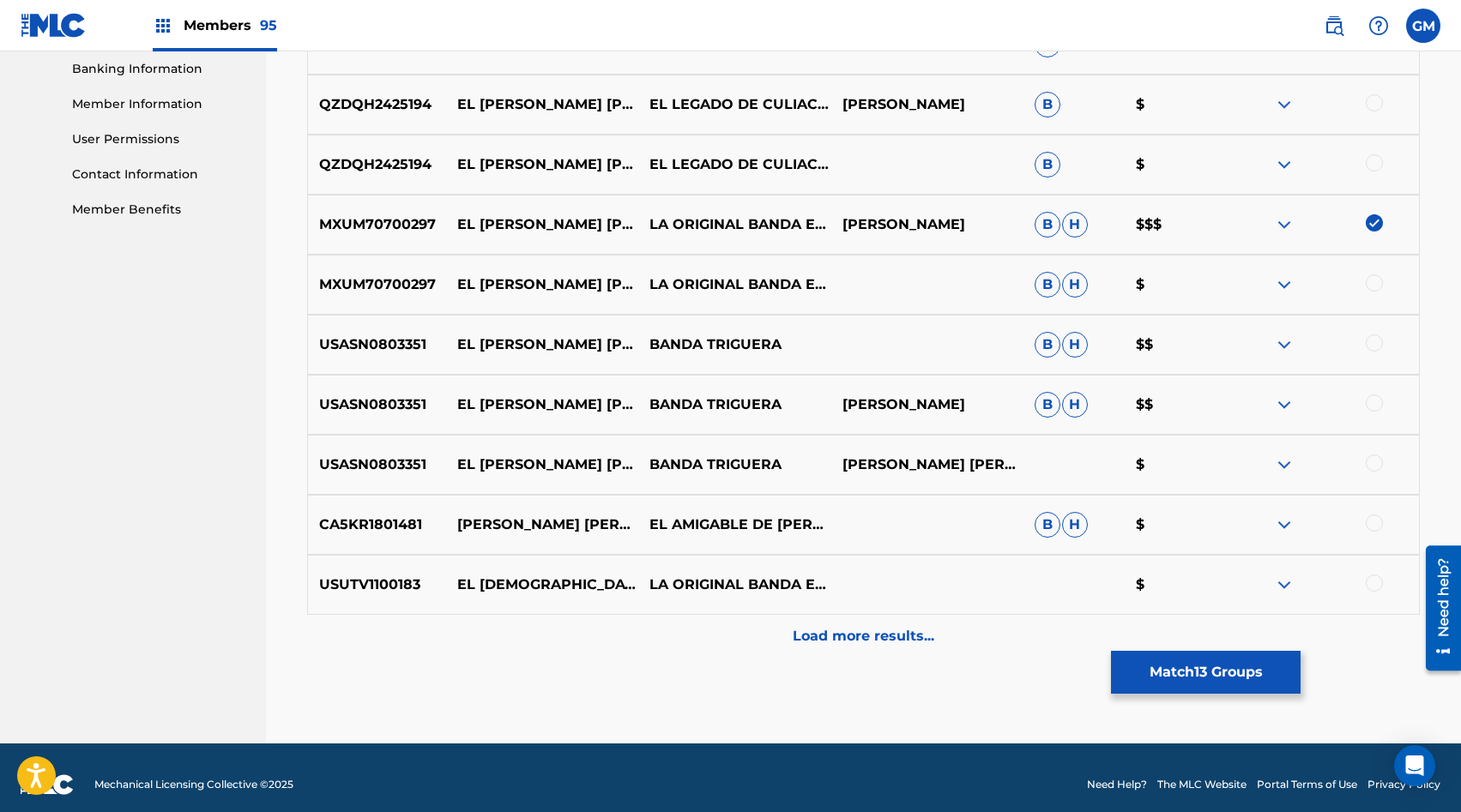 click at bounding box center [1374, 283] 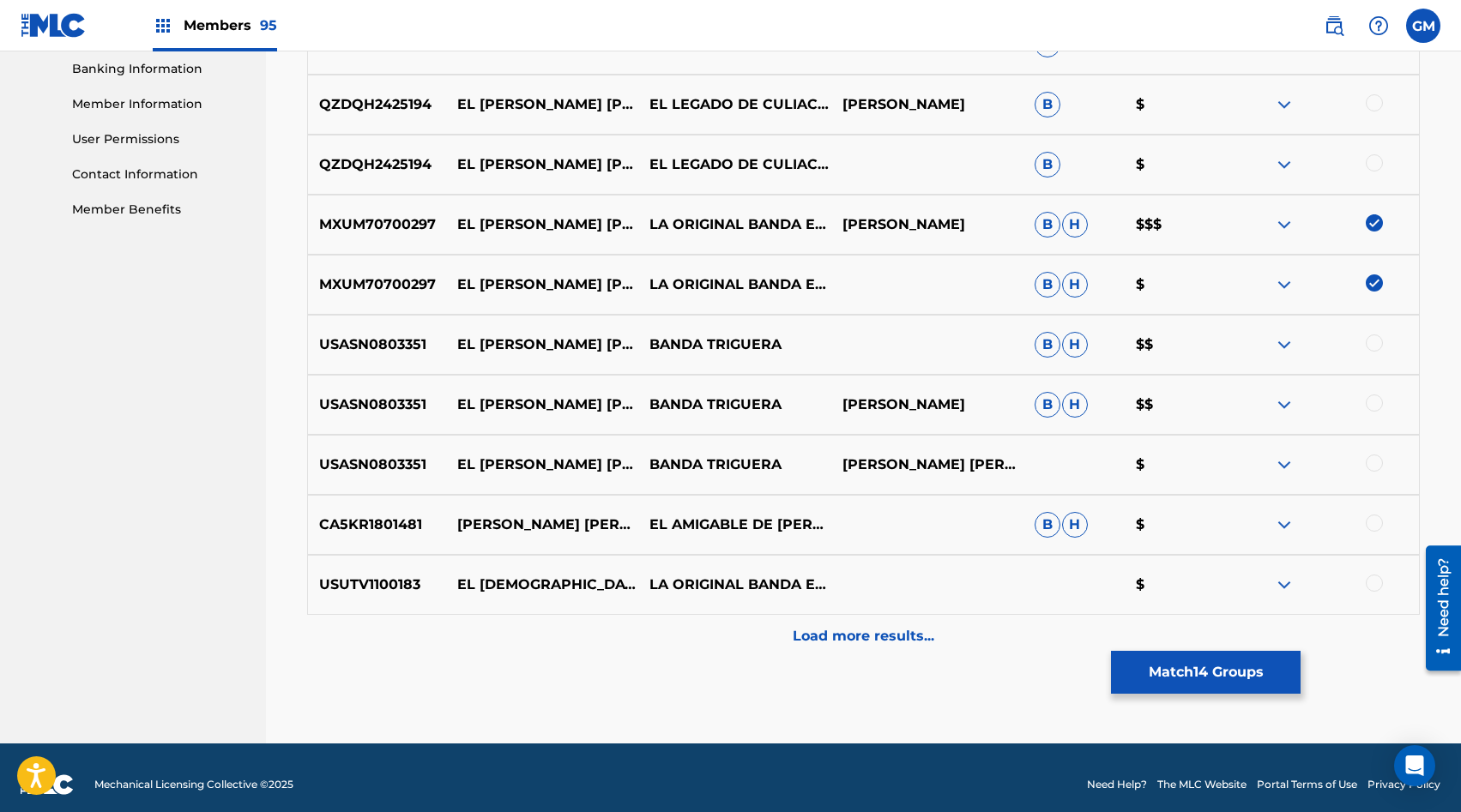 scroll, scrollTop: 755, scrollLeft: 0, axis: vertical 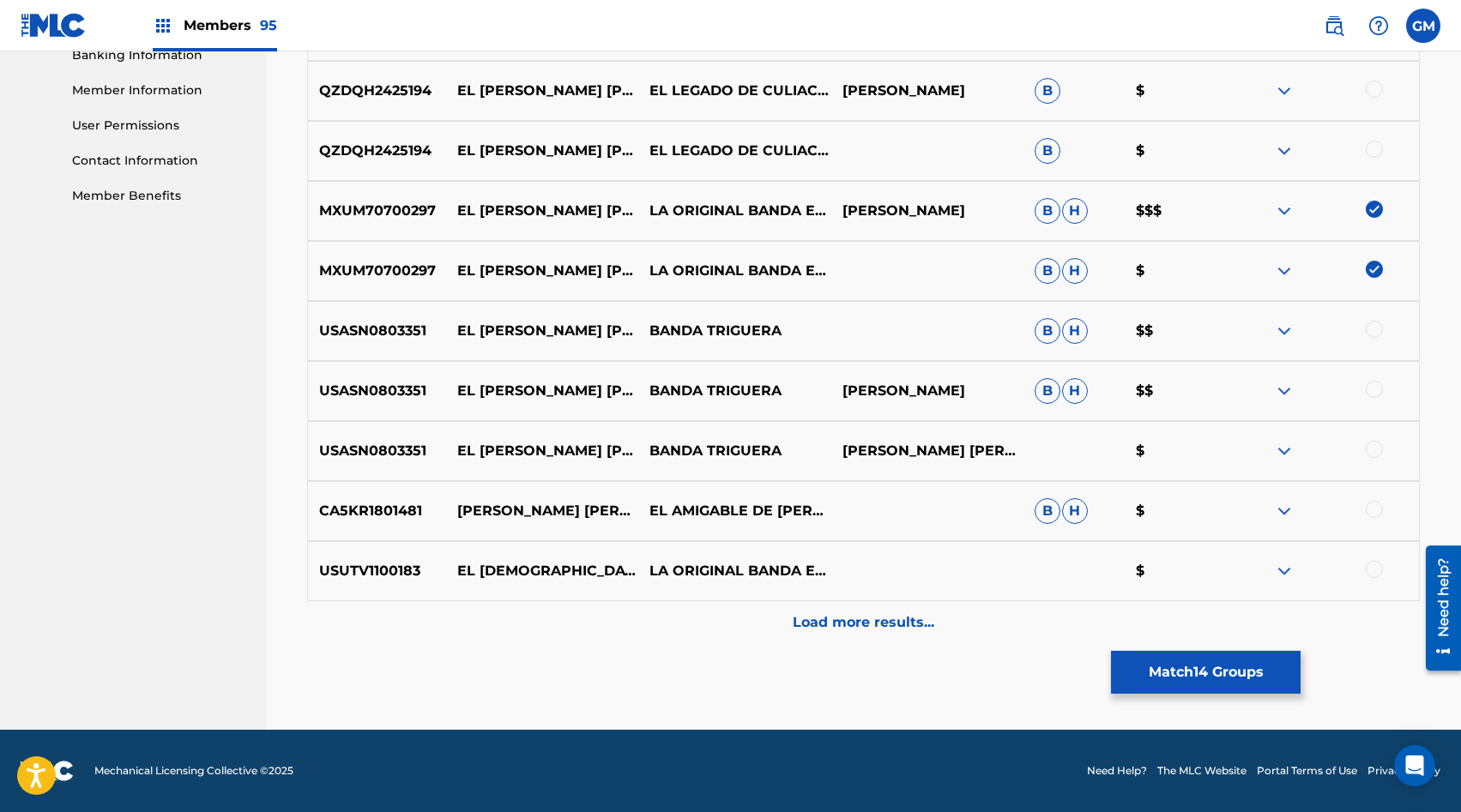 click on "Load more results..." at bounding box center [863, 623] 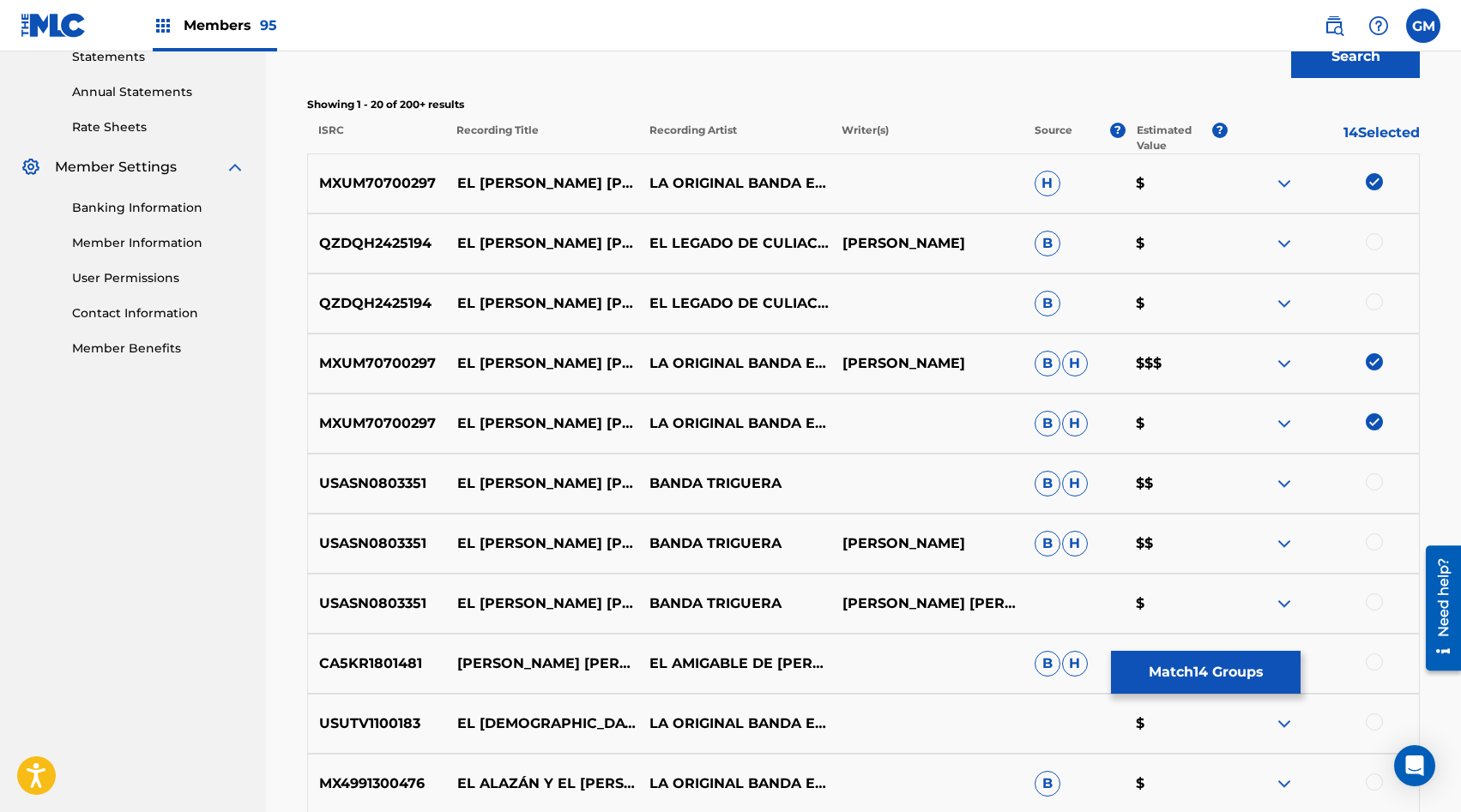 scroll, scrollTop: 209, scrollLeft: 0, axis: vertical 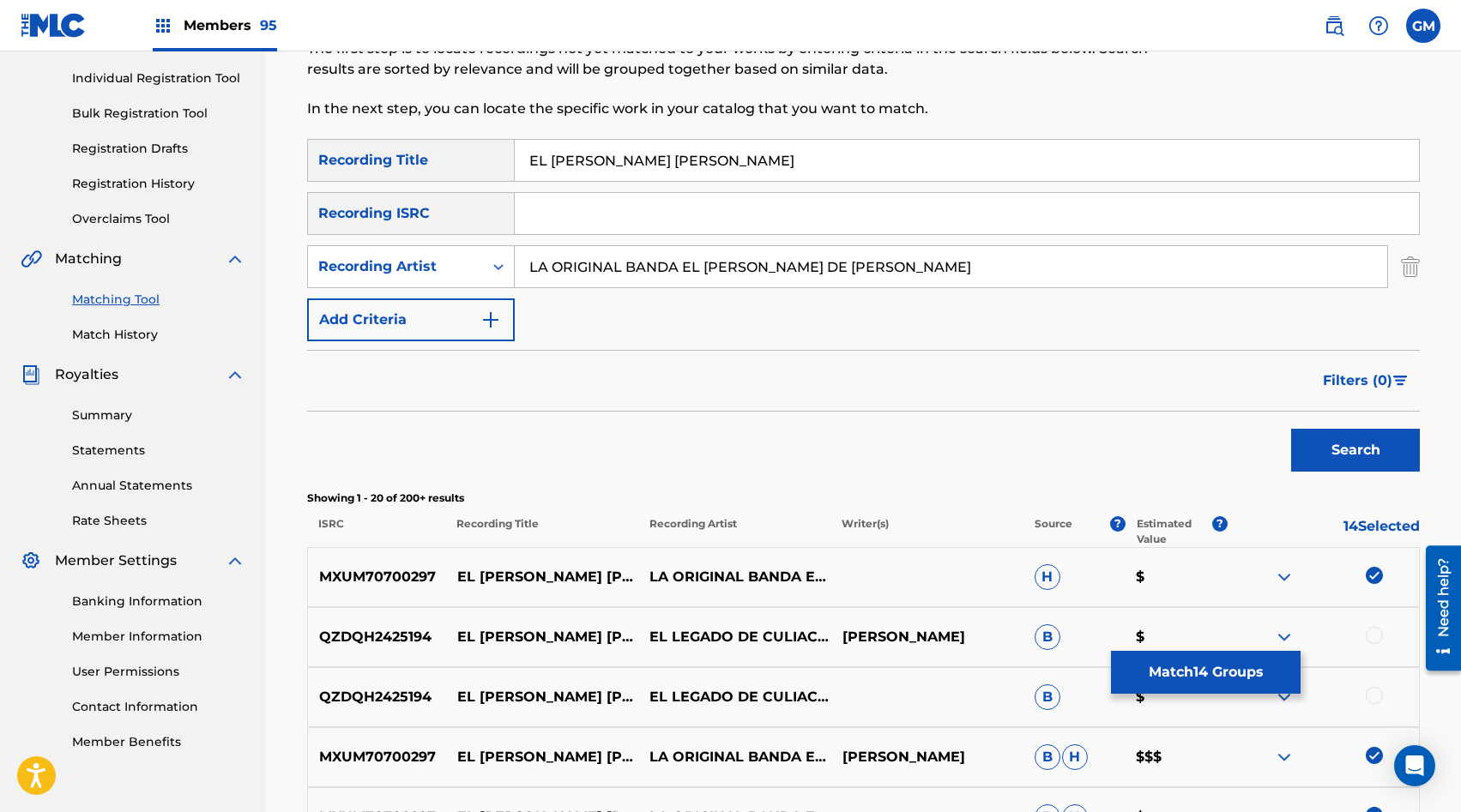 click on "LA ORIGINAL BANDA EL [PERSON_NAME] DE [PERSON_NAME]" at bounding box center (951, 267) 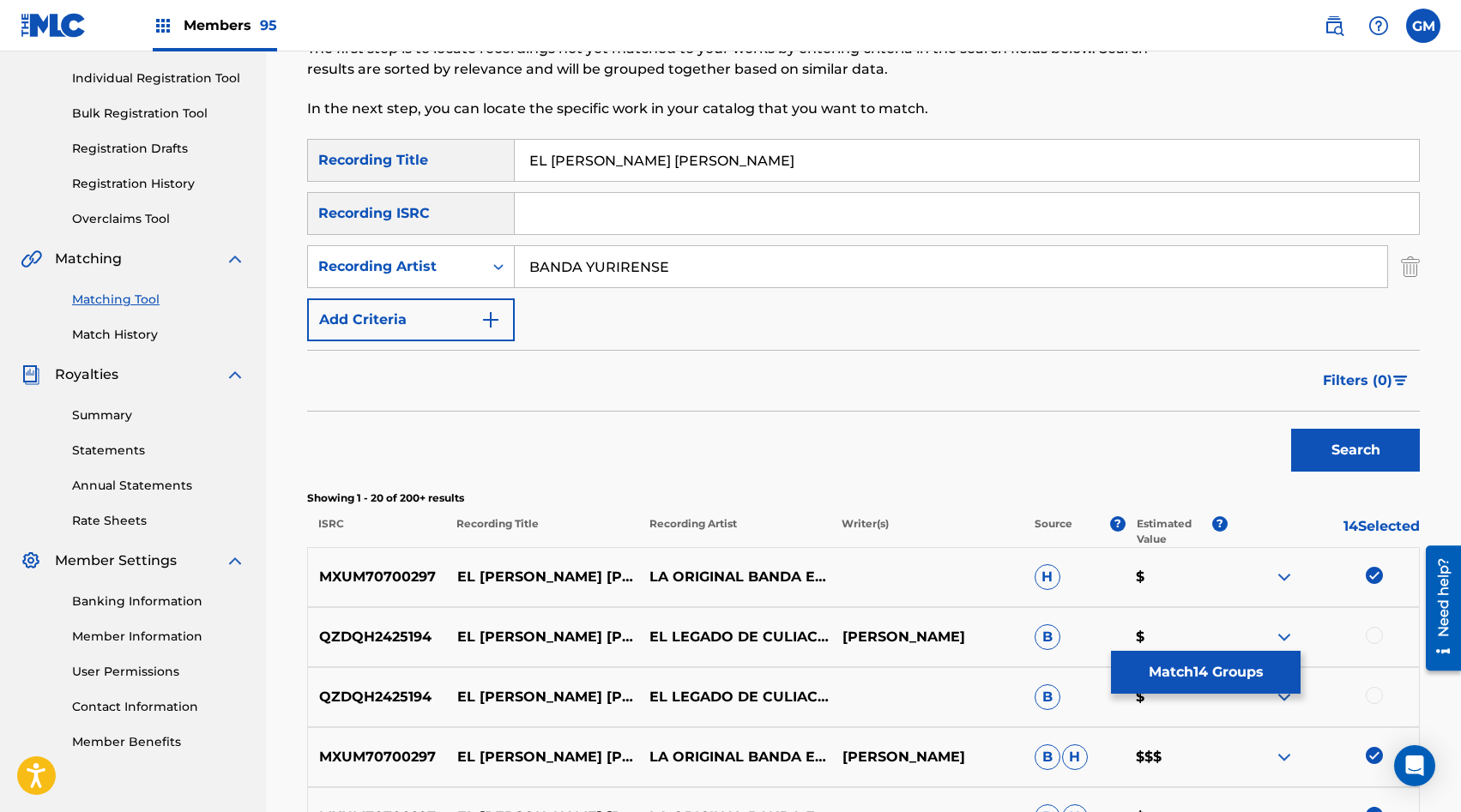 type on "BANDA YURIRENSE" 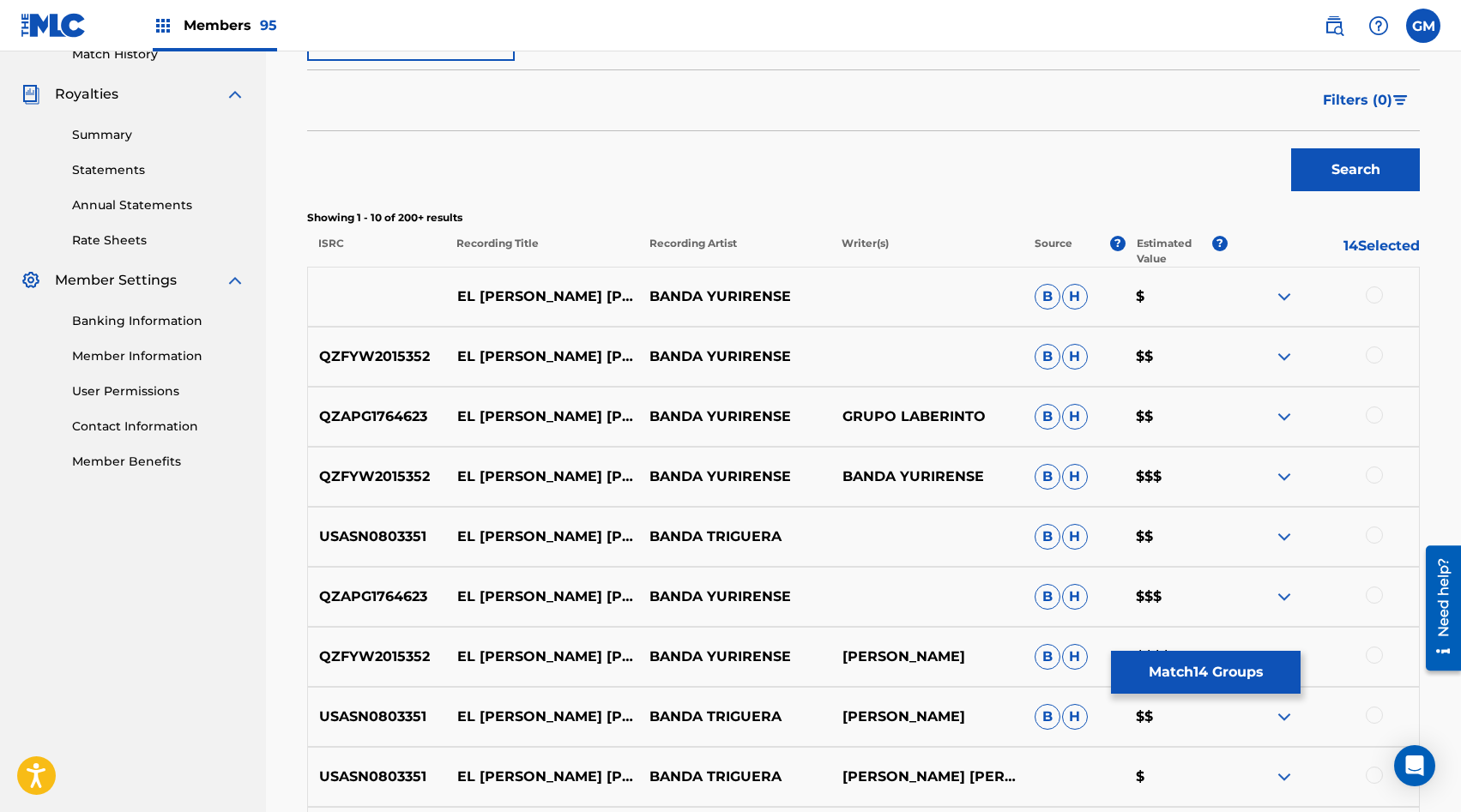scroll, scrollTop: 496, scrollLeft: 0, axis: vertical 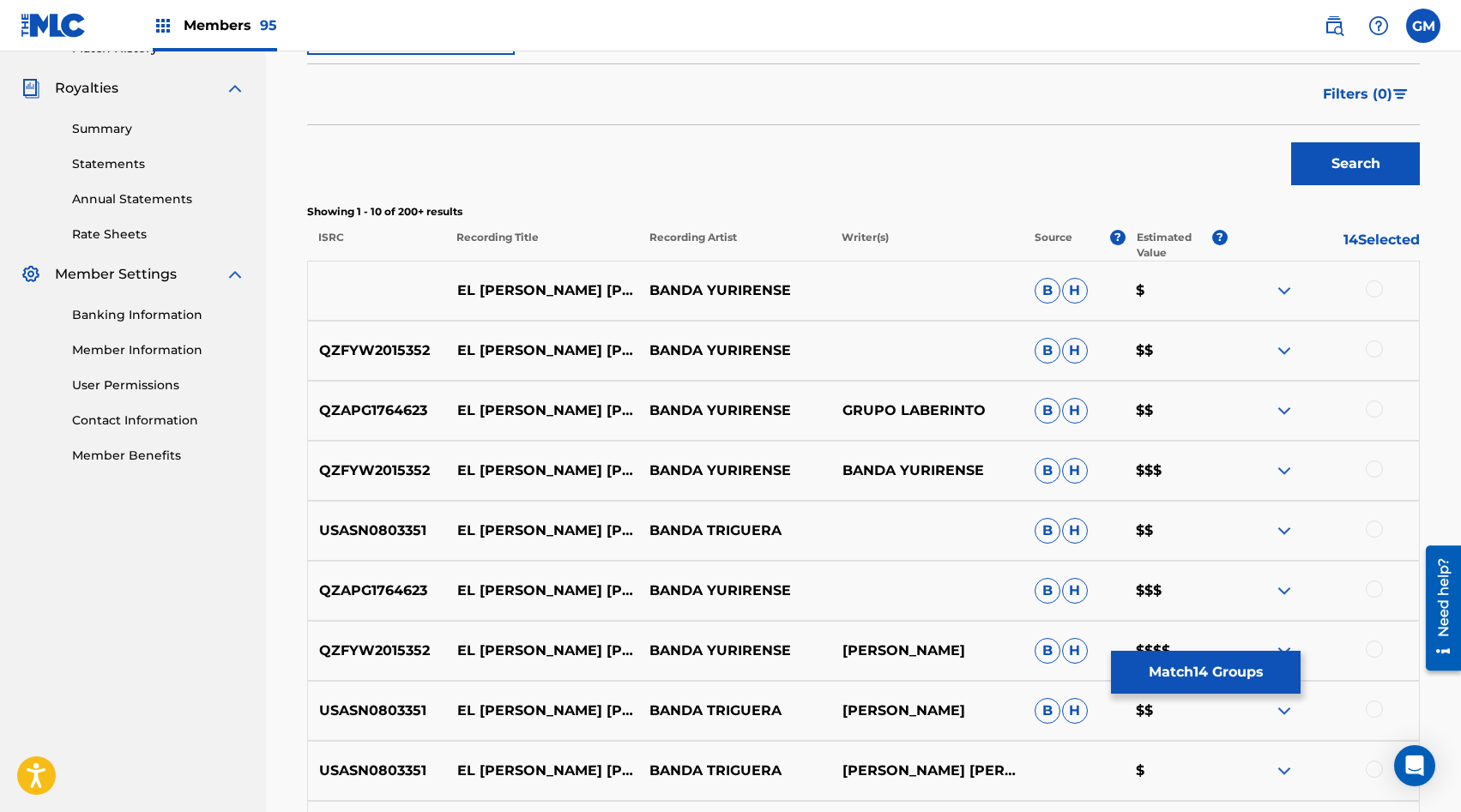 click at bounding box center (1374, 289) 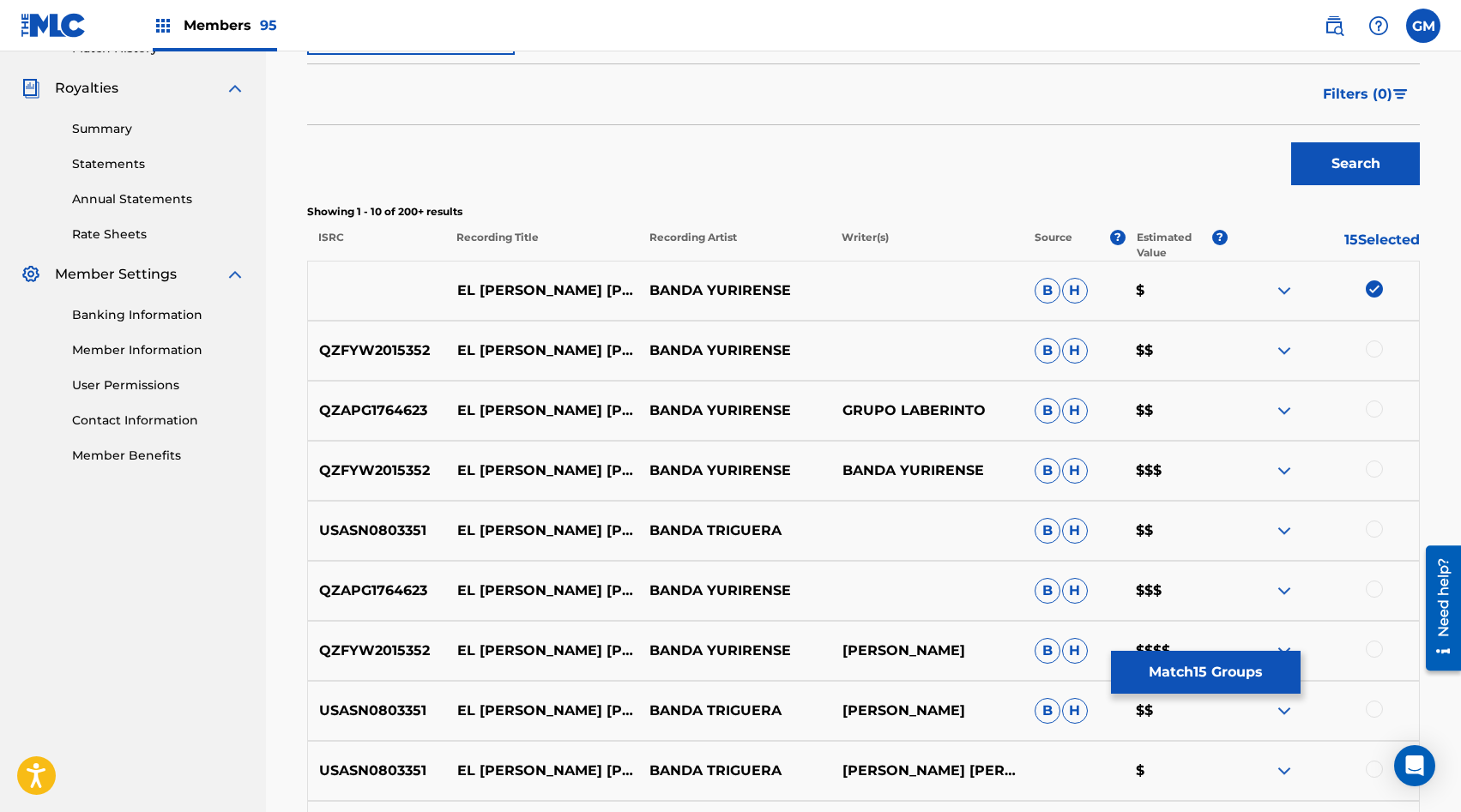 click at bounding box center (1374, 349) 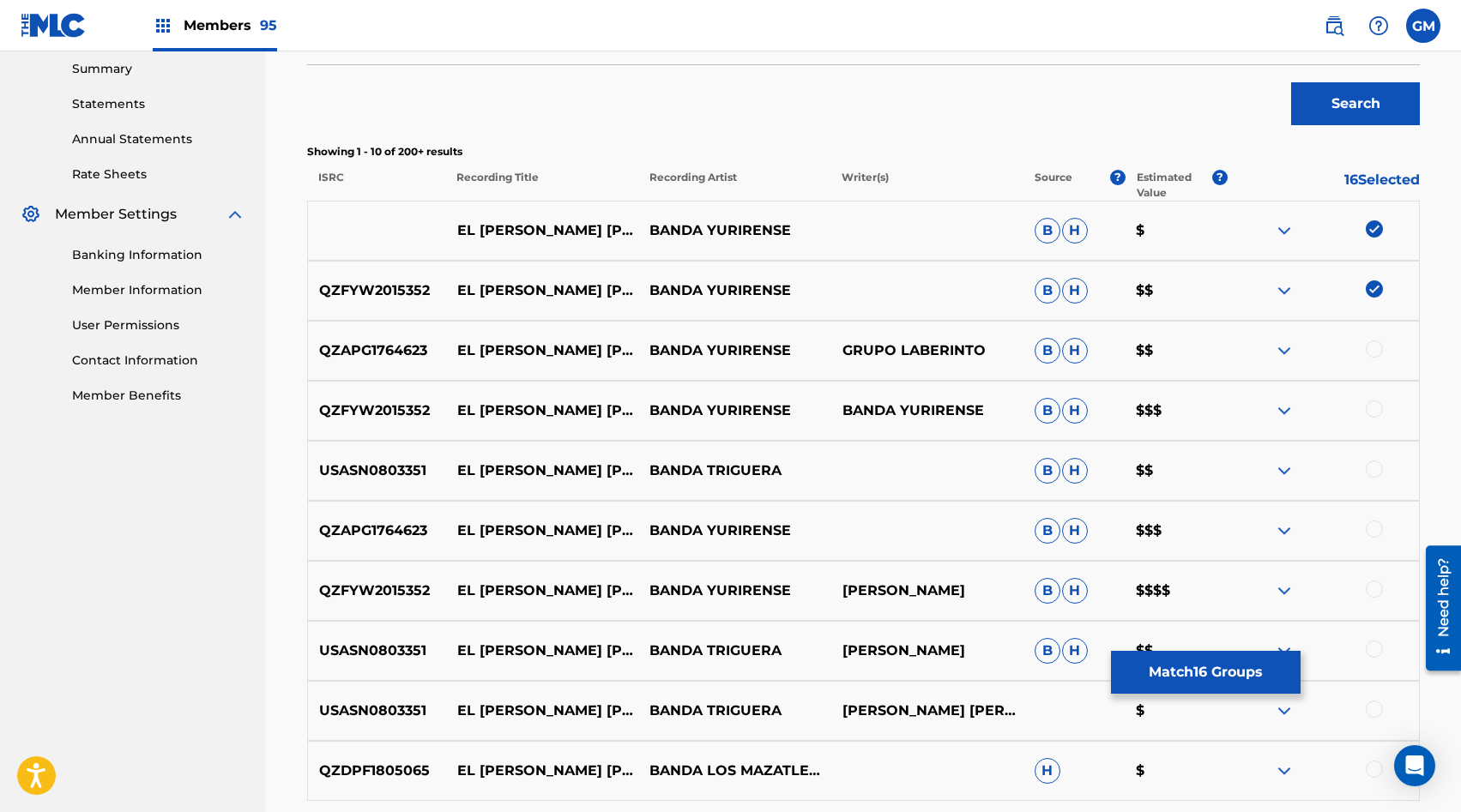 scroll, scrollTop: 564, scrollLeft: 0, axis: vertical 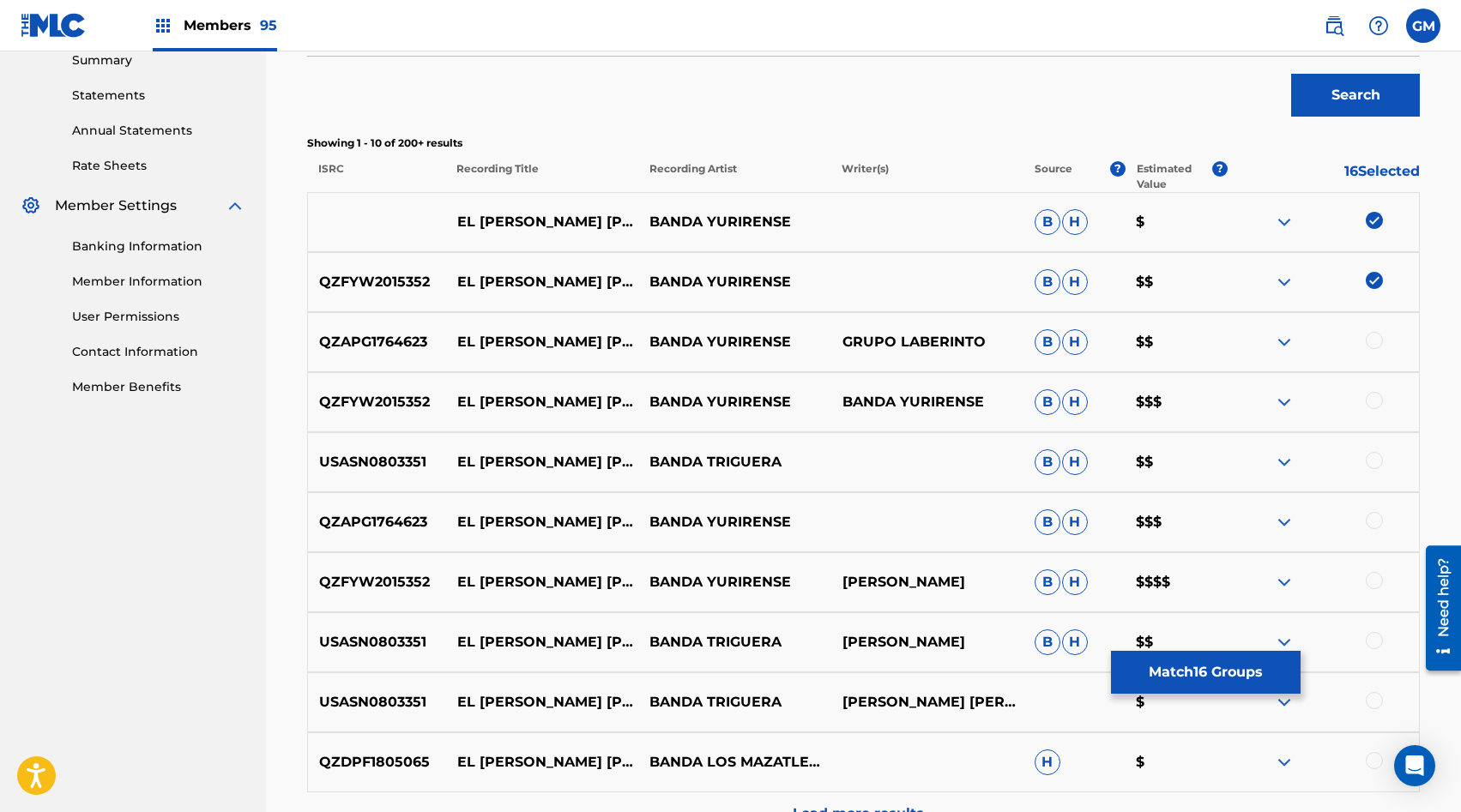 click at bounding box center [1323, 402] 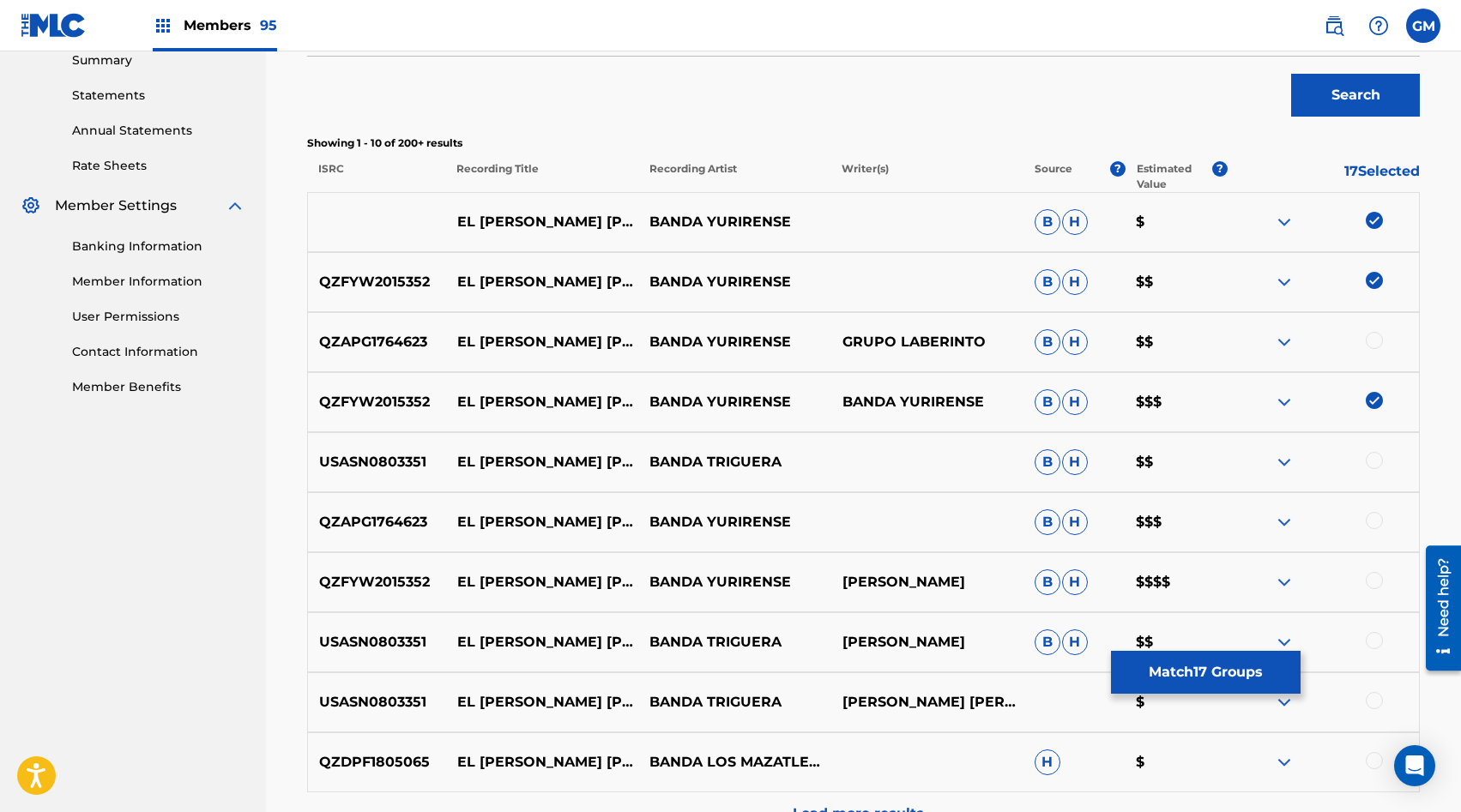 click at bounding box center [1374, 340] 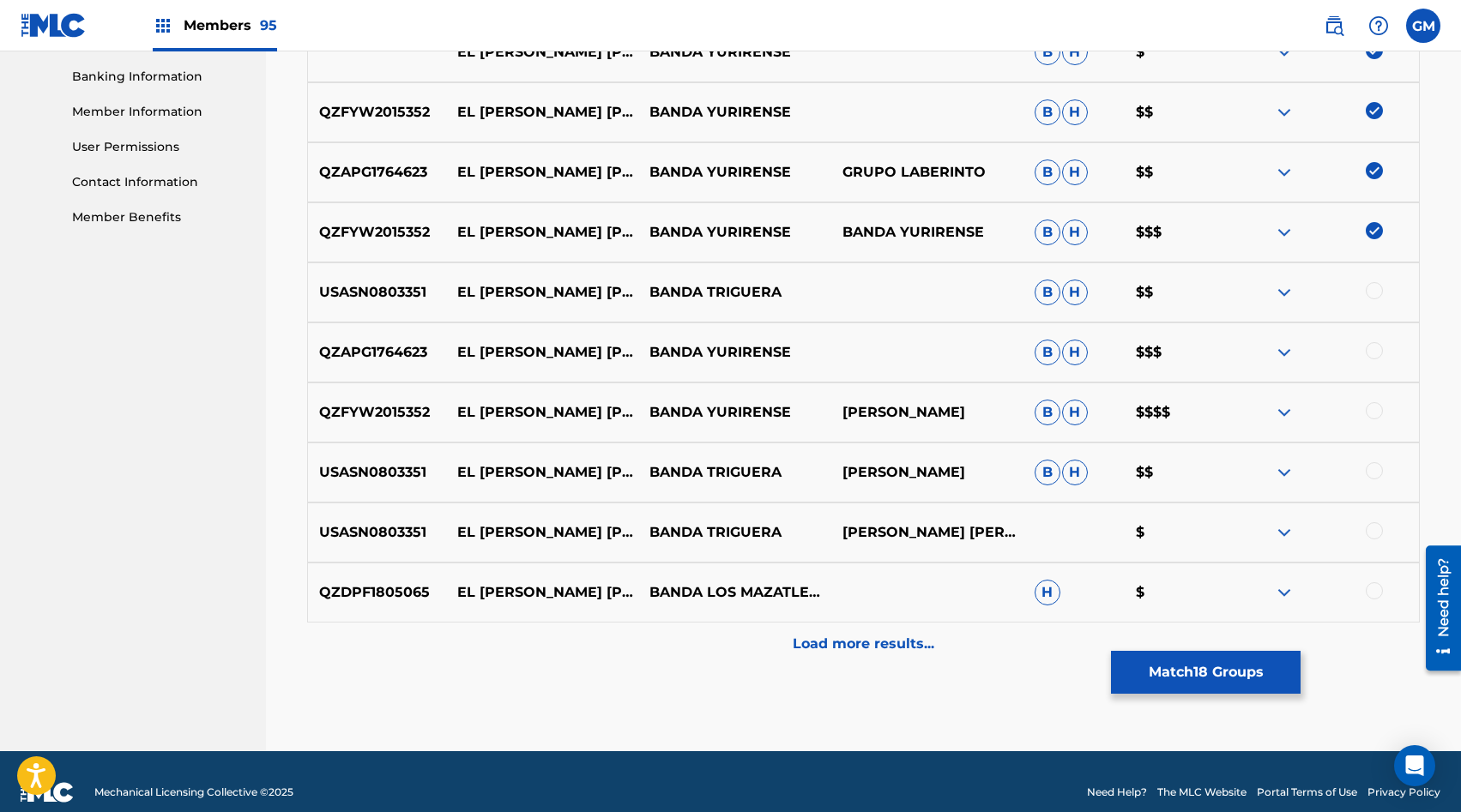 scroll, scrollTop: 740, scrollLeft: 0, axis: vertical 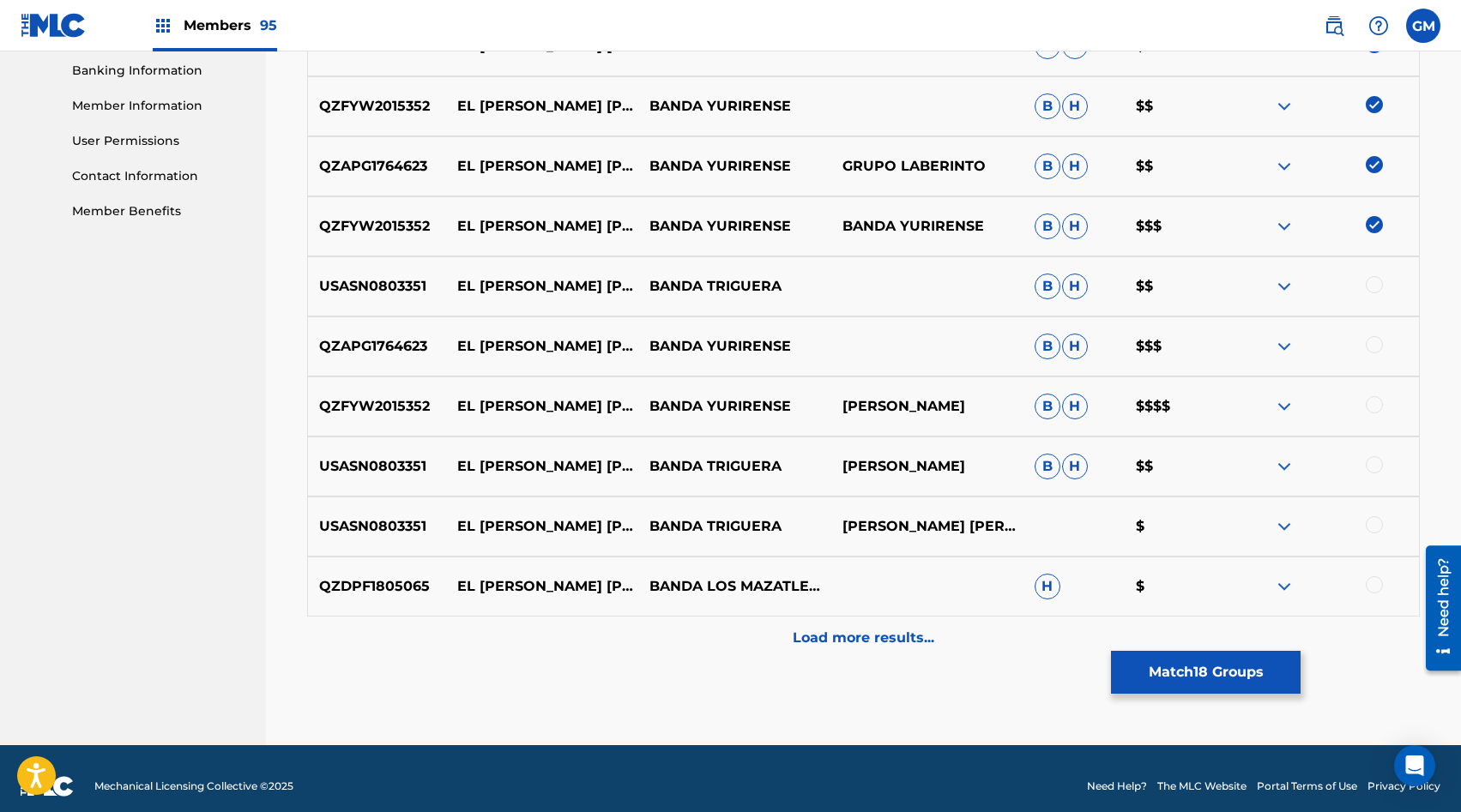 click at bounding box center (1374, 345) 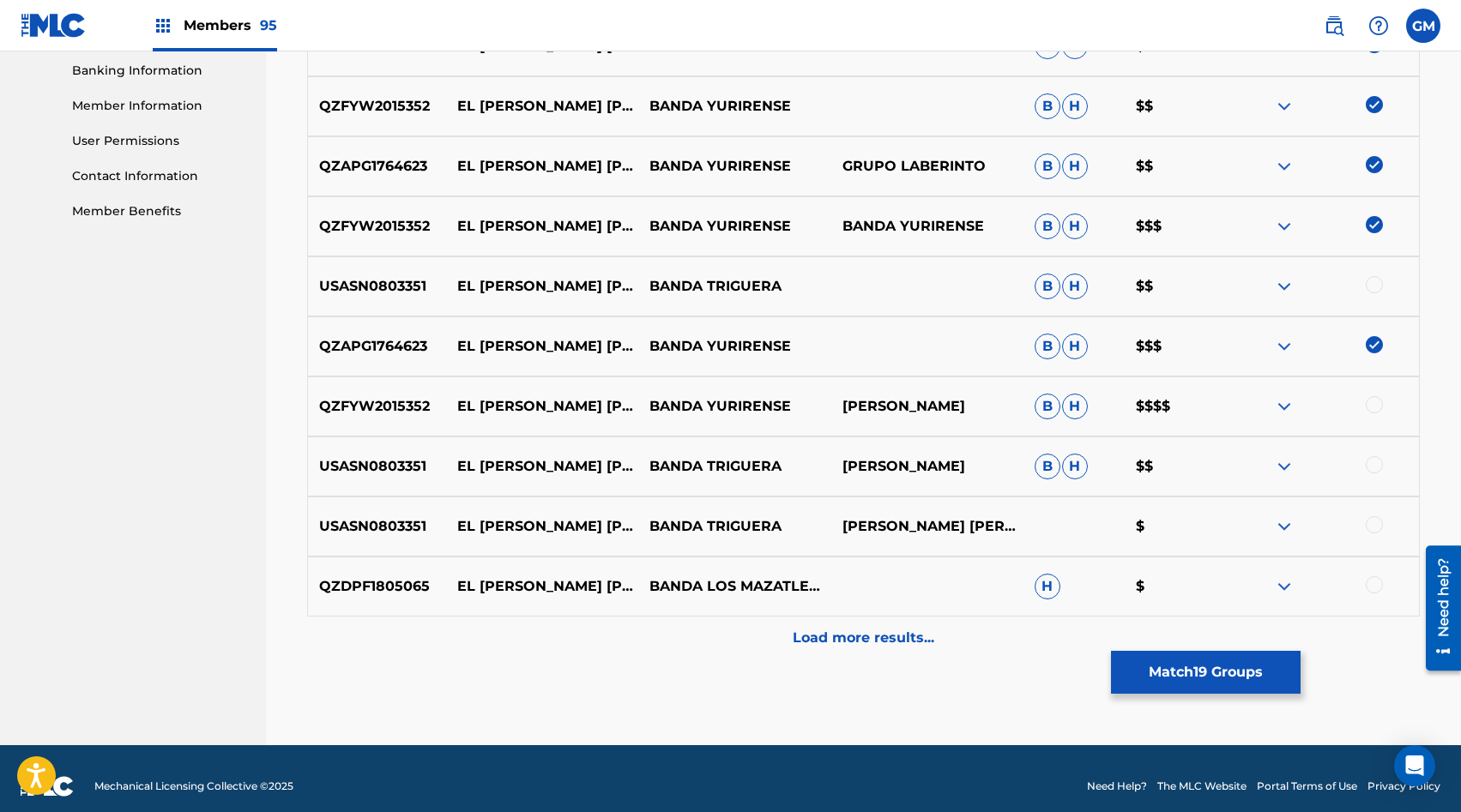 click at bounding box center (1374, 405) 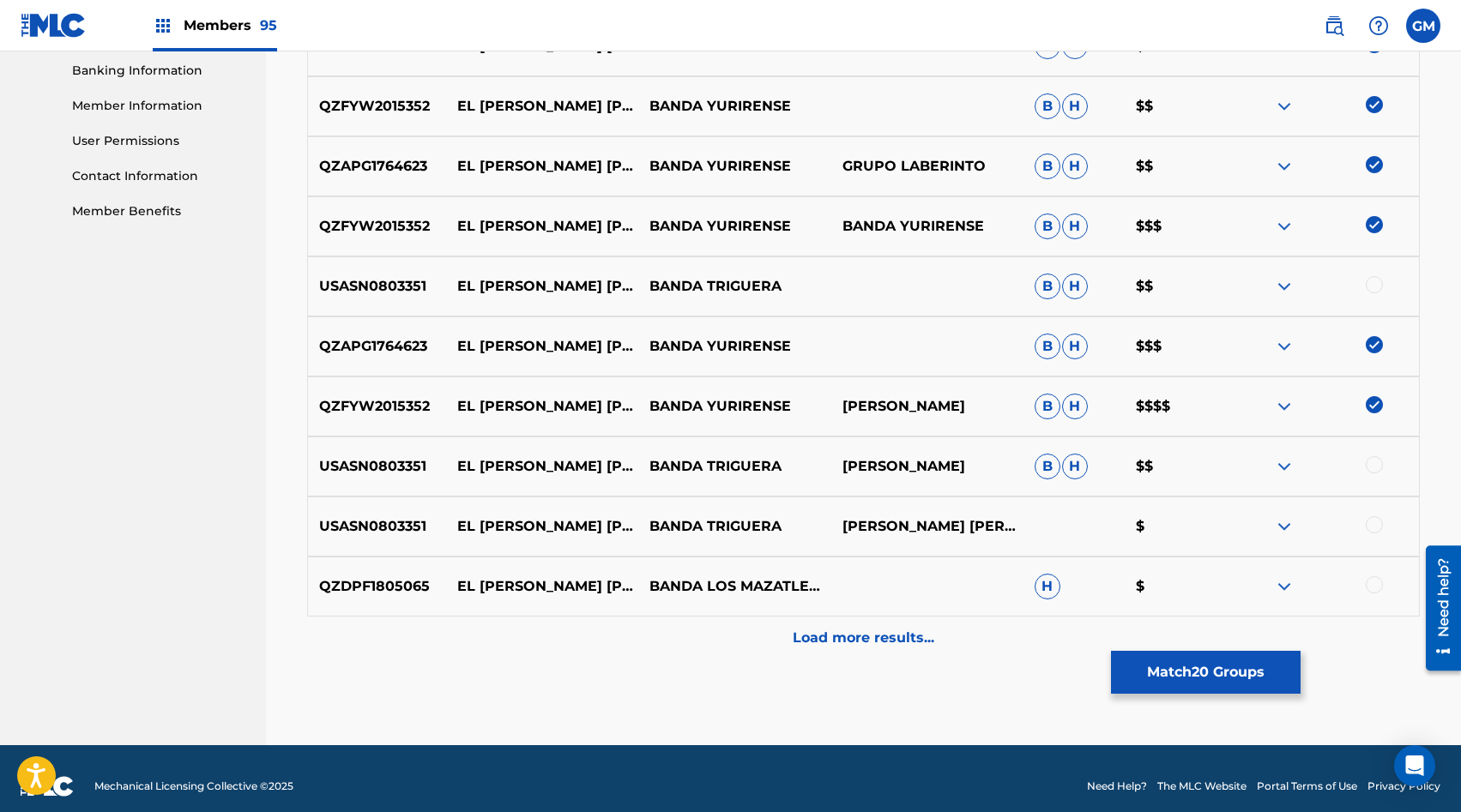 click on "Load more results..." at bounding box center (863, 638) 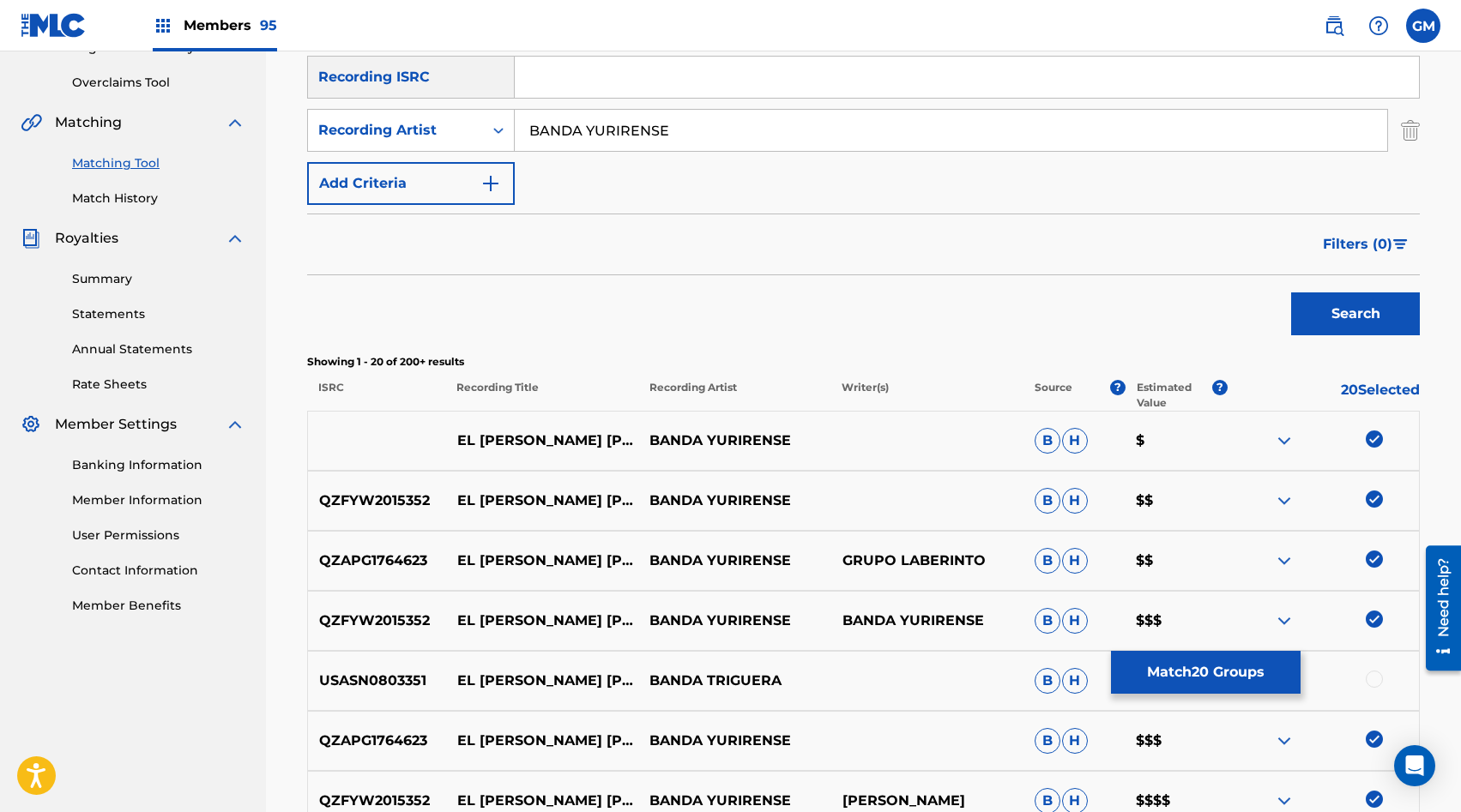 scroll, scrollTop: 0, scrollLeft: 0, axis: both 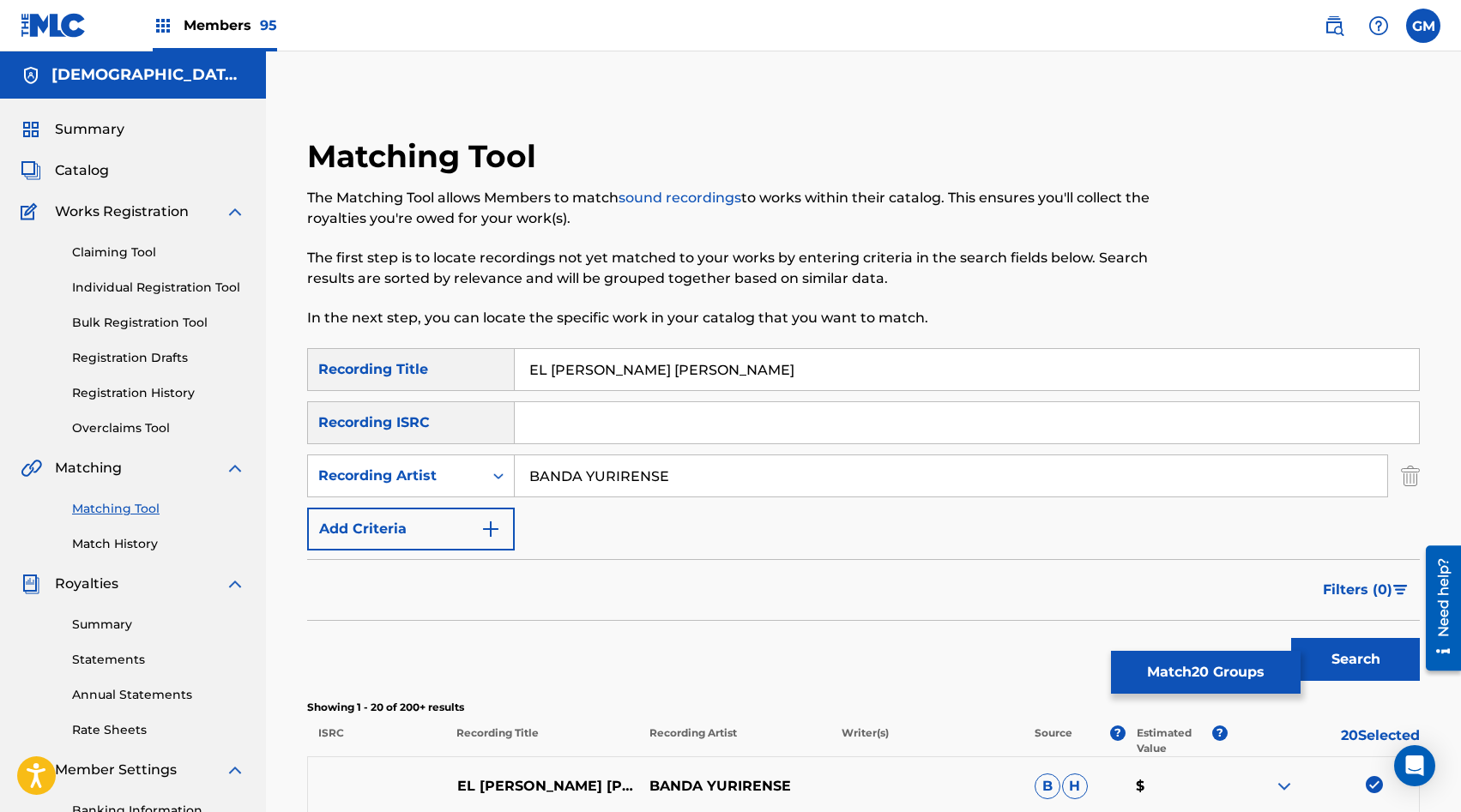 click on "EL [PERSON_NAME] [PERSON_NAME]" at bounding box center (967, 370) 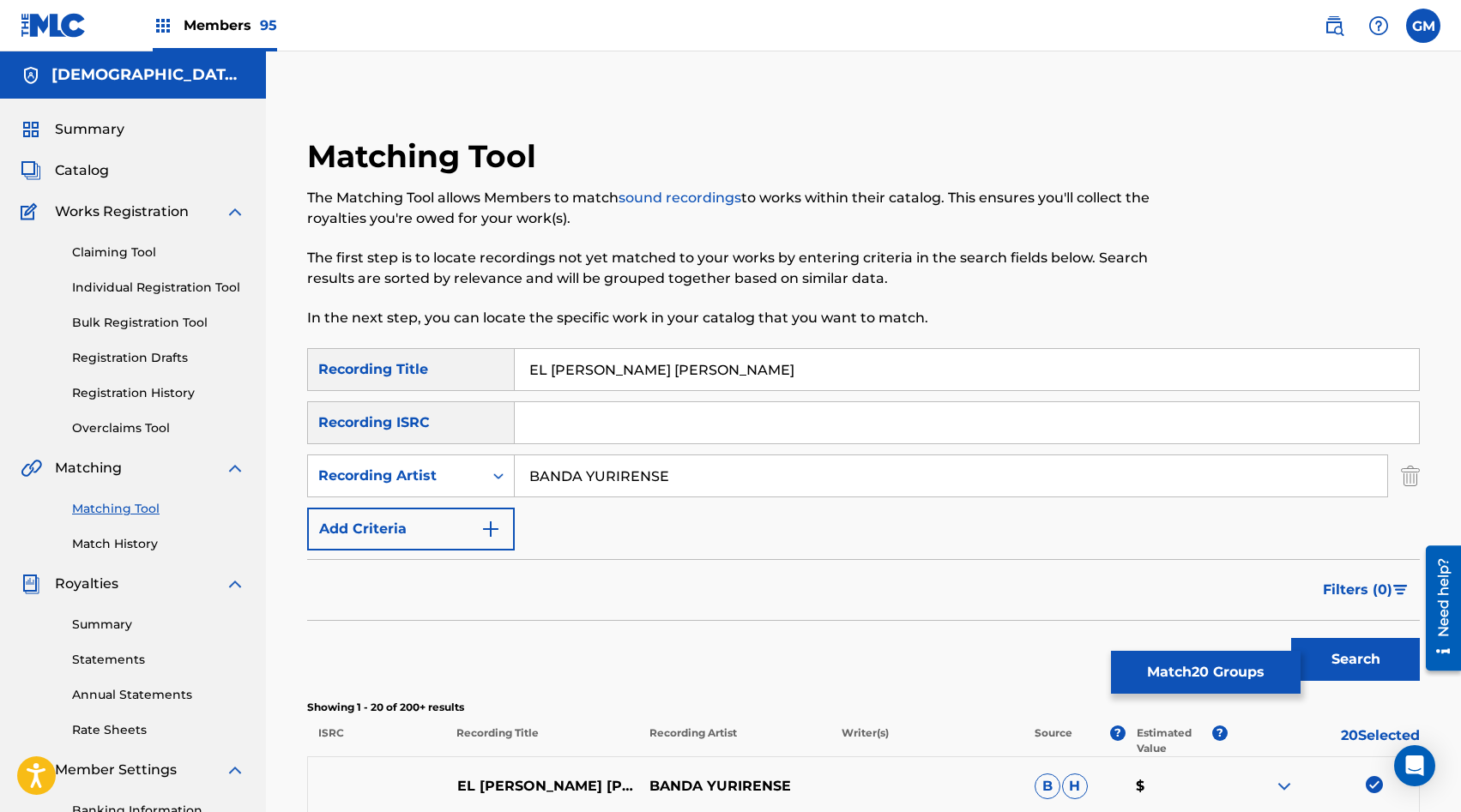 click on "Search" at bounding box center (1355, 659) 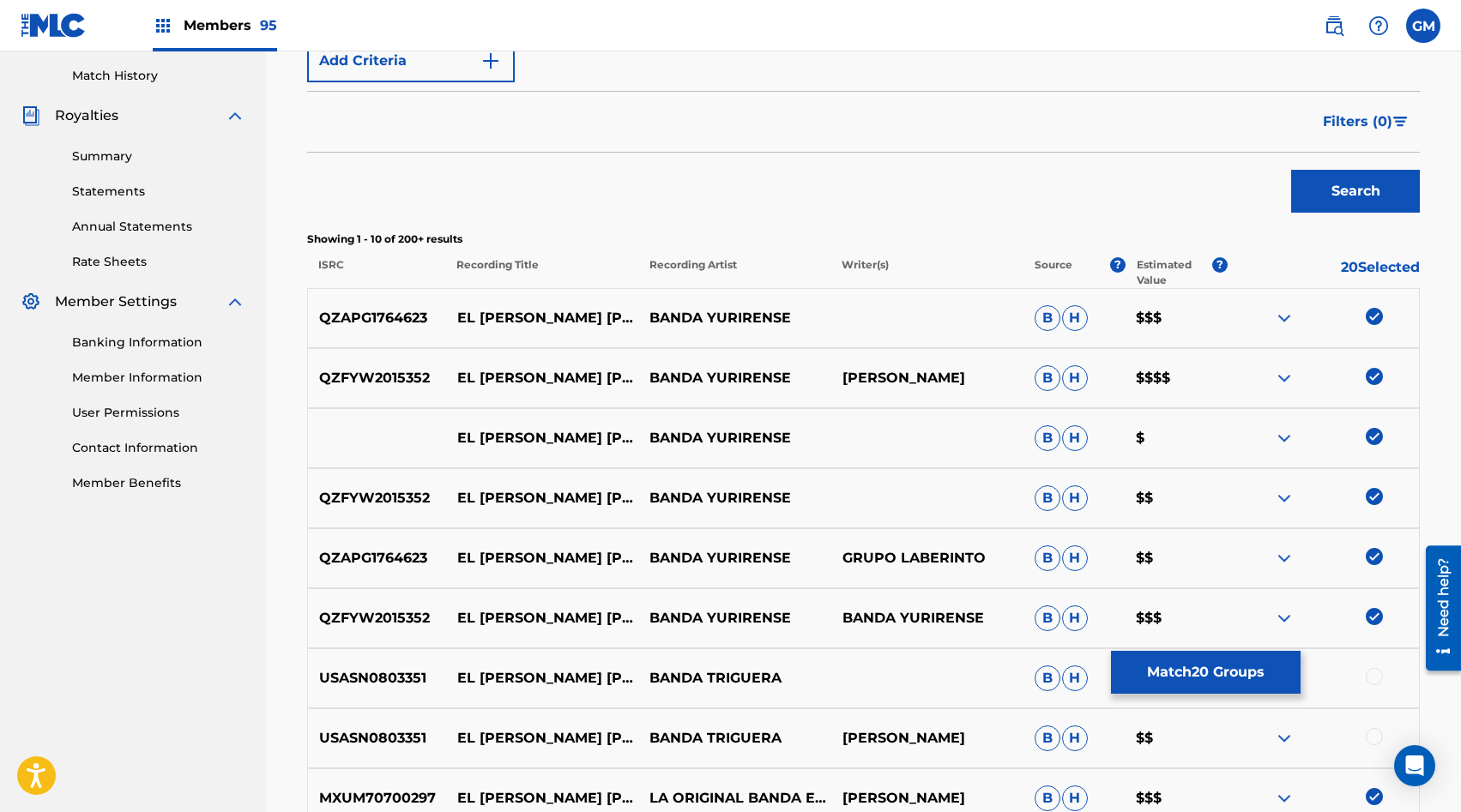 scroll, scrollTop: 0, scrollLeft: 0, axis: both 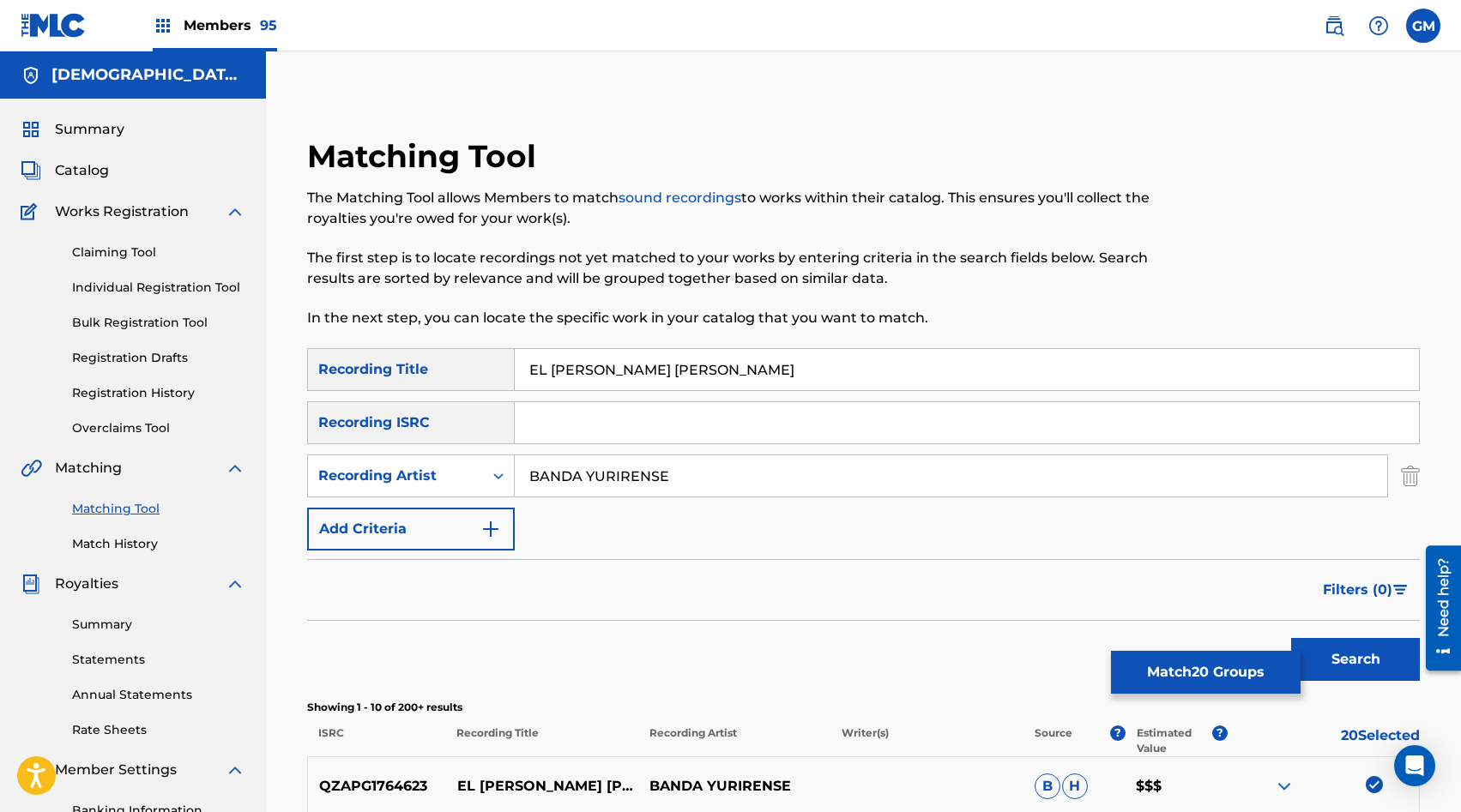 click on "EL [PERSON_NAME] [PERSON_NAME]" at bounding box center [967, 370] 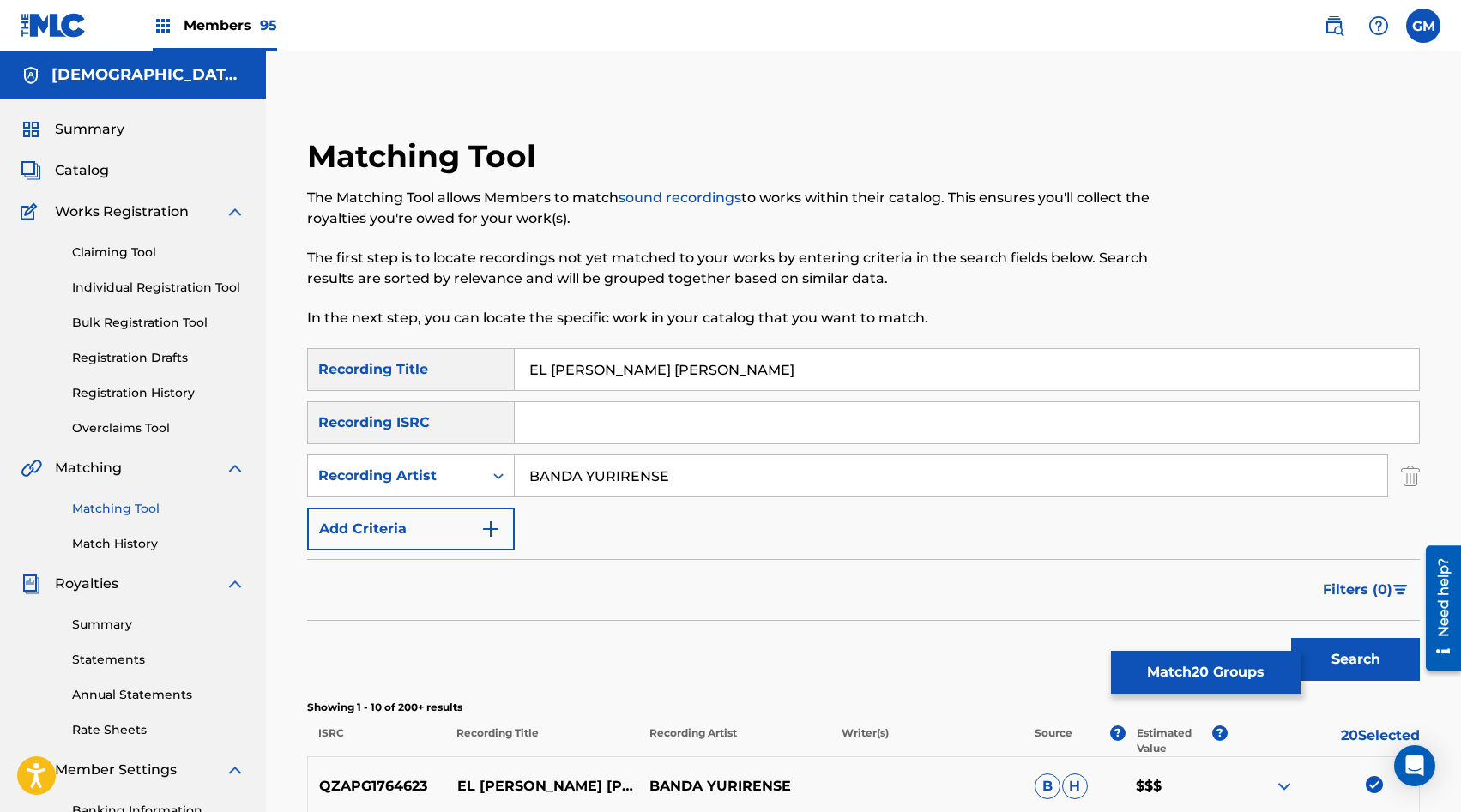 type on "EL [PERSON_NAME] [PERSON_NAME]" 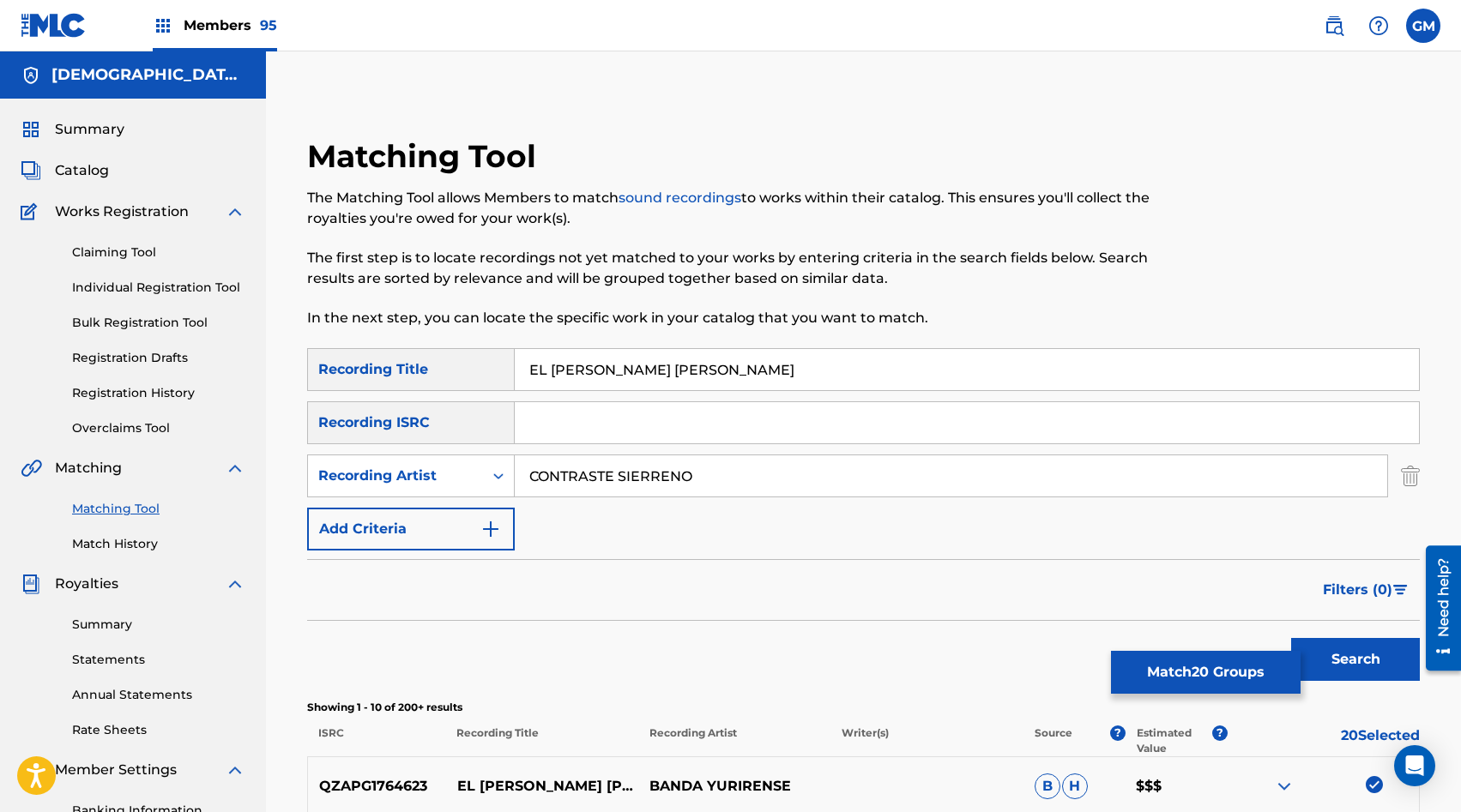 click on "Search" at bounding box center (1355, 659) 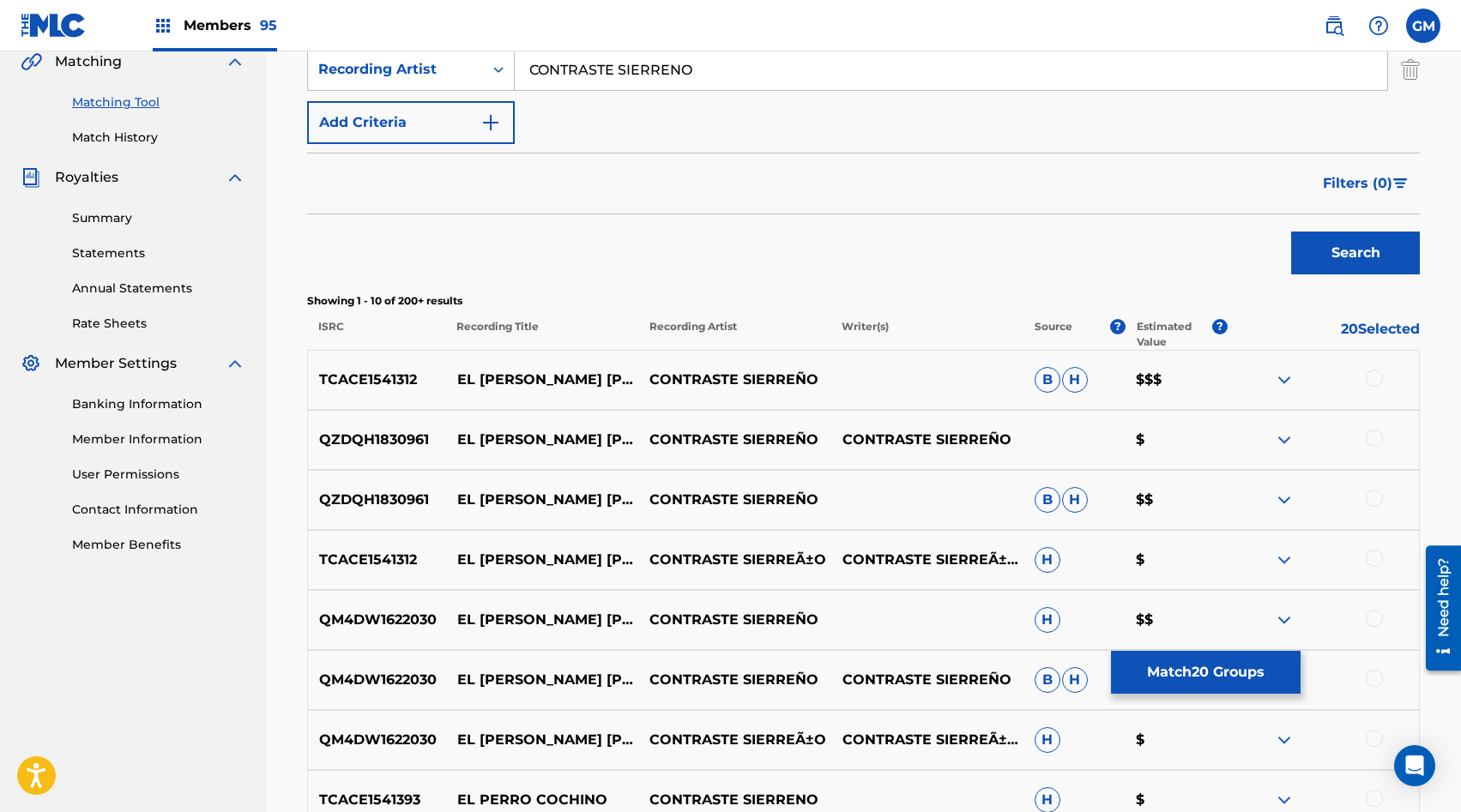 scroll, scrollTop: 407, scrollLeft: 0, axis: vertical 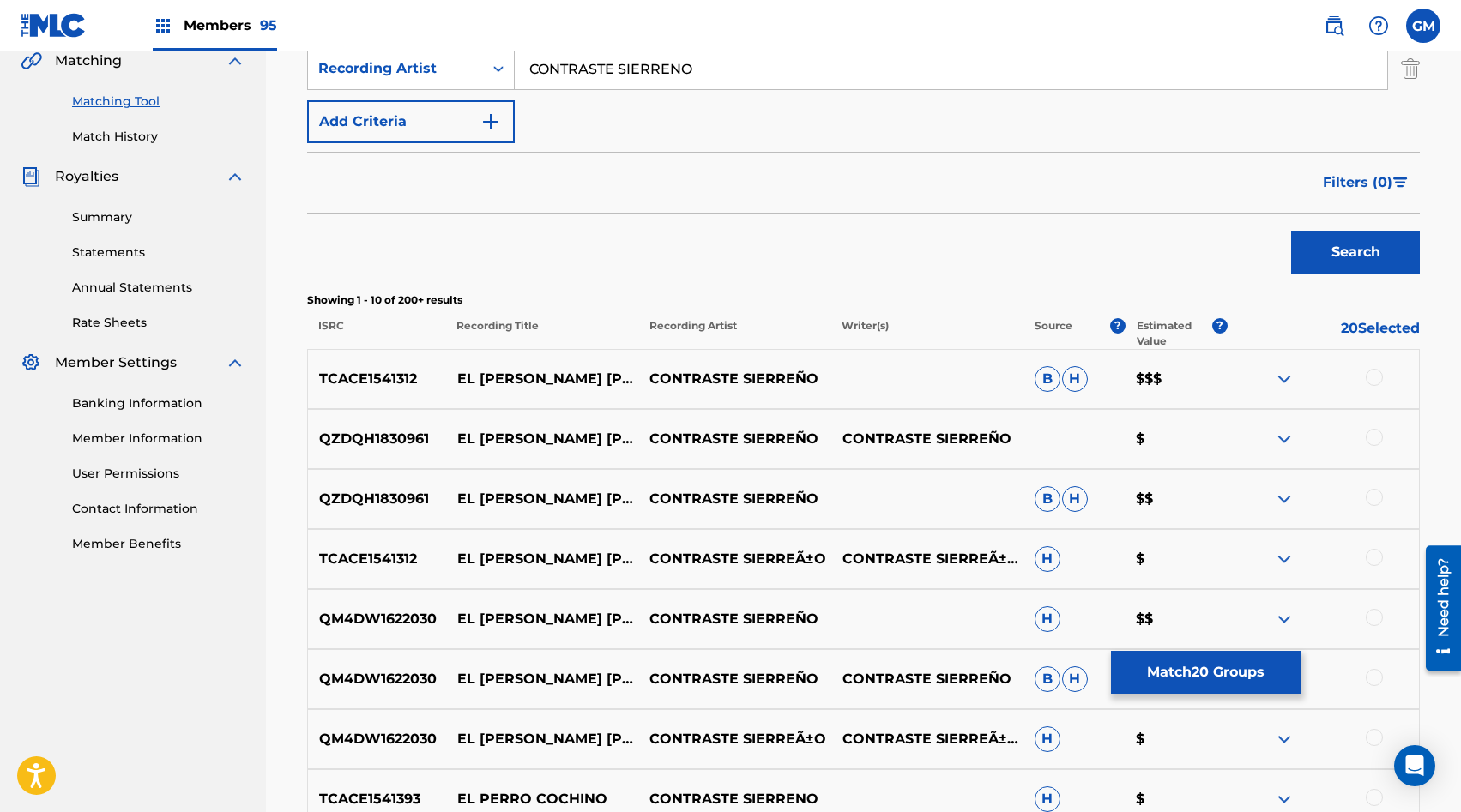 click at bounding box center (1374, 377) 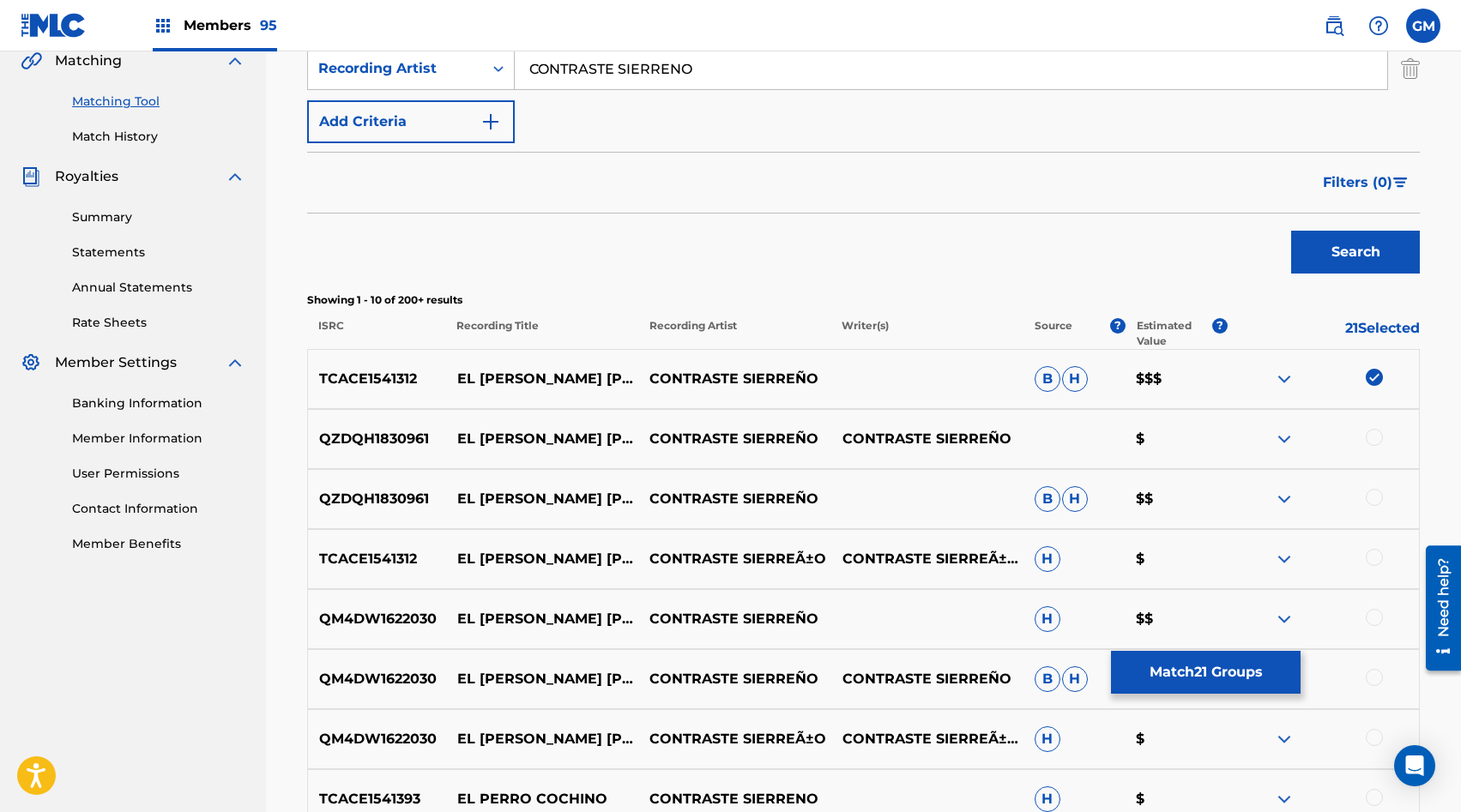 click at bounding box center (1374, 437) 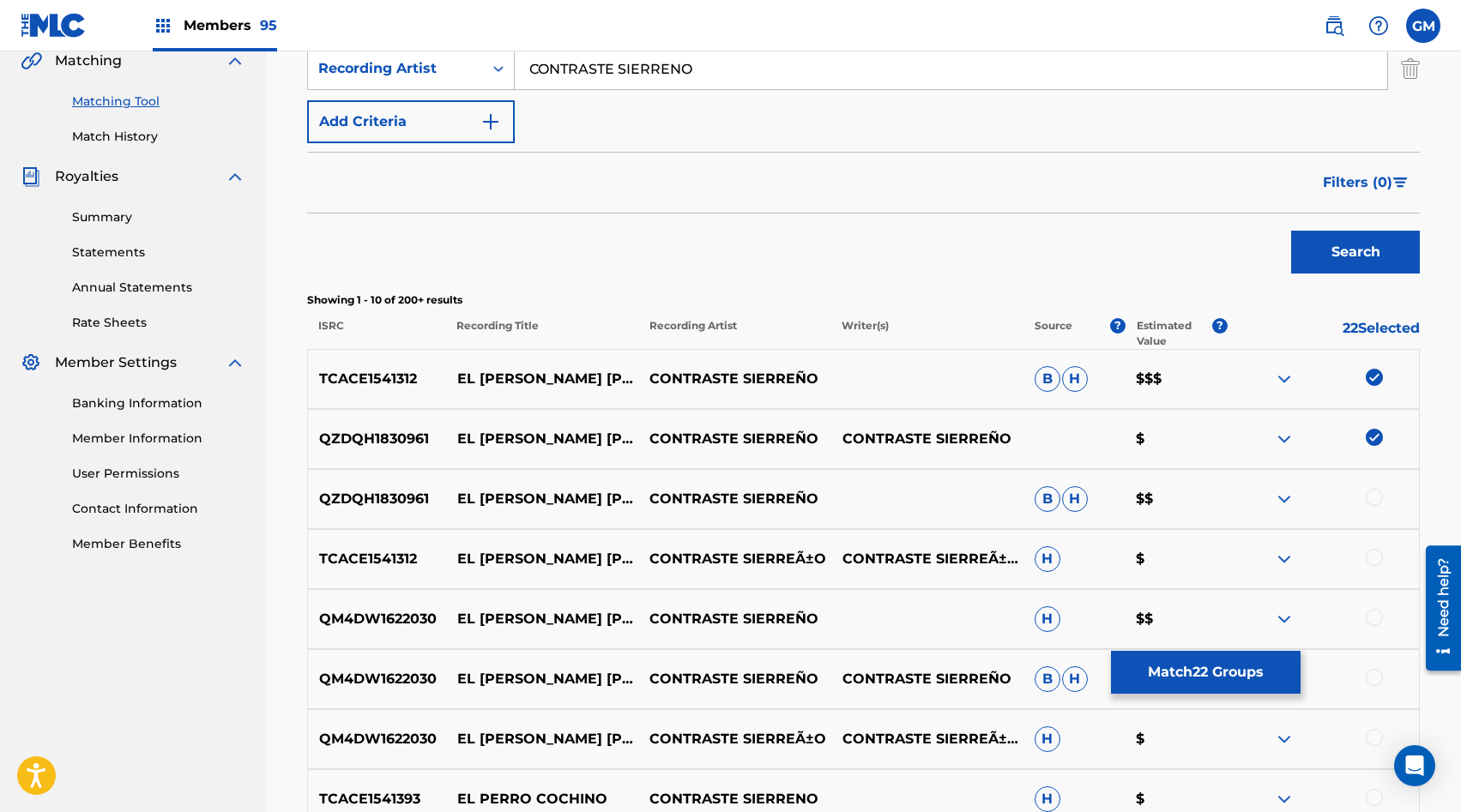 click at bounding box center [1374, 497] 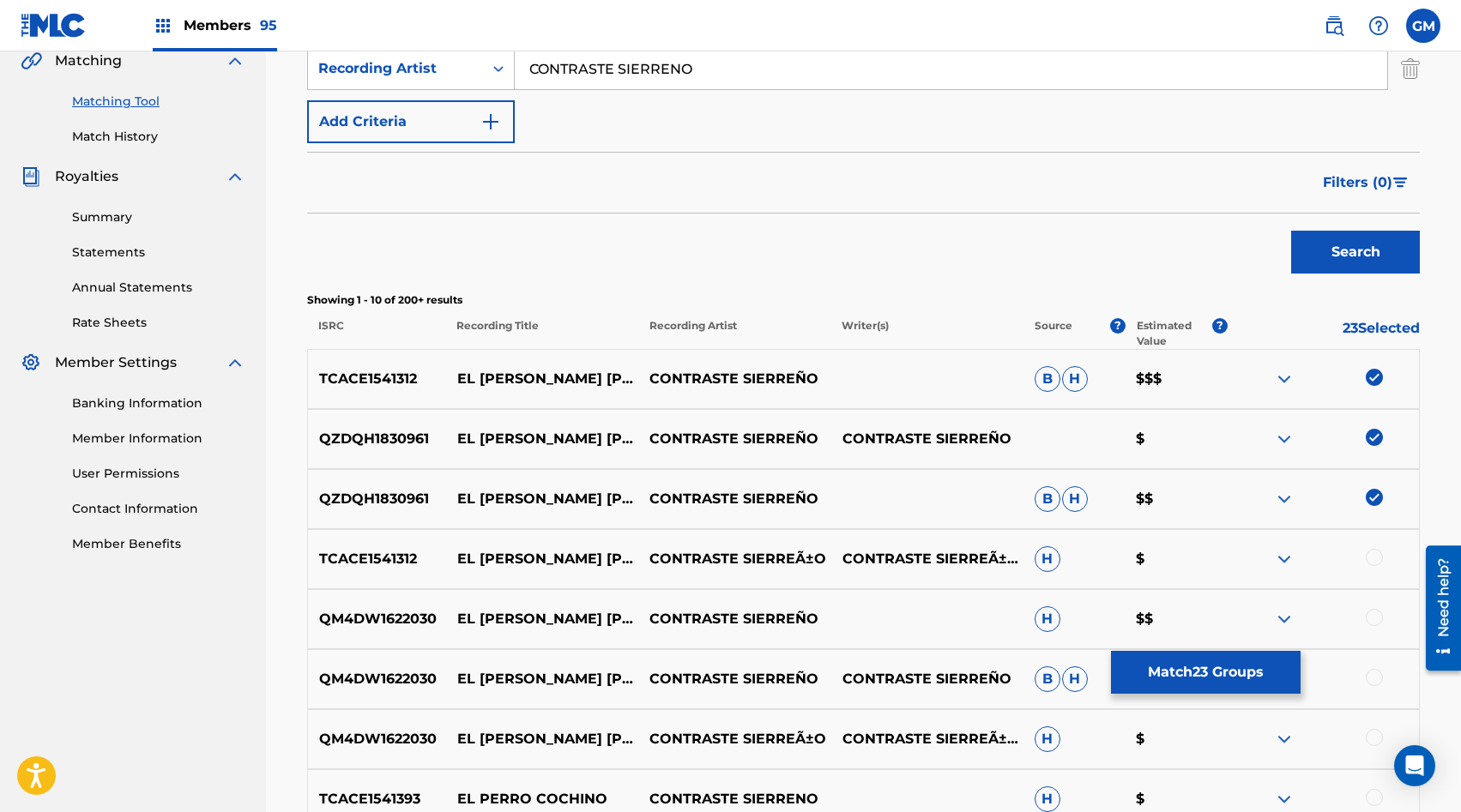 click at bounding box center [1374, 557] 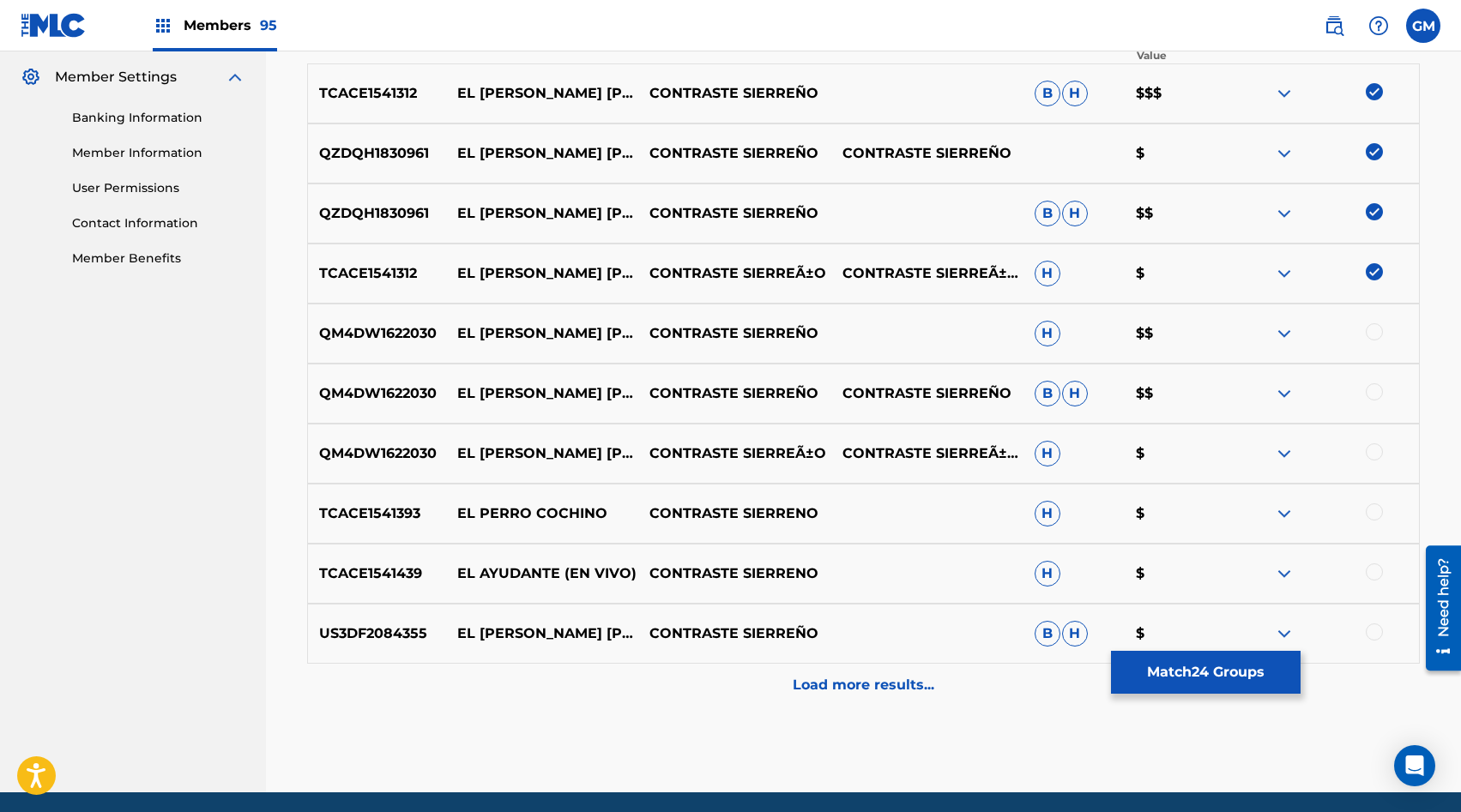 scroll, scrollTop: 710, scrollLeft: 0, axis: vertical 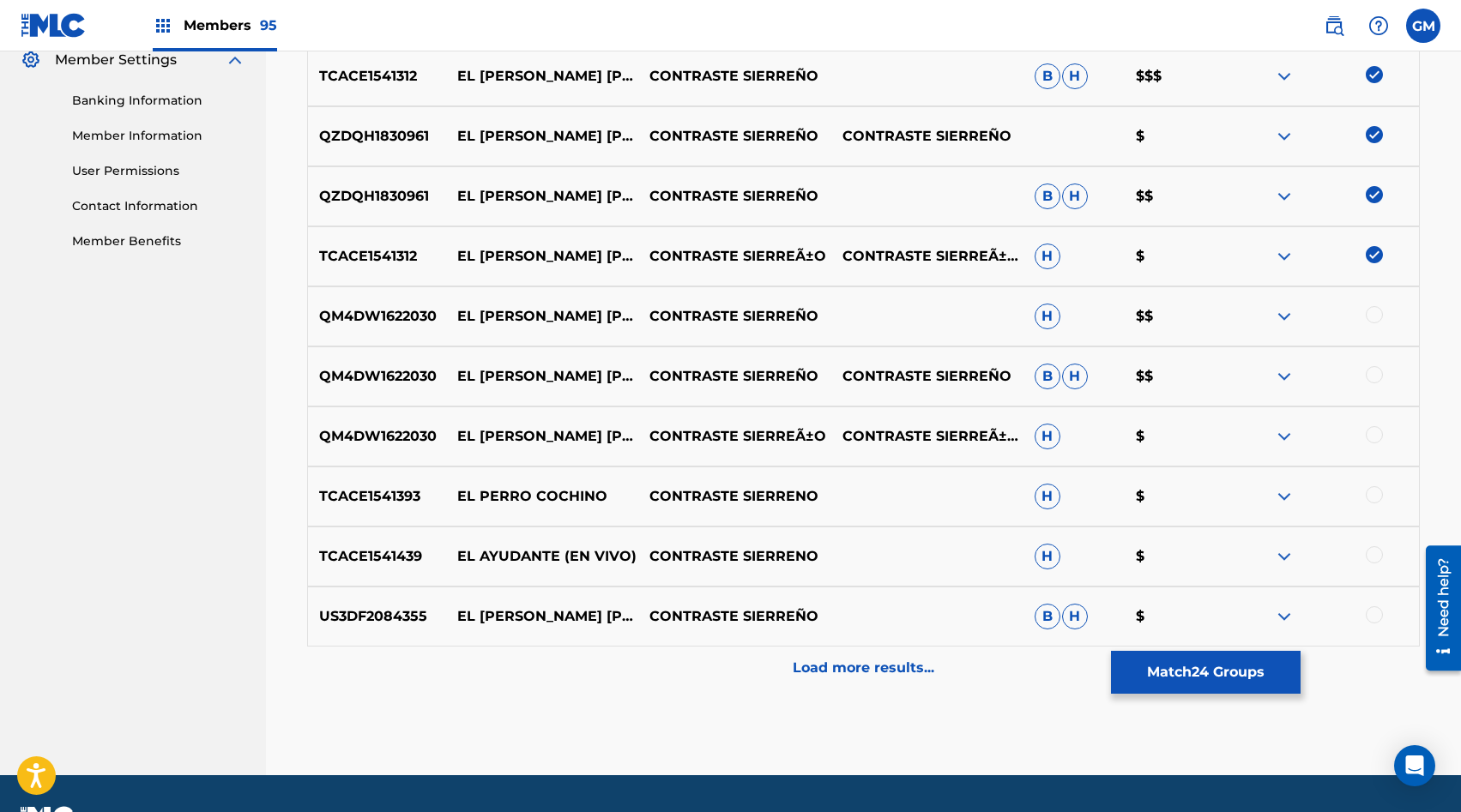 click at bounding box center [1374, 315] 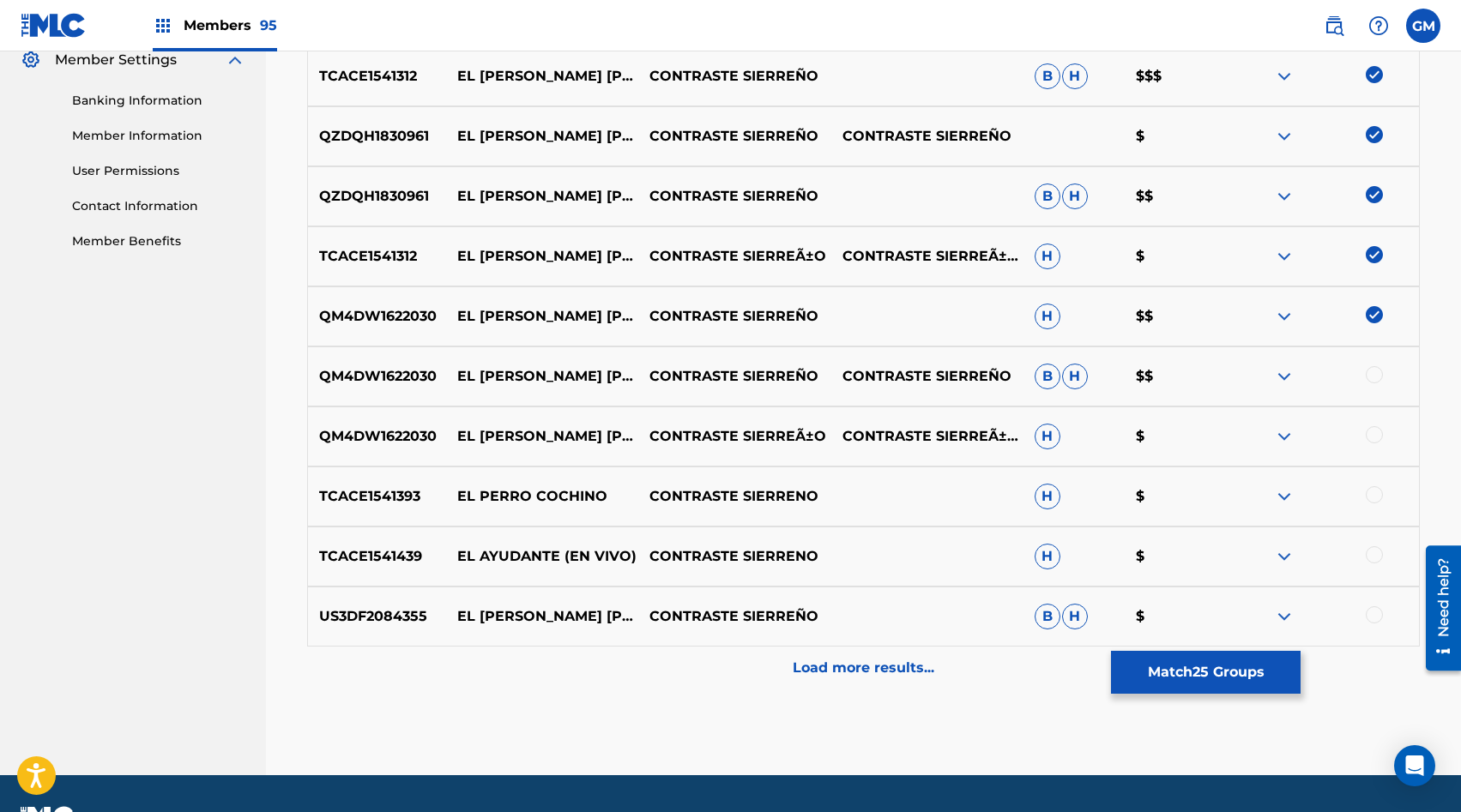 click at bounding box center (1374, 375) 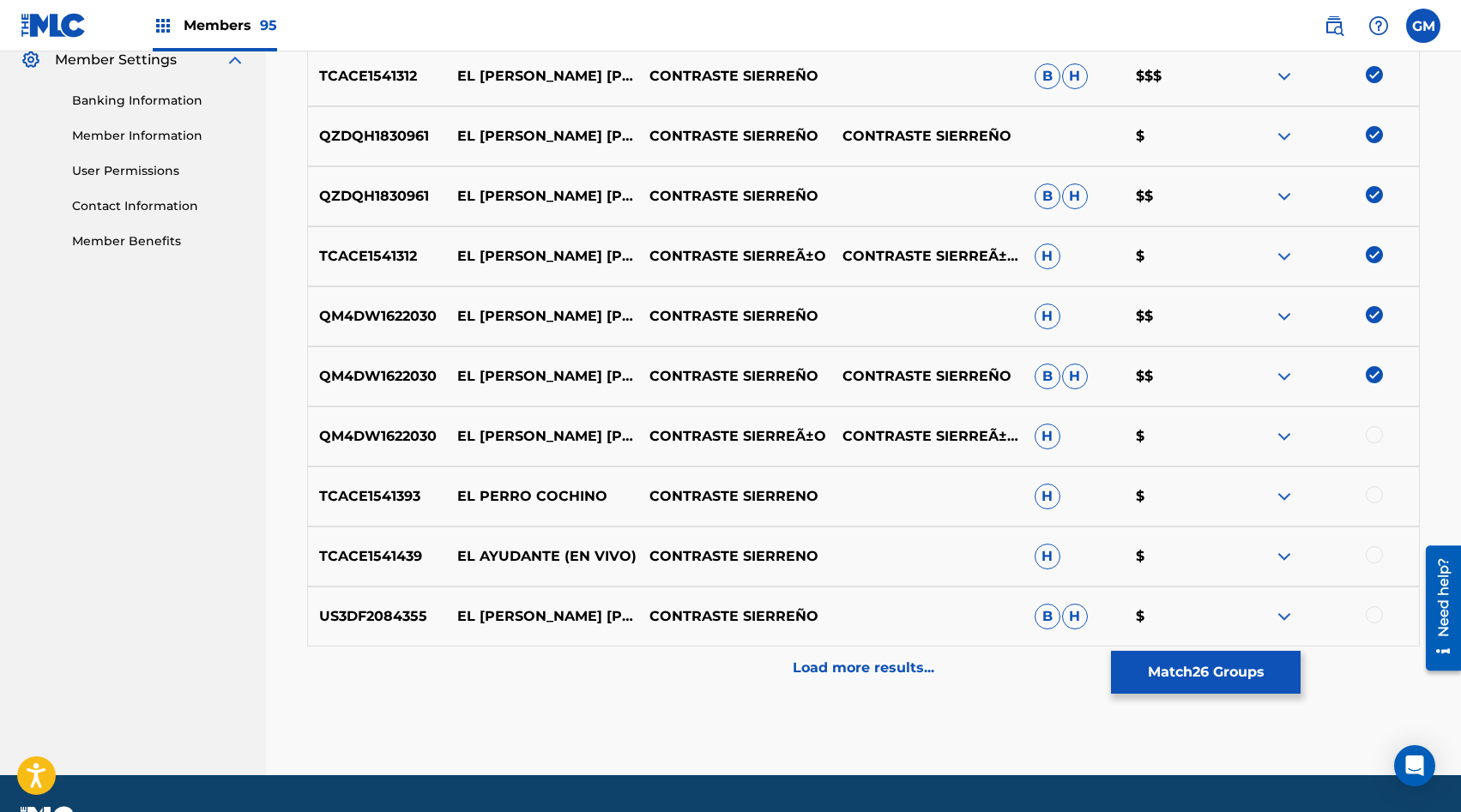 click at bounding box center [1374, 435] 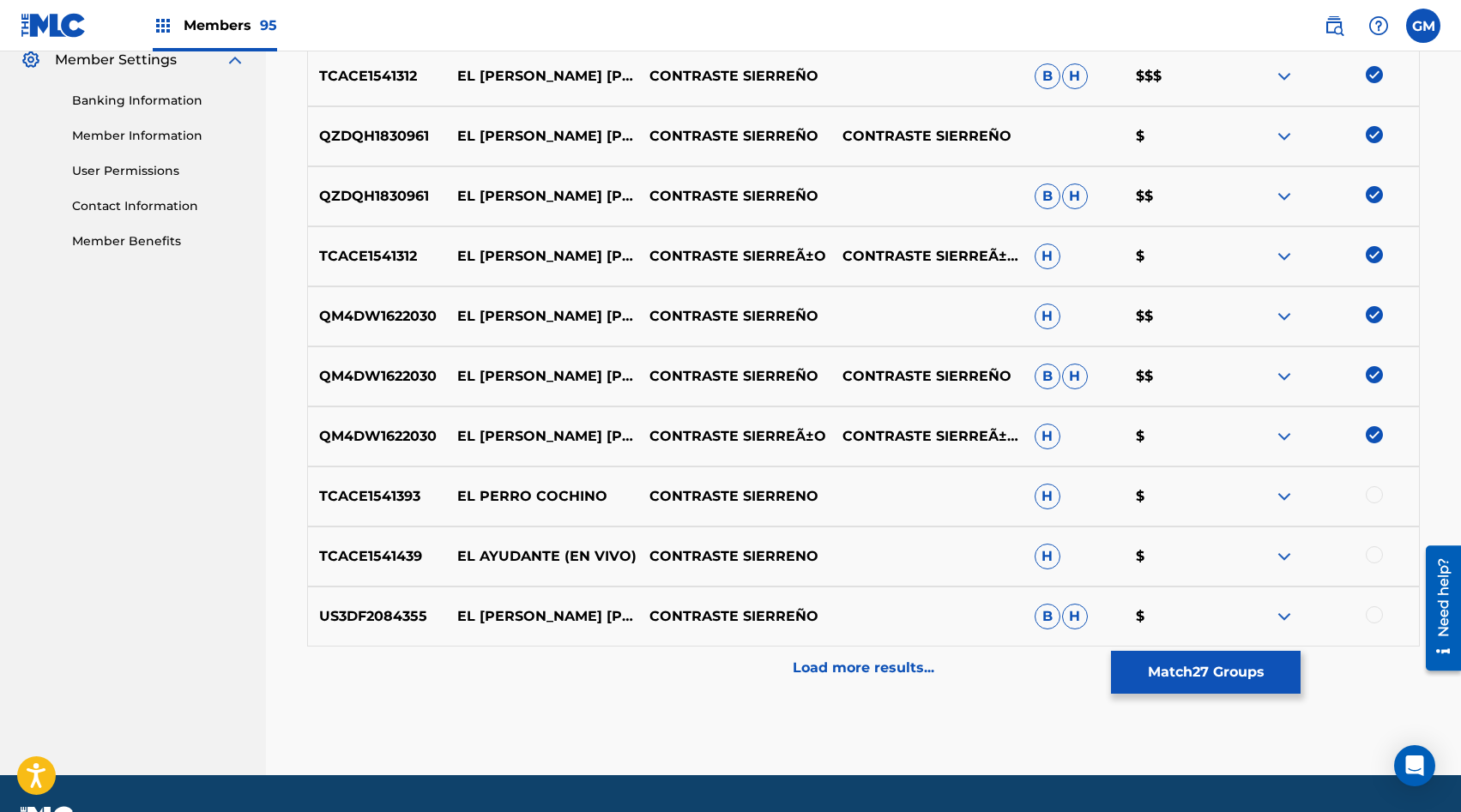 click at bounding box center [1374, 615] 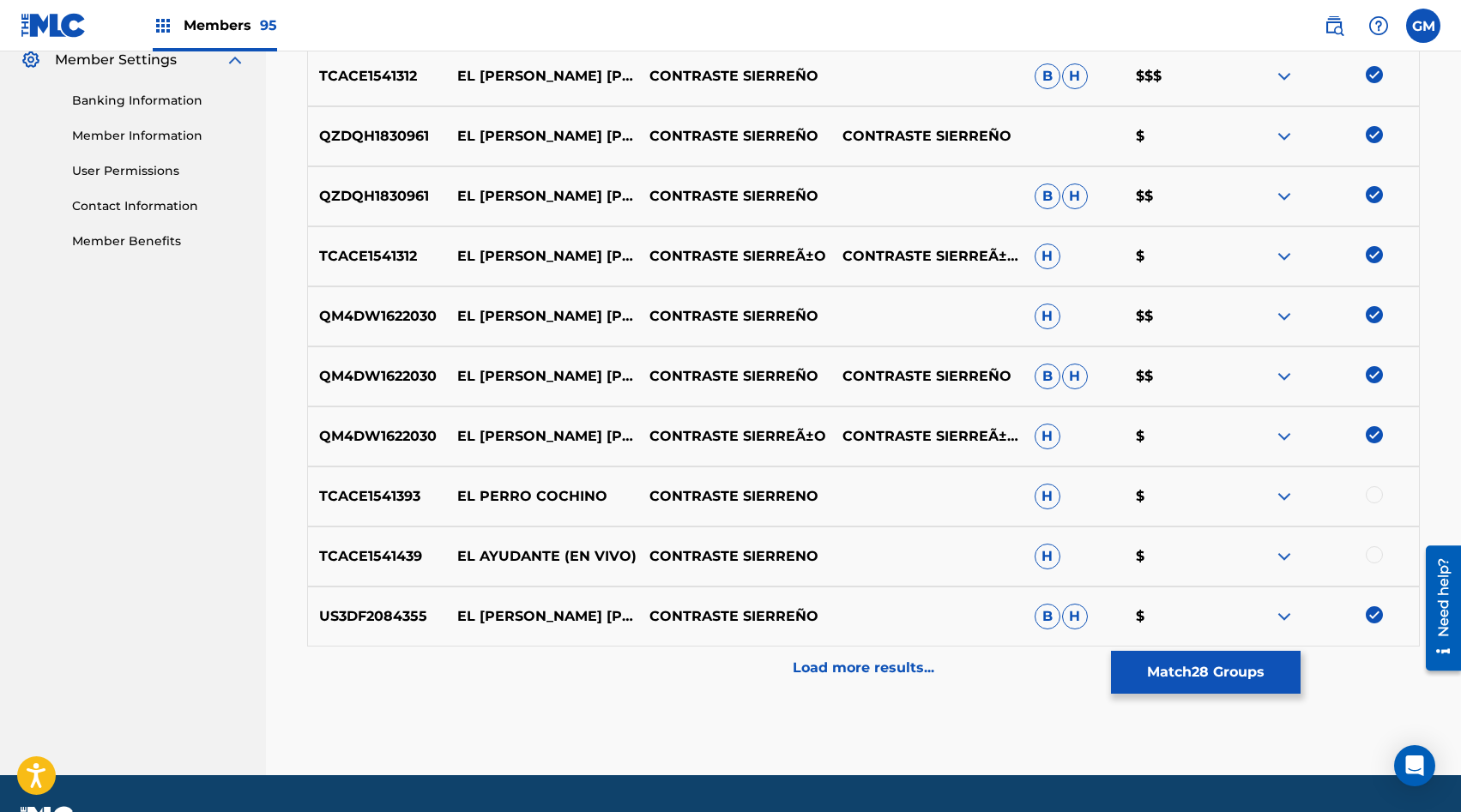 click on "Load more results..." at bounding box center (863, 668) 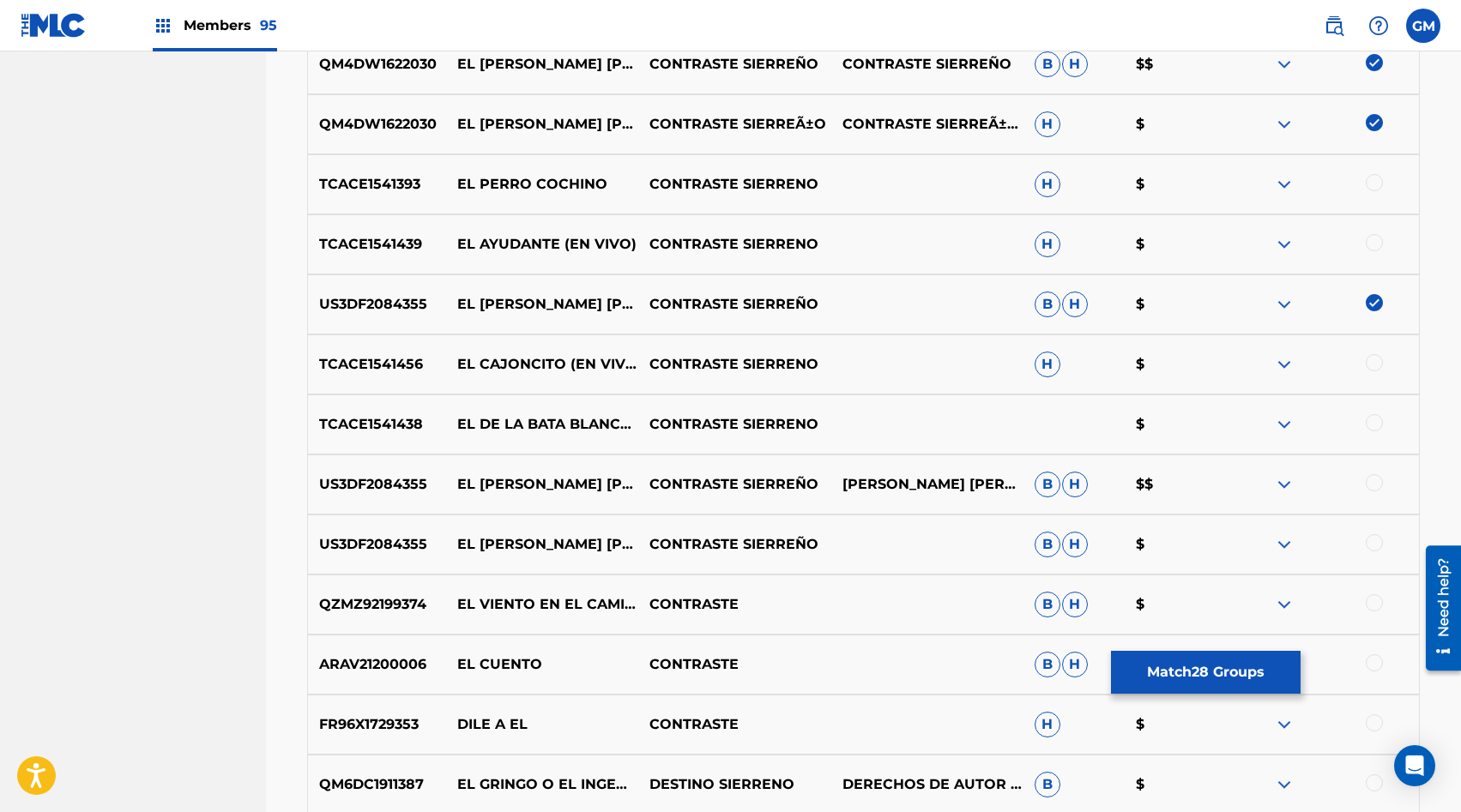 scroll, scrollTop: 1027, scrollLeft: 0, axis: vertical 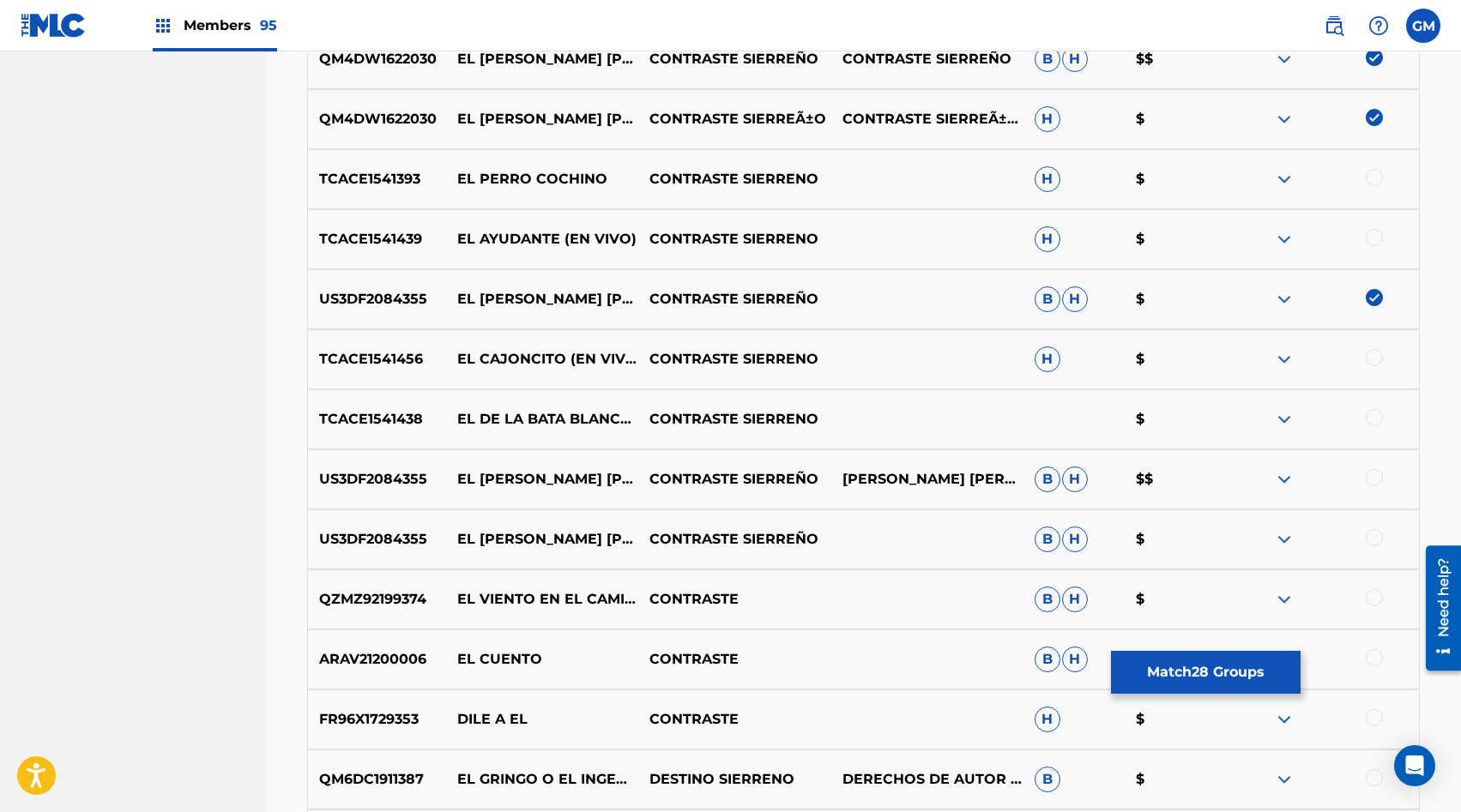 click at bounding box center [1374, 478] 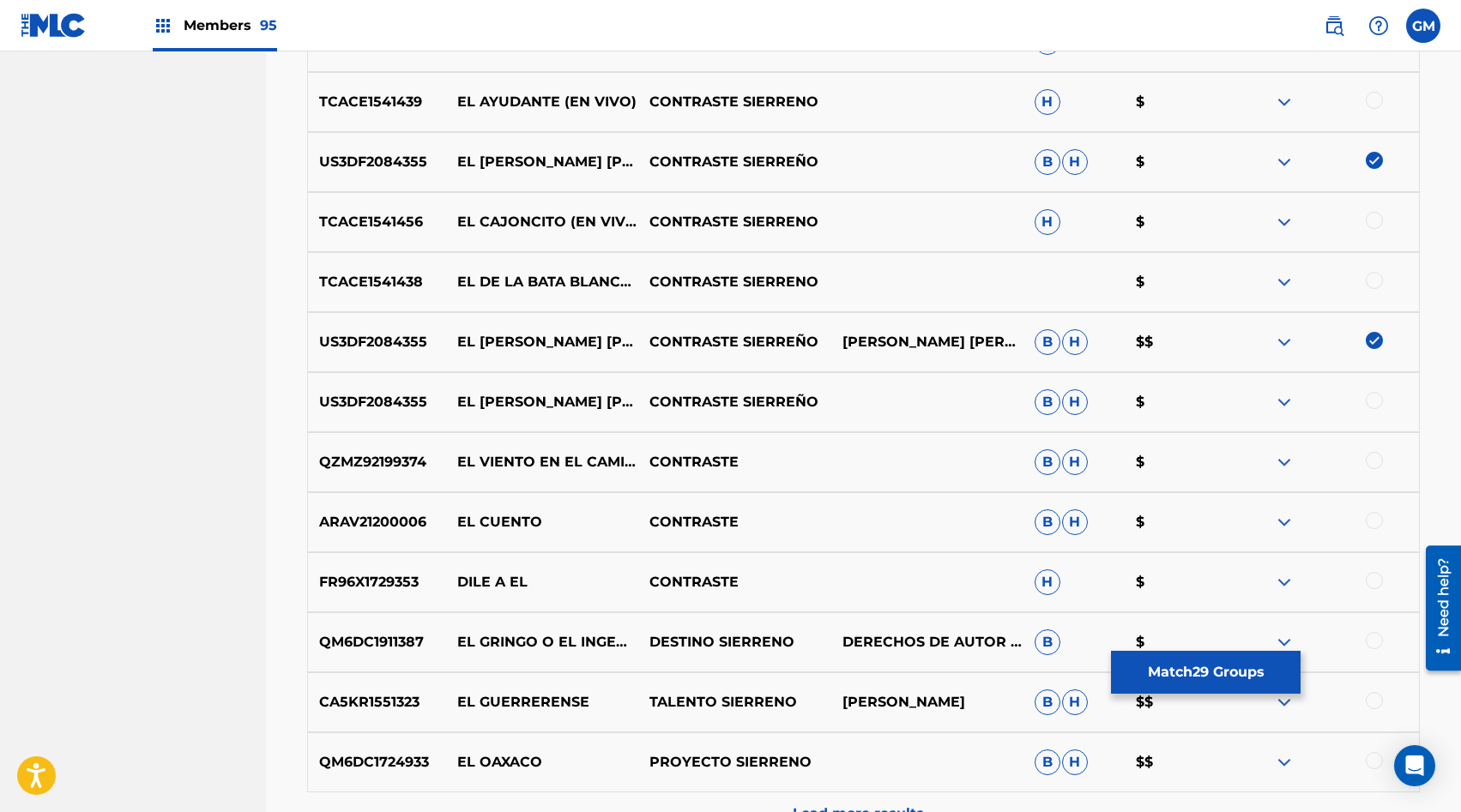 scroll, scrollTop: 1177, scrollLeft: 0, axis: vertical 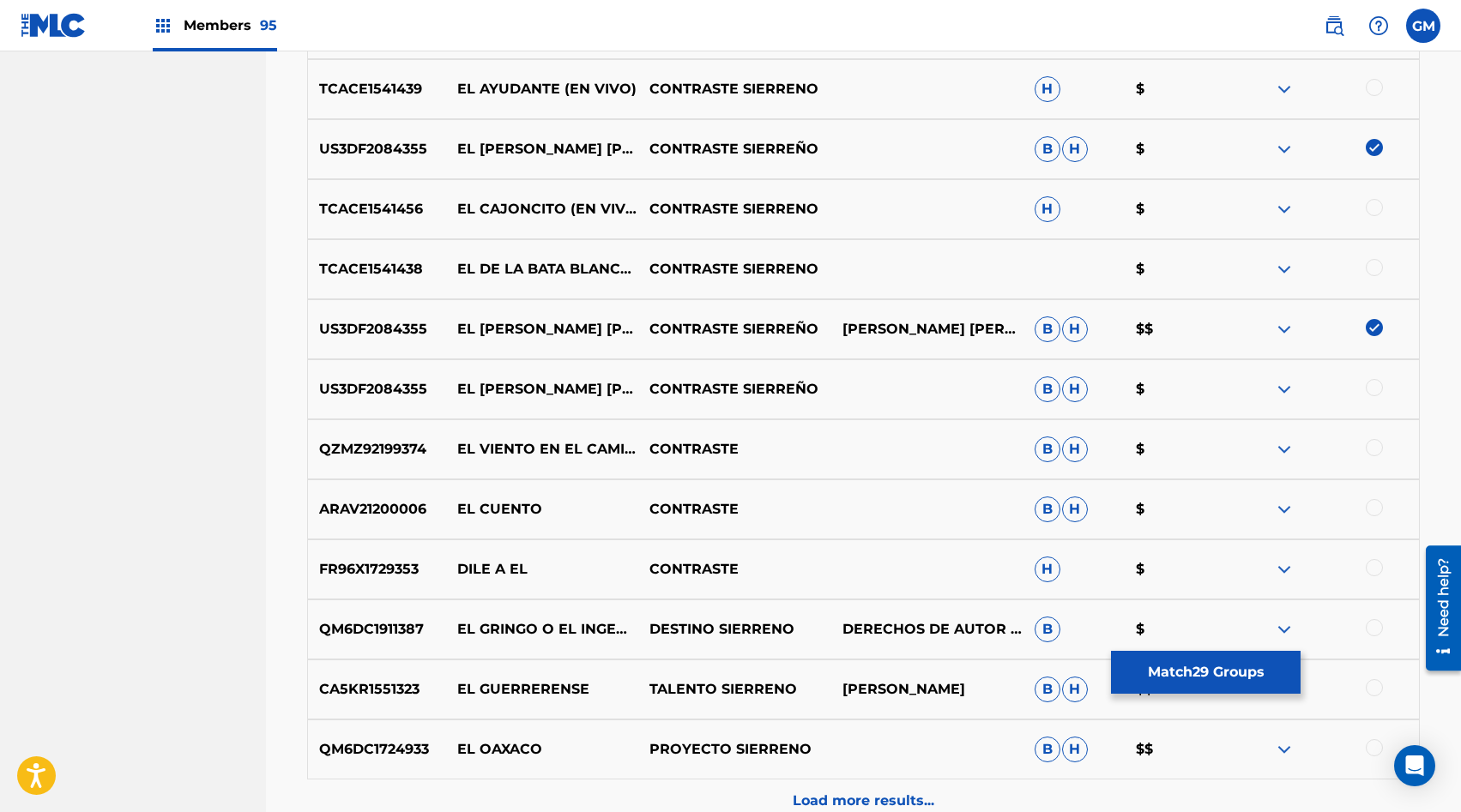 click at bounding box center [1374, 388] 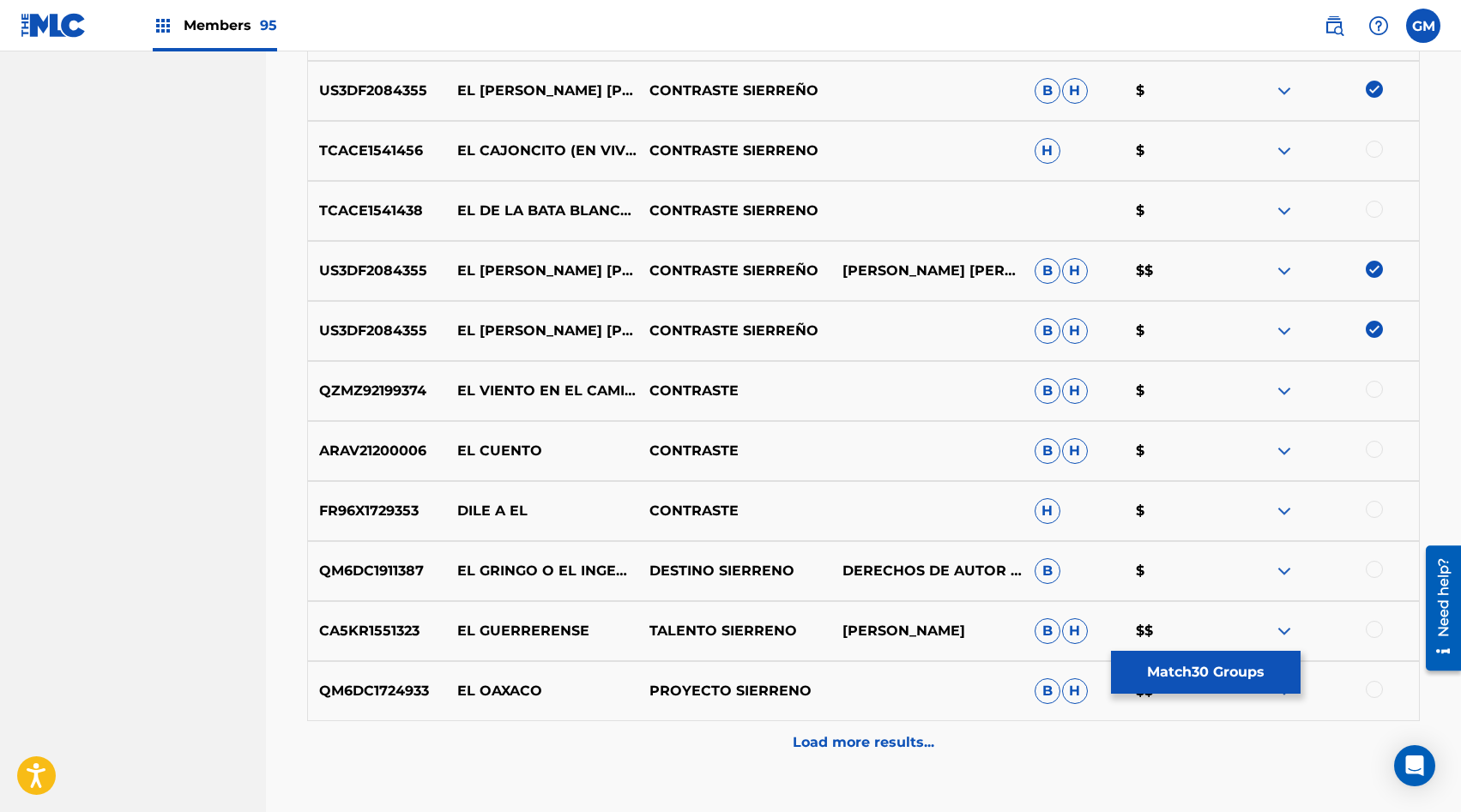 scroll, scrollTop: 1241, scrollLeft: 0, axis: vertical 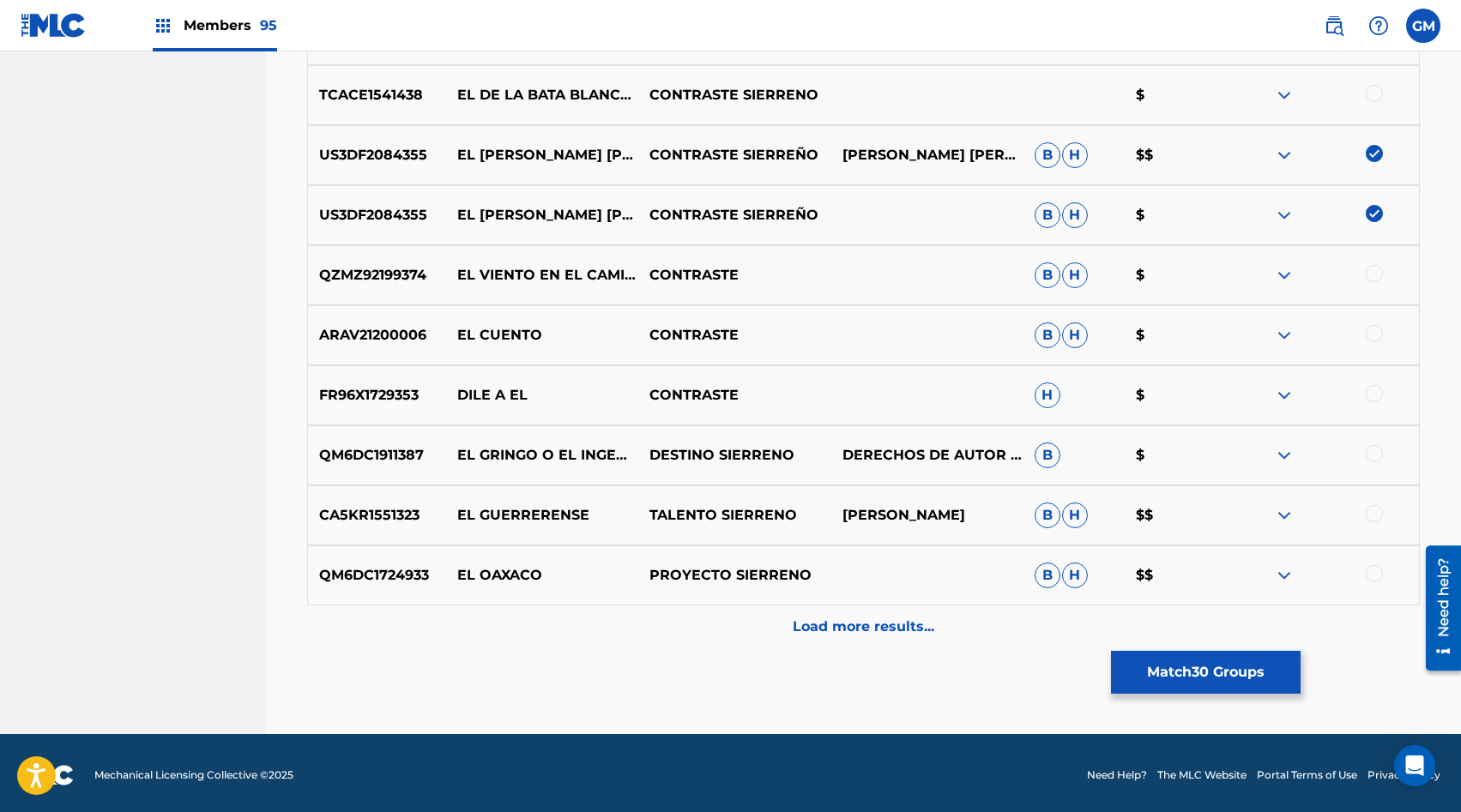 click on "Load more results..." at bounding box center [863, 627] 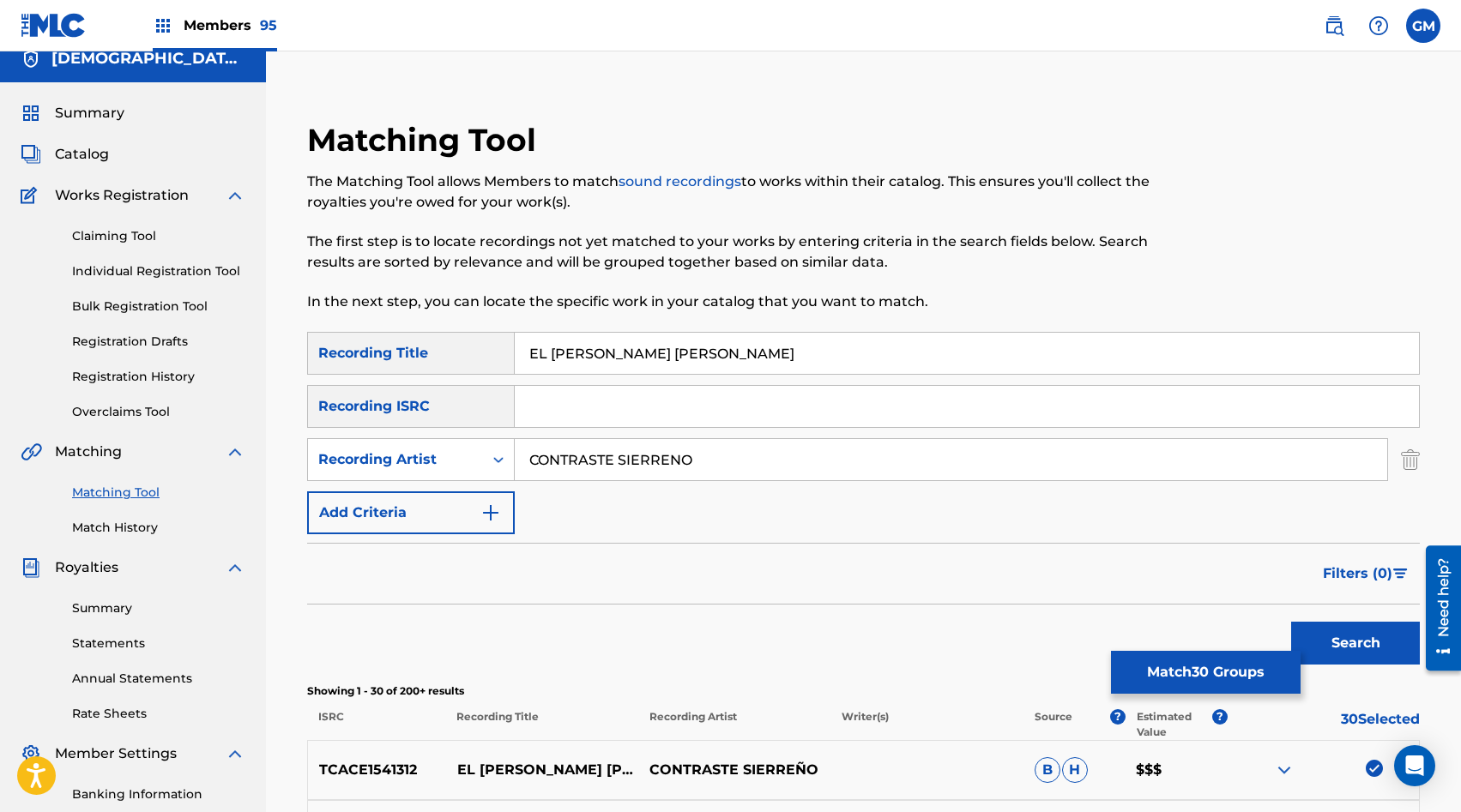 scroll, scrollTop: 0, scrollLeft: 0, axis: both 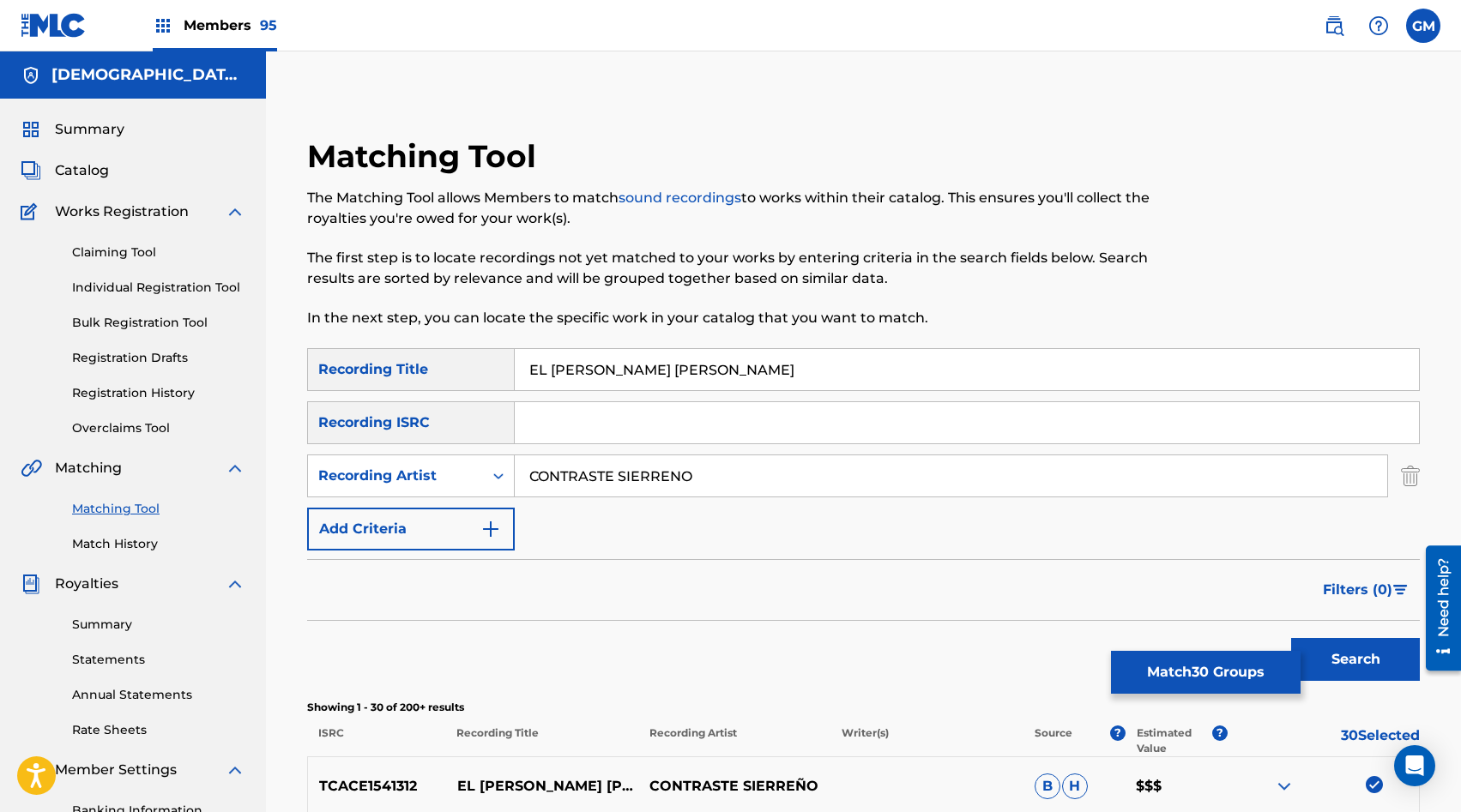 click on "CONTRASTE SIERRENO" at bounding box center [951, 476] 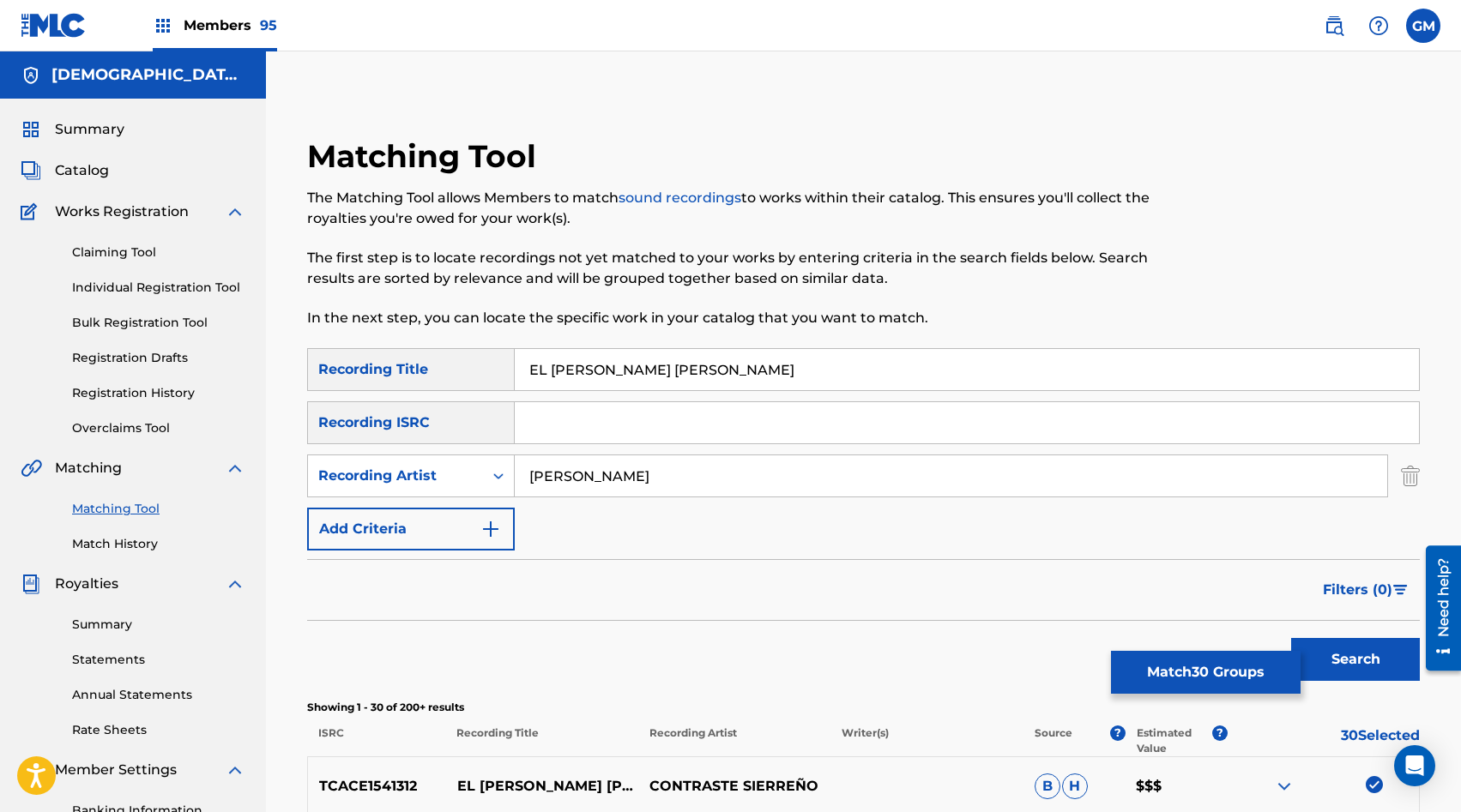scroll, scrollTop: 111, scrollLeft: 0, axis: vertical 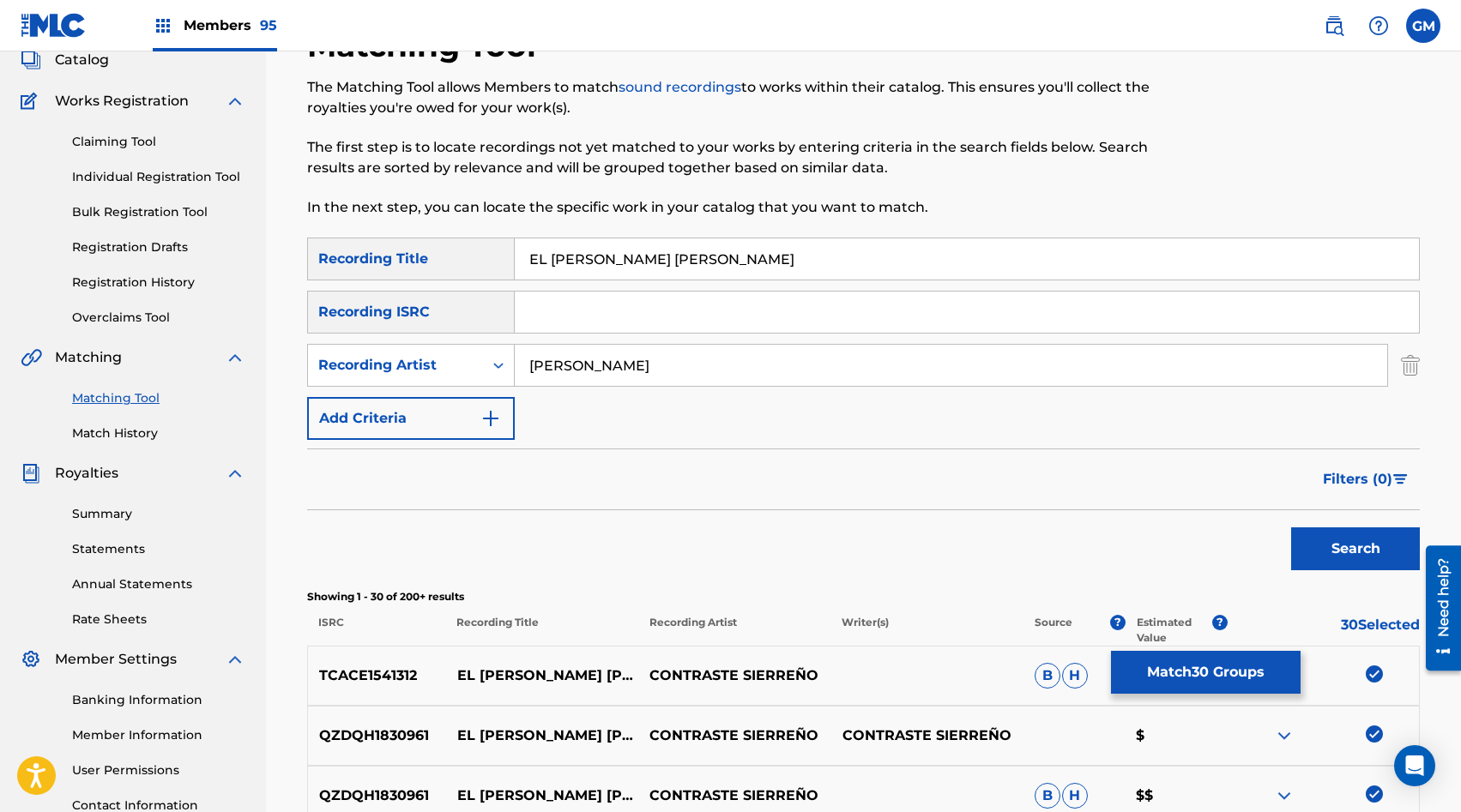 click on "Search" at bounding box center (1355, 549) 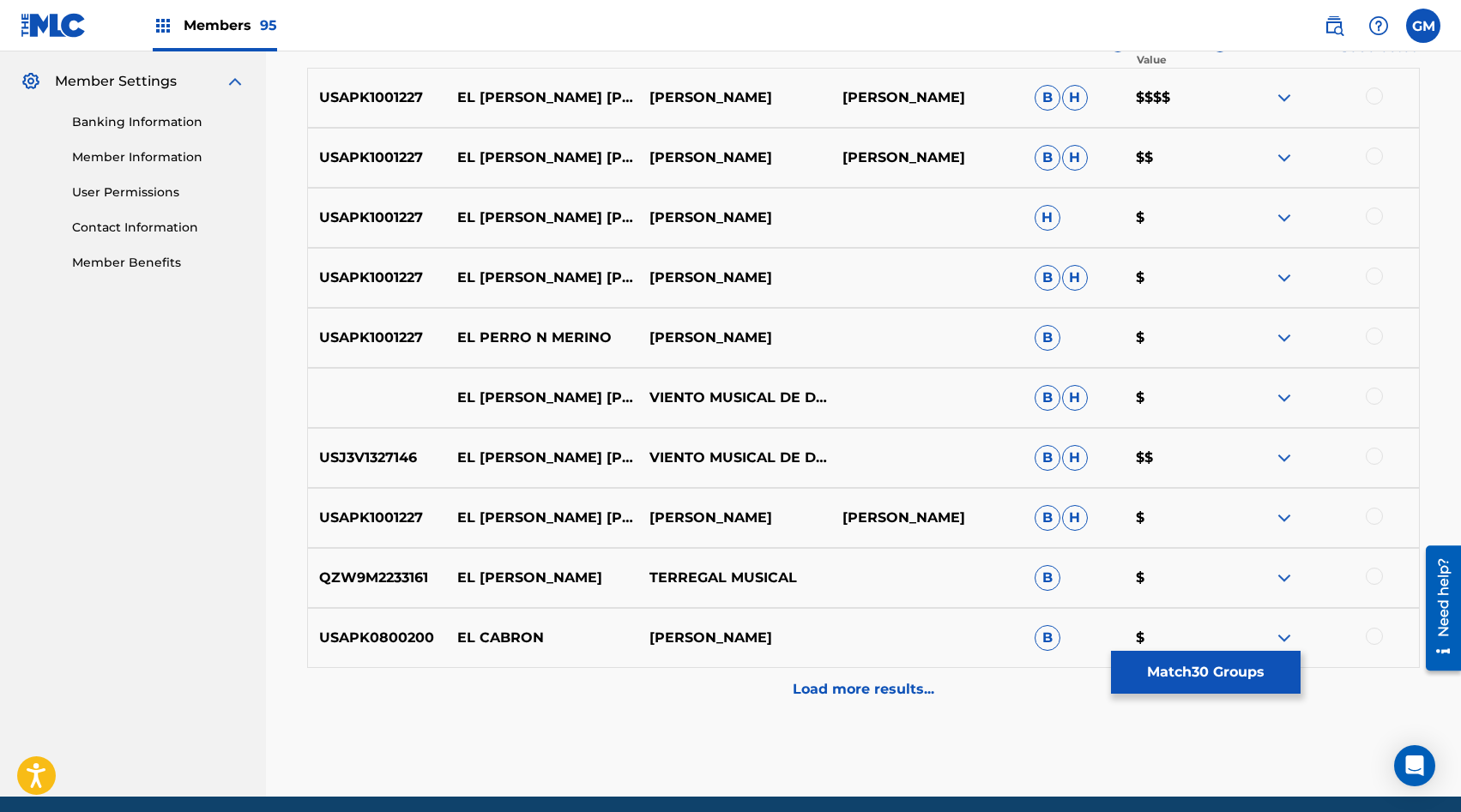 scroll, scrollTop: 701, scrollLeft: 0, axis: vertical 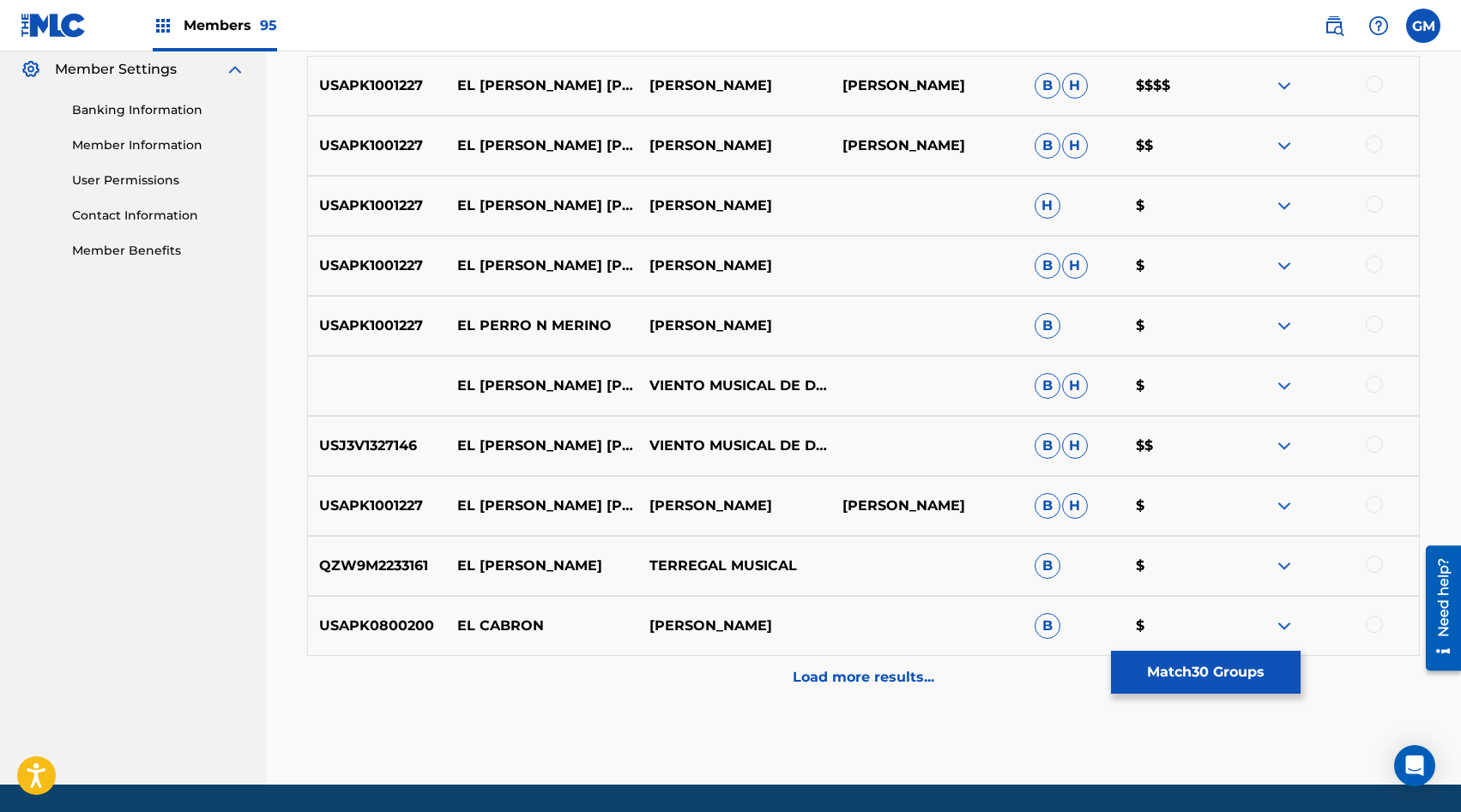 click at bounding box center [1374, 324] 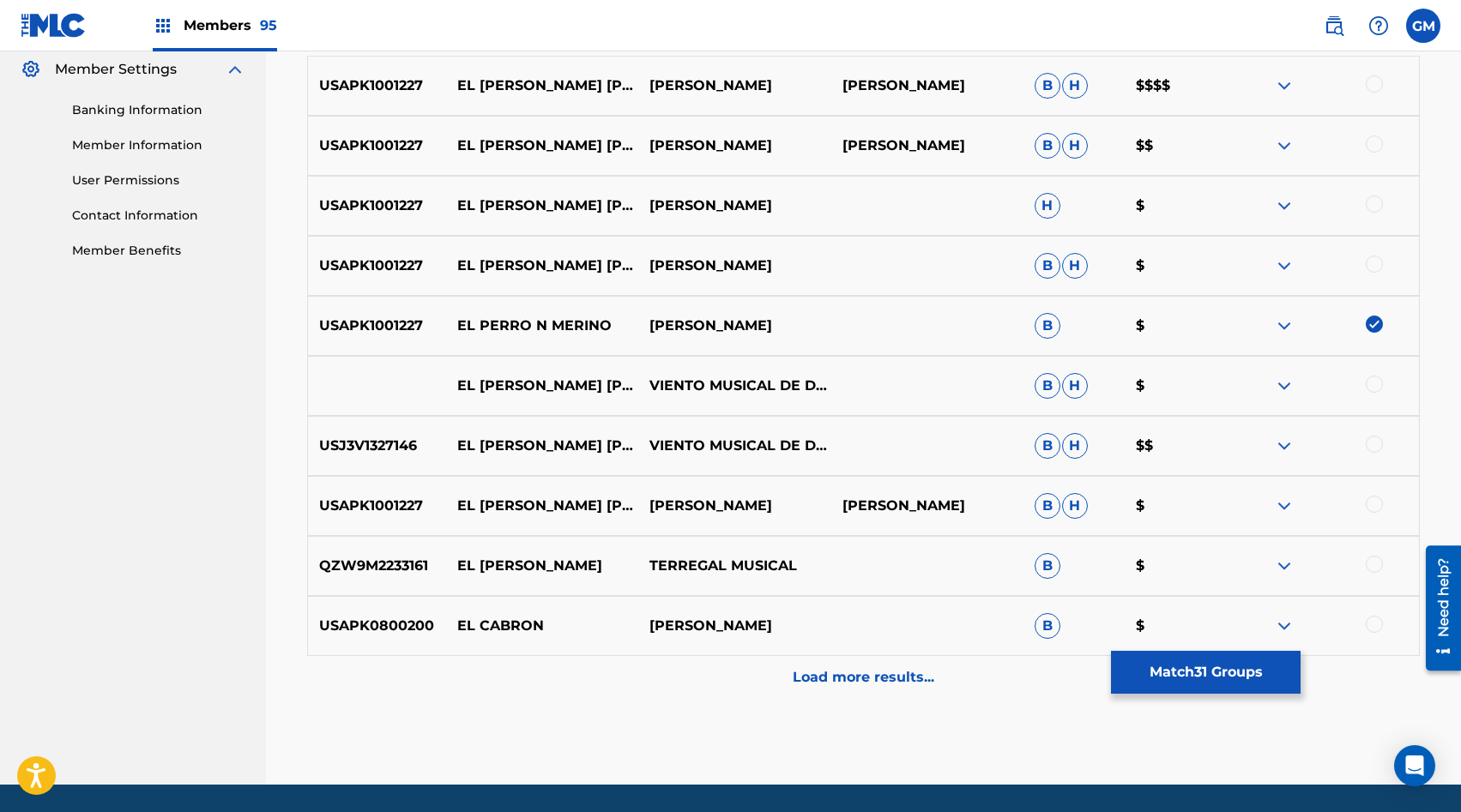 click at bounding box center [1374, 264] 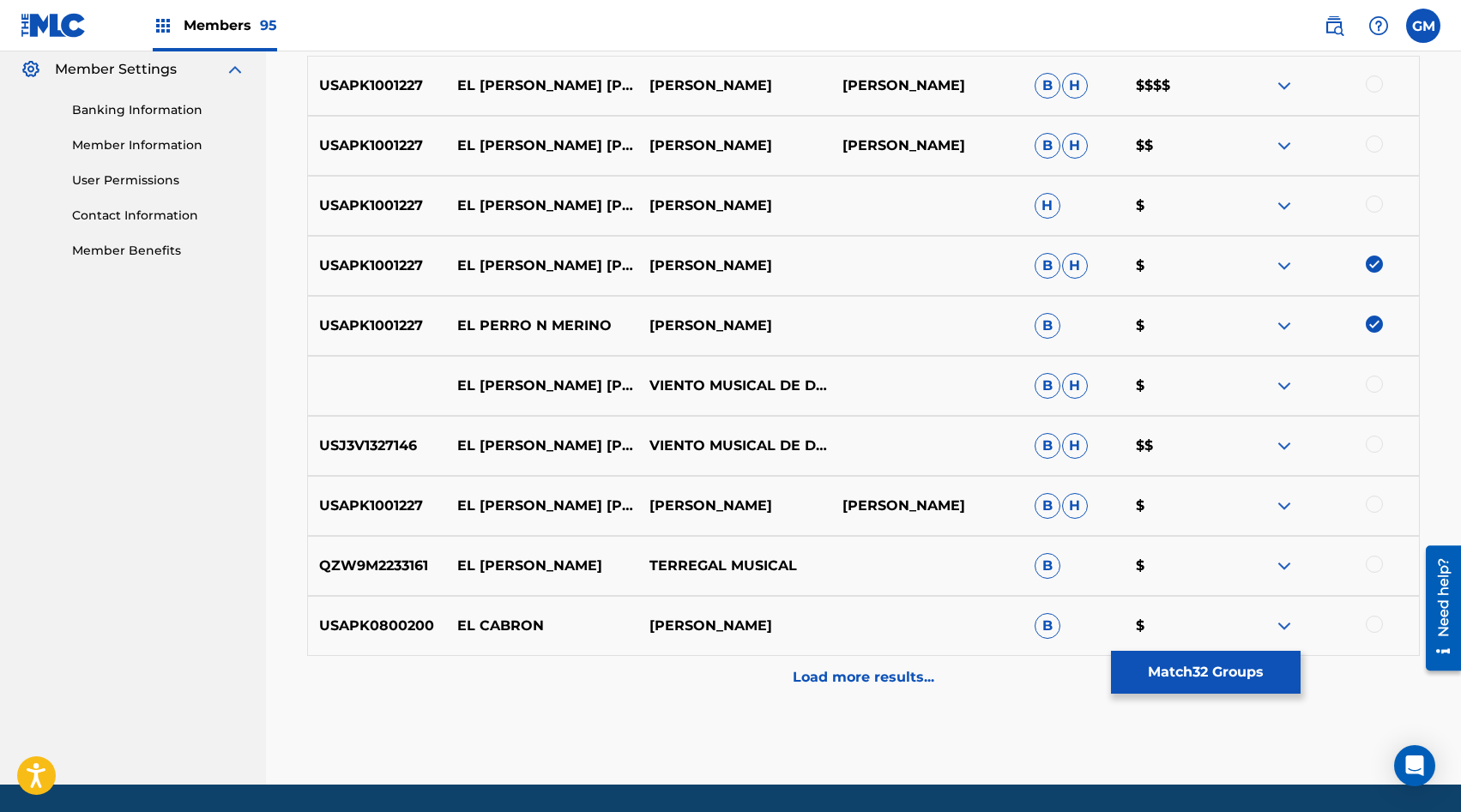 click at bounding box center [1323, 206] 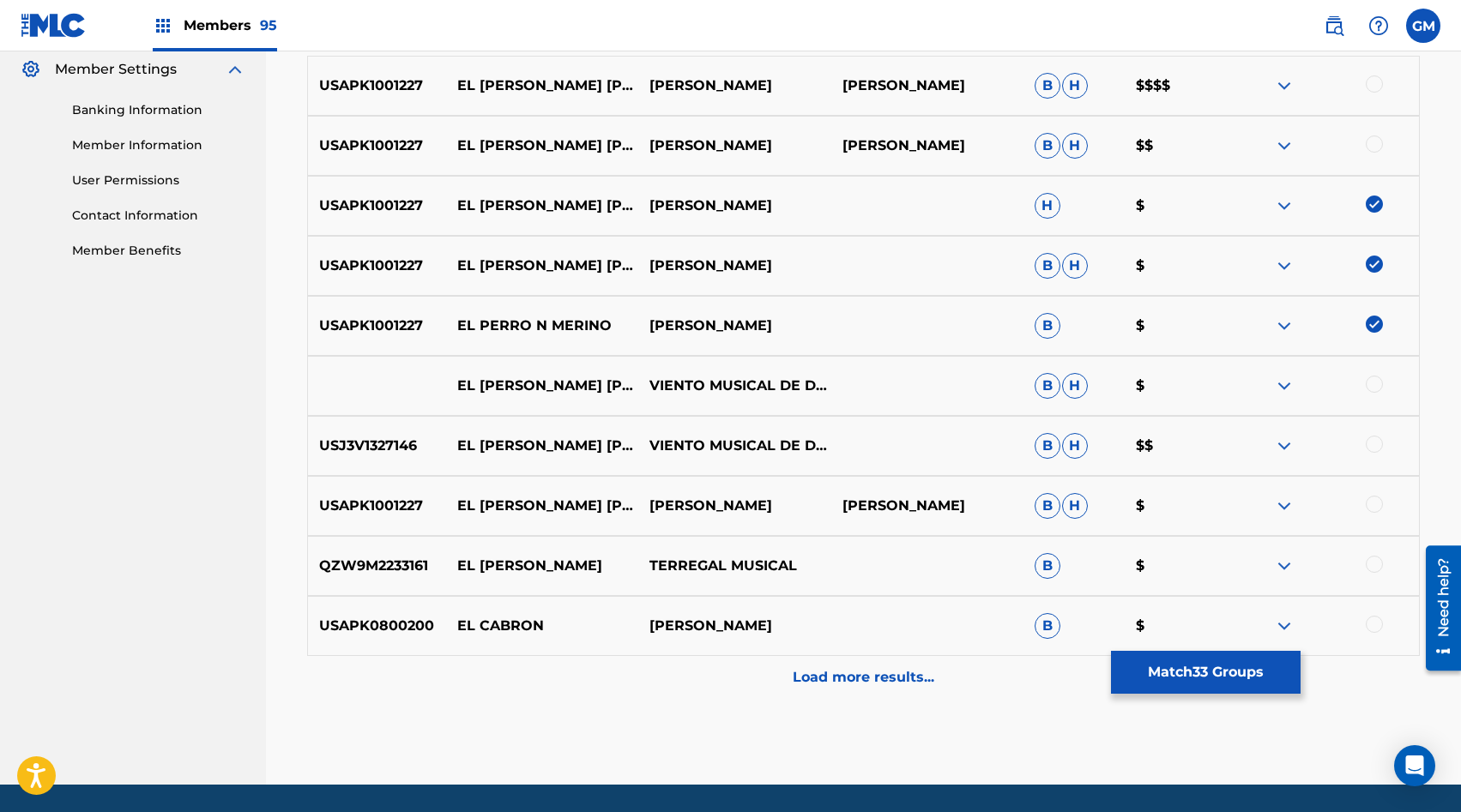 click at bounding box center [1374, 144] 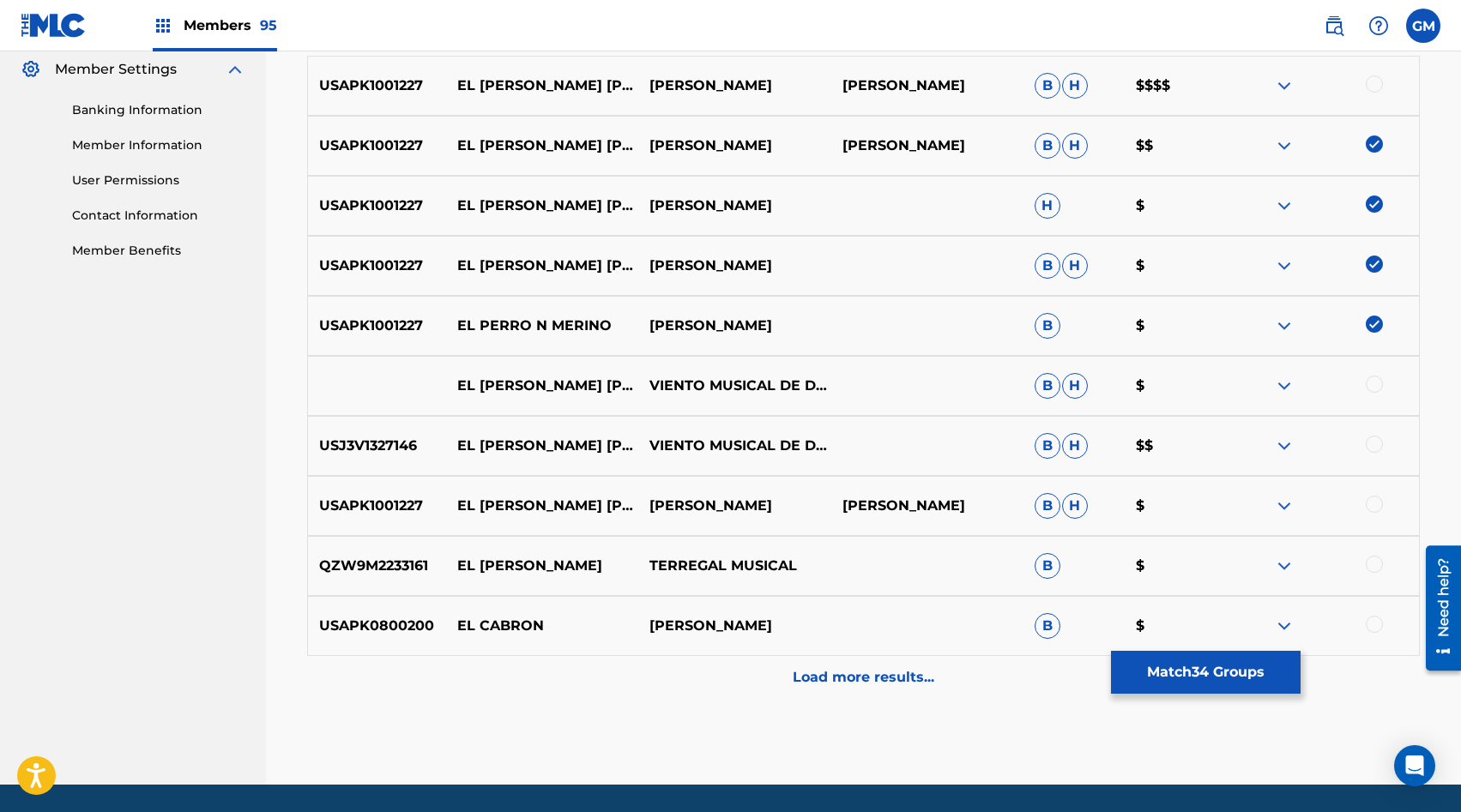 click at bounding box center [1374, 84] 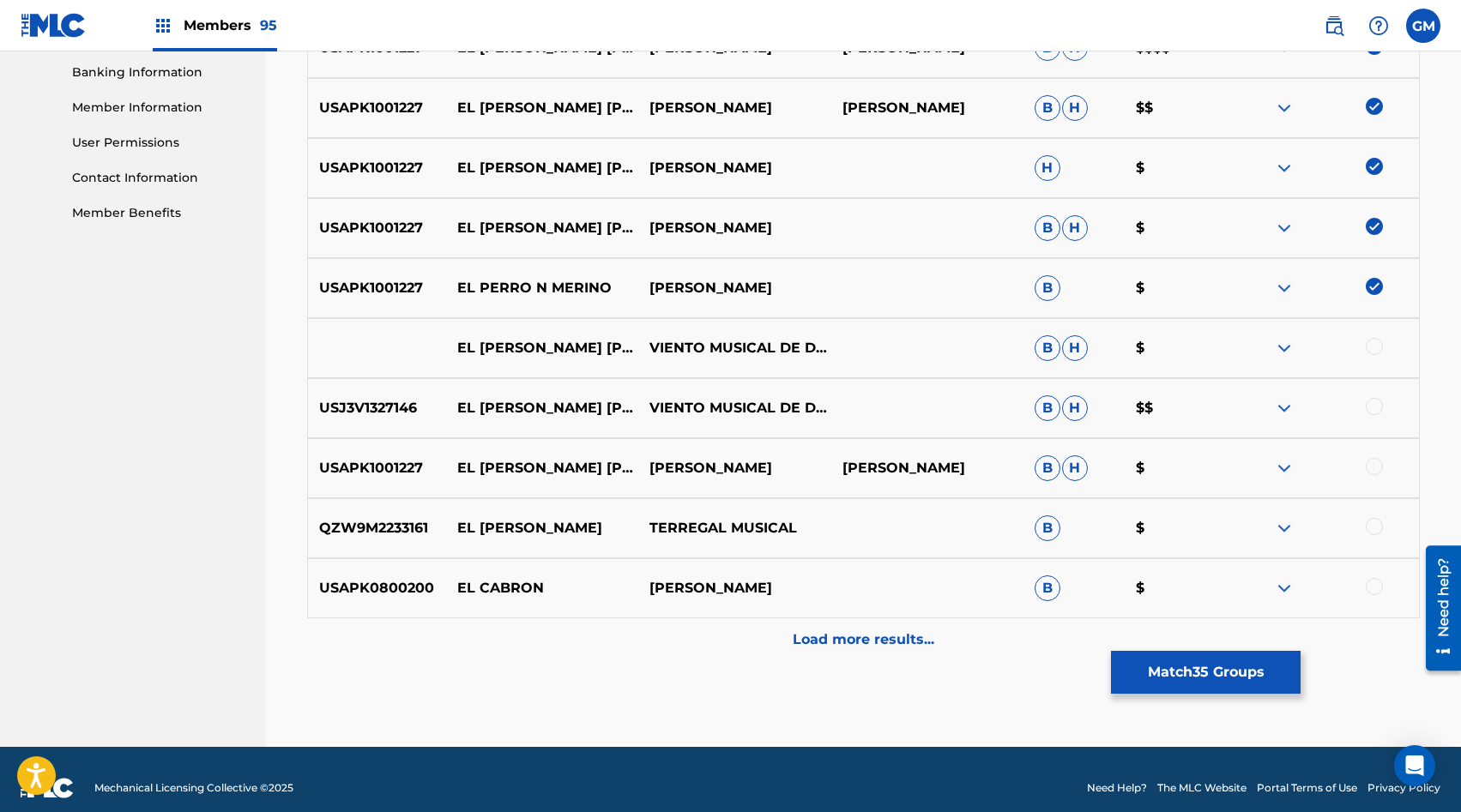 scroll, scrollTop: 741, scrollLeft: 0, axis: vertical 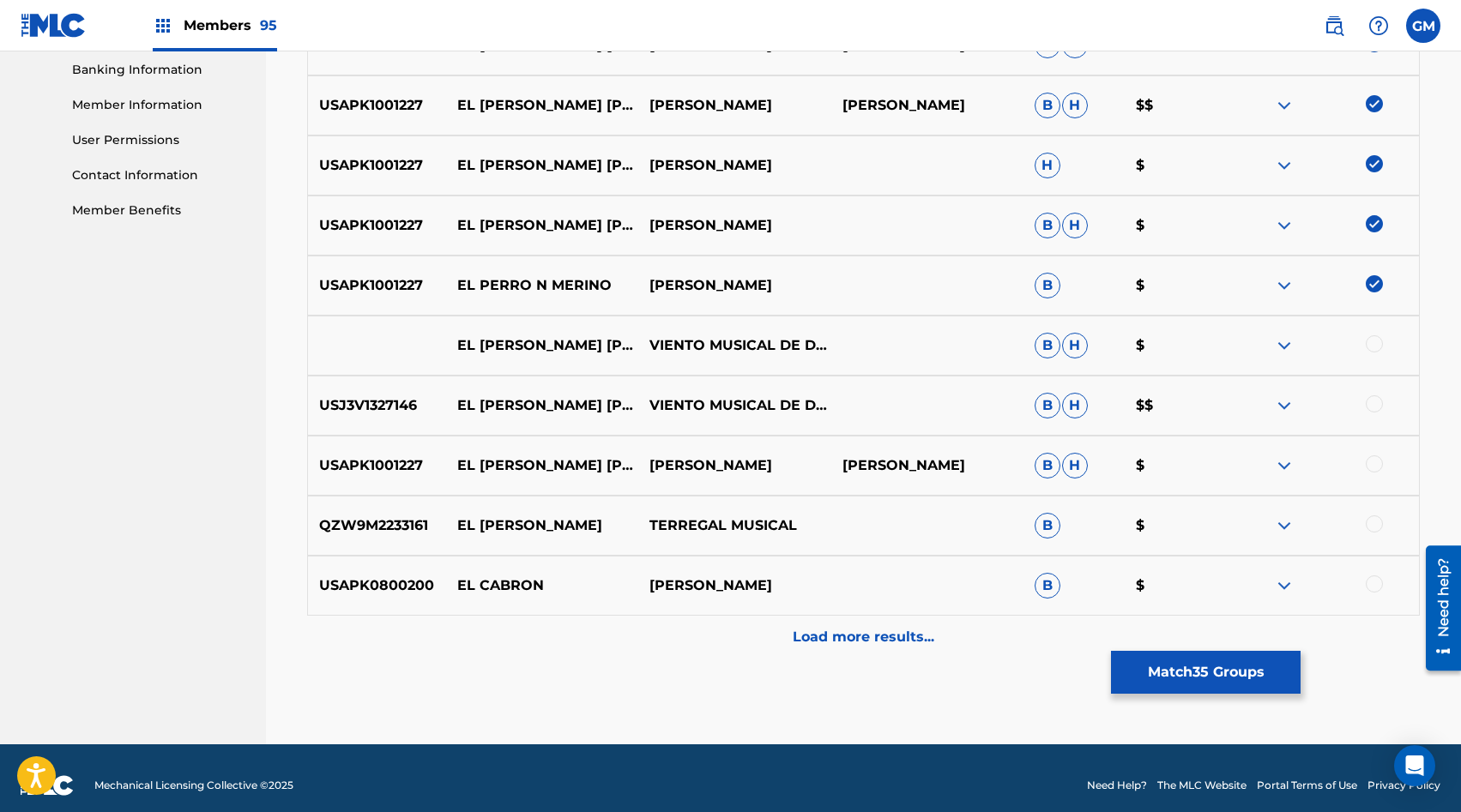 click at bounding box center (1374, 464) 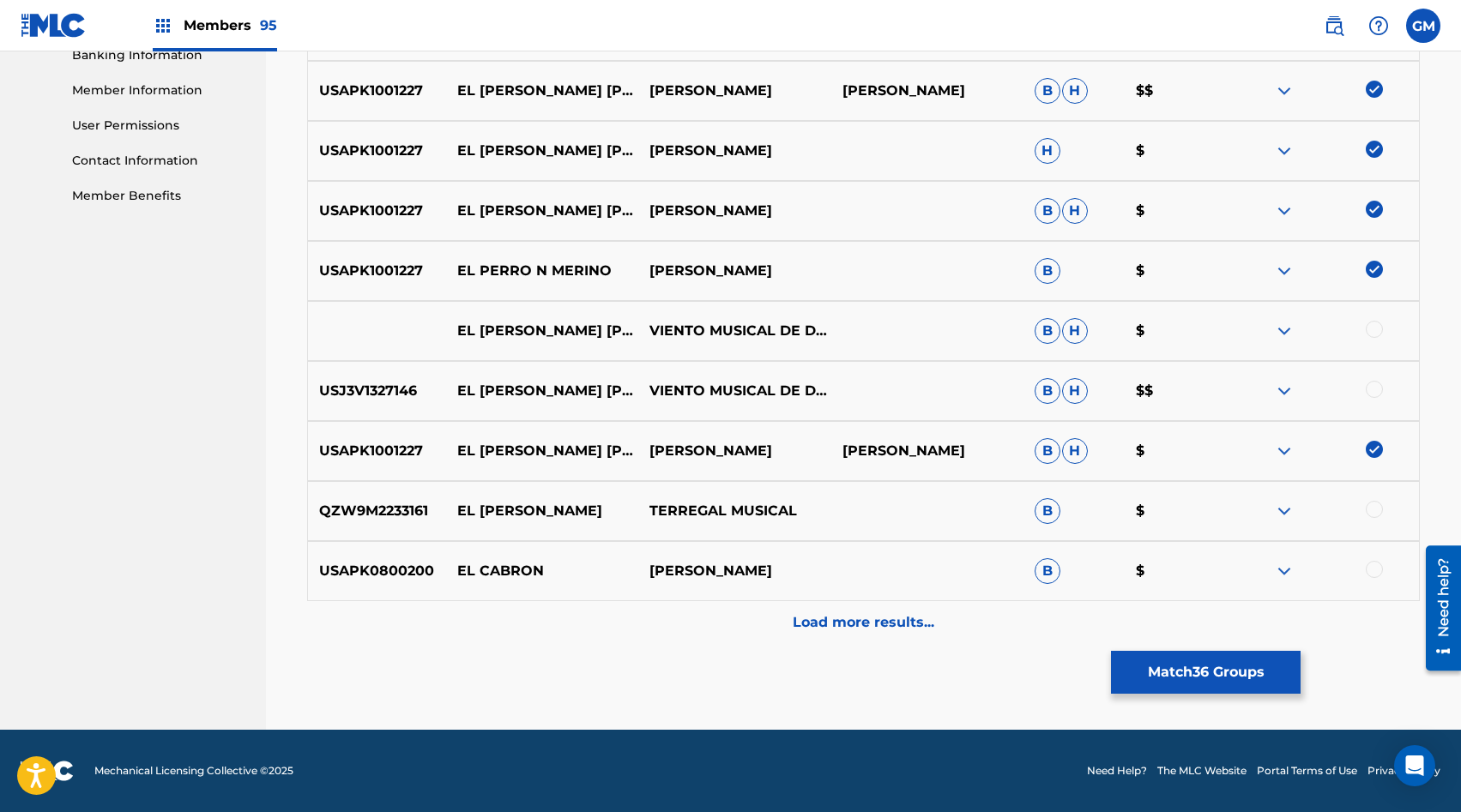 click on "Load more results..." at bounding box center [863, 623] 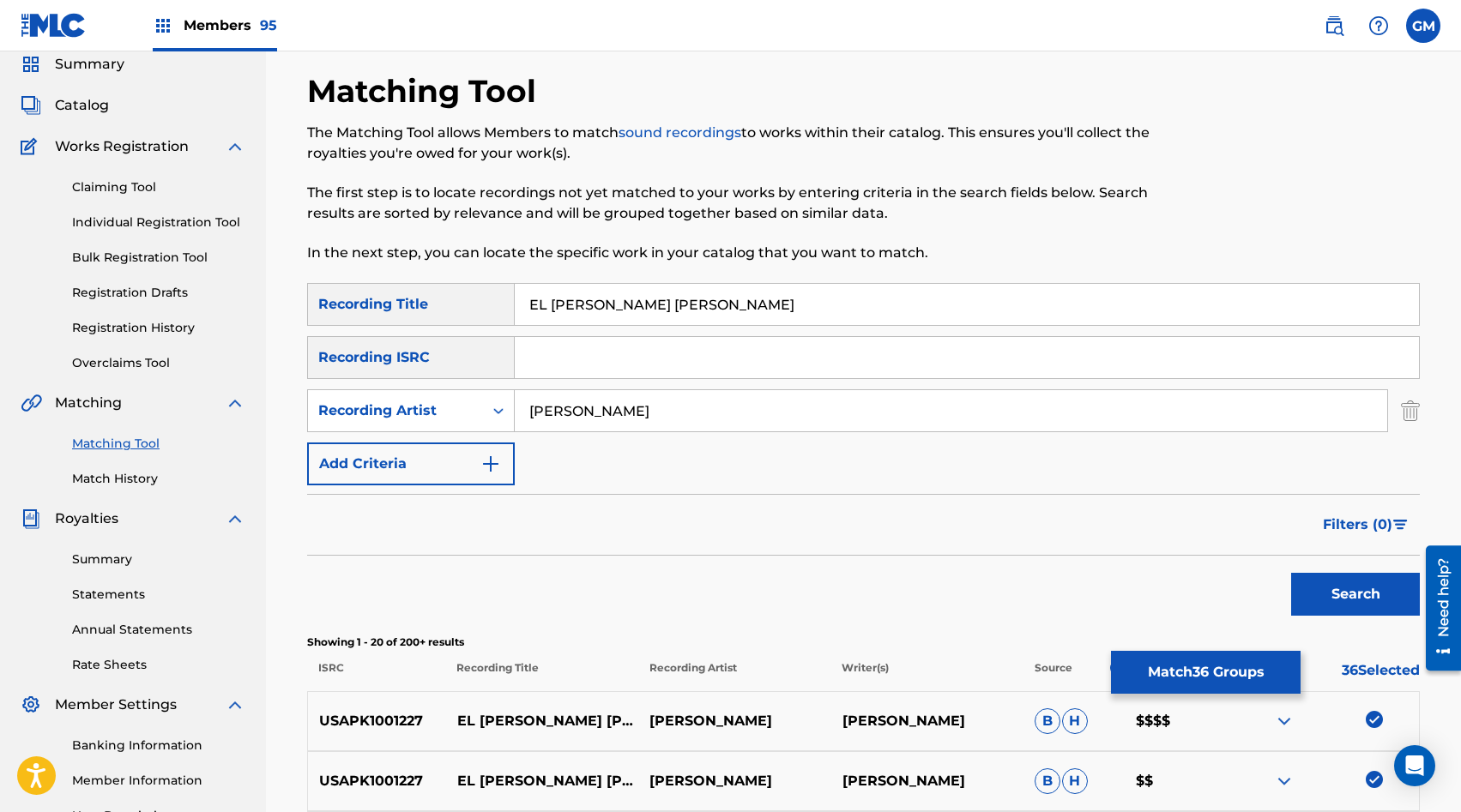 scroll, scrollTop: 0, scrollLeft: 0, axis: both 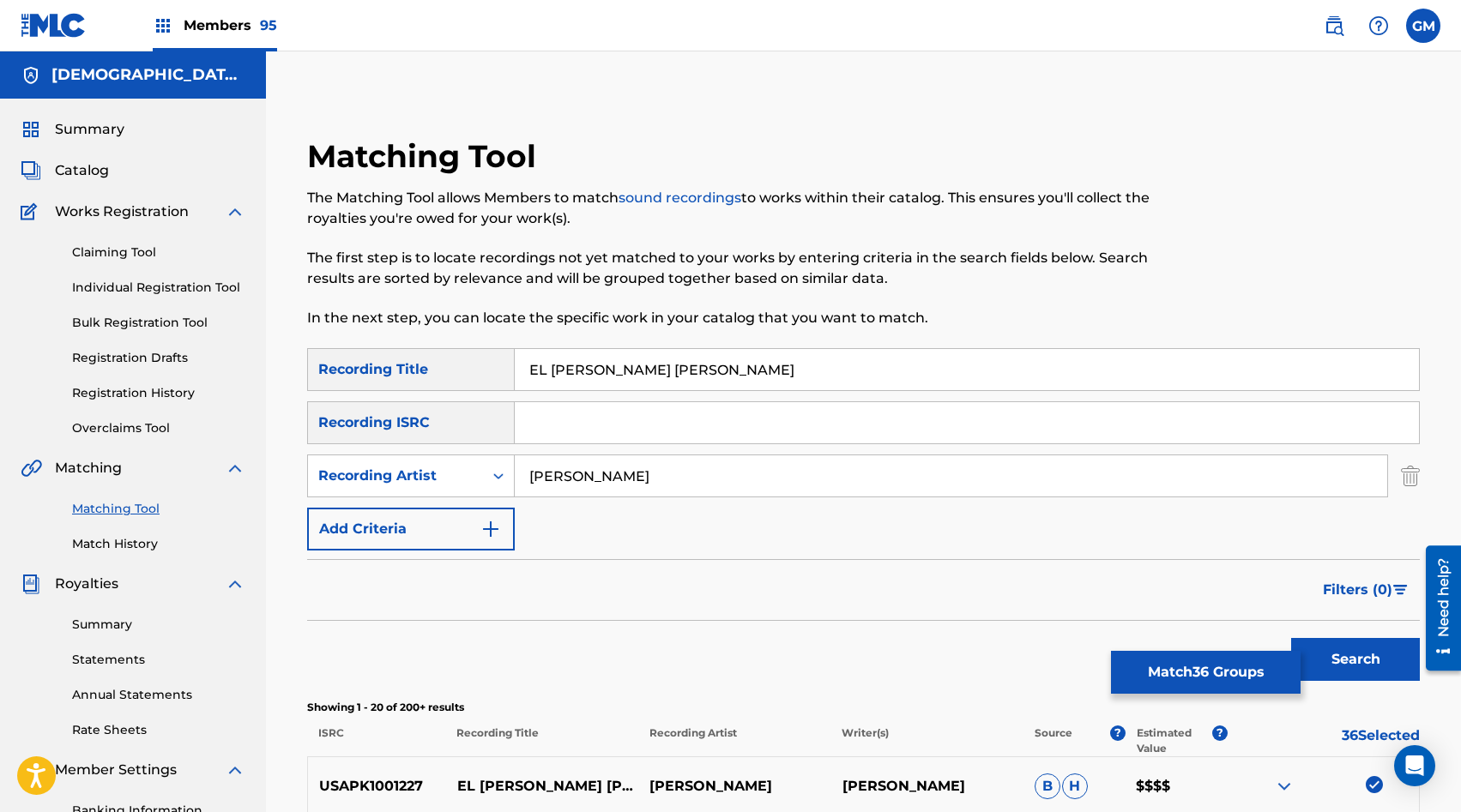 click on "[PERSON_NAME]" at bounding box center [951, 476] 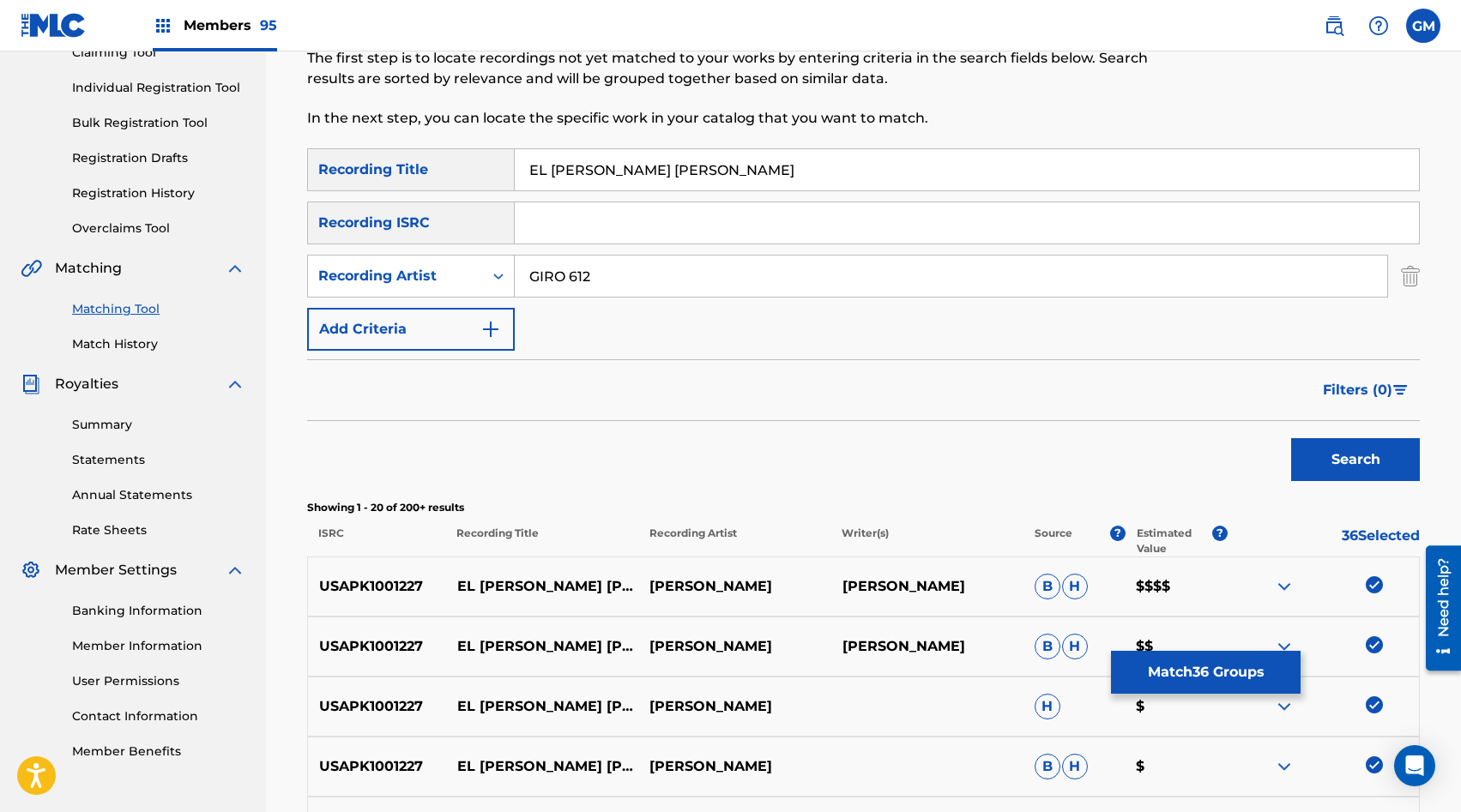 scroll, scrollTop: 203, scrollLeft: 0, axis: vertical 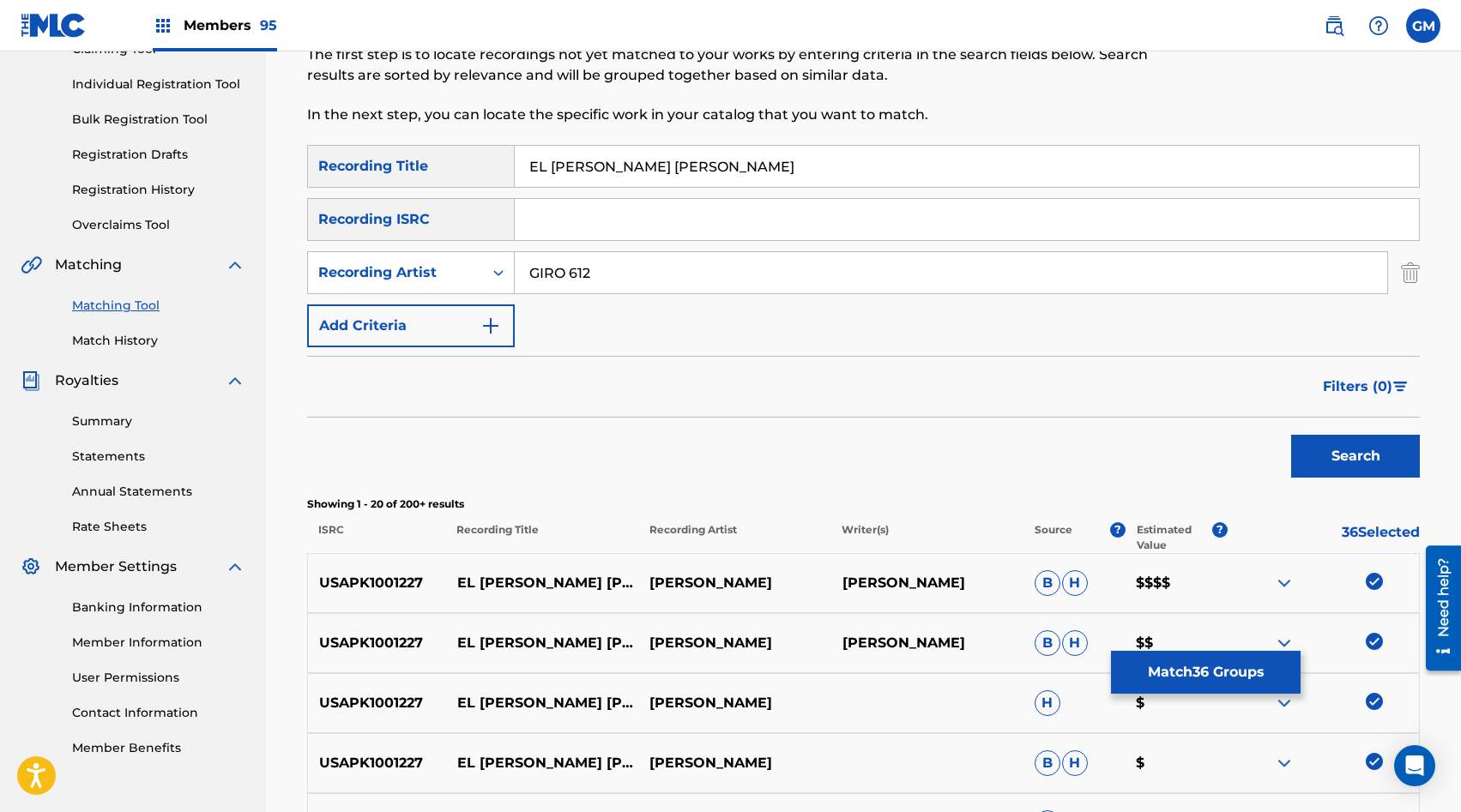 click on "Search" at bounding box center [1355, 456] 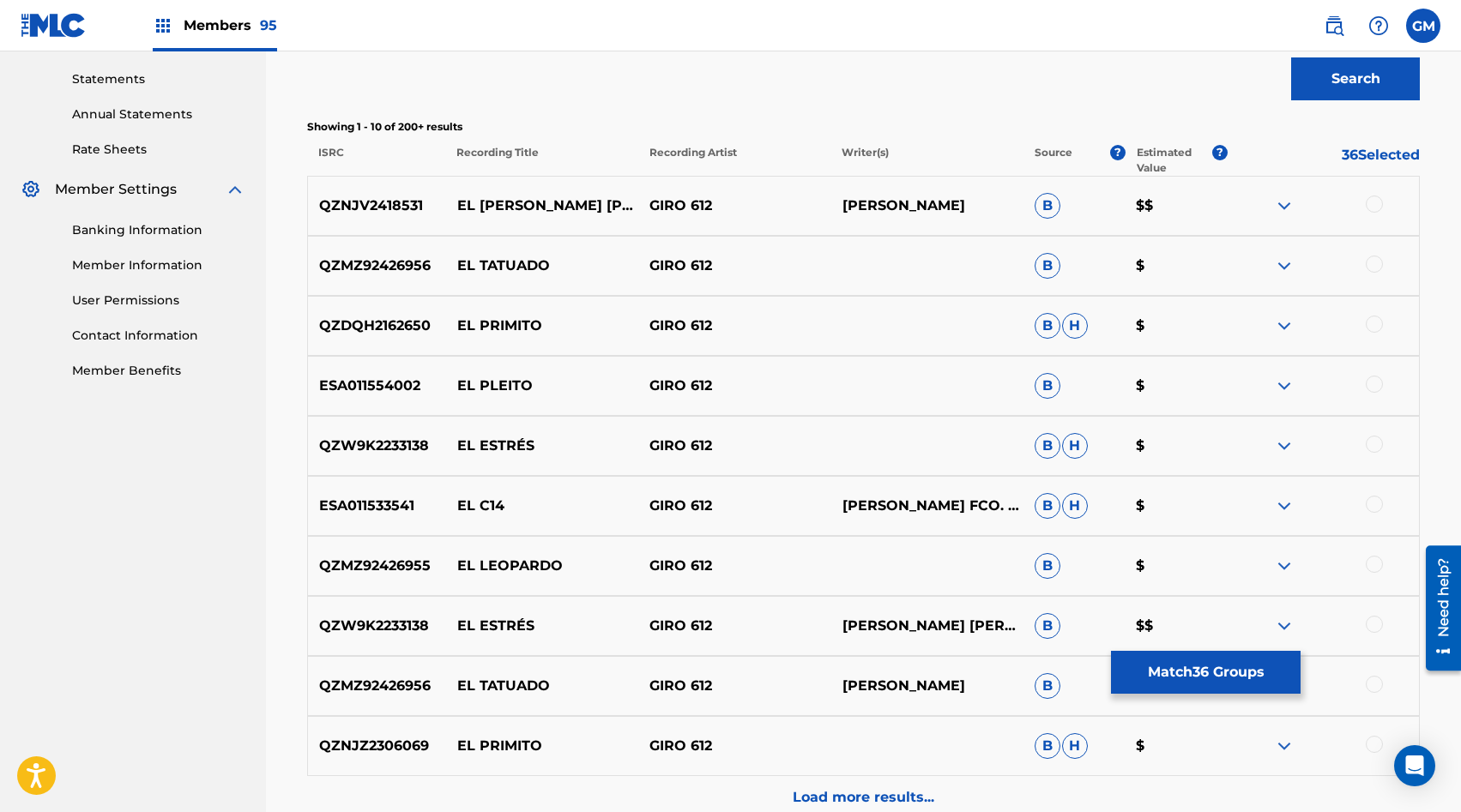 scroll, scrollTop: 586, scrollLeft: 0, axis: vertical 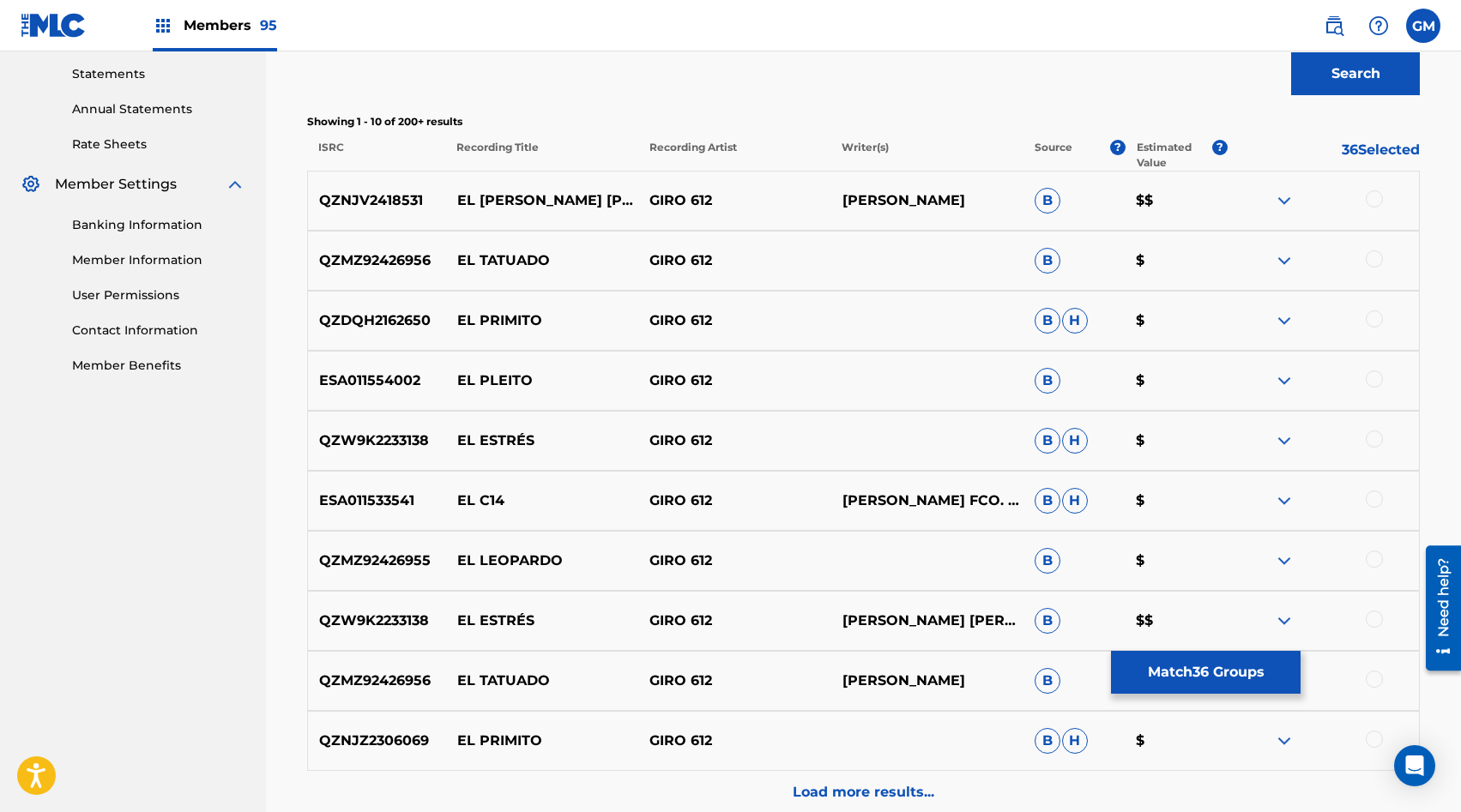 click at bounding box center (1374, 199) 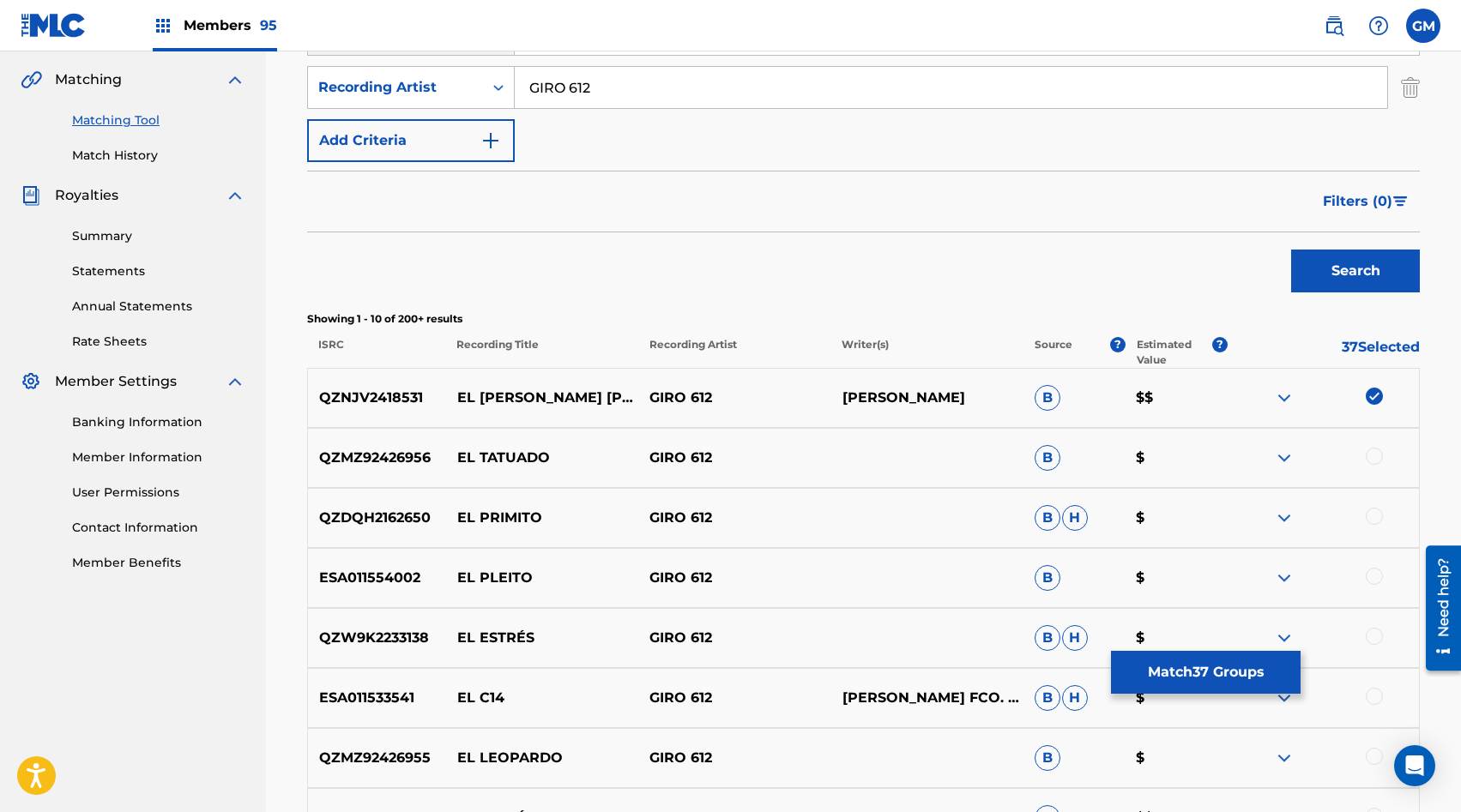 scroll, scrollTop: 228, scrollLeft: 0, axis: vertical 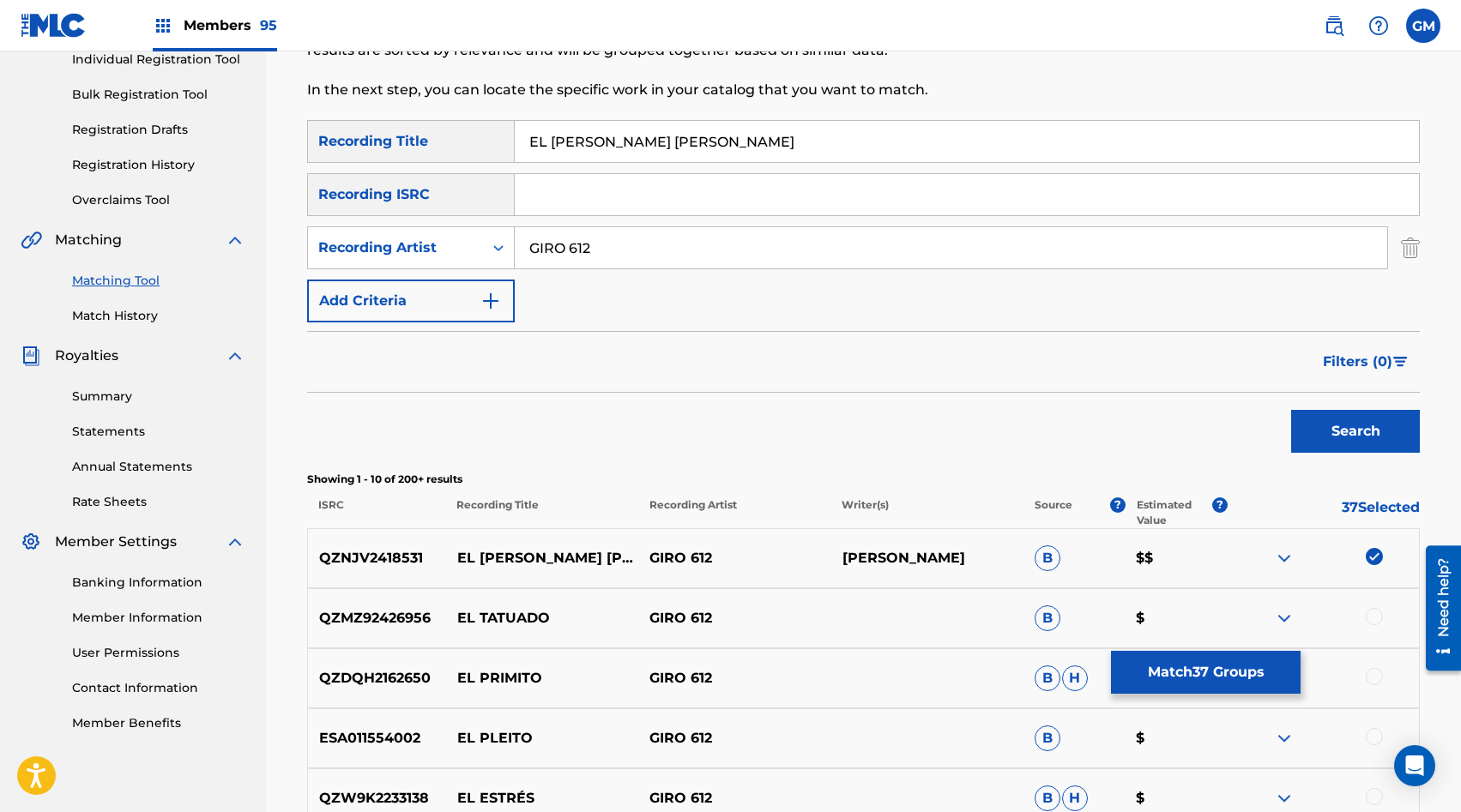 click on "GIRO 612" at bounding box center (951, 248) 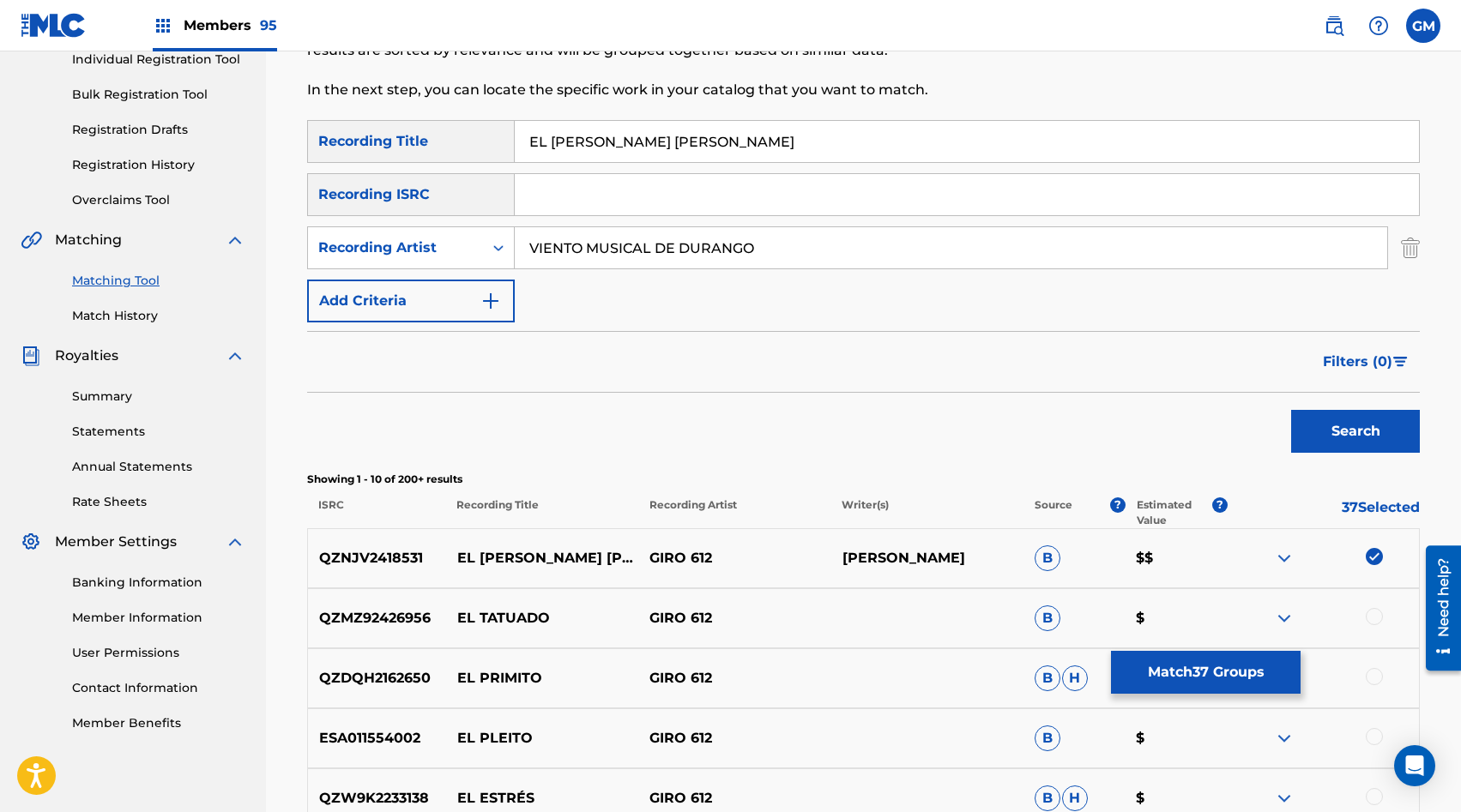 click on "Search" at bounding box center [1355, 431] 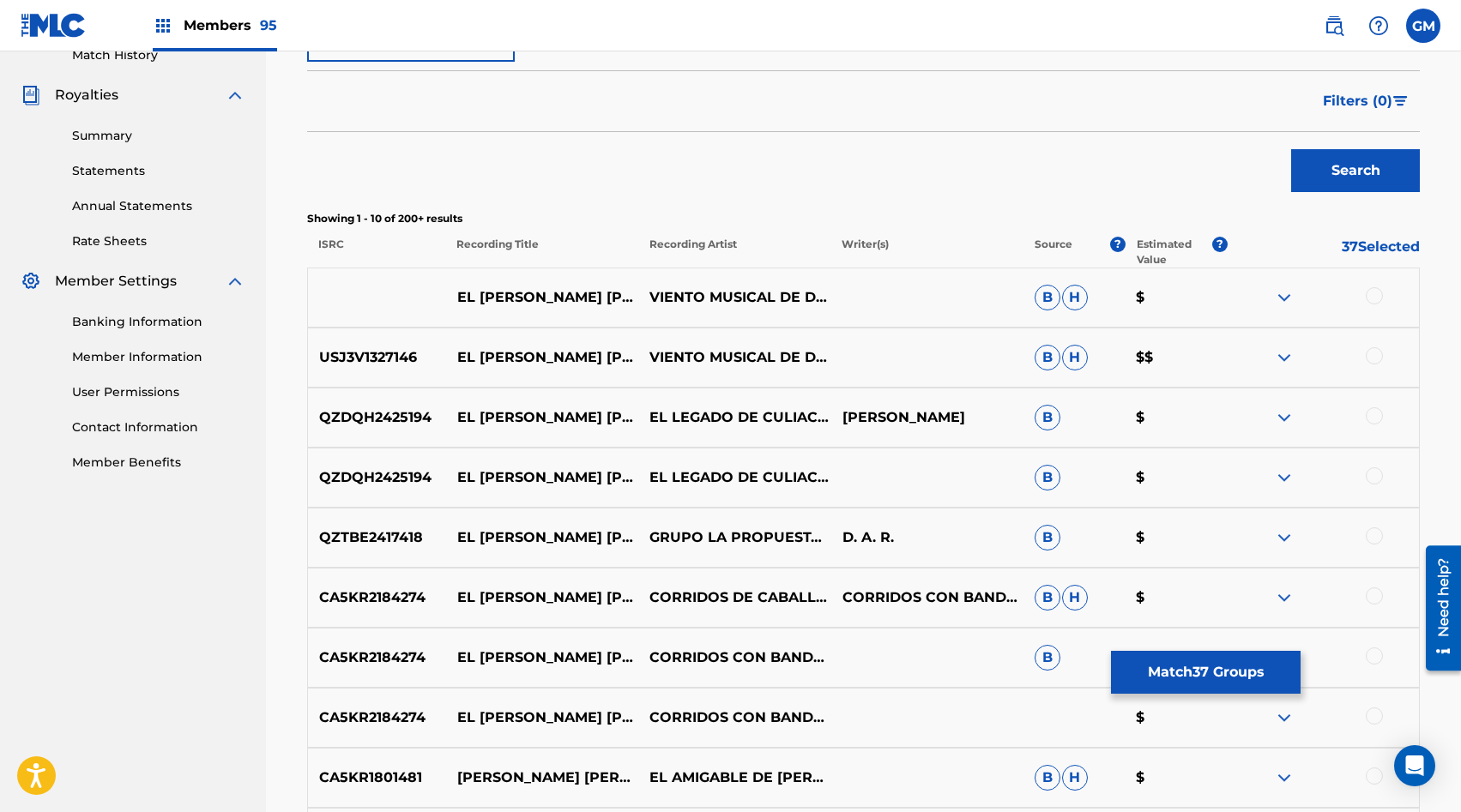 scroll, scrollTop: 490, scrollLeft: 0, axis: vertical 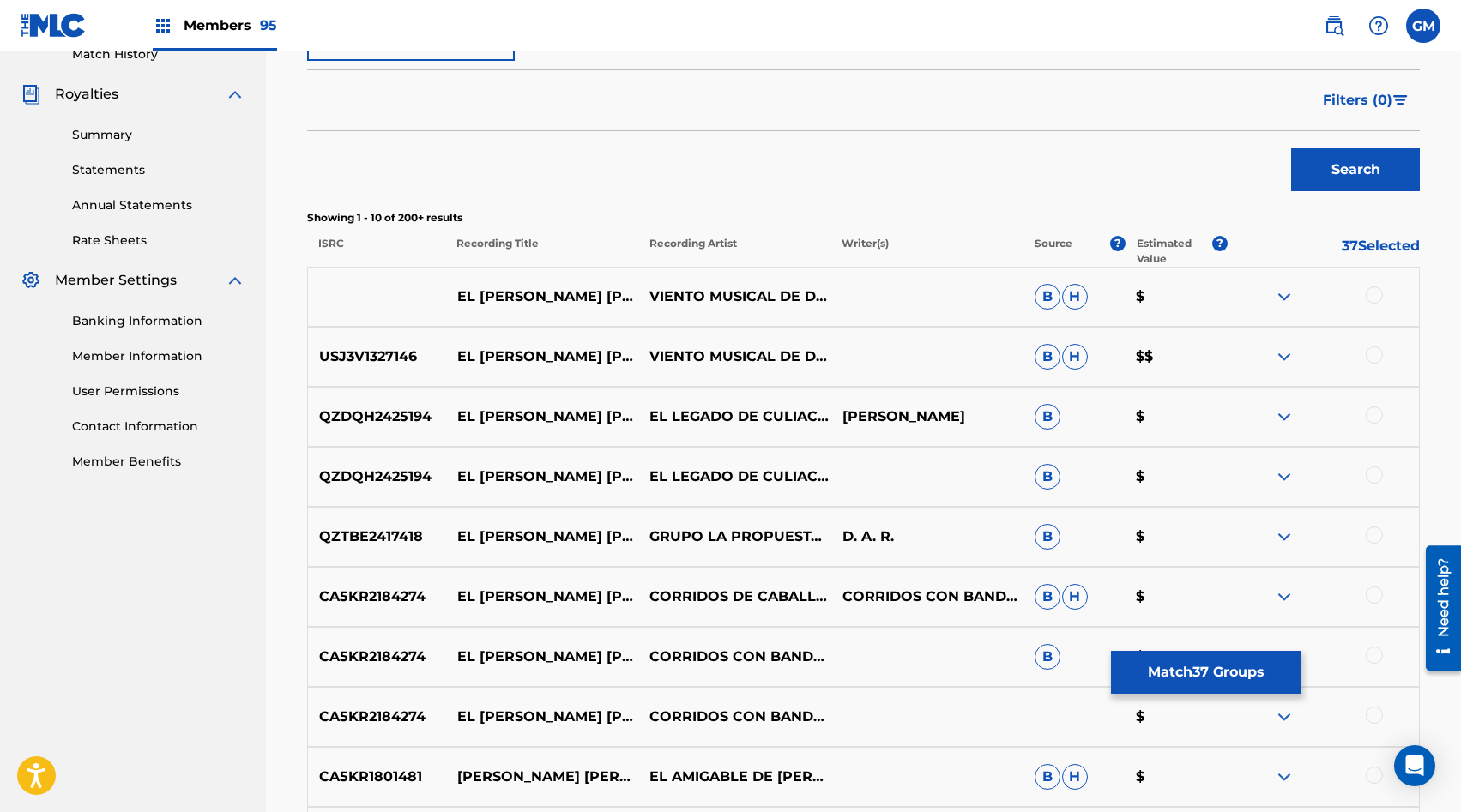 click at bounding box center (1374, 355) 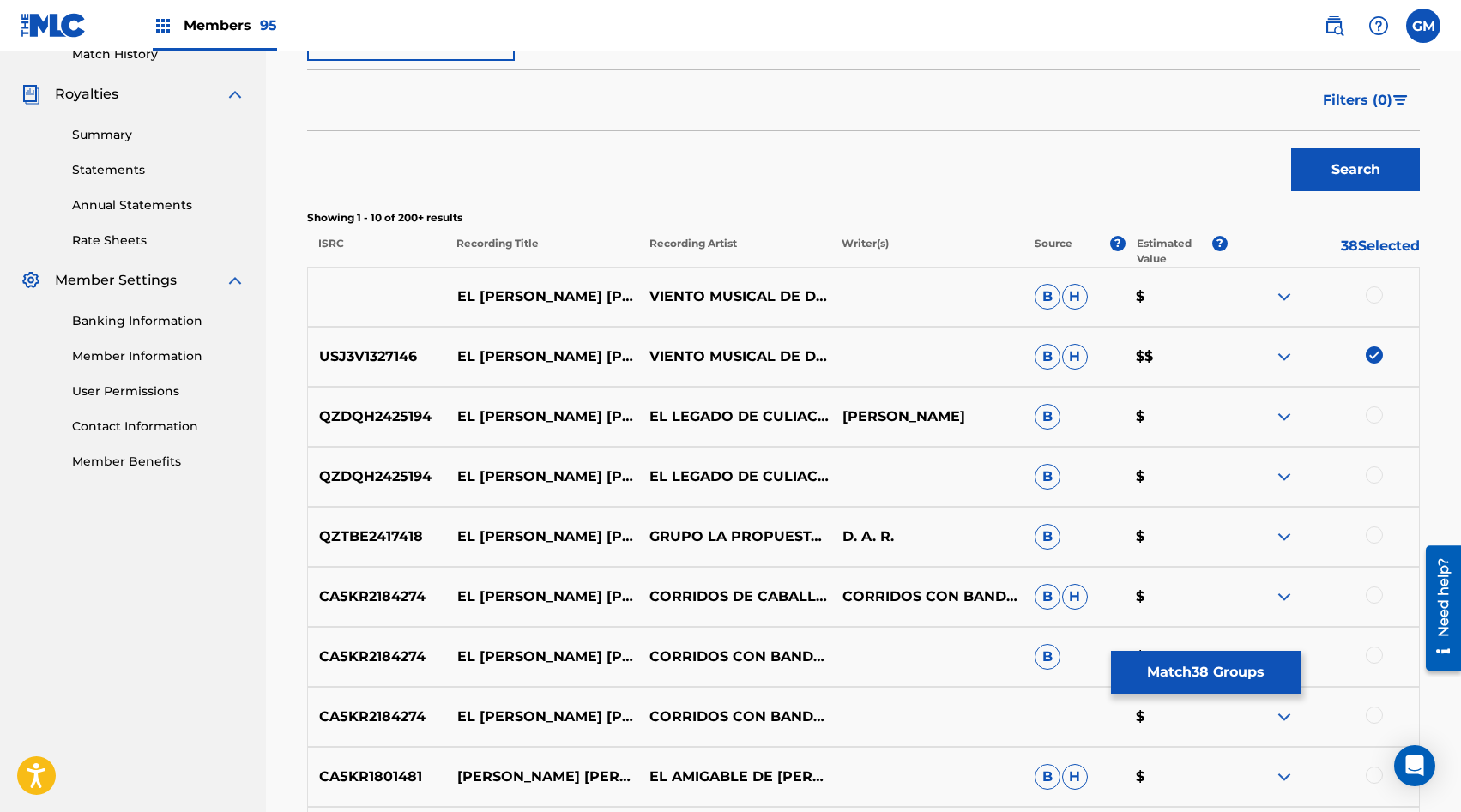 click at bounding box center [1374, 295] 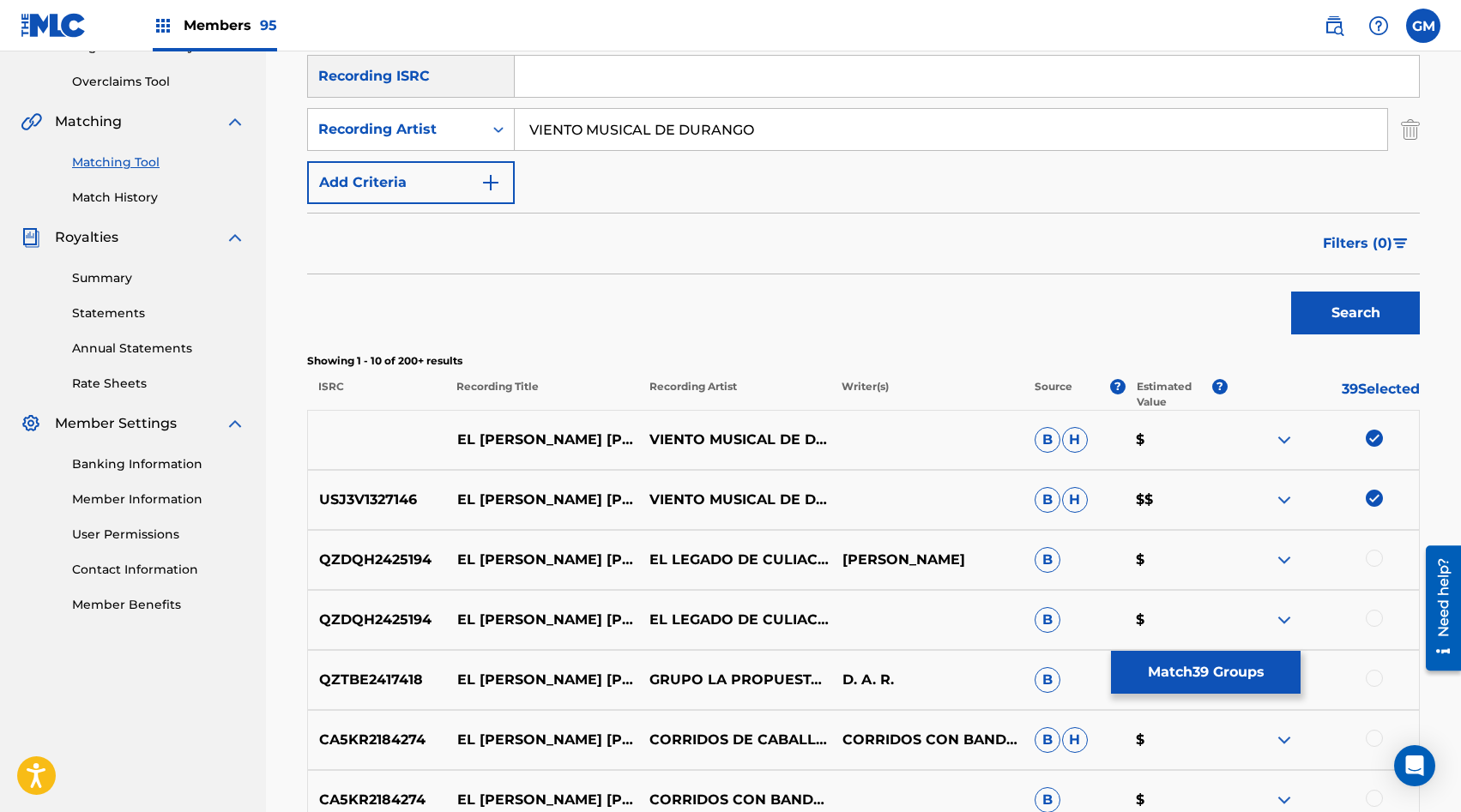 scroll, scrollTop: 283, scrollLeft: 0, axis: vertical 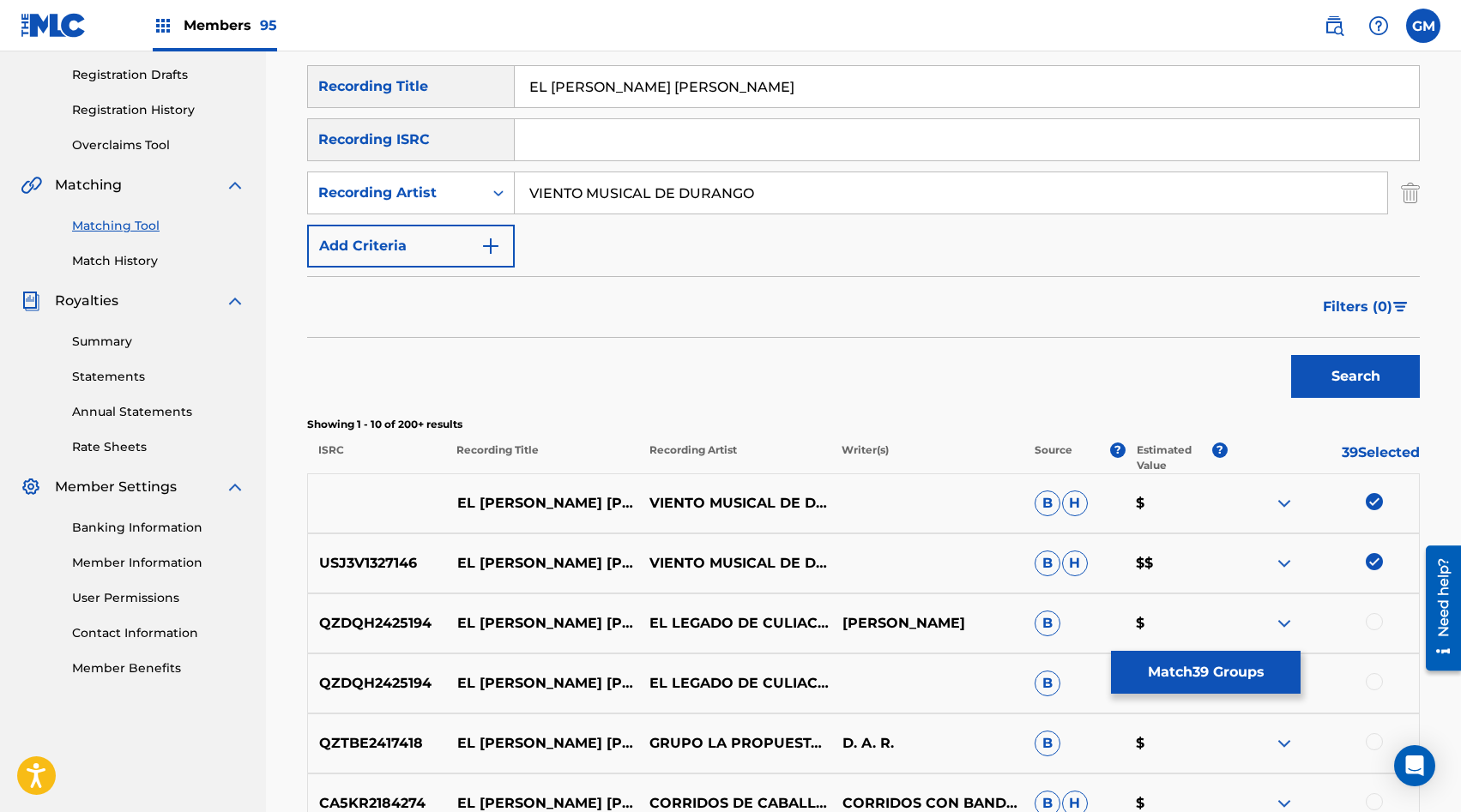 click on "VIENTO MUSICAL DE DURANGO" at bounding box center (951, 193) 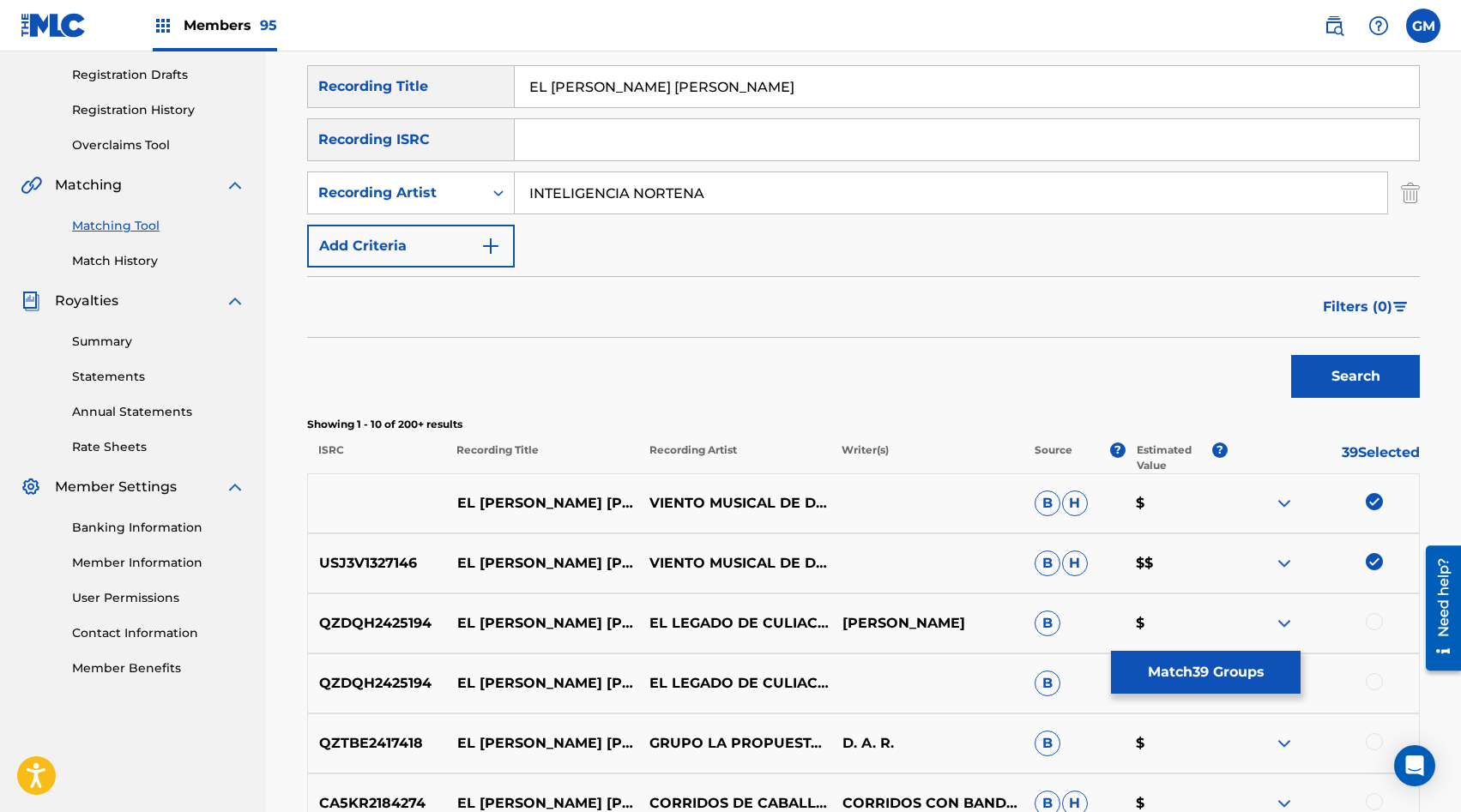 click on "Search" at bounding box center (1355, 376) 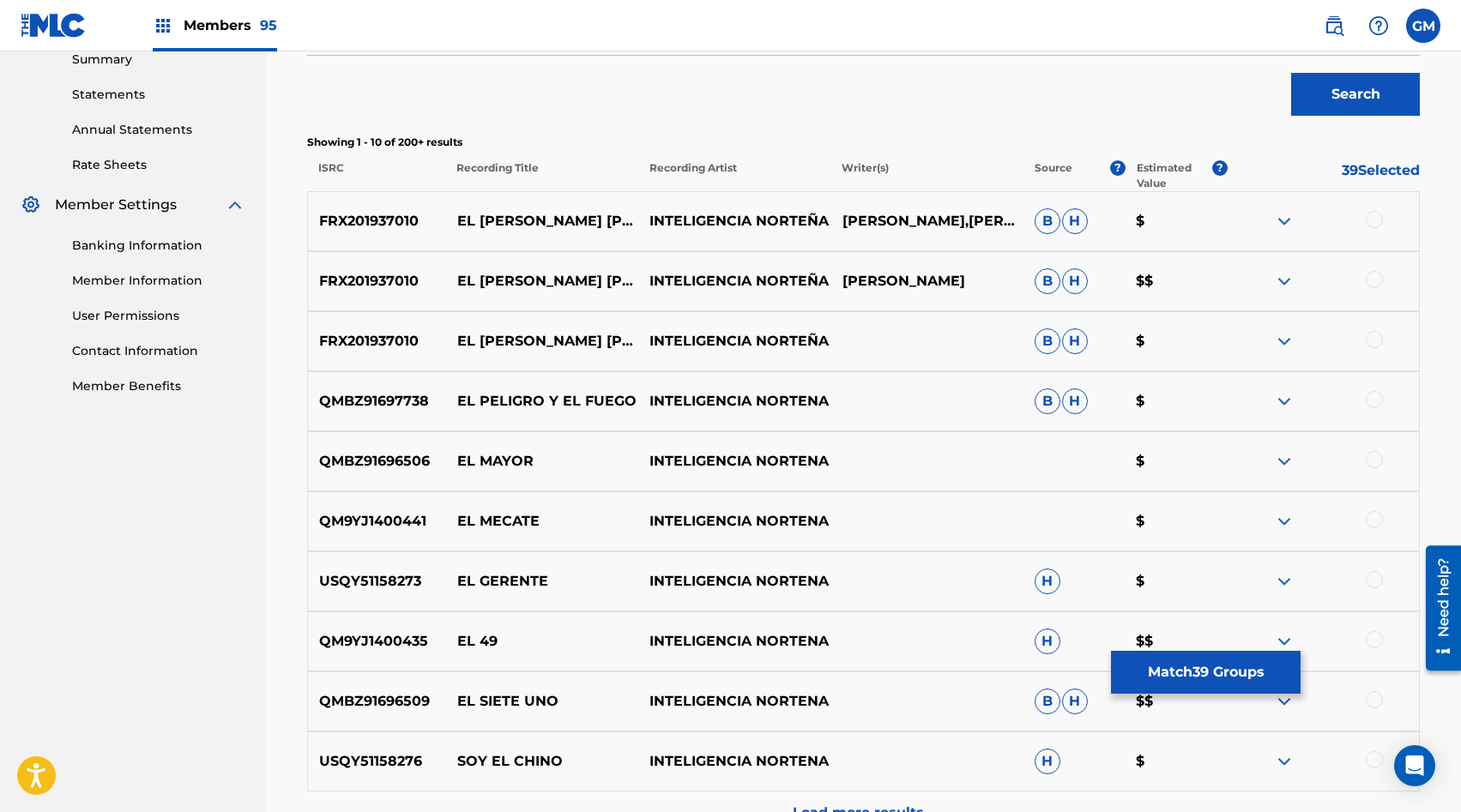 scroll, scrollTop: 569, scrollLeft: 0, axis: vertical 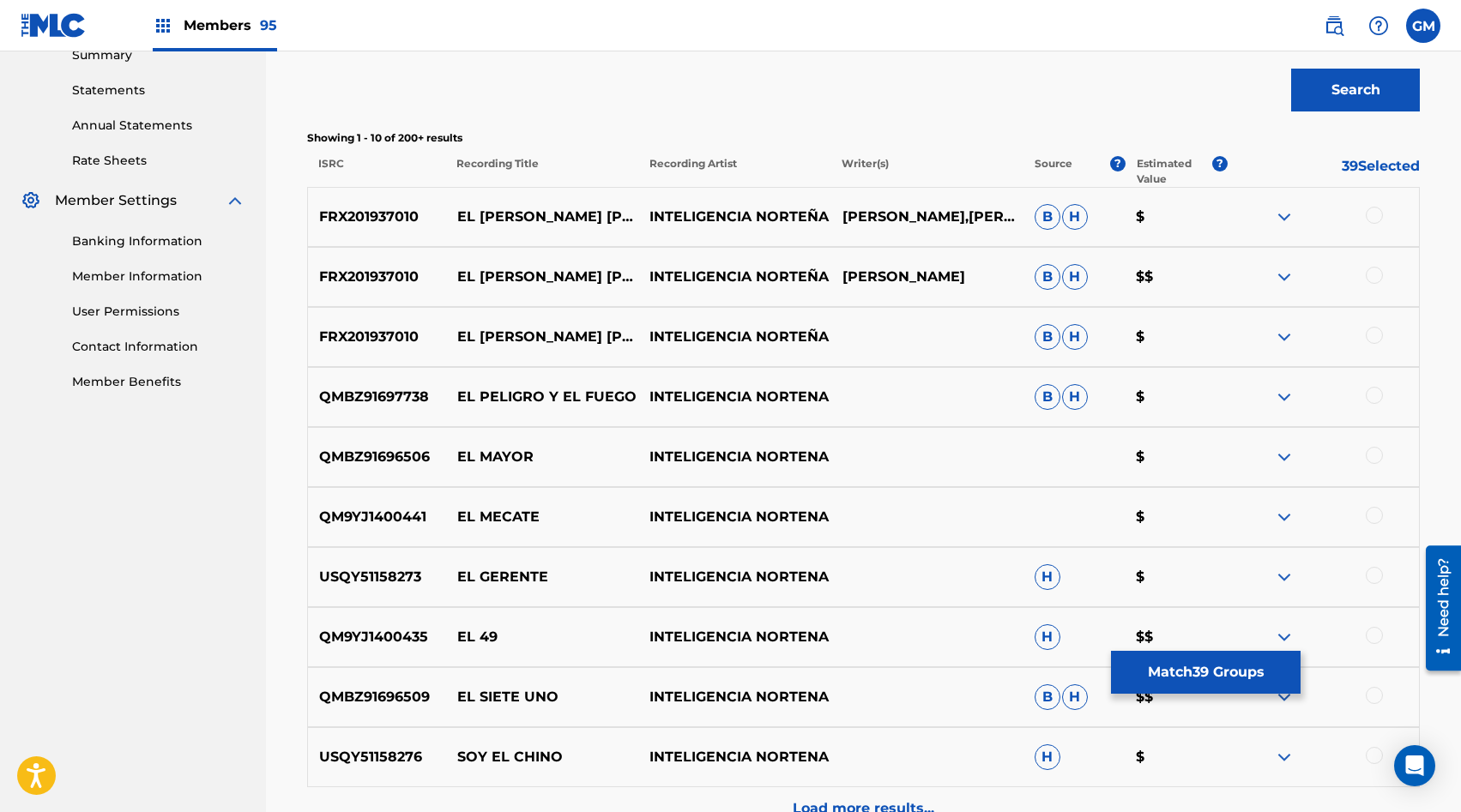 click at bounding box center (1374, 335) 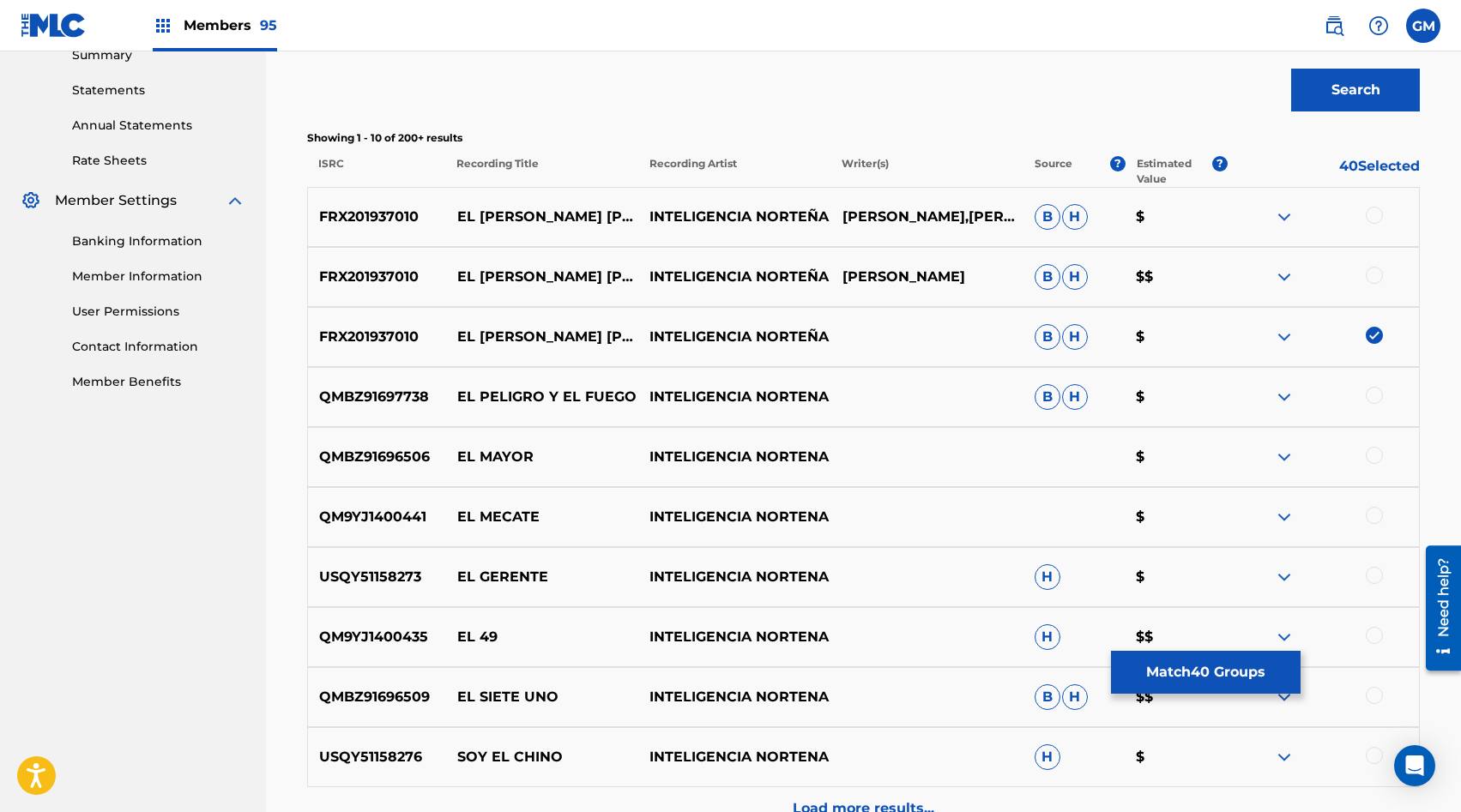 click at bounding box center (1374, 275) 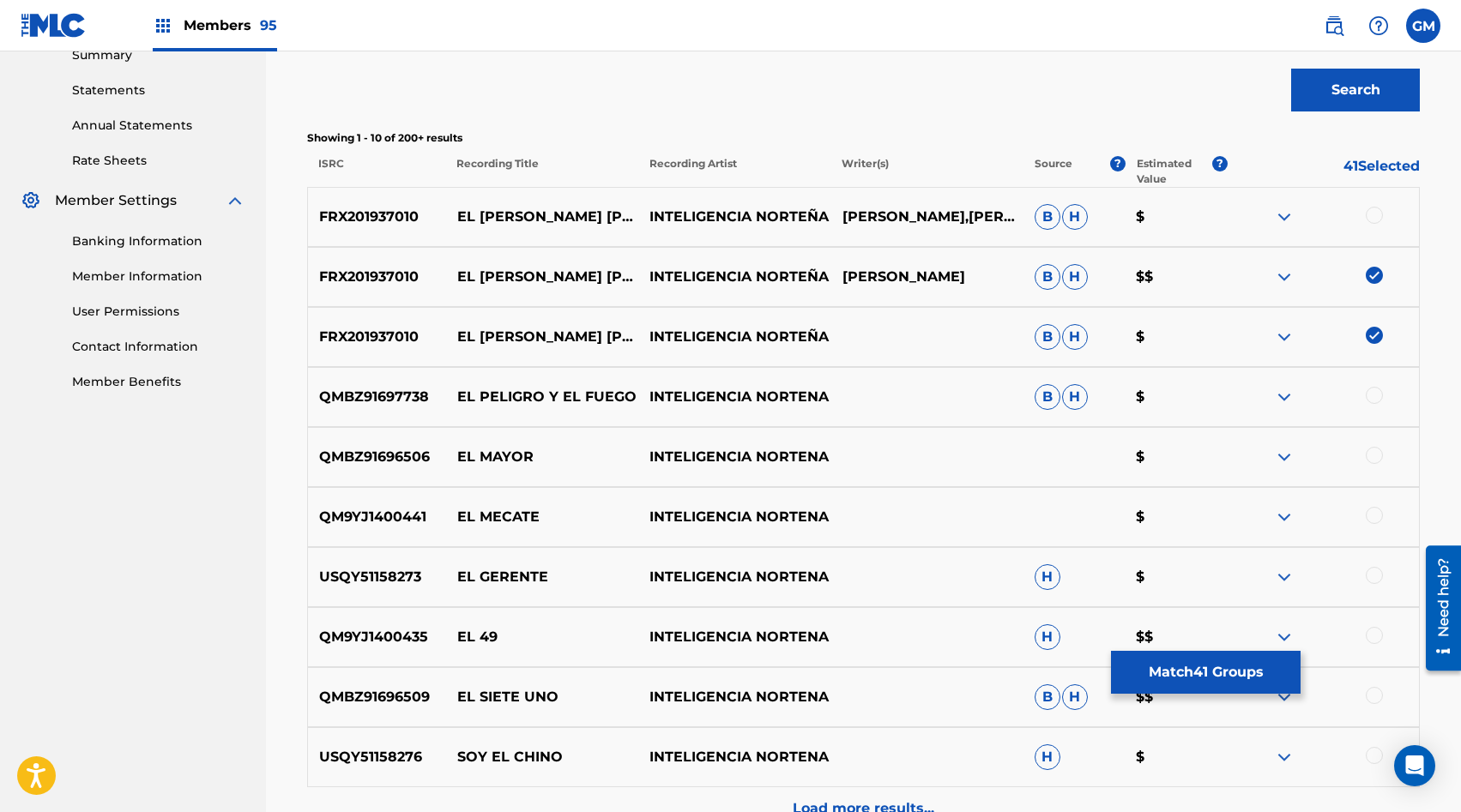click at bounding box center [1374, 215] 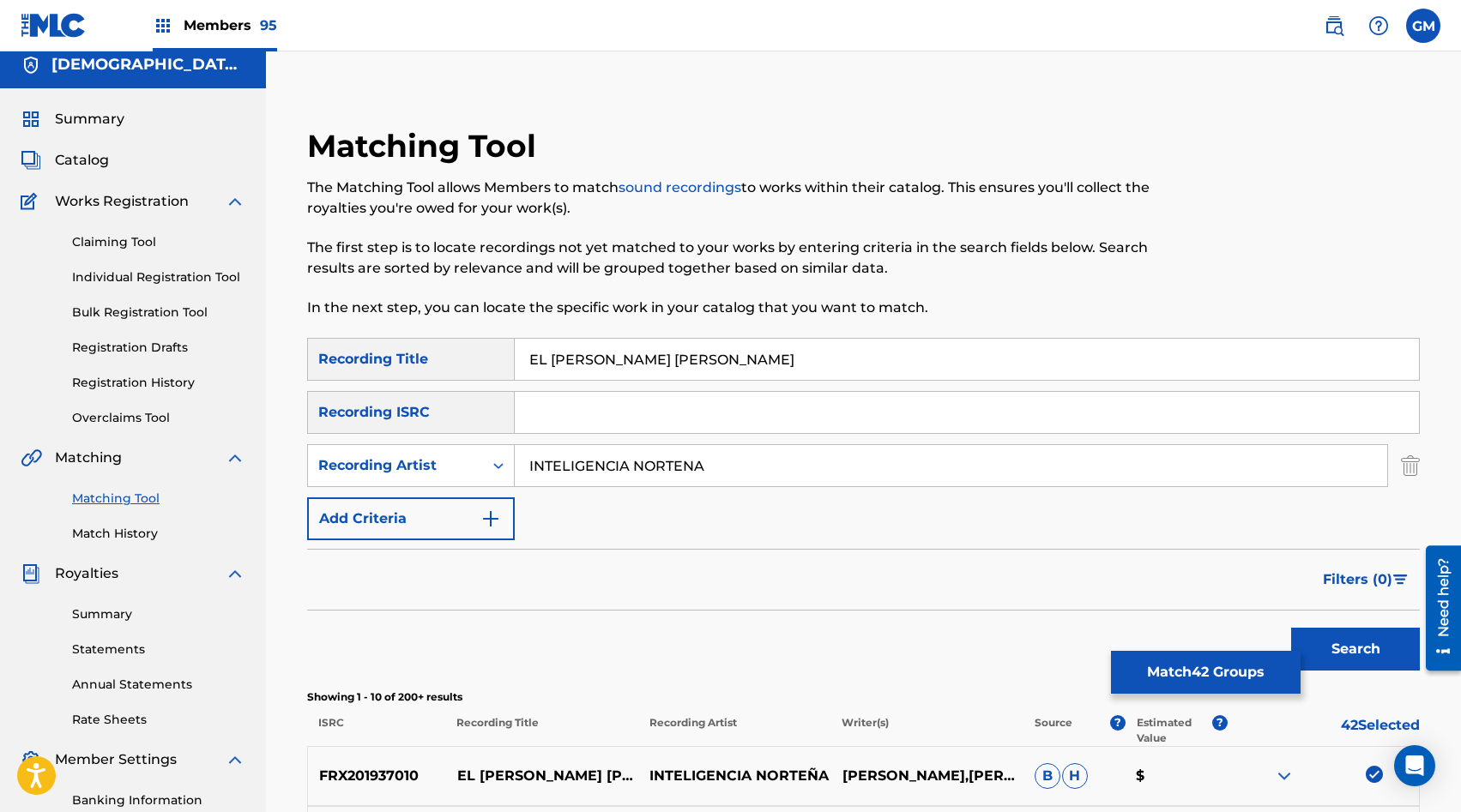 scroll, scrollTop: 0, scrollLeft: 0, axis: both 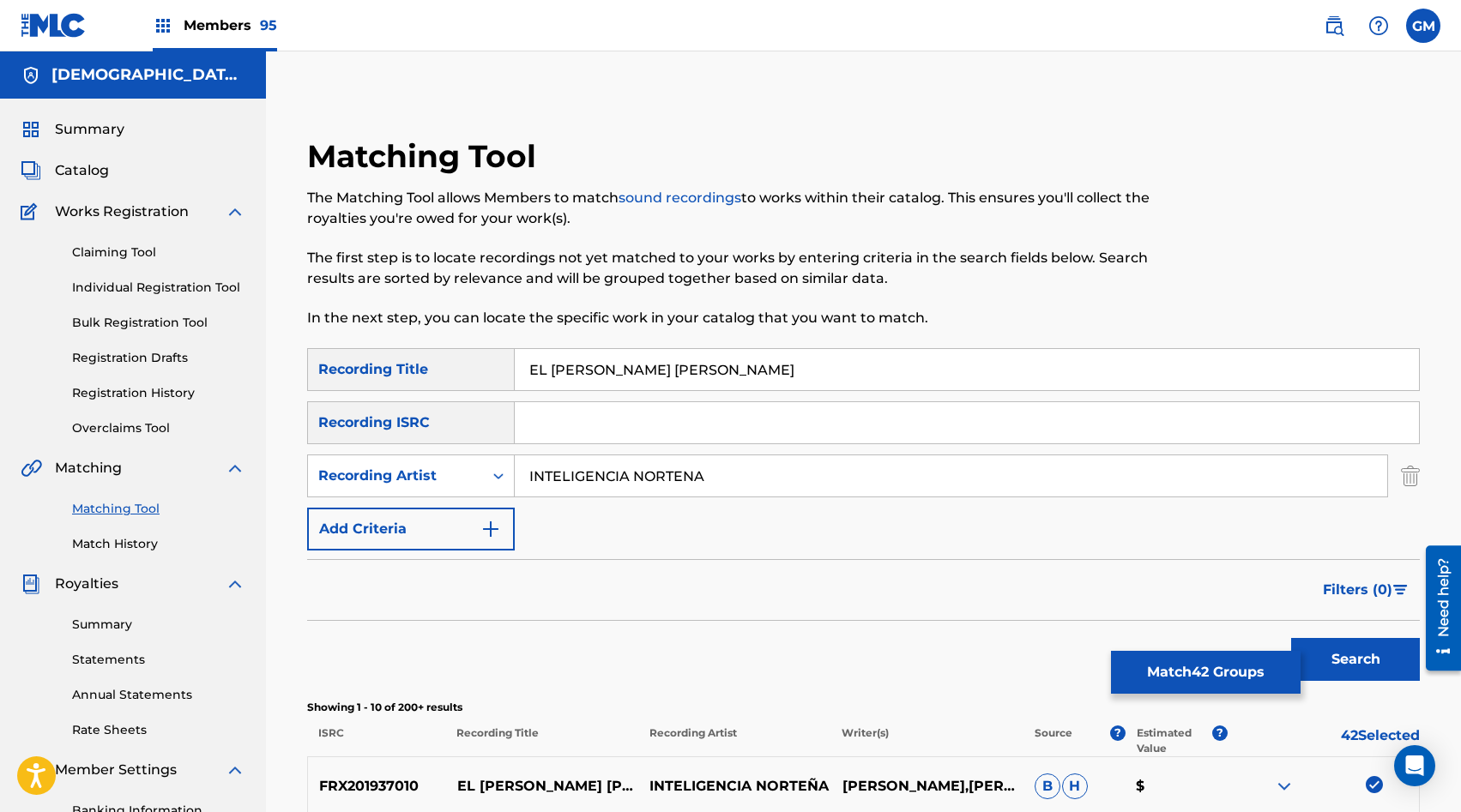 click on "INTELIGENCIA NORTENA" at bounding box center [951, 476] 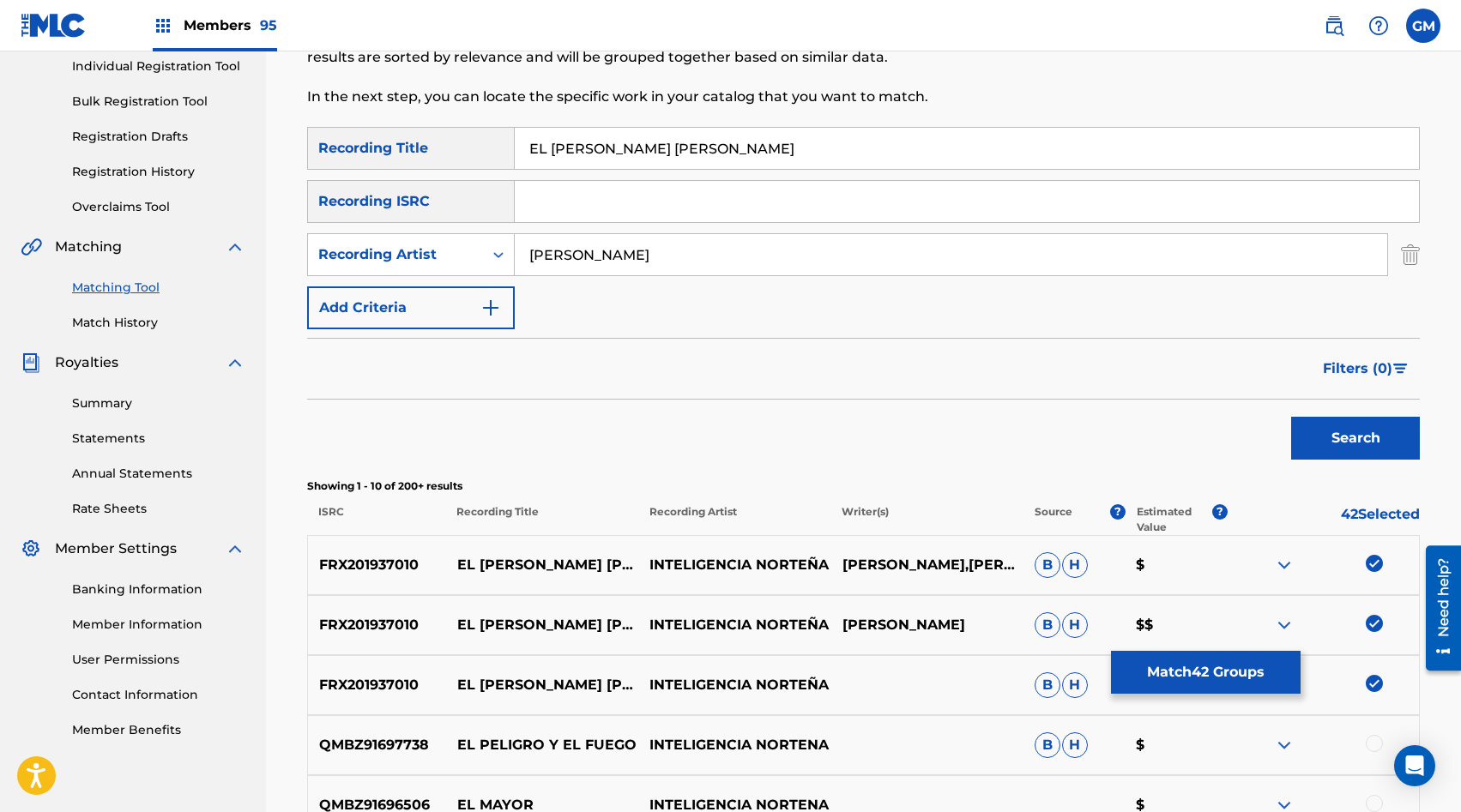 scroll, scrollTop: 238, scrollLeft: 0, axis: vertical 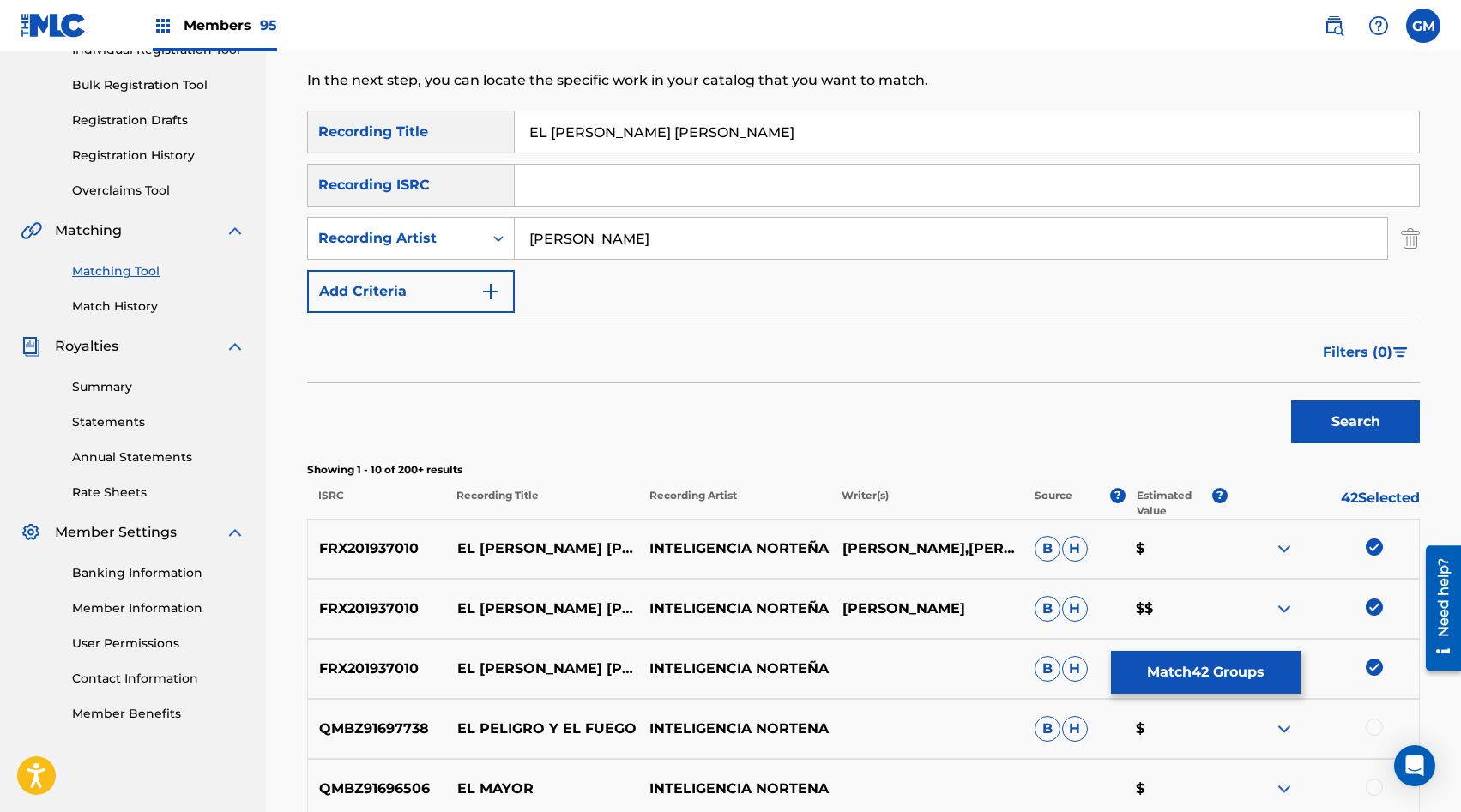 click on "Search" at bounding box center (1355, 422) 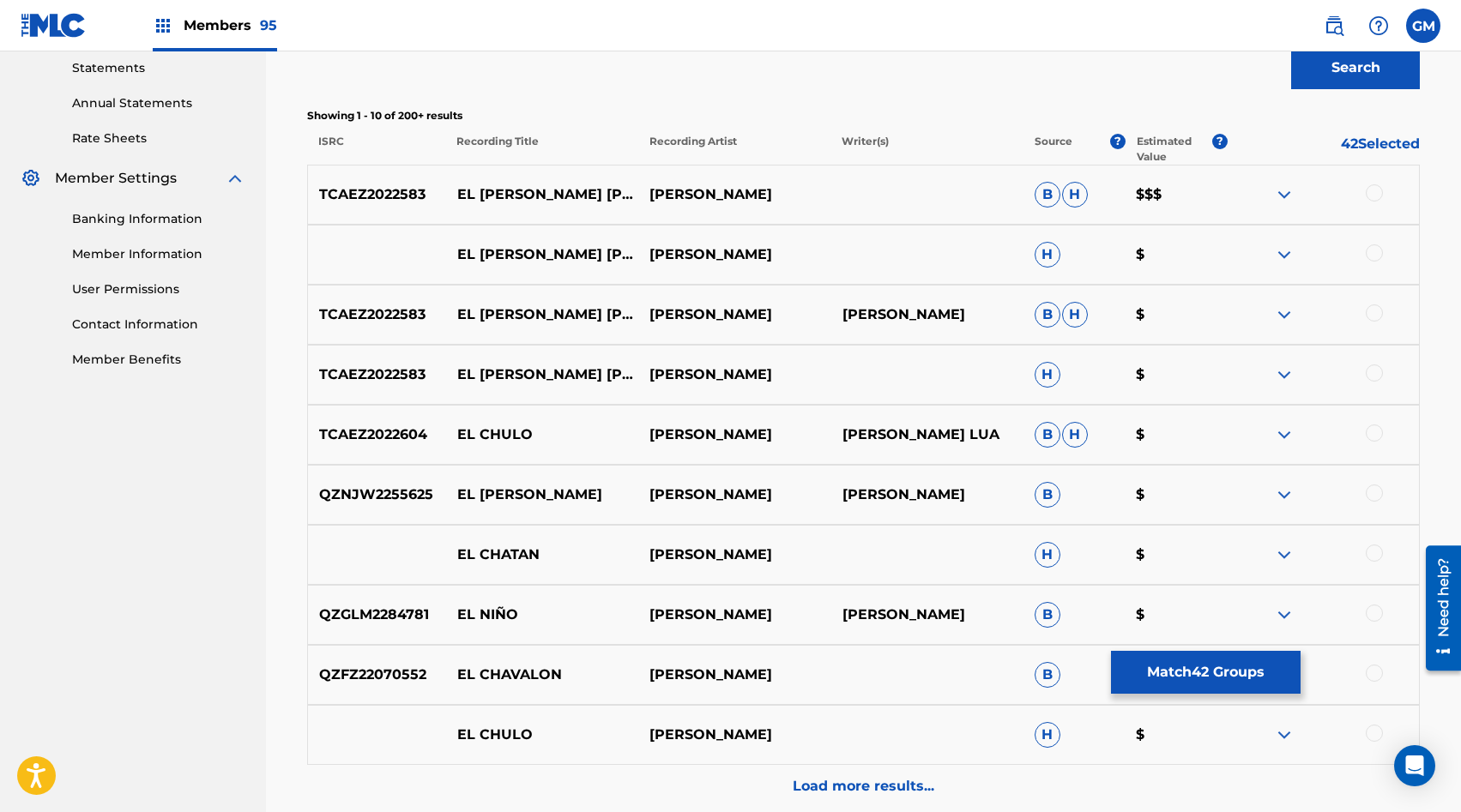 scroll, scrollTop: 597, scrollLeft: 0, axis: vertical 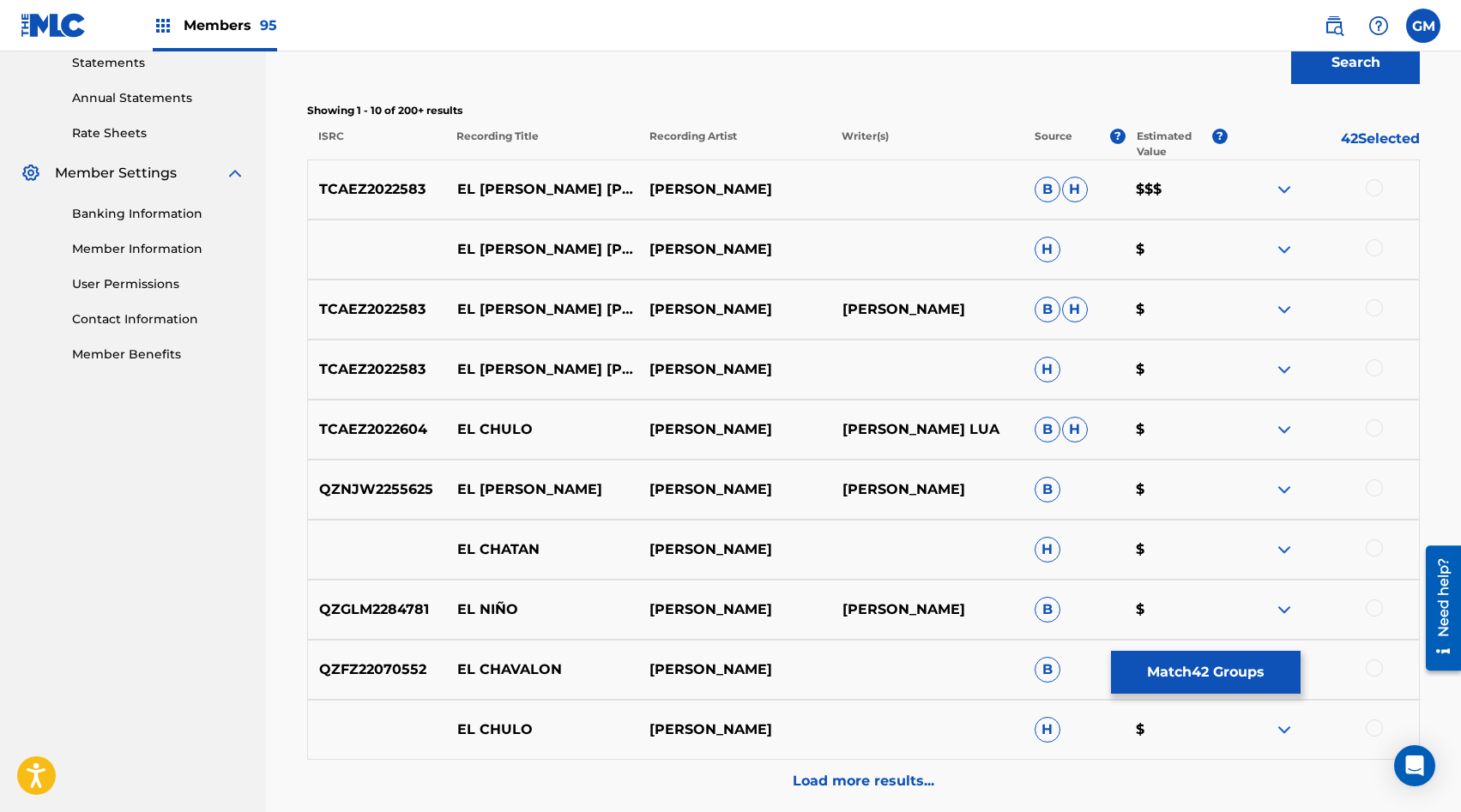 click at bounding box center [1374, 368] 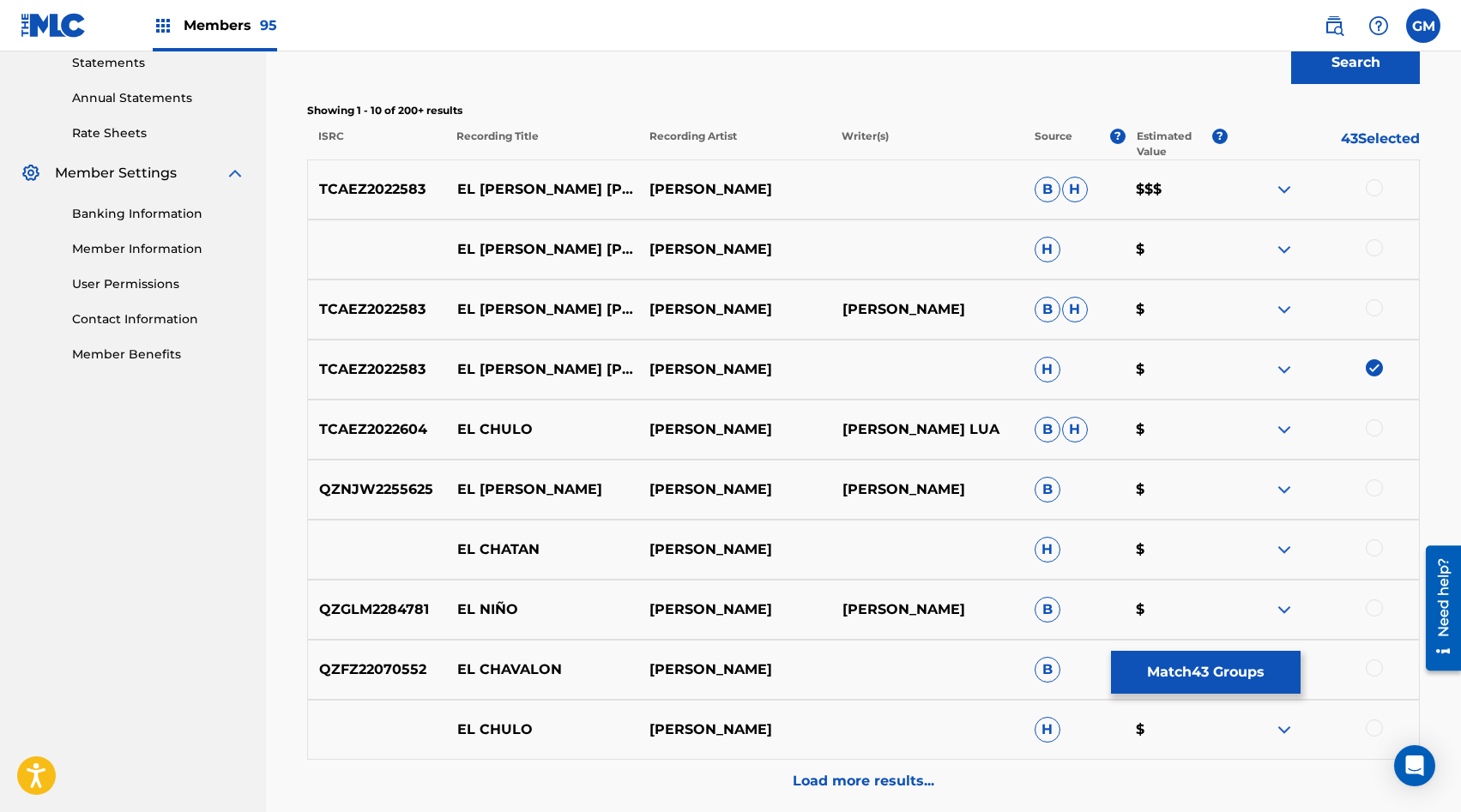 click at bounding box center [1374, 308] 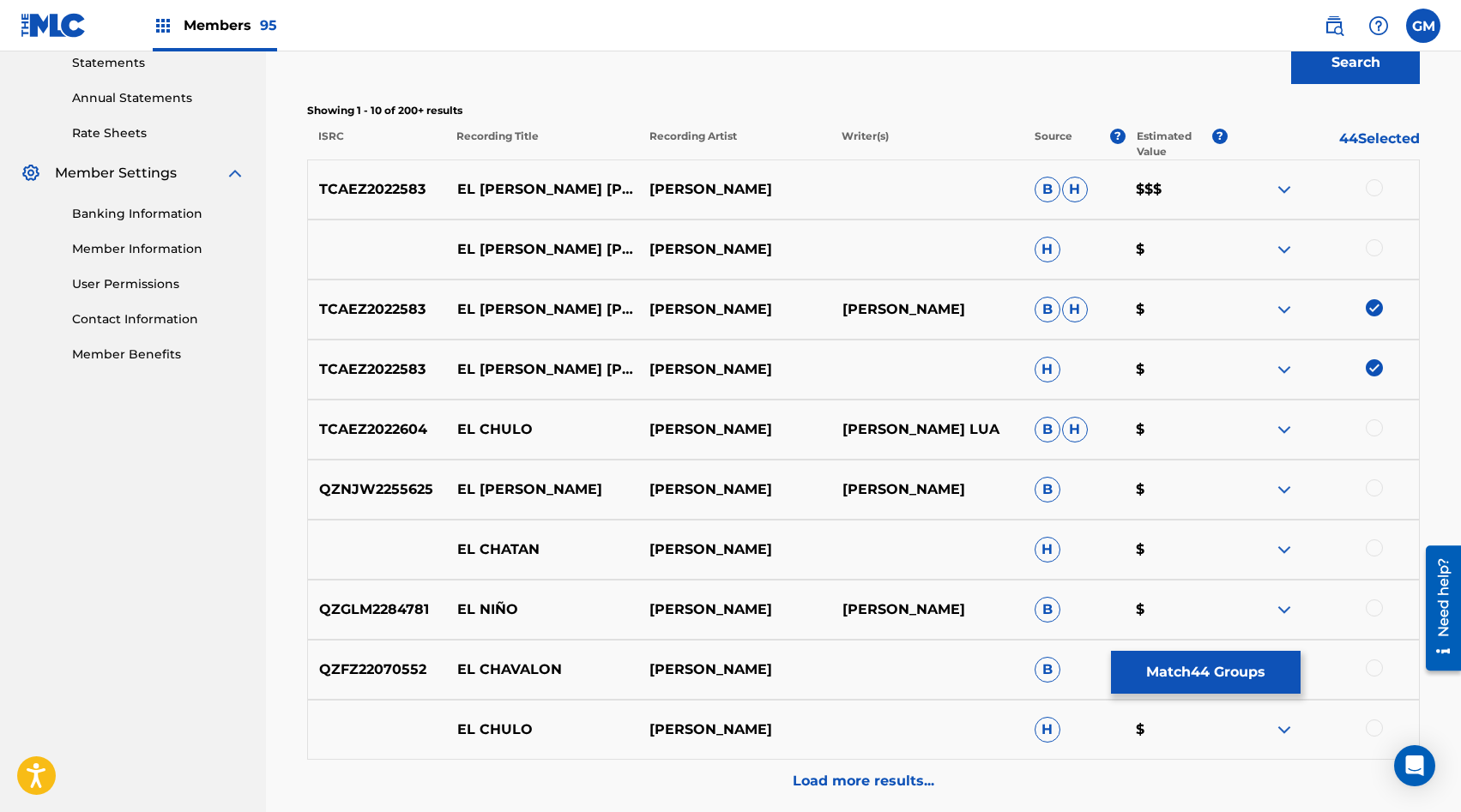 click at bounding box center (1374, 248) 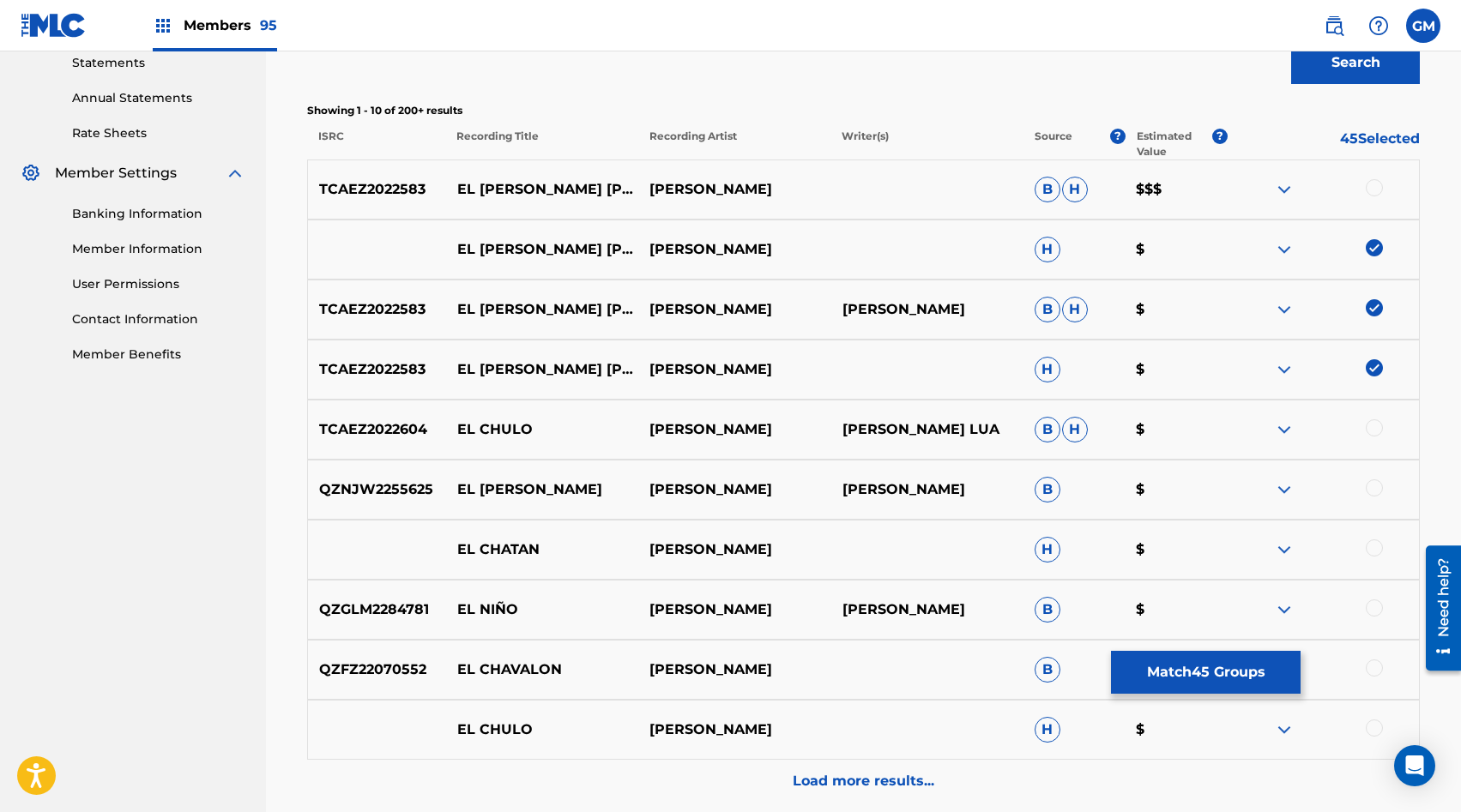 click at bounding box center (1374, 188) 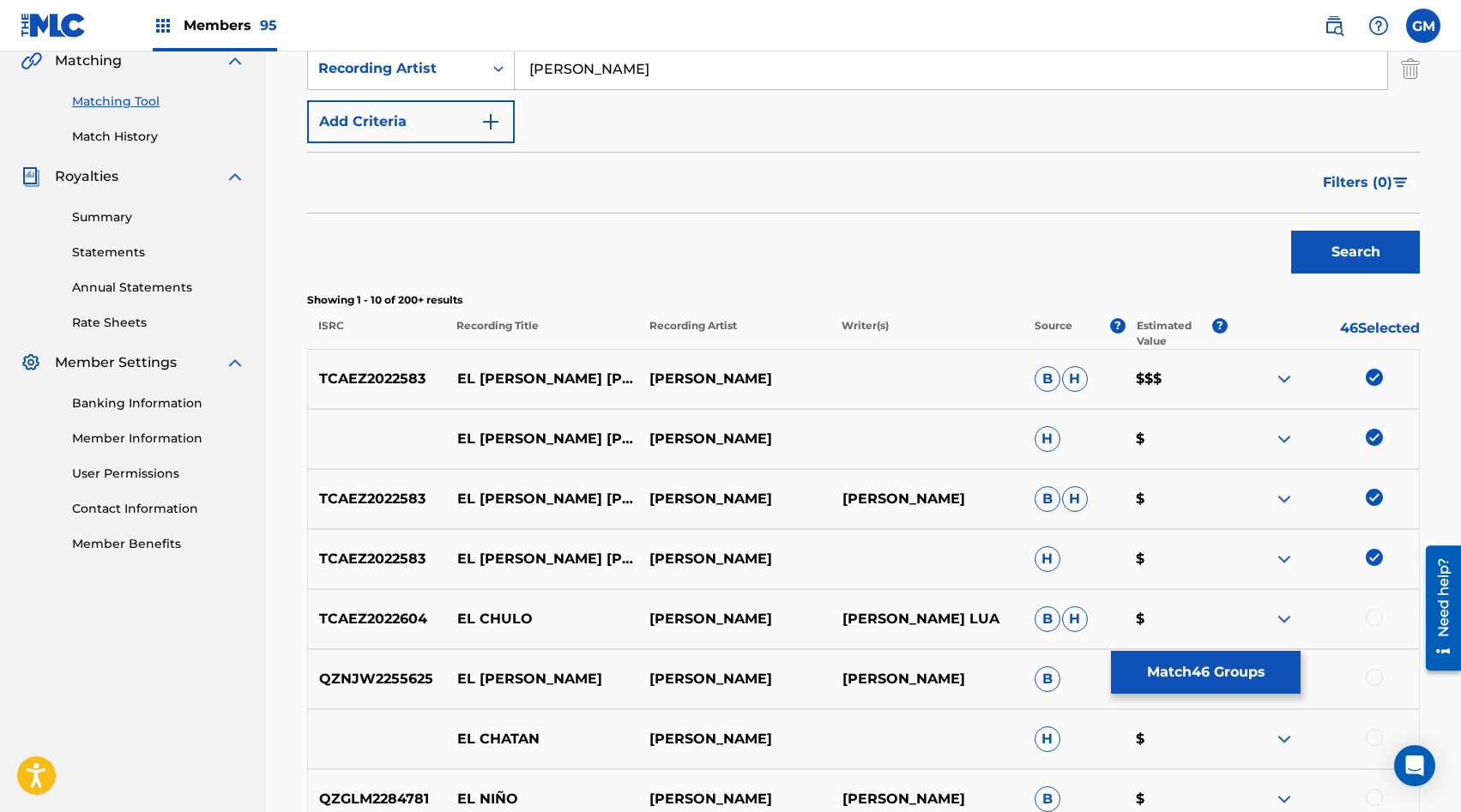scroll, scrollTop: 393, scrollLeft: 0, axis: vertical 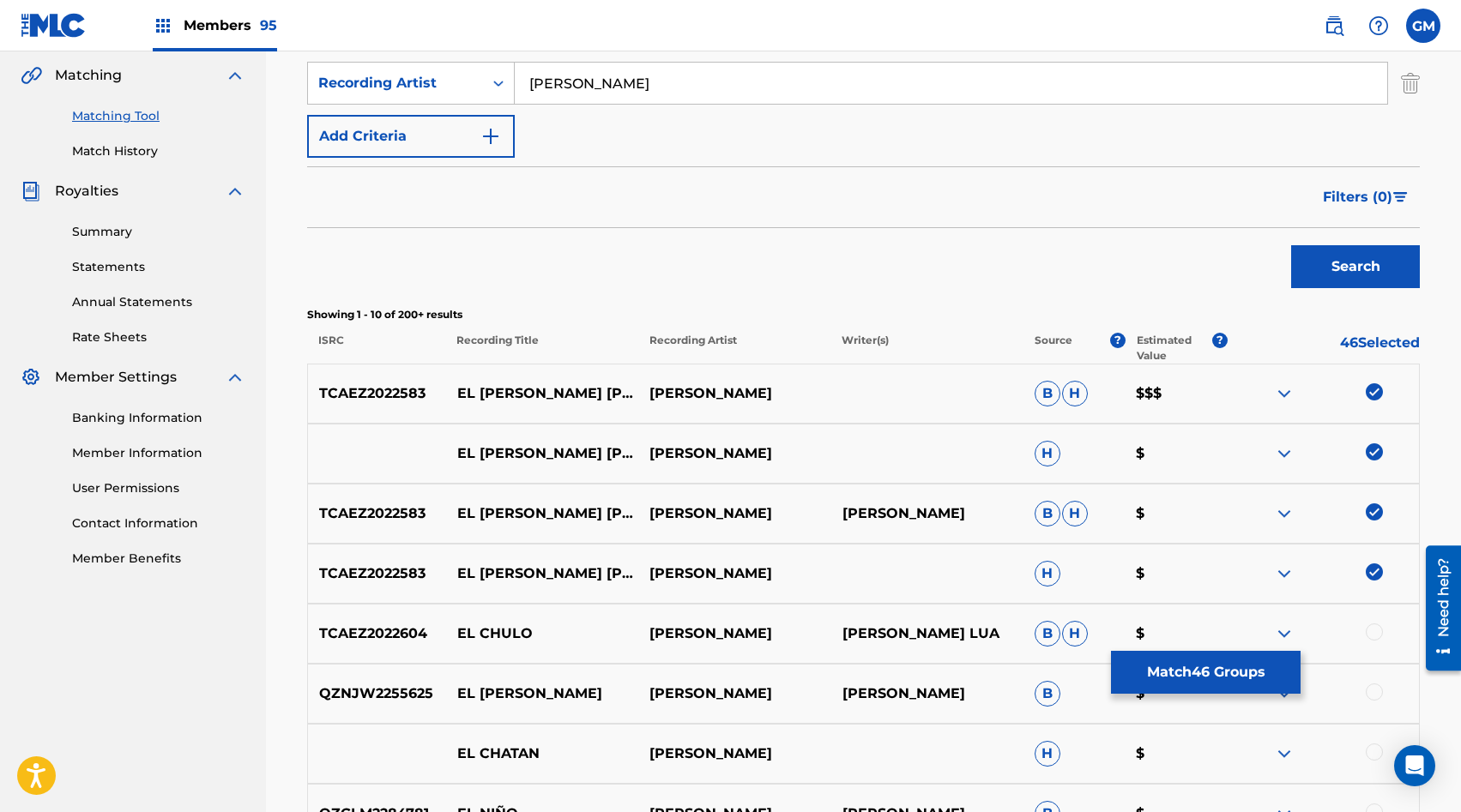 click on "[PERSON_NAME]" at bounding box center [951, 83] 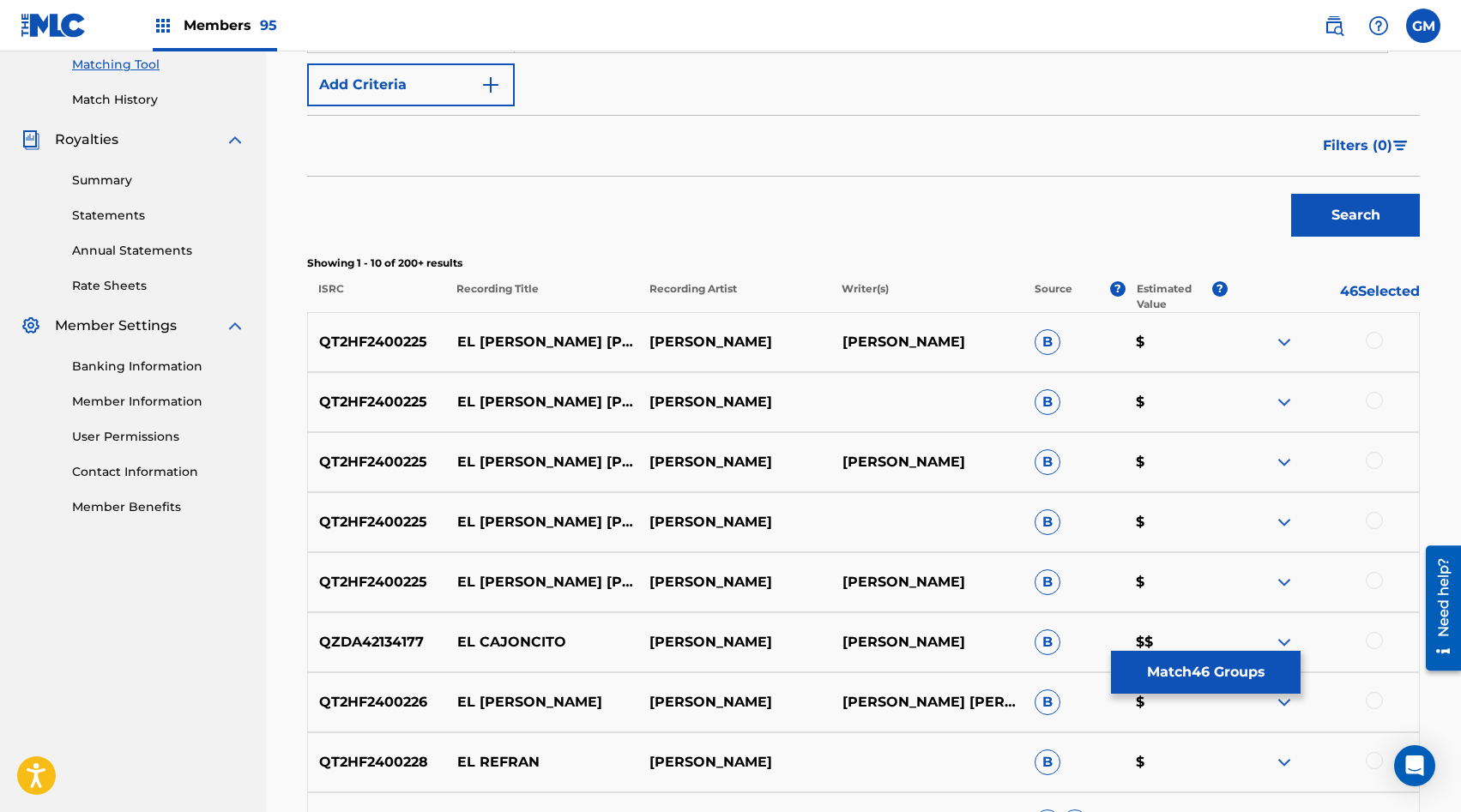 scroll, scrollTop: 449, scrollLeft: 0, axis: vertical 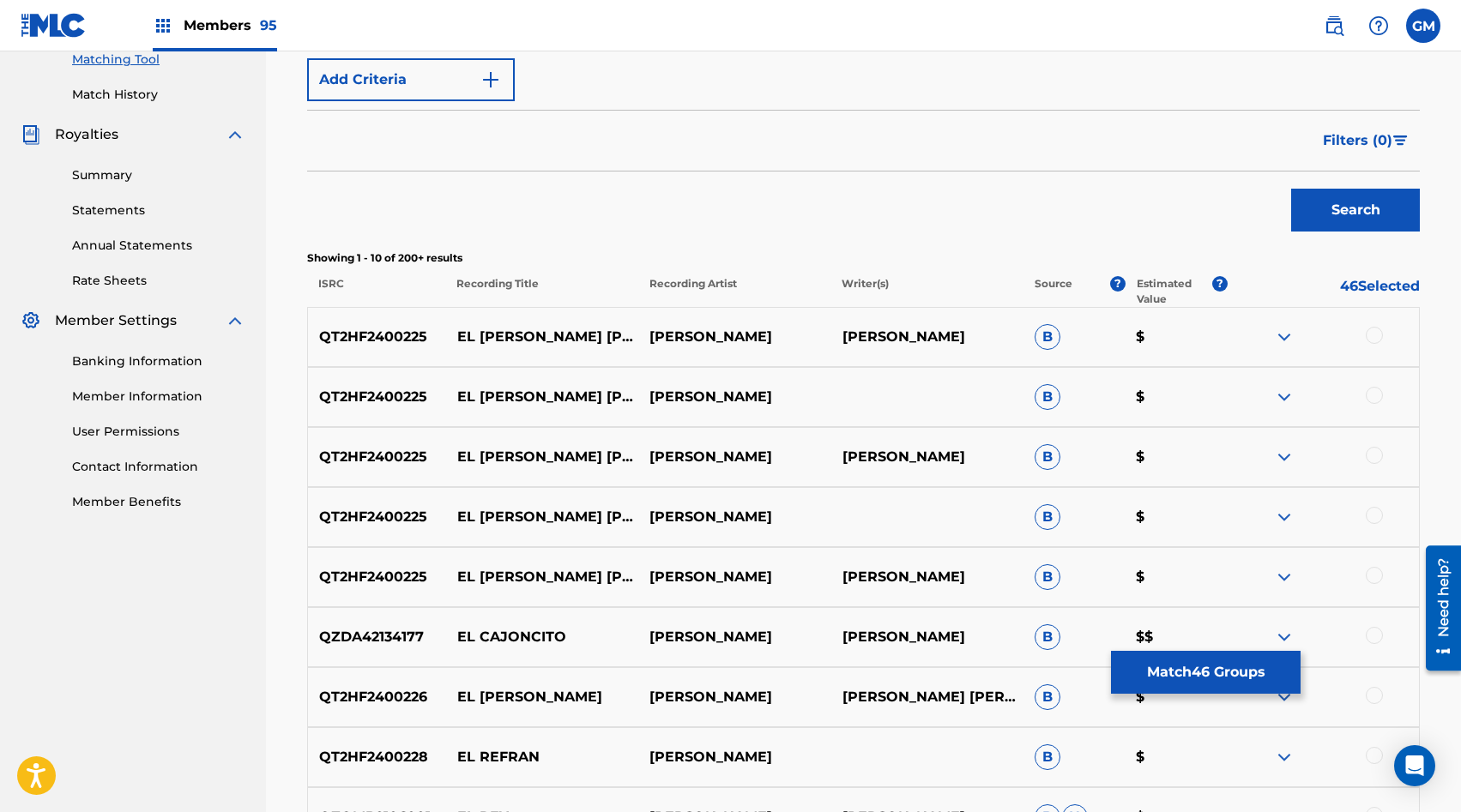 click at bounding box center [1374, 575] 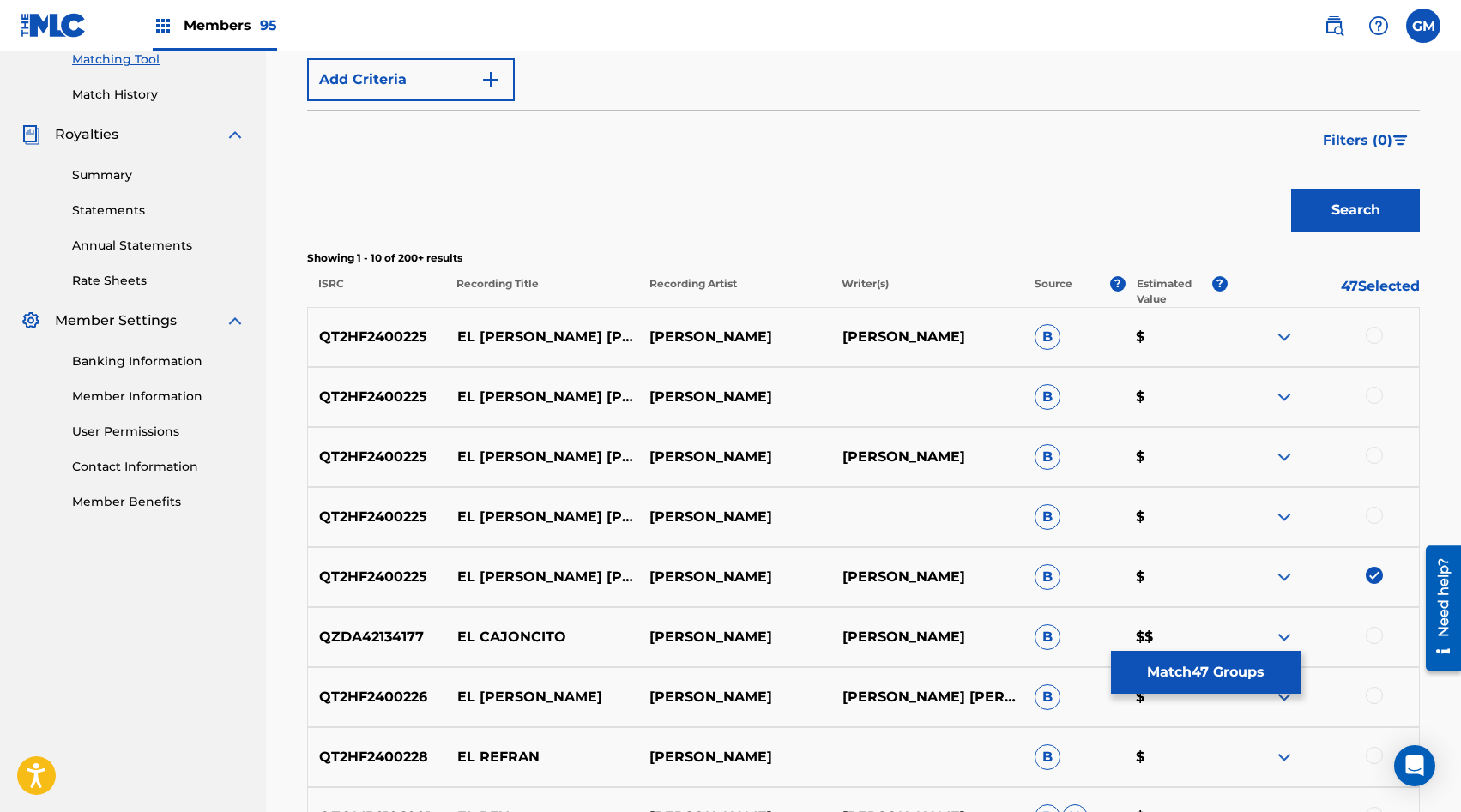 click at bounding box center [1323, 517] 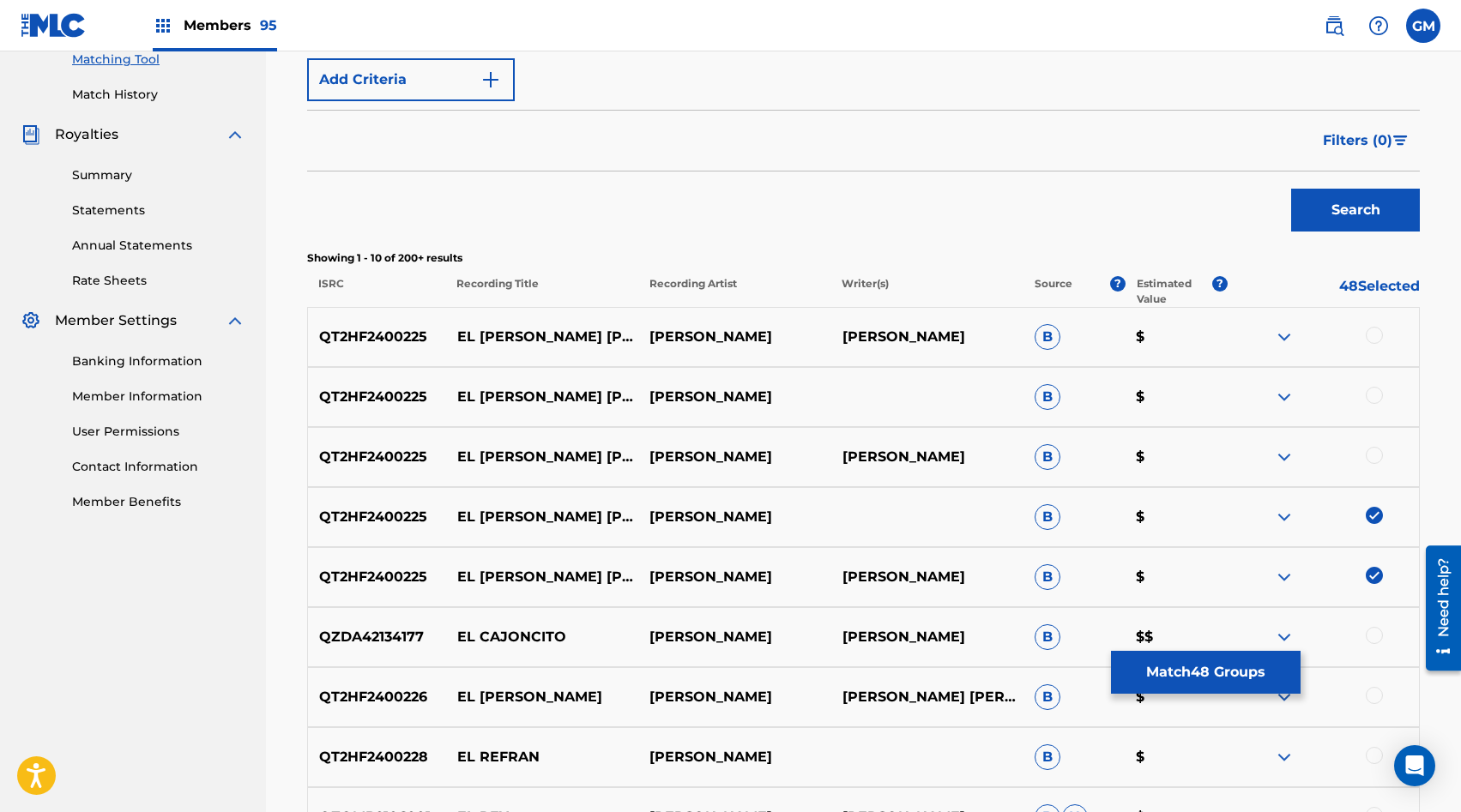 click at bounding box center (1374, 455) 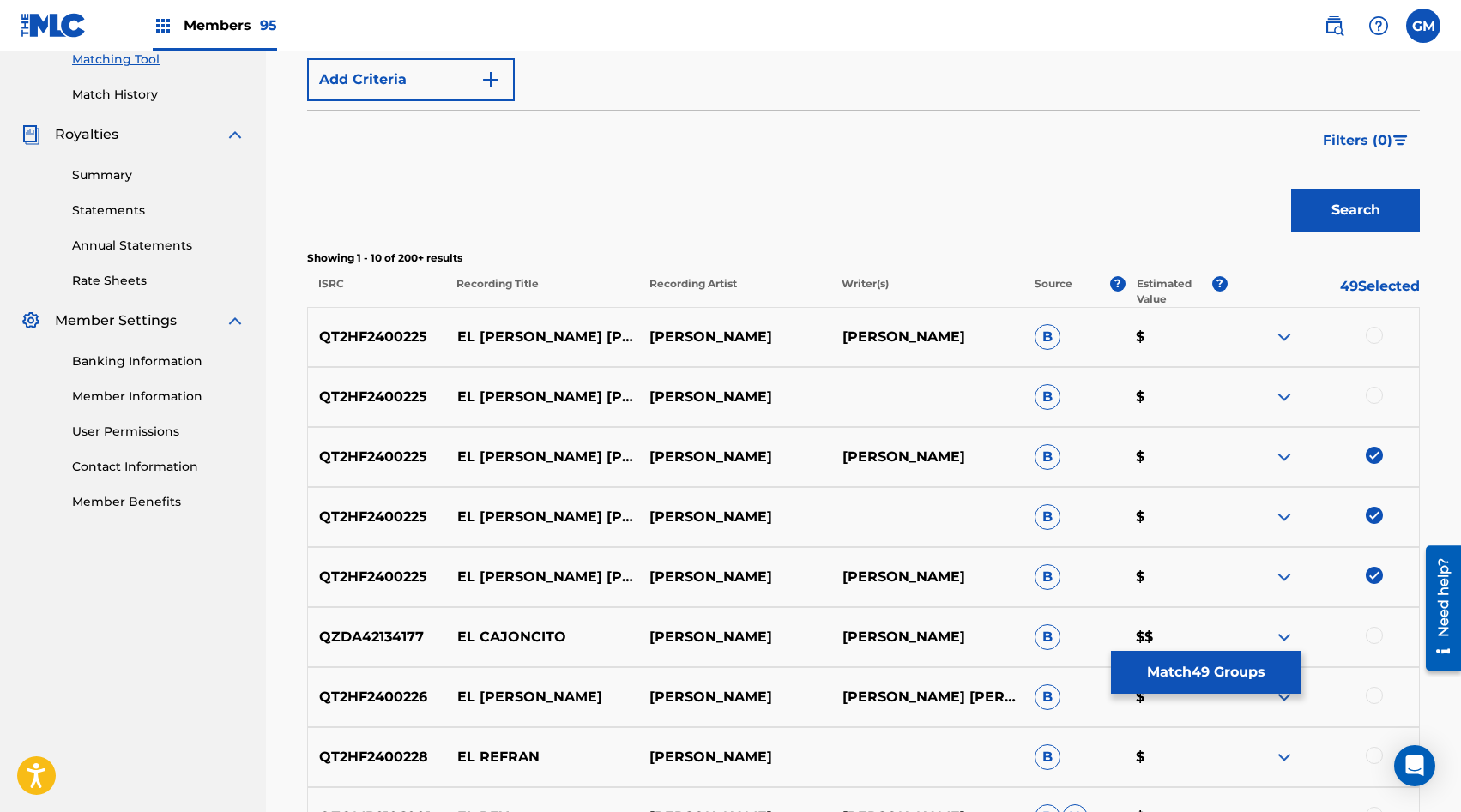 click at bounding box center (1374, 395) 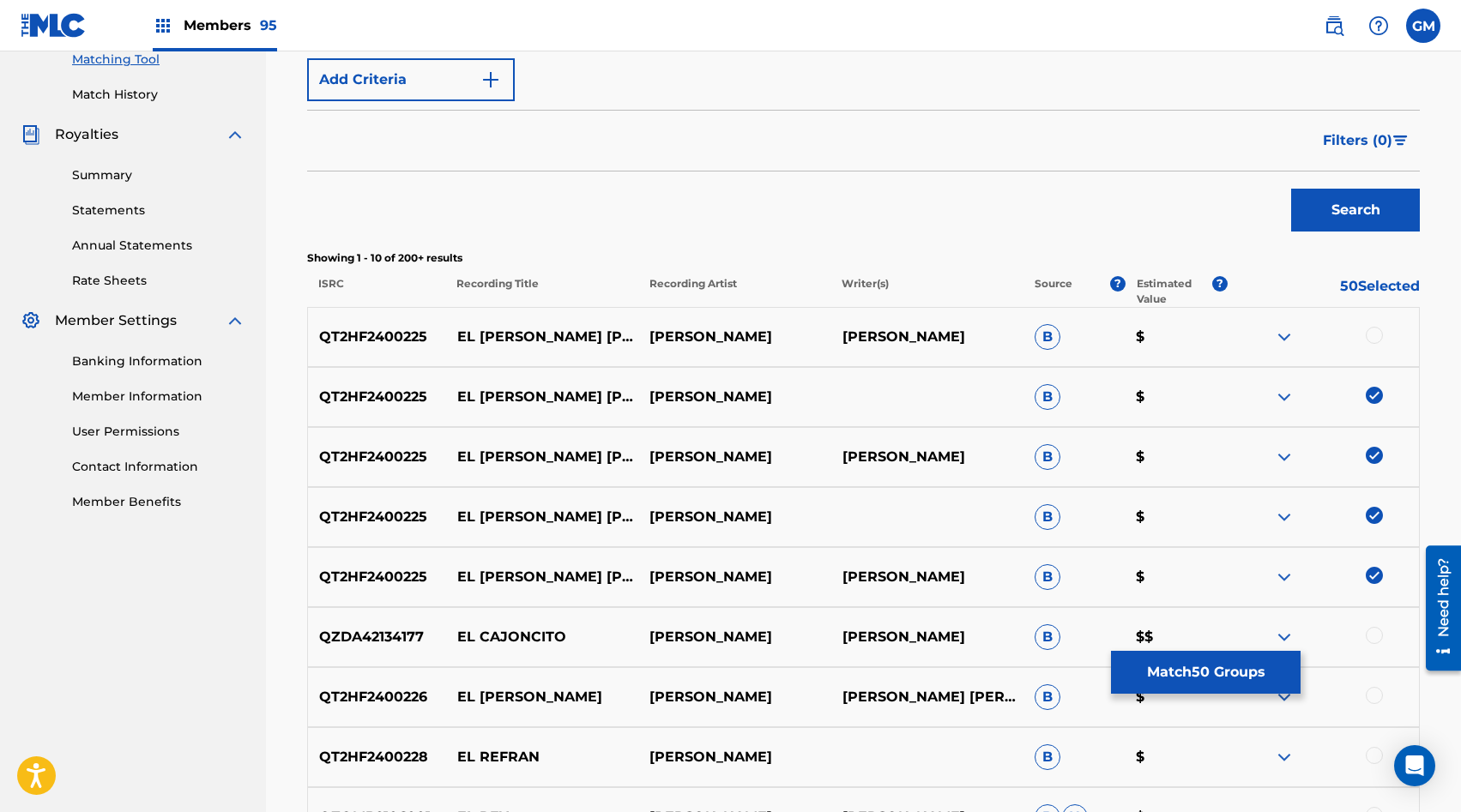 click at bounding box center [1374, 335] 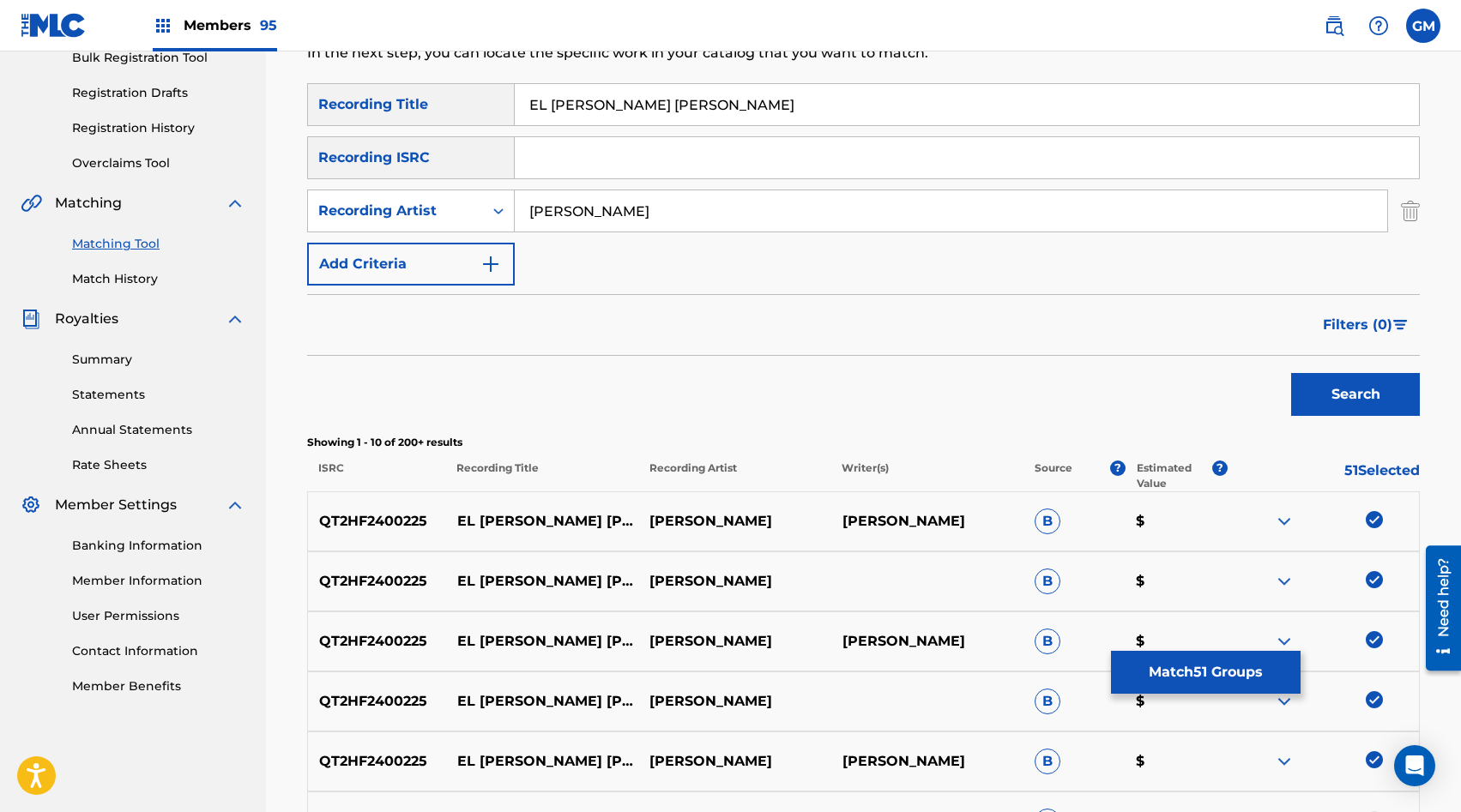 scroll, scrollTop: 264, scrollLeft: 0, axis: vertical 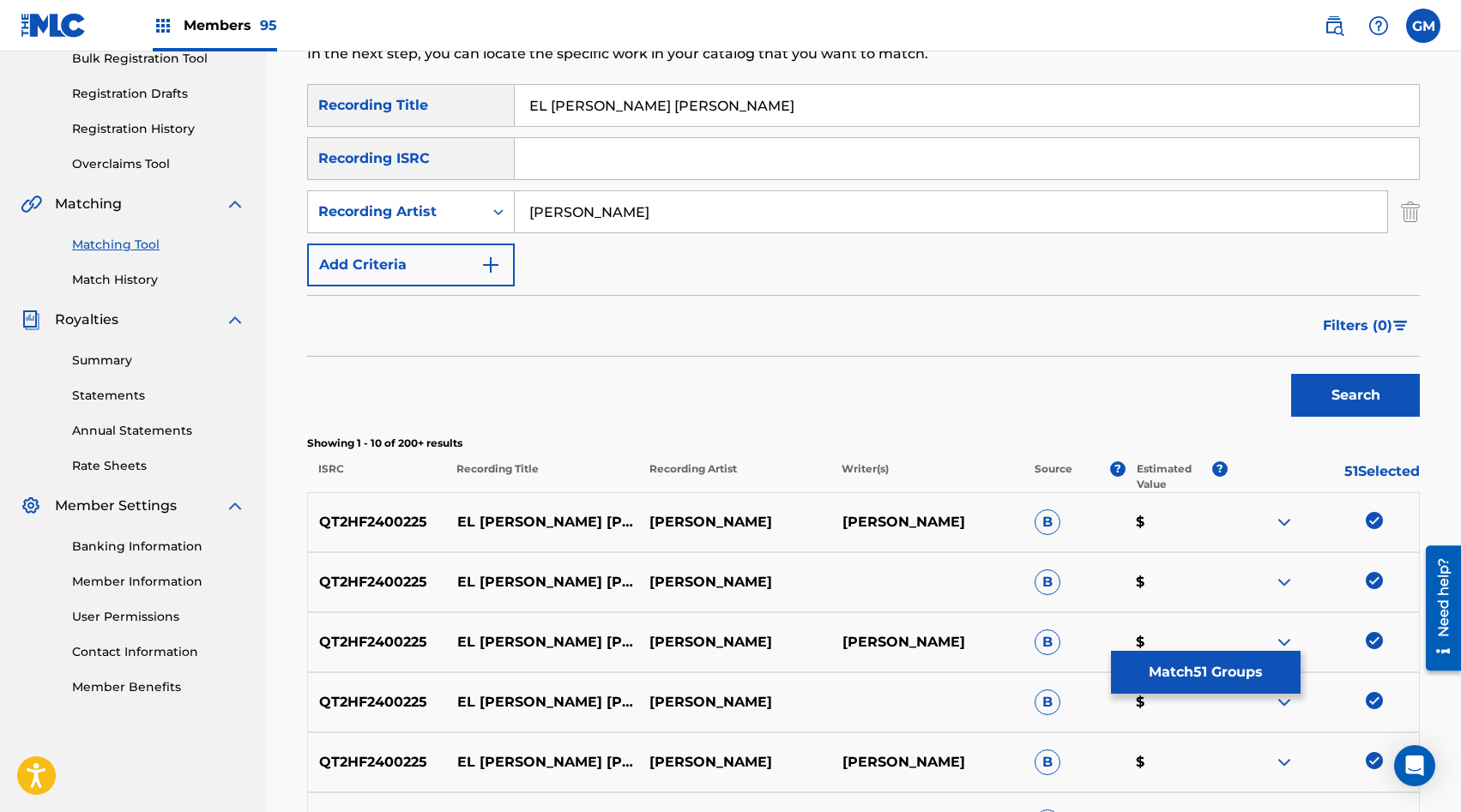 click on "[PERSON_NAME]" at bounding box center [951, 212] 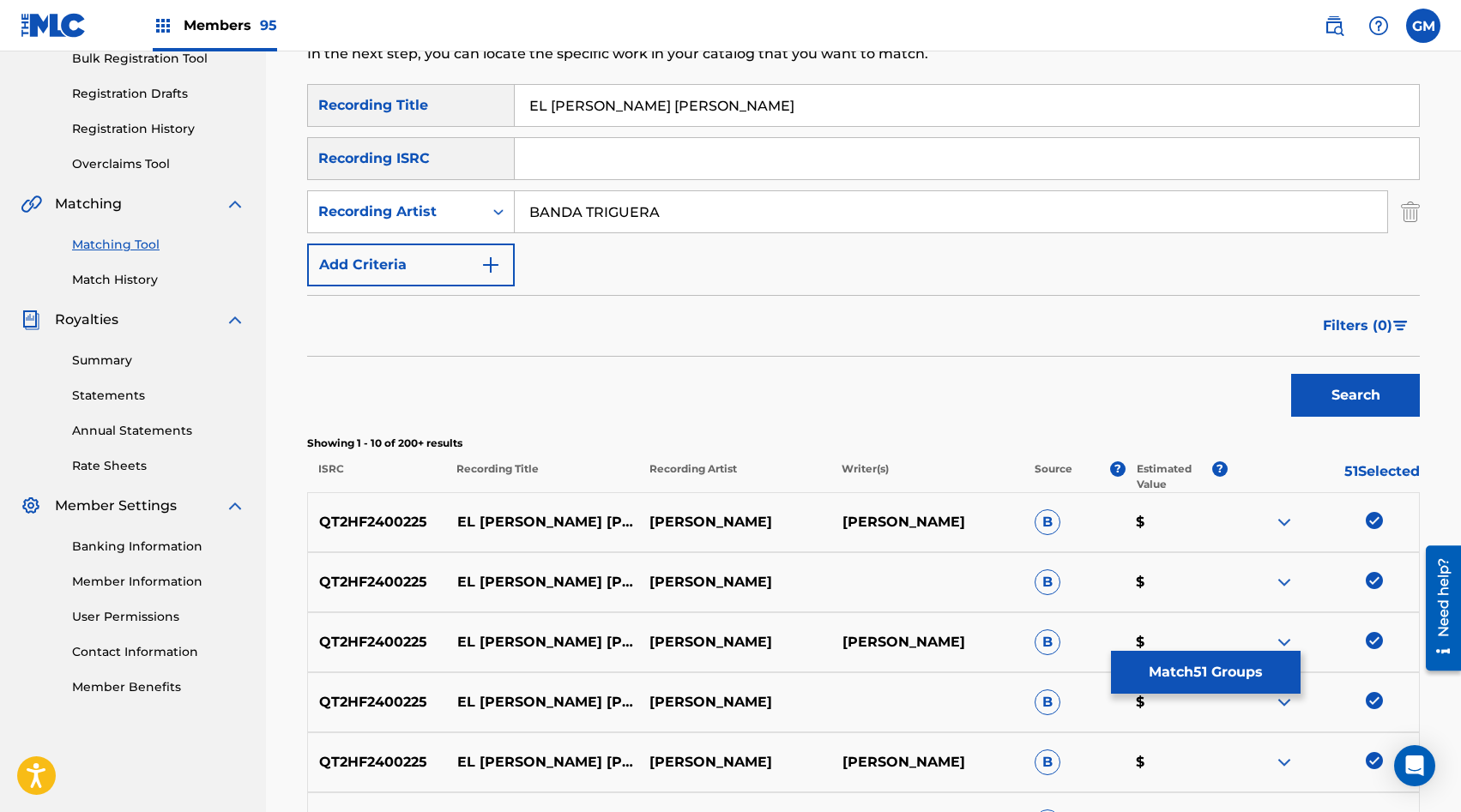 type on "BANDA TRIGUERA" 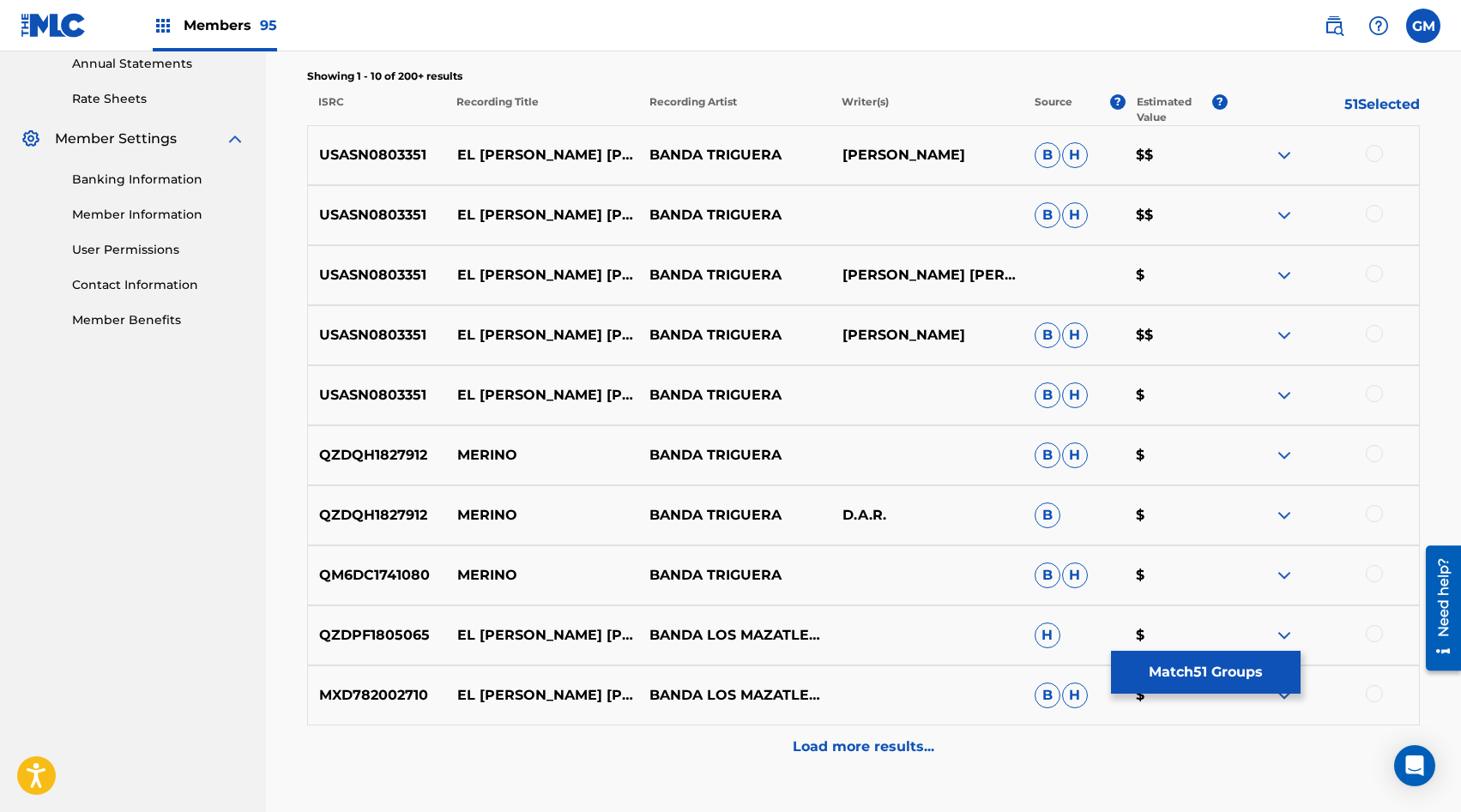 scroll, scrollTop: 635, scrollLeft: 0, axis: vertical 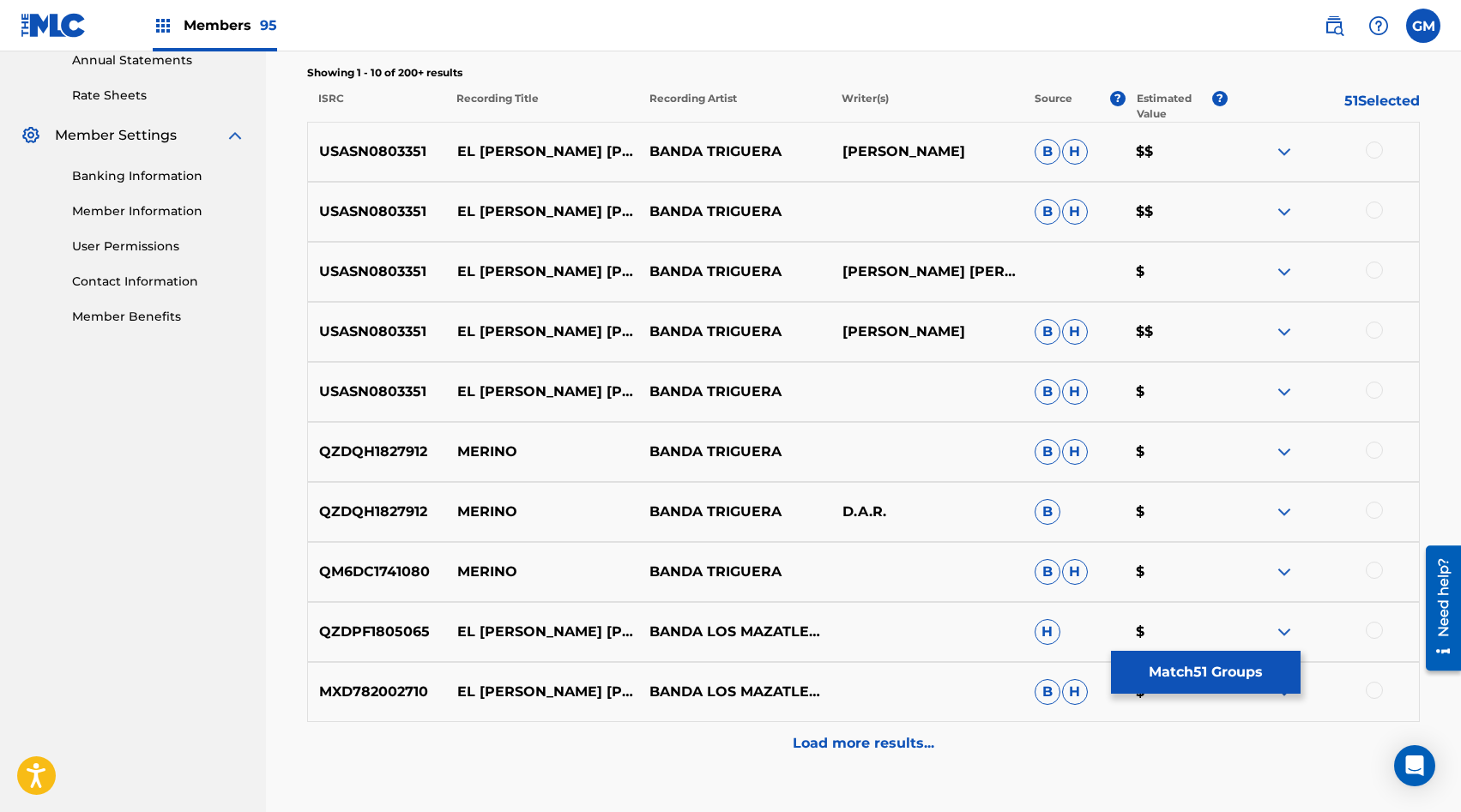 click at bounding box center [1374, 390] 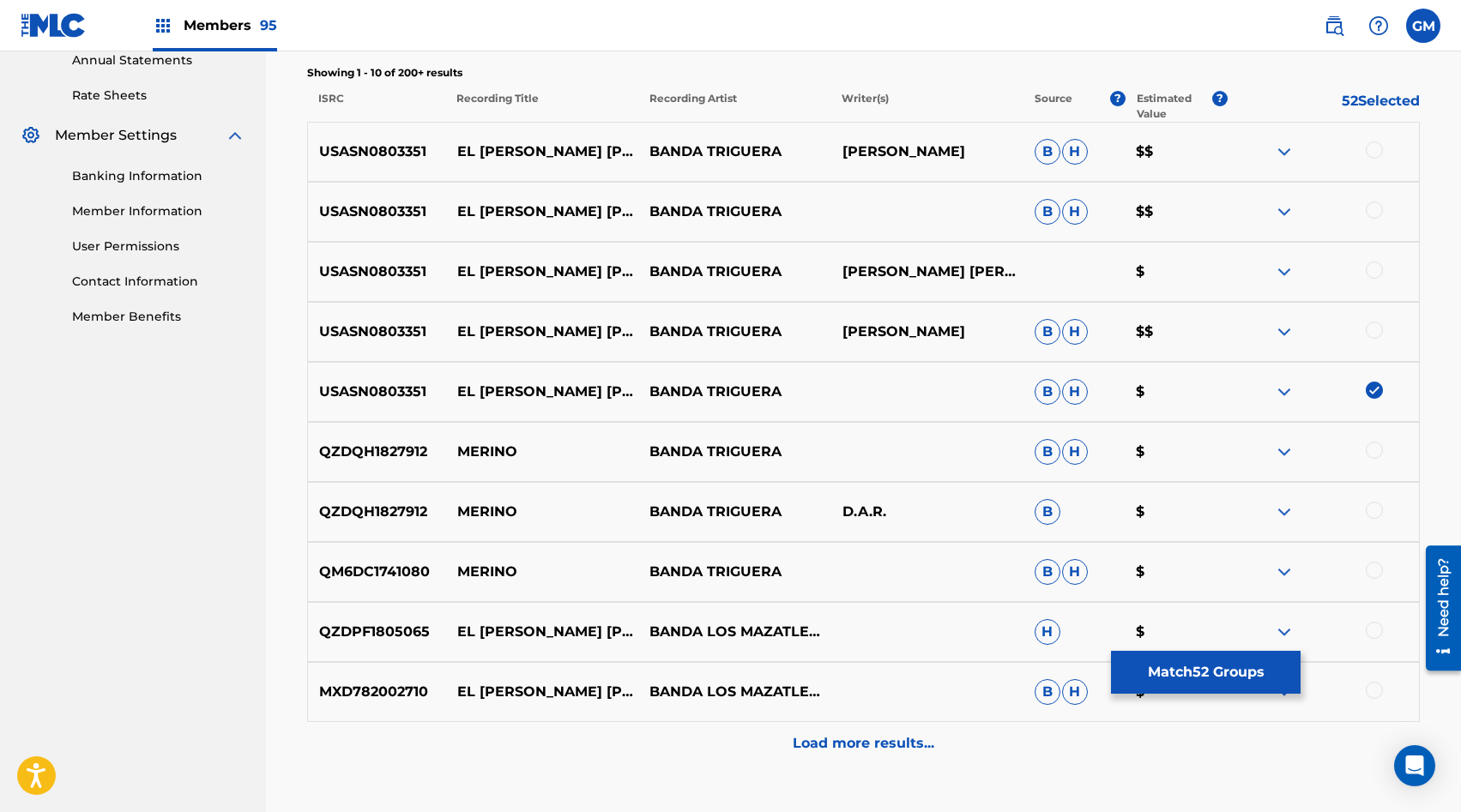 click at bounding box center (1374, 330) 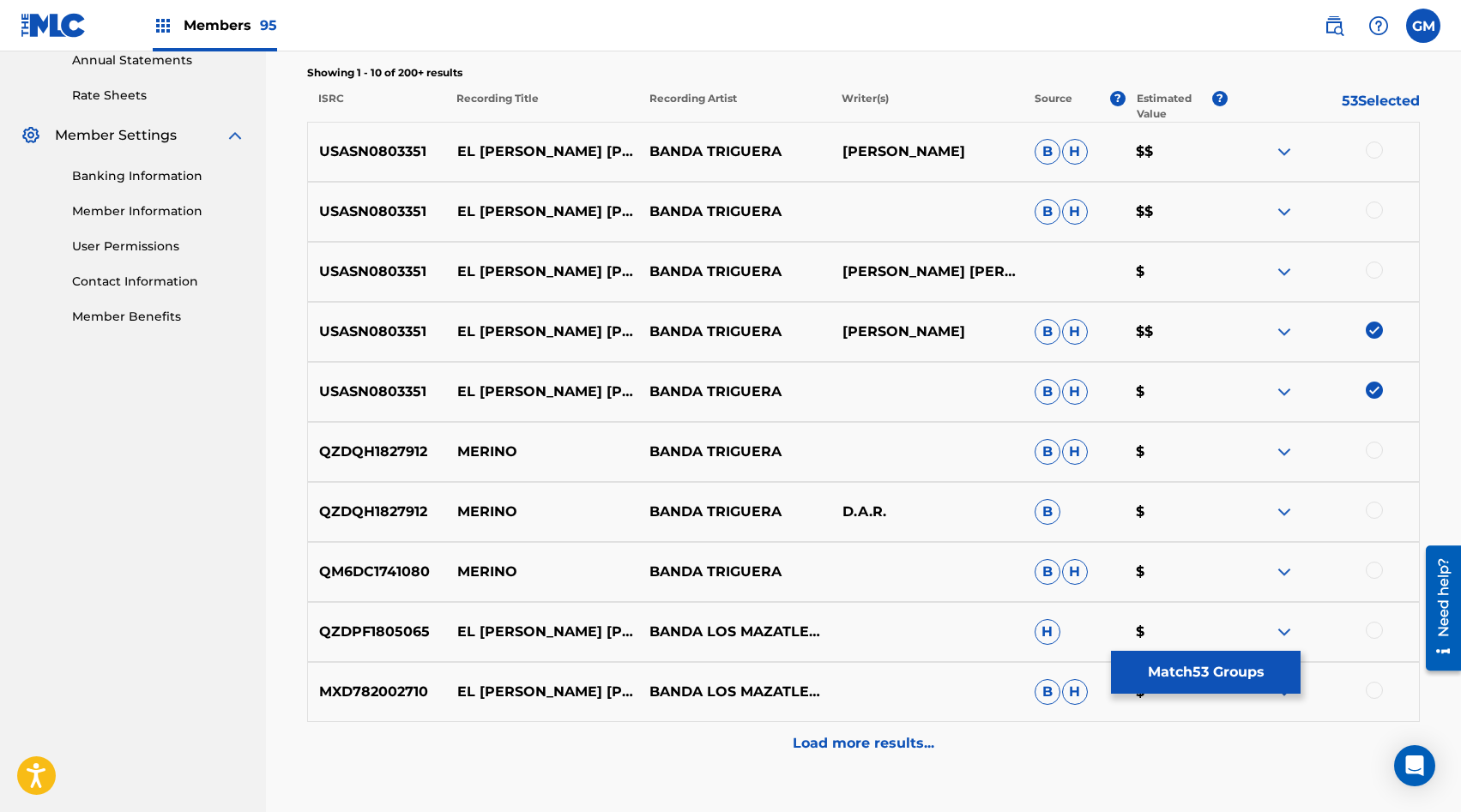 click at bounding box center [1374, 270] 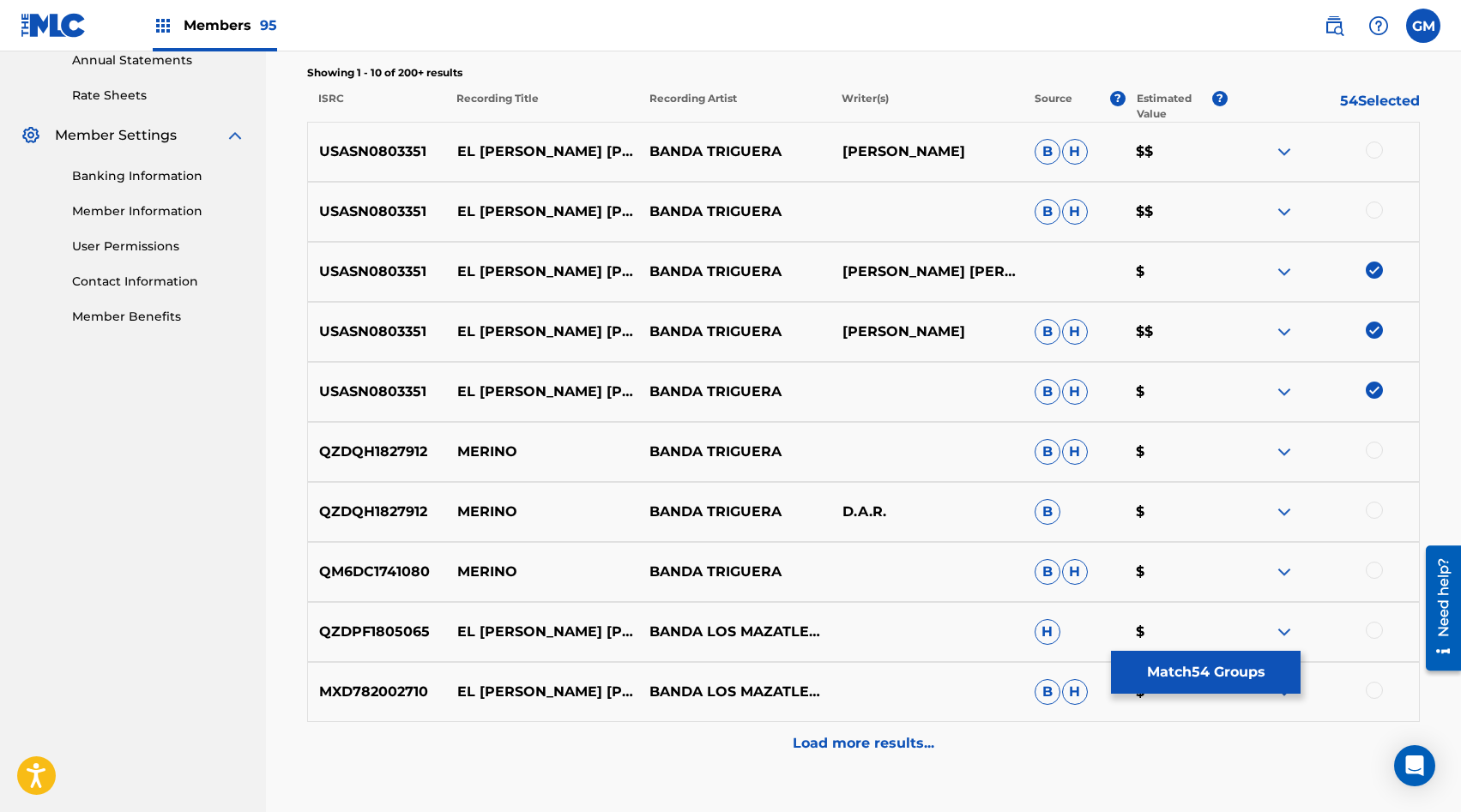 click at bounding box center (1374, 210) 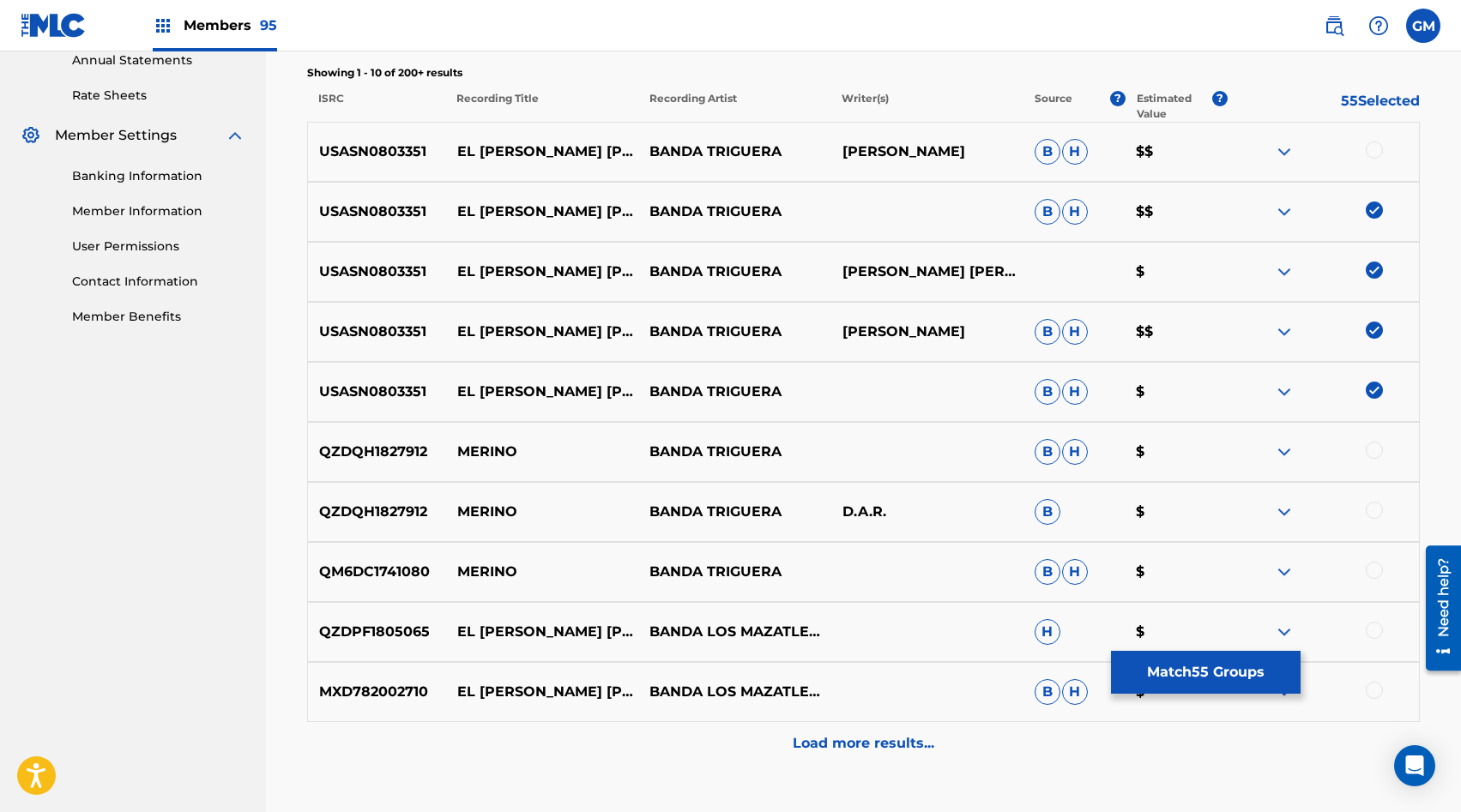 click at bounding box center (1374, 150) 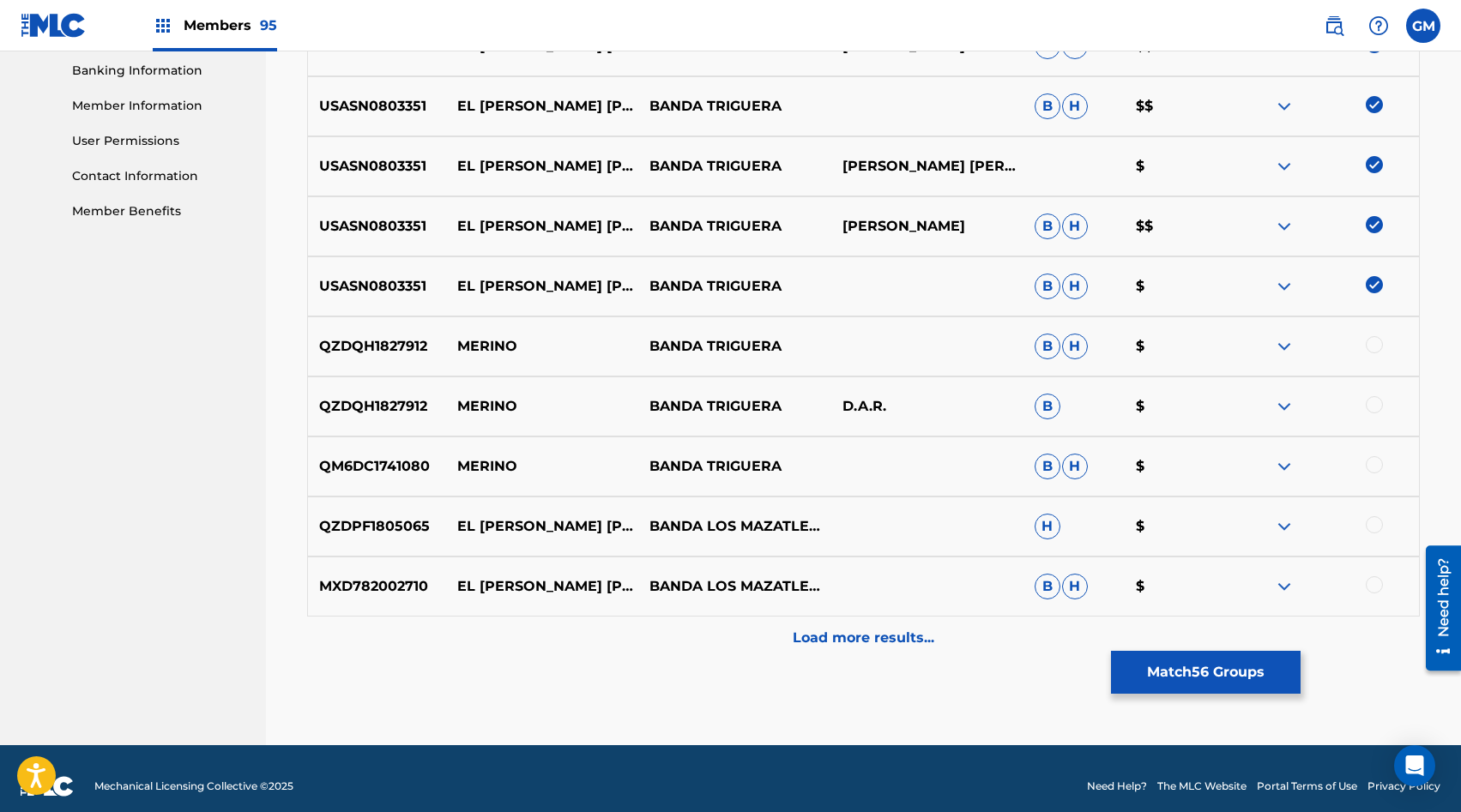 scroll, scrollTop: 755, scrollLeft: 0, axis: vertical 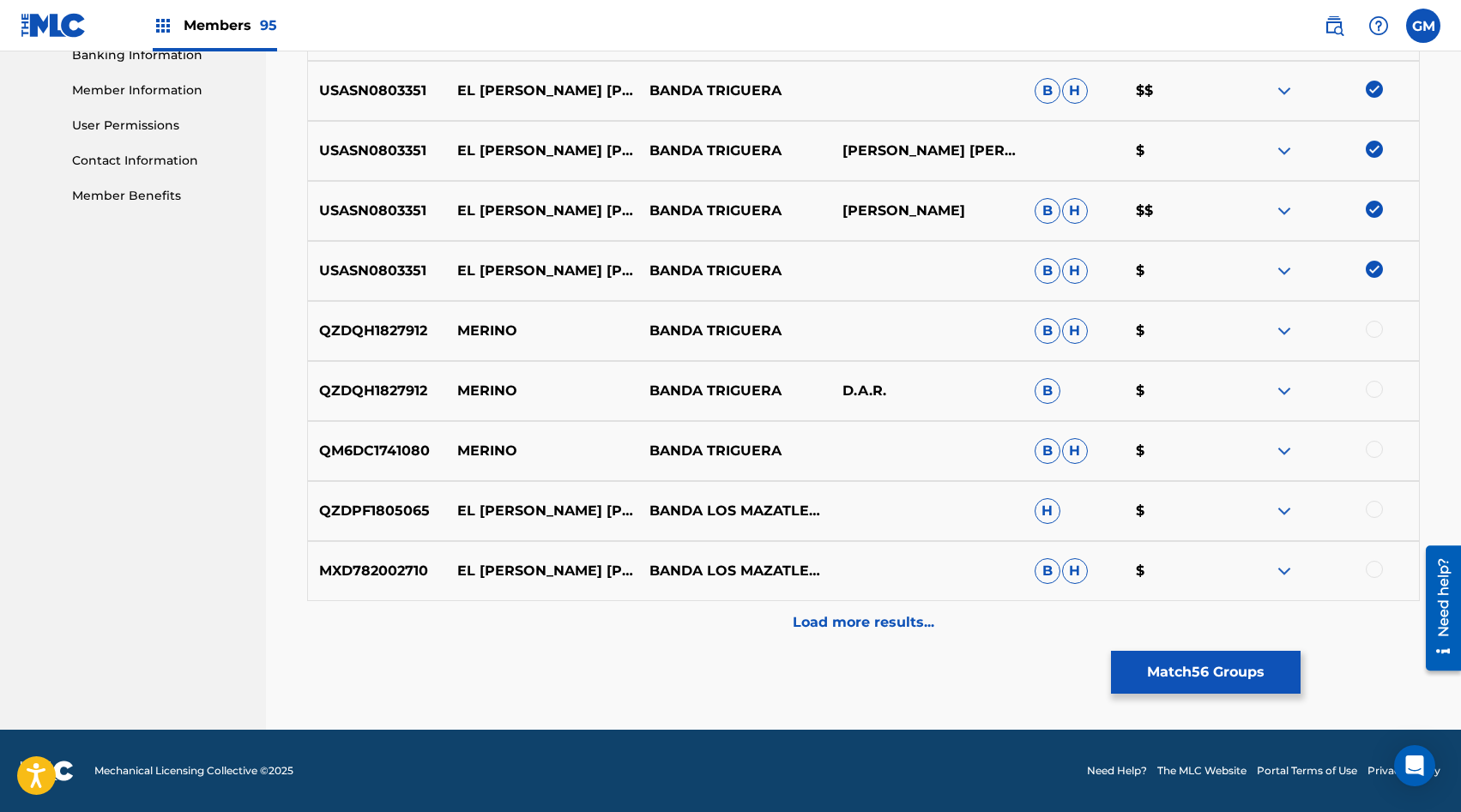 click on "Load more results..." at bounding box center (863, 623) 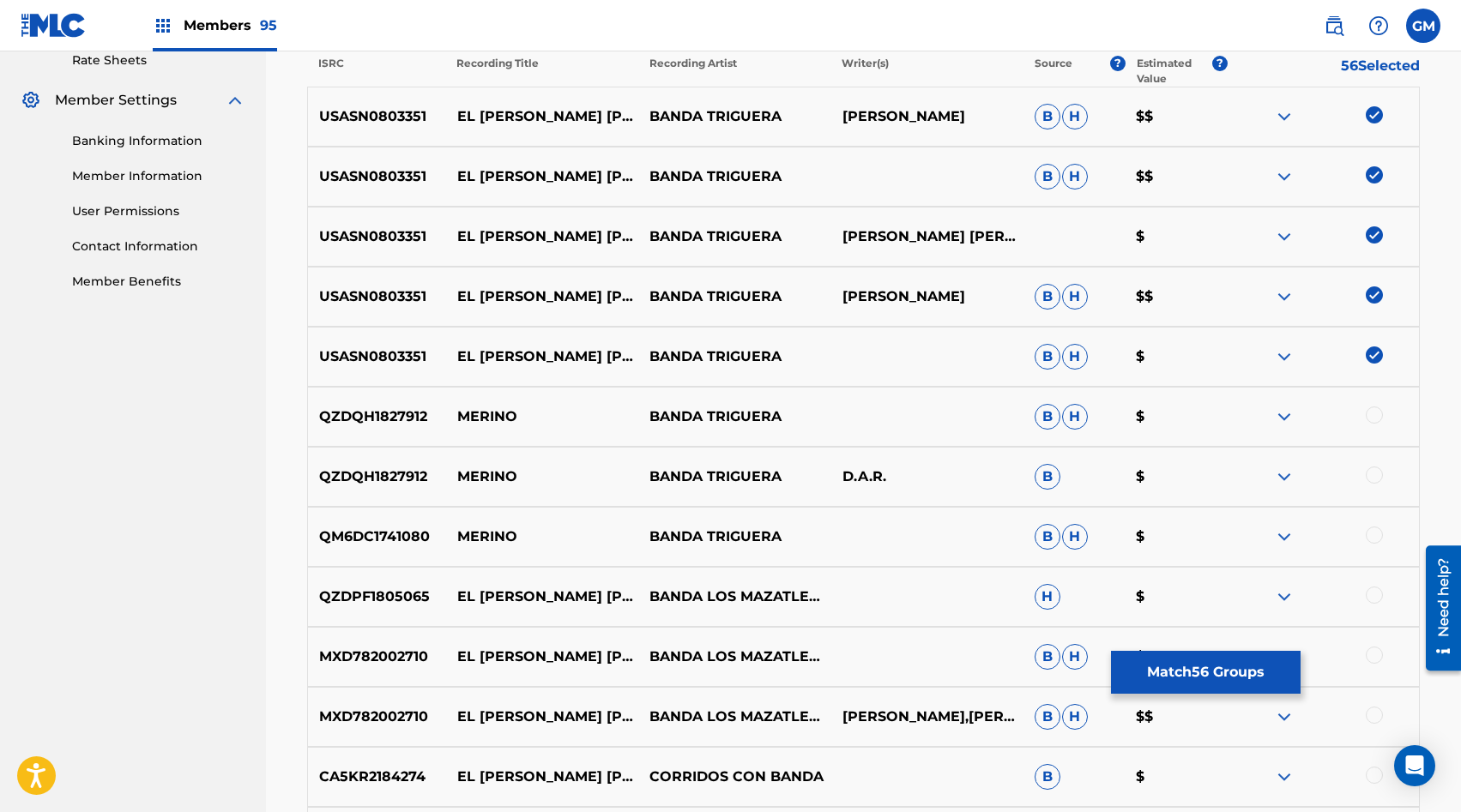 scroll, scrollTop: 669, scrollLeft: 0, axis: vertical 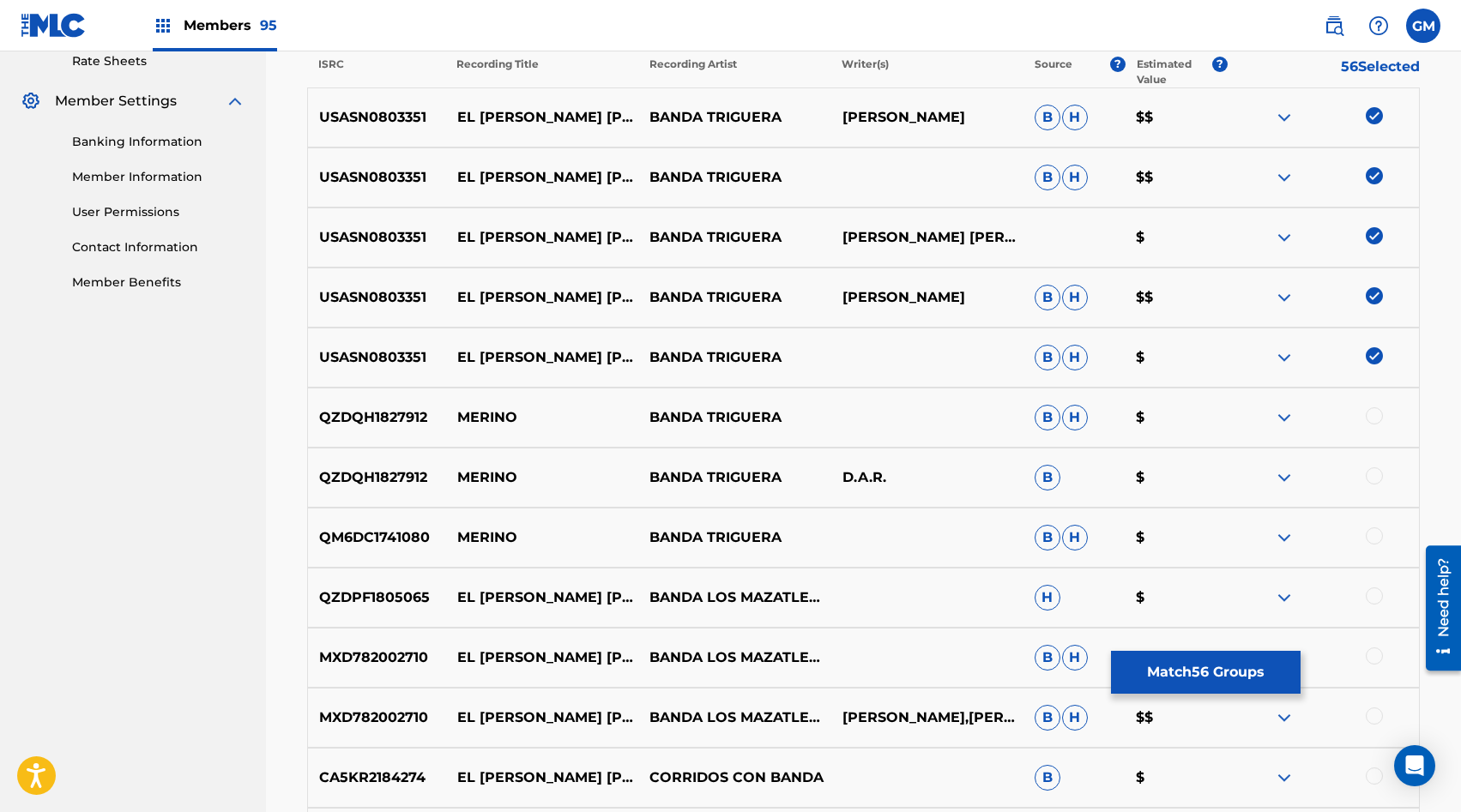 click at bounding box center [1374, 536] 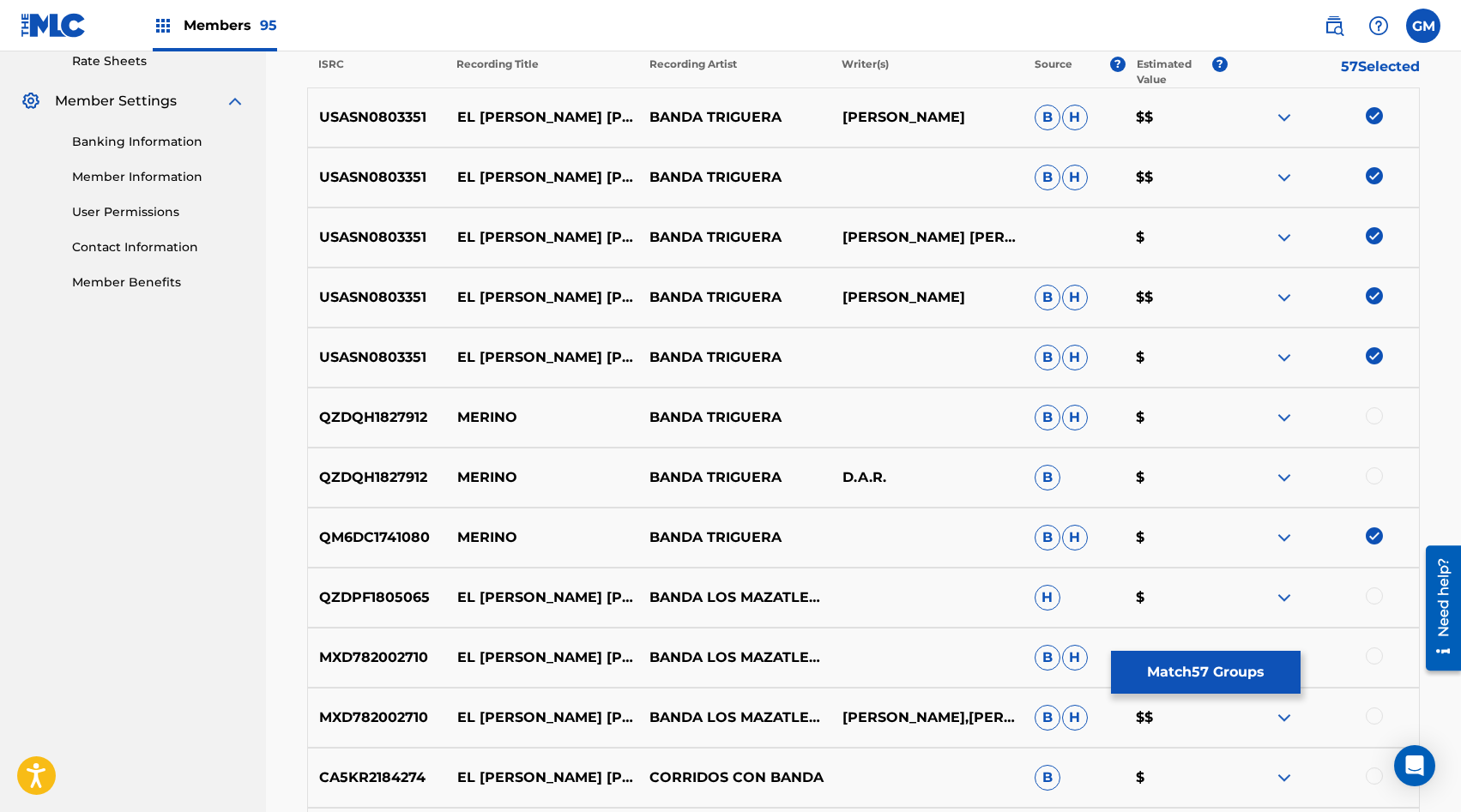 click at bounding box center (1374, 476) 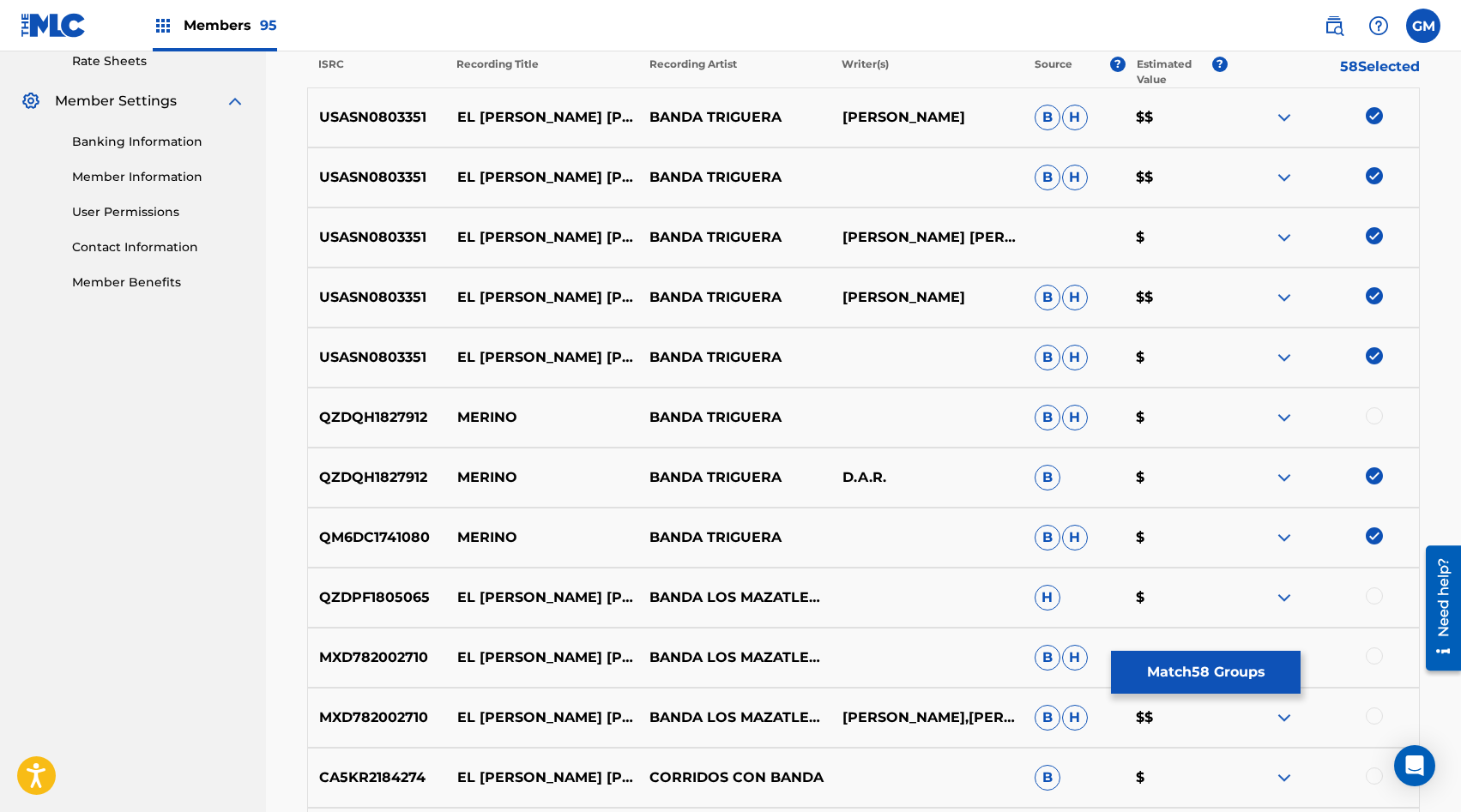 click at bounding box center [1374, 416] 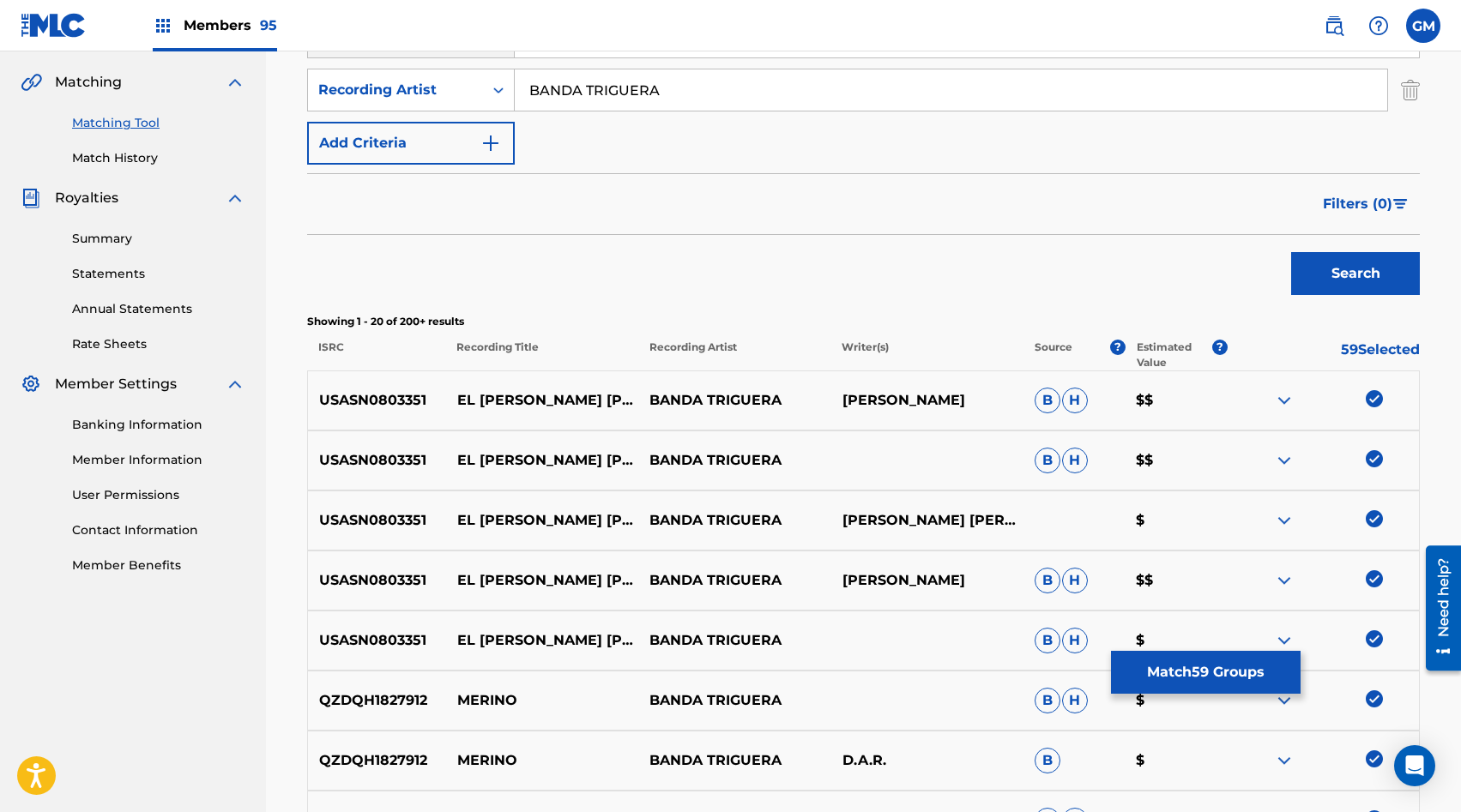 scroll, scrollTop: 0, scrollLeft: 0, axis: both 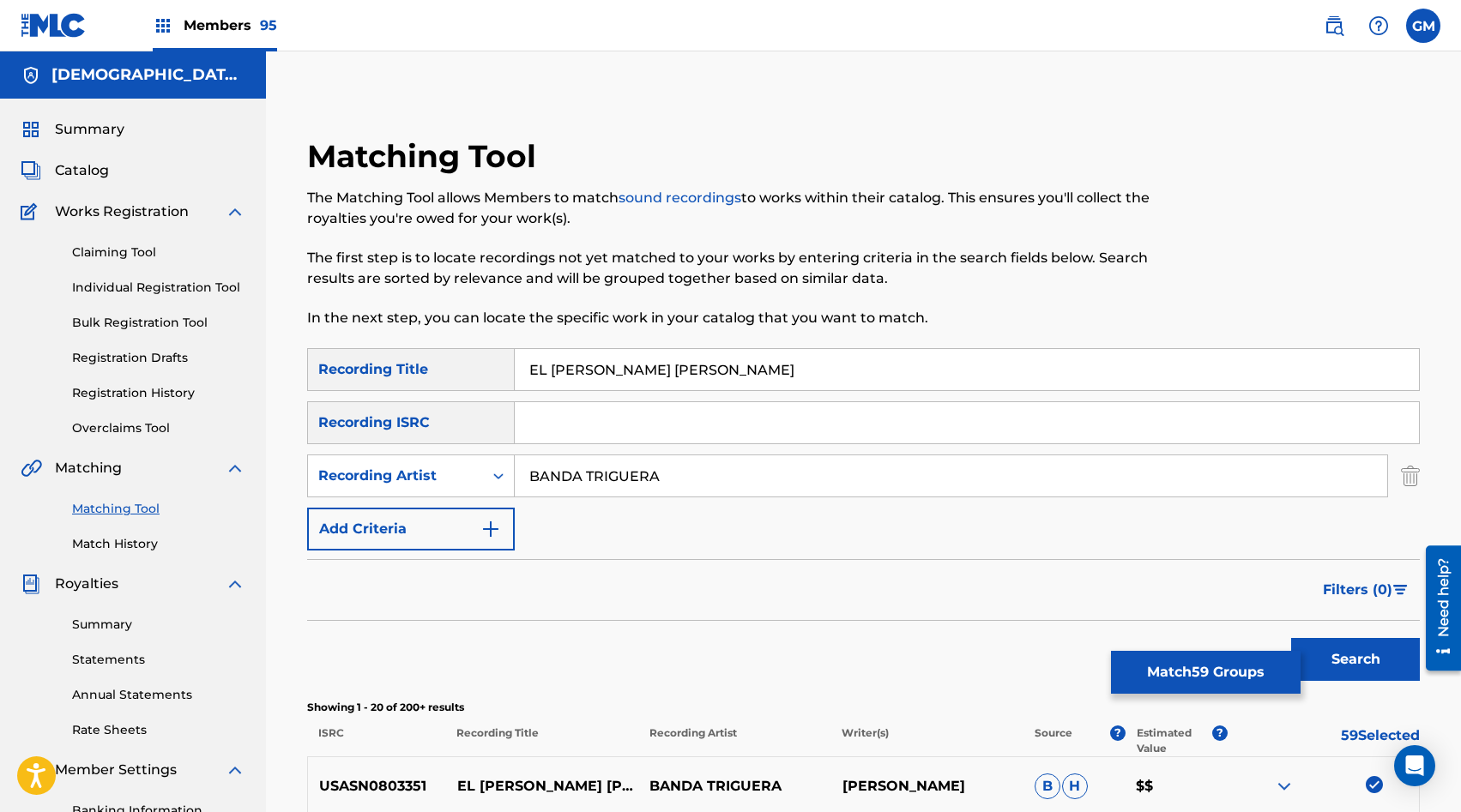 click on "EL [PERSON_NAME] [PERSON_NAME]" at bounding box center (967, 370) 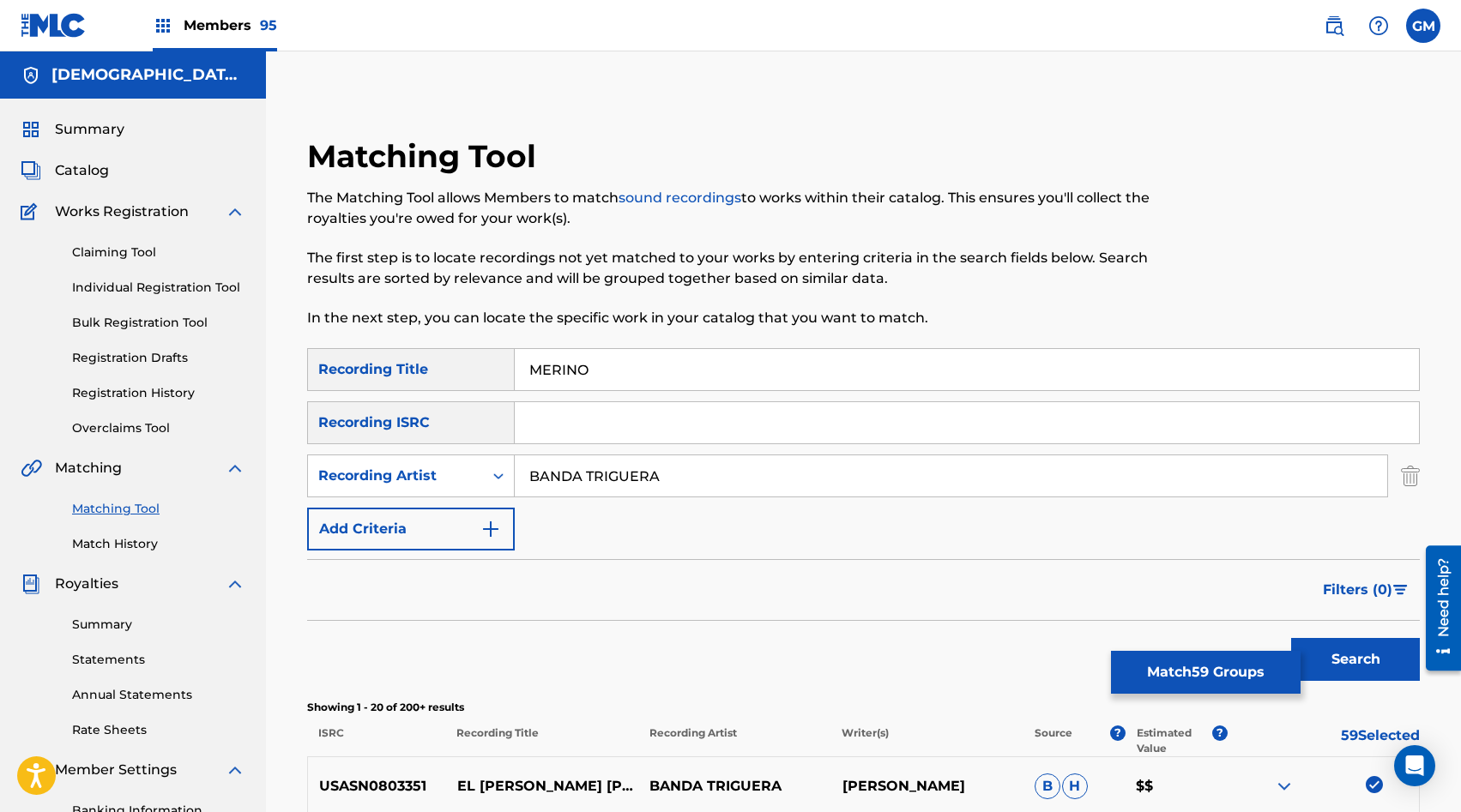click on "Search" at bounding box center (1355, 659) 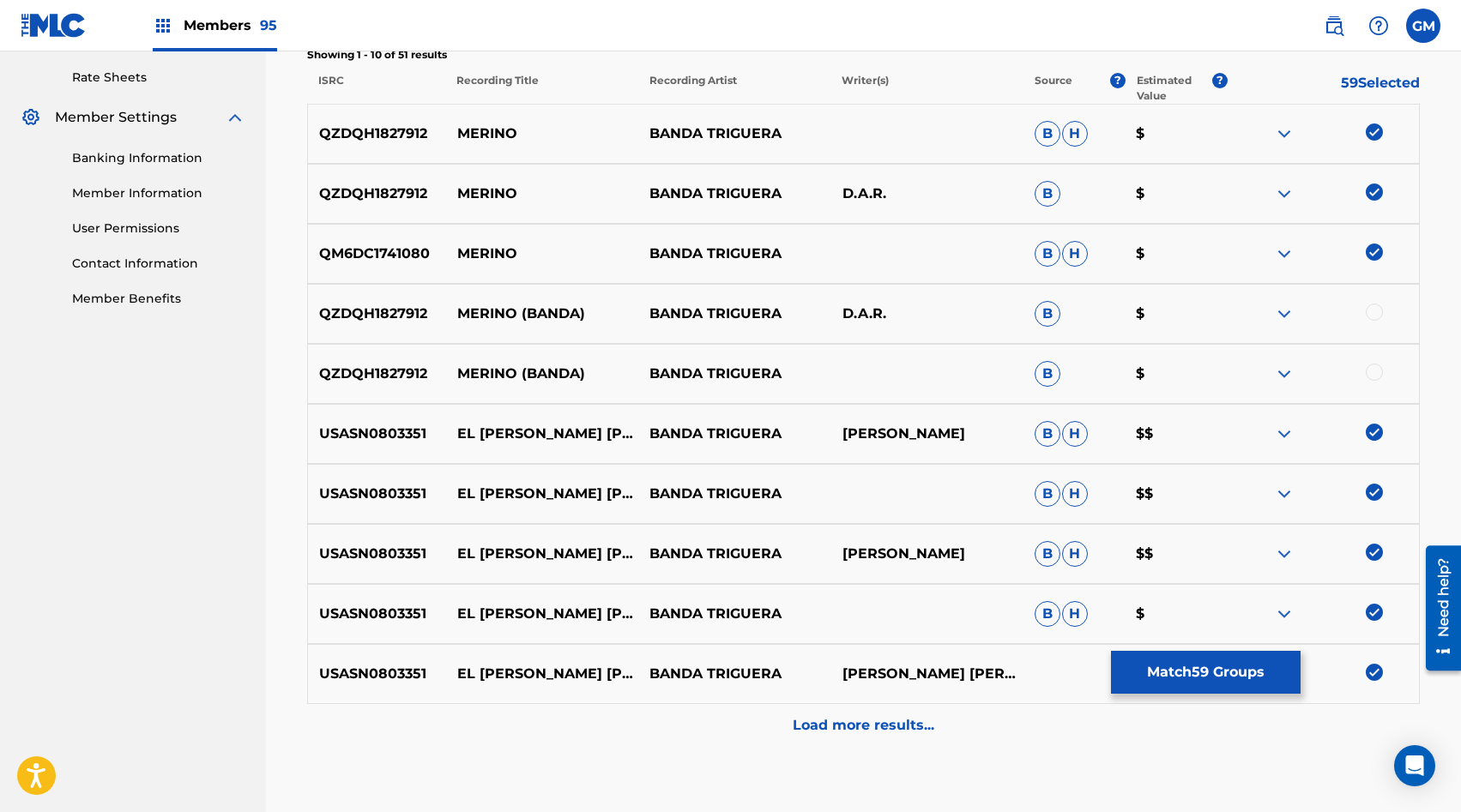 scroll, scrollTop: 658, scrollLeft: 0, axis: vertical 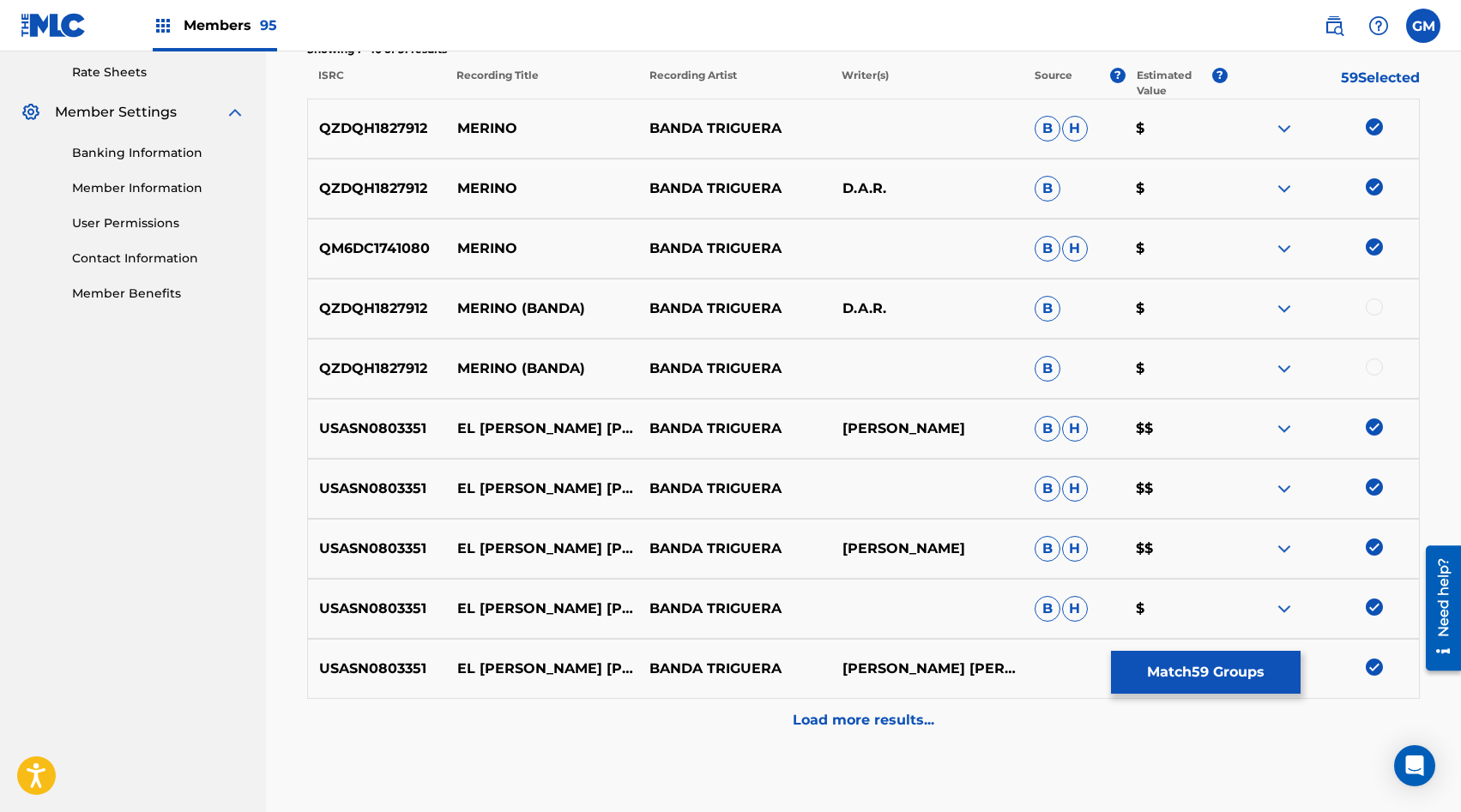 click at bounding box center (1374, 367) 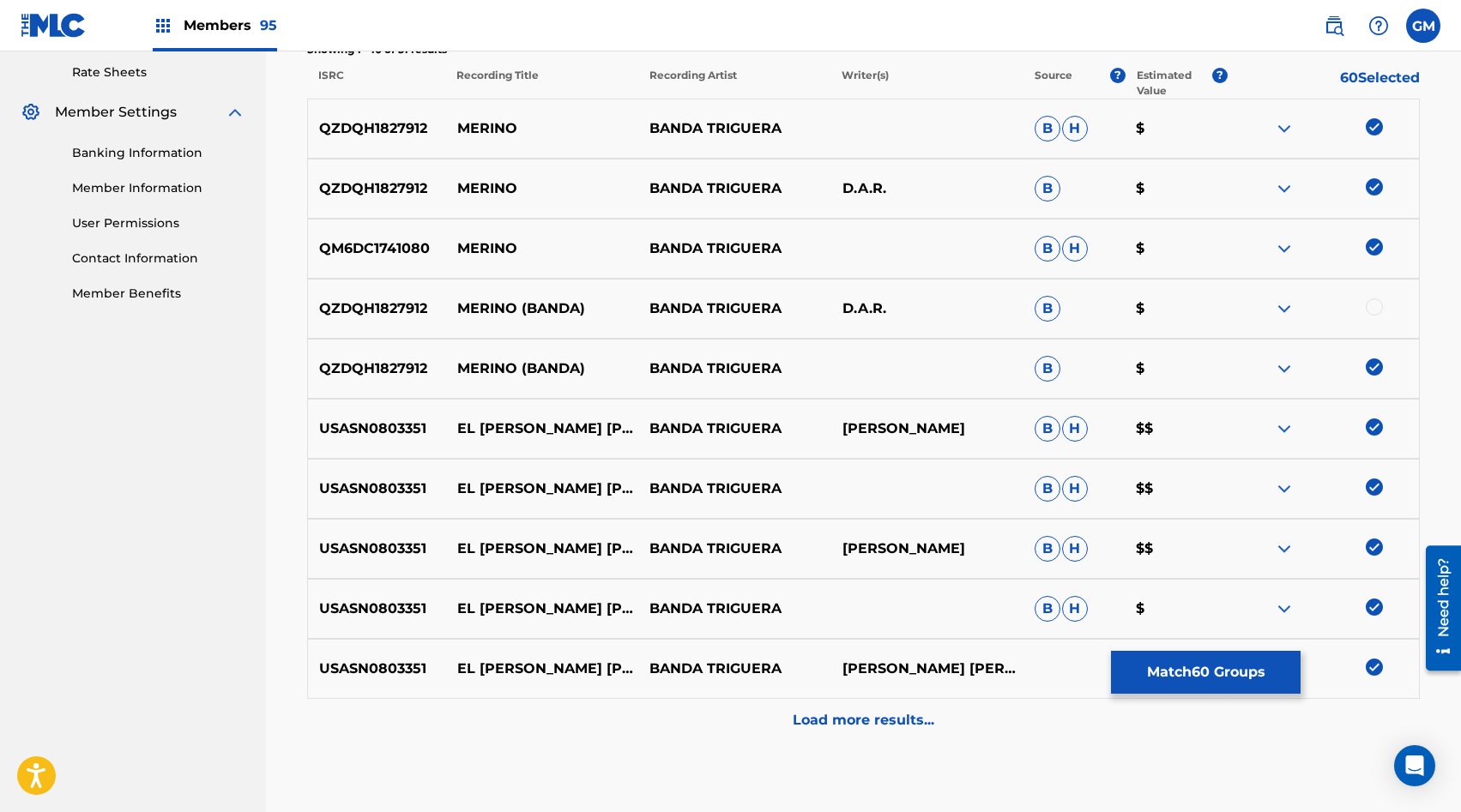 click at bounding box center (1323, 309) 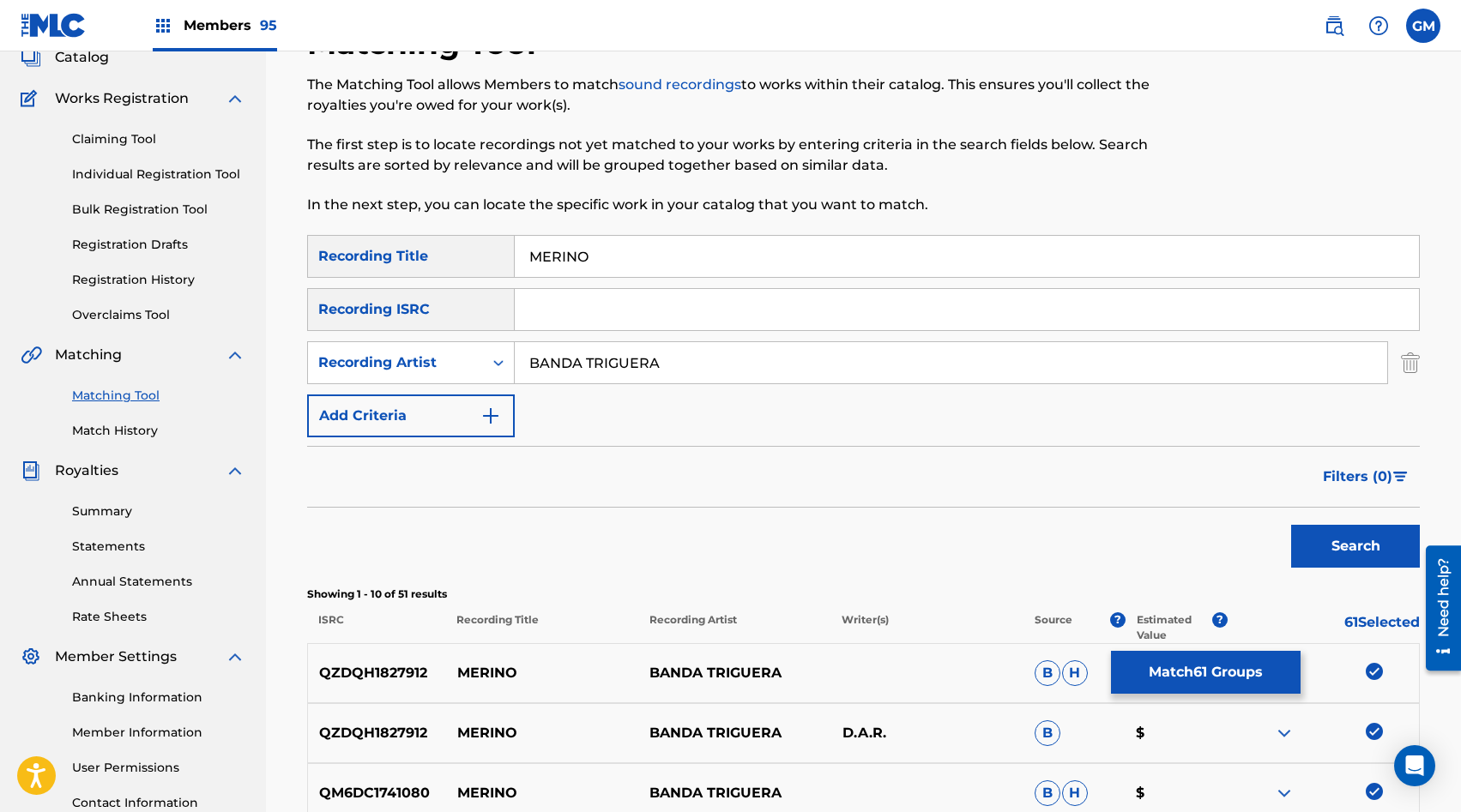 scroll, scrollTop: 94, scrollLeft: 0, axis: vertical 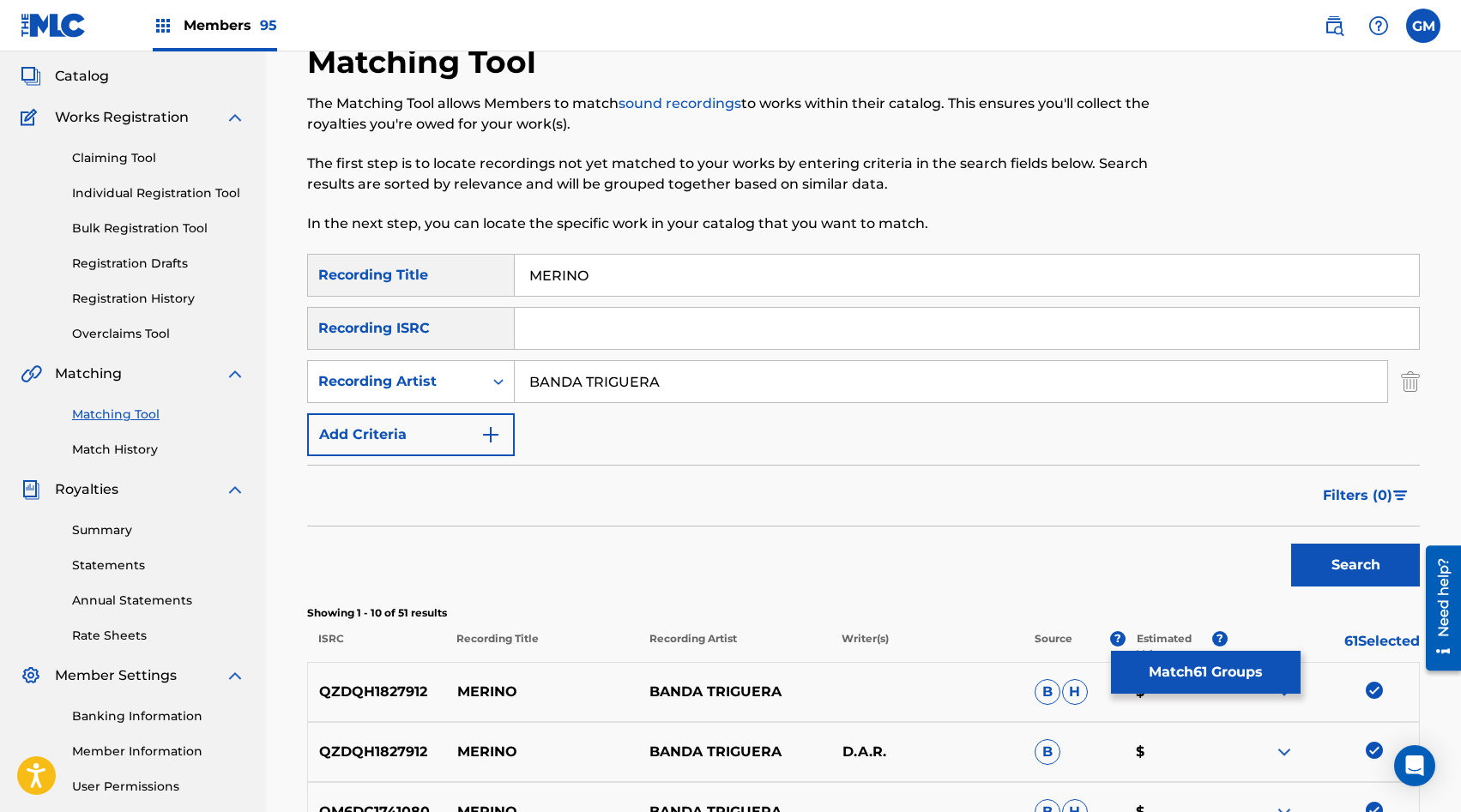 click on "BANDA TRIGUERA" at bounding box center (951, 382) 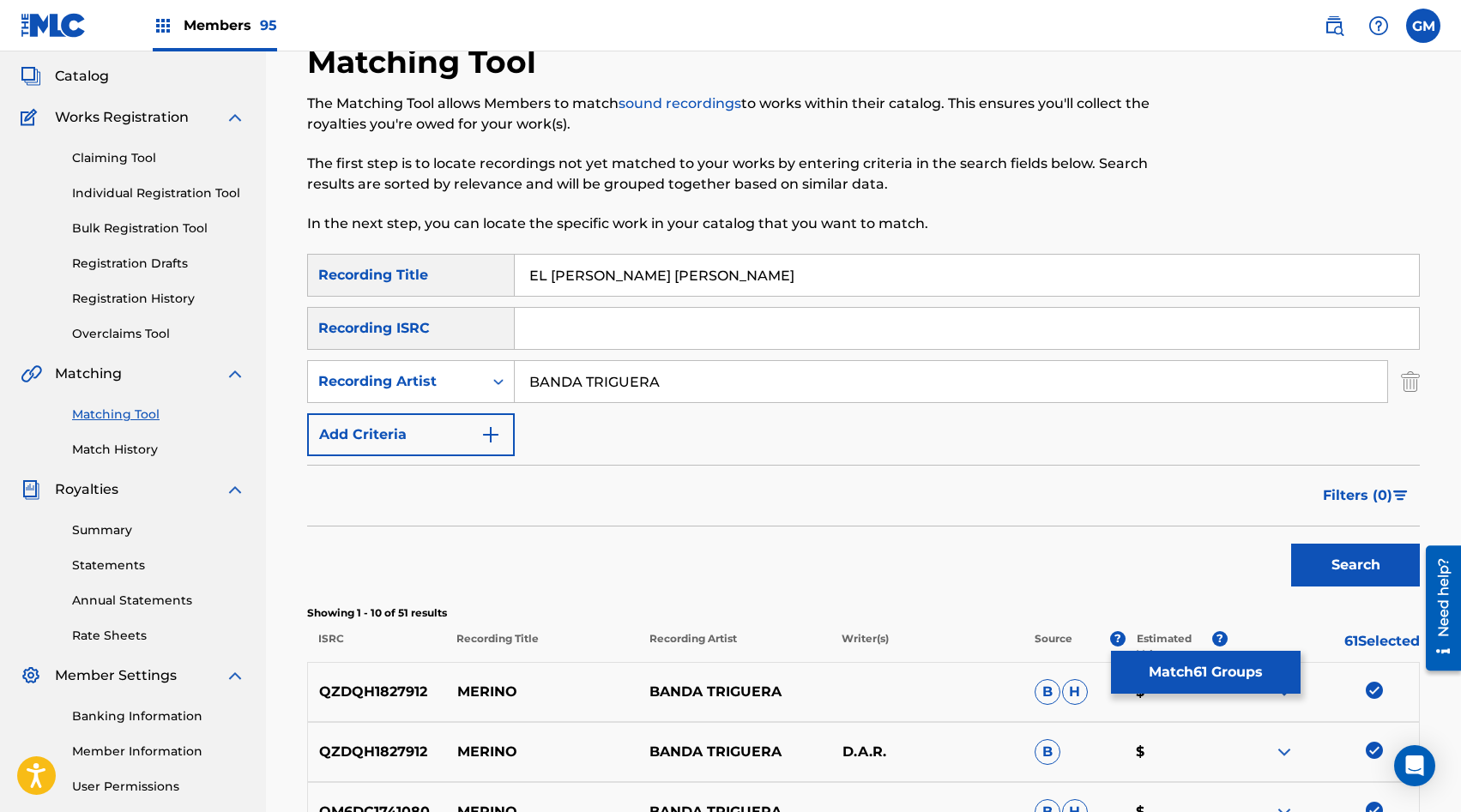 type on "EL [PERSON_NAME] [PERSON_NAME]" 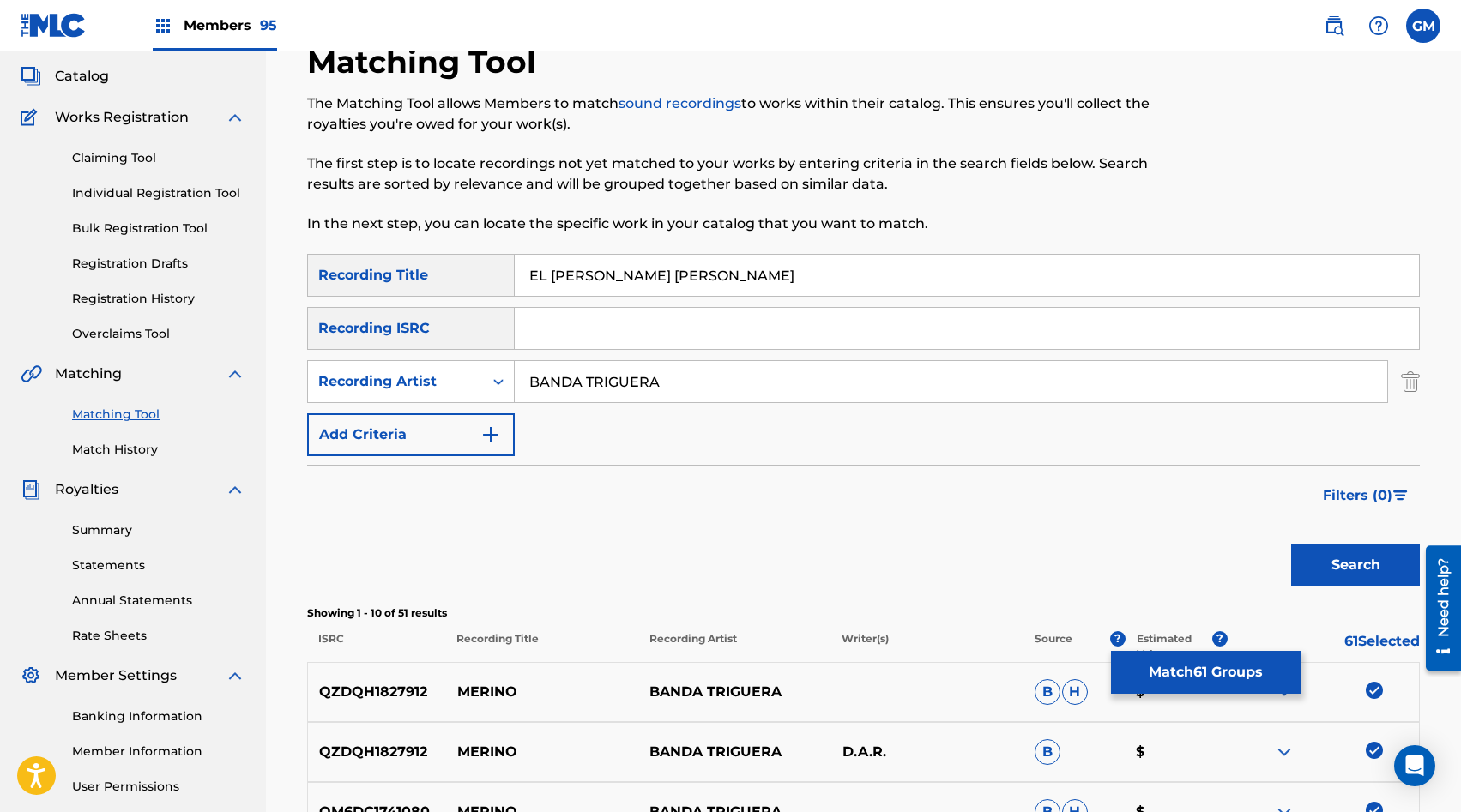 click on "SearchWithCriteria3a699e5e-f414-4f5d-b8d4-06f63151f6d1 Recording Title EL [PERSON_NAME] [PERSON_NAME] SearchWithCriteria7af53b02-a399-4223-a058-c46d193d56e3 Recording ISRC SearchWithCriteria0eccd056-f6f2-4fbc-887b-0299cc32caa4 Recording Artist BANDA TRIGUERA Add Criteria" at bounding box center (863, 355) 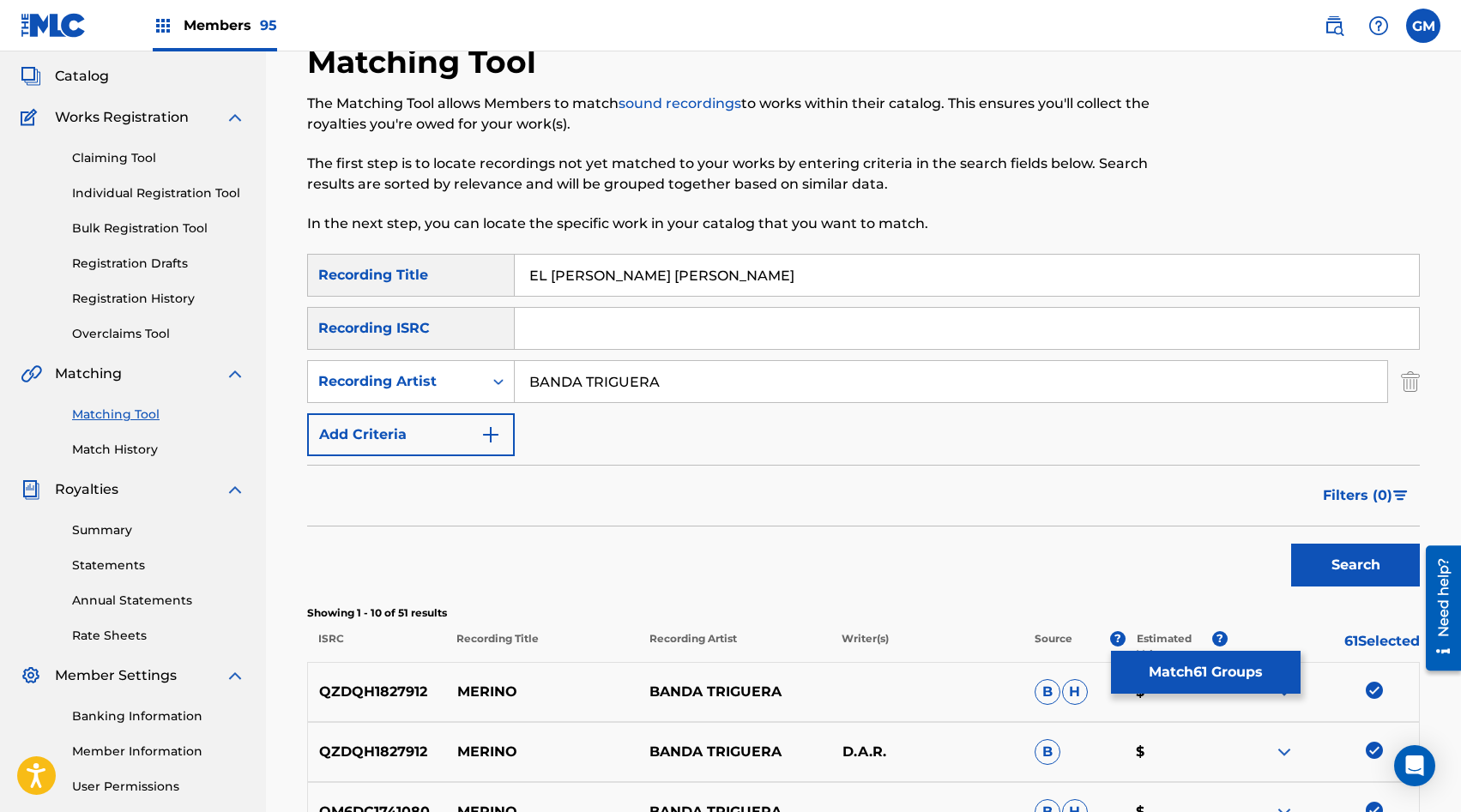 paste on "LOS [PERSON_NAME]" 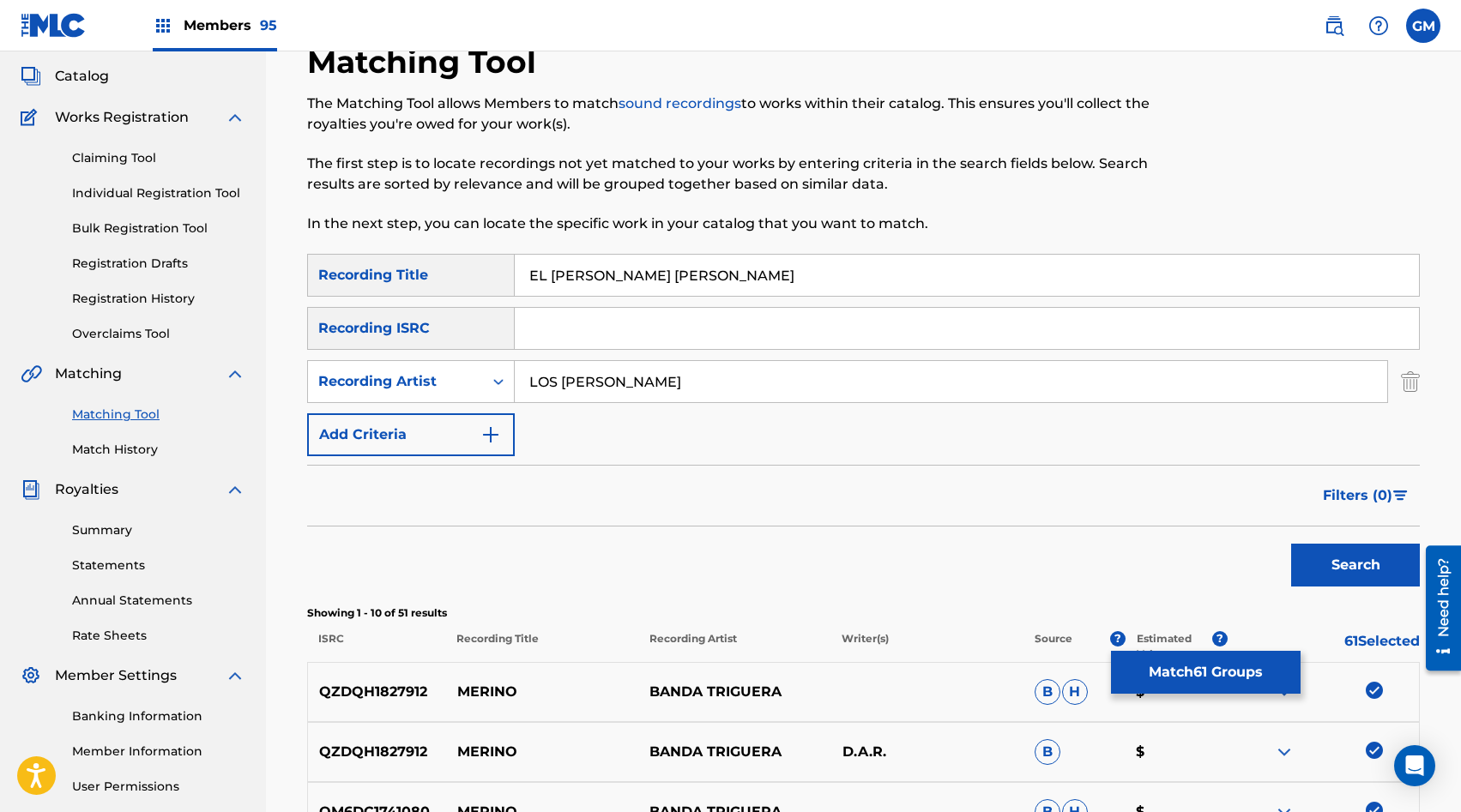 click on "Search" at bounding box center (1355, 565) 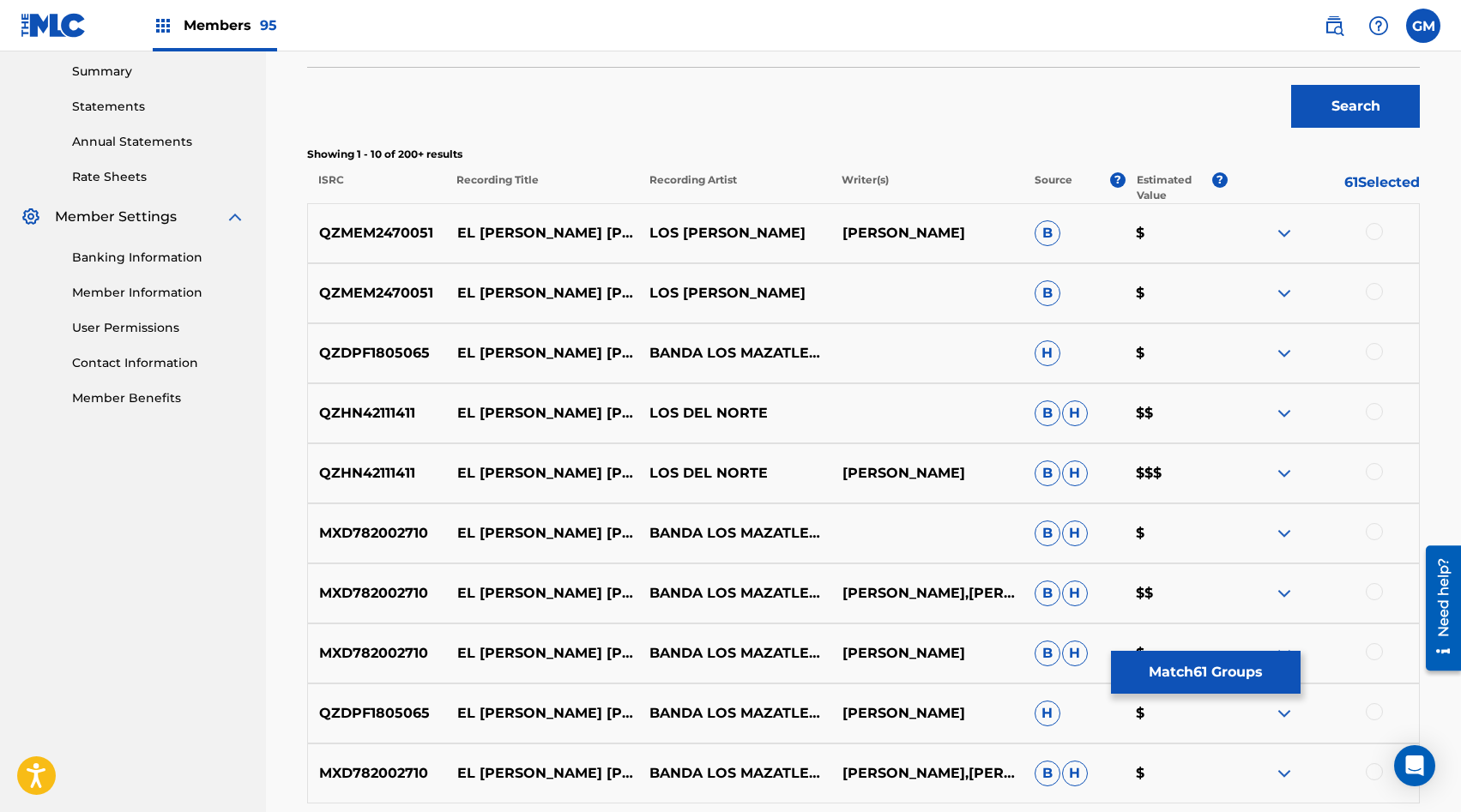 scroll, scrollTop: 556, scrollLeft: 0, axis: vertical 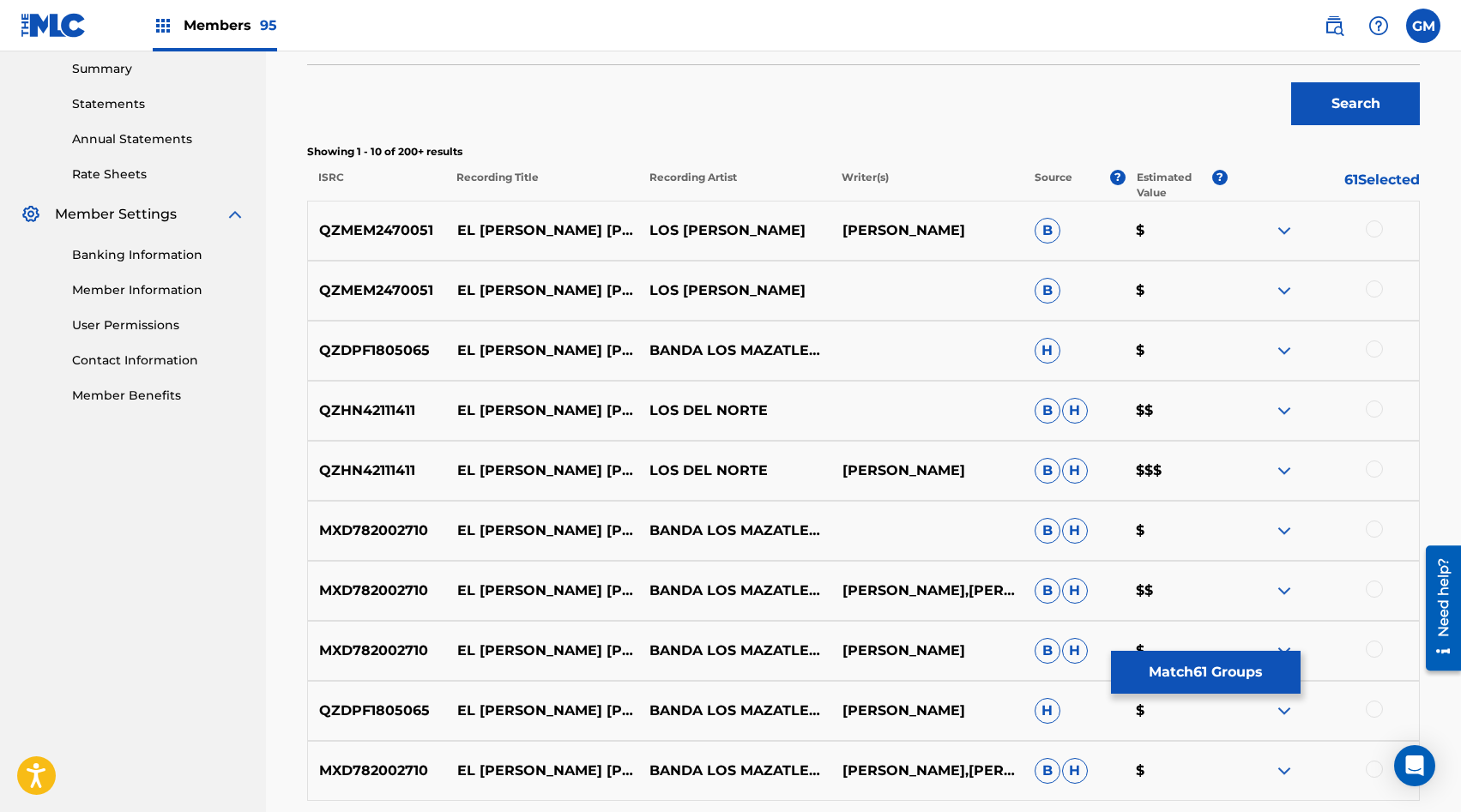 click at bounding box center [1374, 289] 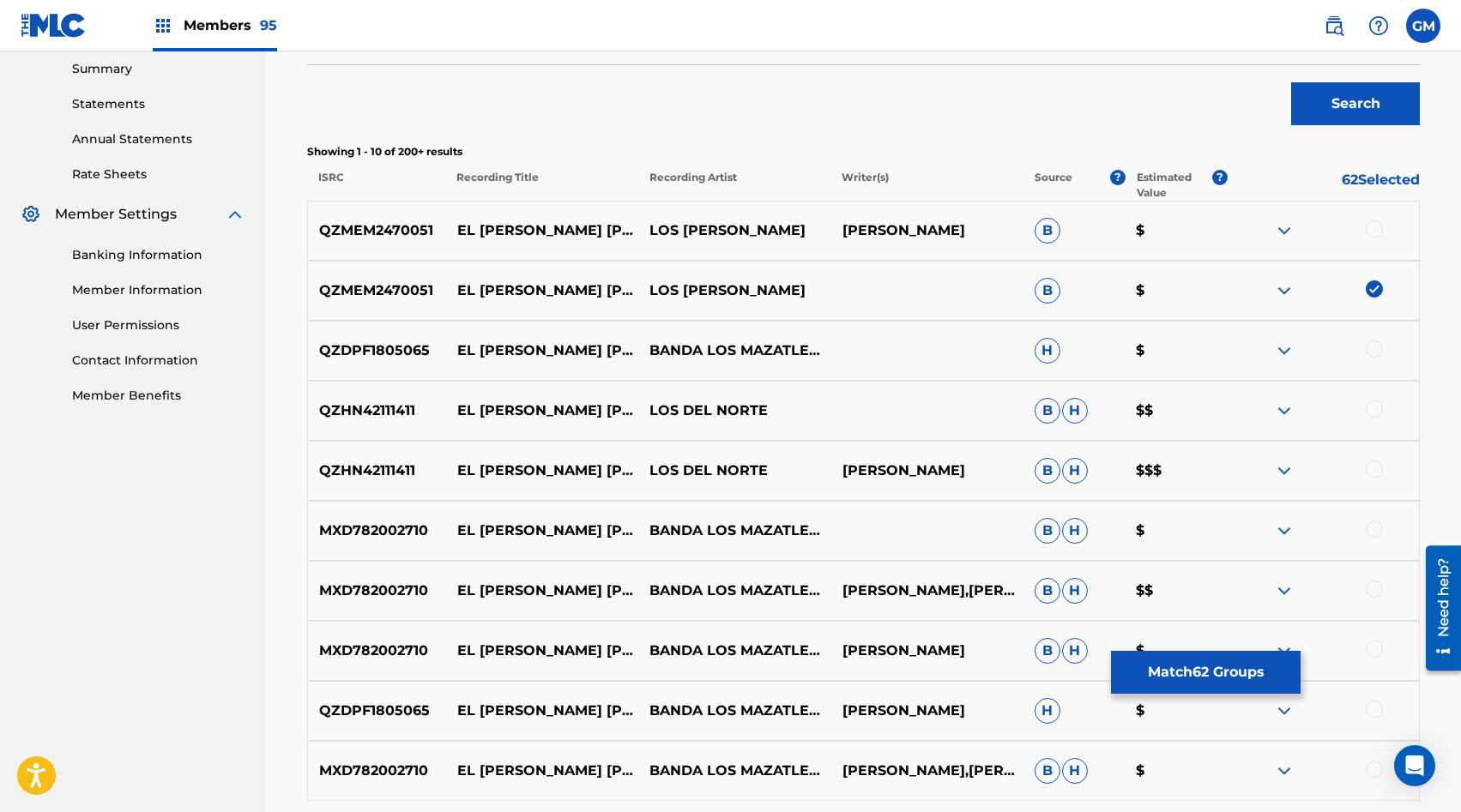 click at bounding box center [1374, 229] 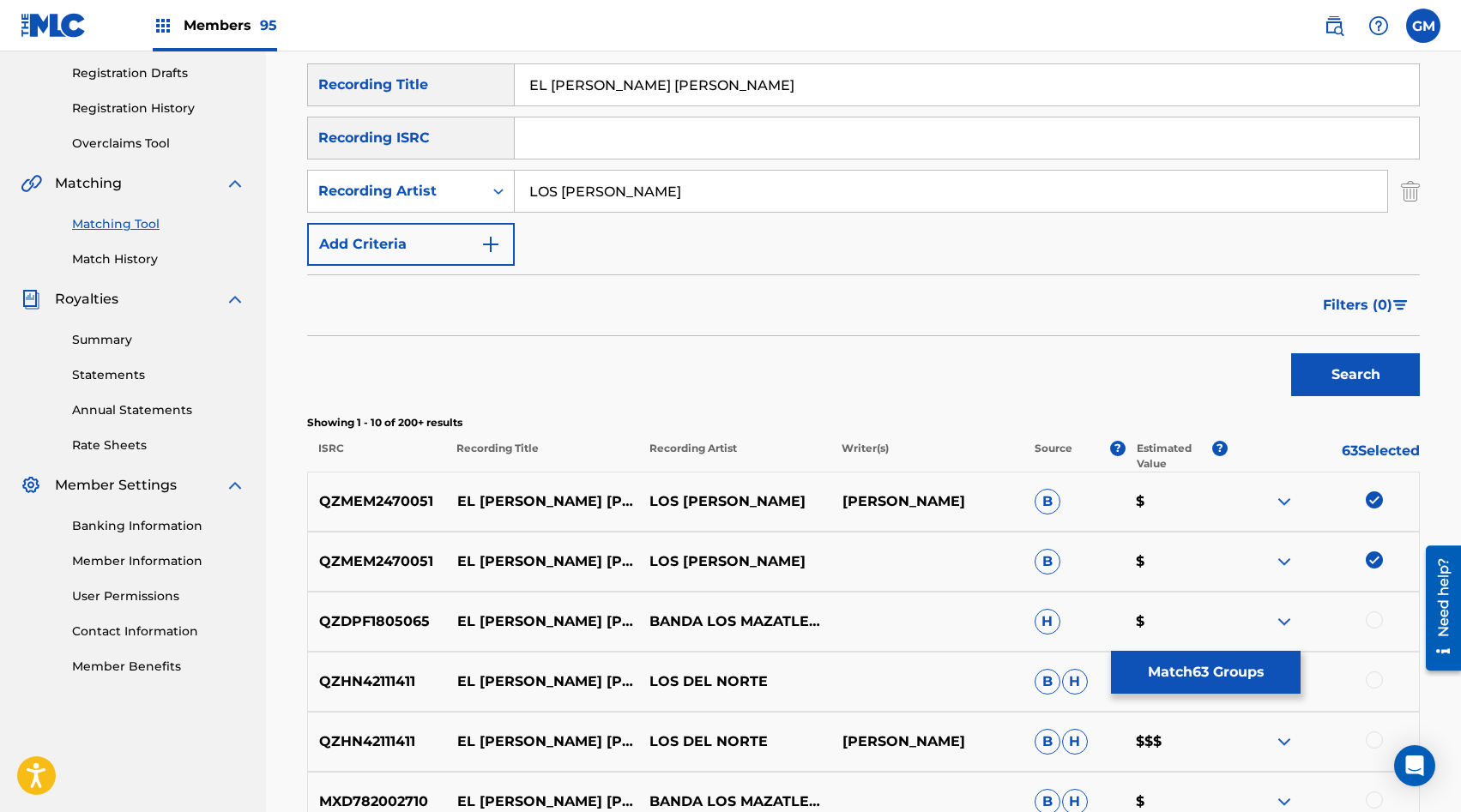 scroll, scrollTop: 269, scrollLeft: 0, axis: vertical 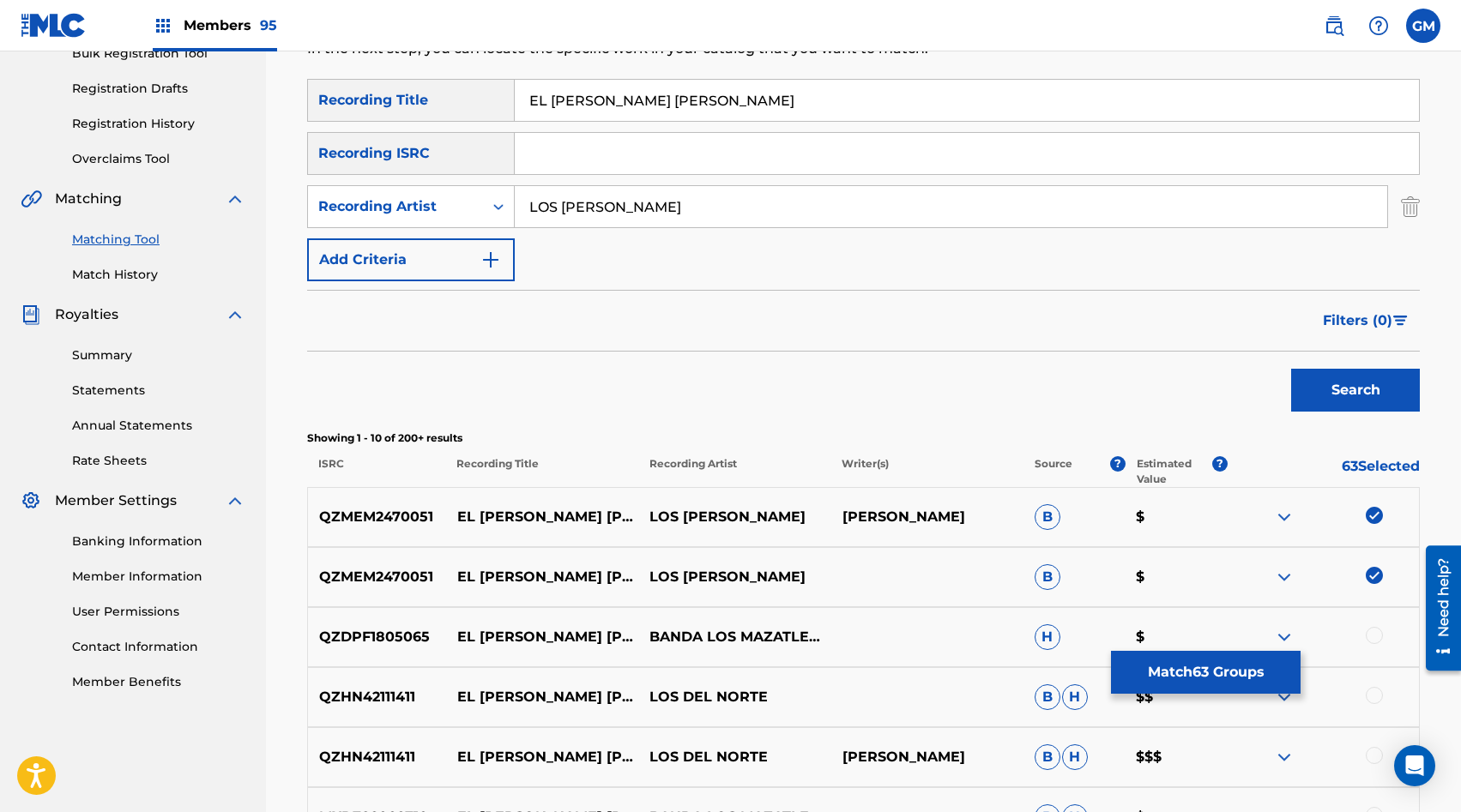 click on "LOS [PERSON_NAME]" at bounding box center (951, 207) 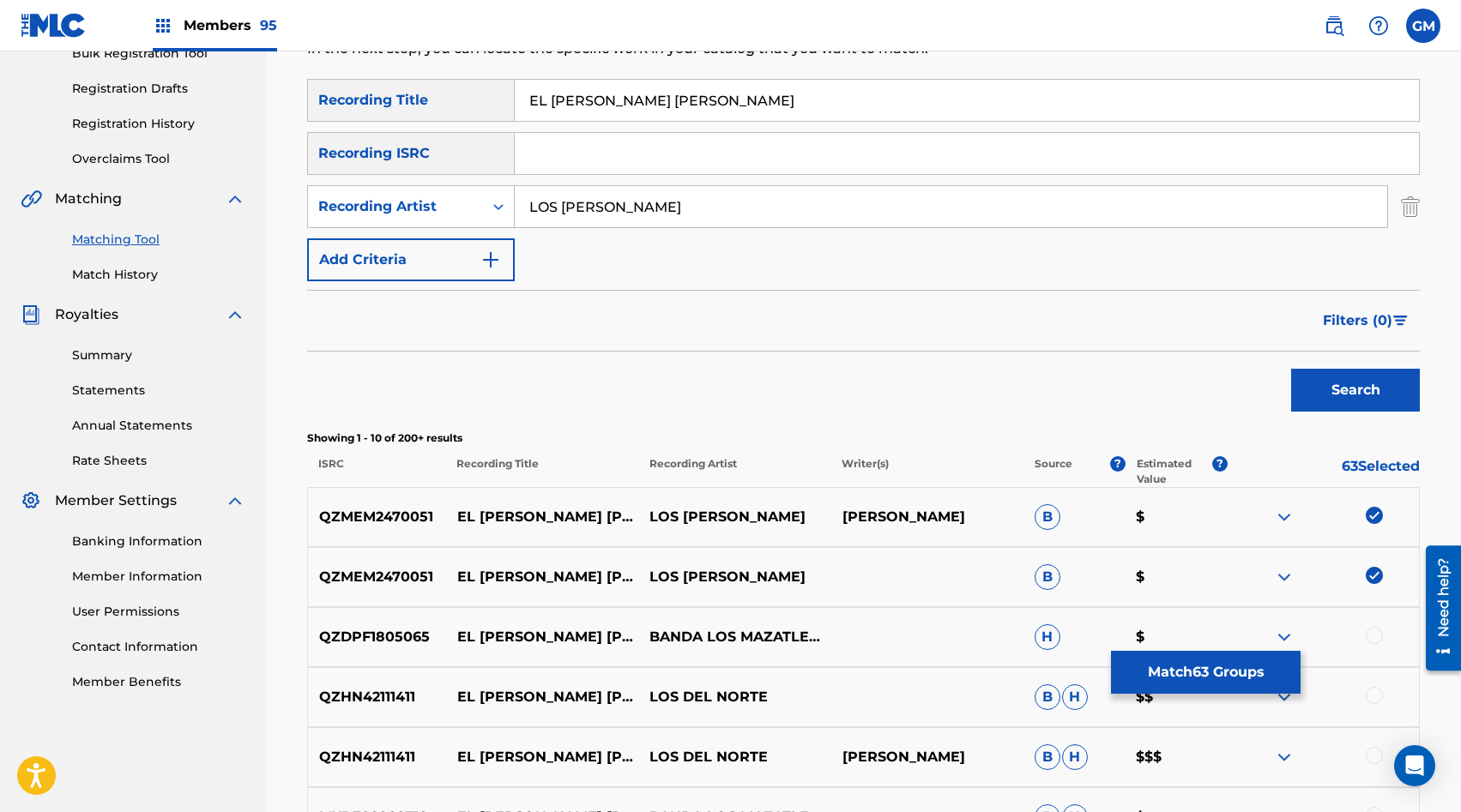 paste on "GRUPO ALFA & GRUPO DEPURADO" 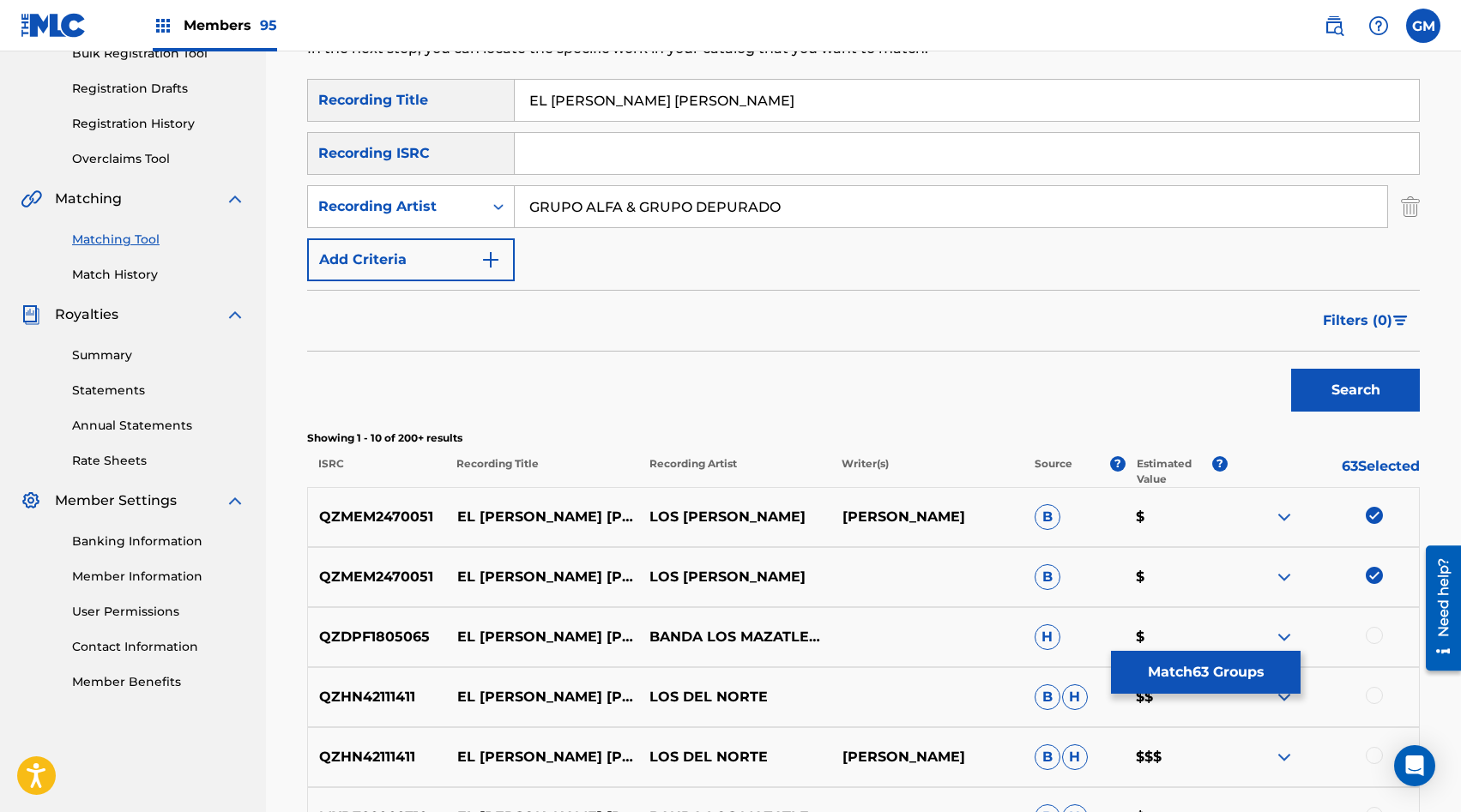 click on "Search" at bounding box center (1355, 390) 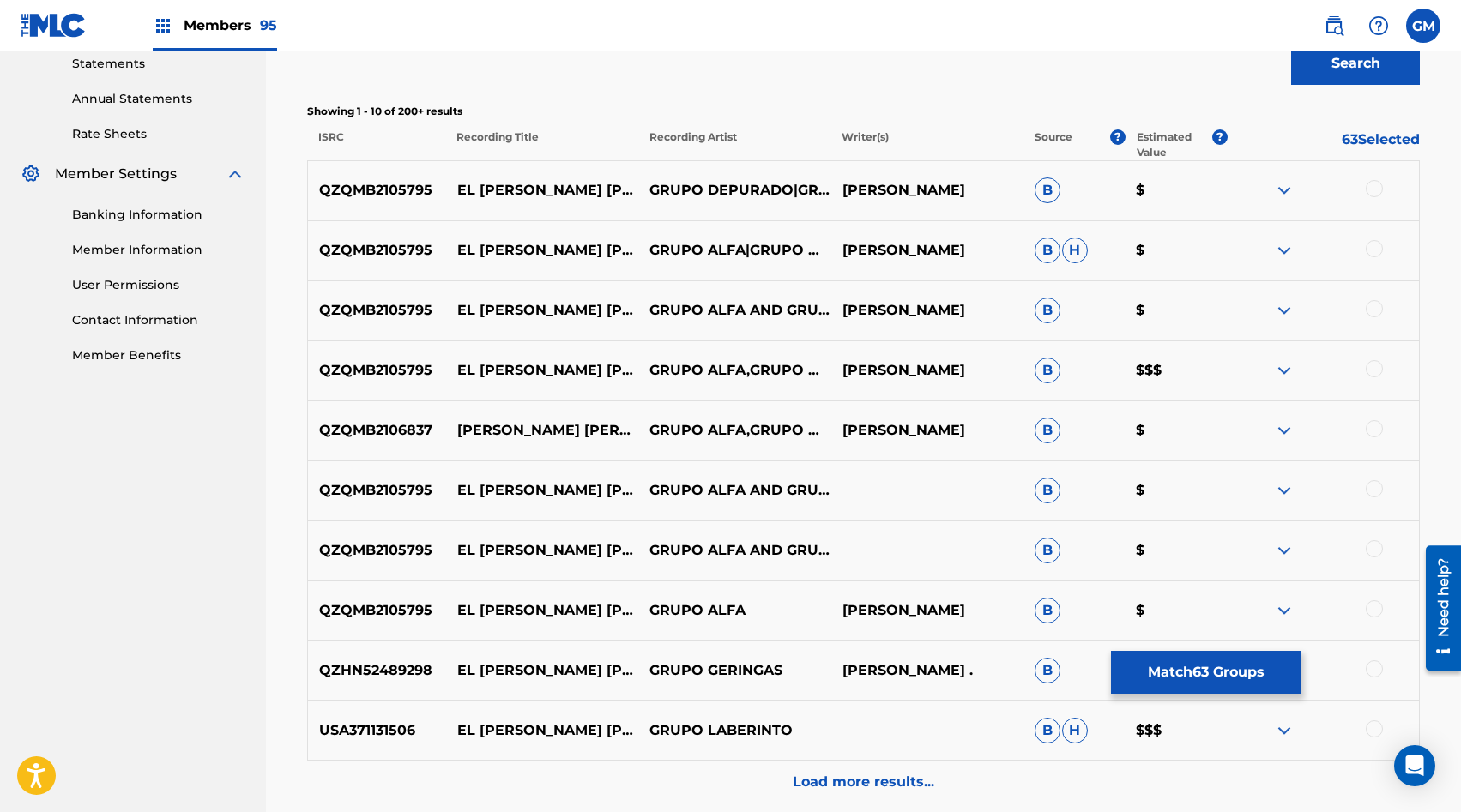 scroll, scrollTop: 755, scrollLeft: 0, axis: vertical 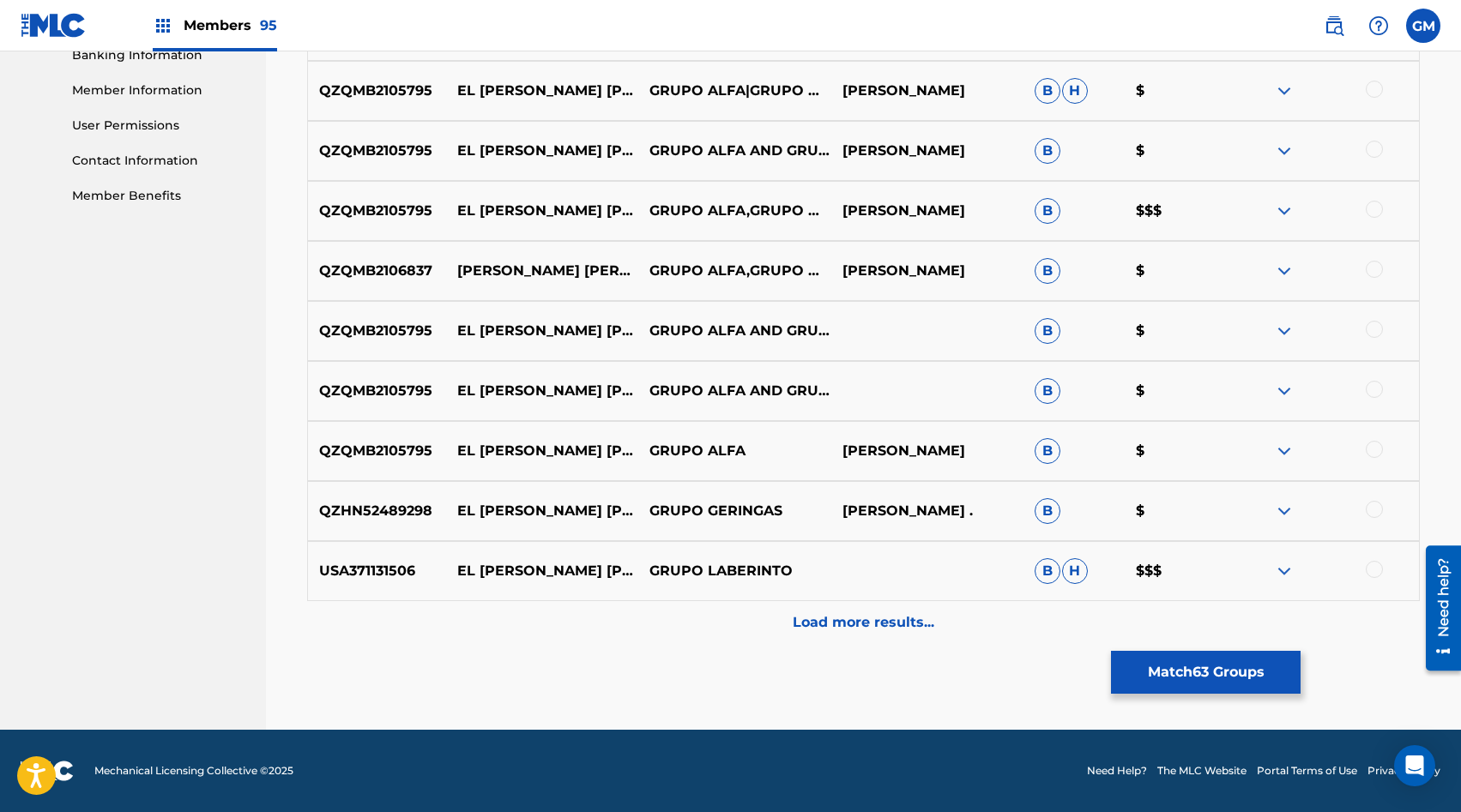 click at bounding box center (1374, 449) 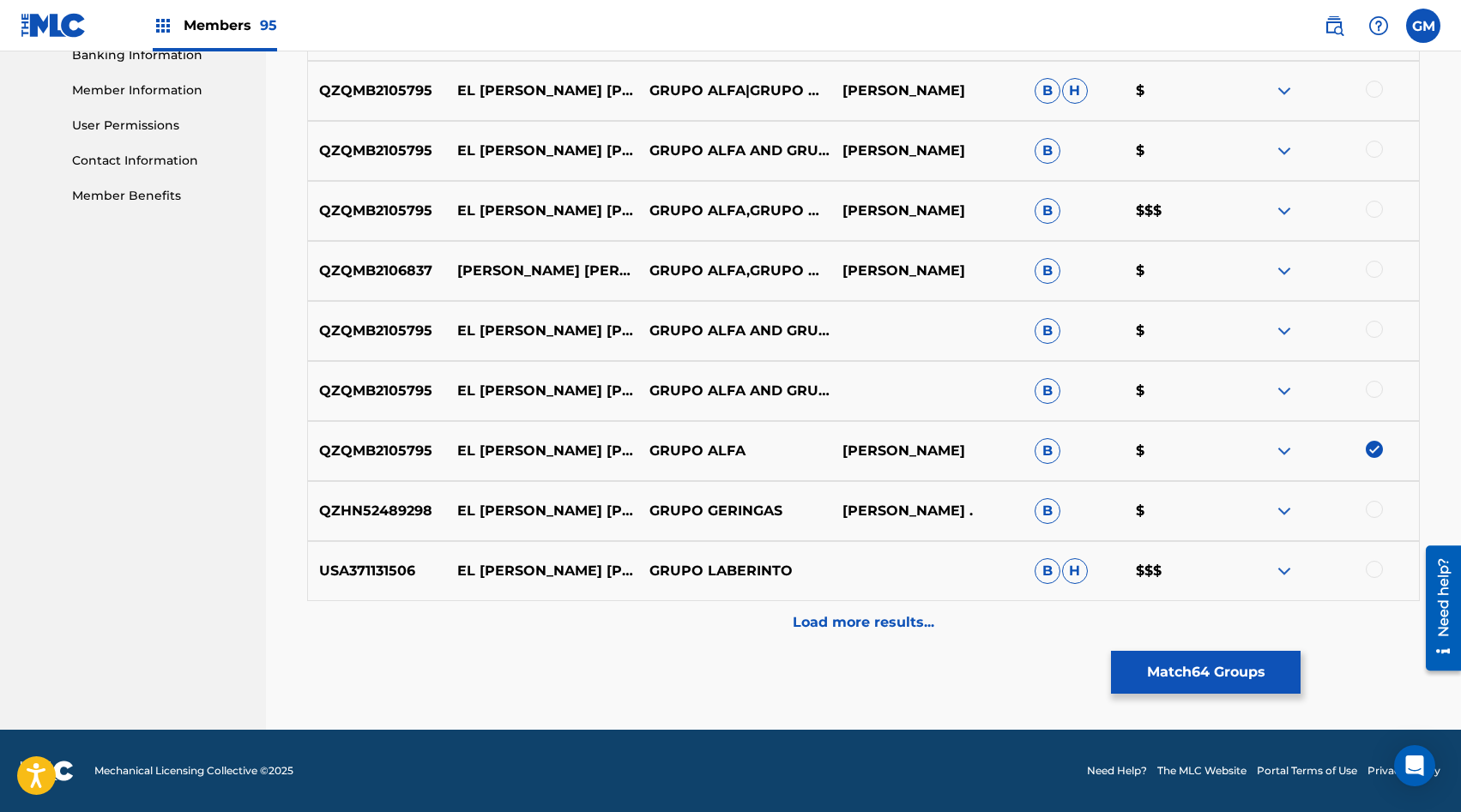 click at bounding box center [1374, 389] 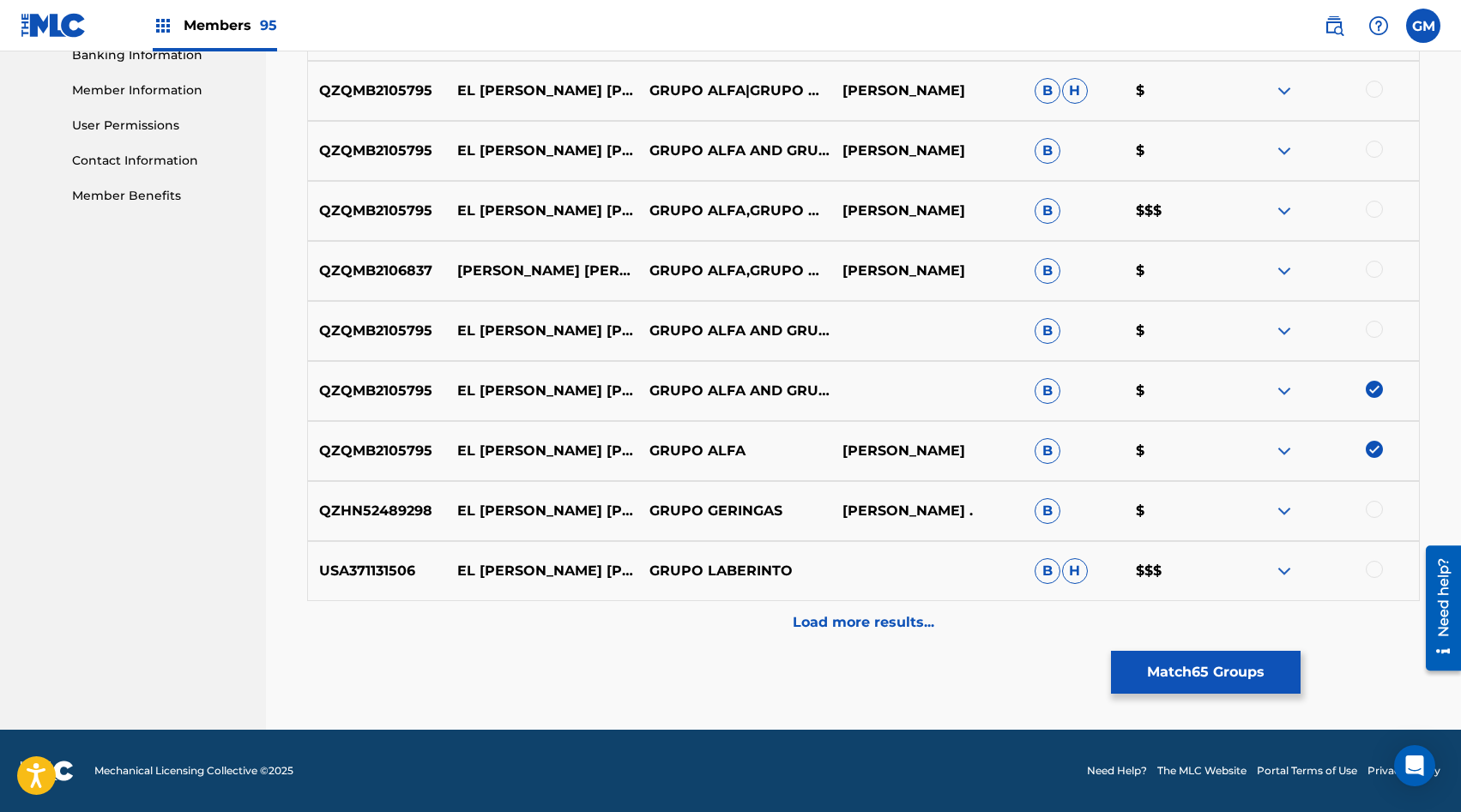 click on "QZQMB2105795 EL [PERSON_NAME] [PERSON_NAME] EN VIVO GRUPO ALFA AND GRUPO DEPURADO B $" at bounding box center [863, 331] 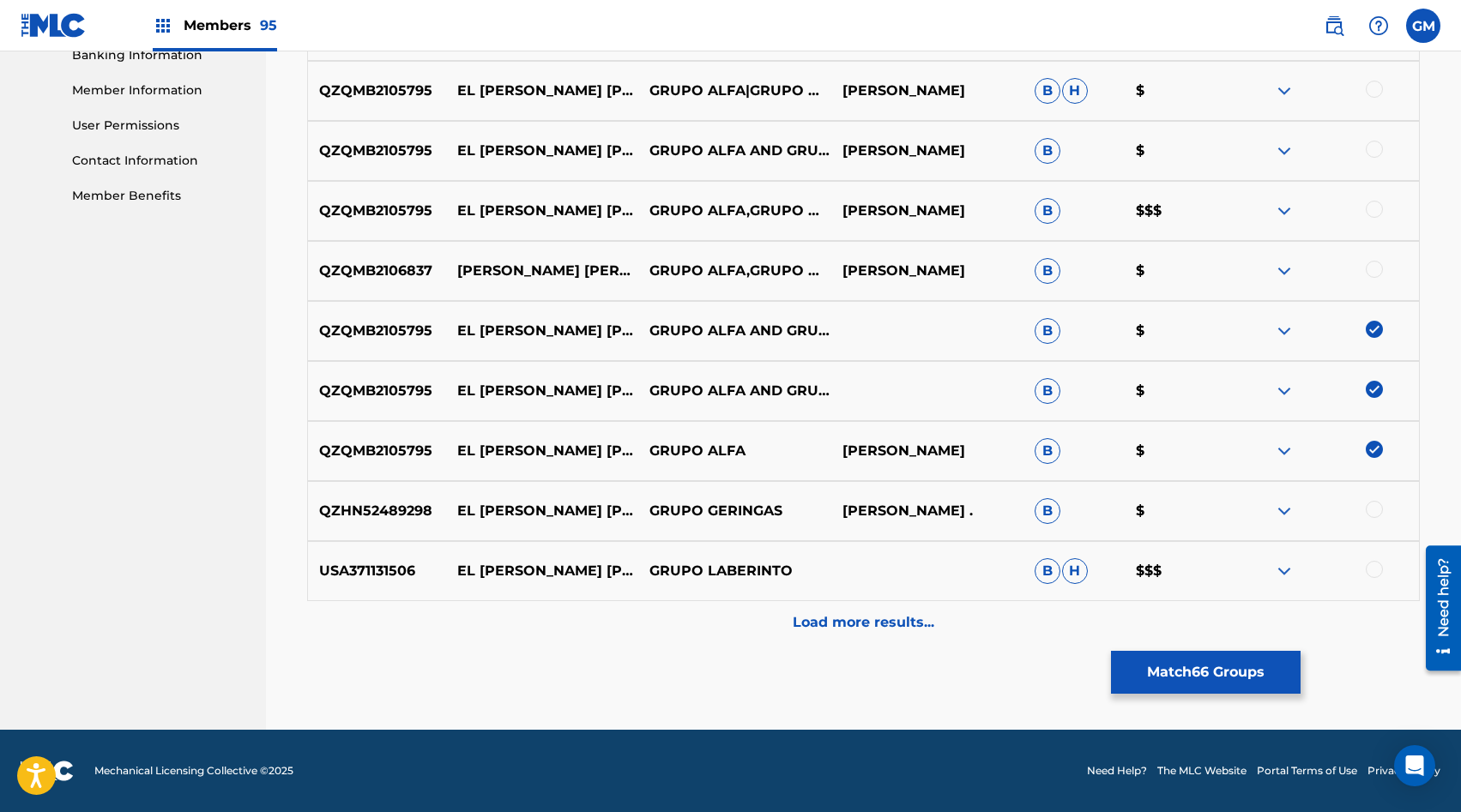 click at bounding box center (1374, 269) 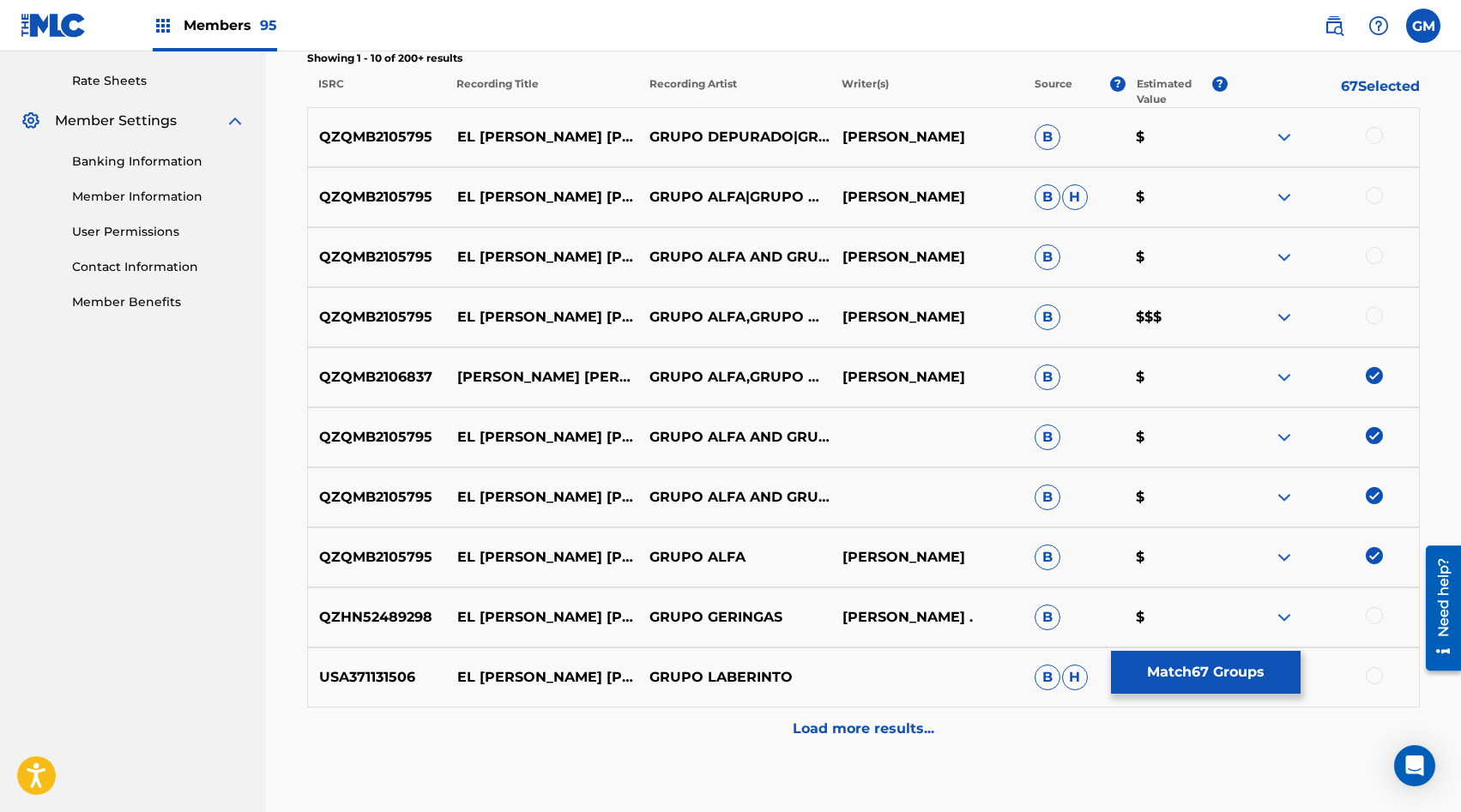 scroll, scrollTop: 643, scrollLeft: 0, axis: vertical 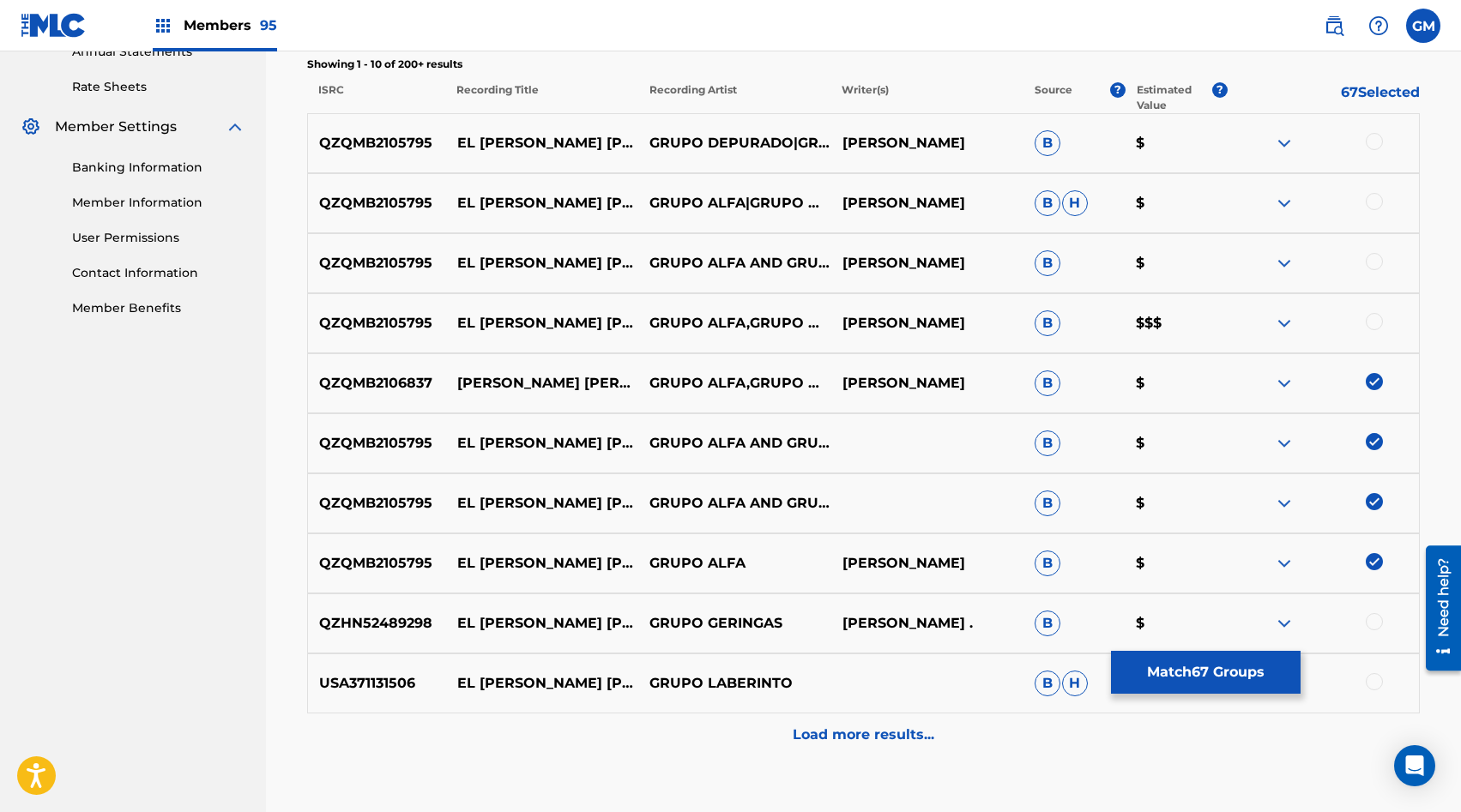 click at bounding box center (1374, 322) 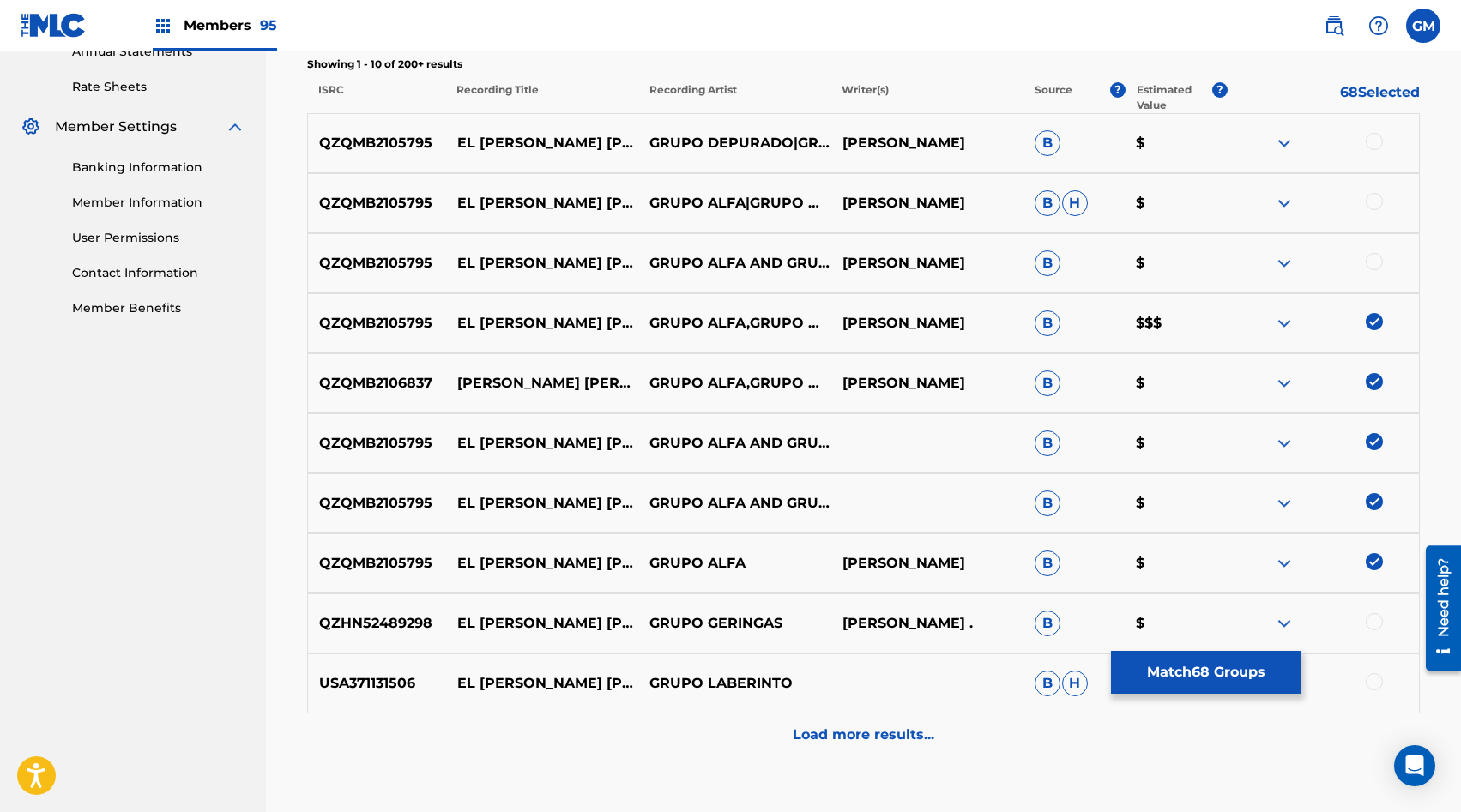 click at bounding box center (1374, 262) 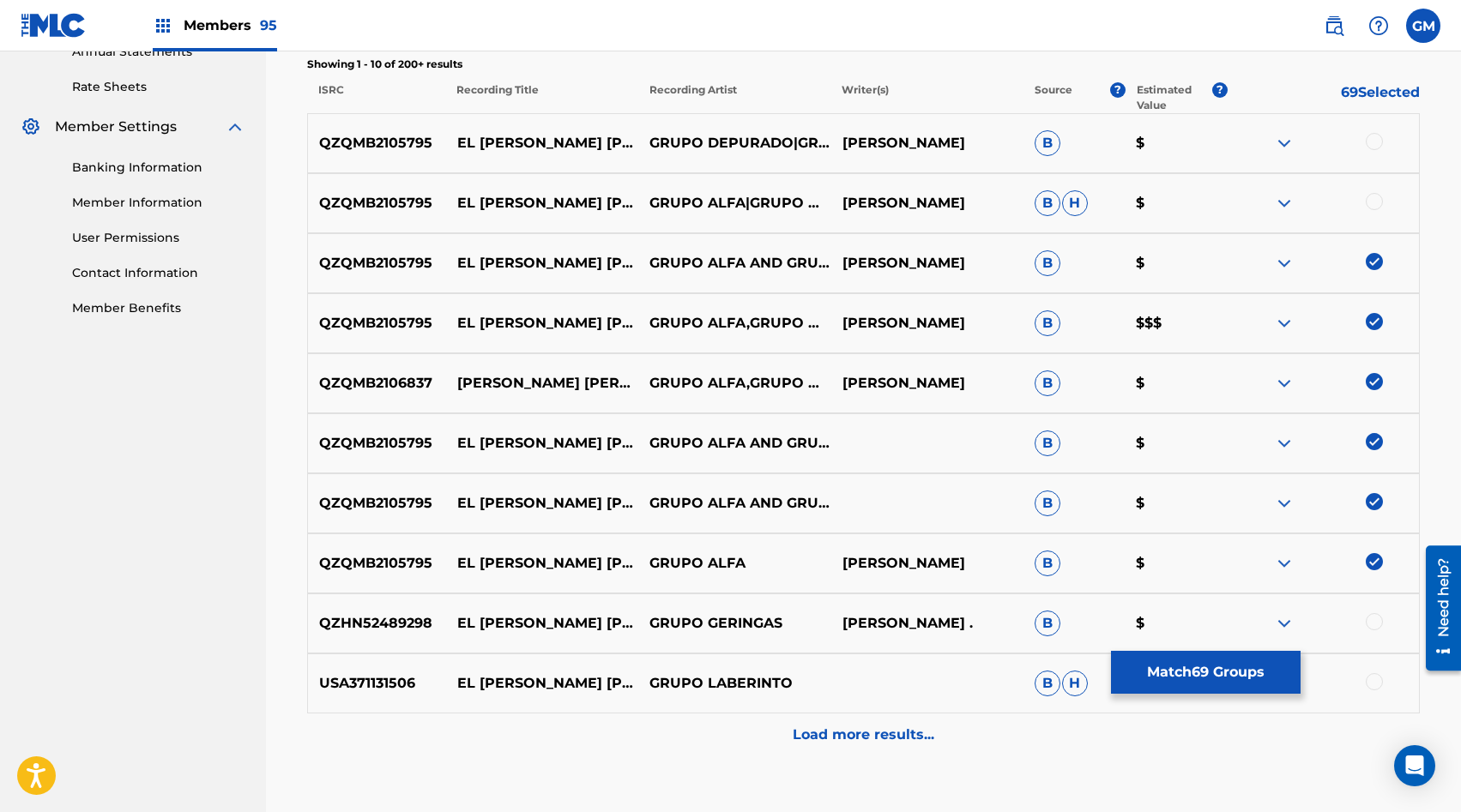 click at bounding box center (1374, 201) 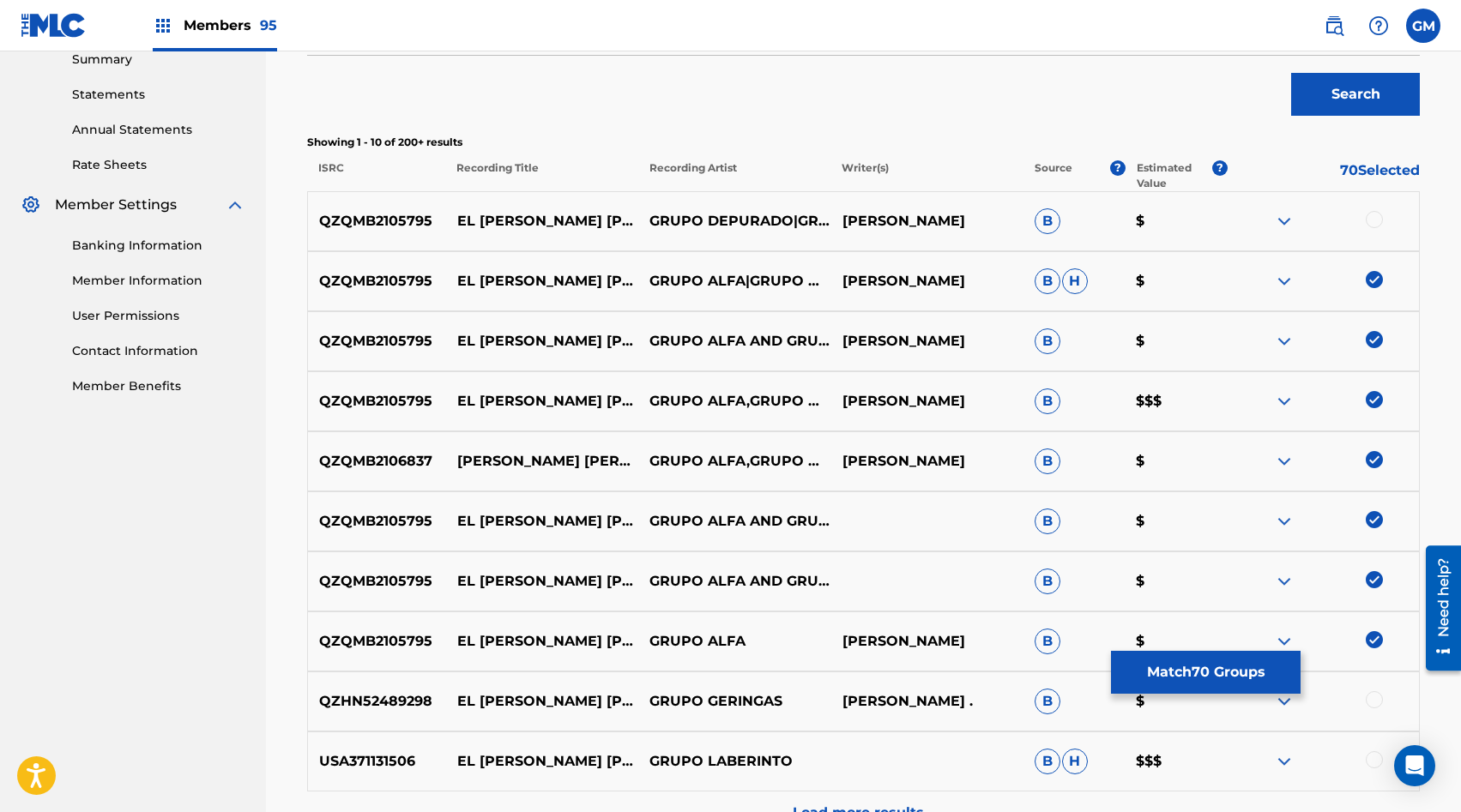 scroll, scrollTop: 562, scrollLeft: 0, axis: vertical 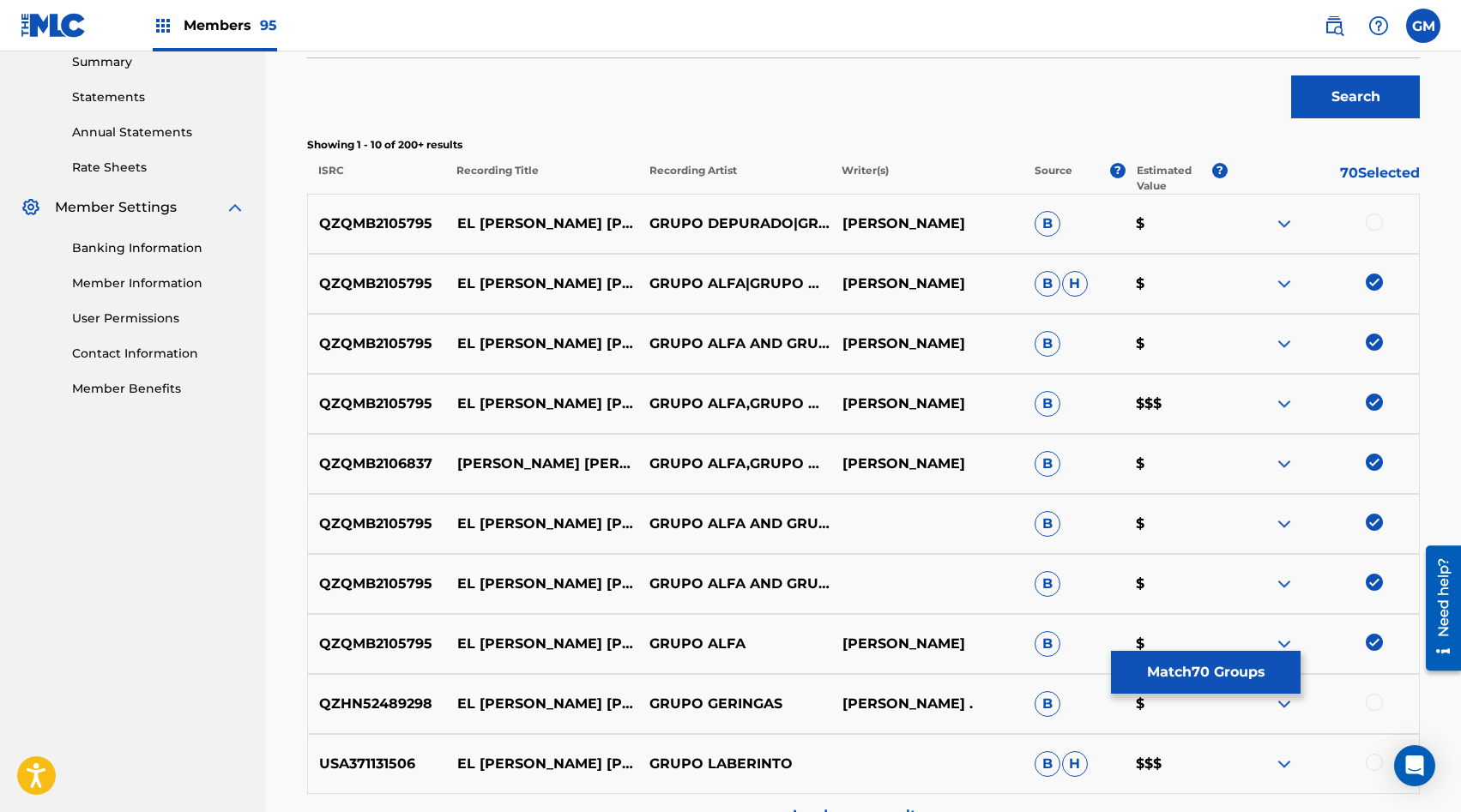 click at bounding box center [1374, 222] 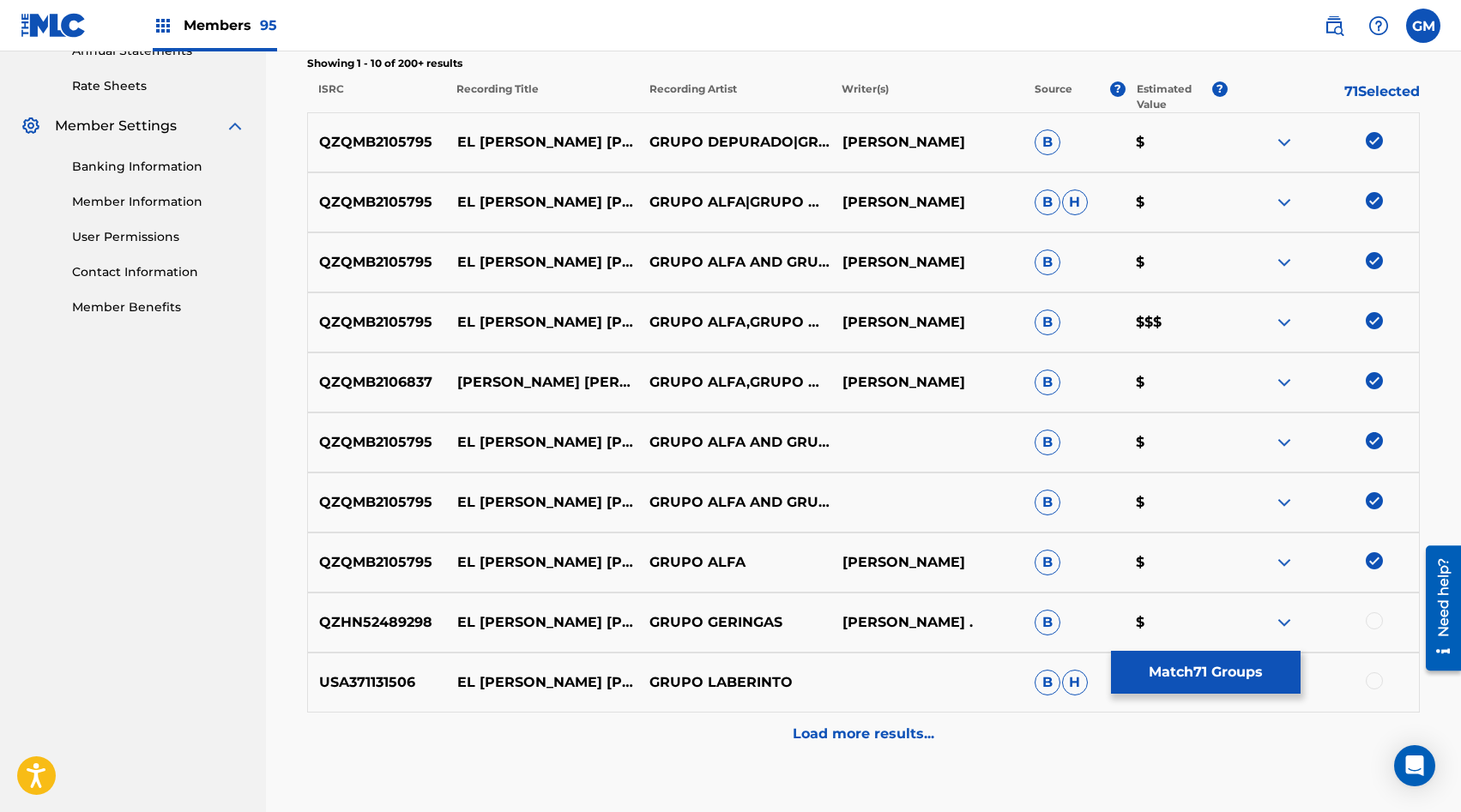 scroll, scrollTop: 755, scrollLeft: 0, axis: vertical 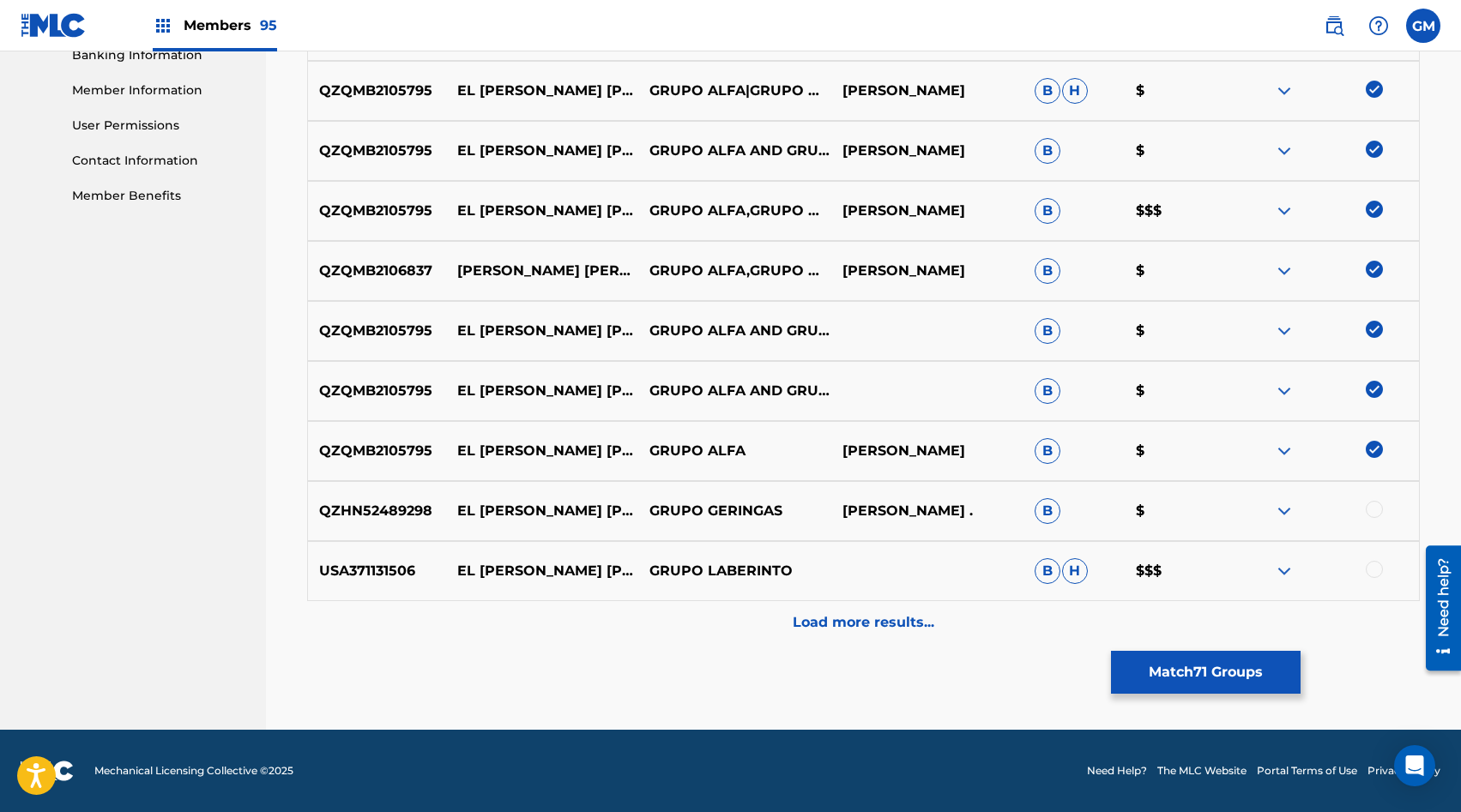 click on "Load more results..." at bounding box center [863, 623] 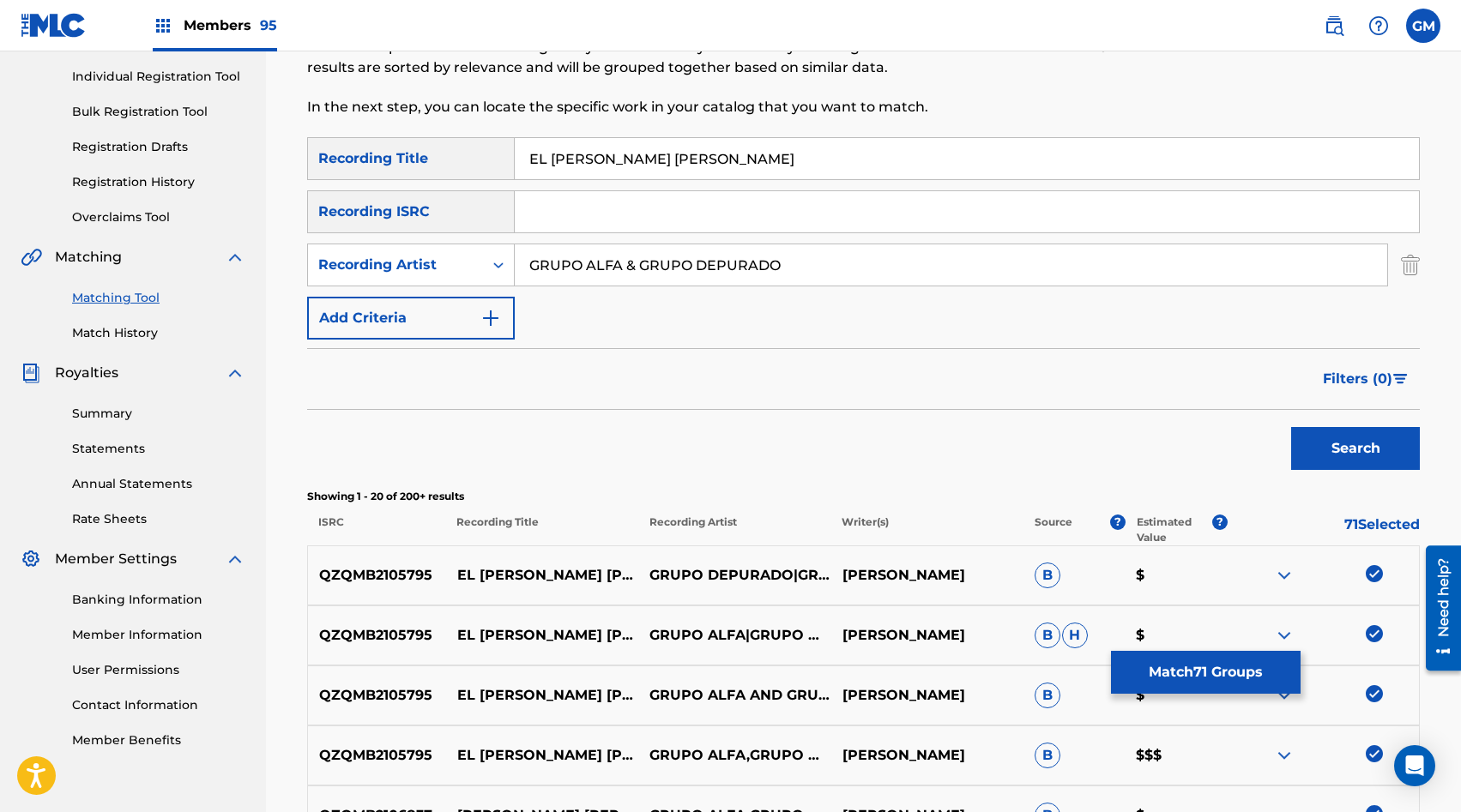 scroll, scrollTop: 0, scrollLeft: 0, axis: both 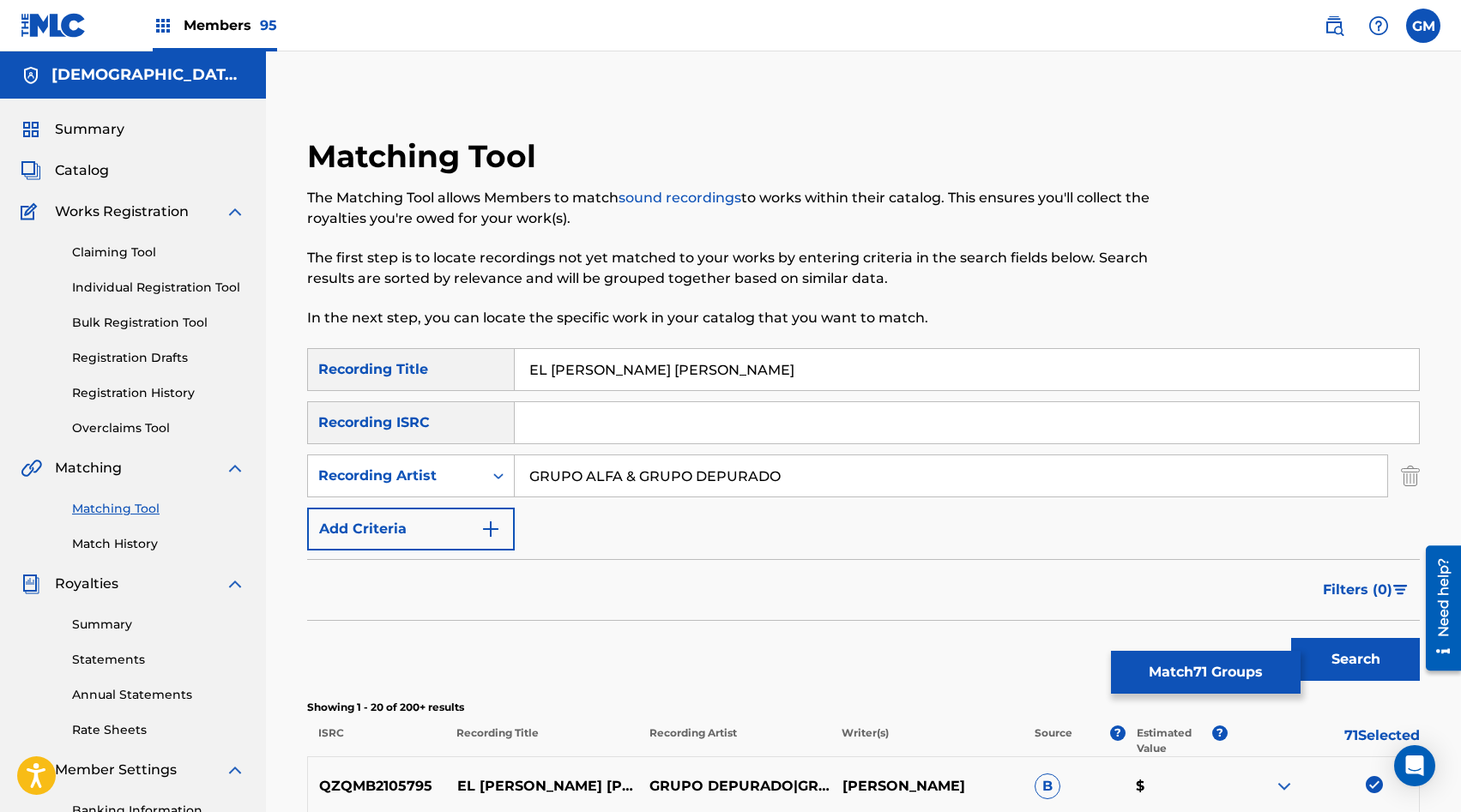 click on "GRUPO ALFA & GRUPO DEPURADO" at bounding box center [951, 476] 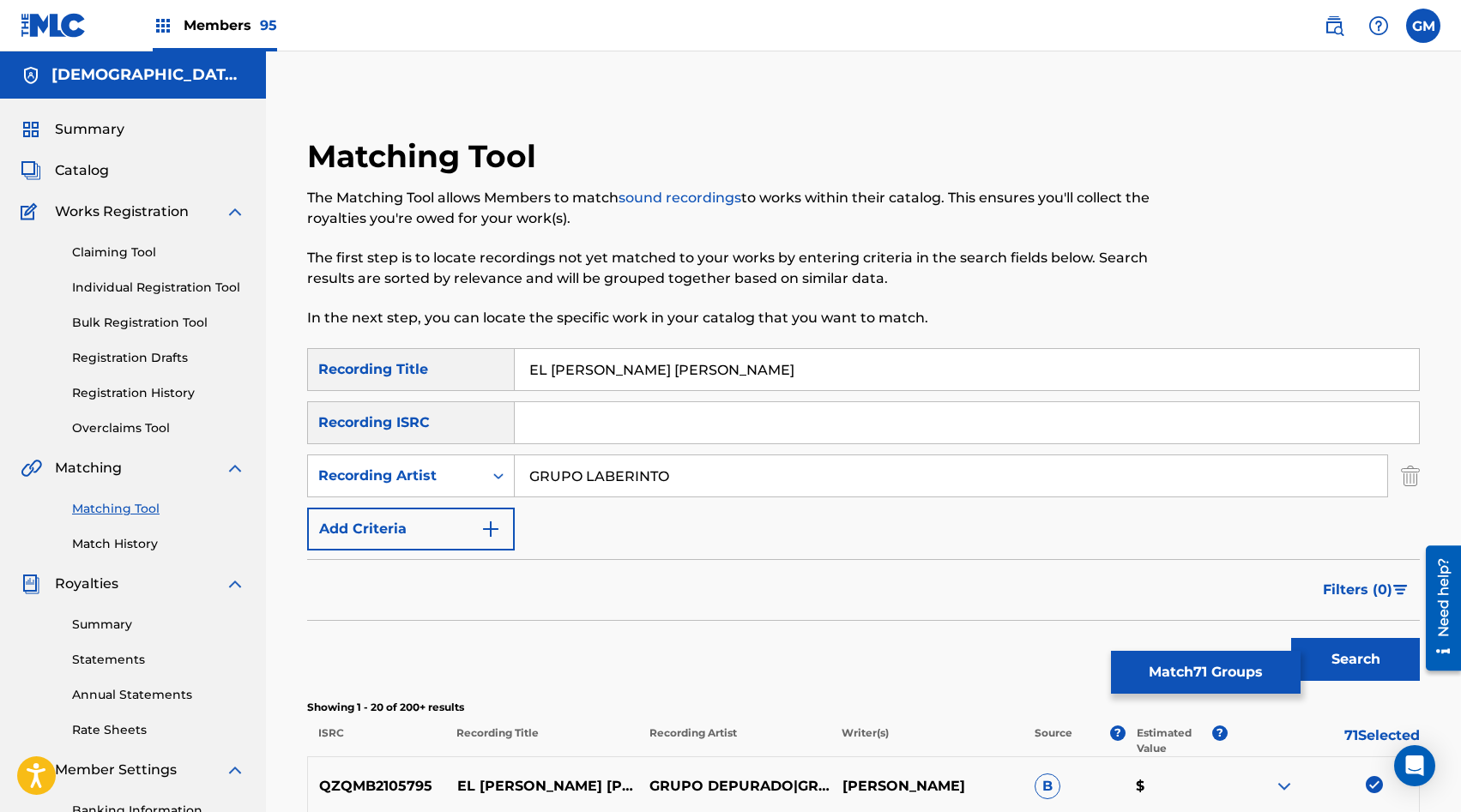 scroll, scrollTop: 86, scrollLeft: 0, axis: vertical 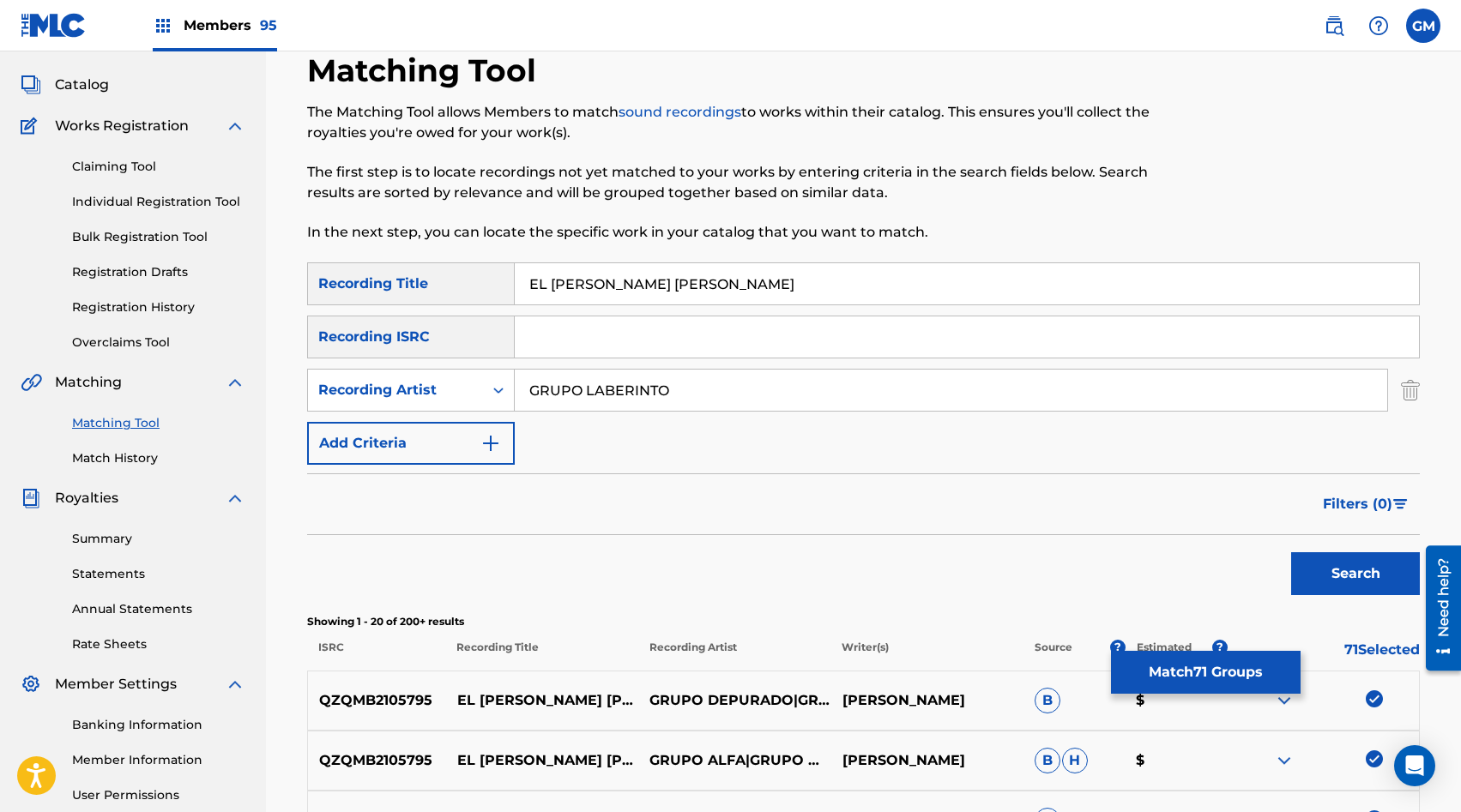 click on "Search" at bounding box center [1355, 574] 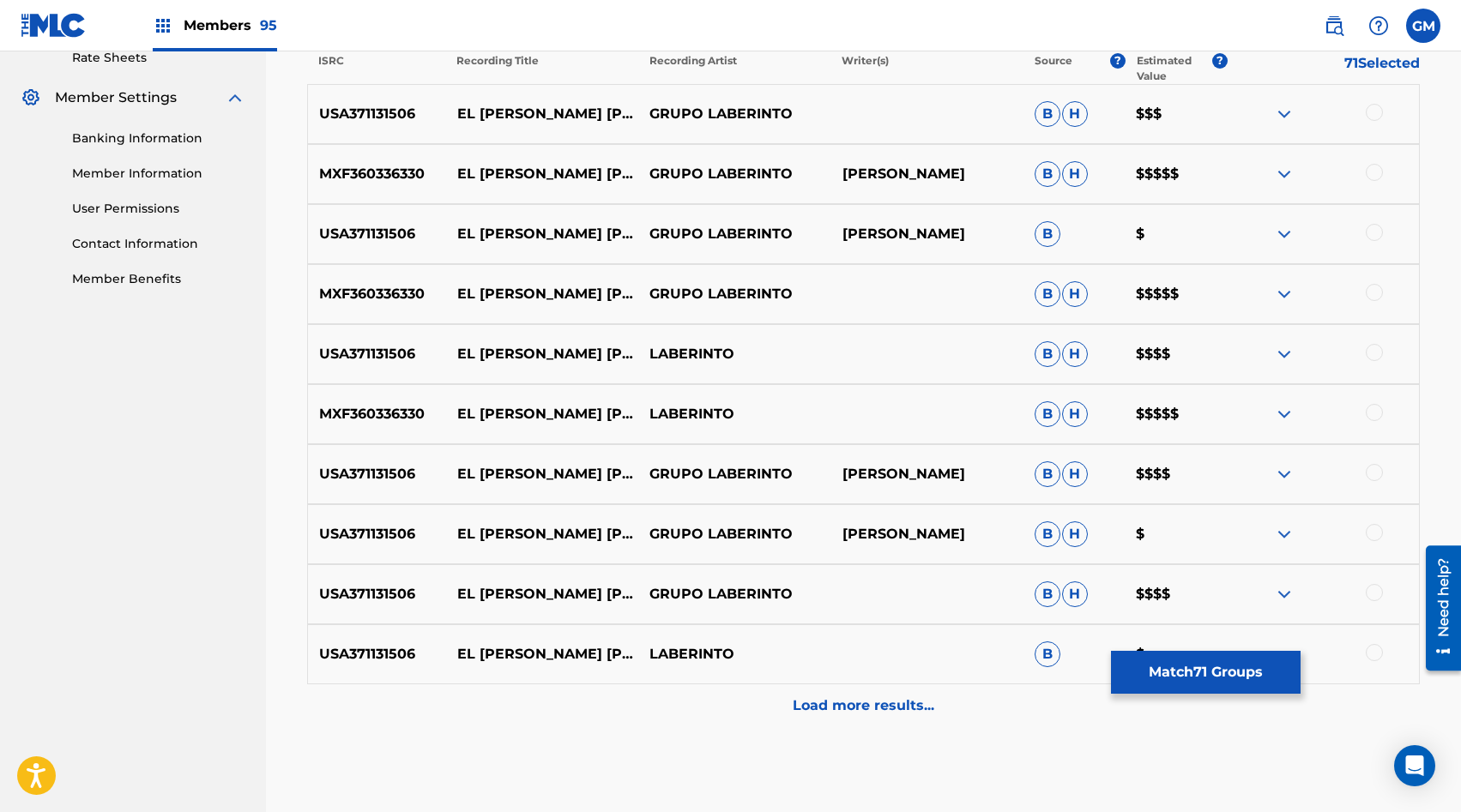 scroll, scrollTop: 671, scrollLeft: 0, axis: vertical 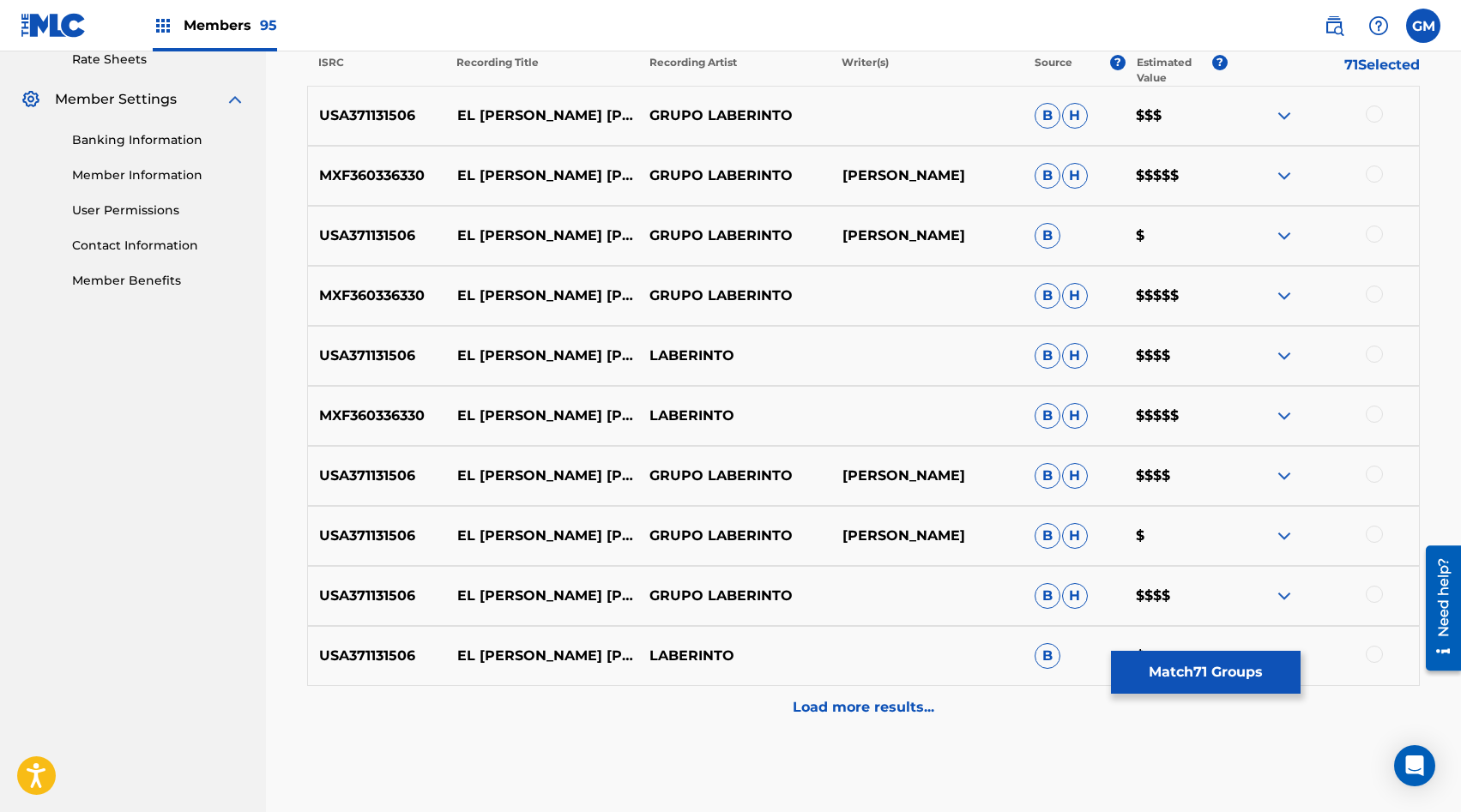 click on "Load more results..." at bounding box center (863, 707) 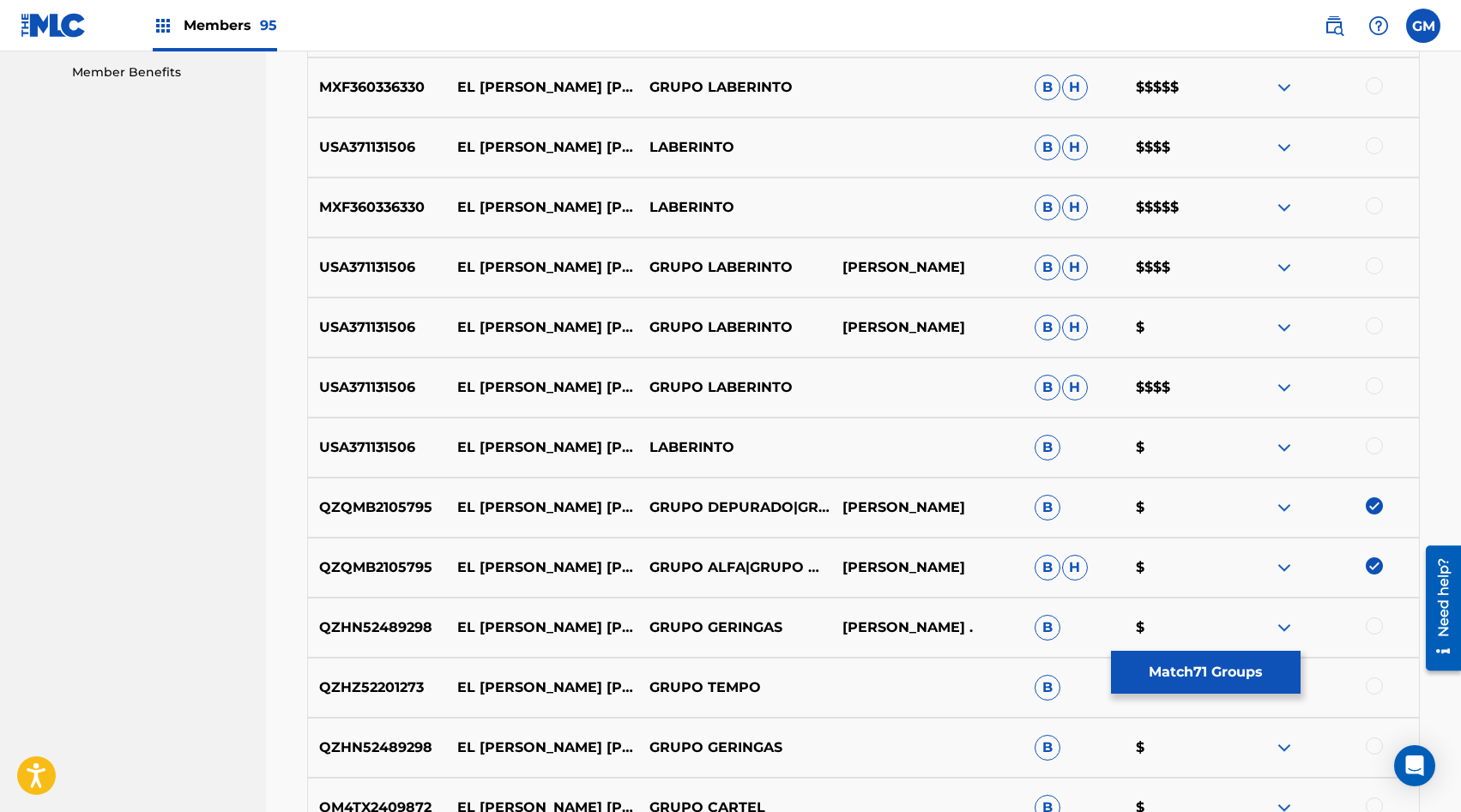scroll, scrollTop: 893, scrollLeft: 0, axis: vertical 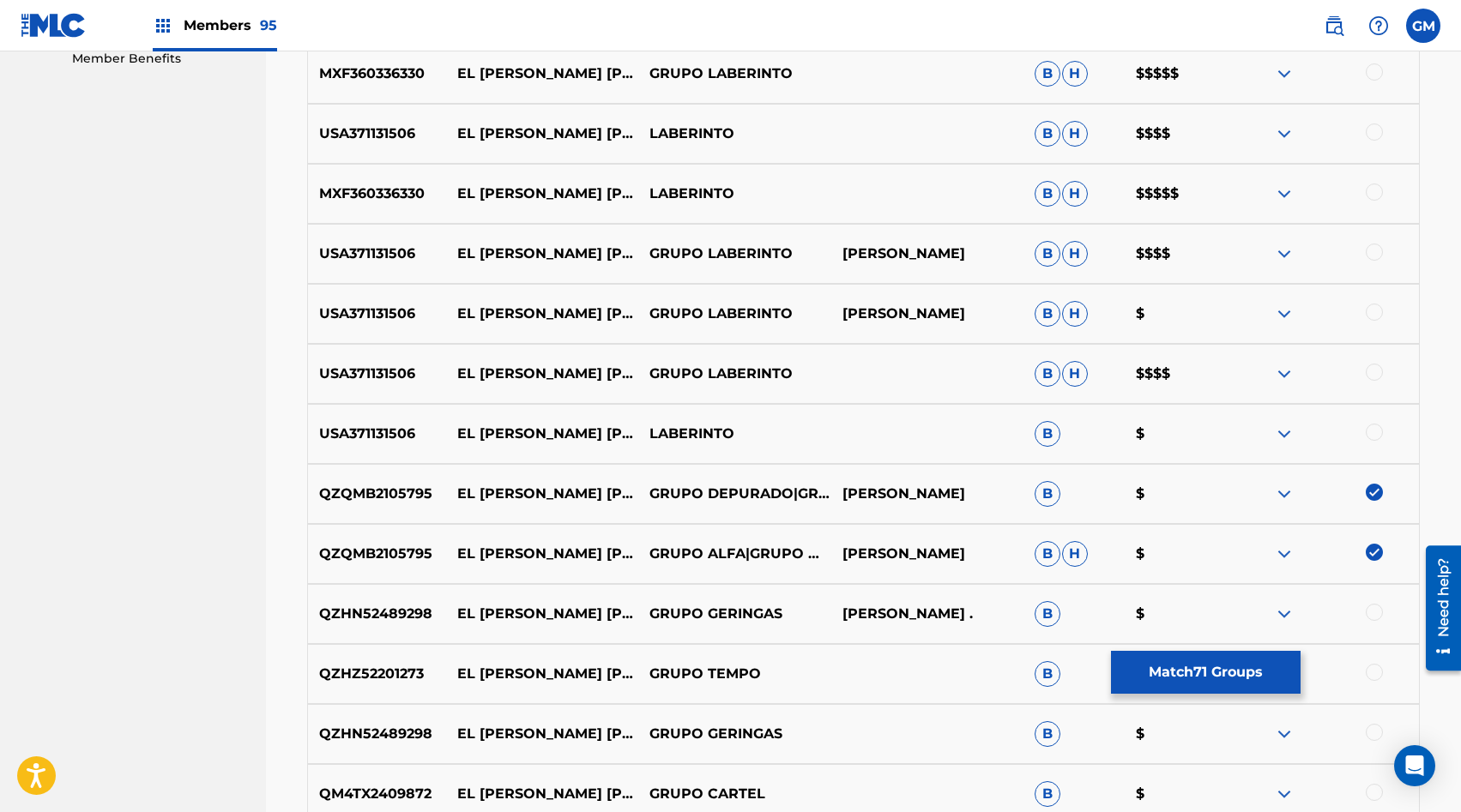 click at bounding box center [1374, 432] 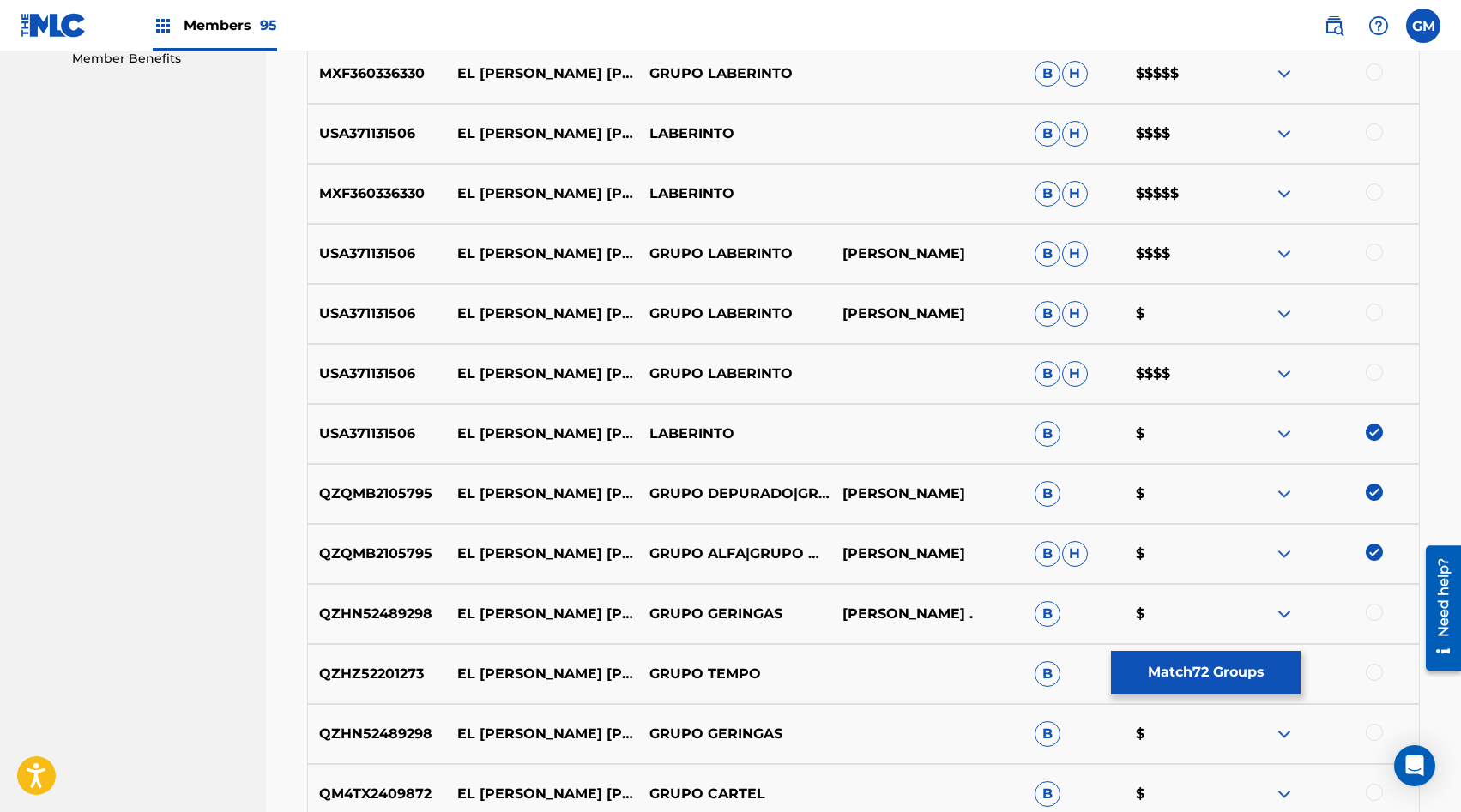 click at bounding box center [1374, 372] 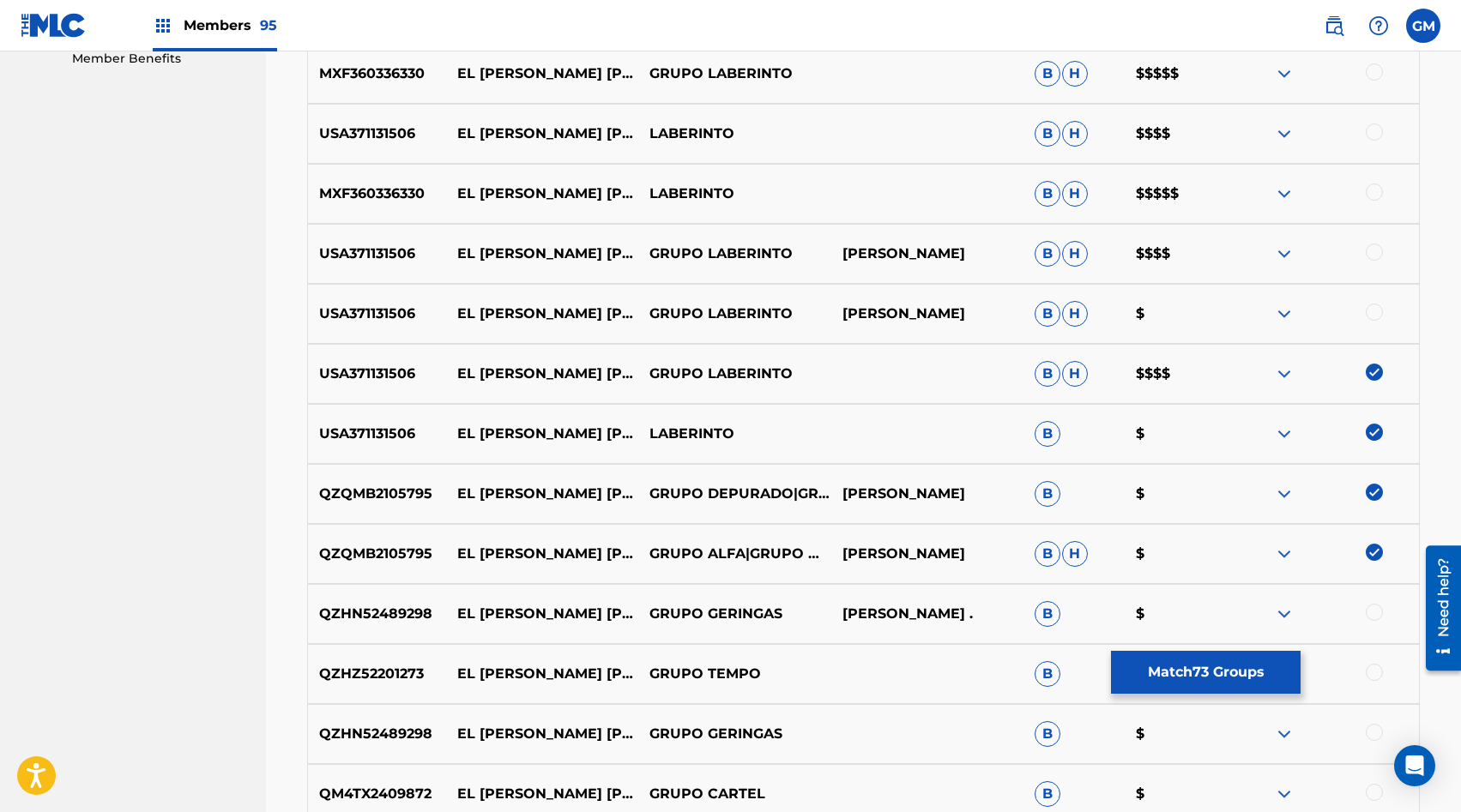 click at bounding box center (1374, 312) 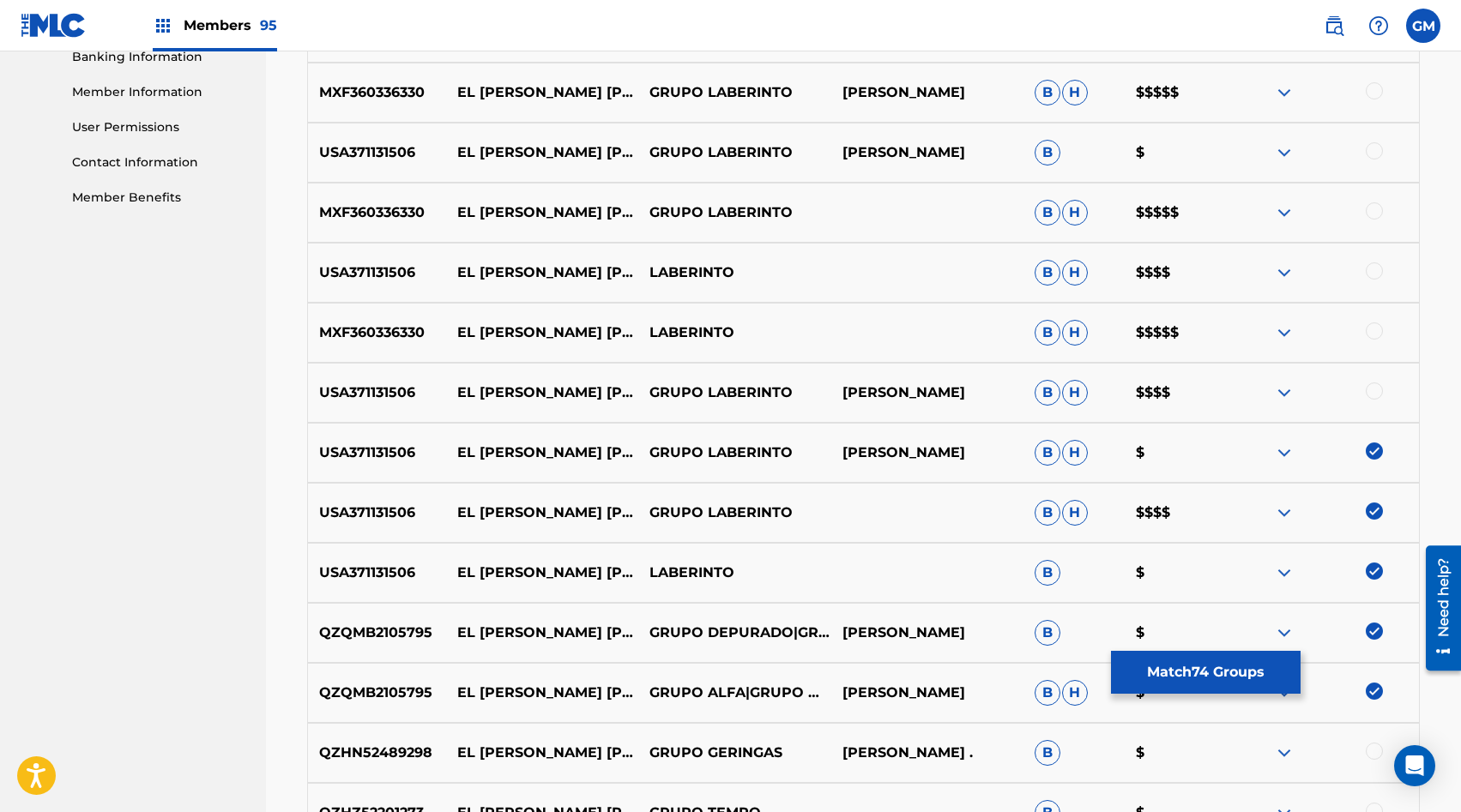 scroll, scrollTop: 749, scrollLeft: 0, axis: vertical 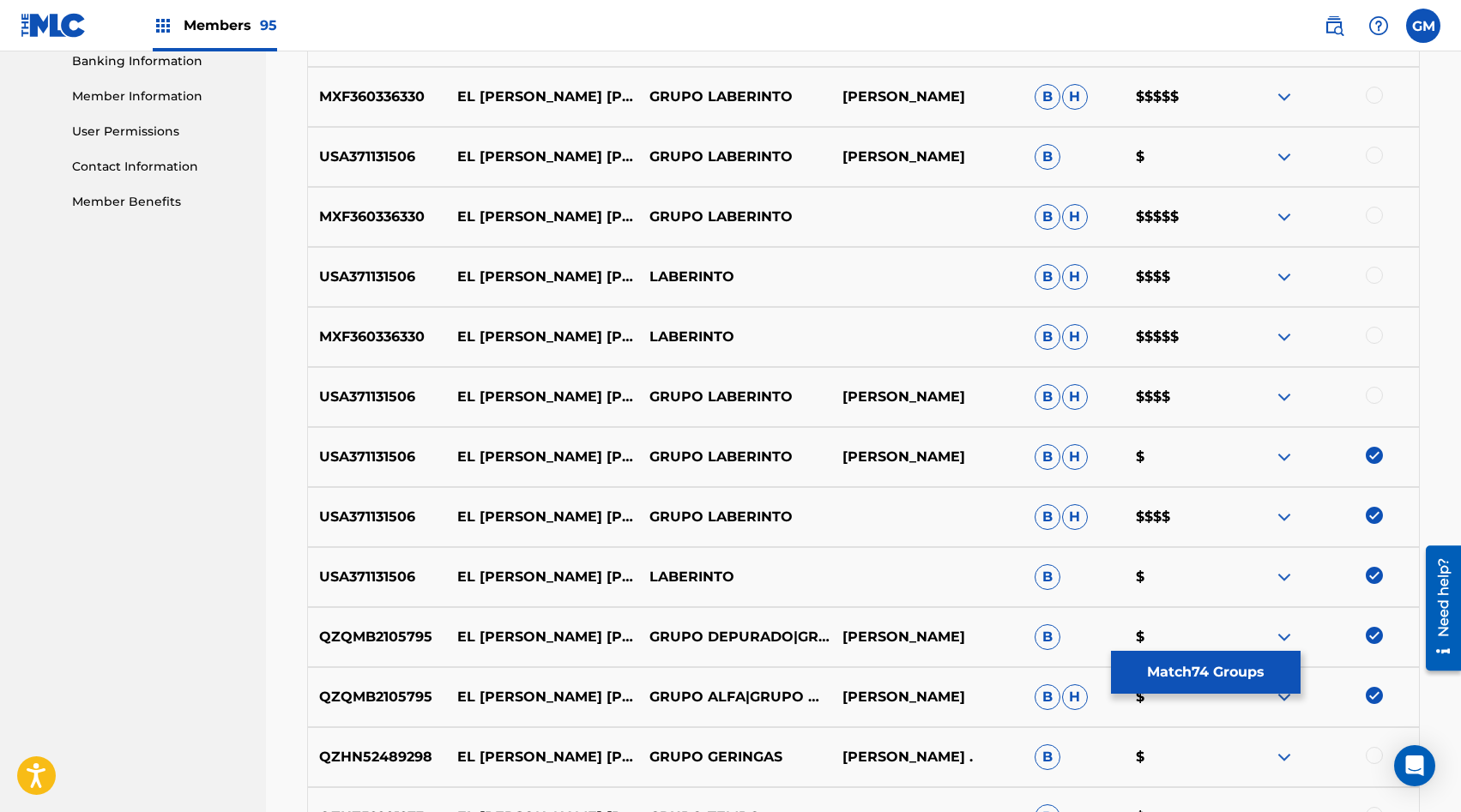 click at bounding box center [1374, 395] 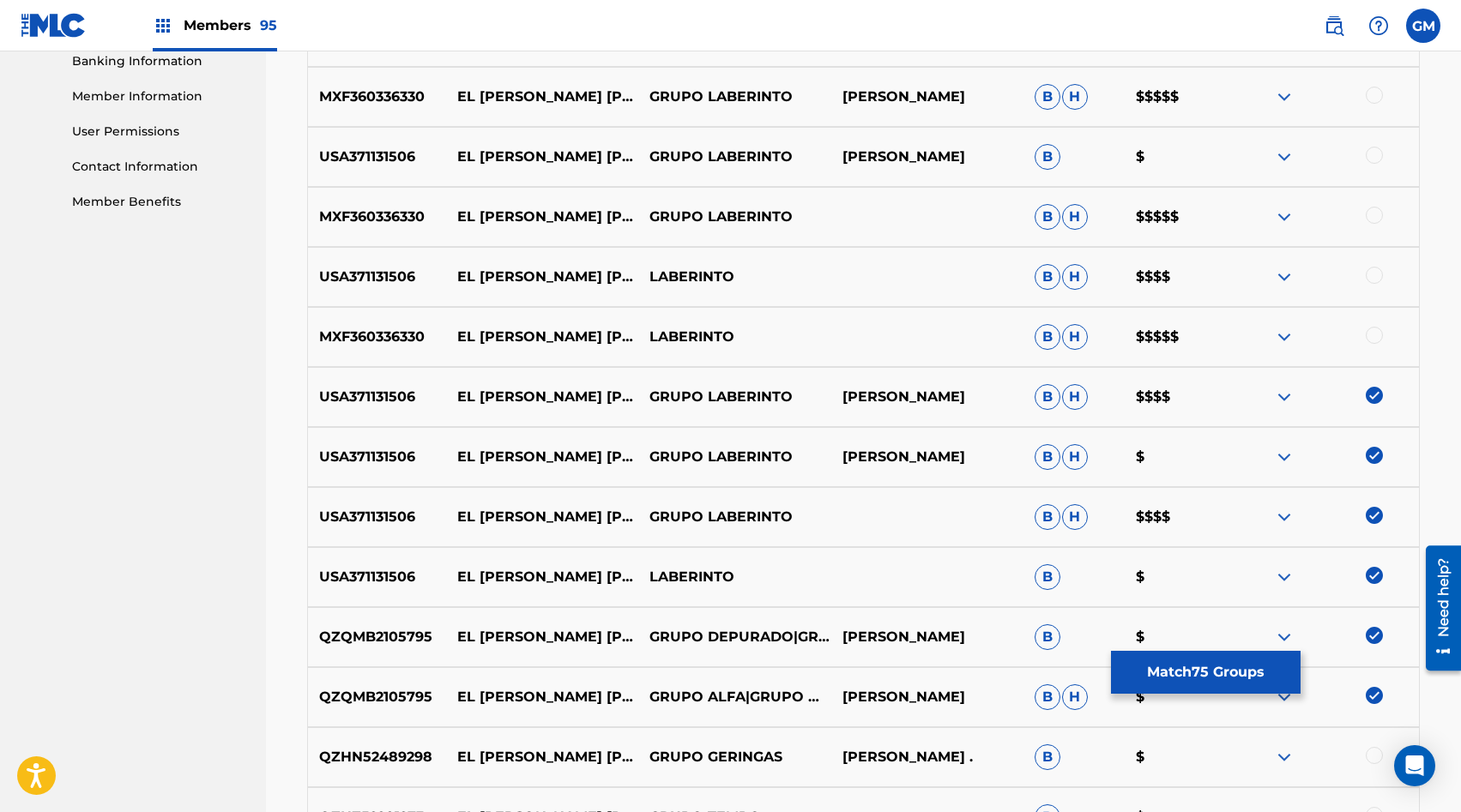 click at bounding box center [1374, 335] 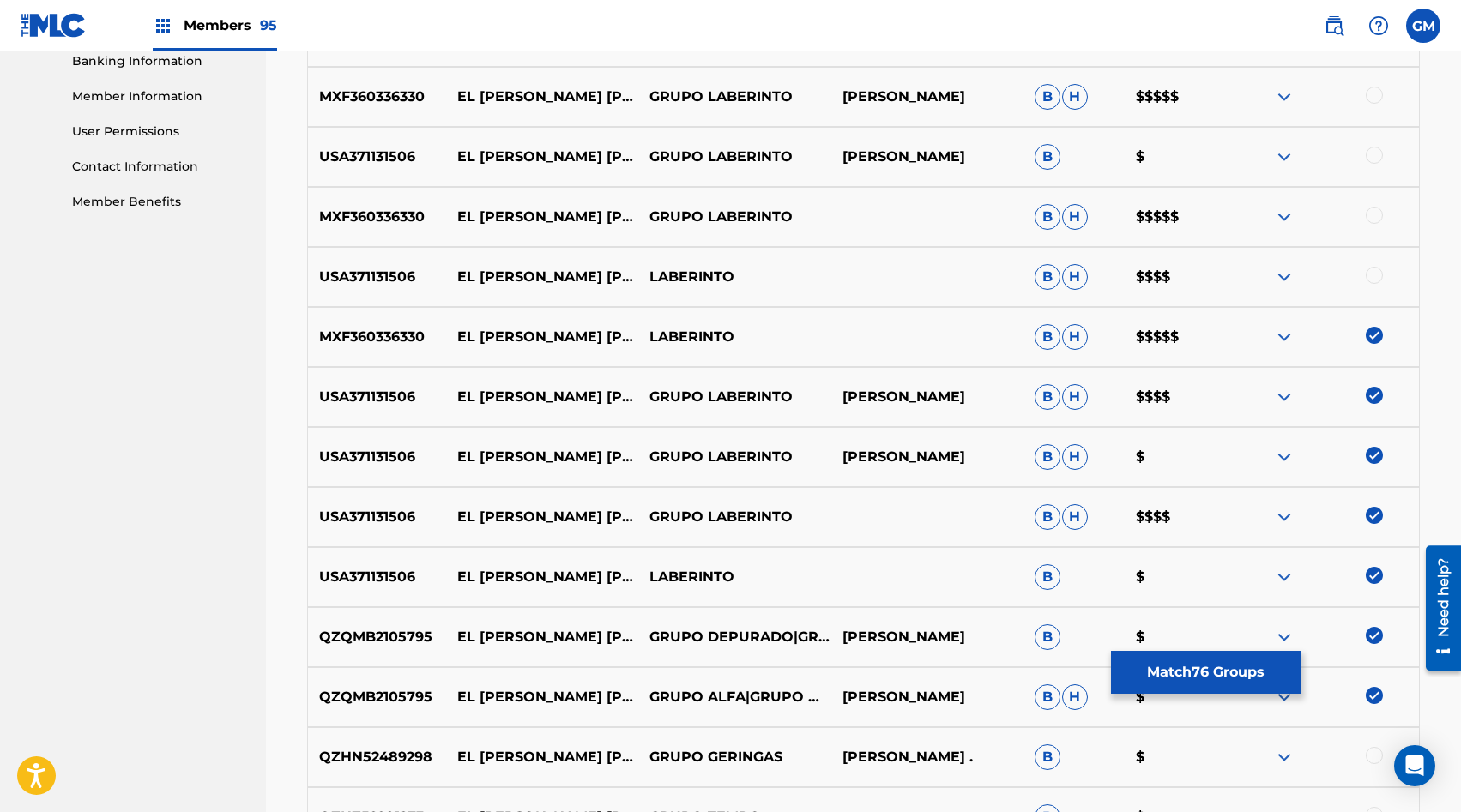 click at bounding box center (1374, 275) 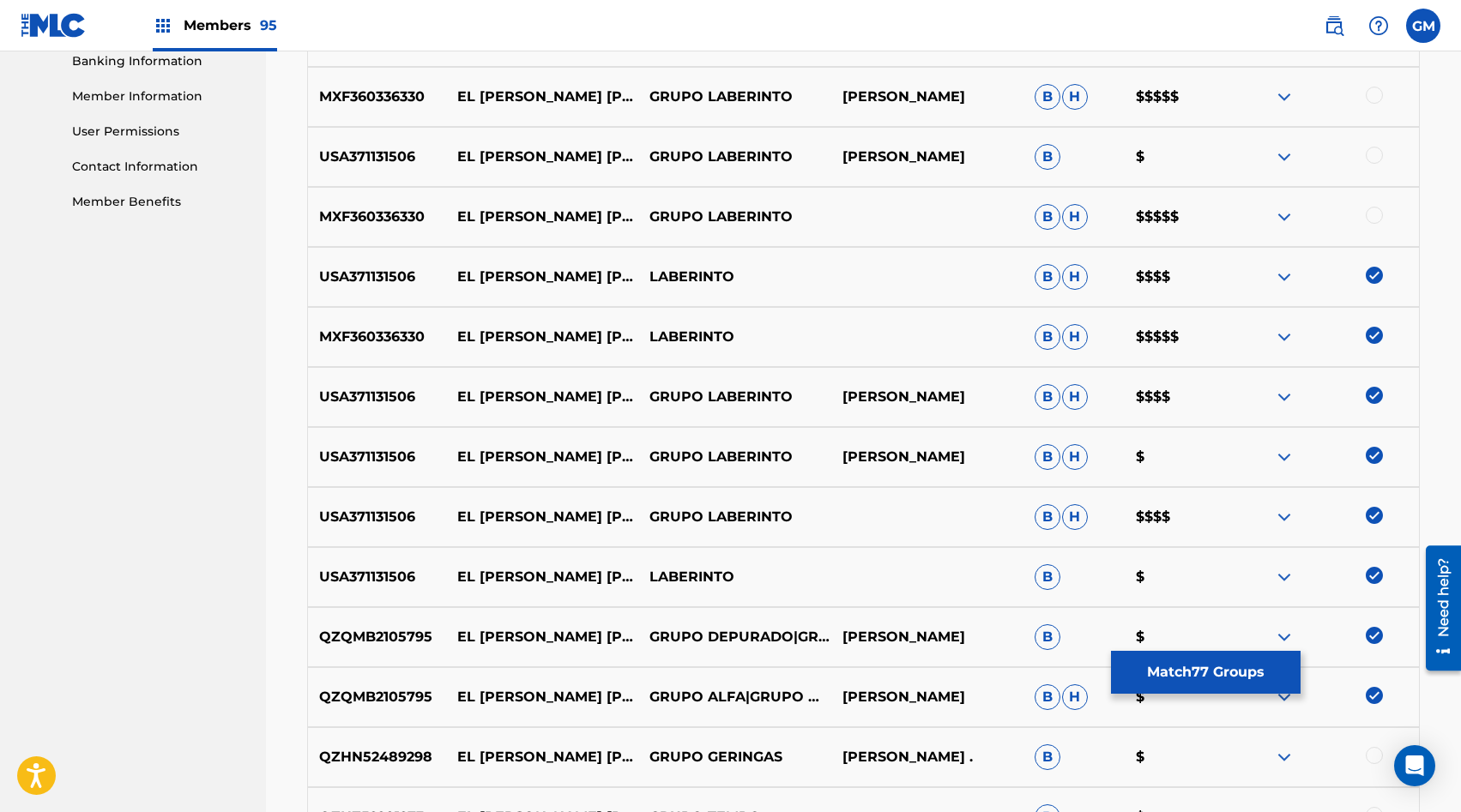 click at bounding box center [1374, 215] 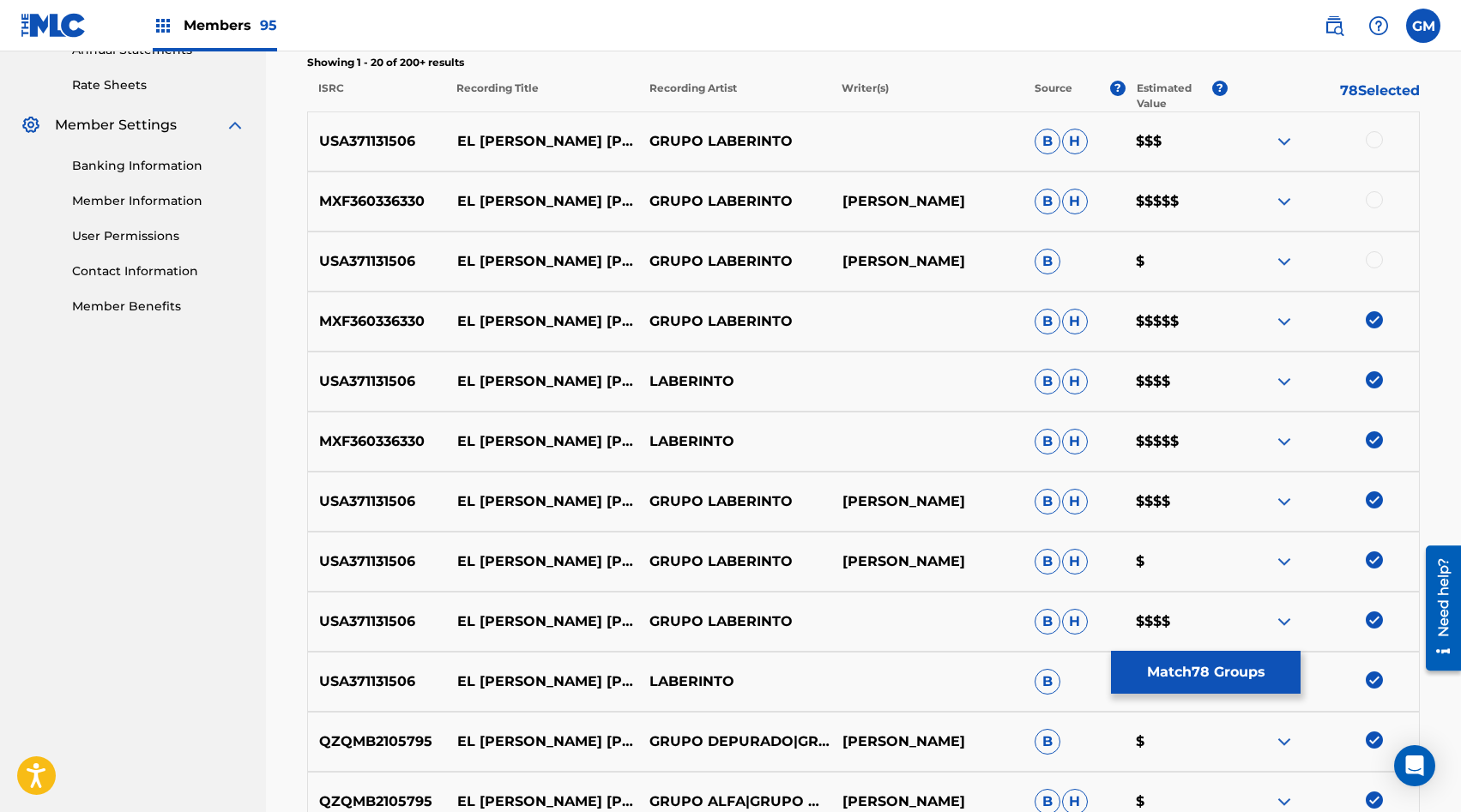 scroll, scrollTop: 598, scrollLeft: 0, axis: vertical 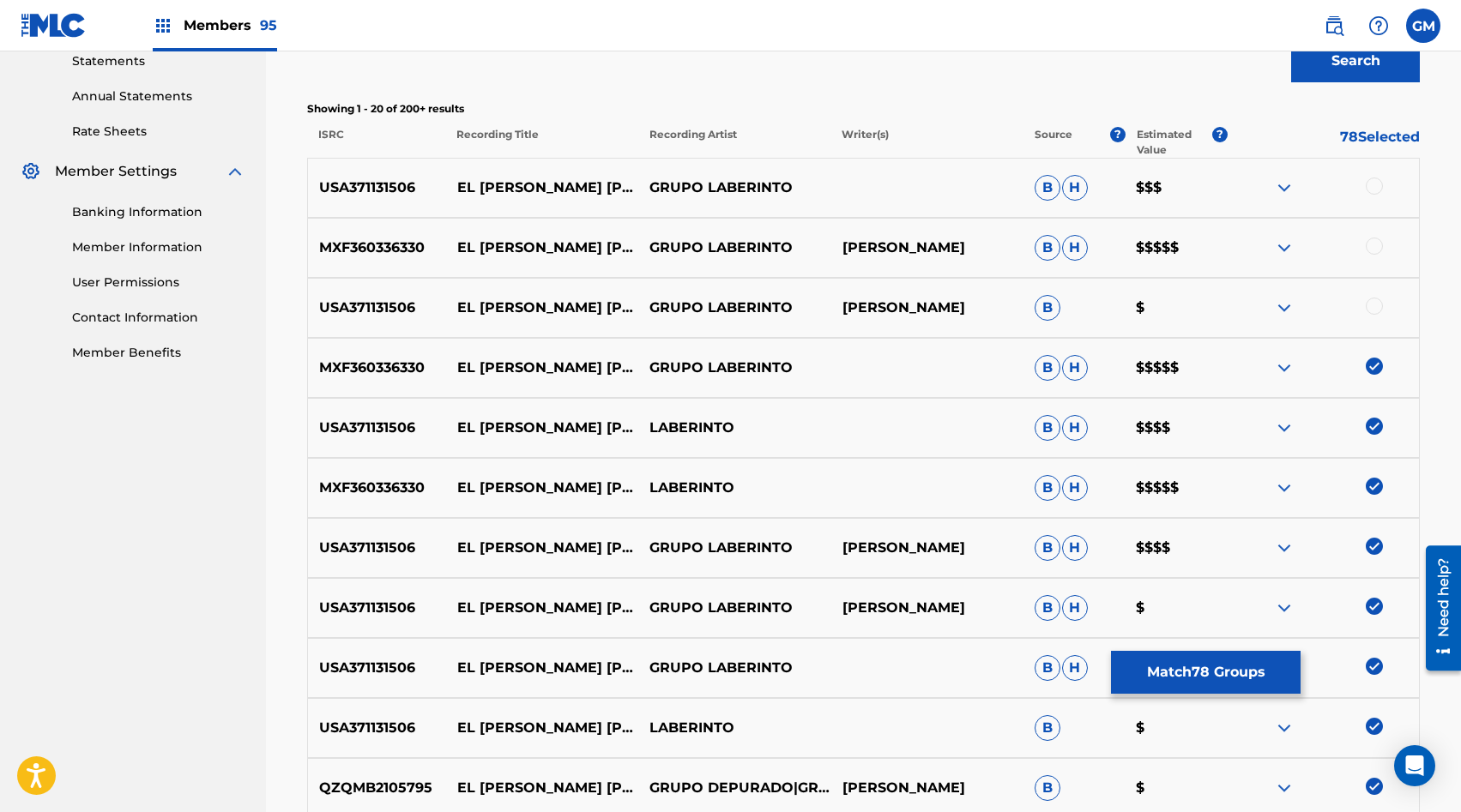 click at bounding box center (1374, 306) 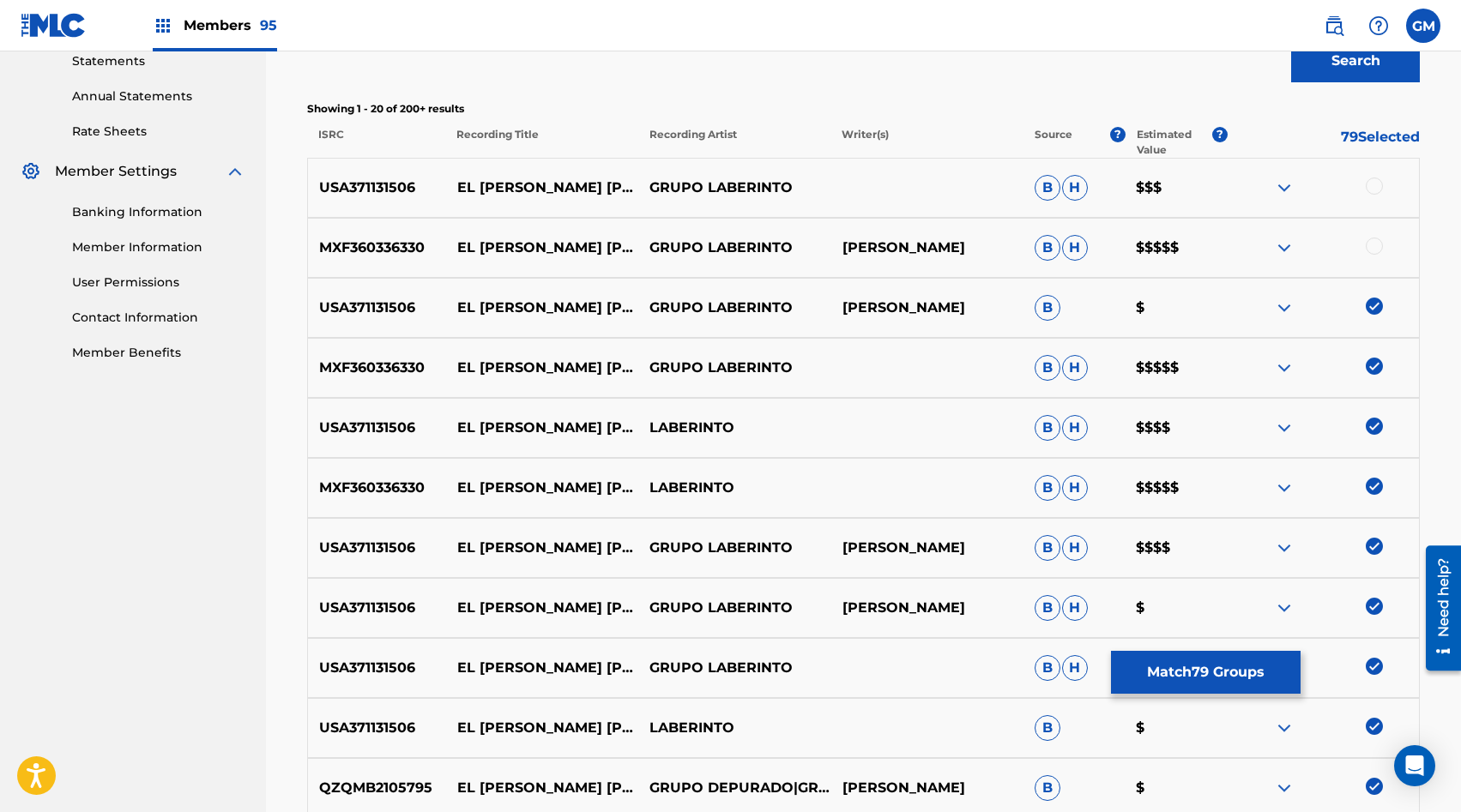 click at bounding box center [1374, 246] 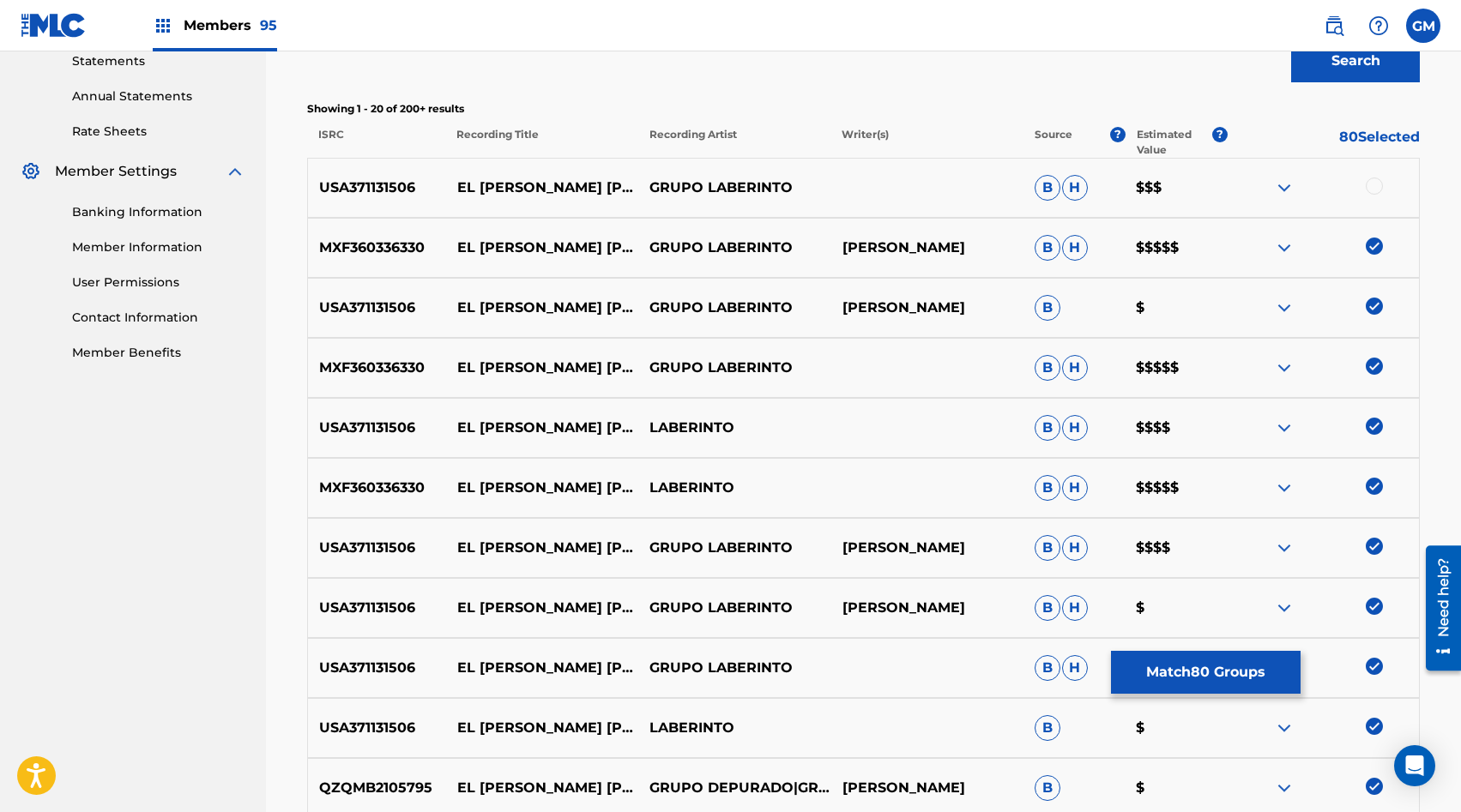 click at bounding box center [1374, 186] 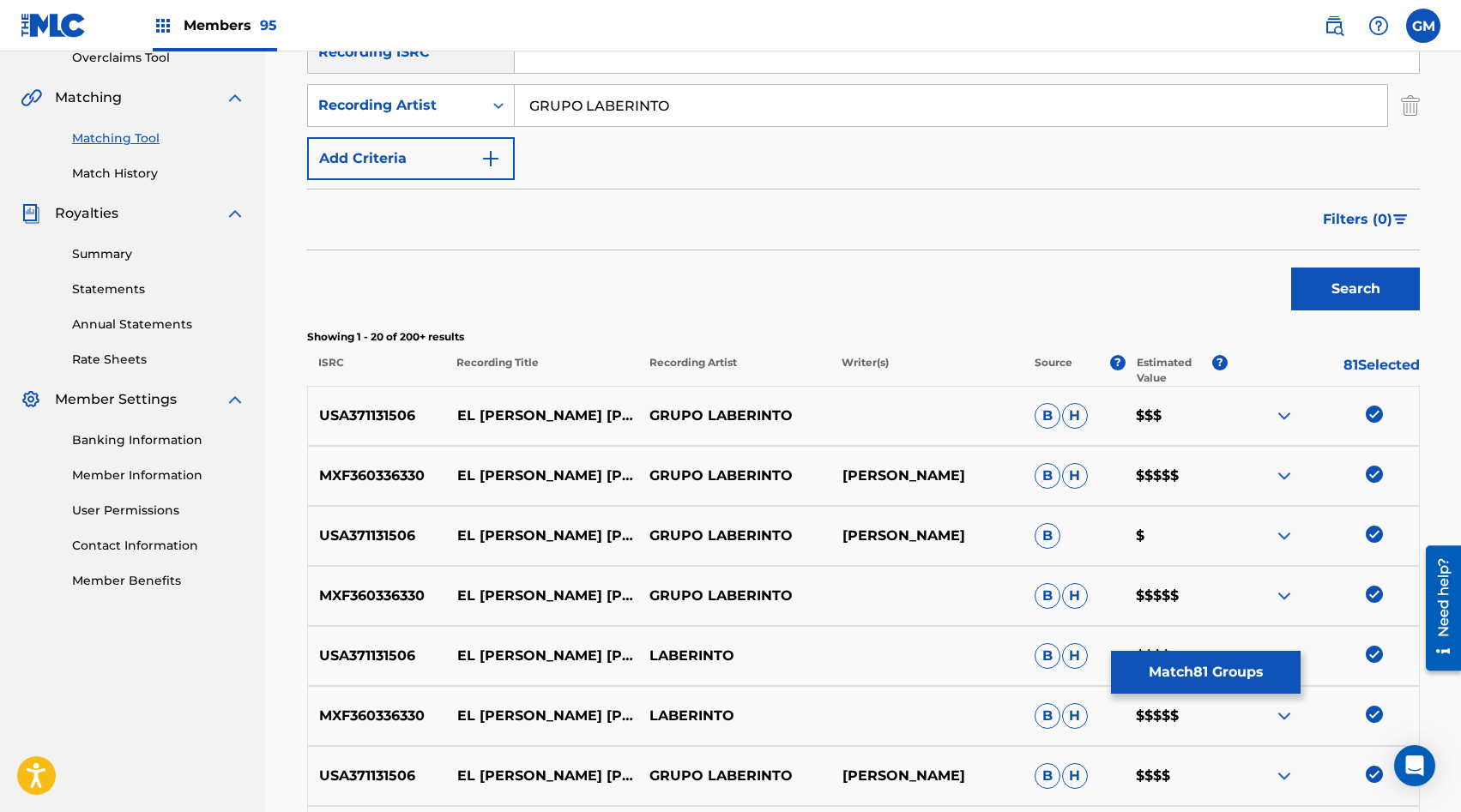 scroll, scrollTop: 366, scrollLeft: 0, axis: vertical 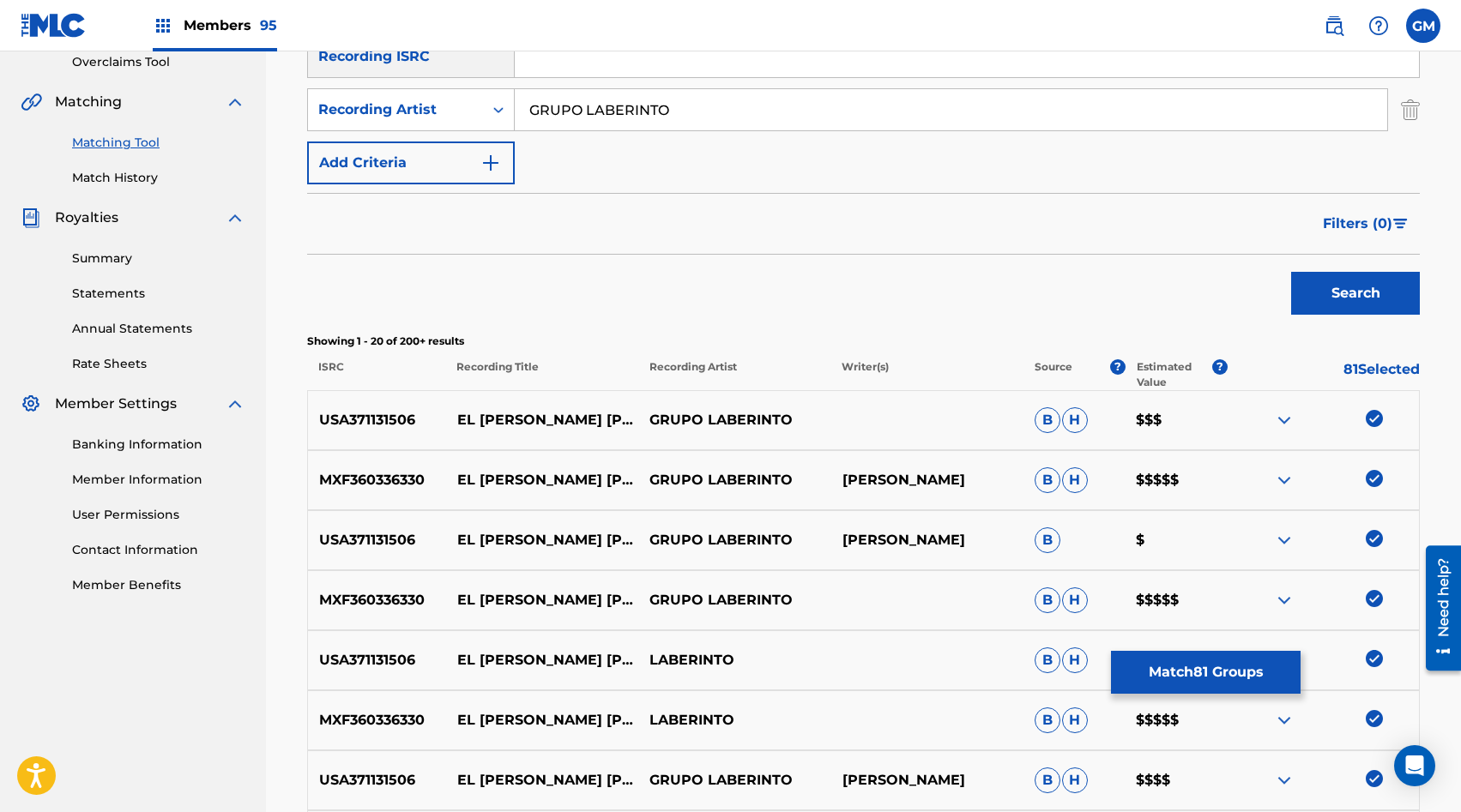 click on "GRUPO LABERINTO" at bounding box center (951, 110) 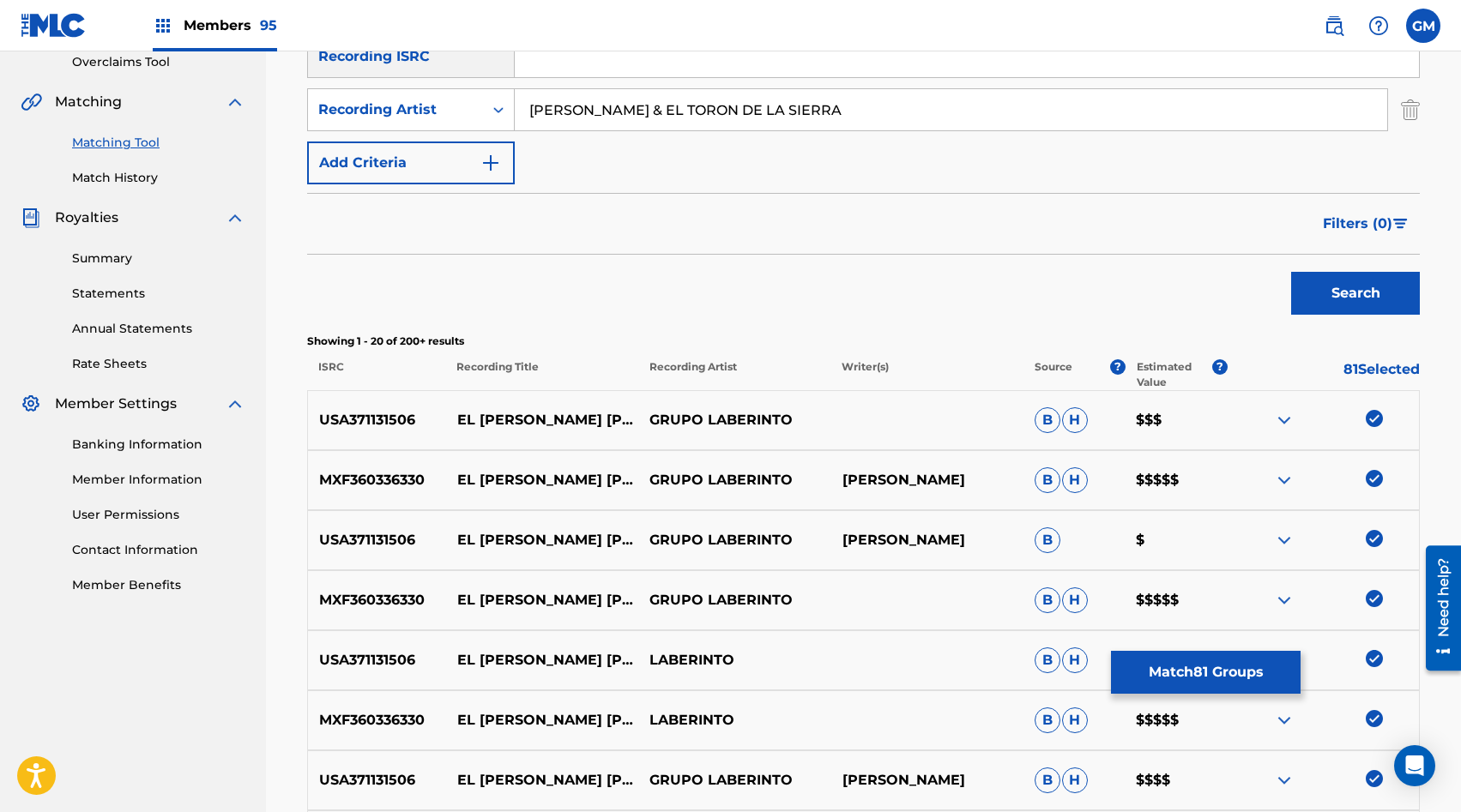 click on "Search" at bounding box center (1355, 293) 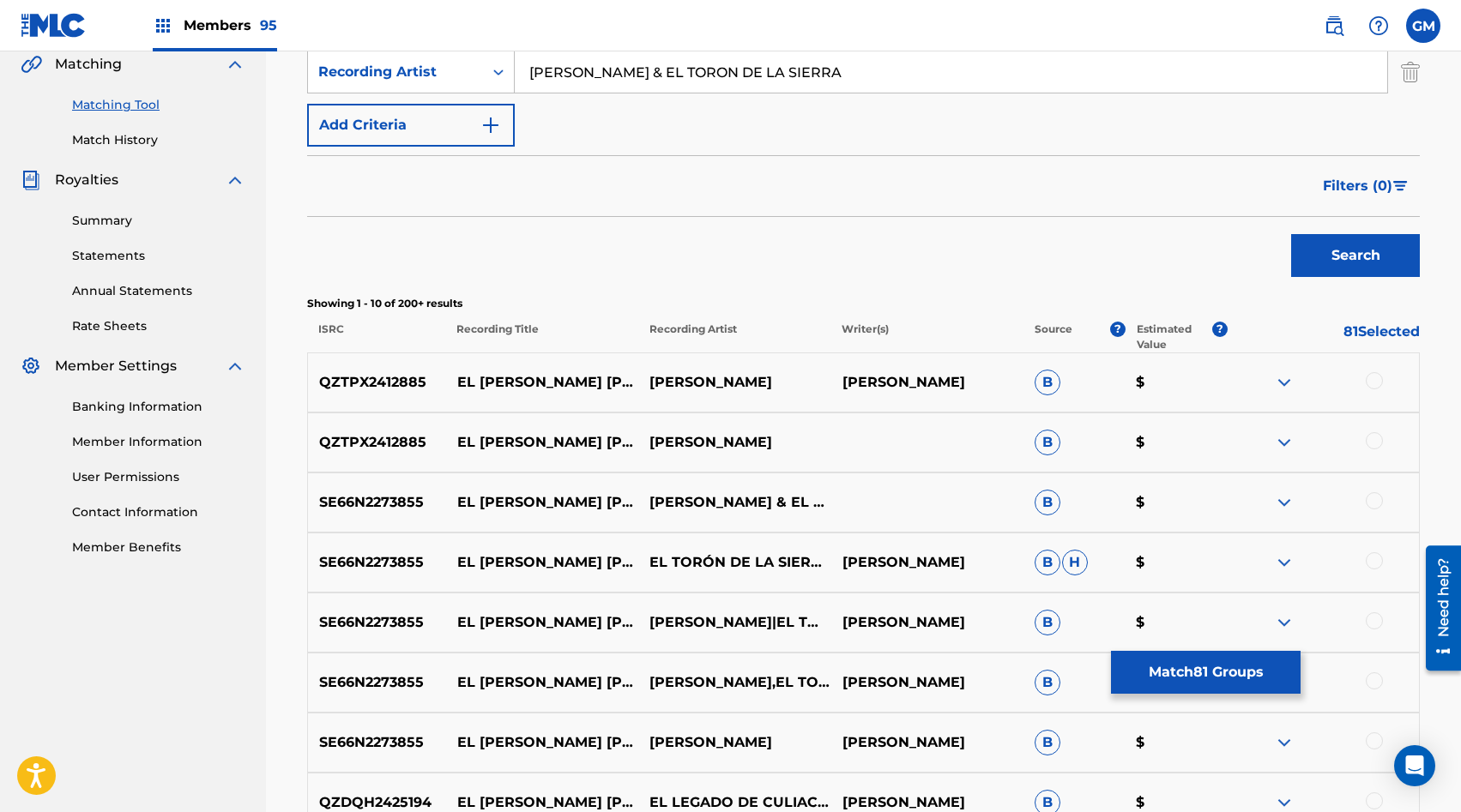scroll, scrollTop: 405, scrollLeft: 0, axis: vertical 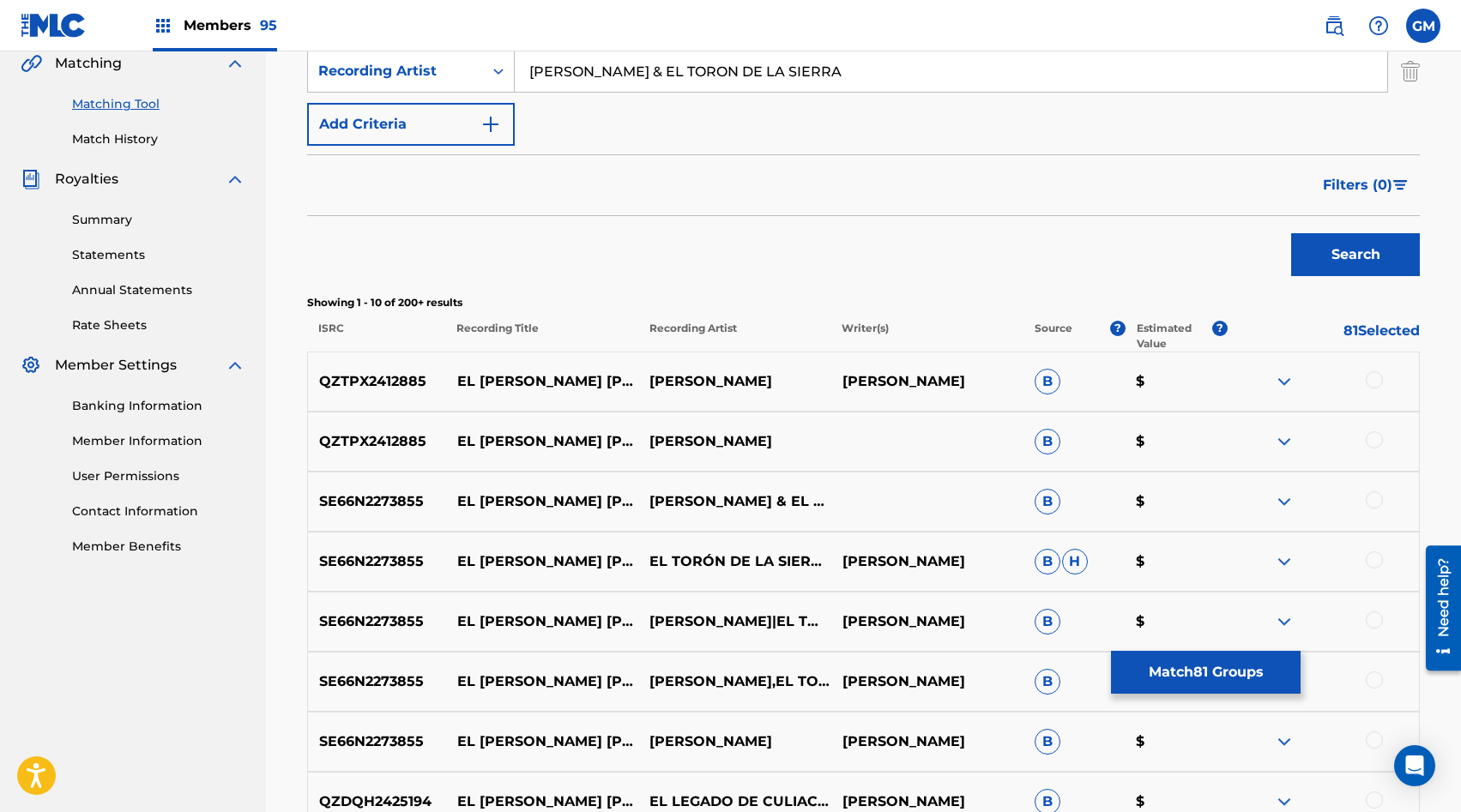 click at bounding box center [1374, 500] 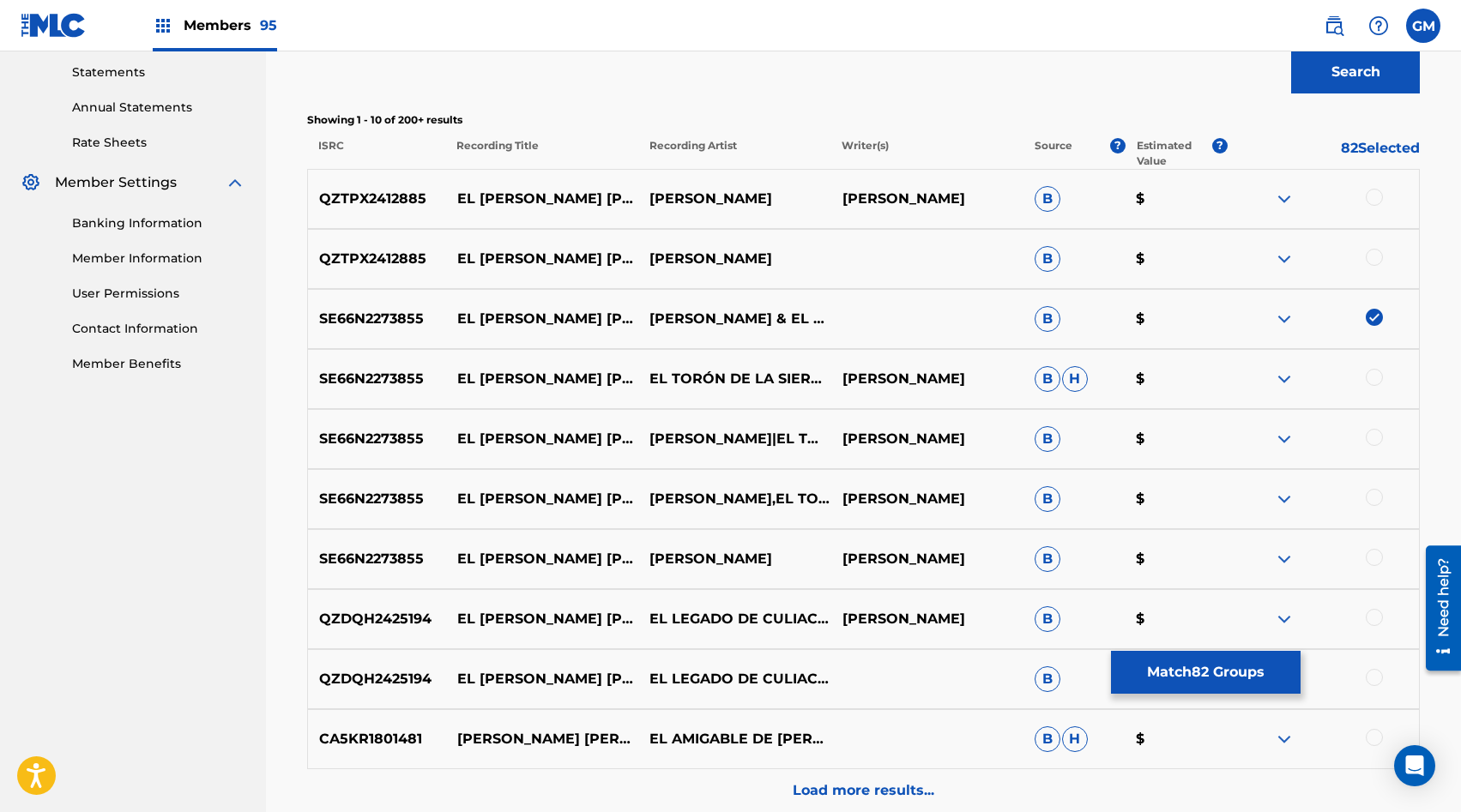 scroll, scrollTop: 599, scrollLeft: 0, axis: vertical 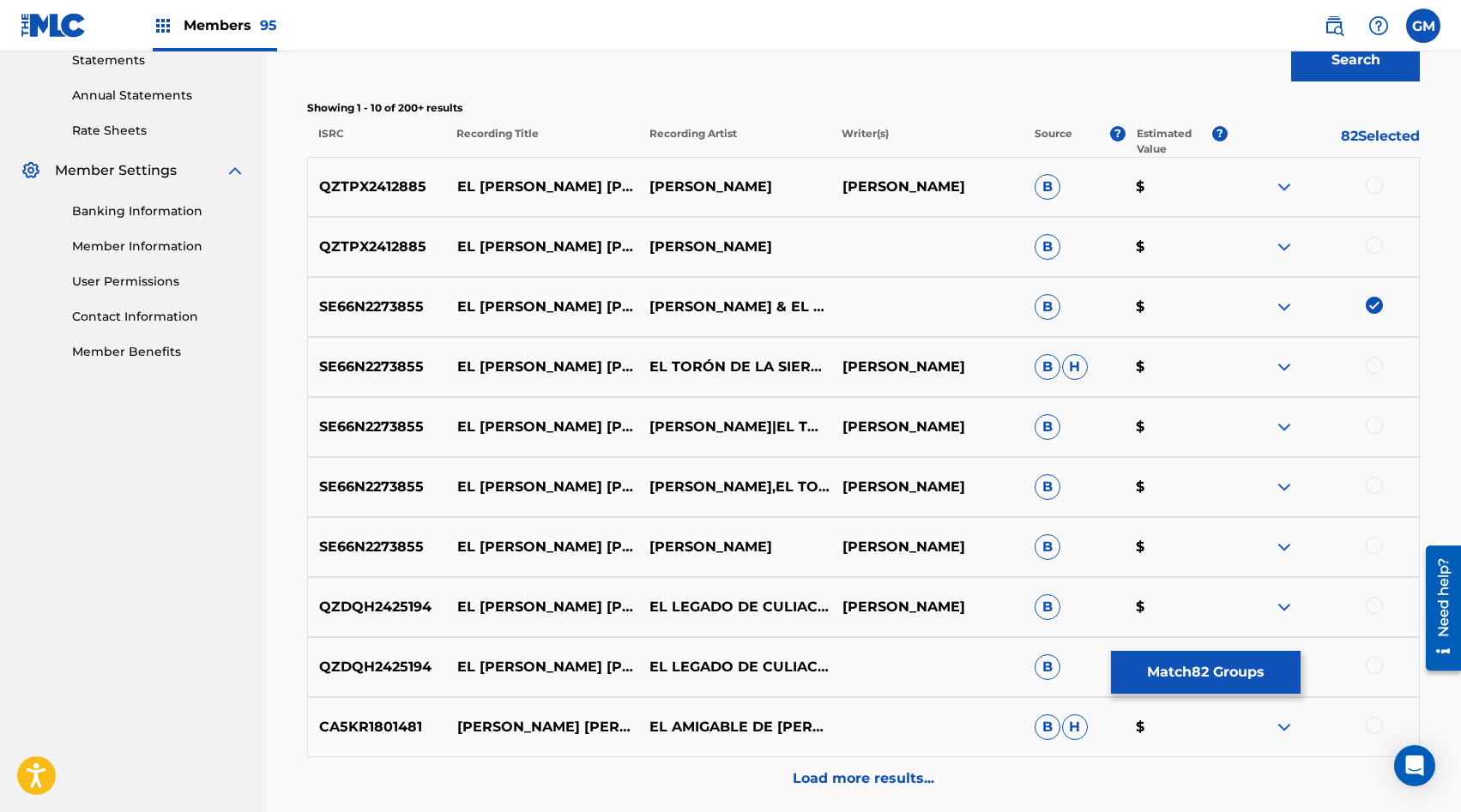 click at bounding box center (1374, 425) 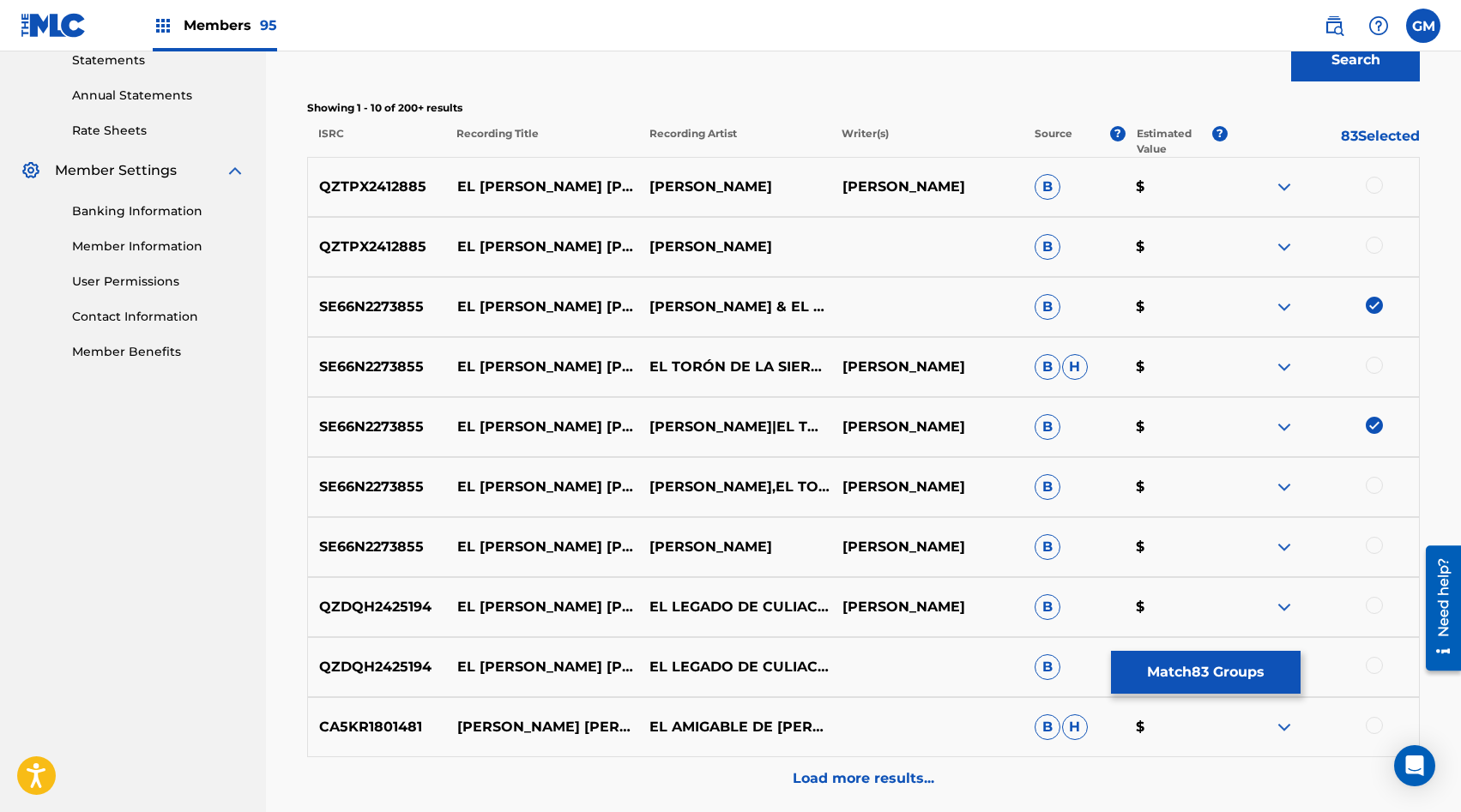 click at bounding box center (1374, 365) 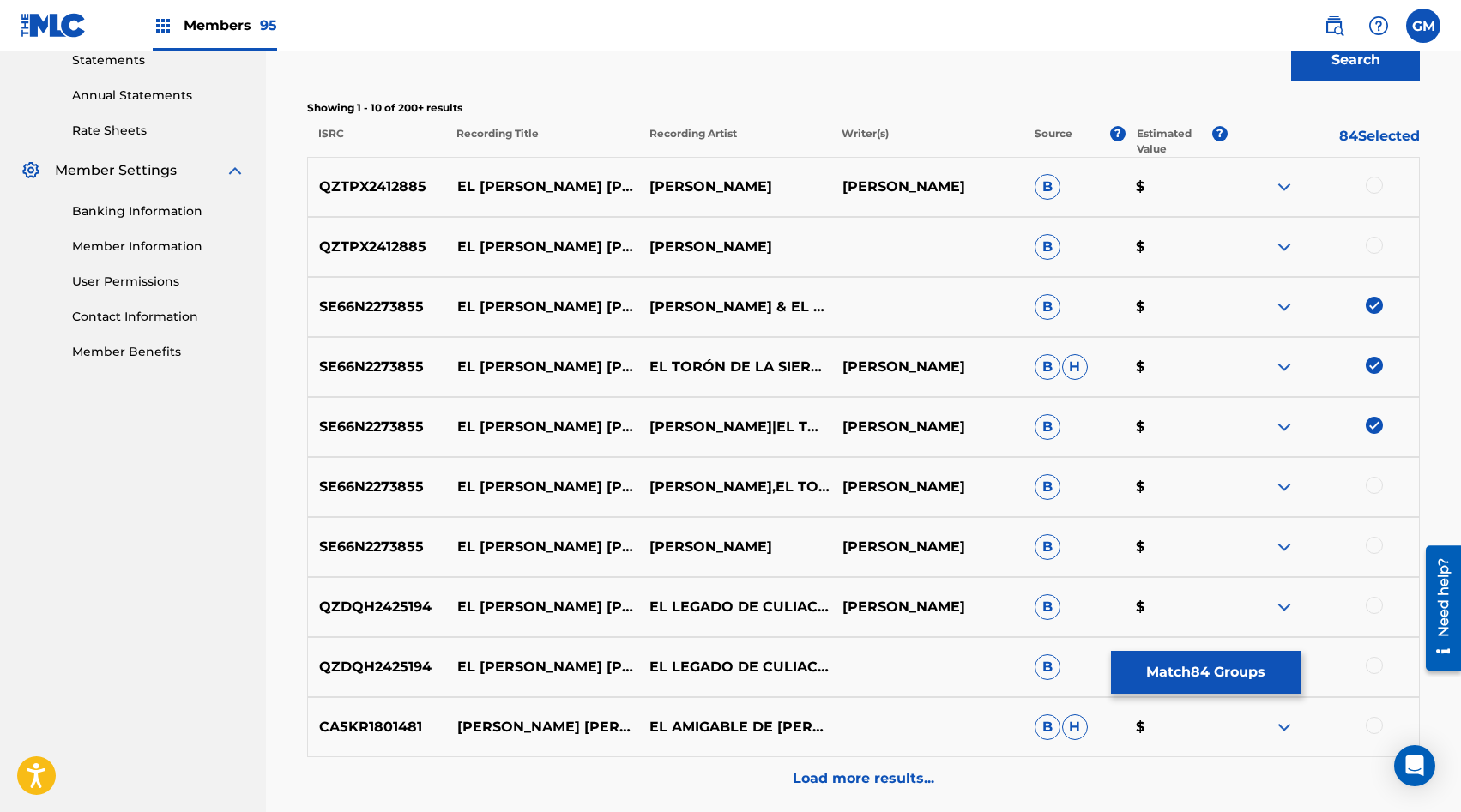 click at bounding box center [1374, 485] 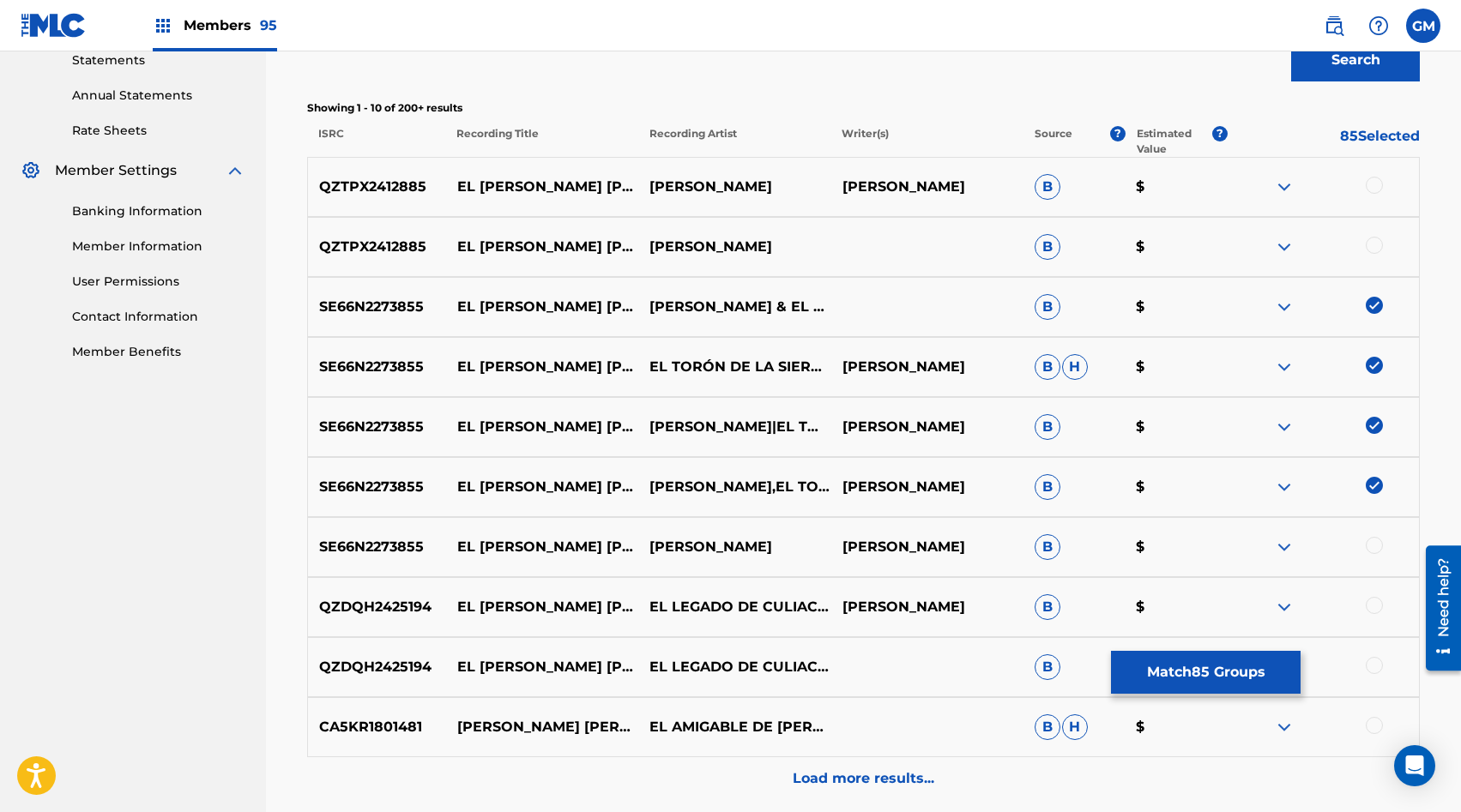 click at bounding box center (1374, 545) 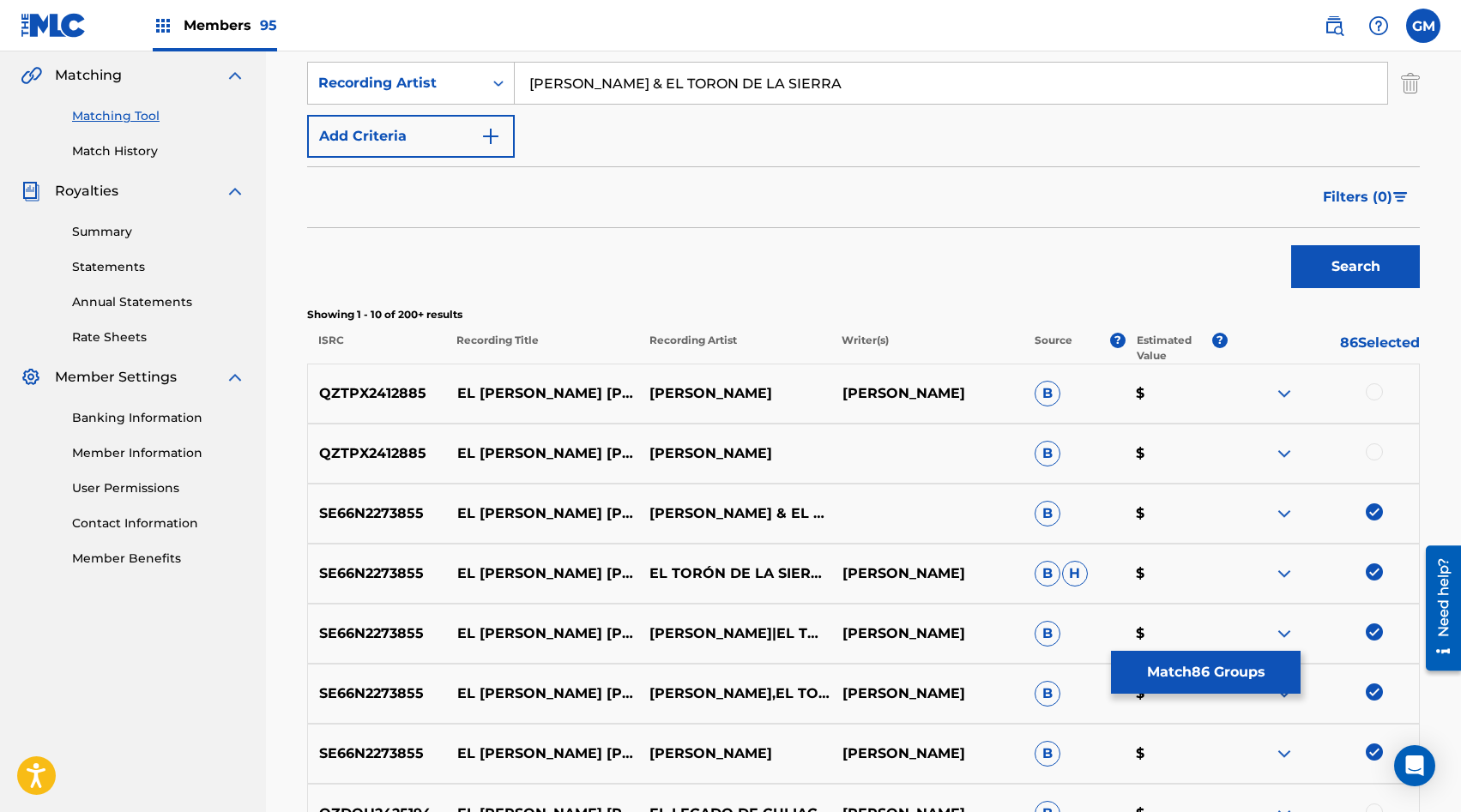 scroll, scrollTop: 383, scrollLeft: 0, axis: vertical 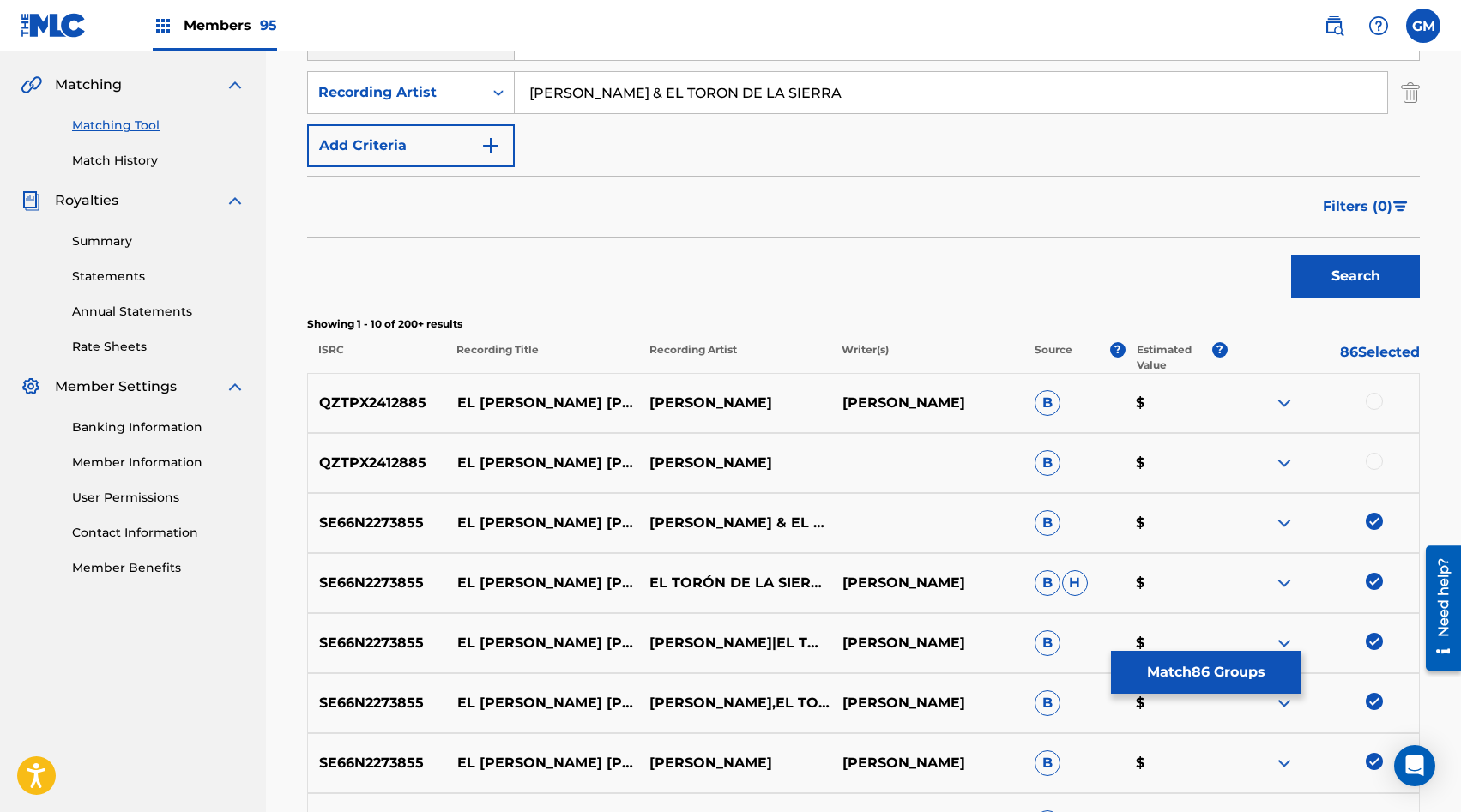 click on "[PERSON_NAME] & EL TORON DE LA SIERRA" at bounding box center (951, 93) 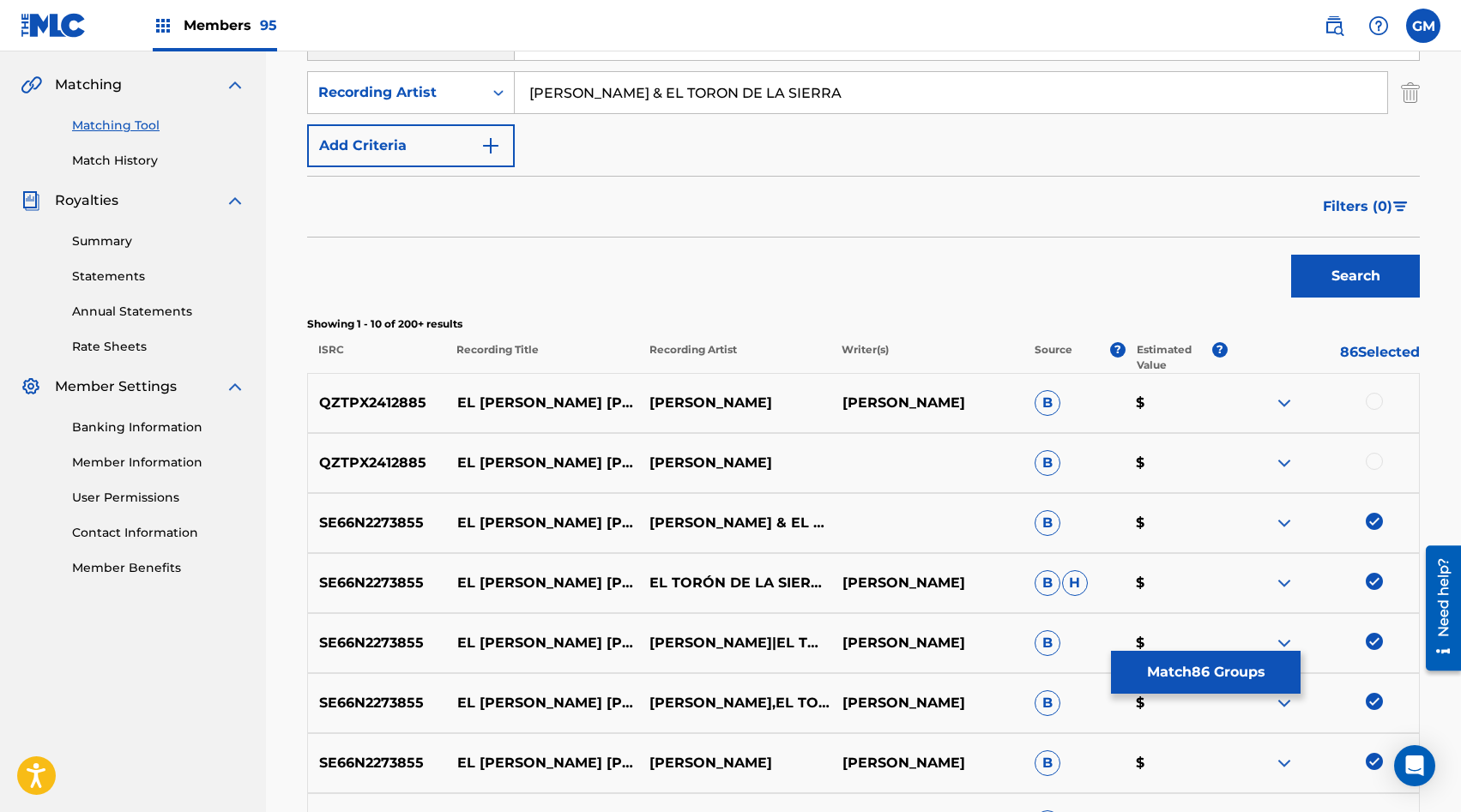 click on "[PERSON_NAME] & EL TORON DE LA SIERRA" at bounding box center [951, 93] 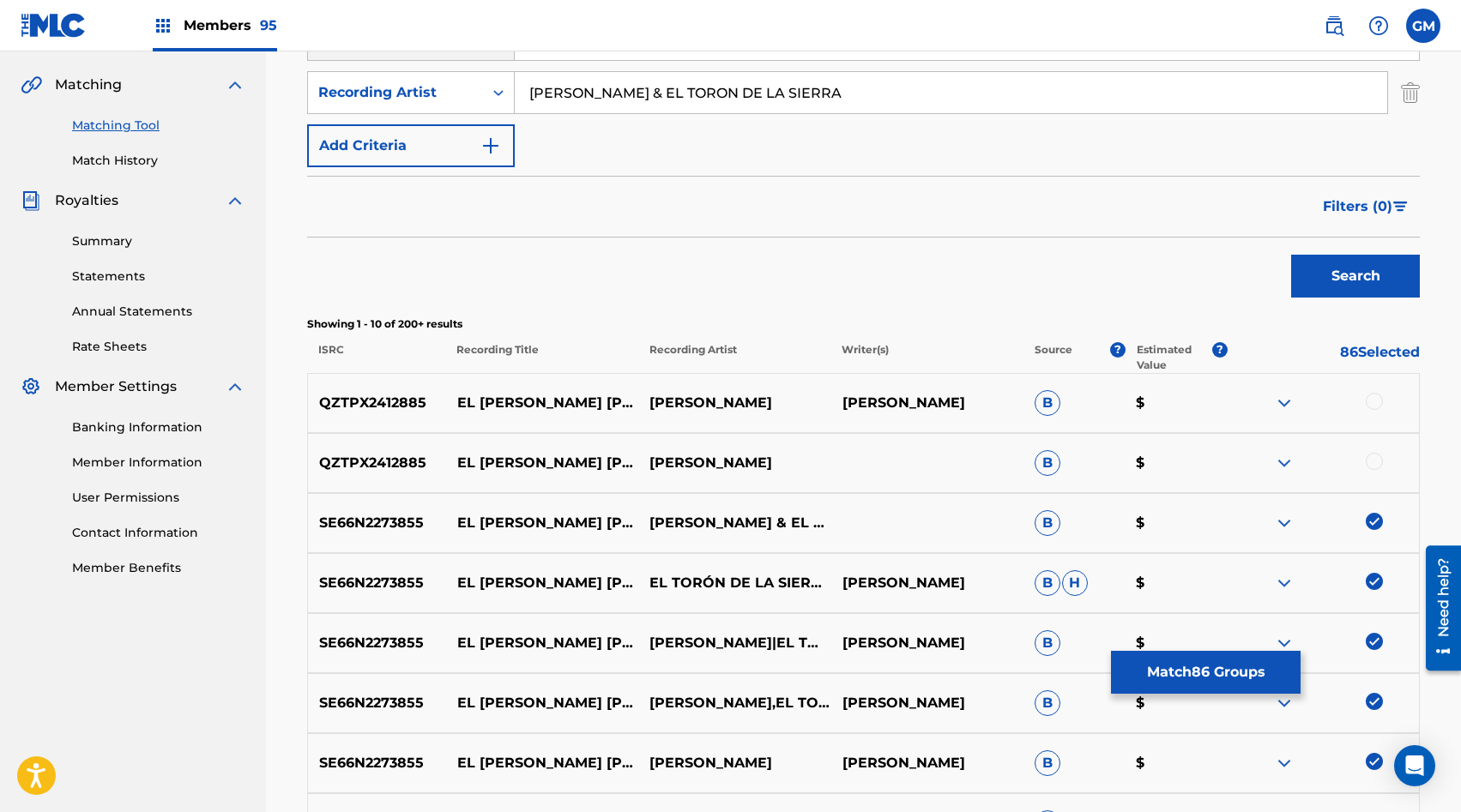 drag, startPoint x: 862, startPoint y: 91, endPoint x: 738, endPoint y: 81, distance: 124.4026 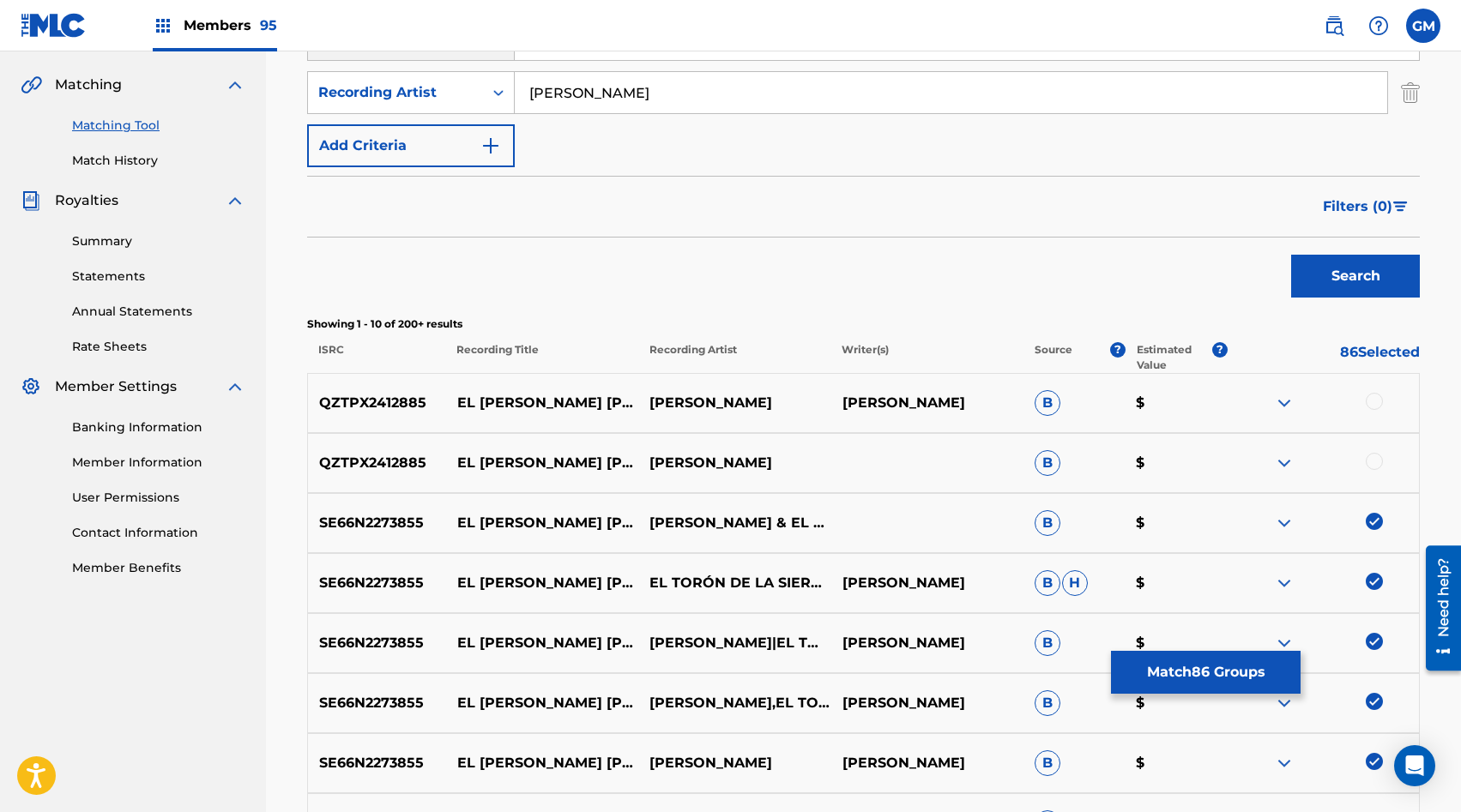 click on "Search" at bounding box center (1355, 276) 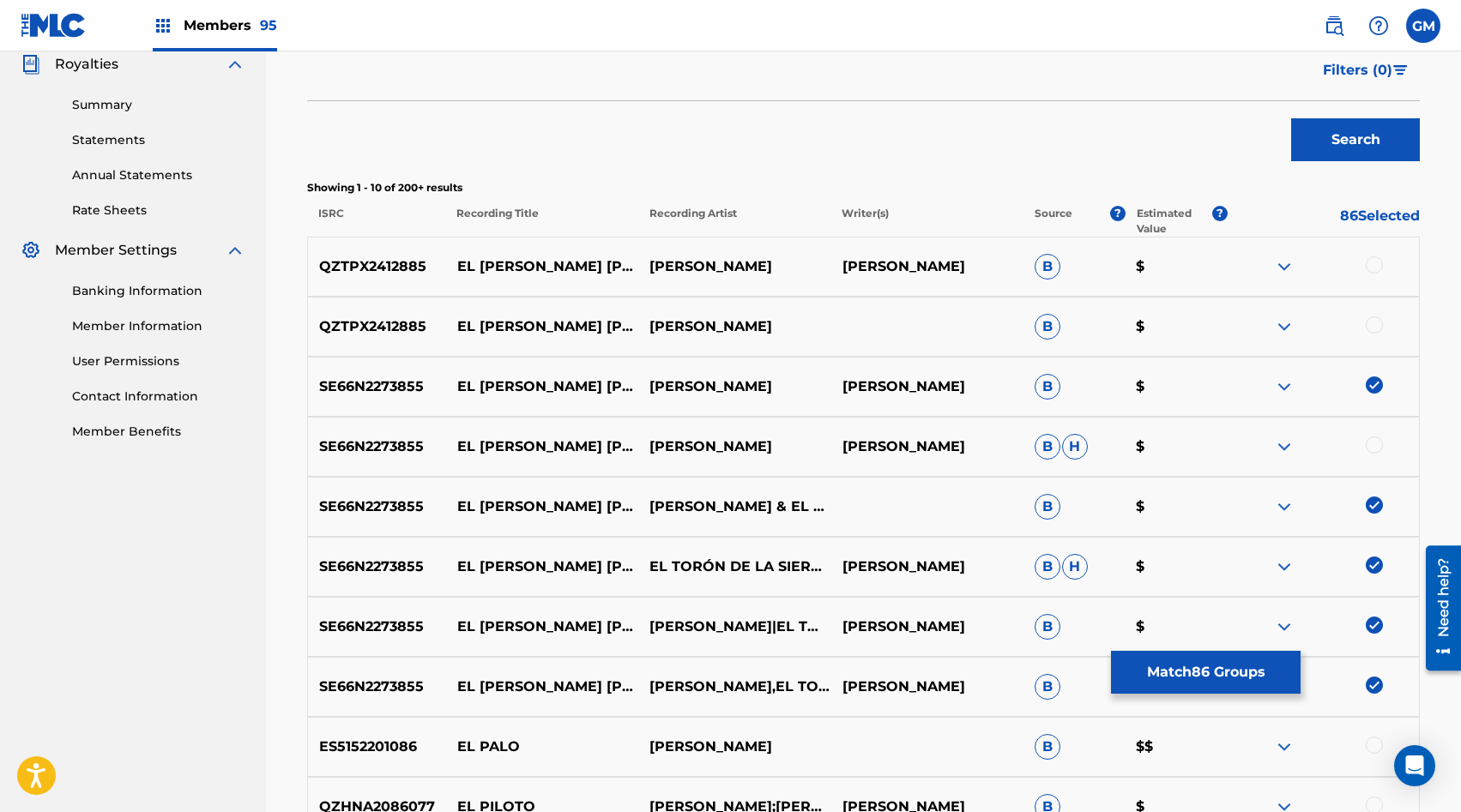 scroll, scrollTop: 521, scrollLeft: 0, axis: vertical 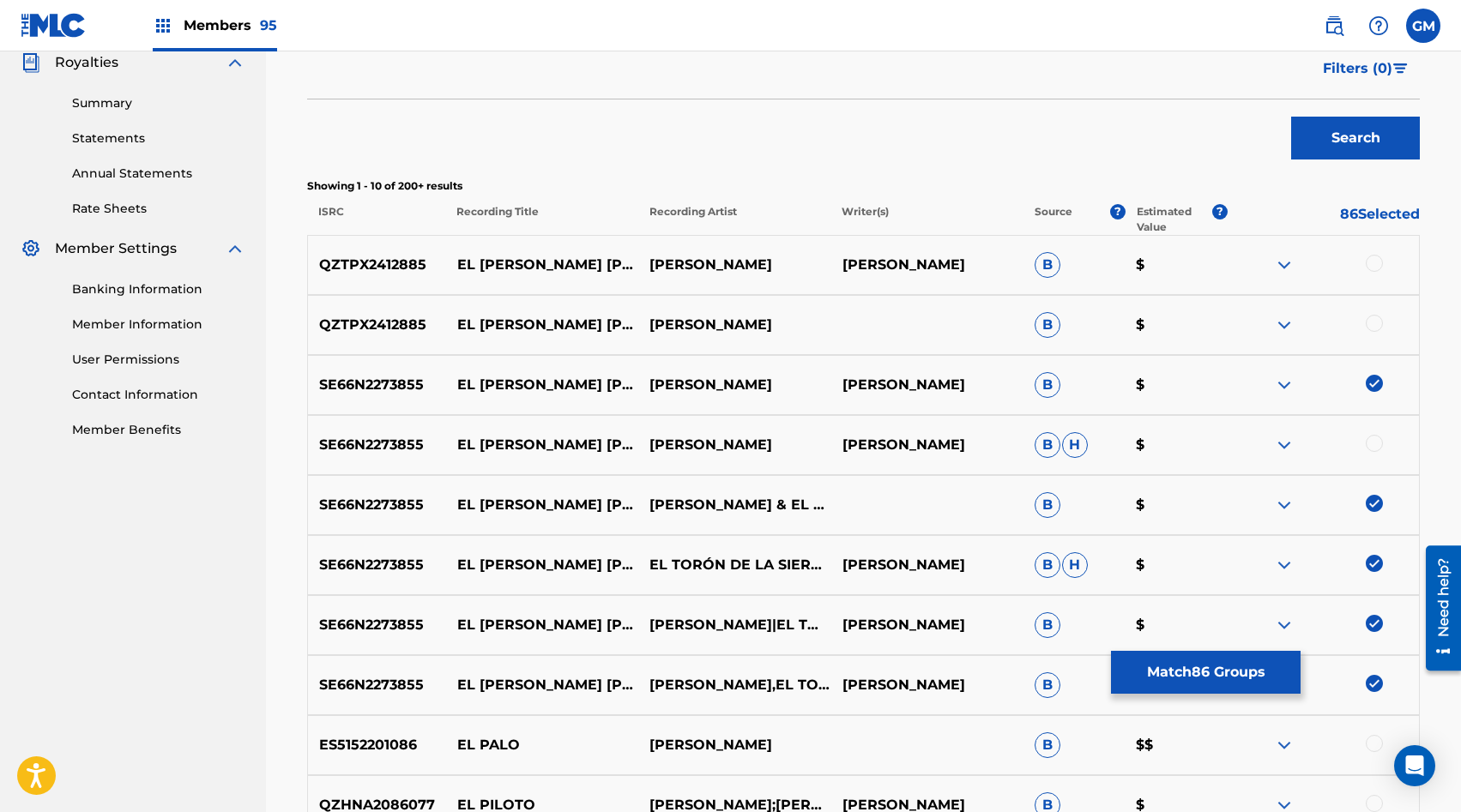 click at bounding box center [1374, 443] 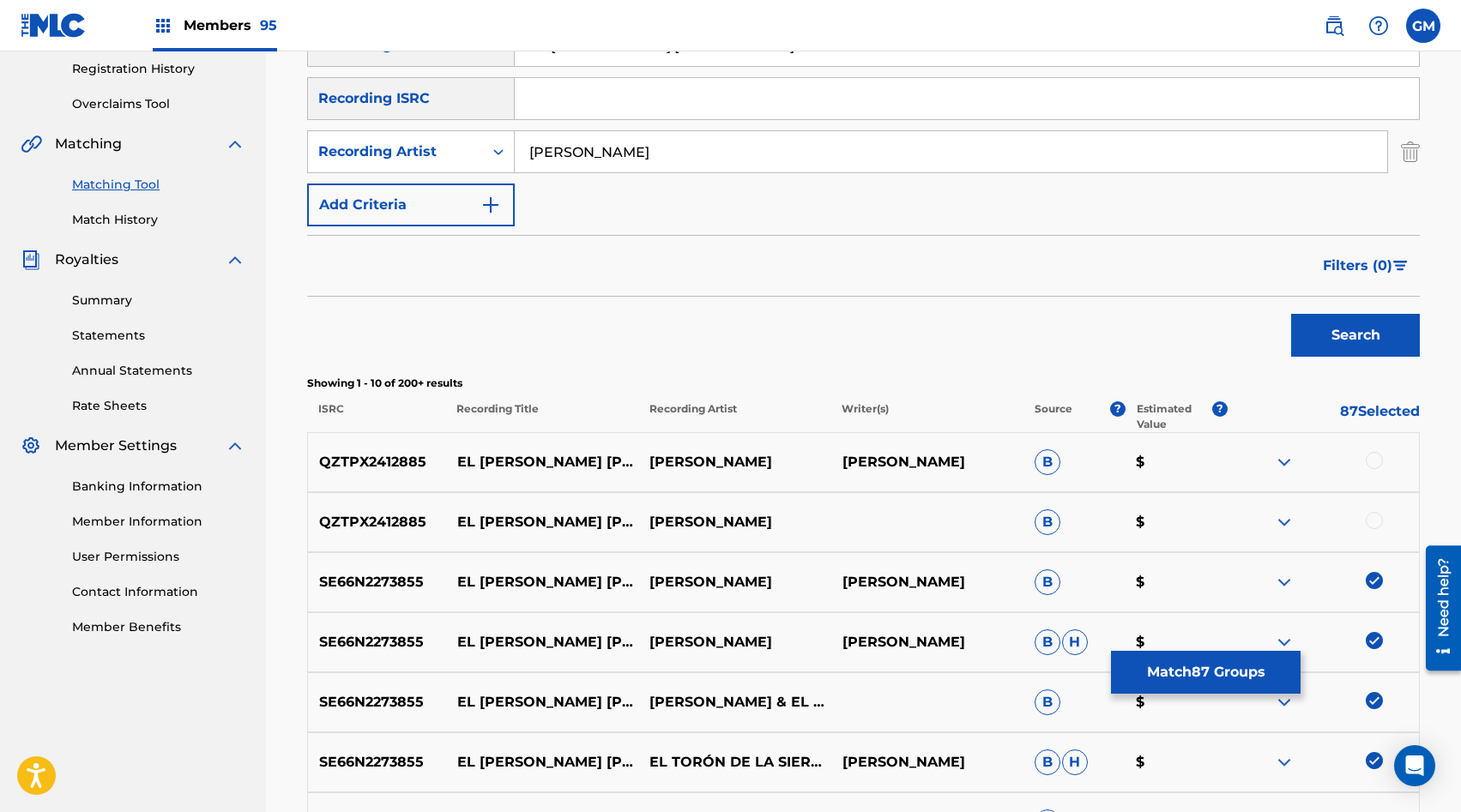 scroll, scrollTop: 296, scrollLeft: 0, axis: vertical 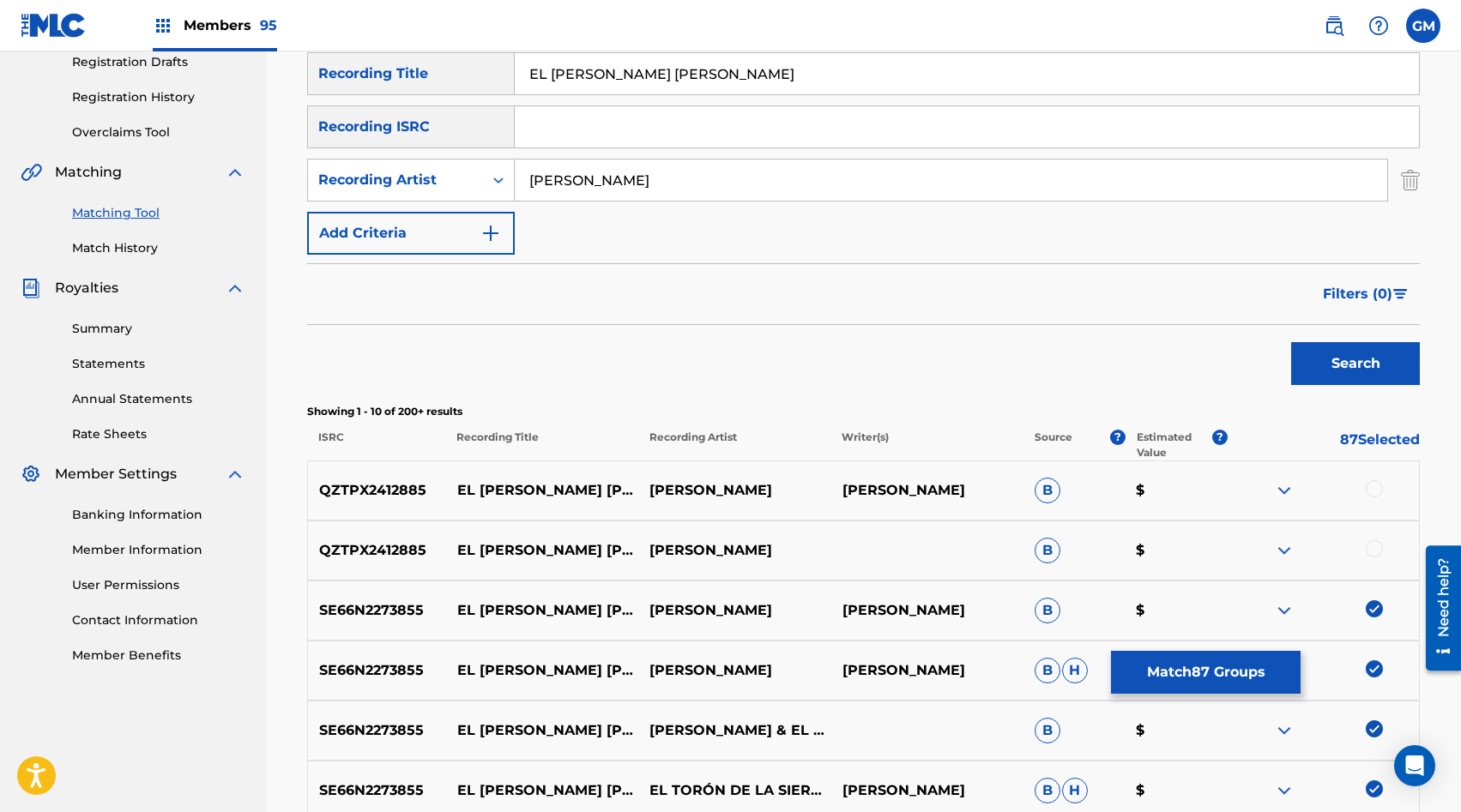 click on "[PERSON_NAME]" at bounding box center (951, 180) 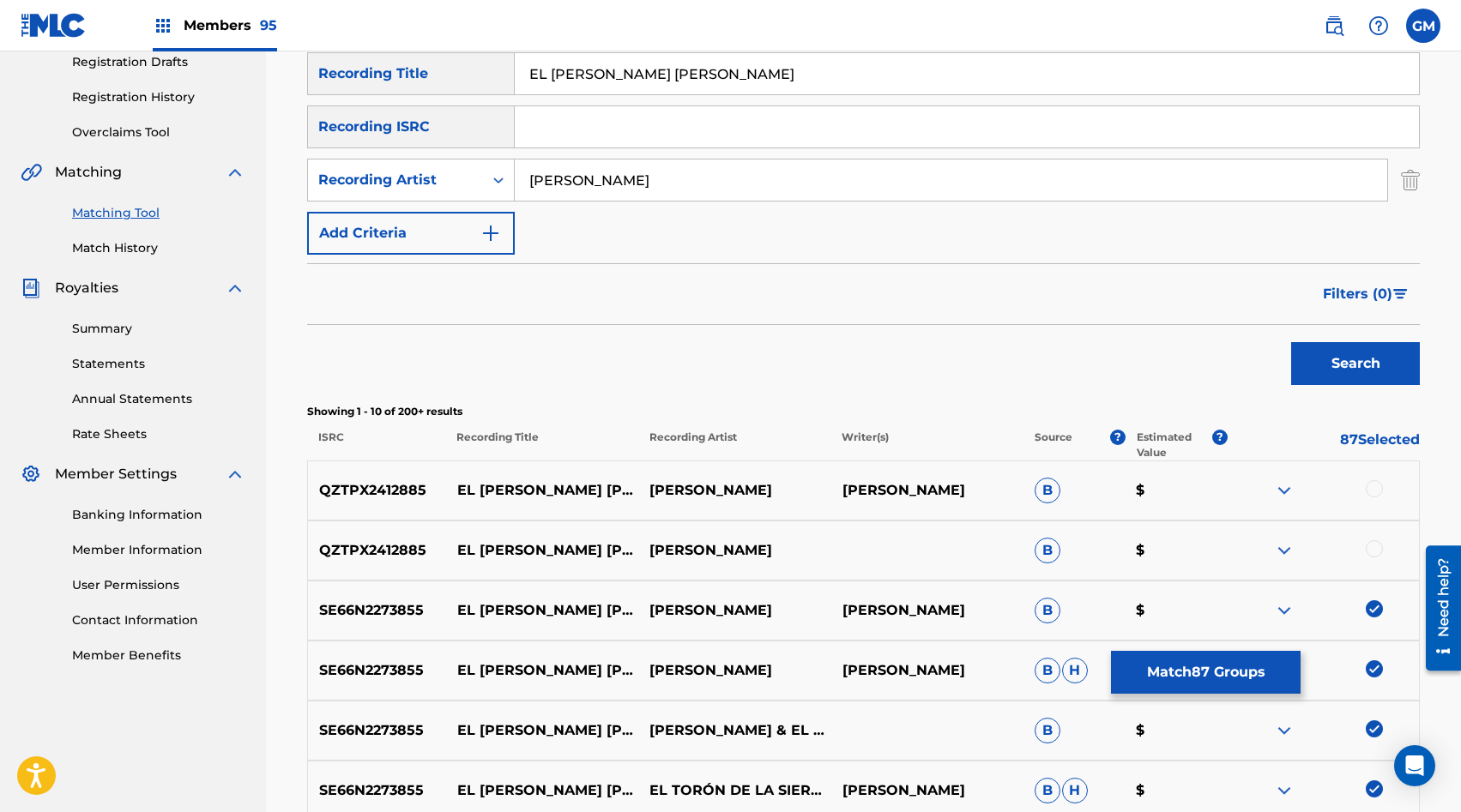 paste on "& EL TORON DE LA SIERRA" 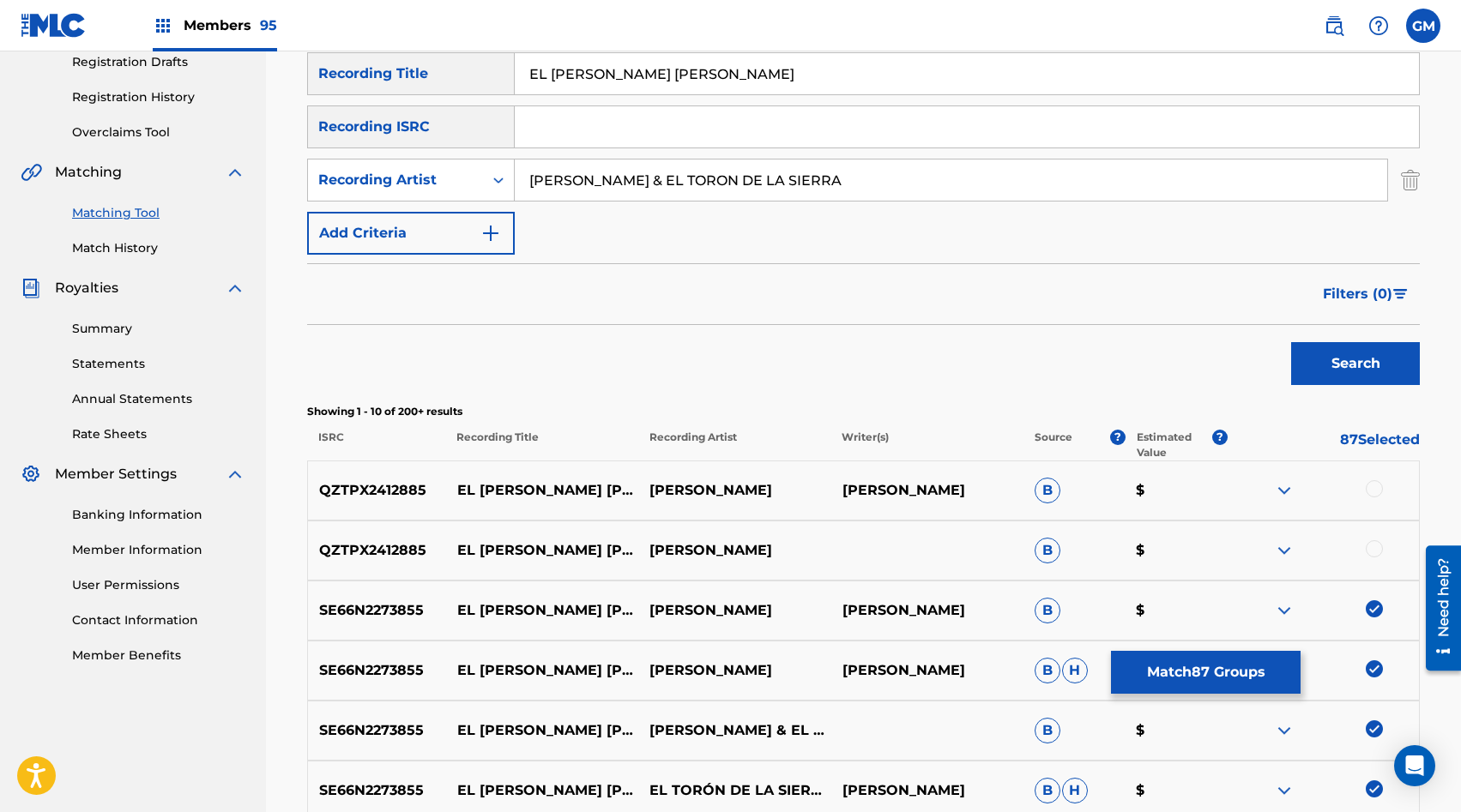 drag, startPoint x: 692, startPoint y: 181, endPoint x: 531, endPoint y: 179, distance: 161.01242 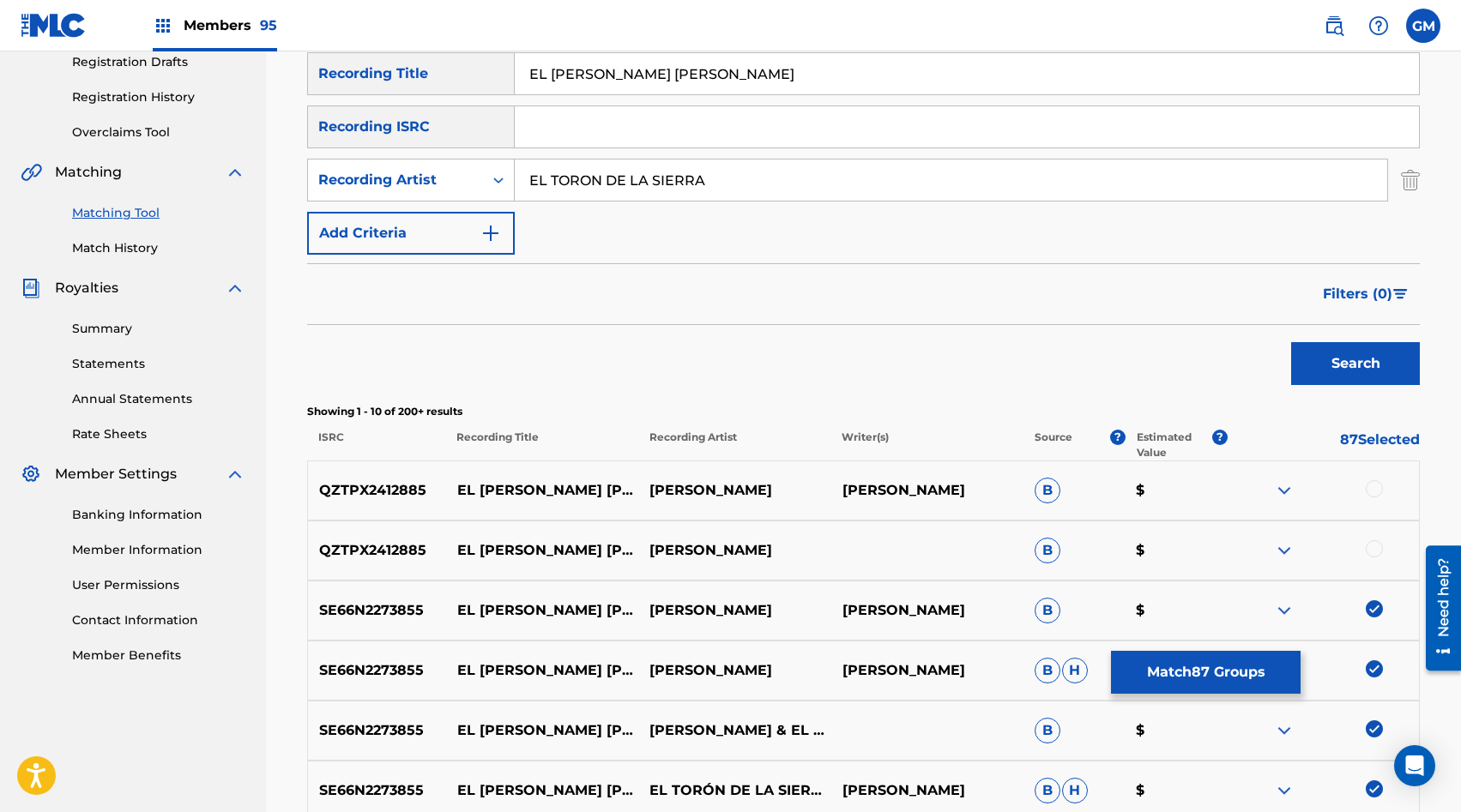 click on "Search" at bounding box center (1355, 364) 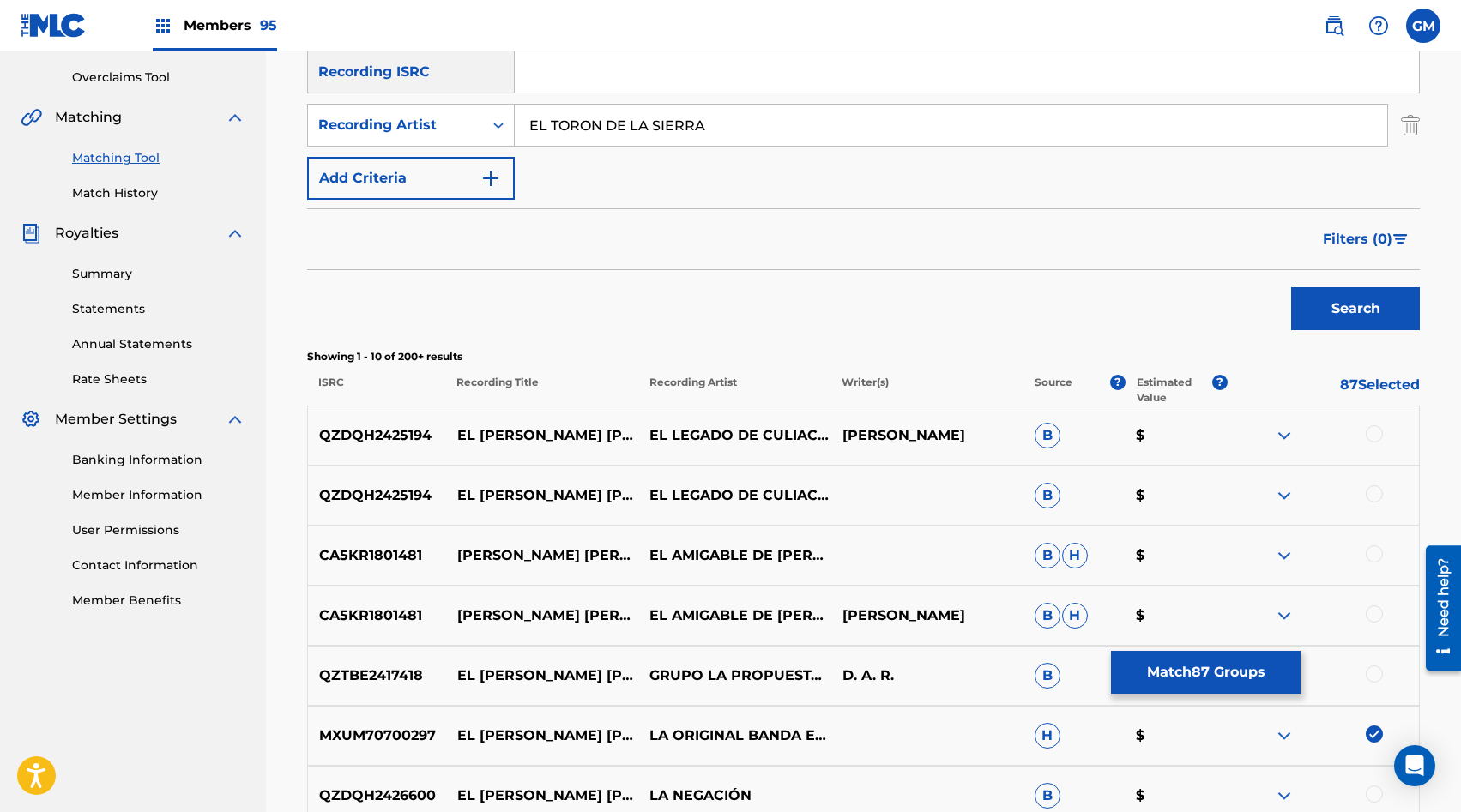scroll, scrollTop: 315, scrollLeft: 0, axis: vertical 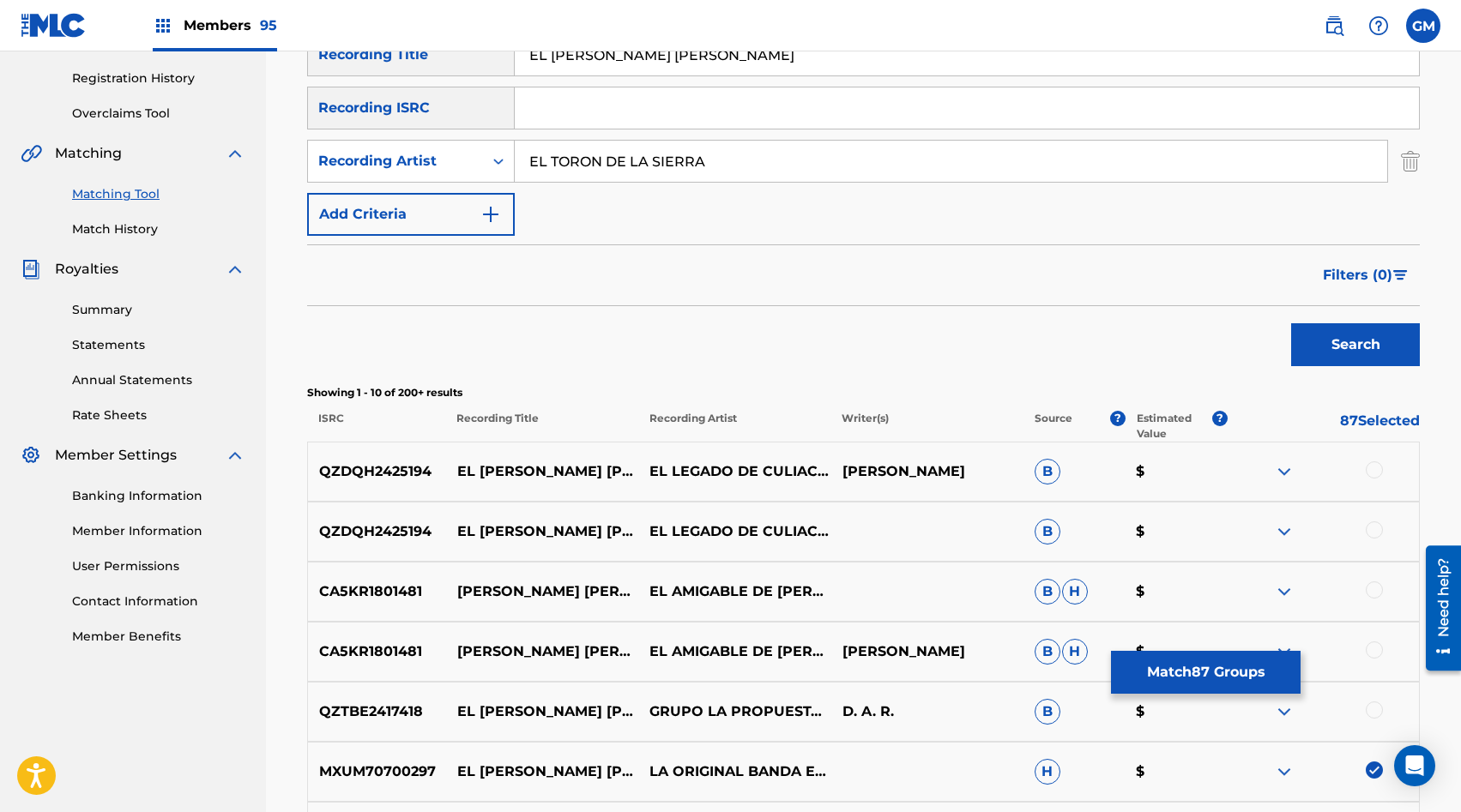 click on "EL TORON DE LA SIERRA" at bounding box center (951, 161) 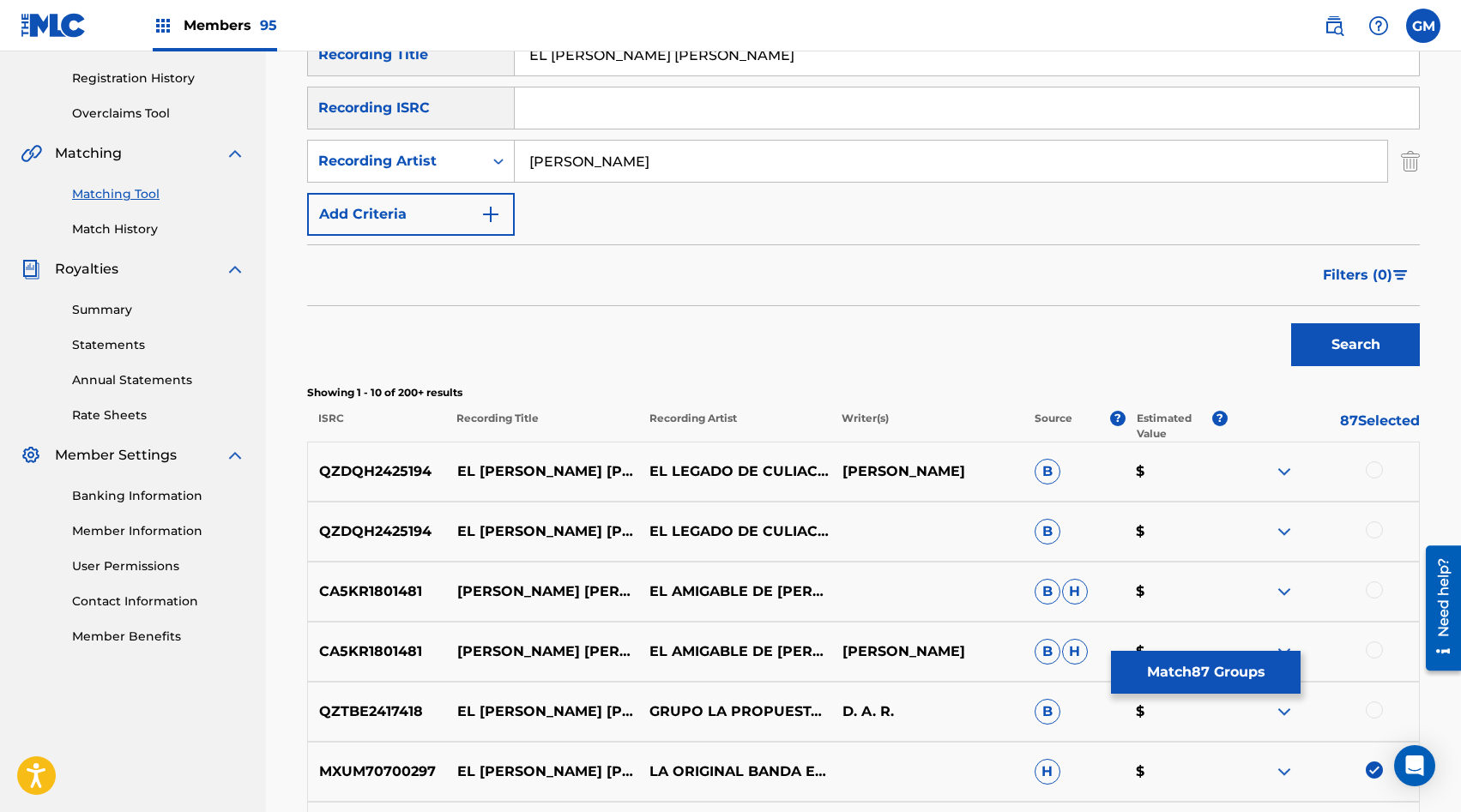click on "Search" at bounding box center [1355, 345] 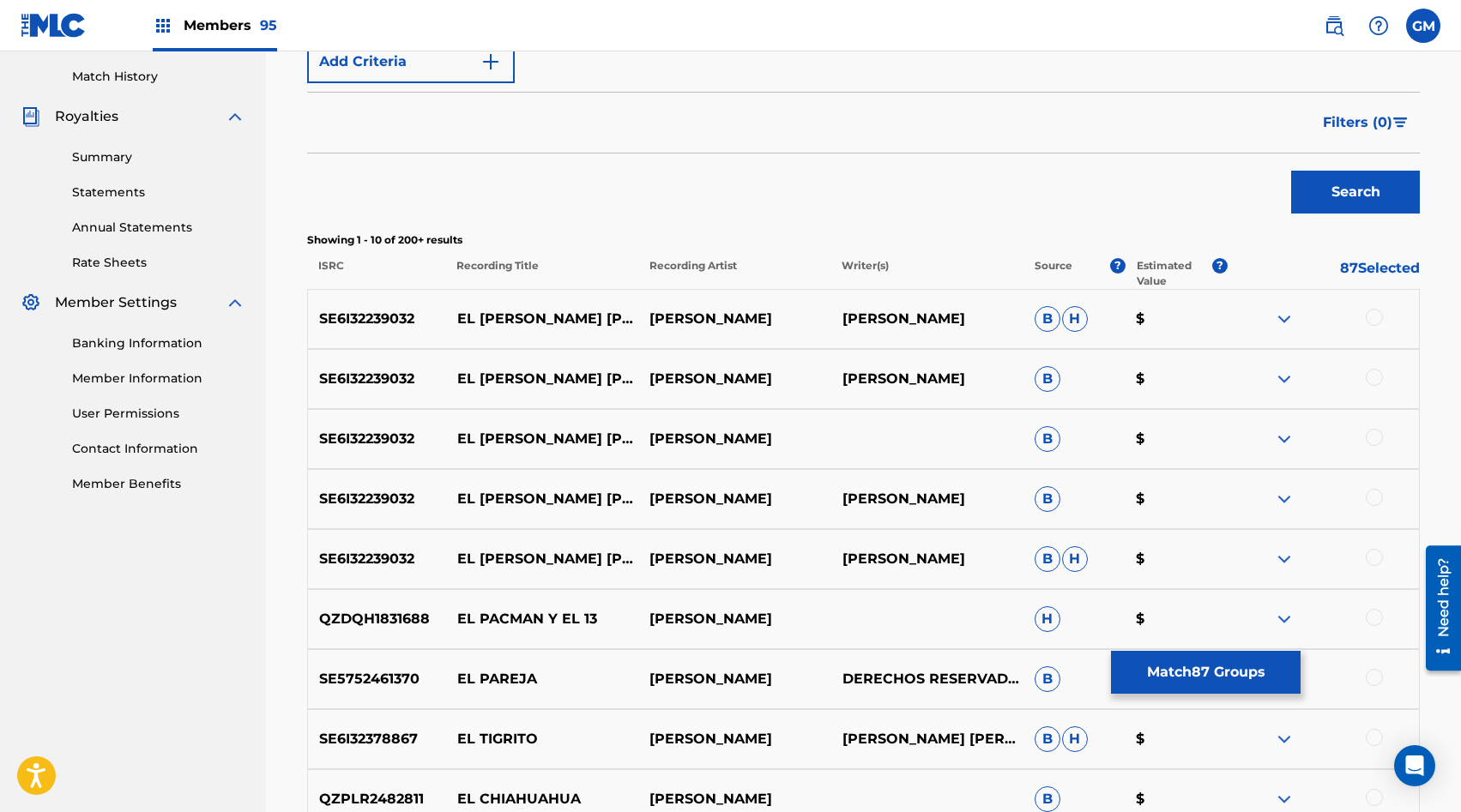 scroll, scrollTop: 531, scrollLeft: 0, axis: vertical 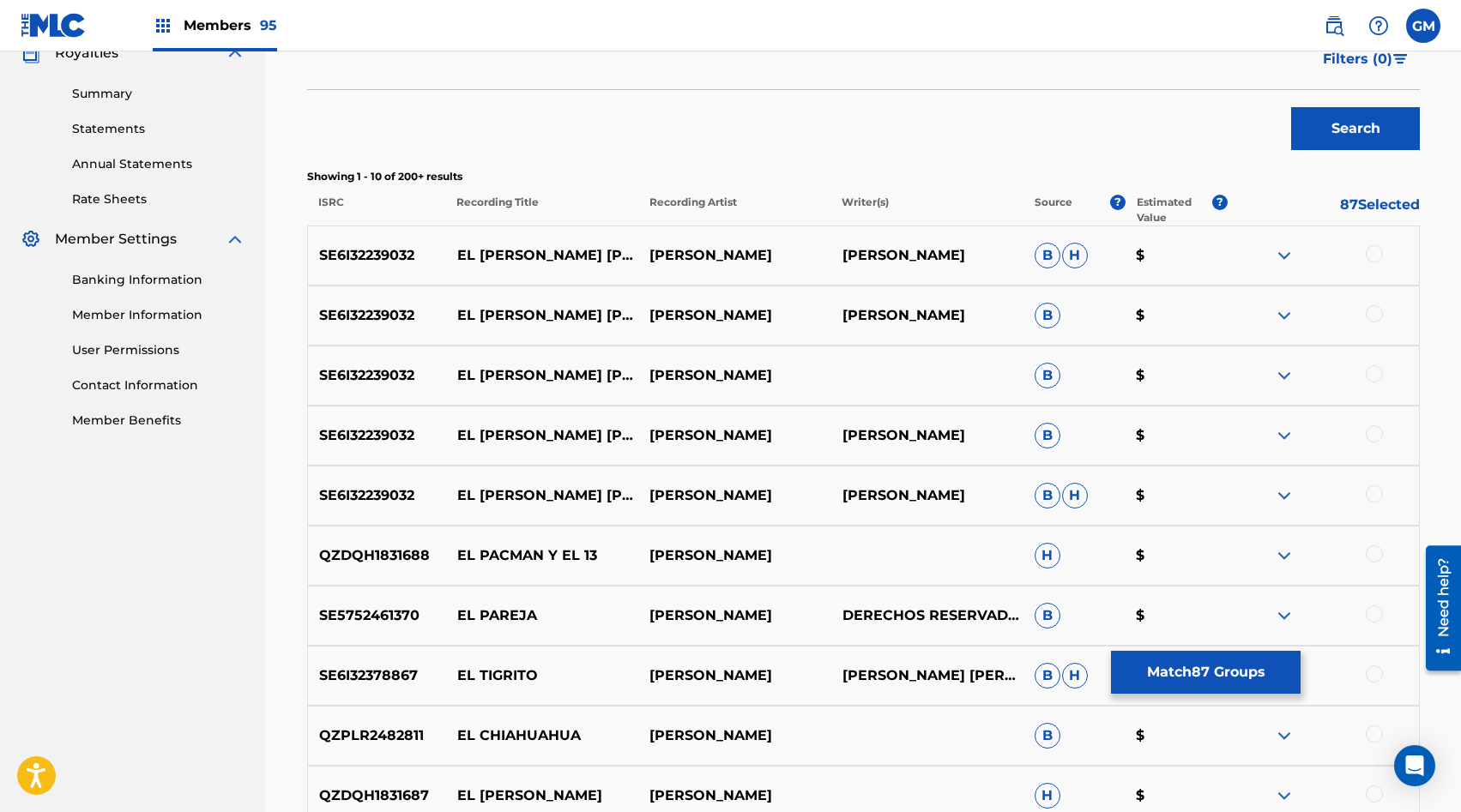 click at bounding box center [1374, 254] 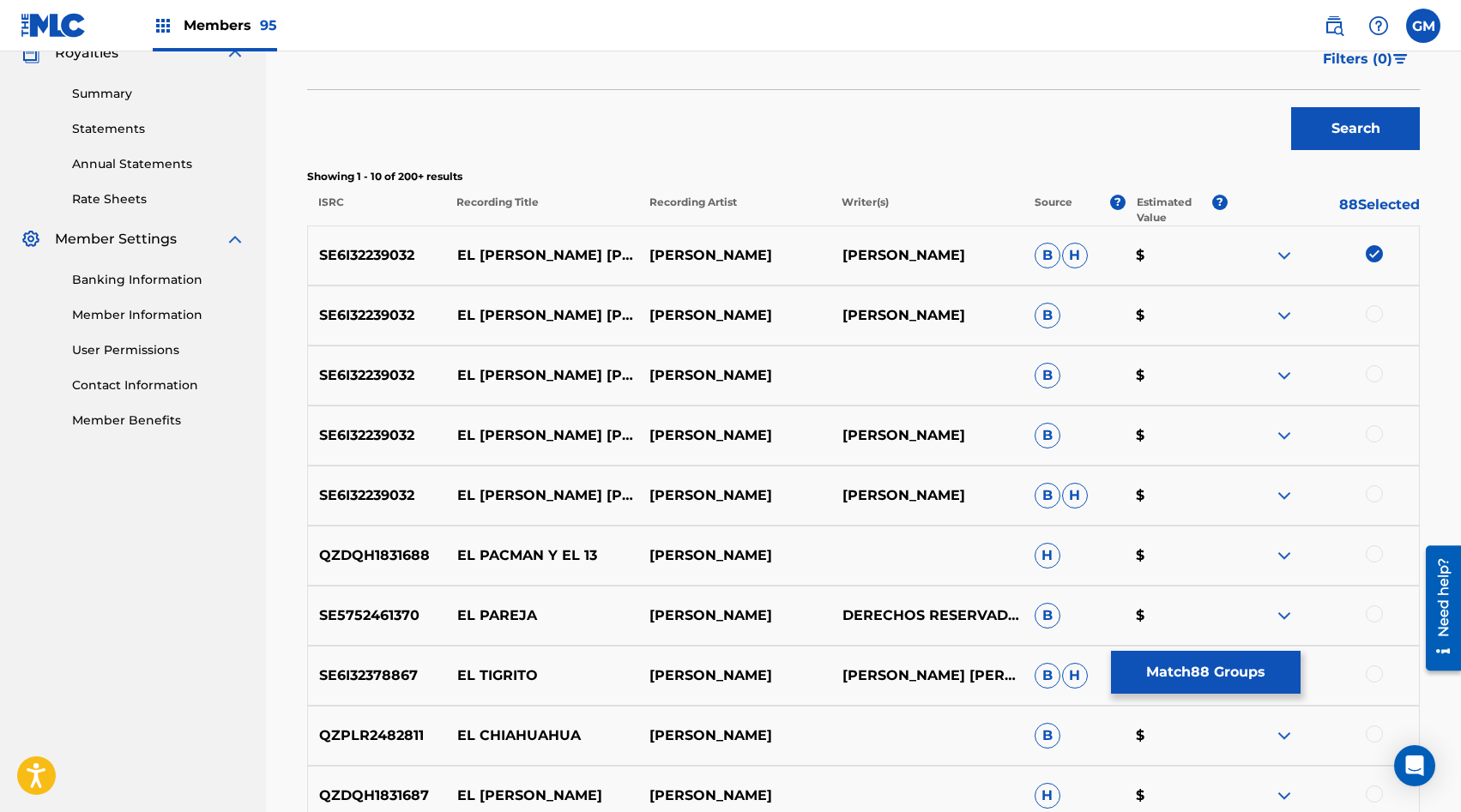 click at bounding box center [1374, 314] 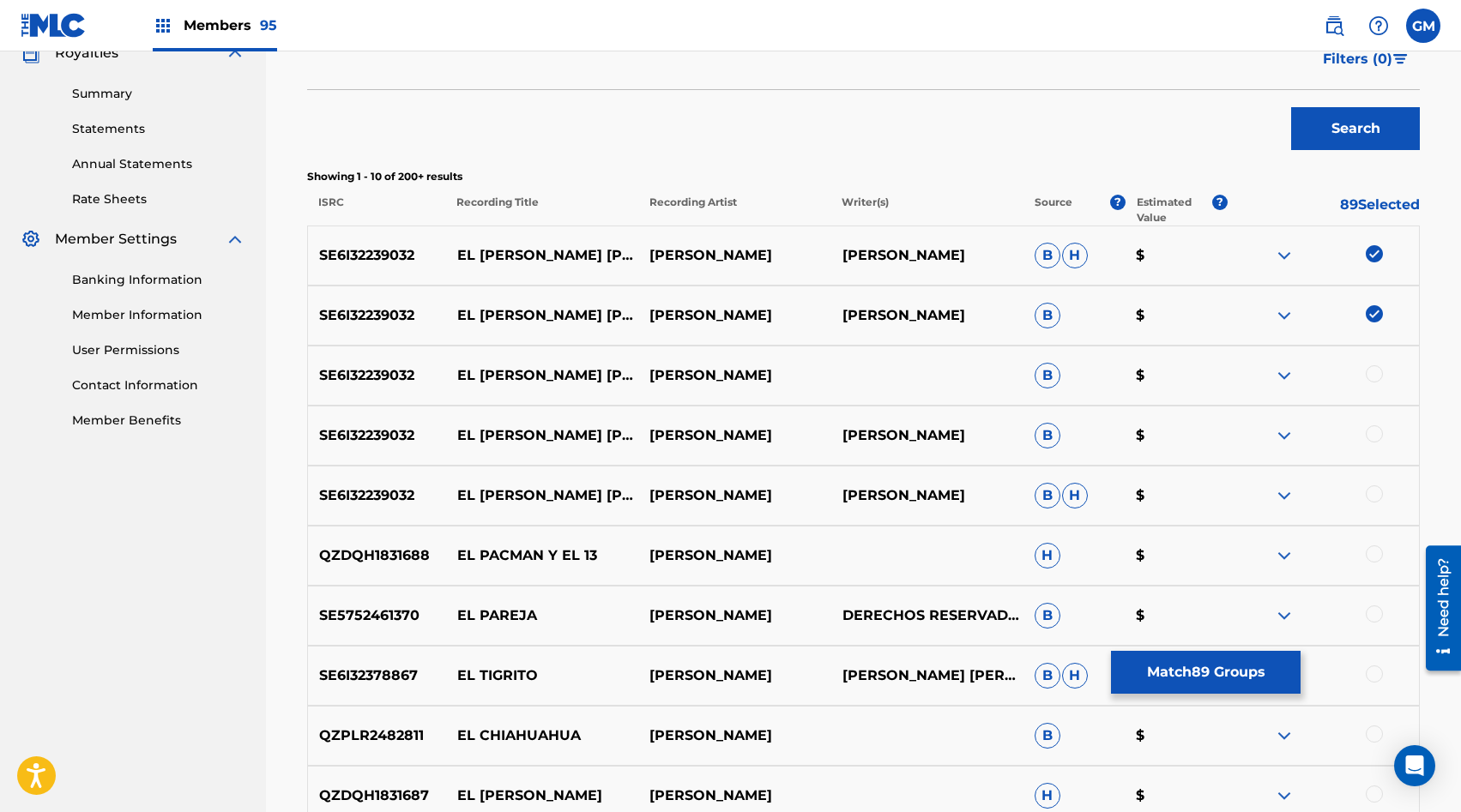 scroll, scrollTop: 586, scrollLeft: 0, axis: vertical 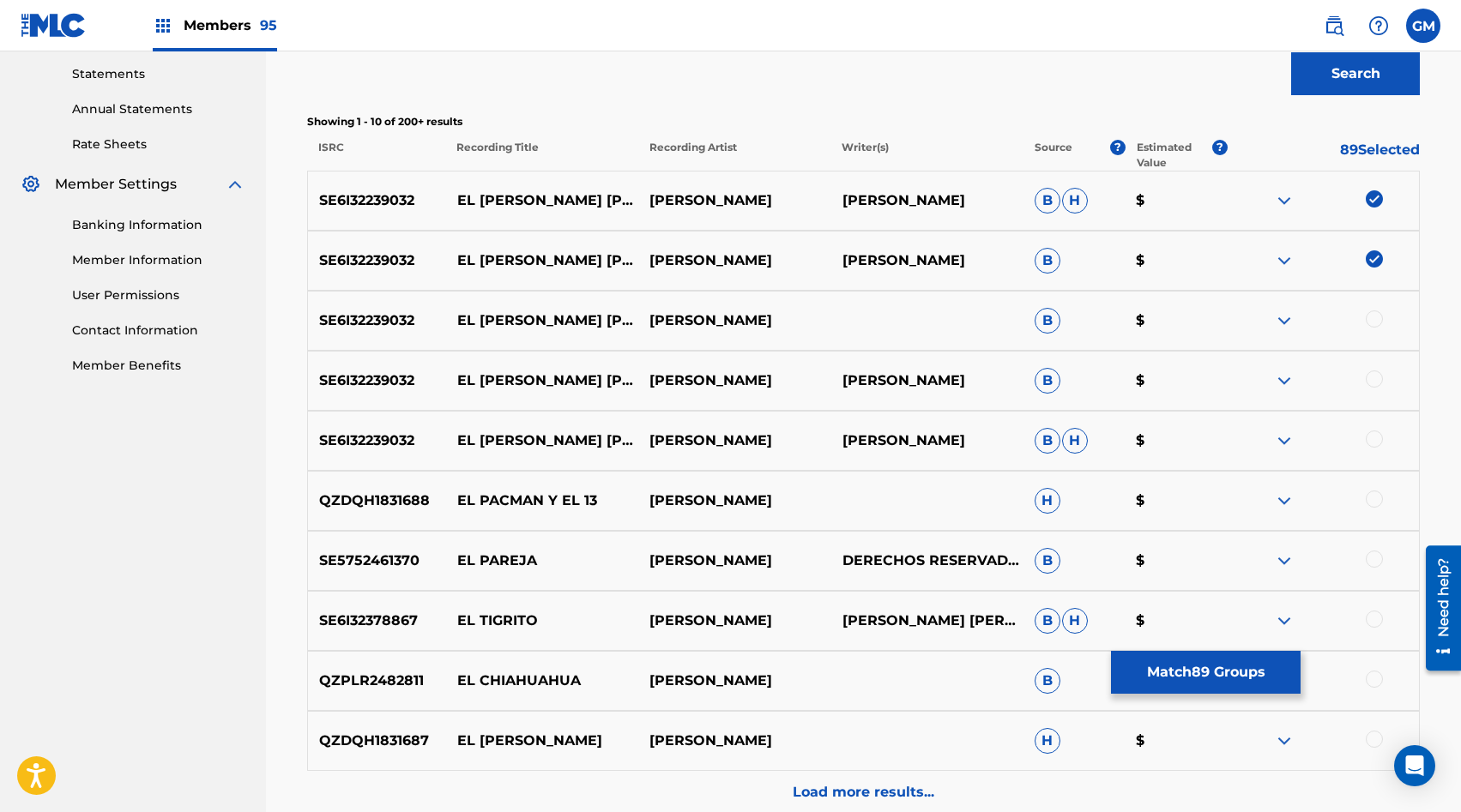 click at bounding box center (1374, 319) 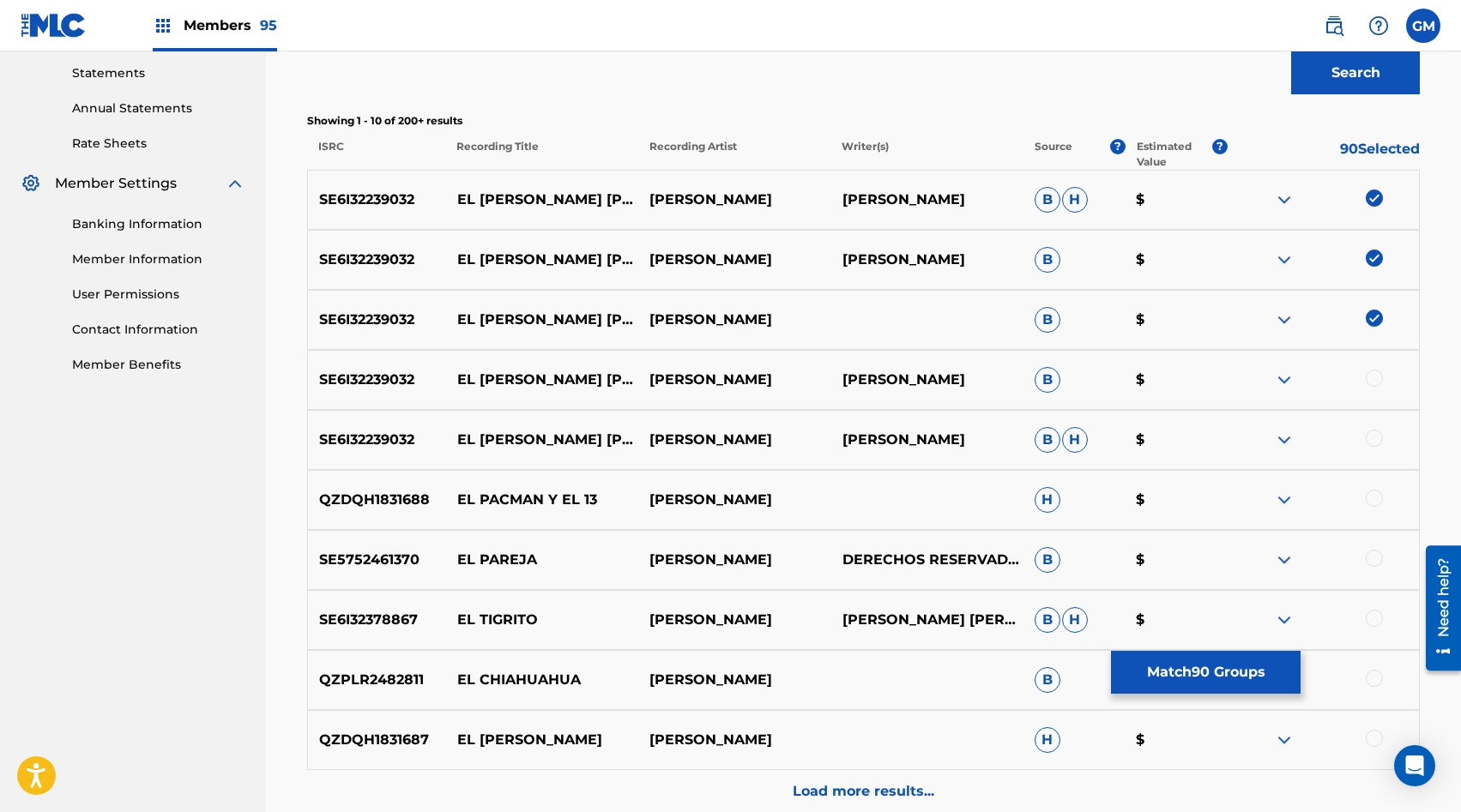 scroll, scrollTop: 590, scrollLeft: 0, axis: vertical 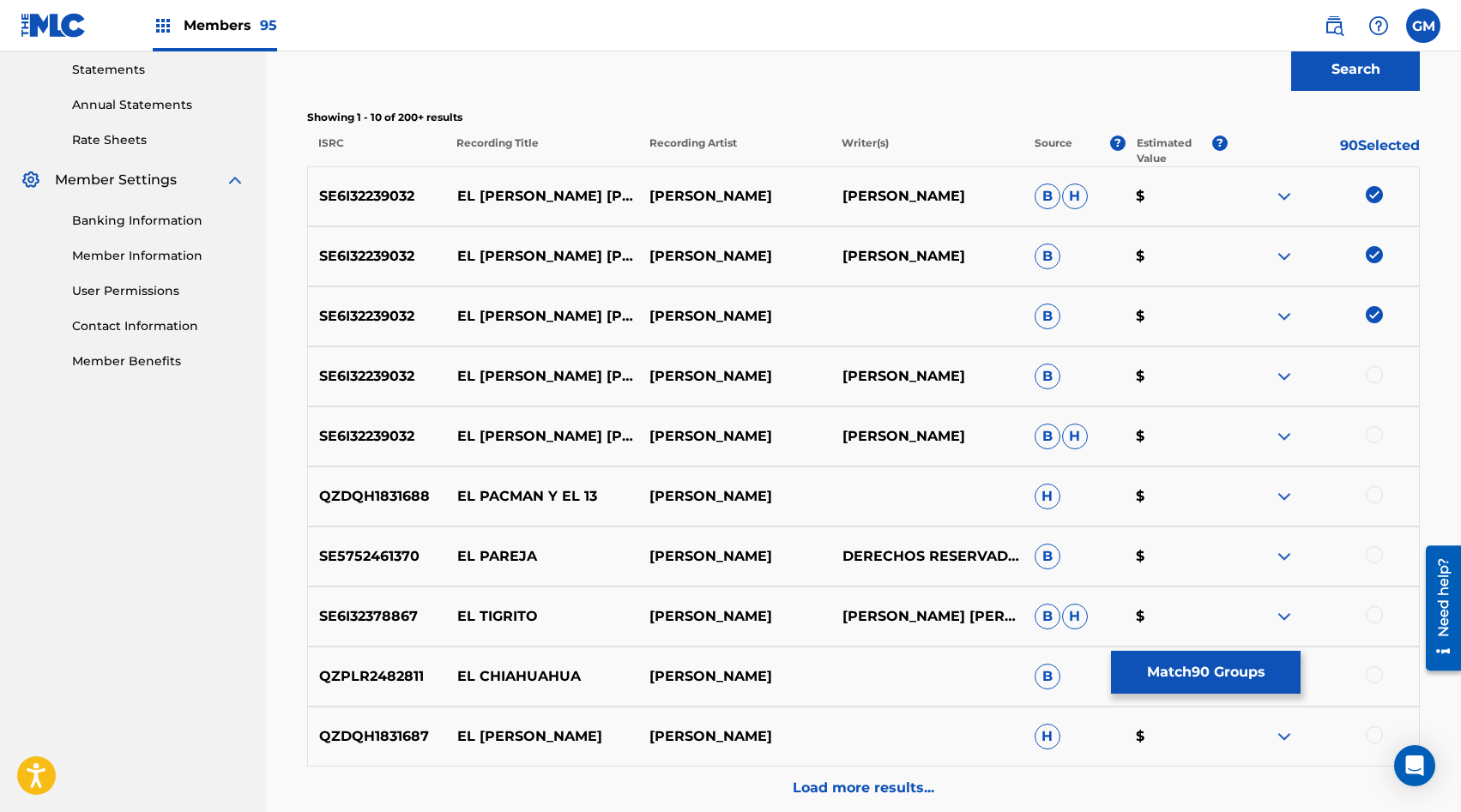 click at bounding box center [1374, 435] 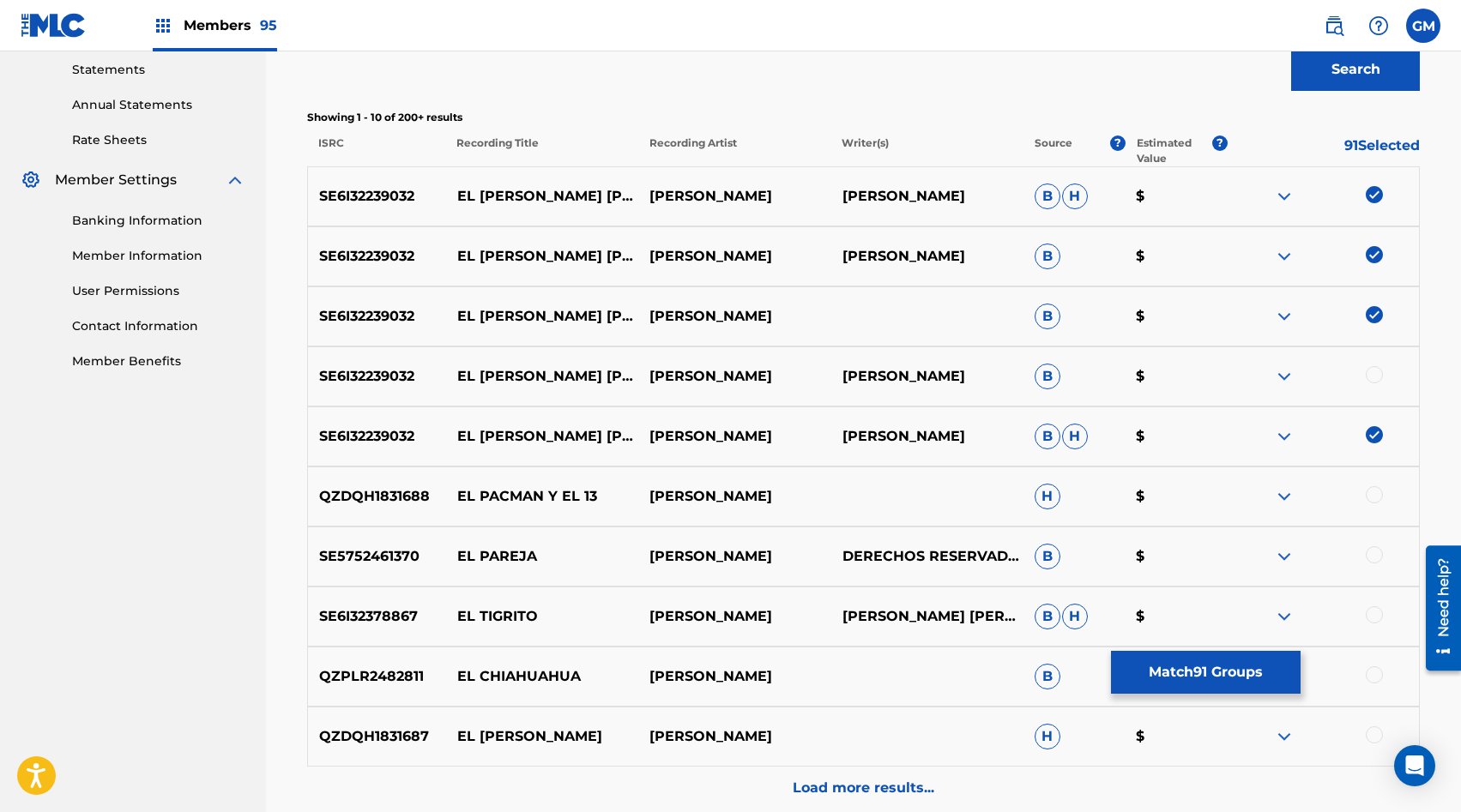 click at bounding box center (1374, 375) 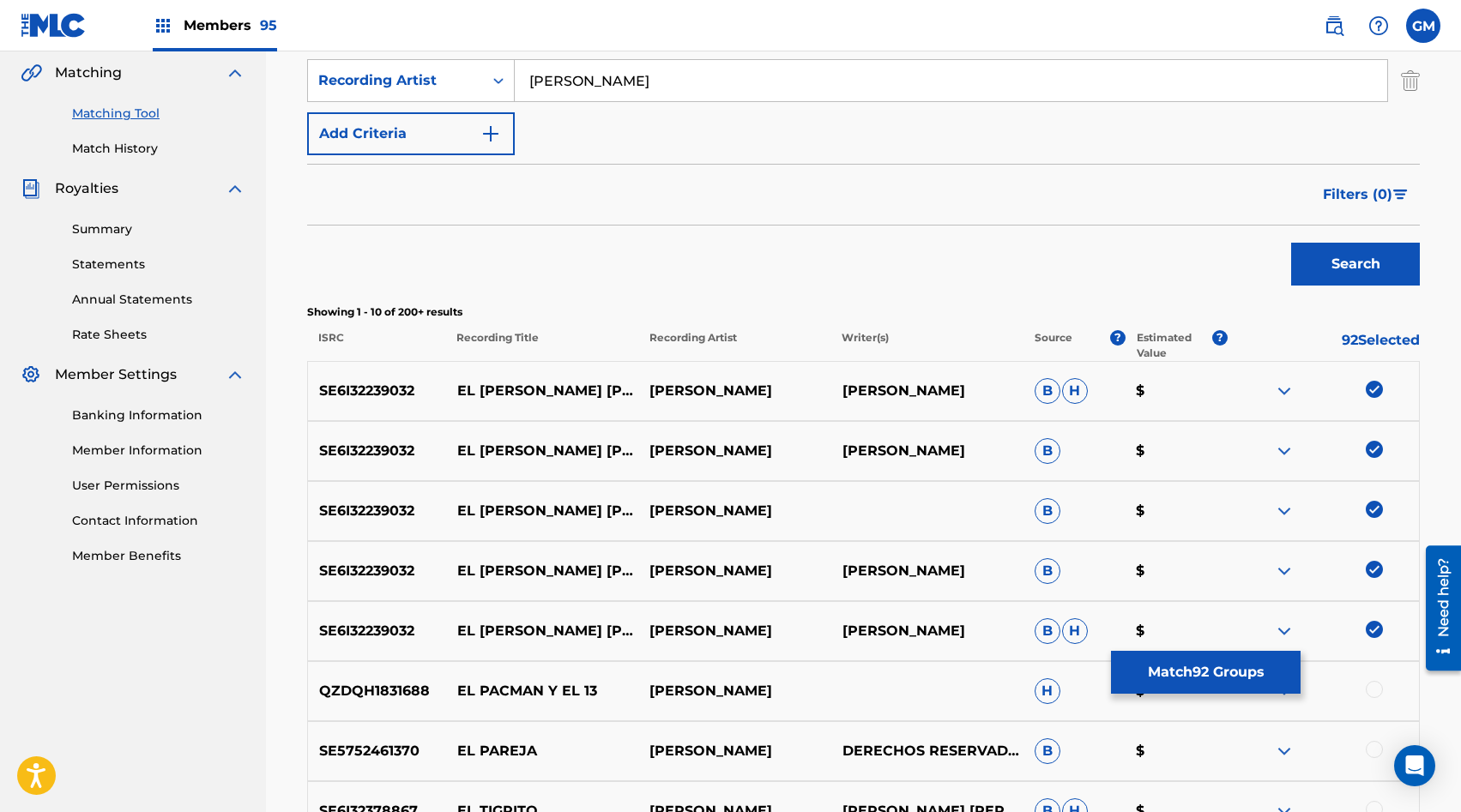 scroll, scrollTop: 357, scrollLeft: 0, axis: vertical 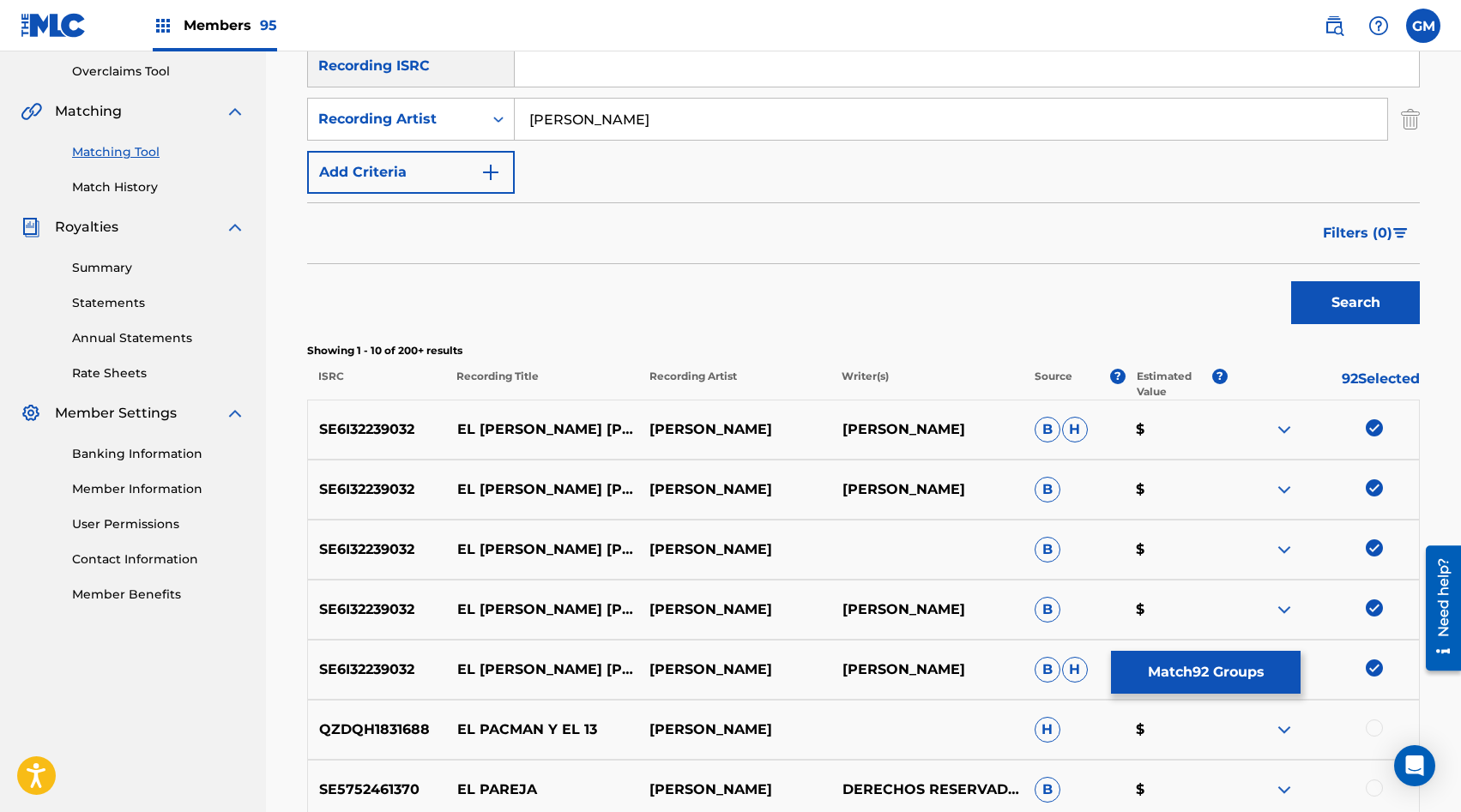 click on "[PERSON_NAME]" at bounding box center [951, 119] 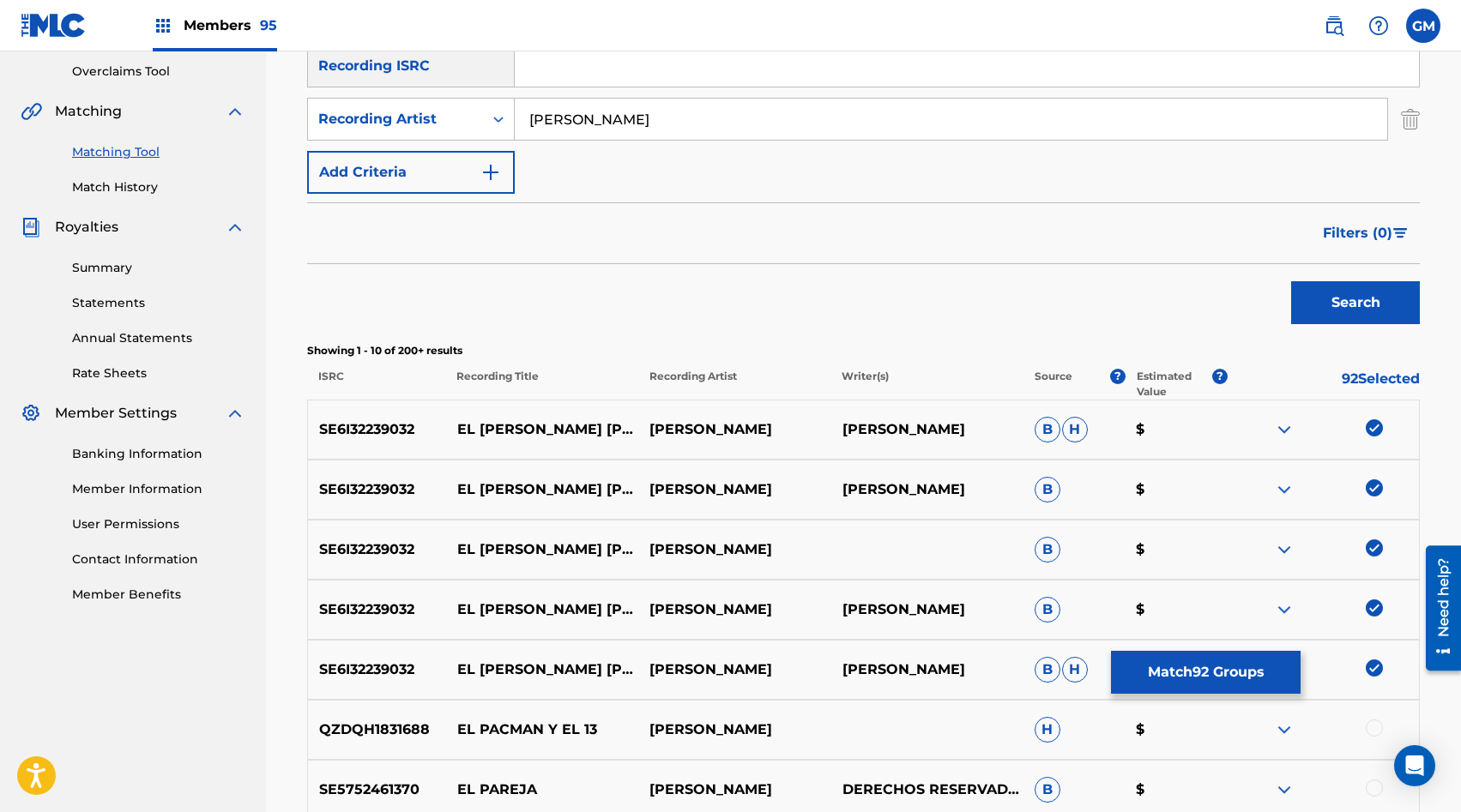 paste on "[PERSON_NAME]" 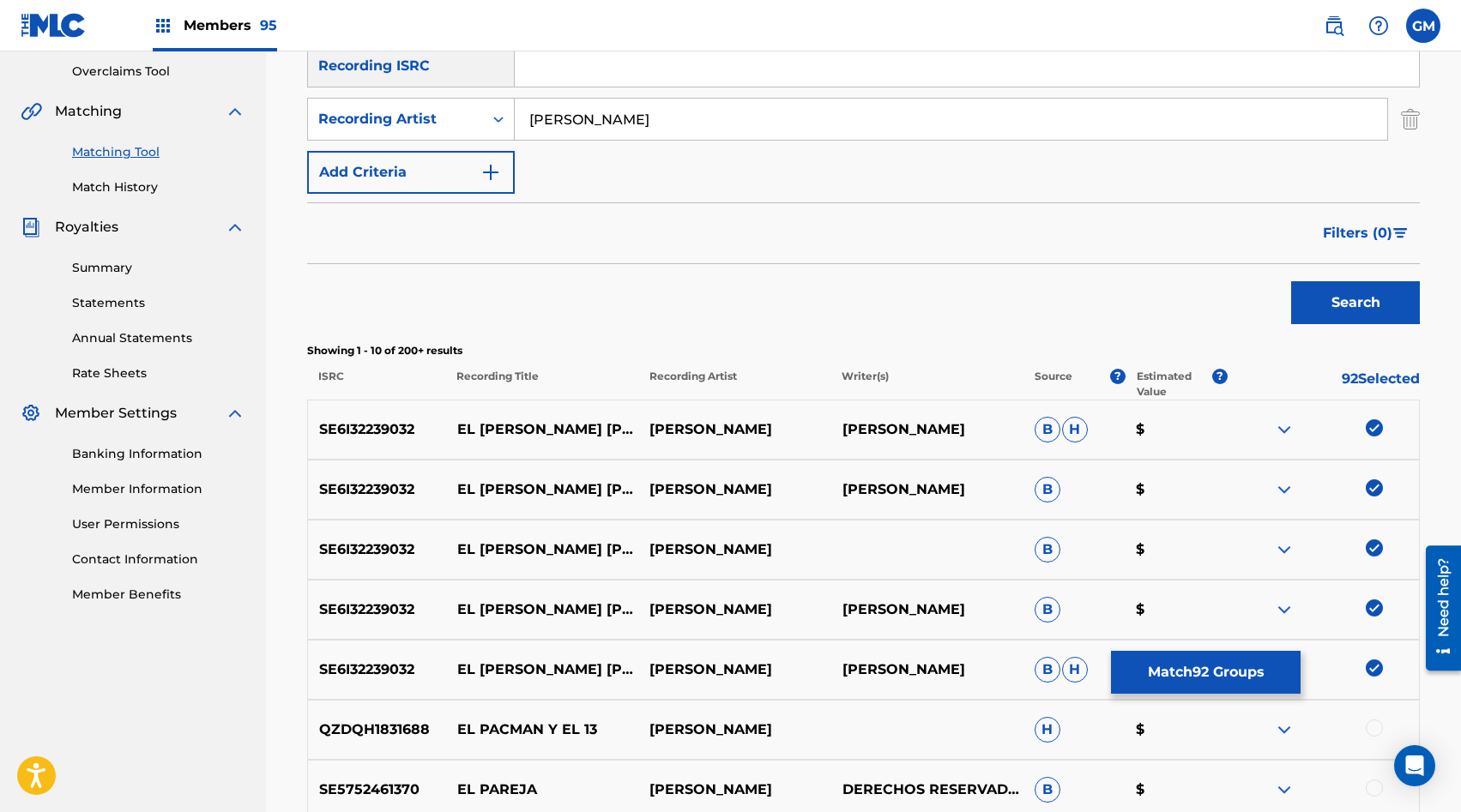 click on "Search" at bounding box center [1355, 303] 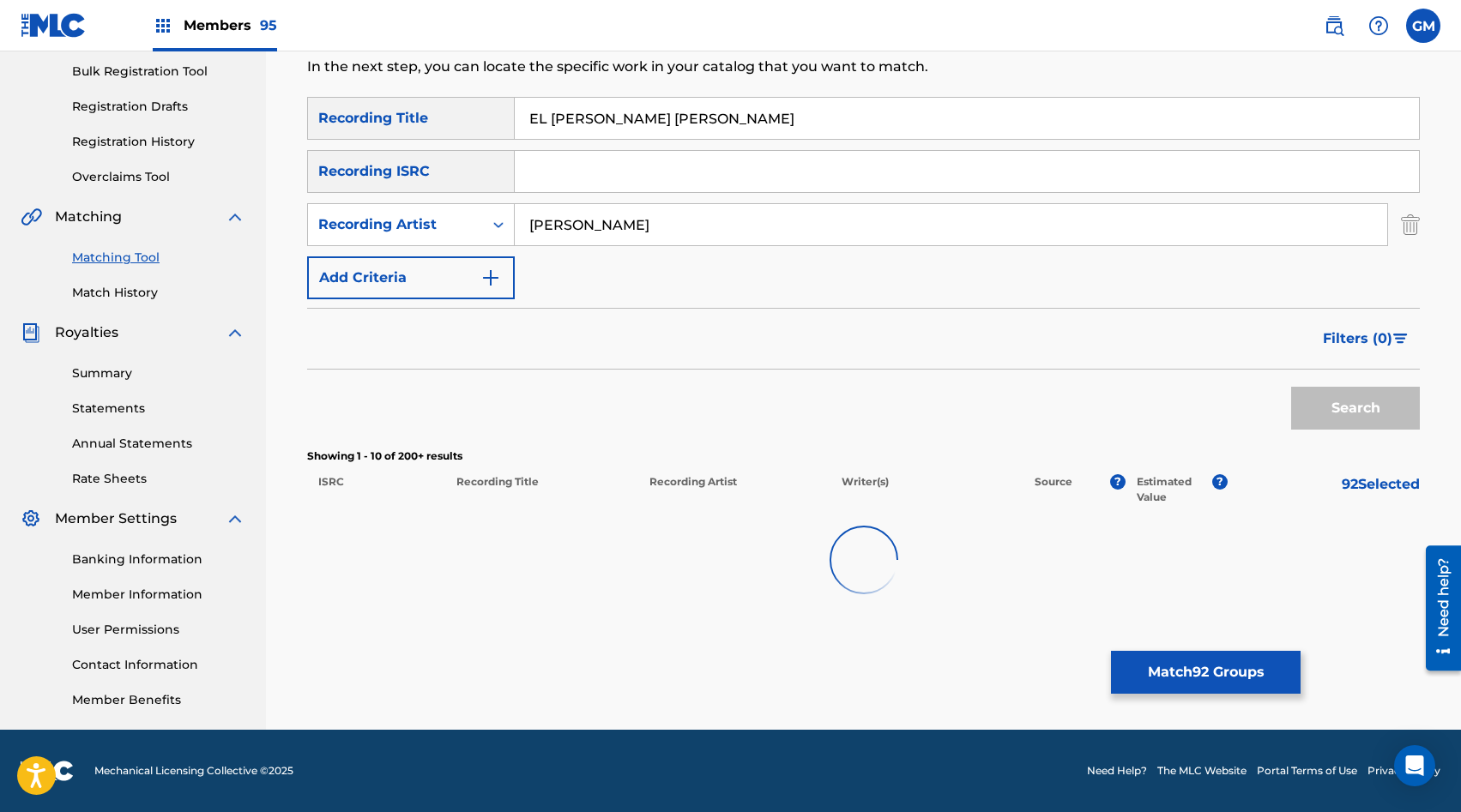 scroll, scrollTop: 357, scrollLeft: 0, axis: vertical 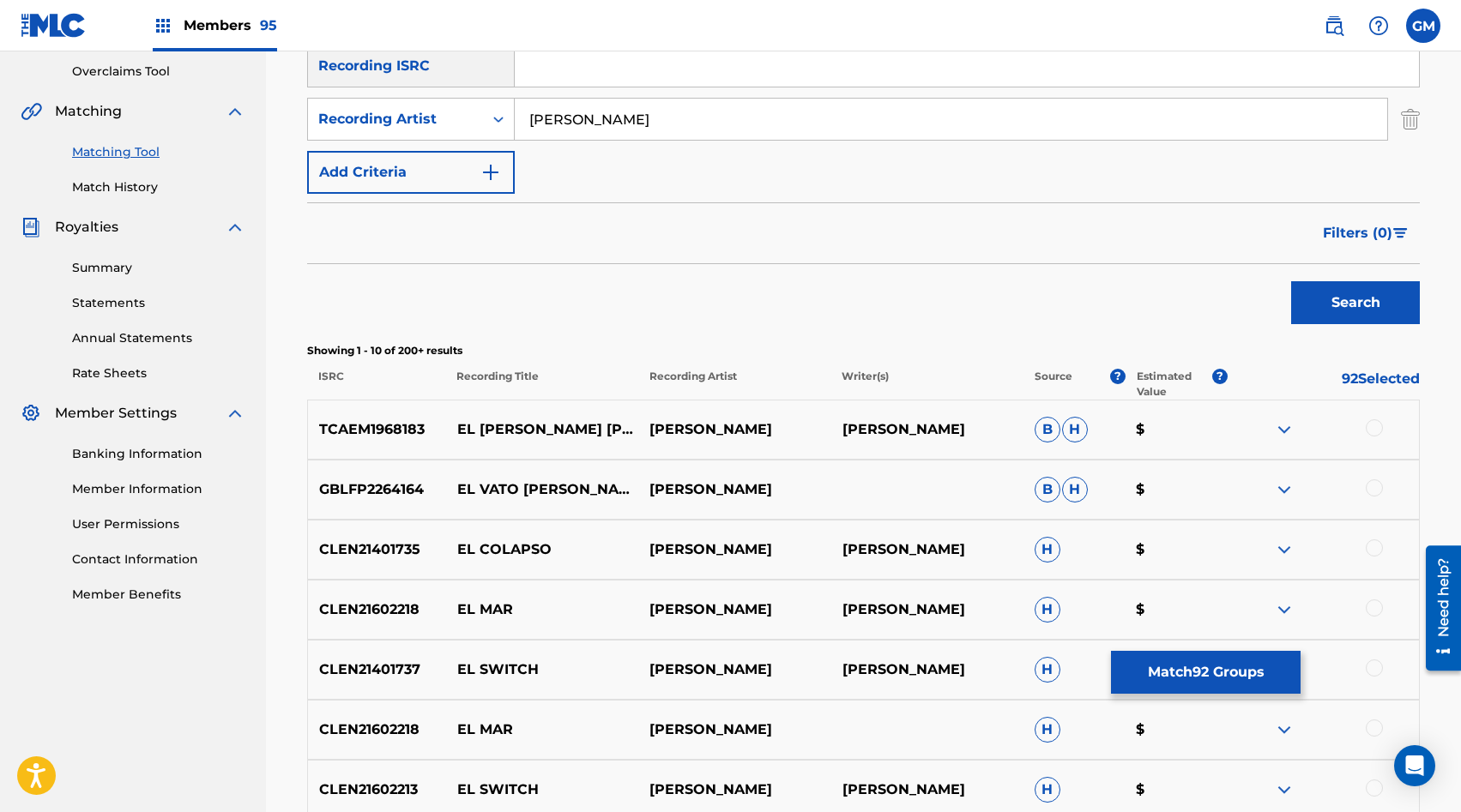 click at bounding box center [1374, 428] 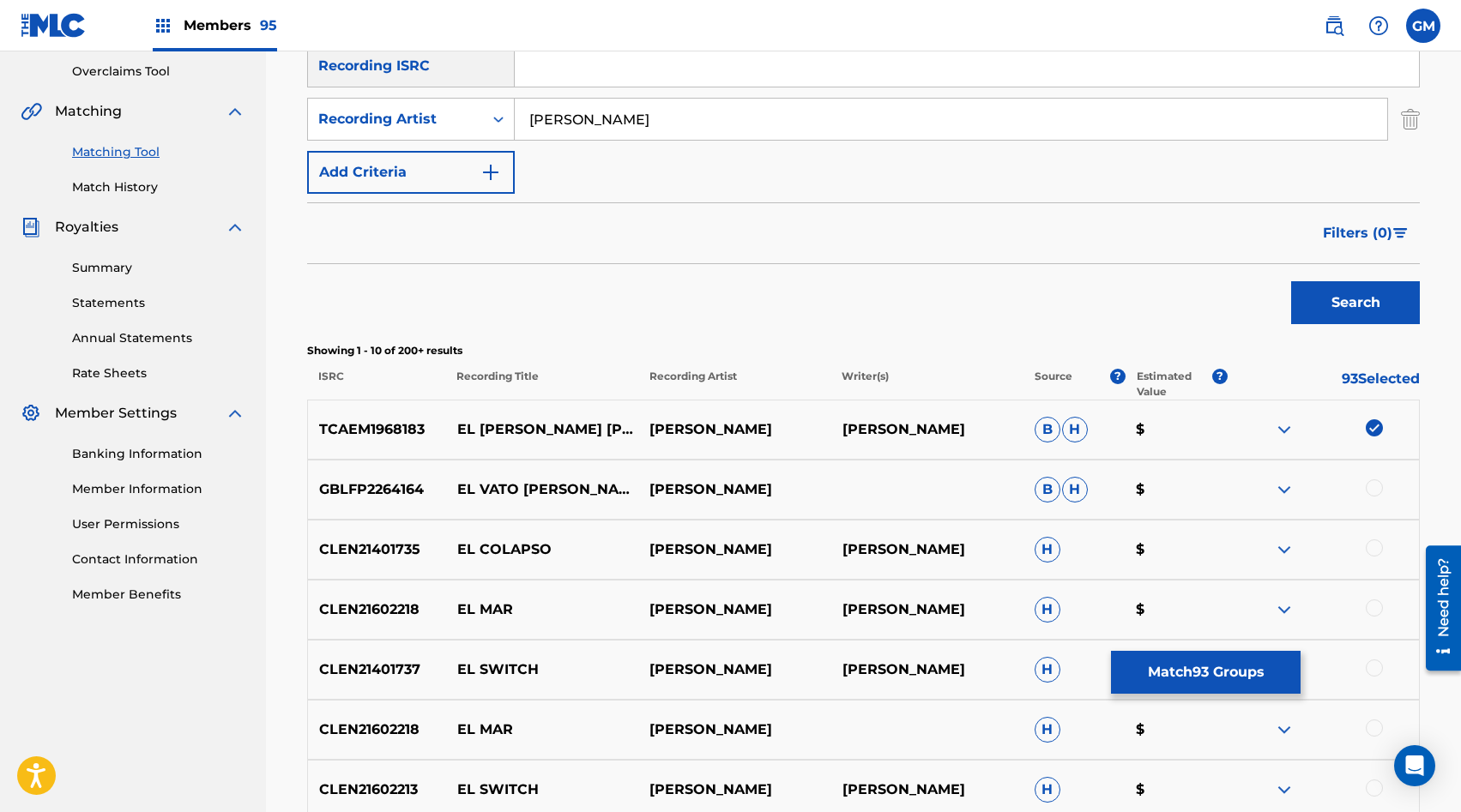click on "[PERSON_NAME]" at bounding box center [951, 119] 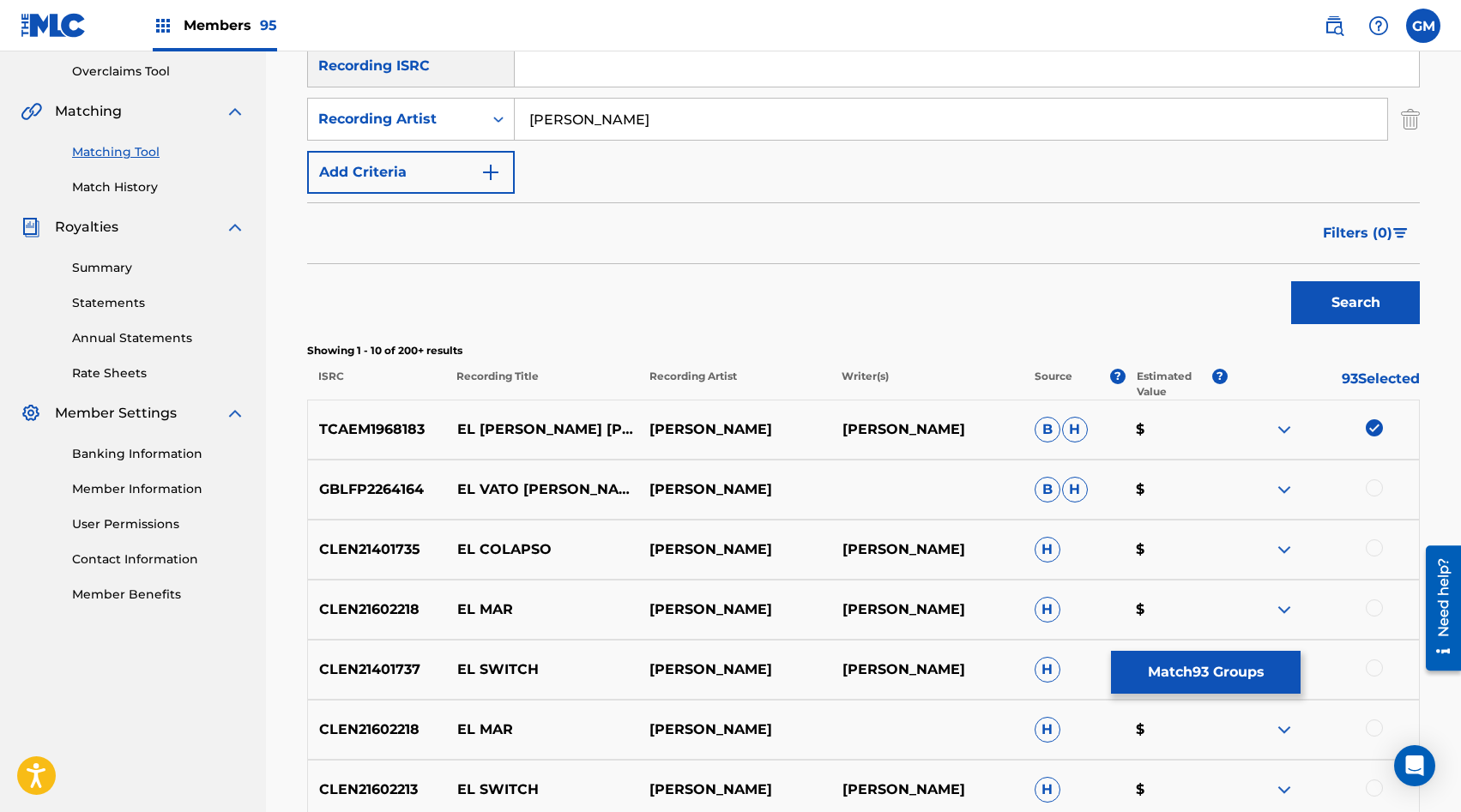 click on "Search" at bounding box center (1355, 303) 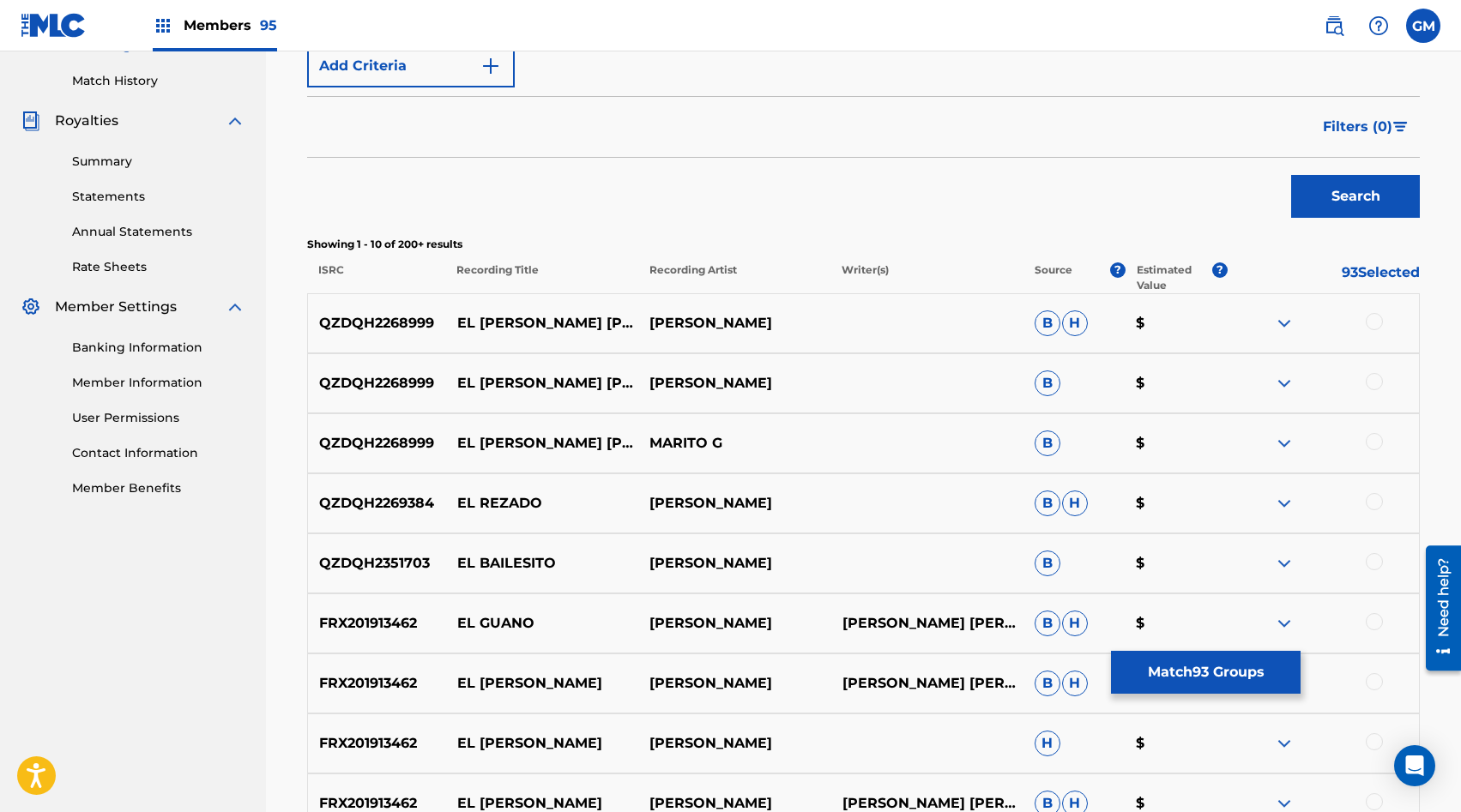 scroll, scrollTop: 470, scrollLeft: 0, axis: vertical 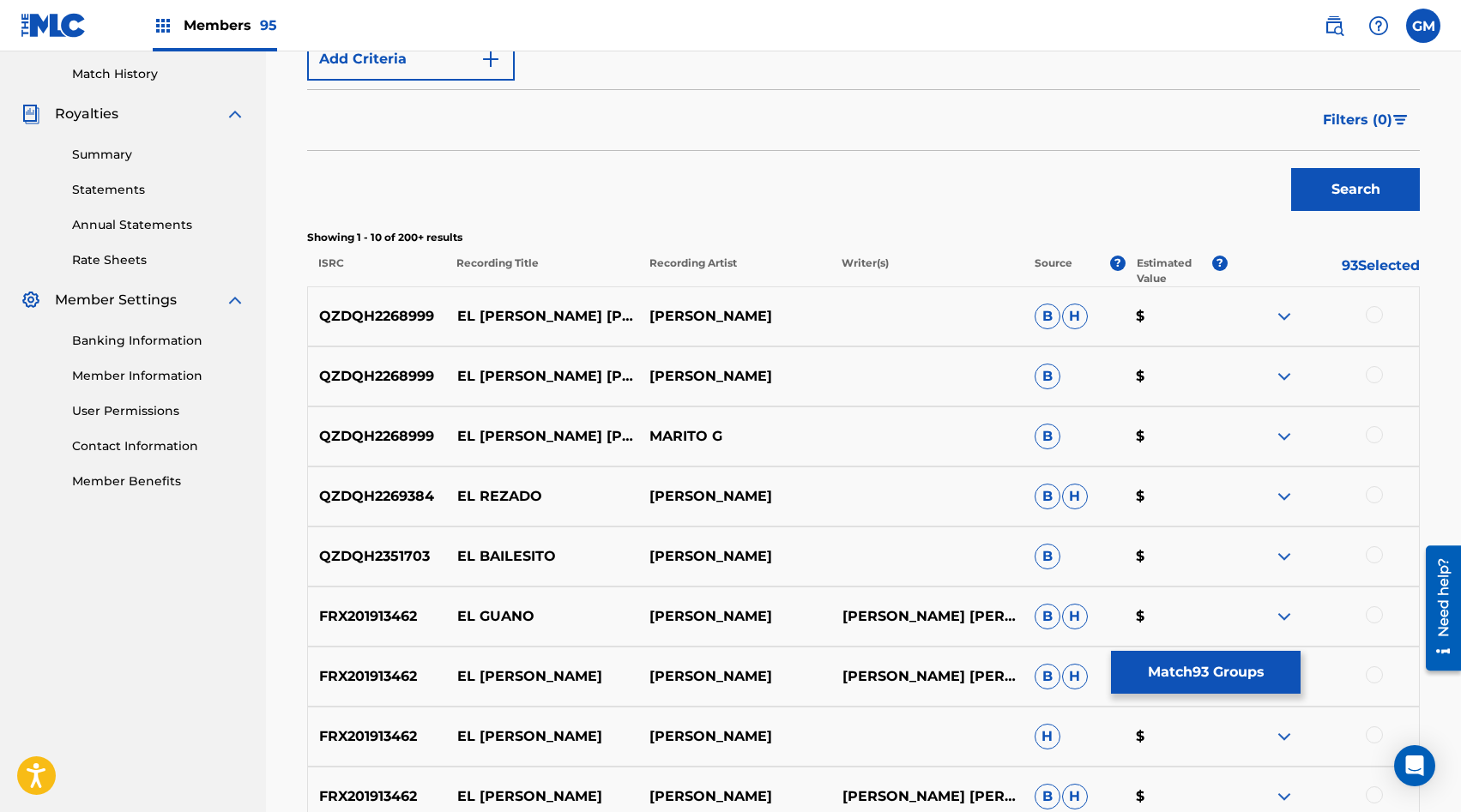 click at bounding box center (1374, 435) 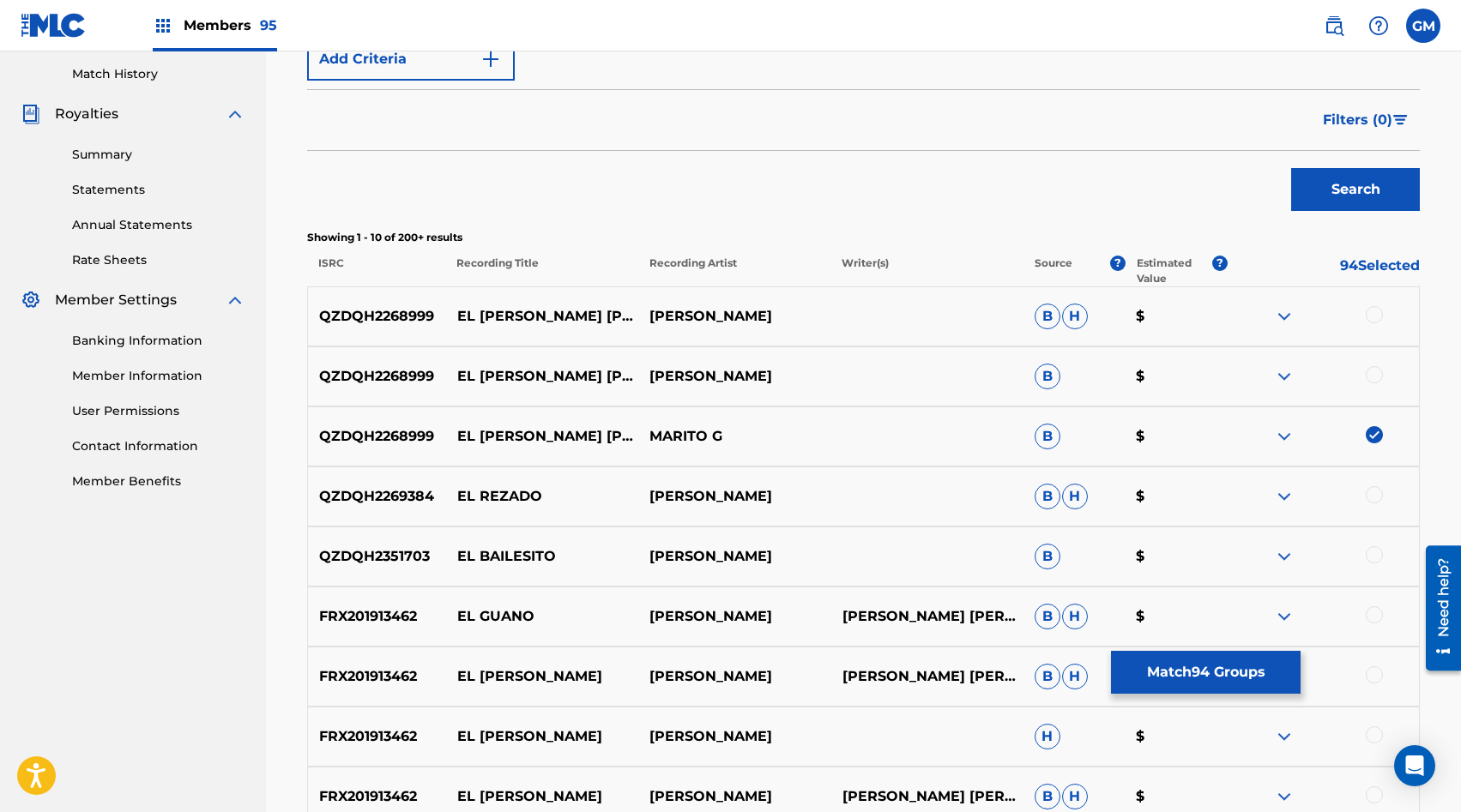 click at bounding box center (1374, 375) 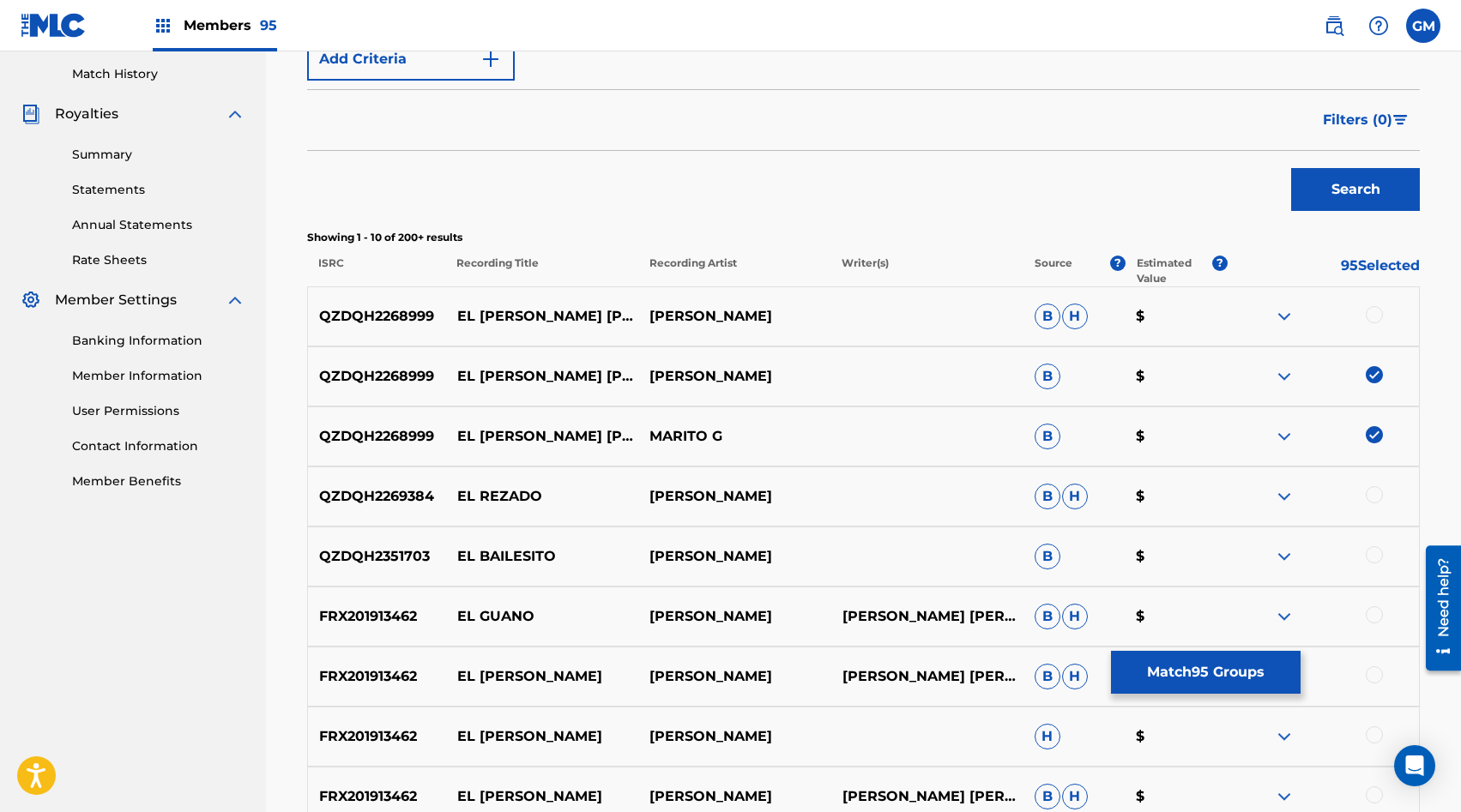 click at bounding box center (1374, 315) 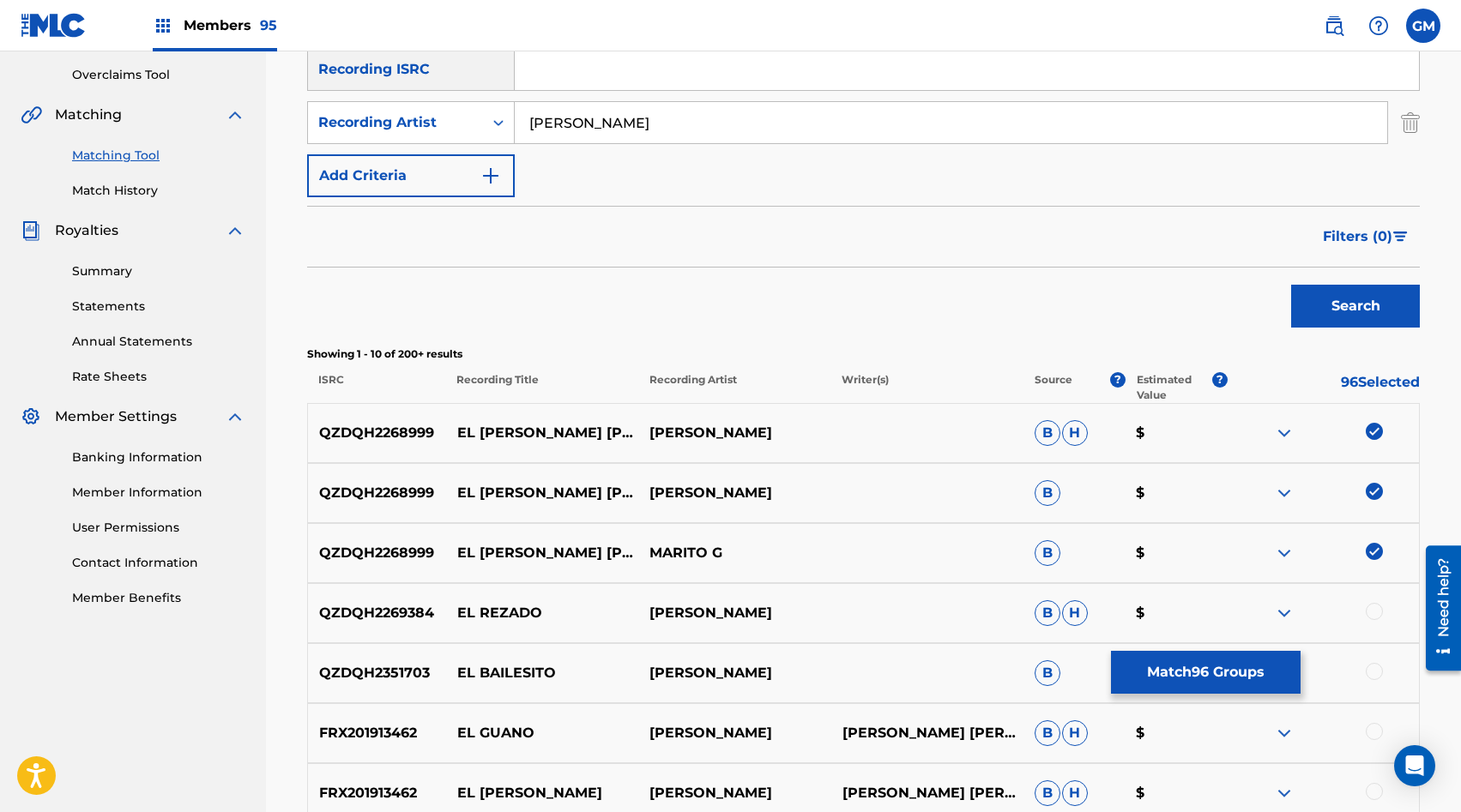 scroll, scrollTop: 349, scrollLeft: 0, axis: vertical 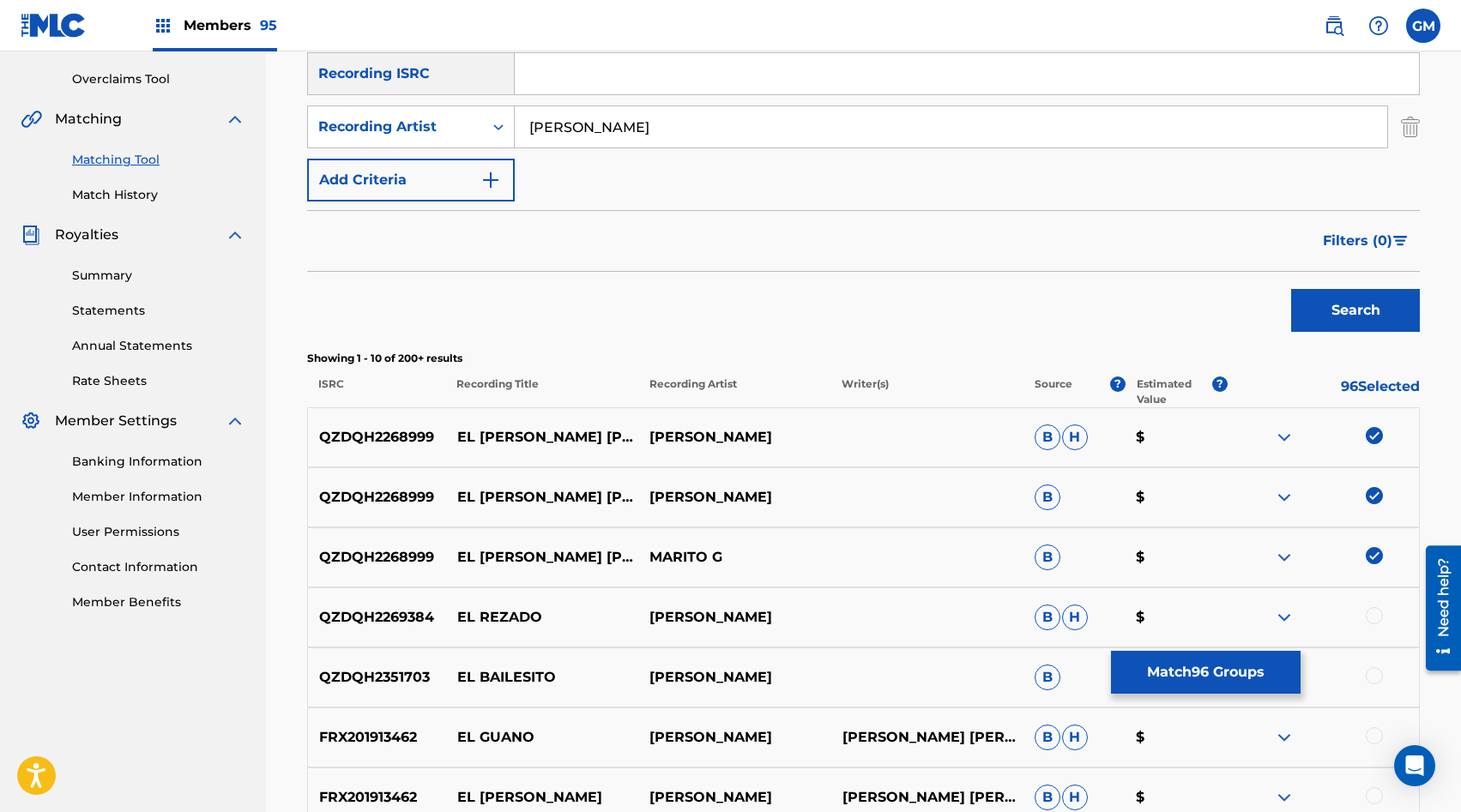 click on "[PERSON_NAME]" at bounding box center [951, 127] 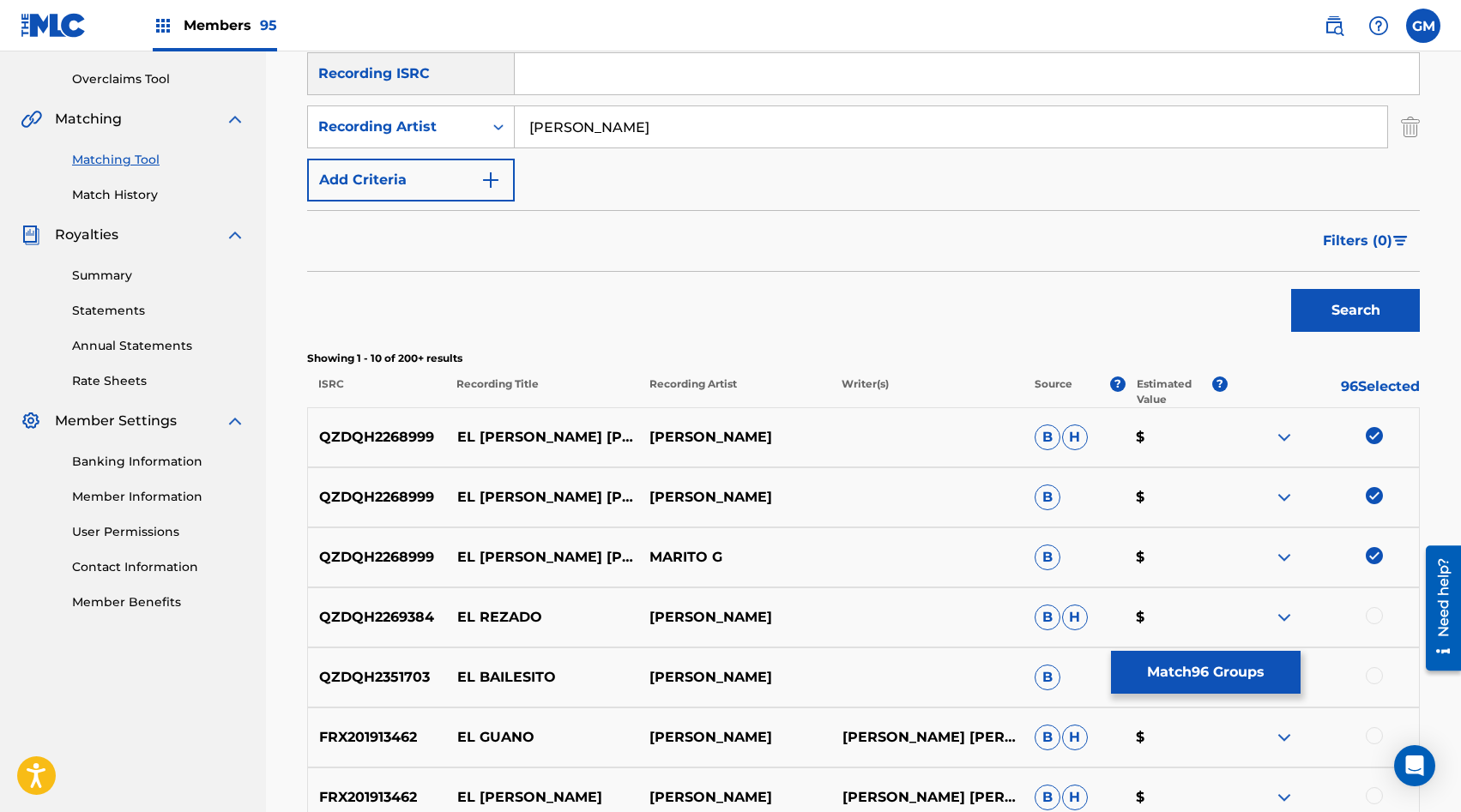 paste on "GRUPO LA PROPUESTA DE [PERSON_NAME]" 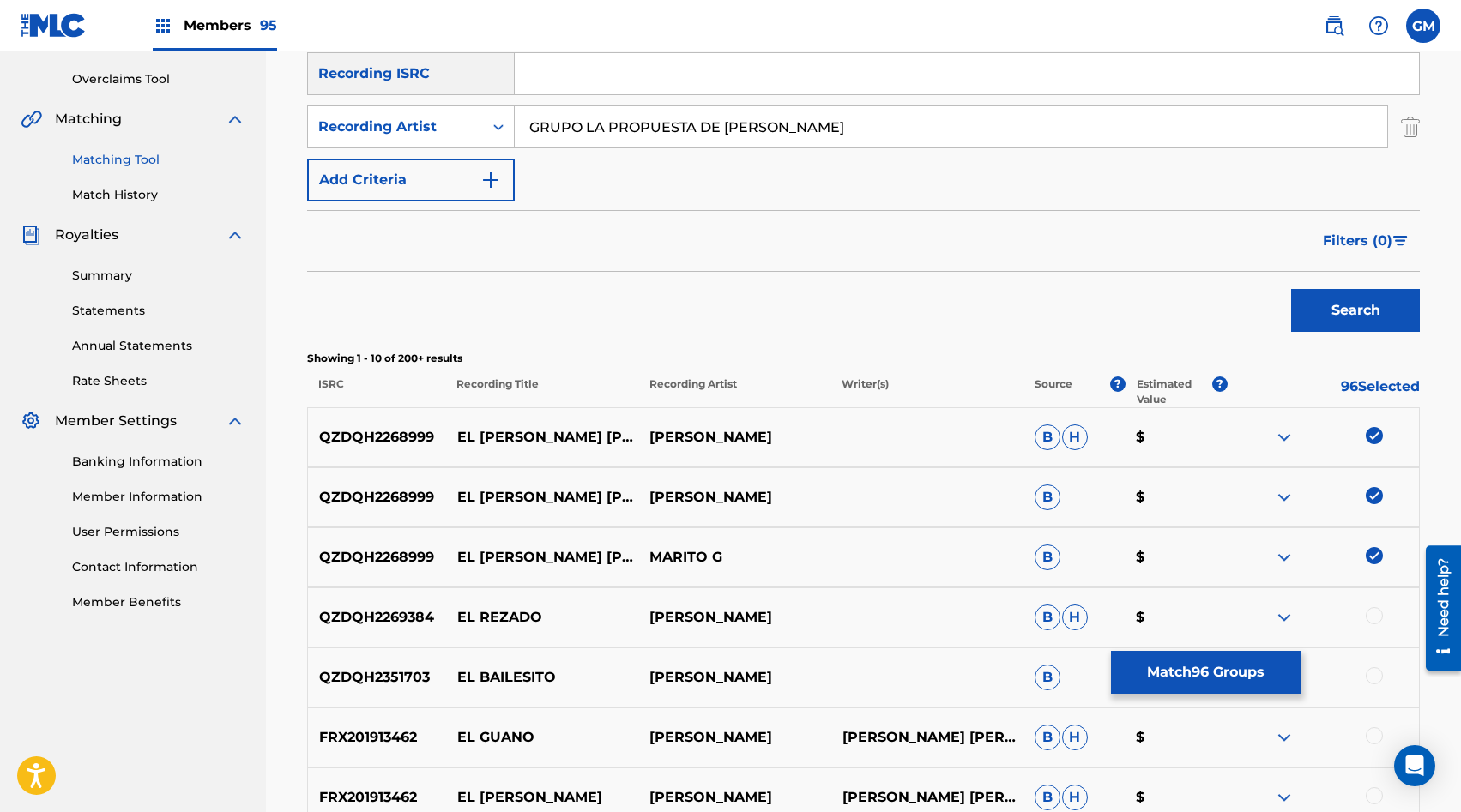 click on "Search" at bounding box center (1355, 310) 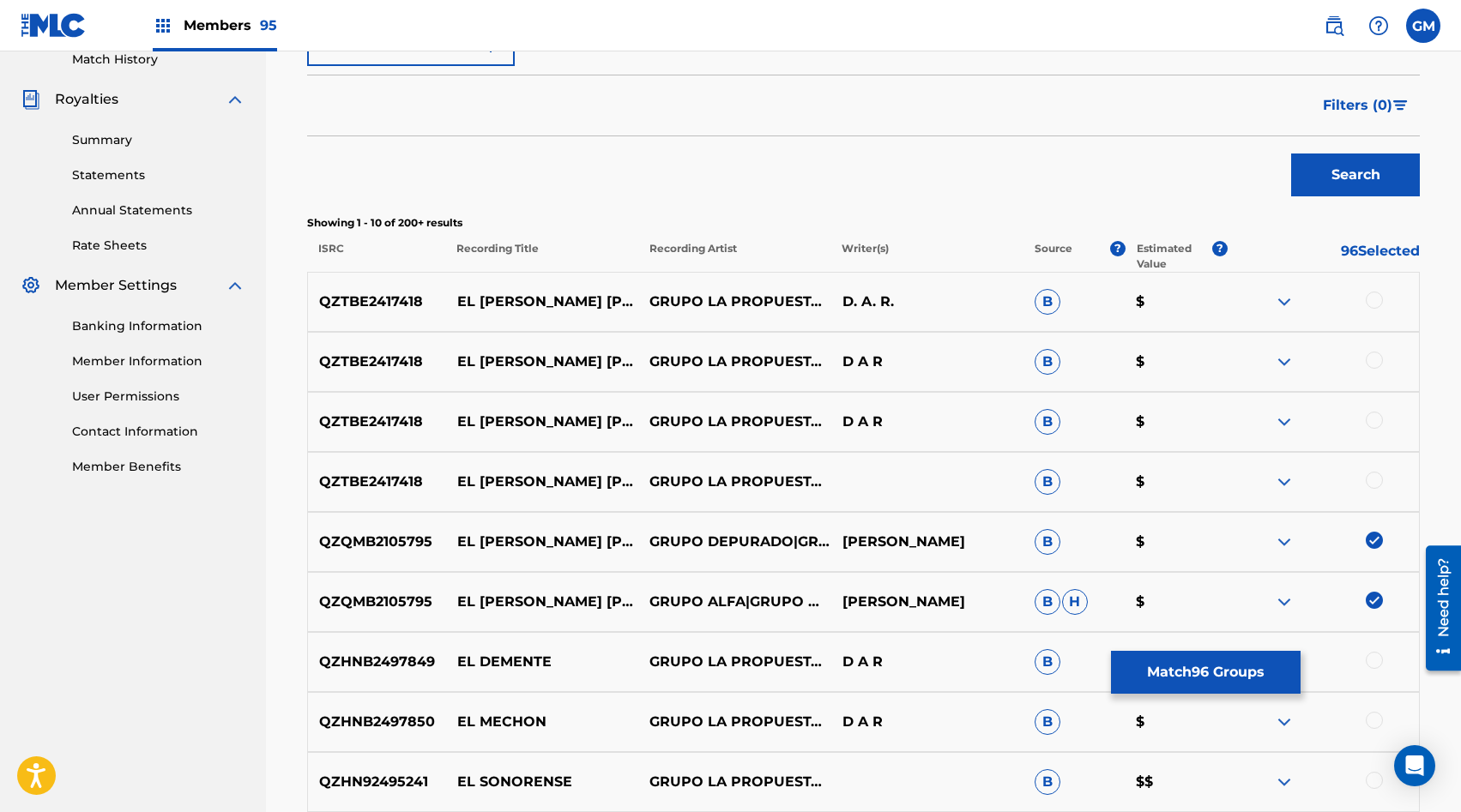 scroll, scrollTop: 487, scrollLeft: 0, axis: vertical 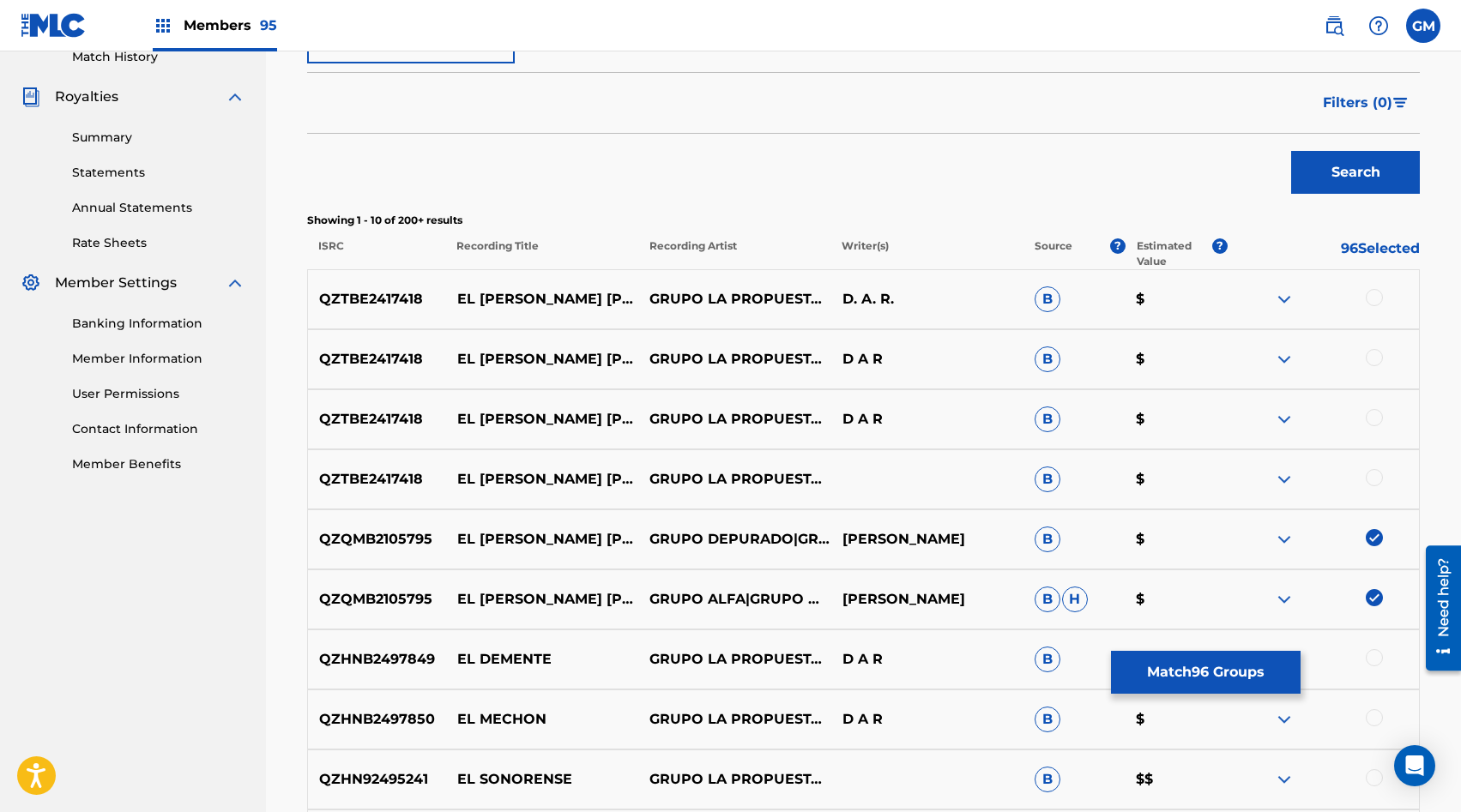 click at bounding box center (1374, 478) 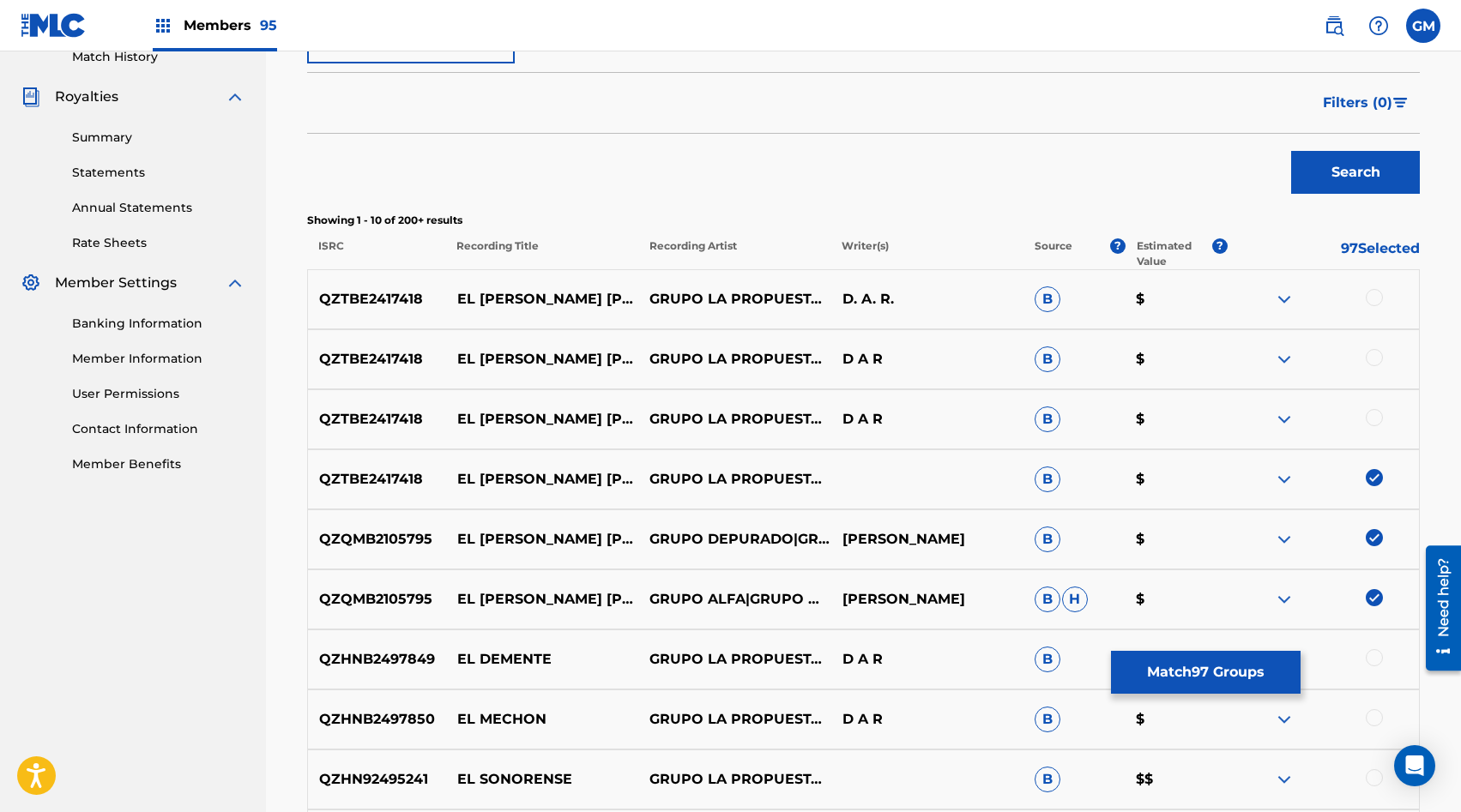 click at bounding box center [1374, 418] 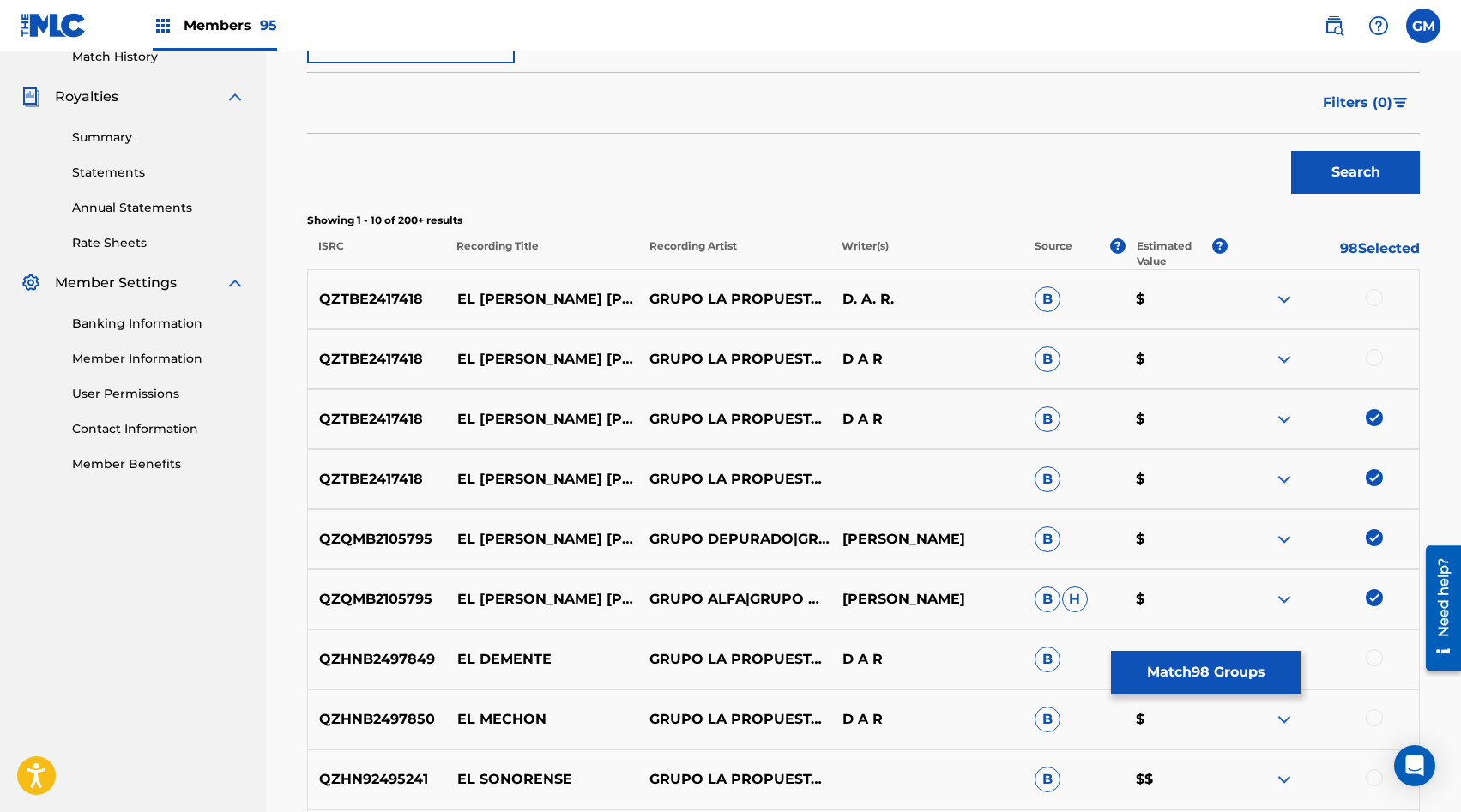 click at bounding box center (1374, 358) 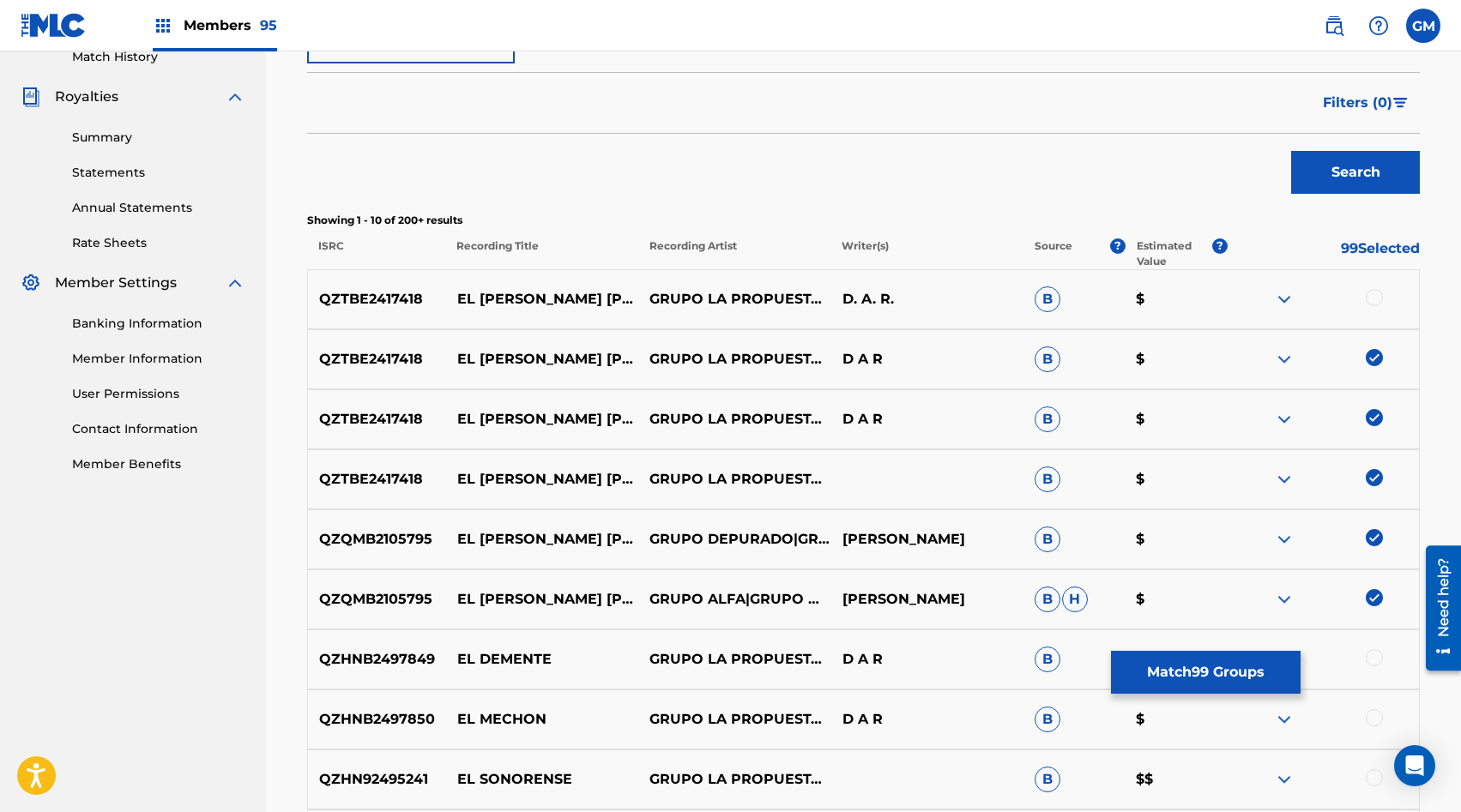 click at bounding box center (1374, 298) 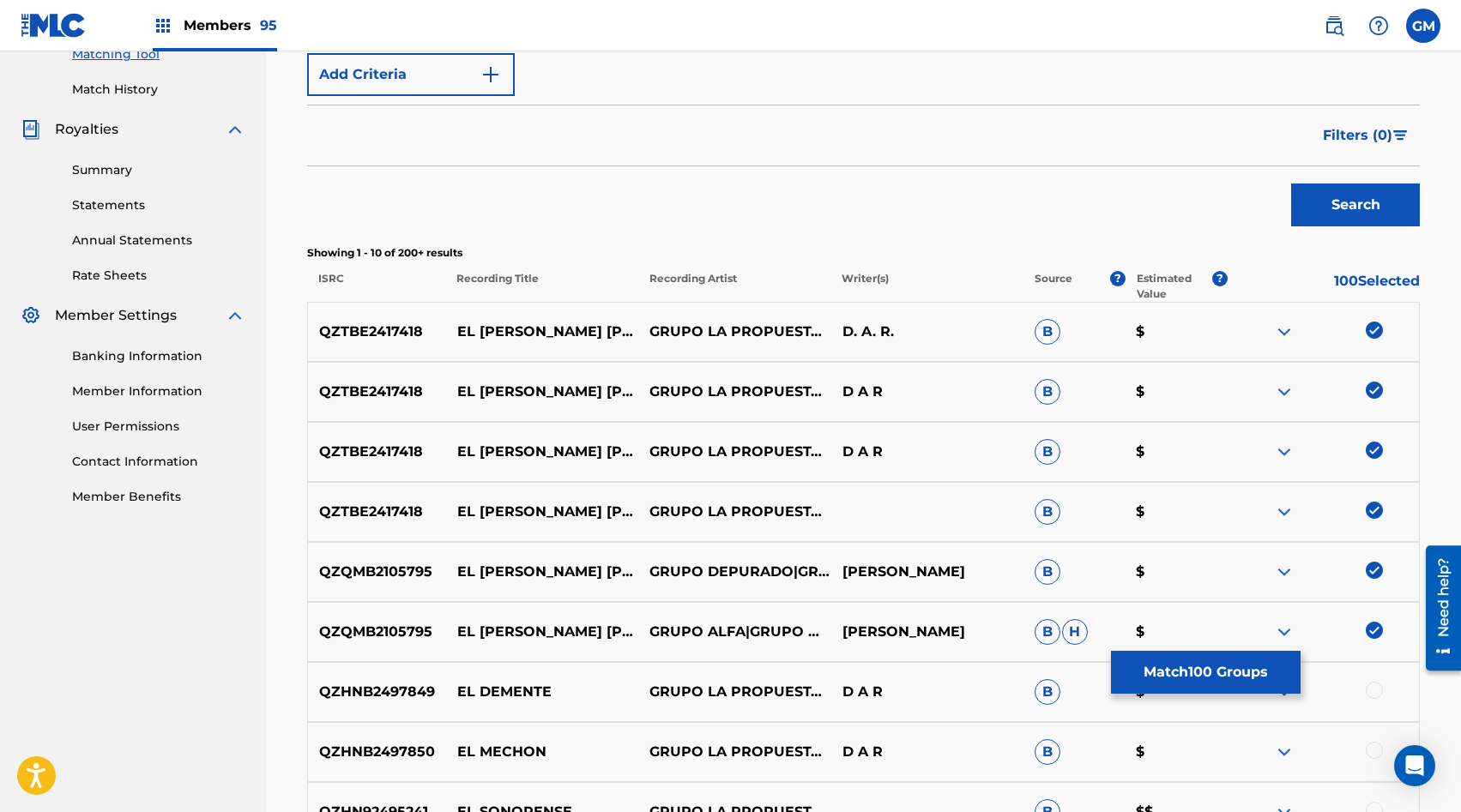scroll, scrollTop: 359, scrollLeft: 0, axis: vertical 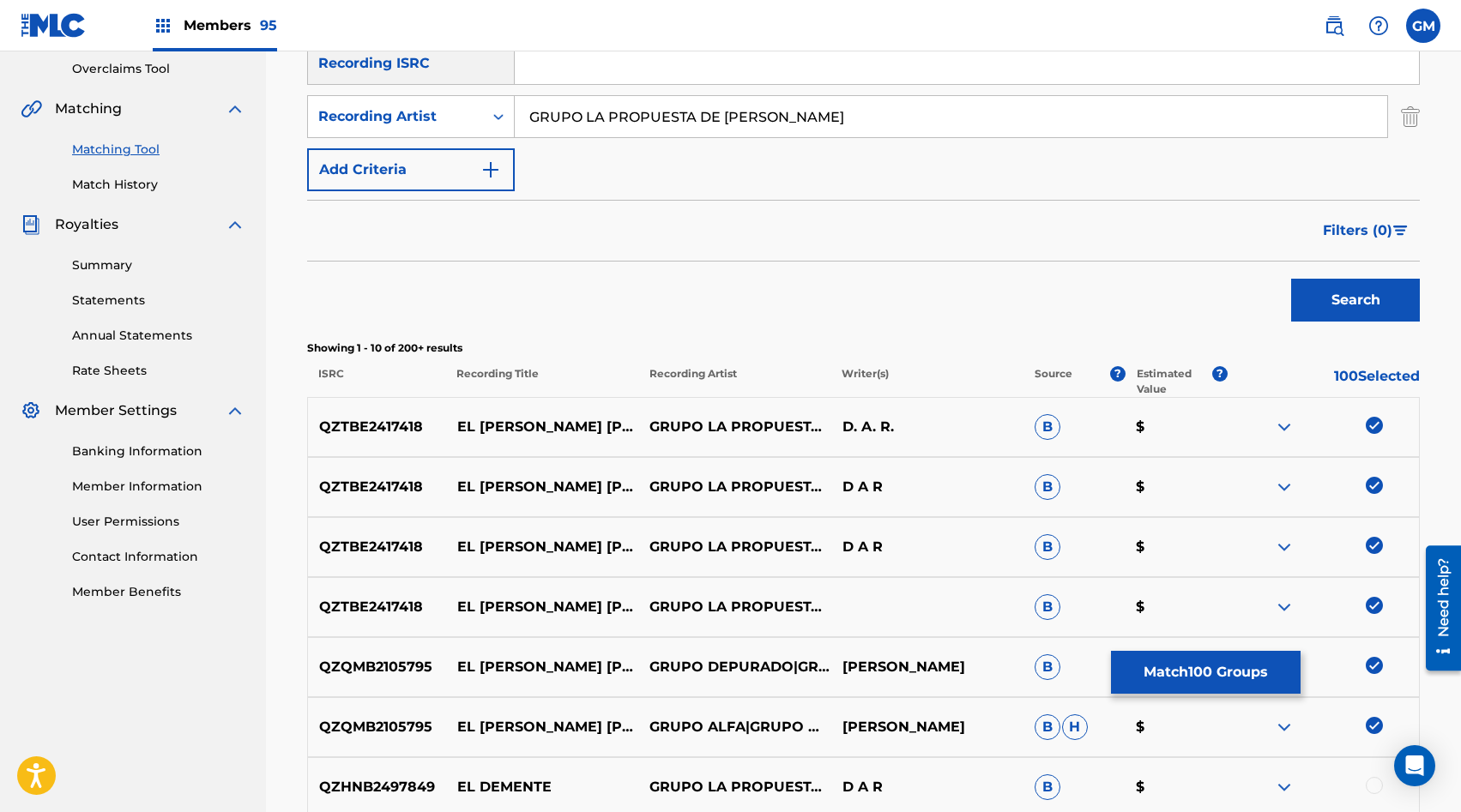click on "GRUPO LA PROPUESTA DE [PERSON_NAME]" at bounding box center (951, 117) 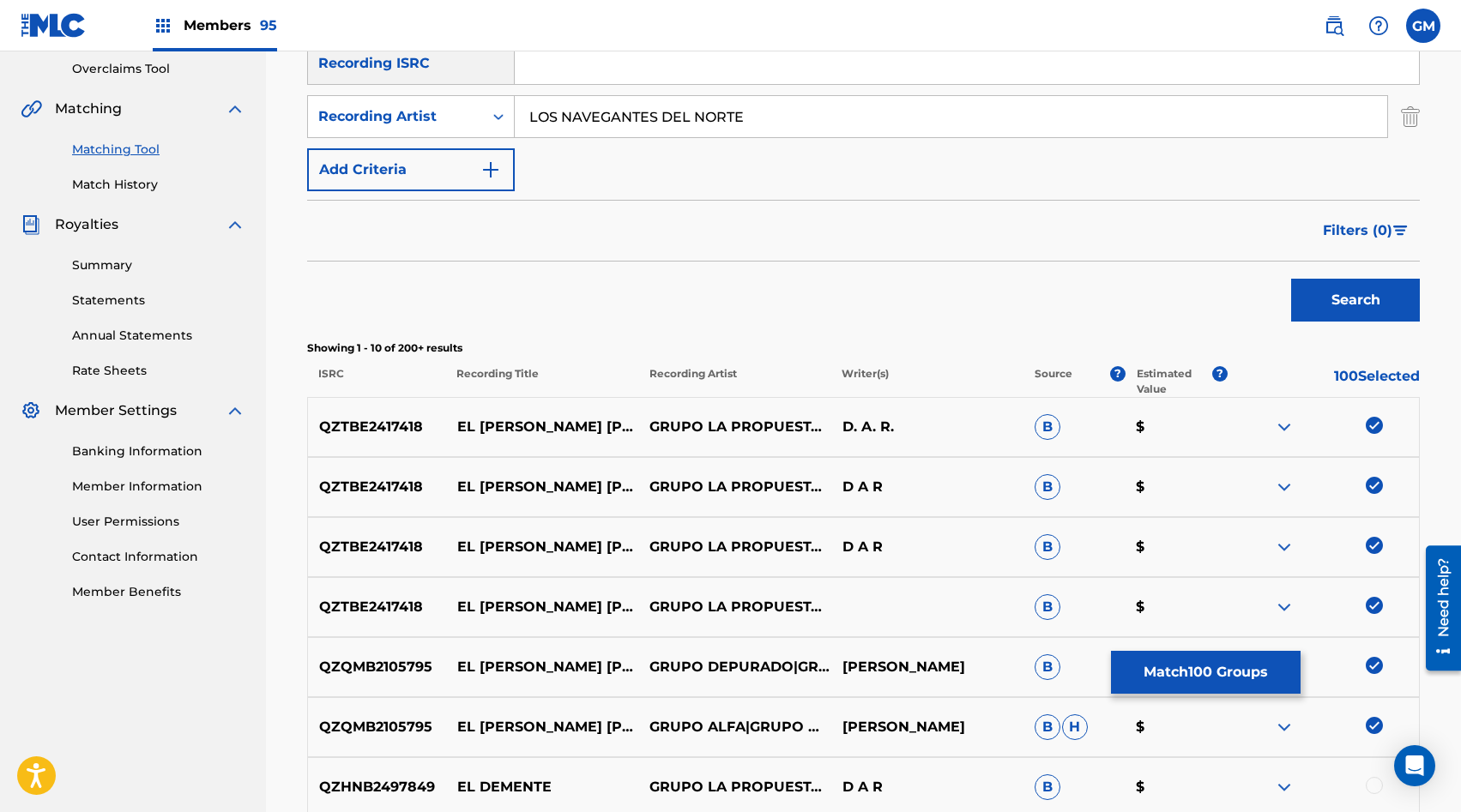 click on "Search" at bounding box center [1355, 300] 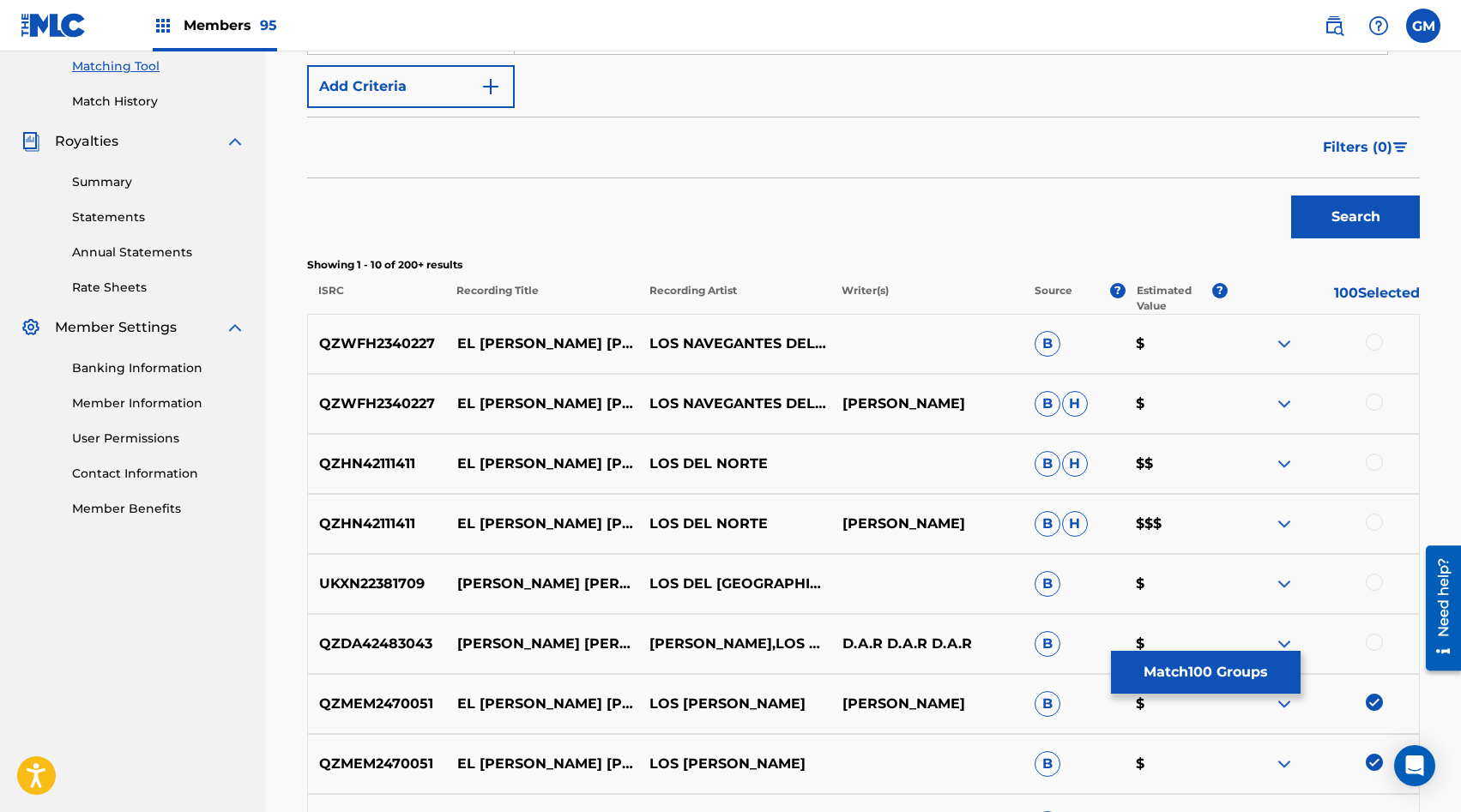 scroll, scrollTop: 449, scrollLeft: 0, axis: vertical 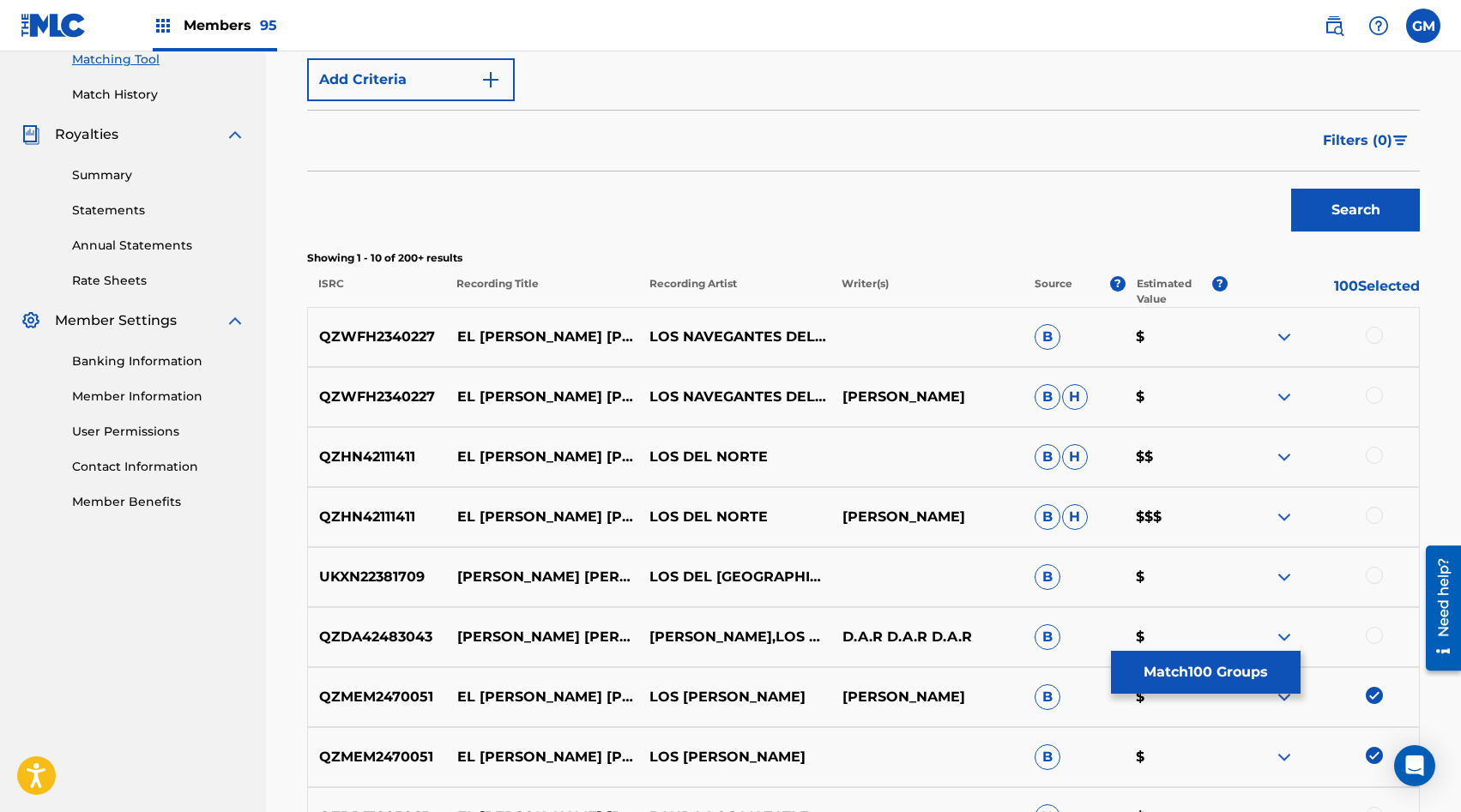 click at bounding box center (1374, 395) 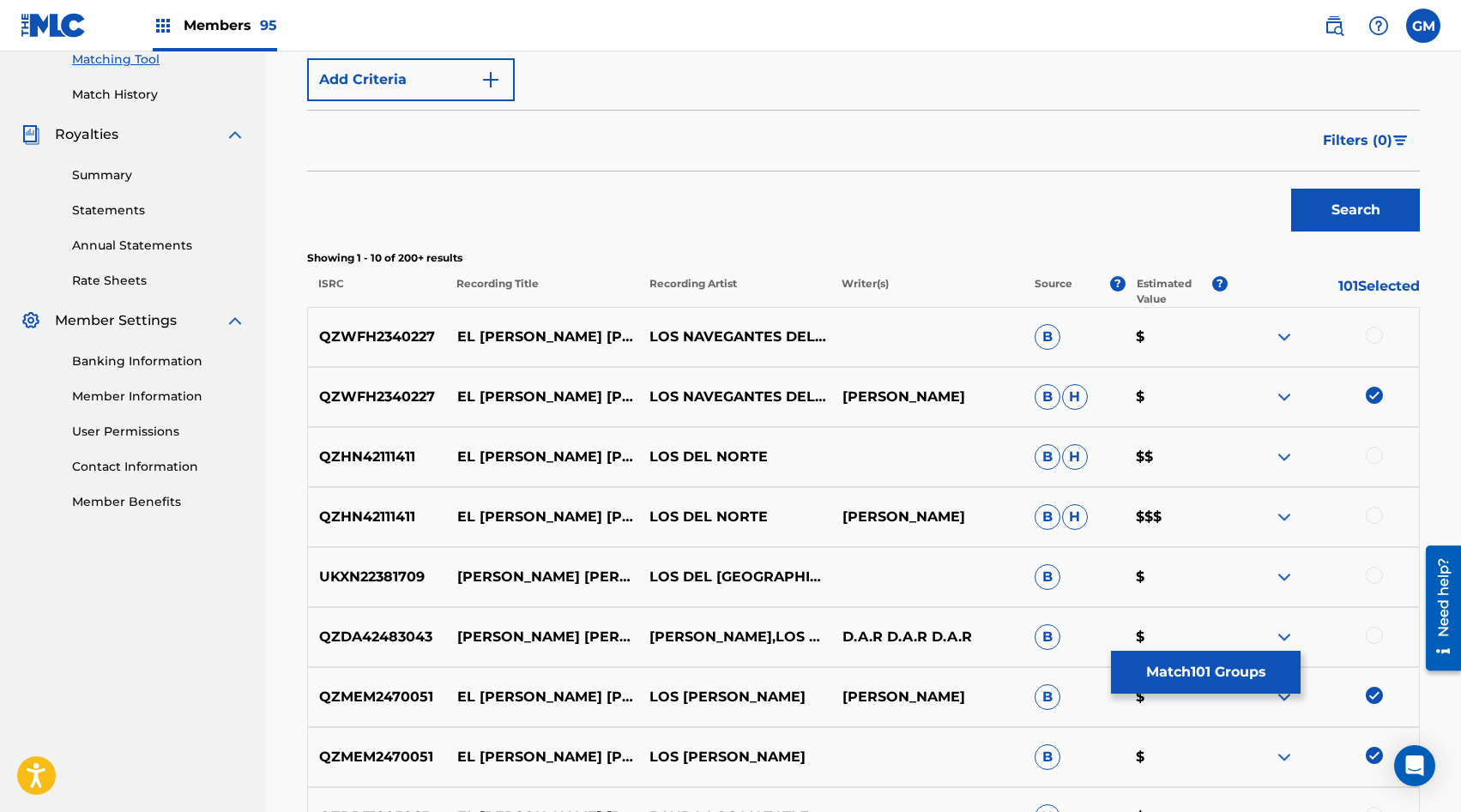 click at bounding box center (1374, 335) 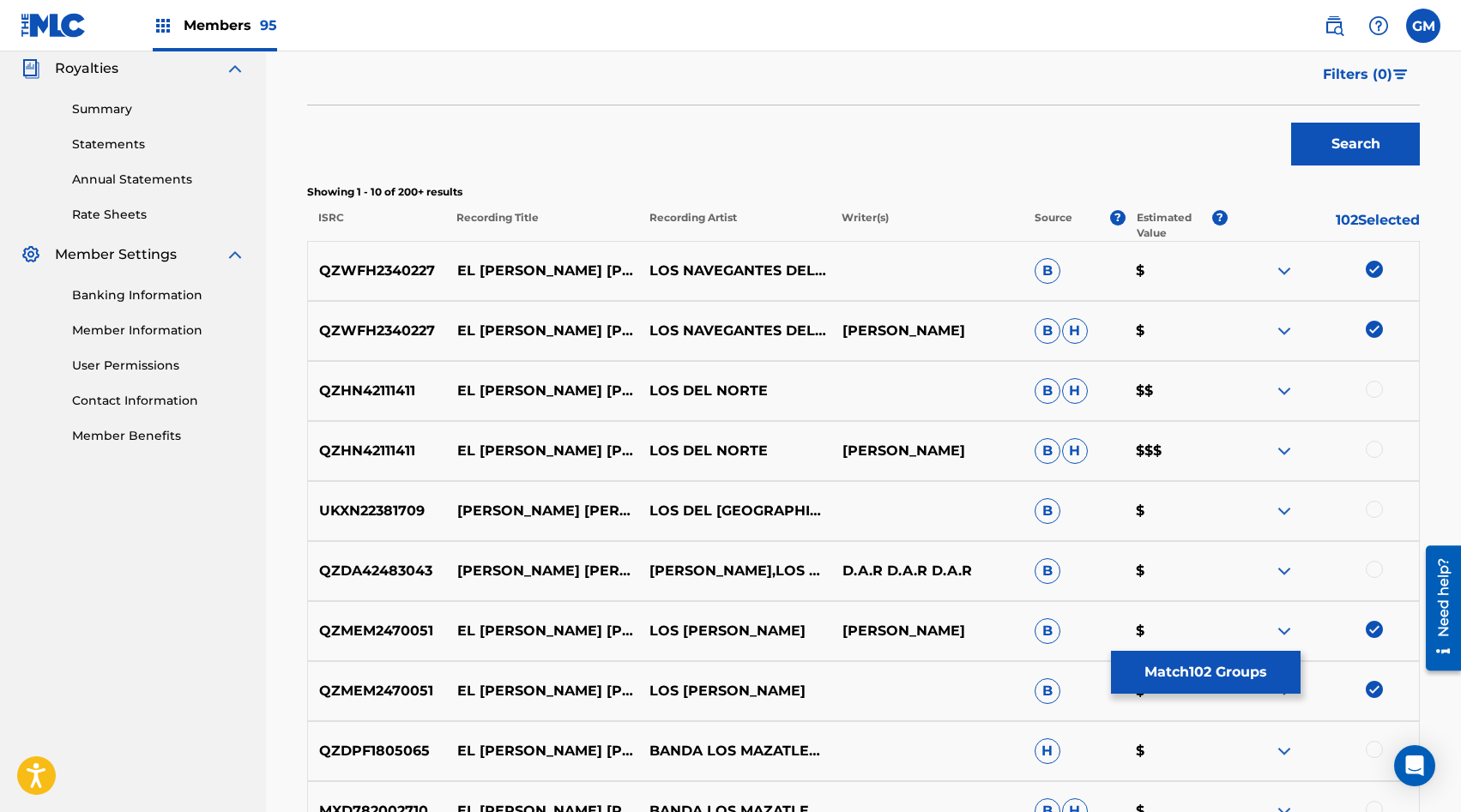 scroll, scrollTop: 518, scrollLeft: 0, axis: vertical 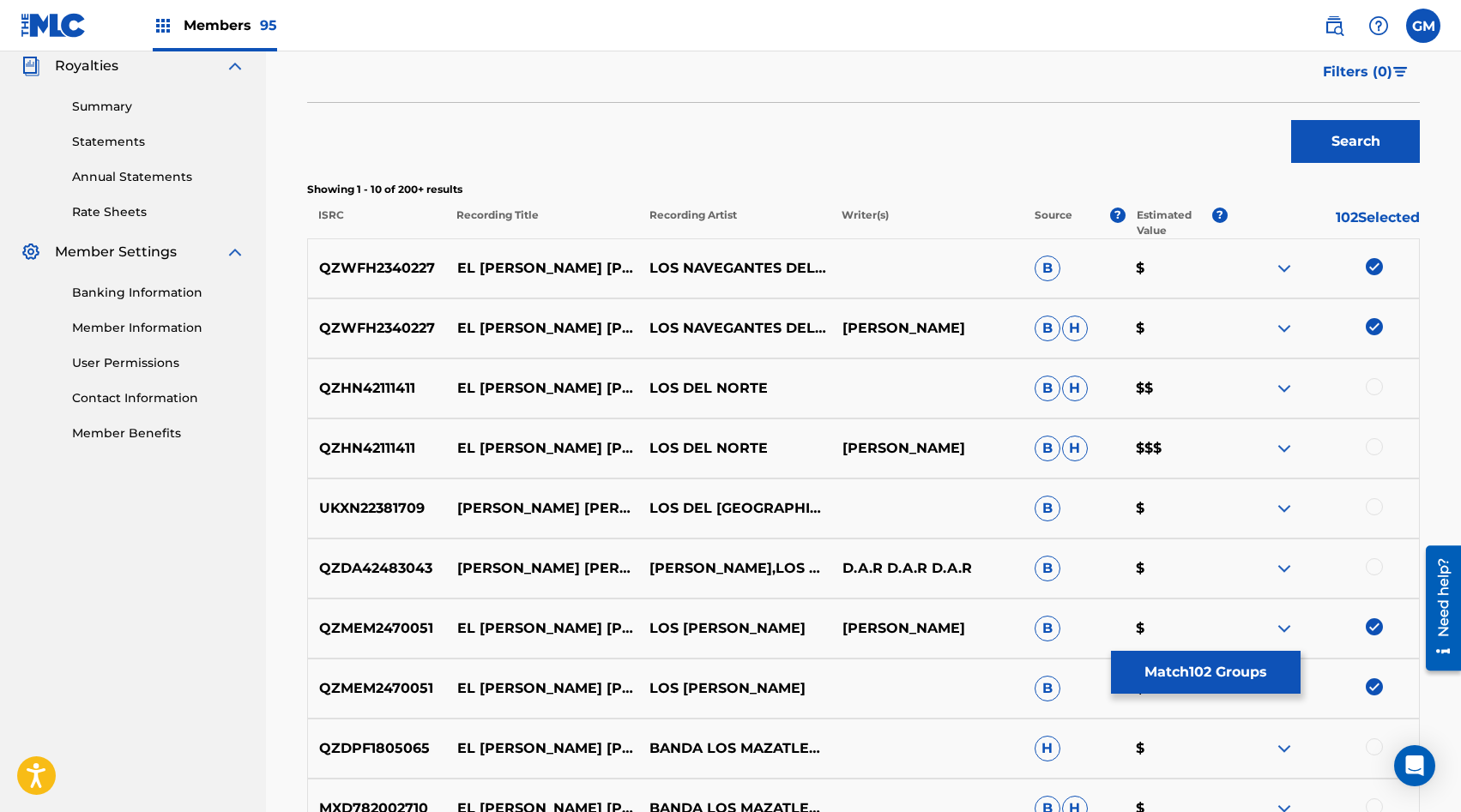 click at bounding box center [1374, 447] 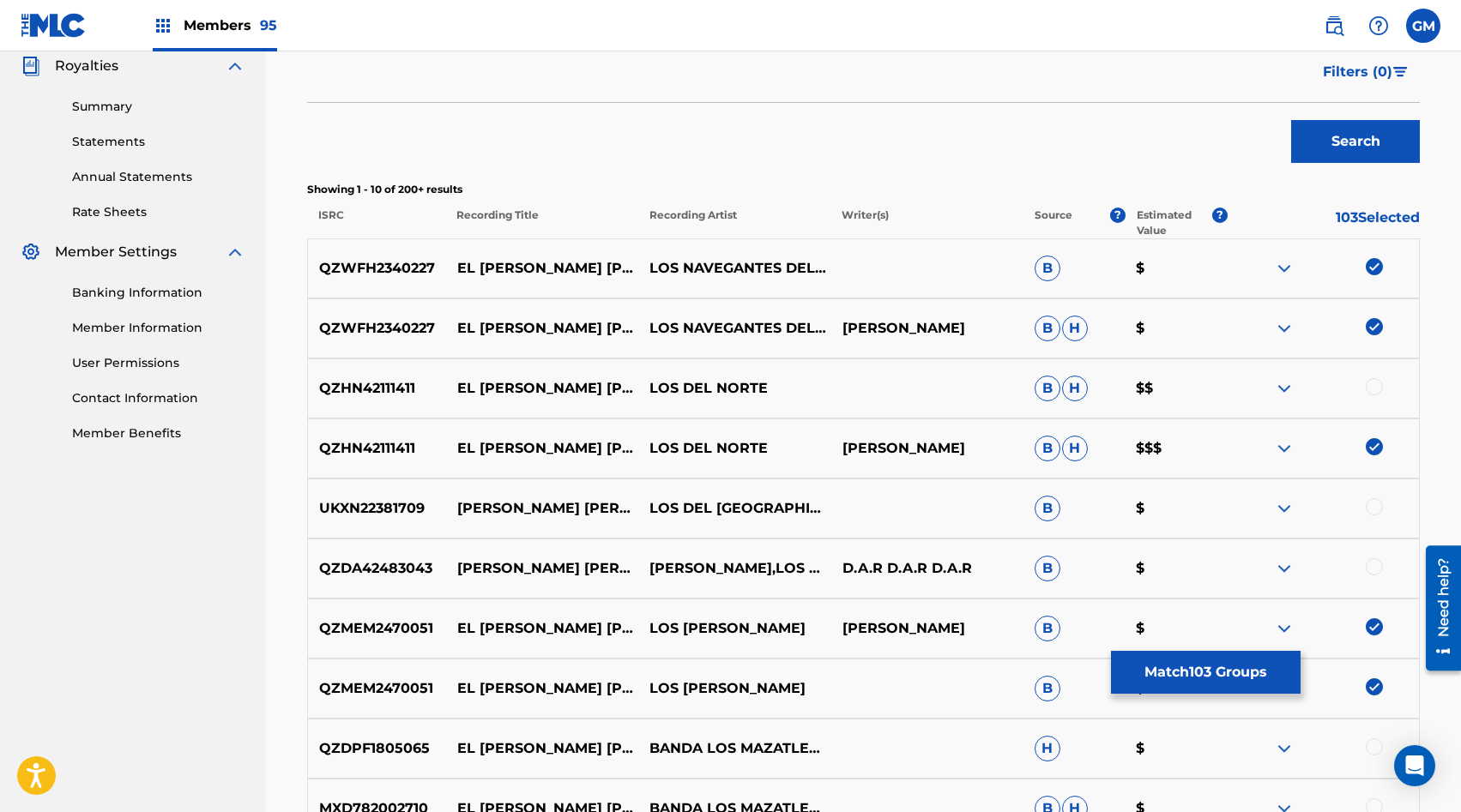 click at bounding box center (1374, 387) 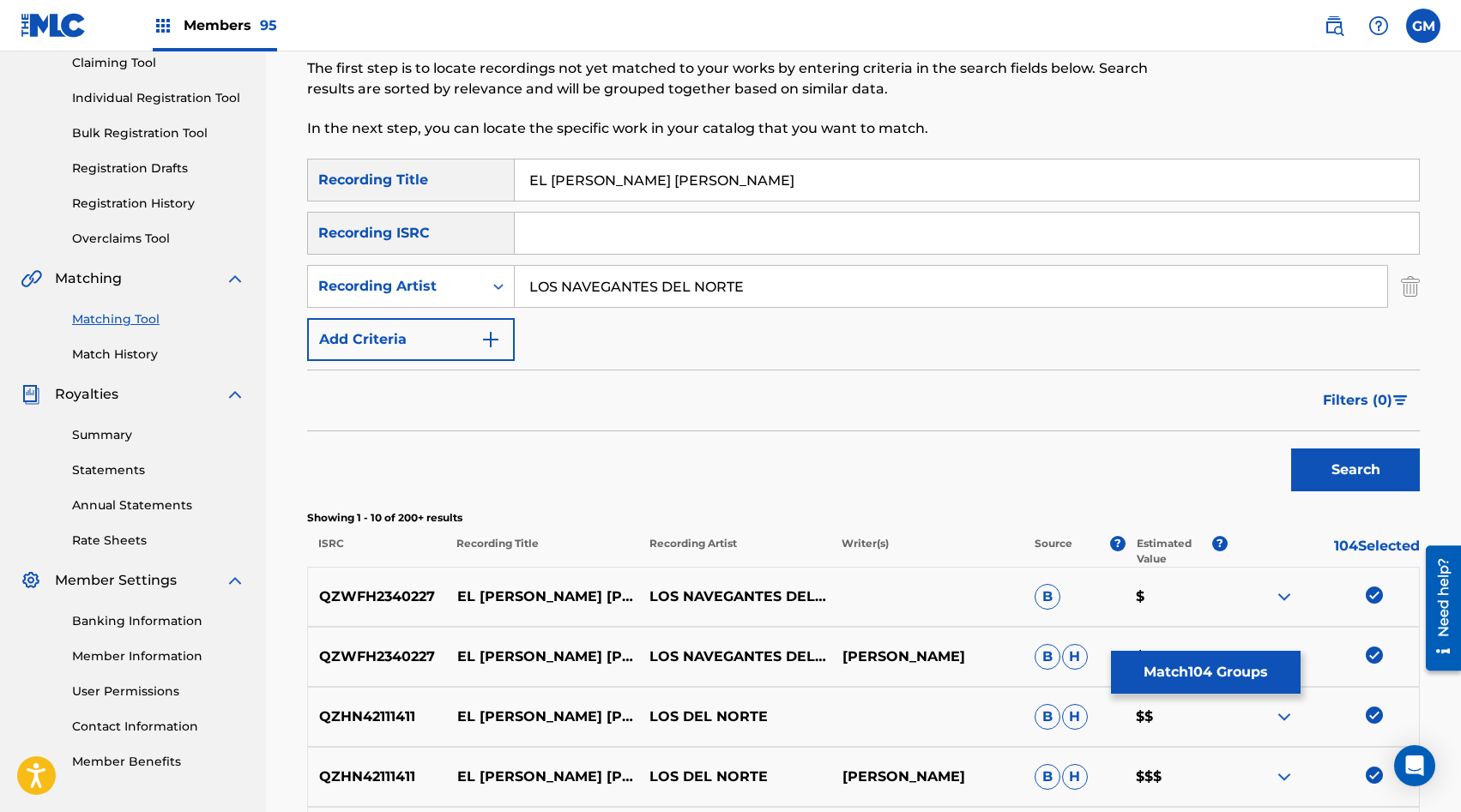 scroll, scrollTop: 45, scrollLeft: 0, axis: vertical 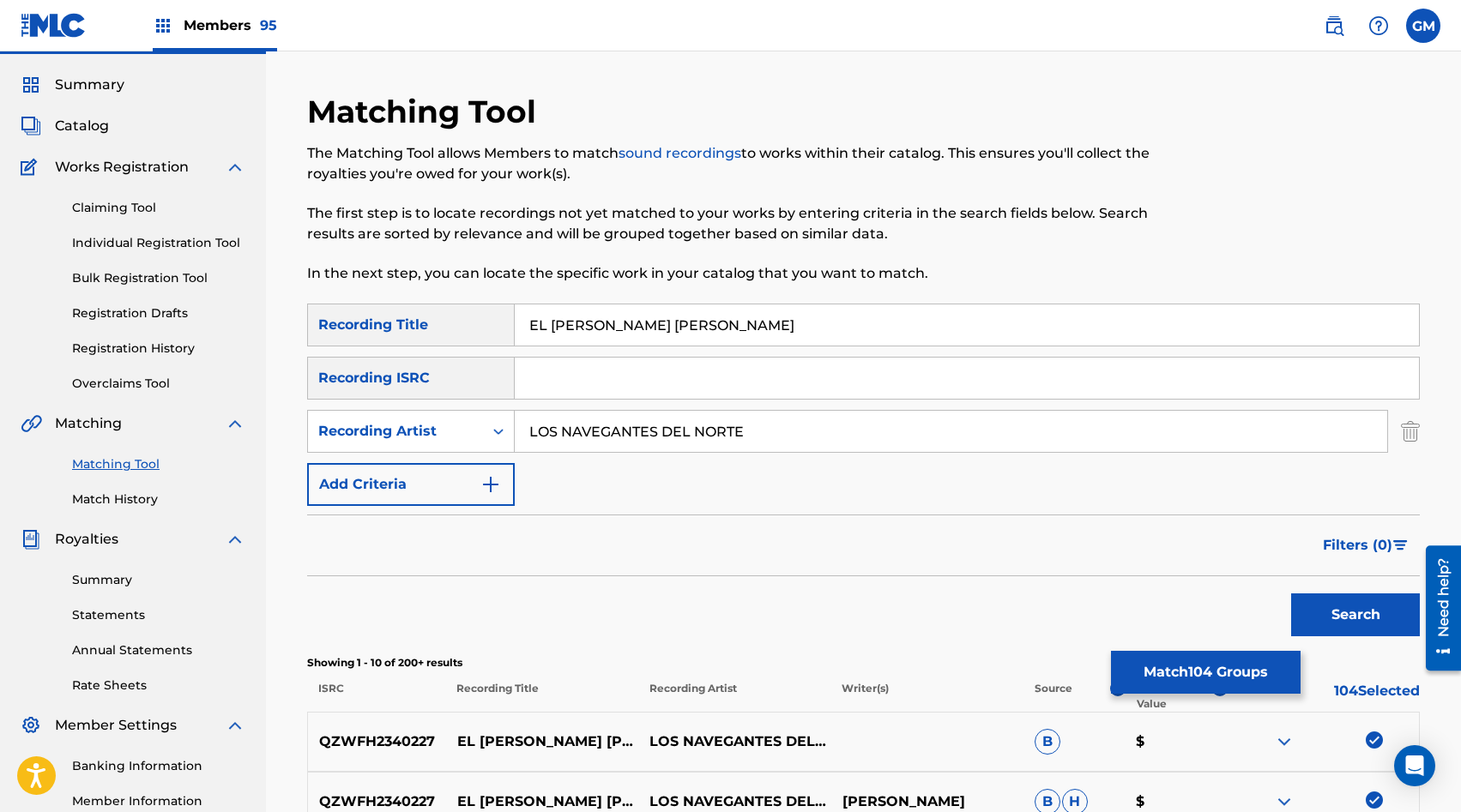 click on "LOS NAVEGANTES DEL NORTE" at bounding box center [951, 431] 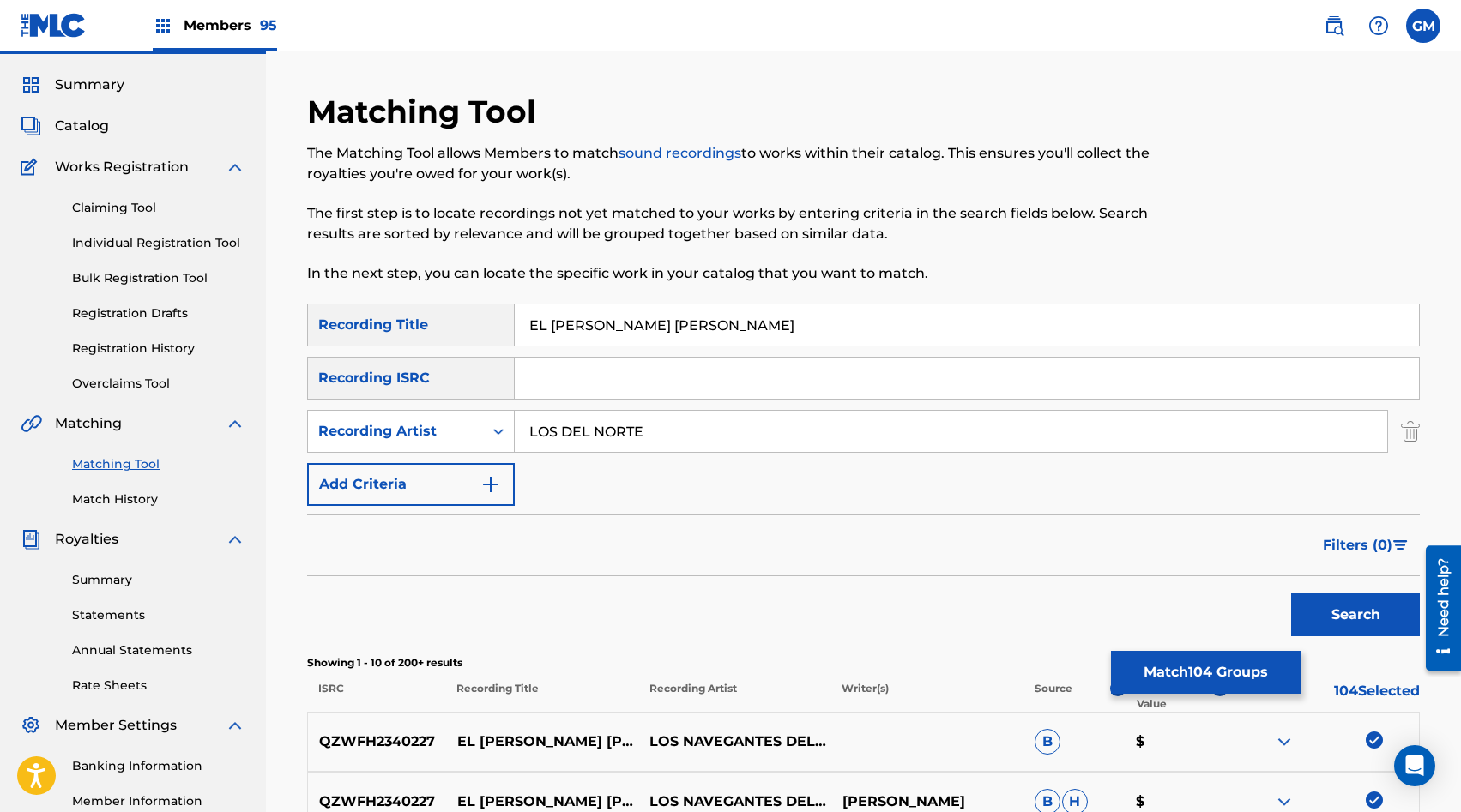 click on "Search" at bounding box center [1355, 615] 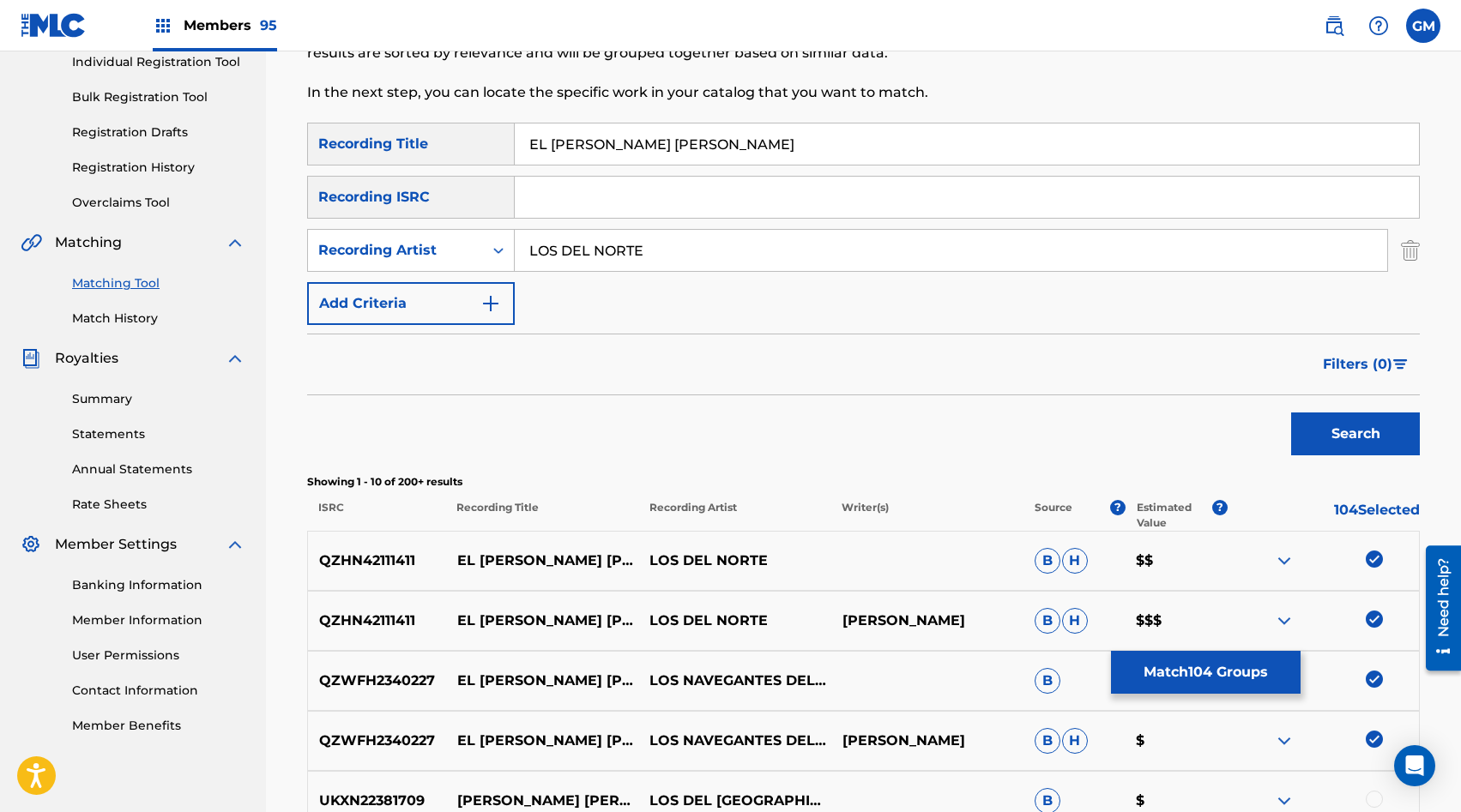 scroll, scrollTop: 174, scrollLeft: 0, axis: vertical 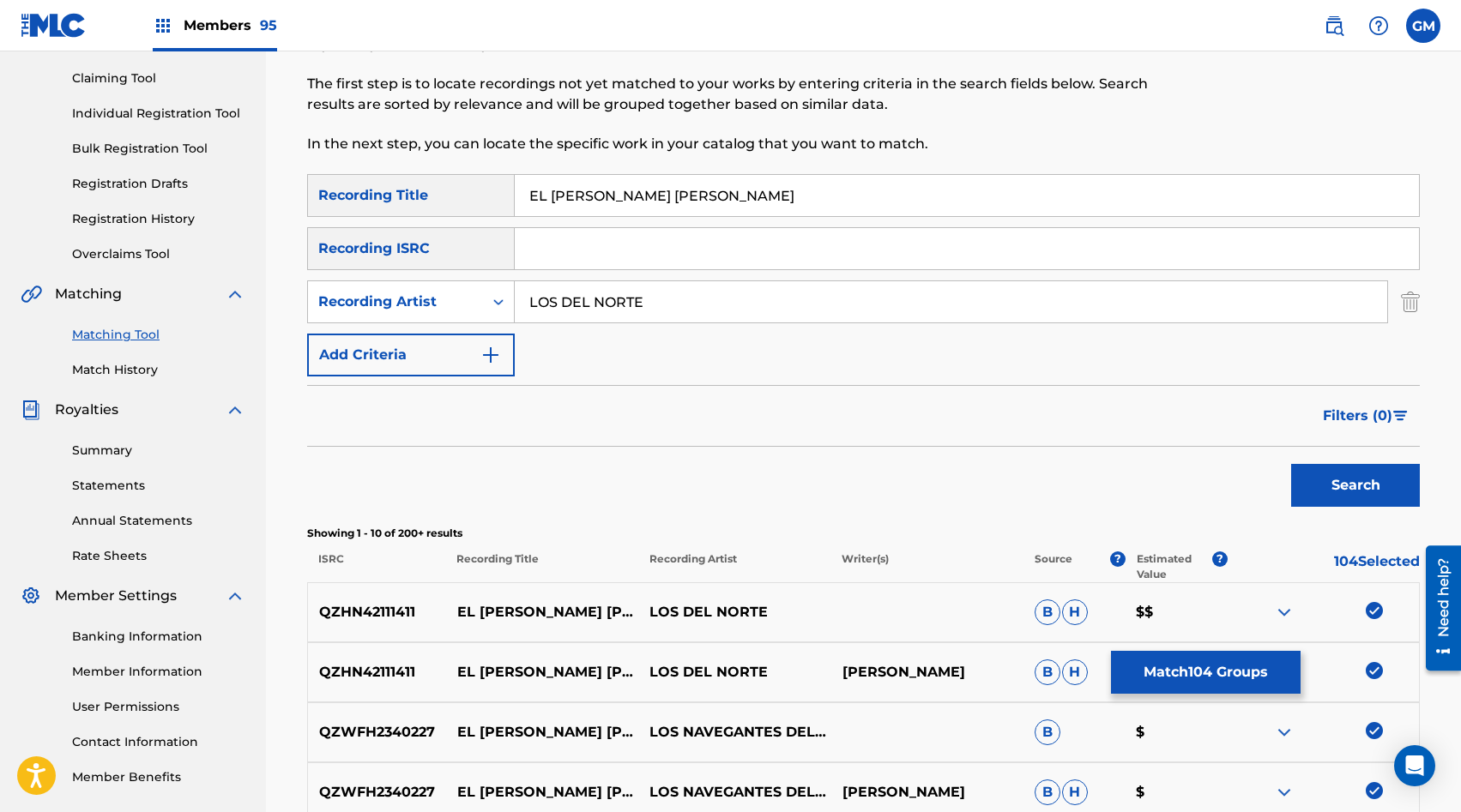 click on "LOS DEL NORTE" at bounding box center (951, 302) 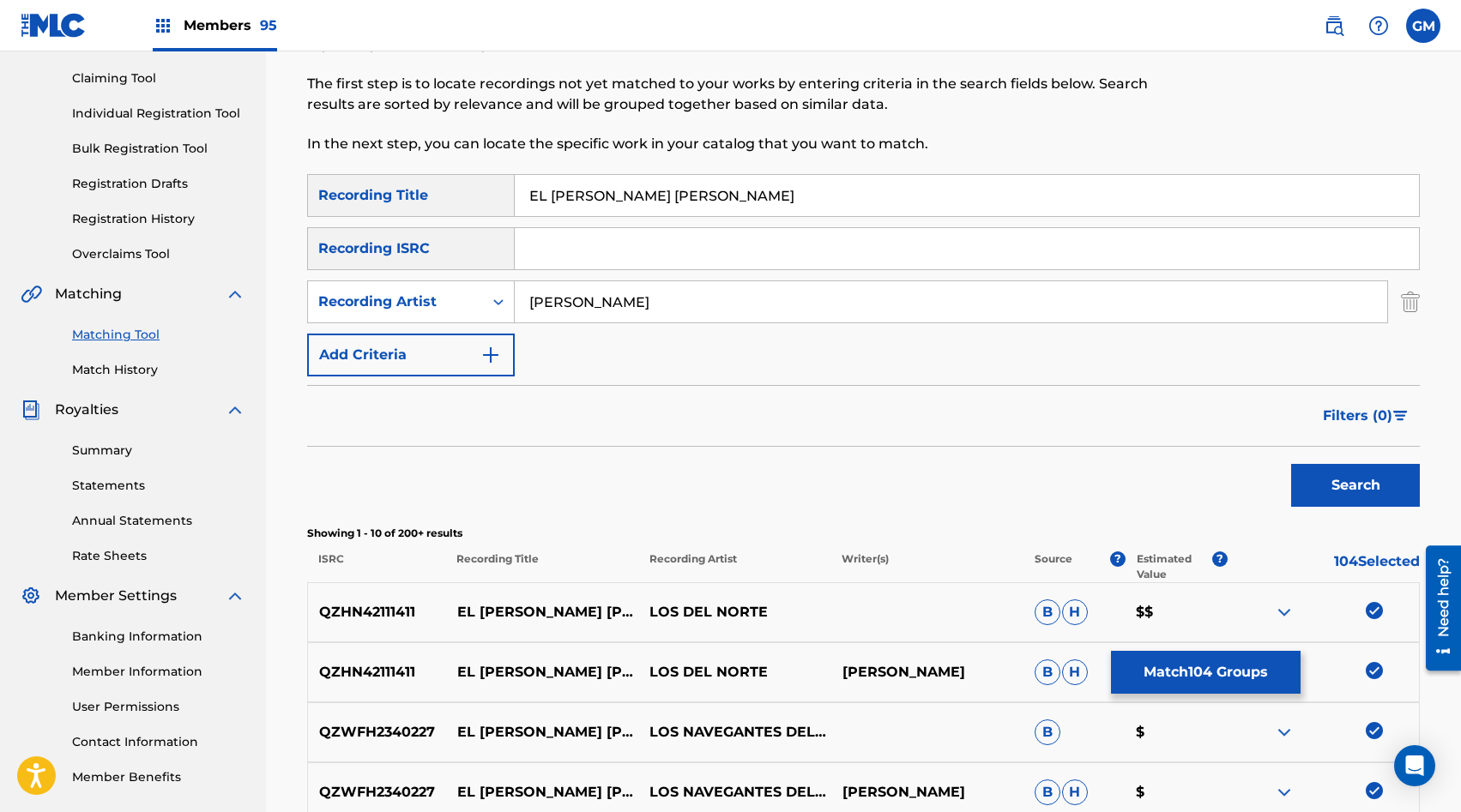 click on "Search" at bounding box center (1355, 485) 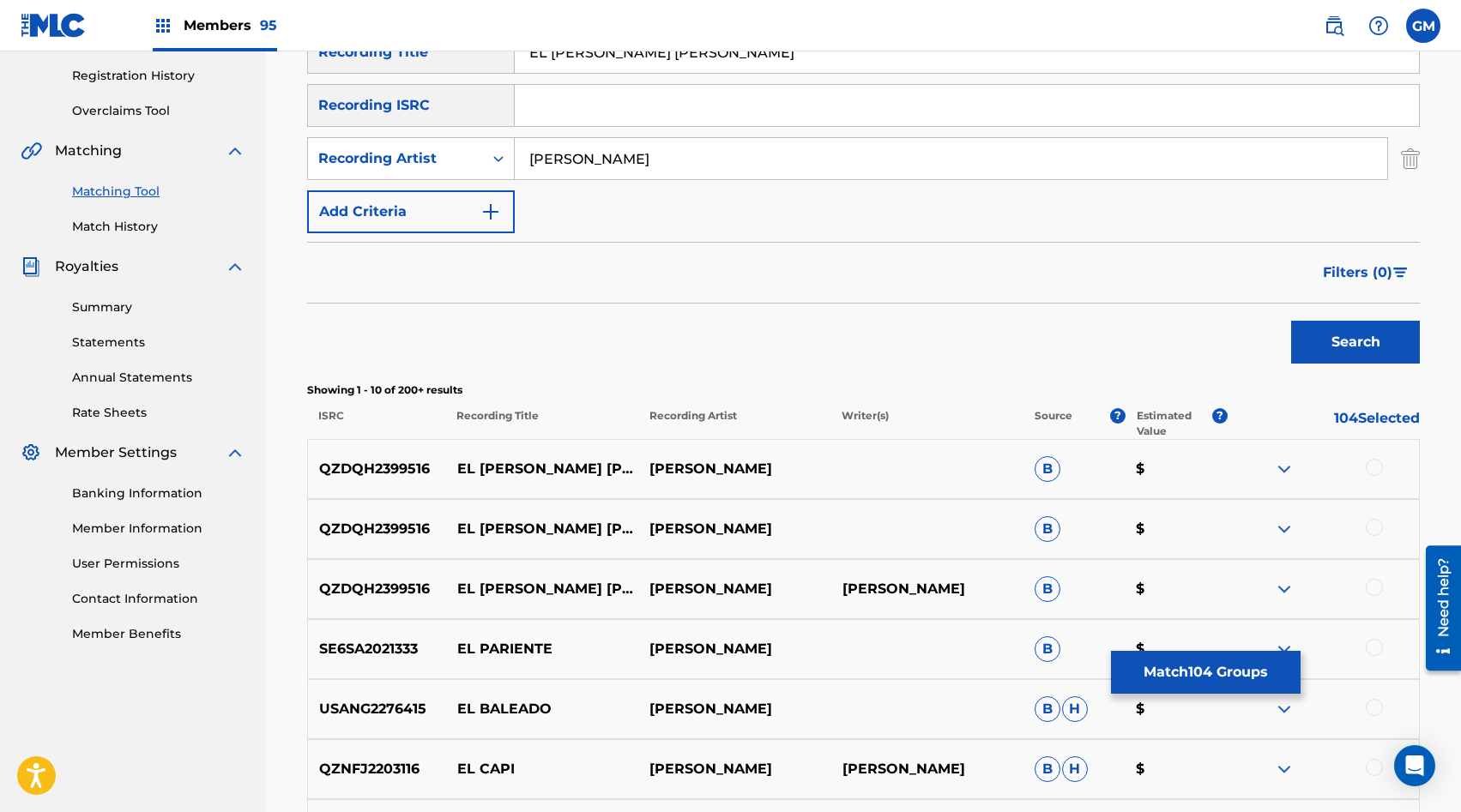 scroll, scrollTop: 470, scrollLeft: 0, axis: vertical 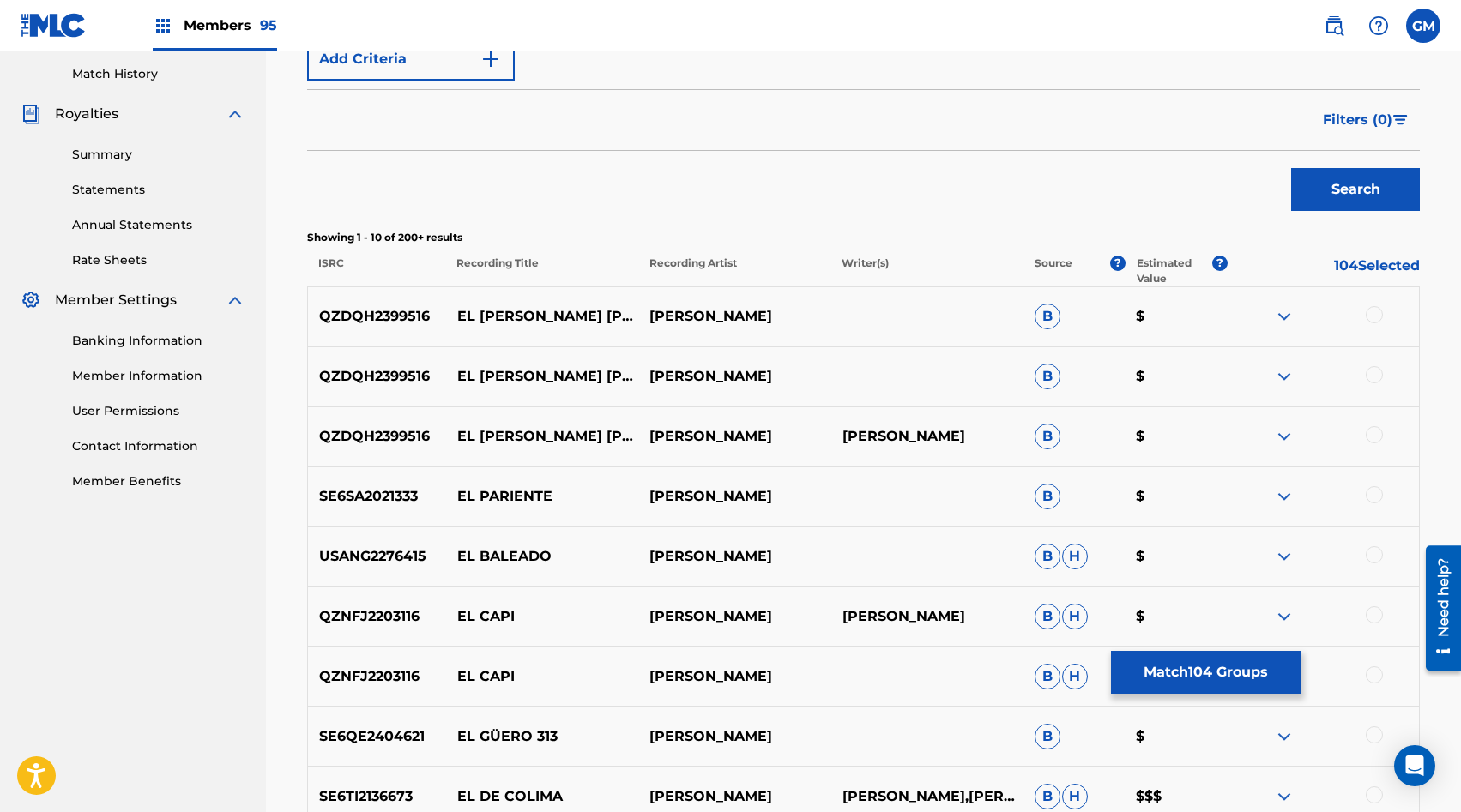click at bounding box center (1374, 435) 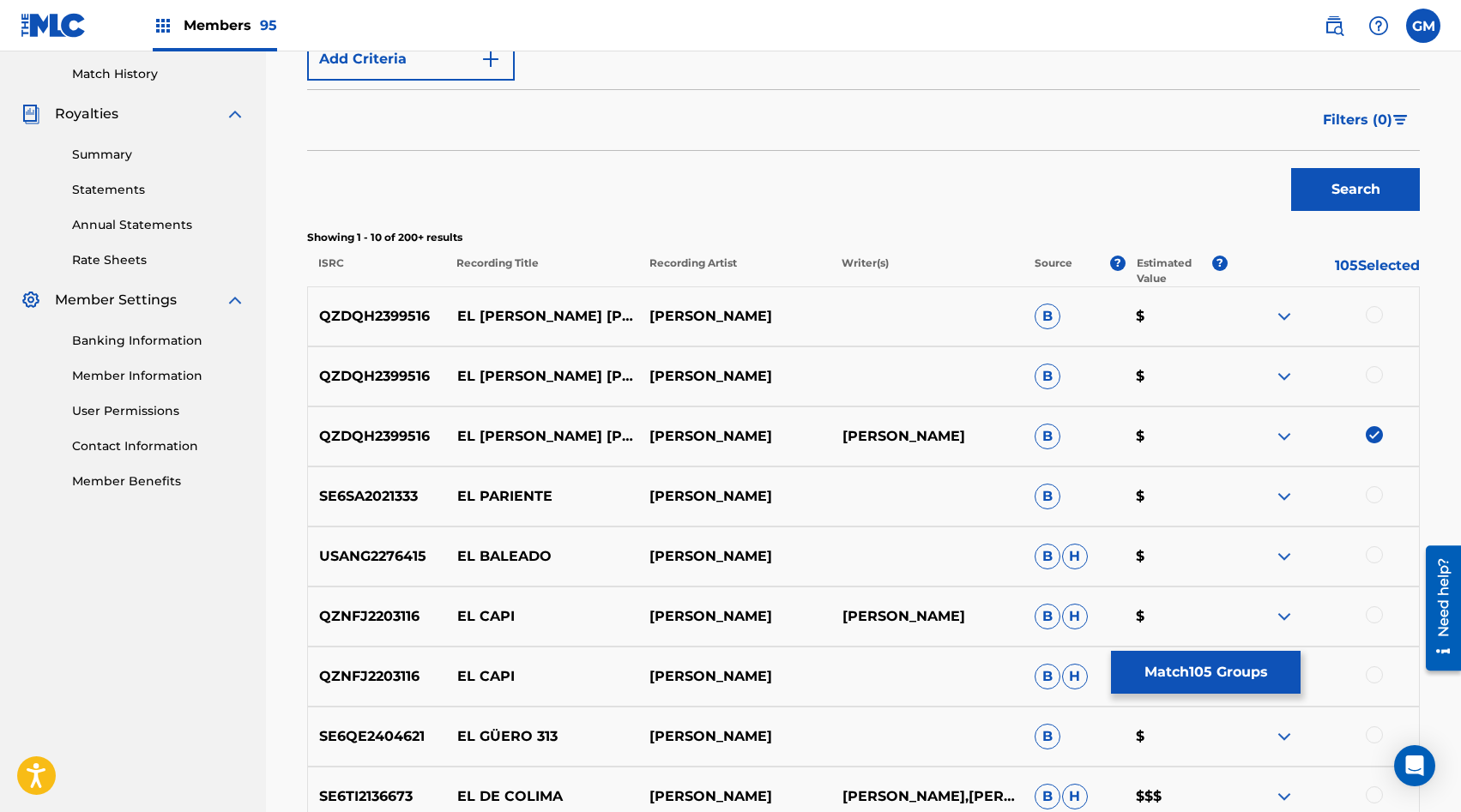 click at bounding box center (1374, 375) 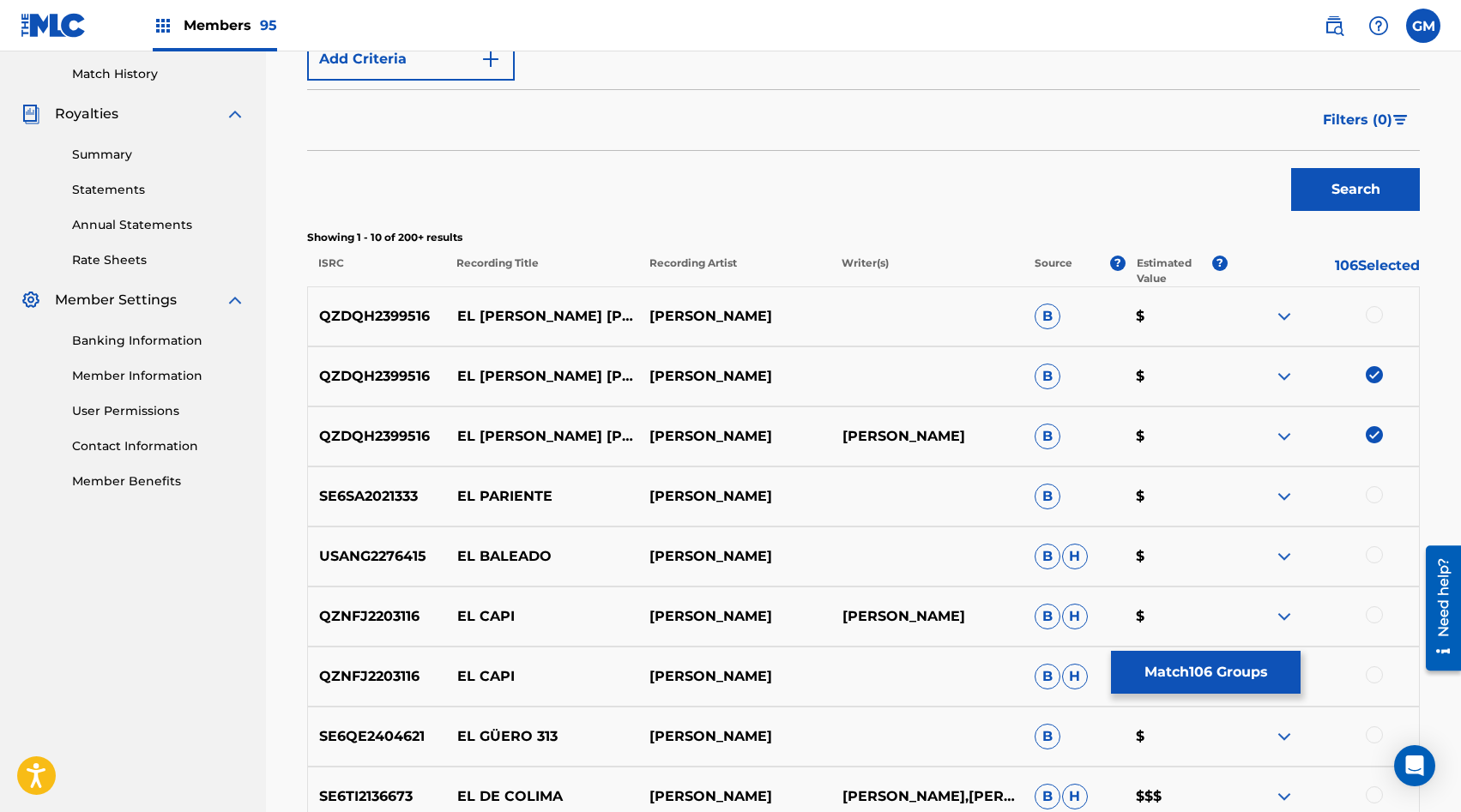 click at bounding box center [1374, 315] 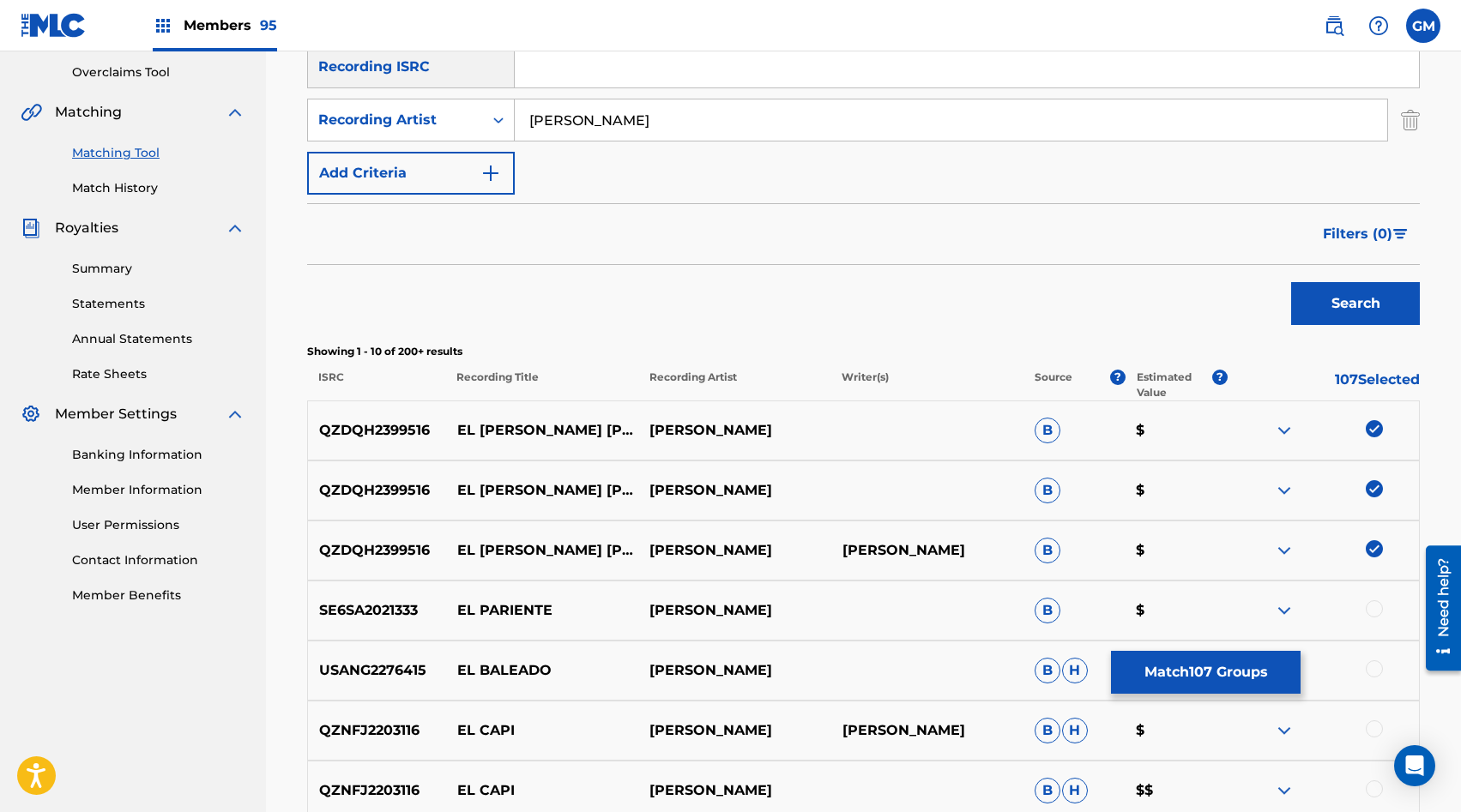 scroll, scrollTop: 344, scrollLeft: 0, axis: vertical 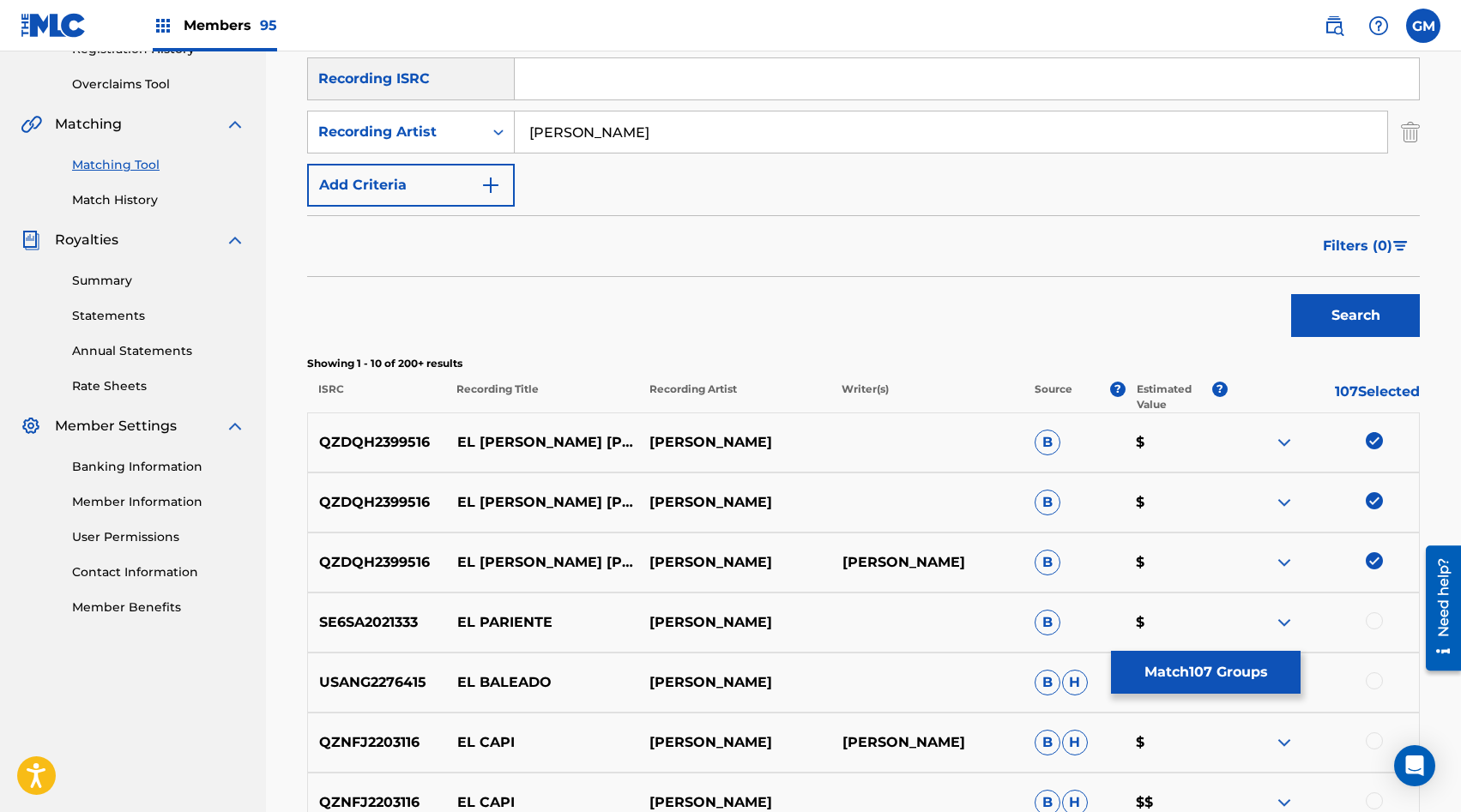 click on "[PERSON_NAME]" at bounding box center [951, 132] 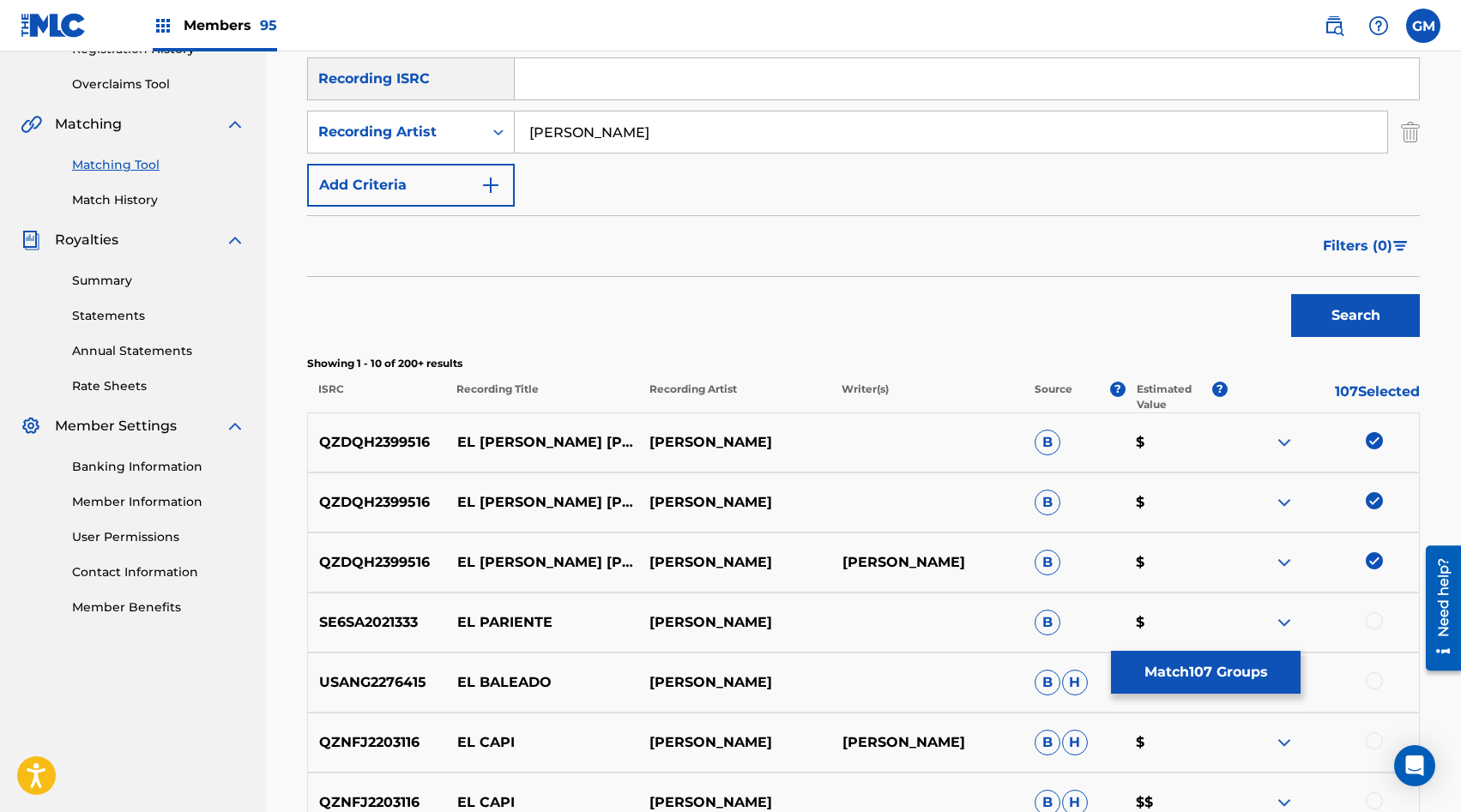 drag, startPoint x: 1330, startPoint y: 323, endPoint x: 1269, endPoint y: 306, distance: 63.32456 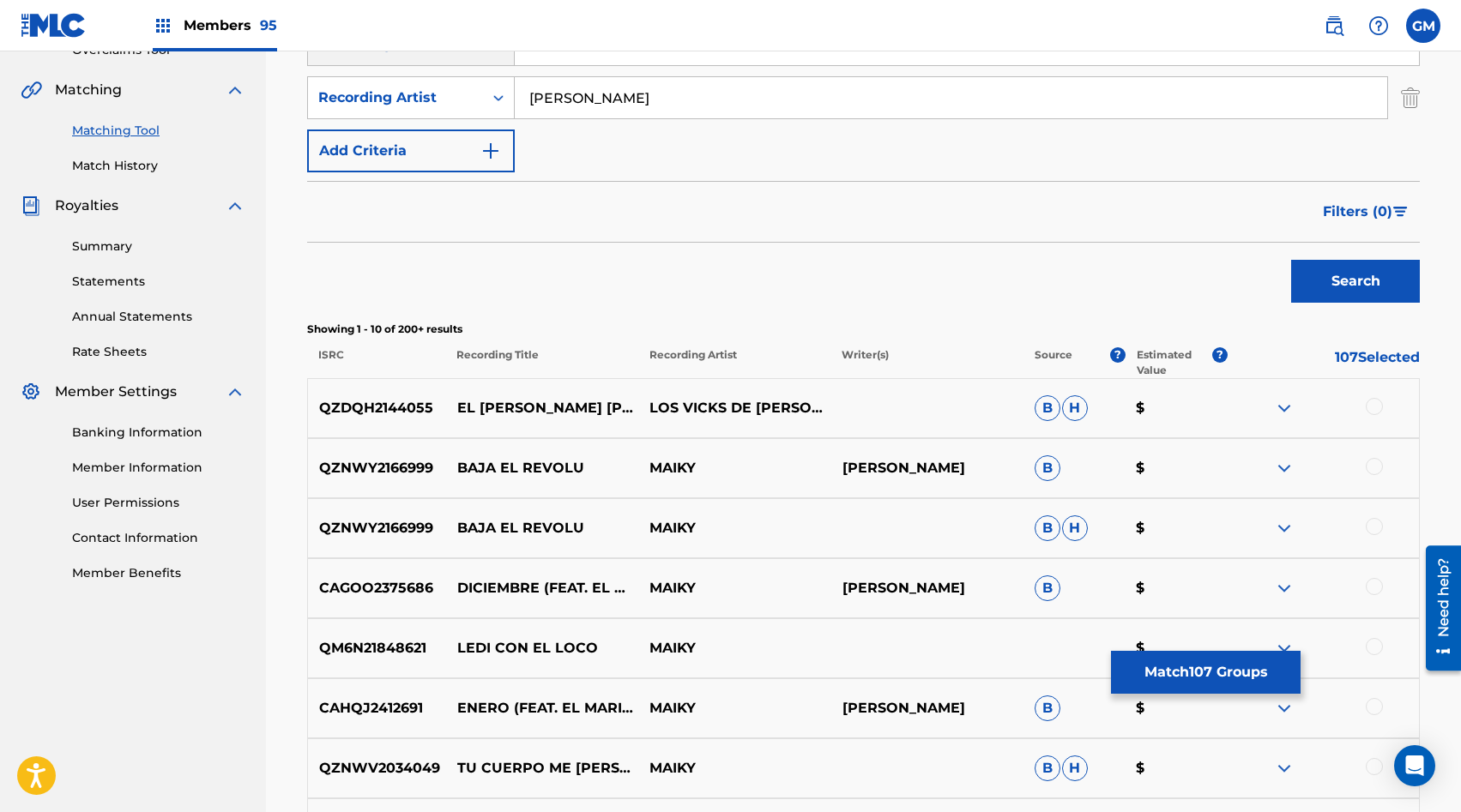 scroll, scrollTop: 377, scrollLeft: 0, axis: vertical 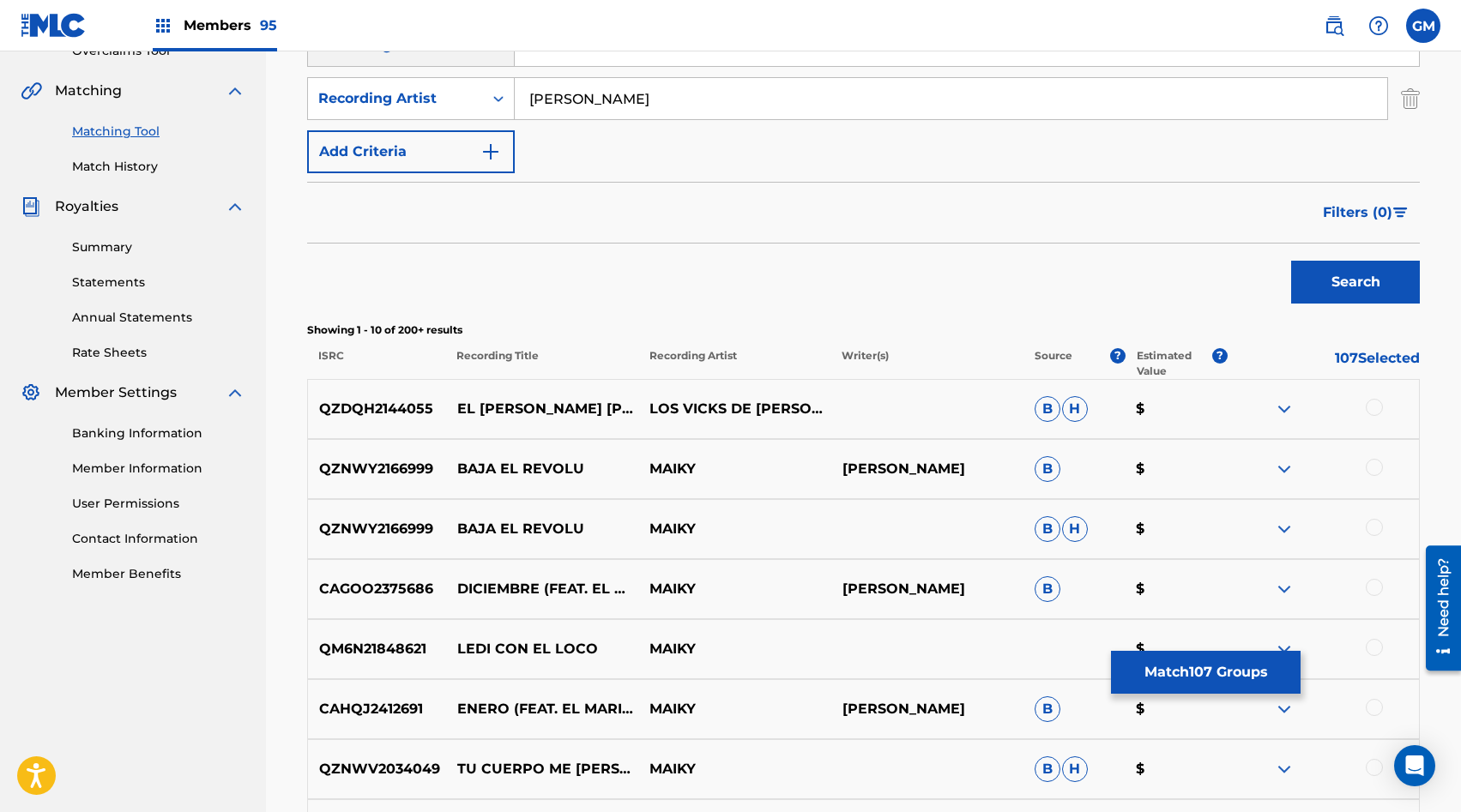click on "[PERSON_NAME]" at bounding box center (951, 99) 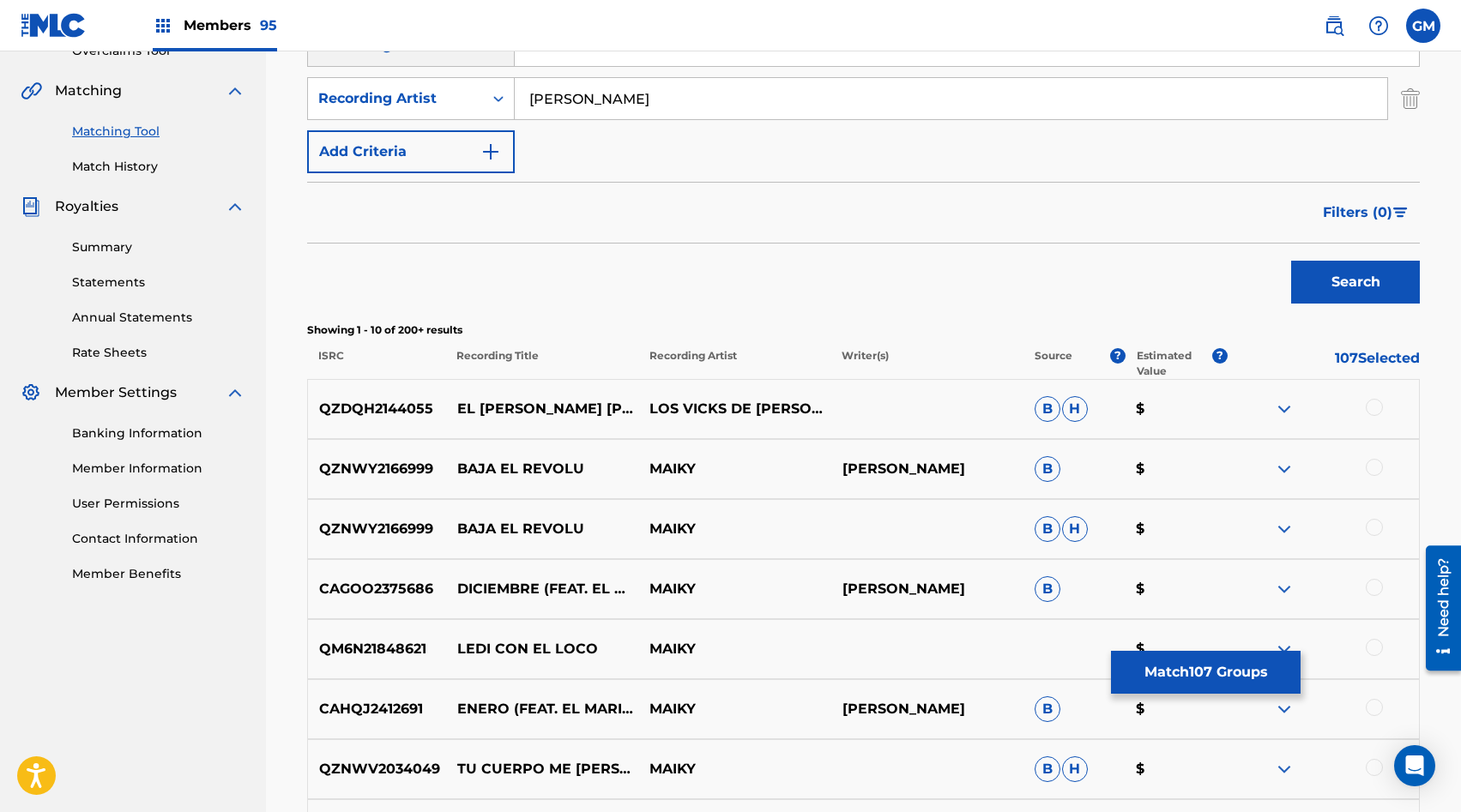 click on "Search" at bounding box center [1355, 282] 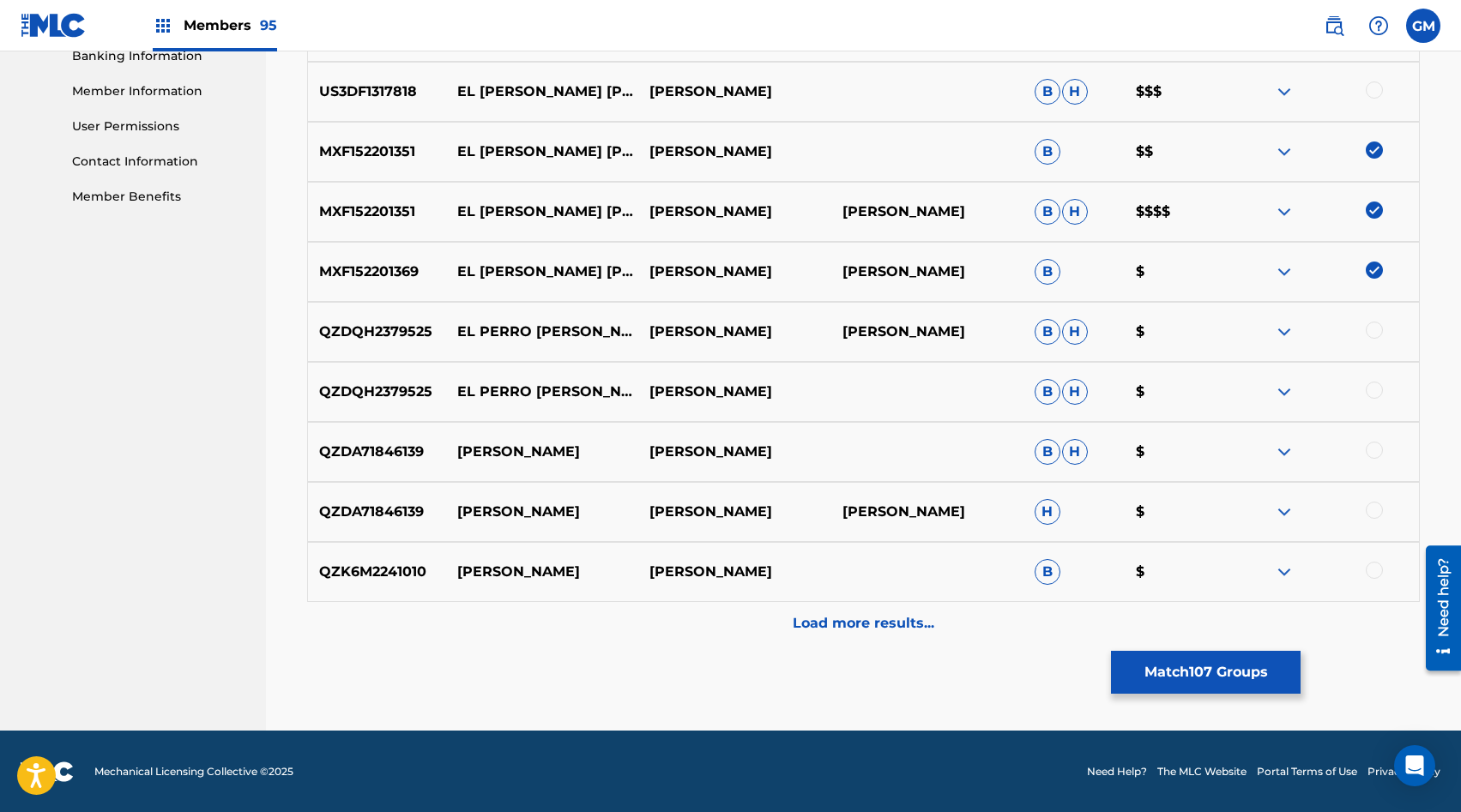scroll, scrollTop: 755, scrollLeft: 0, axis: vertical 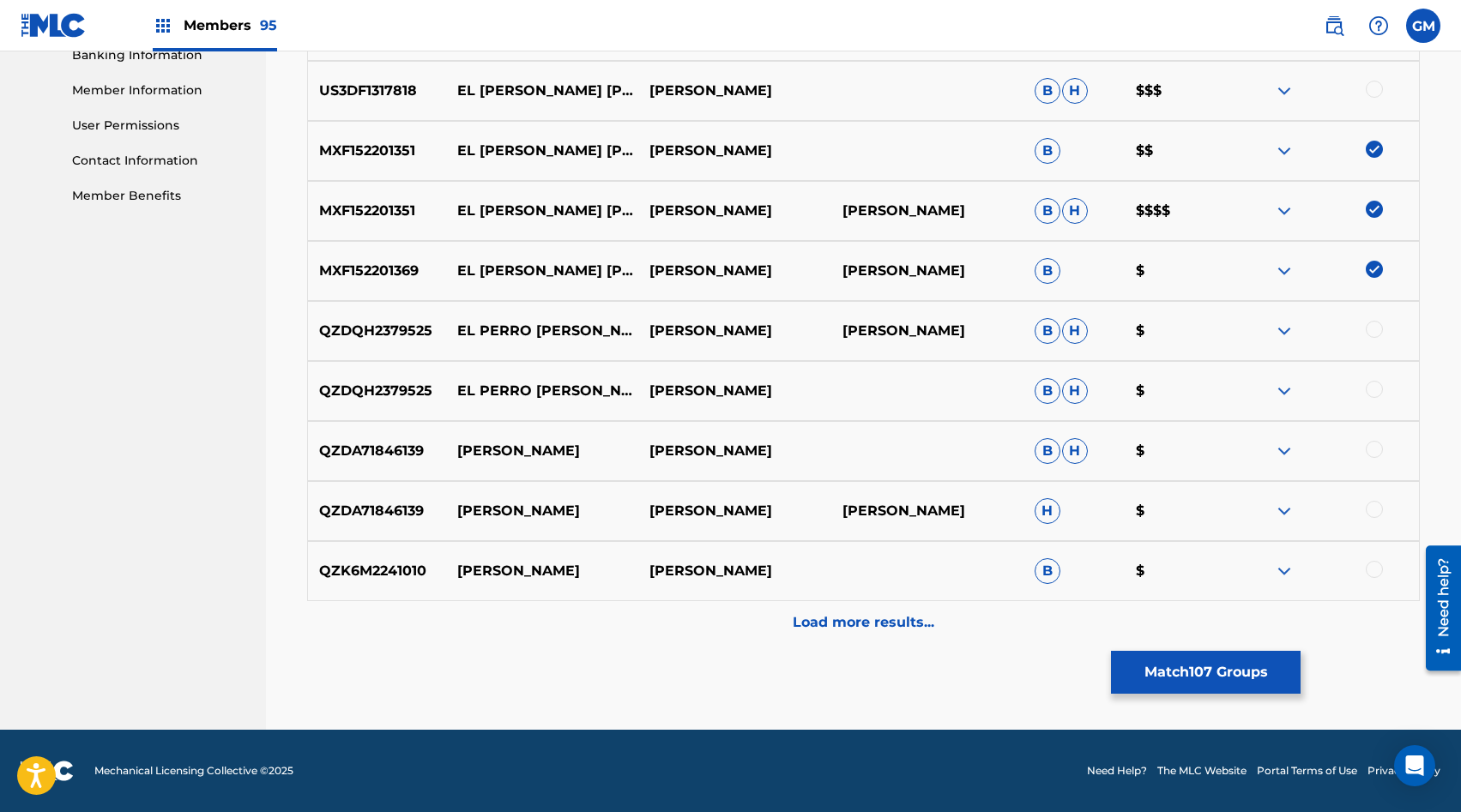 click on "Load more results..." at bounding box center [863, 623] 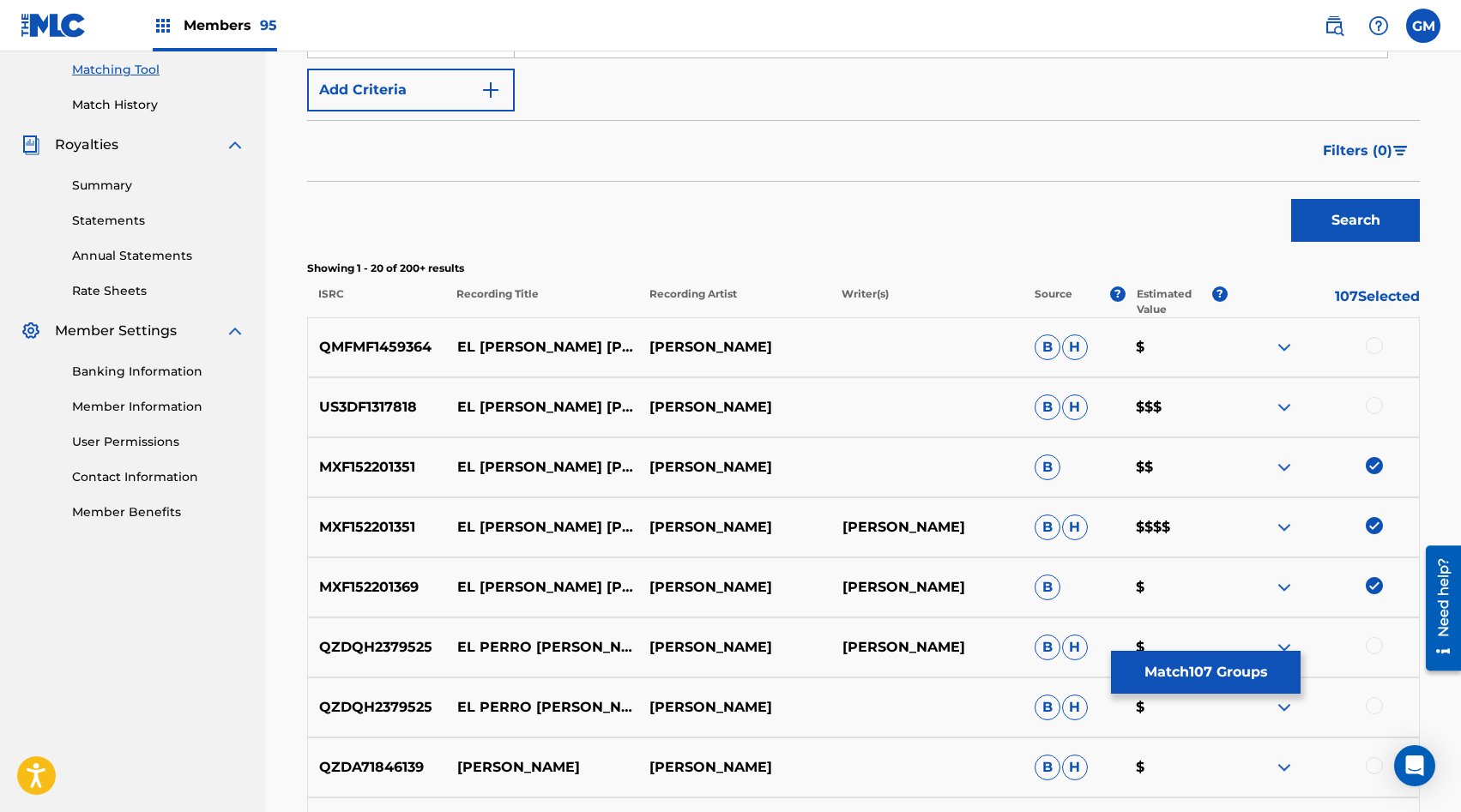 scroll, scrollTop: 0, scrollLeft: 0, axis: both 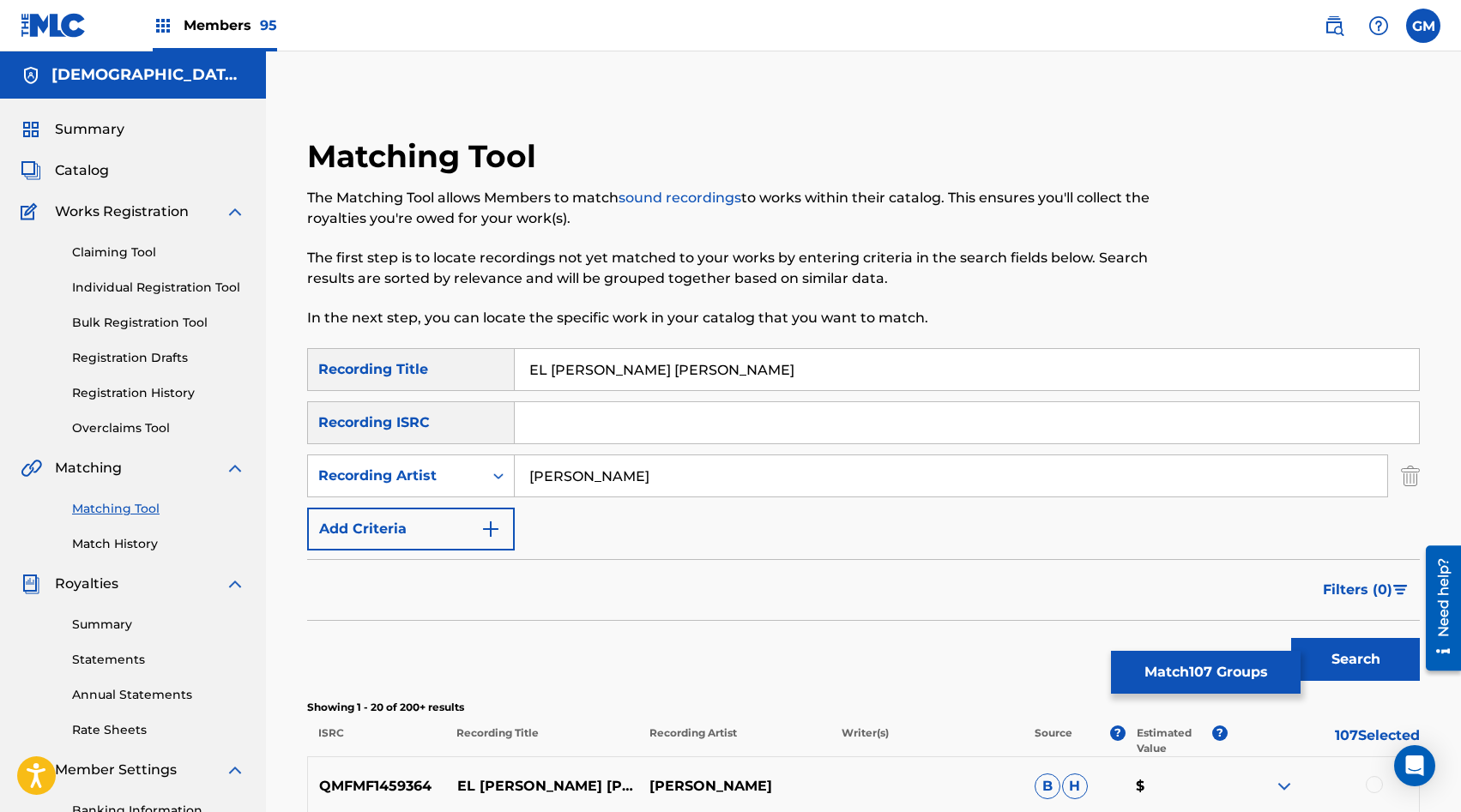 click on "[PERSON_NAME]" at bounding box center (951, 476) 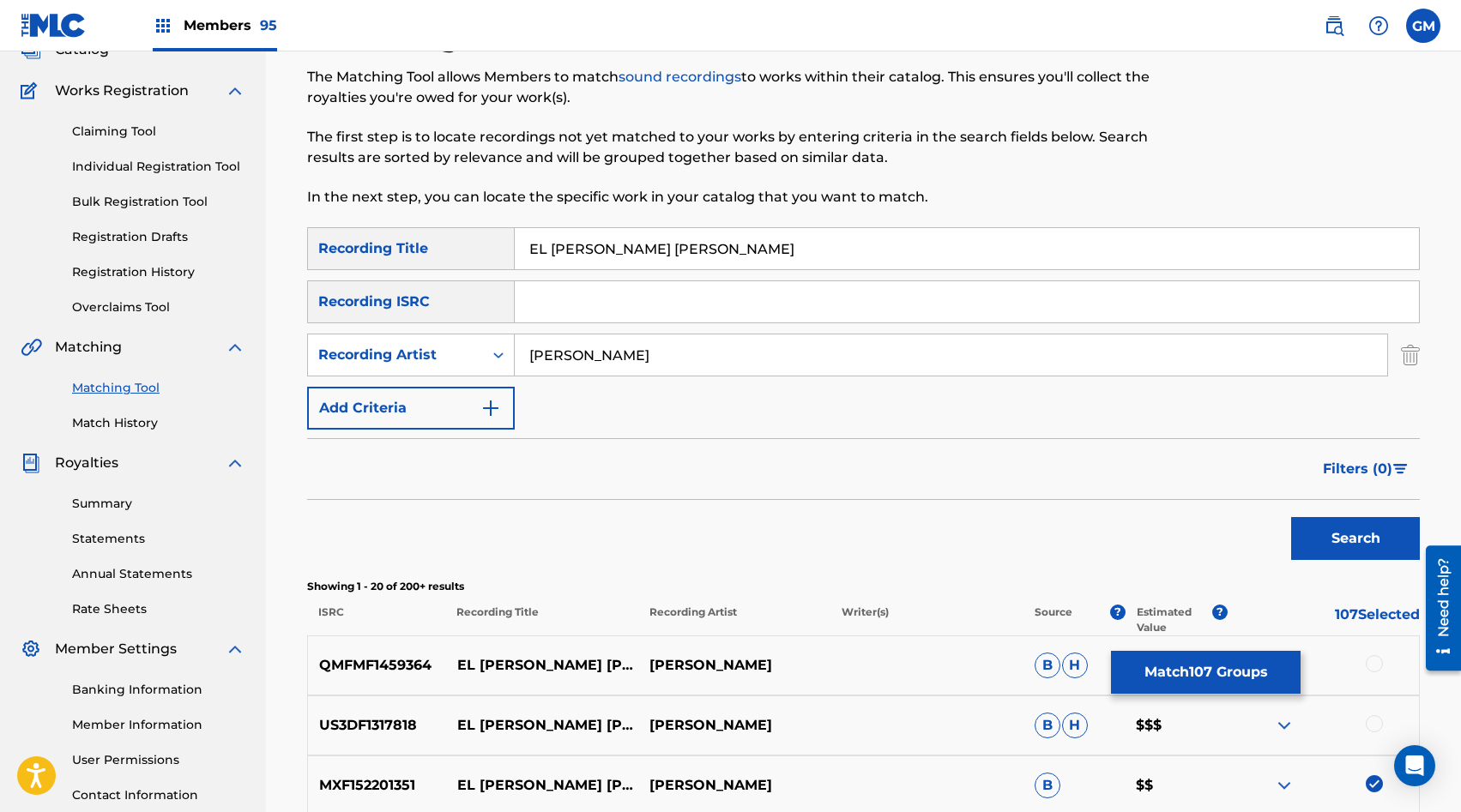 click on "Search" at bounding box center [1355, 538] 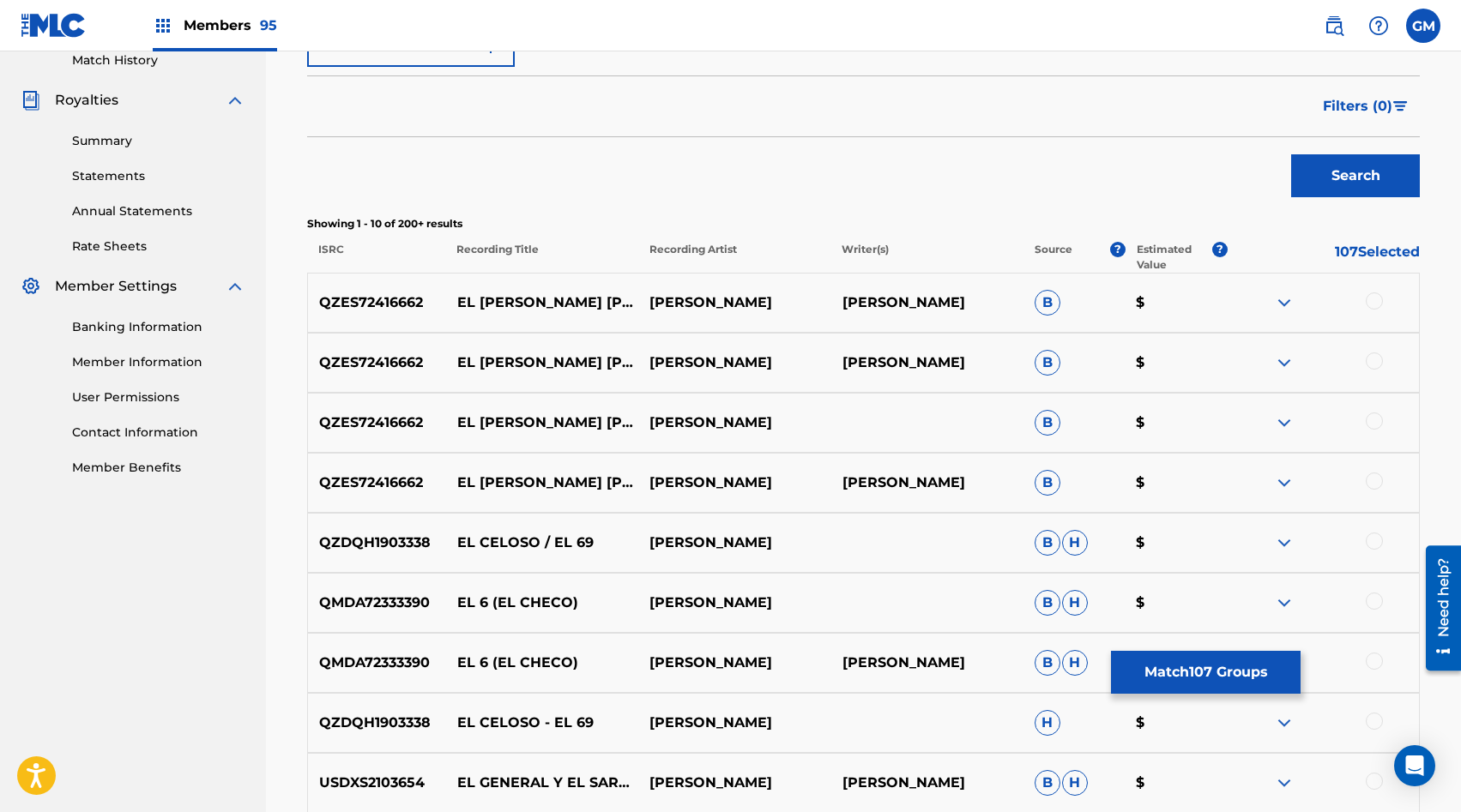 scroll, scrollTop: 505, scrollLeft: 0, axis: vertical 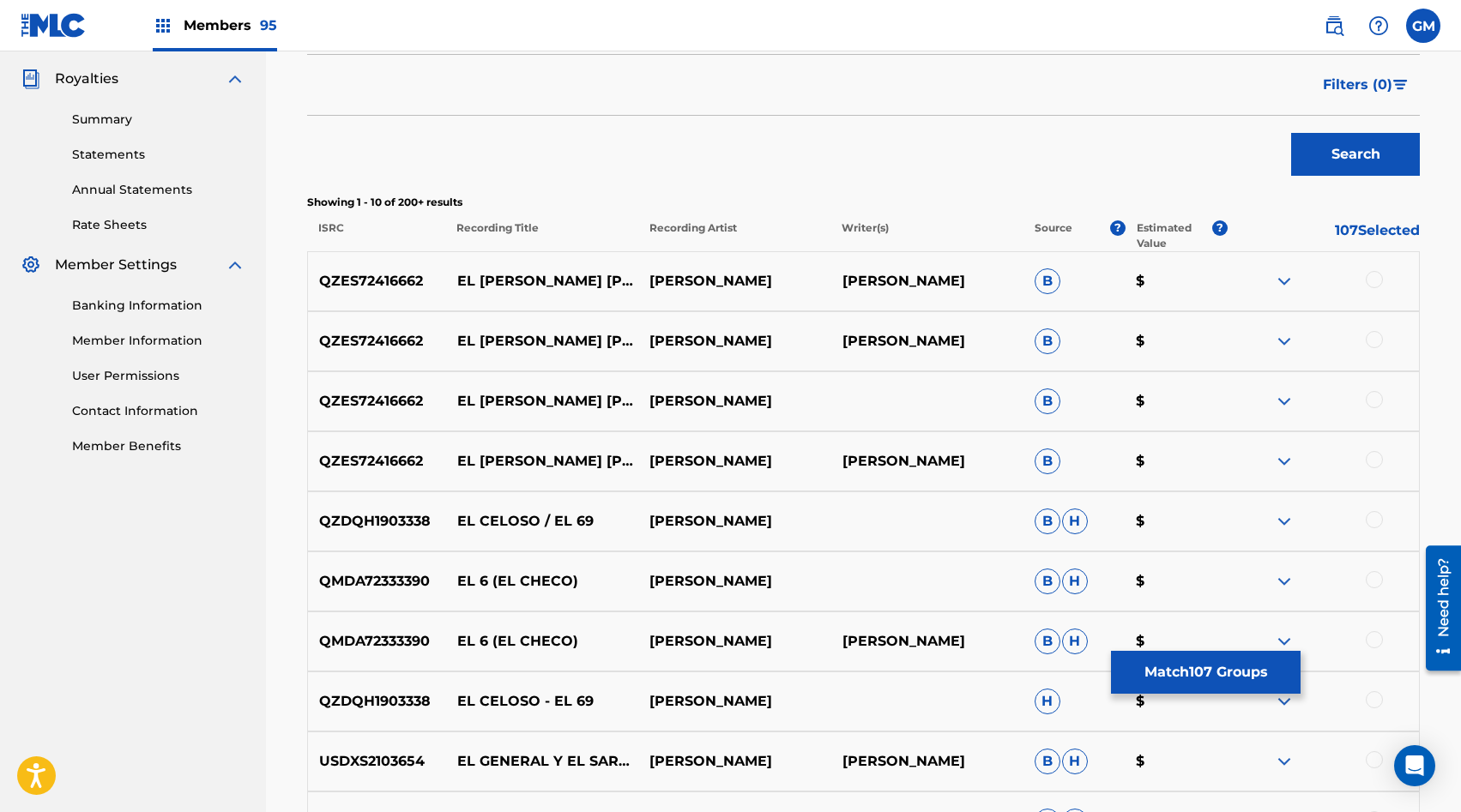 click at bounding box center (1374, 460) 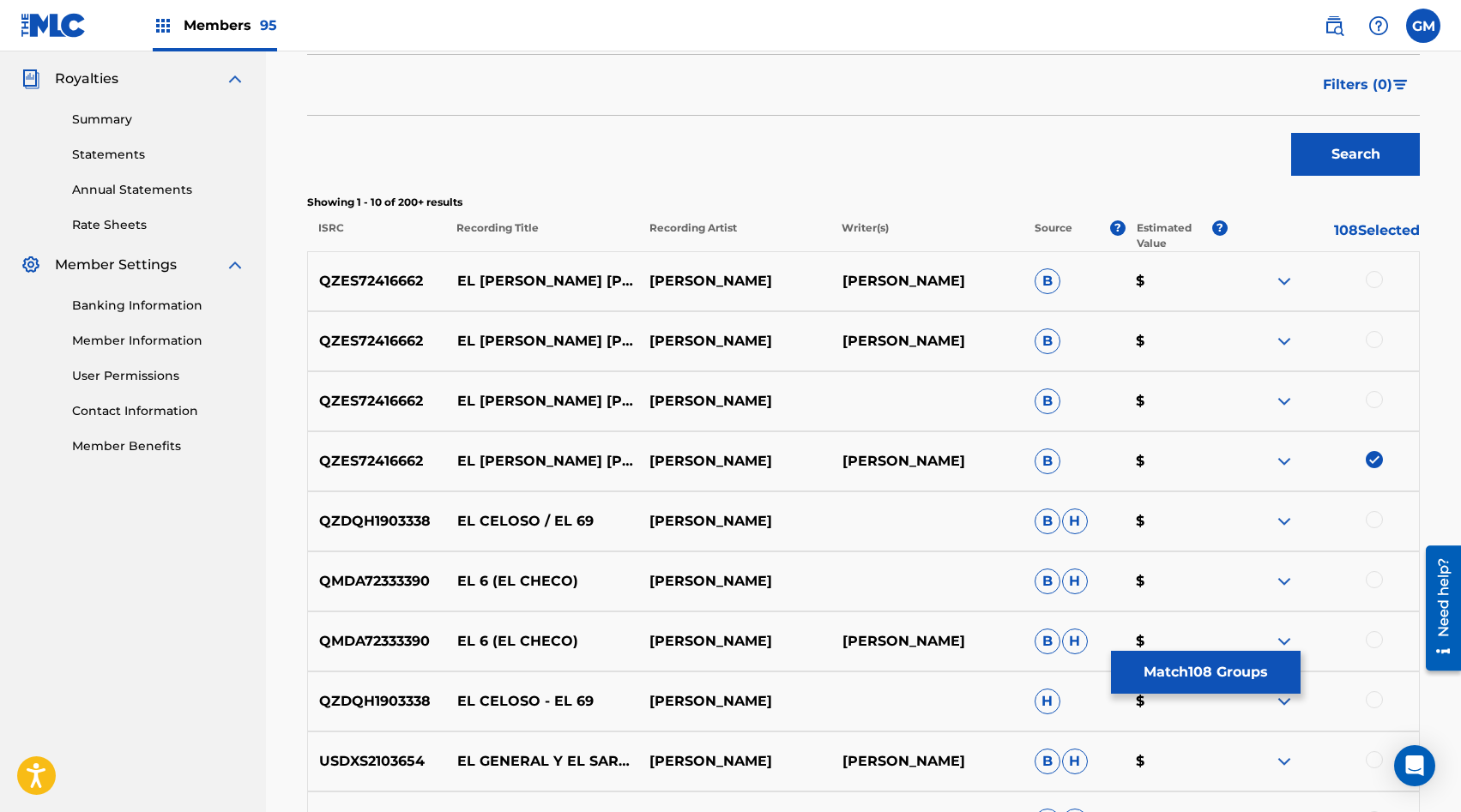 click at bounding box center [1374, 400] 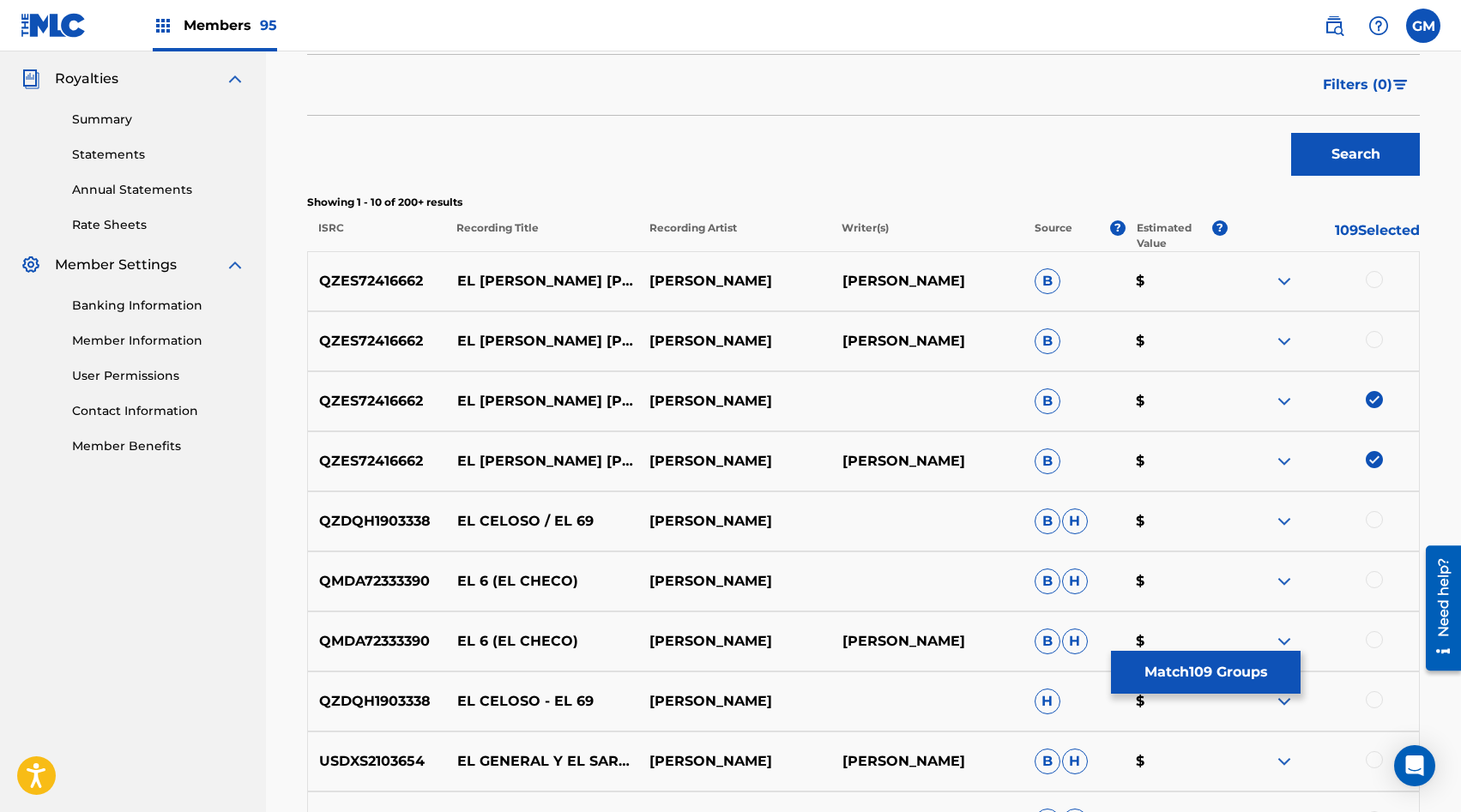 click at bounding box center (1374, 340) 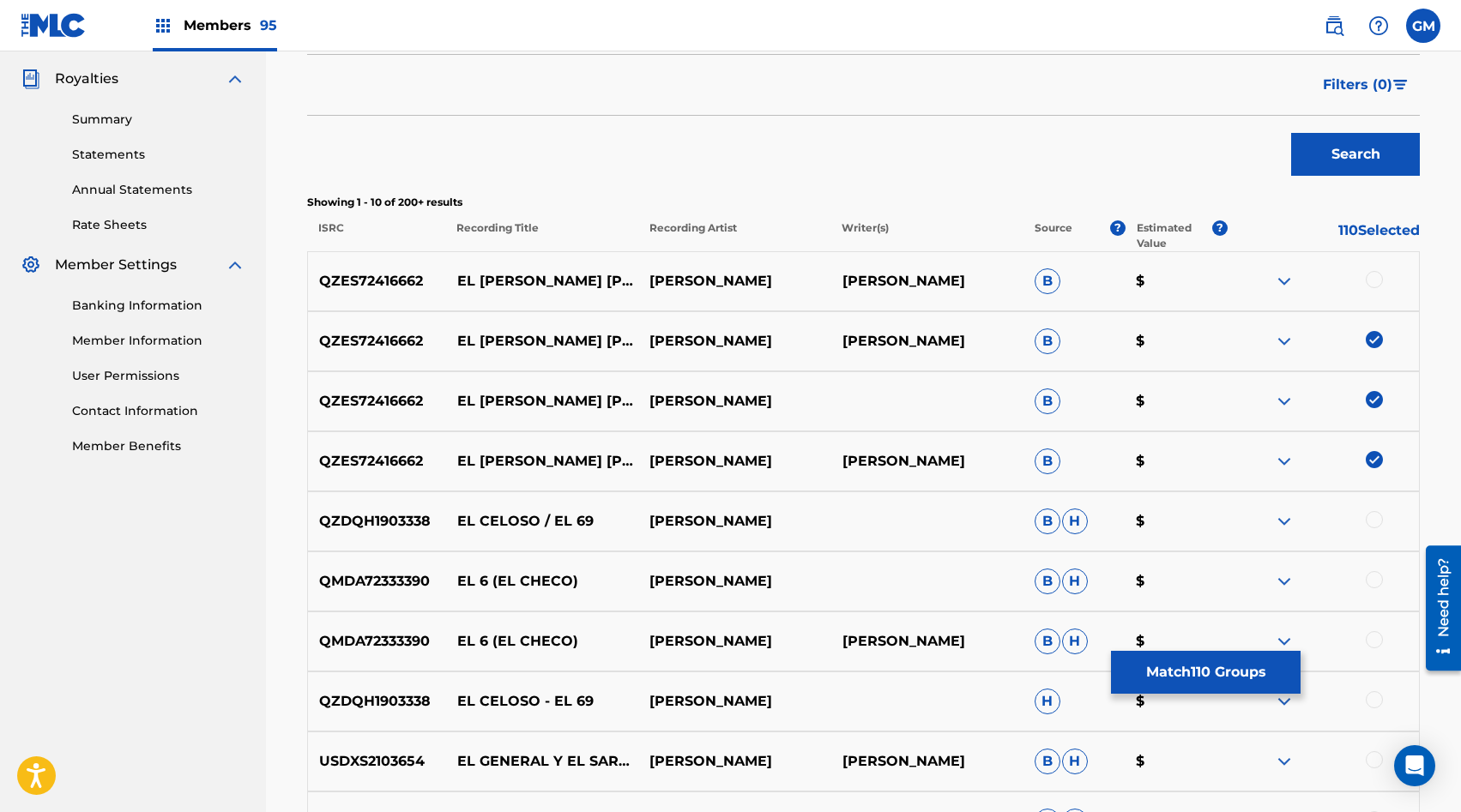 click at bounding box center (1374, 280) 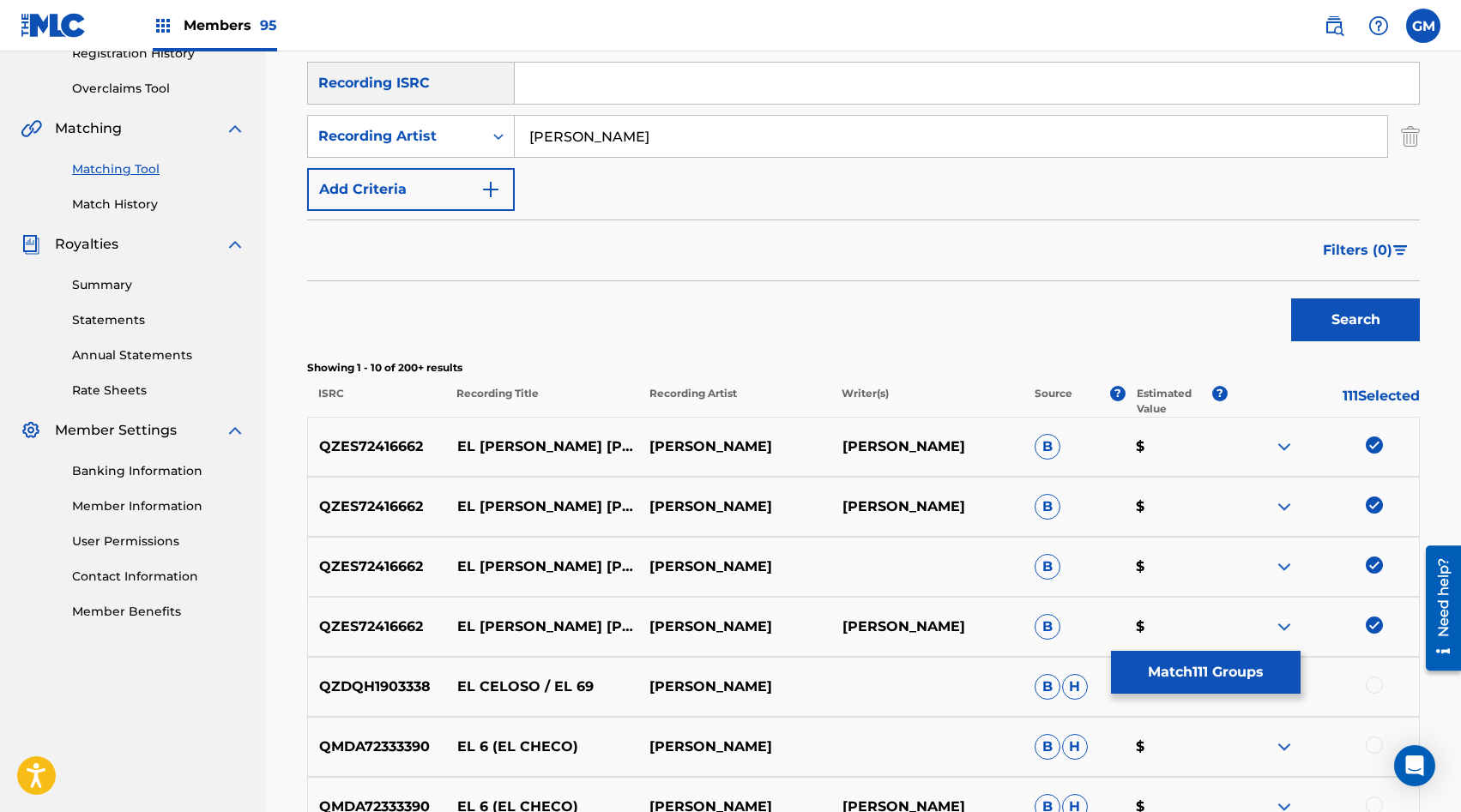 scroll, scrollTop: 297, scrollLeft: 0, axis: vertical 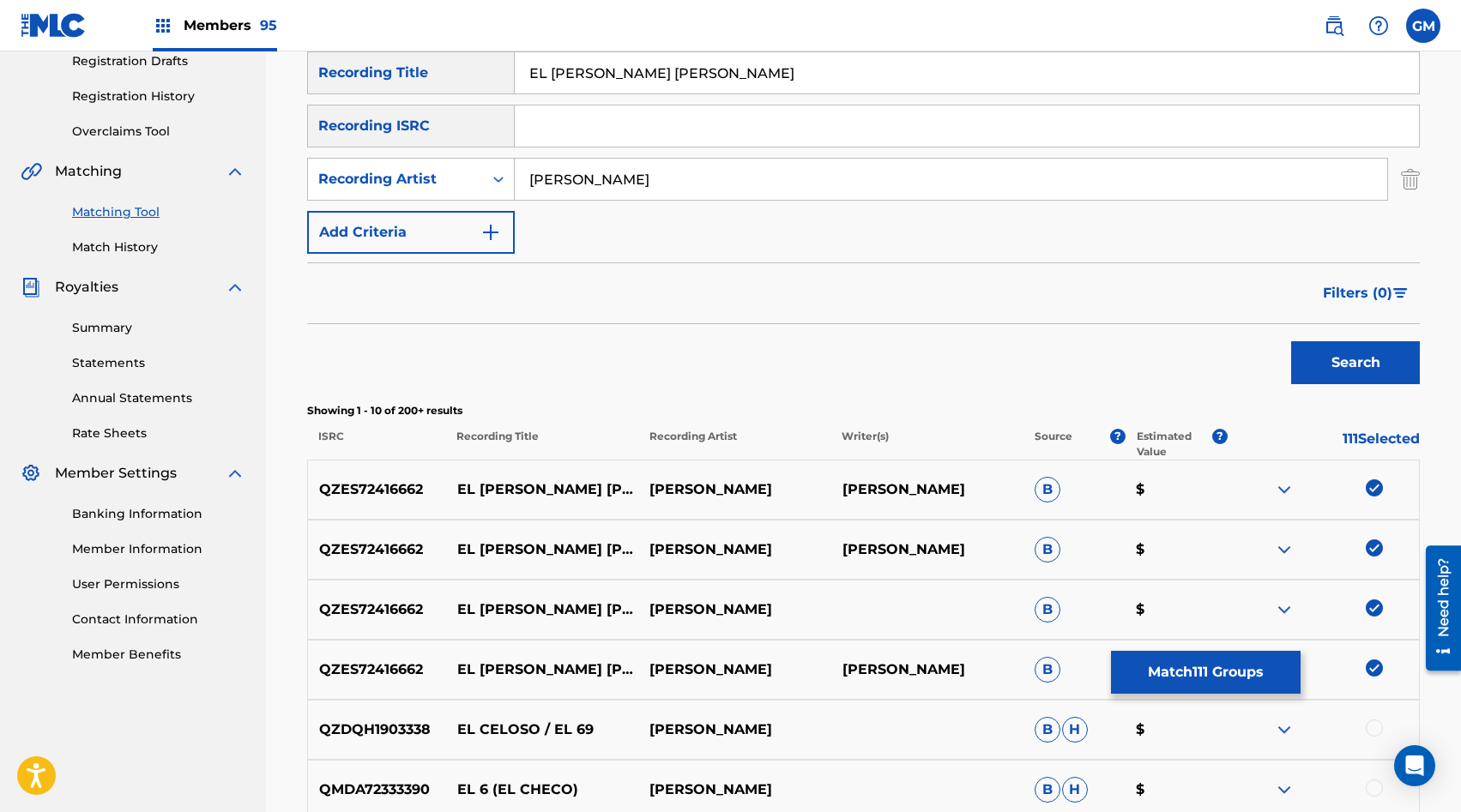 click on "[PERSON_NAME]" at bounding box center [951, 179] 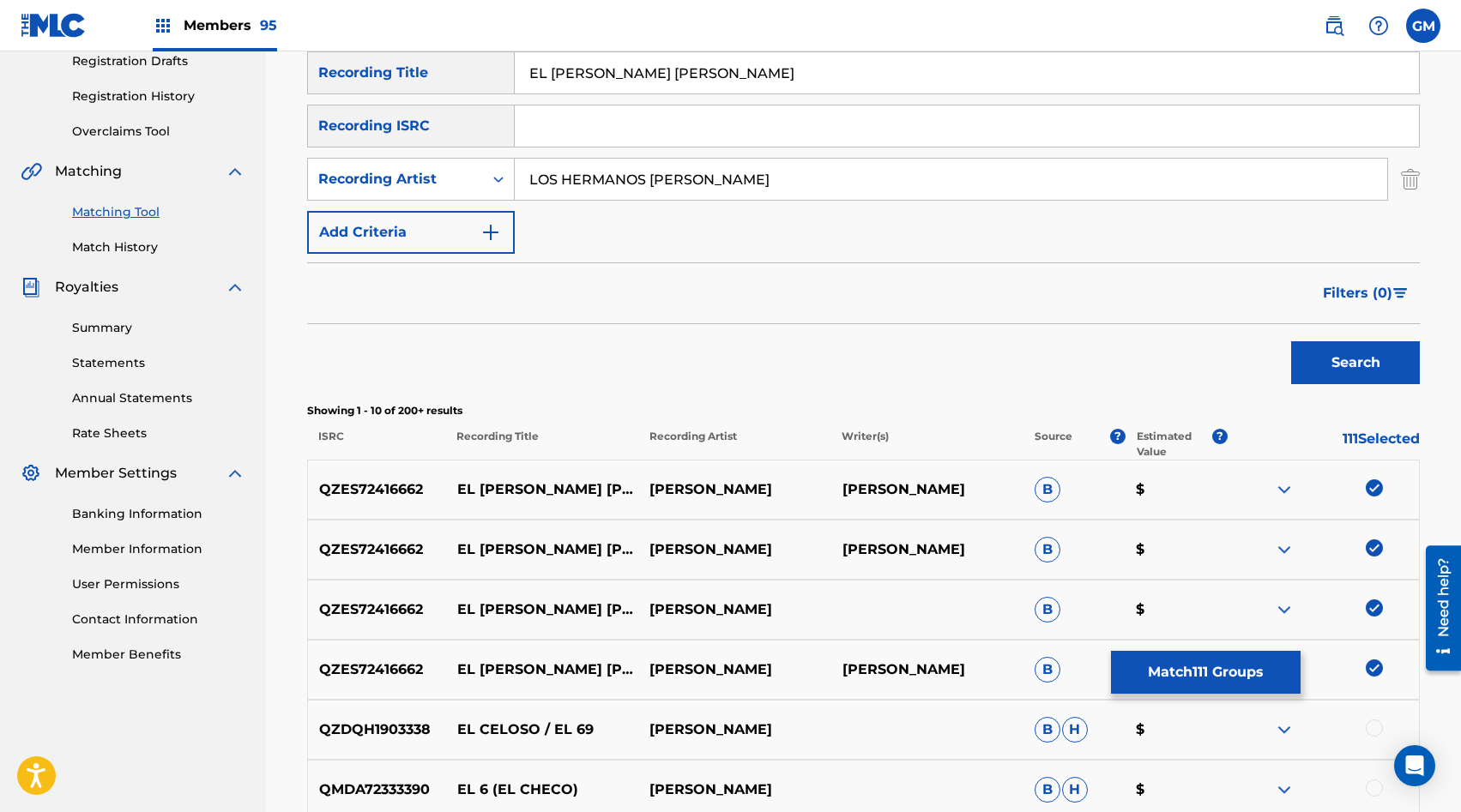 click on "Search" at bounding box center (1355, 363) 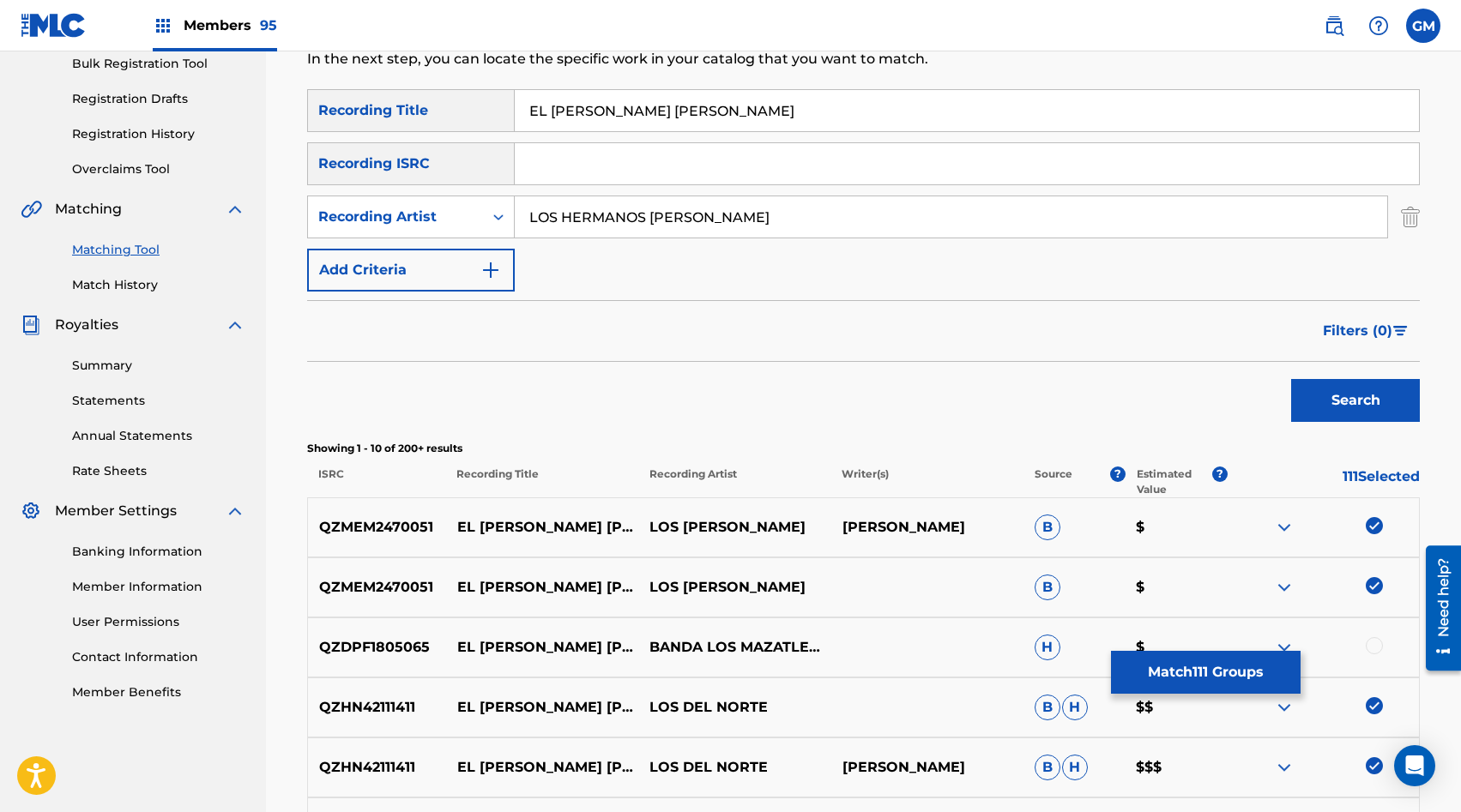 scroll, scrollTop: 223, scrollLeft: 0, axis: vertical 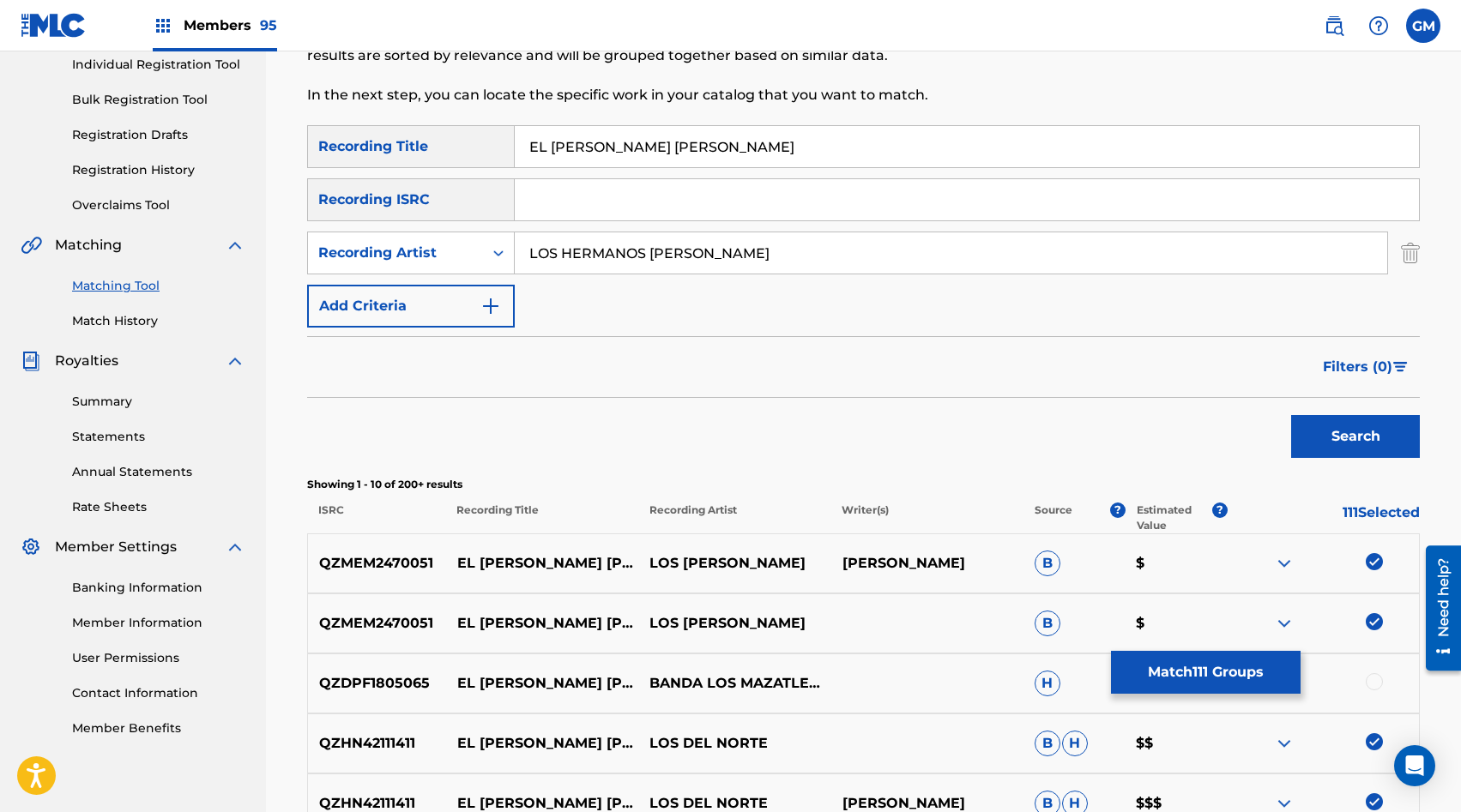 click on "LOS HERMANOS [PERSON_NAME]" at bounding box center (951, 253) 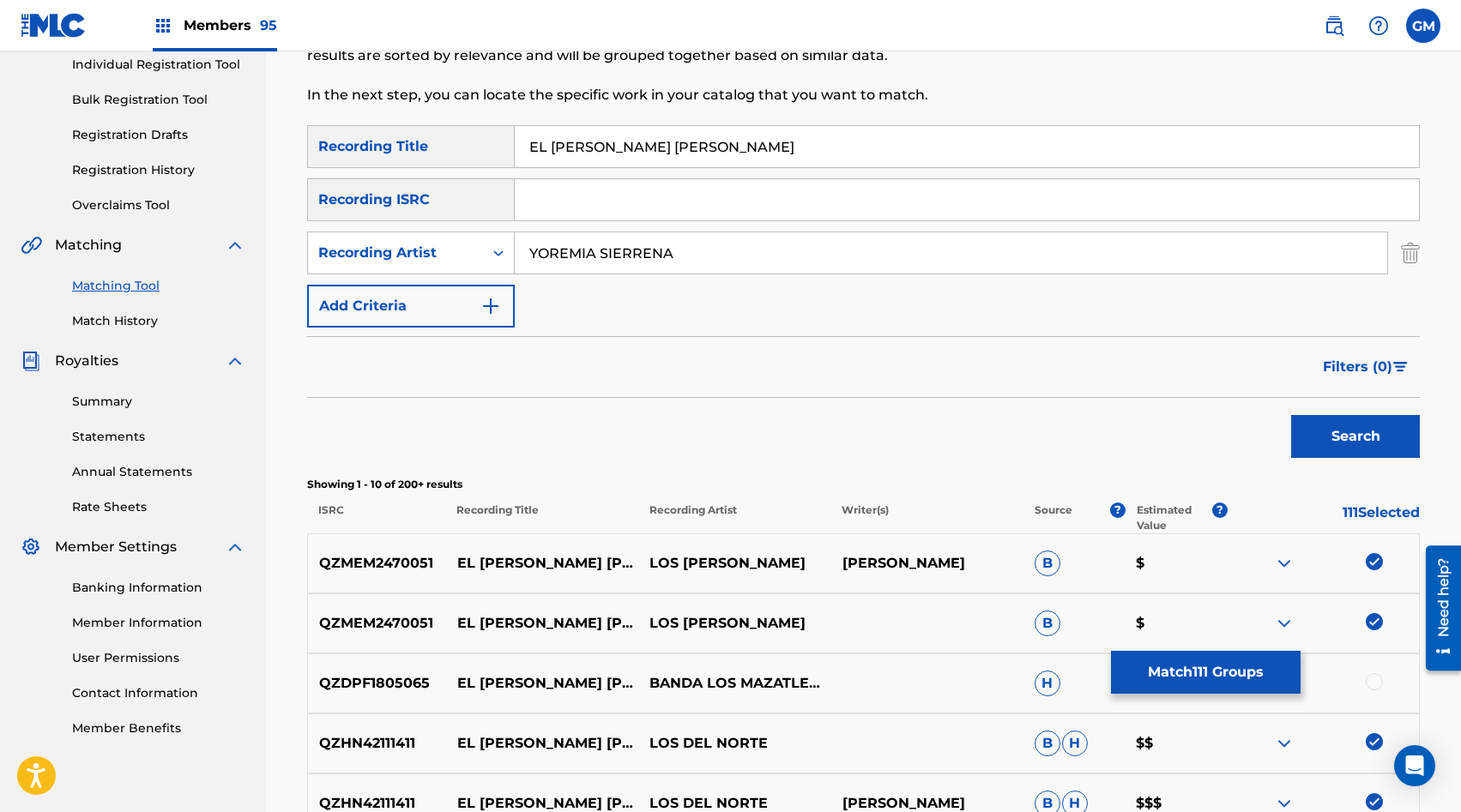 click on "Search" at bounding box center [1355, 436] 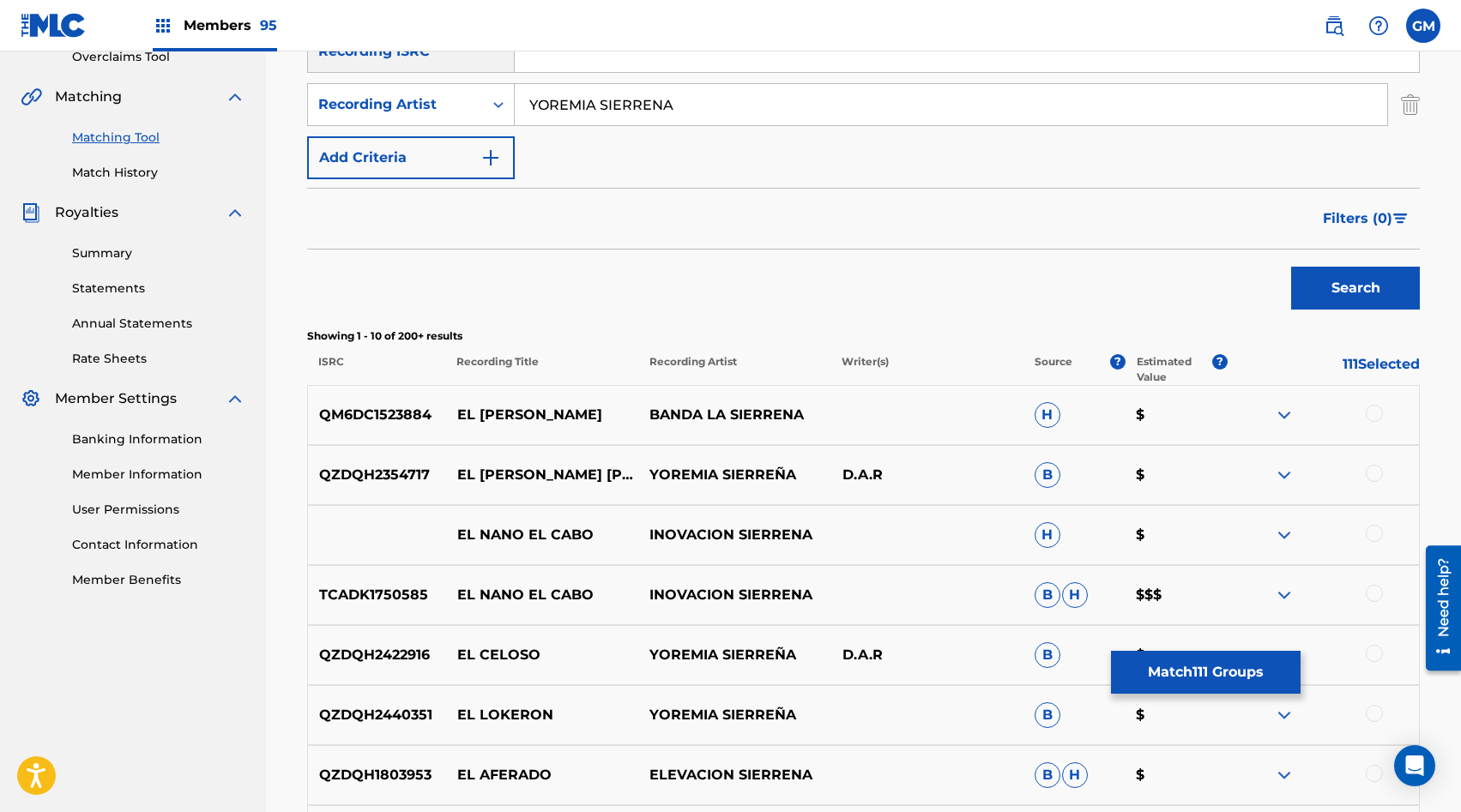 scroll, scrollTop: 376, scrollLeft: 0, axis: vertical 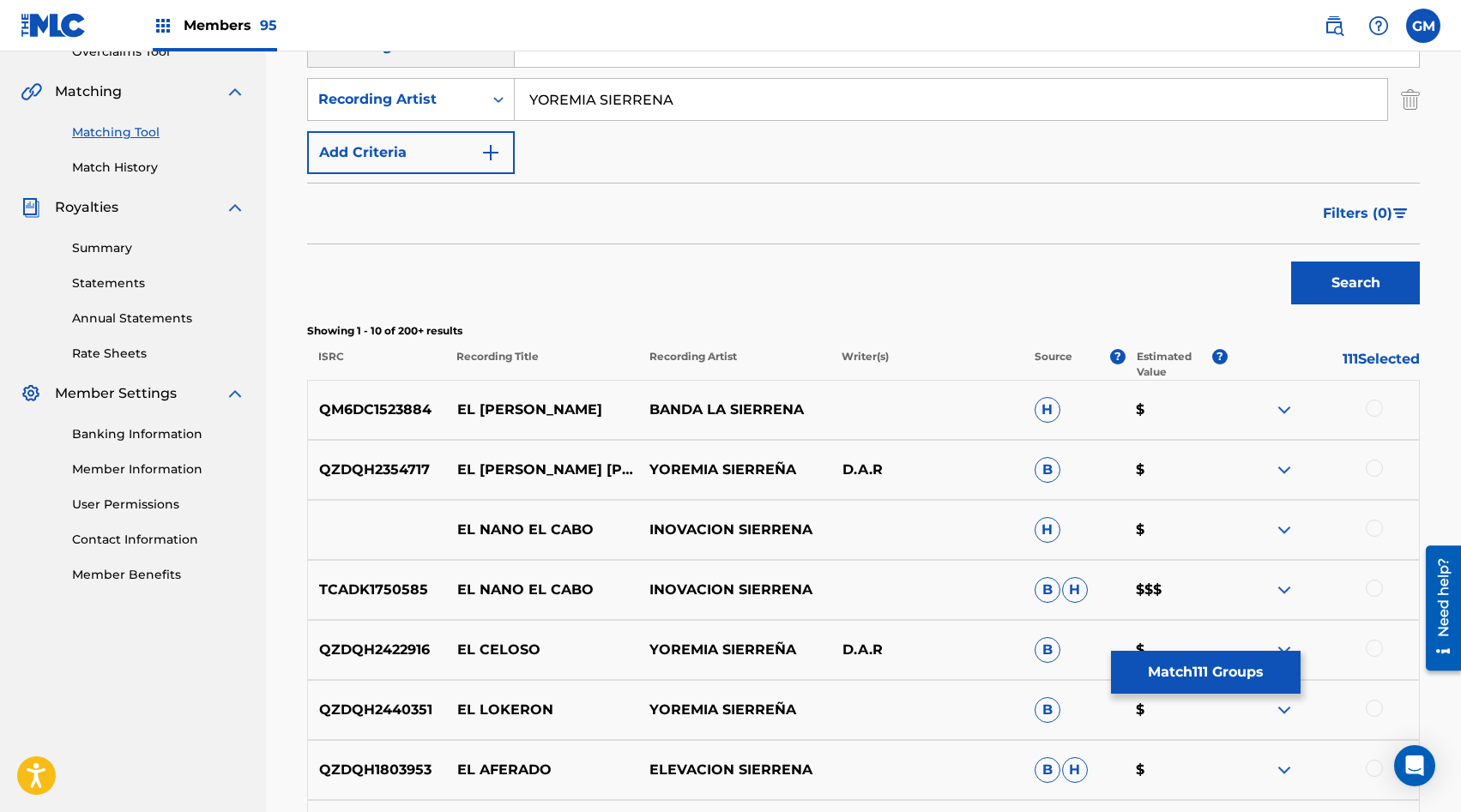 click at bounding box center (1374, 468) 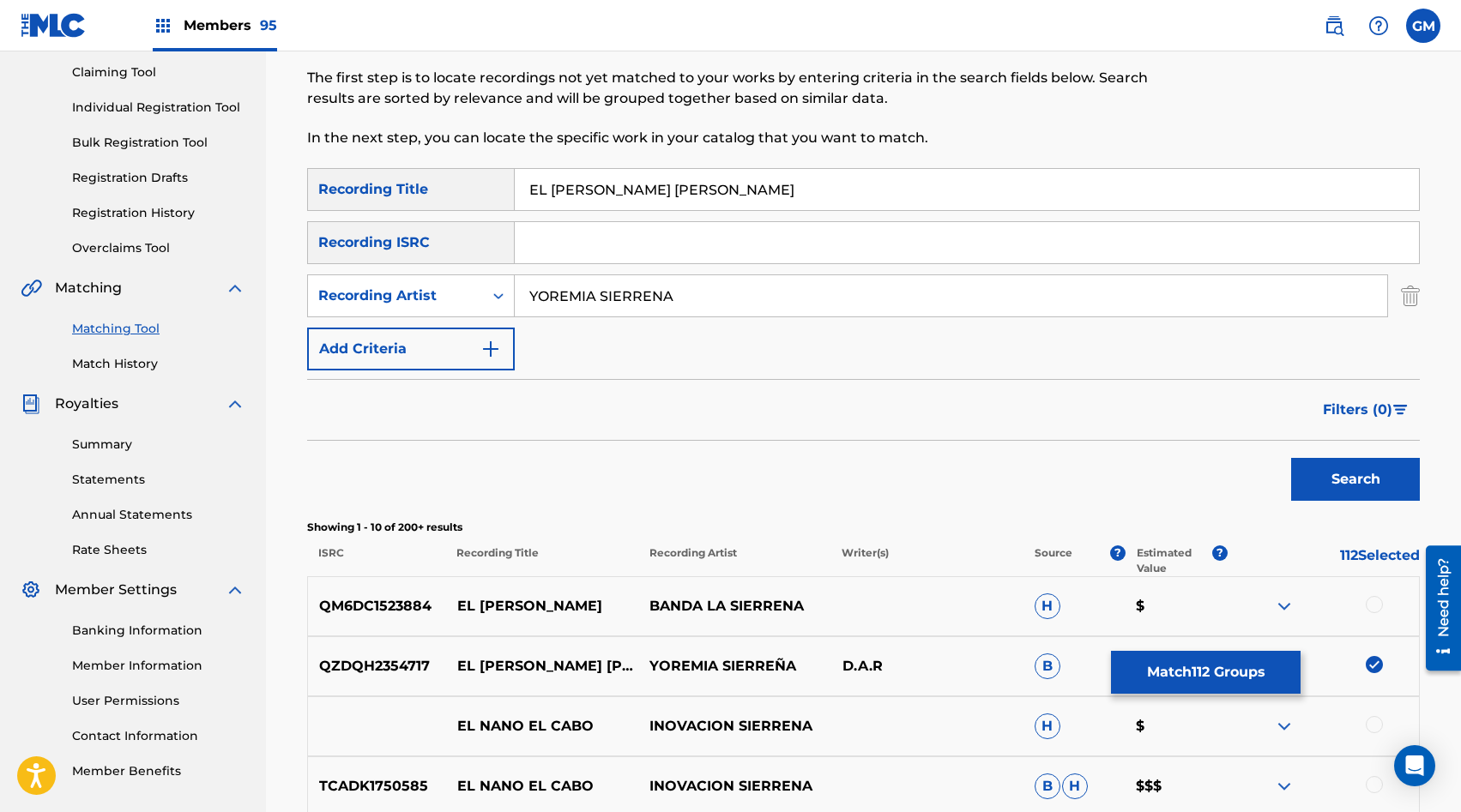 scroll, scrollTop: 69, scrollLeft: 0, axis: vertical 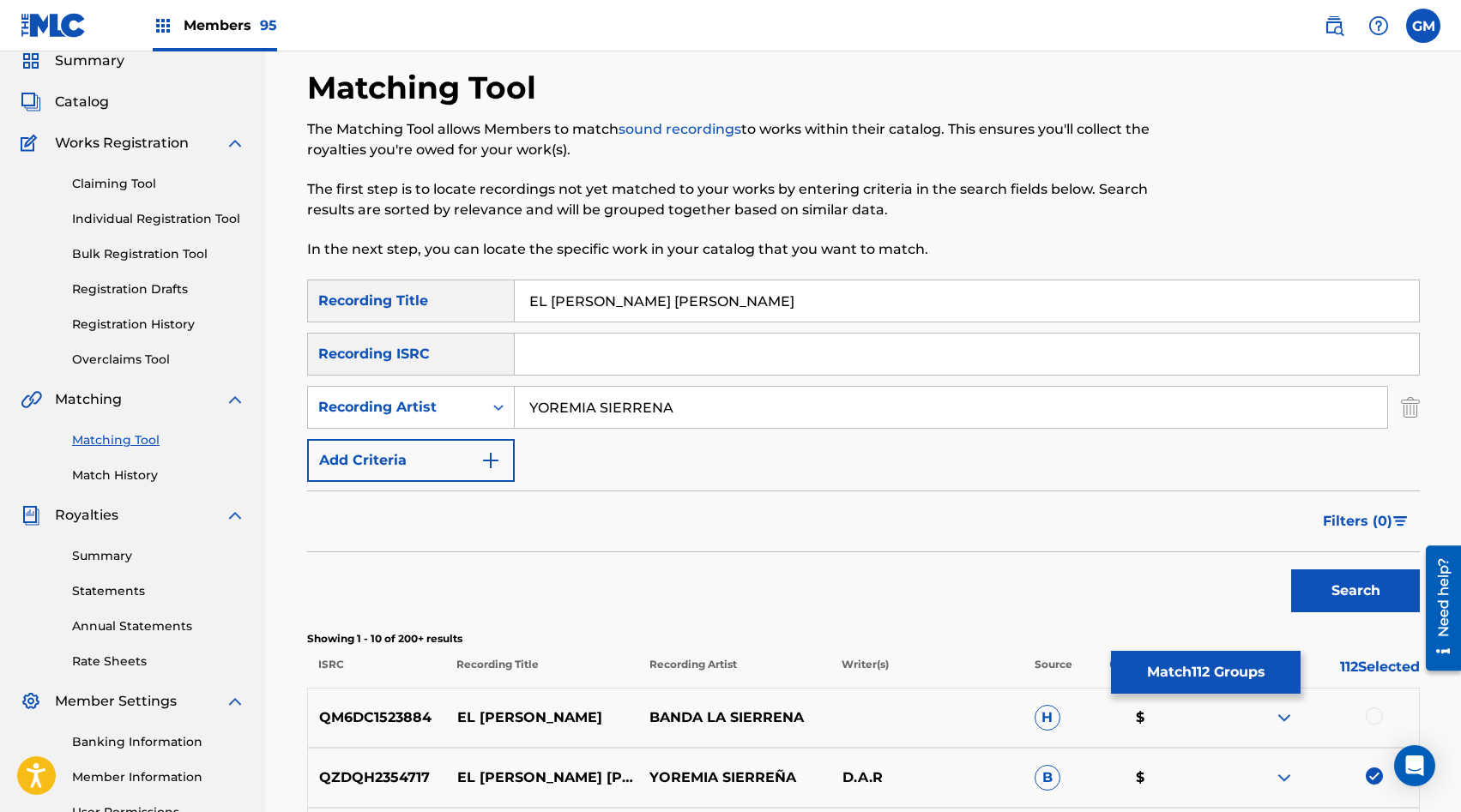 click on "YOREMIA SIERRENA" at bounding box center [951, 407] 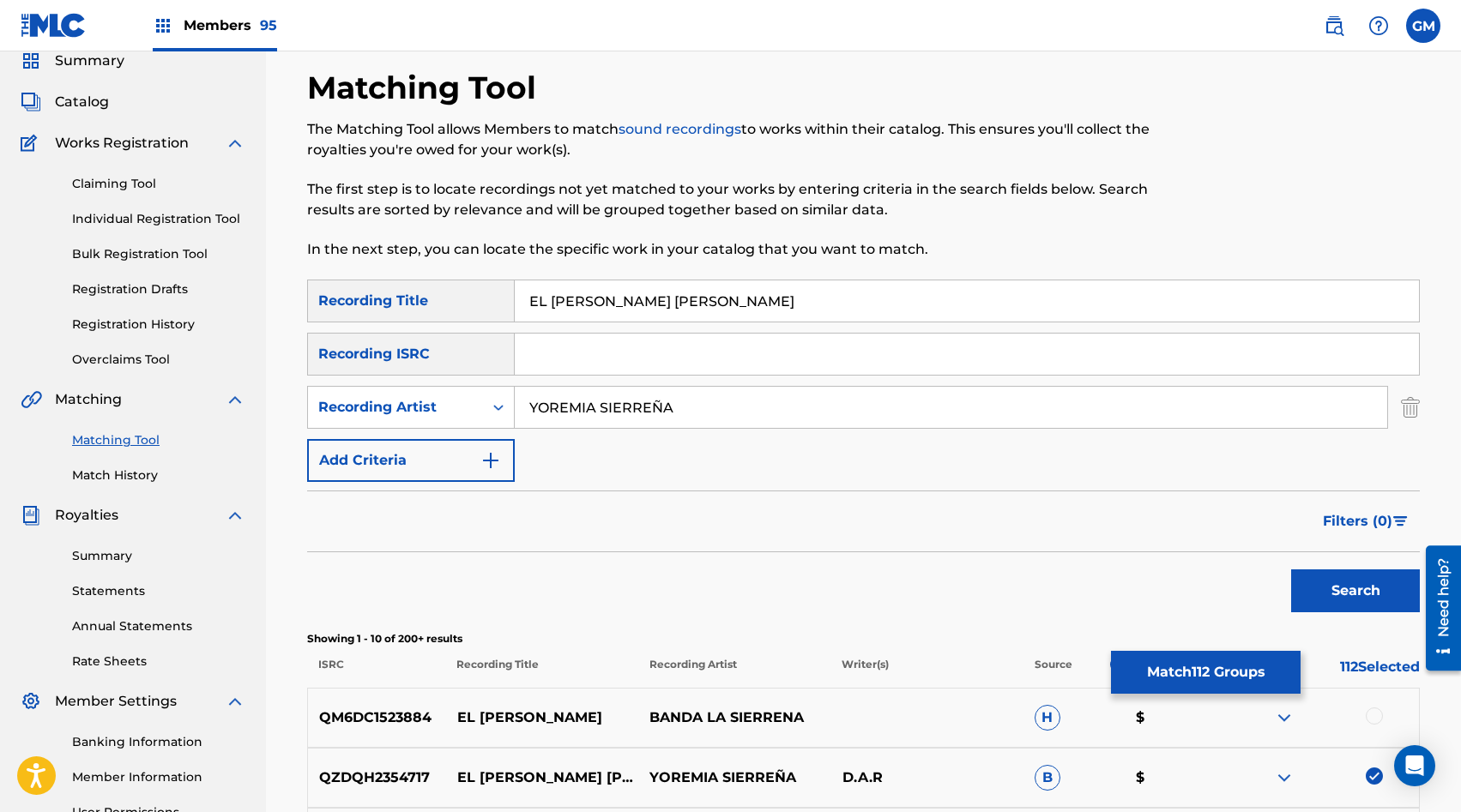 type on "YOREMIA SIERREÑA" 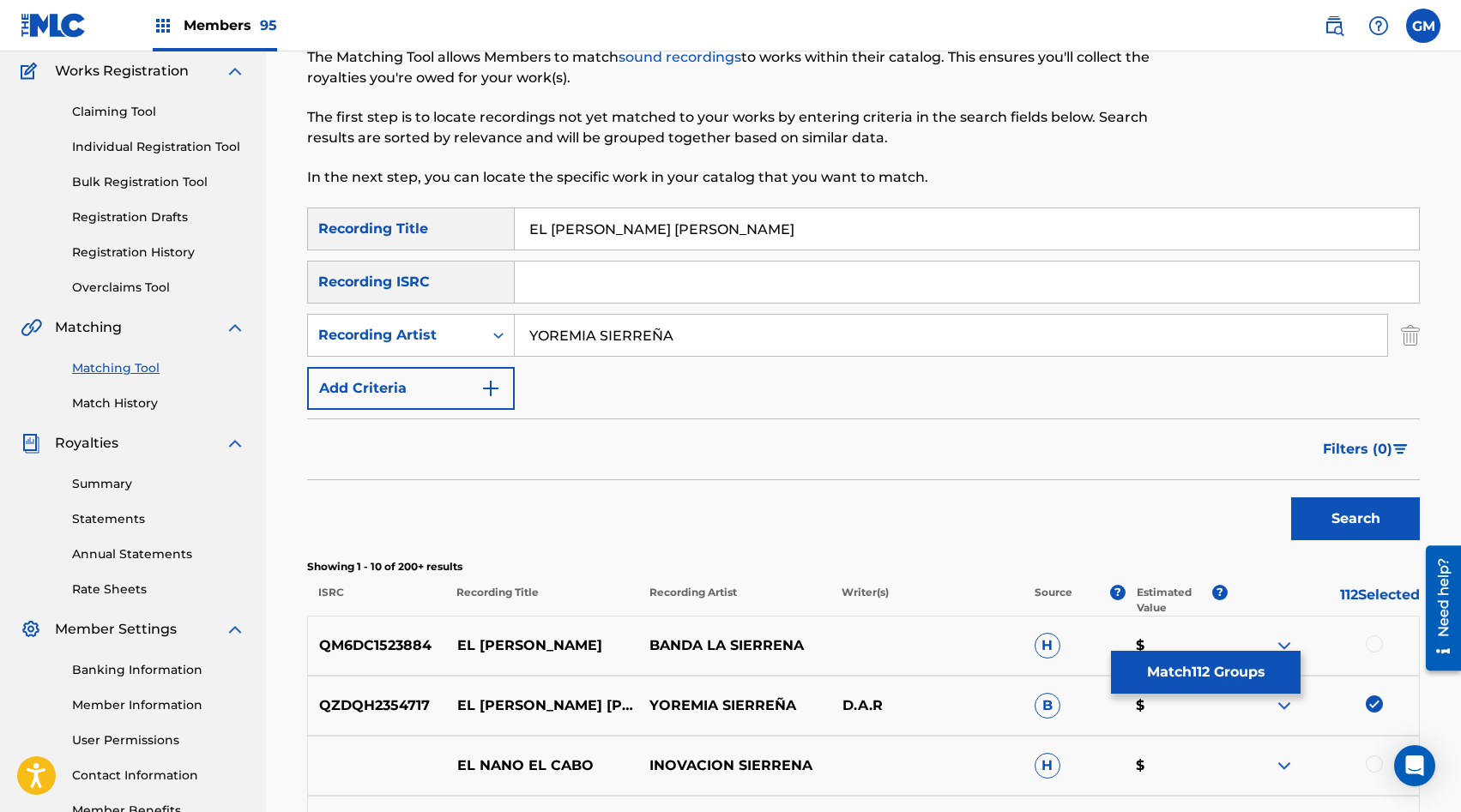 scroll, scrollTop: 141, scrollLeft: 0, axis: vertical 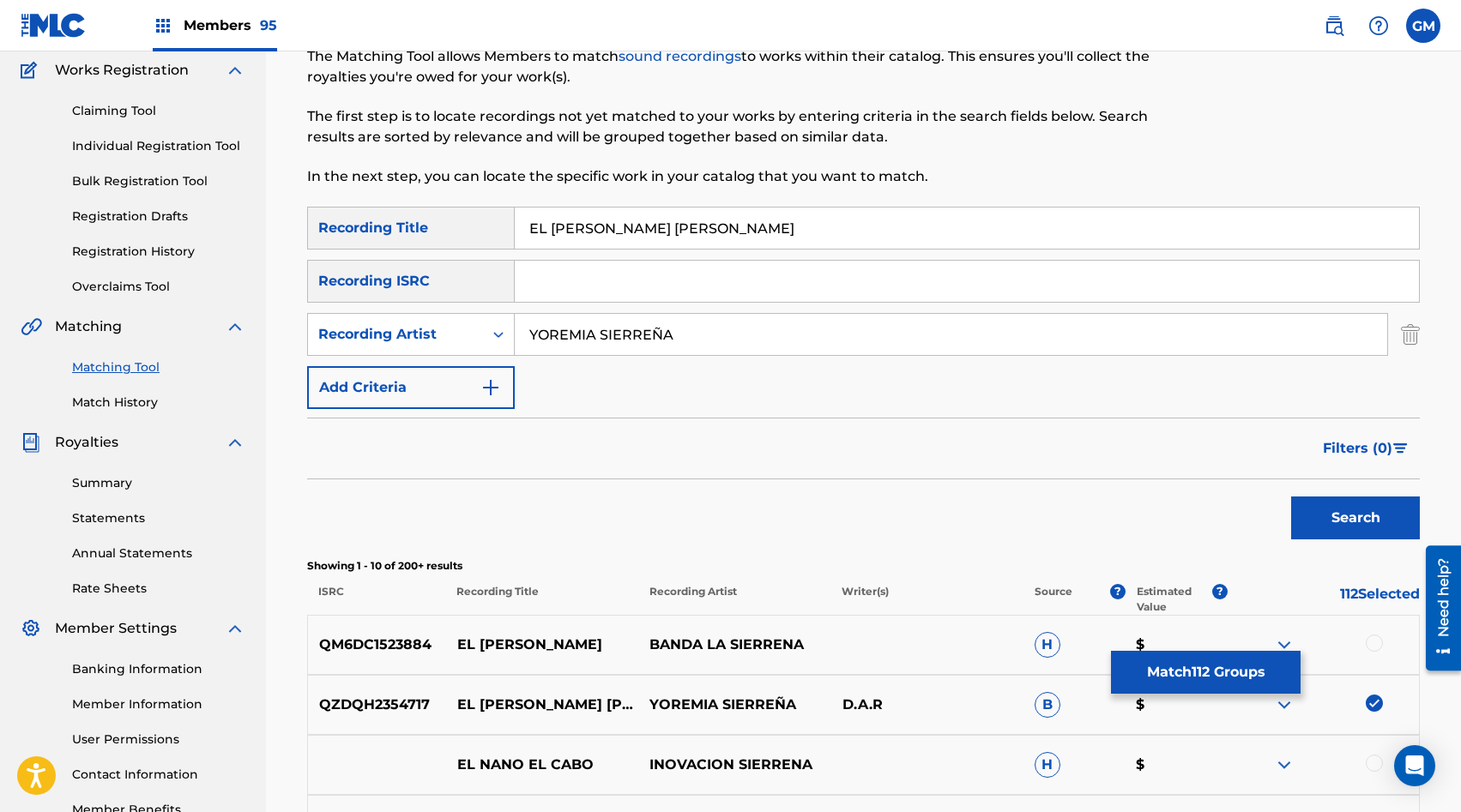 type on "EL [PERSON_NAME] [PERSON_NAME]" 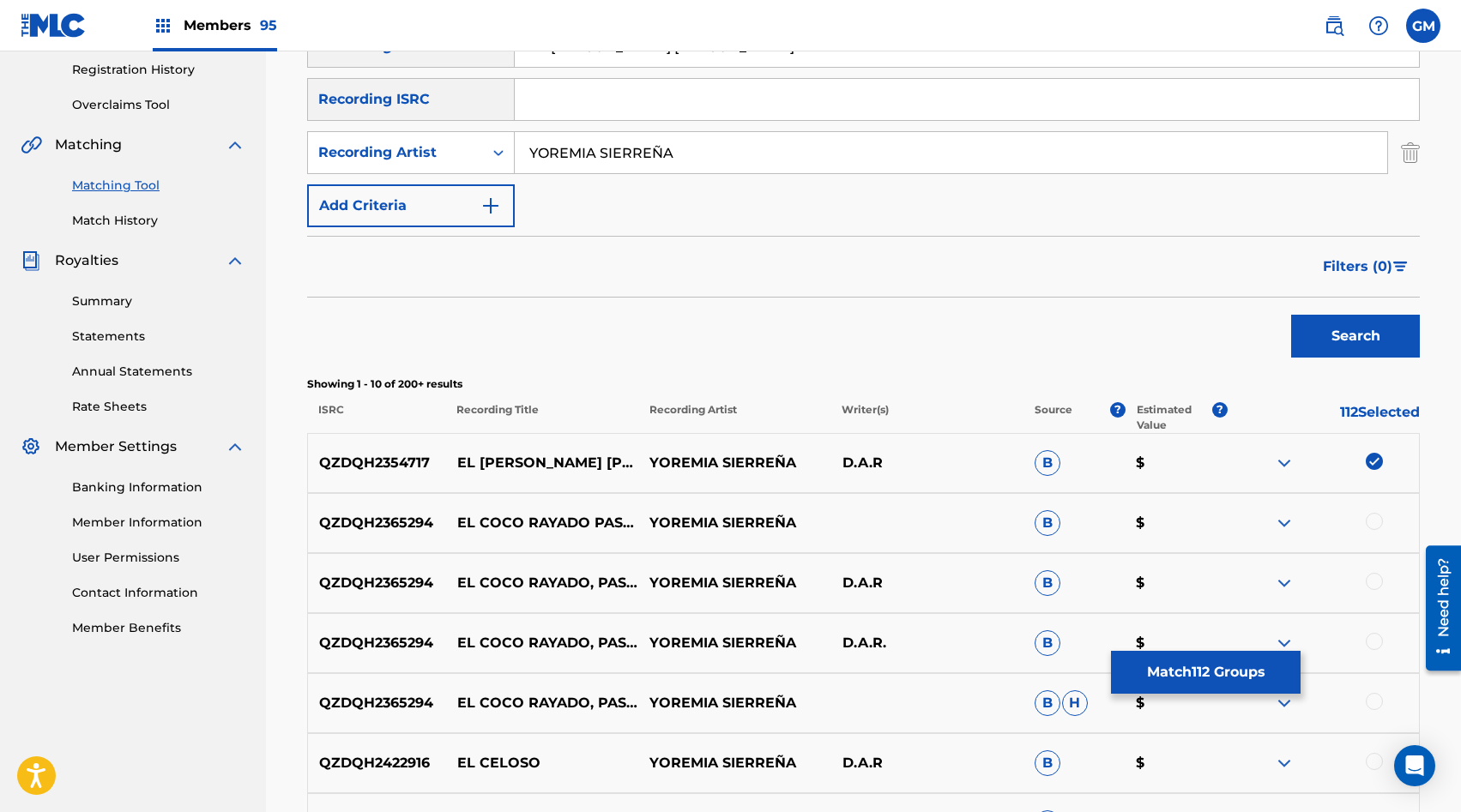 scroll, scrollTop: 325, scrollLeft: 0, axis: vertical 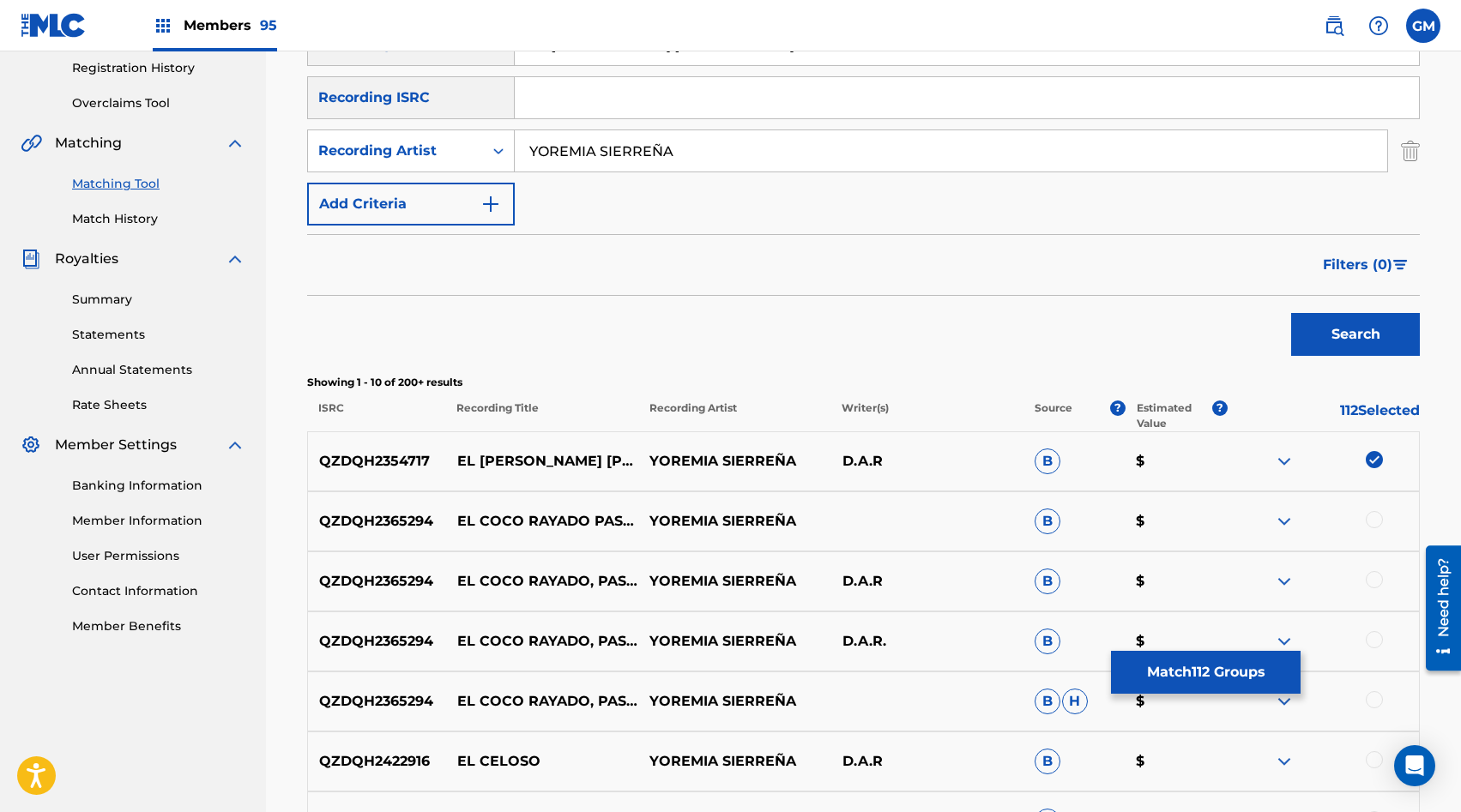 click on "YOREMIA SIERREÑA" at bounding box center (951, 151) 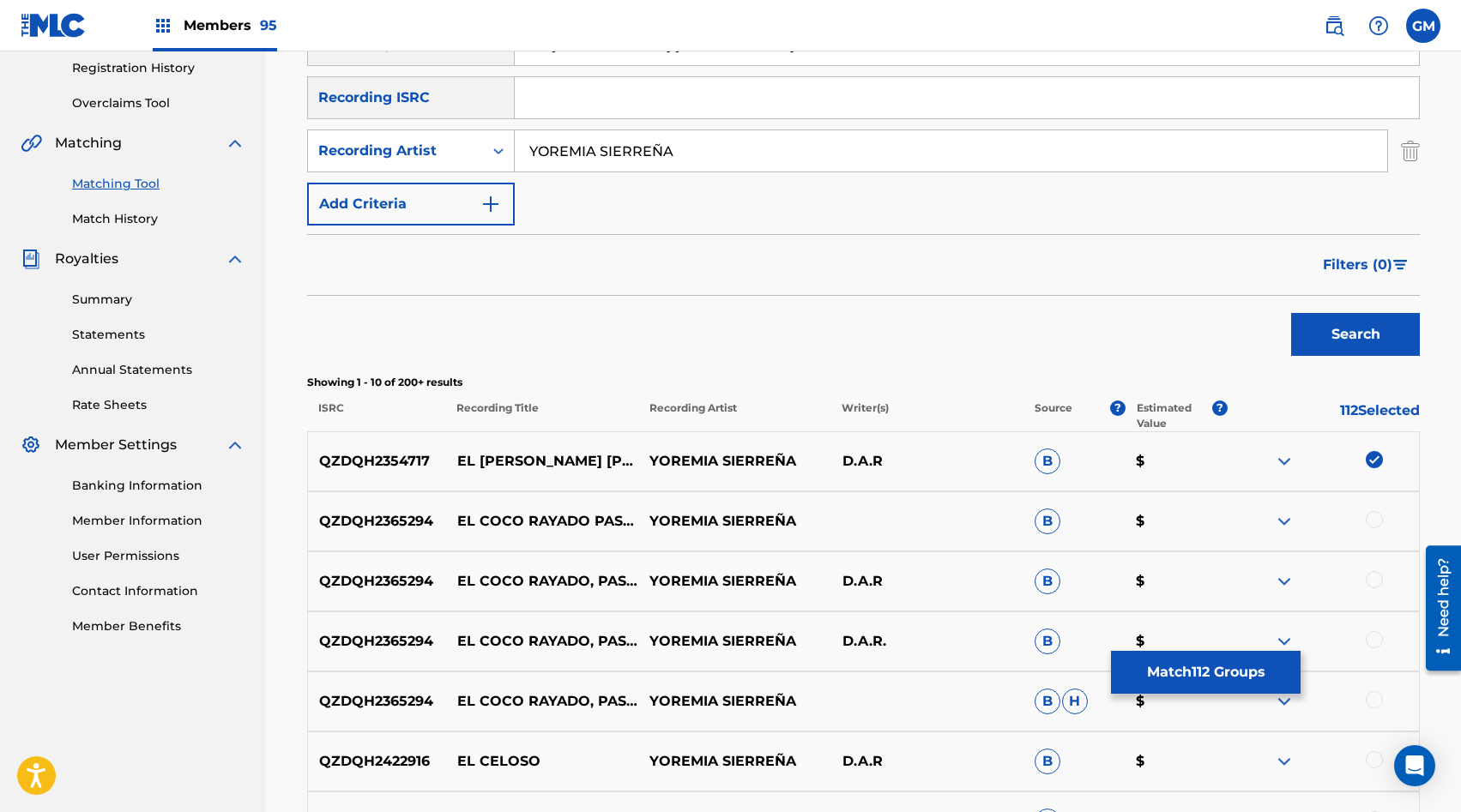paste on "ADICCION AL 100" 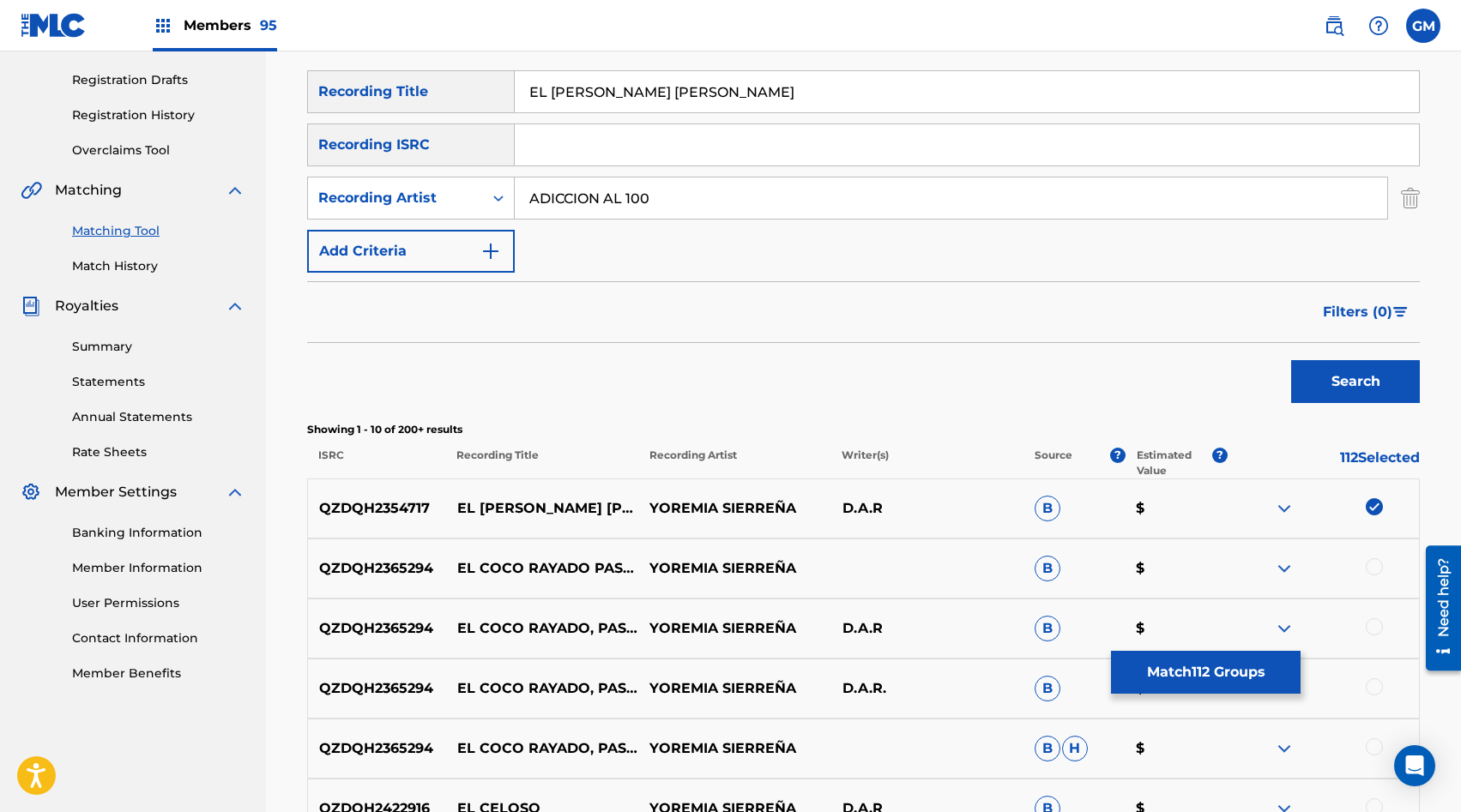scroll, scrollTop: 208, scrollLeft: 0, axis: vertical 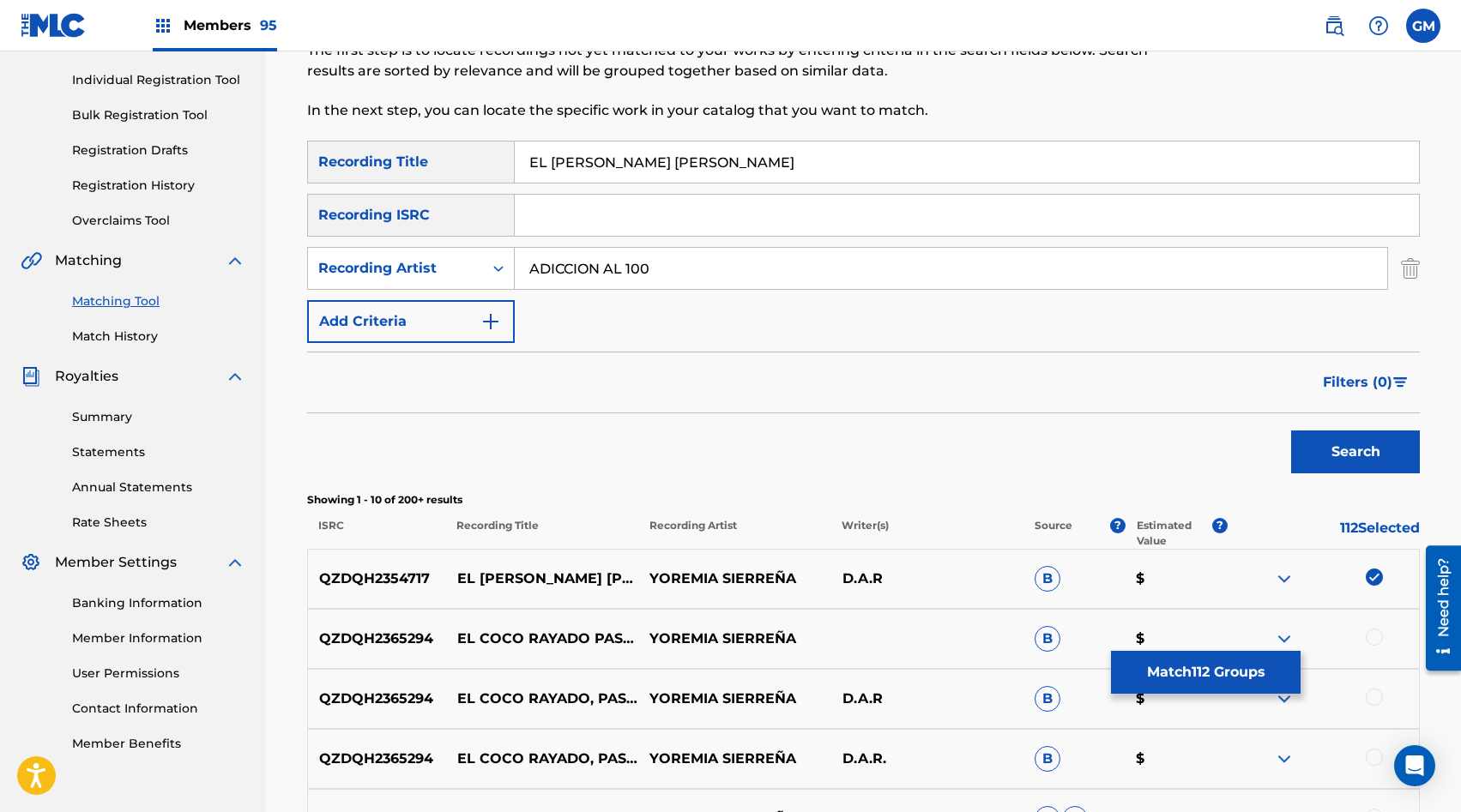 type on "ADICCION AL 100" 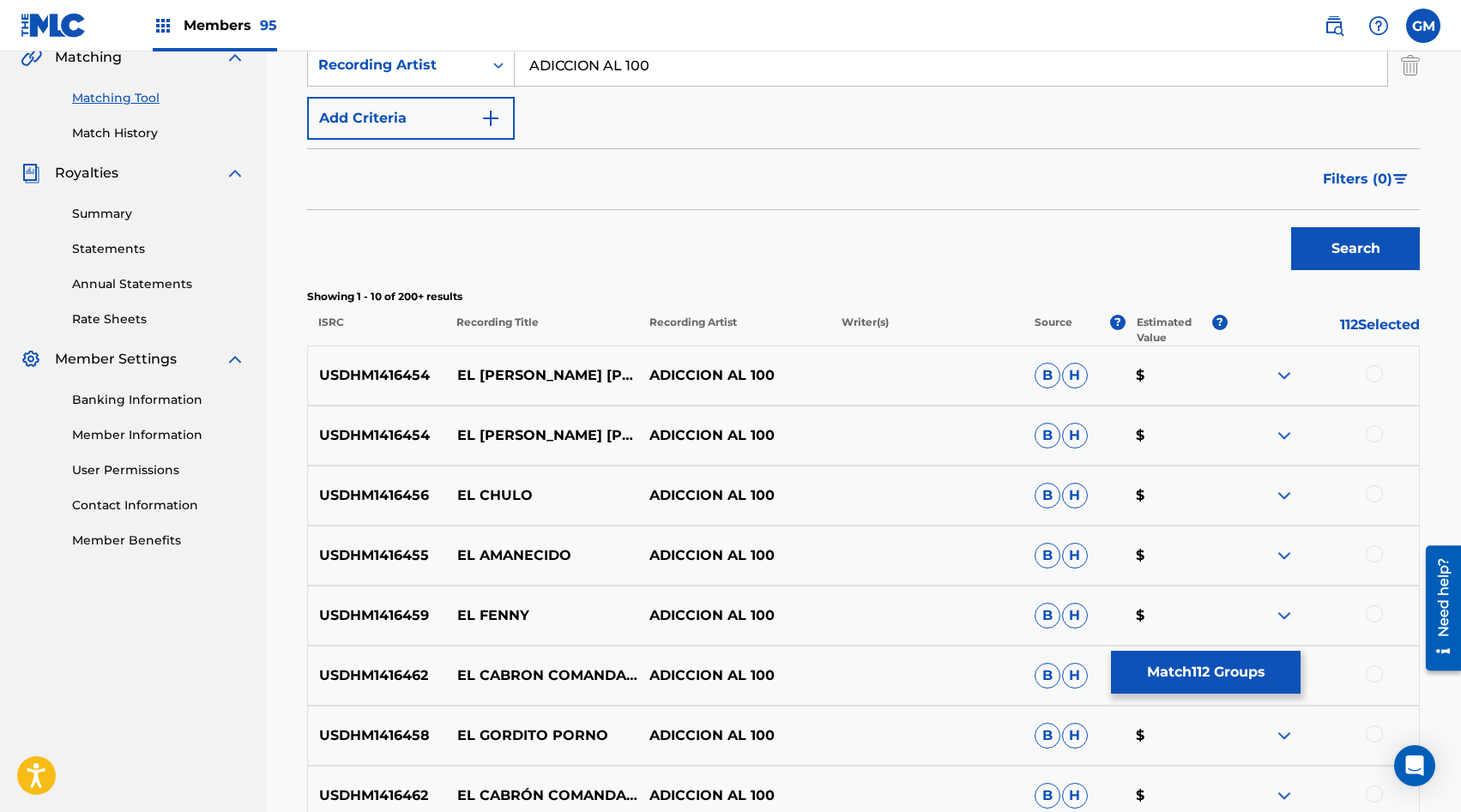 scroll, scrollTop: 412, scrollLeft: 0, axis: vertical 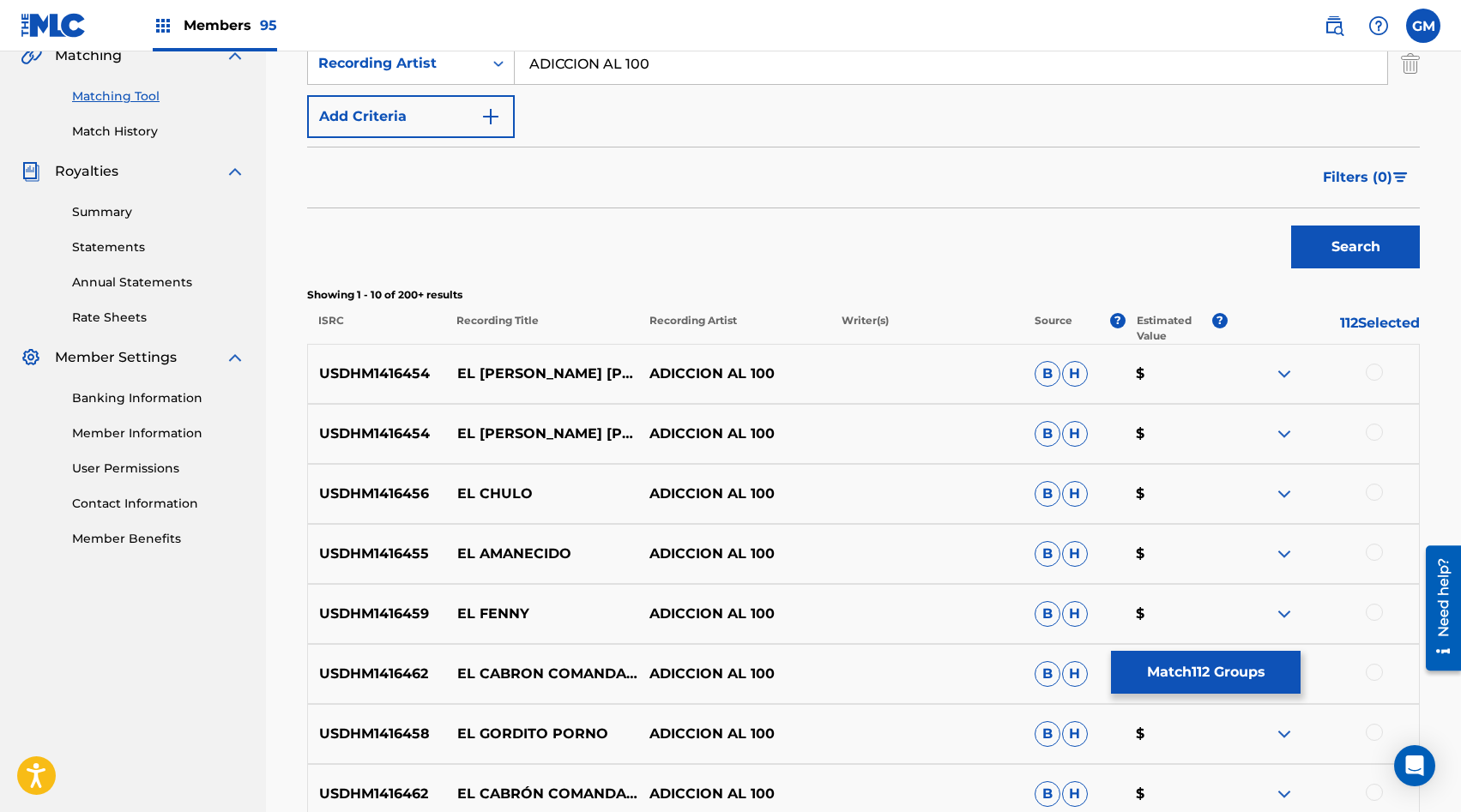 click at bounding box center (1374, 432) 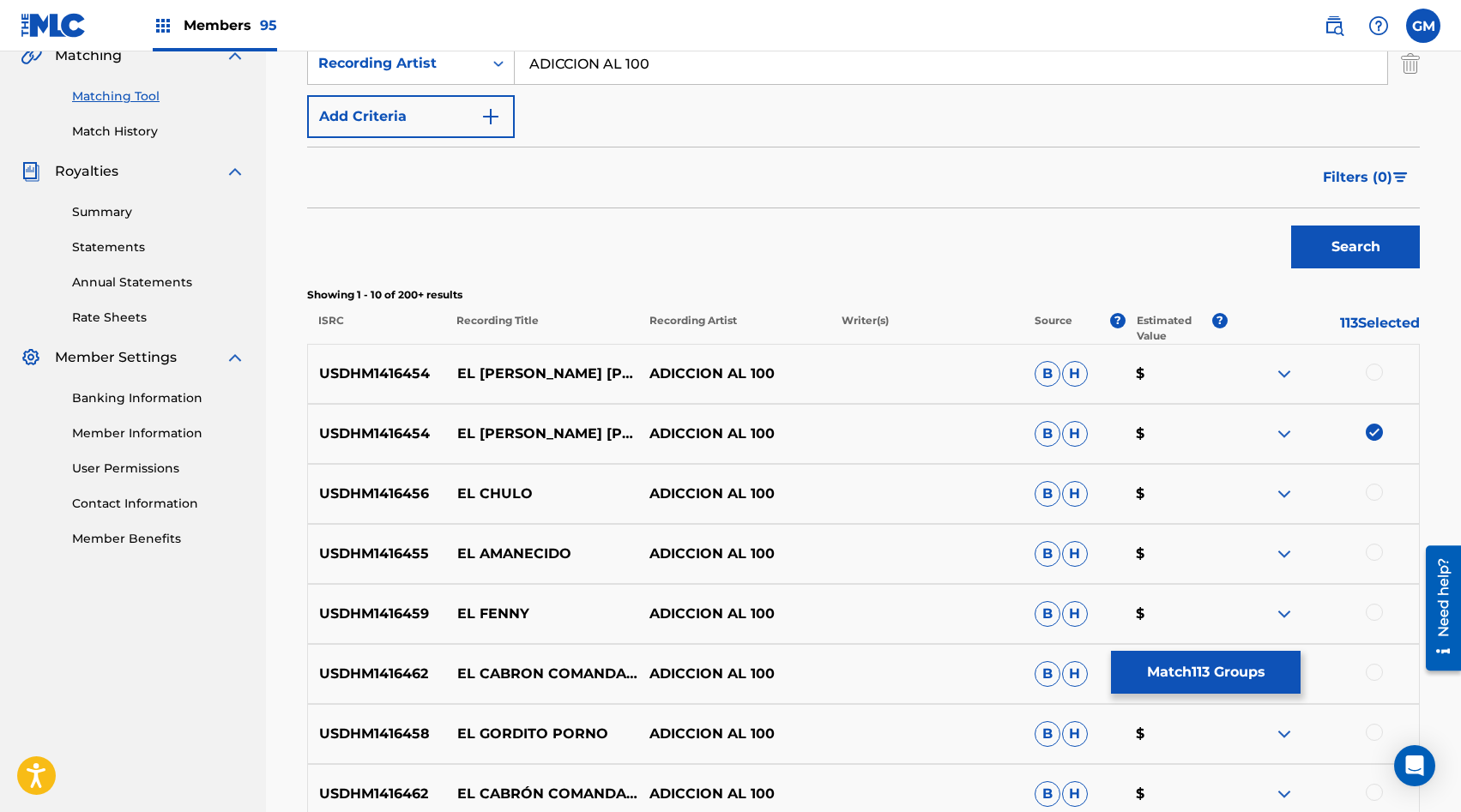 click at bounding box center [1374, 372] 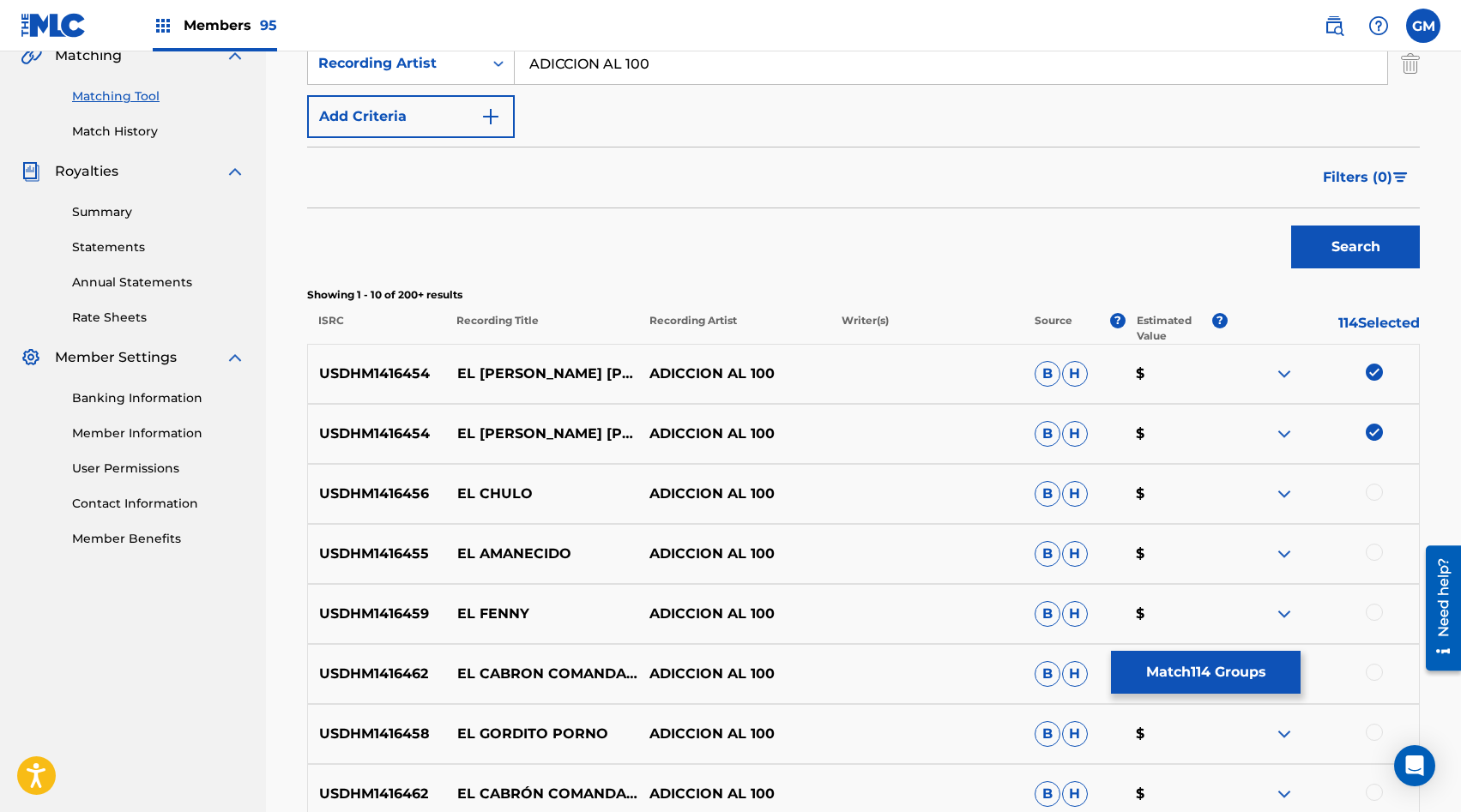 click on "ADICCION AL 100" at bounding box center (951, 63) 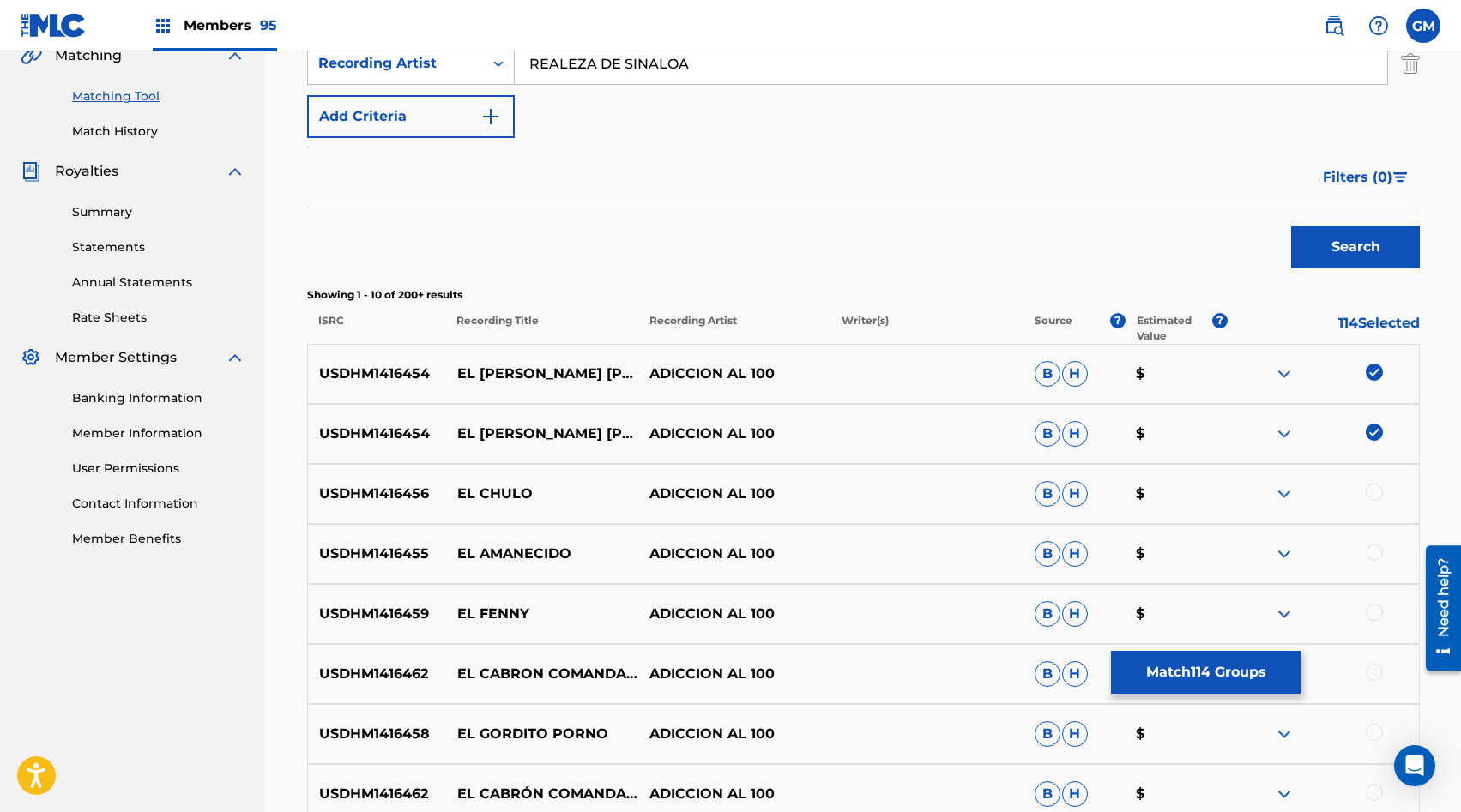 click on "Search" at bounding box center (1355, 247) 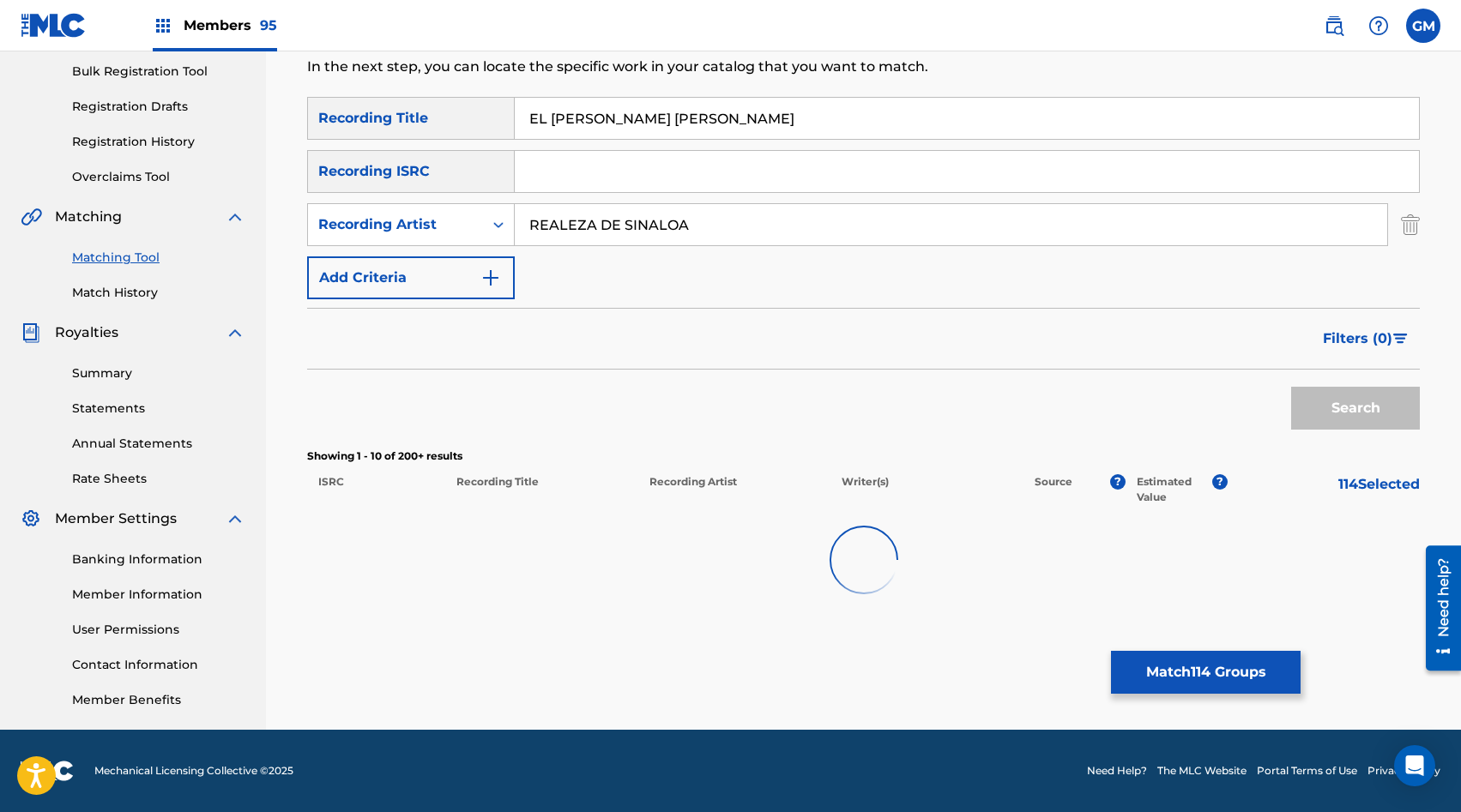 scroll, scrollTop: 412, scrollLeft: 0, axis: vertical 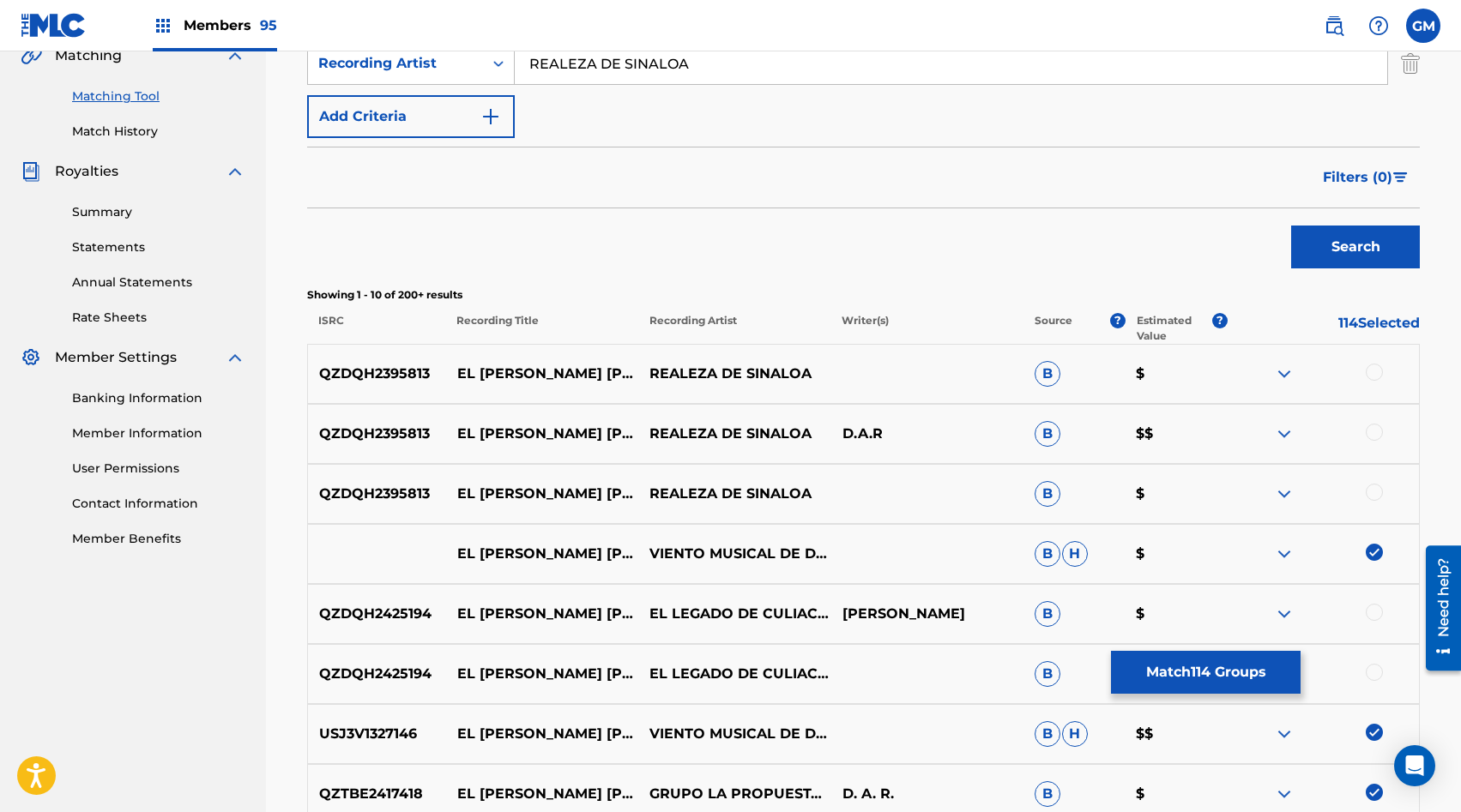click at bounding box center [1374, 492] 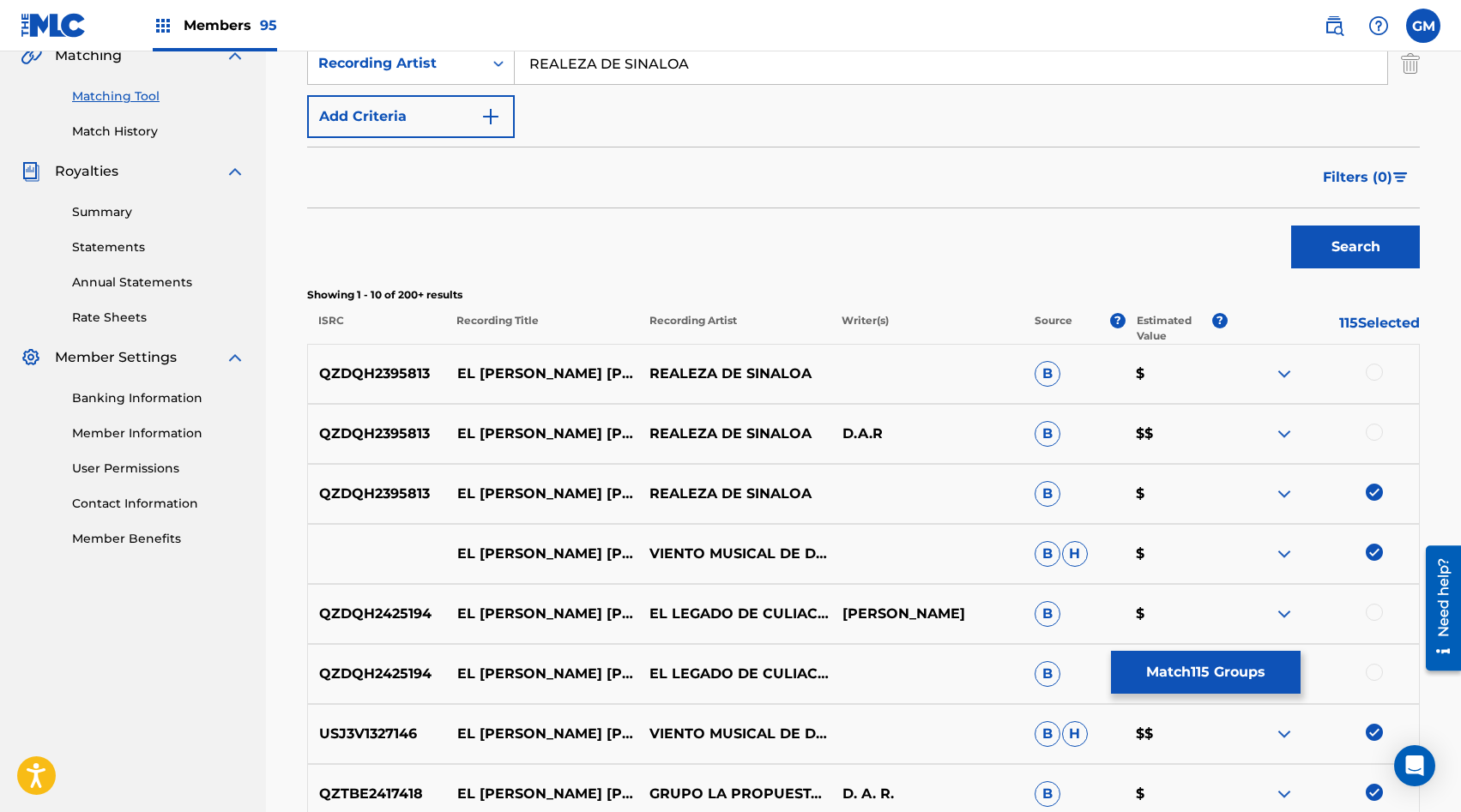 click at bounding box center [1374, 432] 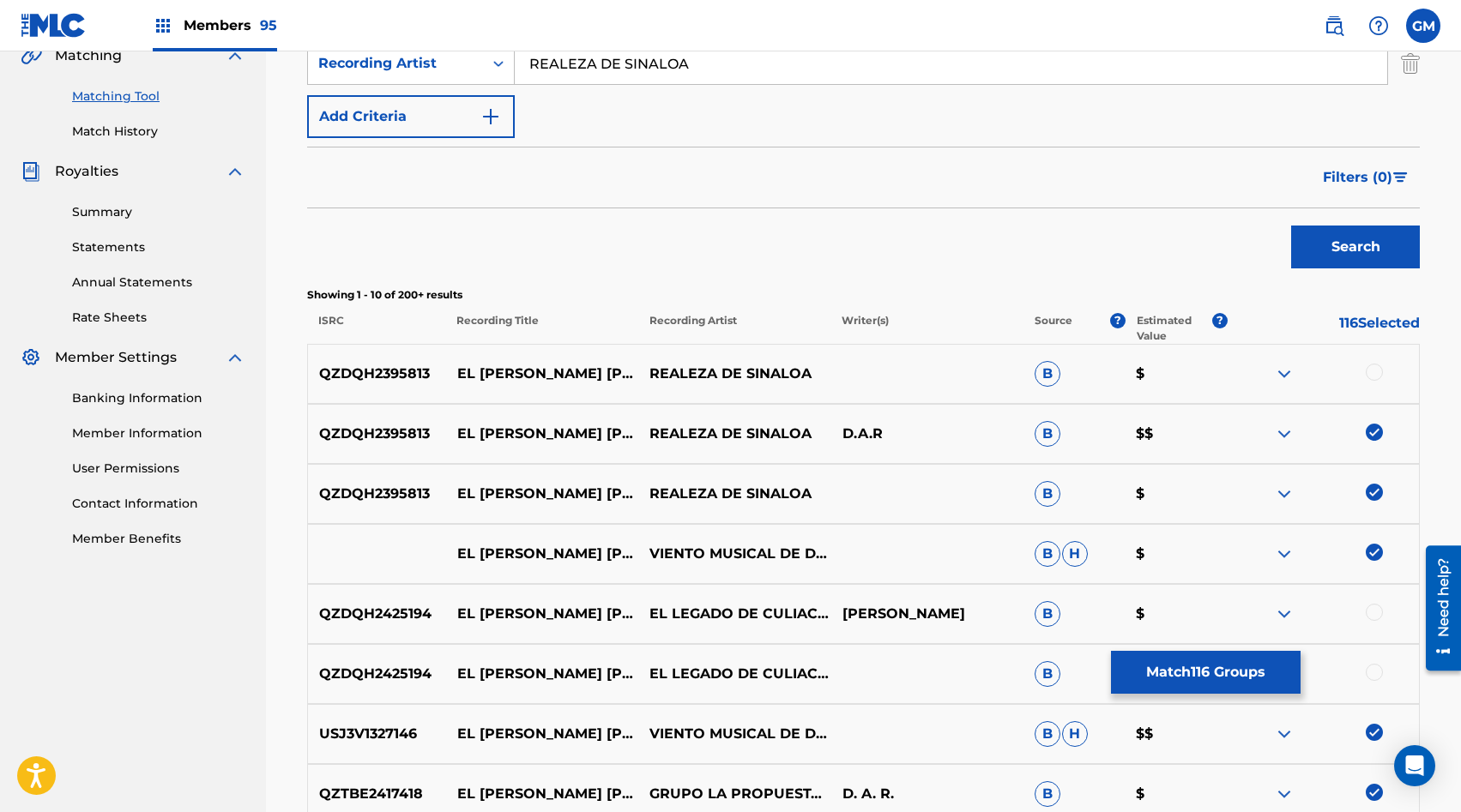 click at bounding box center (1374, 372) 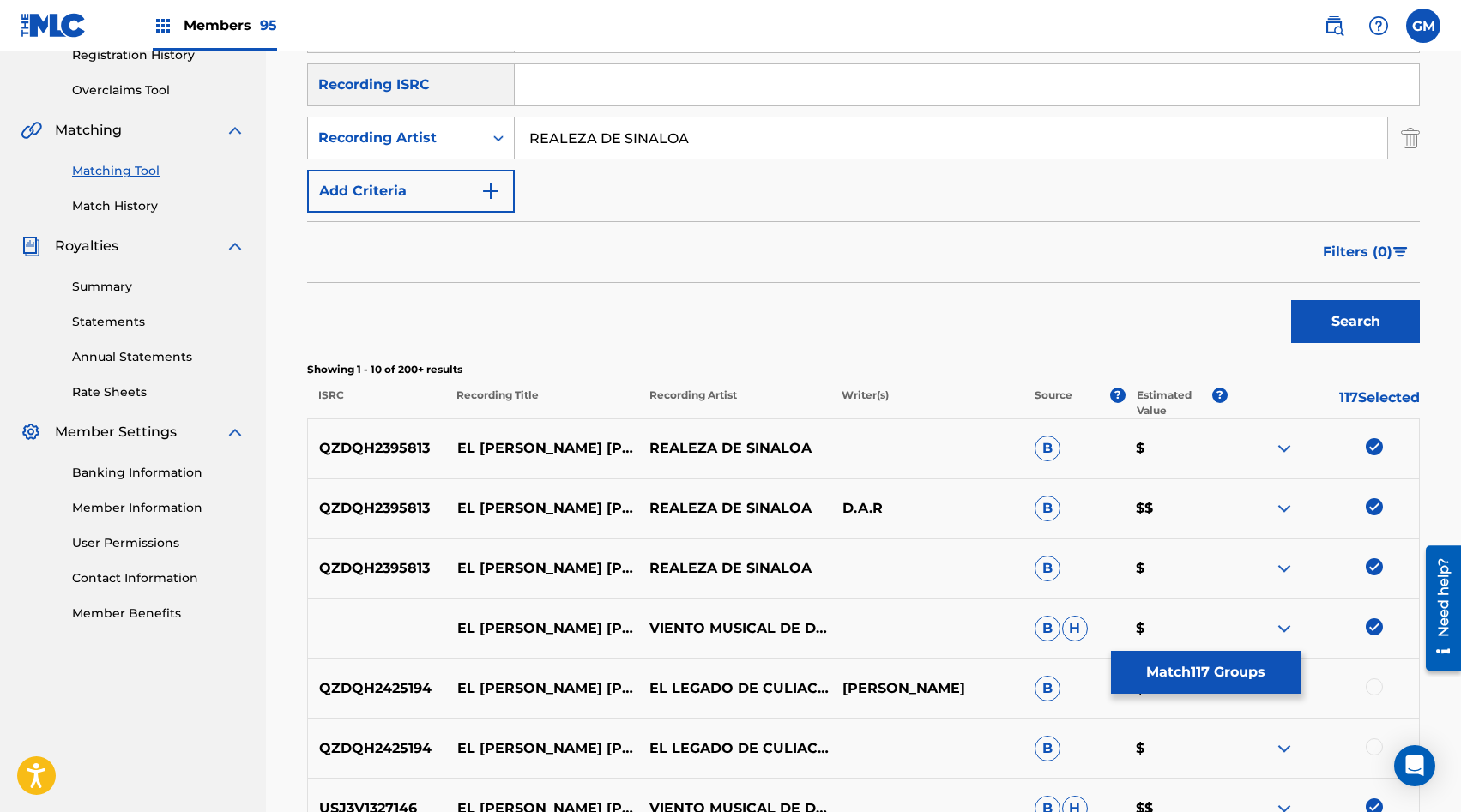 scroll, scrollTop: 315, scrollLeft: 0, axis: vertical 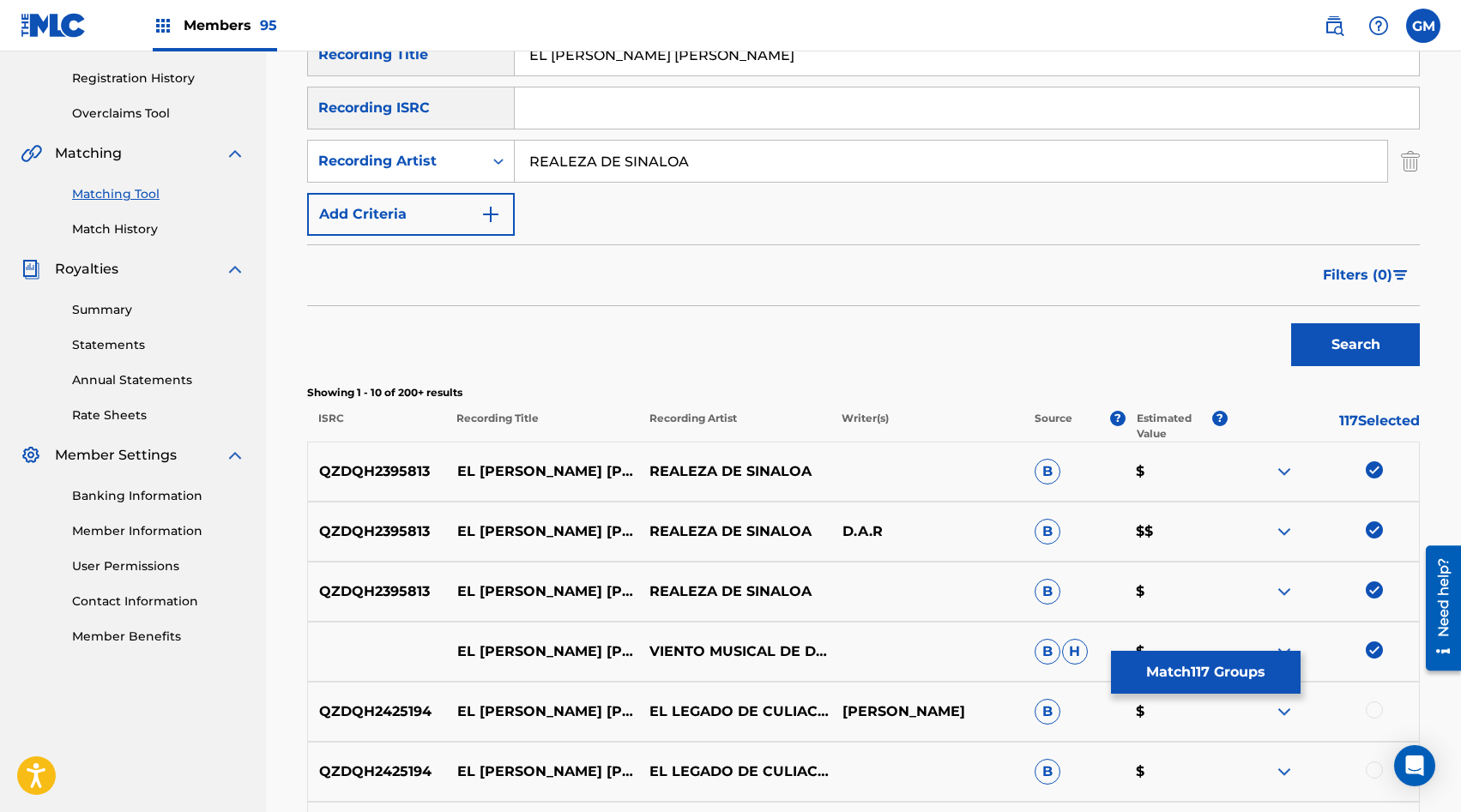 click on "REALEZA DE SINALOA" at bounding box center [951, 161] 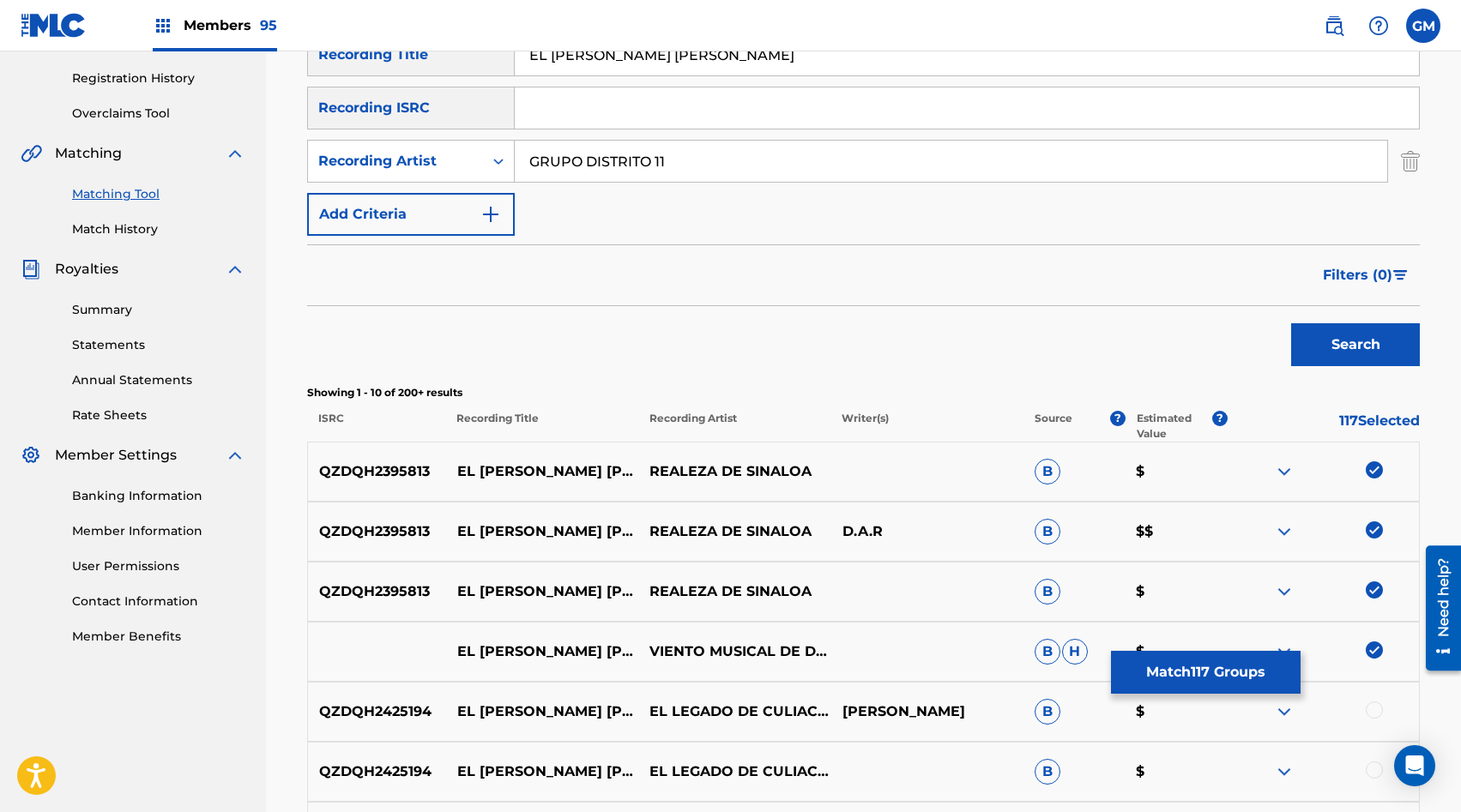 click on "Search" at bounding box center (1355, 345) 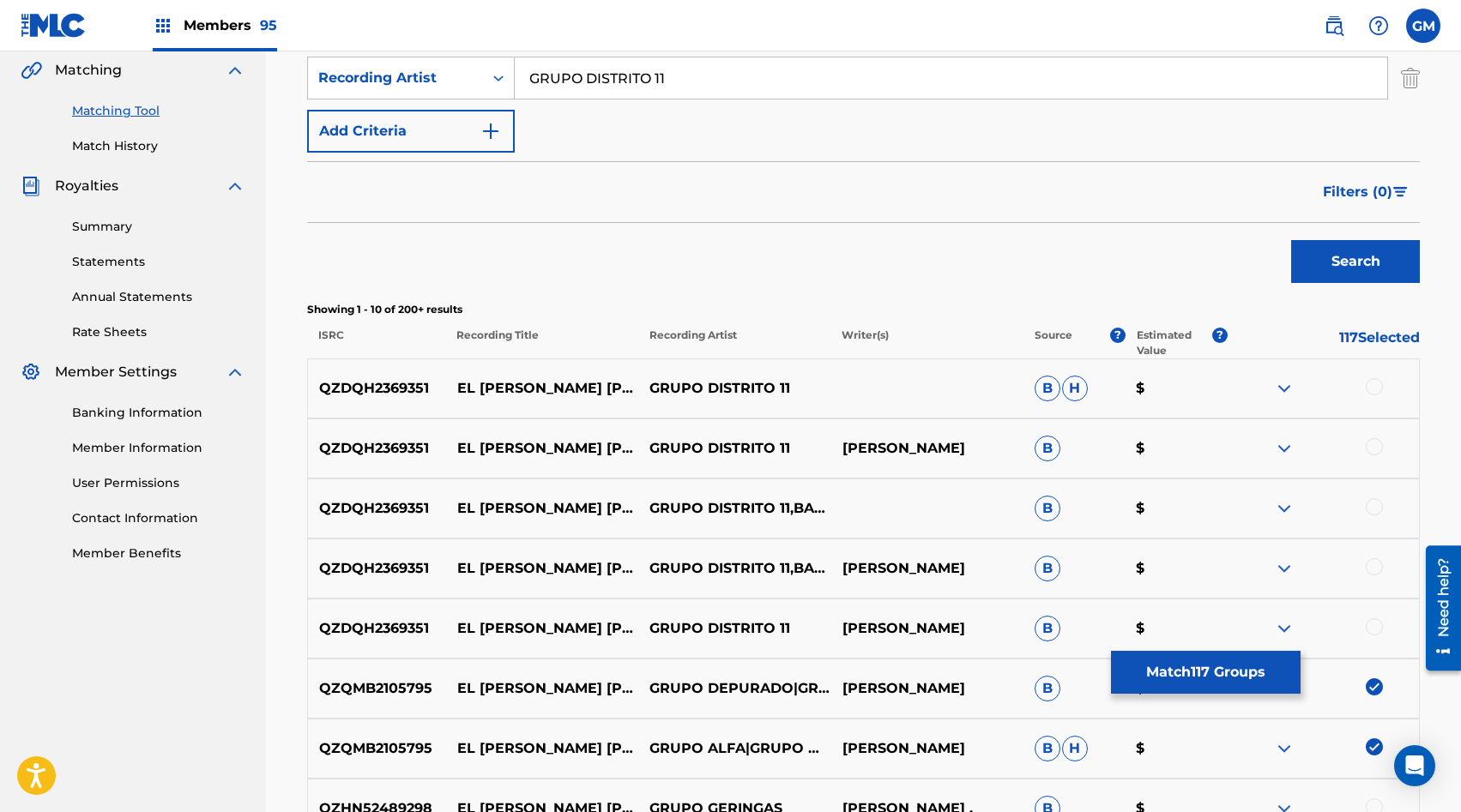 scroll, scrollTop: 481, scrollLeft: 0, axis: vertical 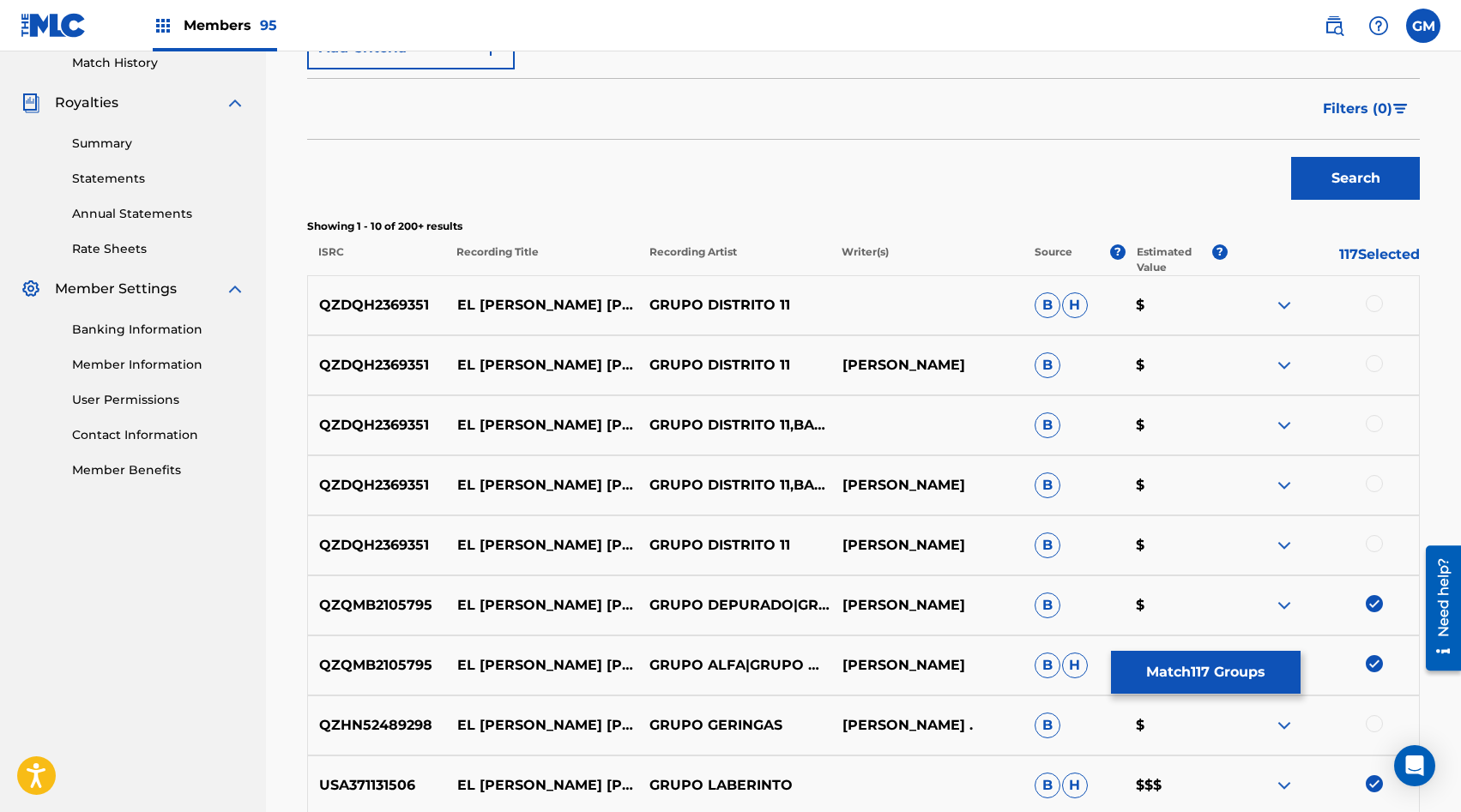 click at bounding box center (1374, 304) 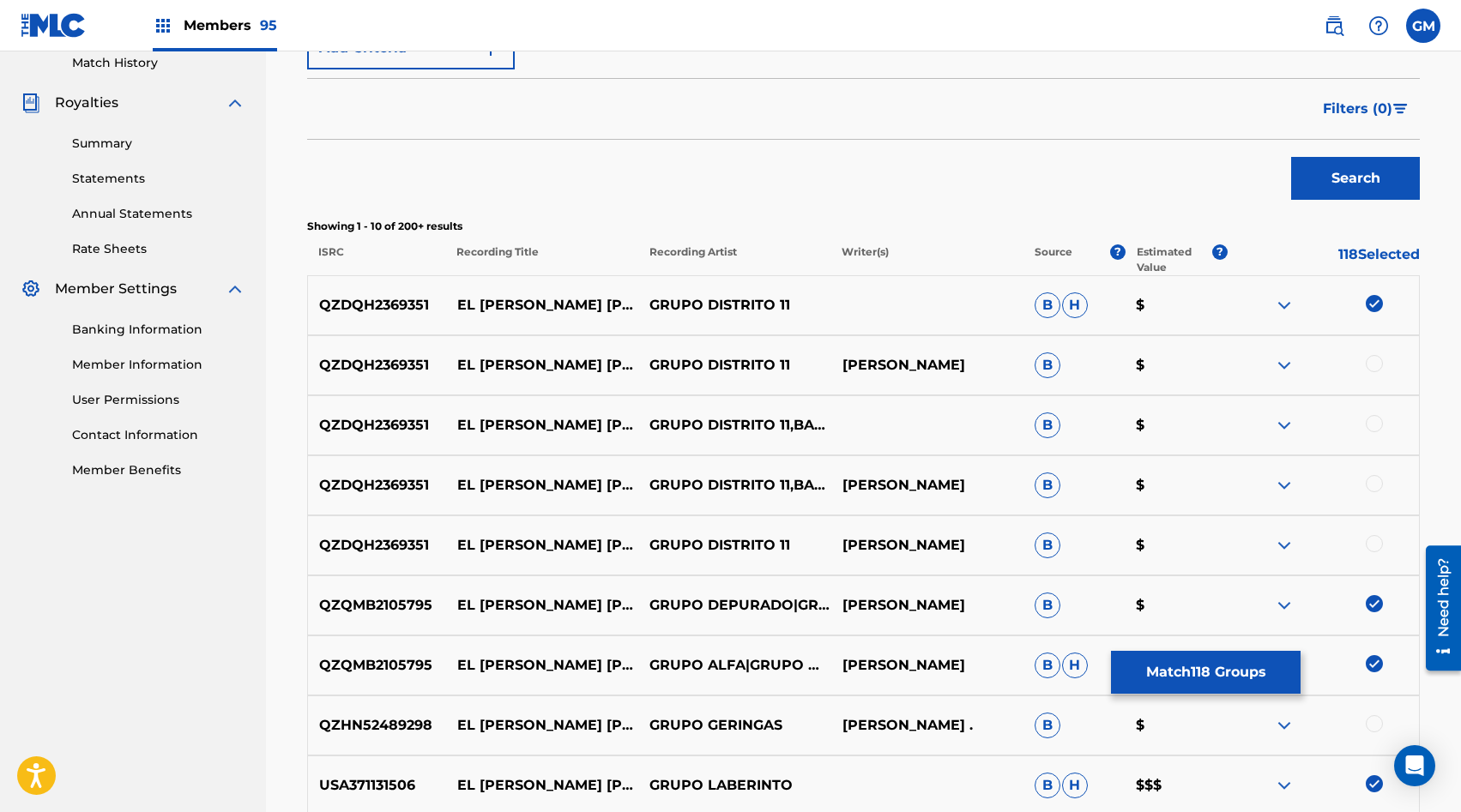 click at bounding box center [1374, 364] 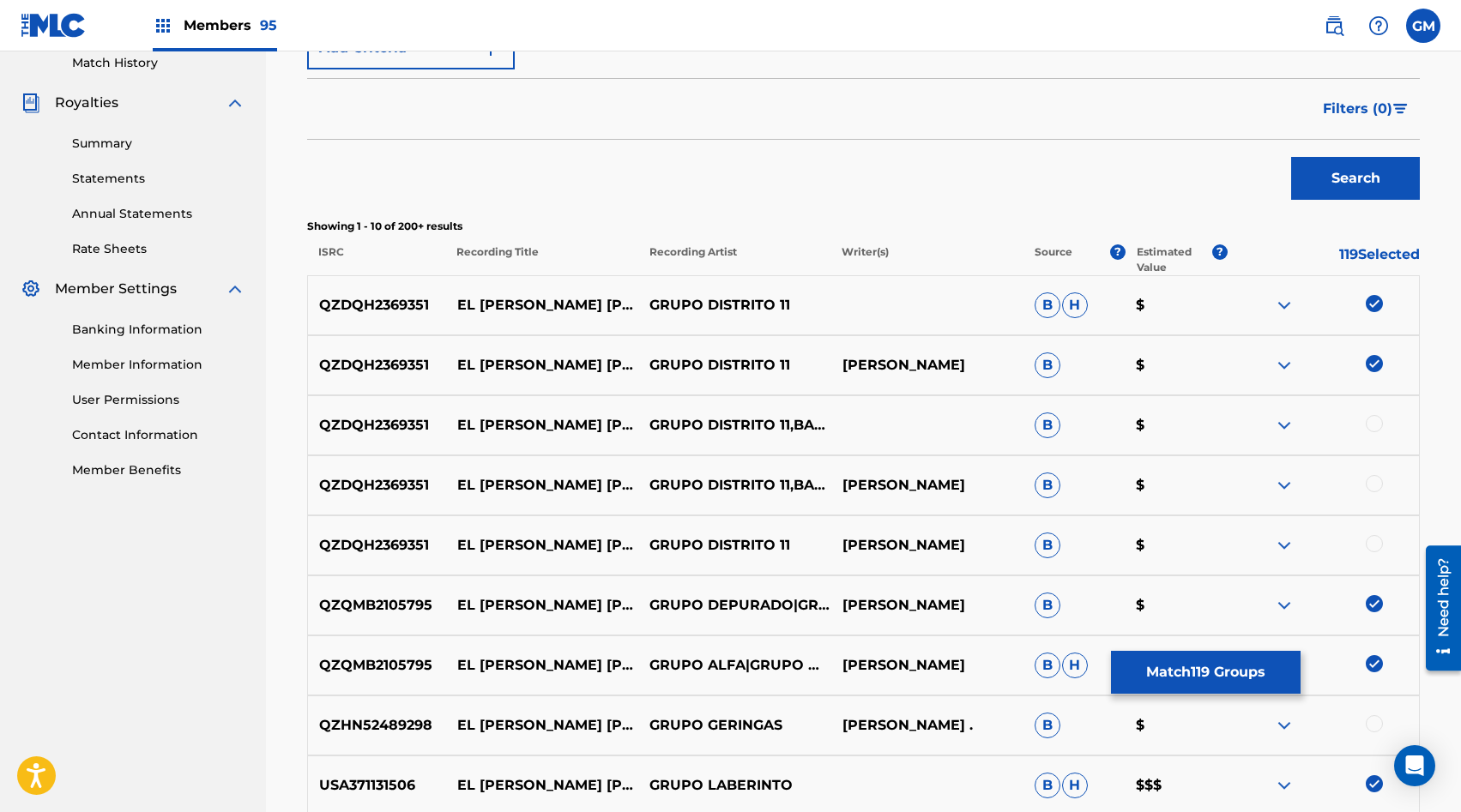 click at bounding box center (1374, 424) 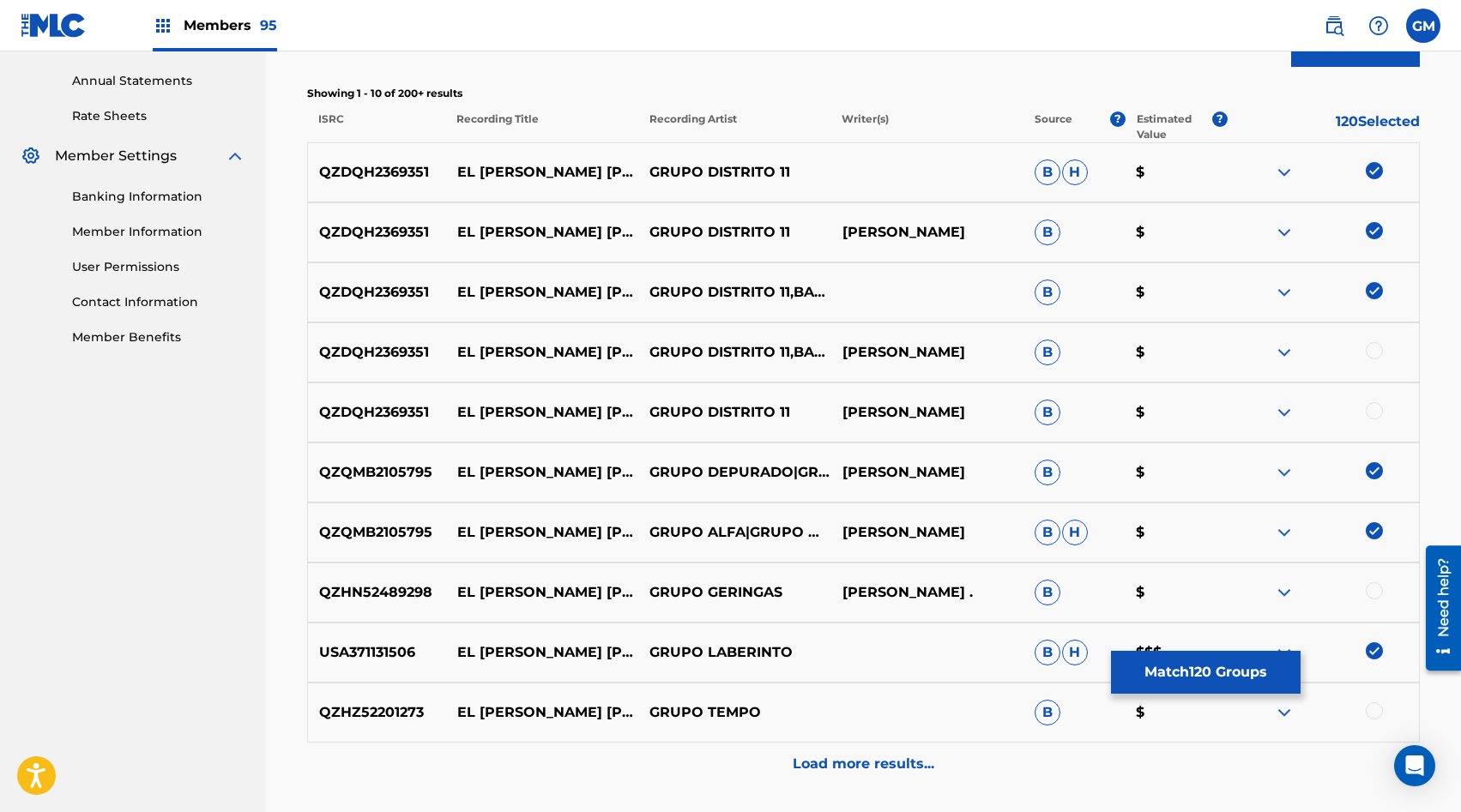 scroll, scrollTop: 641, scrollLeft: 0, axis: vertical 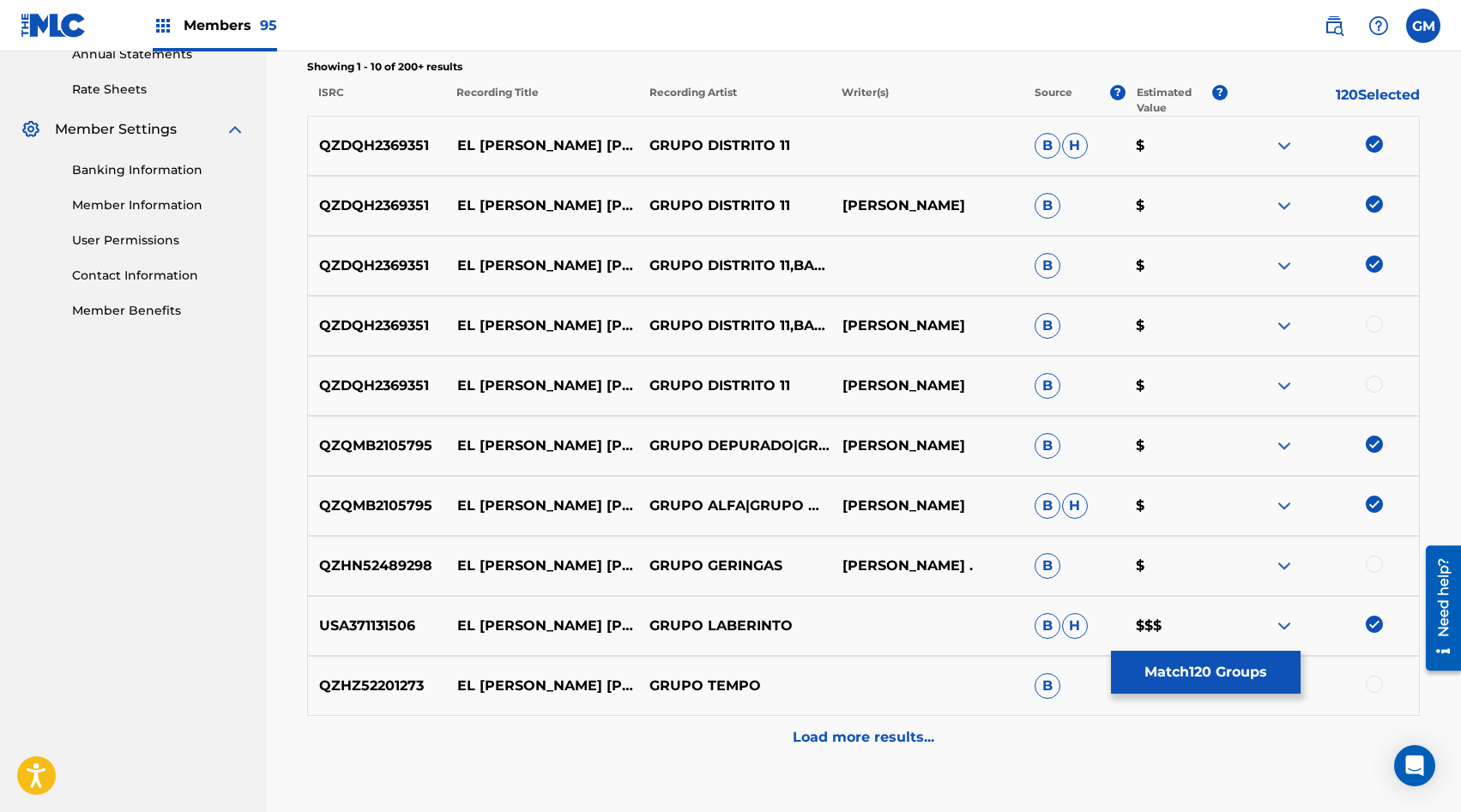 click at bounding box center (1374, 384) 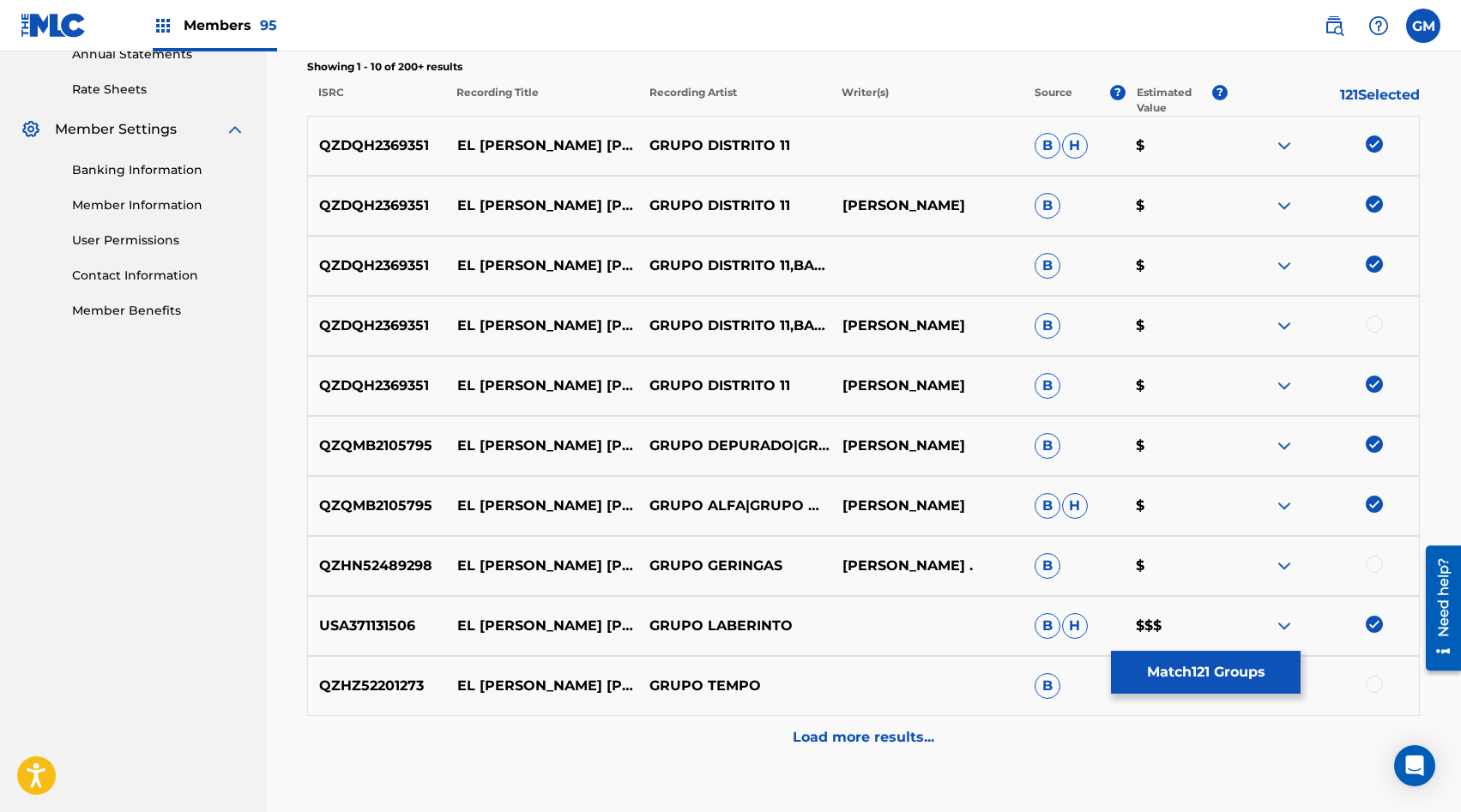 click at bounding box center [1374, 324] 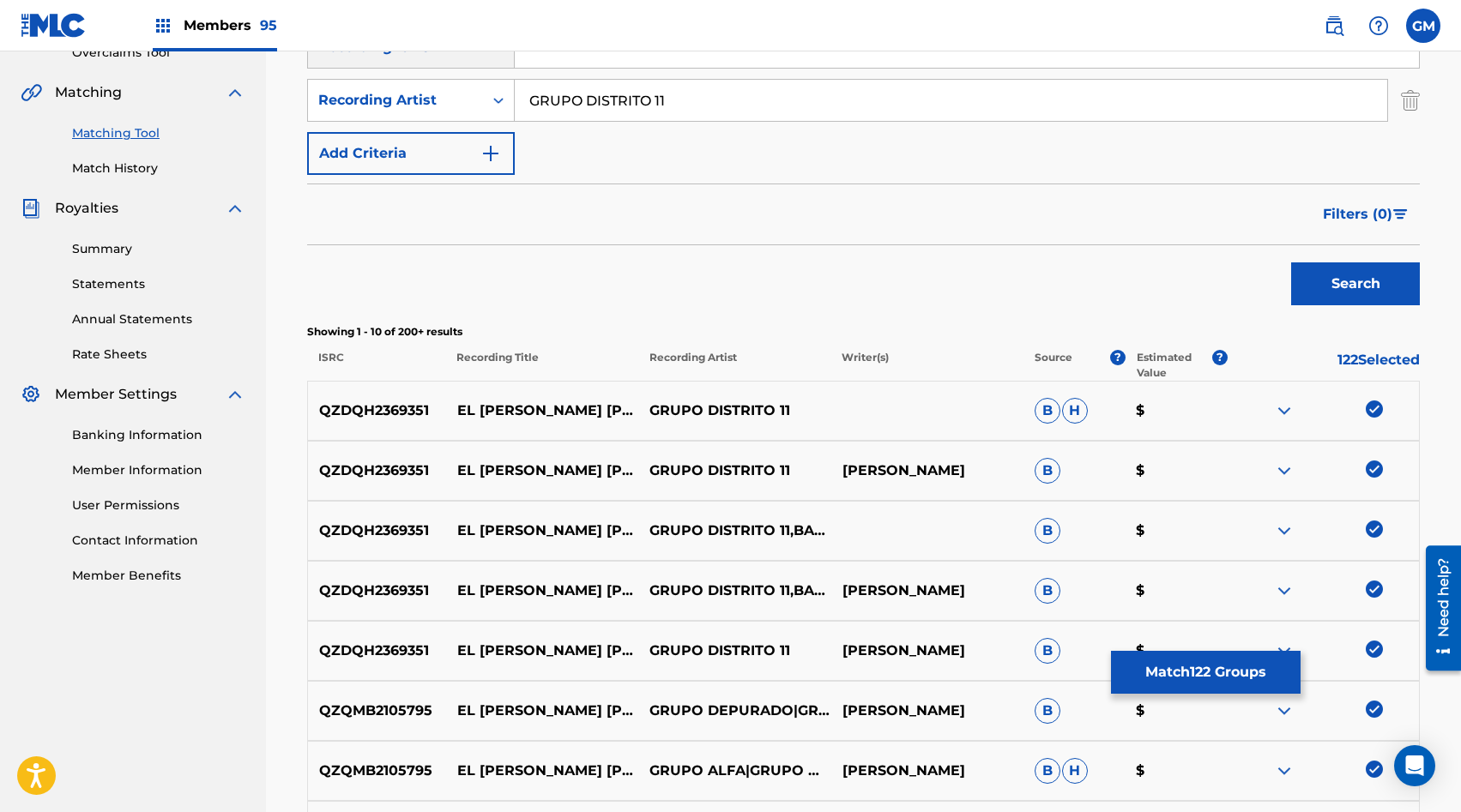 scroll, scrollTop: 364, scrollLeft: 0, axis: vertical 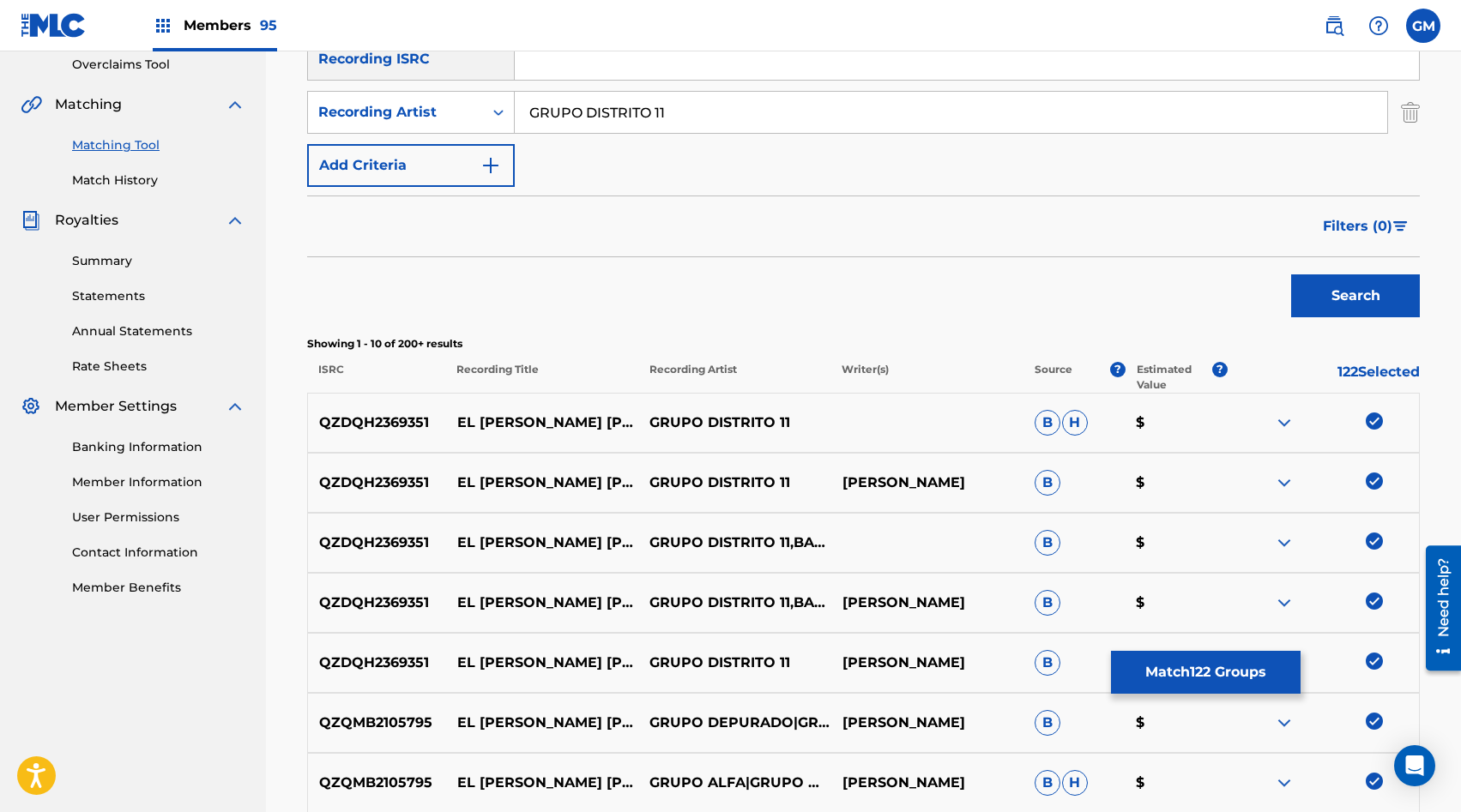click on "GRUPO DISTRITO 11" at bounding box center [951, 112] 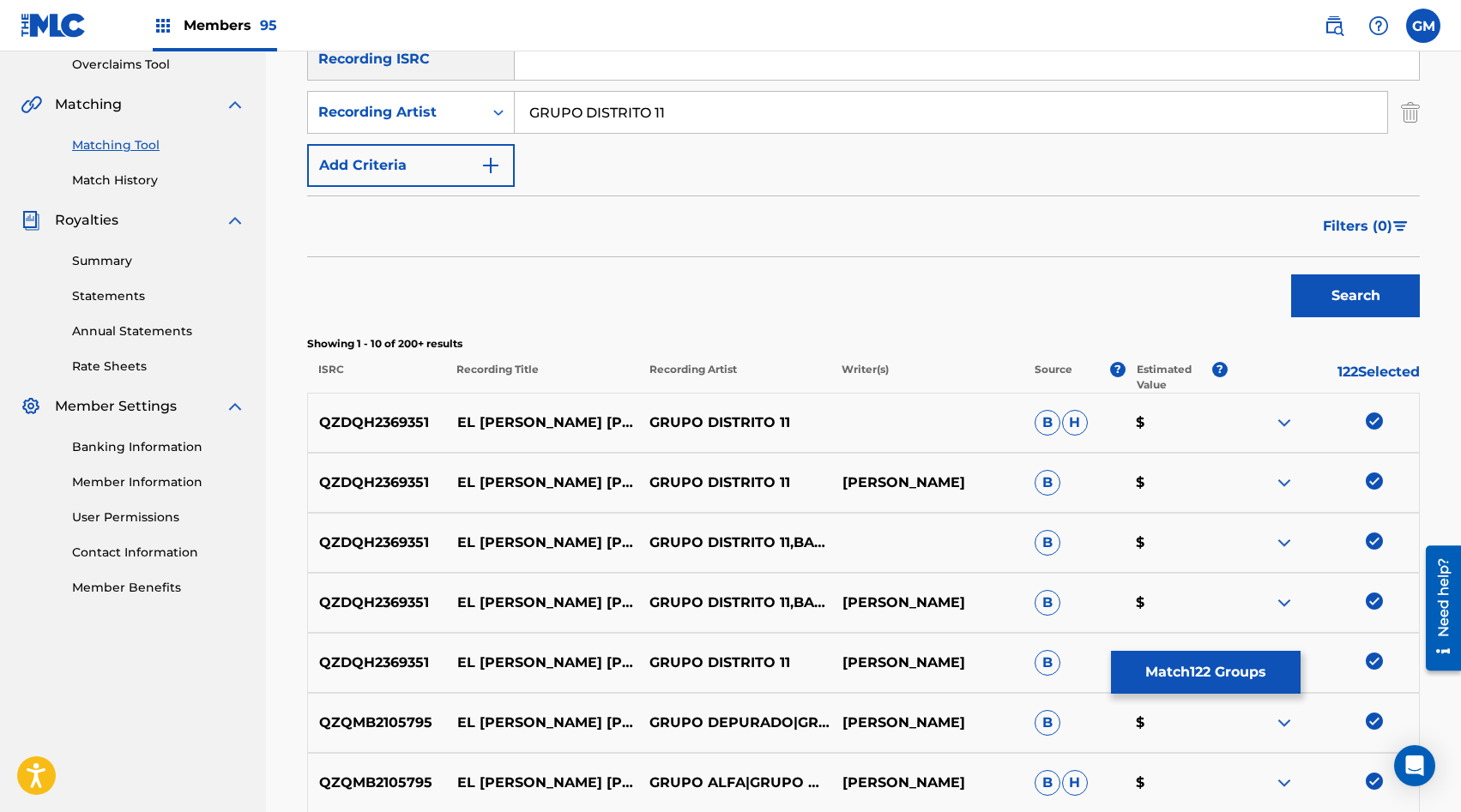 paste on "VALIENTES" 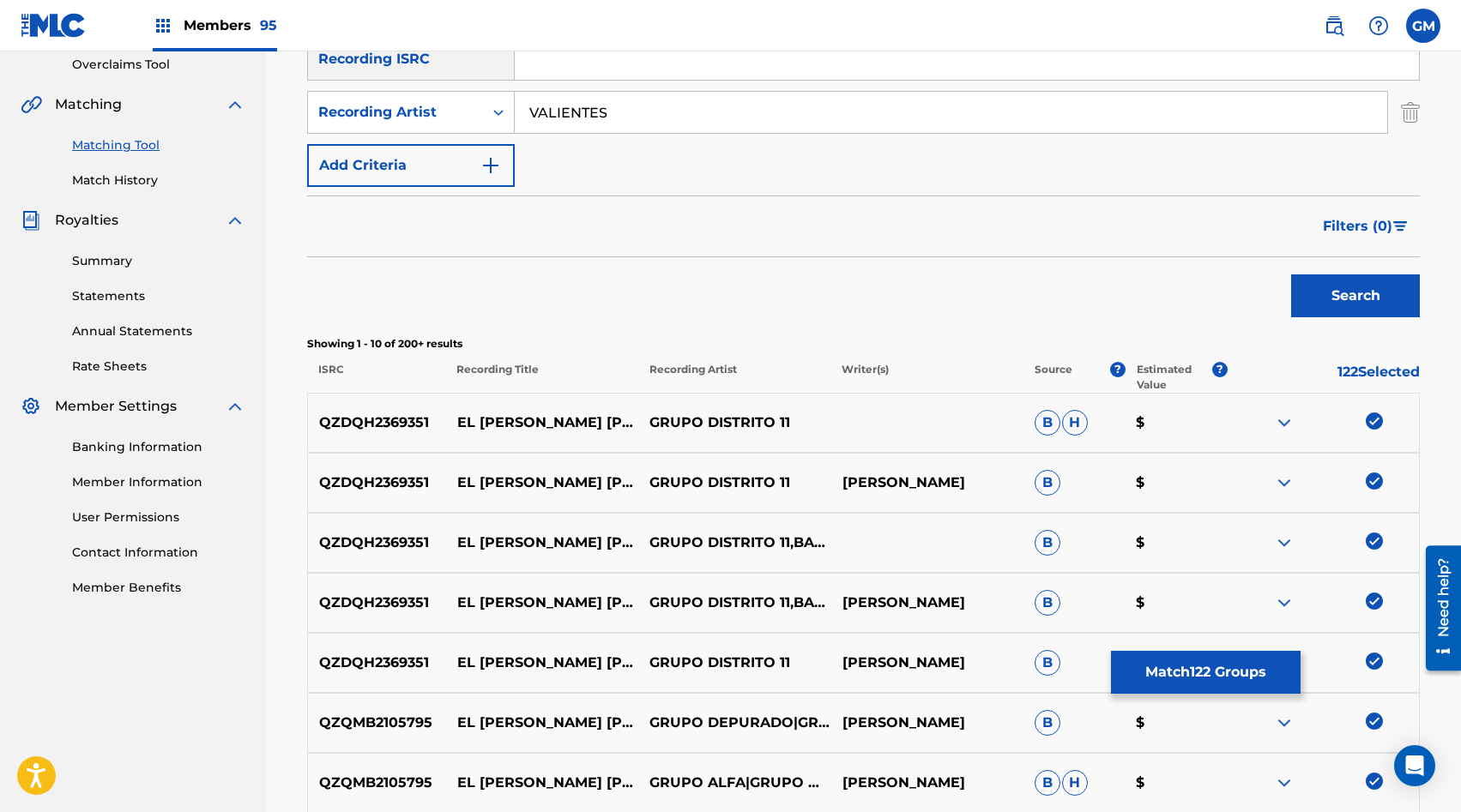 click on "Search" at bounding box center [1355, 296] 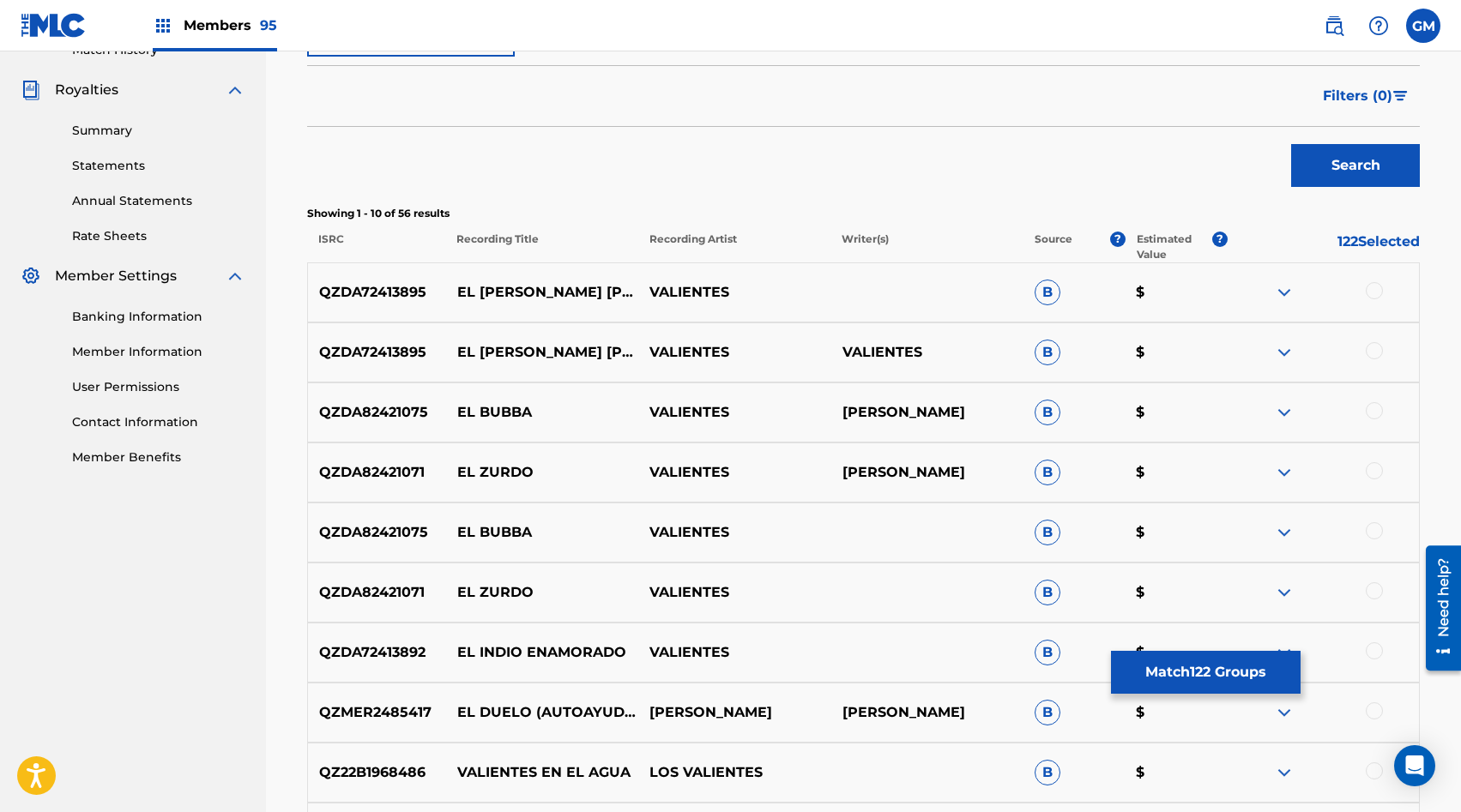 scroll, scrollTop: 496, scrollLeft: 0, axis: vertical 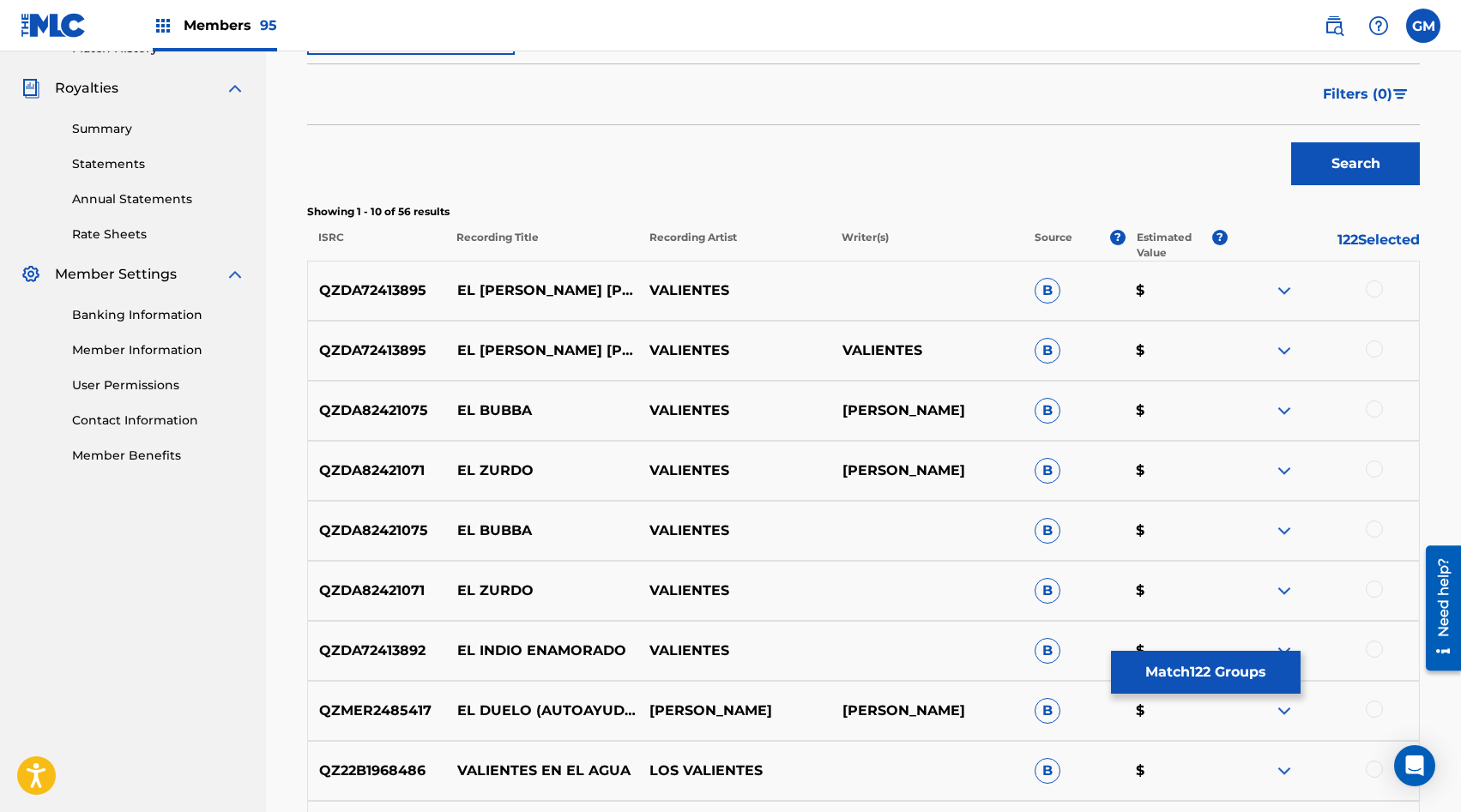 click at bounding box center [1374, 289] 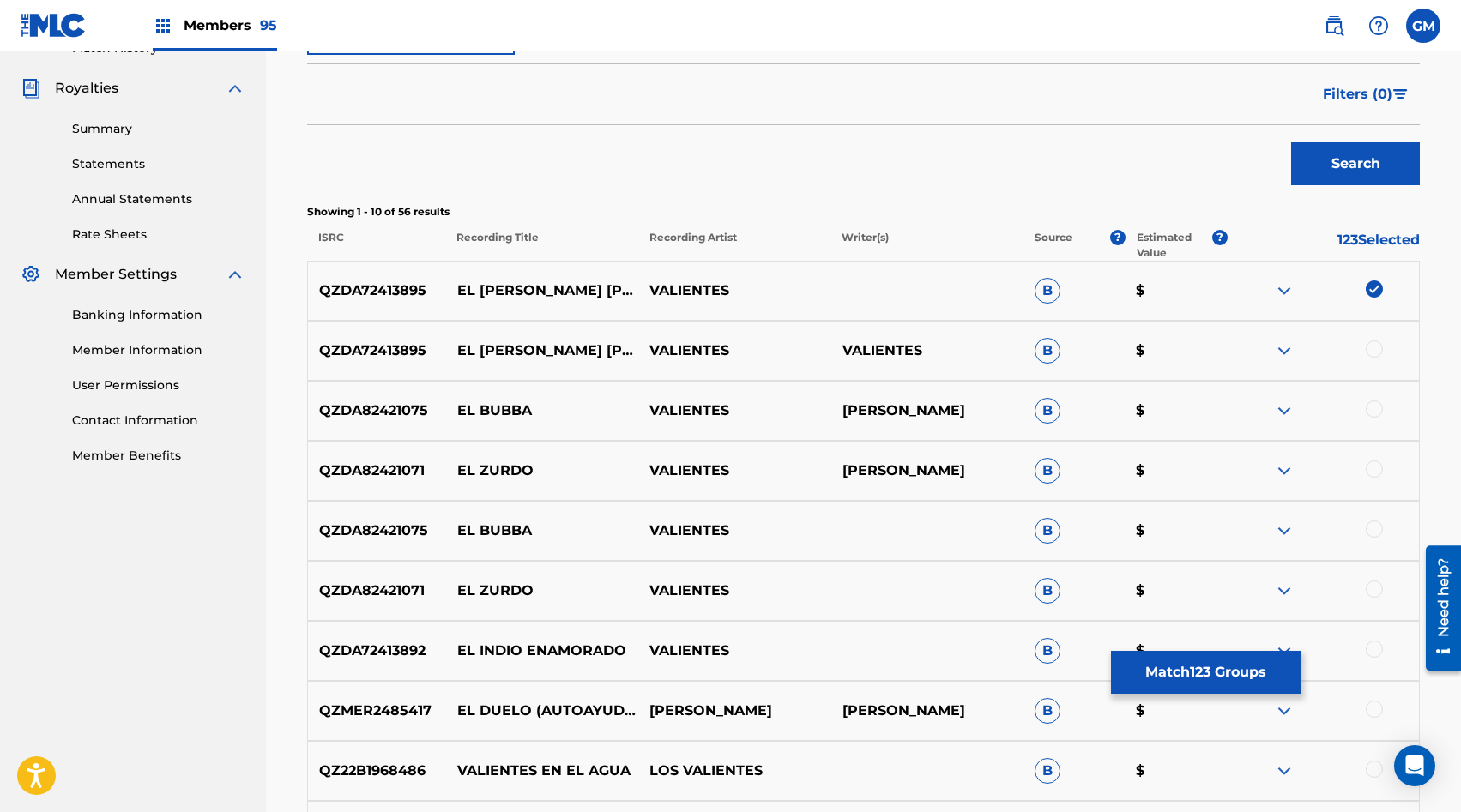 click at bounding box center (1374, 349) 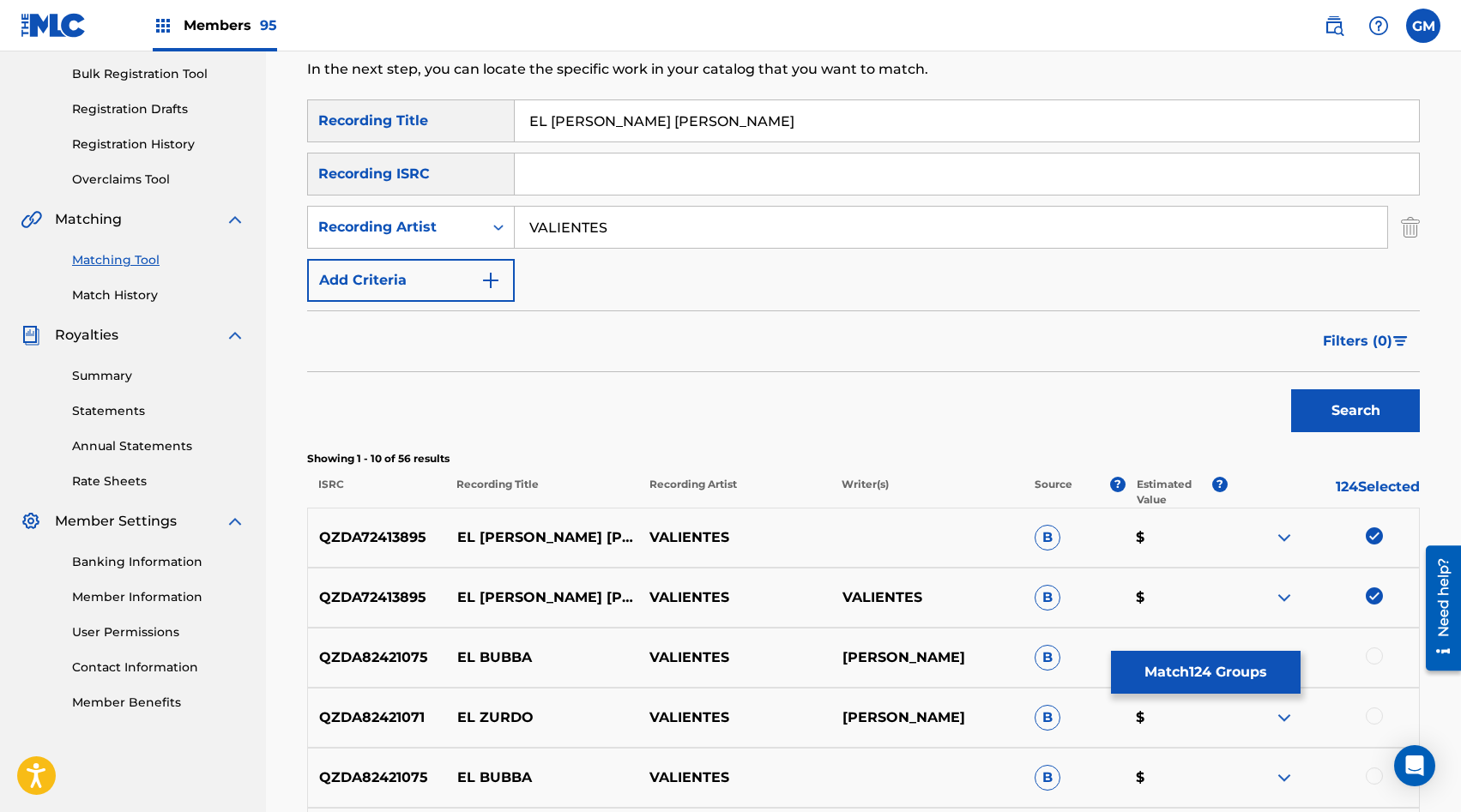 scroll, scrollTop: 147, scrollLeft: 0, axis: vertical 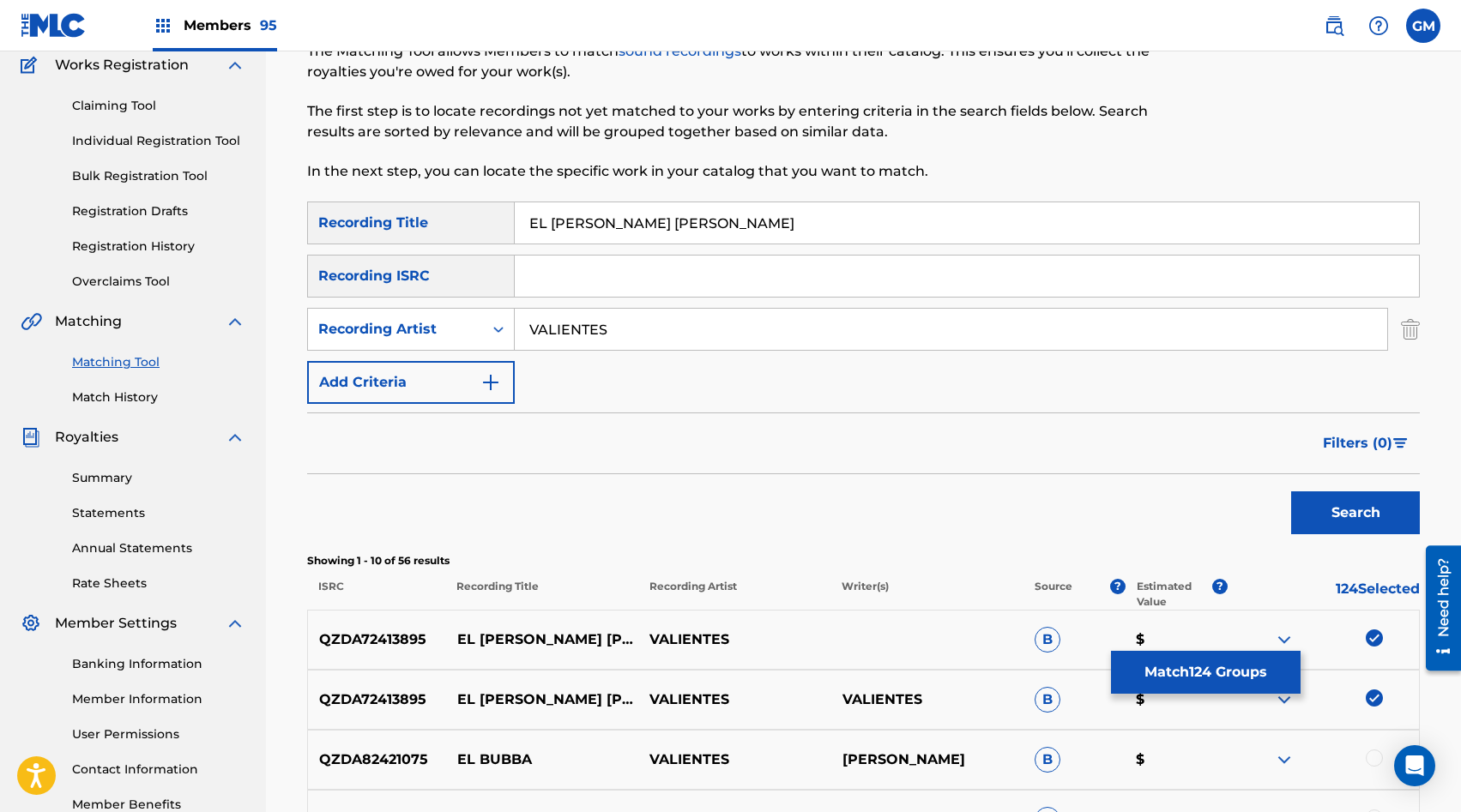 click on "VALIENTES" at bounding box center [951, 329] 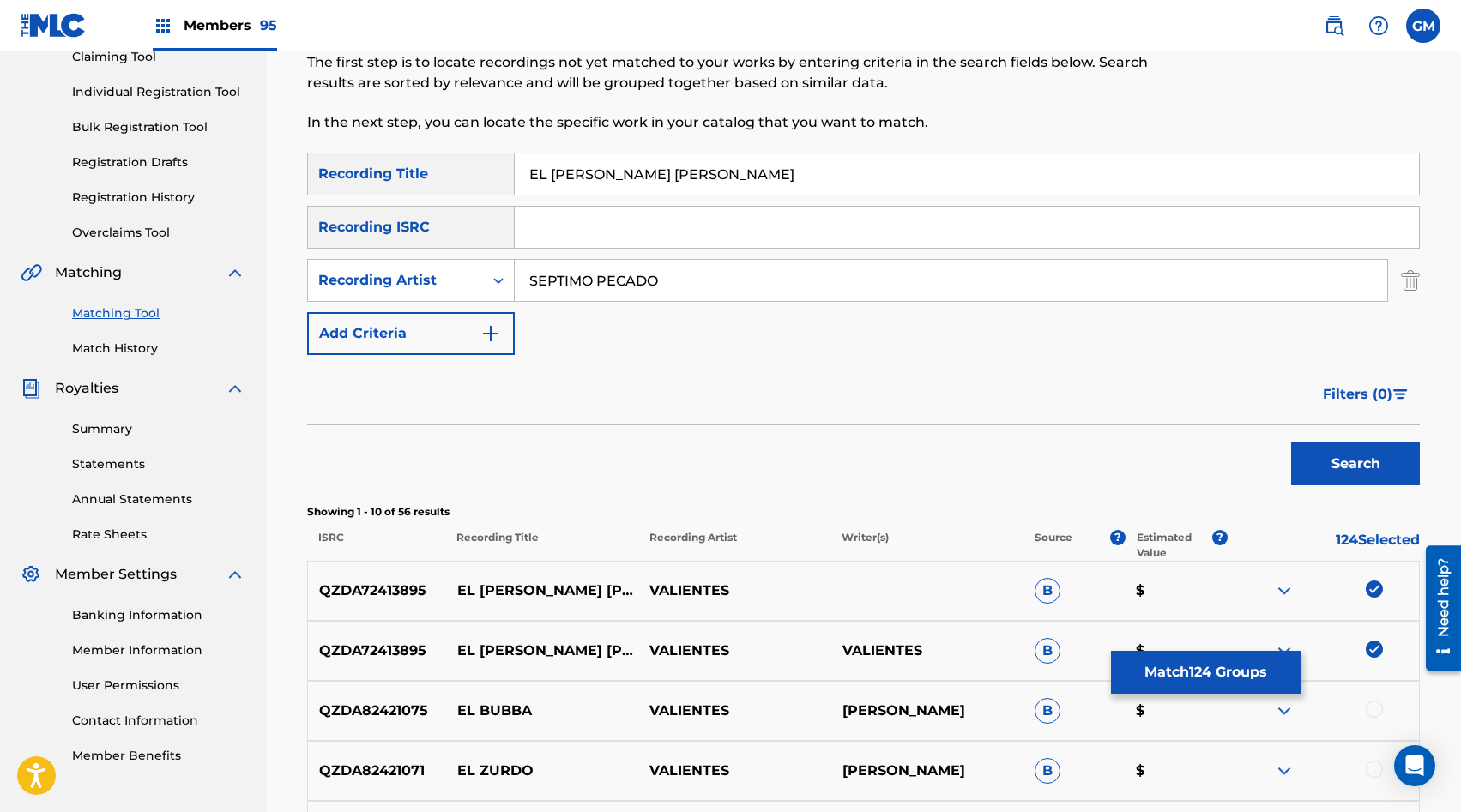 scroll, scrollTop: 235, scrollLeft: 0, axis: vertical 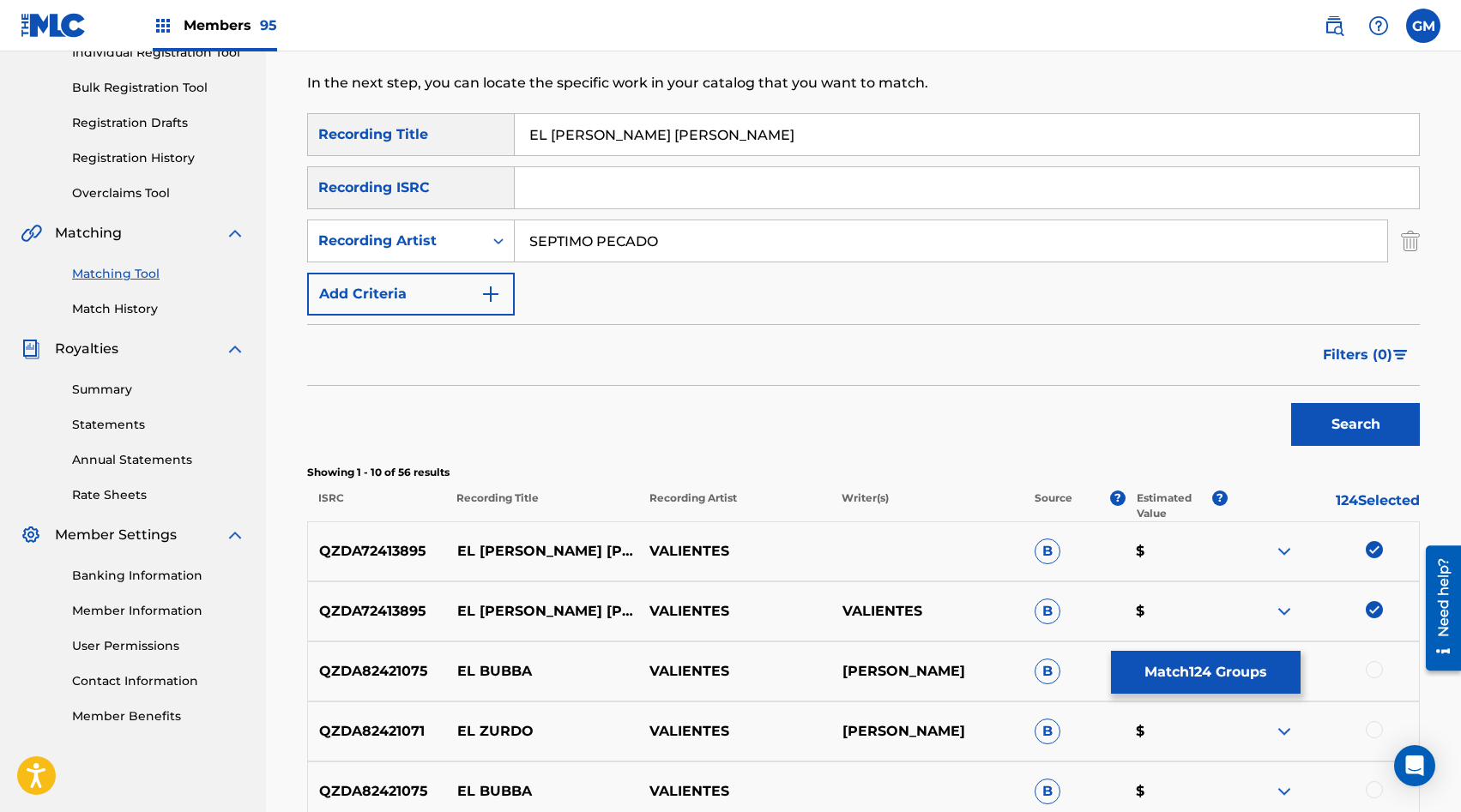 click on "Search" at bounding box center [1355, 424] 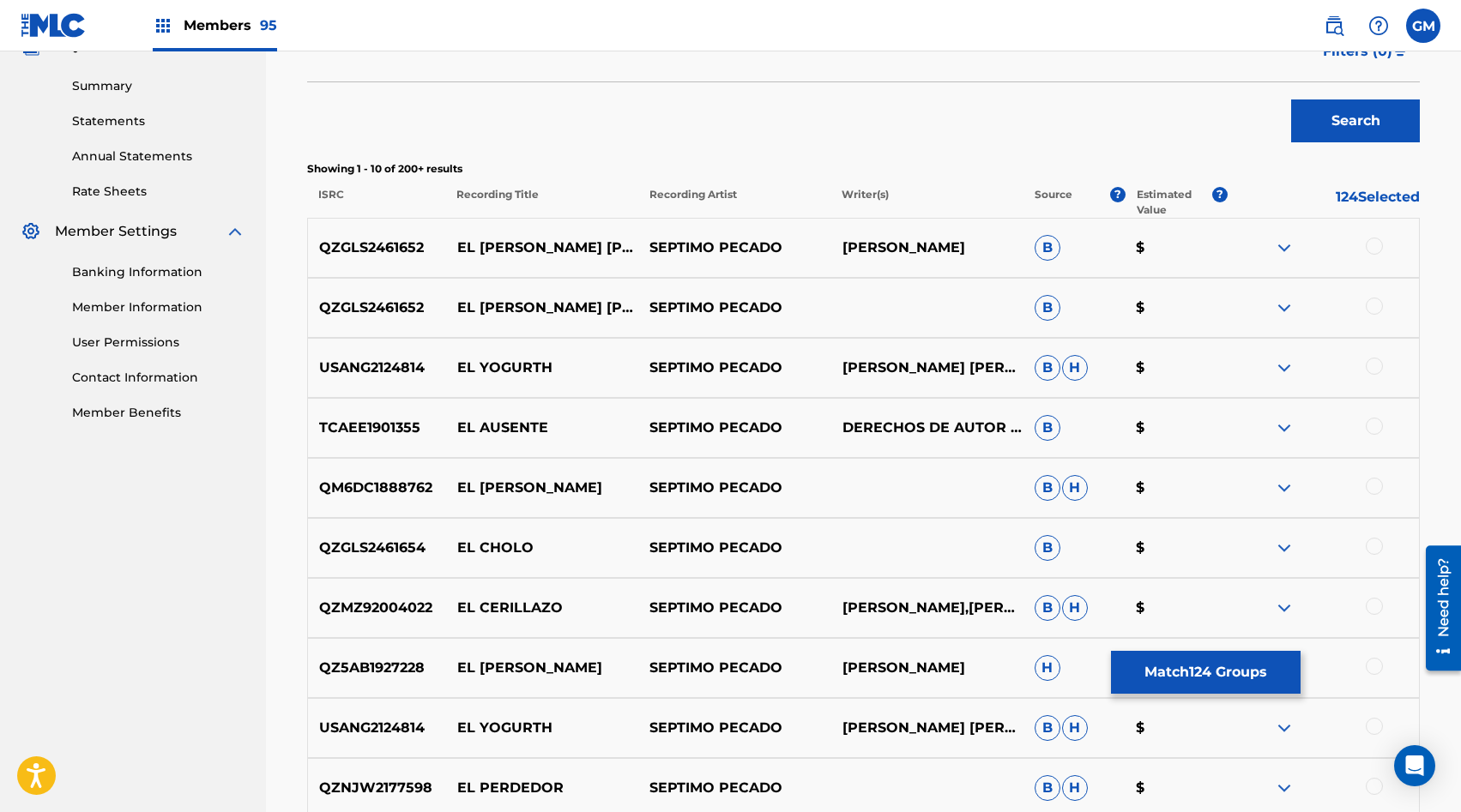 scroll, scrollTop: 542, scrollLeft: 0, axis: vertical 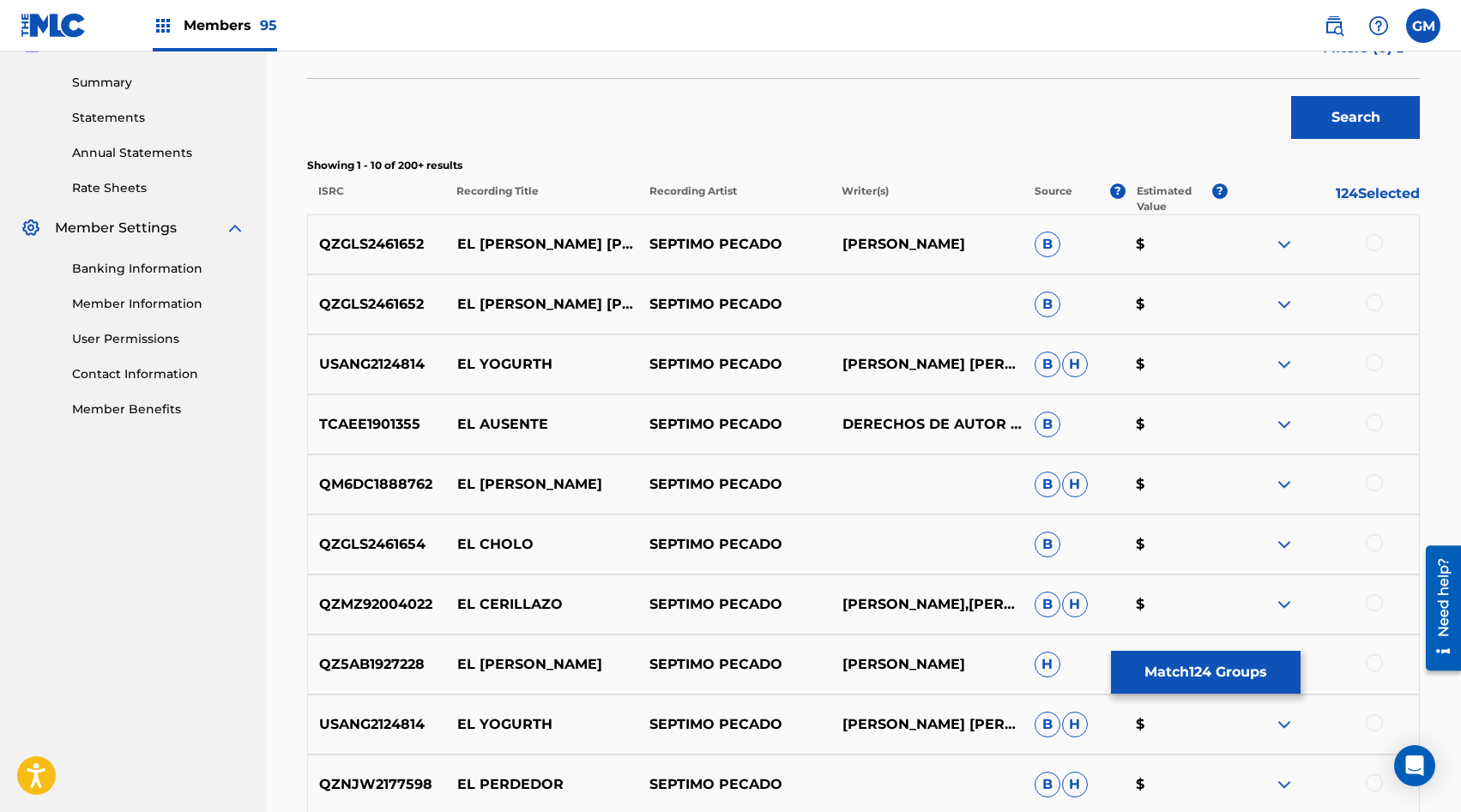 click at bounding box center [1374, 303] 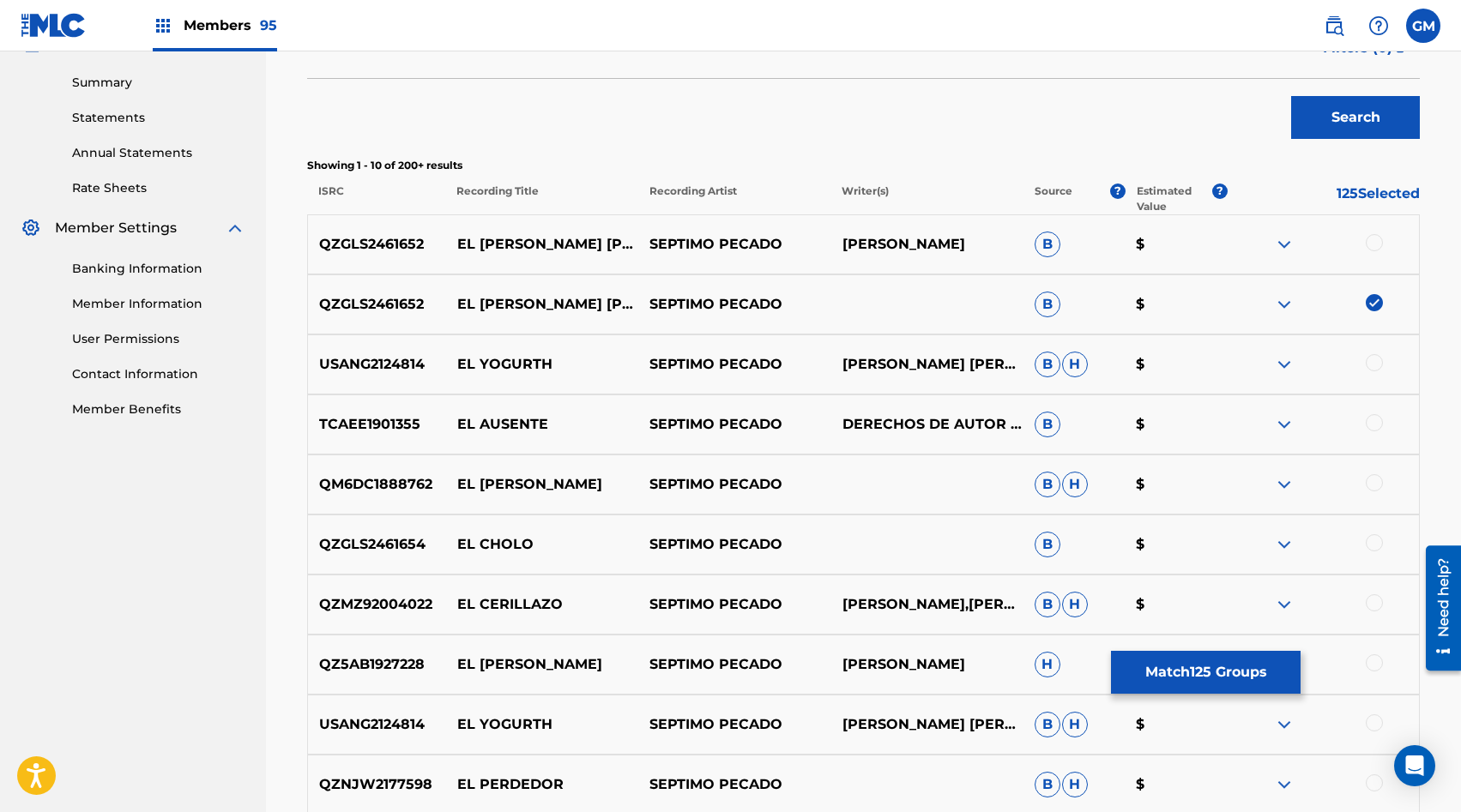 click at bounding box center [1374, 243] 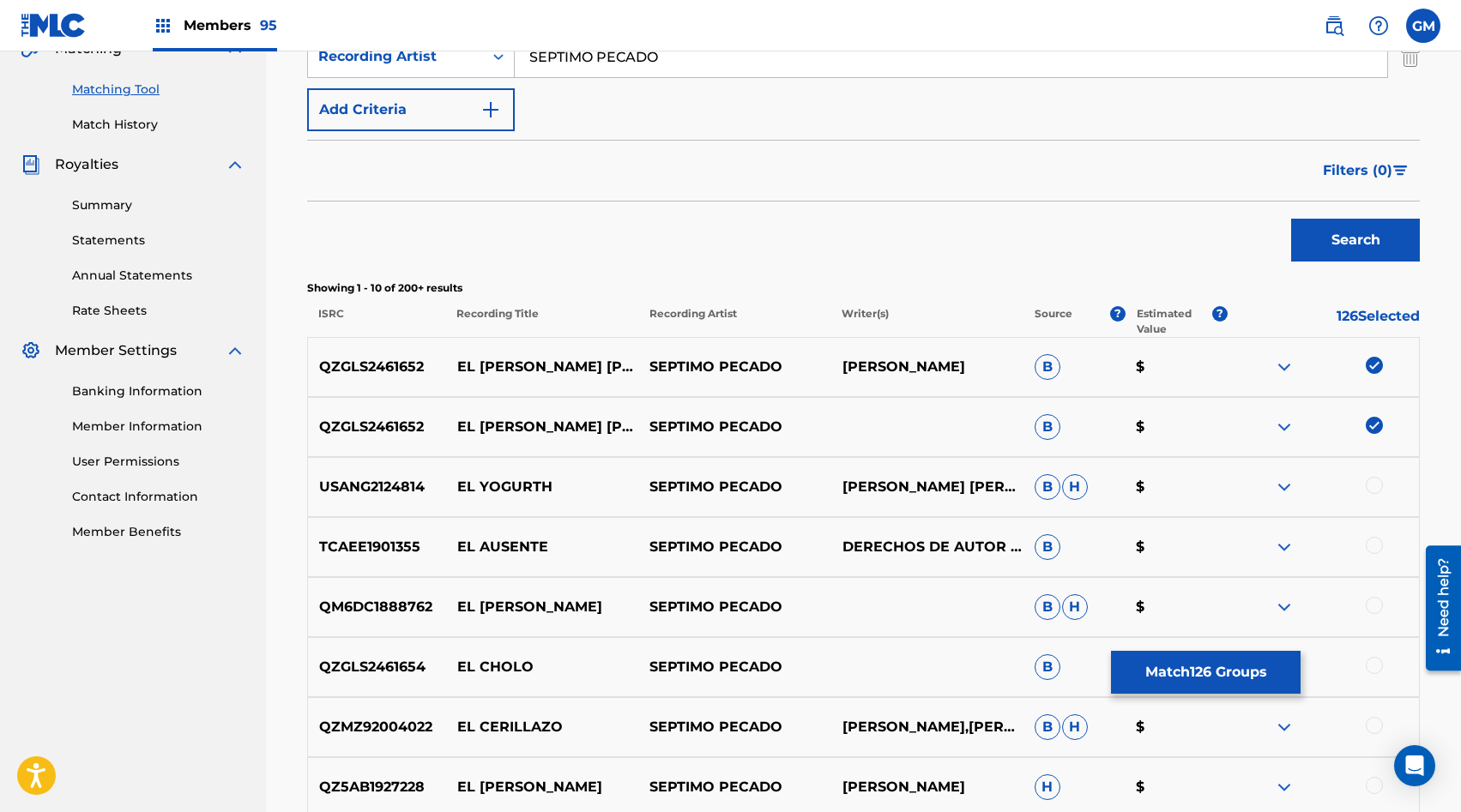 scroll, scrollTop: 387, scrollLeft: 0, axis: vertical 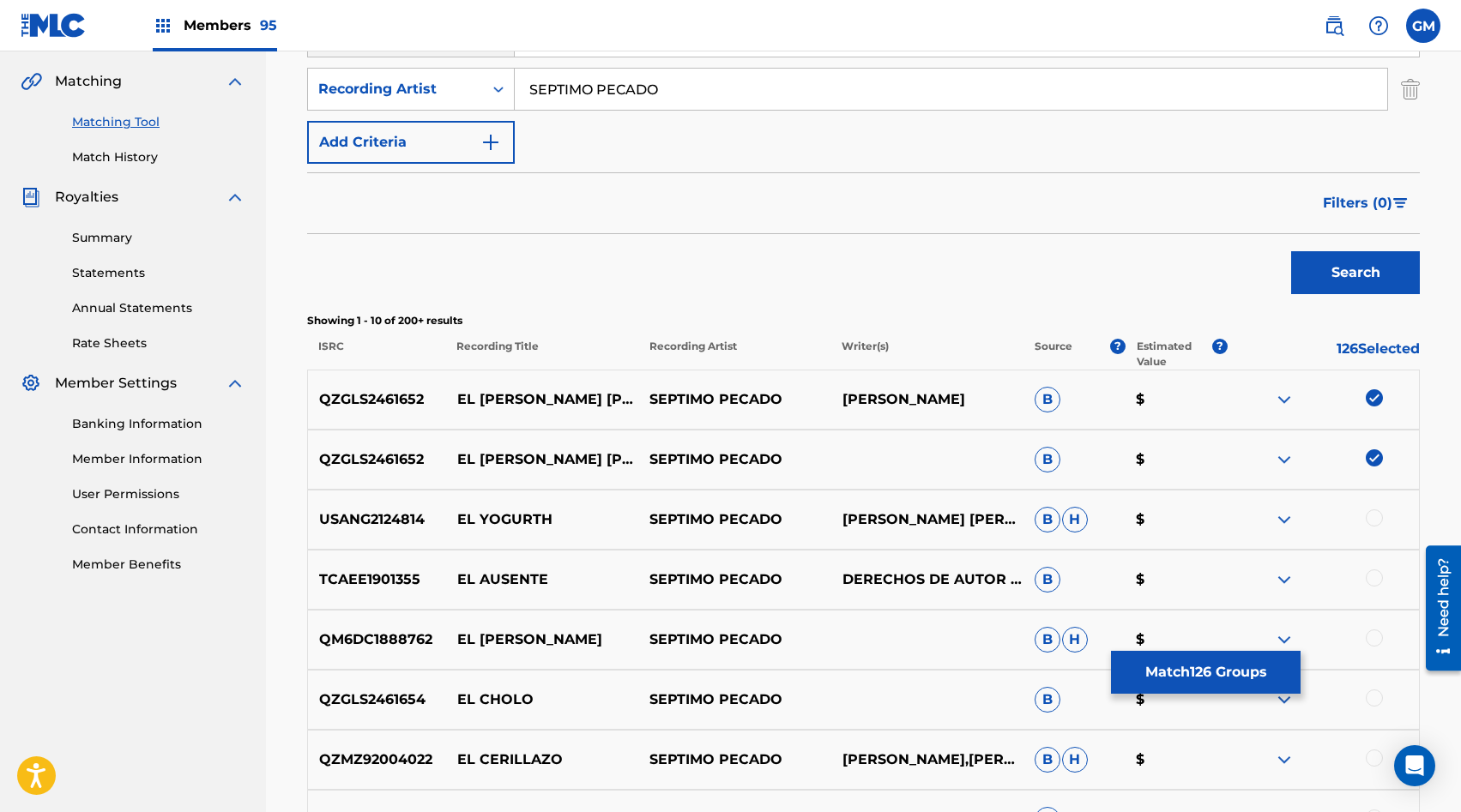 click on "SEPTIMO PECADO" at bounding box center [951, 89] 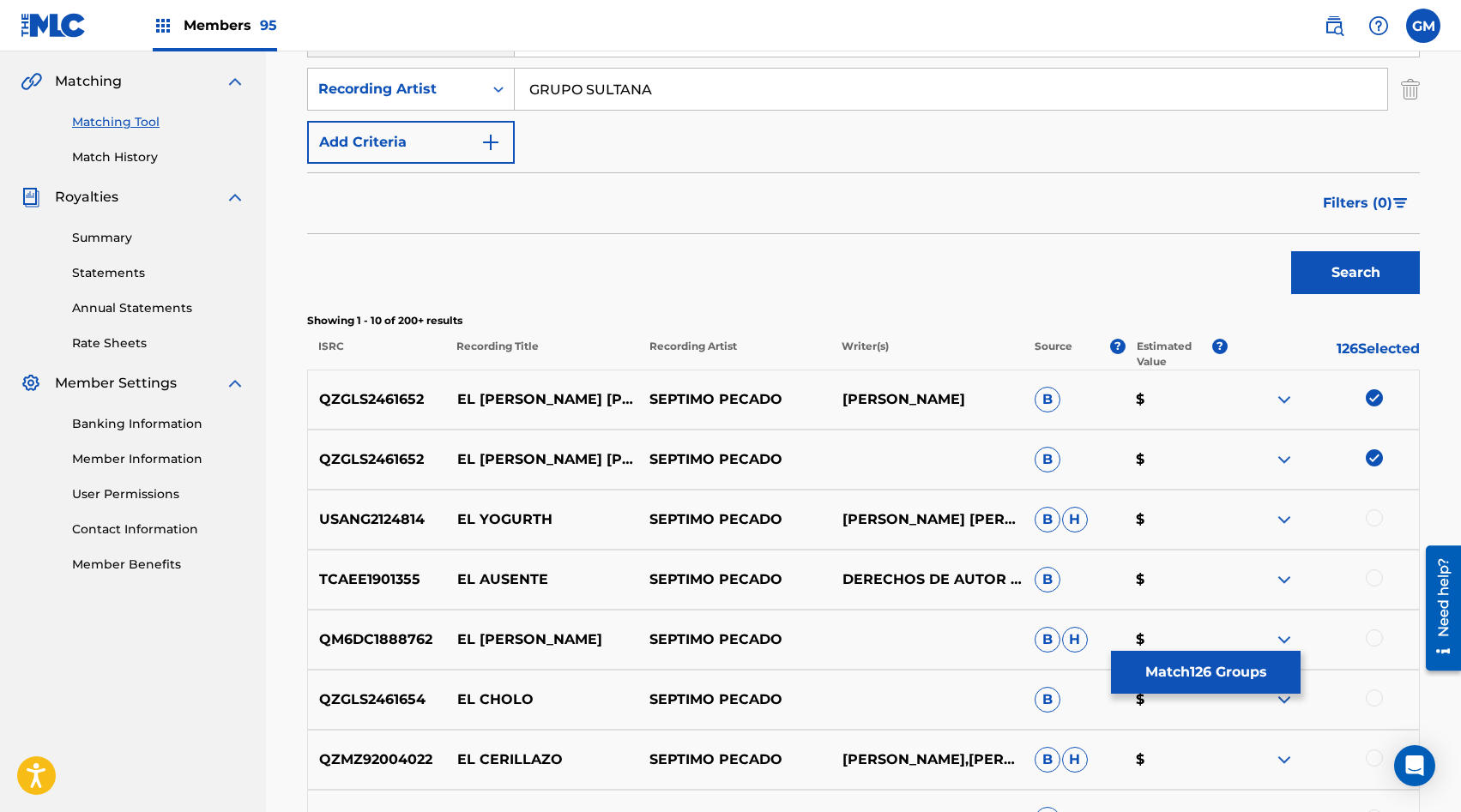 click on "Search" at bounding box center (1355, 273) 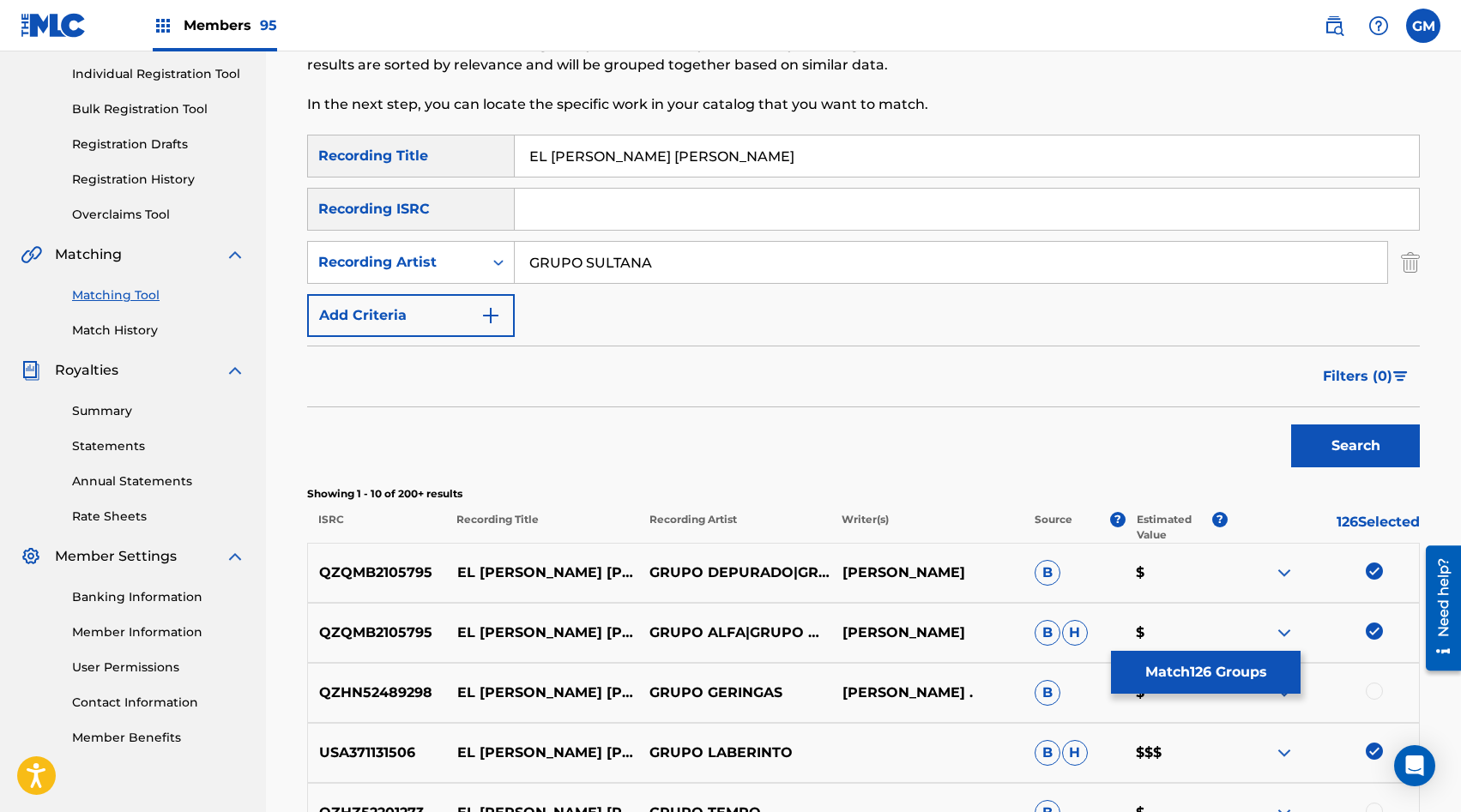 scroll, scrollTop: 182, scrollLeft: 0, axis: vertical 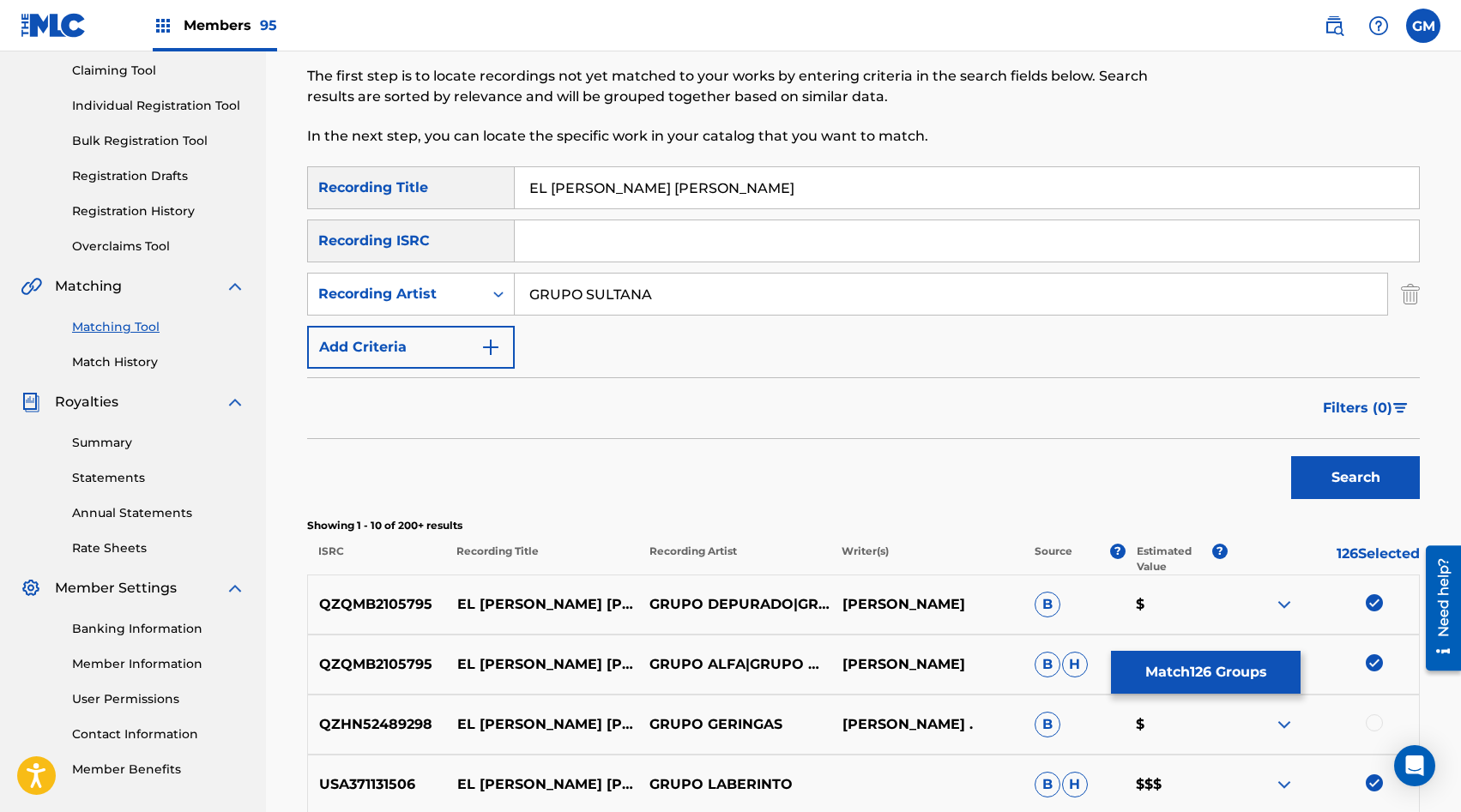 click on "GRUPO SULTANA" at bounding box center (951, 294) 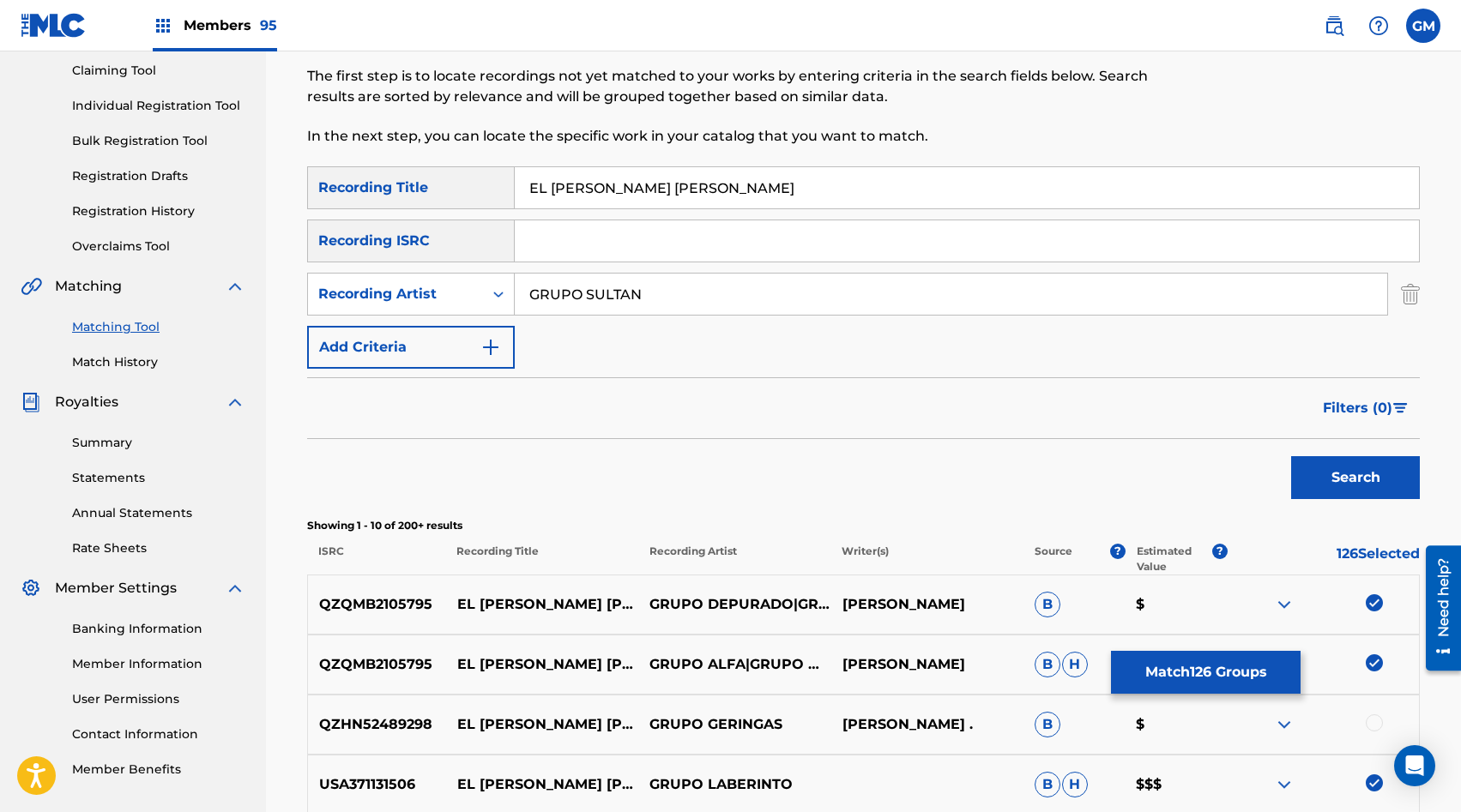 click on "Search" at bounding box center (1355, 478) 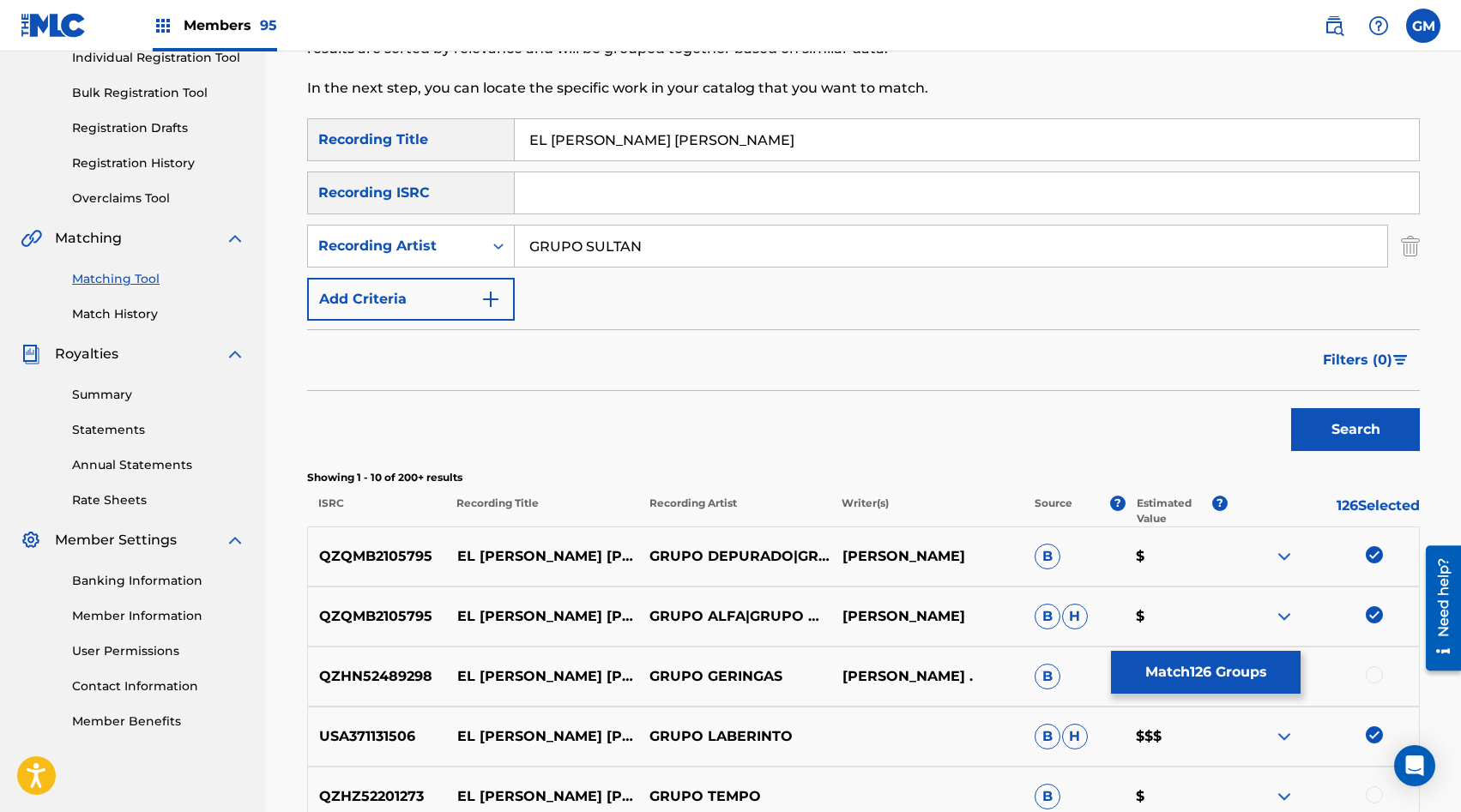 scroll, scrollTop: 228, scrollLeft: 0, axis: vertical 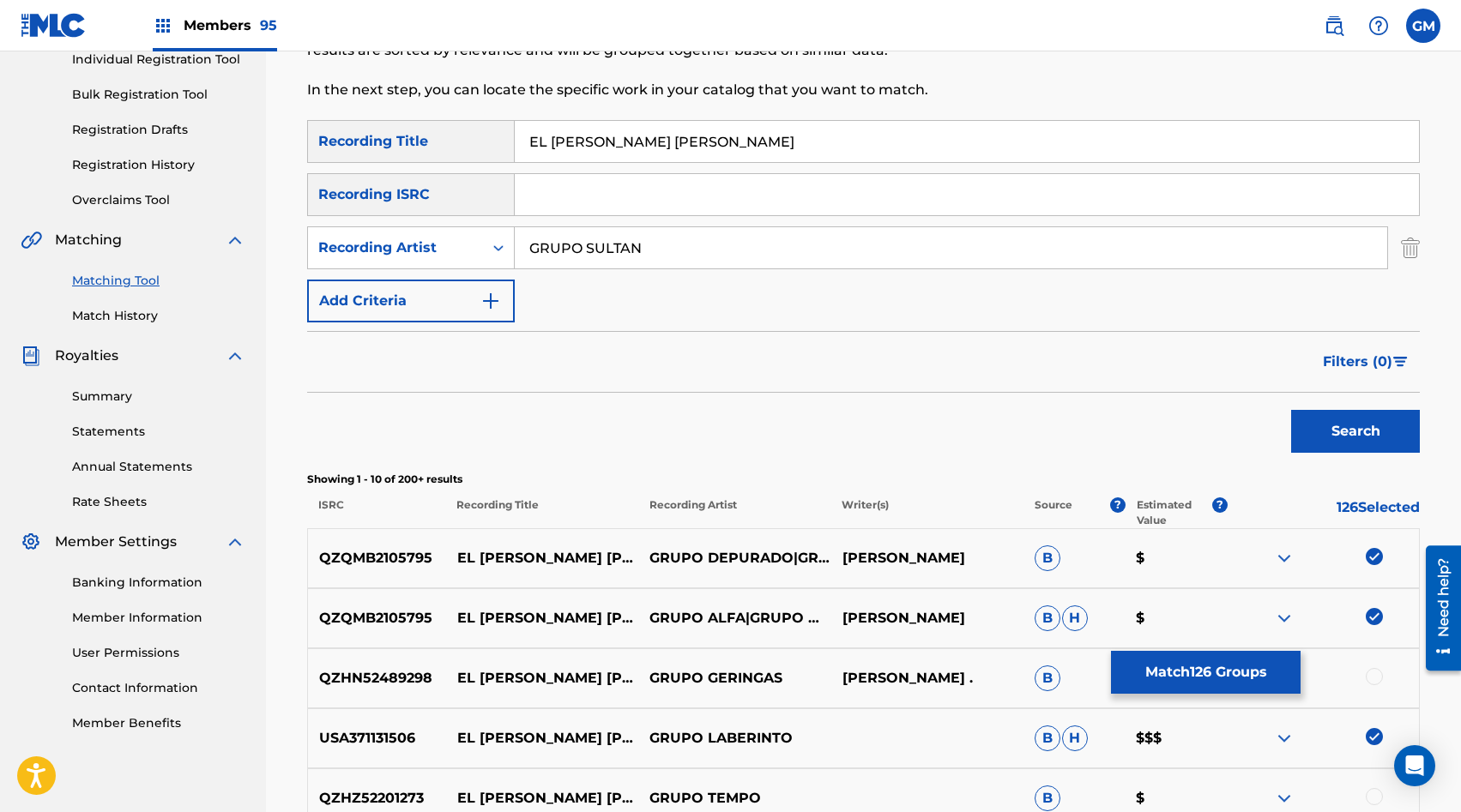 click on "GRUPO SULTAN" at bounding box center (951, 248) 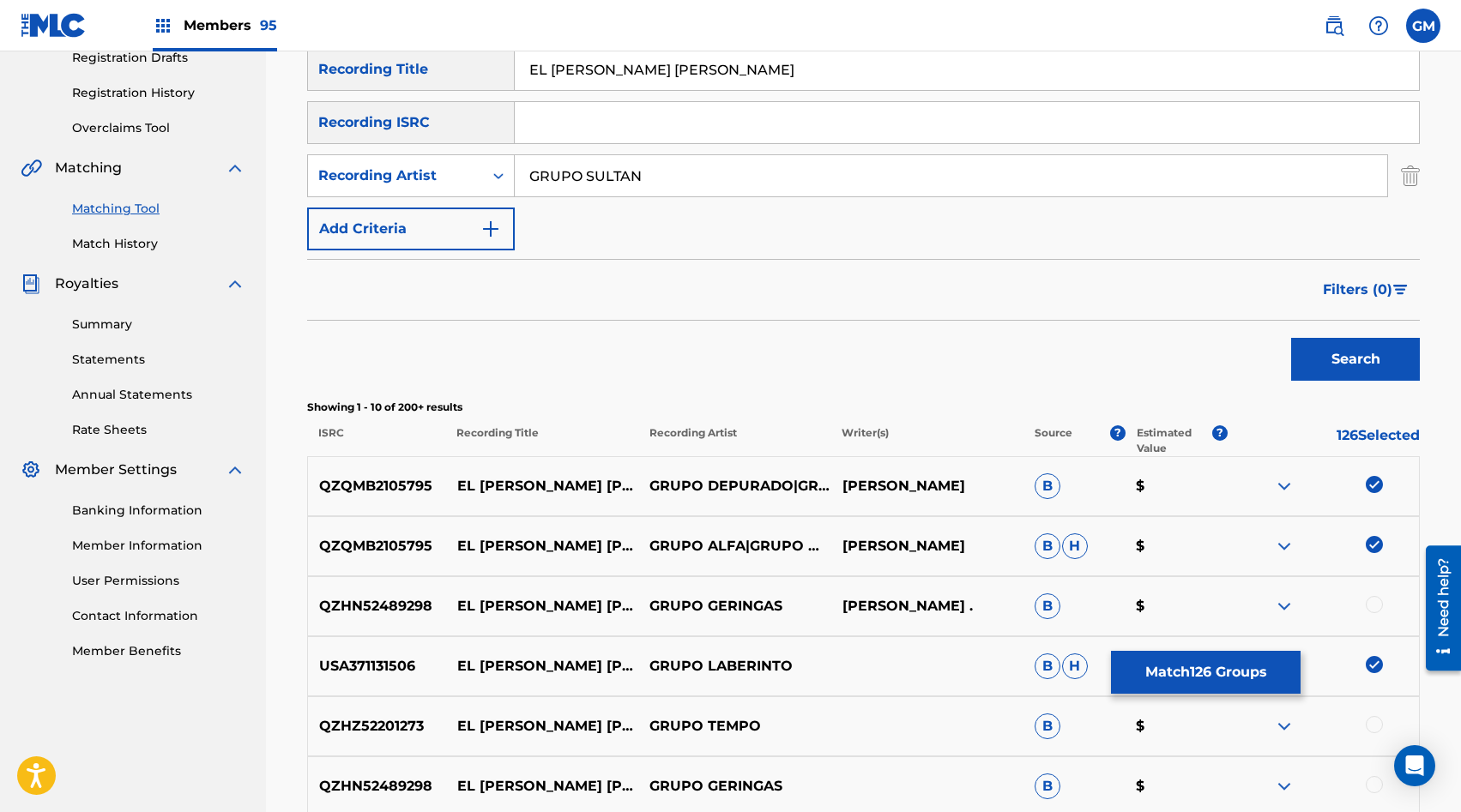 scroll, scrollTop: 189, scrollLeft: 0, axis: vertical 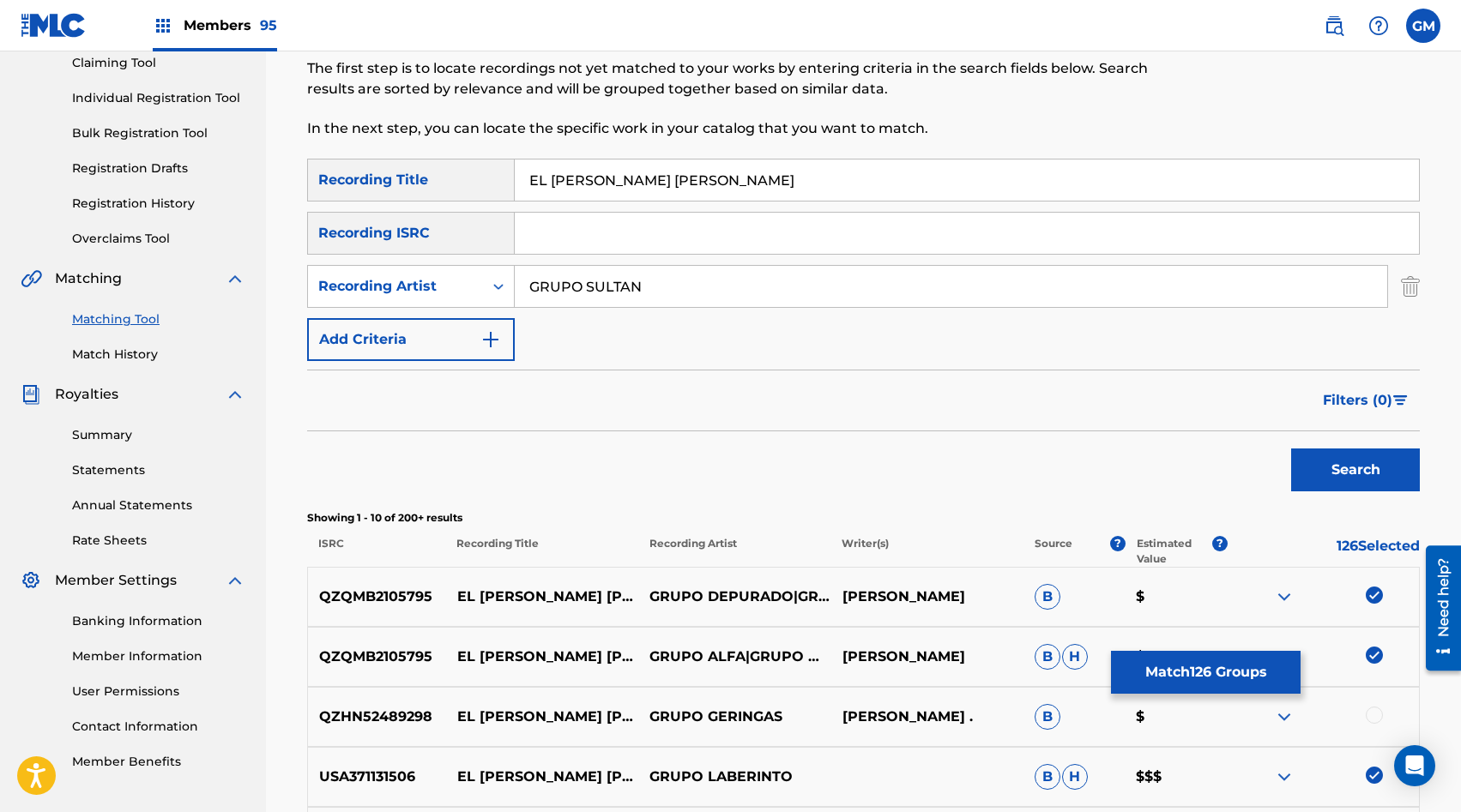 click on "GRUPO SULTAN" at bounding box center [951, 286] 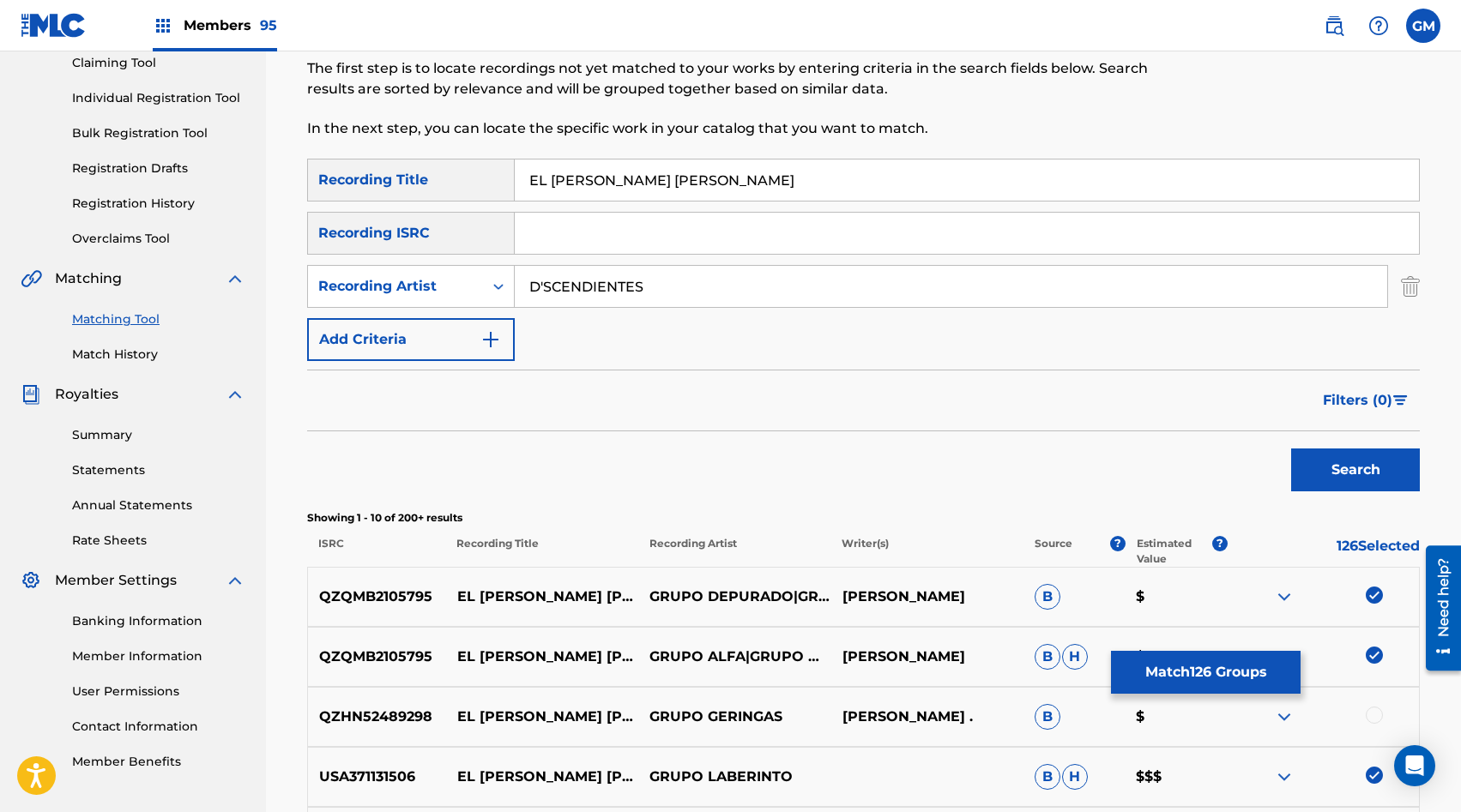 click on "Search" at bounding box center (1355, 470) 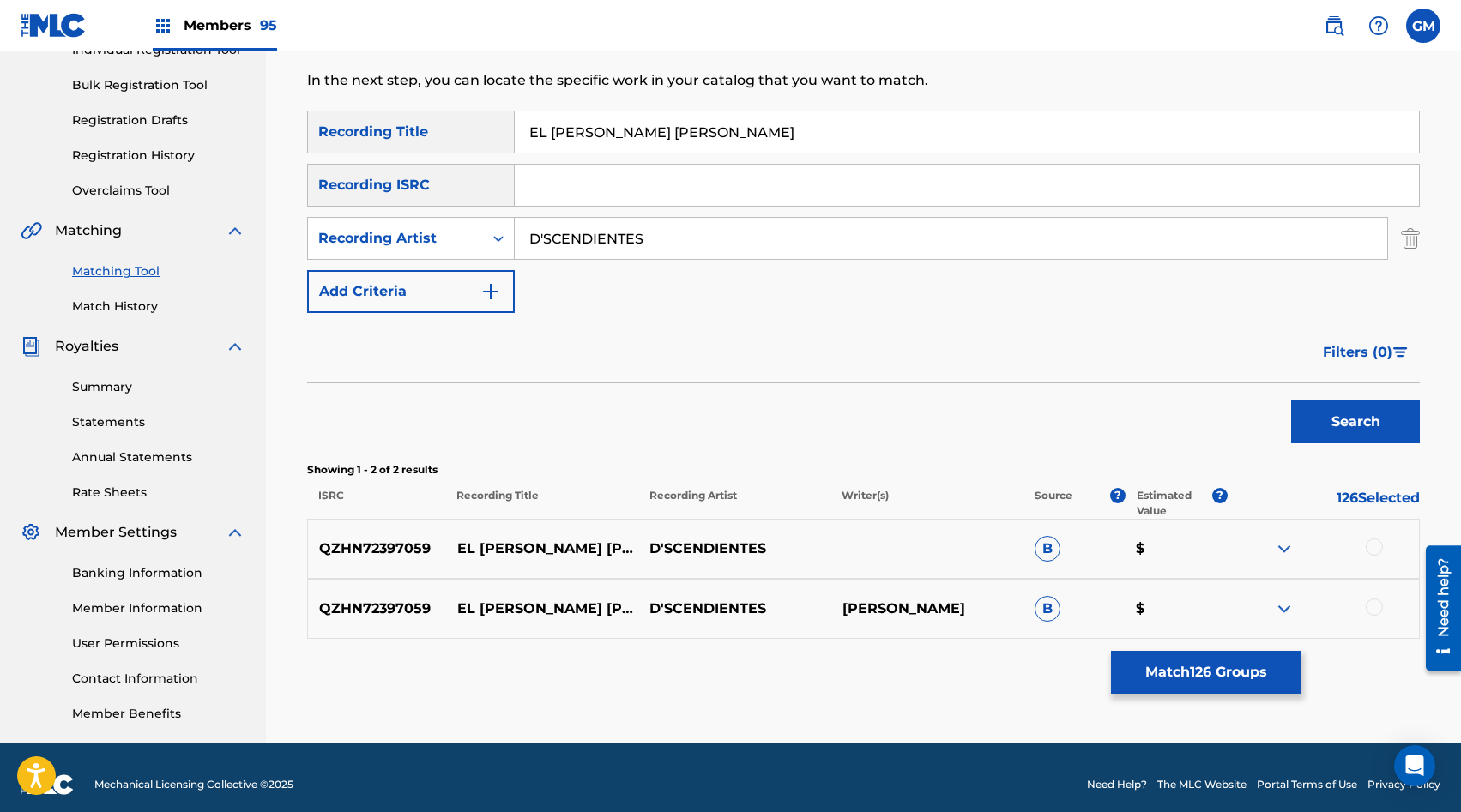 scroll, scrollTop: 251, scrollLeft: 0, axis: vertical 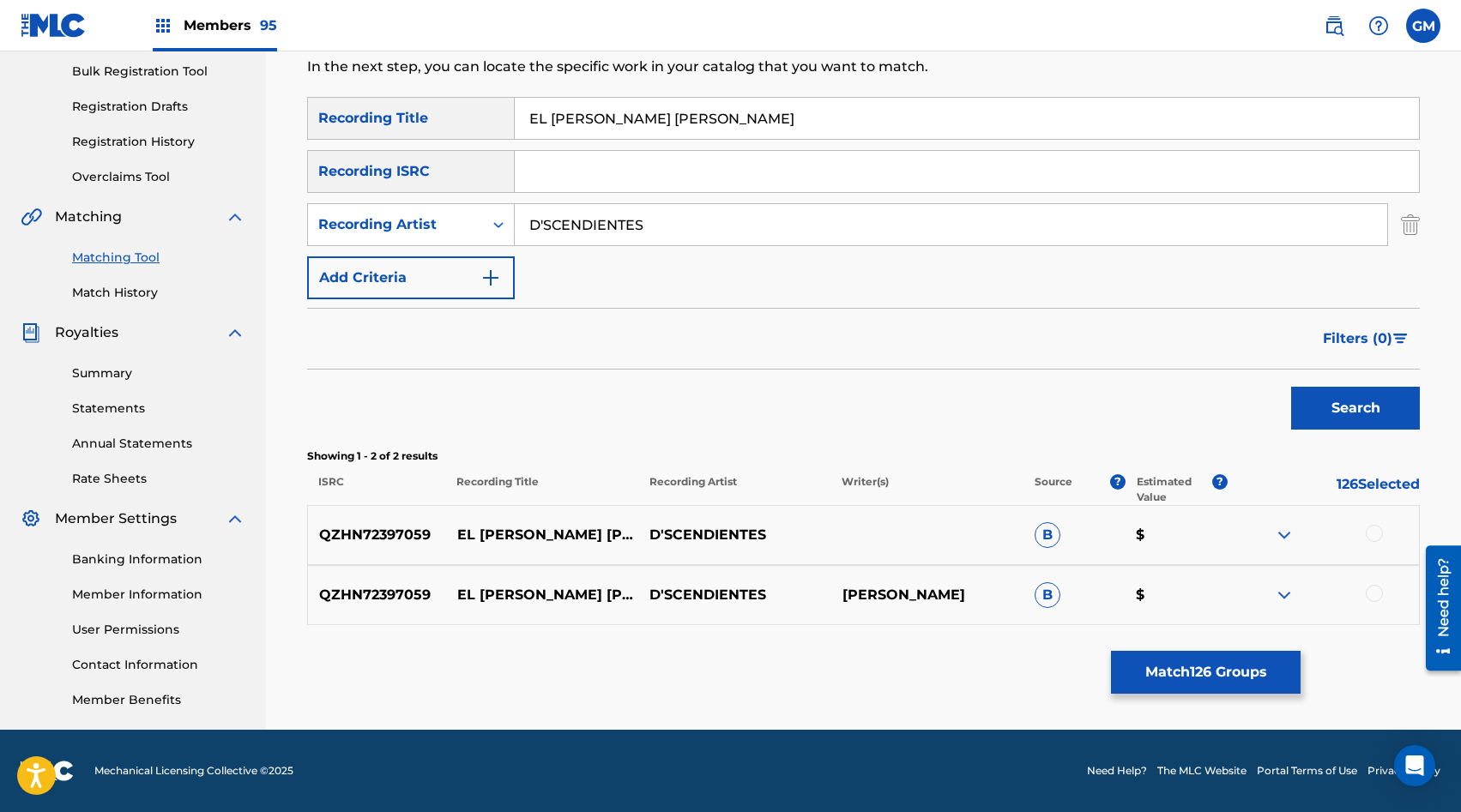 click at bounding box center (1374, 533) 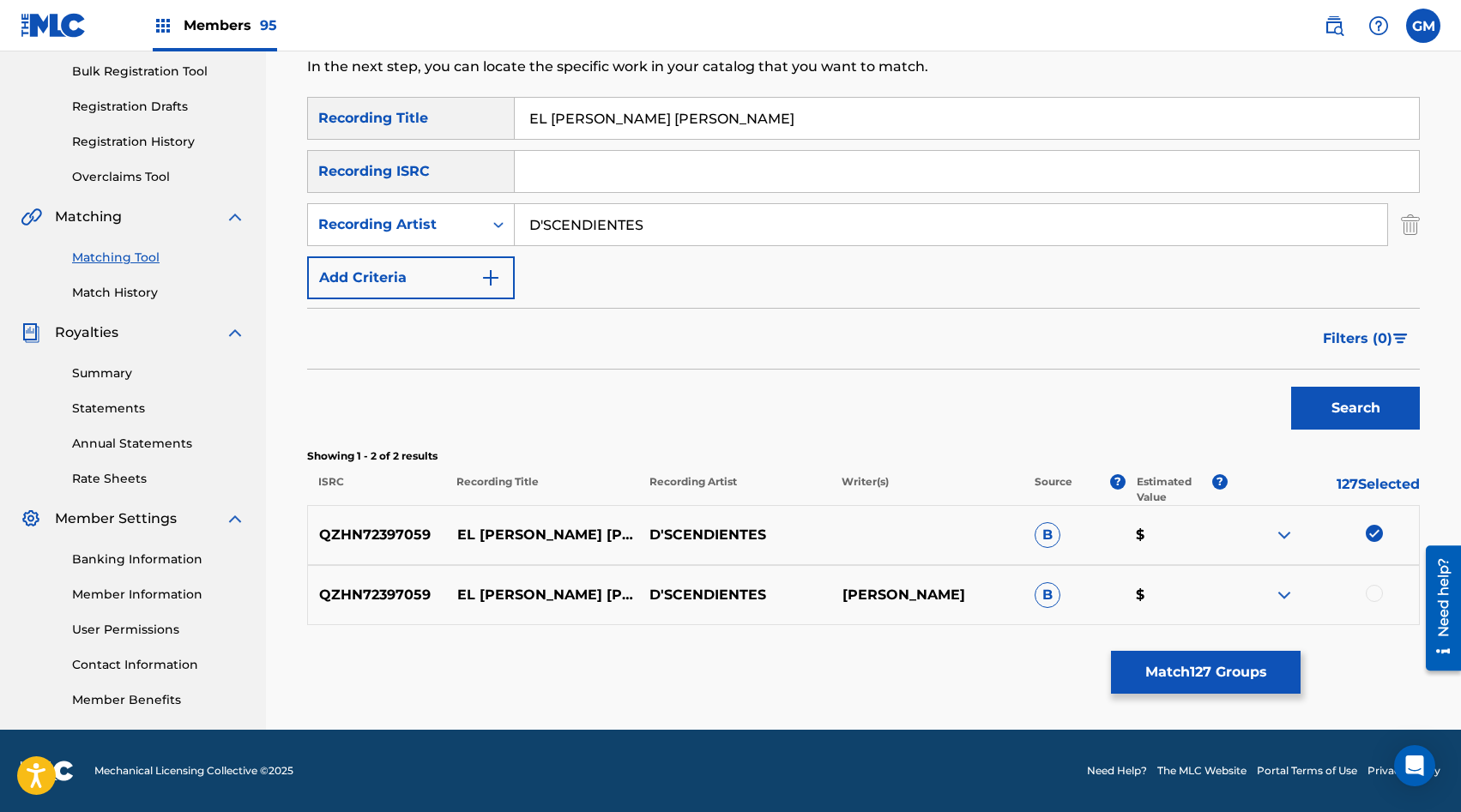 click at bounding box center (1374, 593) 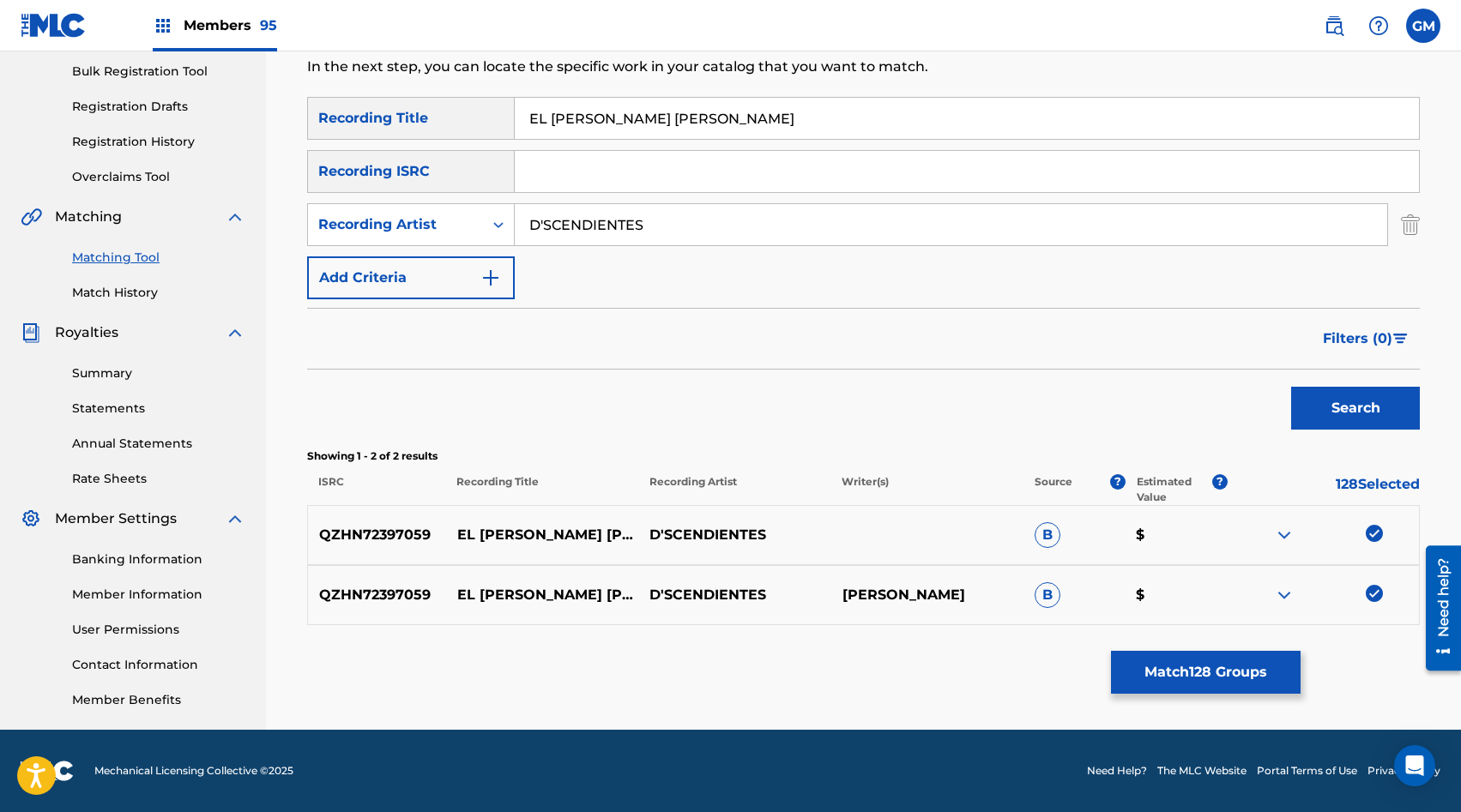 click on "D'SCENDIENTES" at bounding box center [951, 225] 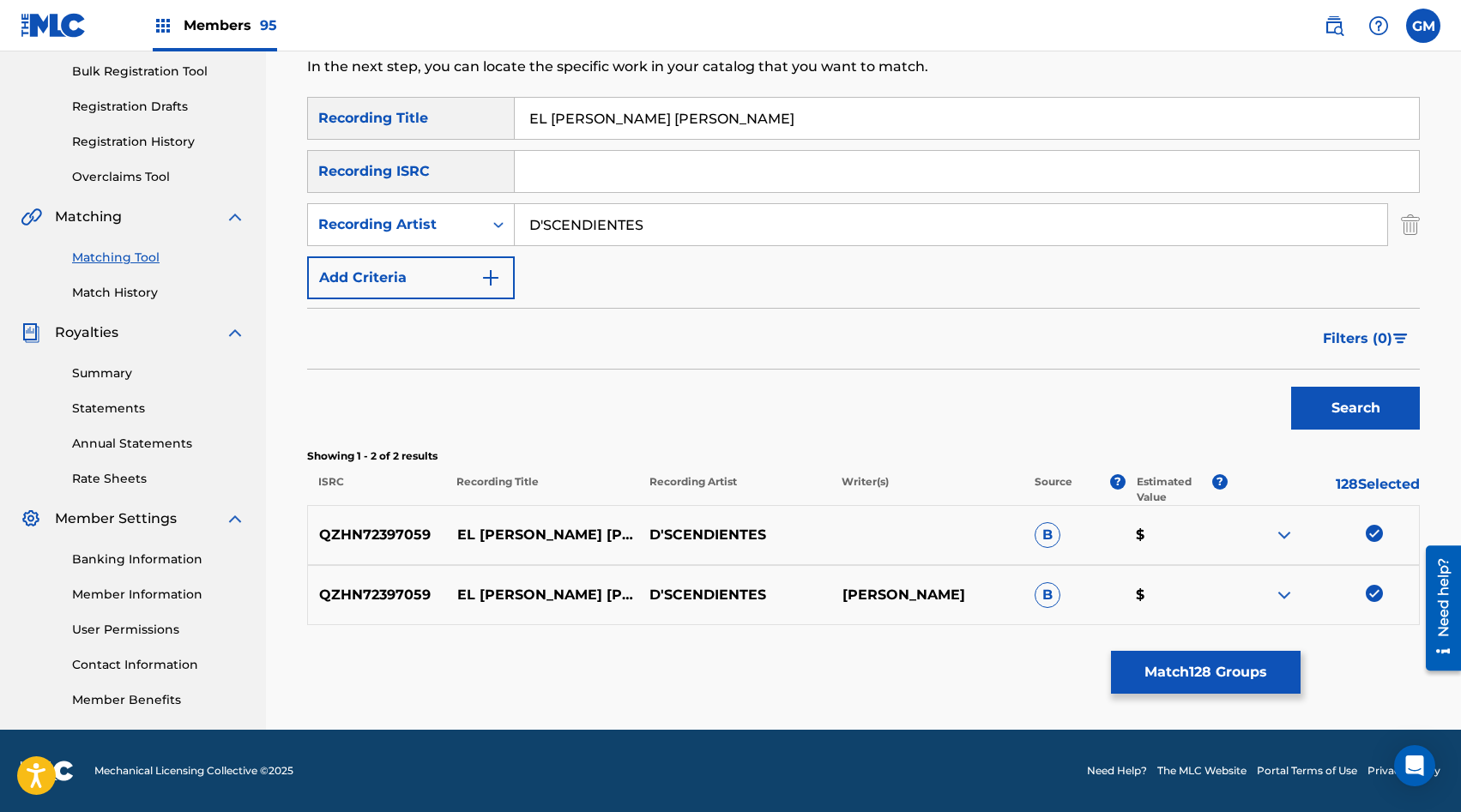 paste on "[PERSON_NAME] Y SUS REALES DEL RANCHO" 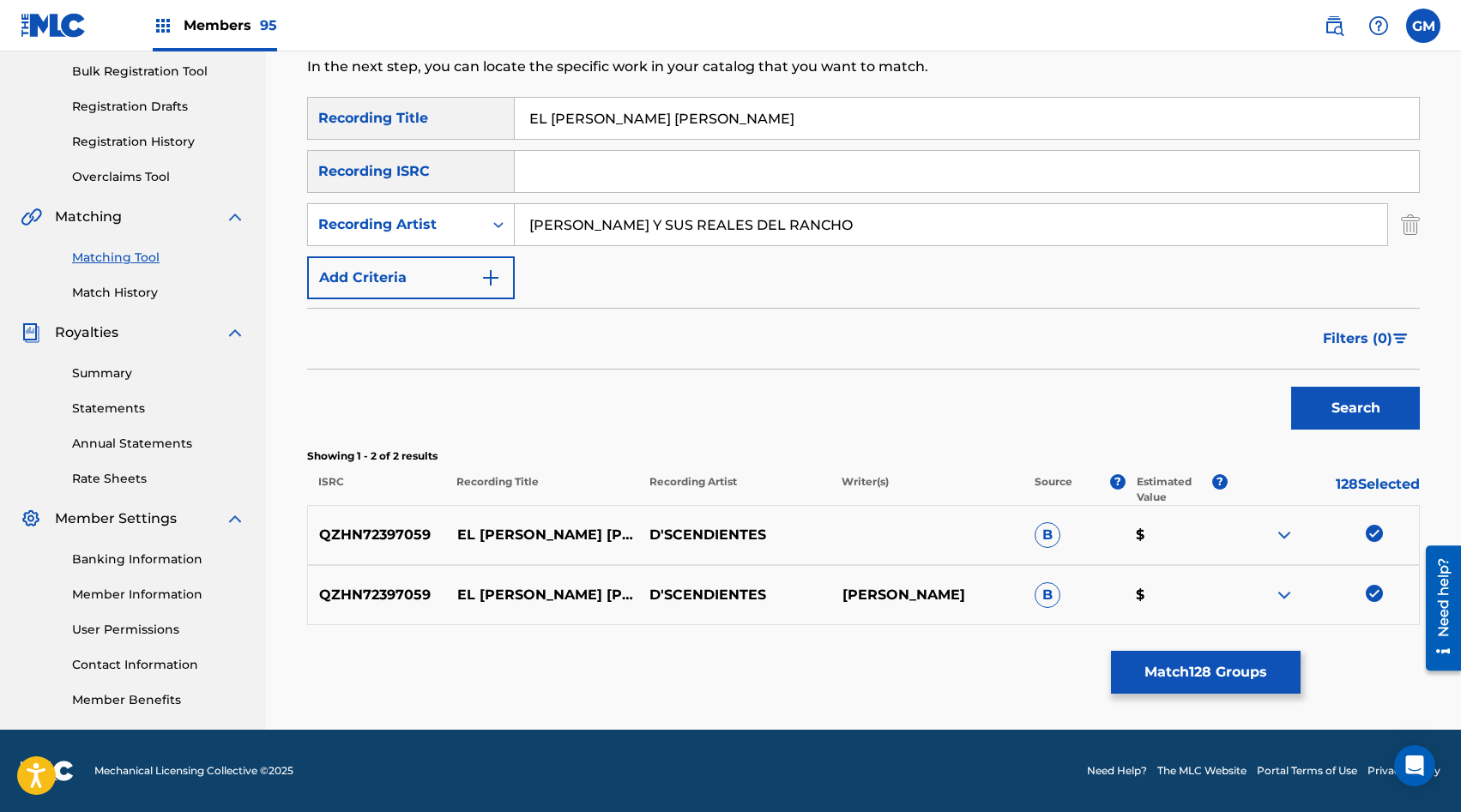 click on "Search" at bounding box center (1355, 408) 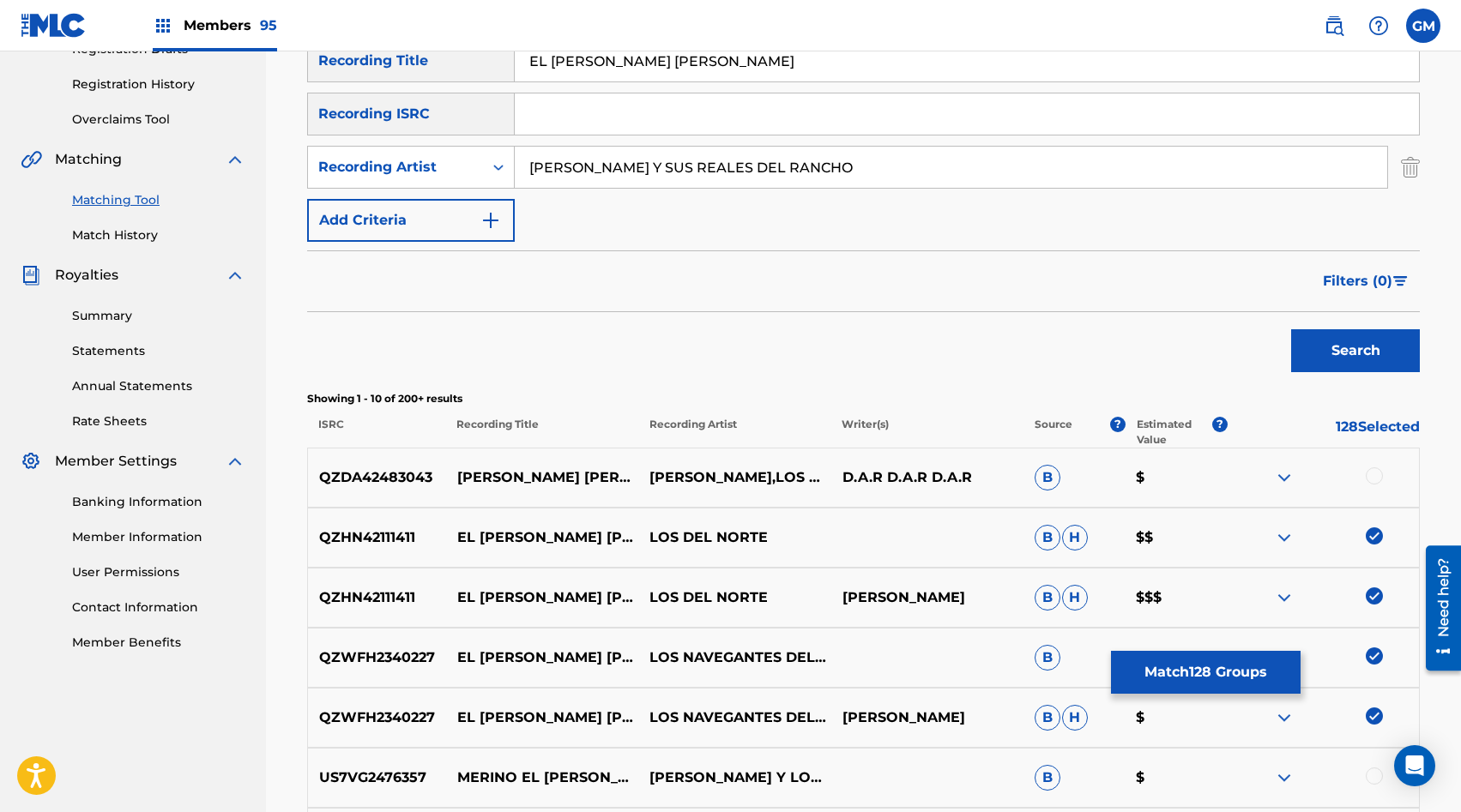 scroll, scrollTop: 198, scrollLeft: 0, axis: vertical 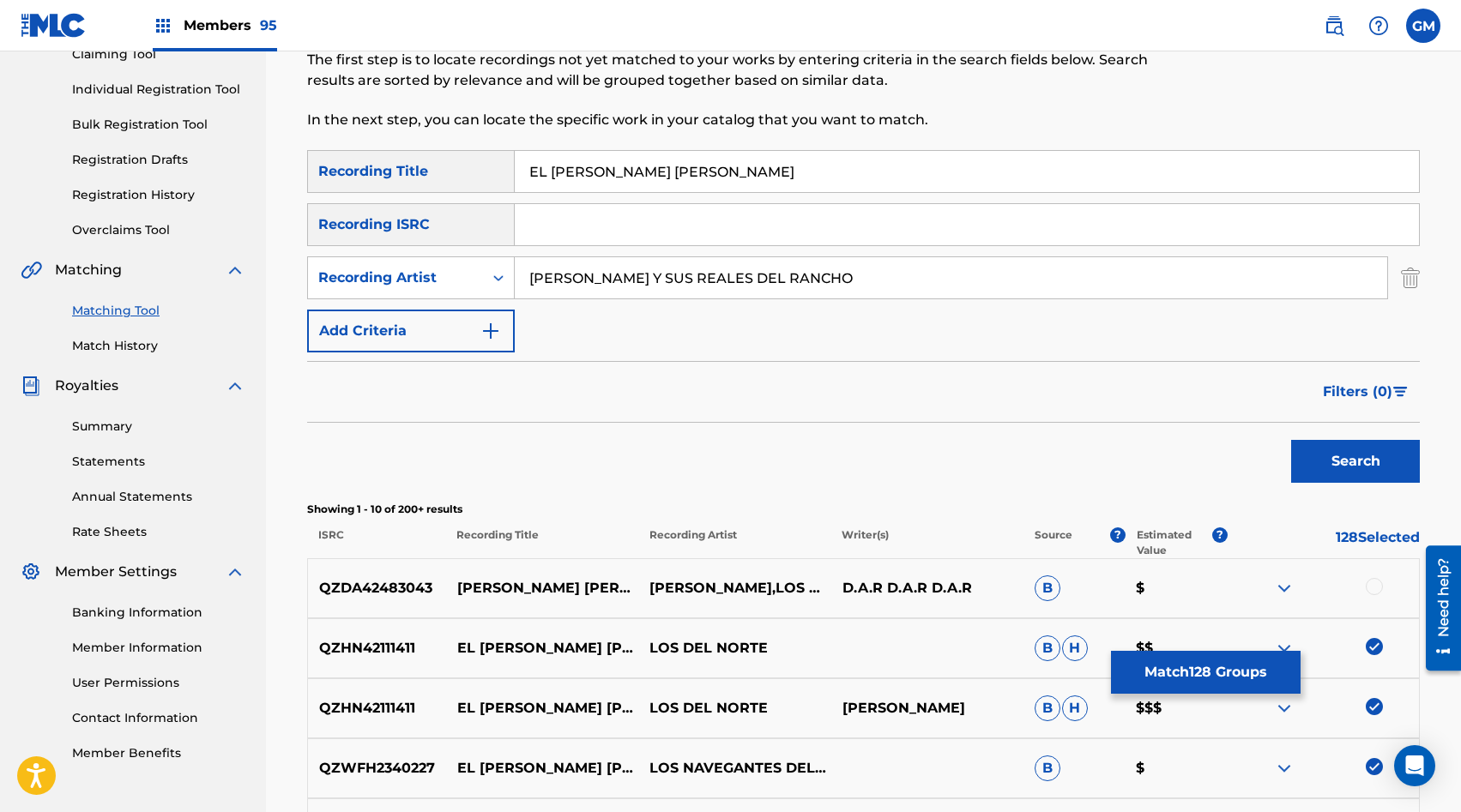 drag, startPoint x: 844, startPoint y: 274, endPoint x: 643, endPoint y: 284, distance: 201.2486 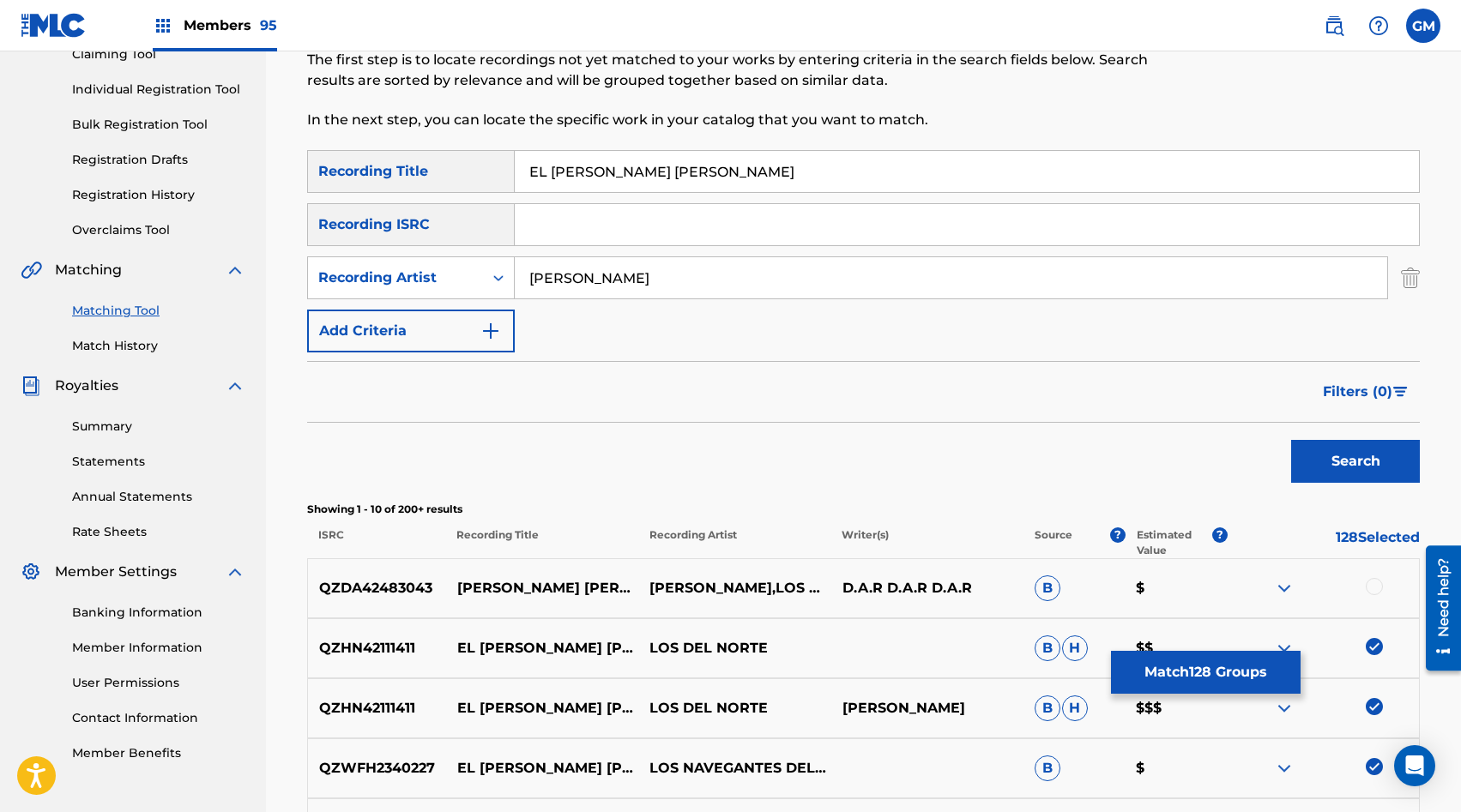 click on "Search" at bounding box center [1355, 461] 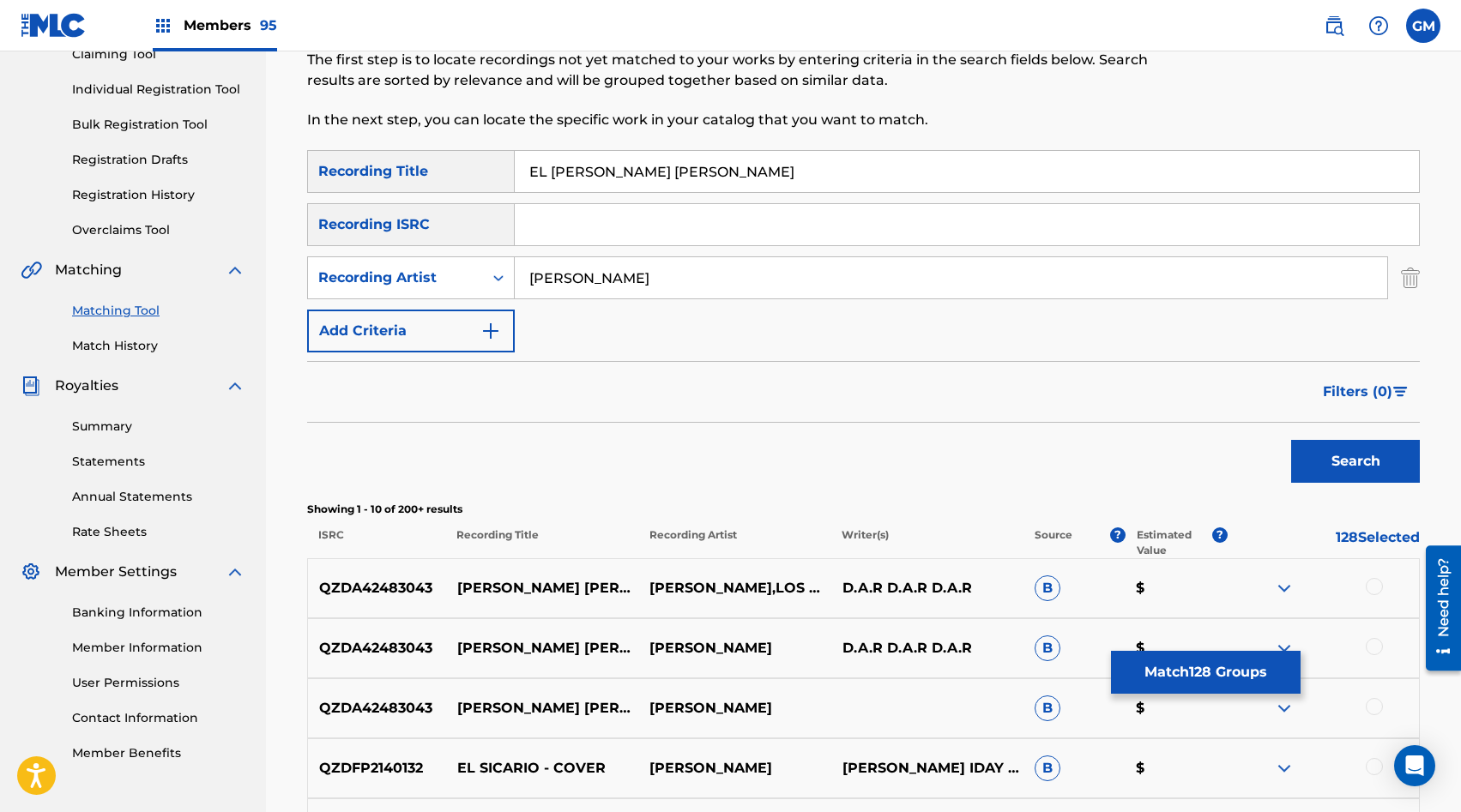 click on "[PERSON_NAME]" at bounding box center [951, 278] 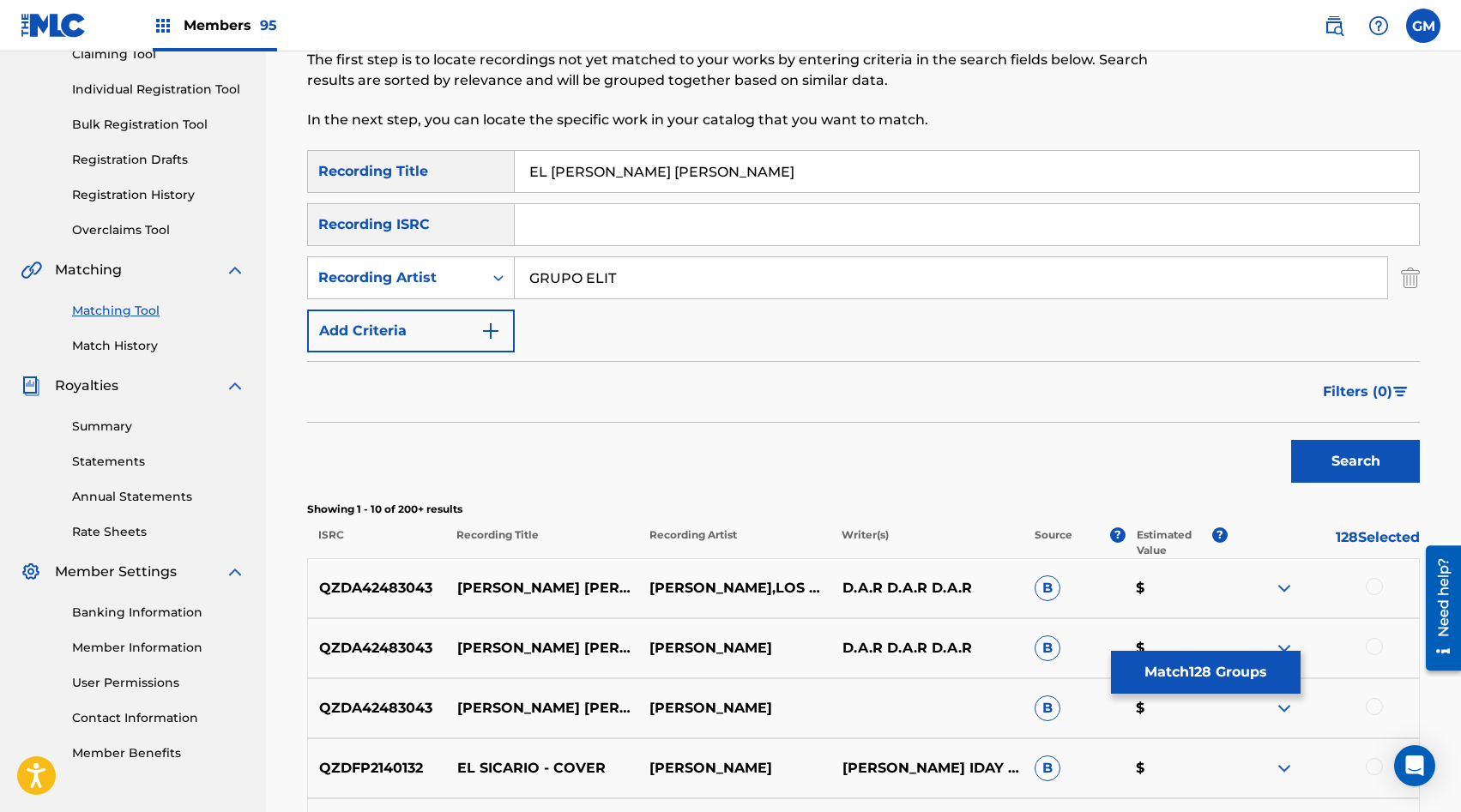 click on "Search" at bounding box center [1355, 461] 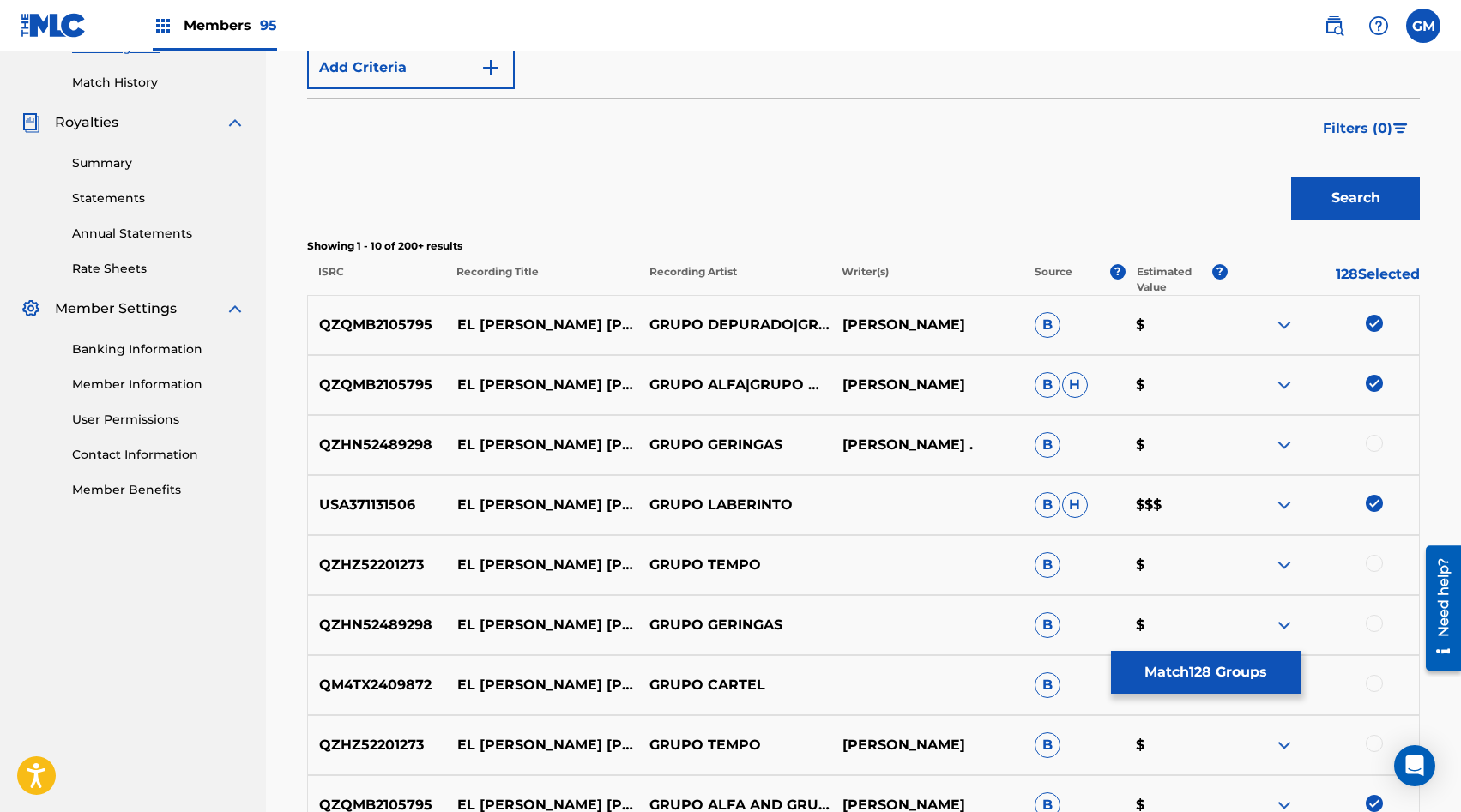 scroll, scrollTop: 338, scrollLeft: 0, axis: vertical 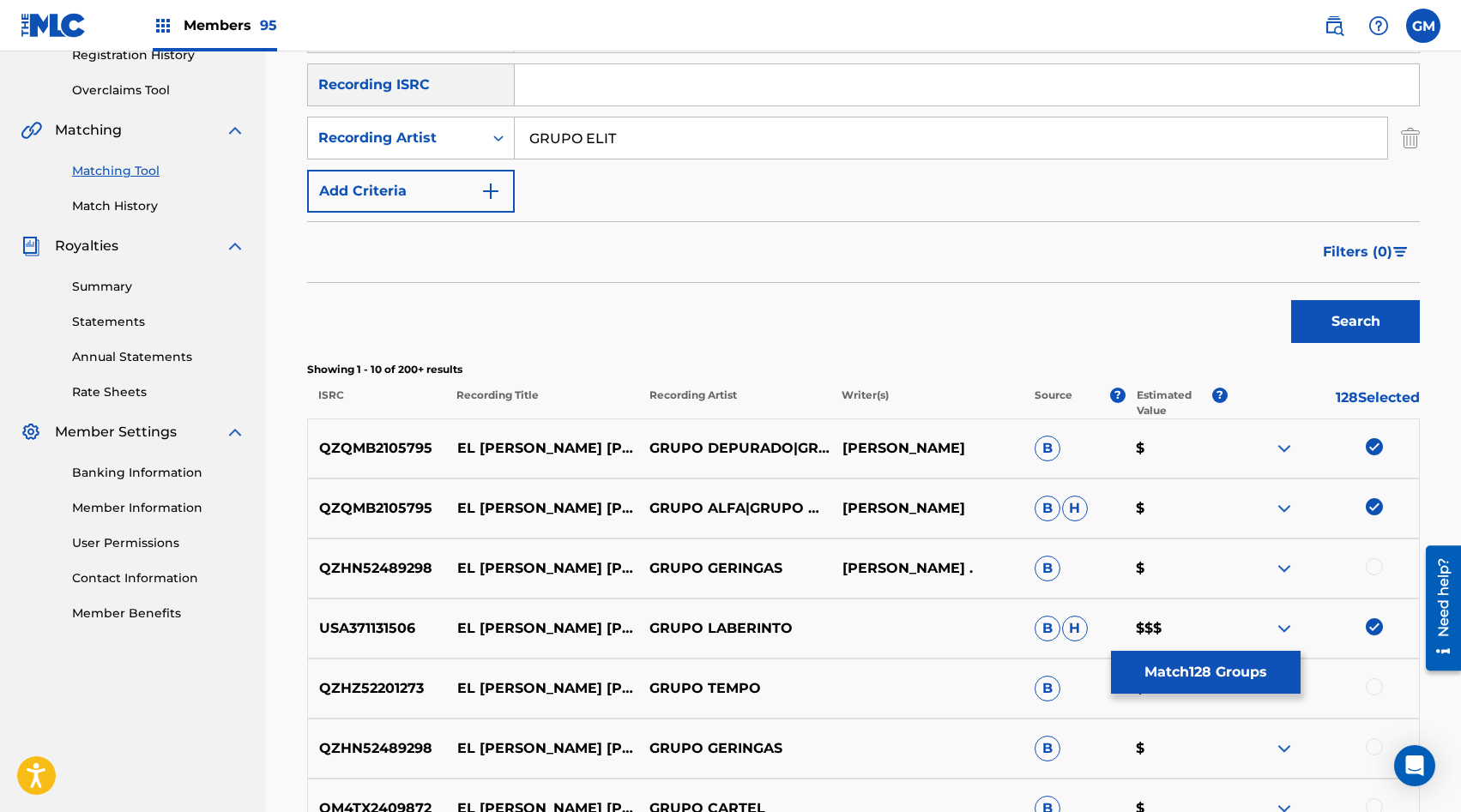 click on "GRUPO ELIT" at bounding box center [951, 138] 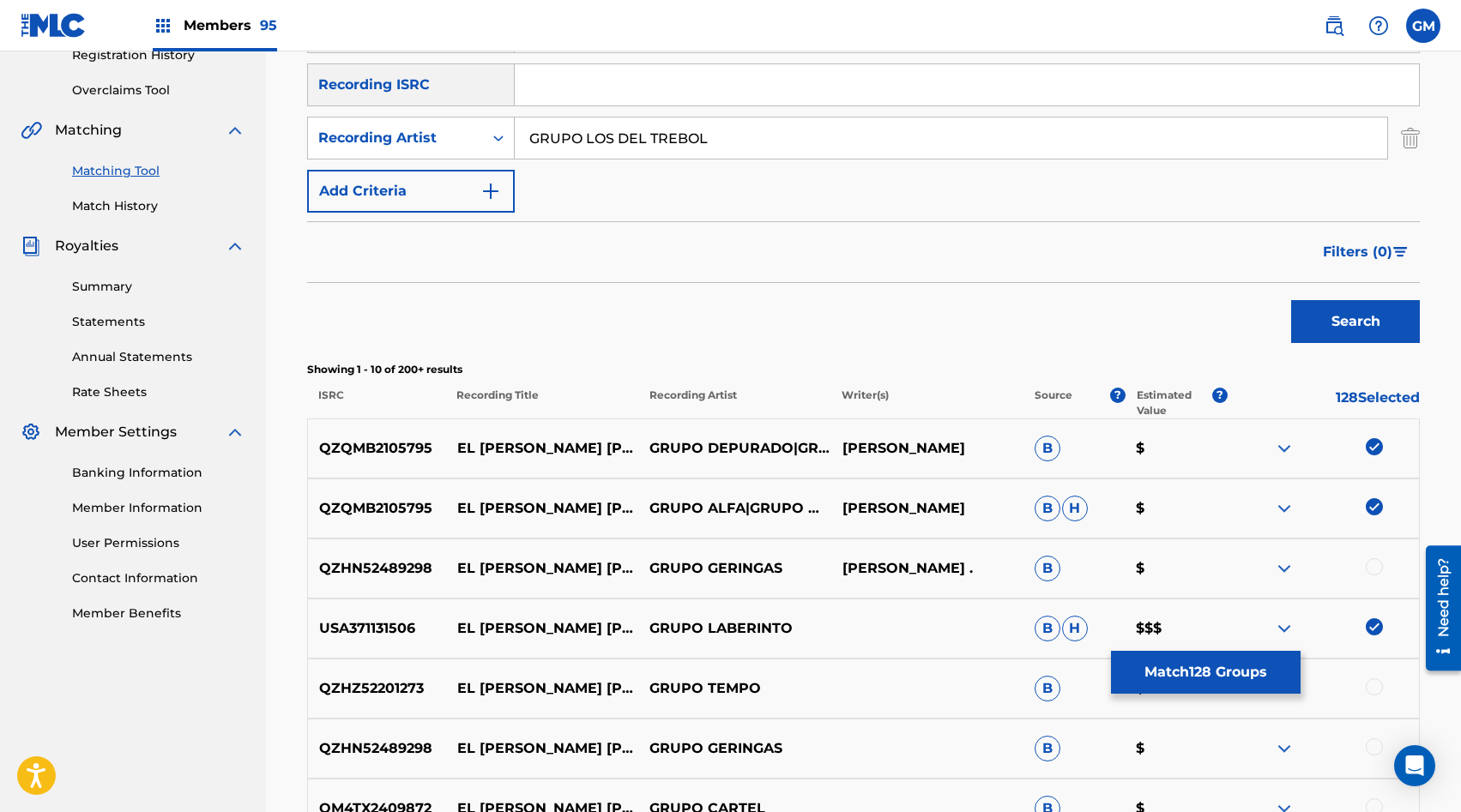 click on "Search" at bounding box center [1355, 322] 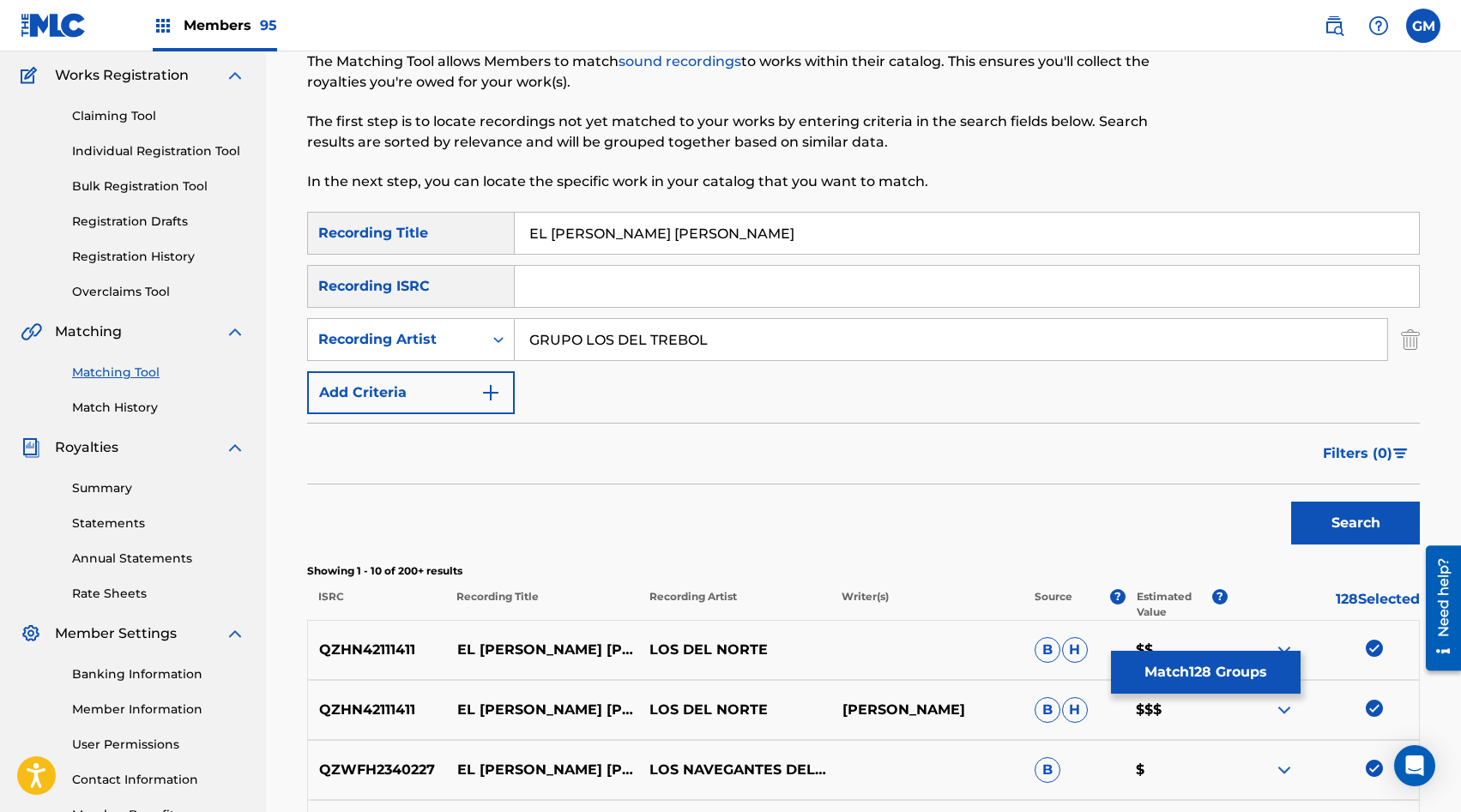 scroll, scrollTop: 135, scrollLeft: 0, axis: vertical 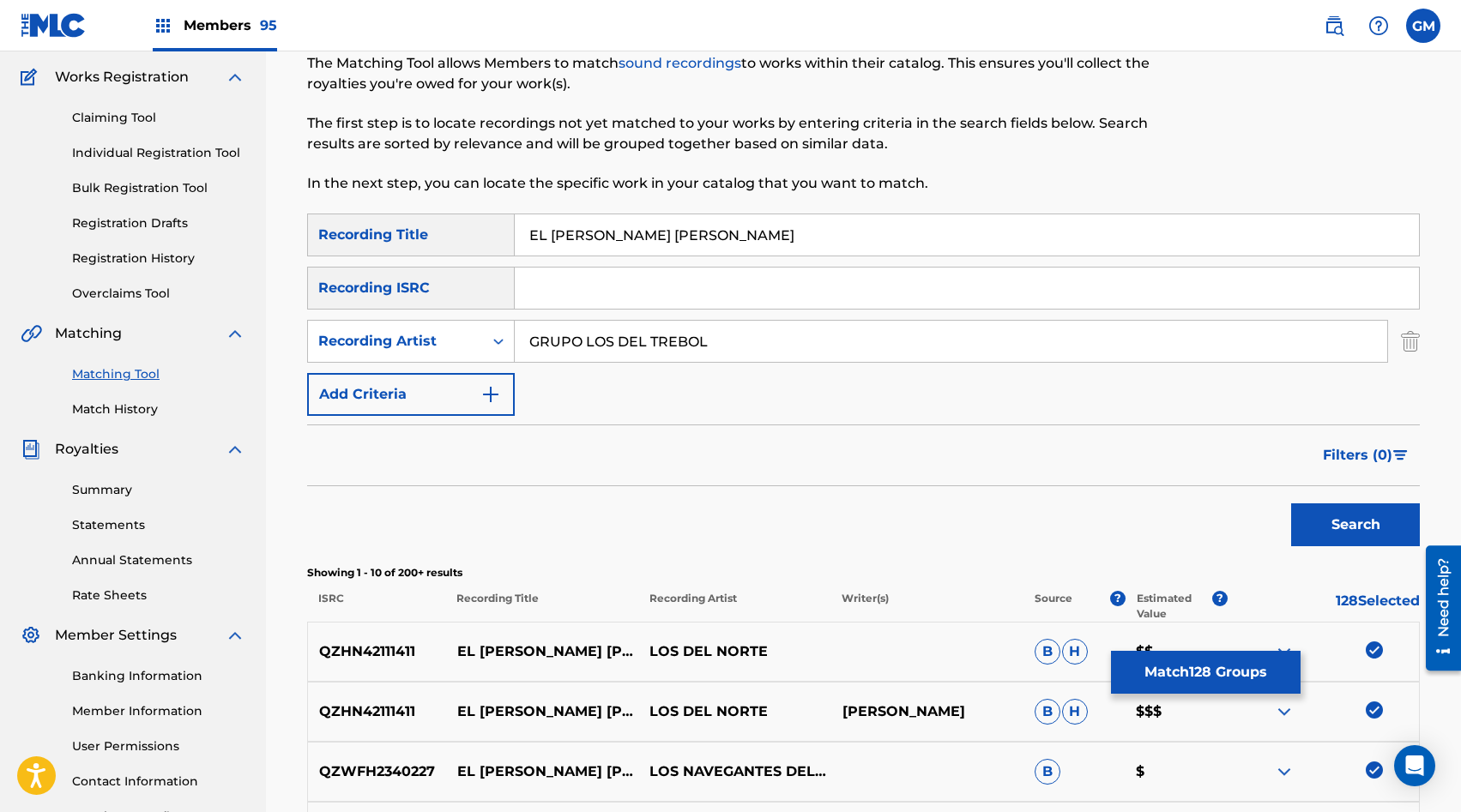 click on "GRUPO LOS DEL TREBOL" at bounding box center [951, 341] 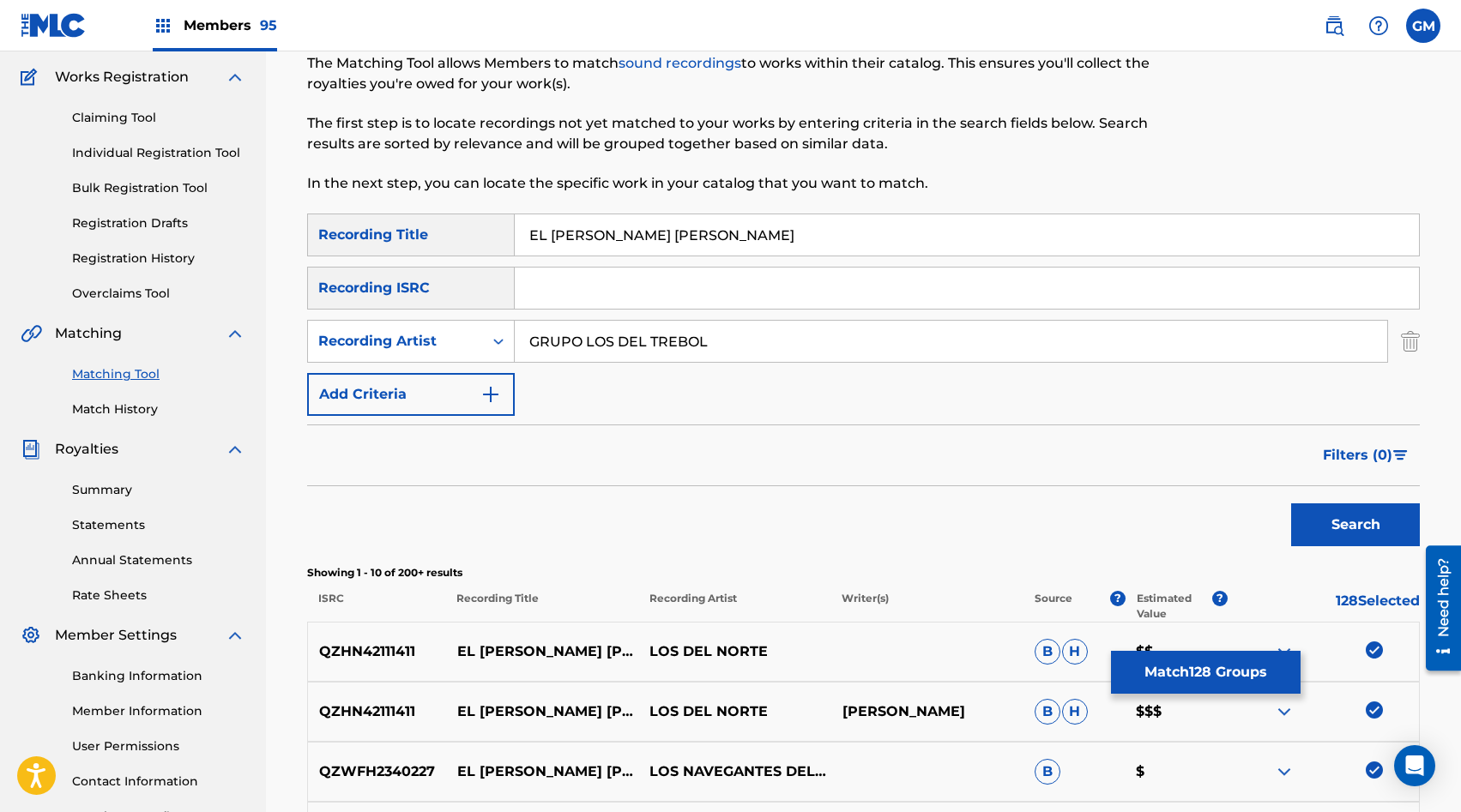 paste on "[PERSON_NAME]" 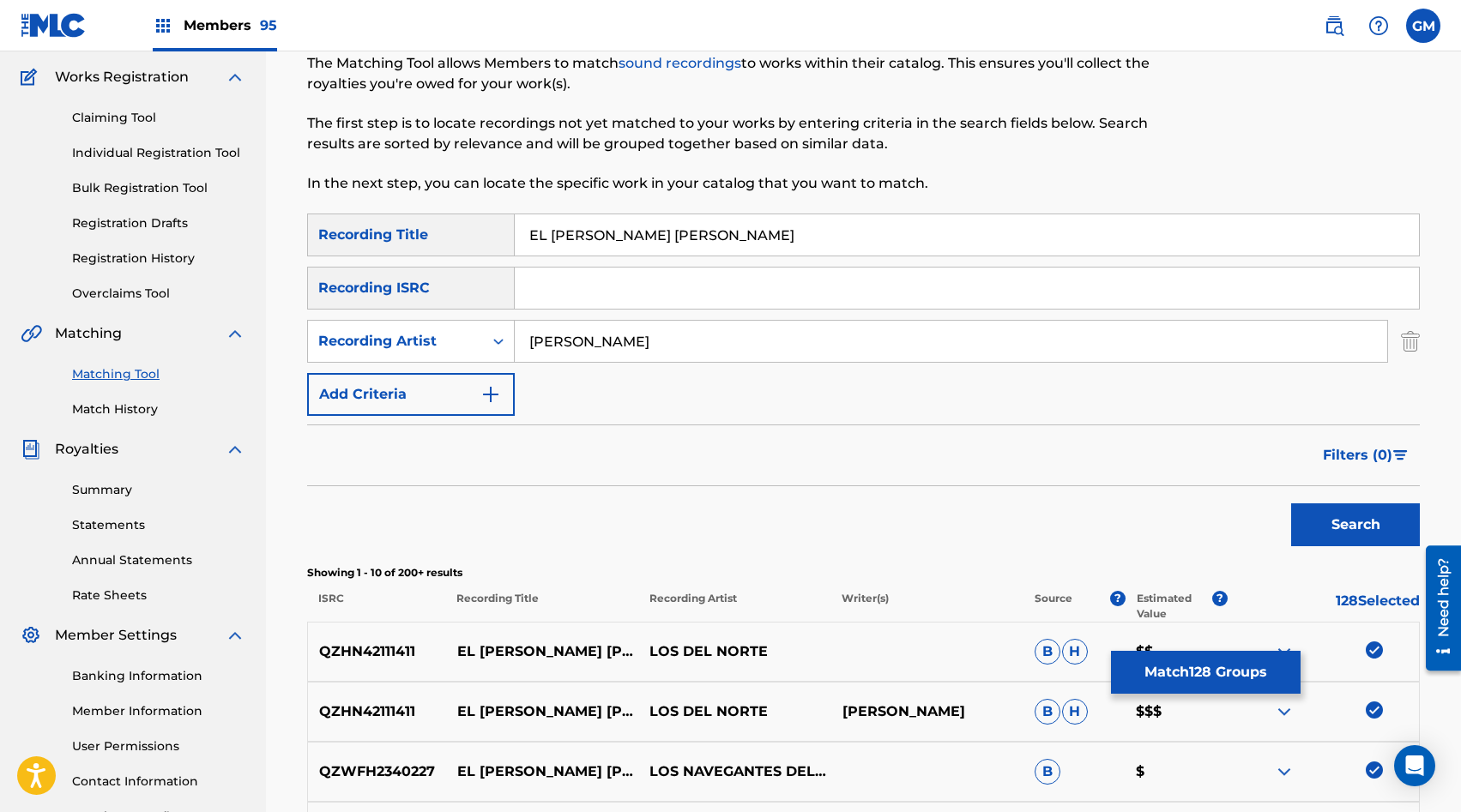 click on "Search" at bounding box center [1355, 525] 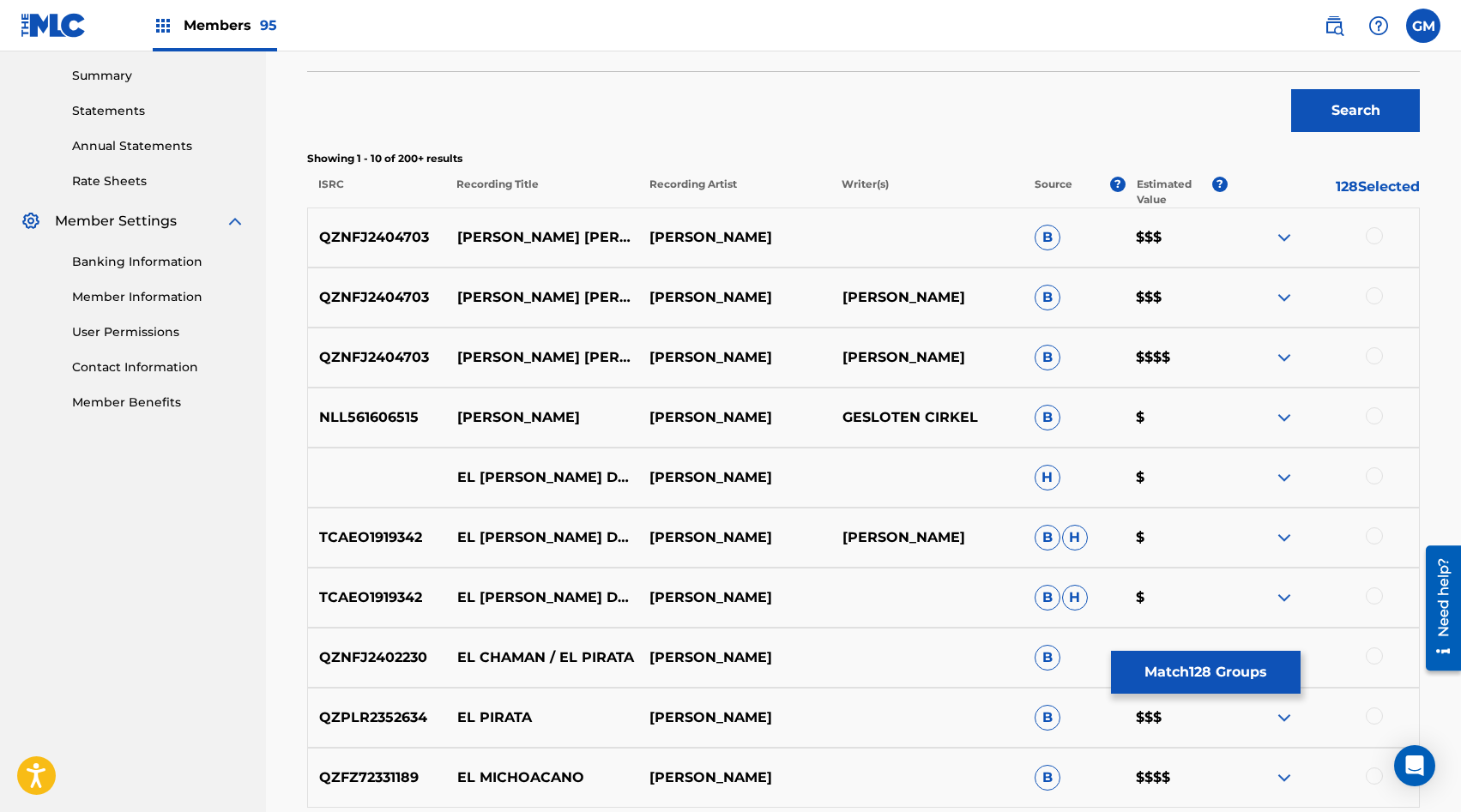 scroll, scrollTop: 550, scrollLeft: 0, axis: vertical 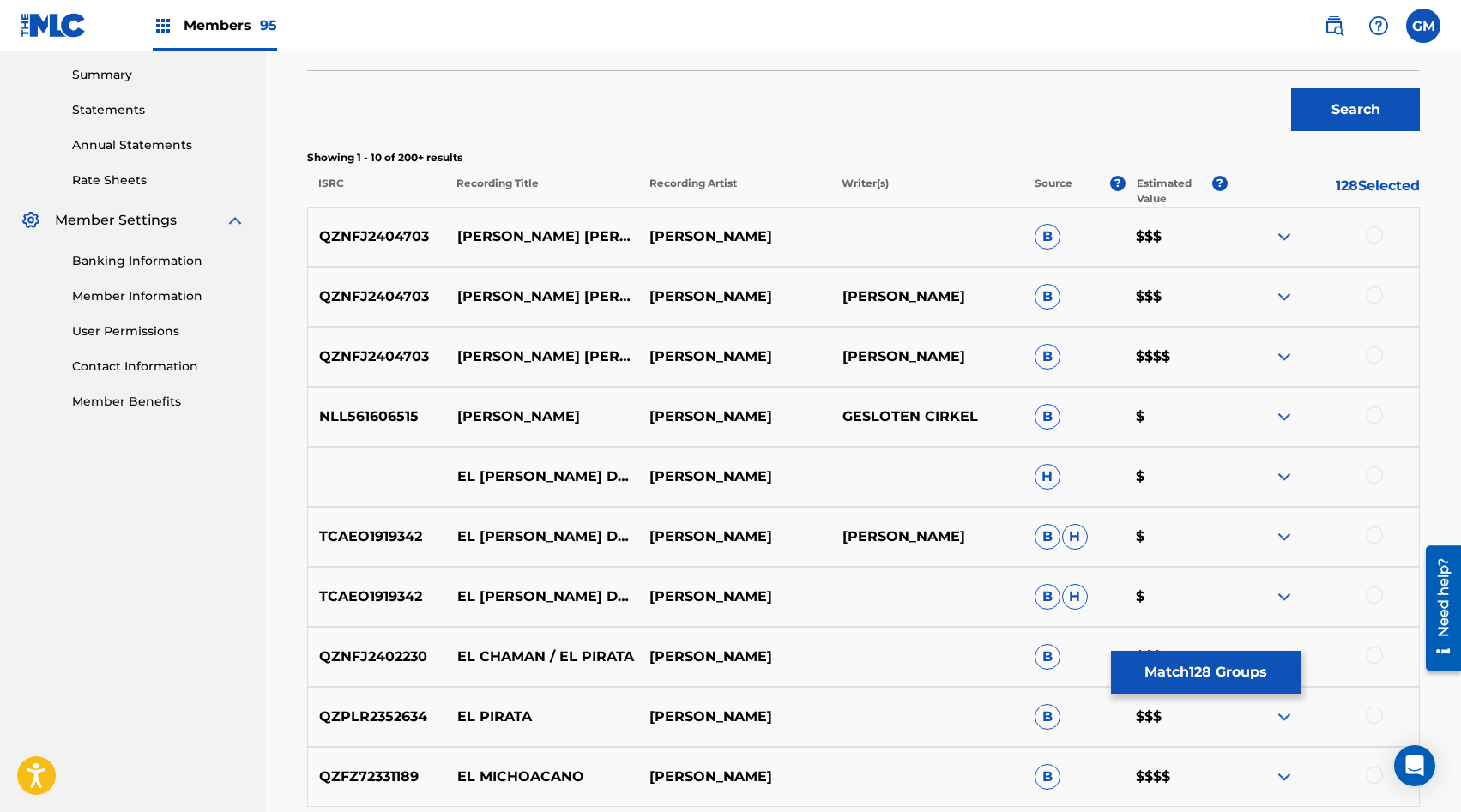 click at bounding box center [1374, 355] 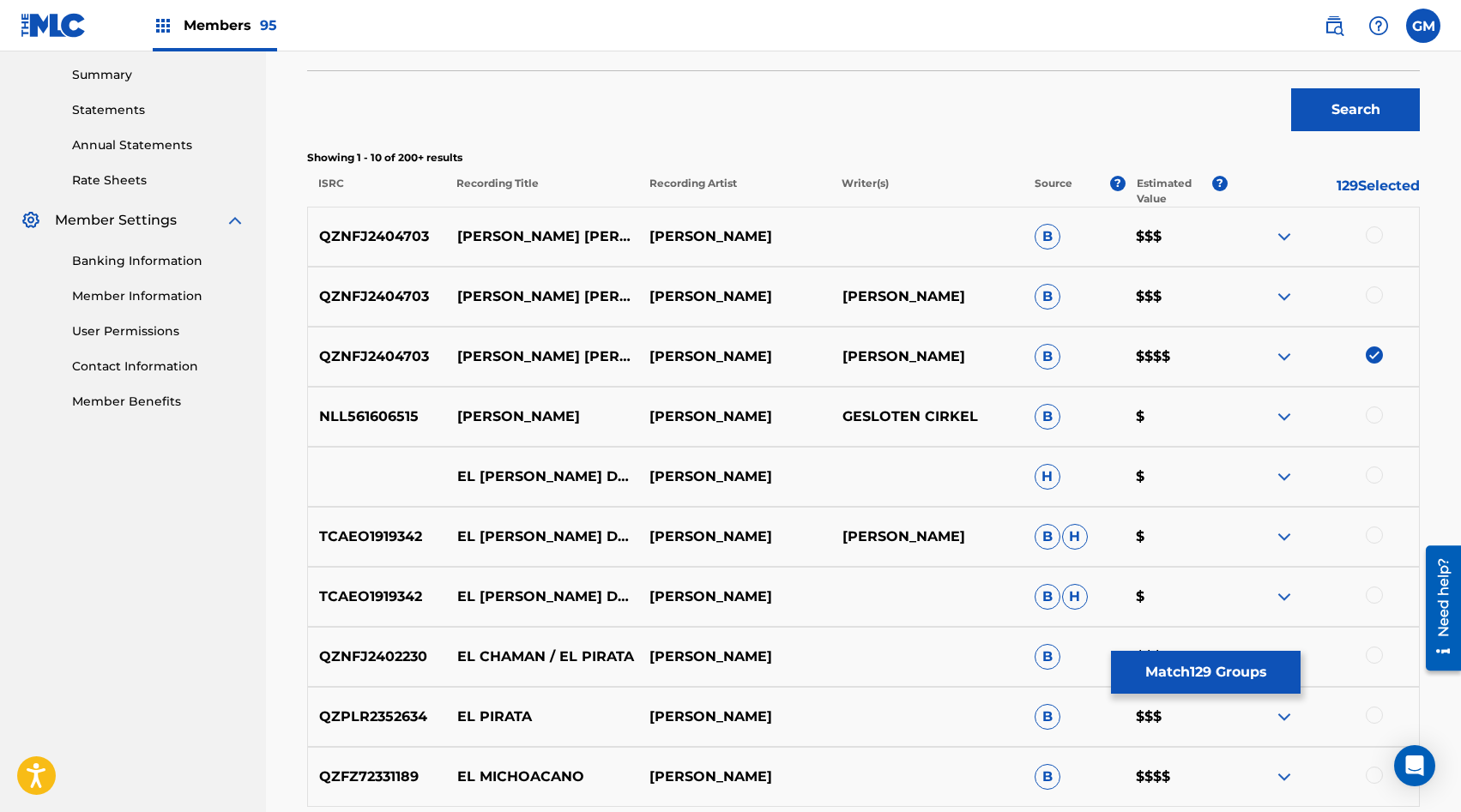 click at bounding box center (1374, 295) 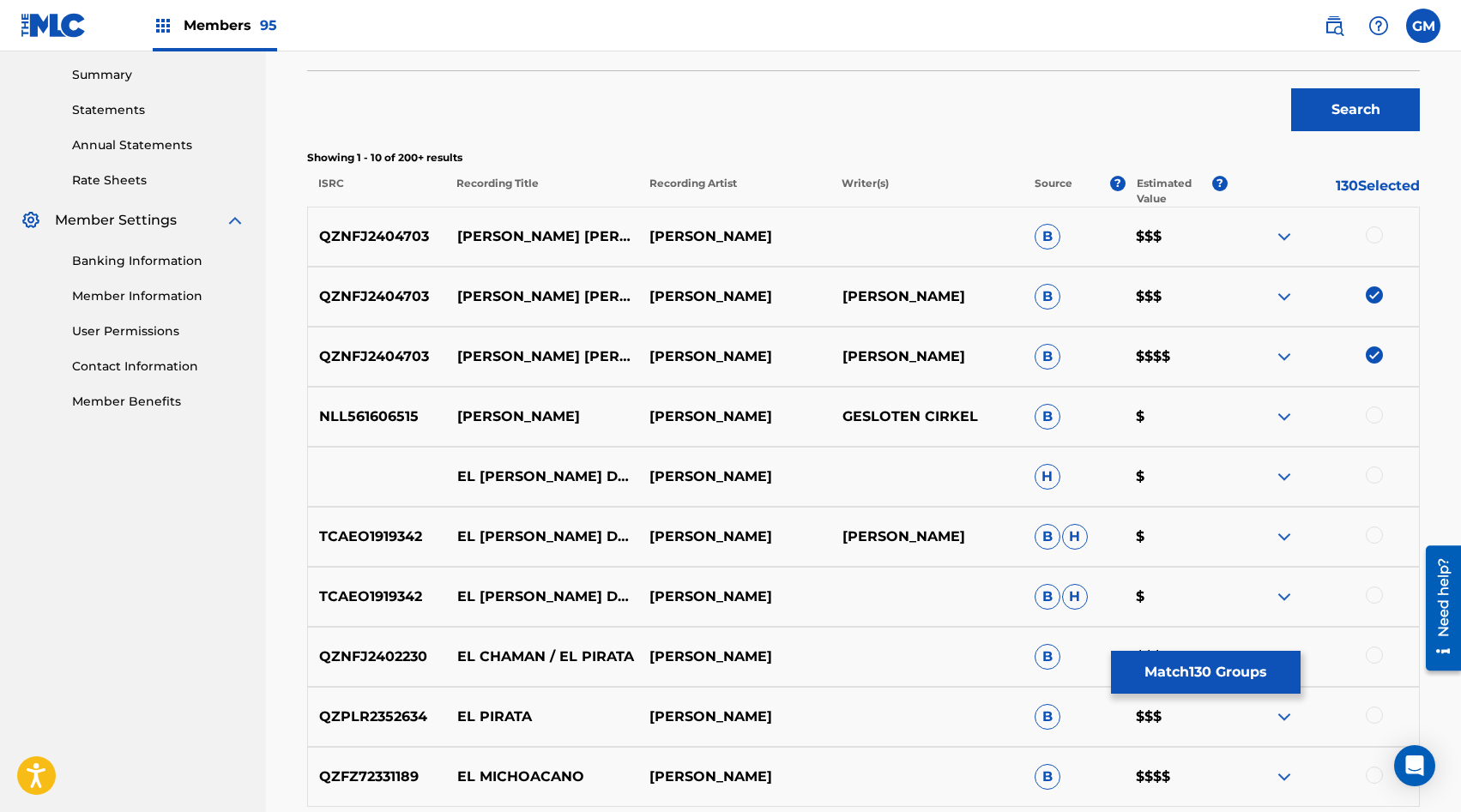 click at bounding box center [1374, 235] 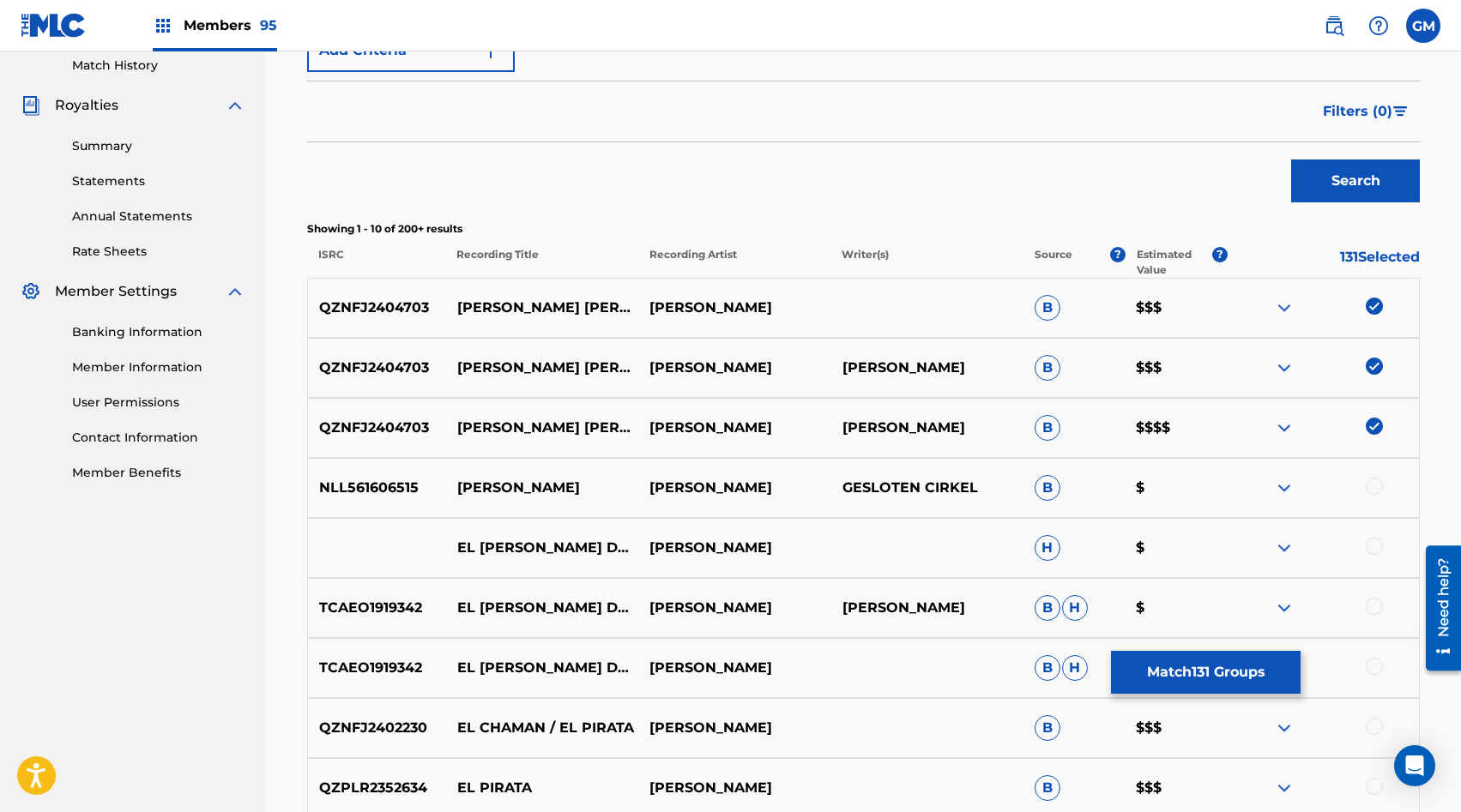 scroll, scrollTop: 324, scrollLeft: 0, axis: vertical 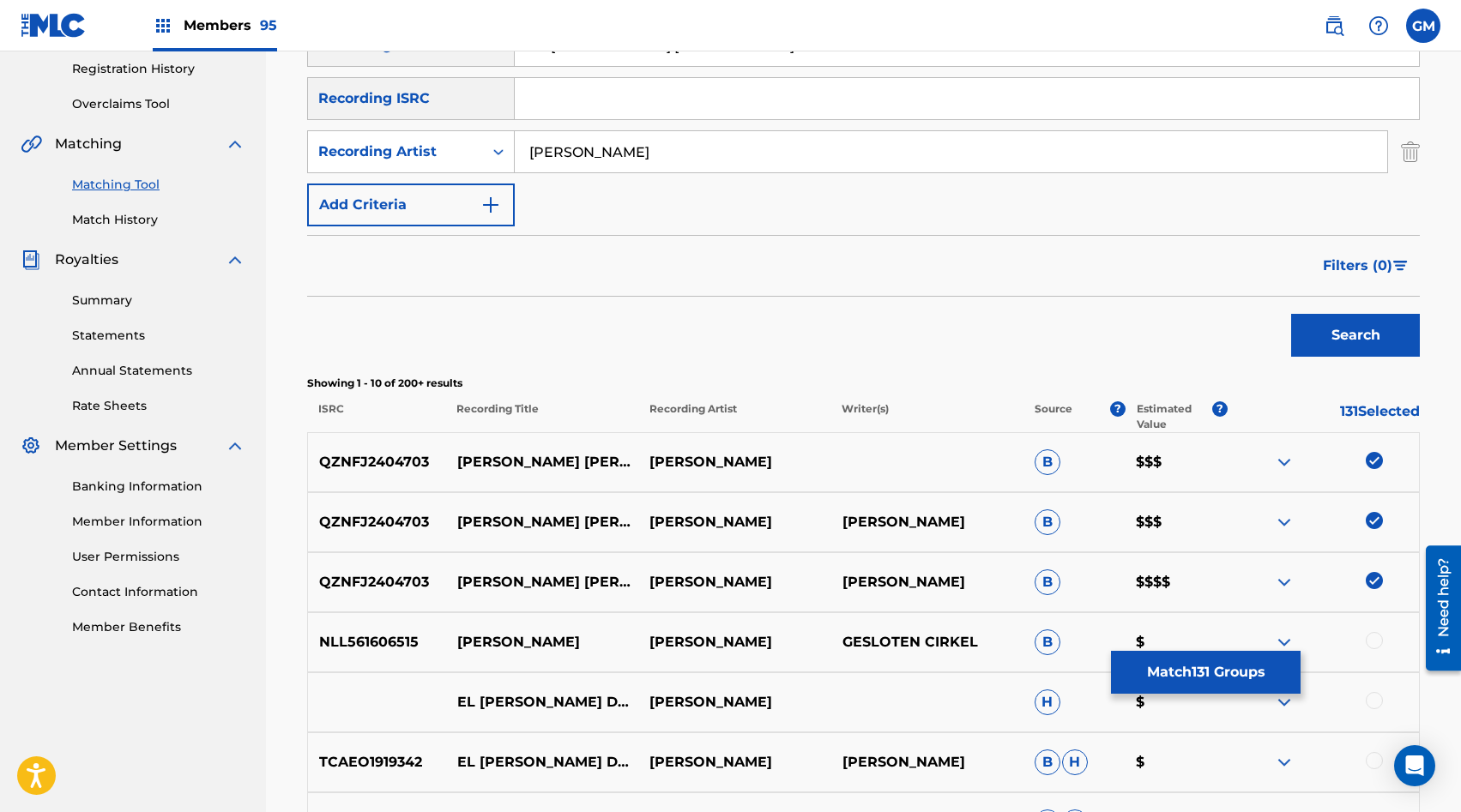 click on "[PERSON_NAME]" at bounding box center (951, 152) 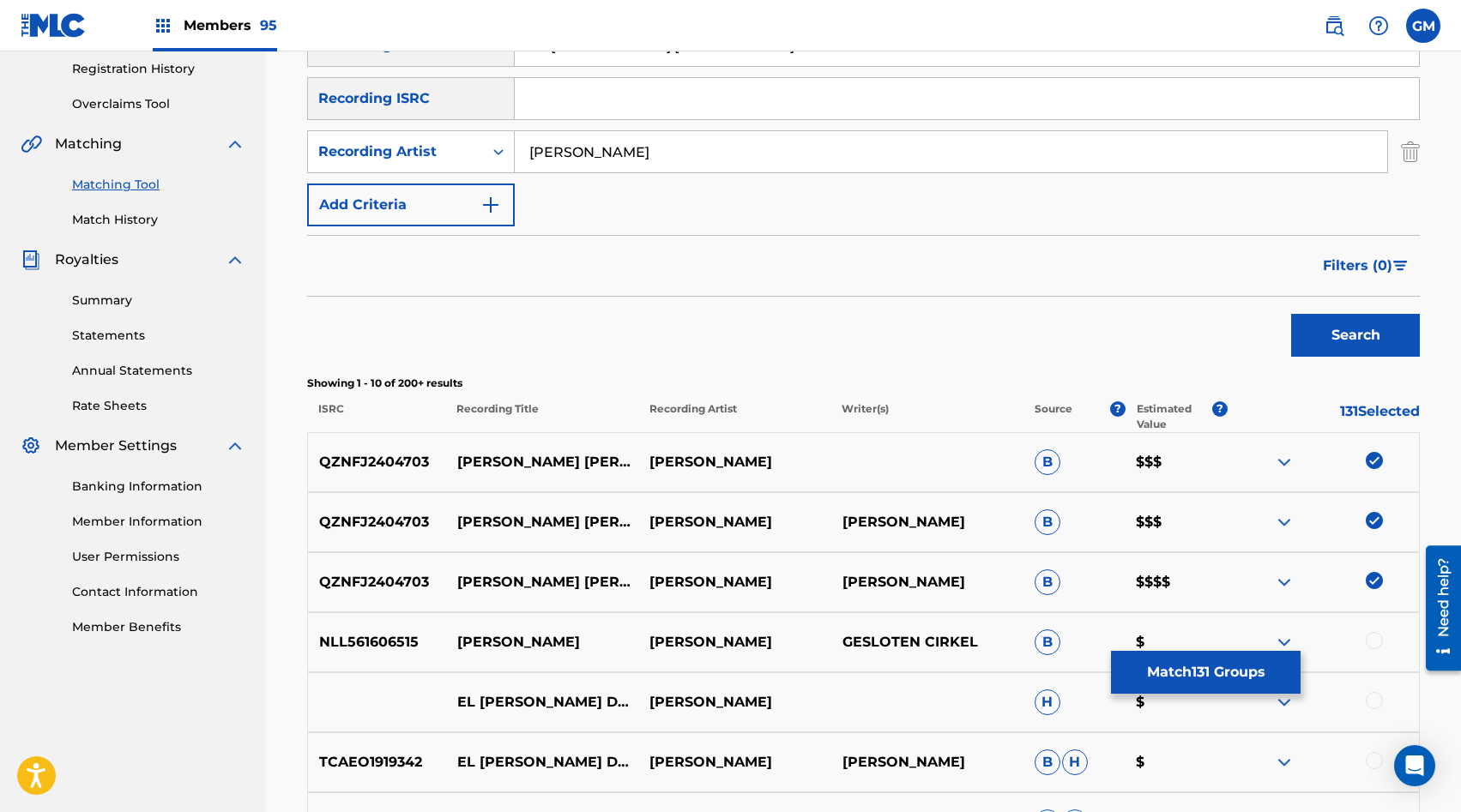 paste on "GRUPO LOS DEL TREBOL" 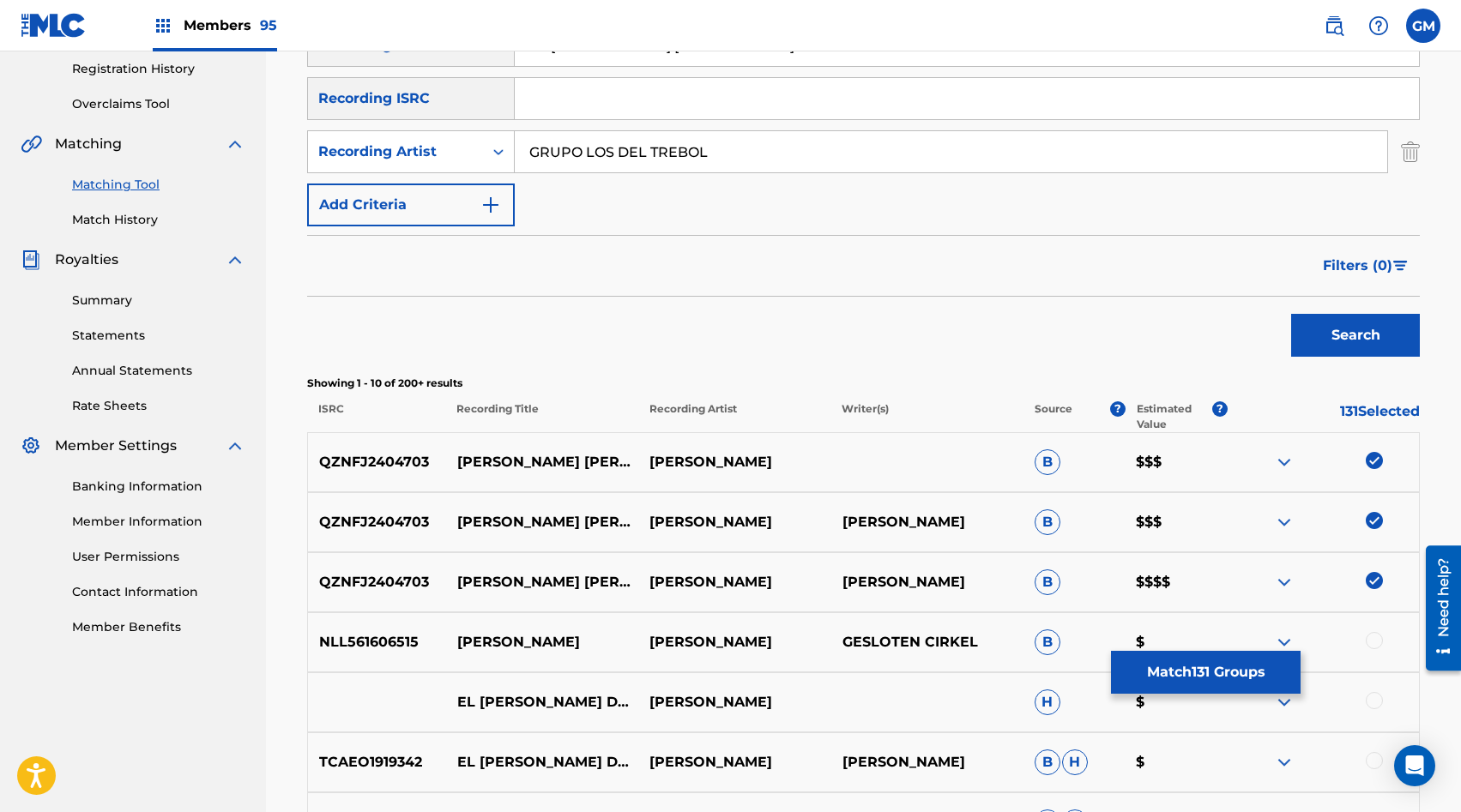 click on "GRUPO LOS DEL TREBOL" at bounding box center (951, 152) 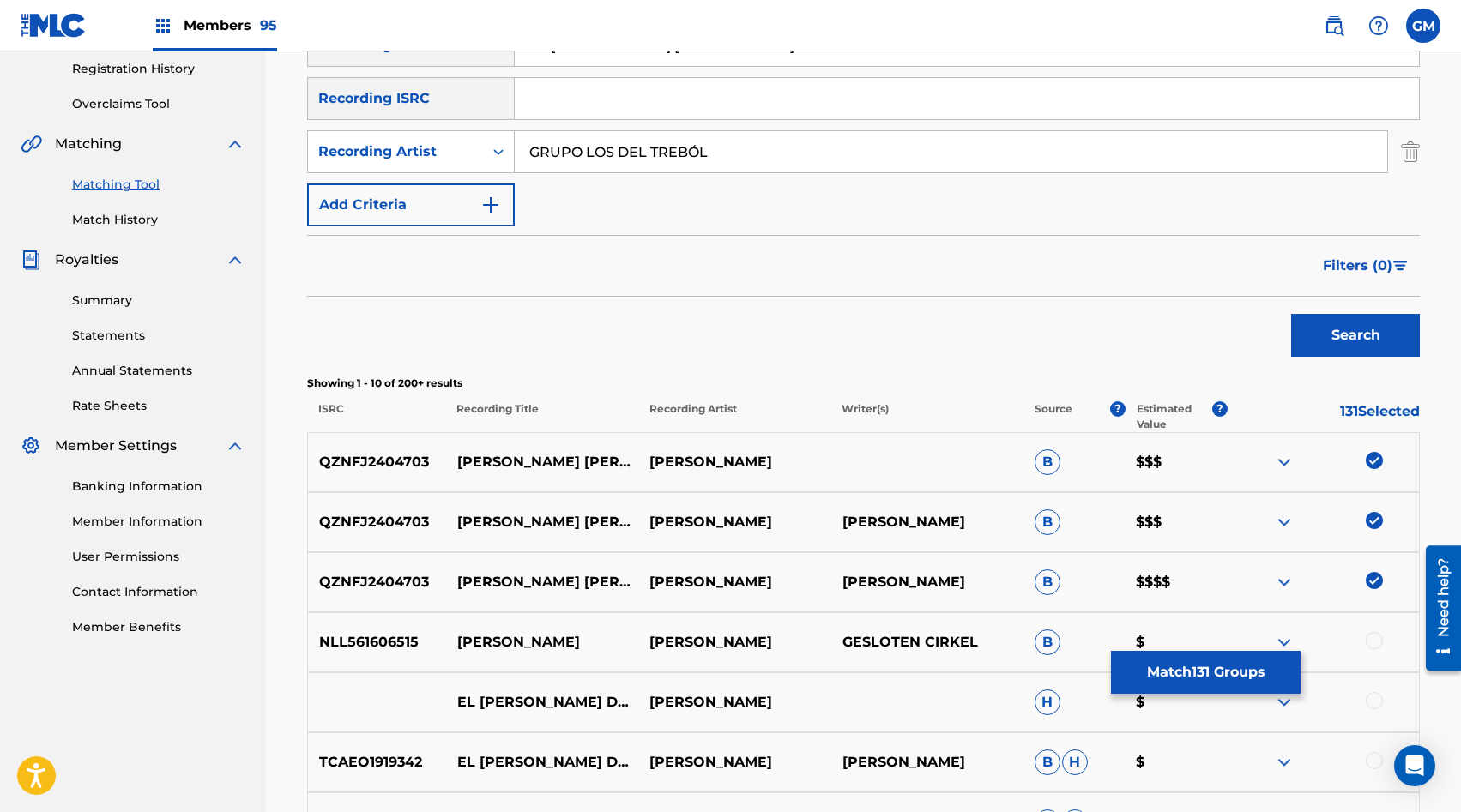 type on "GRUPO LOS DEL TREBÓL" 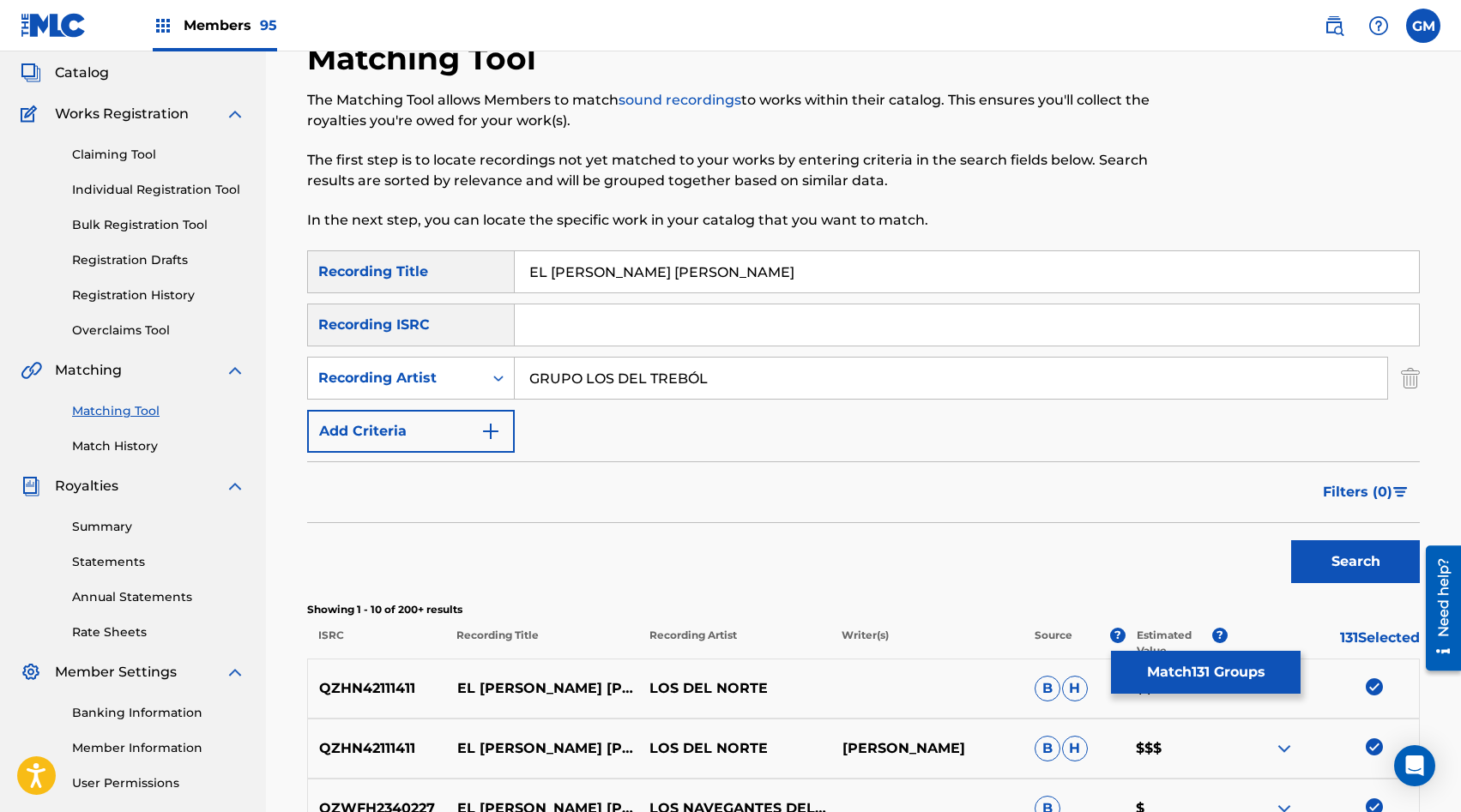 scroll, scrollTop: 39, scrollLeft: 0, axis: vertical 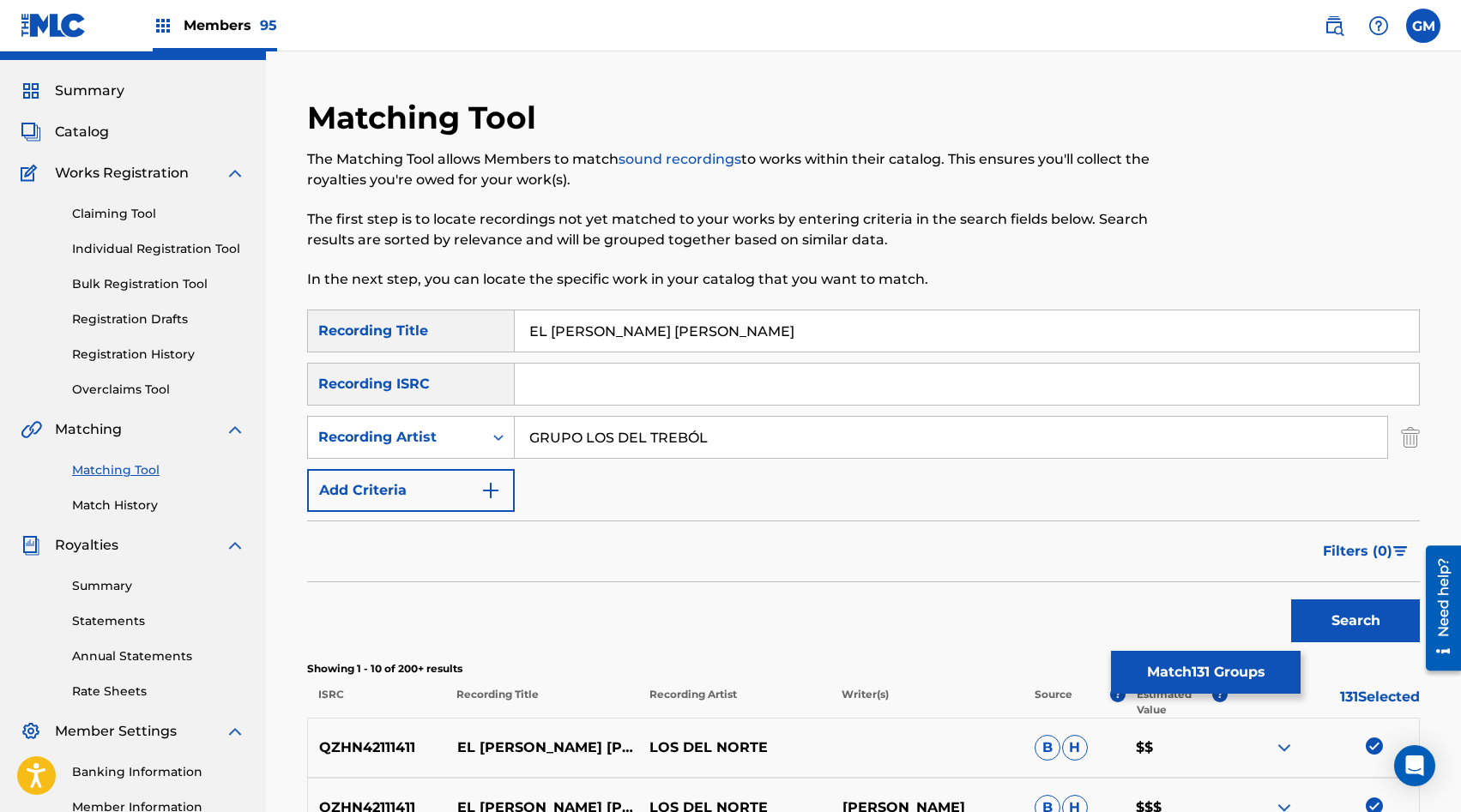 click on "GRUPO LOS DEL TREBÓL" at bounding box center [951, 437] 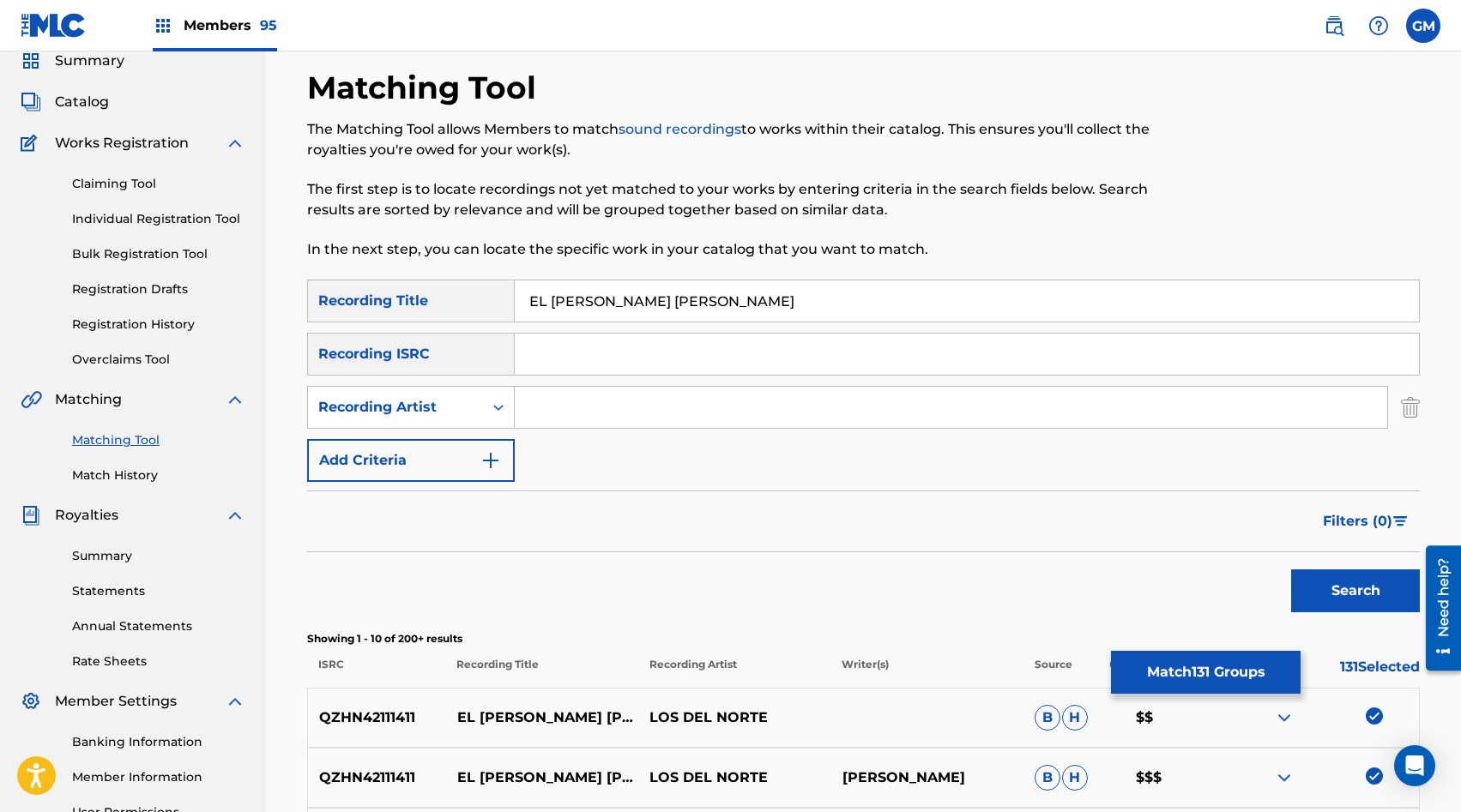 scroll, scrollTop: 0, scrollLeft: 0, axis: both 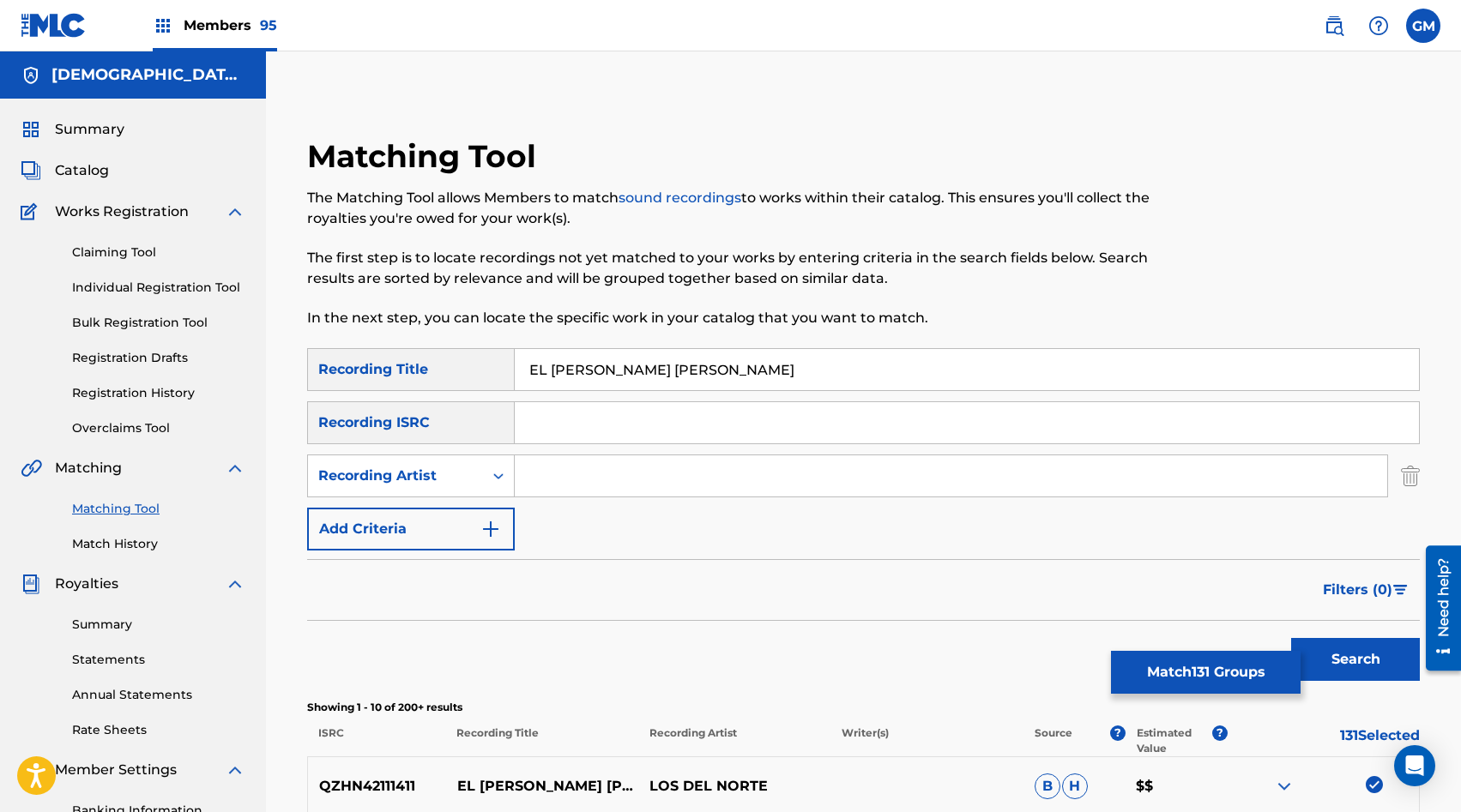 paste on "CLASE PRIVADA" 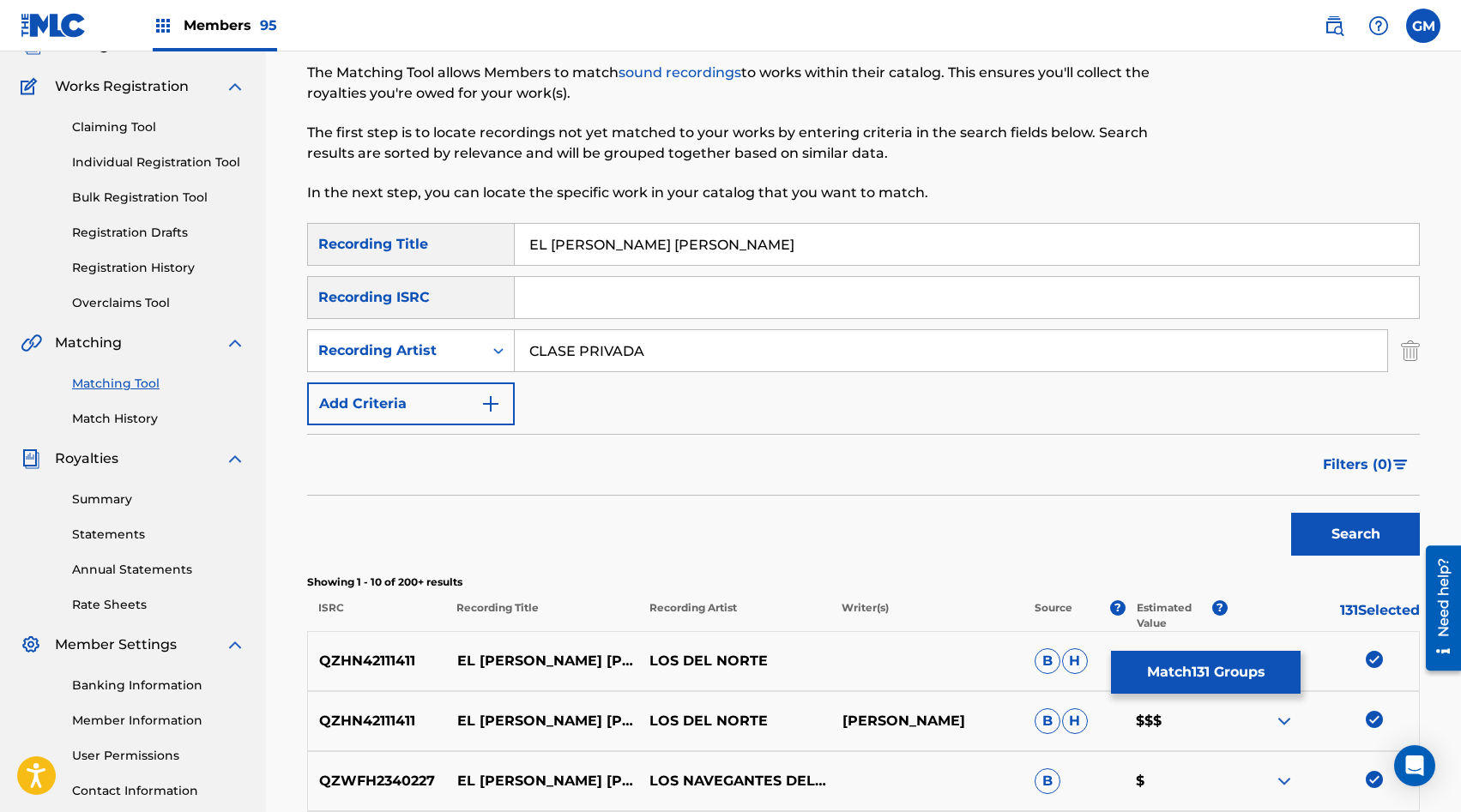 scroll, scrollTop: 128, scrollLeft: 0, axis: vertical 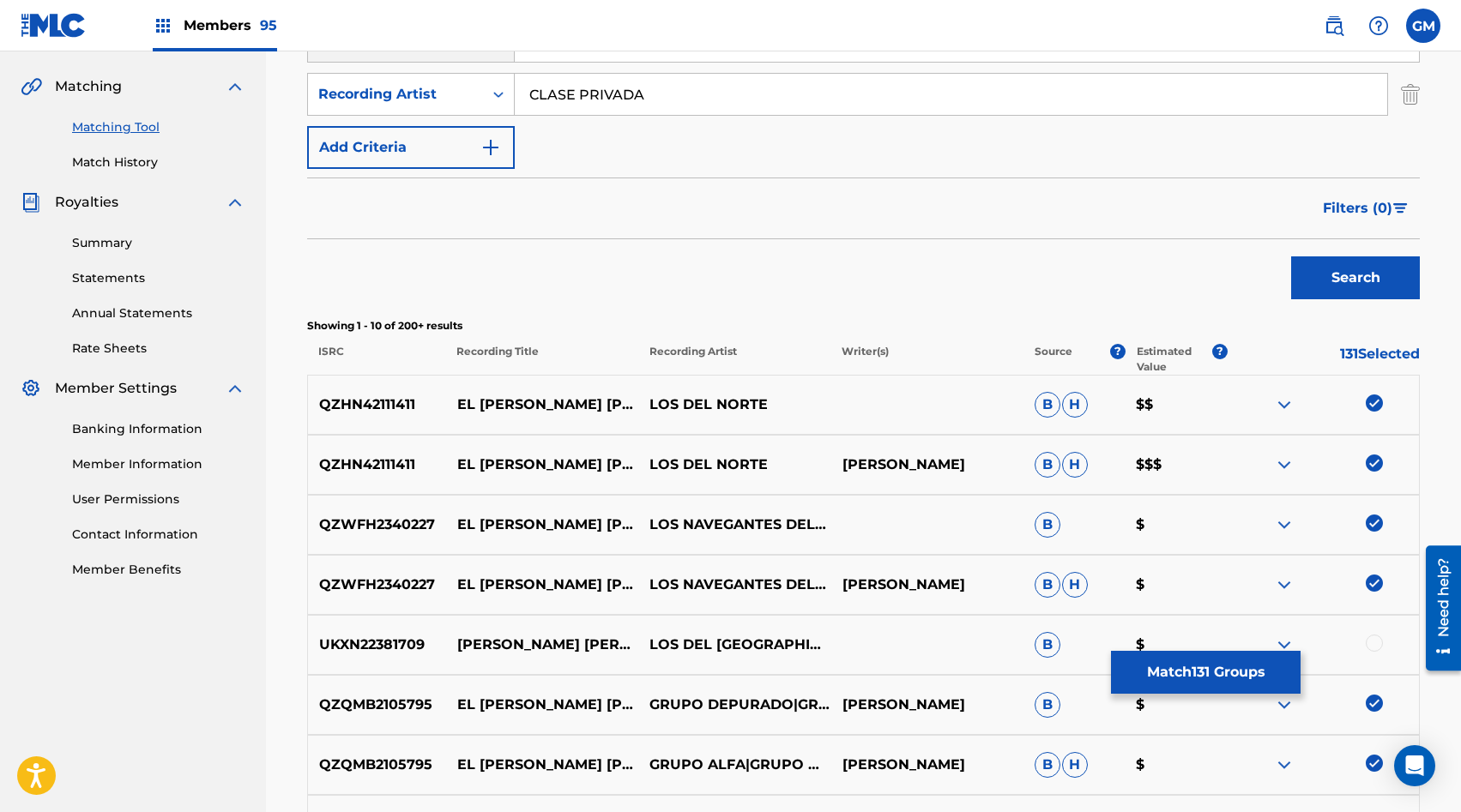 click on "Search" at bounding box center (1355, 278) 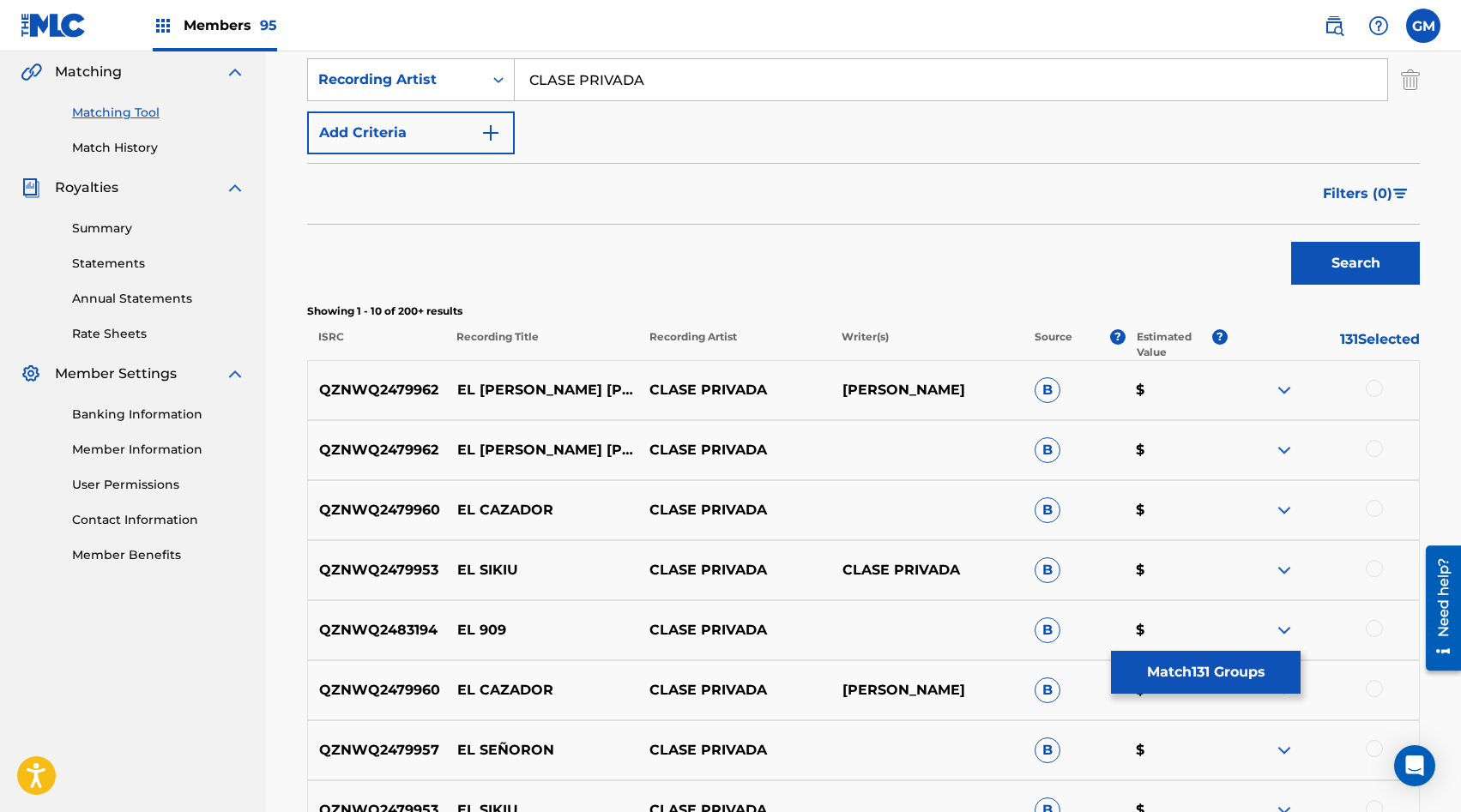 scroll, scrollTop: 398, scrollLeft: 0, axis: vertical 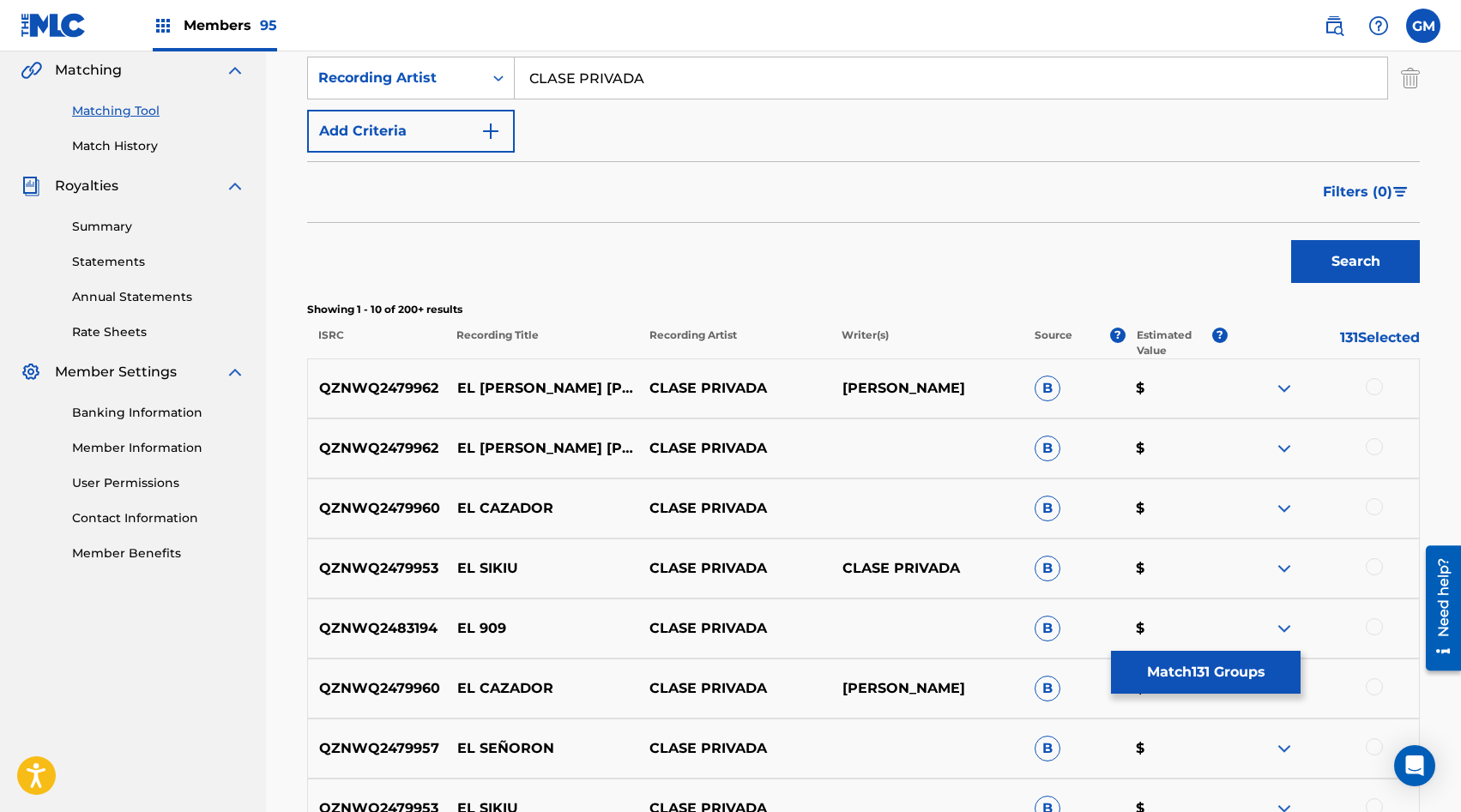 click at bounding box center (1374, 387) 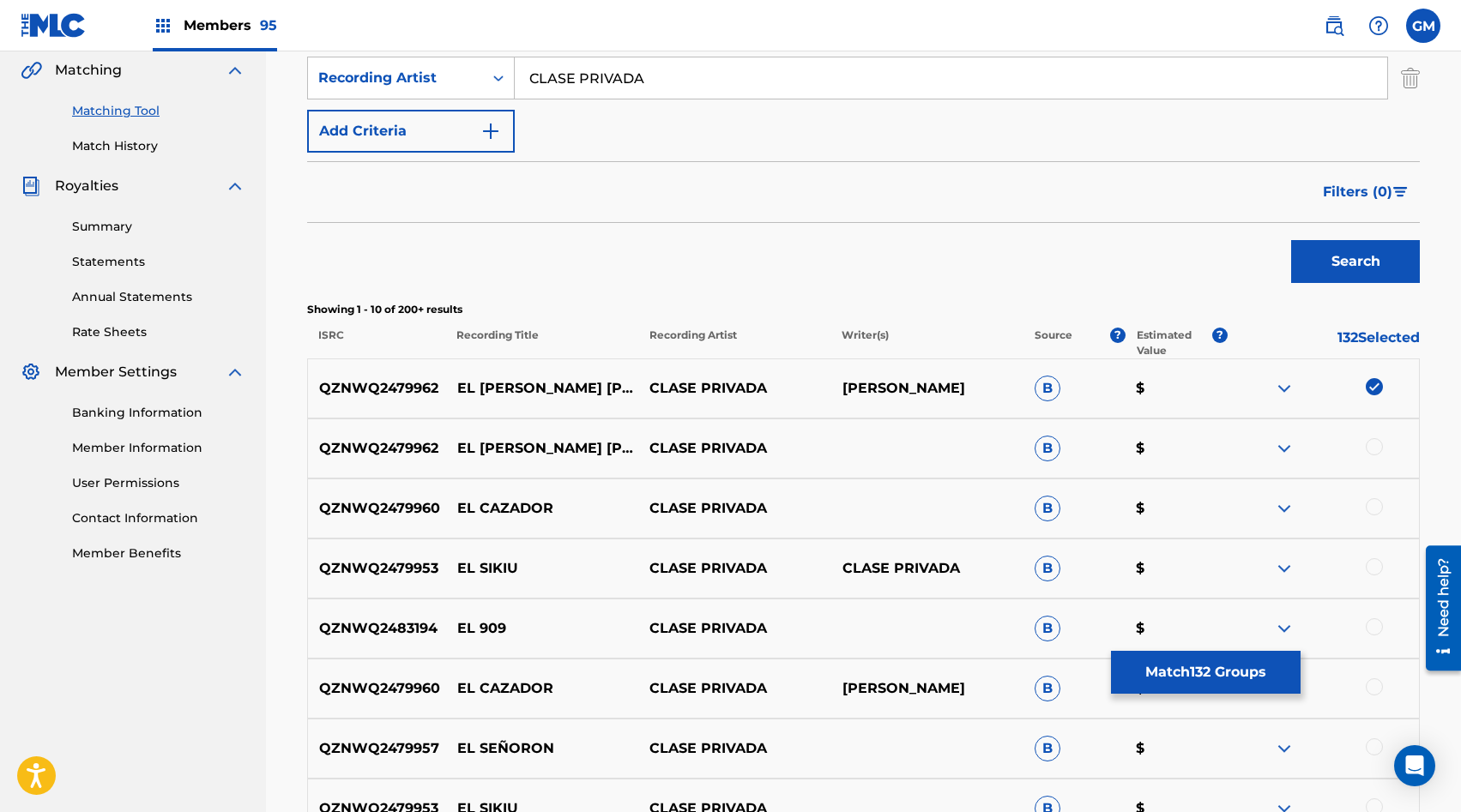 click at bounding box center (1374, 447) 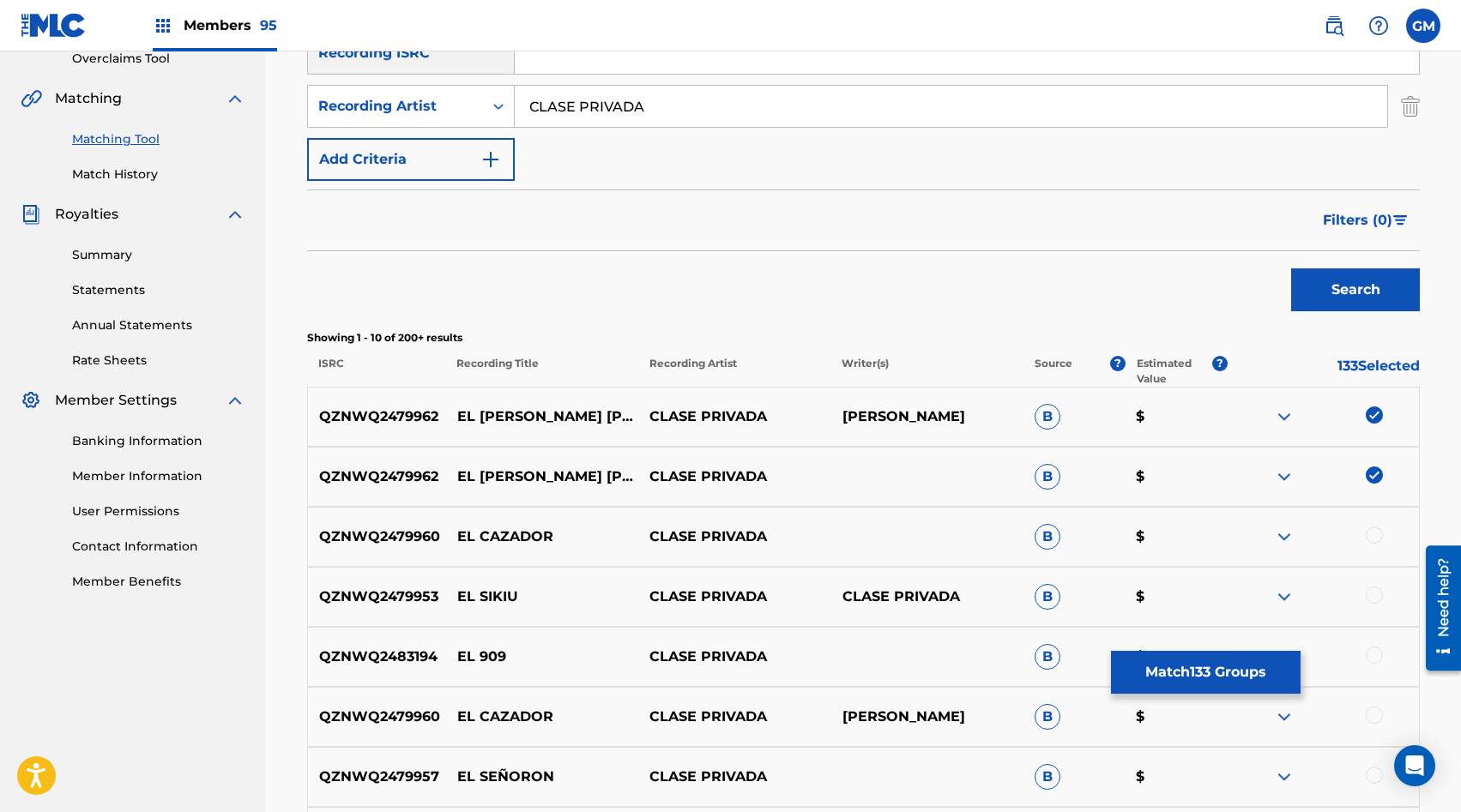 scroll, scrollTop: 351, scrollLeft: 0, axis: vertical 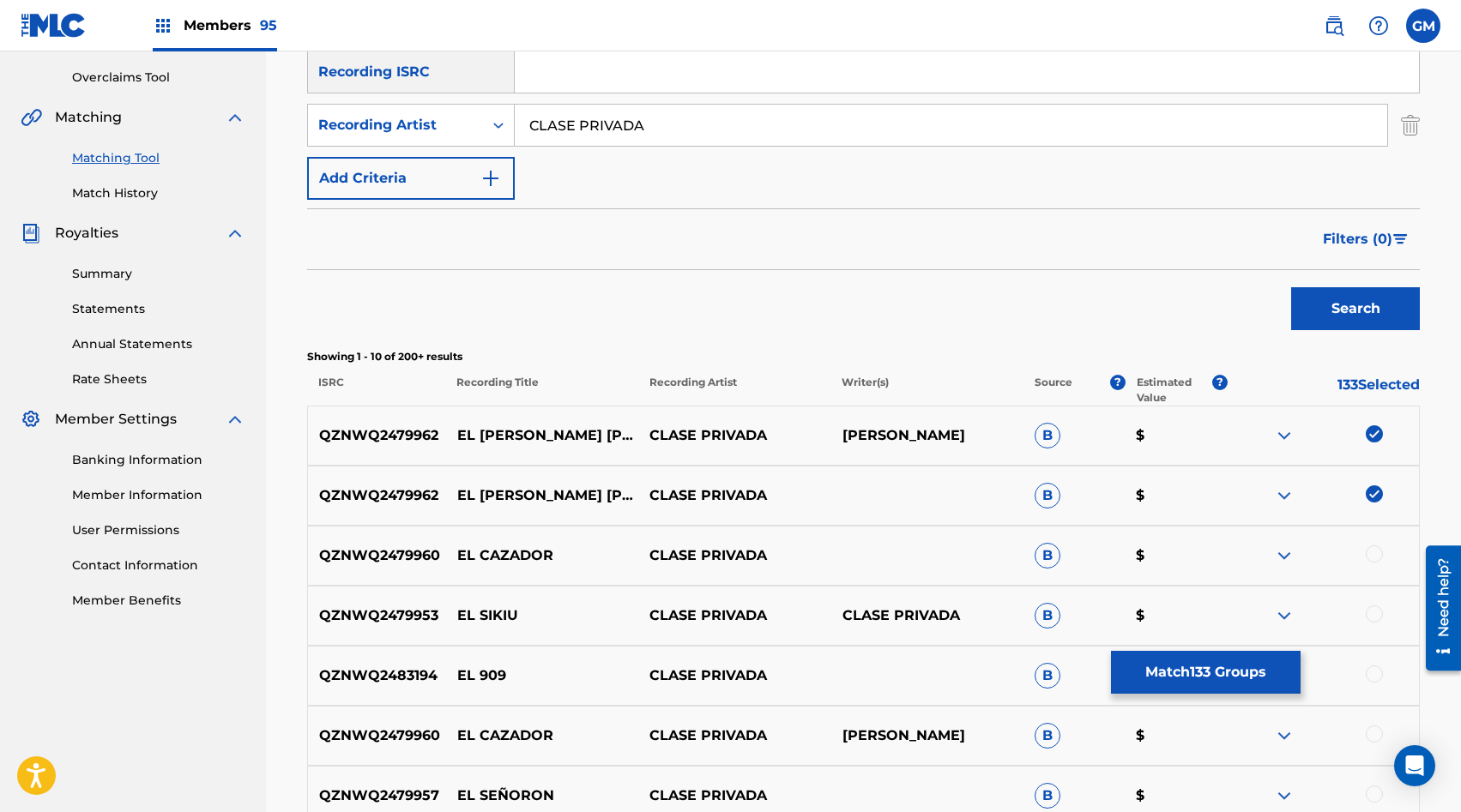 click on "CLASE PRIVADA" at bounding box center [951, 125] 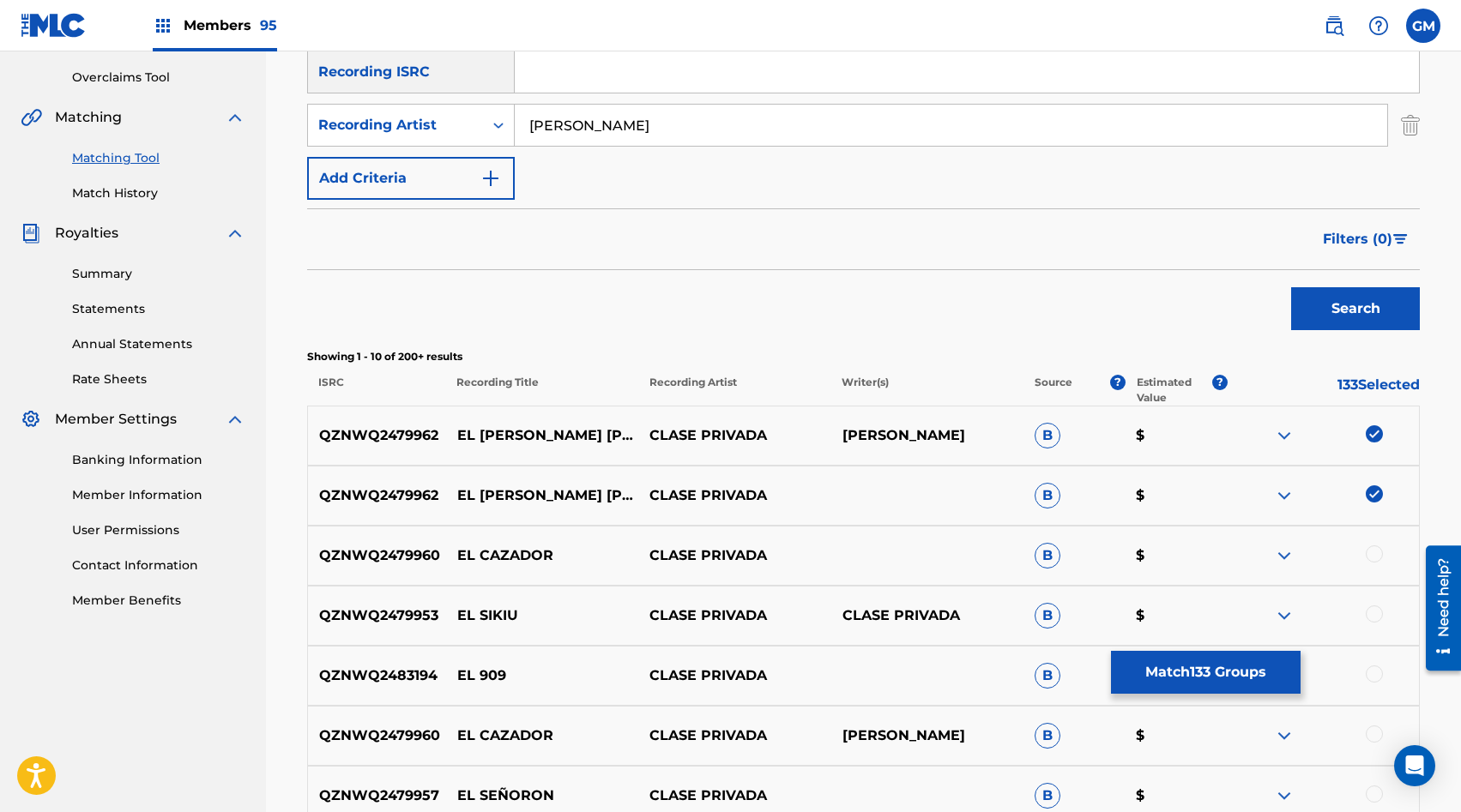 click on "Search" at bounding box center (1355, 309) 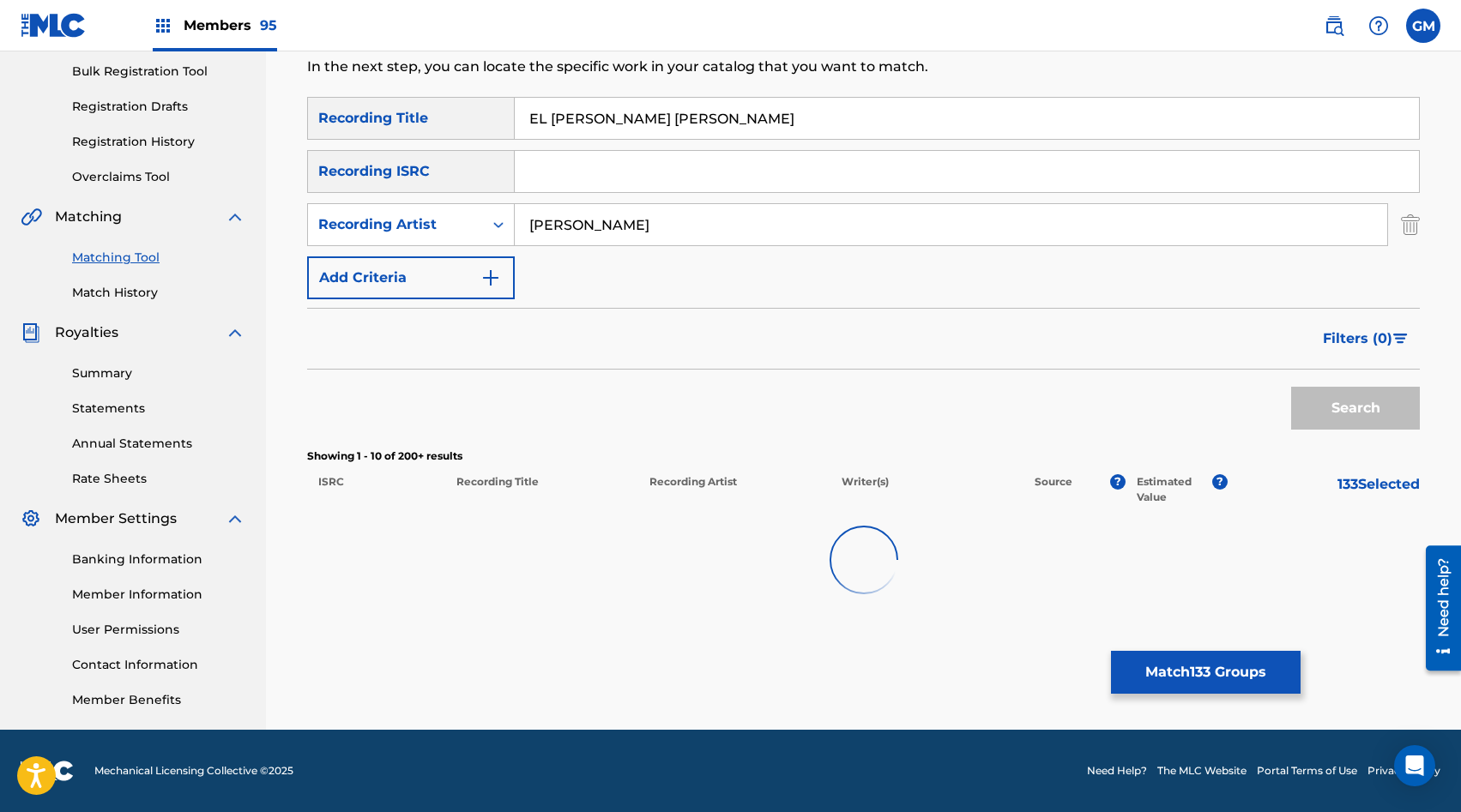 scroll, scrollTop: 351, scrollLeft: 0, axis: vertical 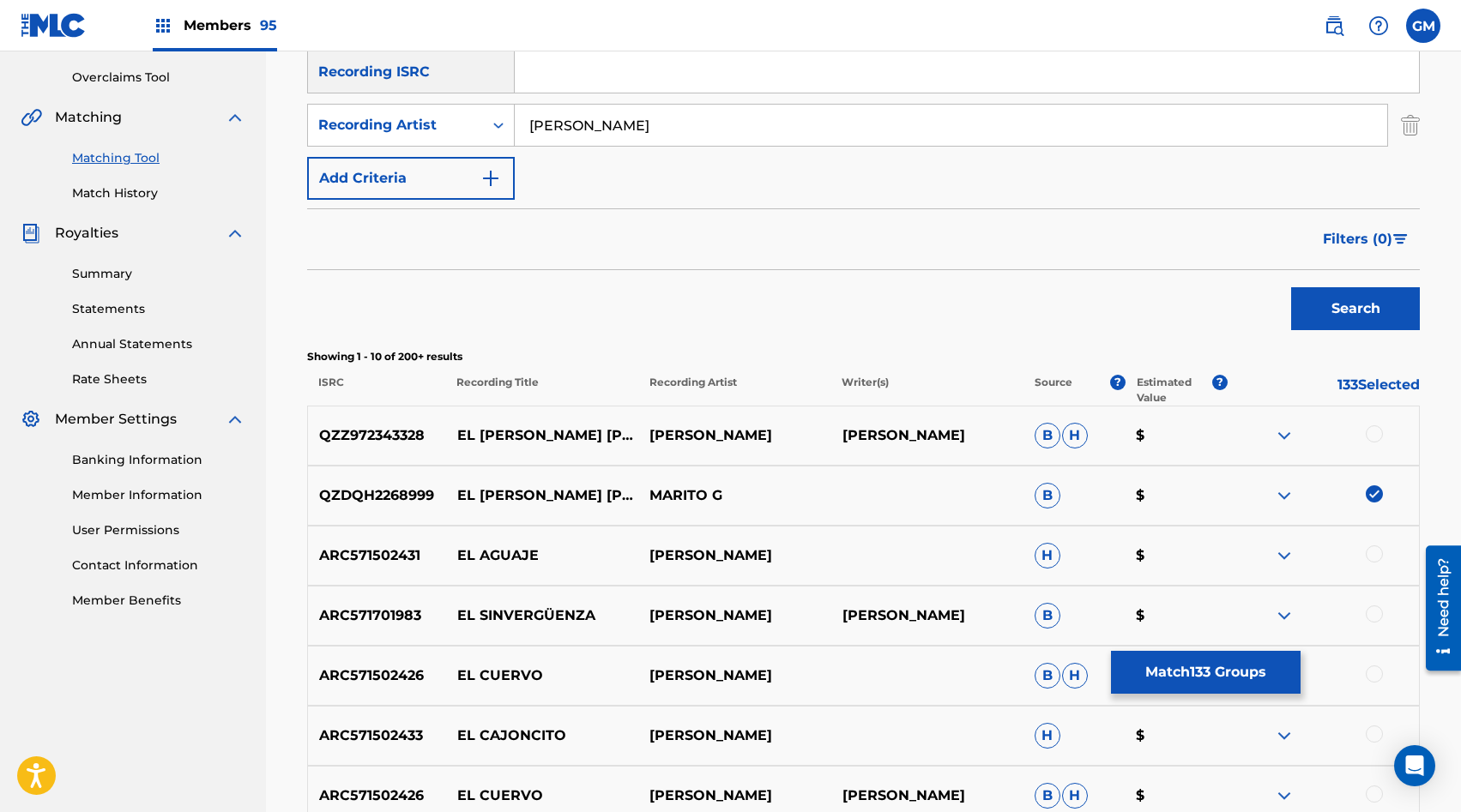 click at bounding box center (1374, 434) 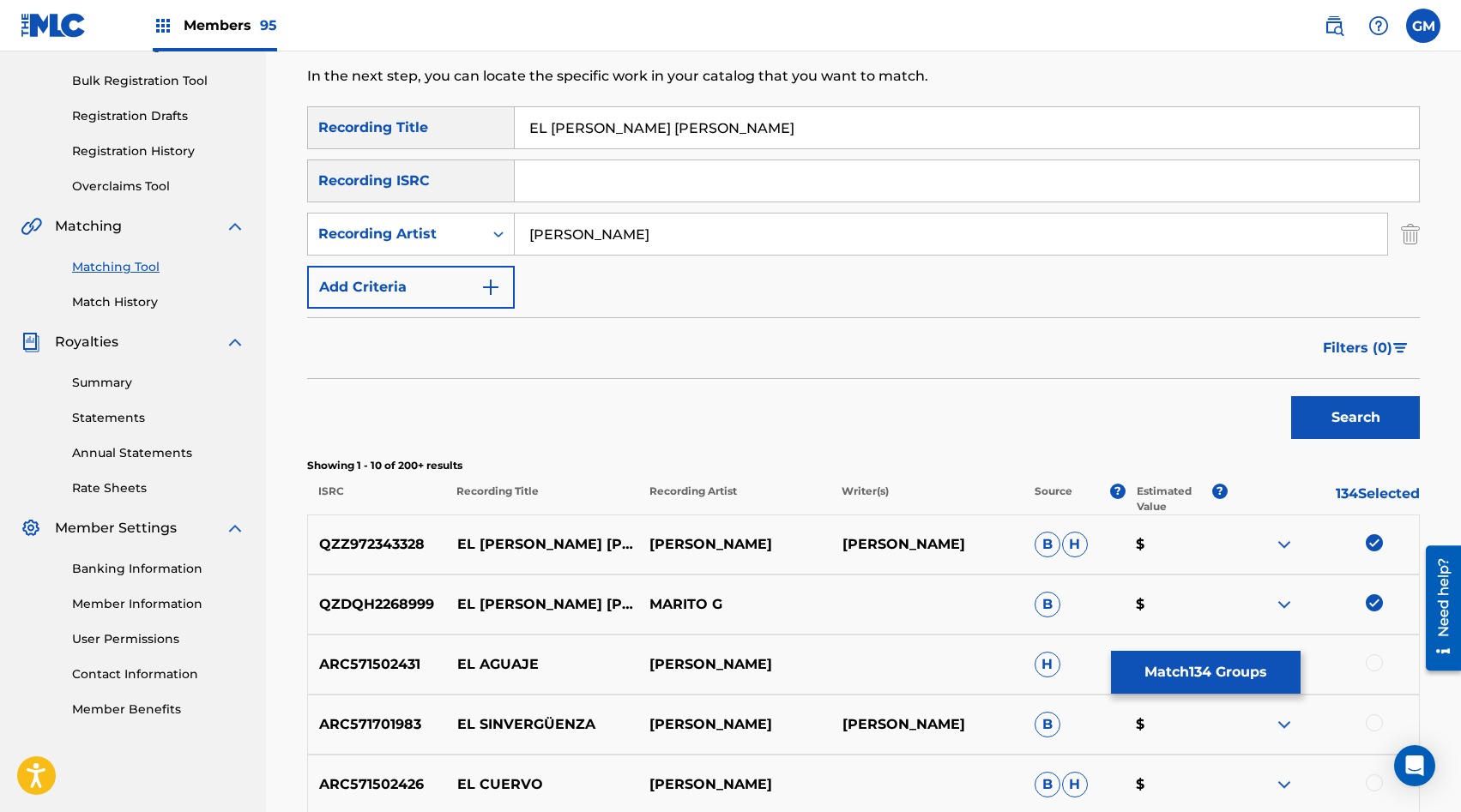 scroll, scrollTop: 90, scrollLeft: 0, axis: vertical 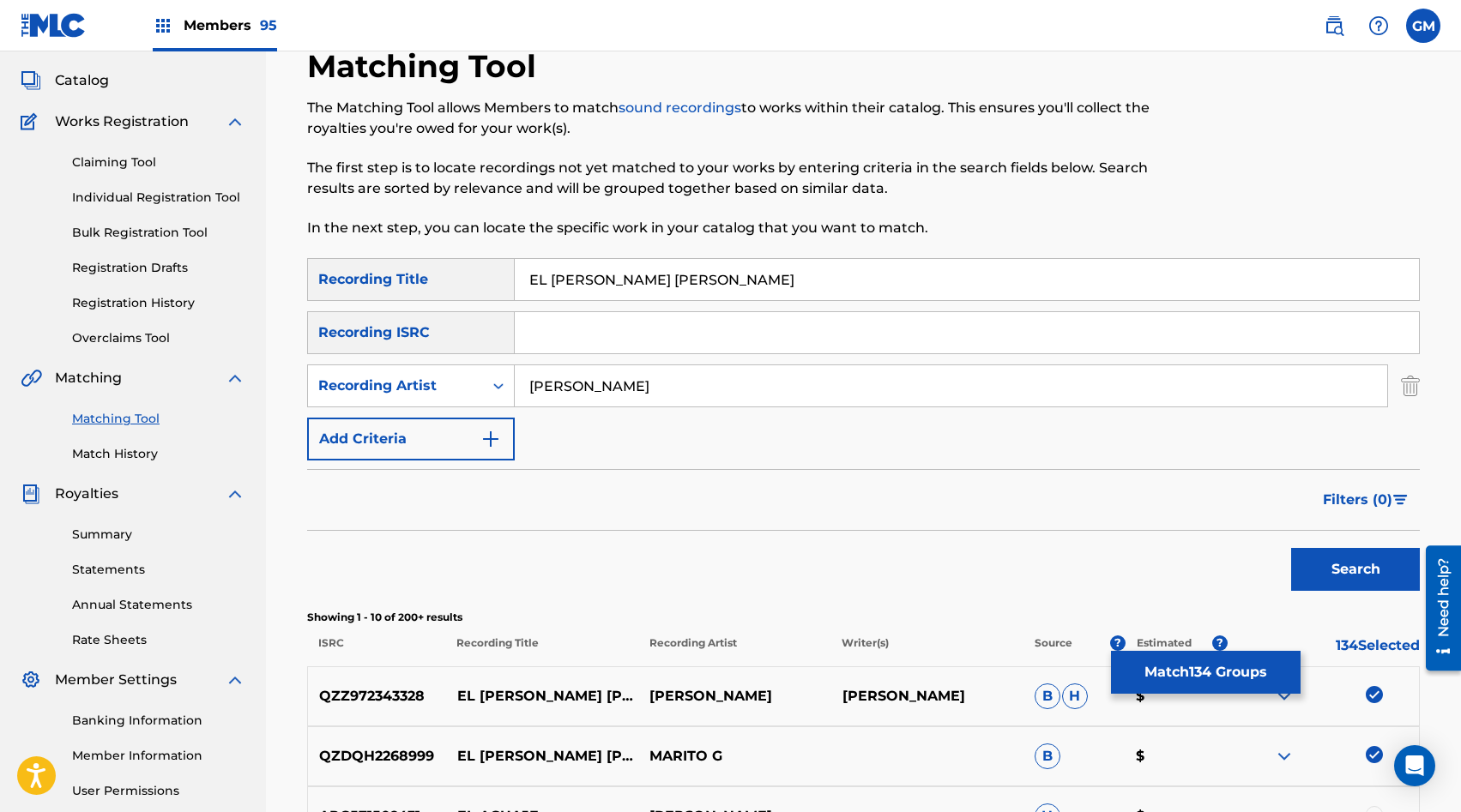 click on "[PERSON_NAME]" at bounding box center (951, 386) 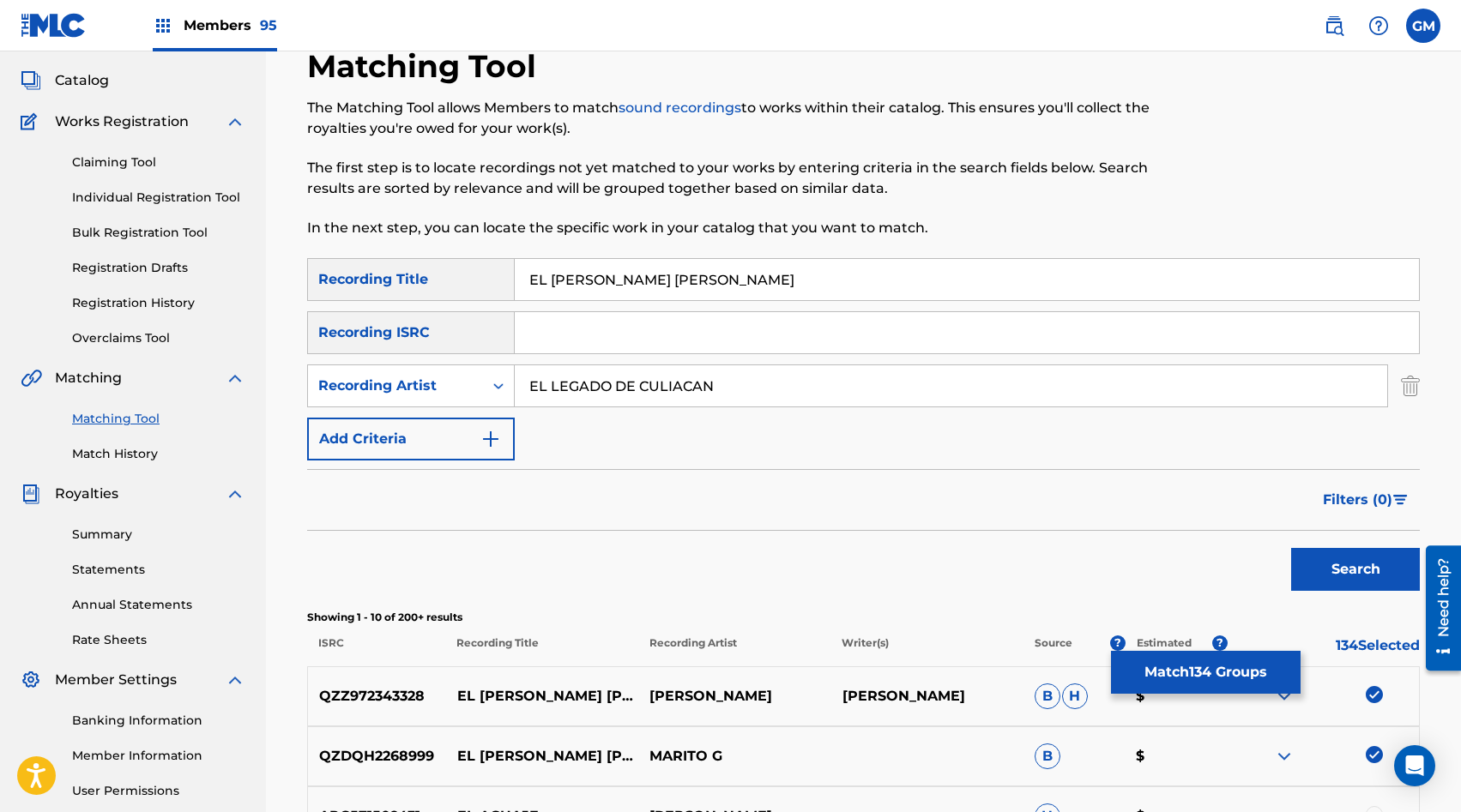 click on "Search" at bounding box center (1355, 569) 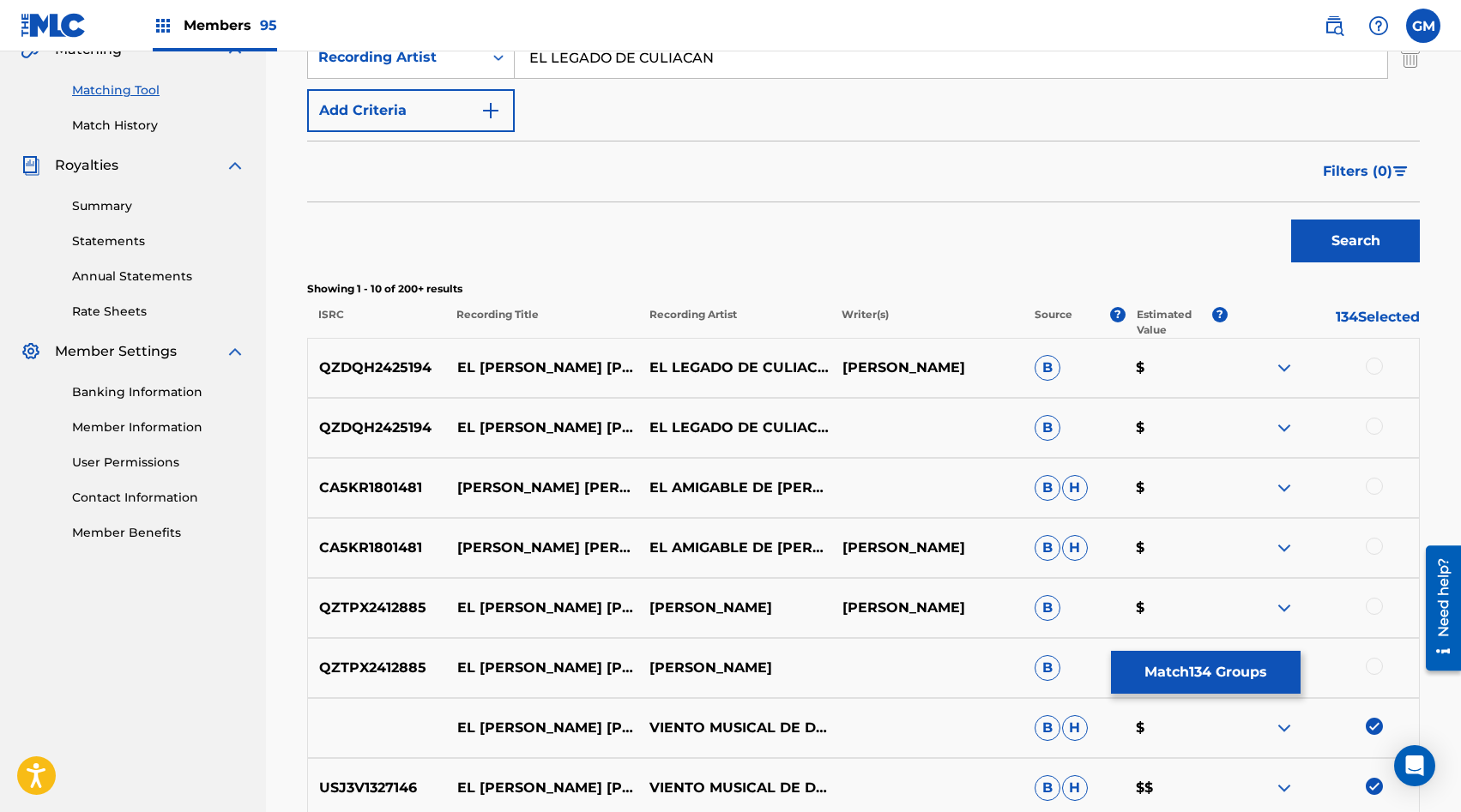 scroll, scrollTop: 435, scrollLeft: 0, axis: vertical 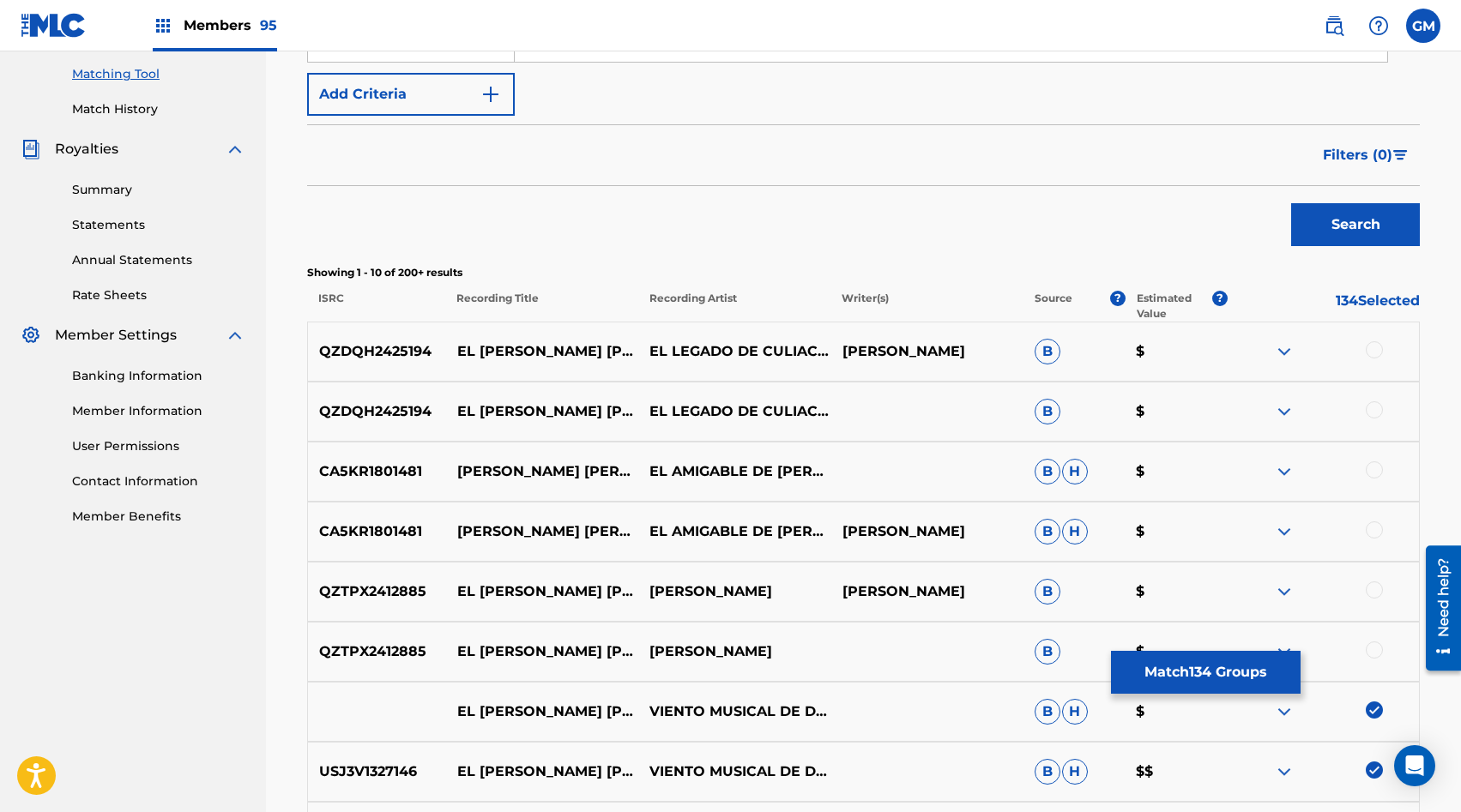 click at bounding box center [1374, 410] 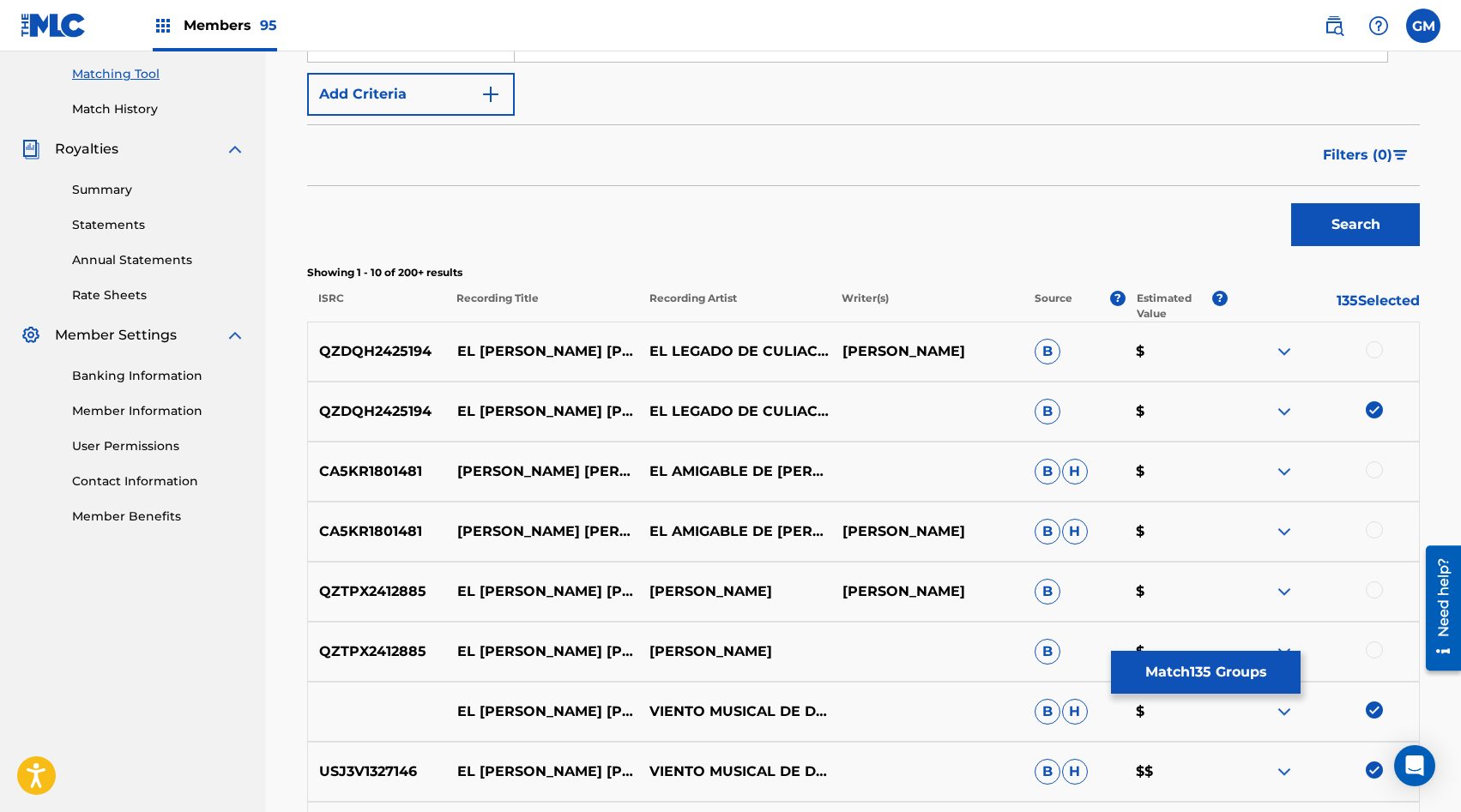 click at bounding box center (1374, 350) 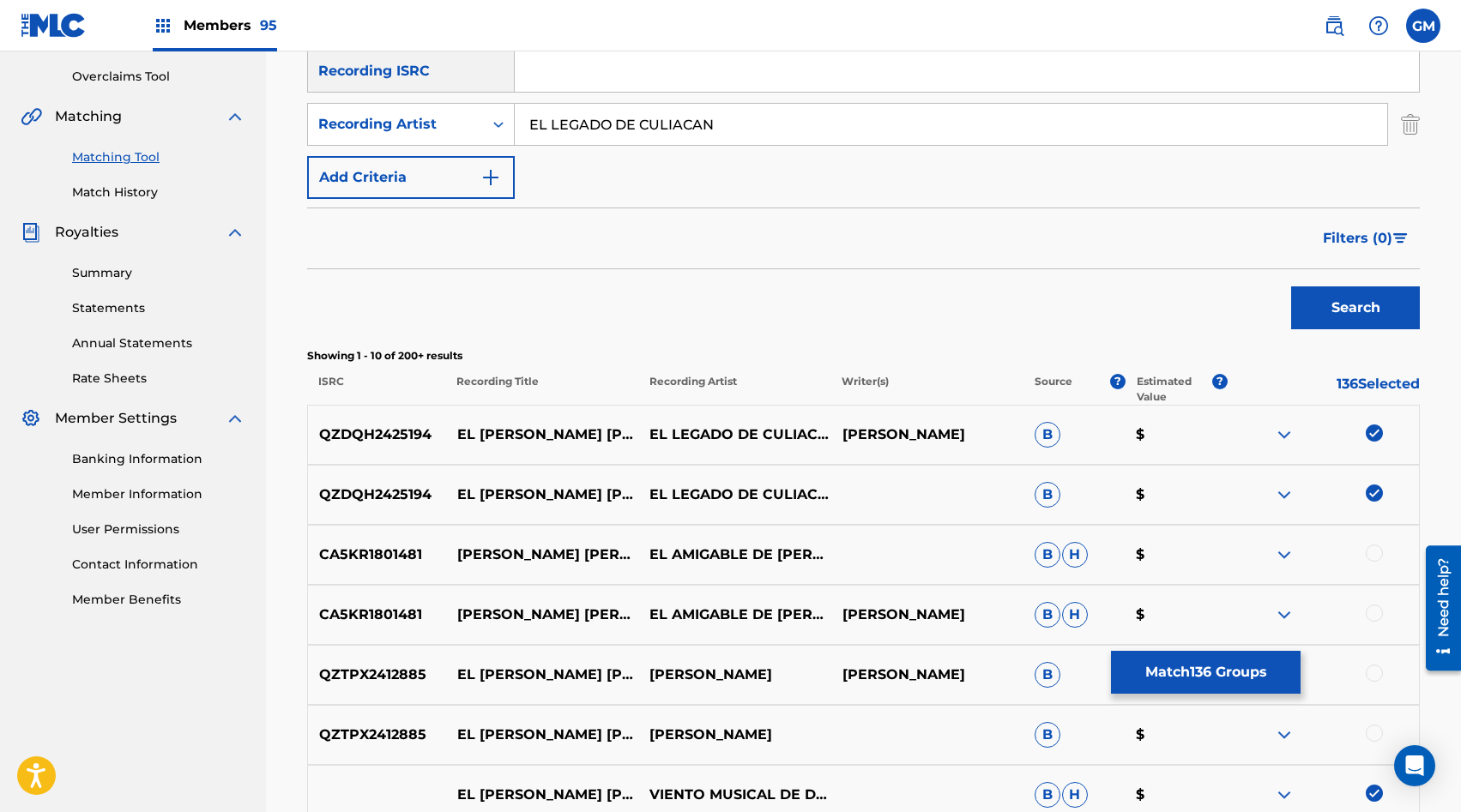 scroll, scrollTop: 322, scrollLeft: 0, axis: vertical 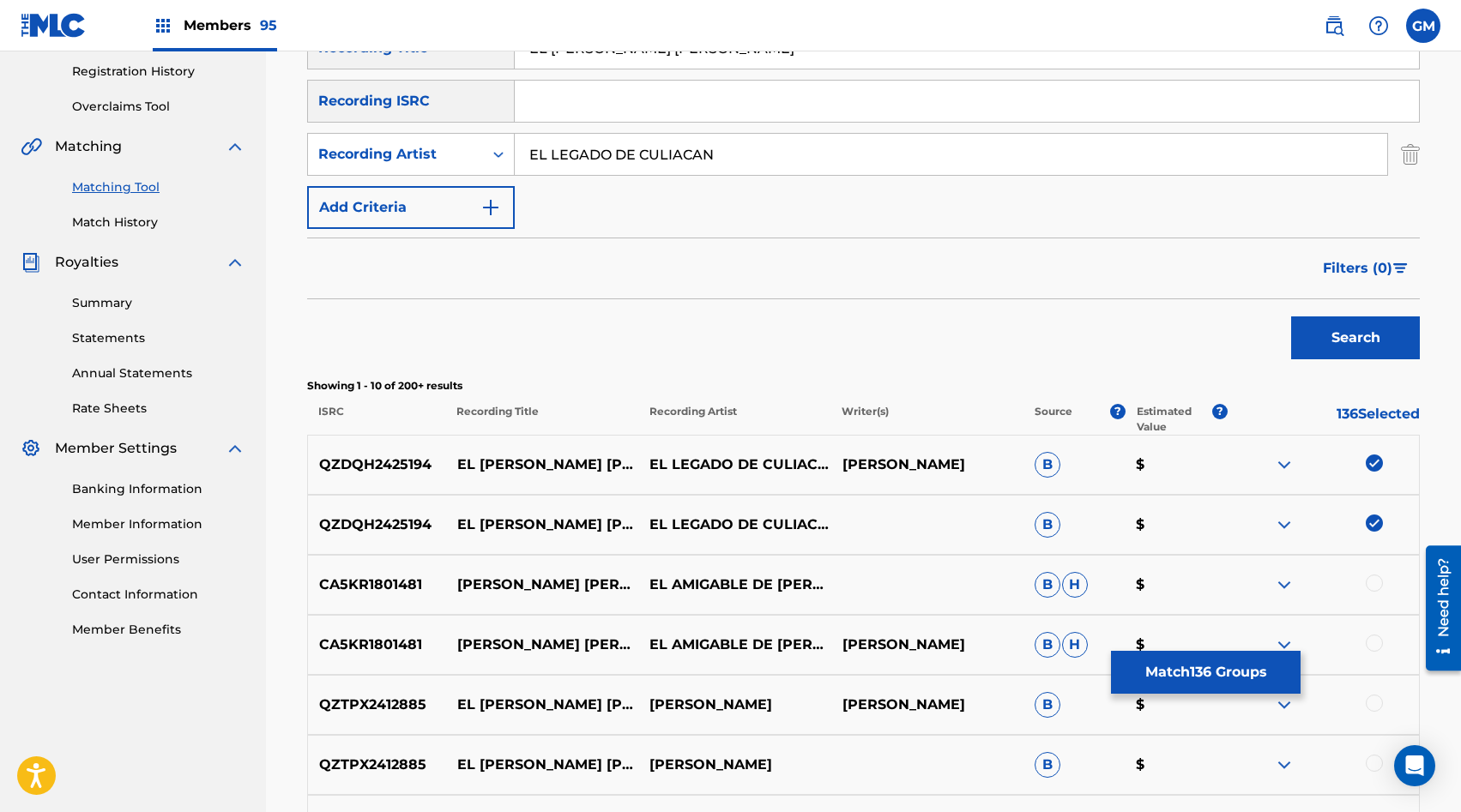 click on "EL LEGADO DE CULIACAN" at bounding box center (951, 154) 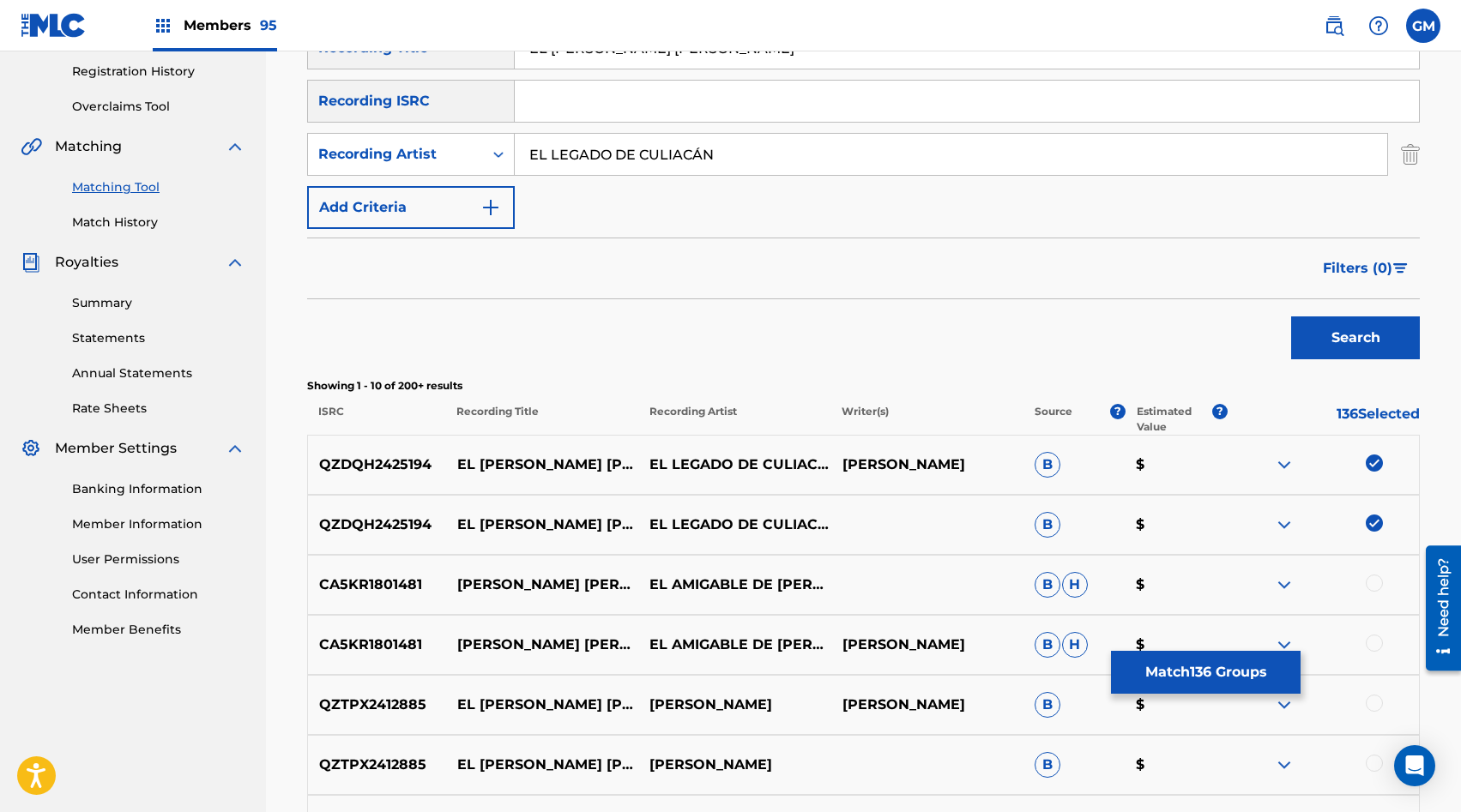 click on "Search" at bounding box center [1355, 338] 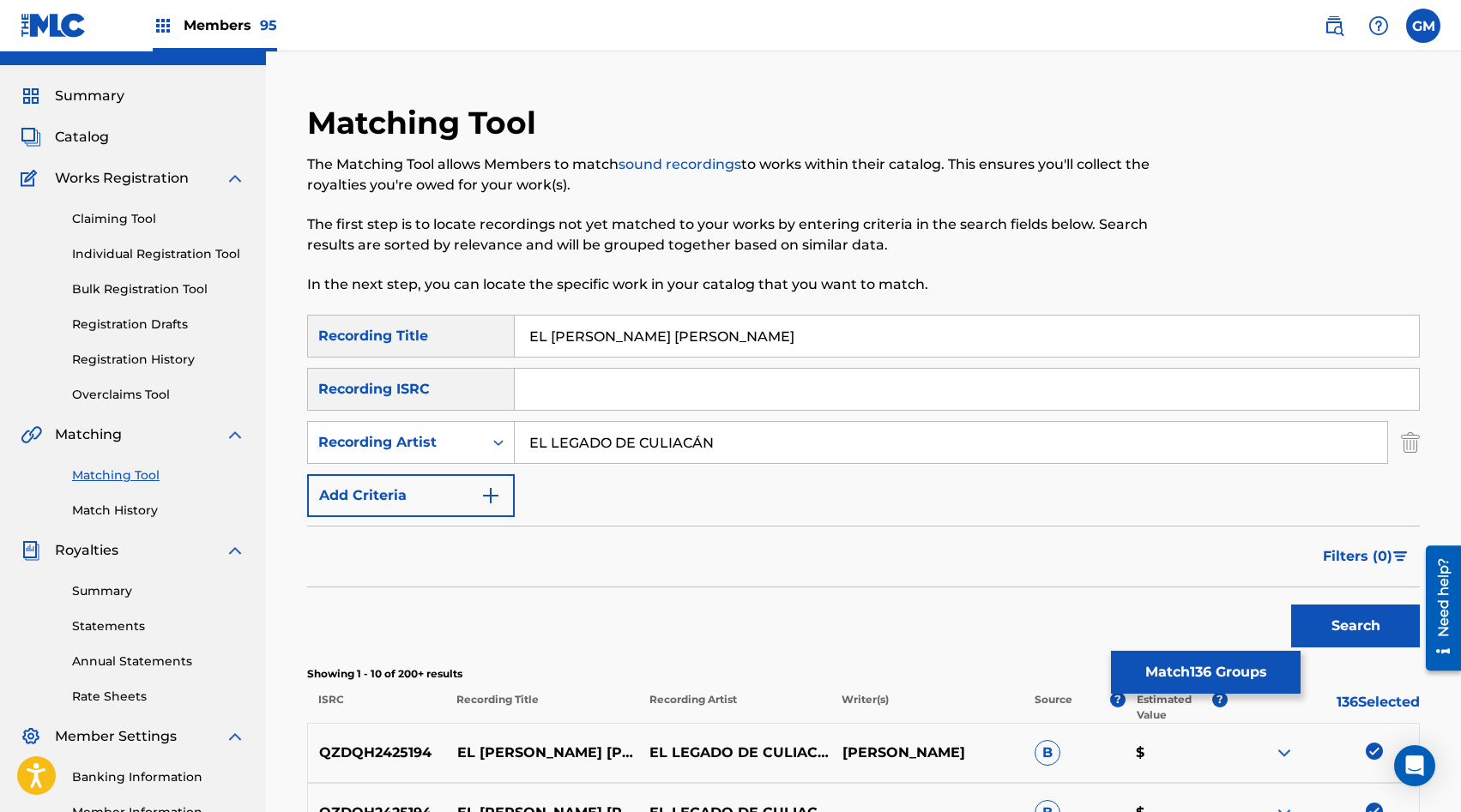 scroll, scrollTop: 0, scrollLeft: 0, axis: both 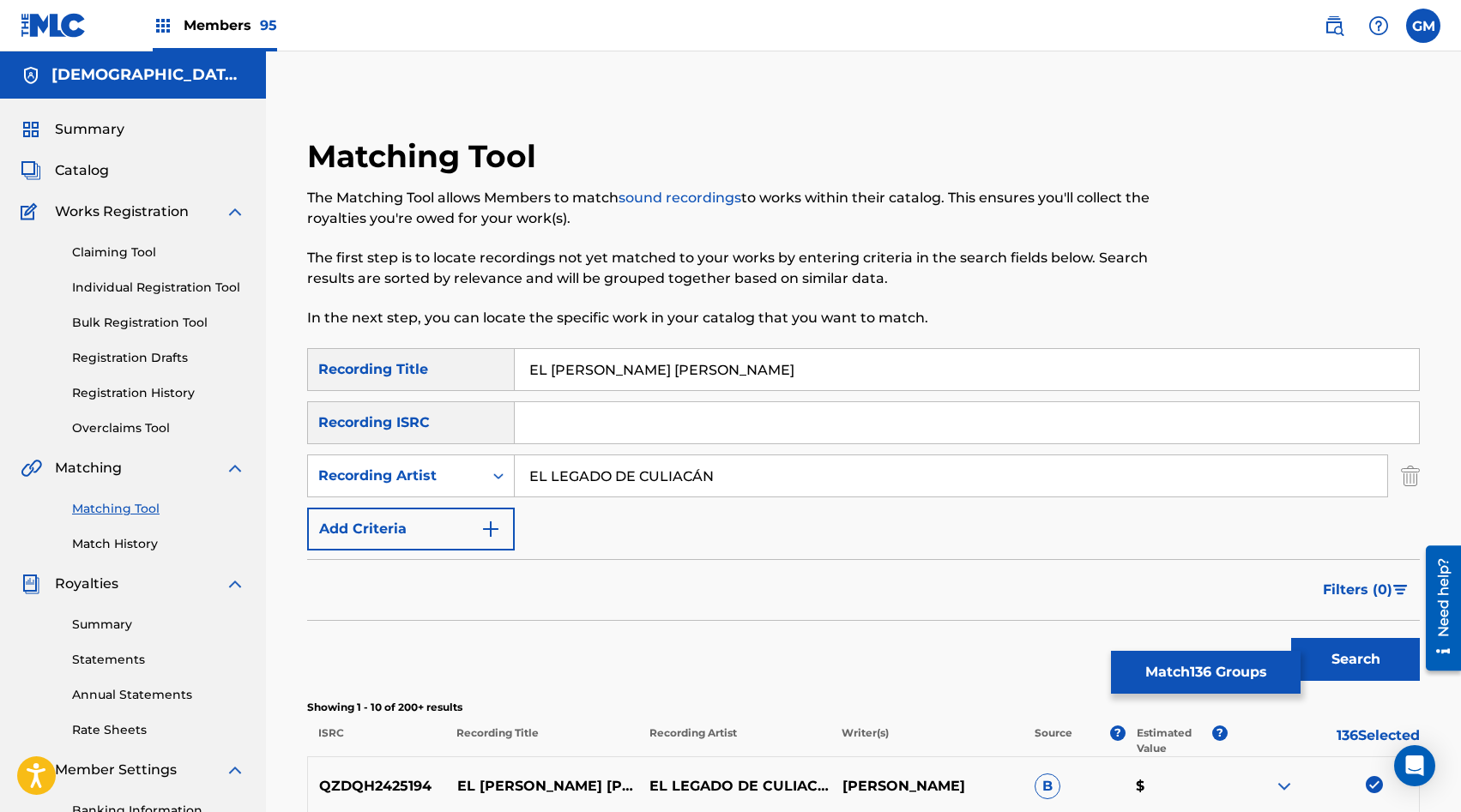 click on "EL LEGADO DE CULIACÁN" at bounding box center (951, 476) 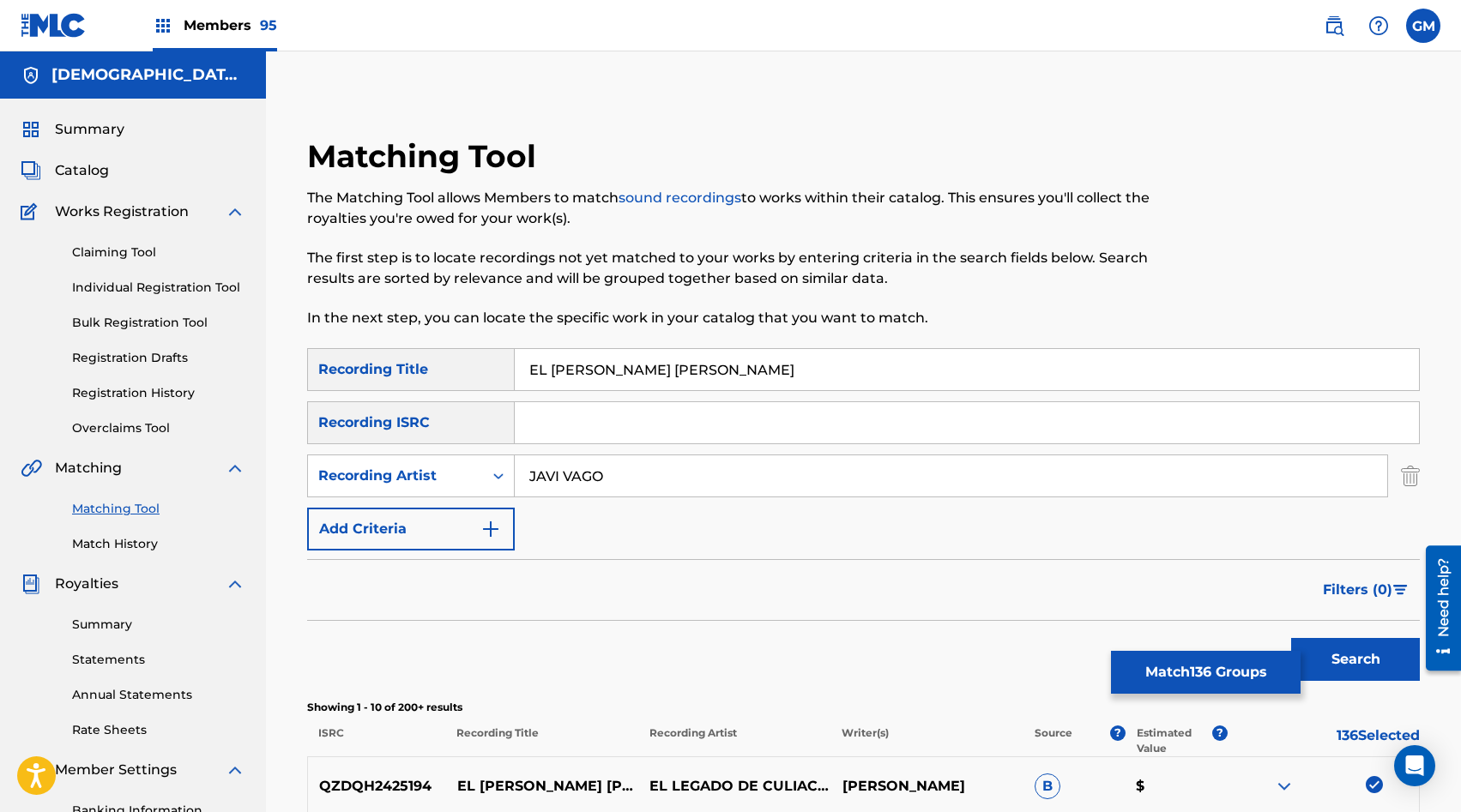 click on "Search" at bounding box center (1355, 659) 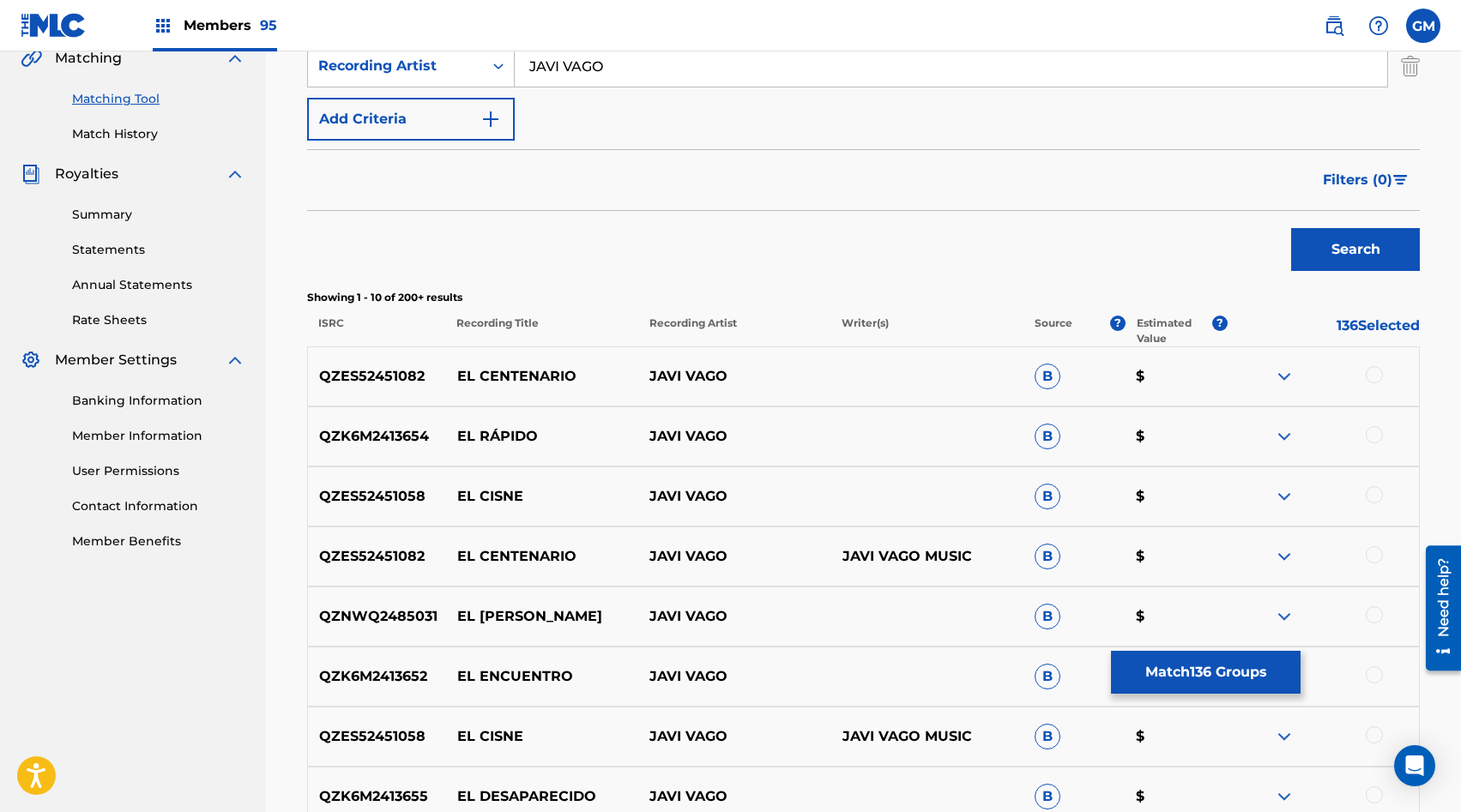 scroll, scrollTop: 405, scrollLeft: 0, axis: vertical 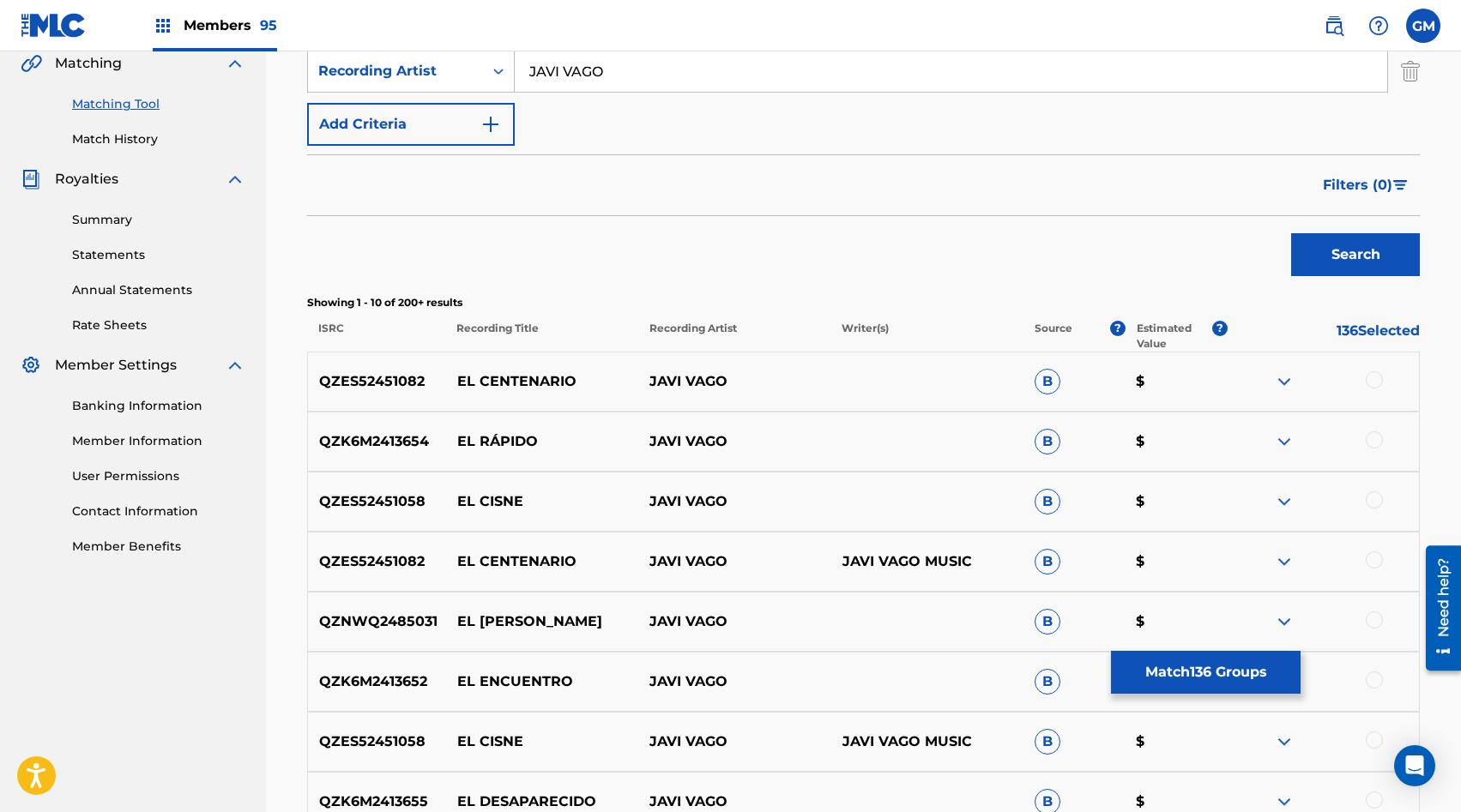 click on "JAVI VAGO" at bounding box center (951, 71) 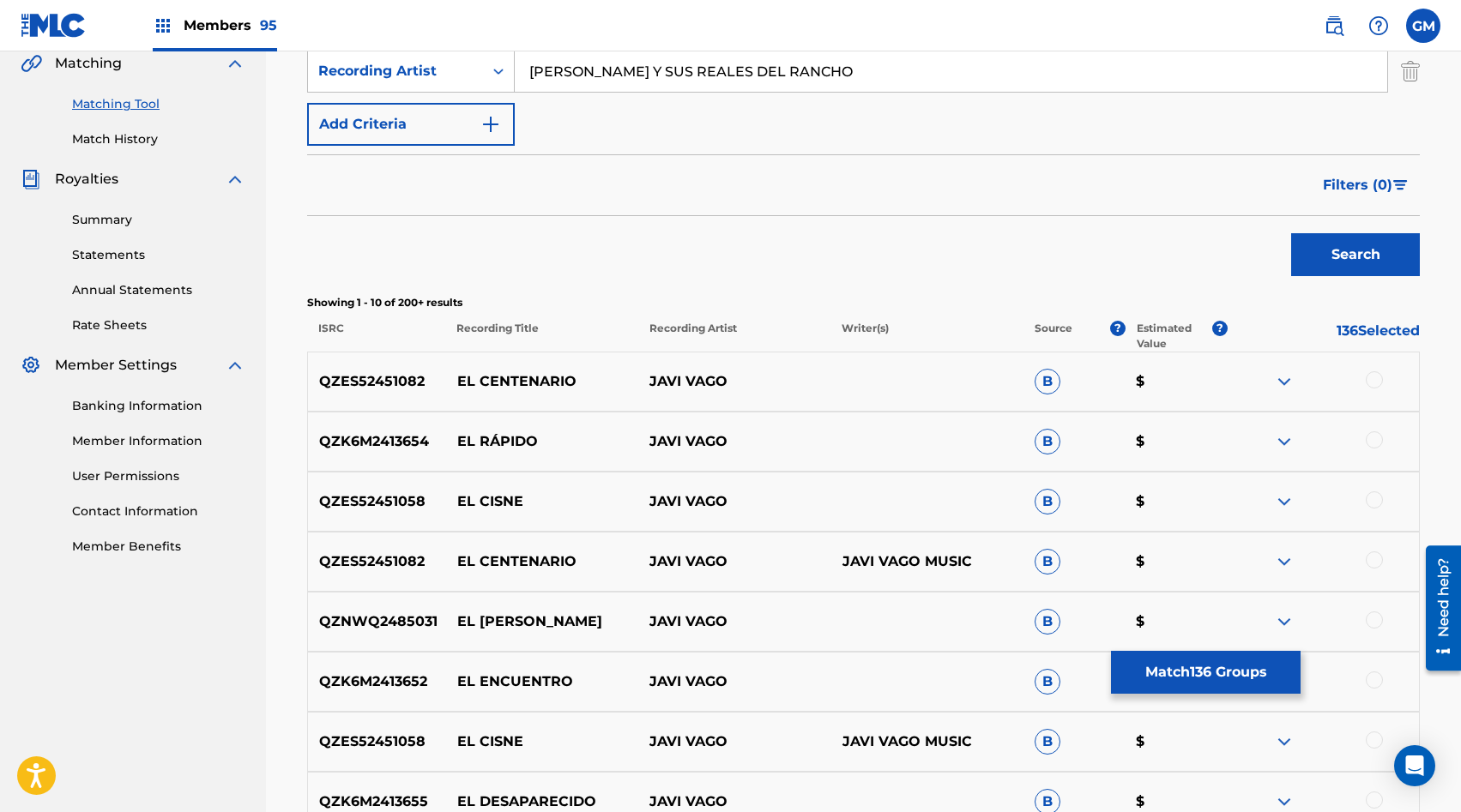 click on "Search" at bounding box center (1355, 255) 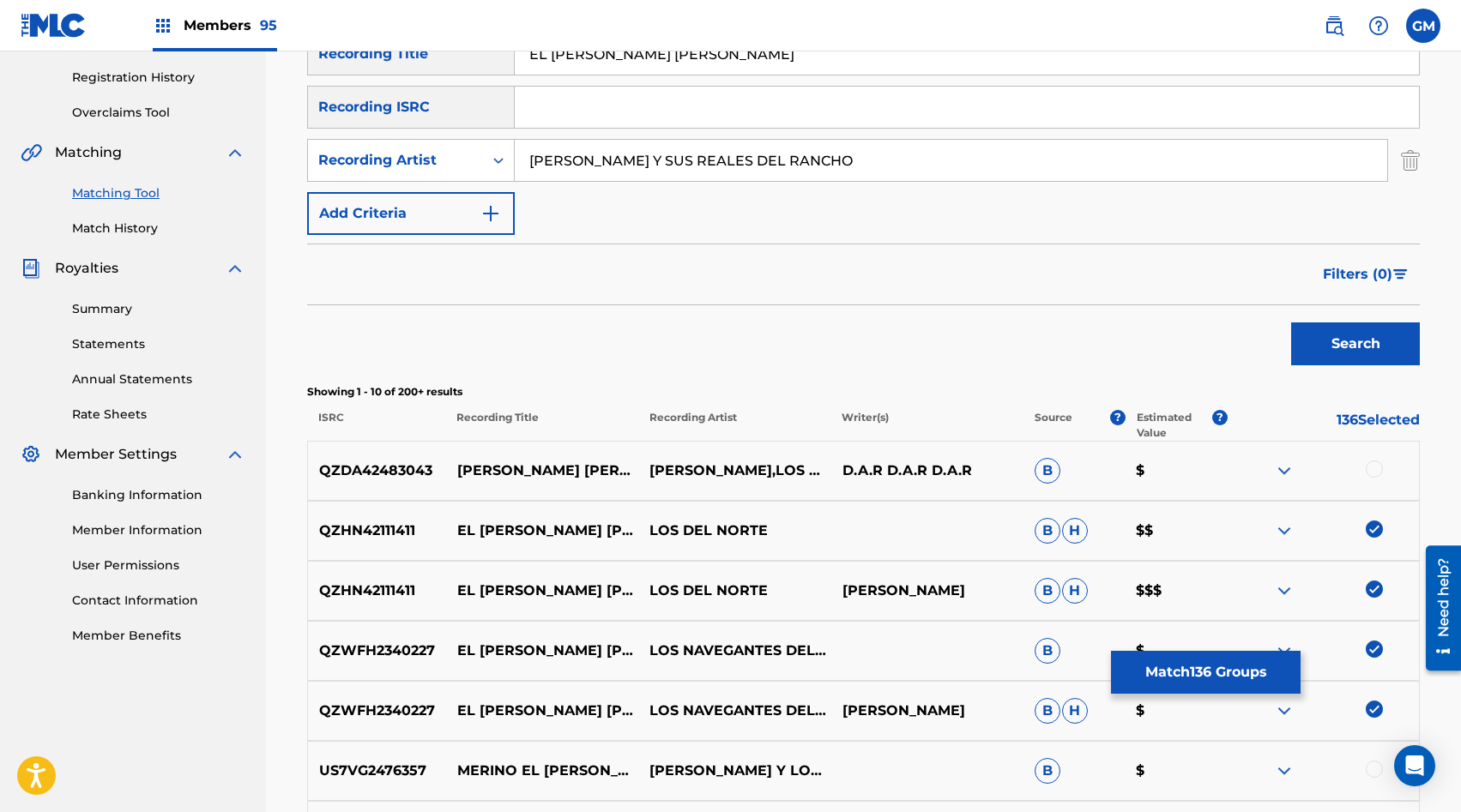 scroll, scrollTop: 304, scrollLeft: 0, axis: vertical 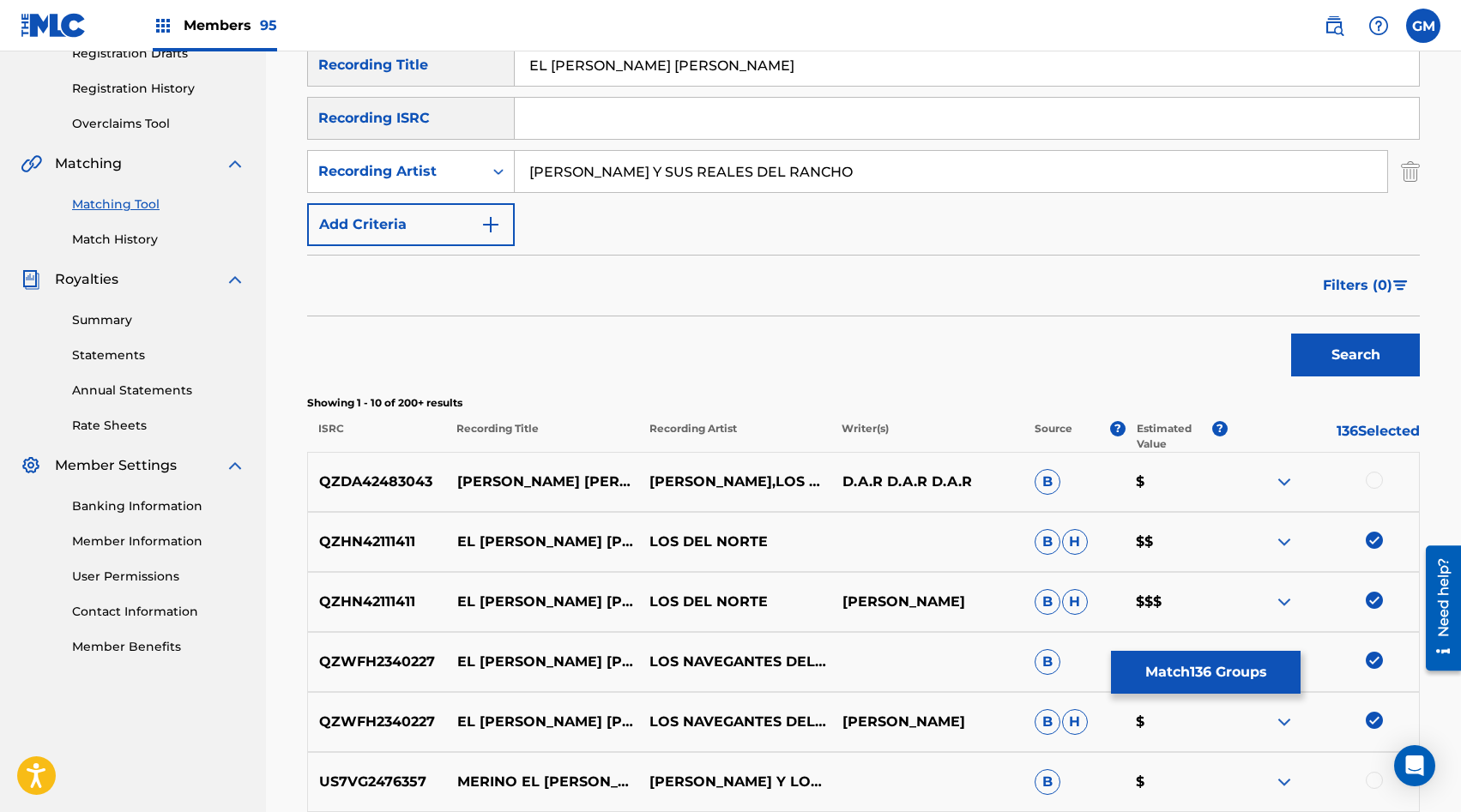 click on "[PERSON_NAME] Y SUS REALES DEL RANCHO" at bounding box center [951, 171] 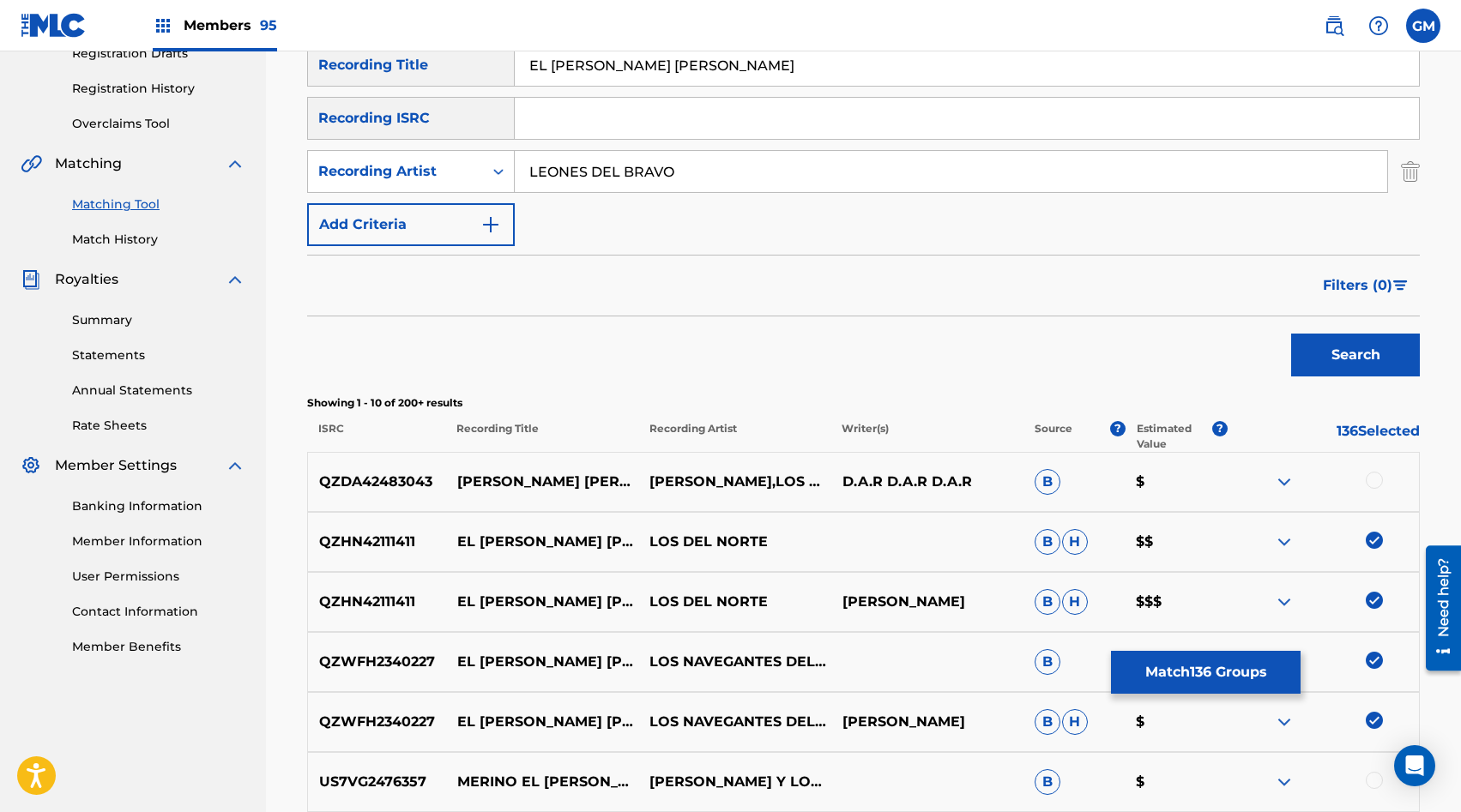 click on "Search" at bounding box center [1355, 355] 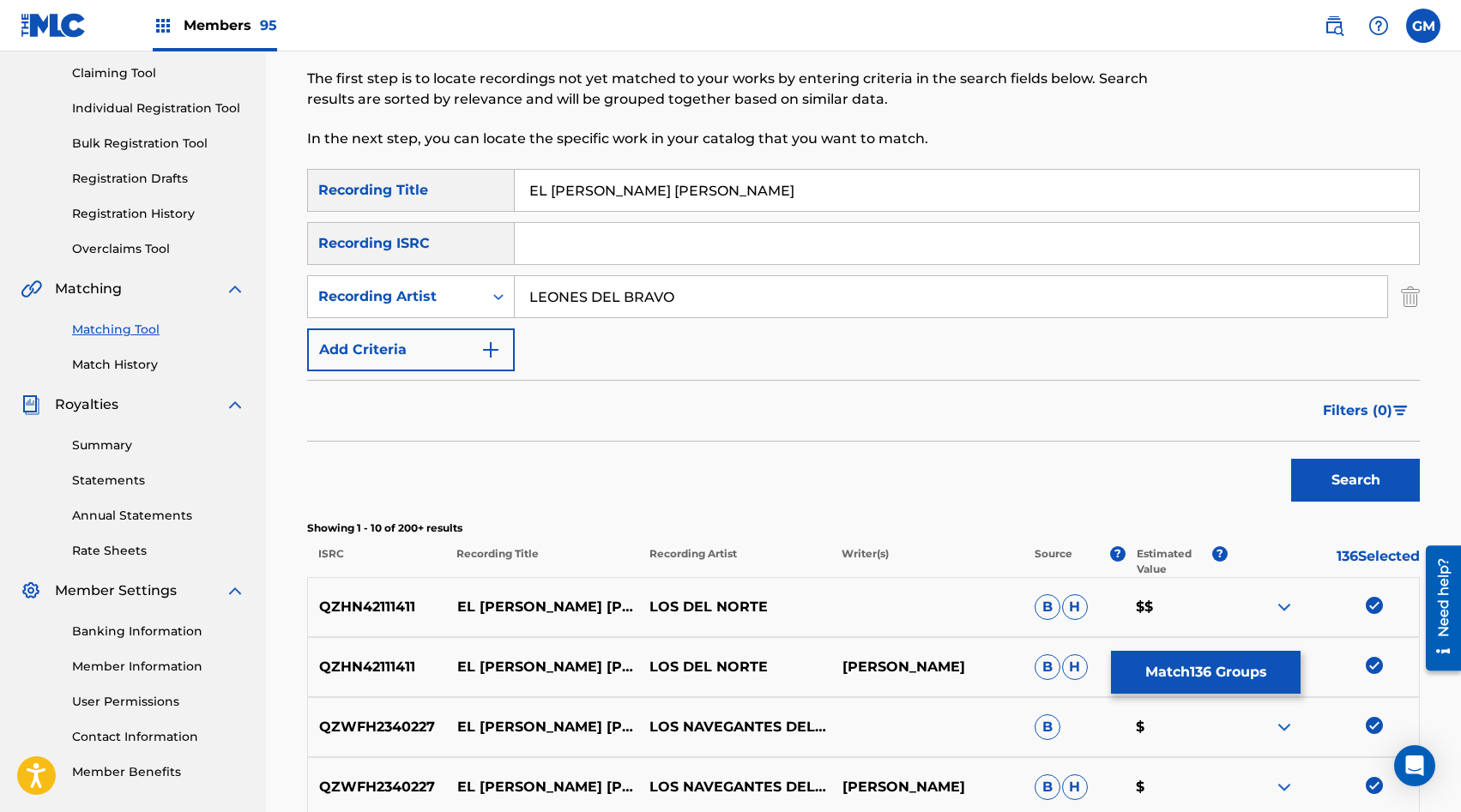 scroll, scrollTop: 42, scrollLeft: 0, axis: vertical 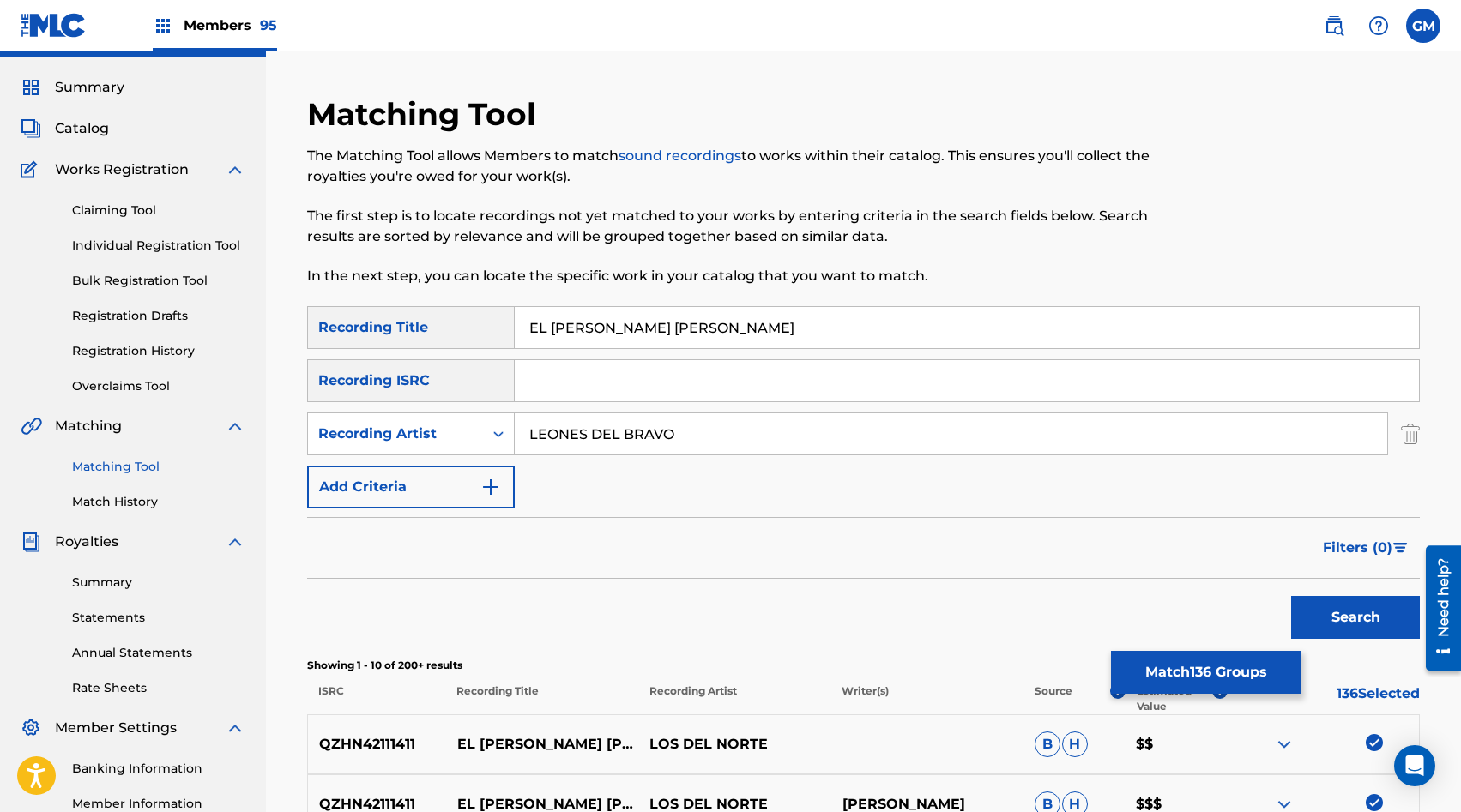 click on "LEONES DEL BRAVO" at bounding box center [951, 434] 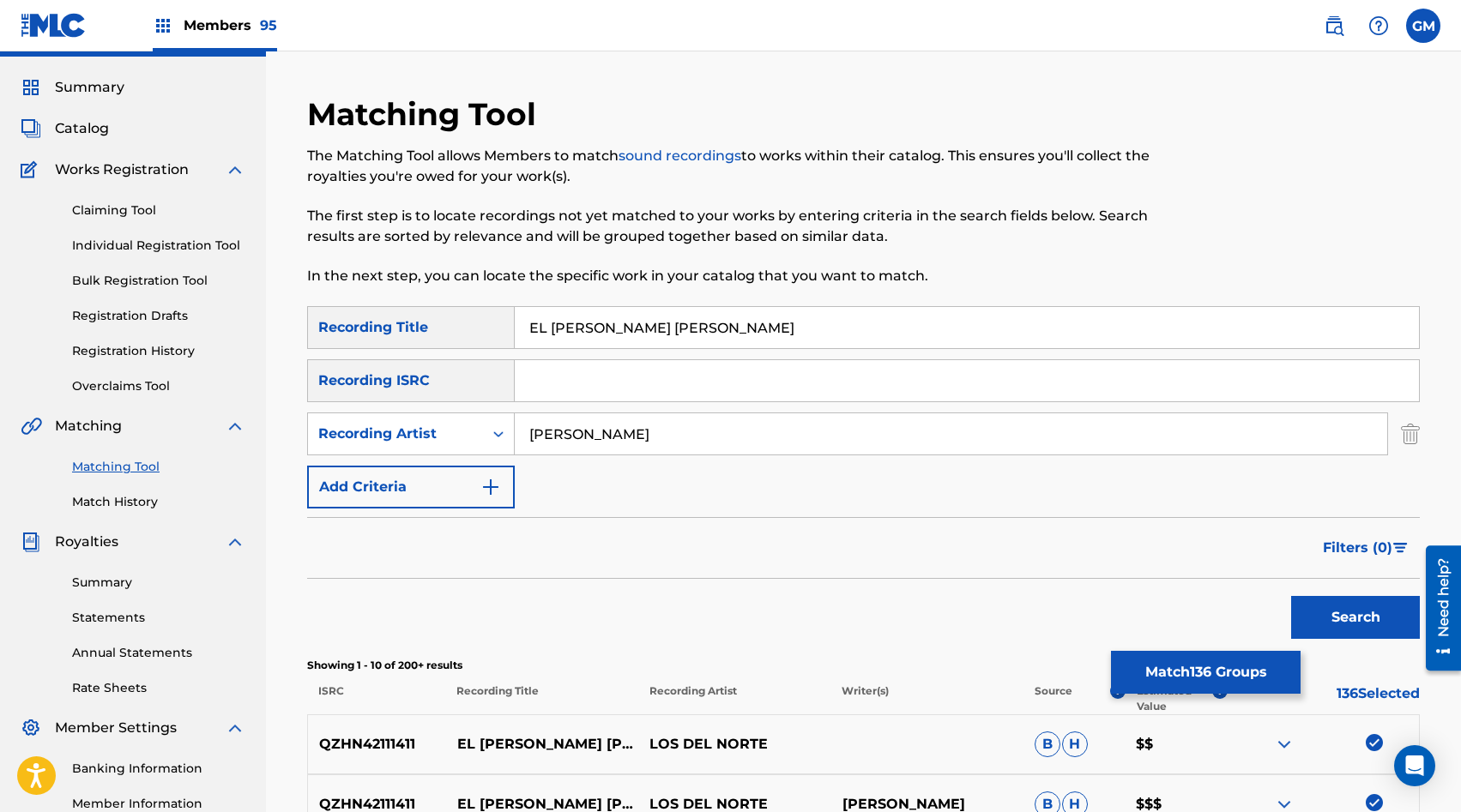 click on "Search" at bounding box center (1355, 617) 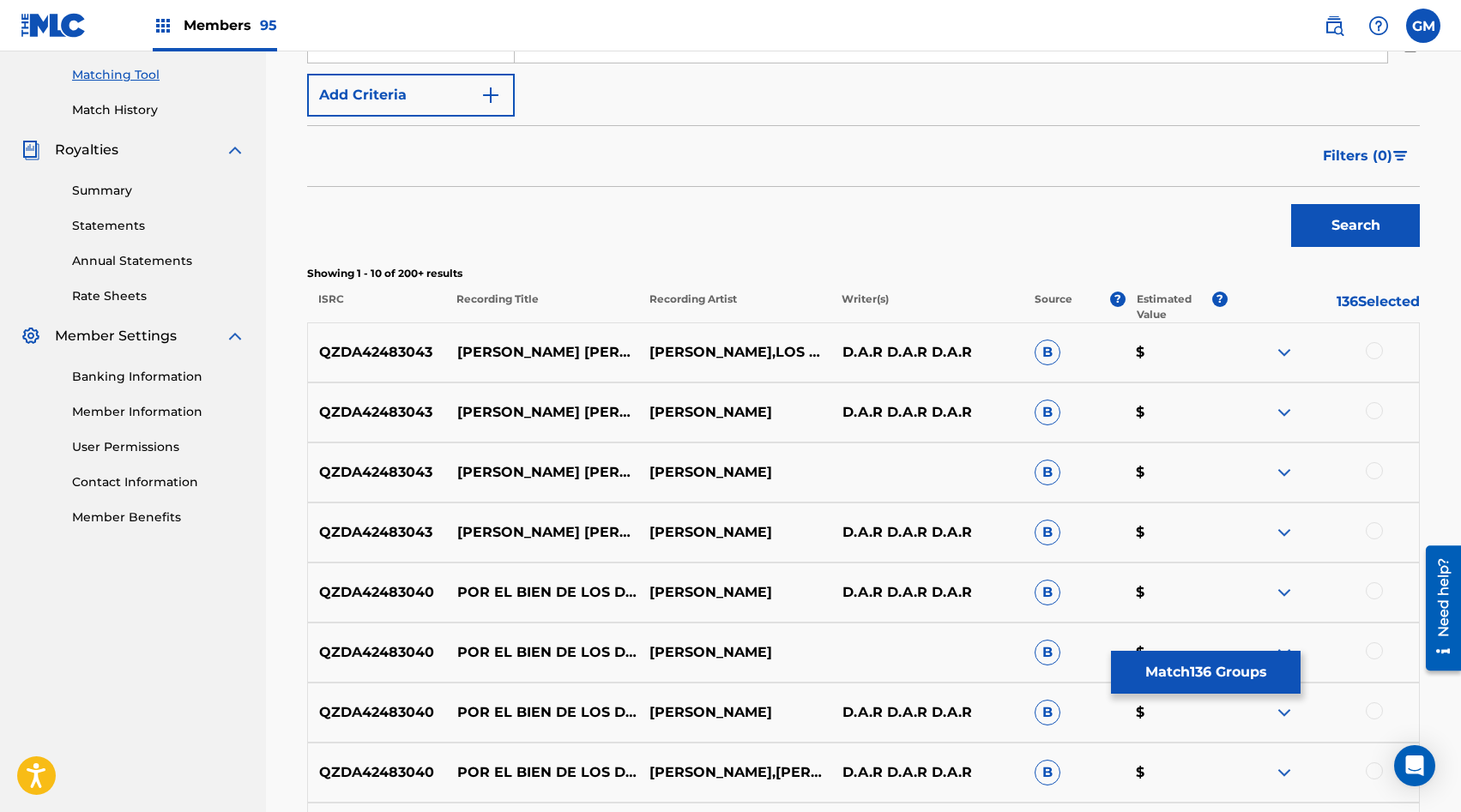 scroll, scrollTop: 451, scrollLeft: 0, axis: vertical 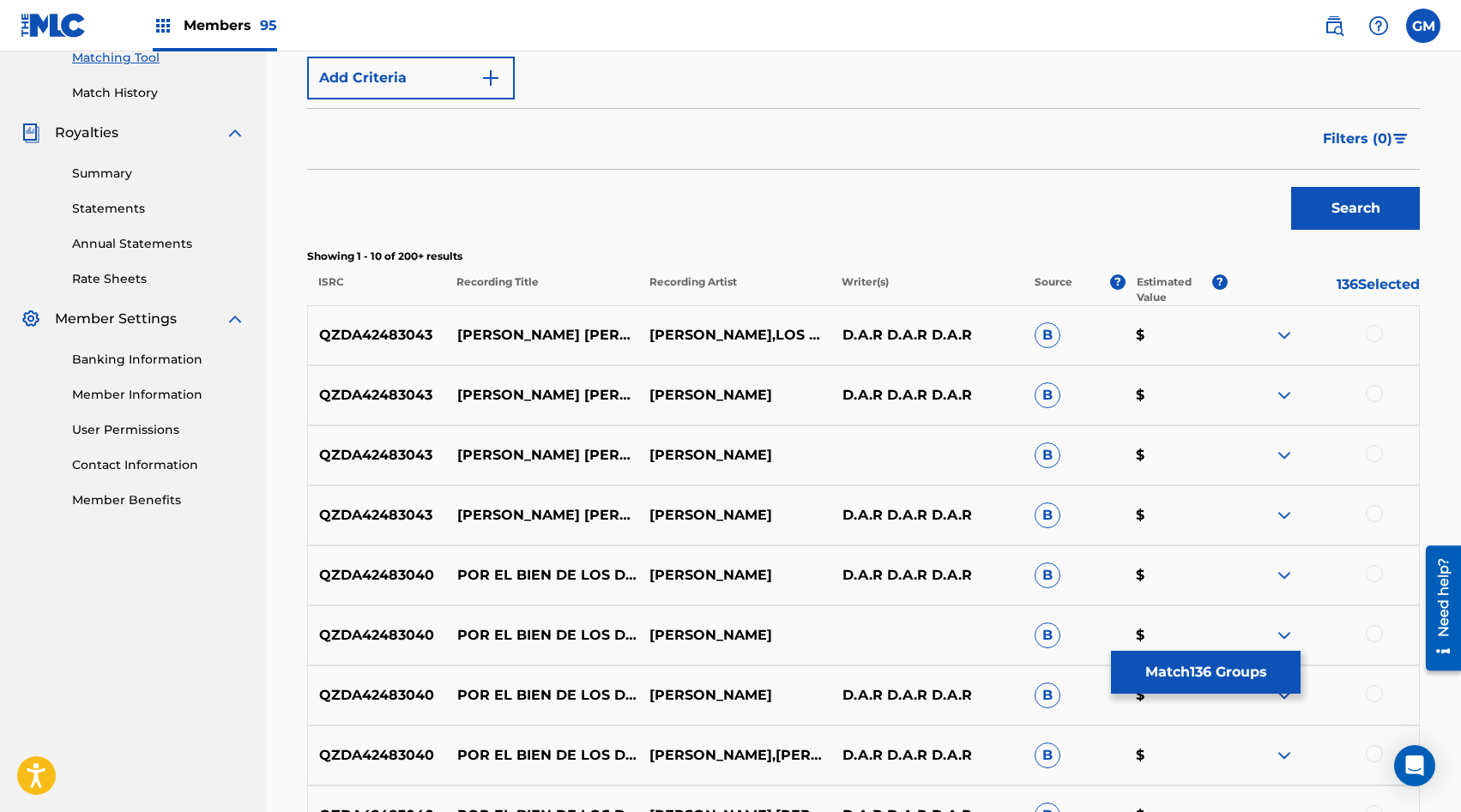 click at bounding box center [1374, 334] 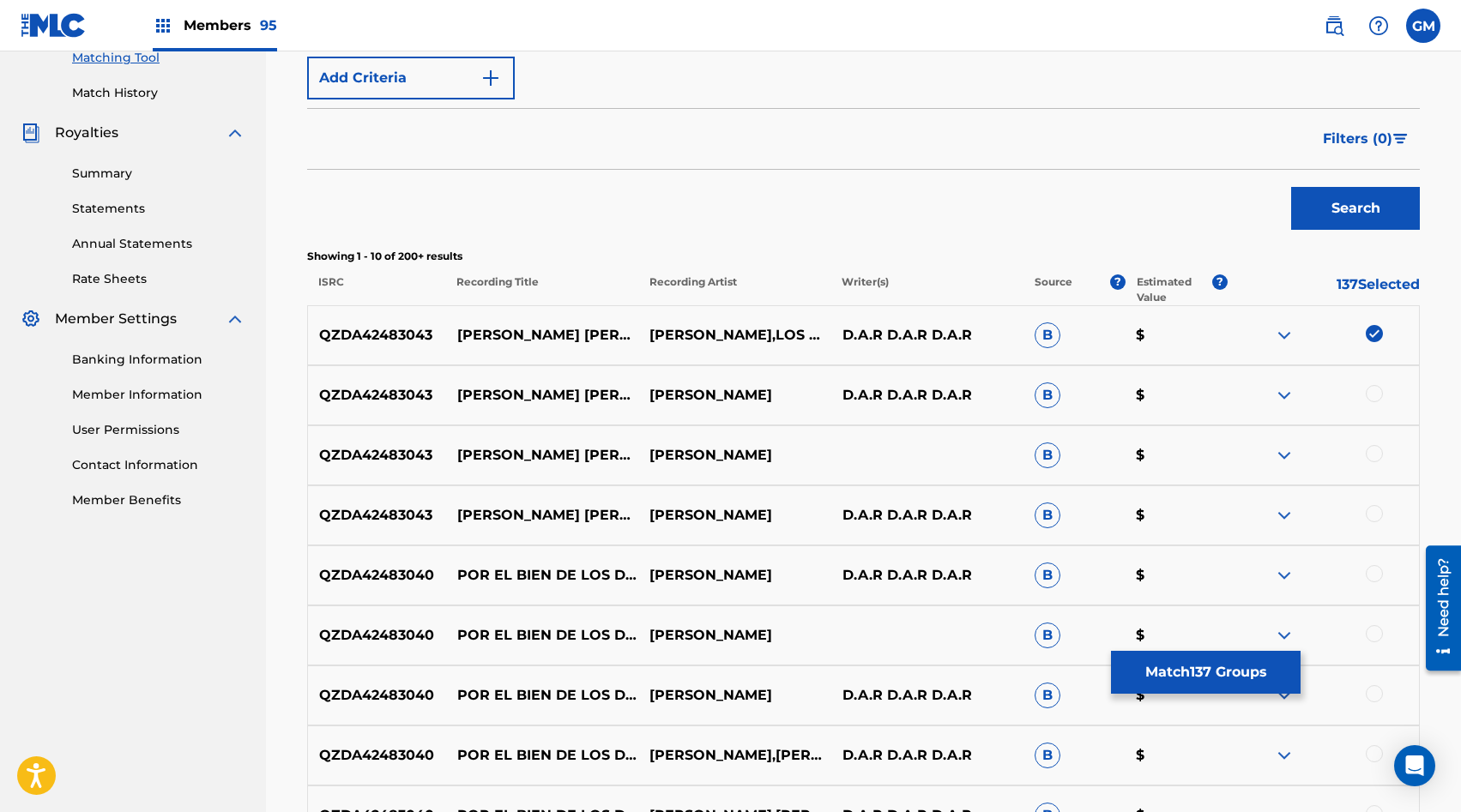 click at bounding box center [1374, 394] 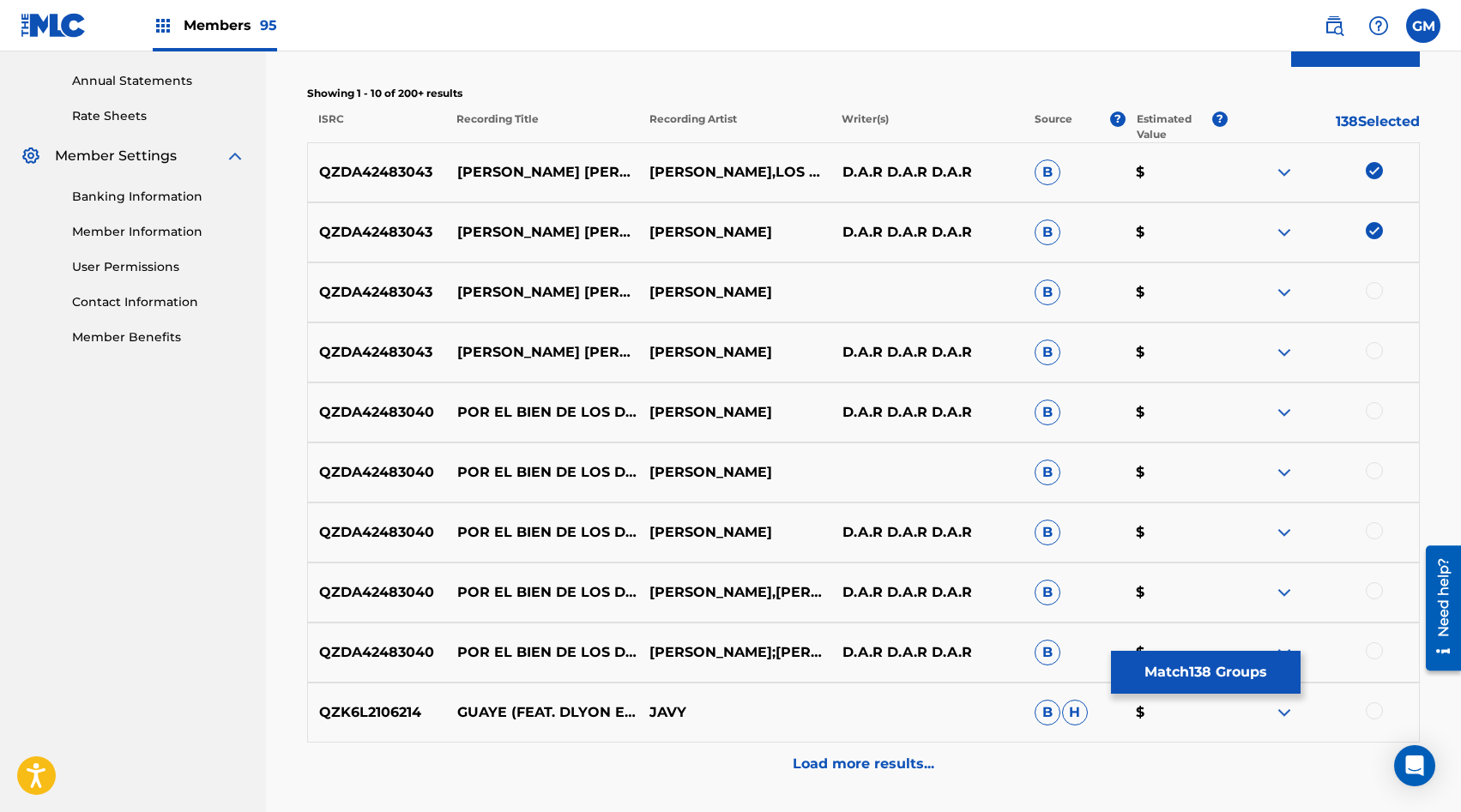 scroll, scrollTop: 622, scrollLeft: 0, axis: vertical 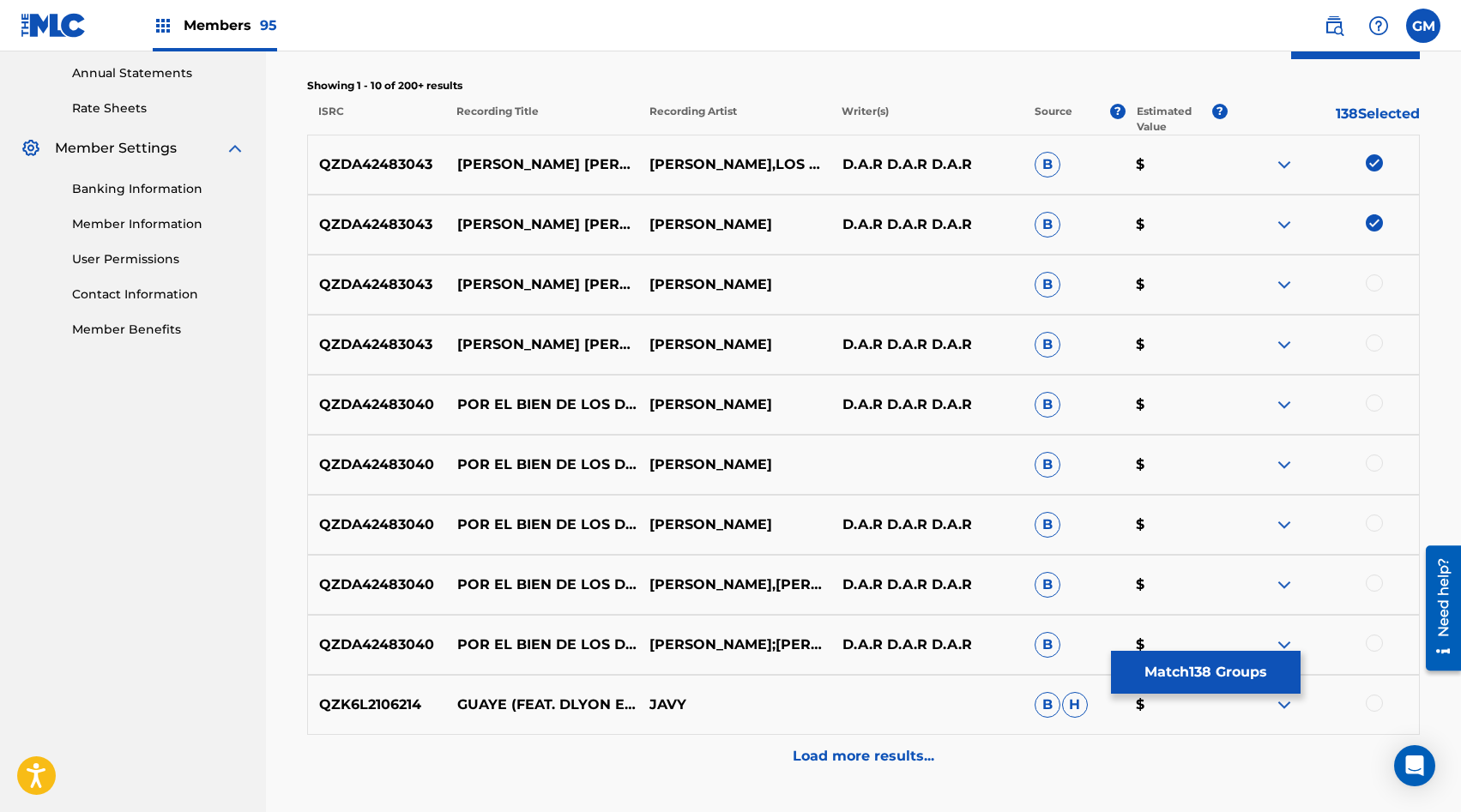 click at bounding box center [1374, 343] 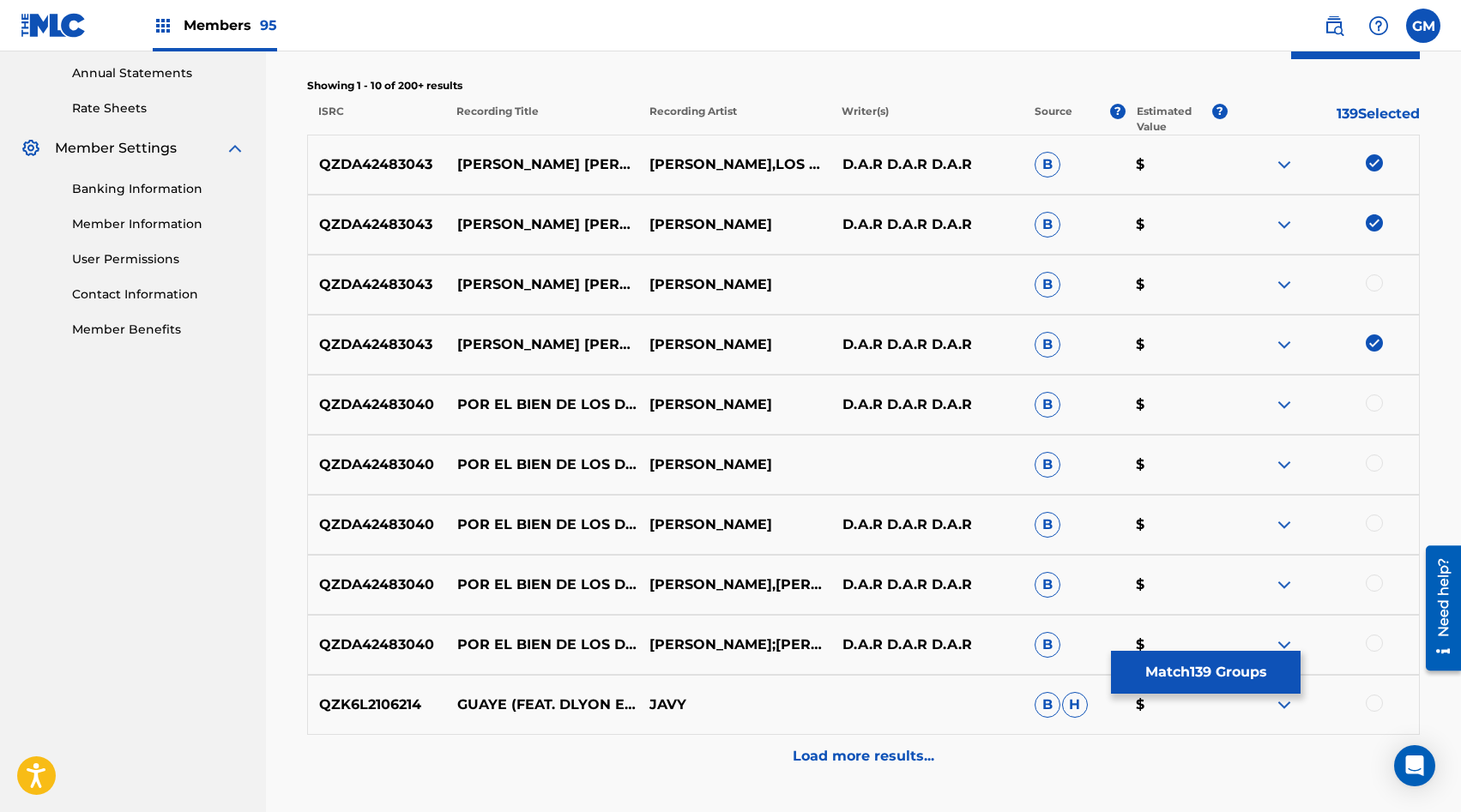 click at bounding box center (1374, 283) 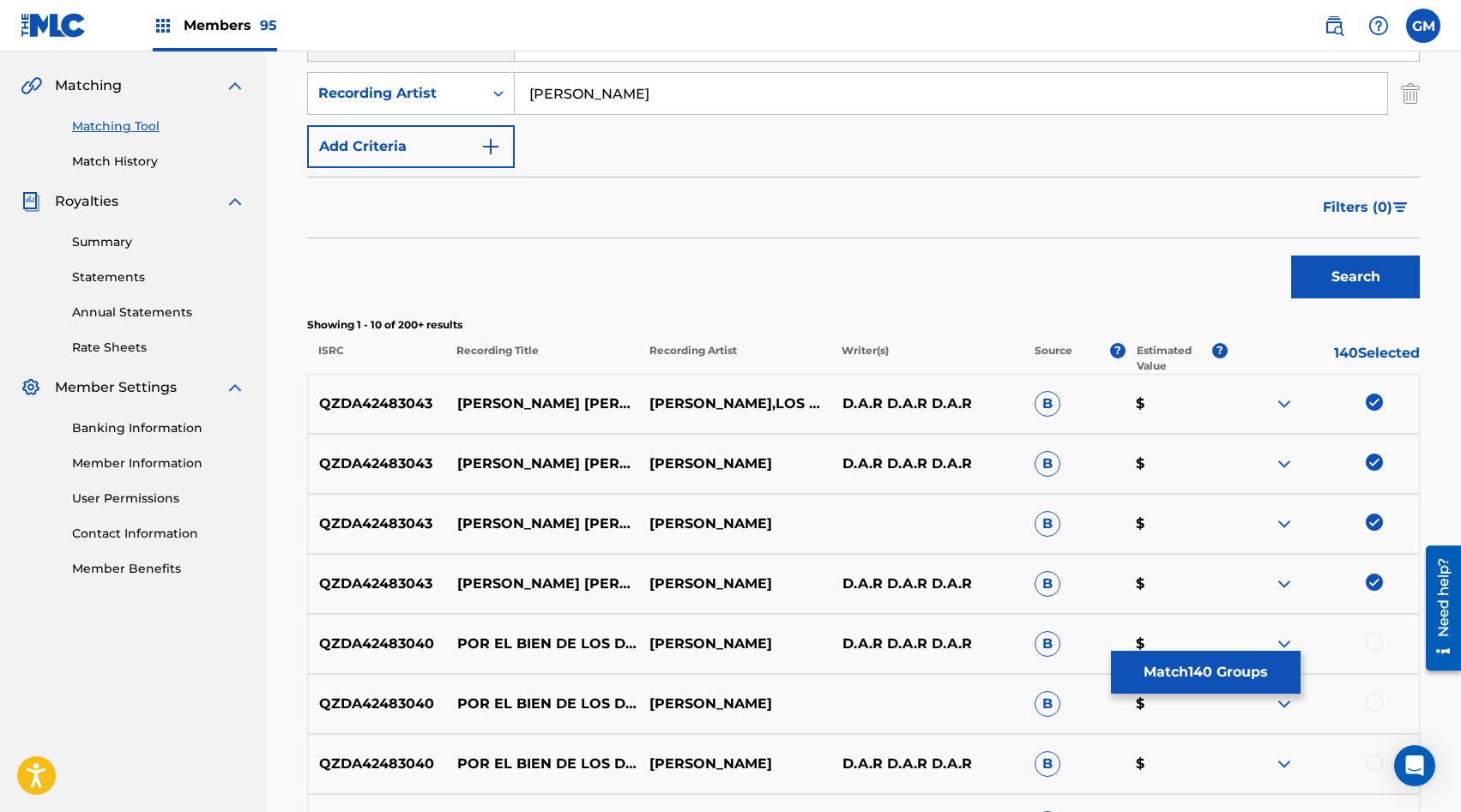 scroll, scrollTop: 380, scrollLeft: 0, axis: vertical 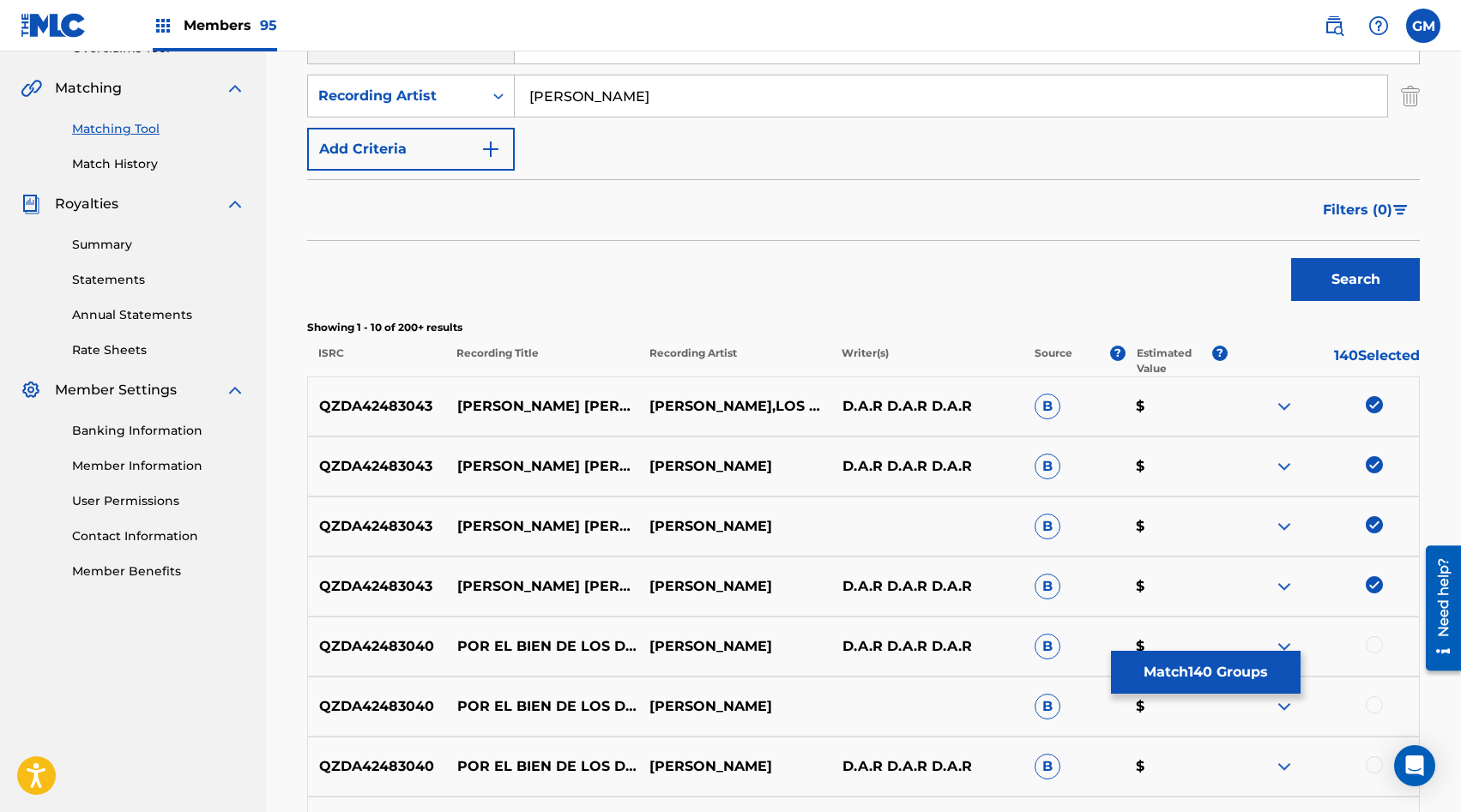 click on "[PERSON_NAME]" at bounding box center (951, 96) 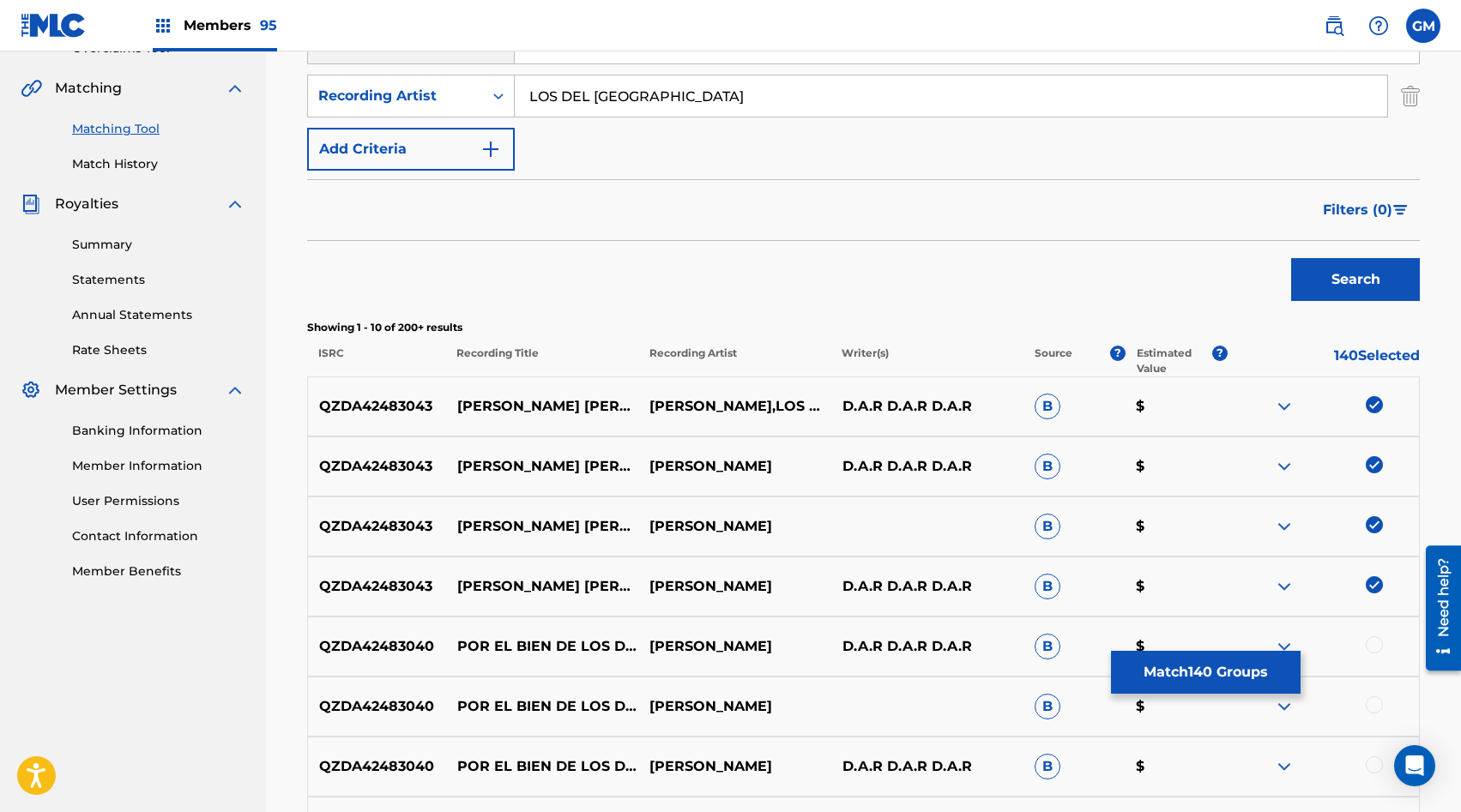click on "Search" at bounding box center (1355, 280) 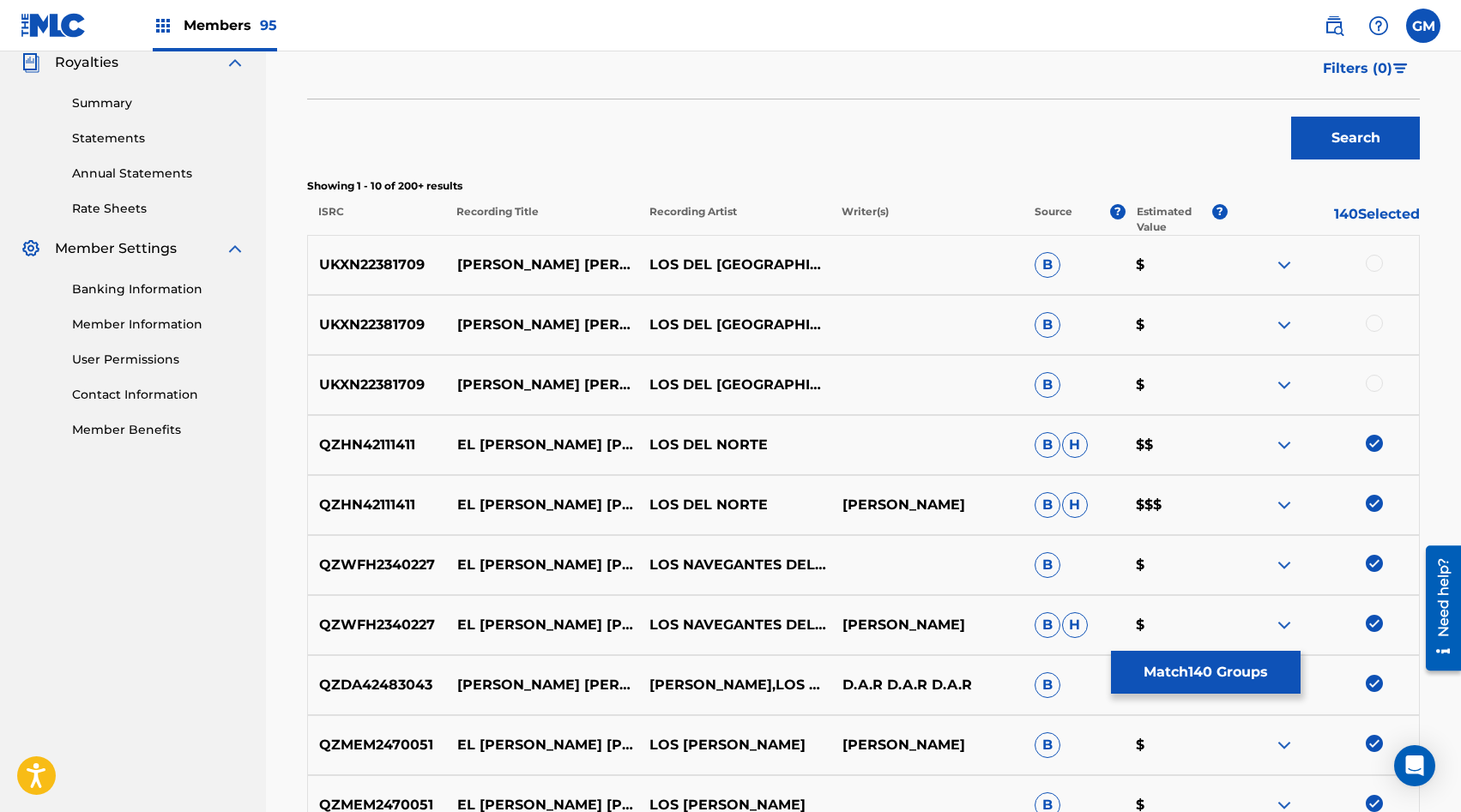 scroll, scrollTop: 548, scrollLeft: 0, axis: vertical 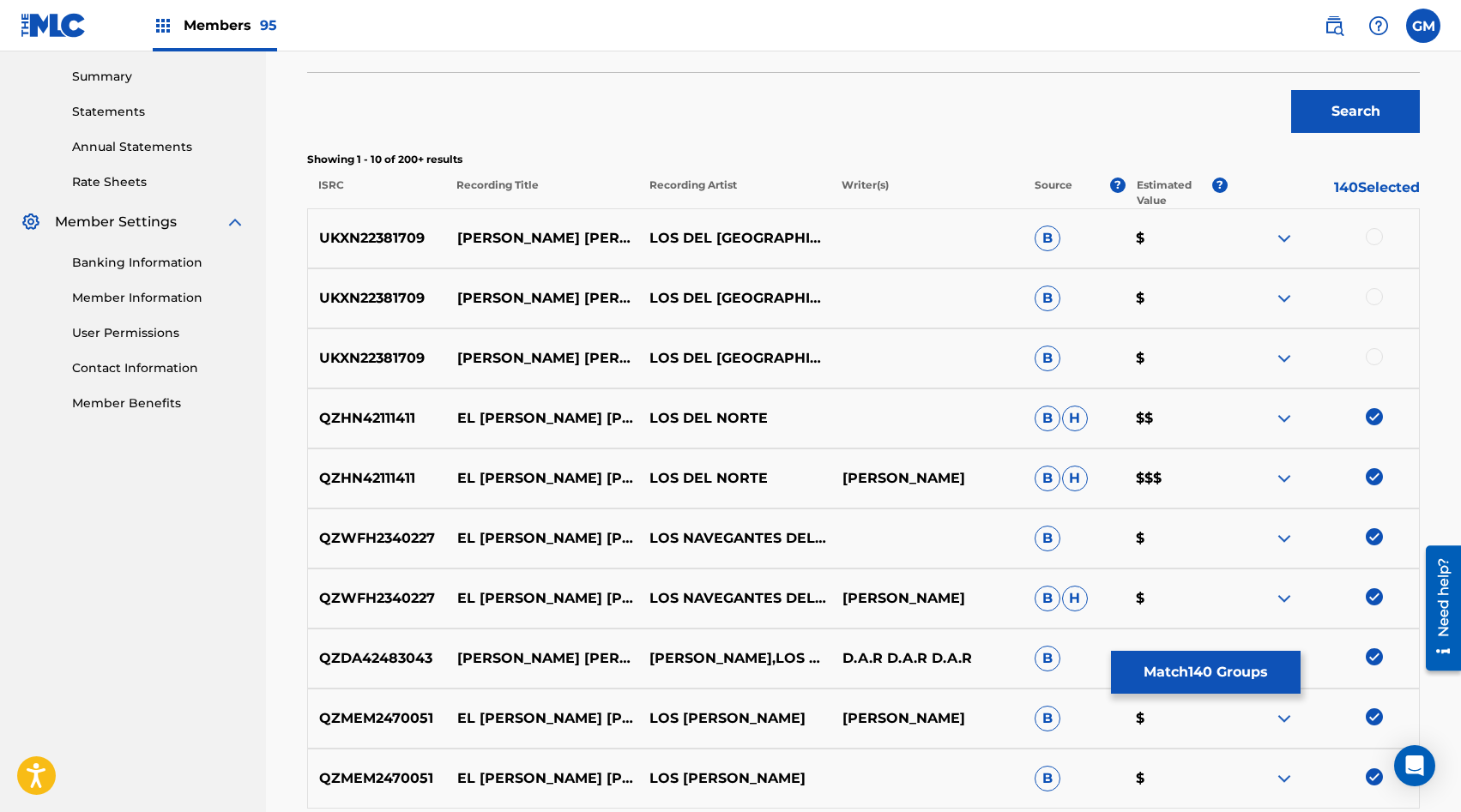 click at bounding box center [1374, 357] 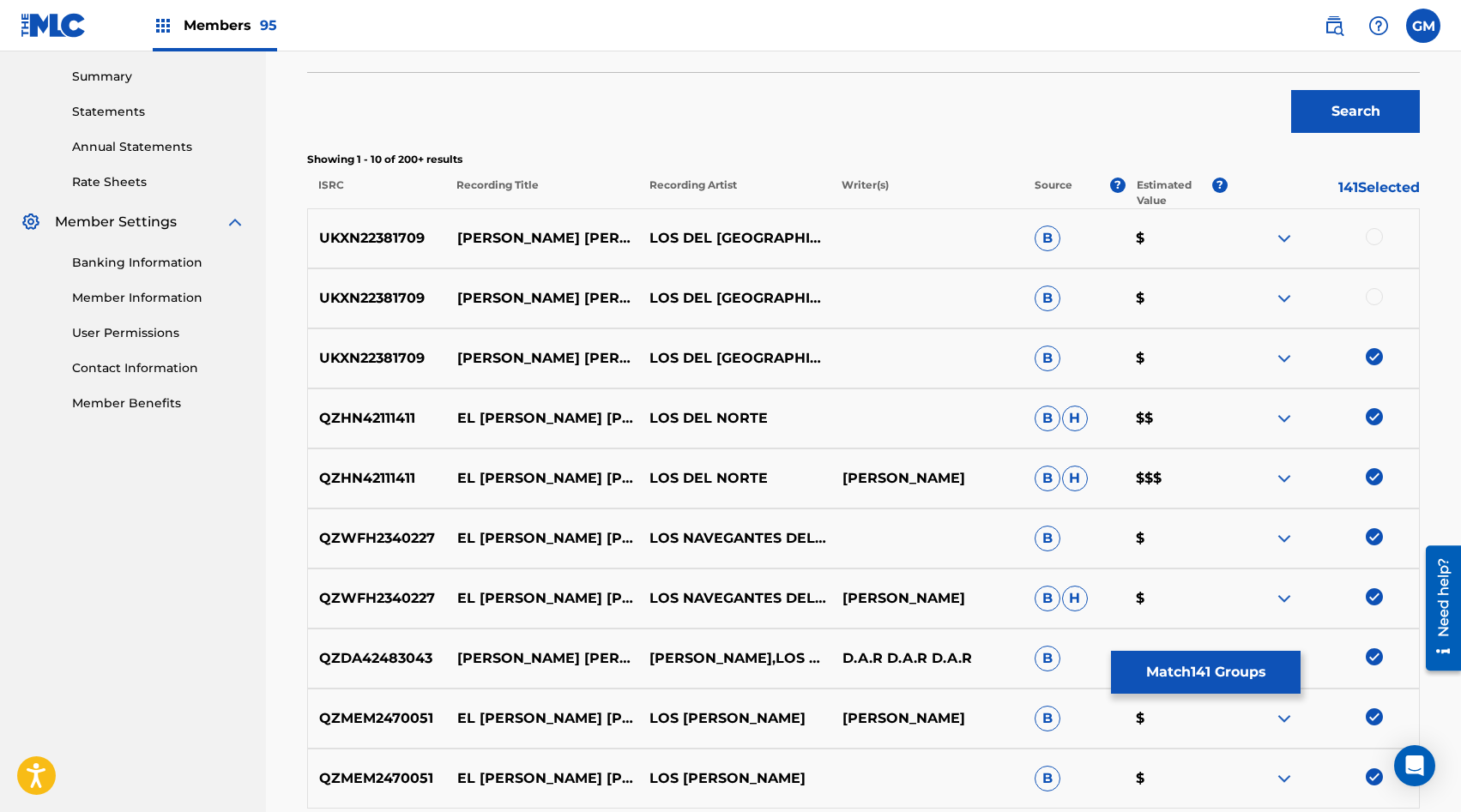 click at bounding box center [1374, 297] 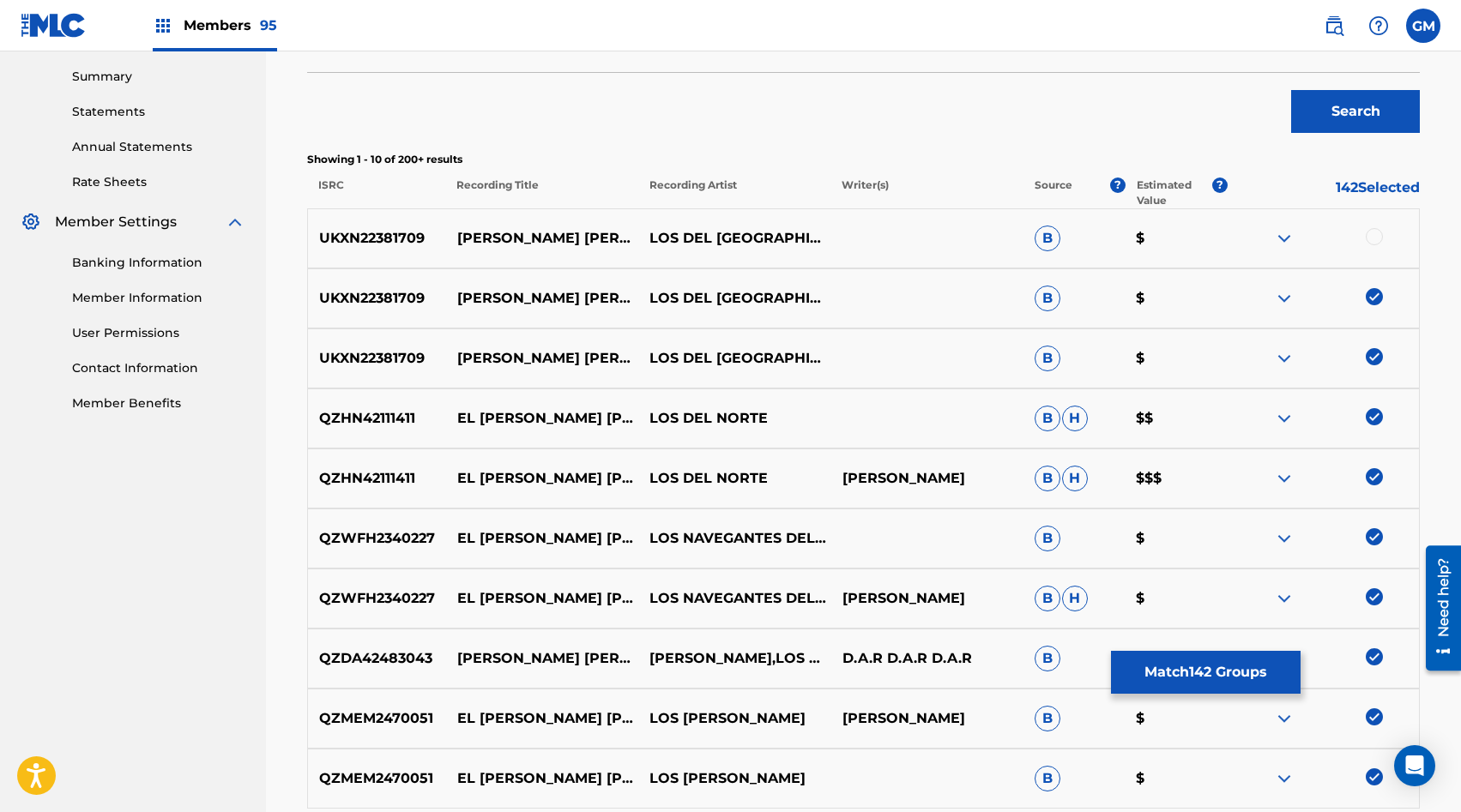 click at bounding box center (1374, 237) 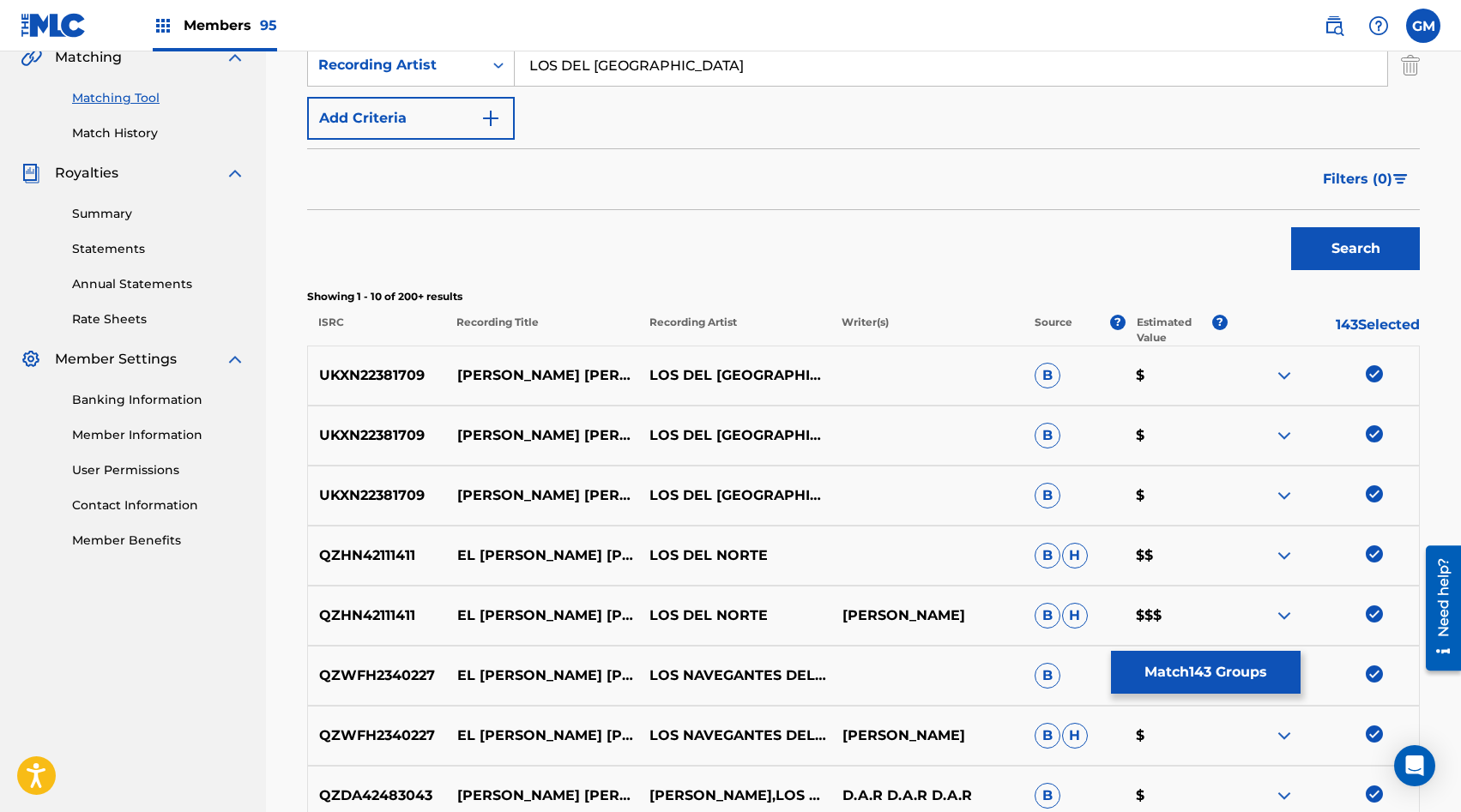 click on "SearchWithCriteria3a699e5e-f414-4f5d-b8d4-06f63151f6d1 Recording Title EL [PERSON_NAME] [PERSON_NAME] SearchWithCriteria7af53b02-a399-4223-a058-c46d193d56e3 Recording ISRC SearchWithCriteria0eccd056-f6f2-4fbc-887b-0299cc32caa4 Recording Artist LOS DEL ESTADO GRANDE Add Criteria" at bounding box center (863, 39) 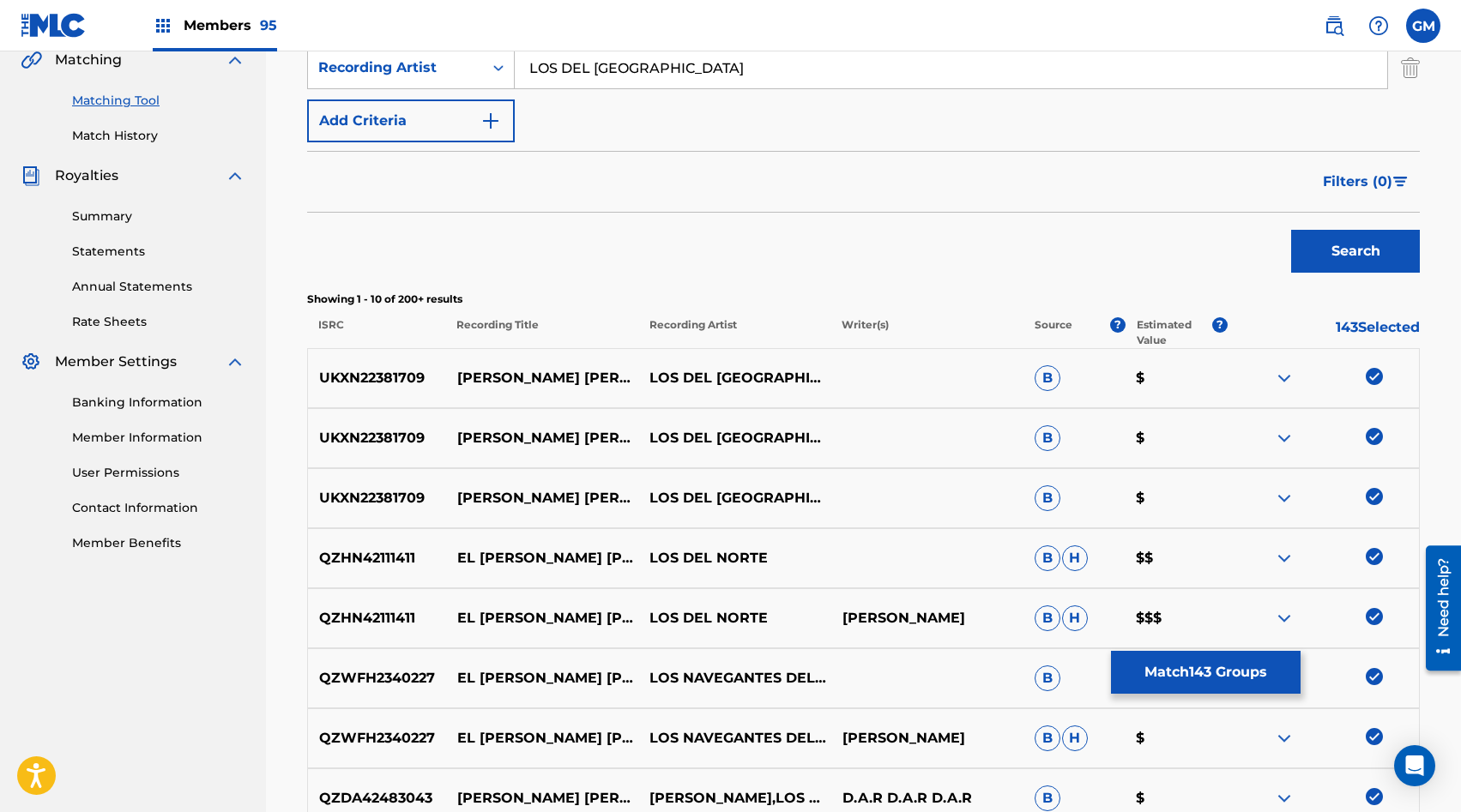 click on "LOS DEL [GEOGRAPHIC_DATA]" at bounding box center [951, 68] 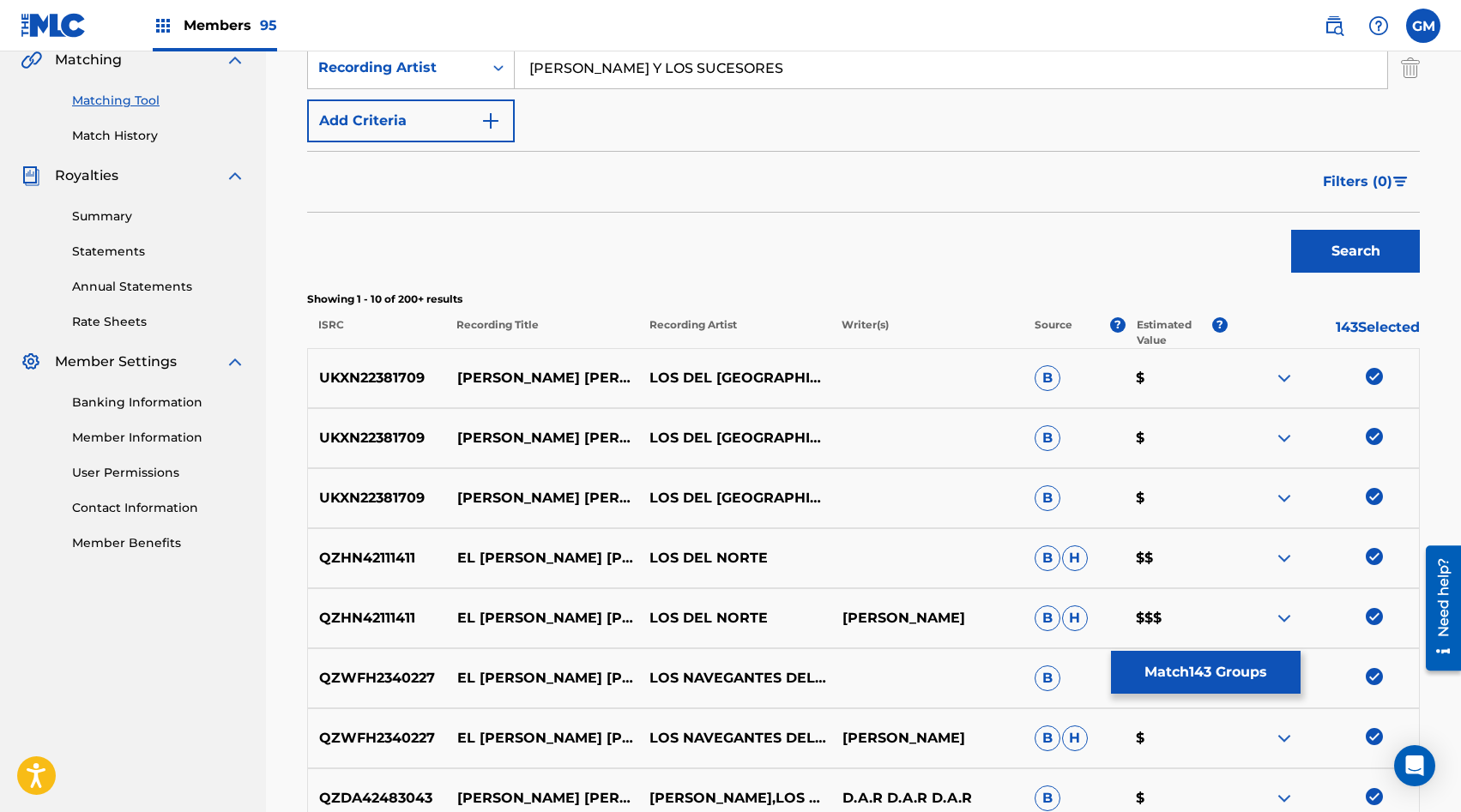 click on "Search" at bounding box center [1355, 251] 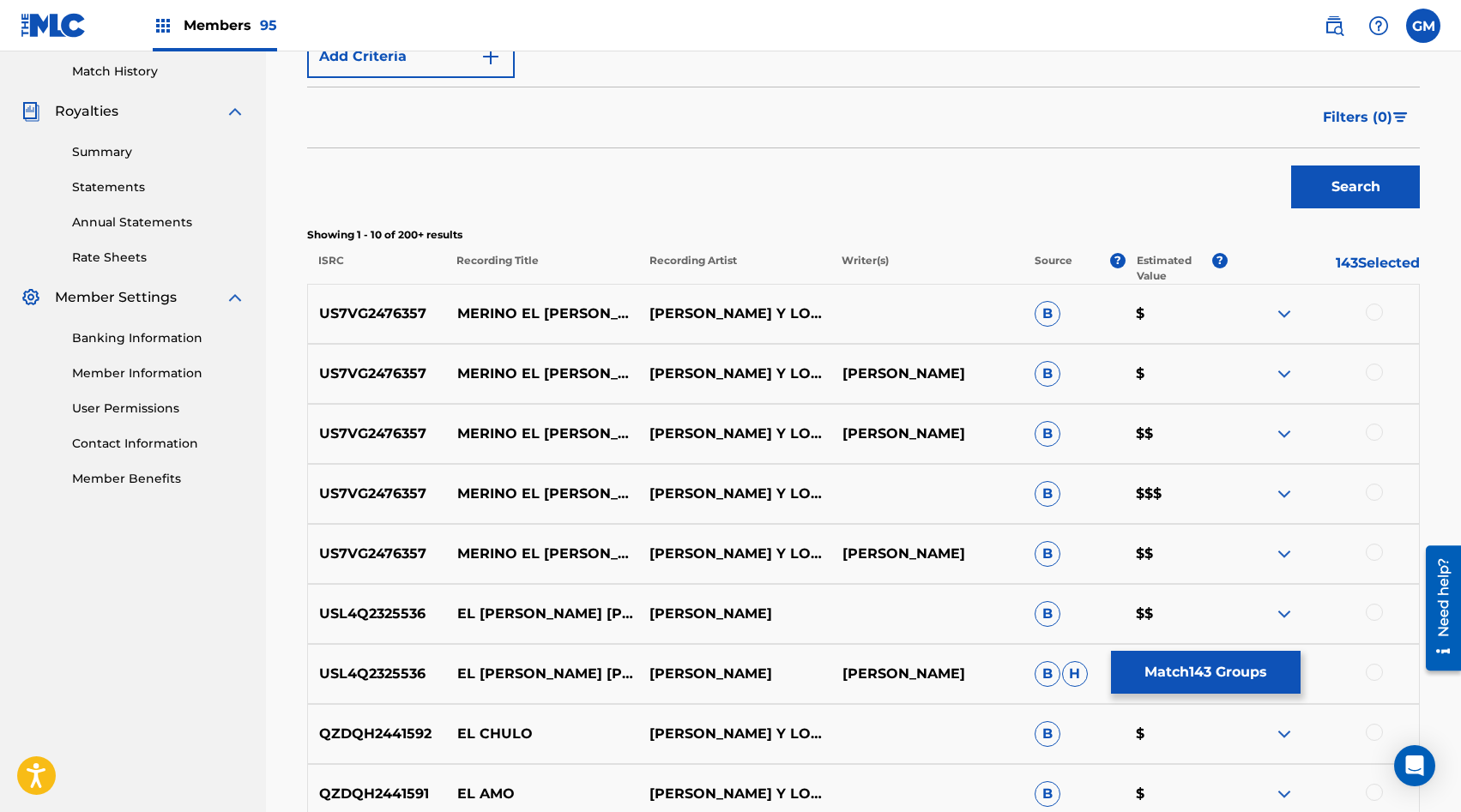 scroll, scrollTop: 476, scrollLeft: 0, axis: vertical 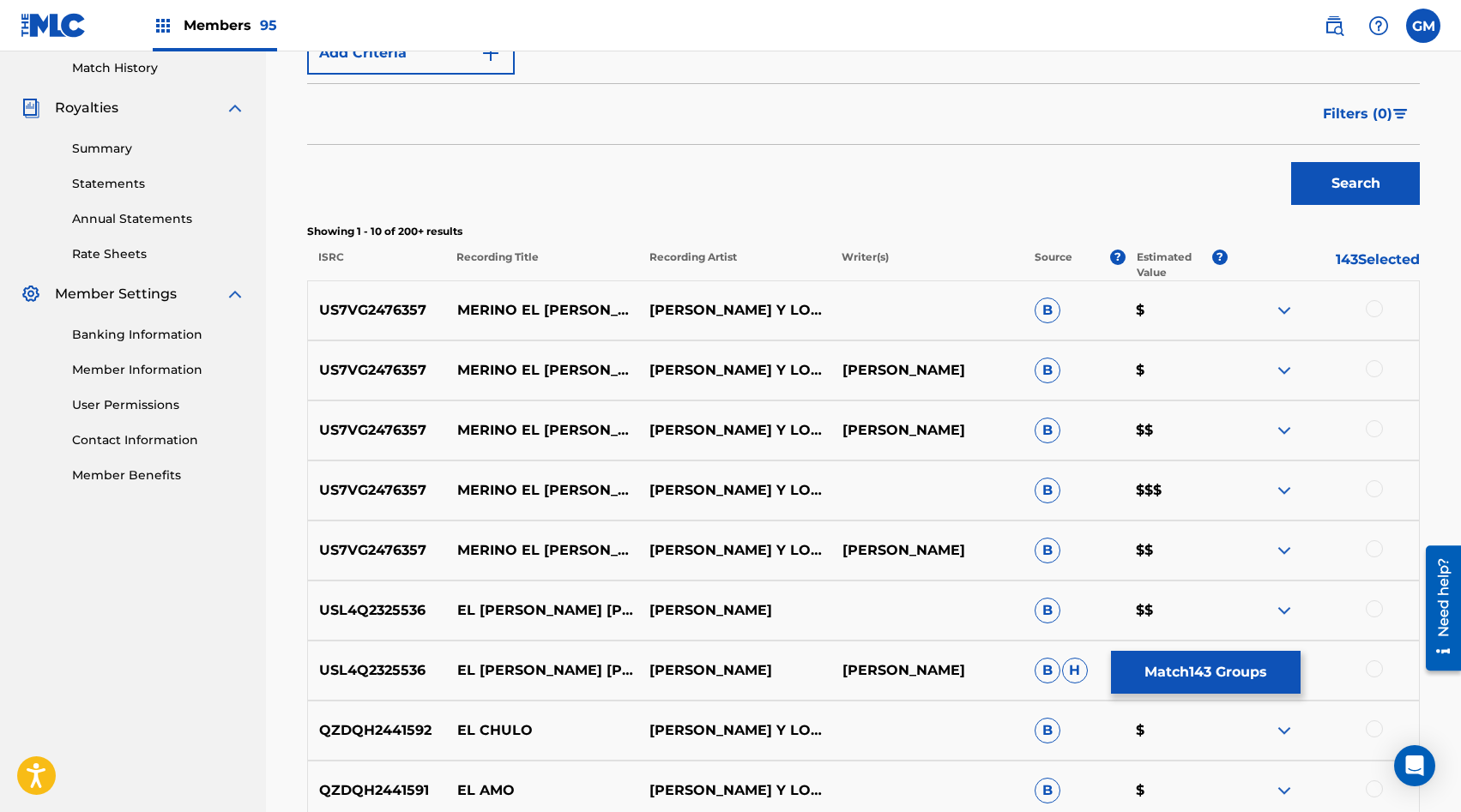 click at bounding box center [1374, 429] 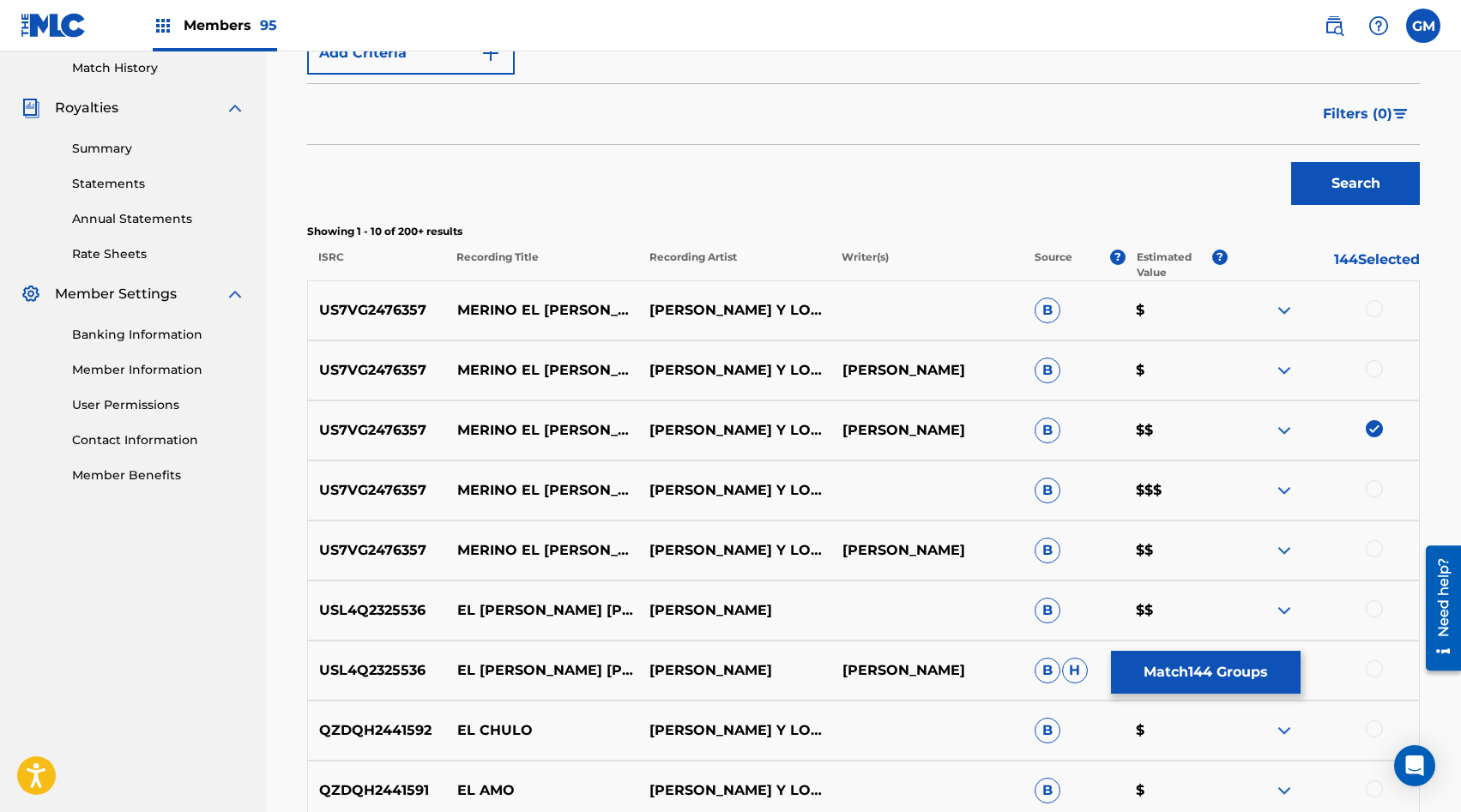 click at bounding box center (1374, 369) 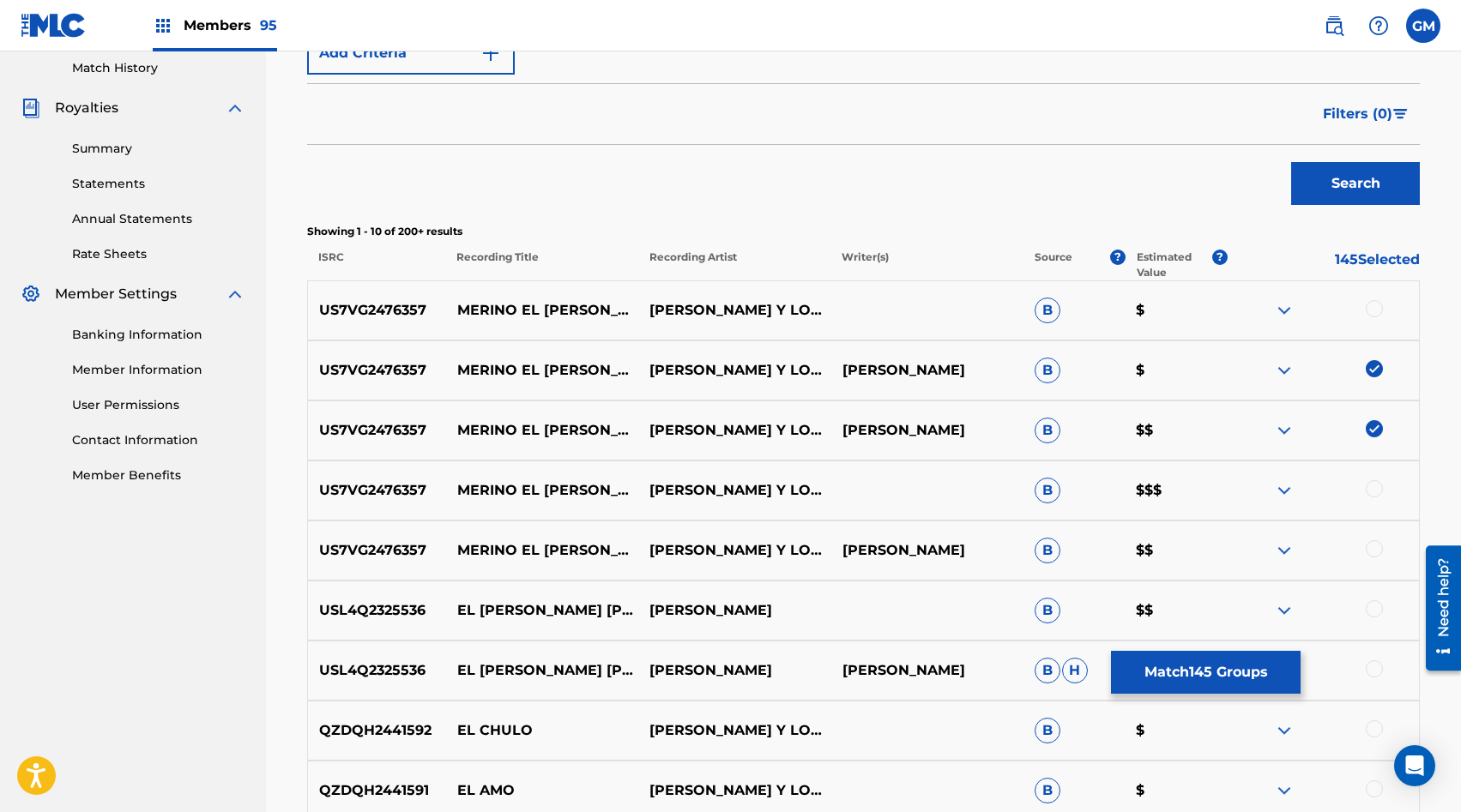 click at bounding box center (1374, 309) 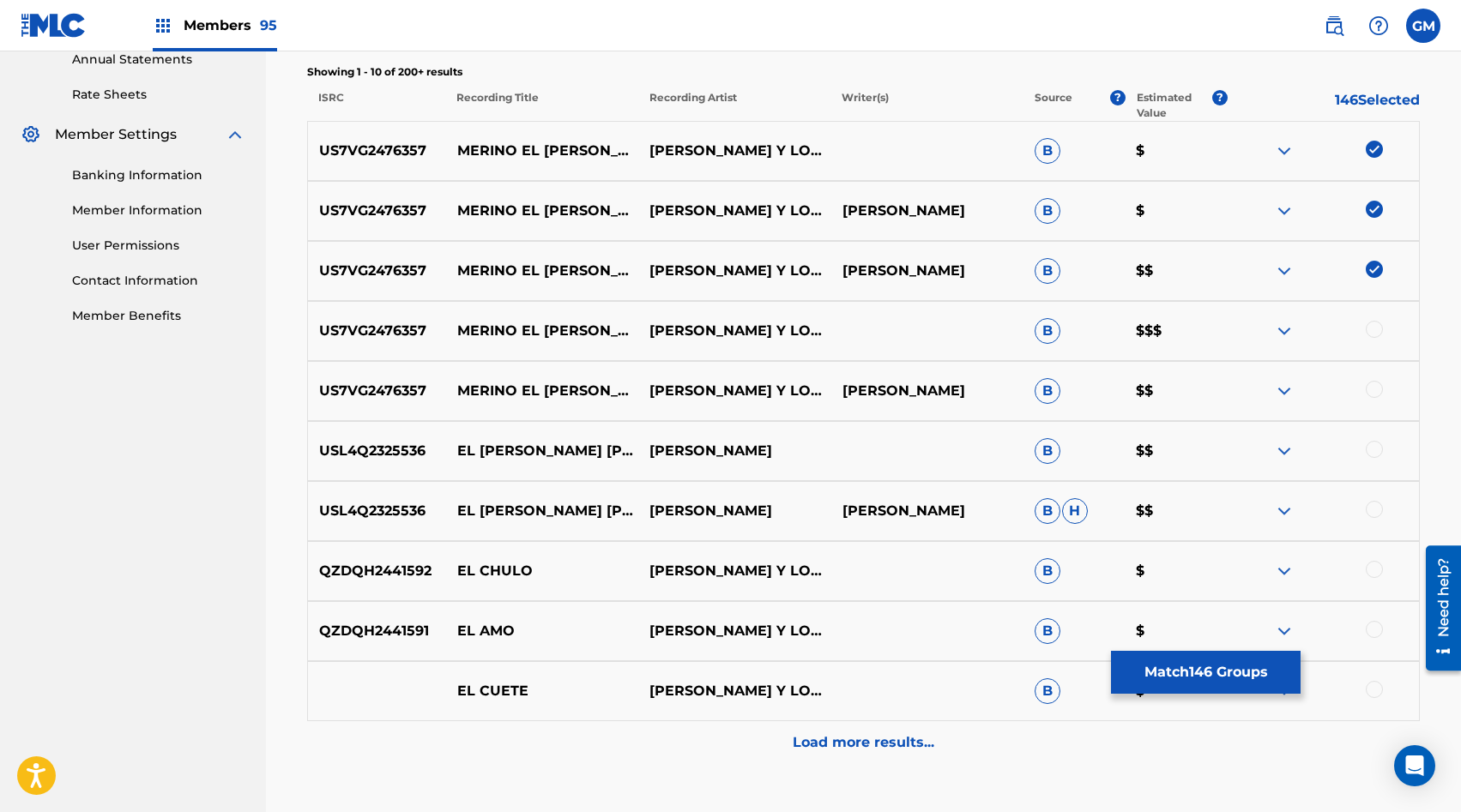 scroll, scrollTop: 659, scrollLeft: 0, axis: vertical 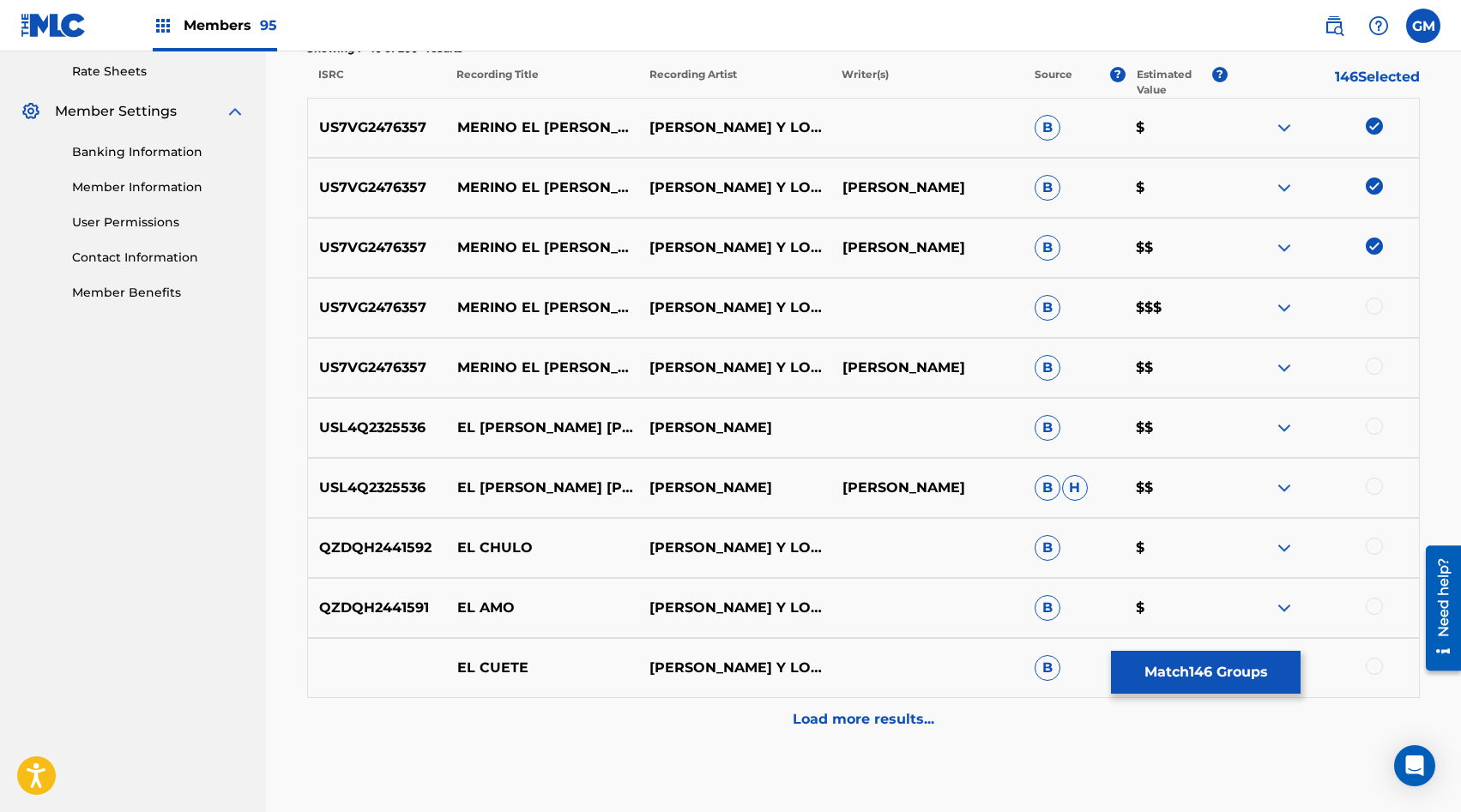 click at bounding box center (1374, 306) 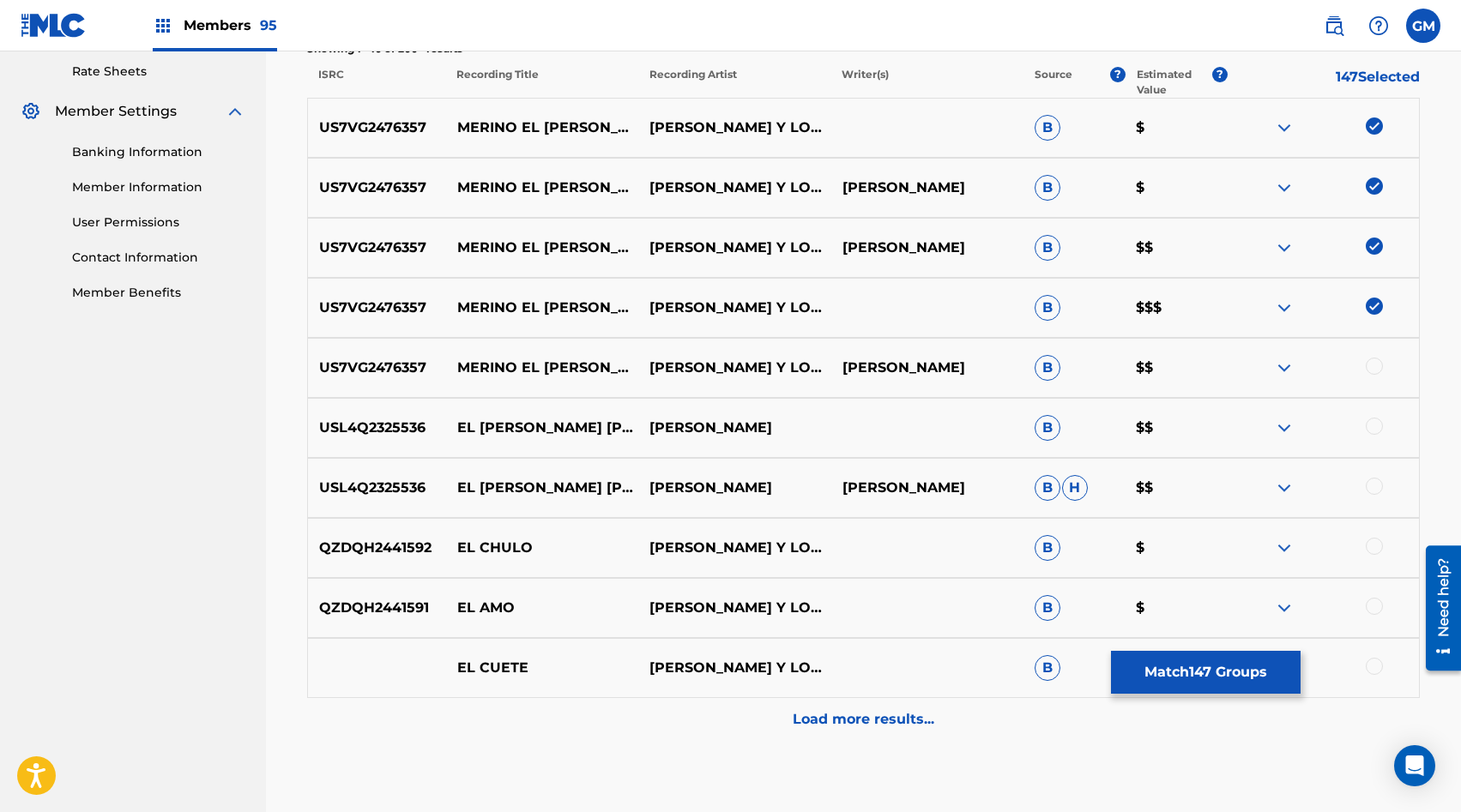 click at bounding box center (1374, 366) 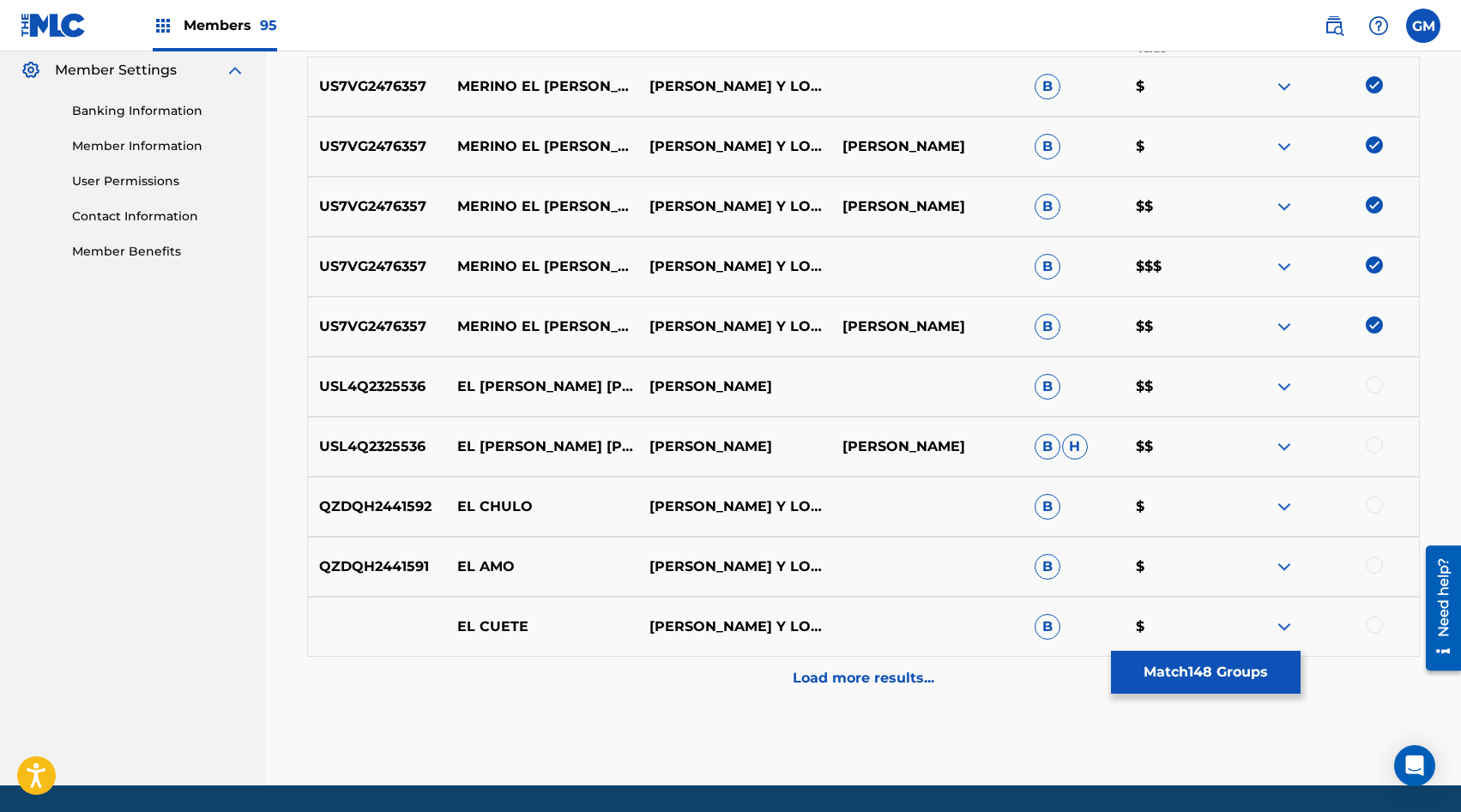 scroll, scrollTop: 703, scrollLeft: 0, axis: vertical 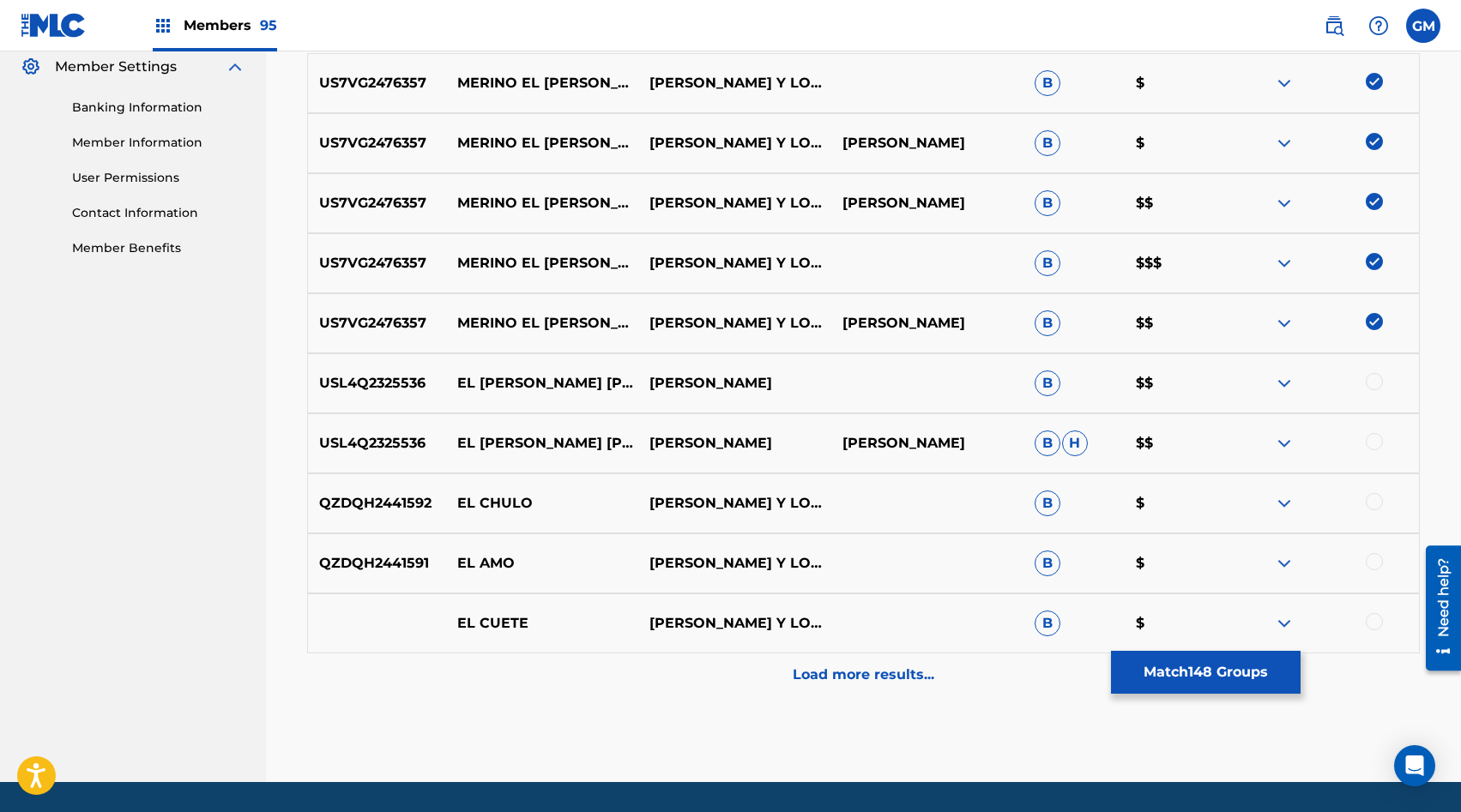 click at bounding box center (1374, 442) 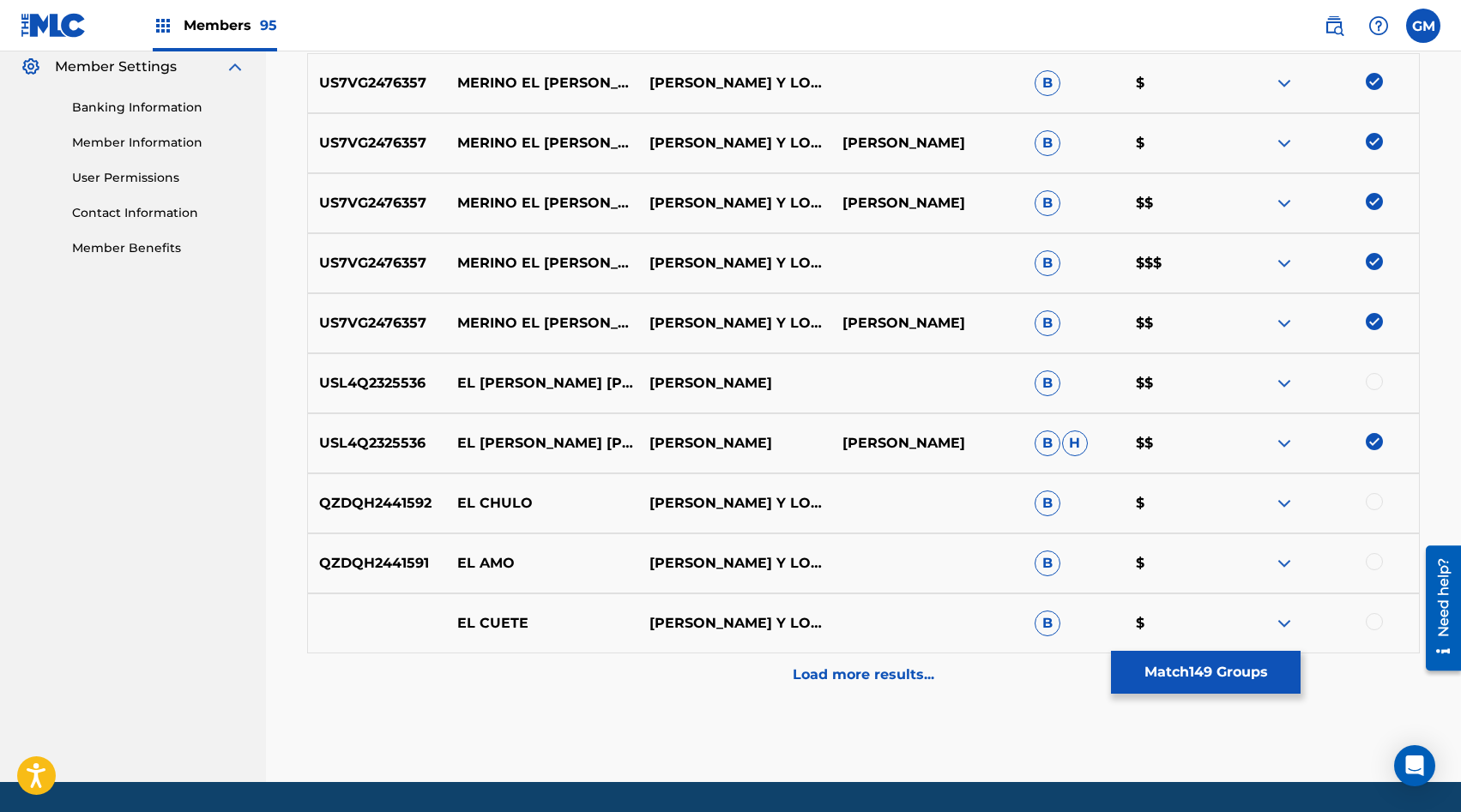 click at bounding box center [1374, 382] 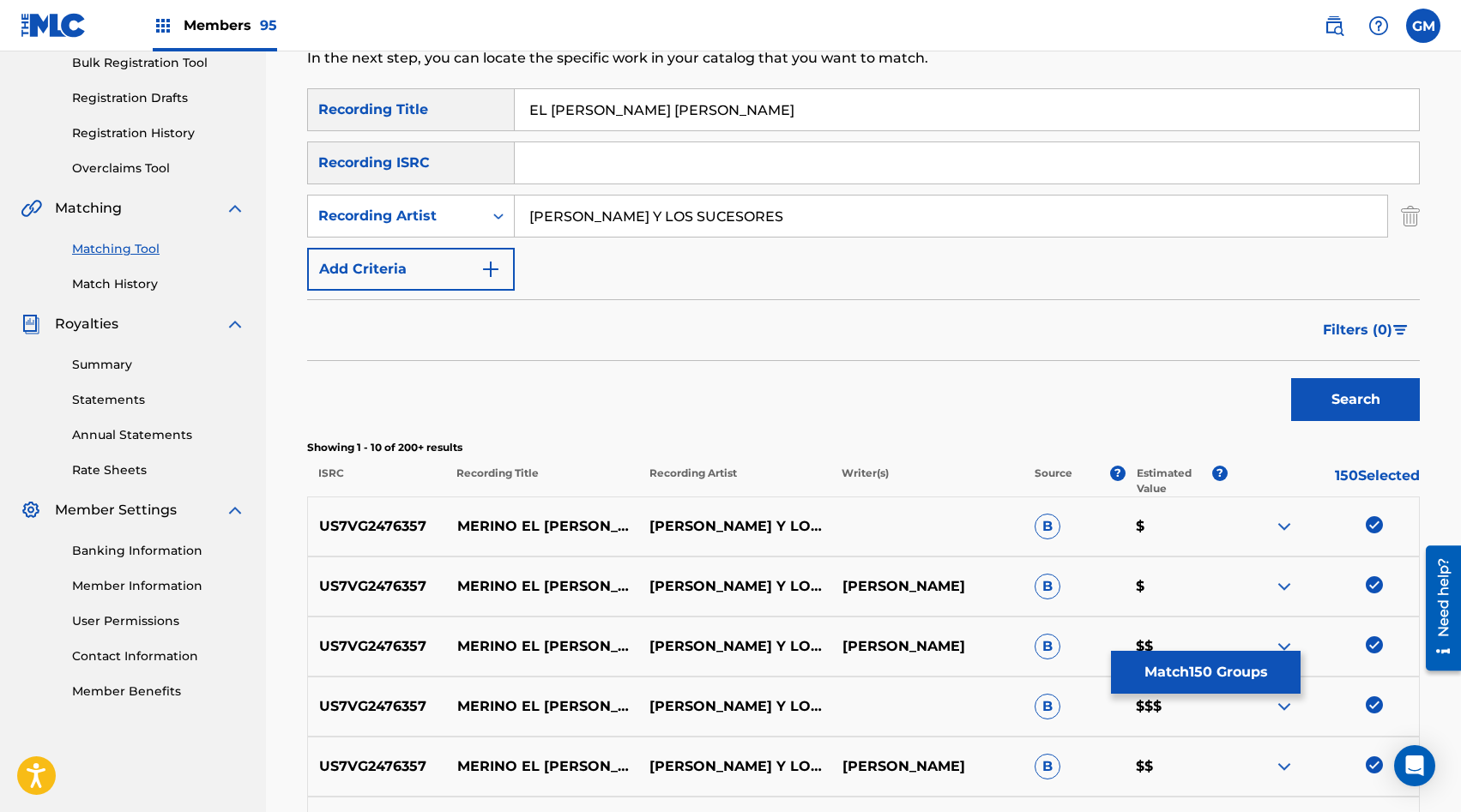 scroll, scrollTop: 235, scrollLeft: 0, axis: vertical 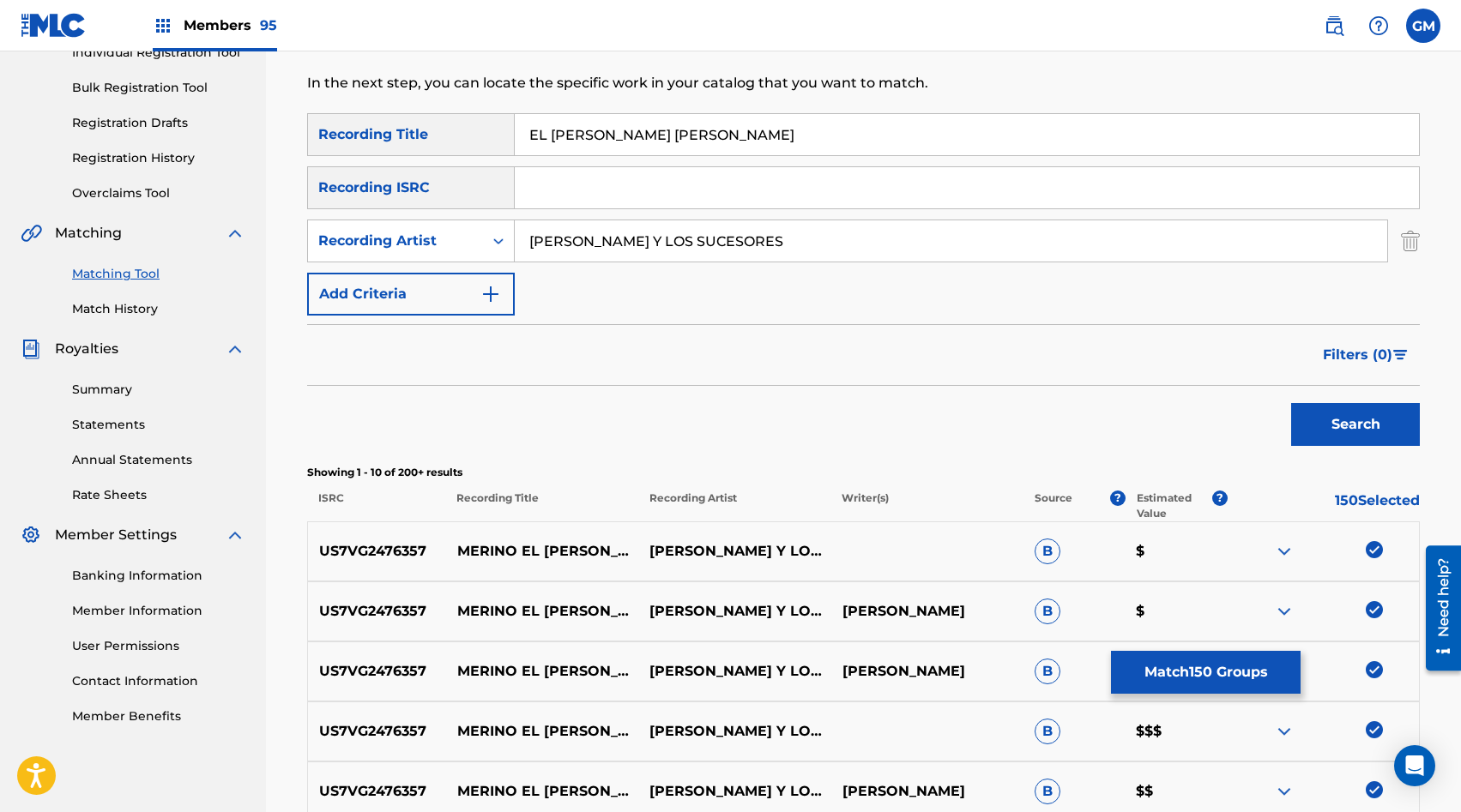 drag, startPoint x: 767, startPoint y: 248, endPoint x: 624, endPoint y: 249, distance: 143.0035 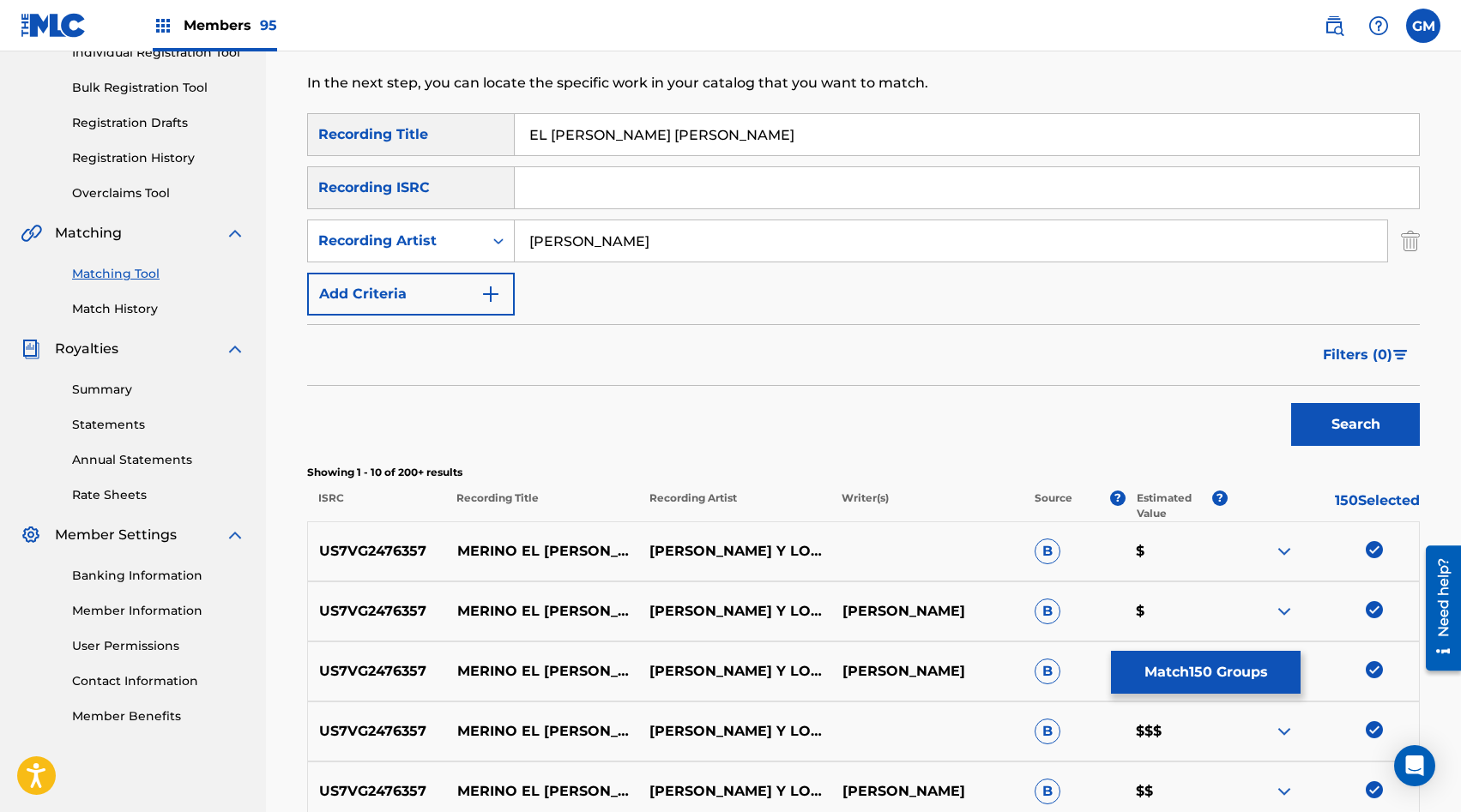 click on "Search" at bounding box center [1355, 424] 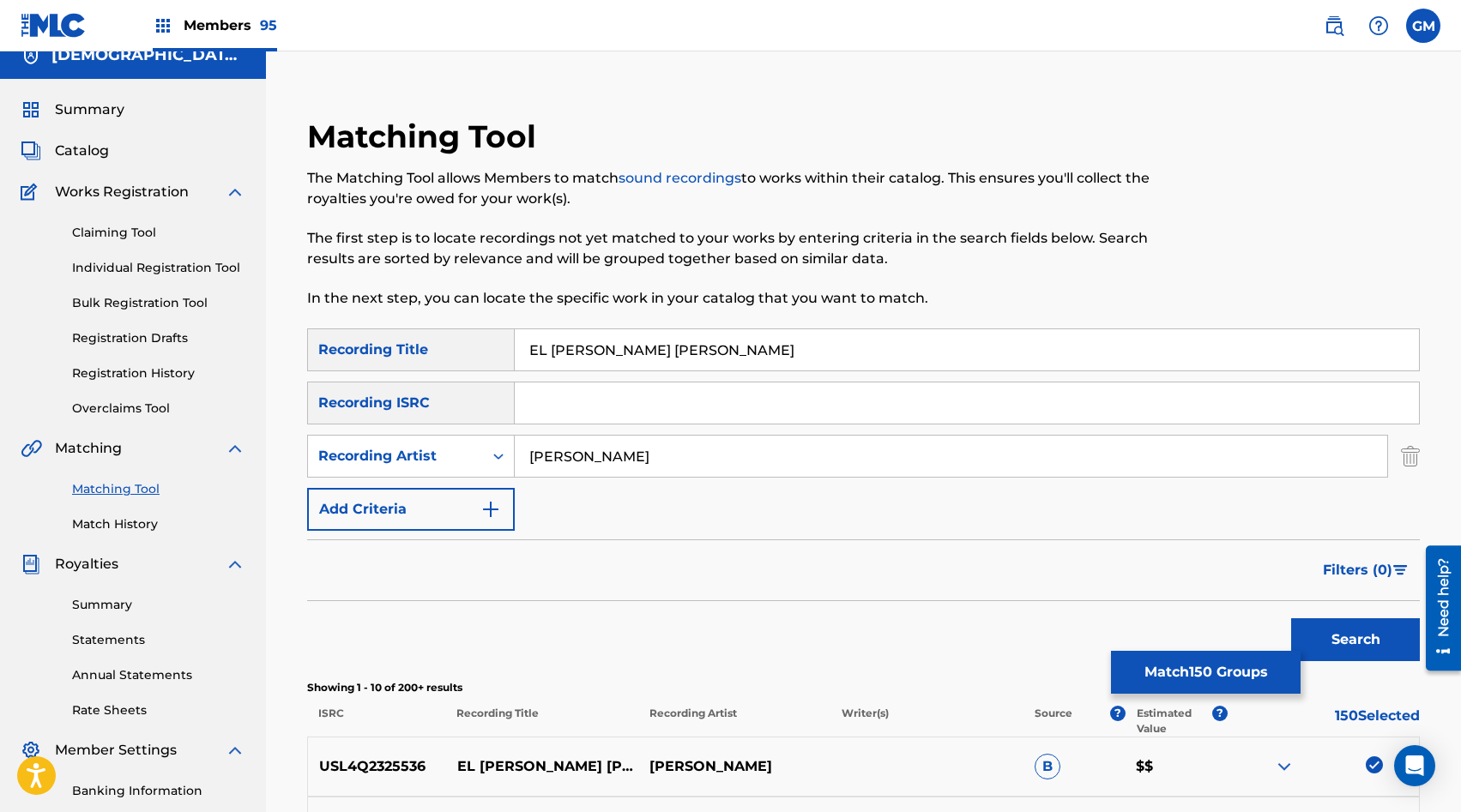 scroll, scrollTop: 0, scrollLeft: 0, axis: both 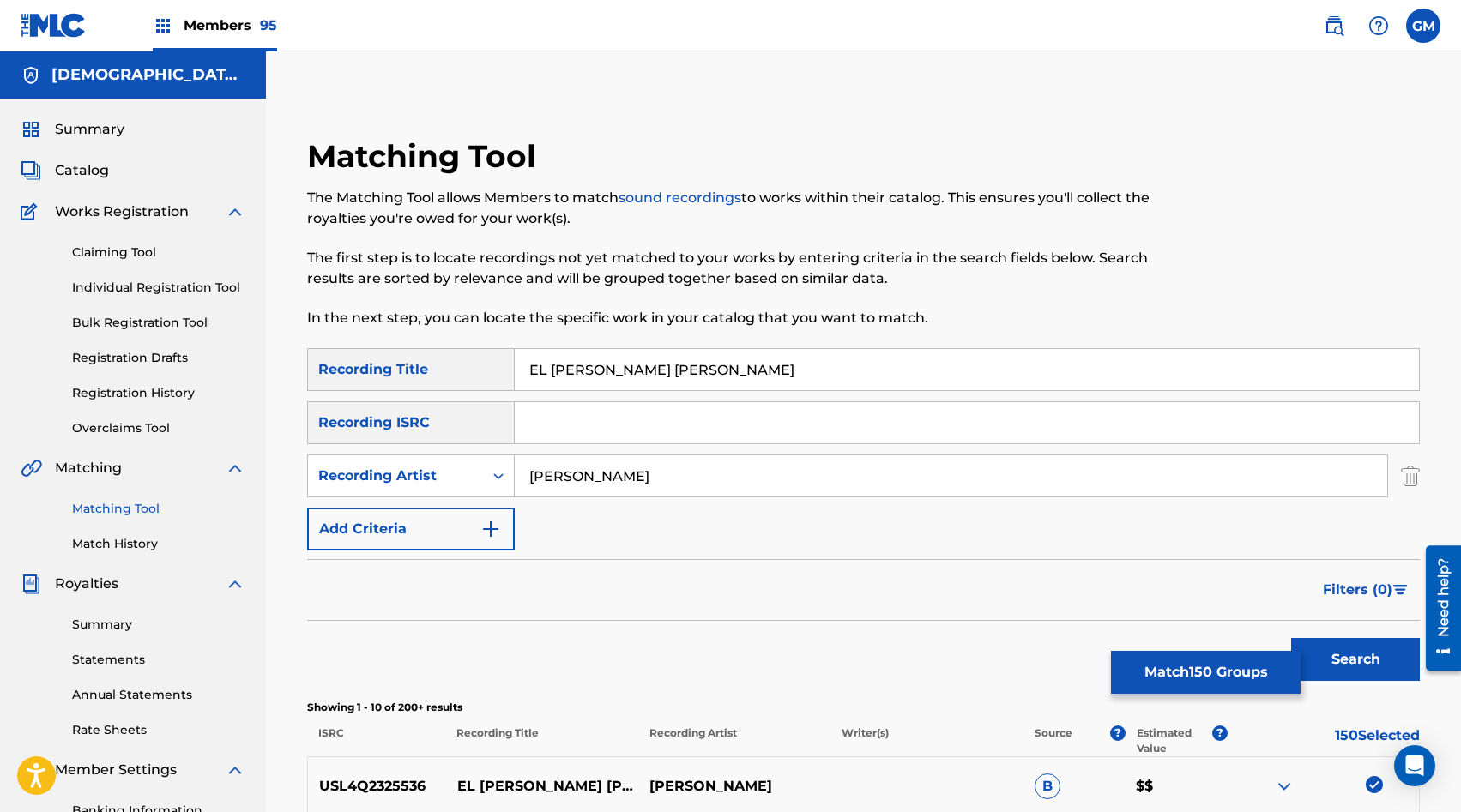 click on "[PERSON_NAME]" at bounding box center (951, 476) 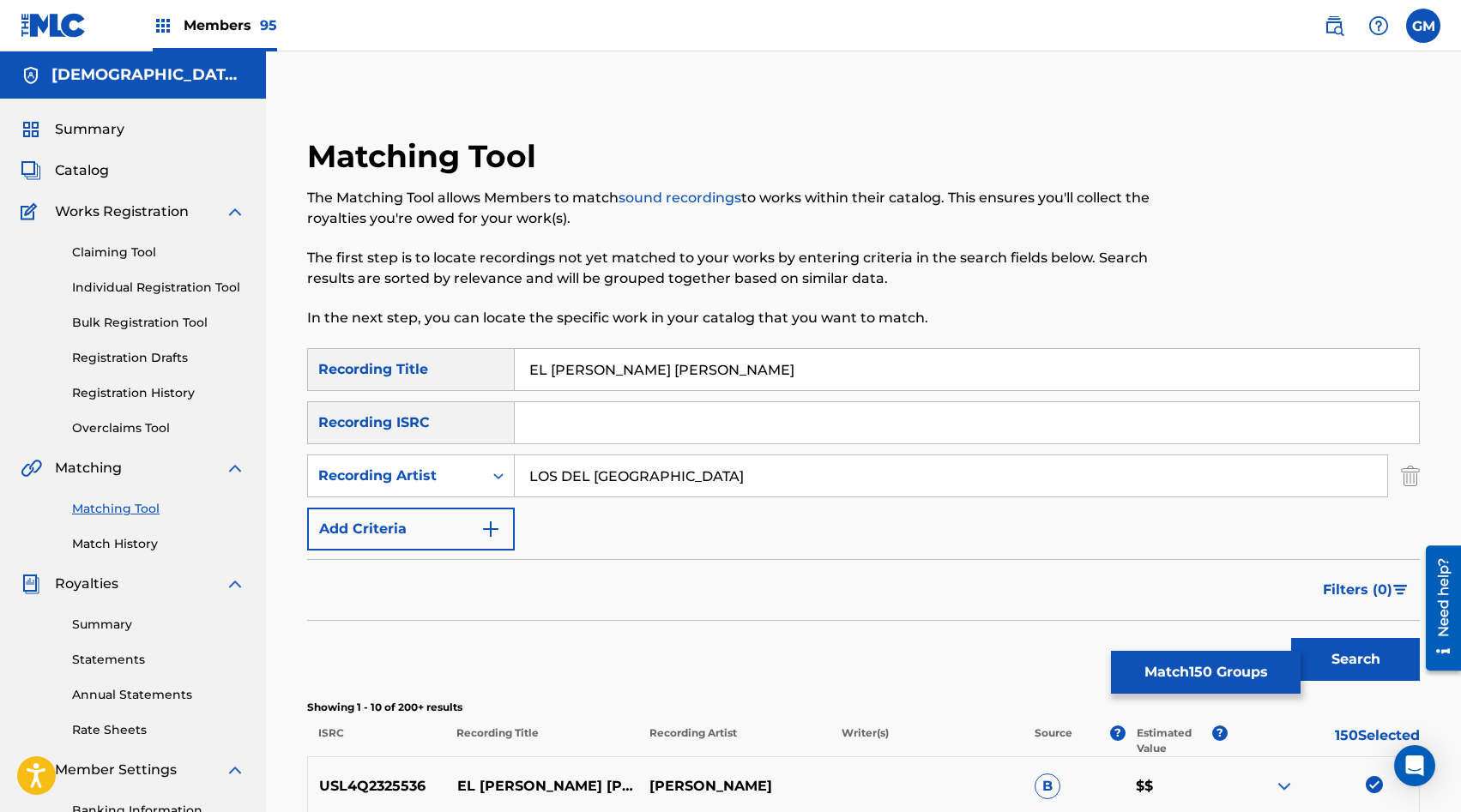 click on "Search" at bounding box center (1355, 659) 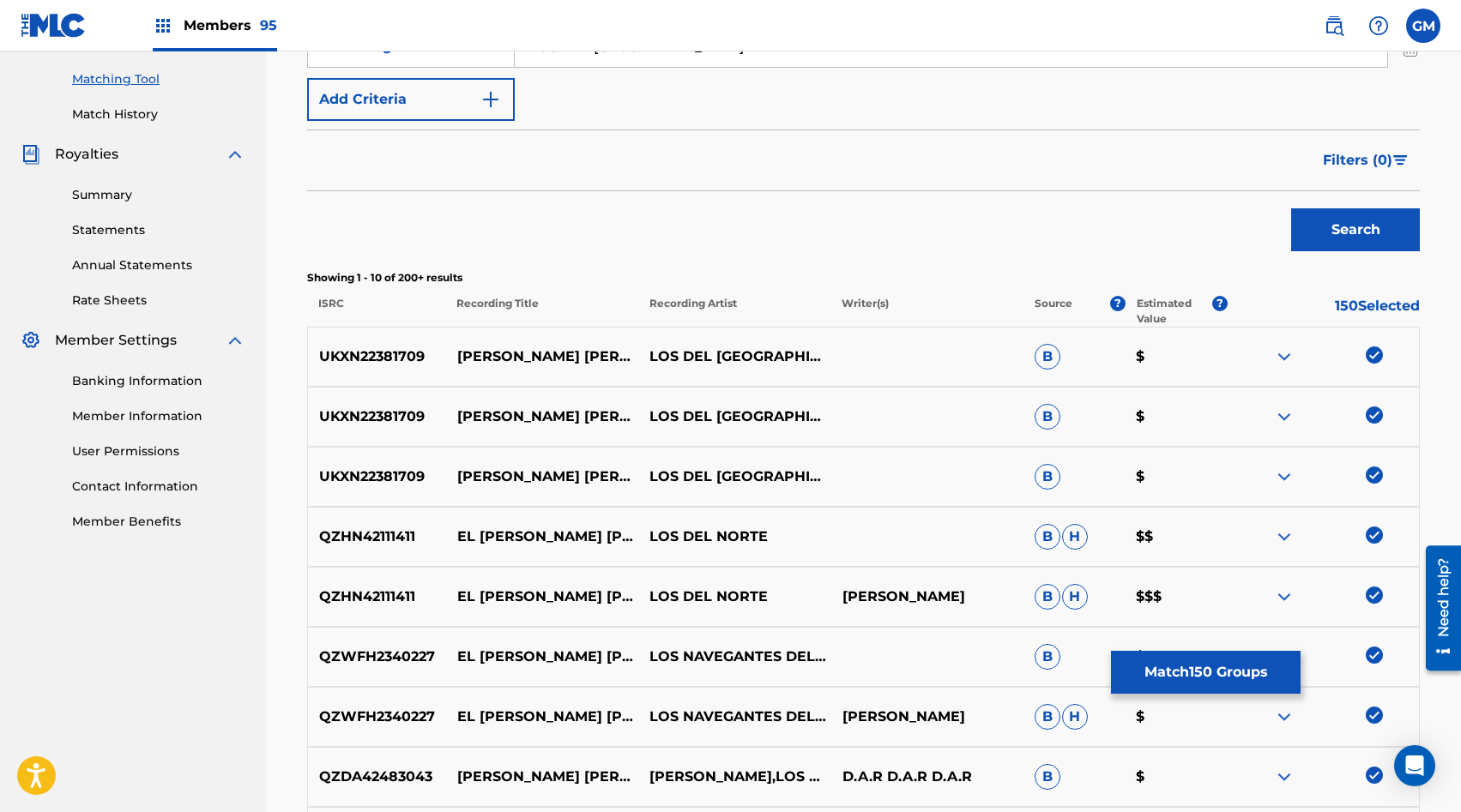 scroll, scrollTop: 406, scrollLeft: 0, axis: vertical 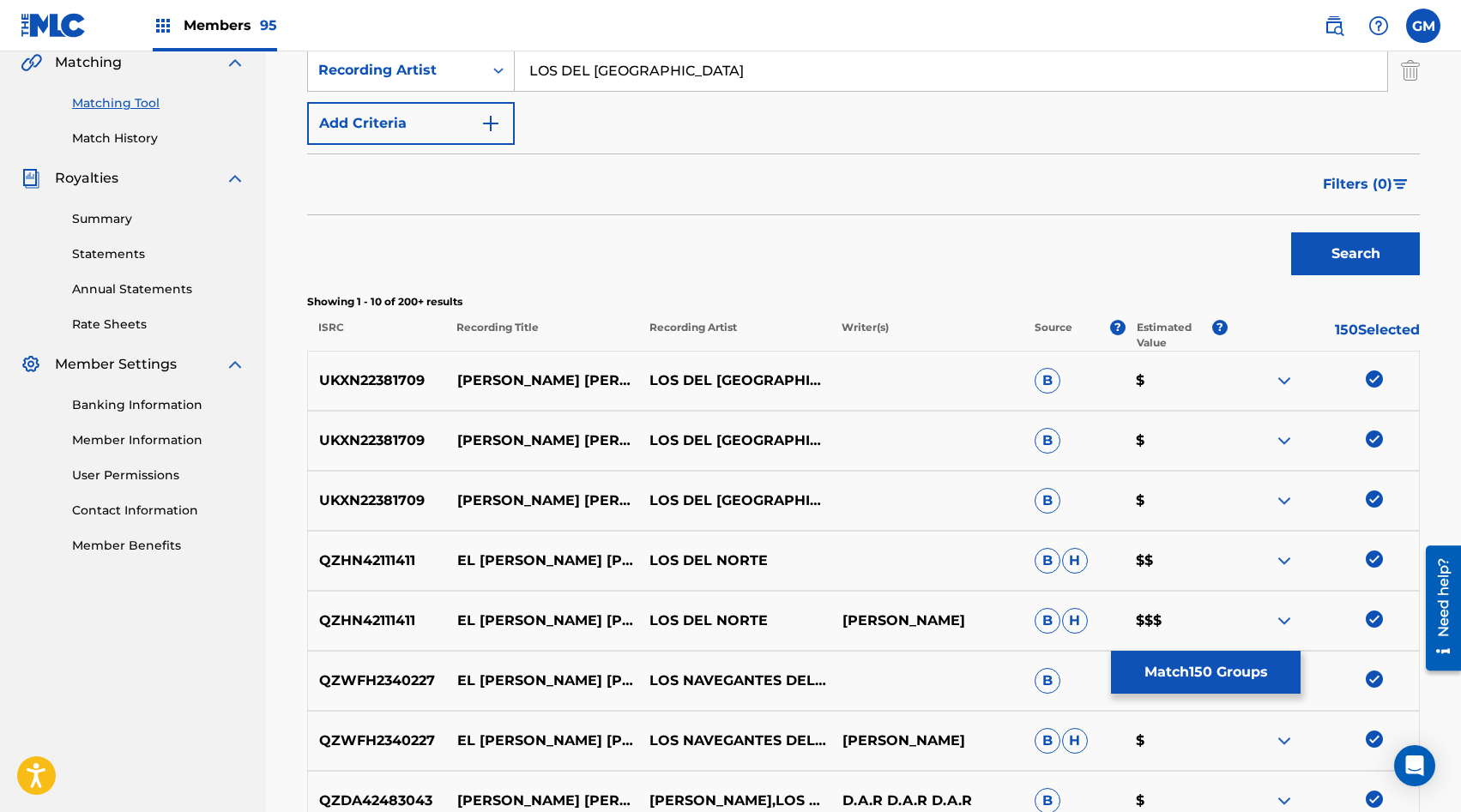 click on "LOS DEL [GEOGRAPHIC_DATA]" at bounding box center [951, 70] 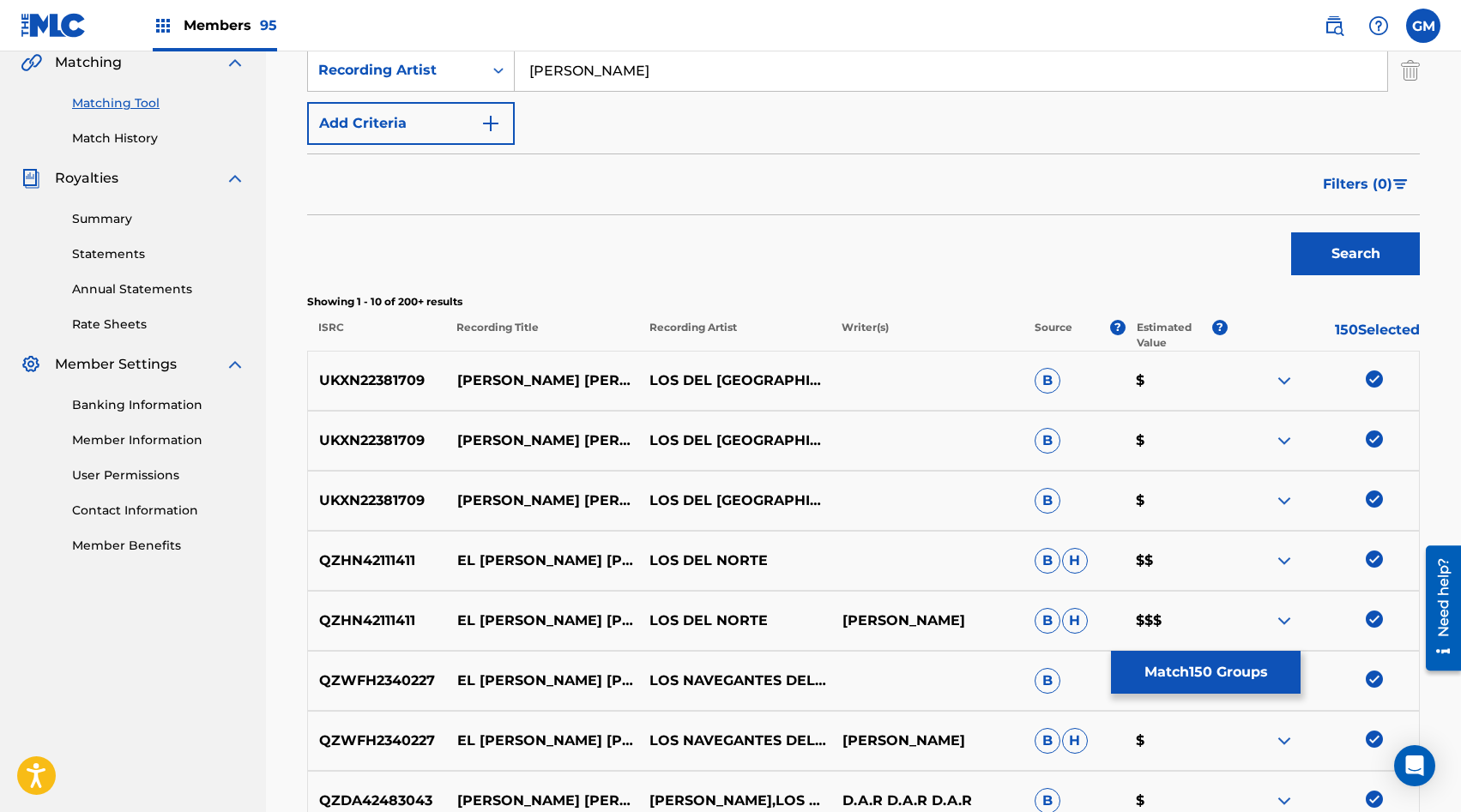 click on "Search" at bounding box center [1355, 254] 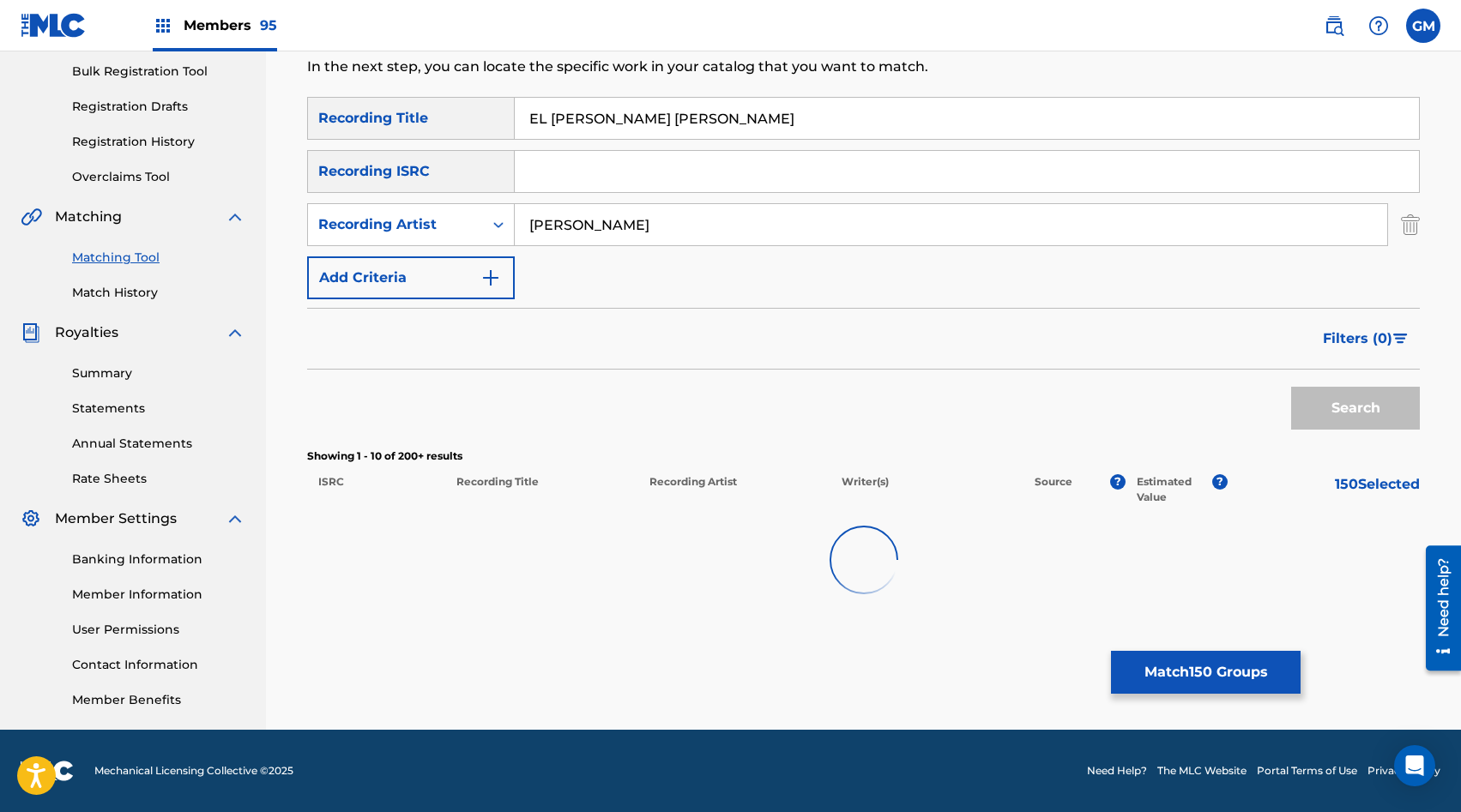 scroll, scrollTop: 406, scrollLeft: 0, axis: vertical 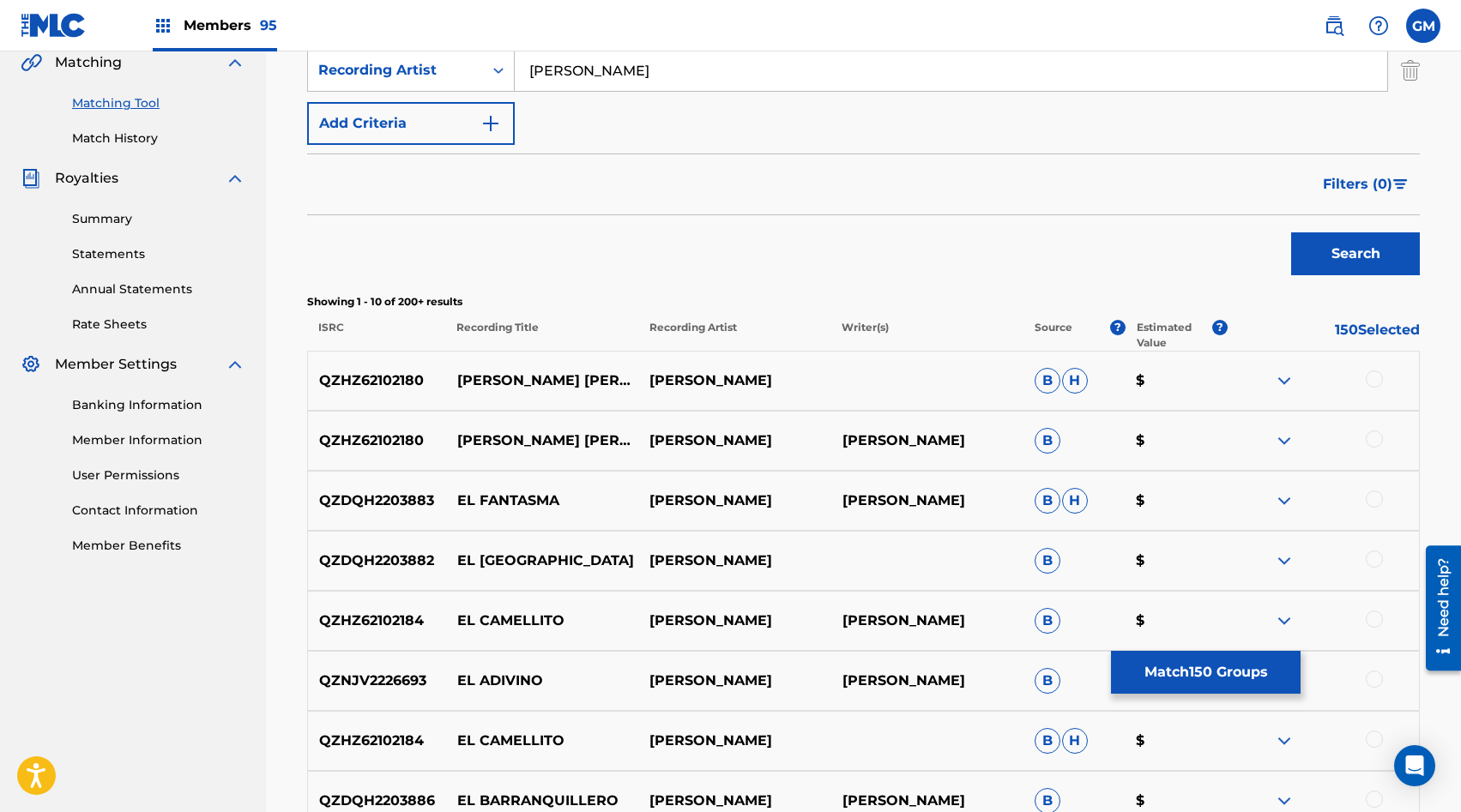 click at bounding box center (1374, 439) 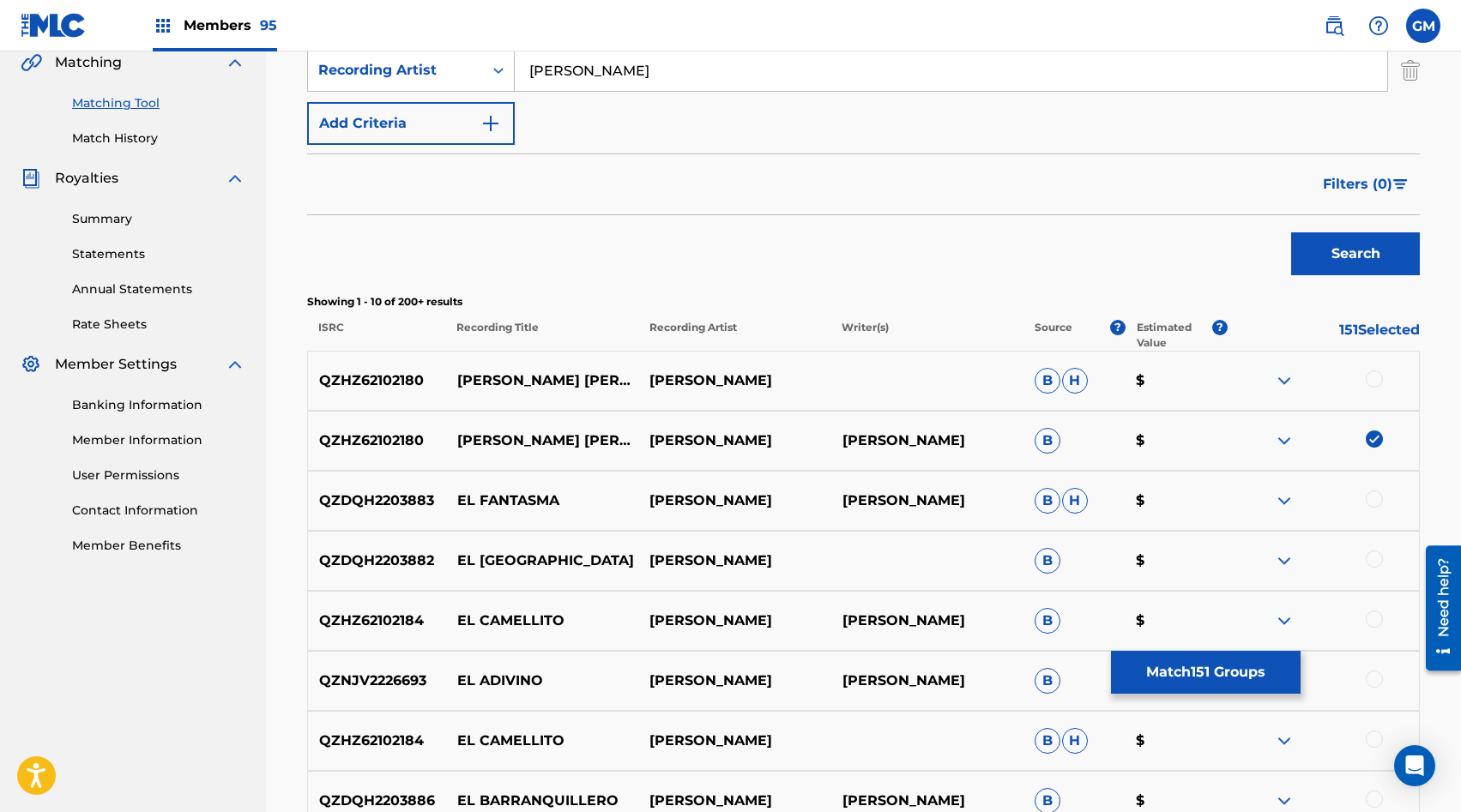 click at bounding box center [1374, 379] 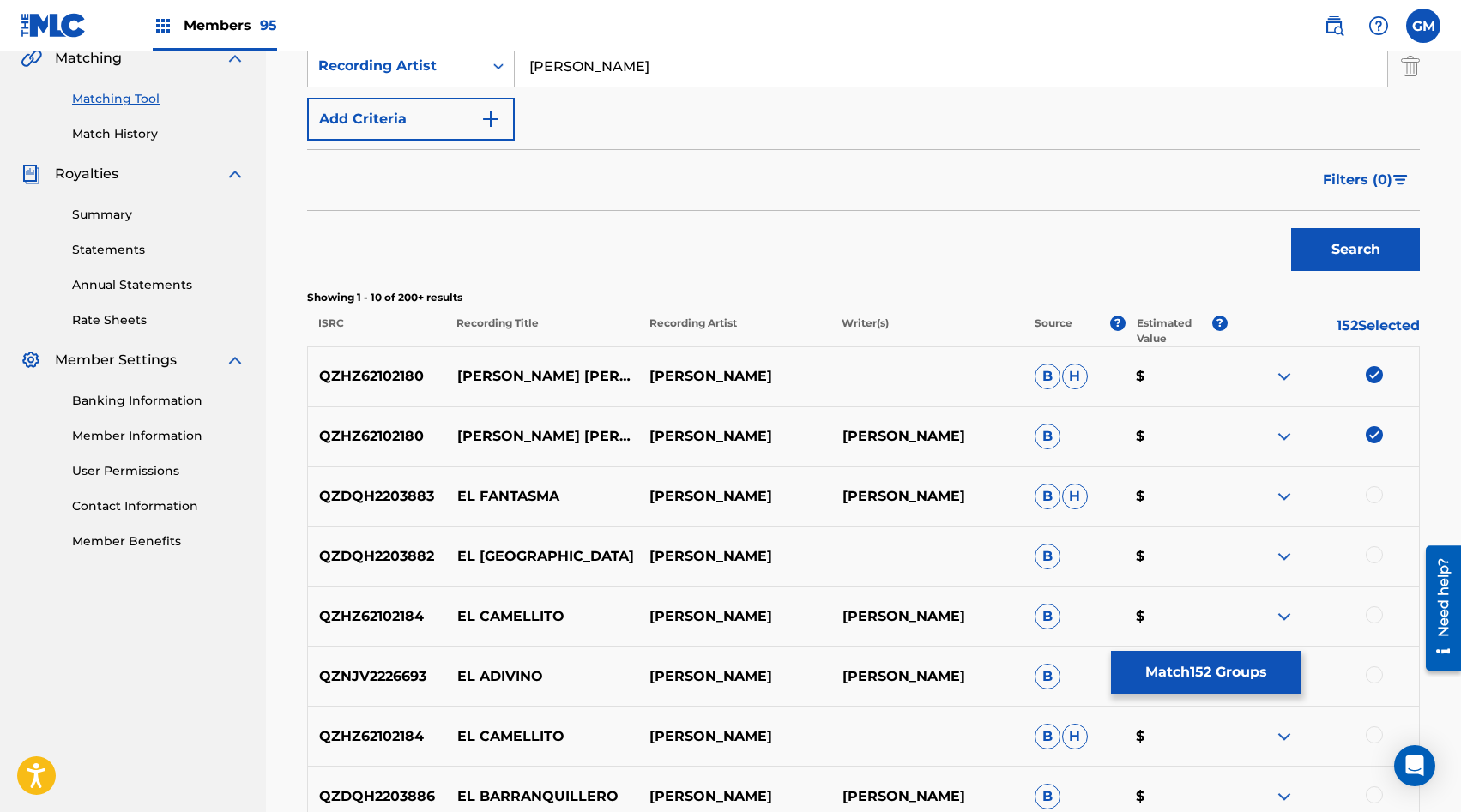 scroll, scrollTop: 407, scrollLeft: 0, axis: vertical 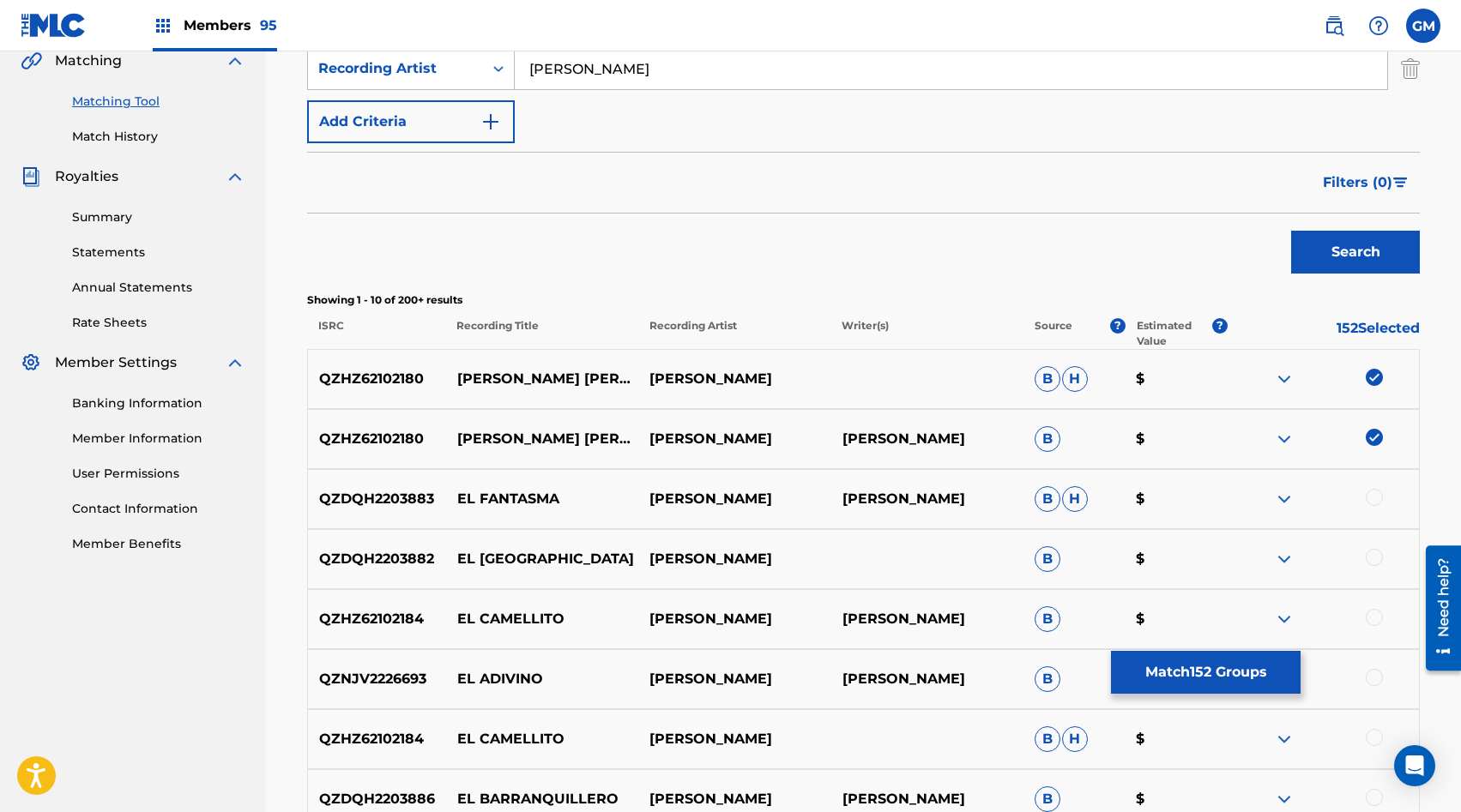 click on "[PERSON_NAME]" at bounding box center (951, 69) 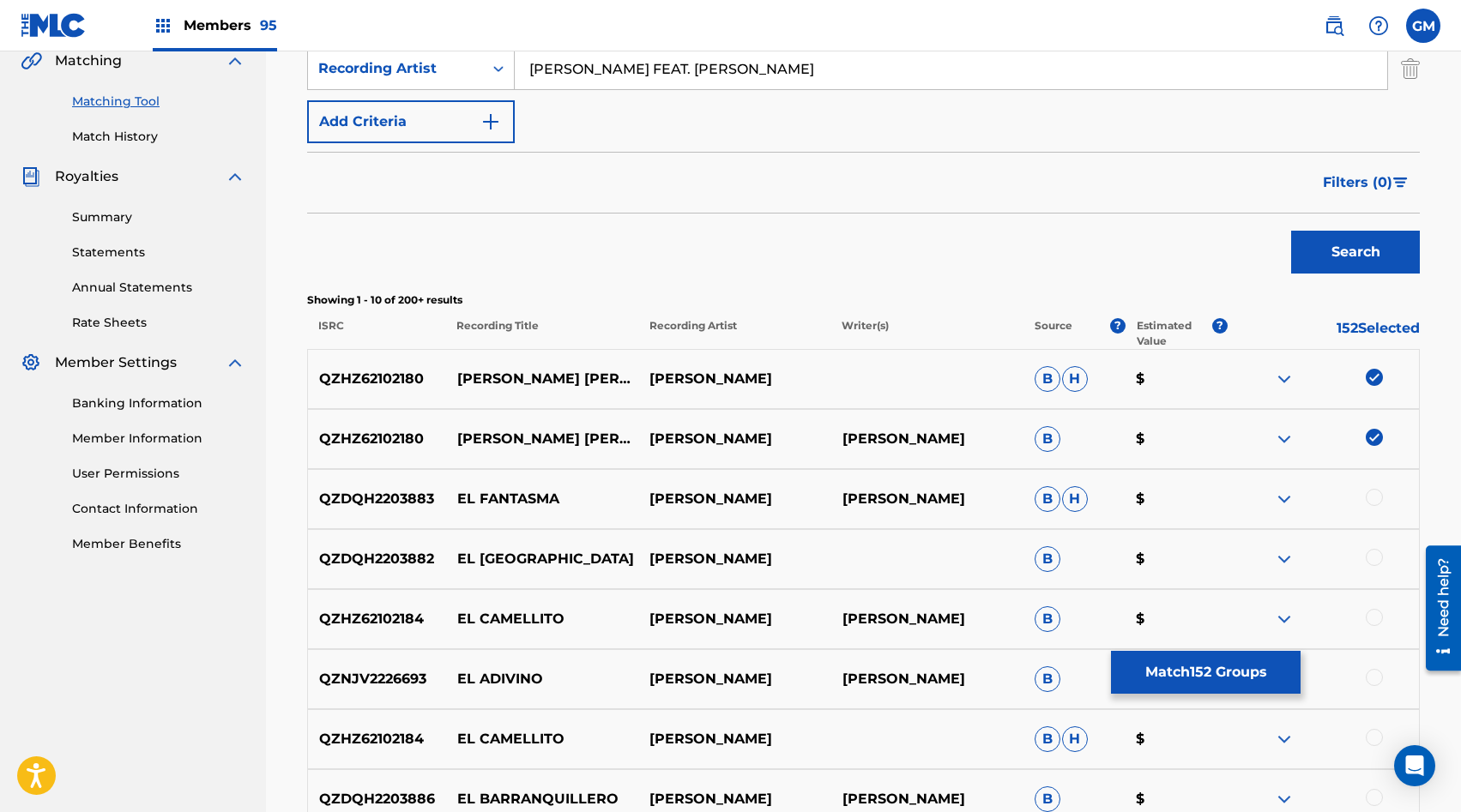 click on "Search" at bounding box center (1355, 252) 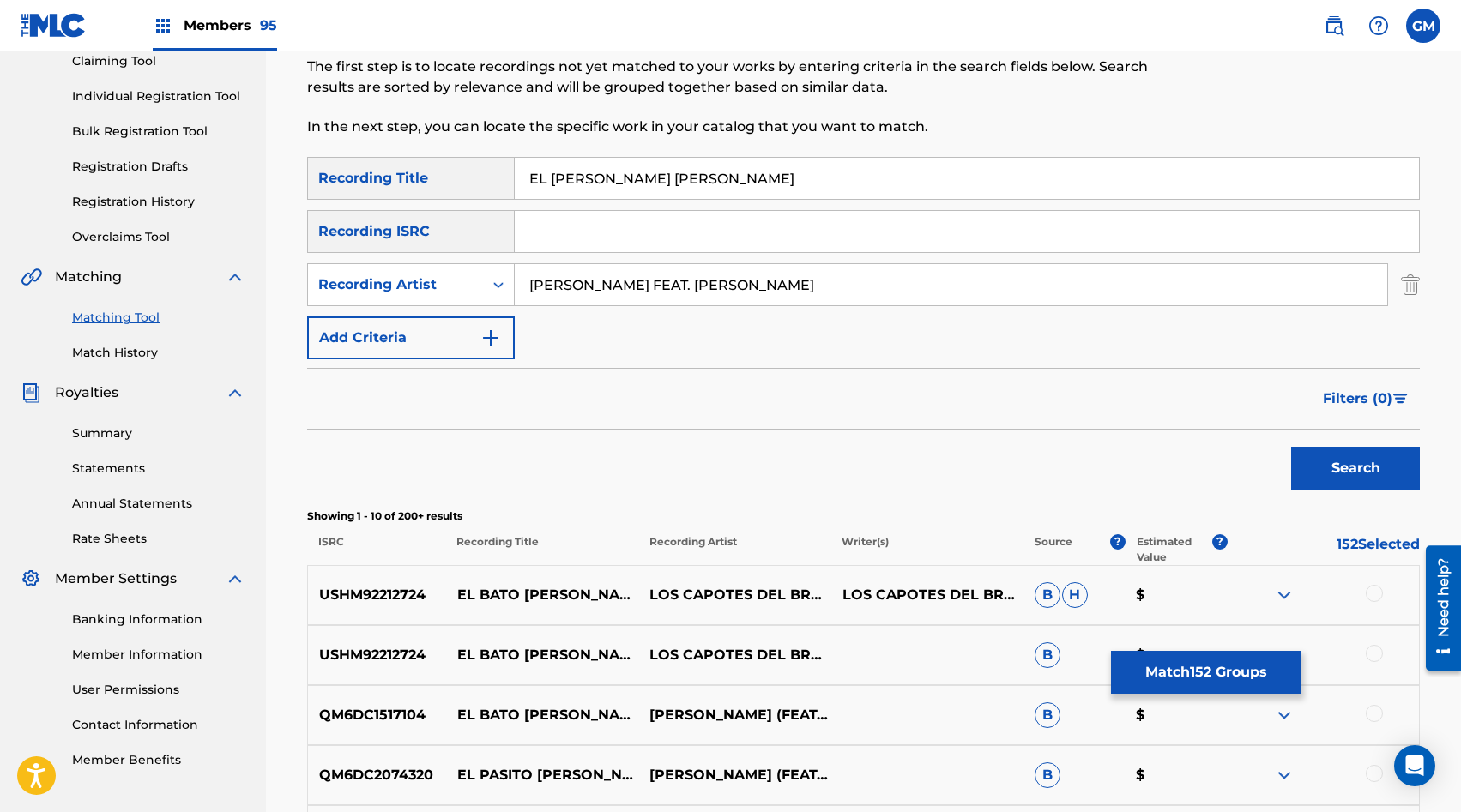 scroll, scrollTop: 0, scrollLeft: 0, axis: both 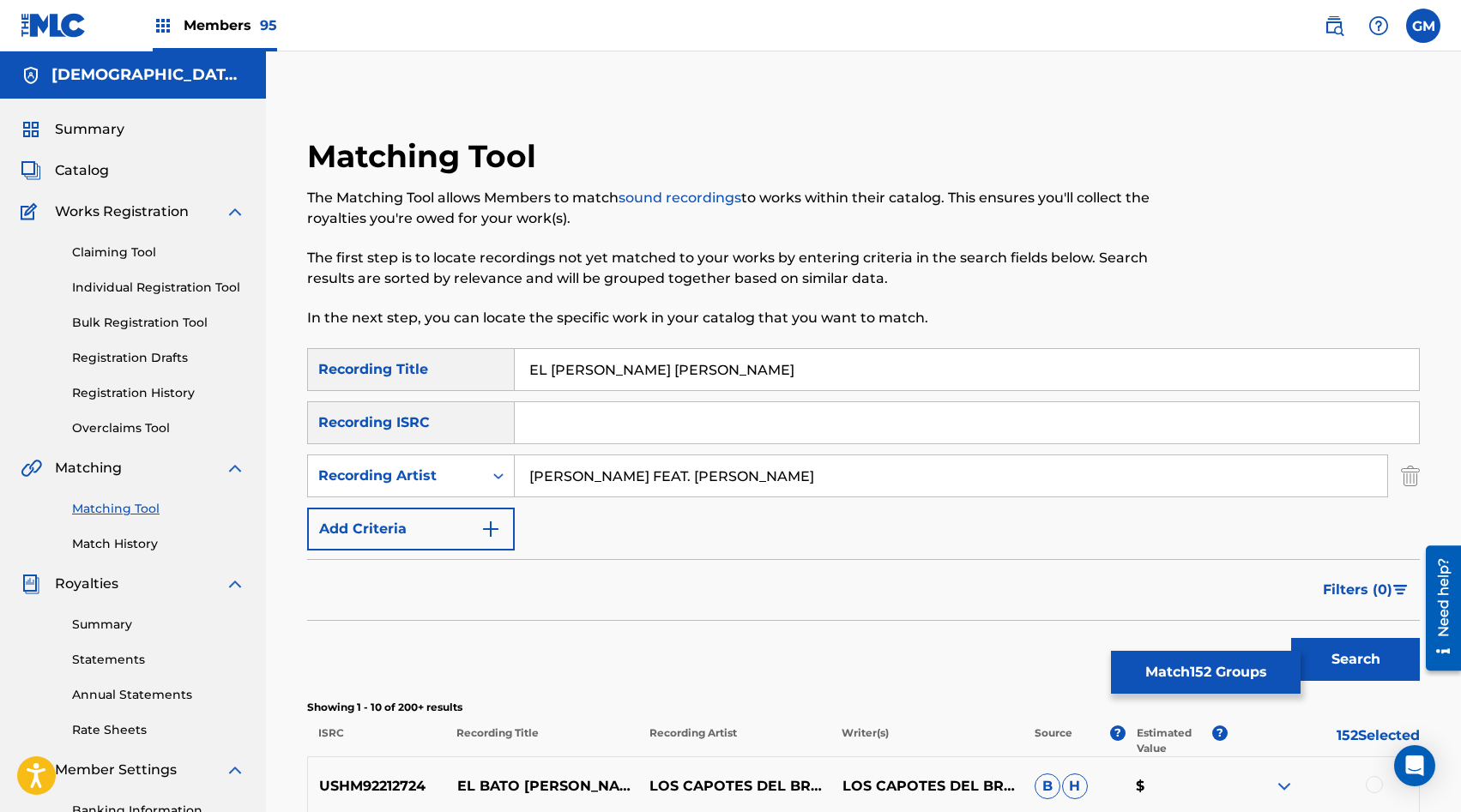 click on "[PERSON_NAME] FEAT. [PERSON_NAME]" at bounding box center [951, 476] 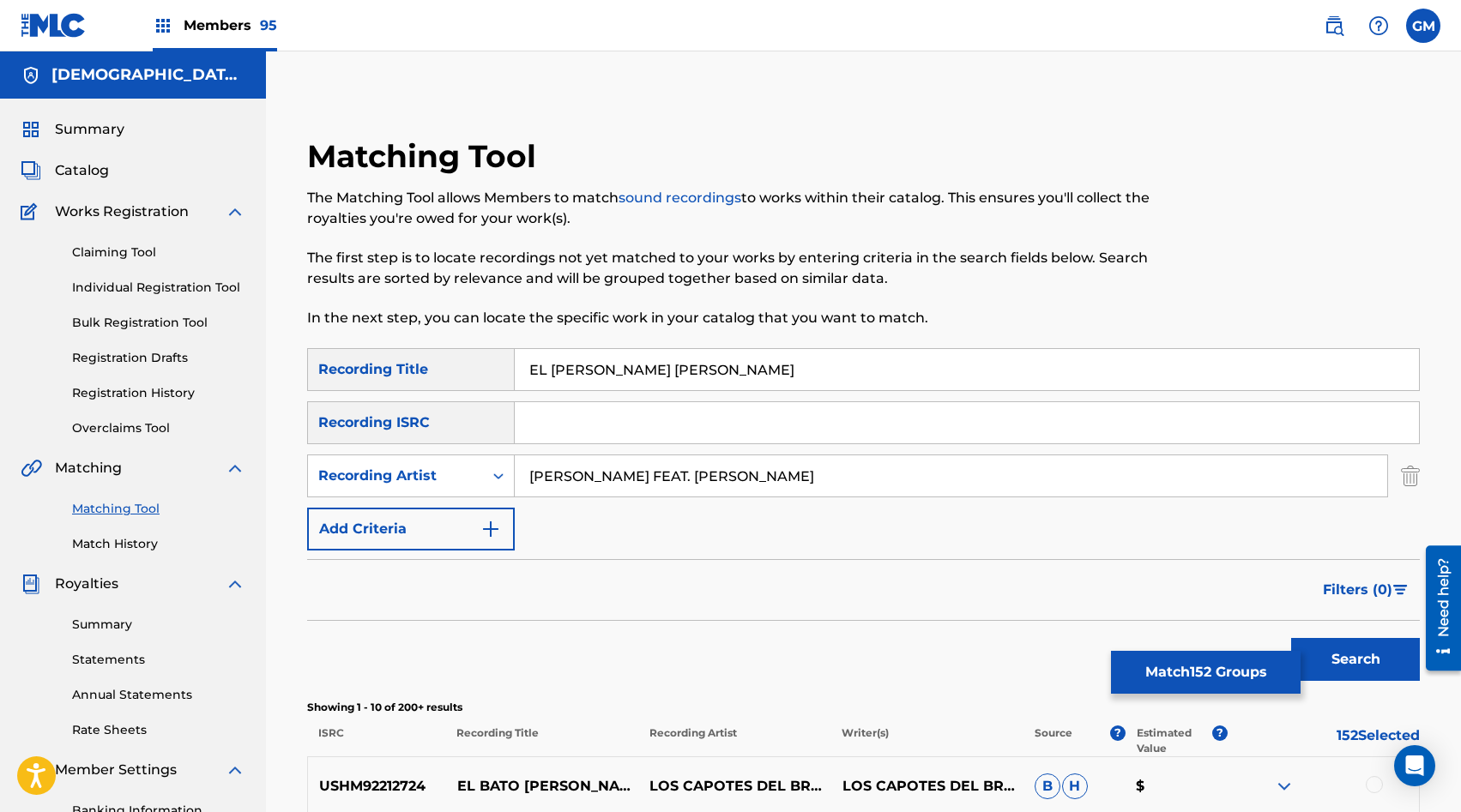 paste on "BETO. R FEAT. LA DYNASTIA" 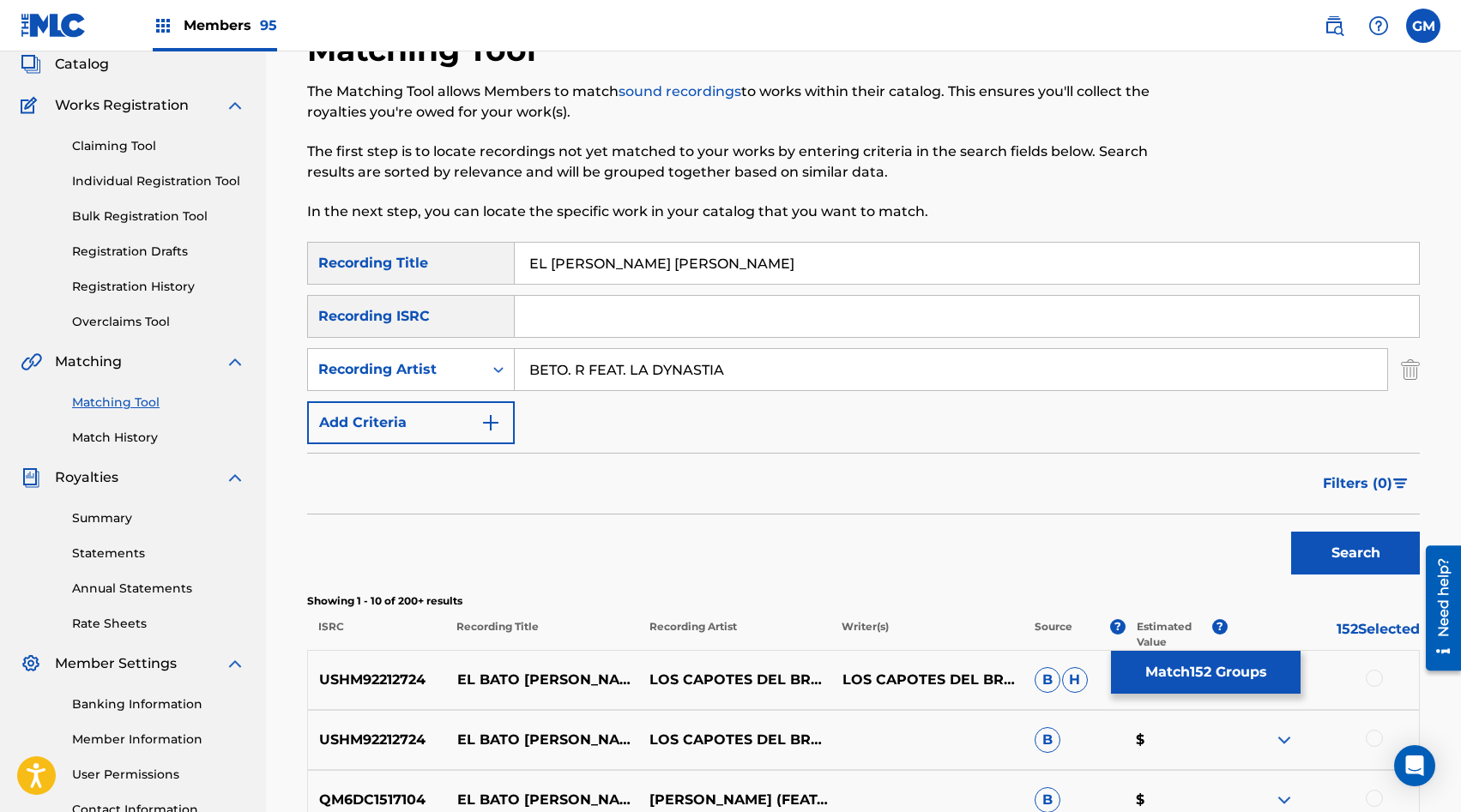 scroll, scrollTop: 158, scrollLeft: 0, axis: vertical 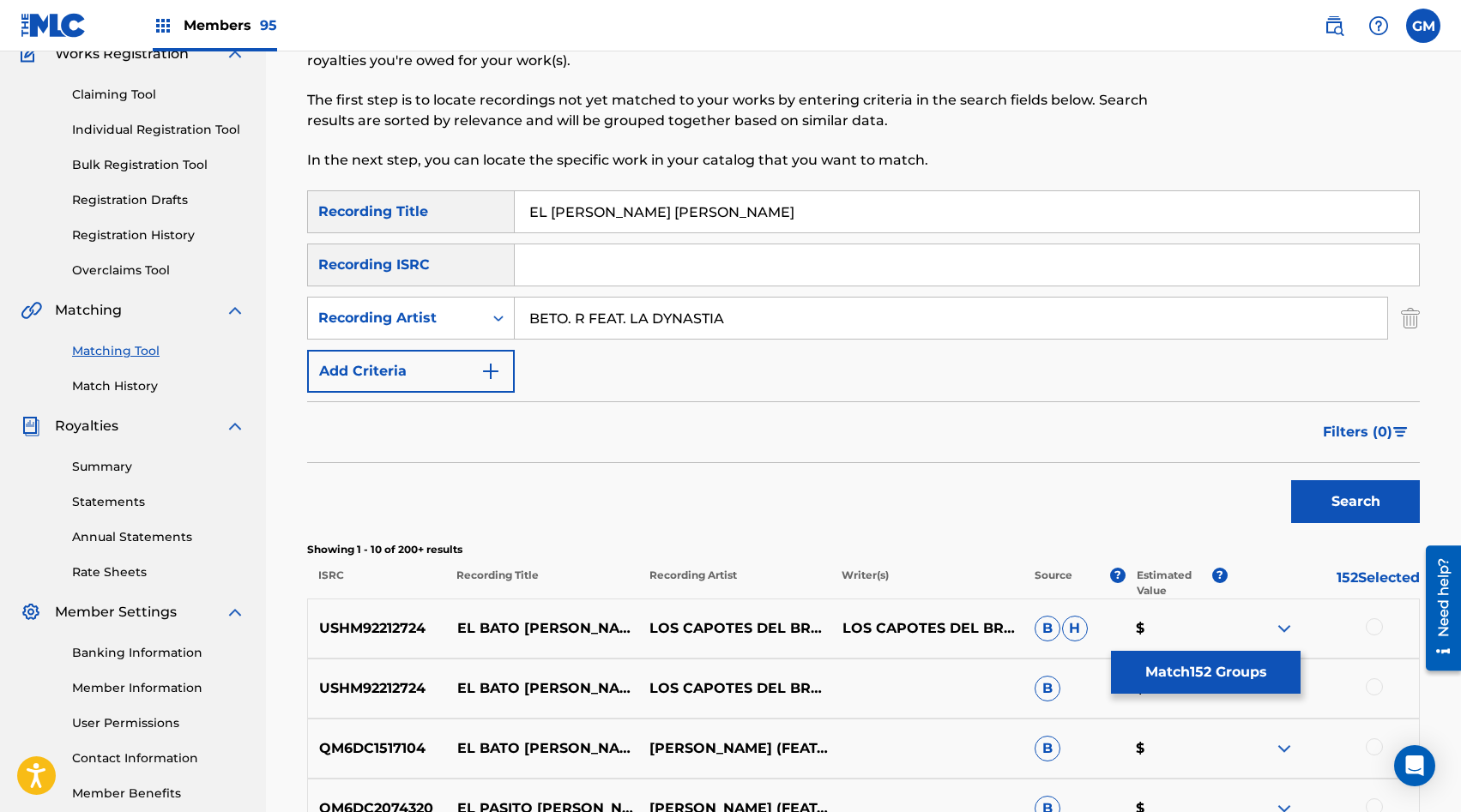 click on "Search" at bounding box center (1355, 502) 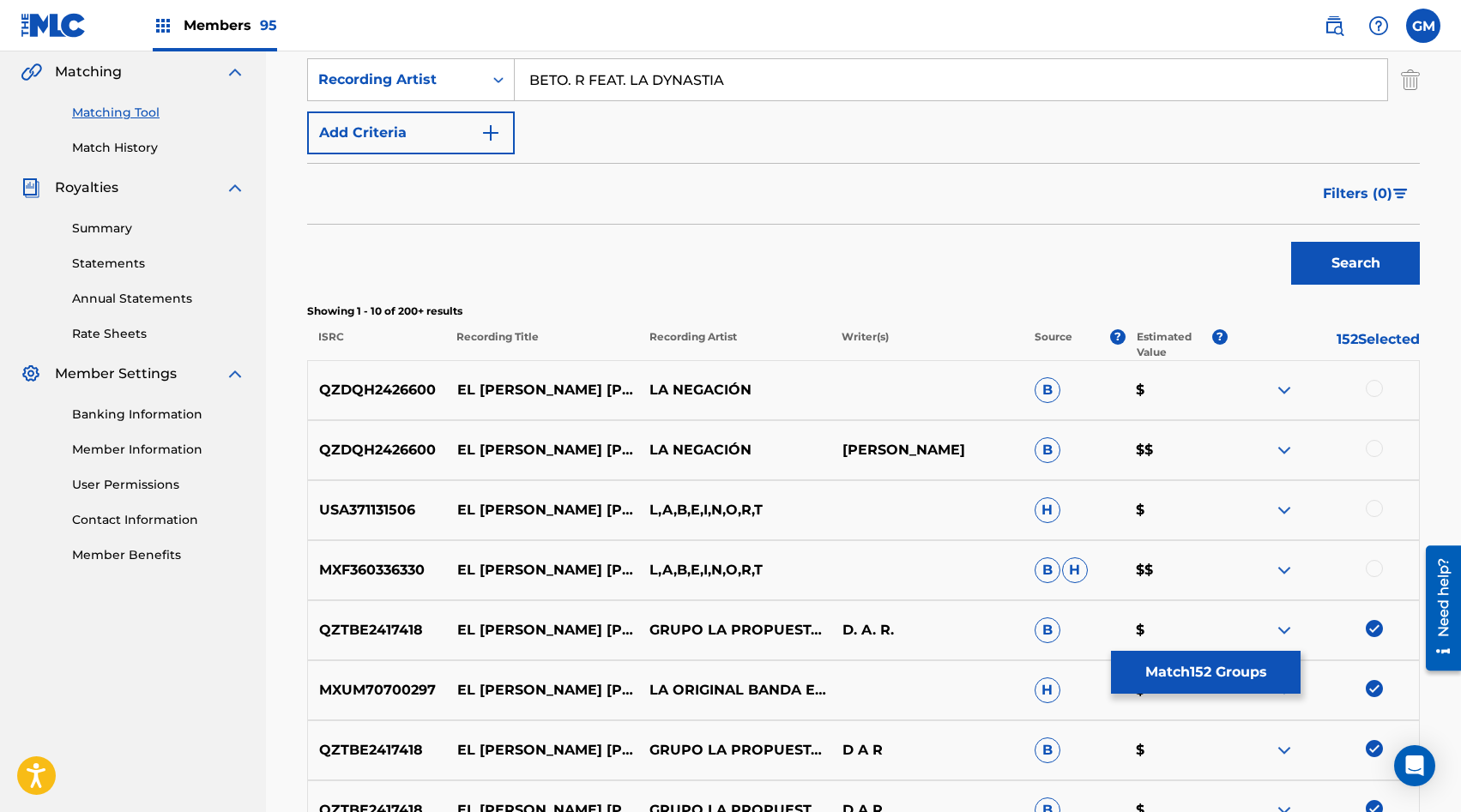 scroll, scrollTop: 399, scrollLeft: 0, axis: vertical 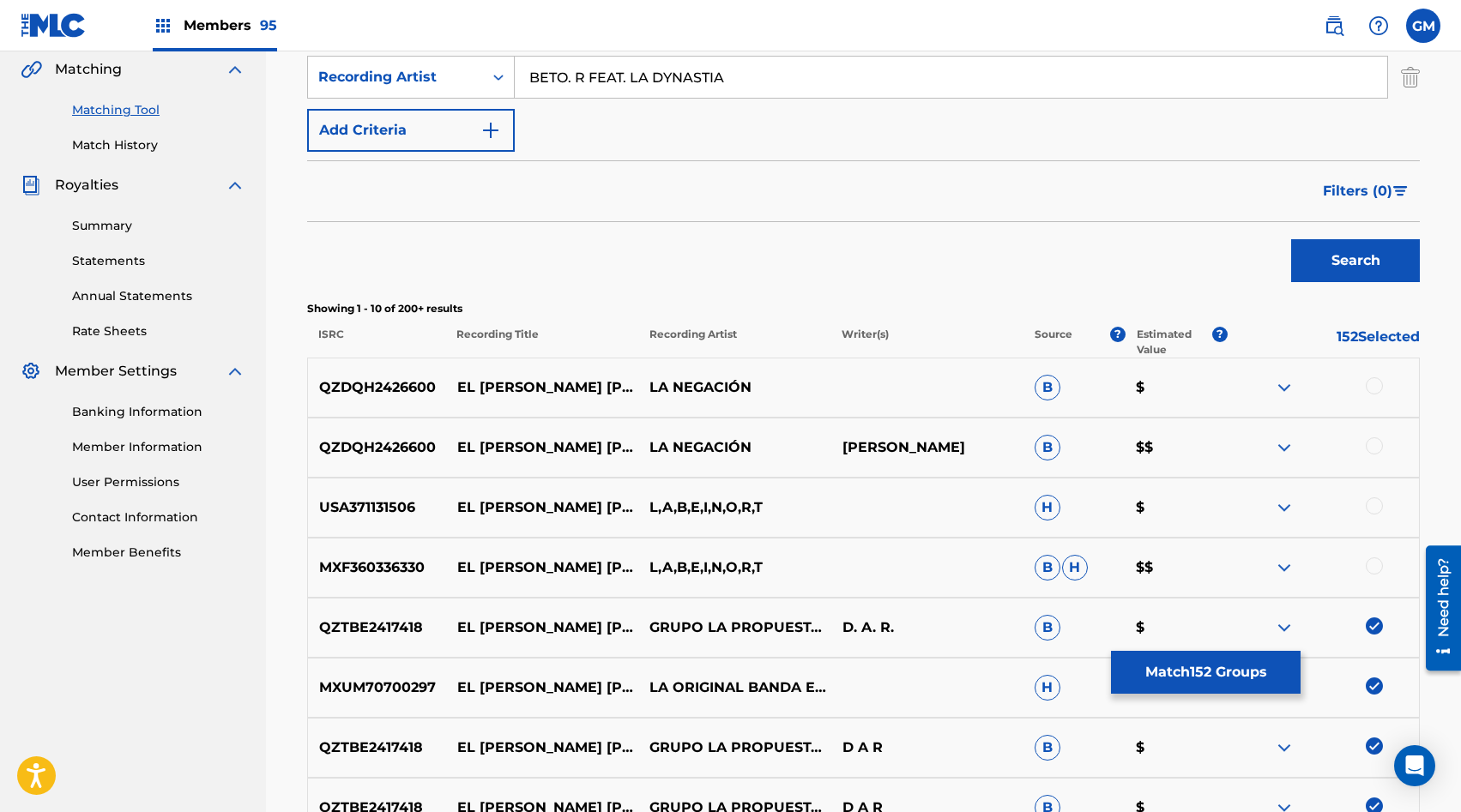 click on "BETO. R FEAT. LA DYNASTIA" at bounding box center (951, 77) 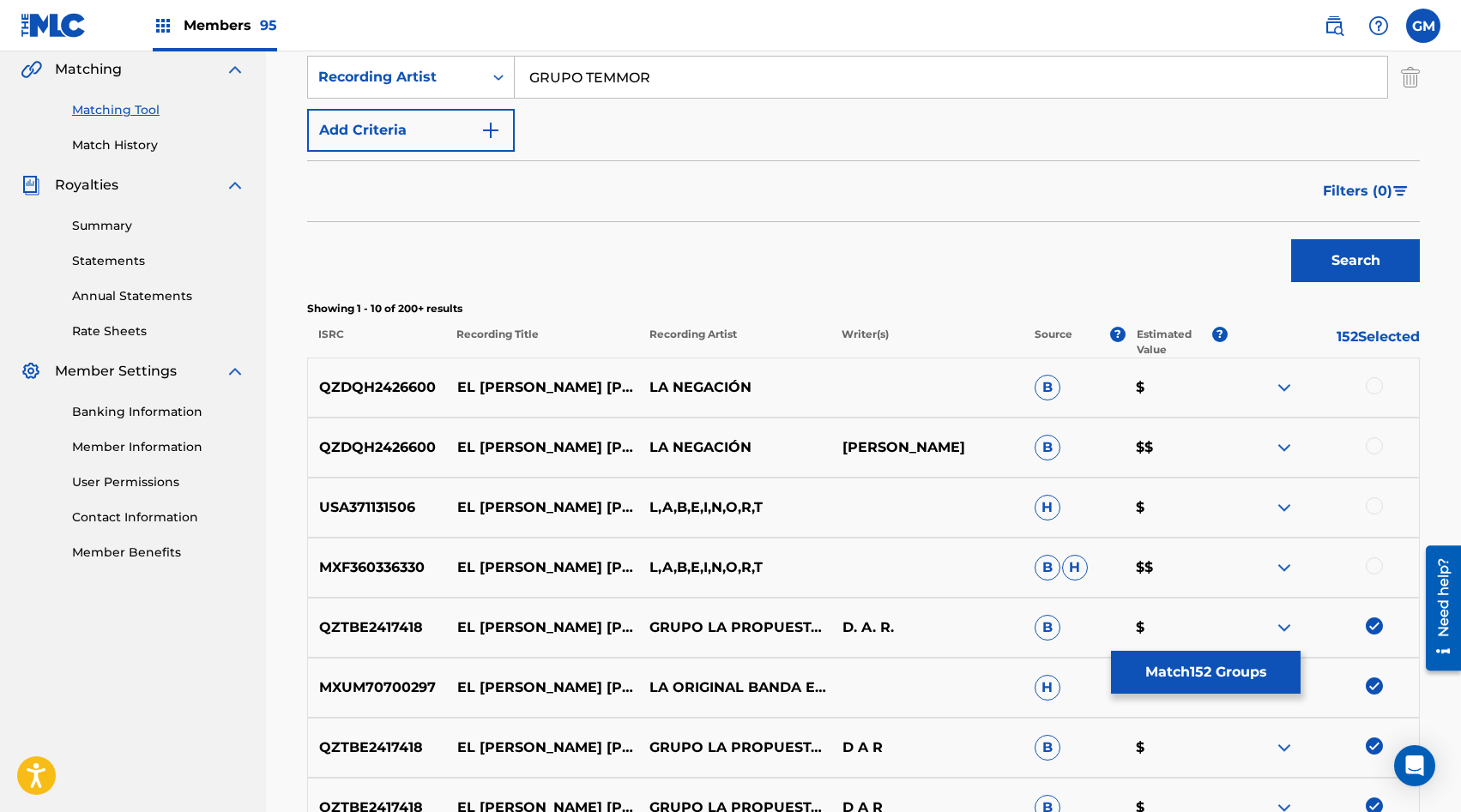 type on "GRUPO TEMMOR" 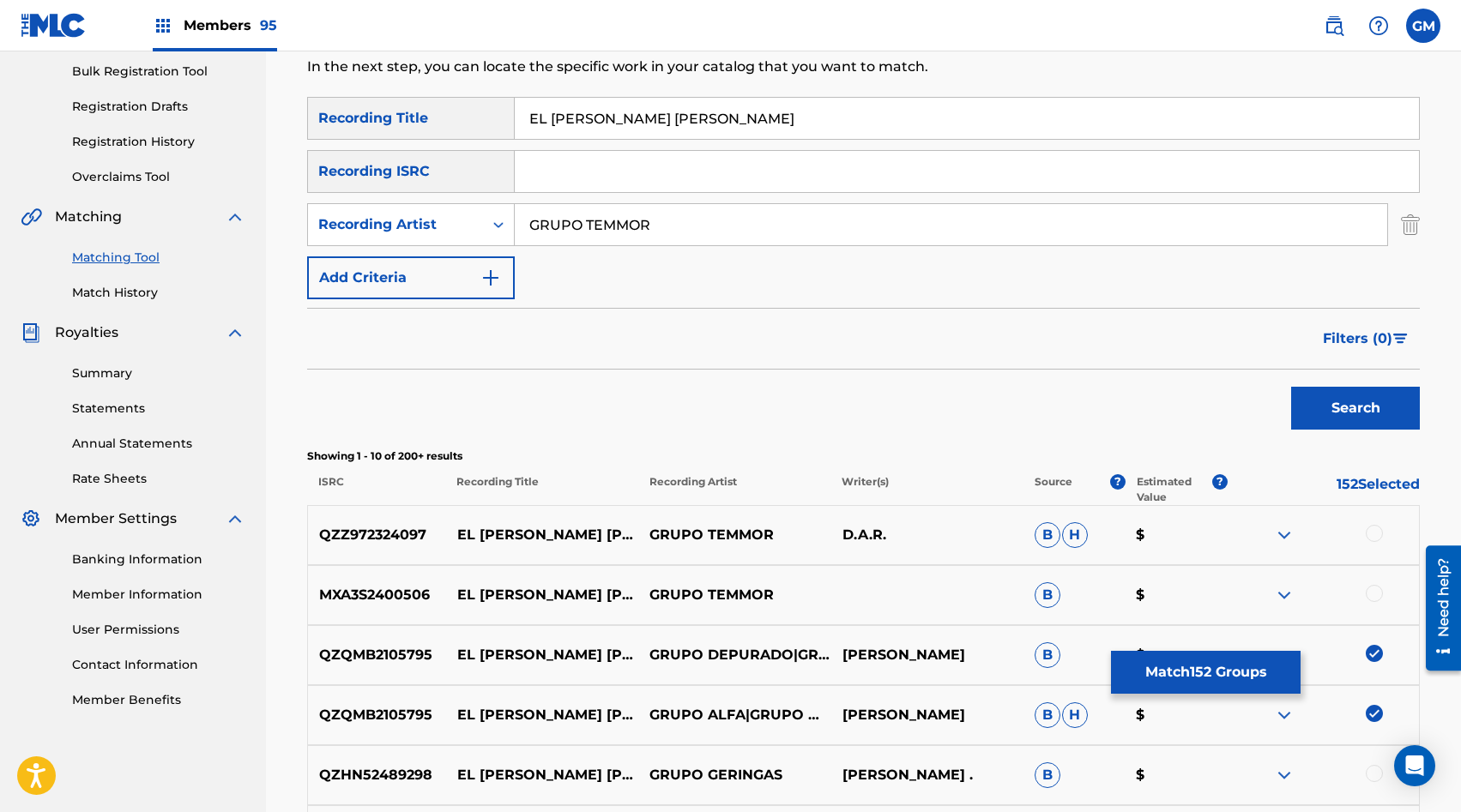 scroll, scrollTop: 399, scrollLeft: 0, axis: vertical 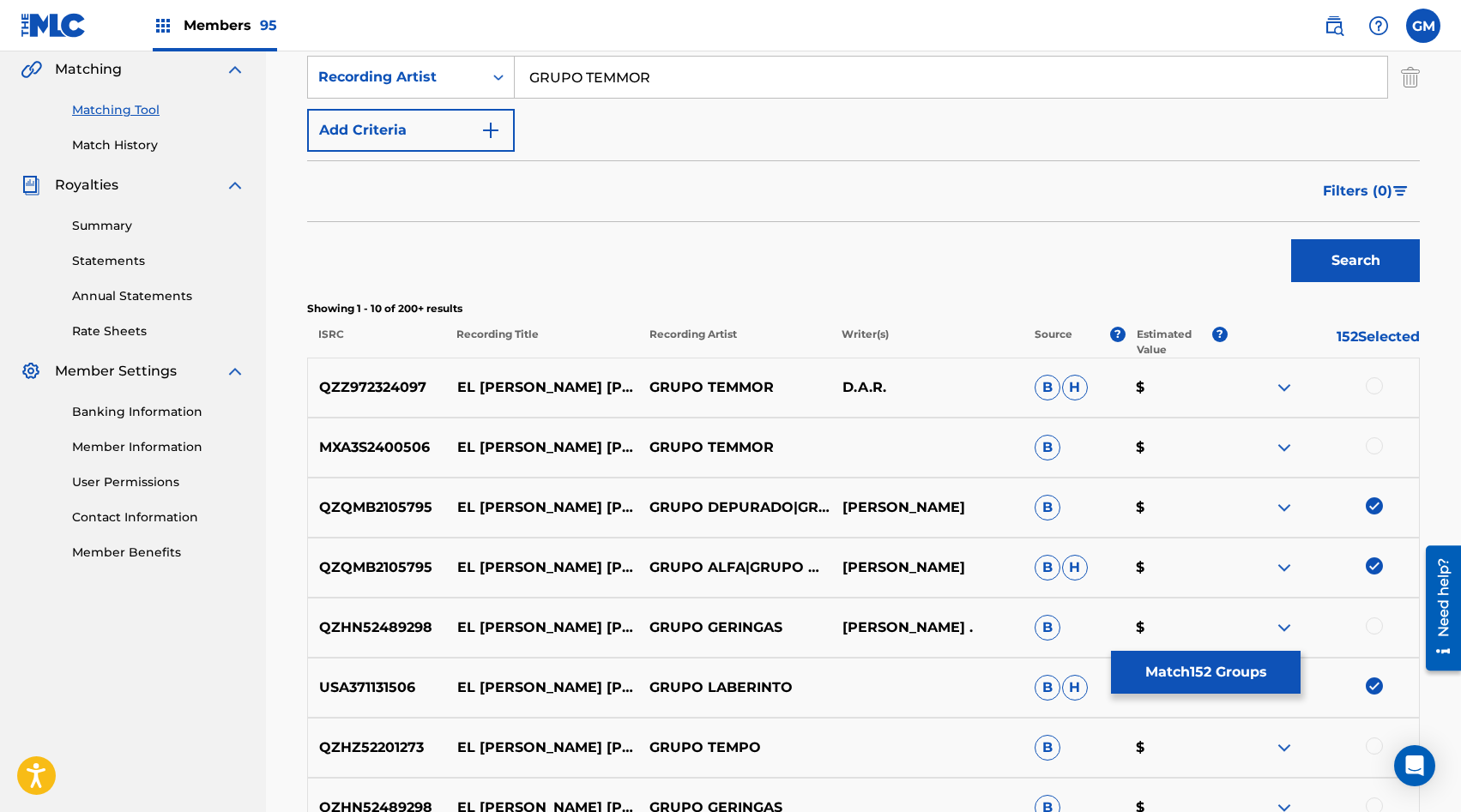 click at bounding box center [1374, 386] 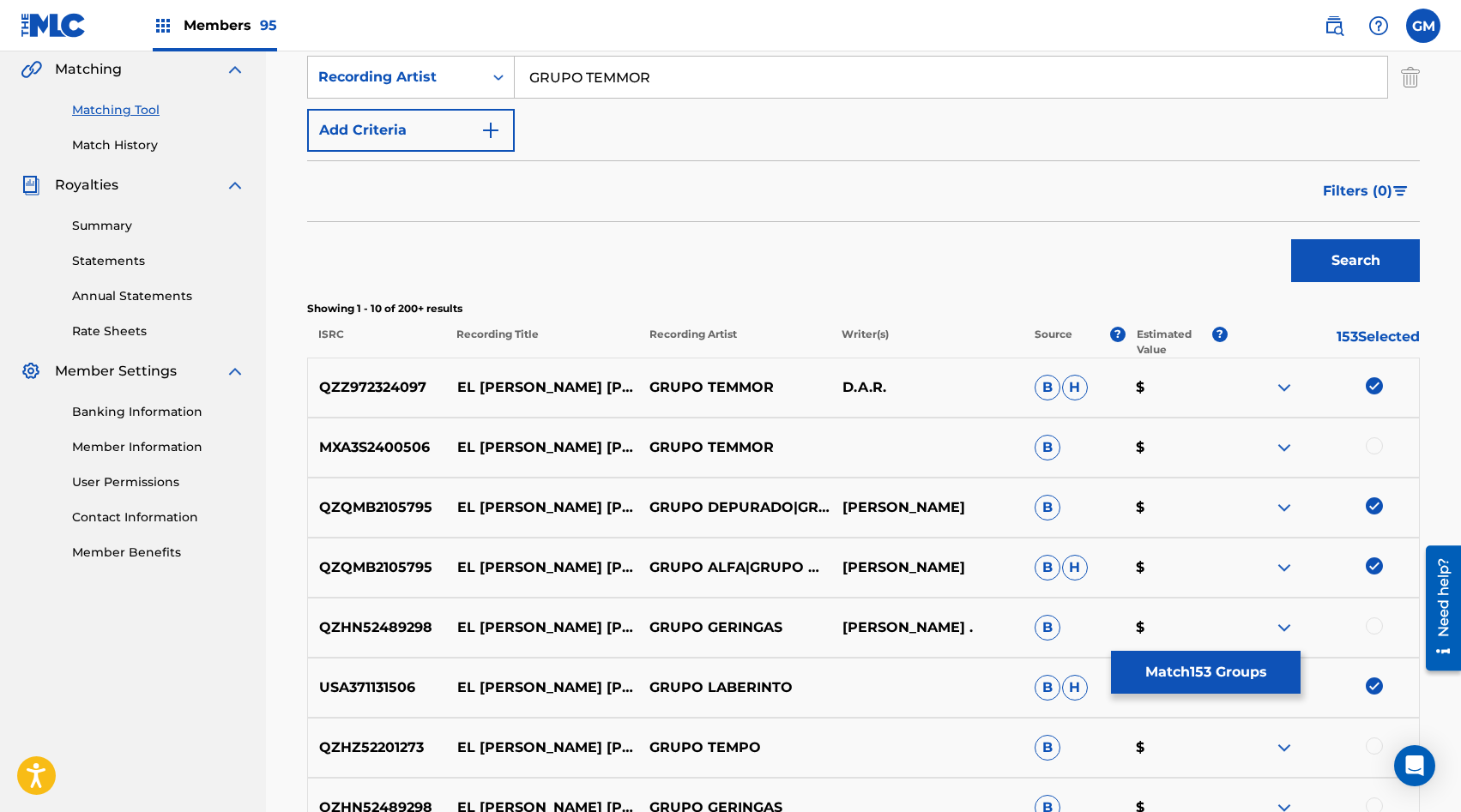 click at bounding box center [1374, 446] 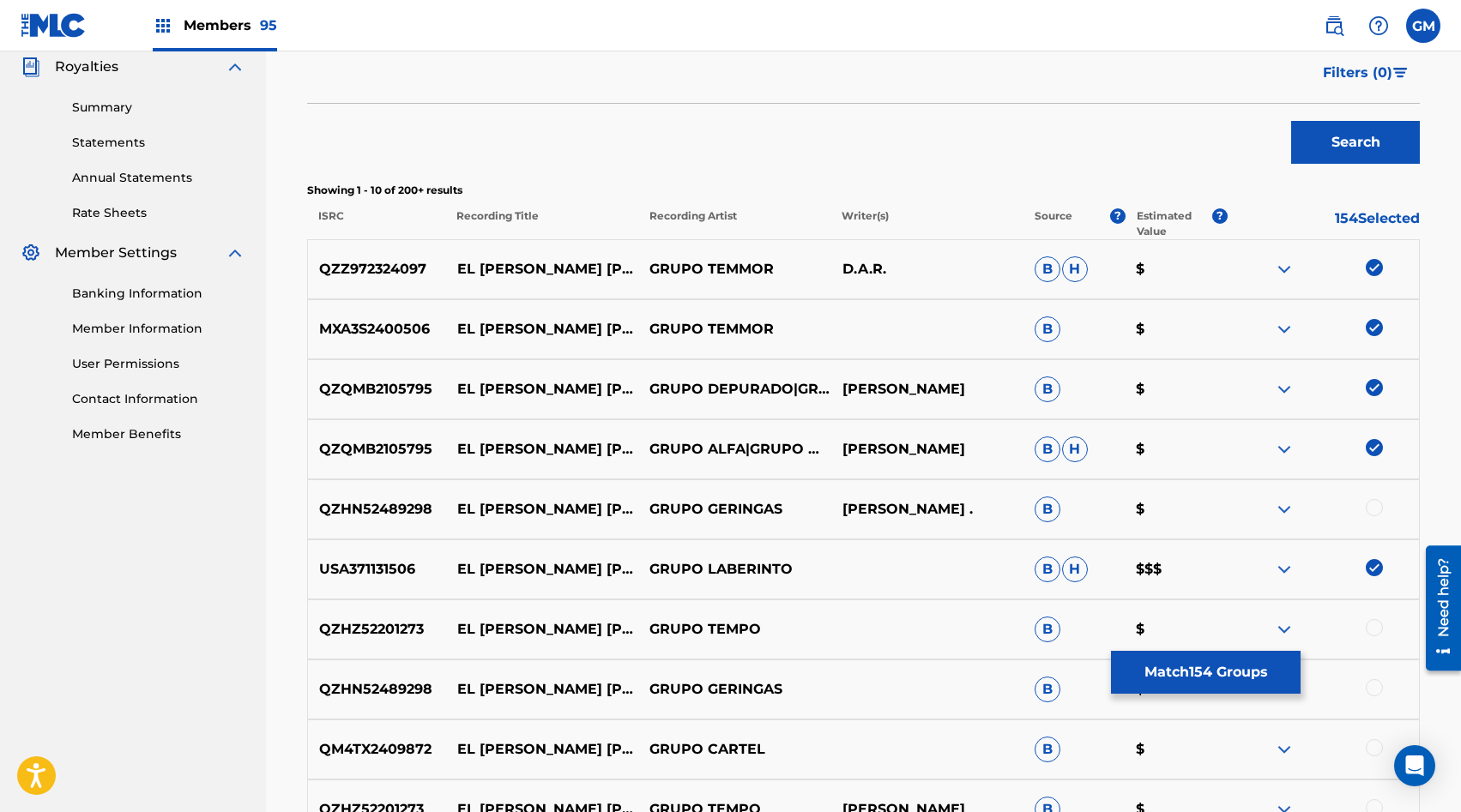 scroll, scrollTop: 346, scrollLeft: 0, axis: vertical 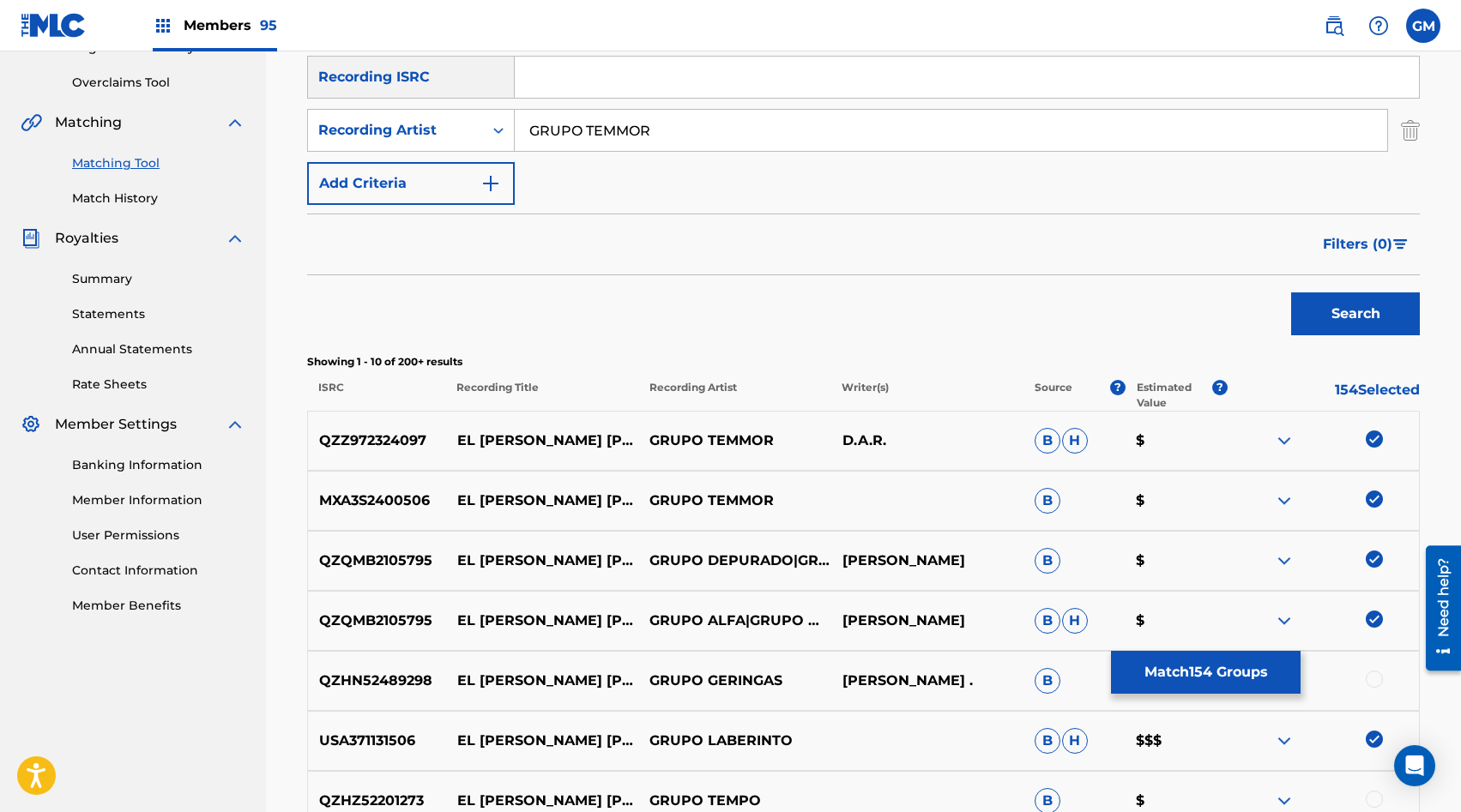click on "GRUPO TEMMOR" at bounding box center (951, 130) 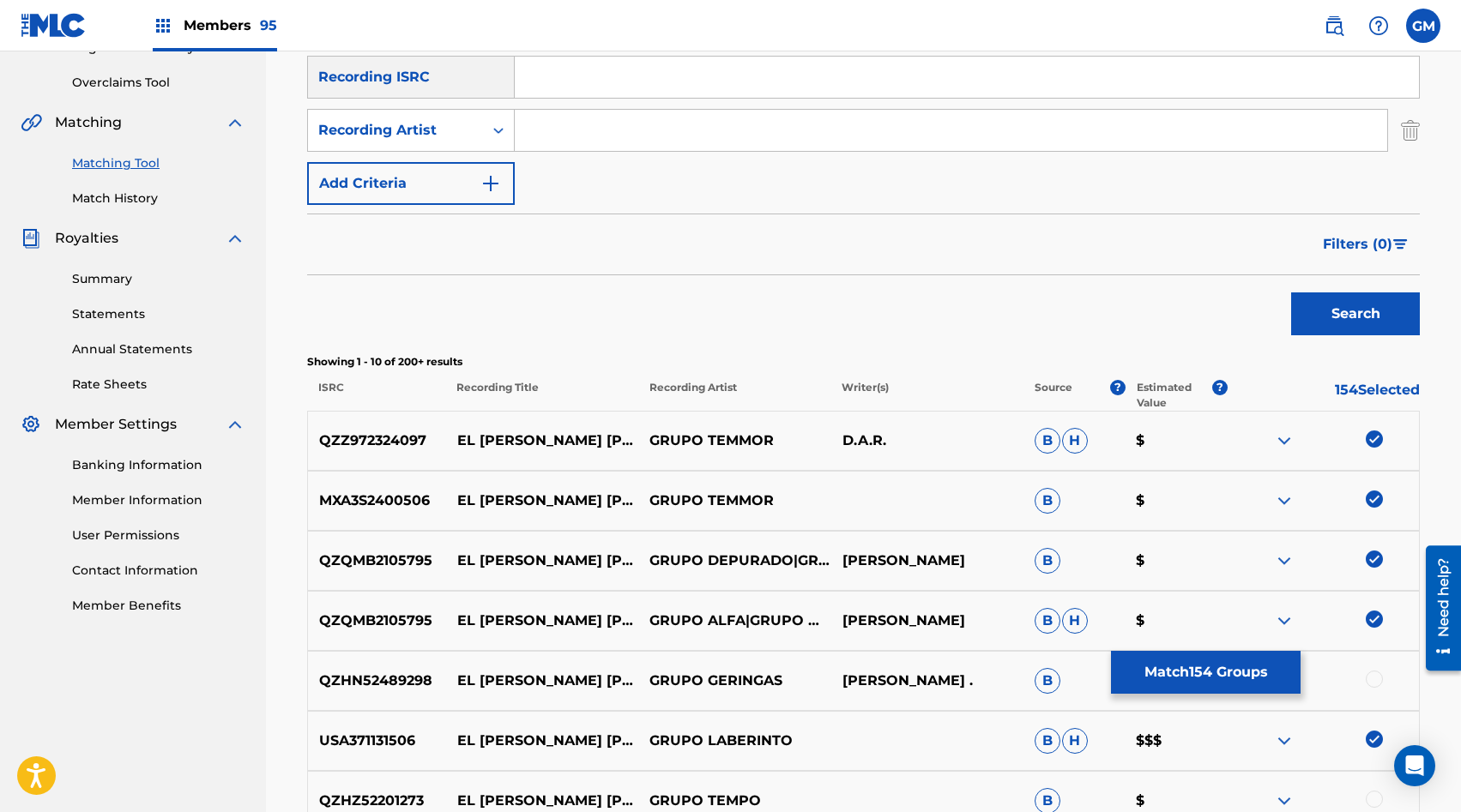 click on "Search" at bounding box center (1355, 314) 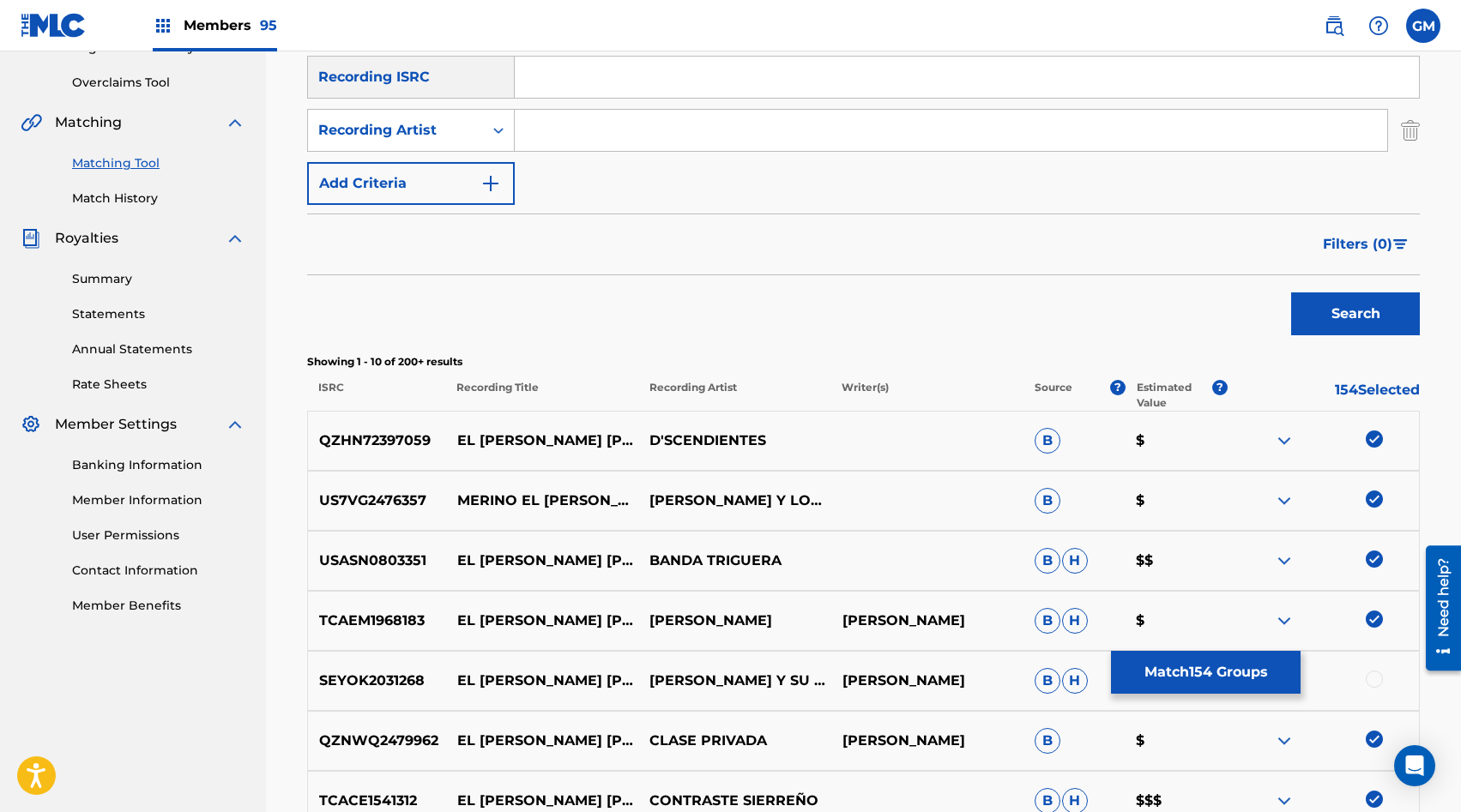 scroll, scrollTop: 755, scrollLeft: 0, axis: vertical 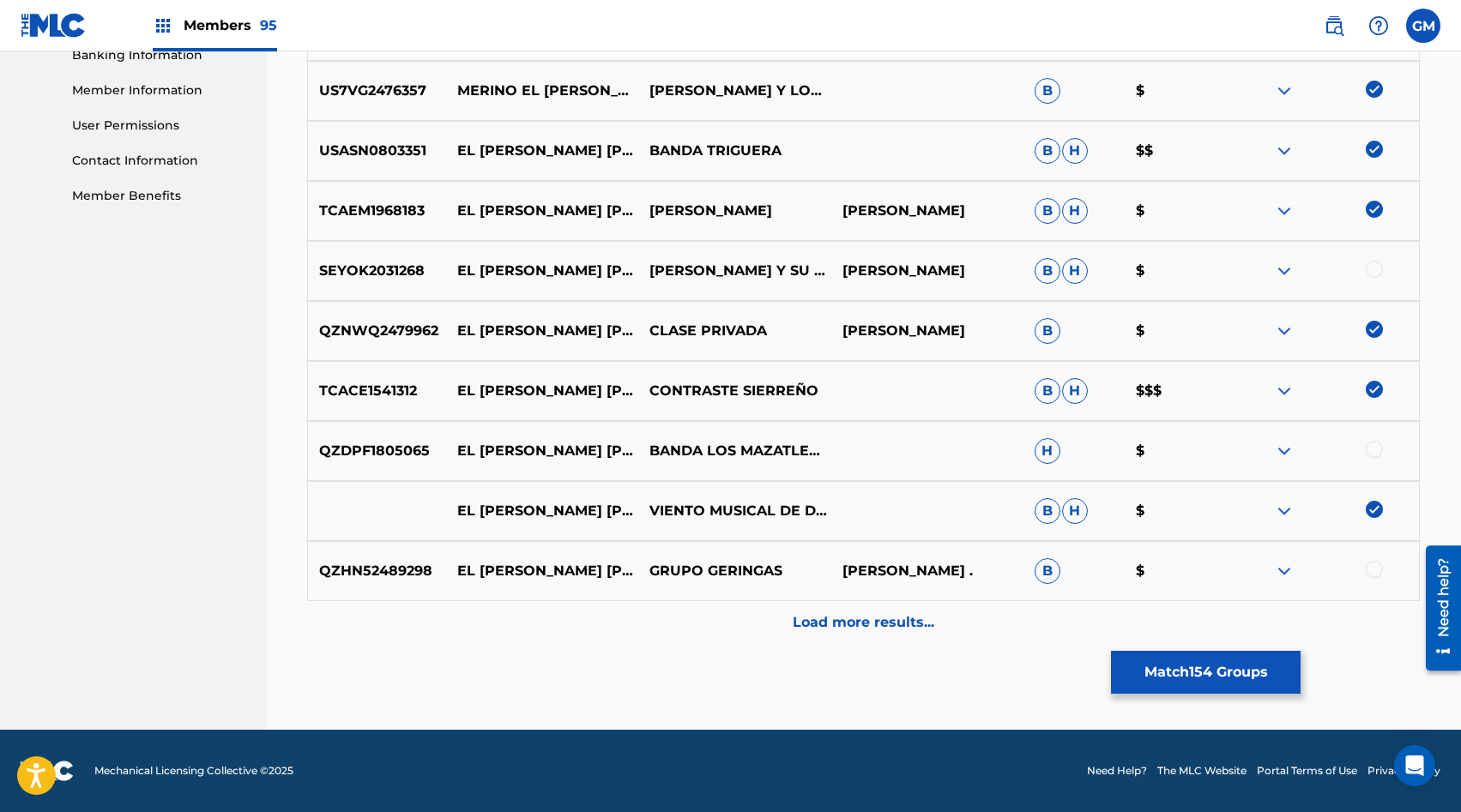 click on "Load more results..." at bounding box center (863, 623) 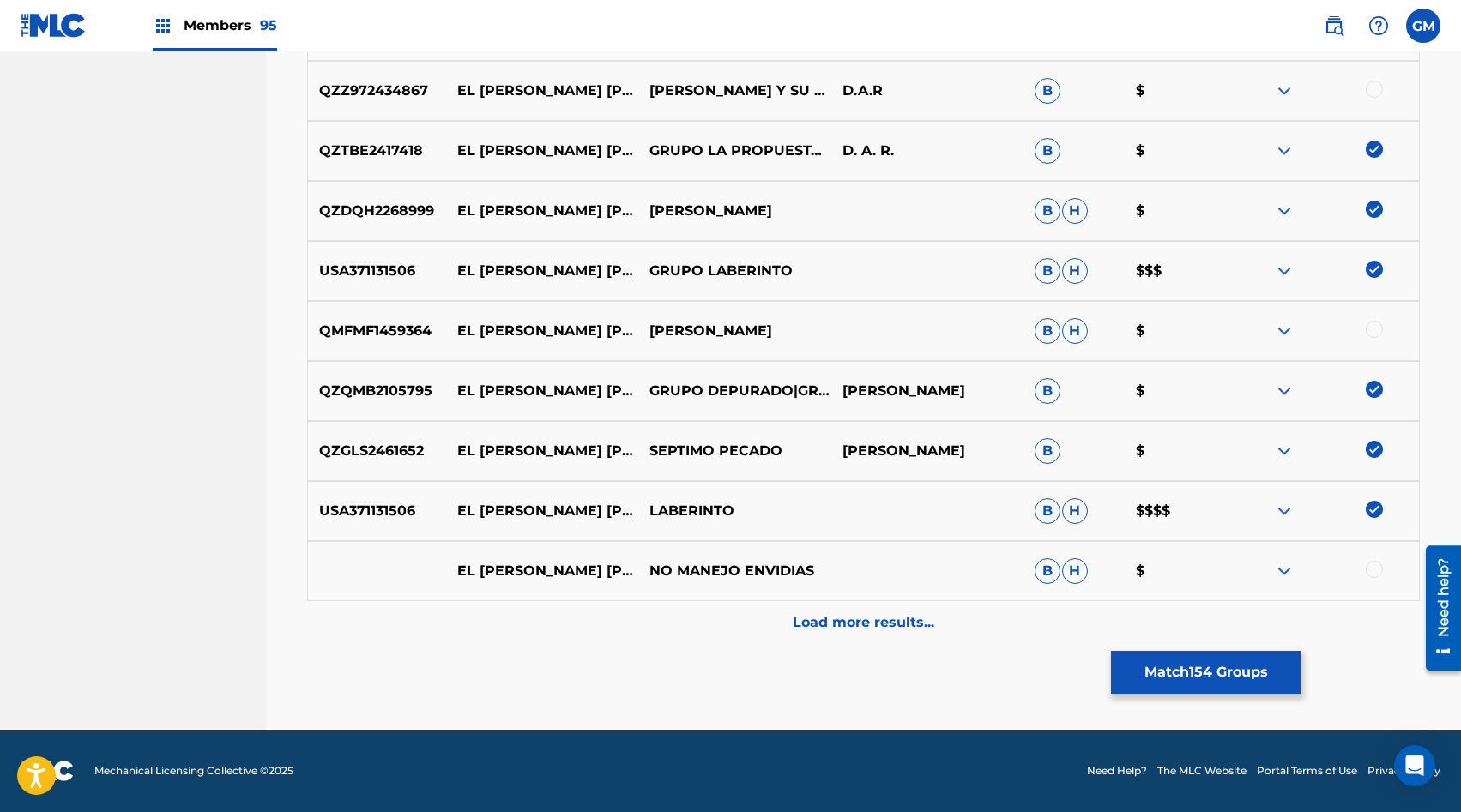click on "Load more results..." at bounding box center (863, 623) 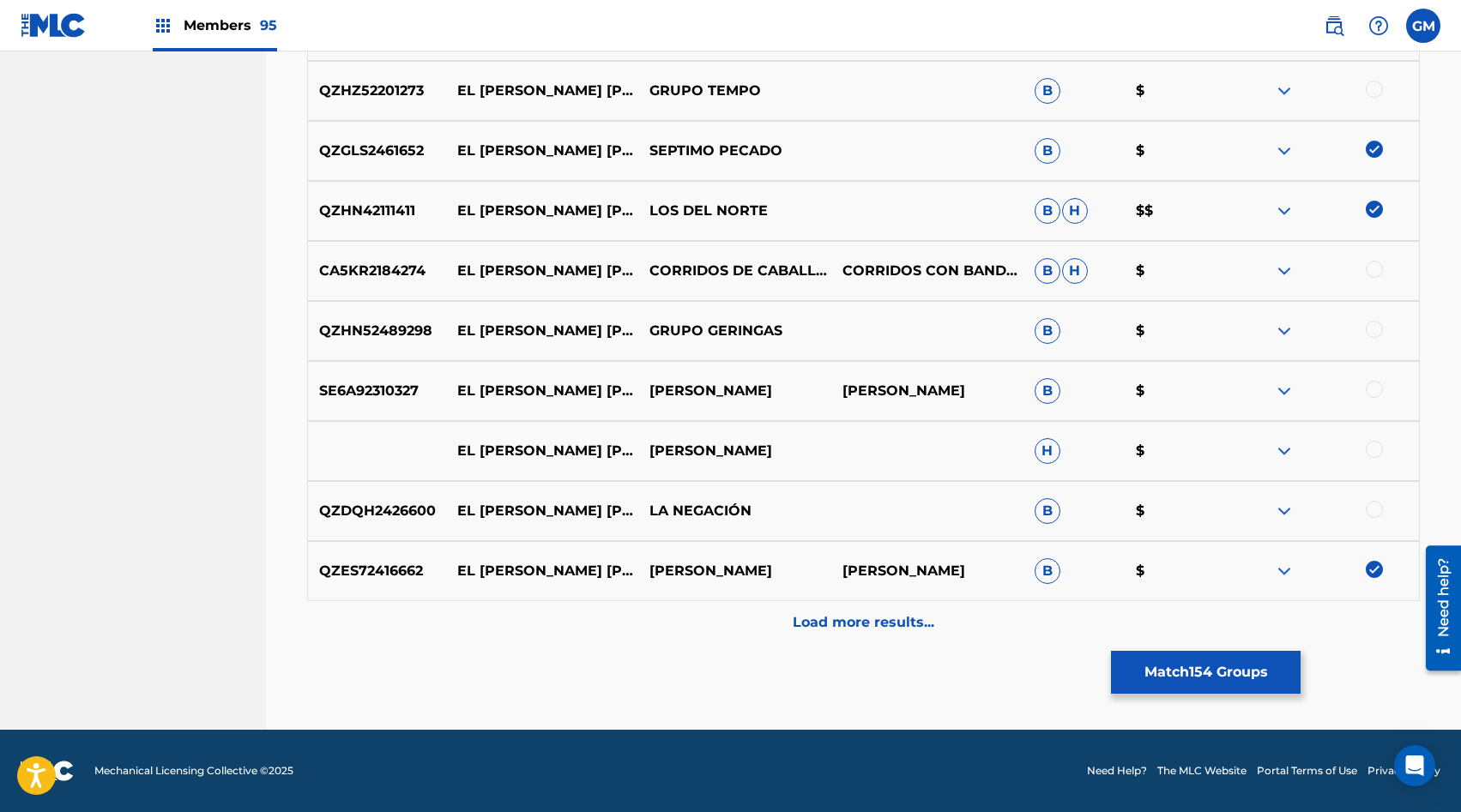 click on "Load more results..." at bounding box center [863, 623] 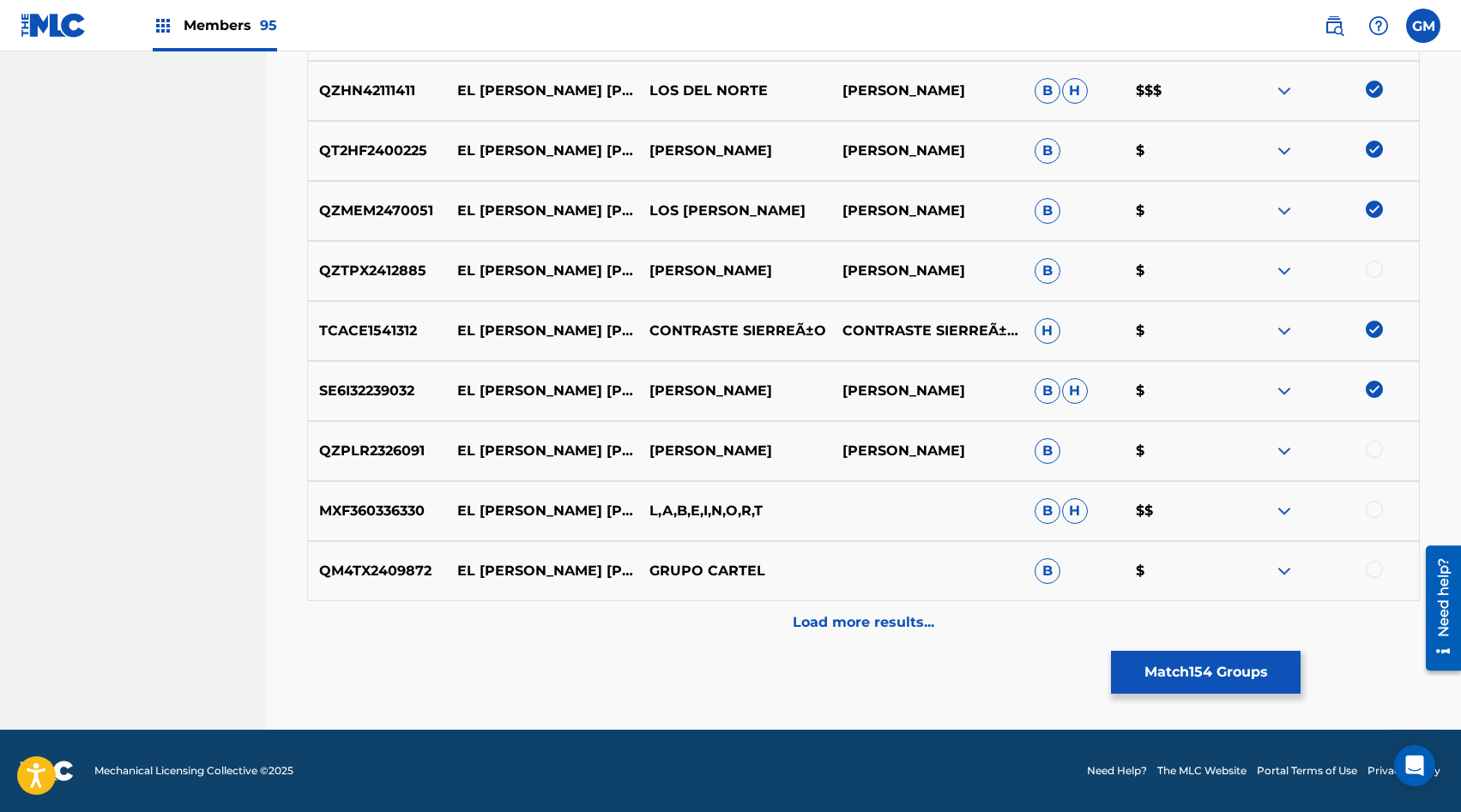 click on "Load more results..." at bounding box center (863, 623) 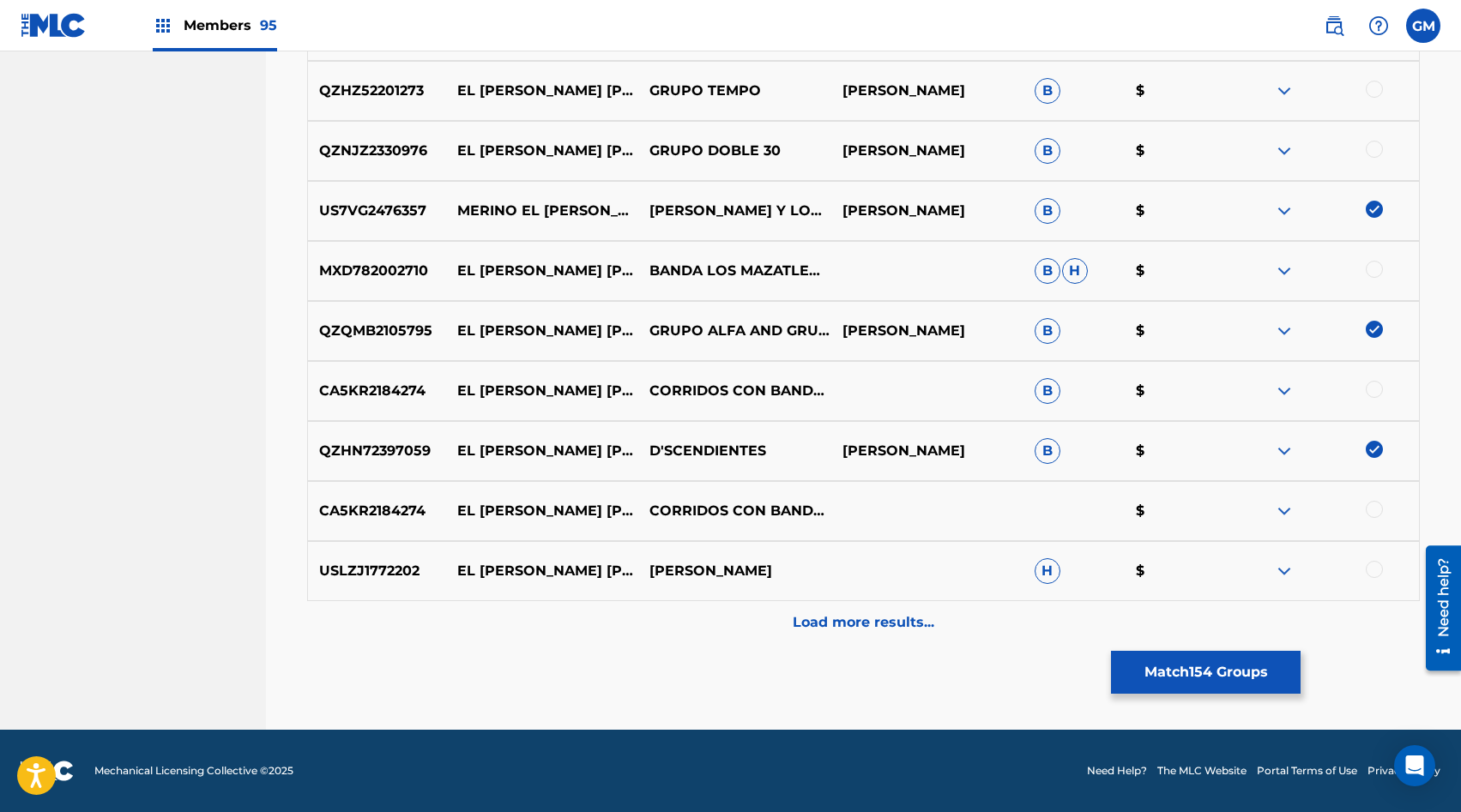 click on "Load more results..." at bounding box center (863, 623) 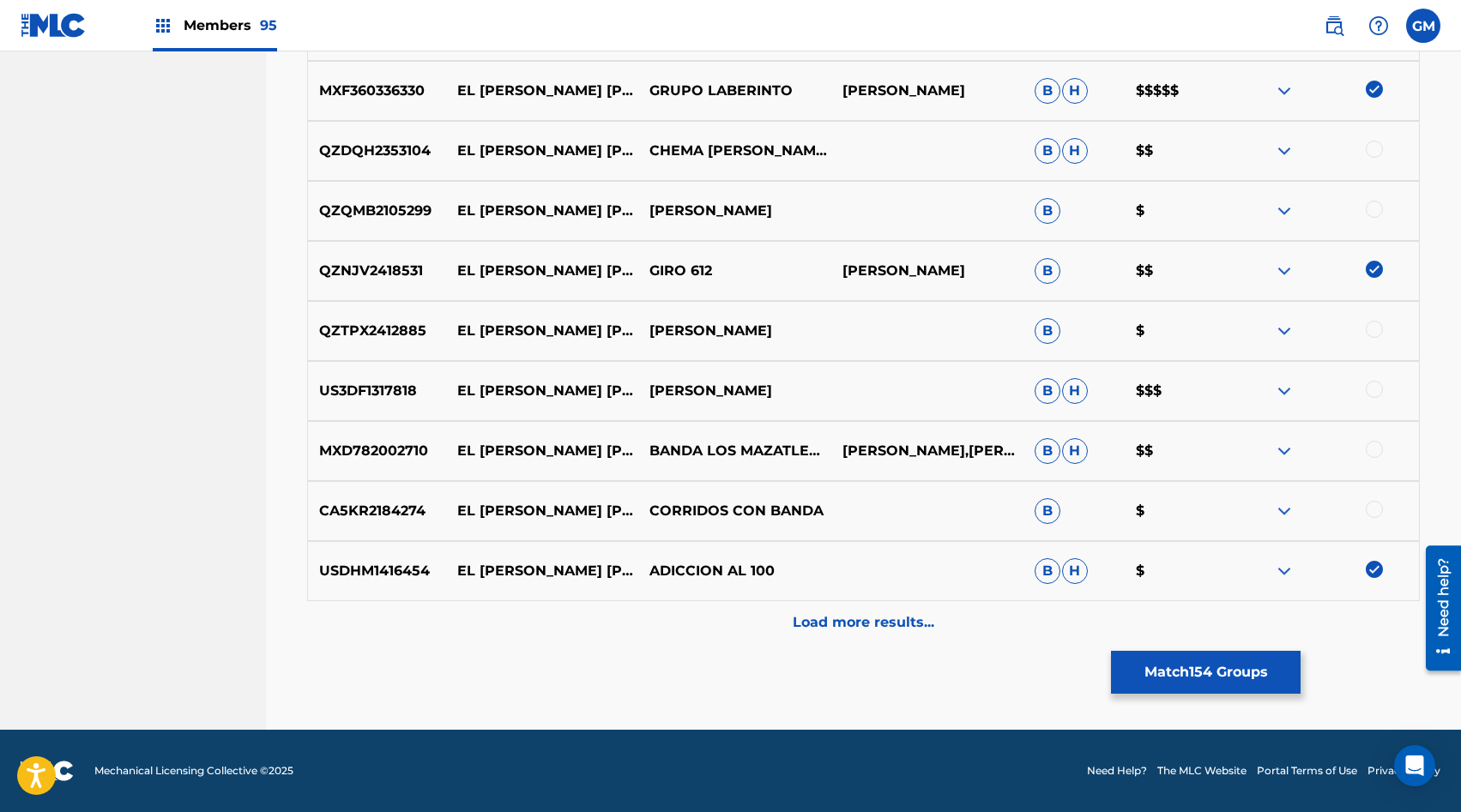 click on "Load more results..." at bounding box center [863, 623] 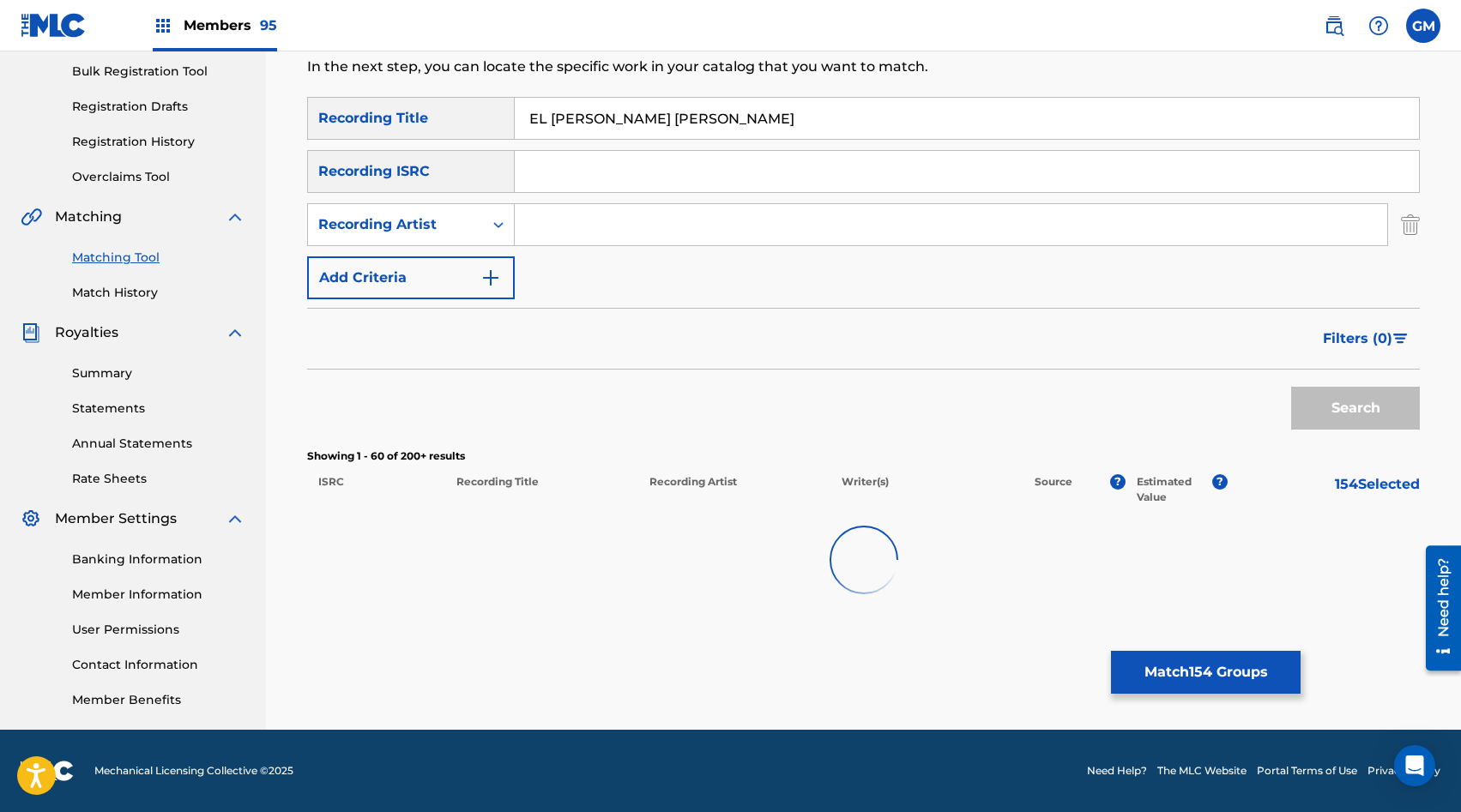 scroll, scrollTop: 4357, scrollLeft: 0, axis: vertical 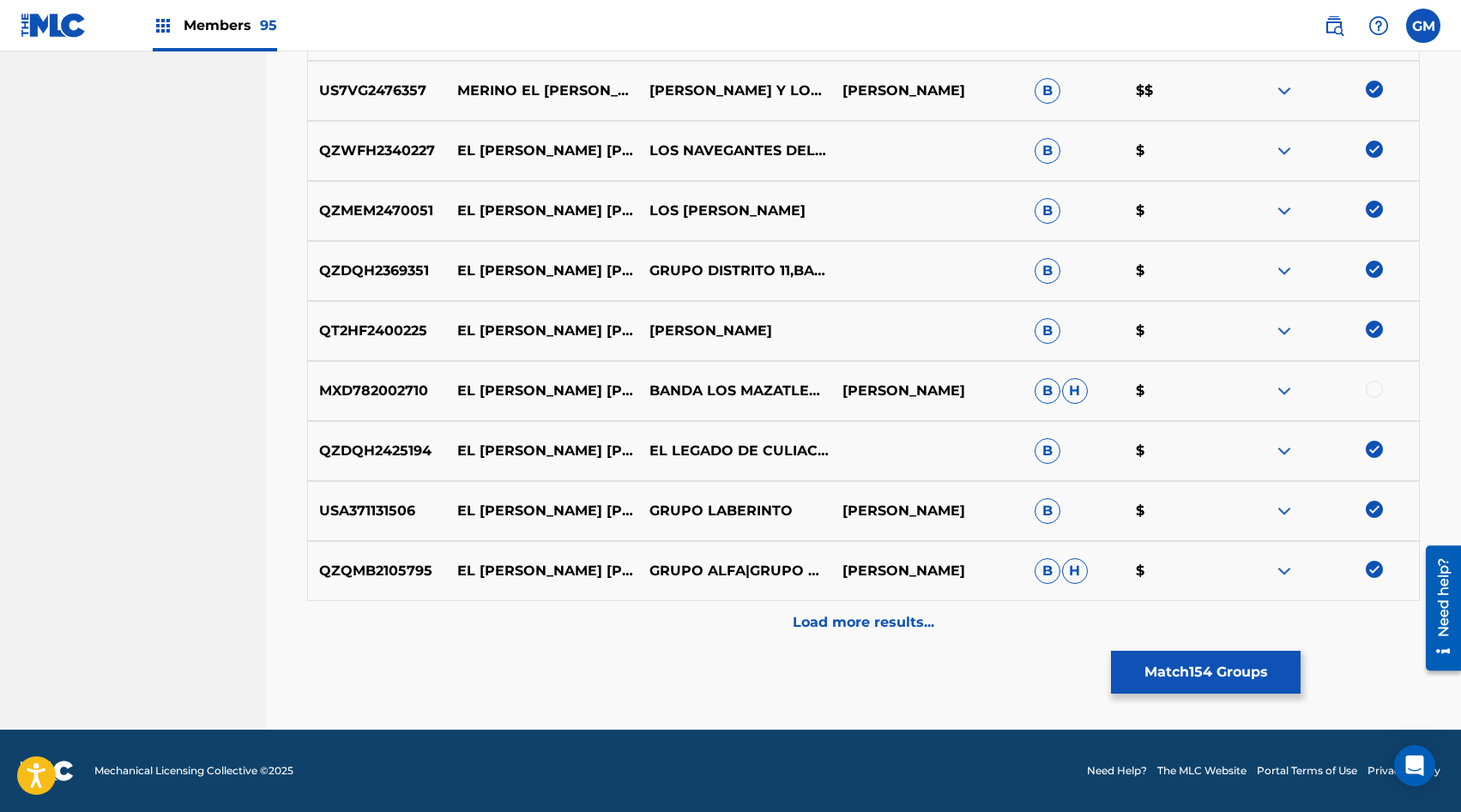 click on "Load more results..." at bounding box center [863, 623] 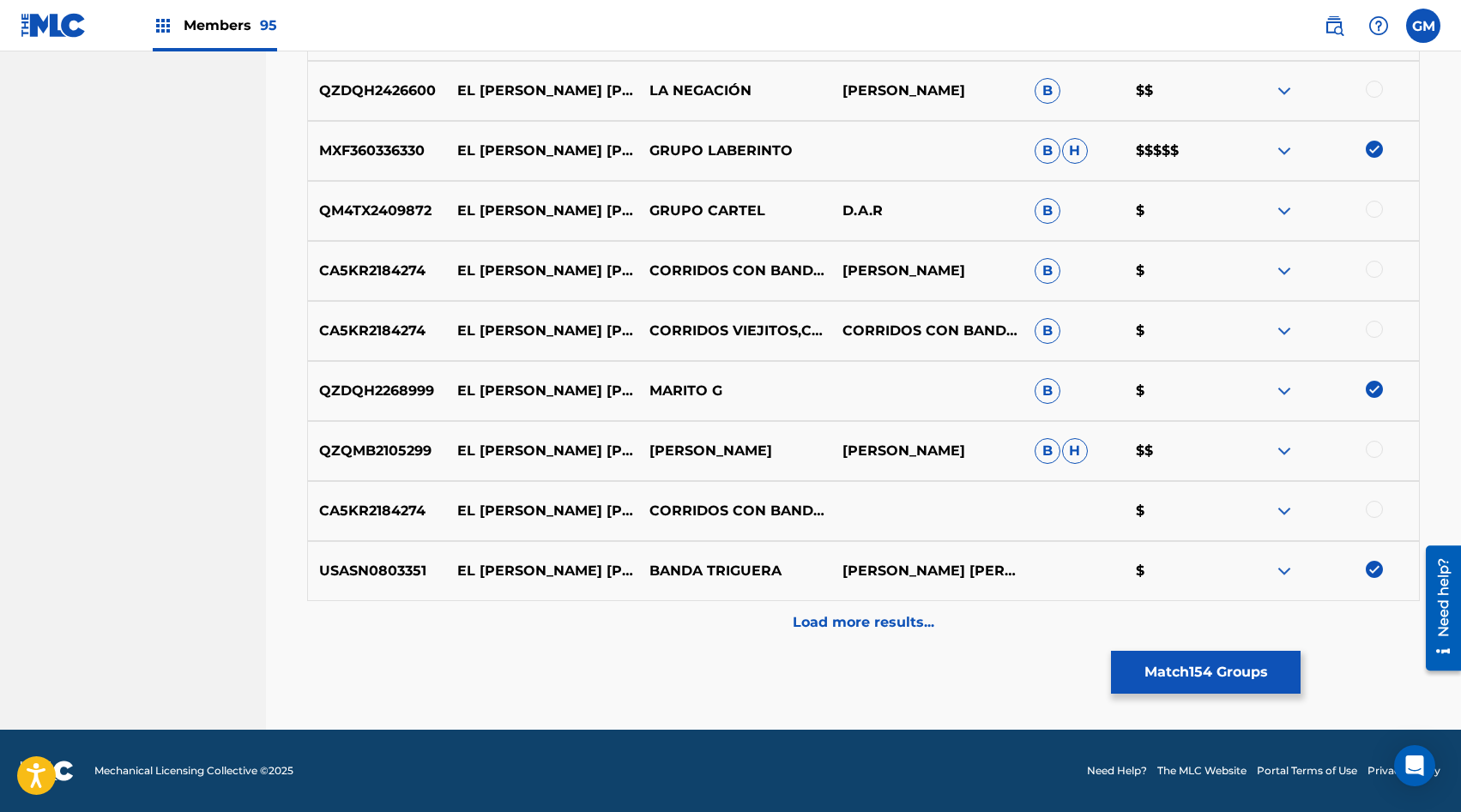 click on "Load more results..." at bounding box center [863, 623] 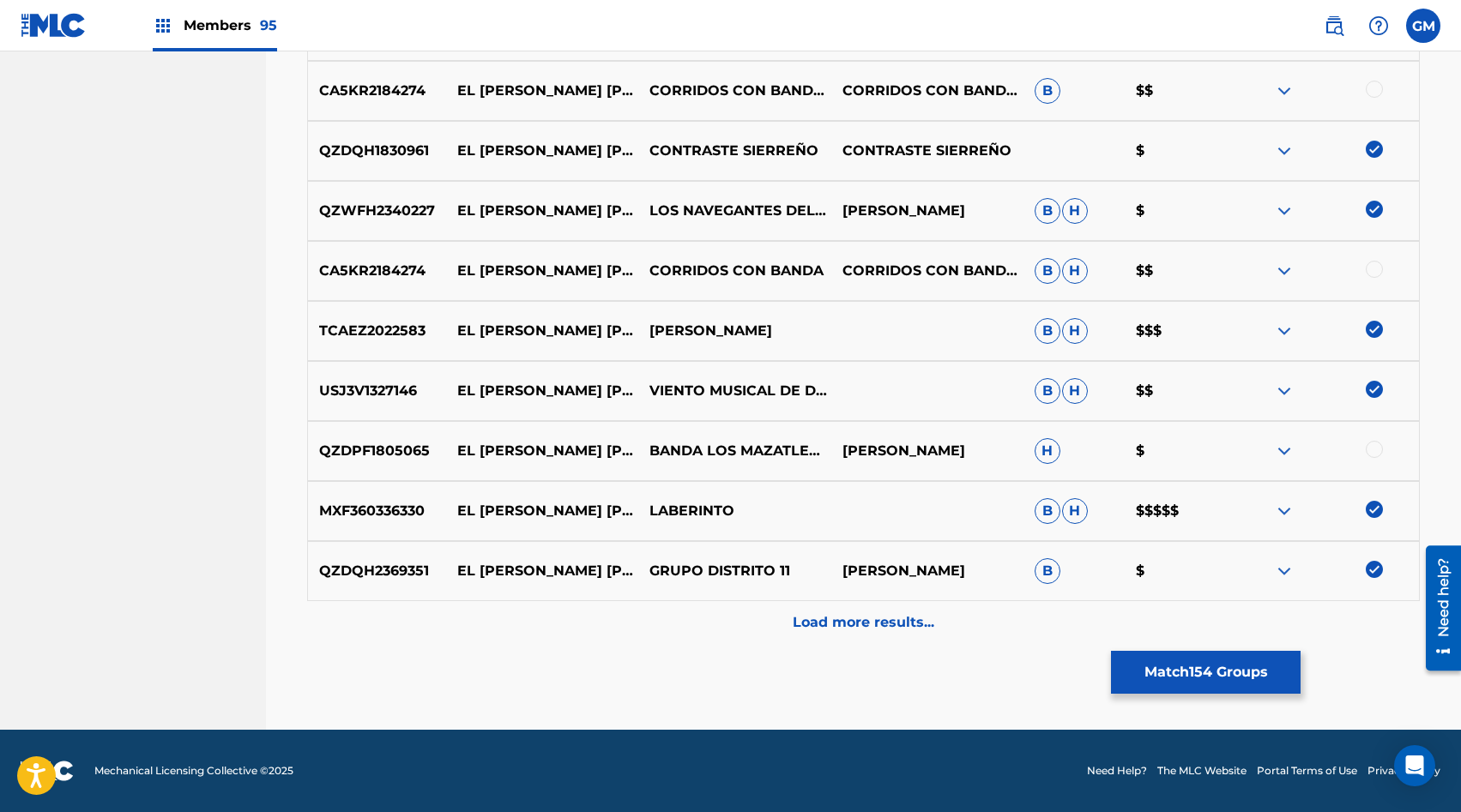 click on "Load more results..." at bounding box center [863, 623] 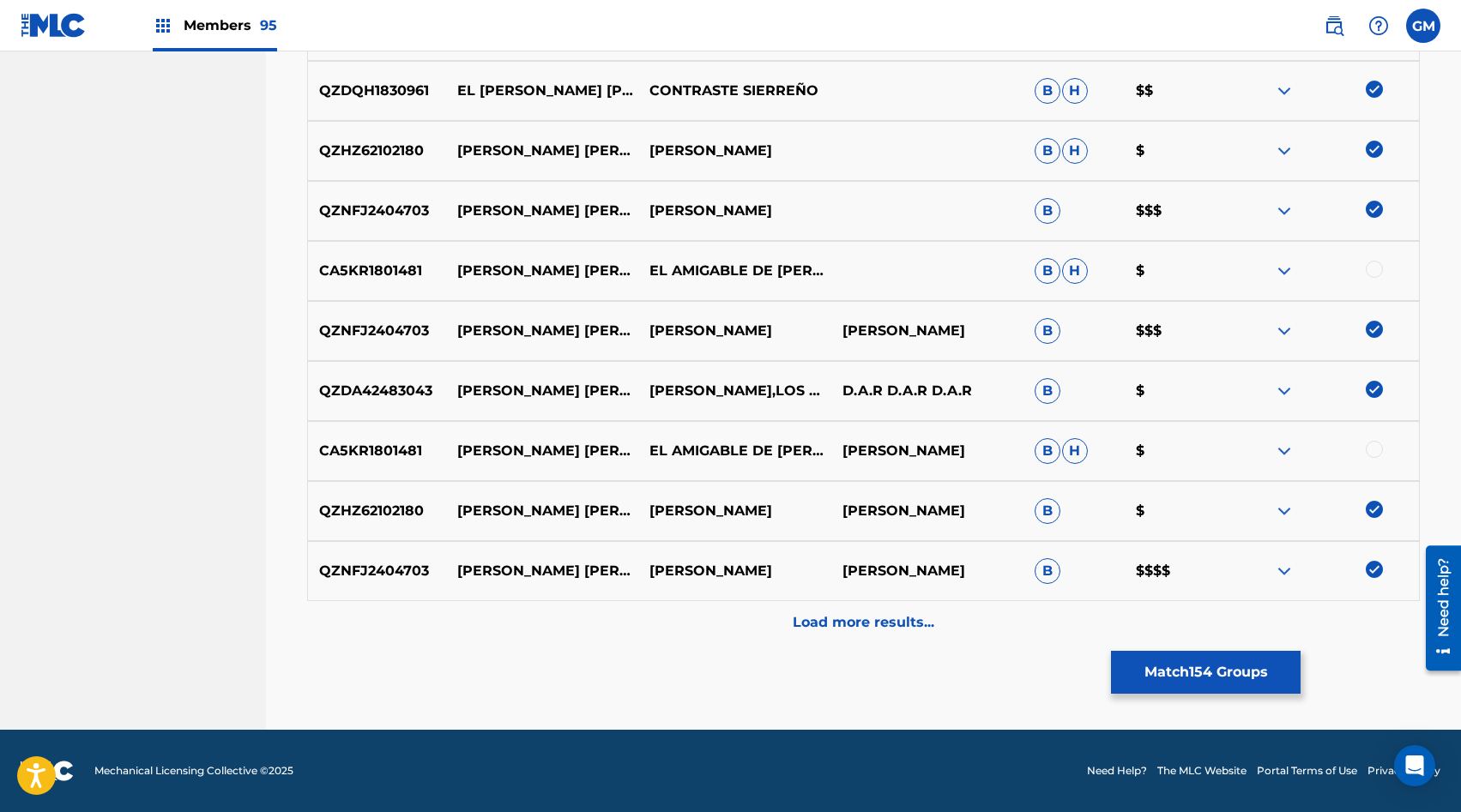 click on "Load more results..." at bounding box center [863, 623] 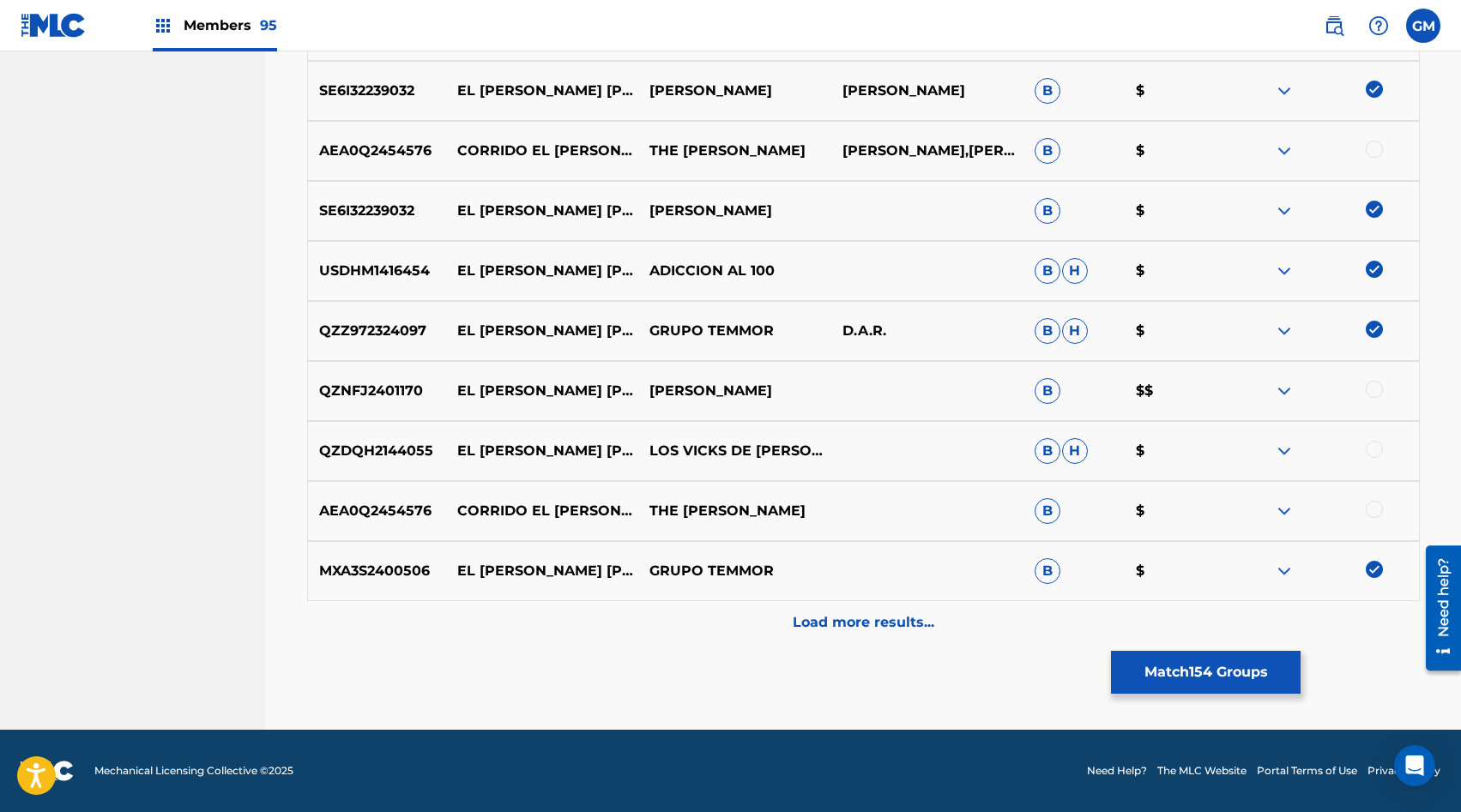 click on "Load more results..." at bounding box center (863, 623) 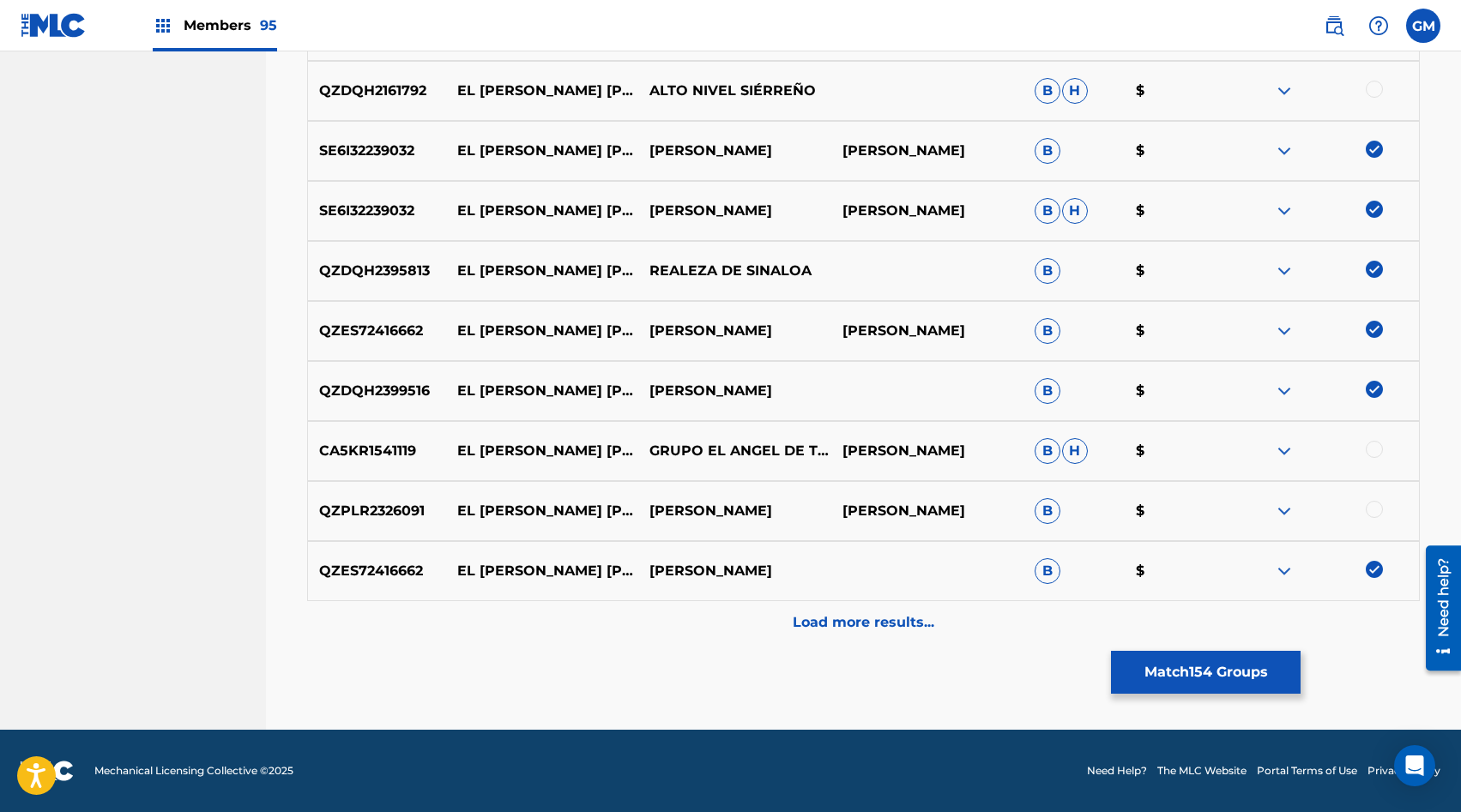 click on "Load more results..." at bounding box center (863, 623) 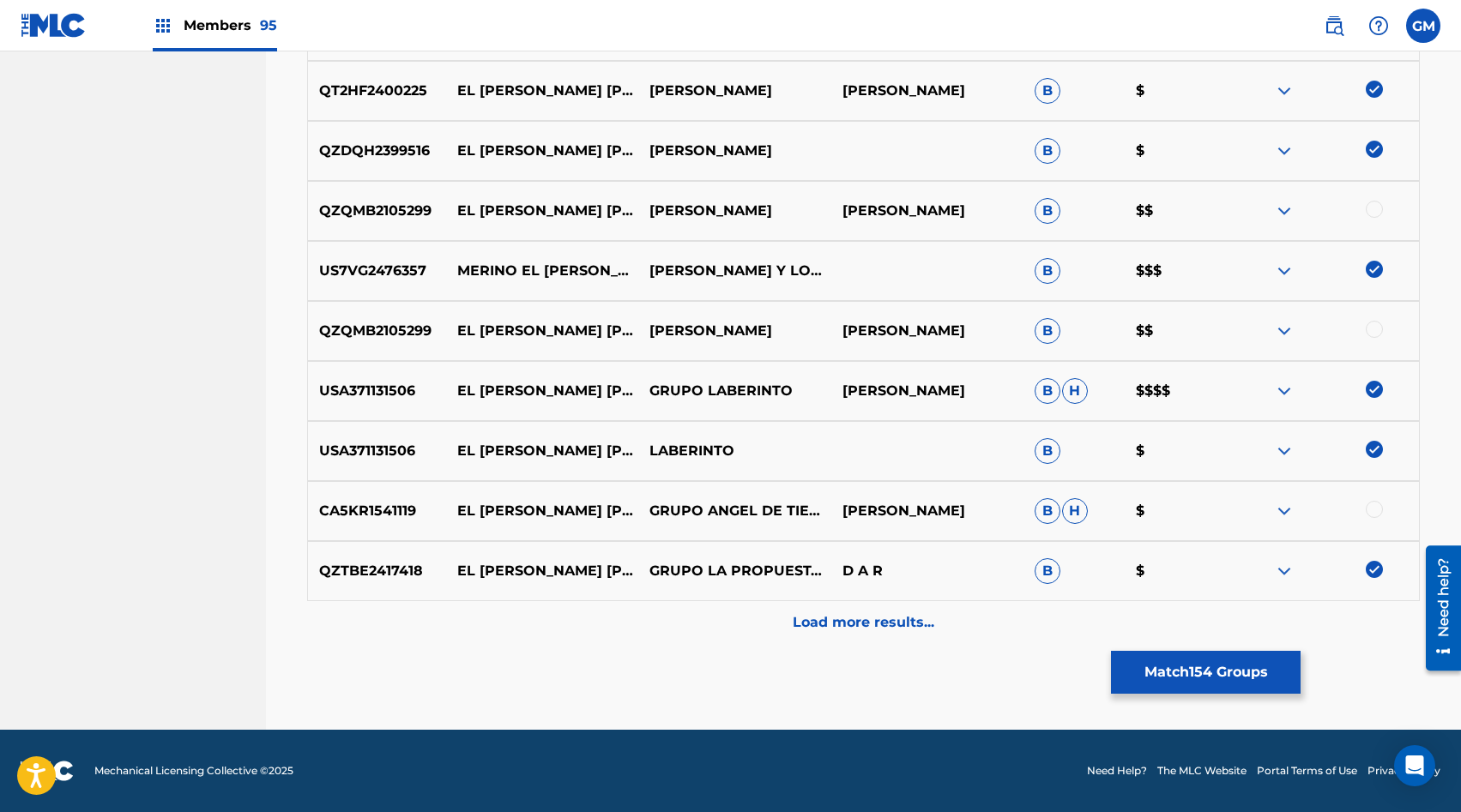 click on "Load more results..." at bounding box center [863, 623] 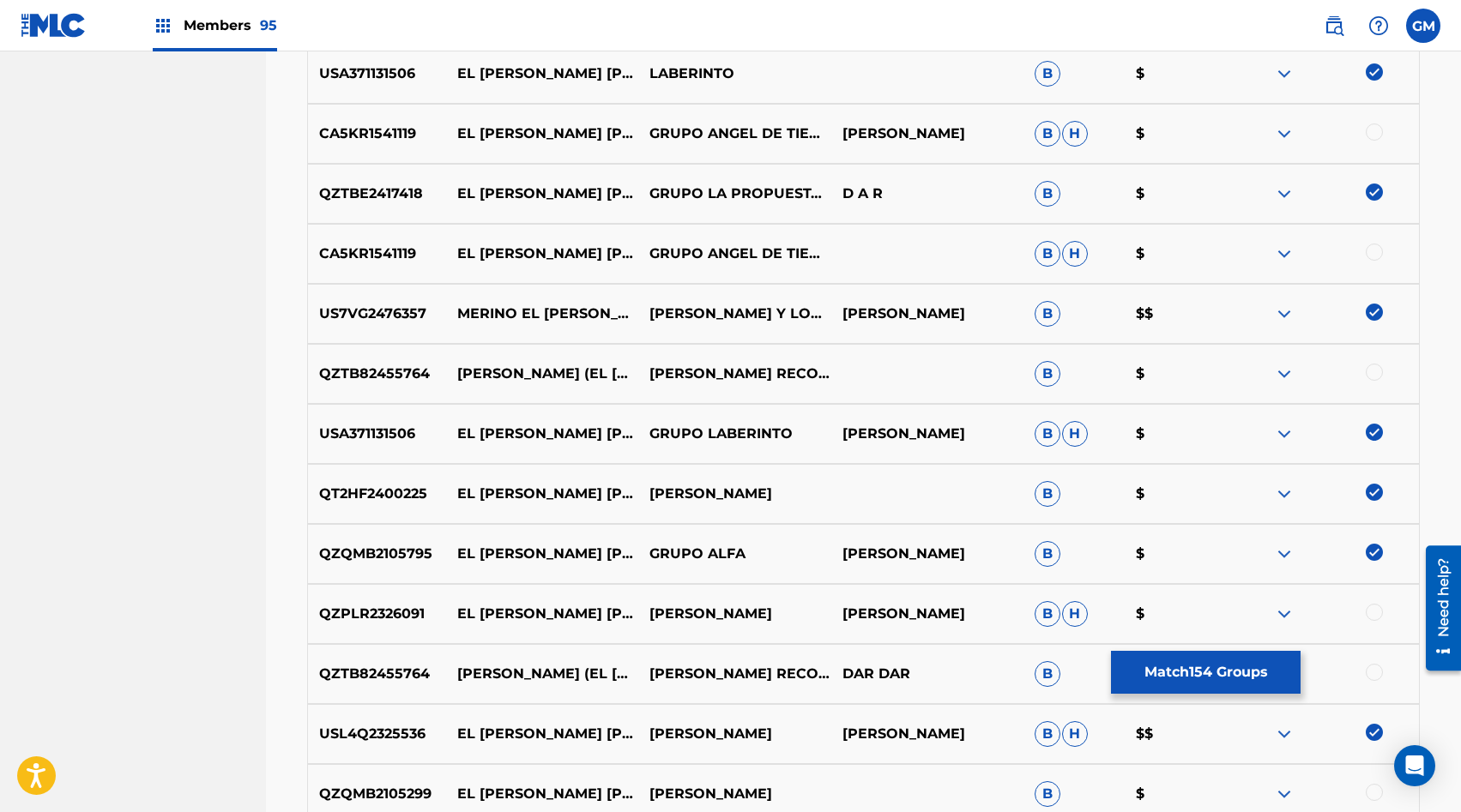 scroll, scrollTop: 8558, scrollLeft: 0, axis: vertical 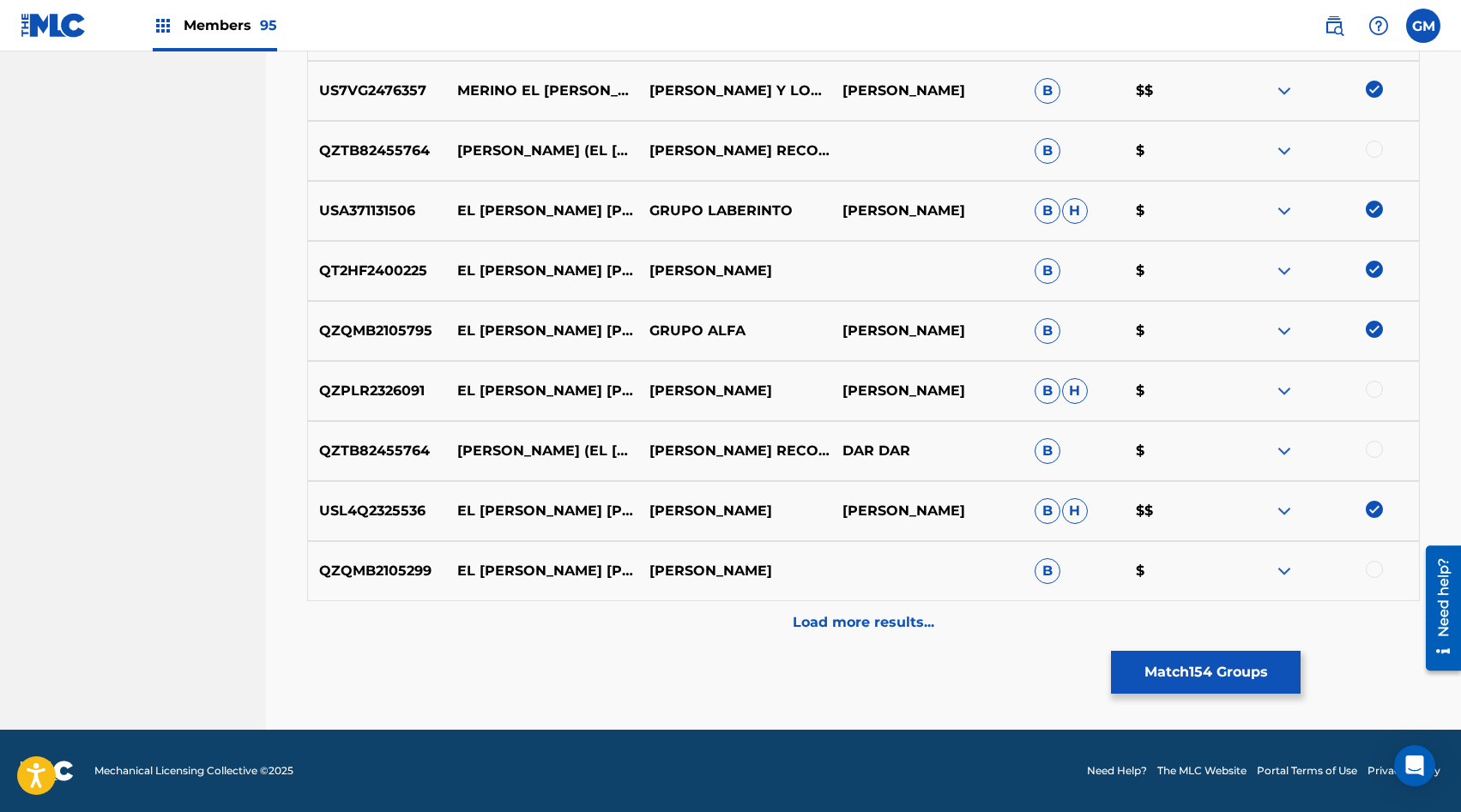 click on "Load more results..." at bounding box center [863, 623] 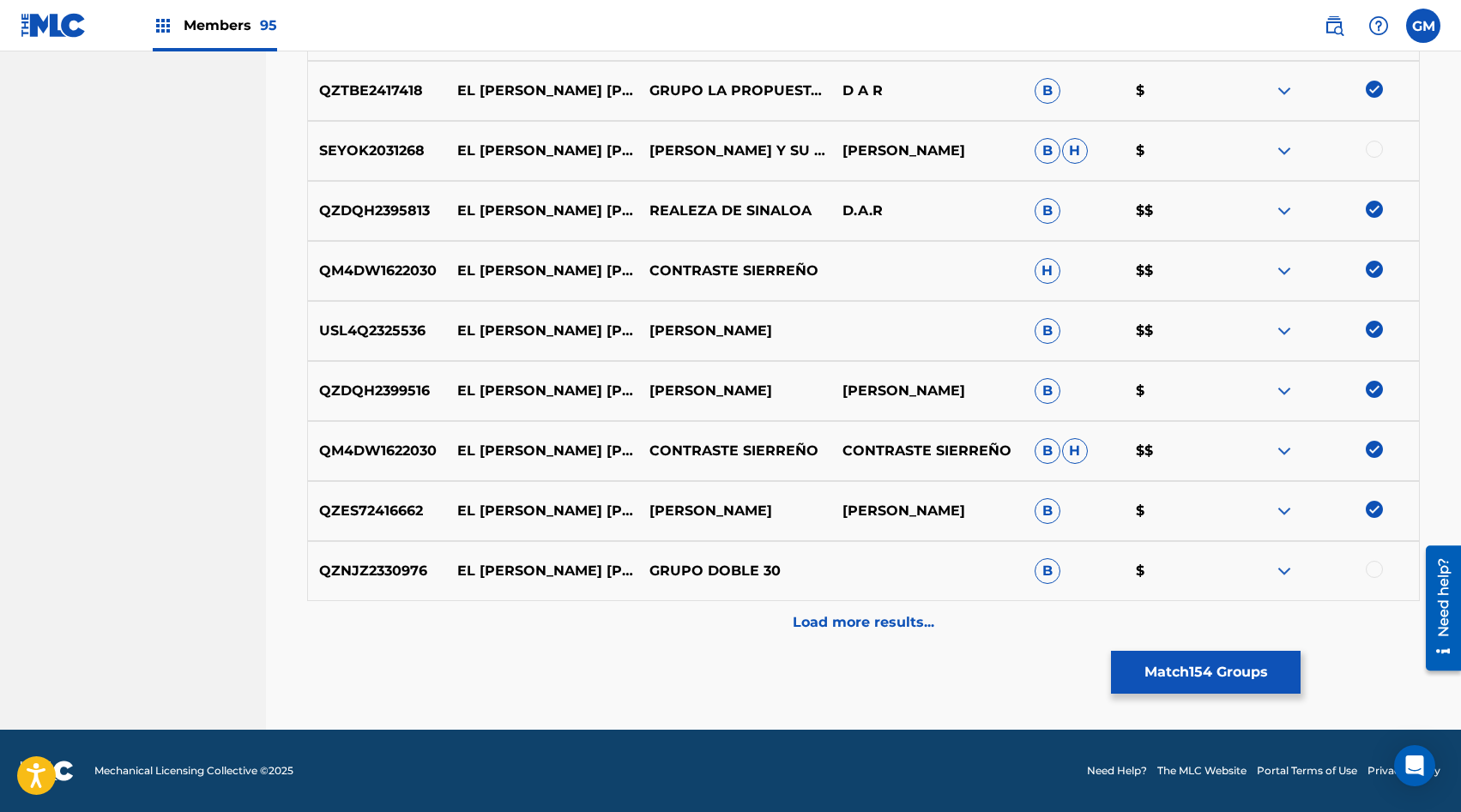 click on "Load more results..." at bounding box center [863, 623] 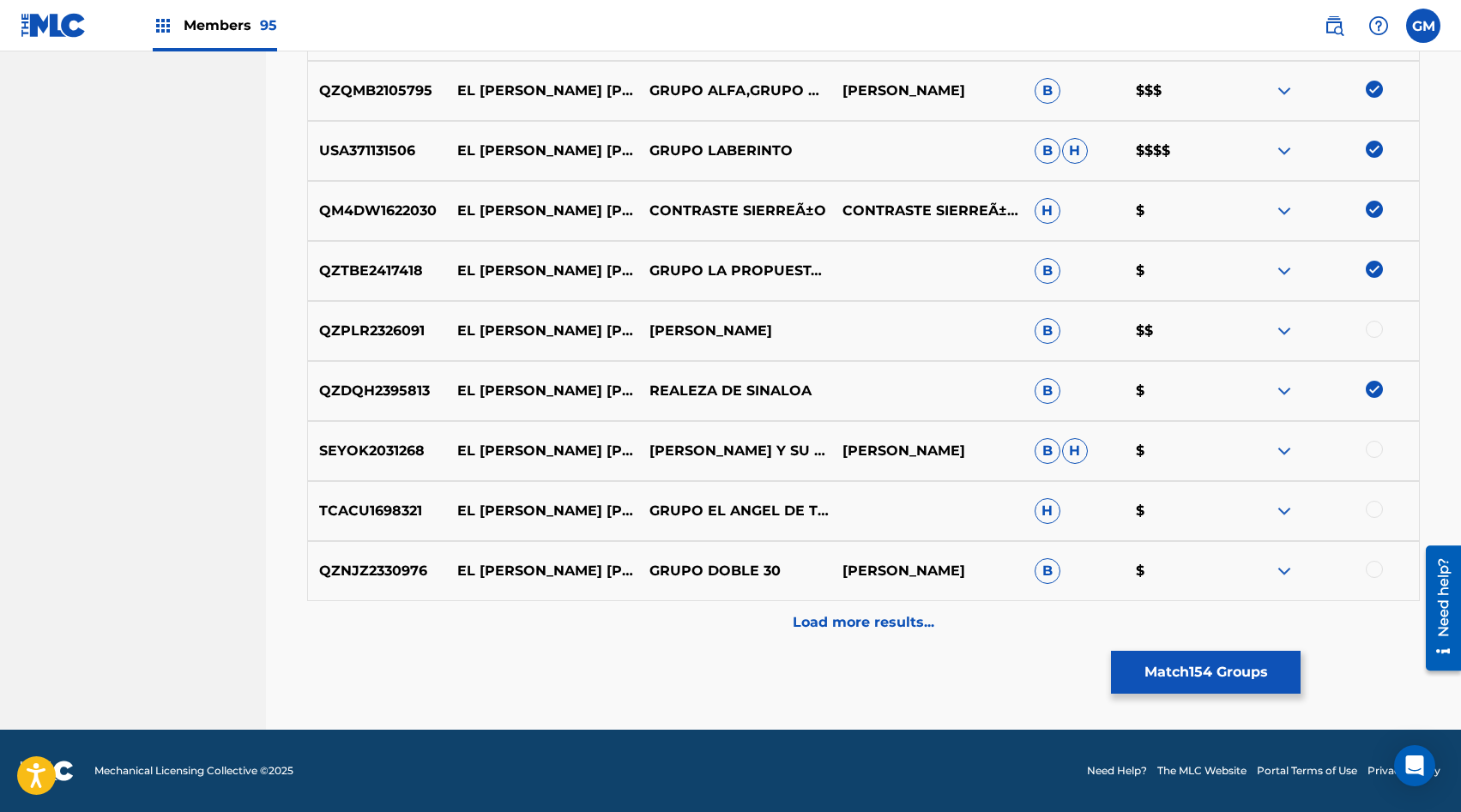 click on "Load more results..." at bounding box center [863, 623] 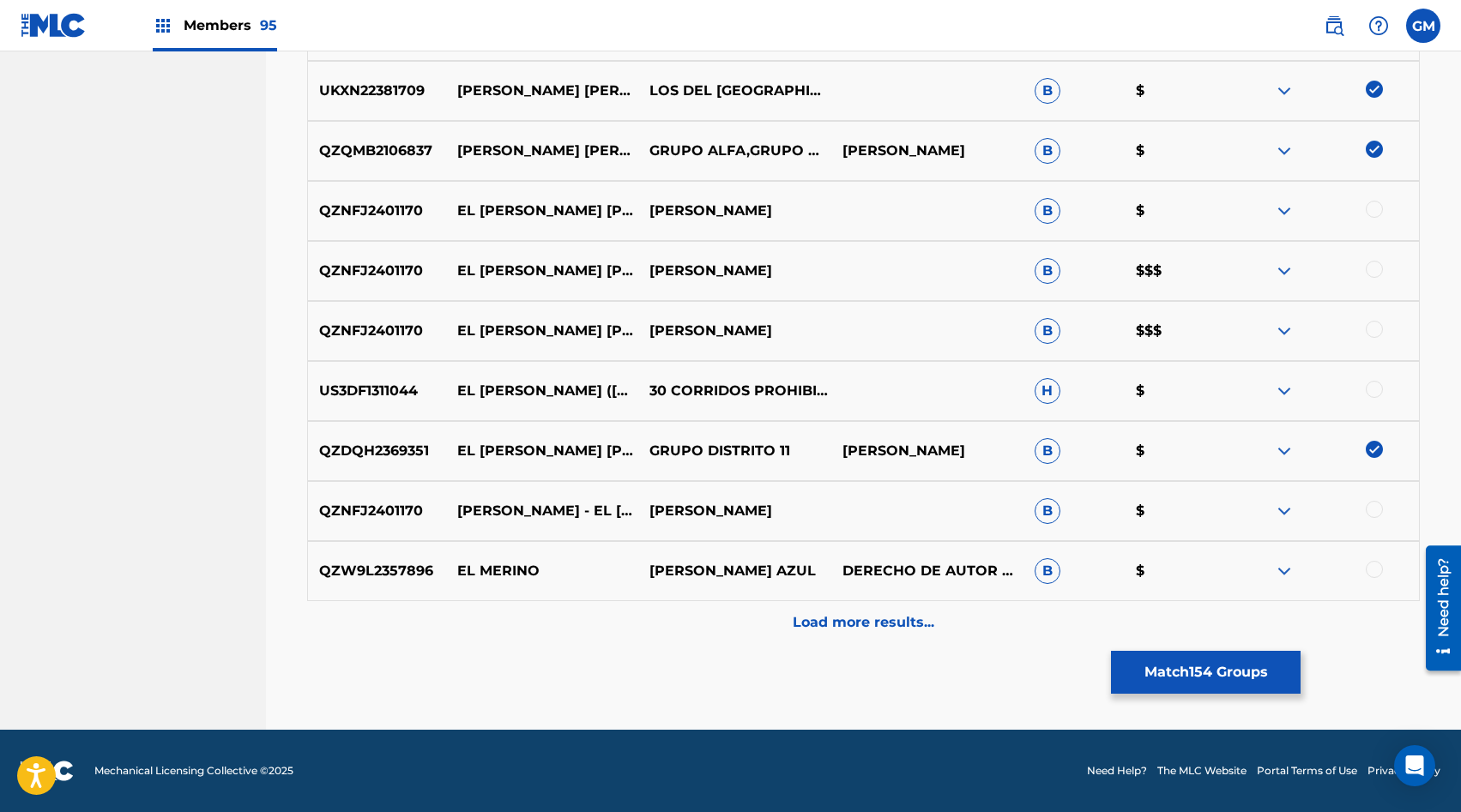 click on "Load more results..." at bounding box center (863, 623) 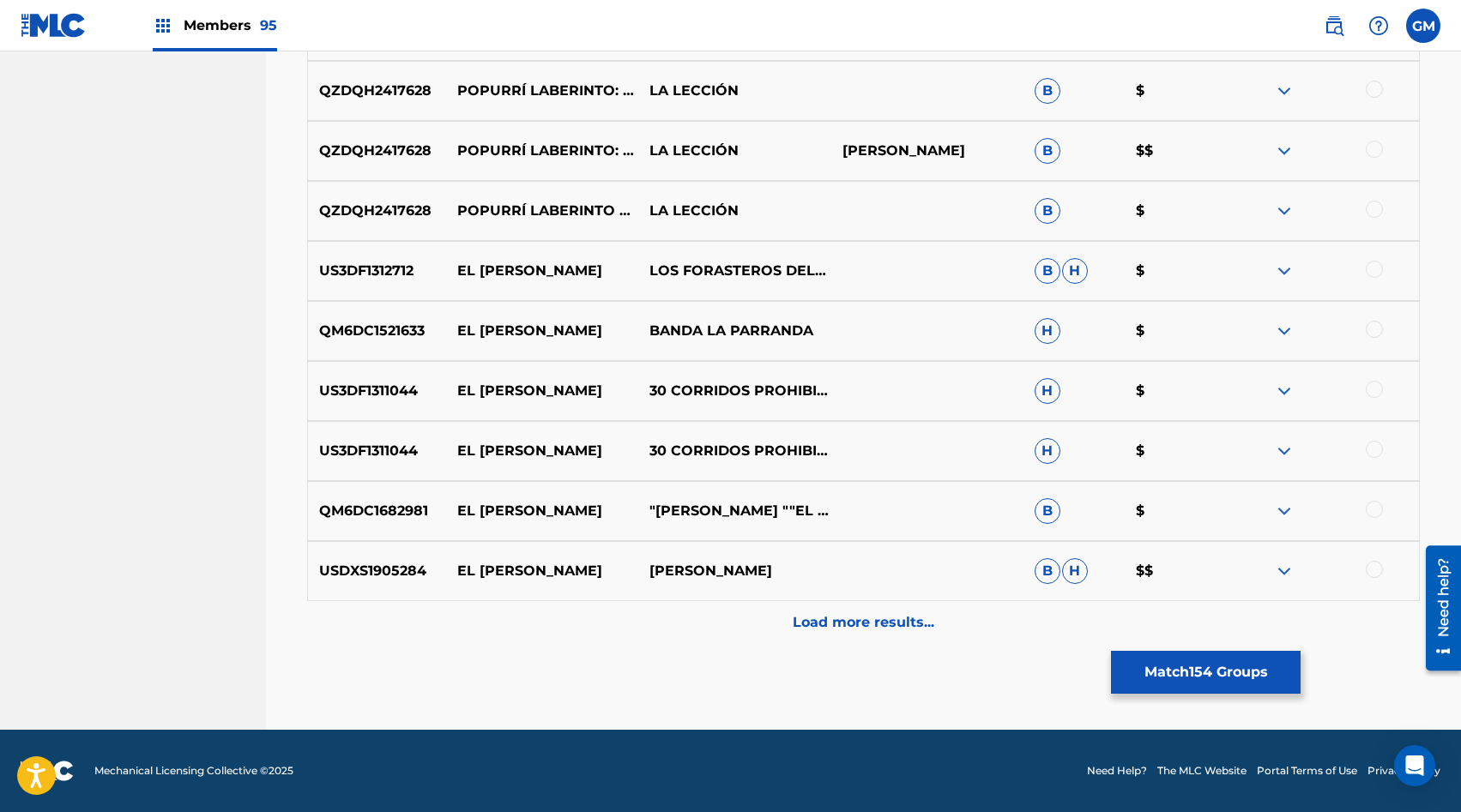 click on "Load more results..." at bounding box center (863, 623) 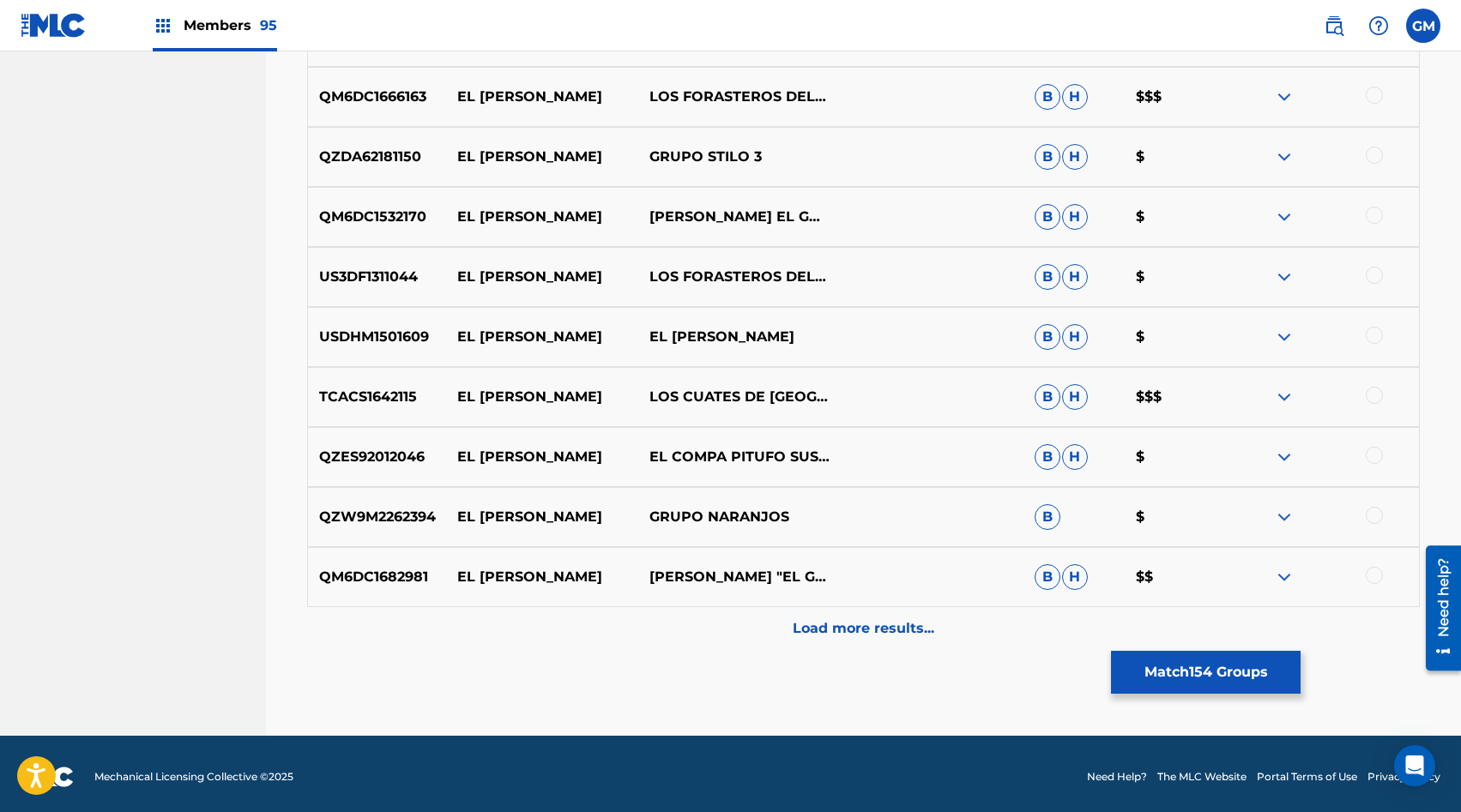 scroll, scrollTop: 11559, scrollLeft: 0, axis: vertical 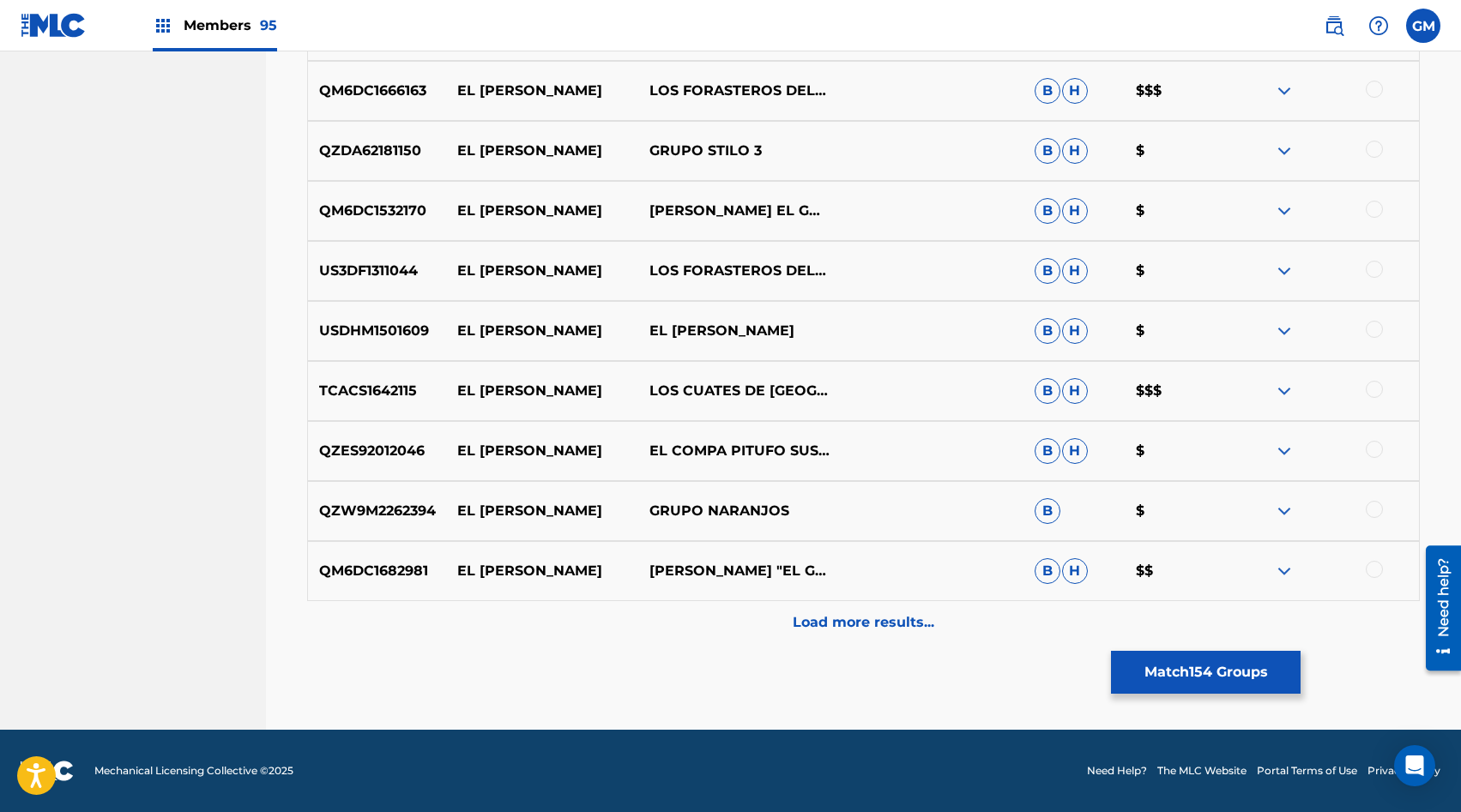 click on "Load more results..." at bounding box center (863, 623) 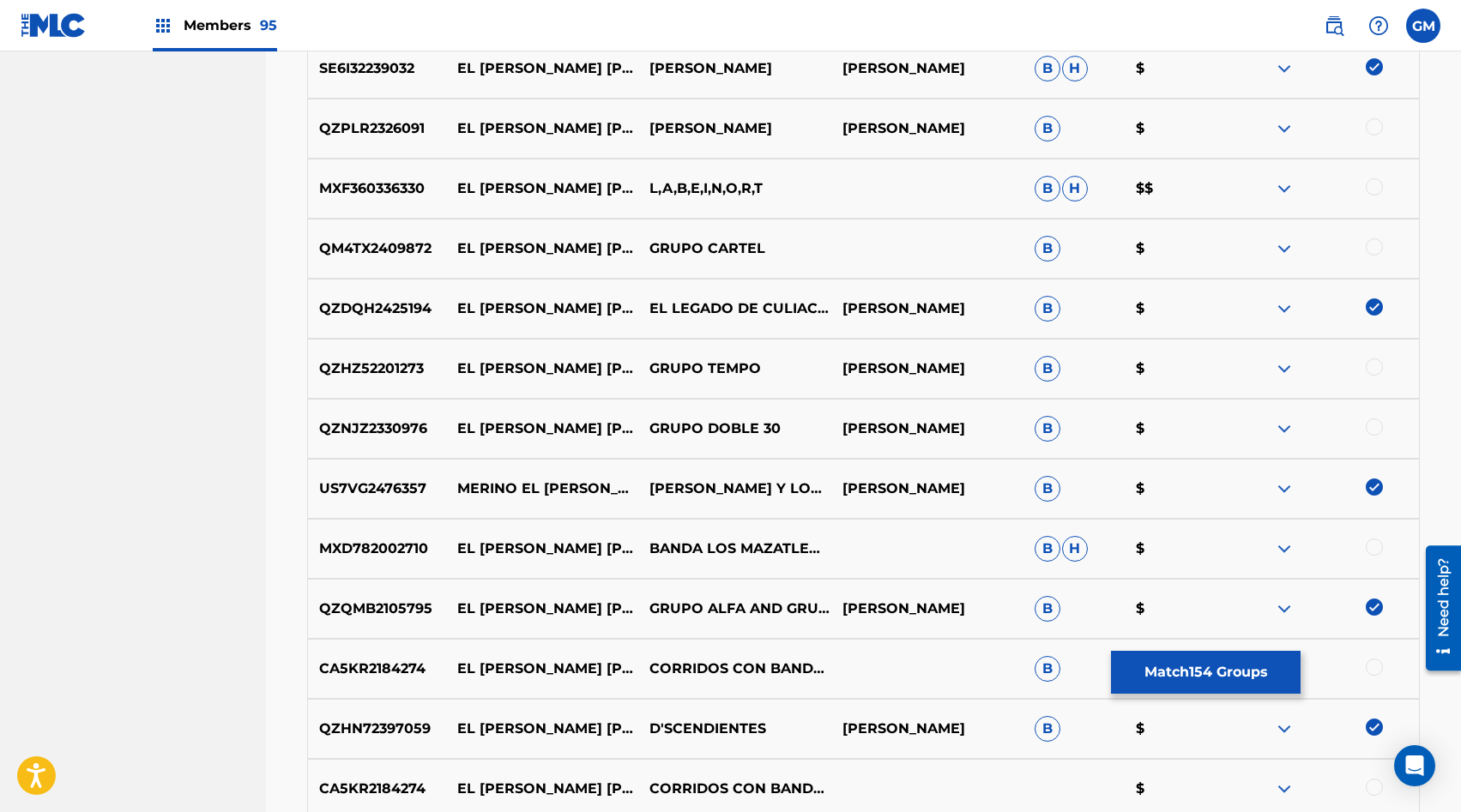 scroll, scrollTop: 2902, scrollLeft: 0, axis: vertical 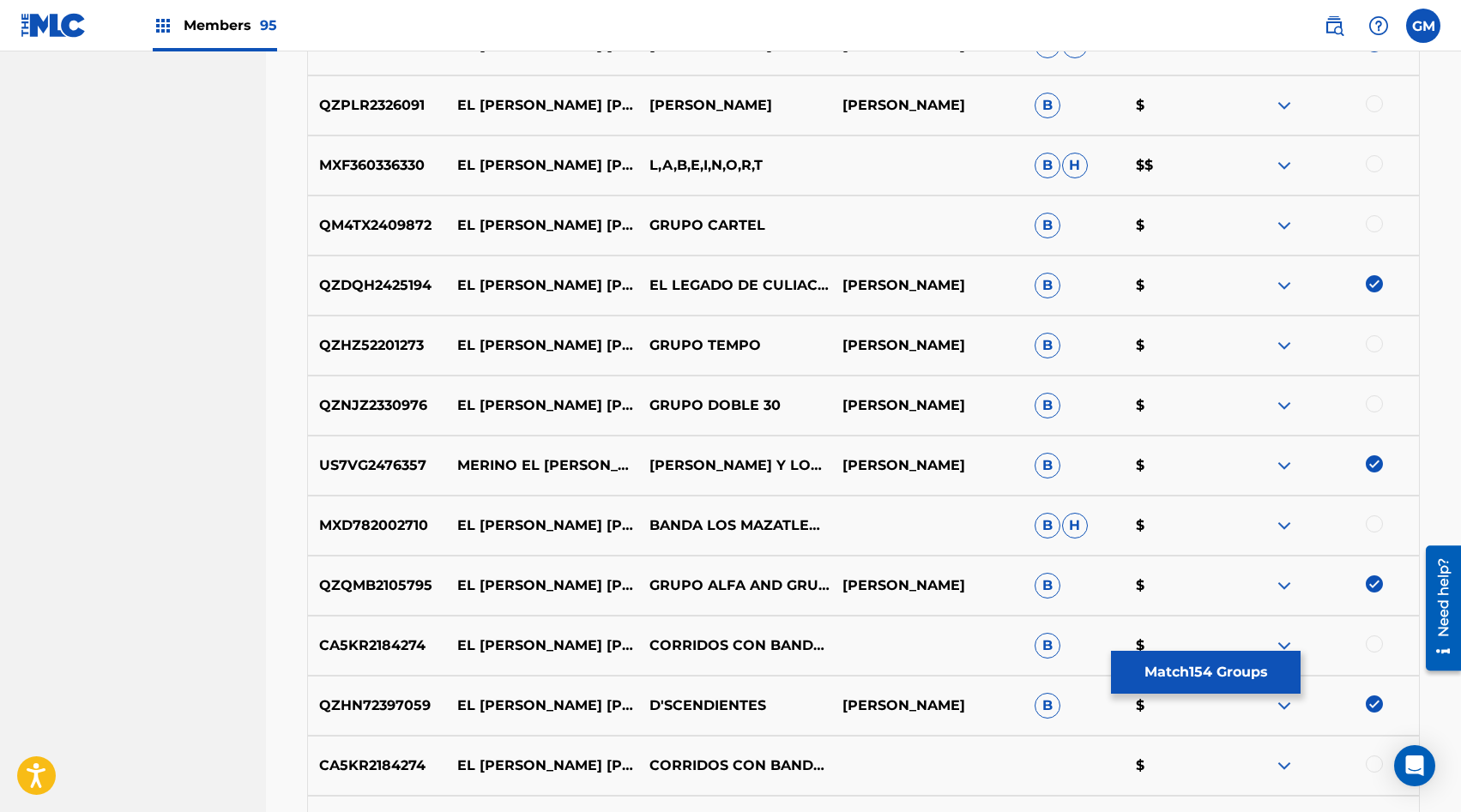 click on "L,A,B,E,I,N,O,R,T" at bounding box center (734, 165) 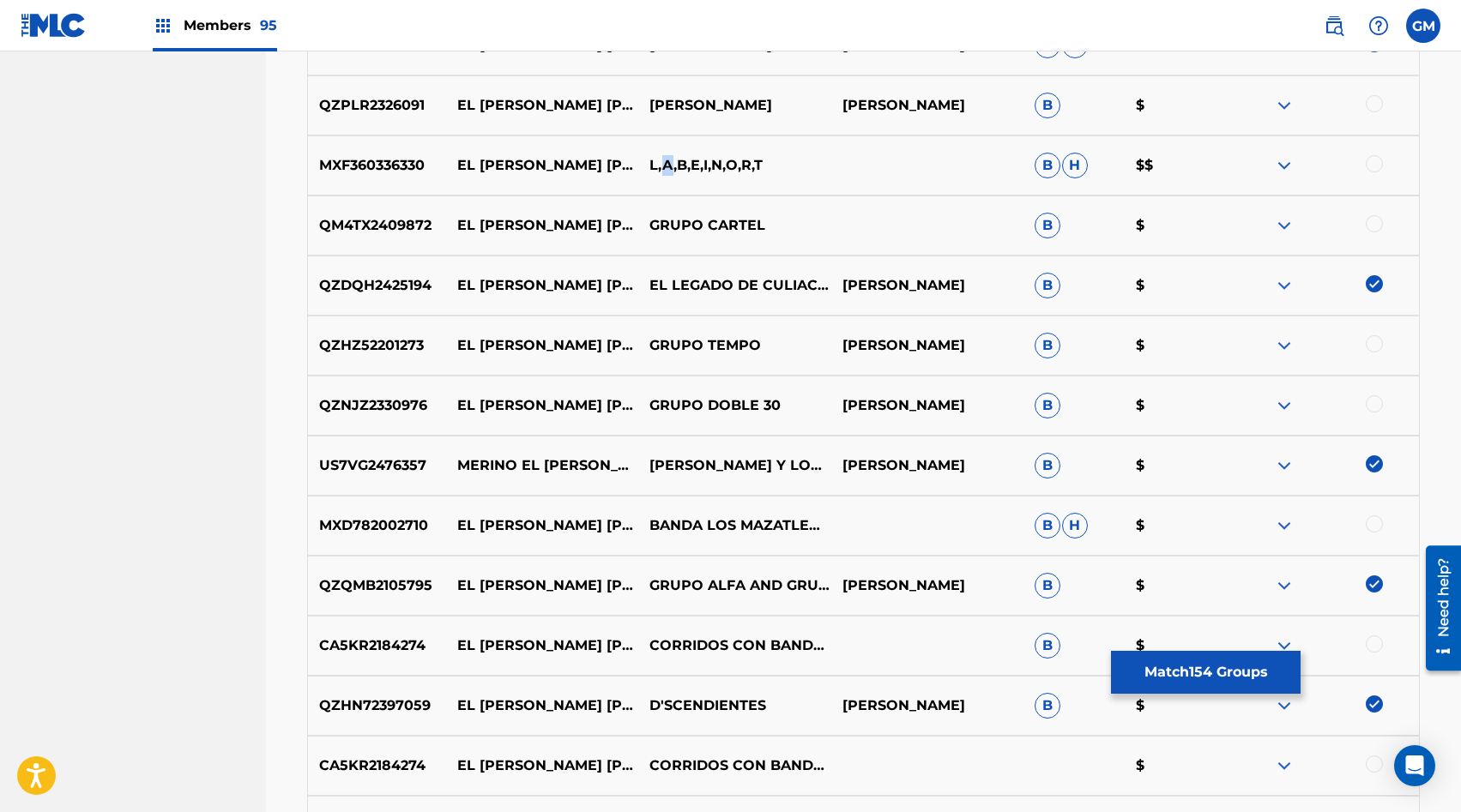 click on "L,A,B,E,I,N,O,R,T" at bounding box center (734, 165) 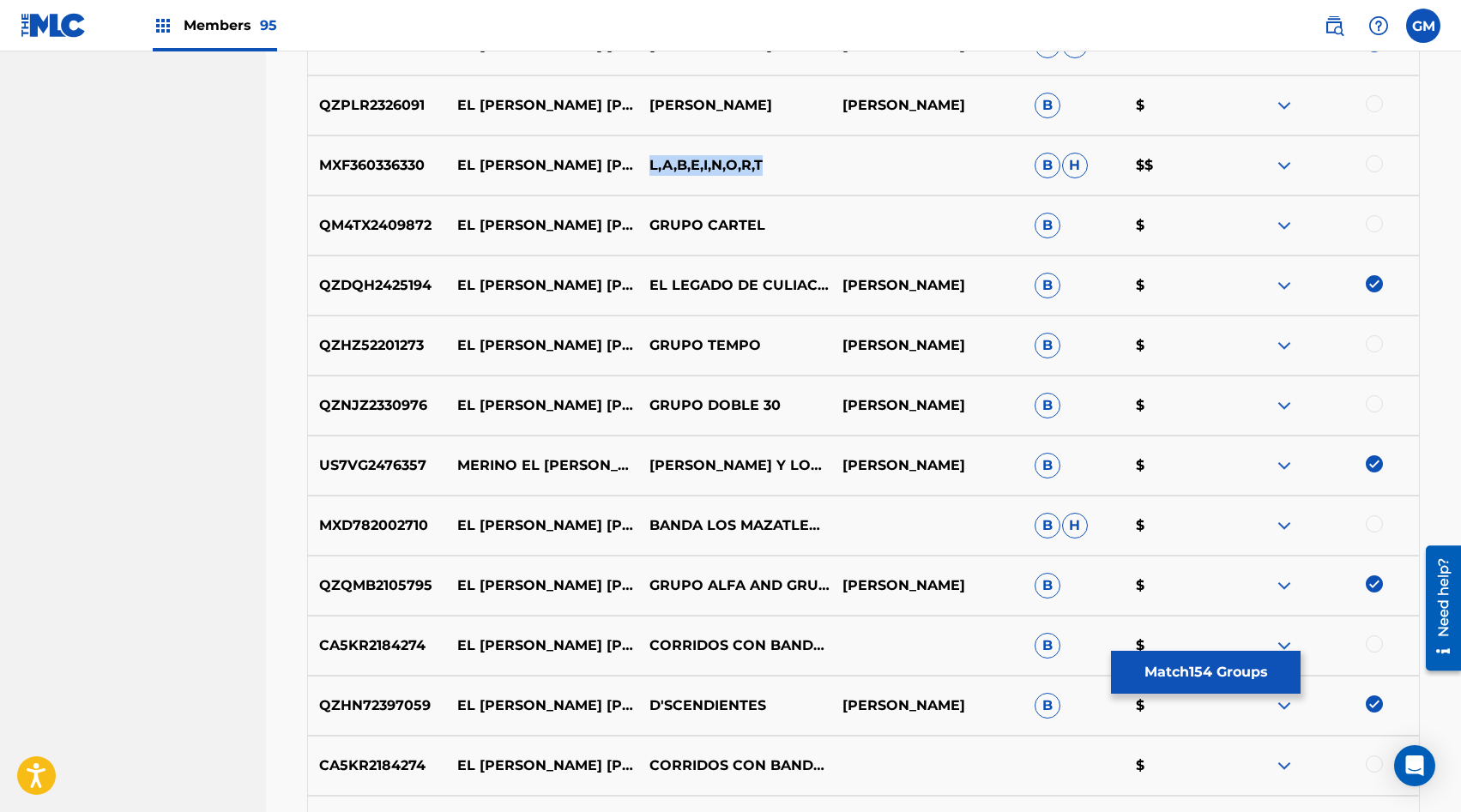 copy on "L,A,B,E,I,N,O,R,T" 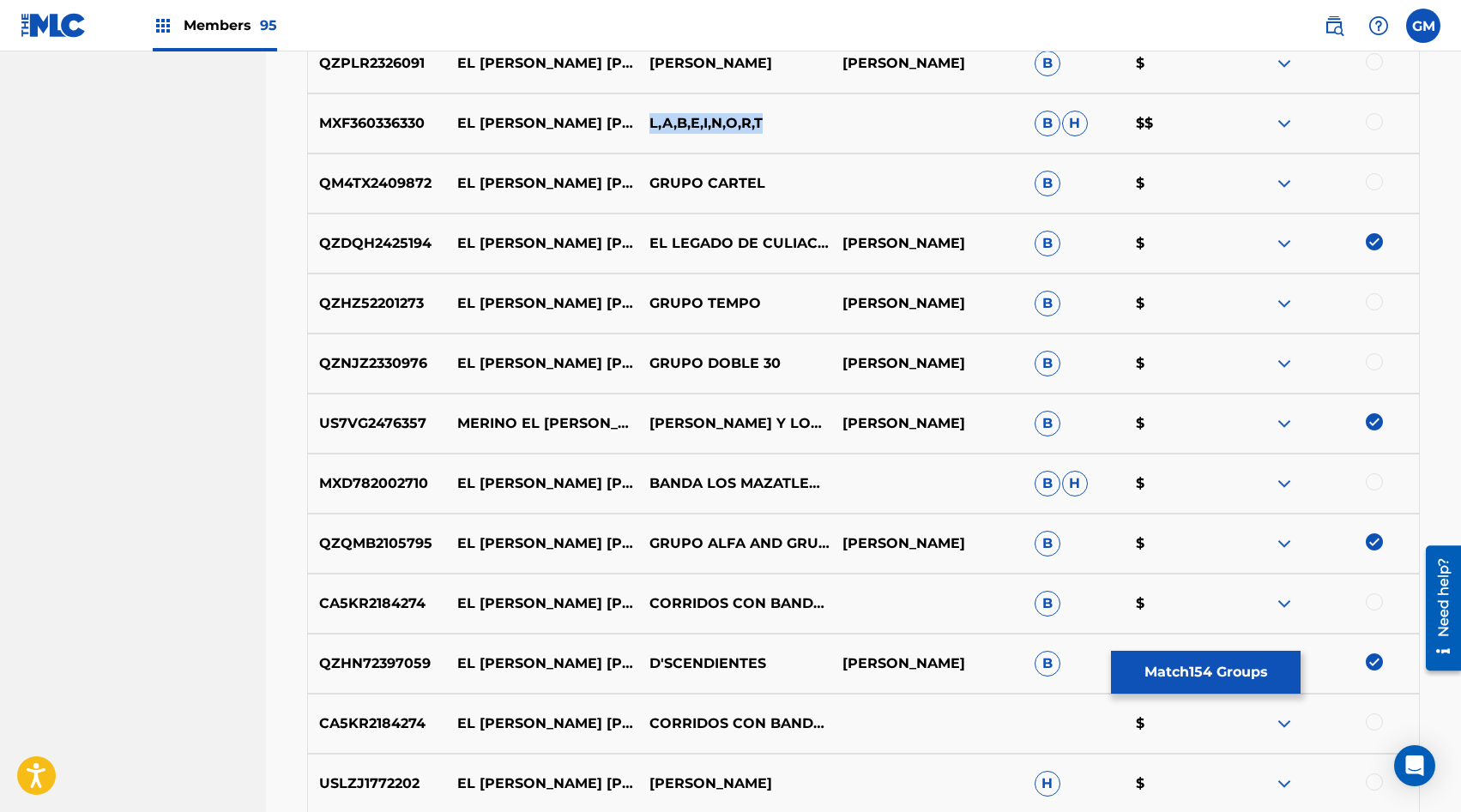 scroll, scrollTop: 2945, scrollLeft: 0, axis: vertical 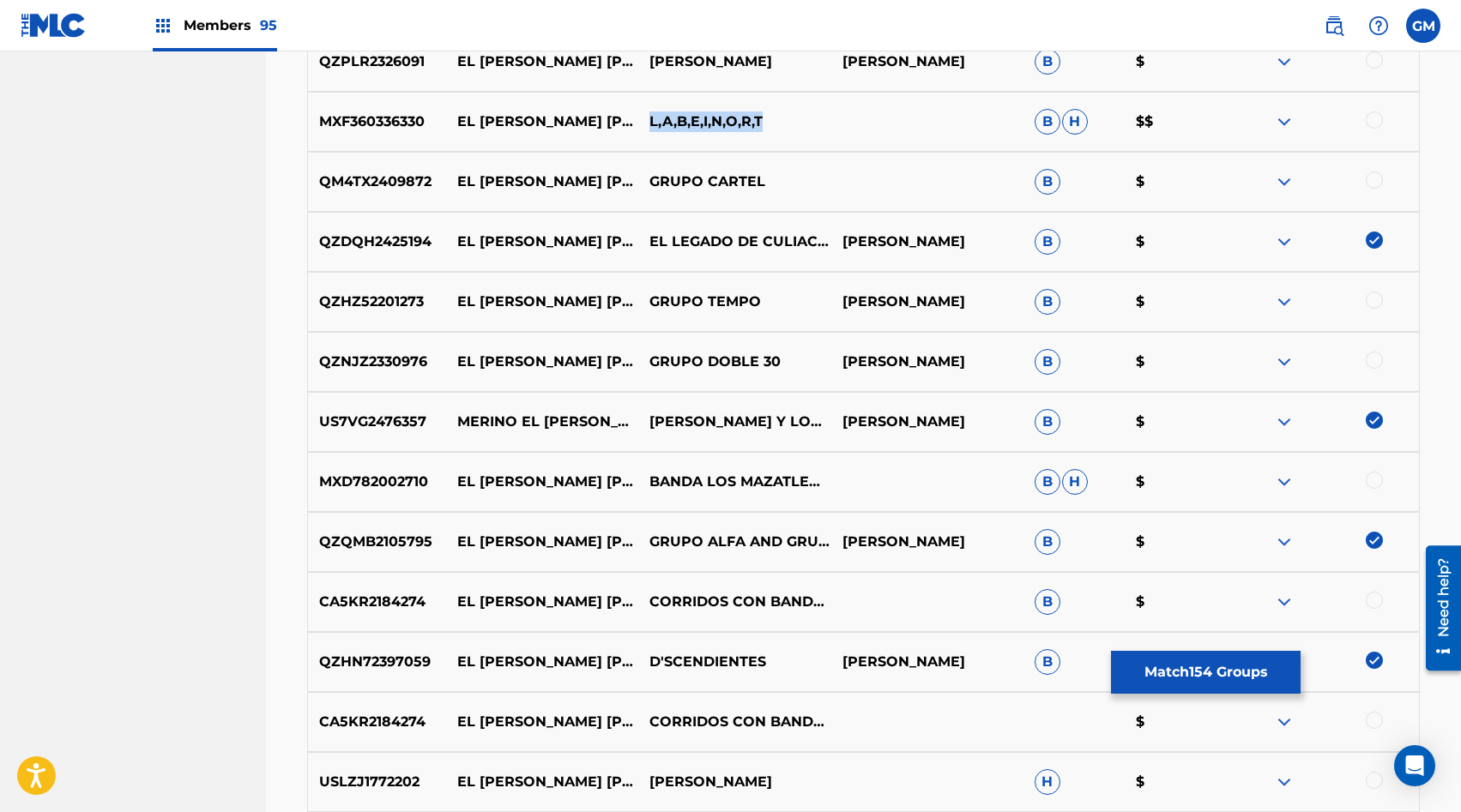 click on "MXF360336330" at bounding box center (377, 122) 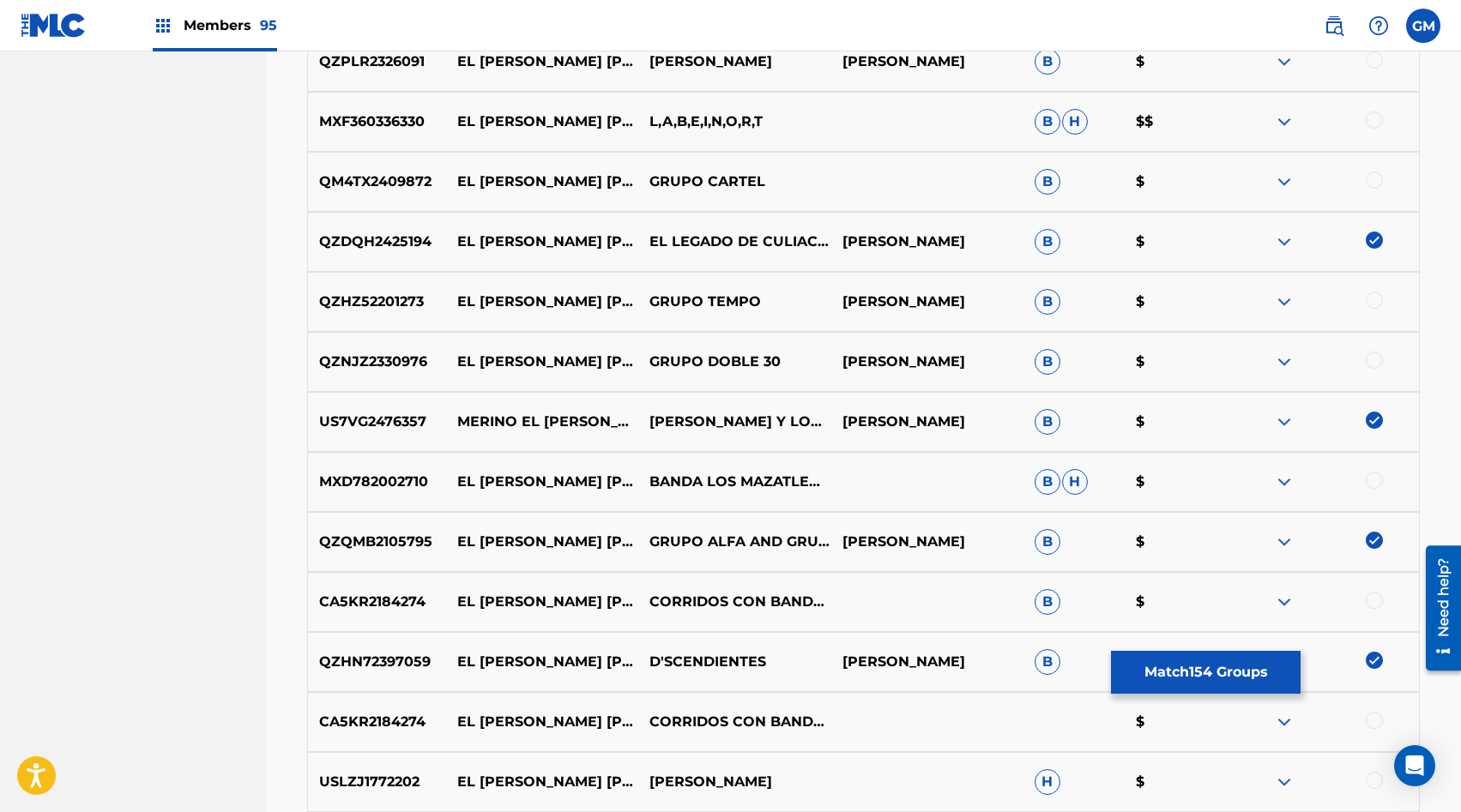 click on "MXF360336330" at bounding box center (377, 122) 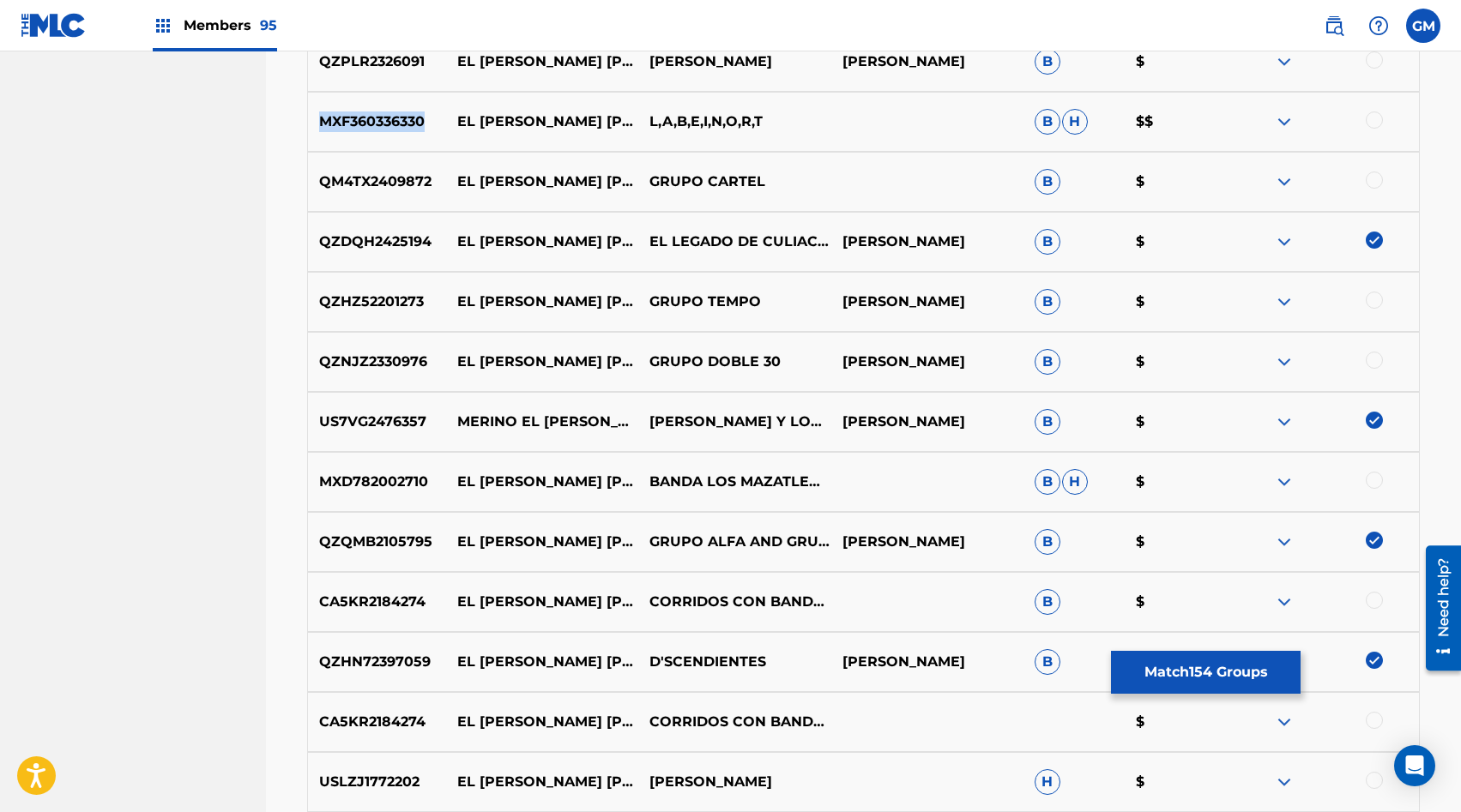 copy on "MXF360336330" 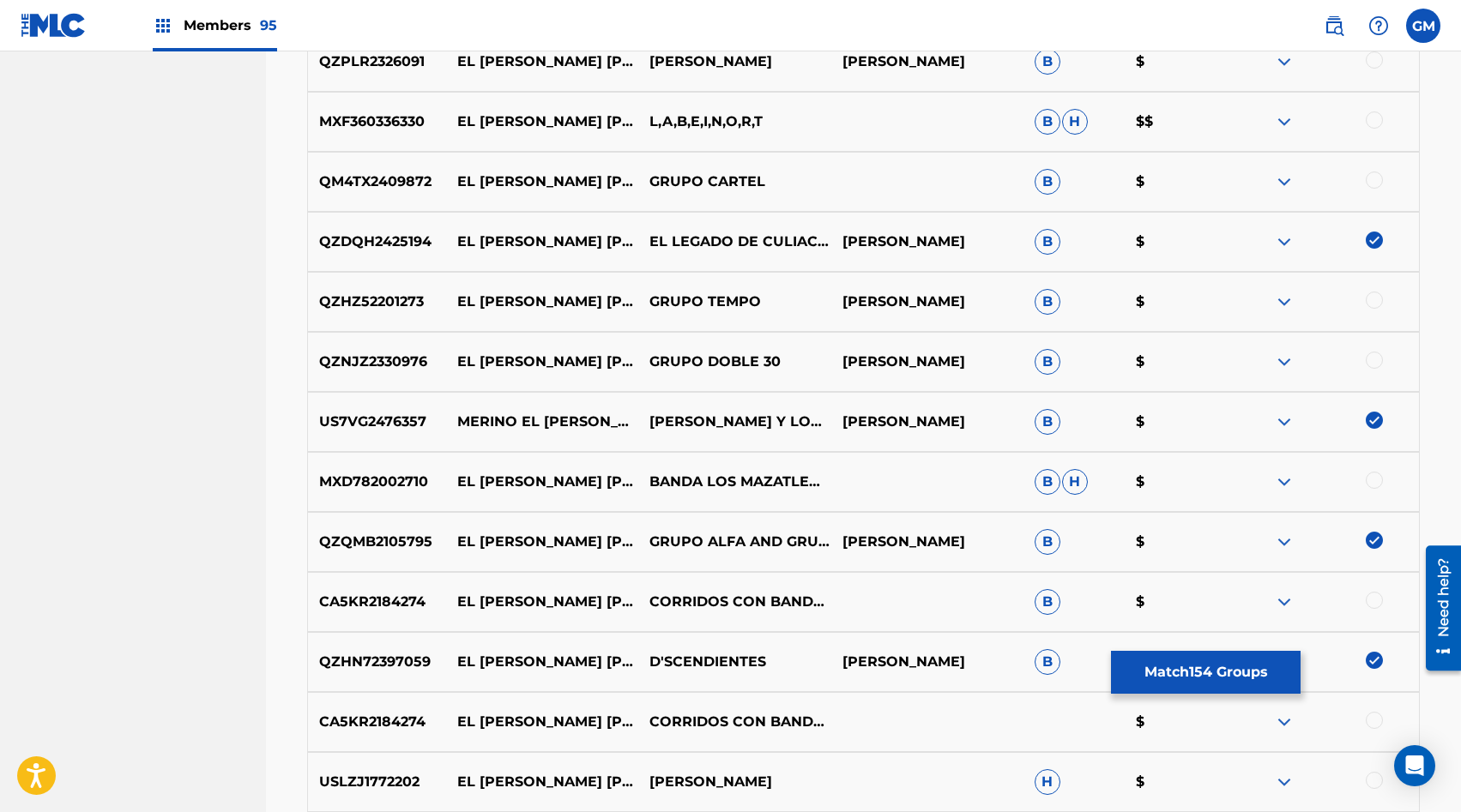 click at bounding box center [1374, 120] 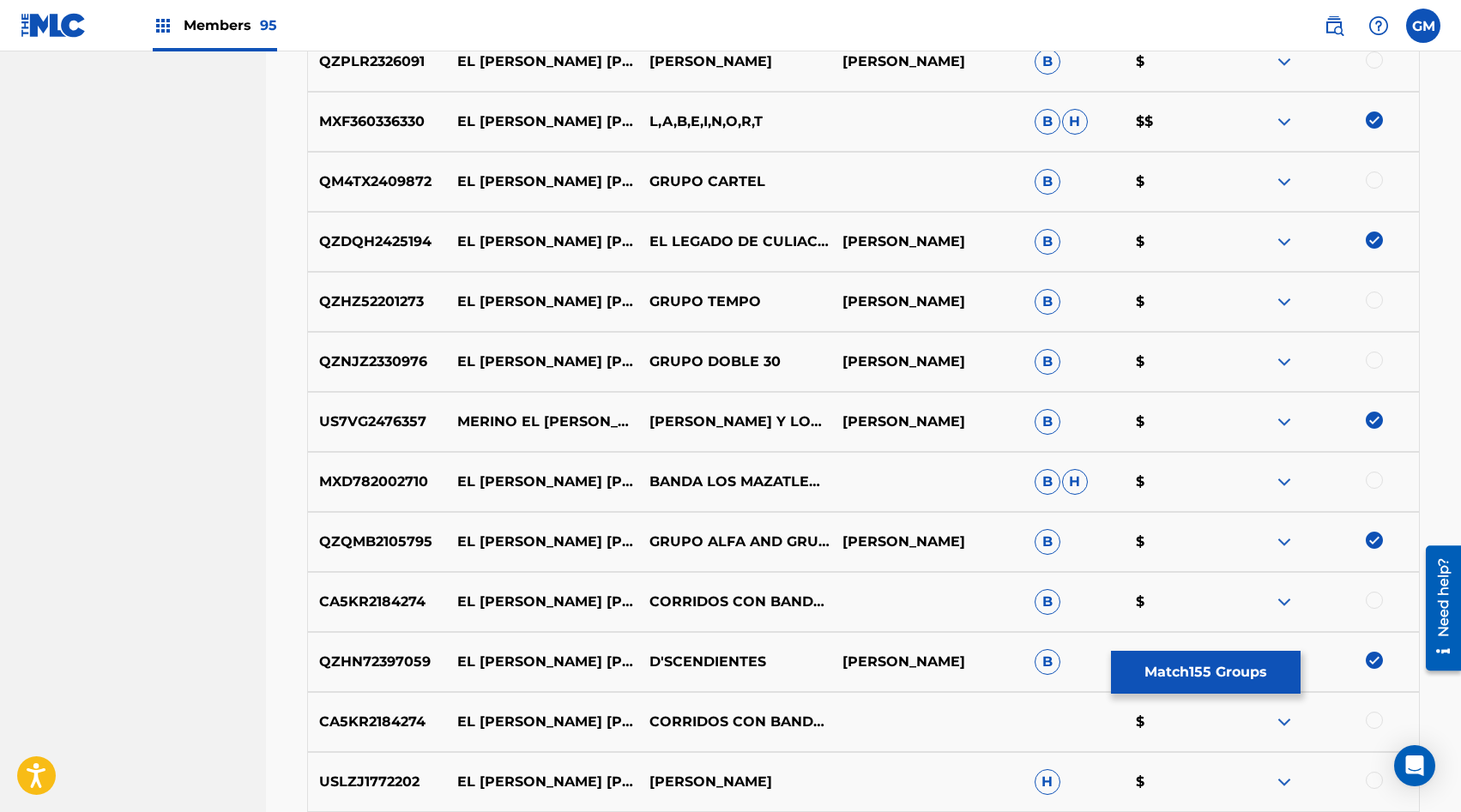 click on "L,A,B,E,I,N,O,R,T" at bounding box center (734, 122) 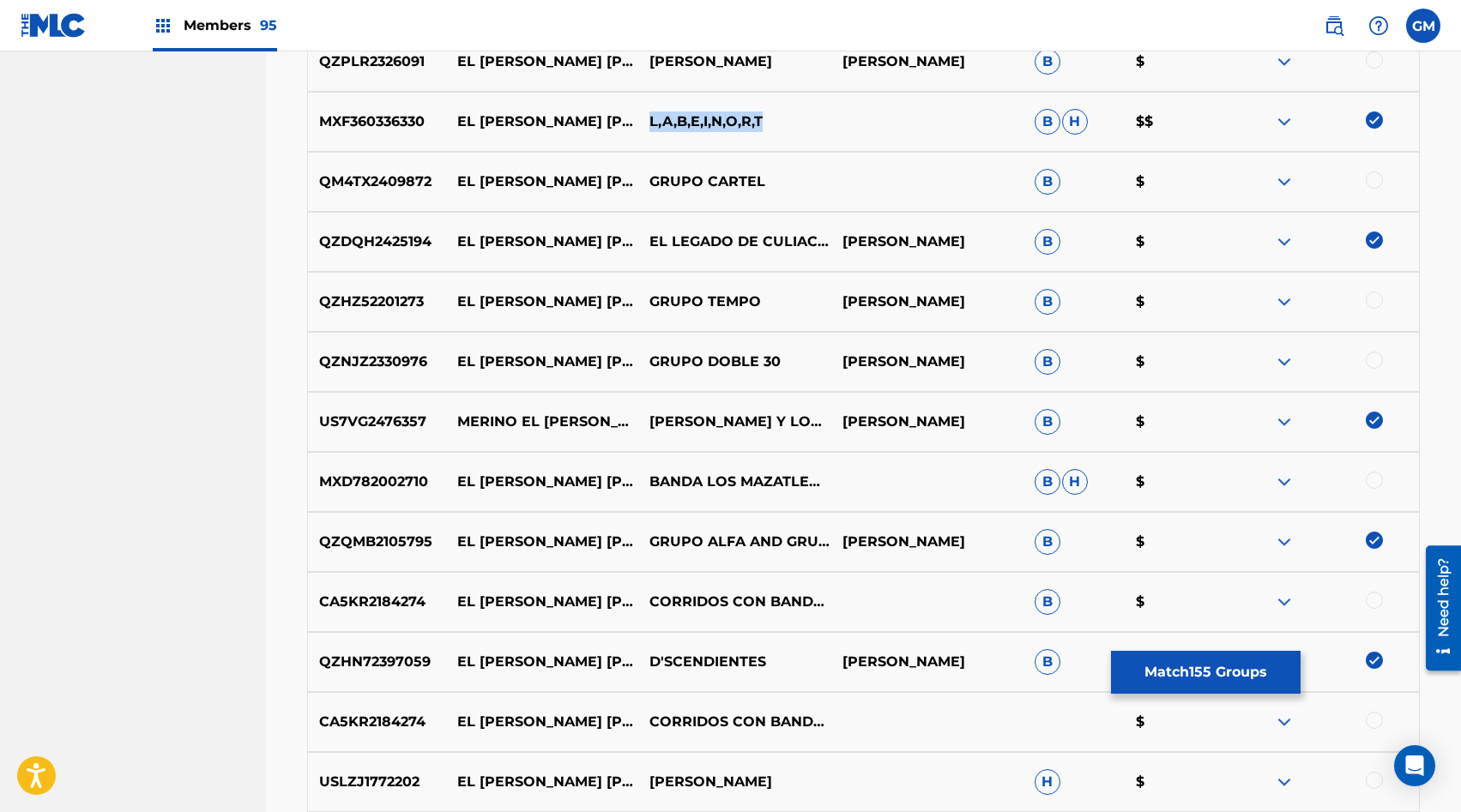 click on "L,A,B,E,I,N,O,R,T" at bounding box center (734, 122) 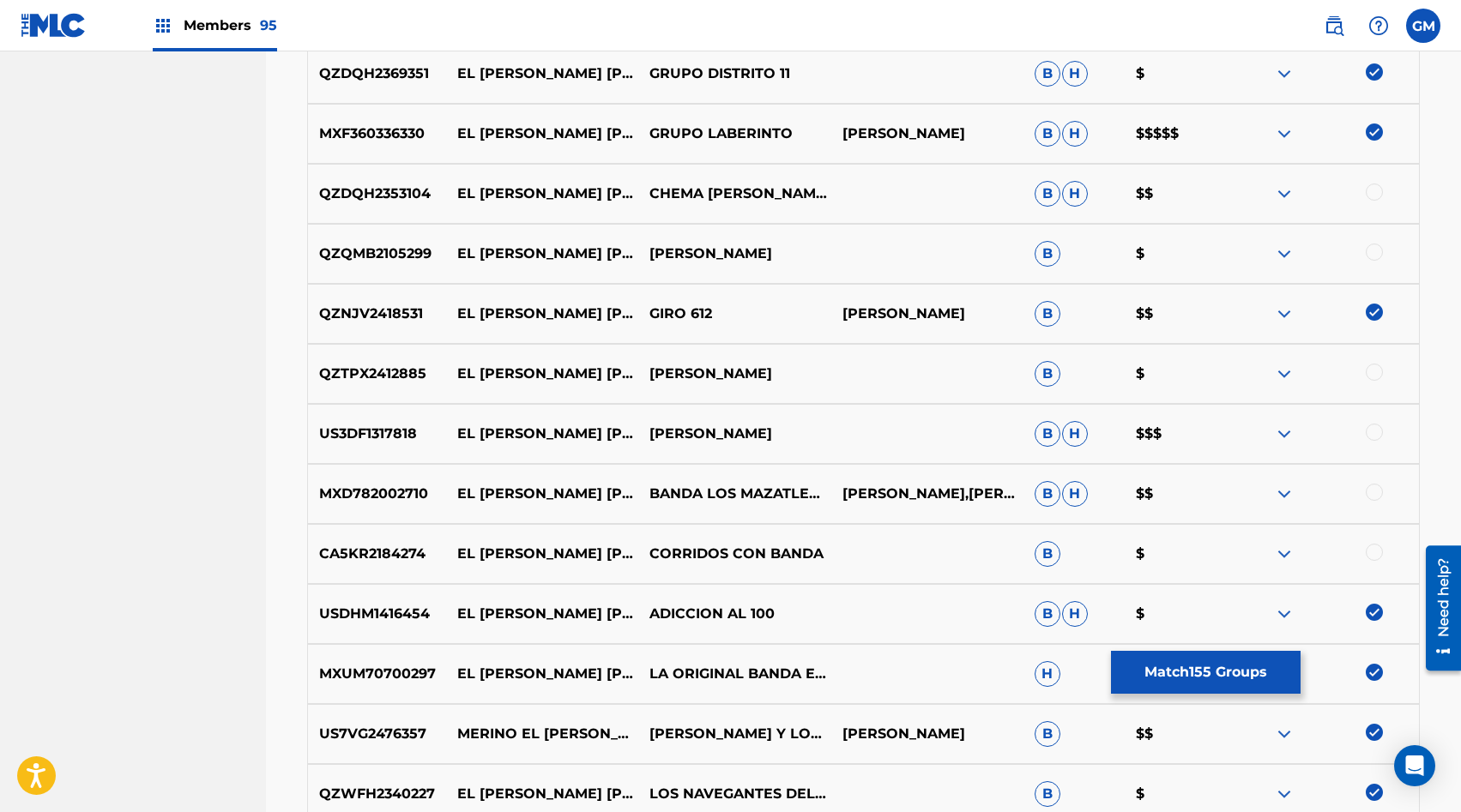 scroll, scrollTop: 3714, scrollLeft: 0, axis: vertical 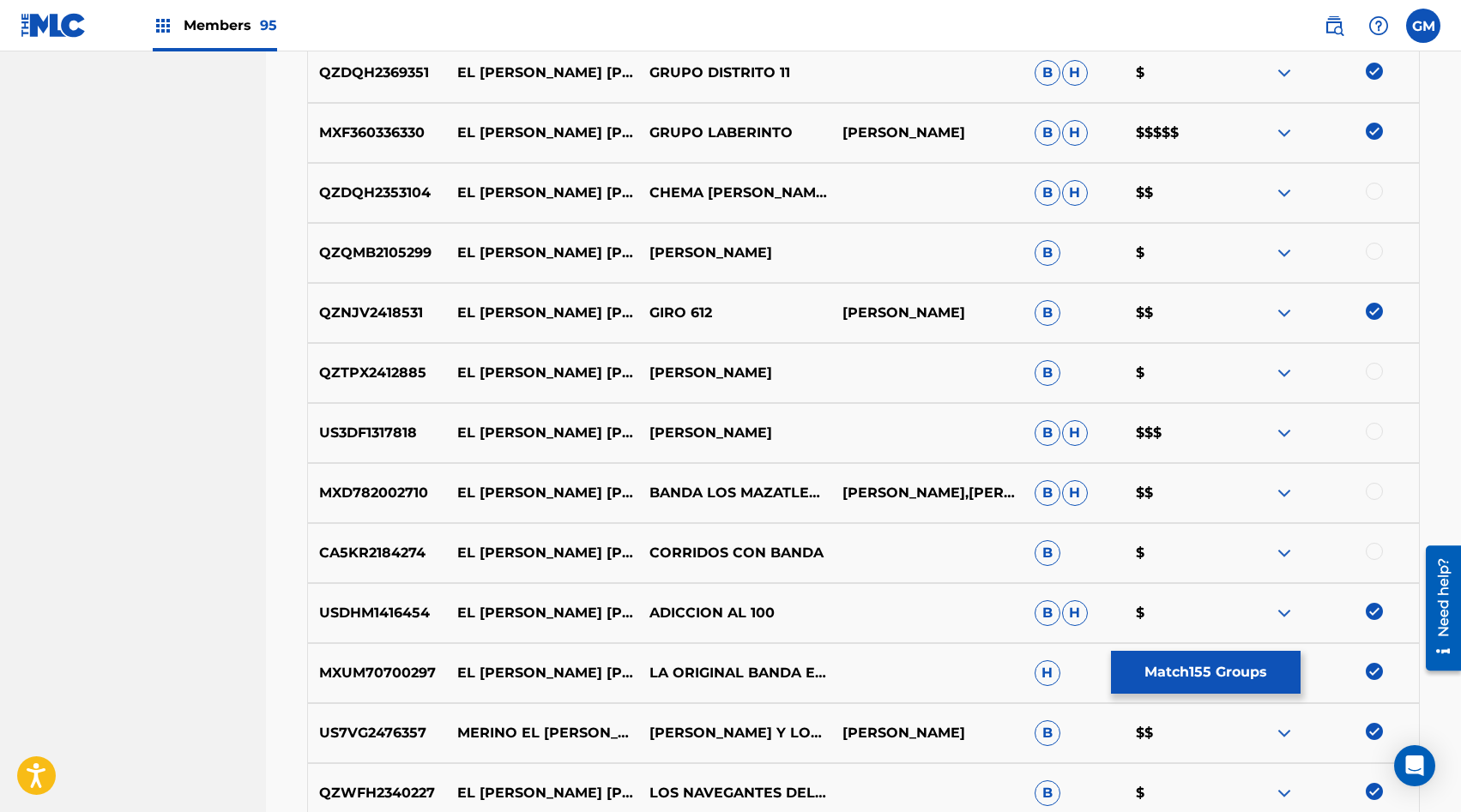 click on "CHEMA [PERSON_NAME]" at bounding box center (734, 193) 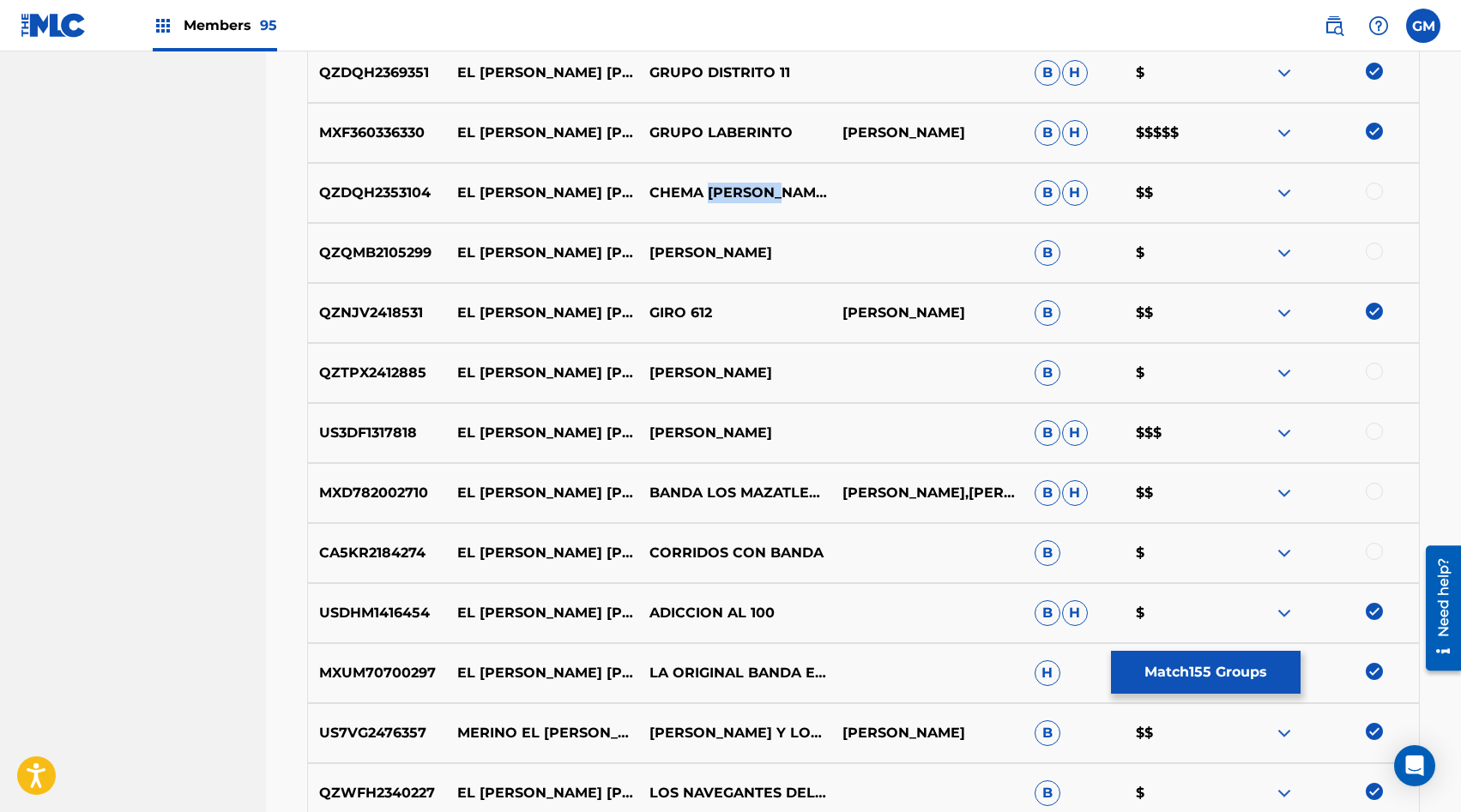 click on "CHEMA [PERSON_NAME]" at bounding box center (734, 193) 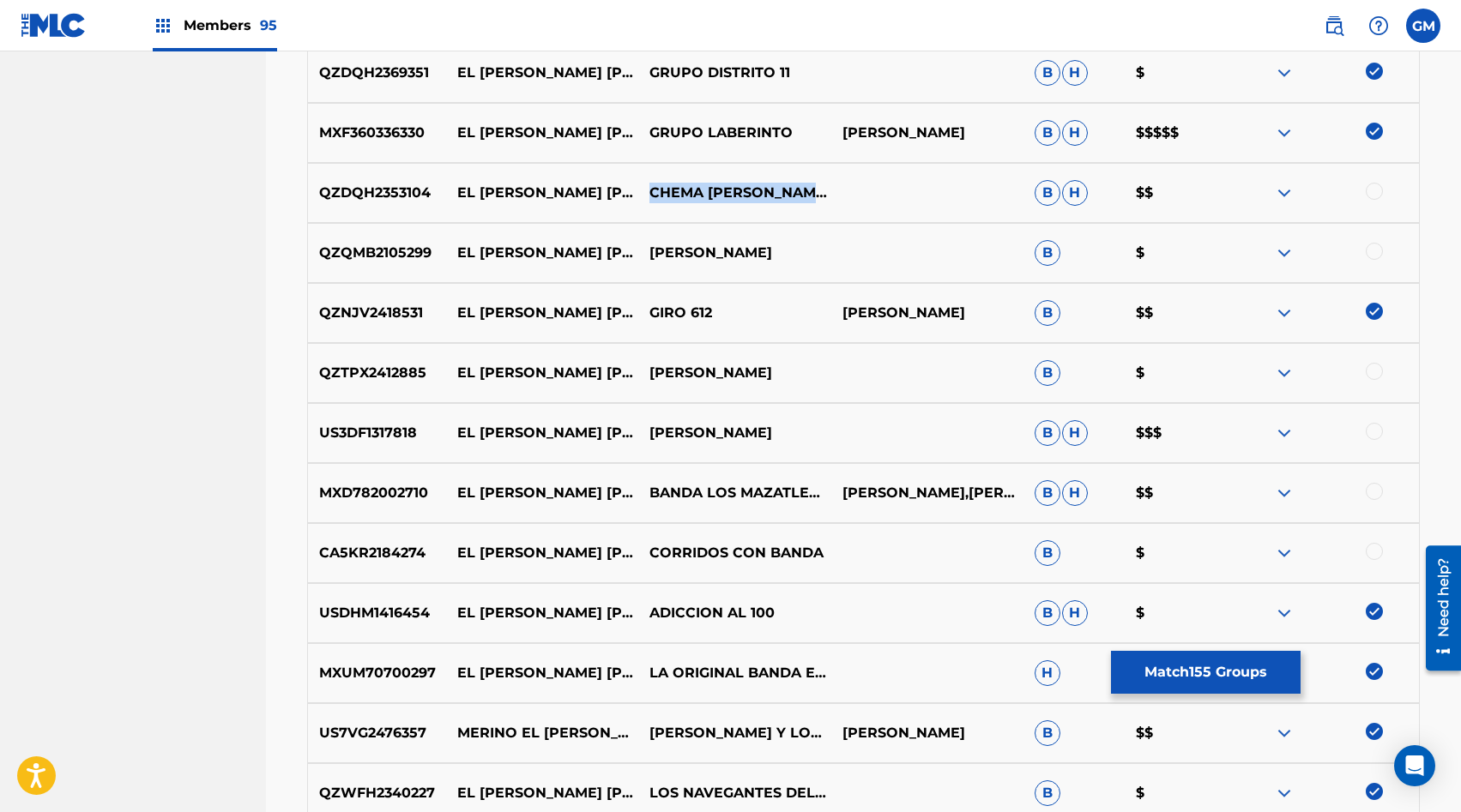 copy on "CHEMA [PERSON_NAME]" 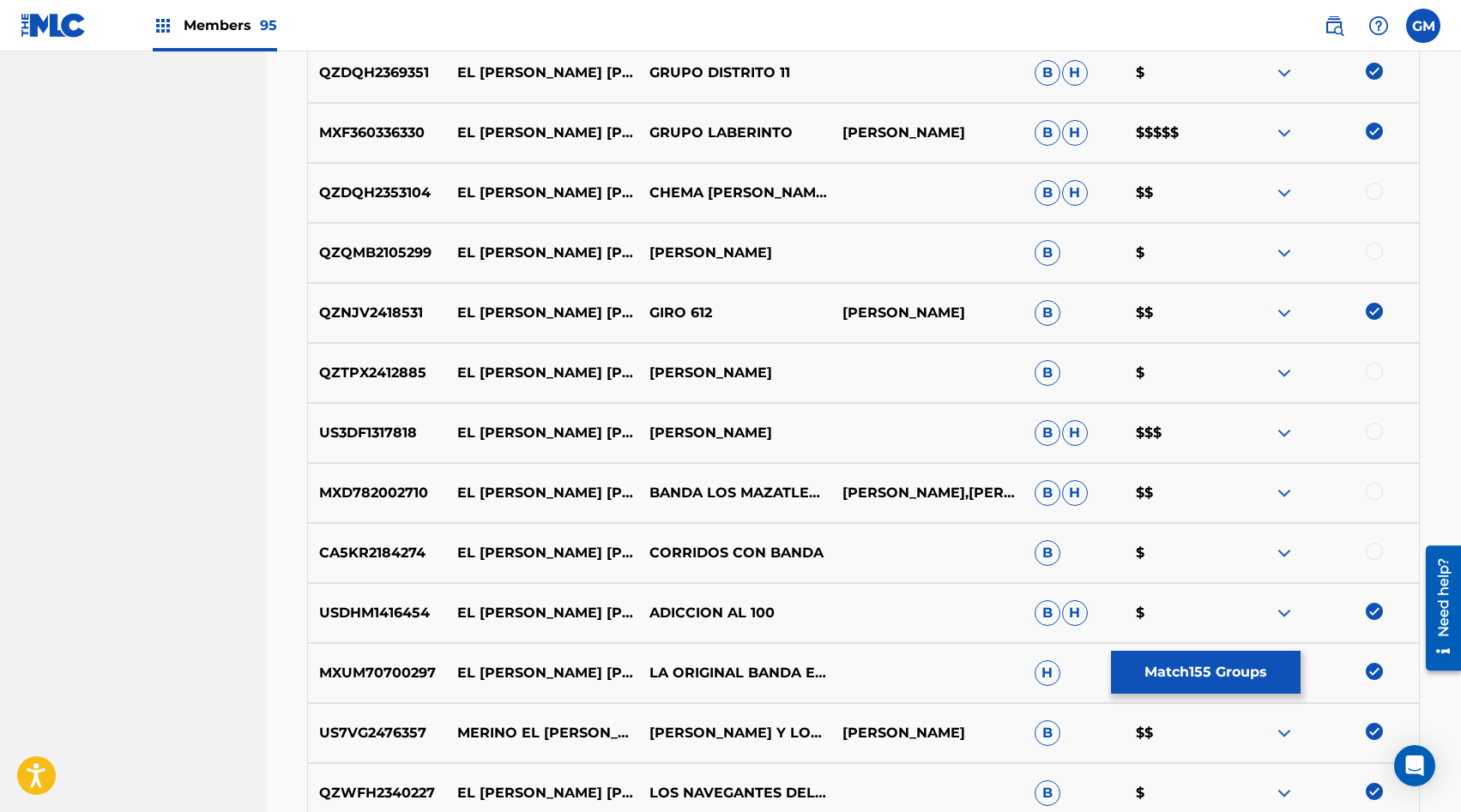 click at bounding box center (1374, 191) 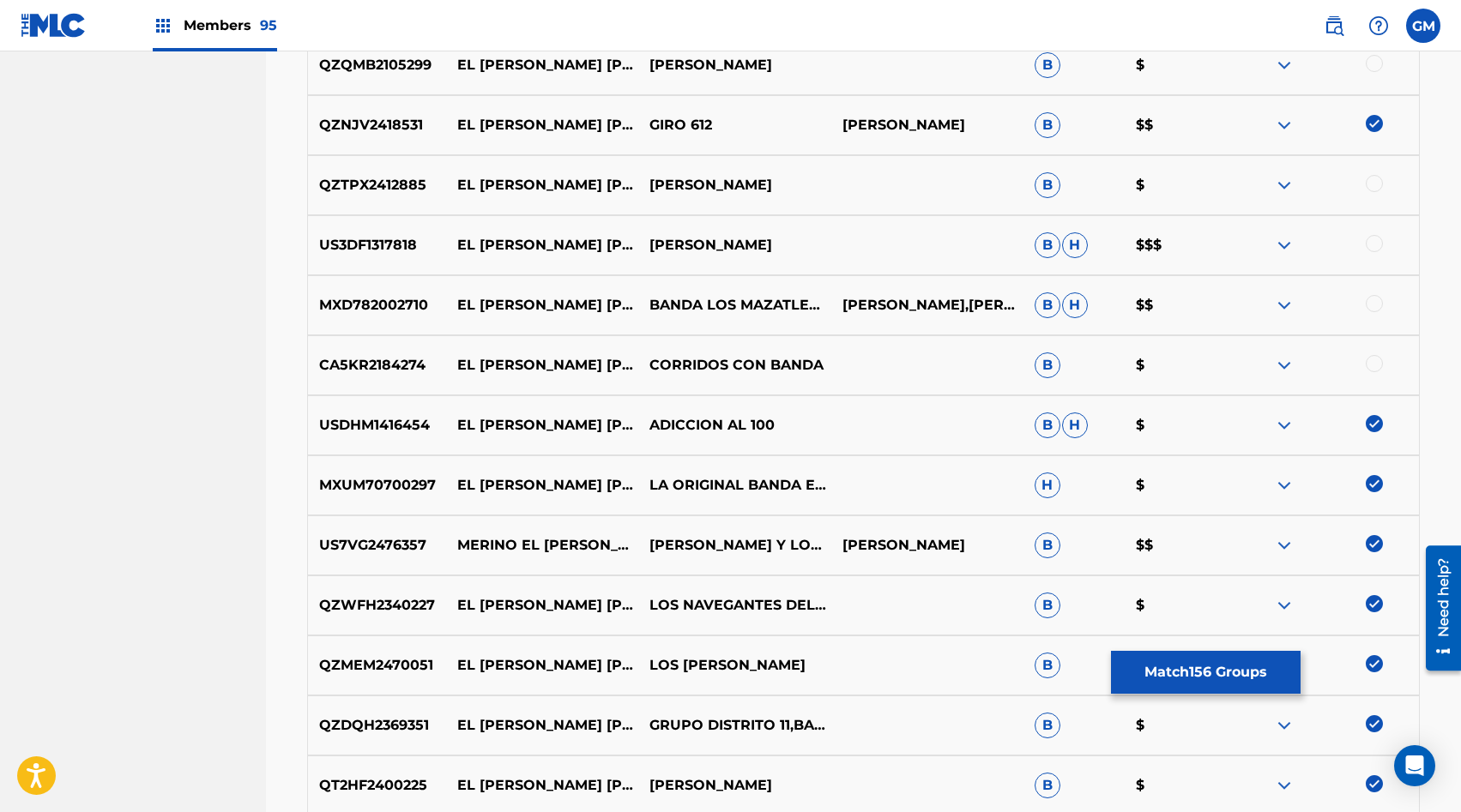 scroll, scrollTop: 3904, scrollLeft: 0, axis: vertical 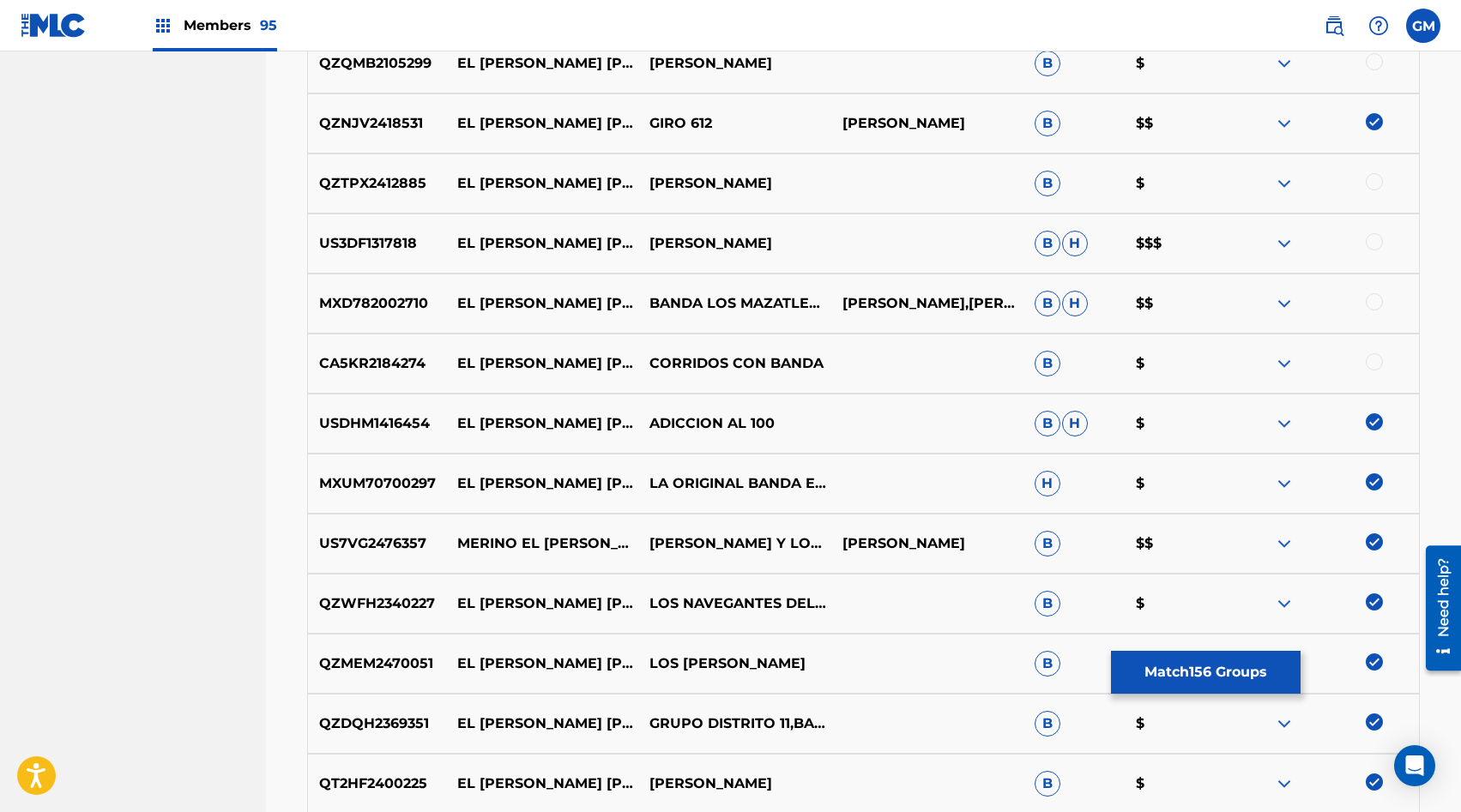 click on "[PERSON_NAME]" at bounding box center [734, 244] 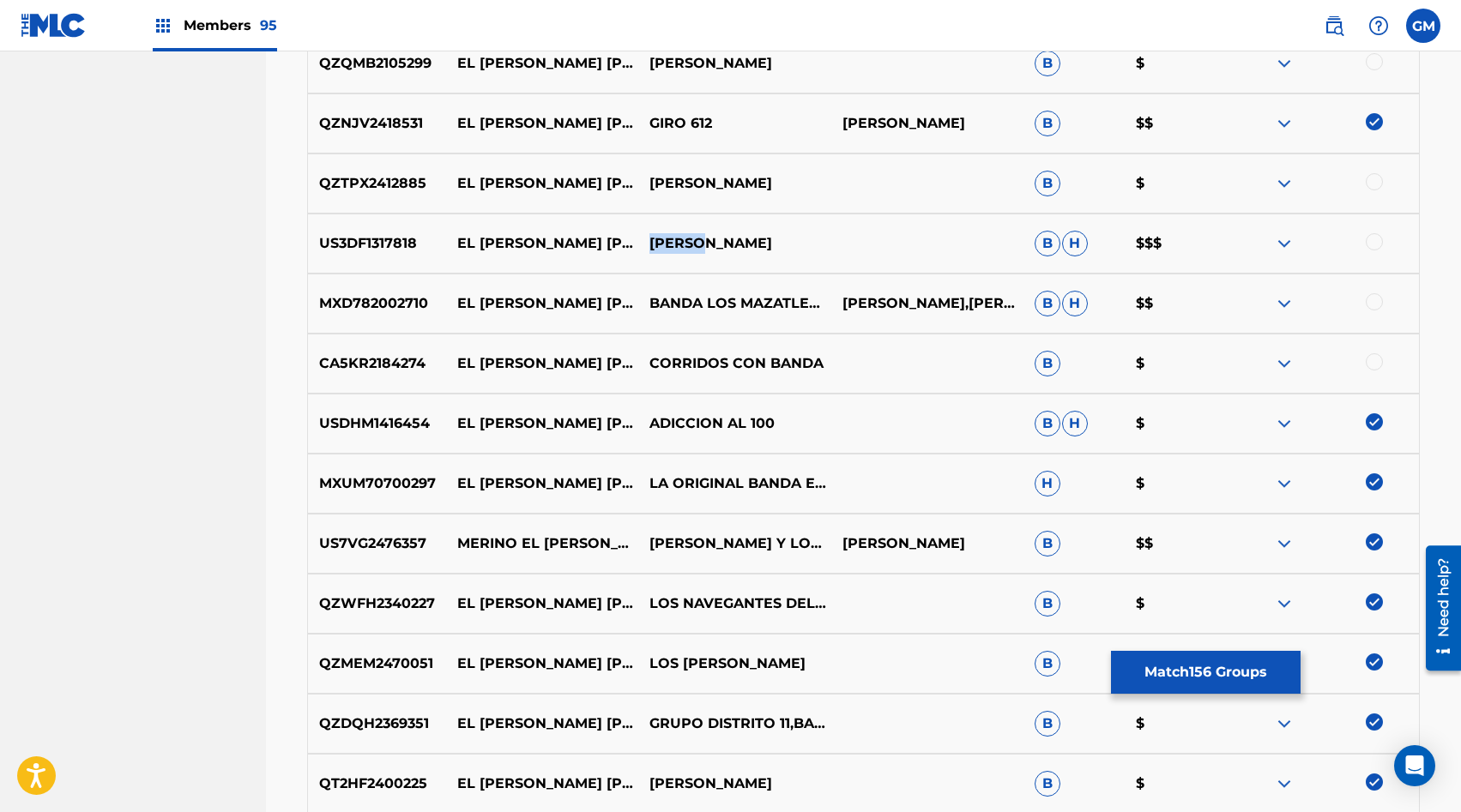 click on "[PERSON_NAME]" at bounding box center [734, 244] 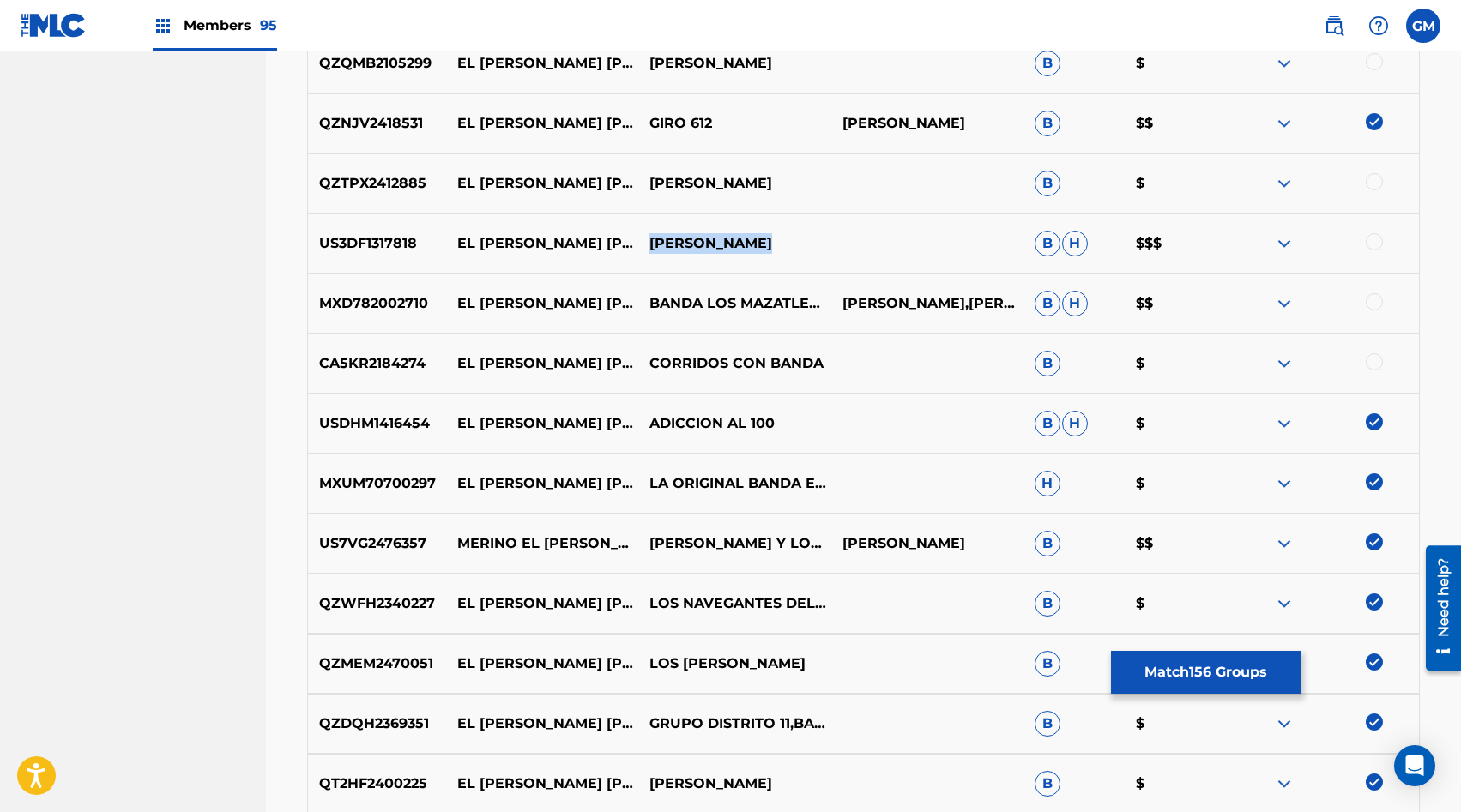 click on "[PERSON_NAME]" at bounding box center [734, 244] 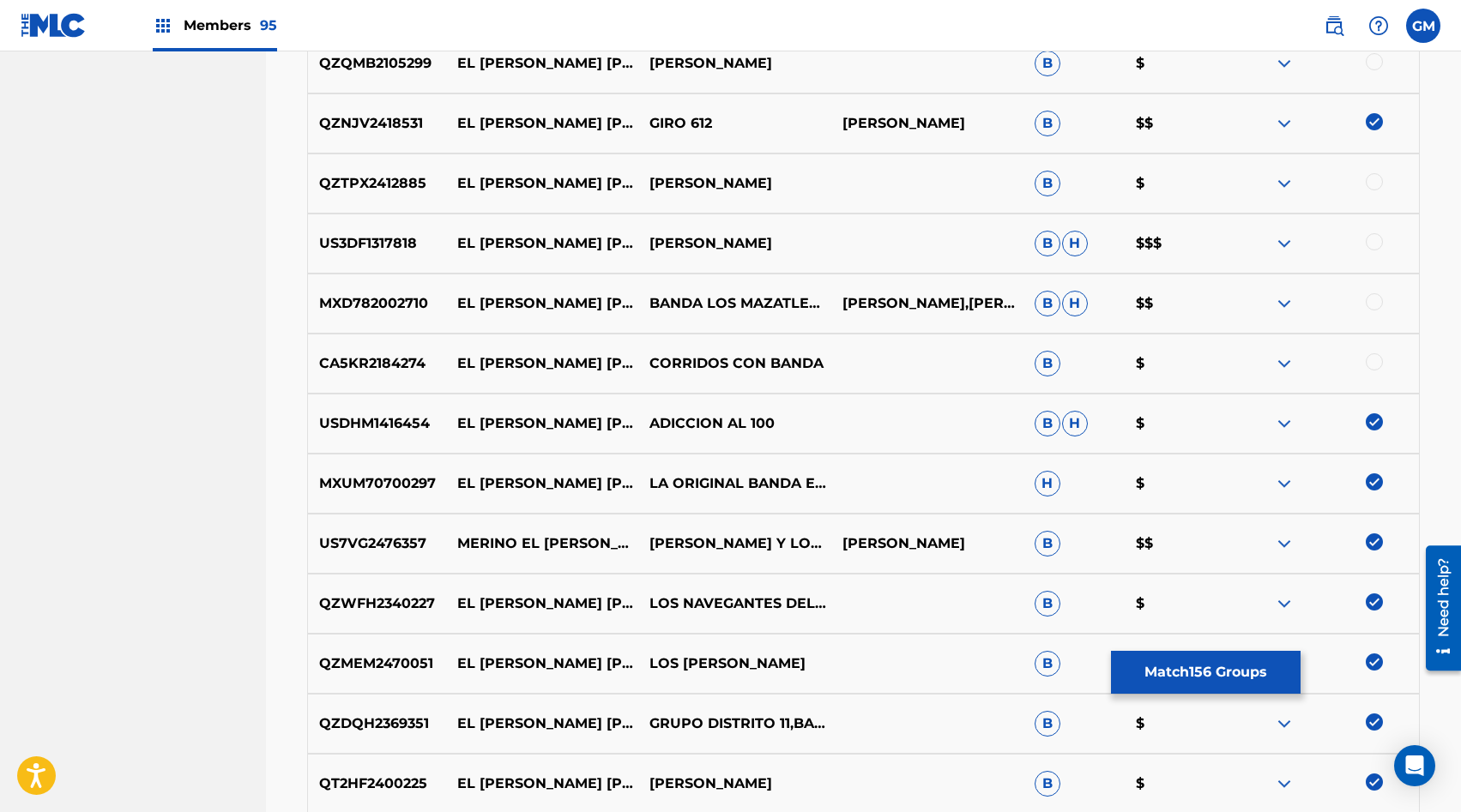 click on "[PERSON_NAME]" at bounding box center (734, 244) 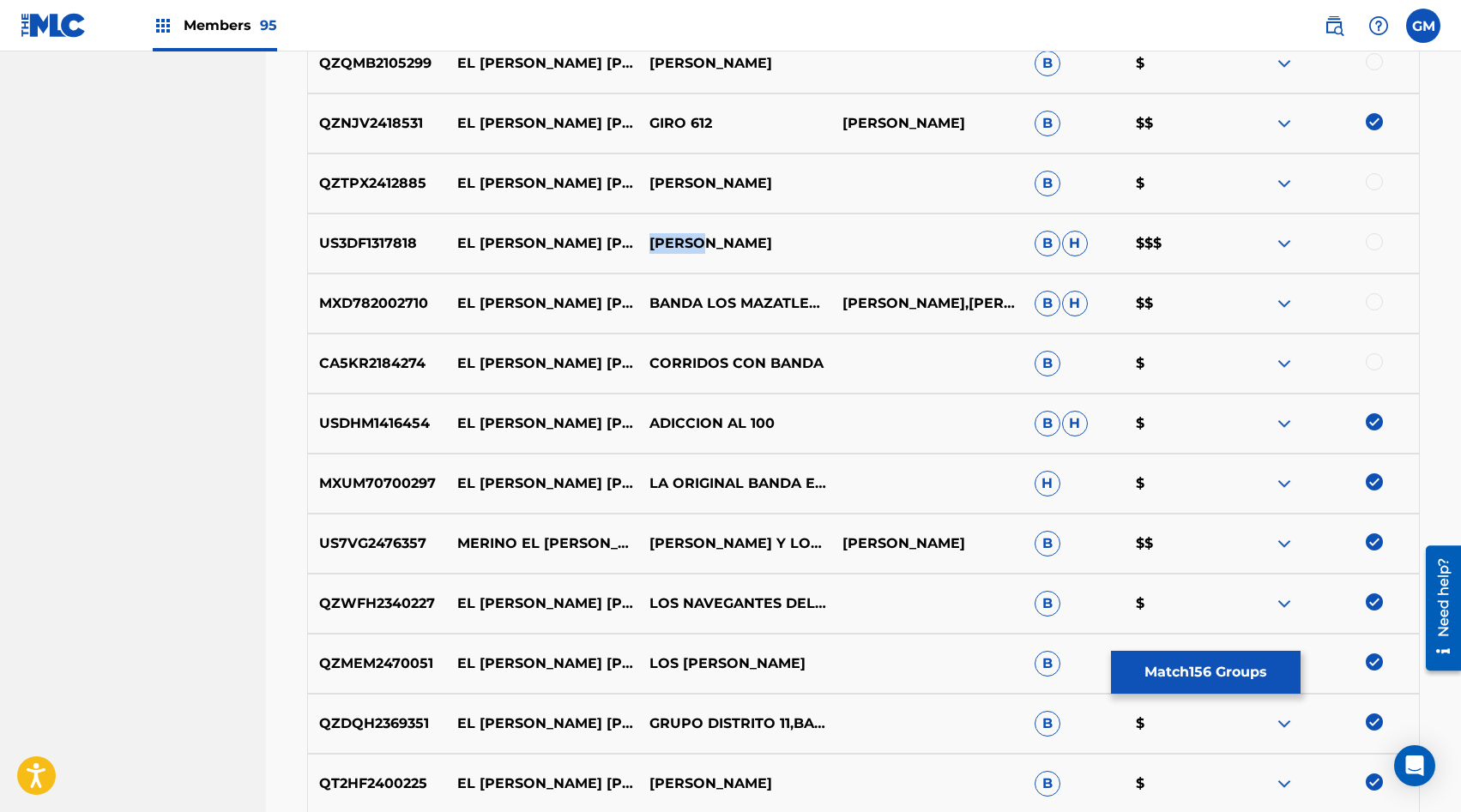 click on "[PERSON_NAME]" at bounding box center (734, 244) 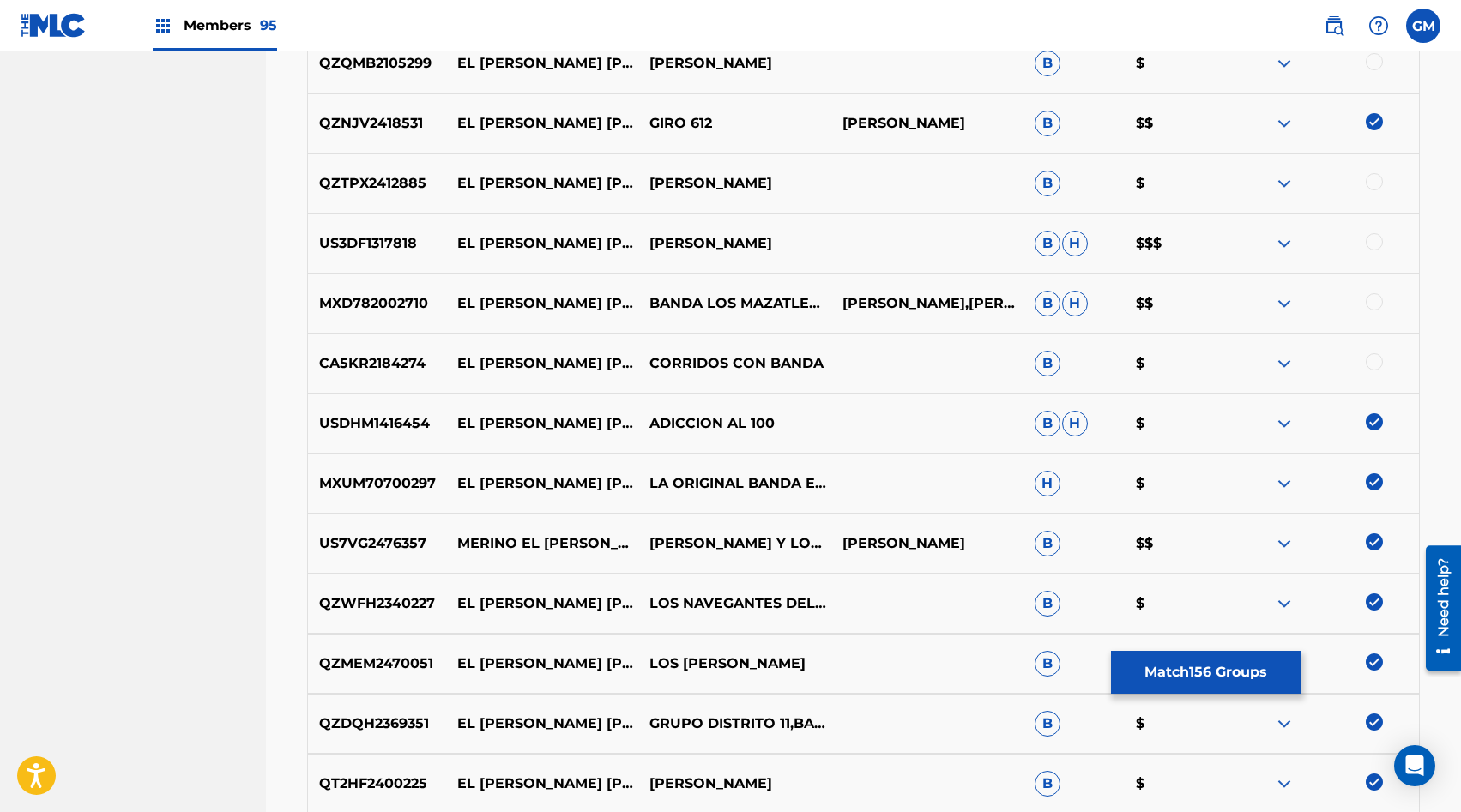 click at bounding box center (1374, 242) 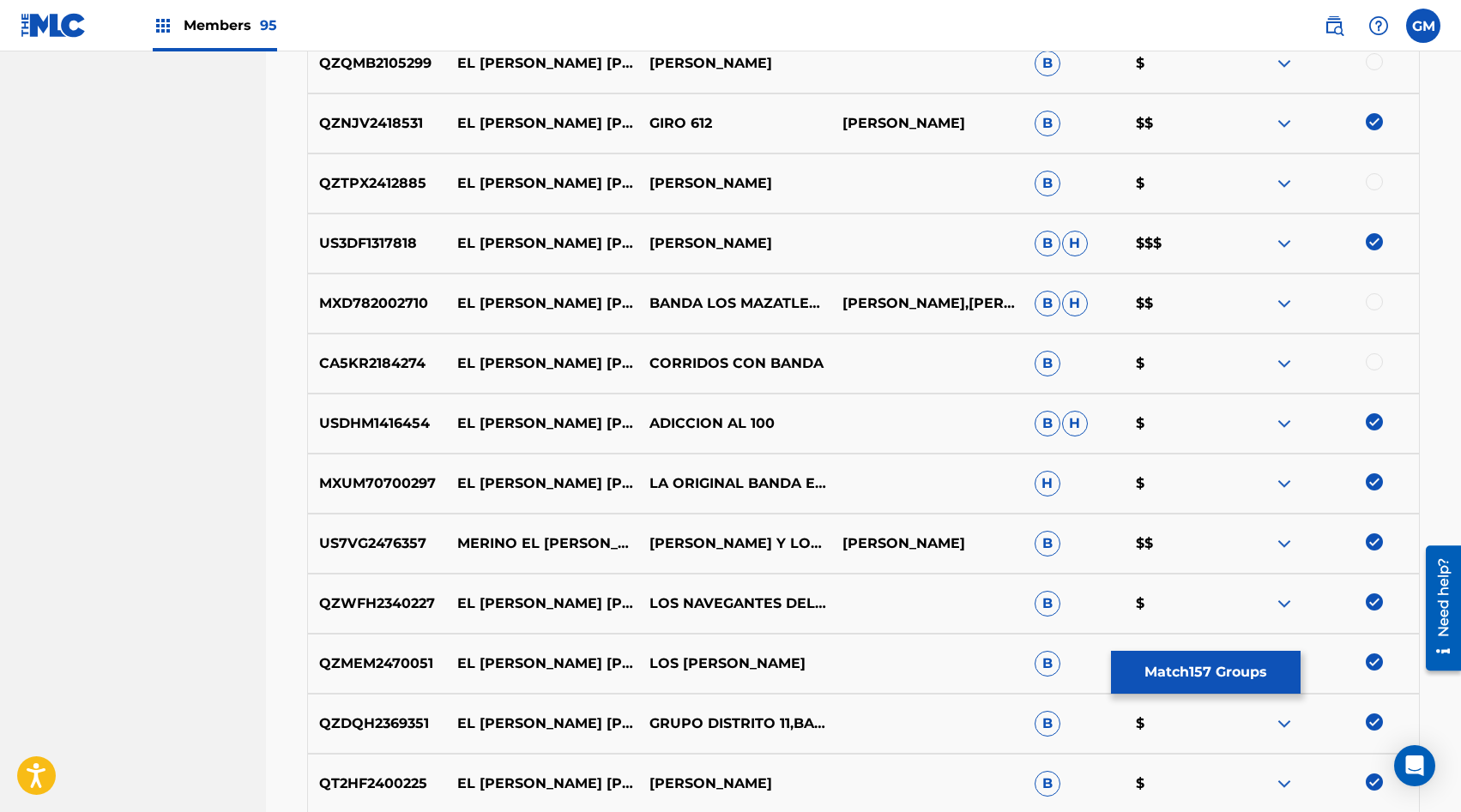 click on "BANDA LOS MAZATLECOS" at bounding box center (734, 304) 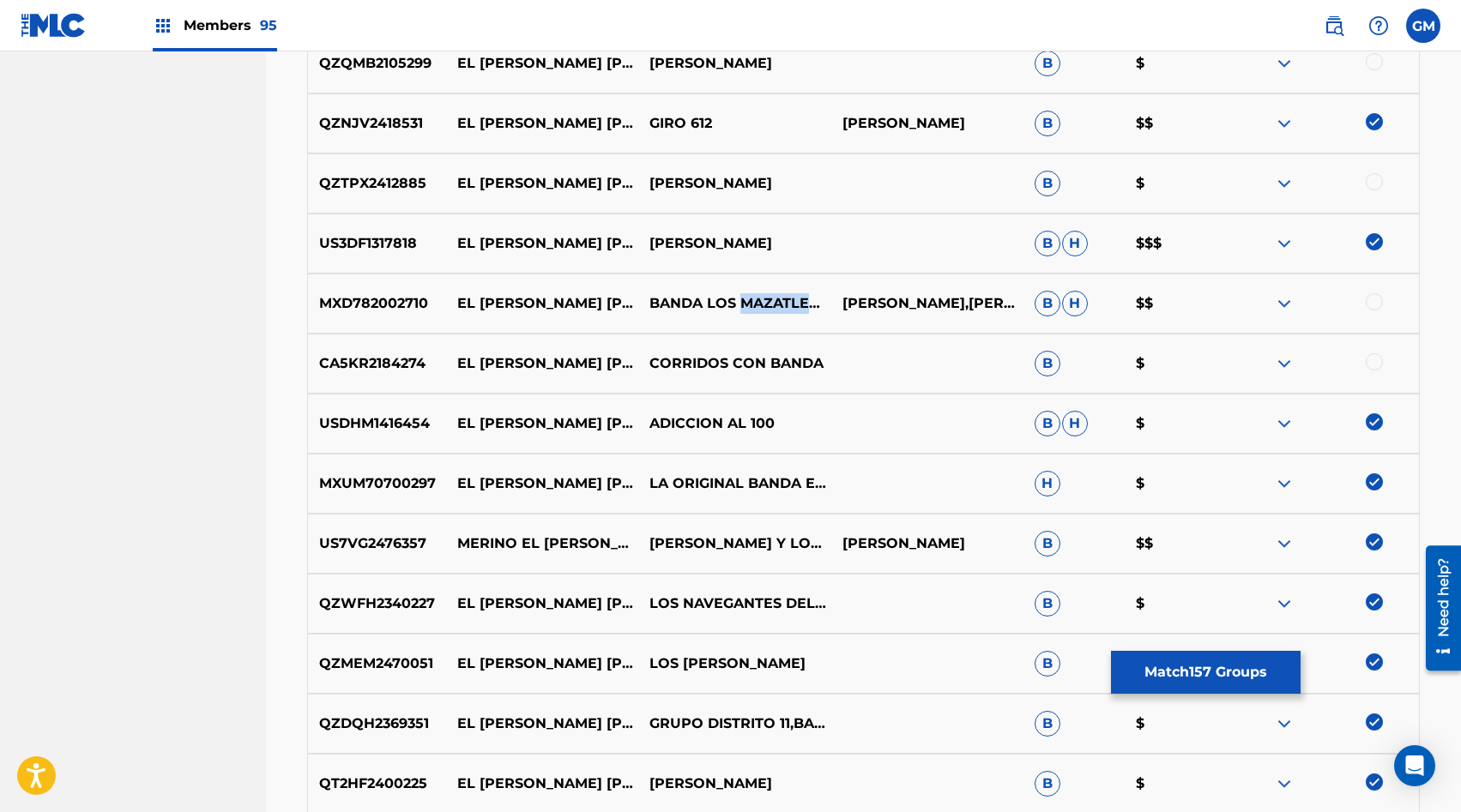 click on "BANDA LOS MAZATLECOS" at bounding box center (734, 304) 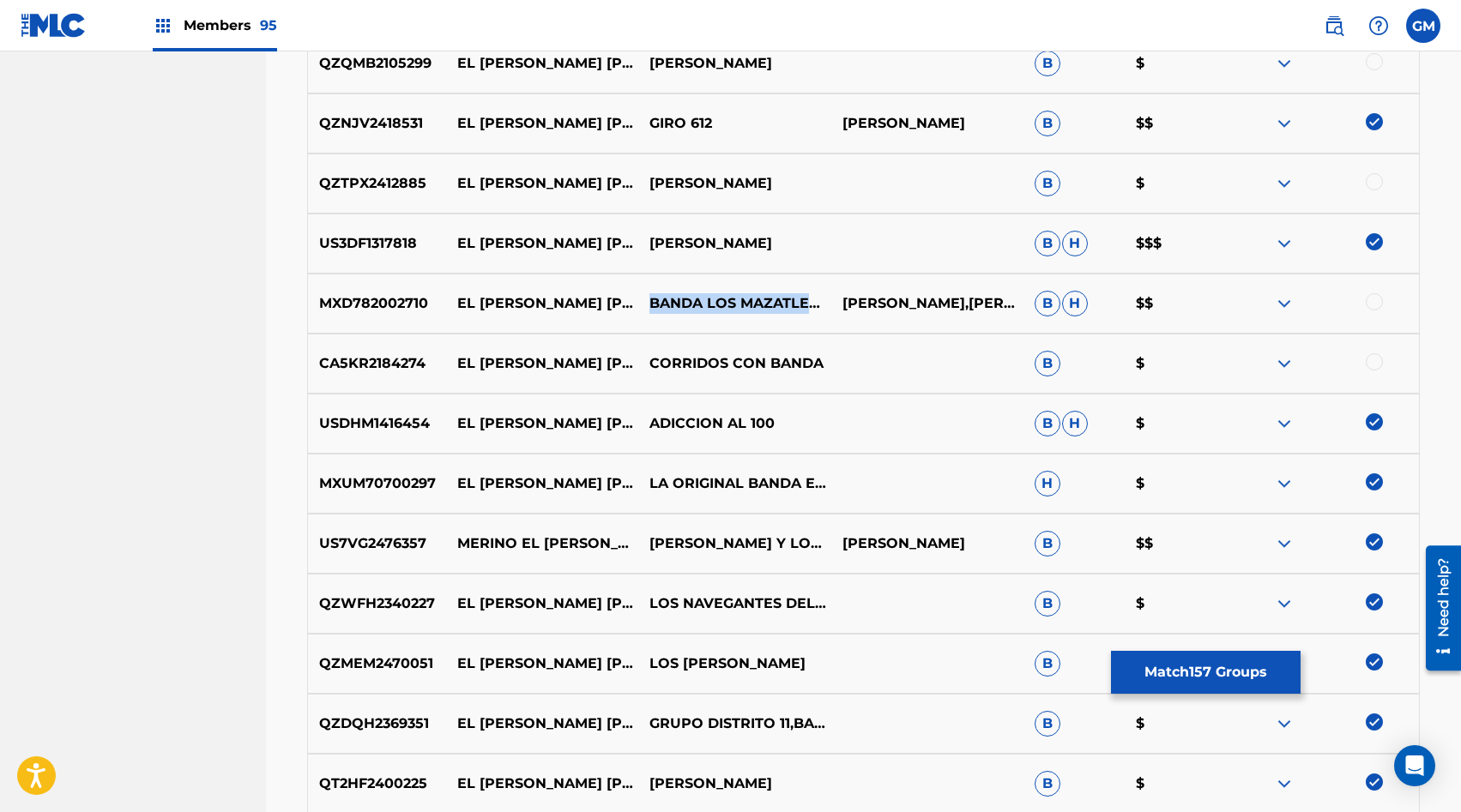 copy on "BANDA LOS MAZATLECOS" 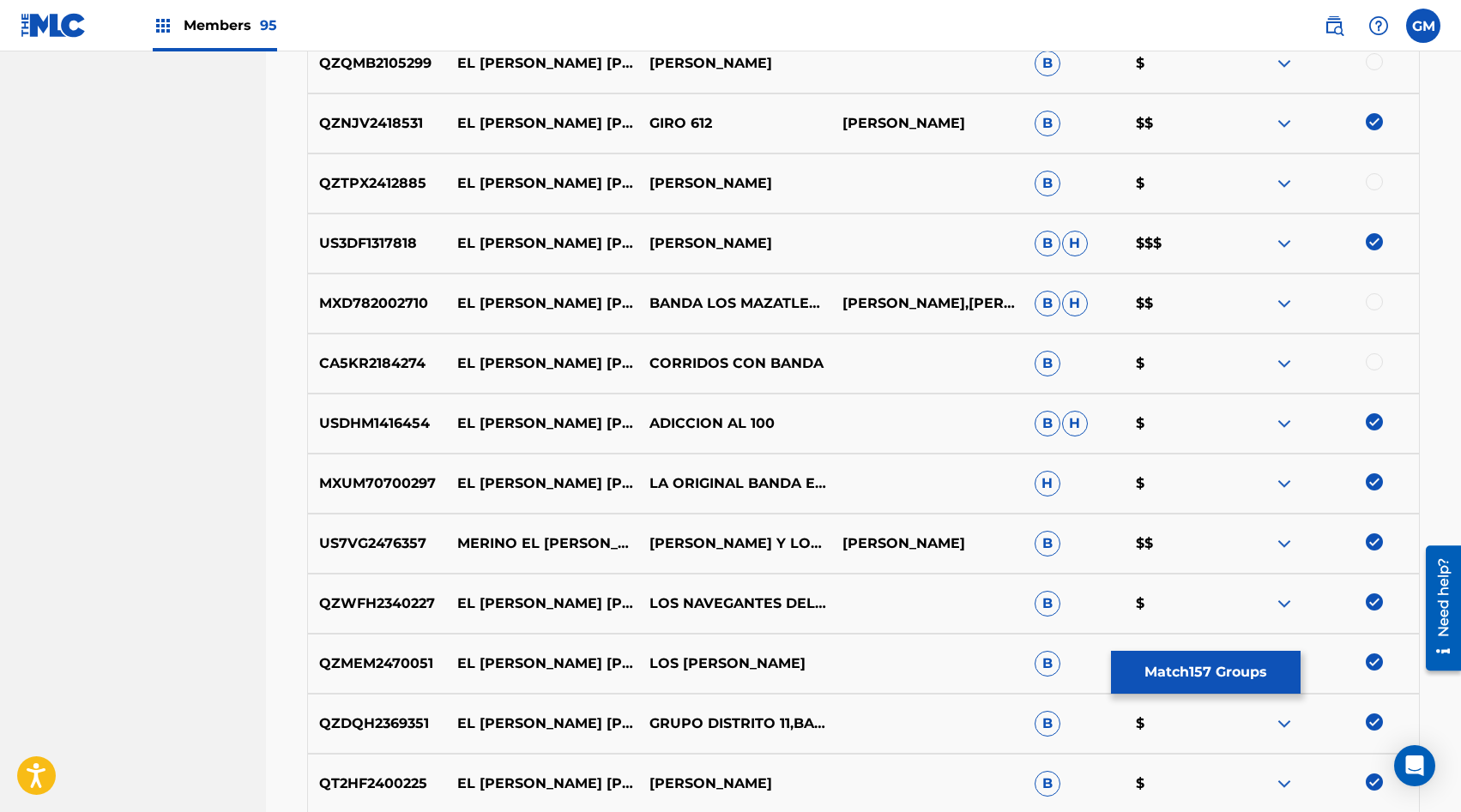 click at bounding box center [1374, 302] 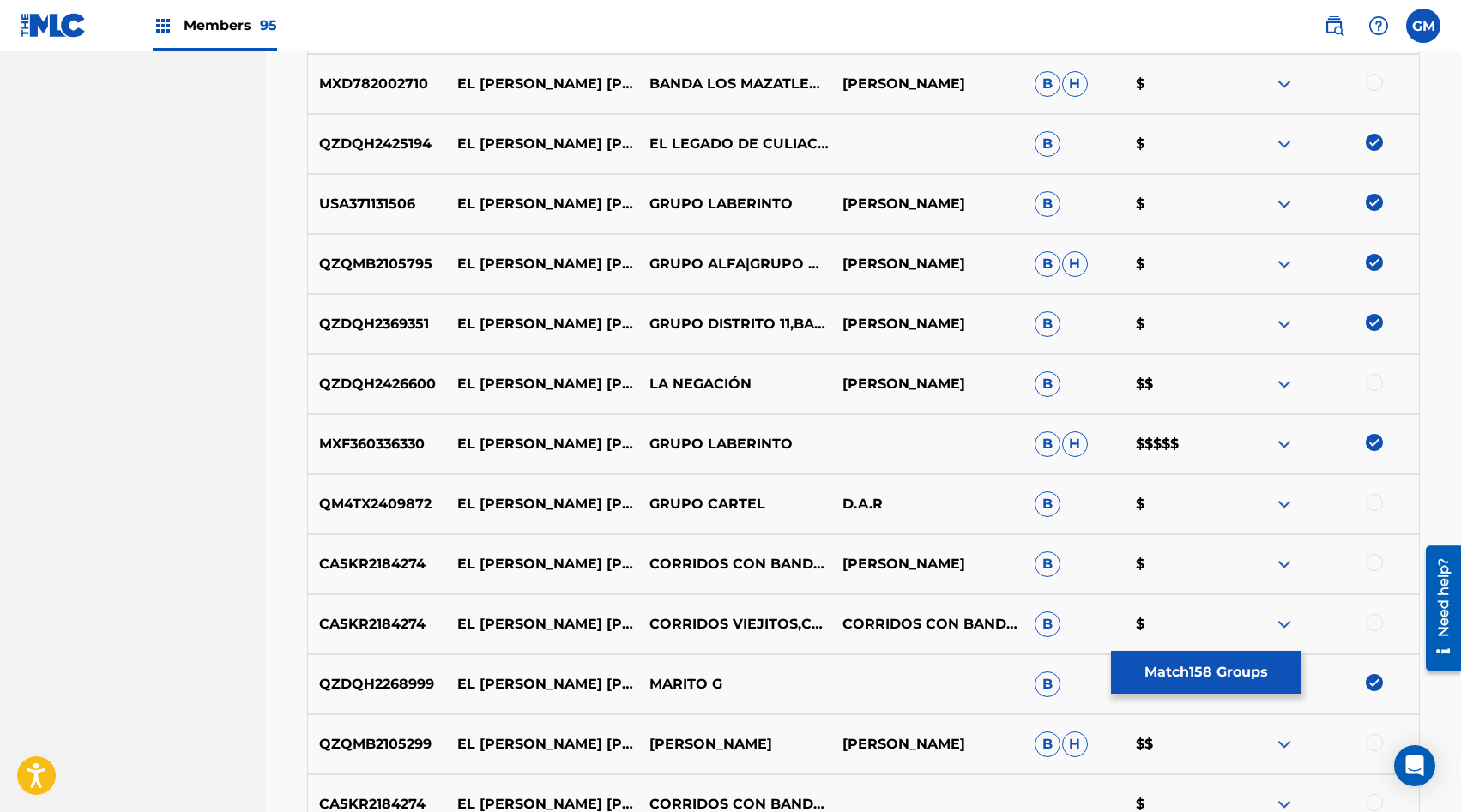 scroll, scrollTop: 4668, scrollLeft: 0, axis: vertical 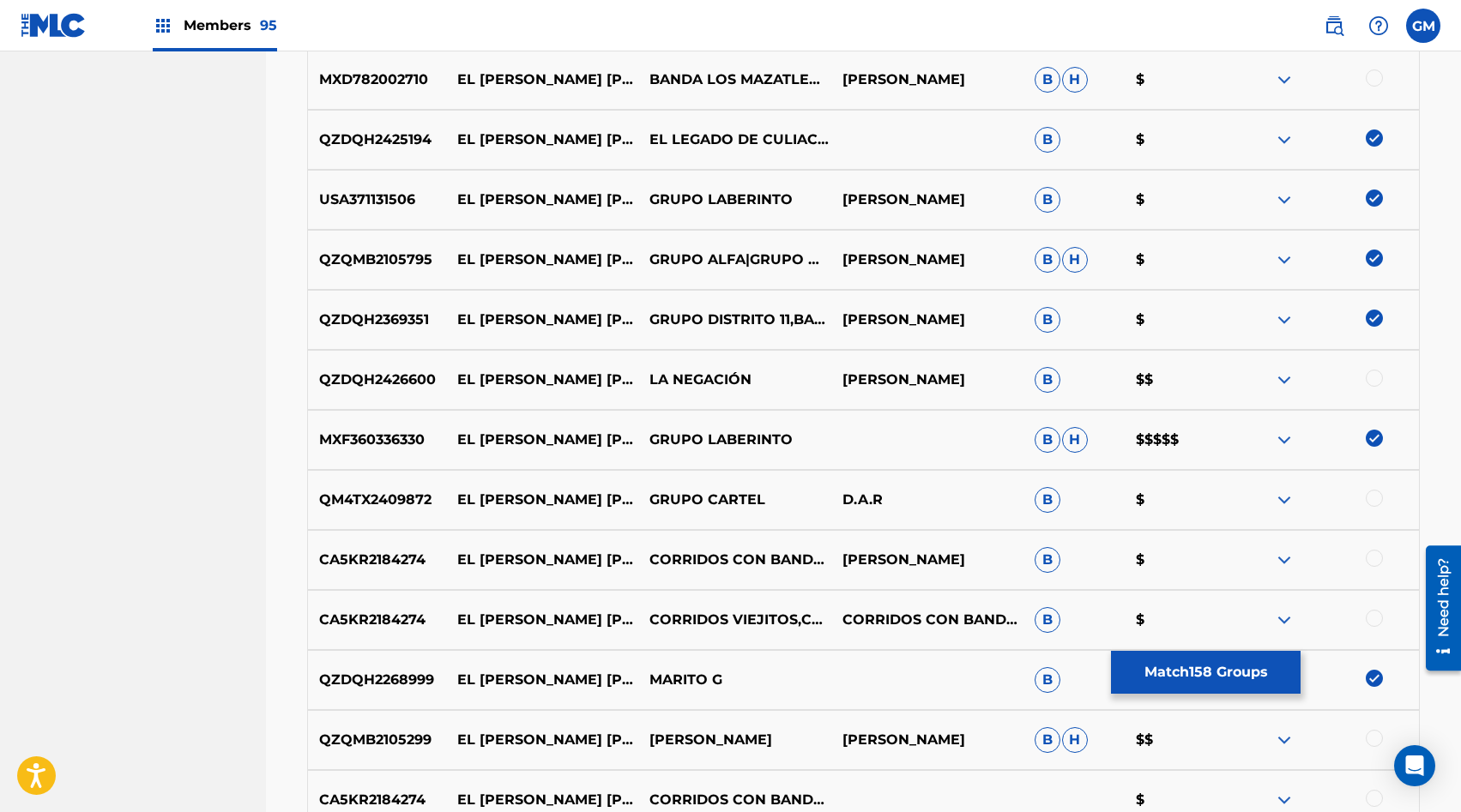 click on "LA NEGACIÓN" at bounding box center (734, 380) 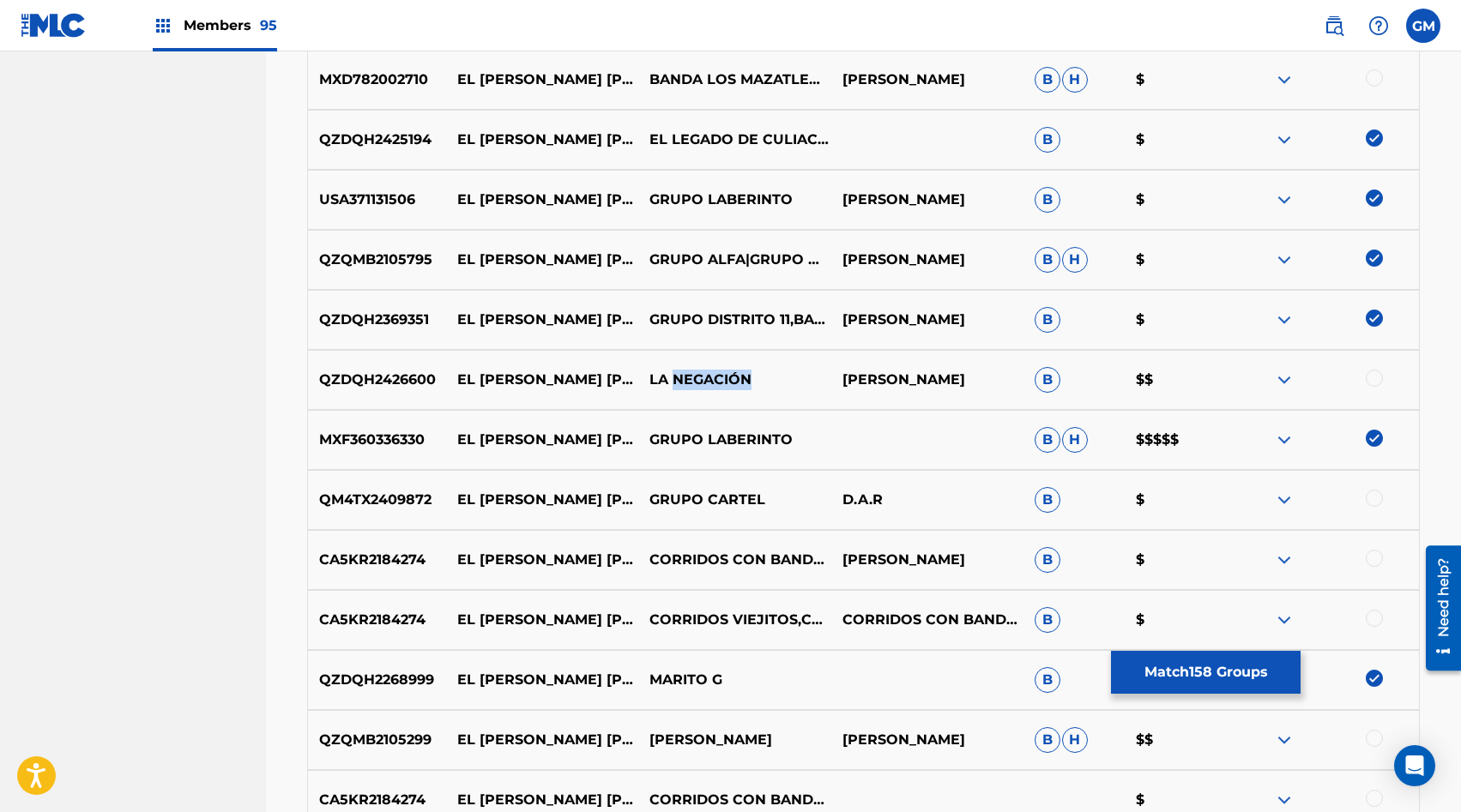 click on "LA NEGACIÓN" at bounding box center [734, 380] 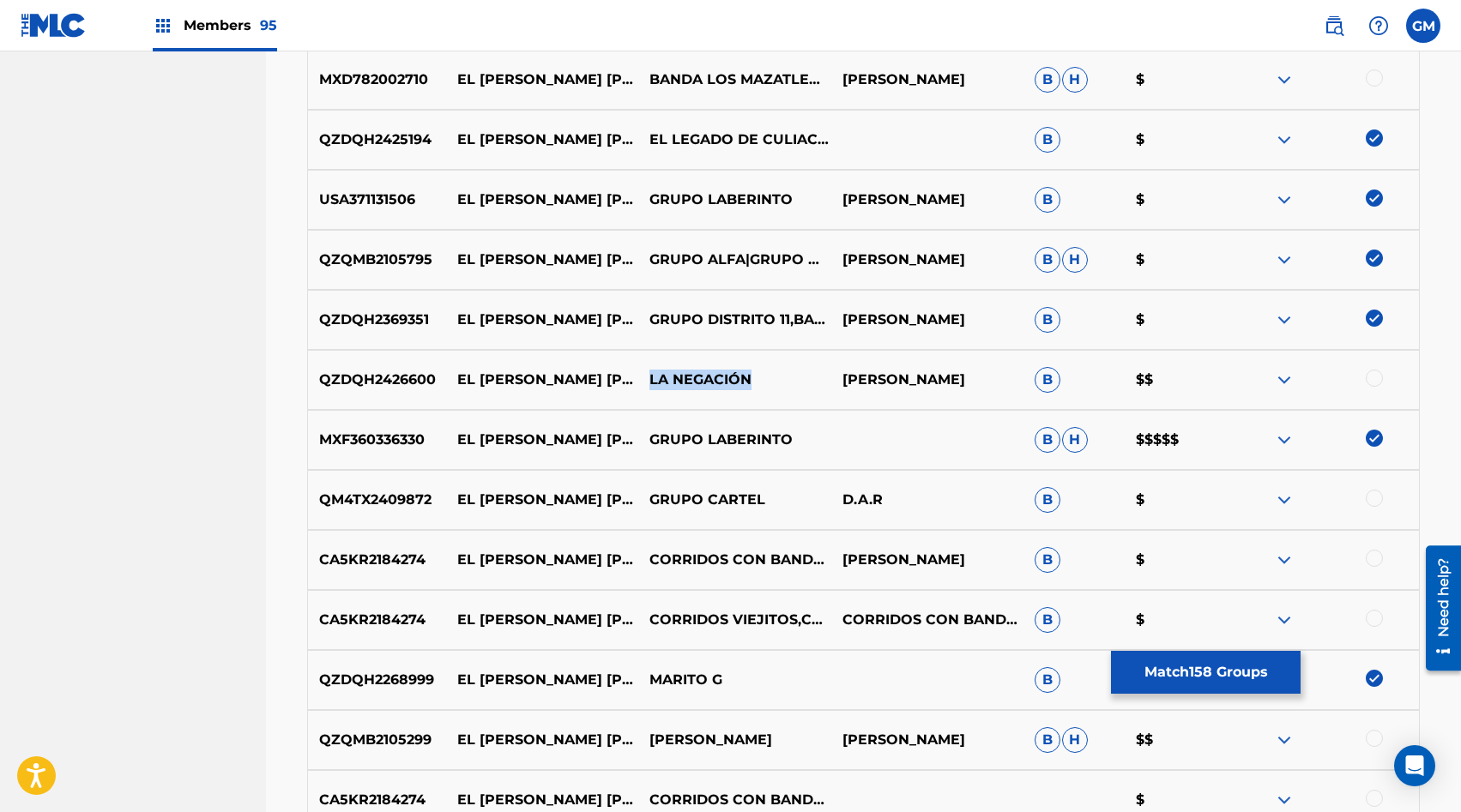 copy on "LA NEGACIÓN" 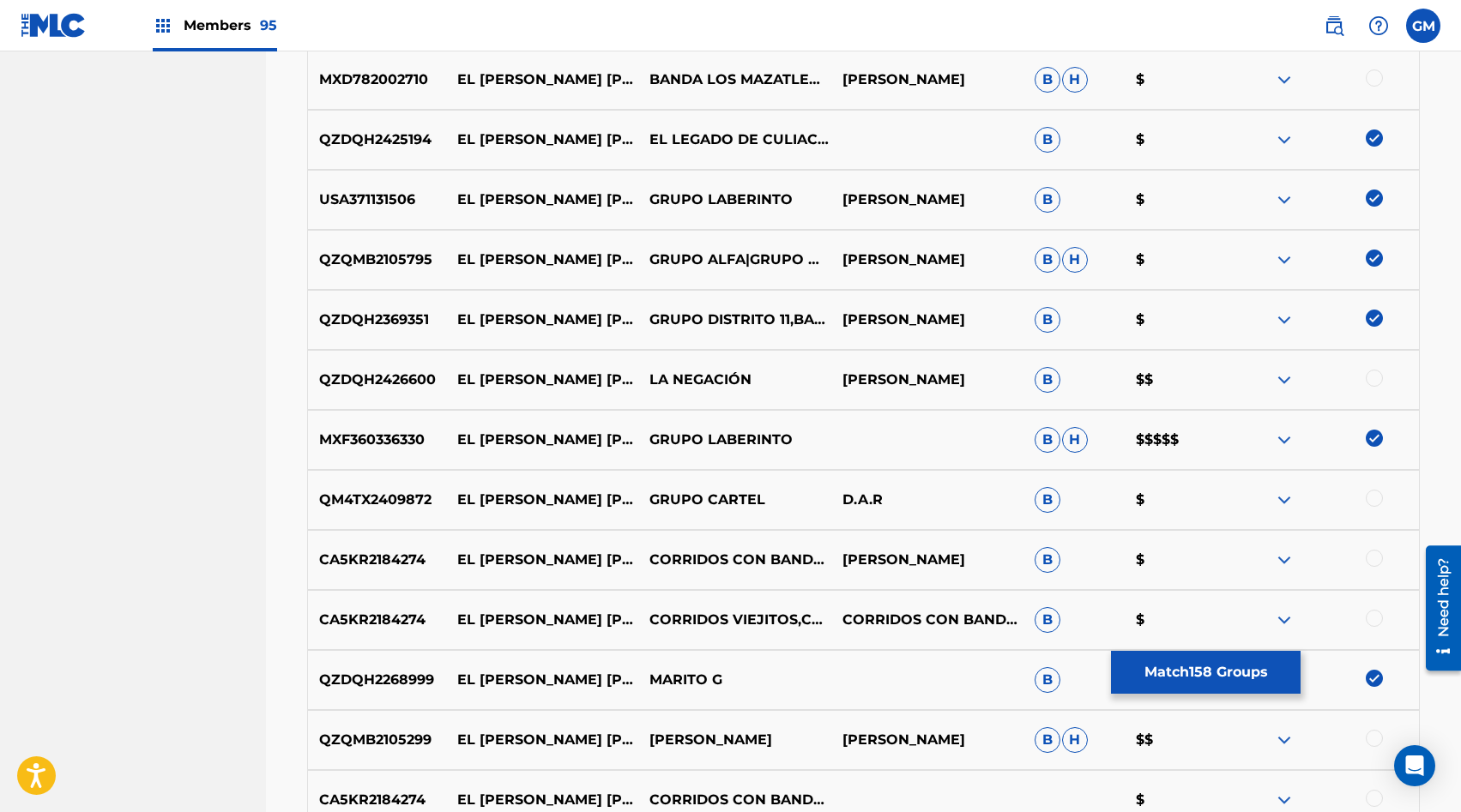 click at bounding box center (1374, 378) 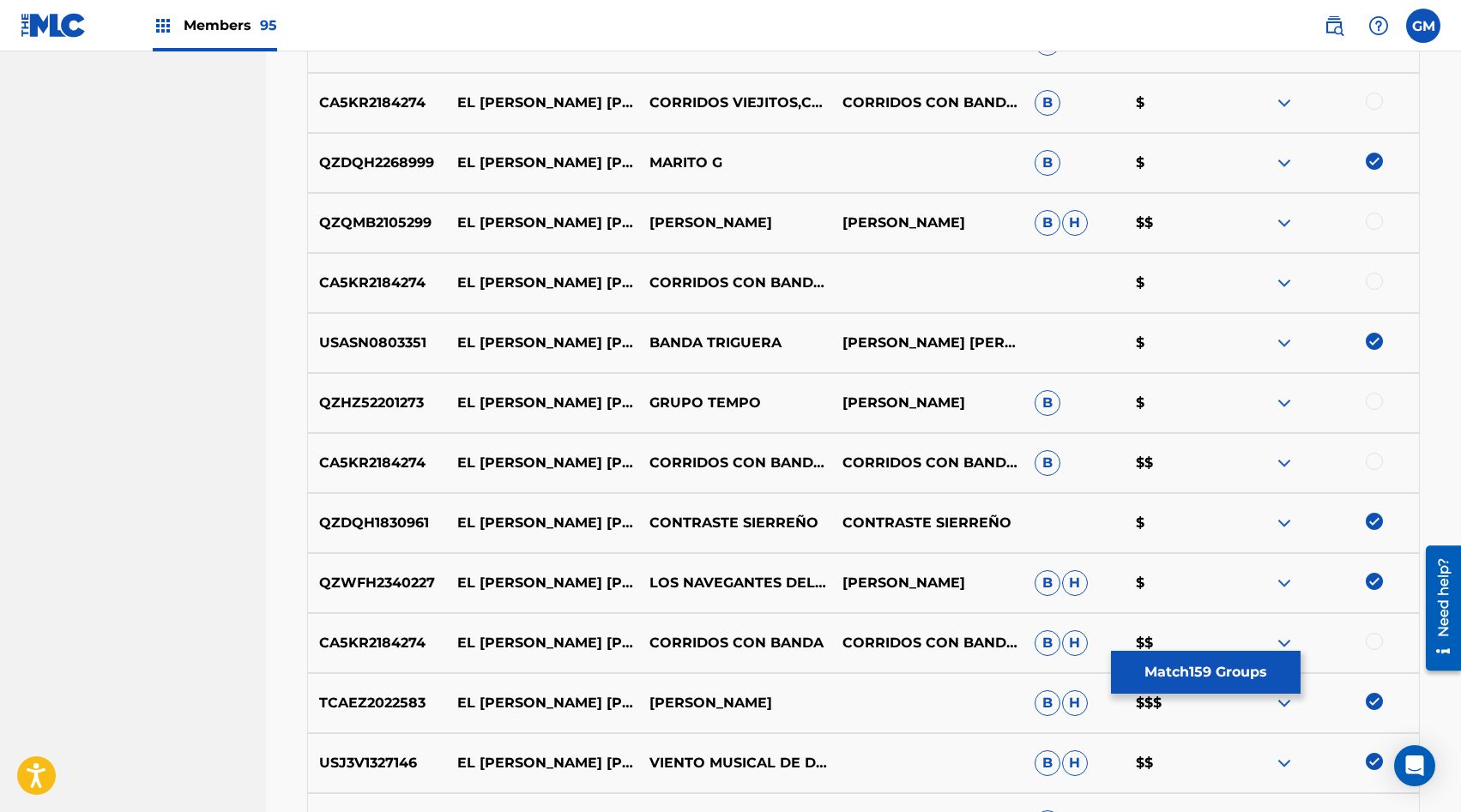 scroll, scrollTop: 5193, scrollLeft: 0, axis: vertical 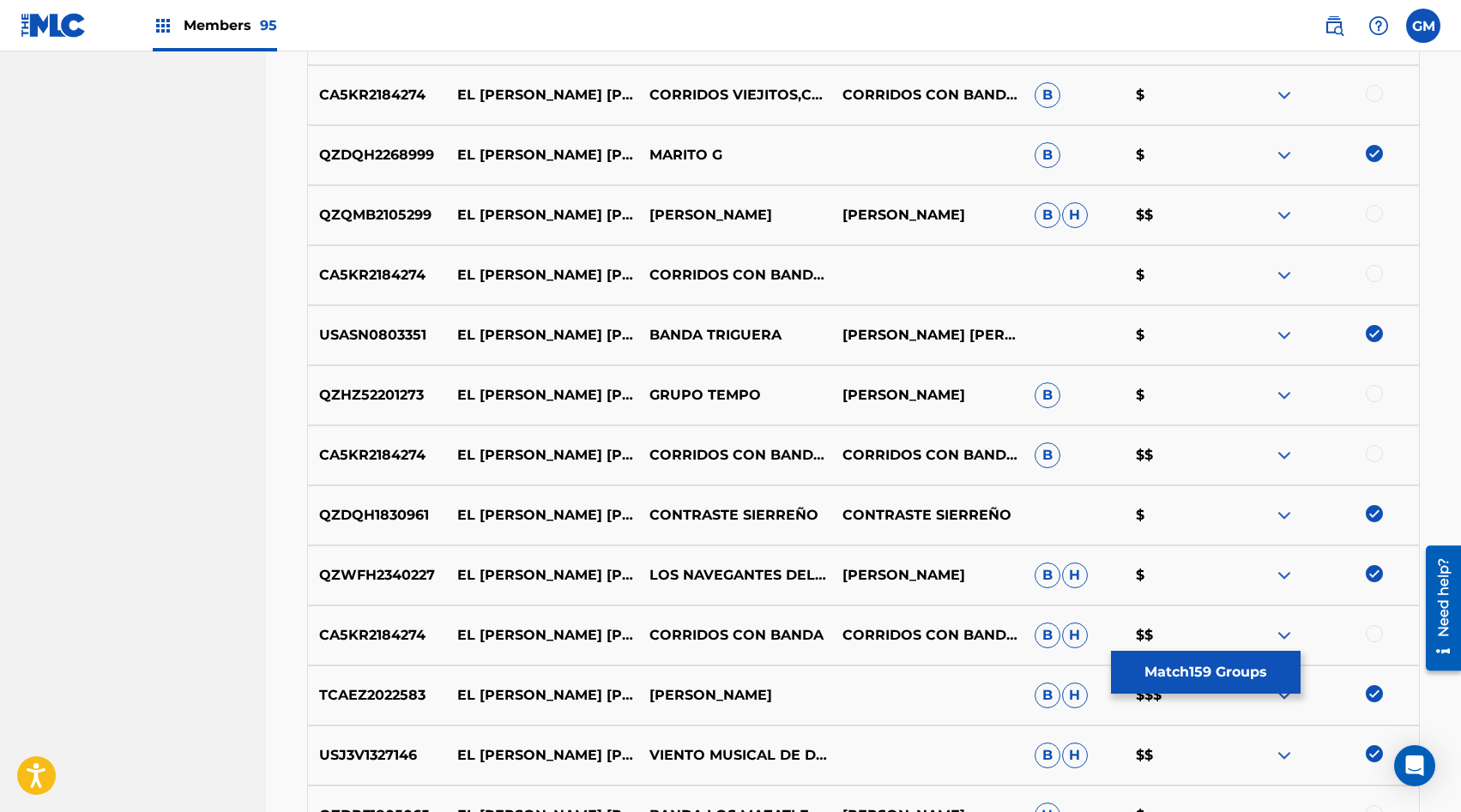click on "[PERSON_NAME]" at bounding box center (734, 215) 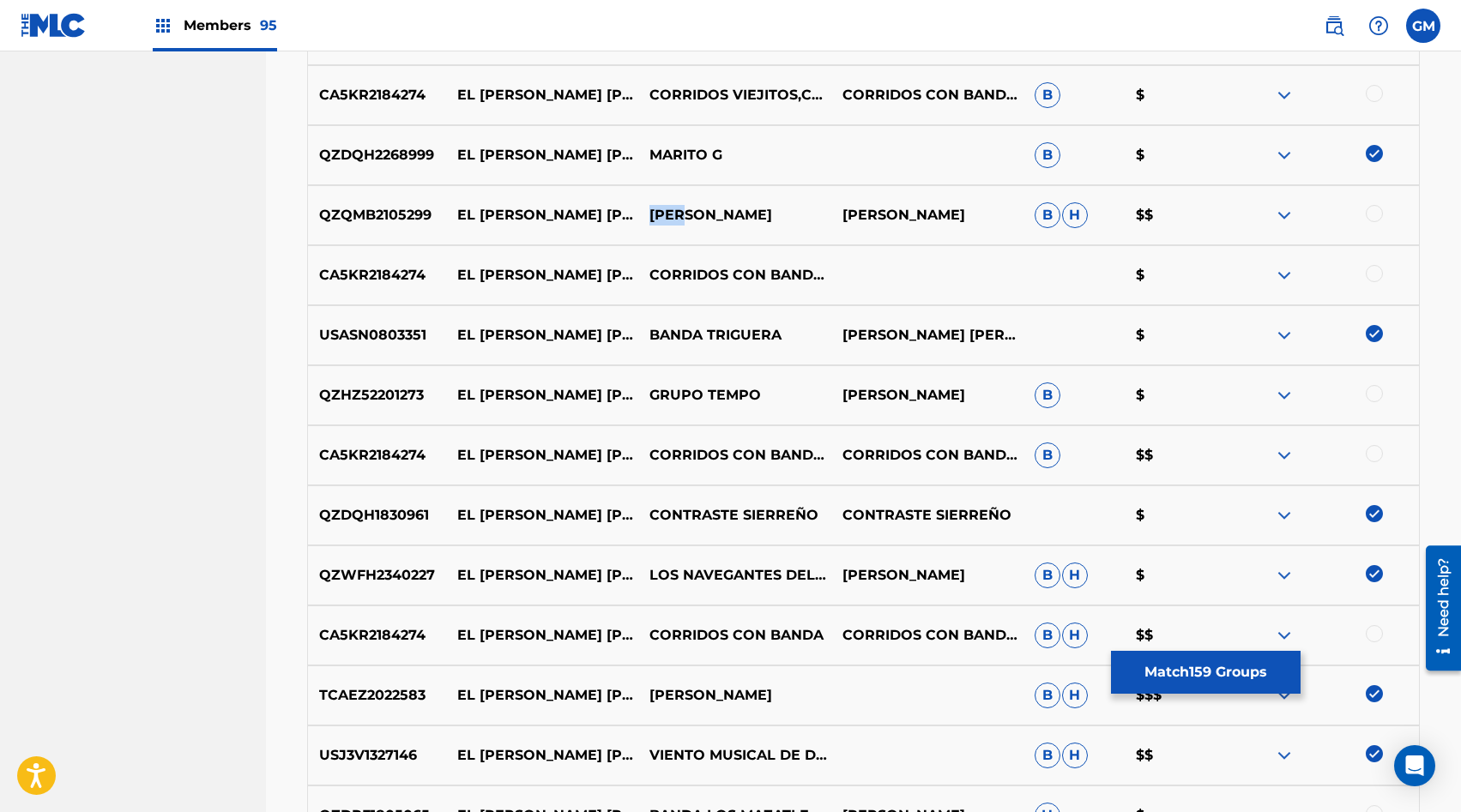 click on "[PERSON_NAME]" at bounding box center (734, 215) 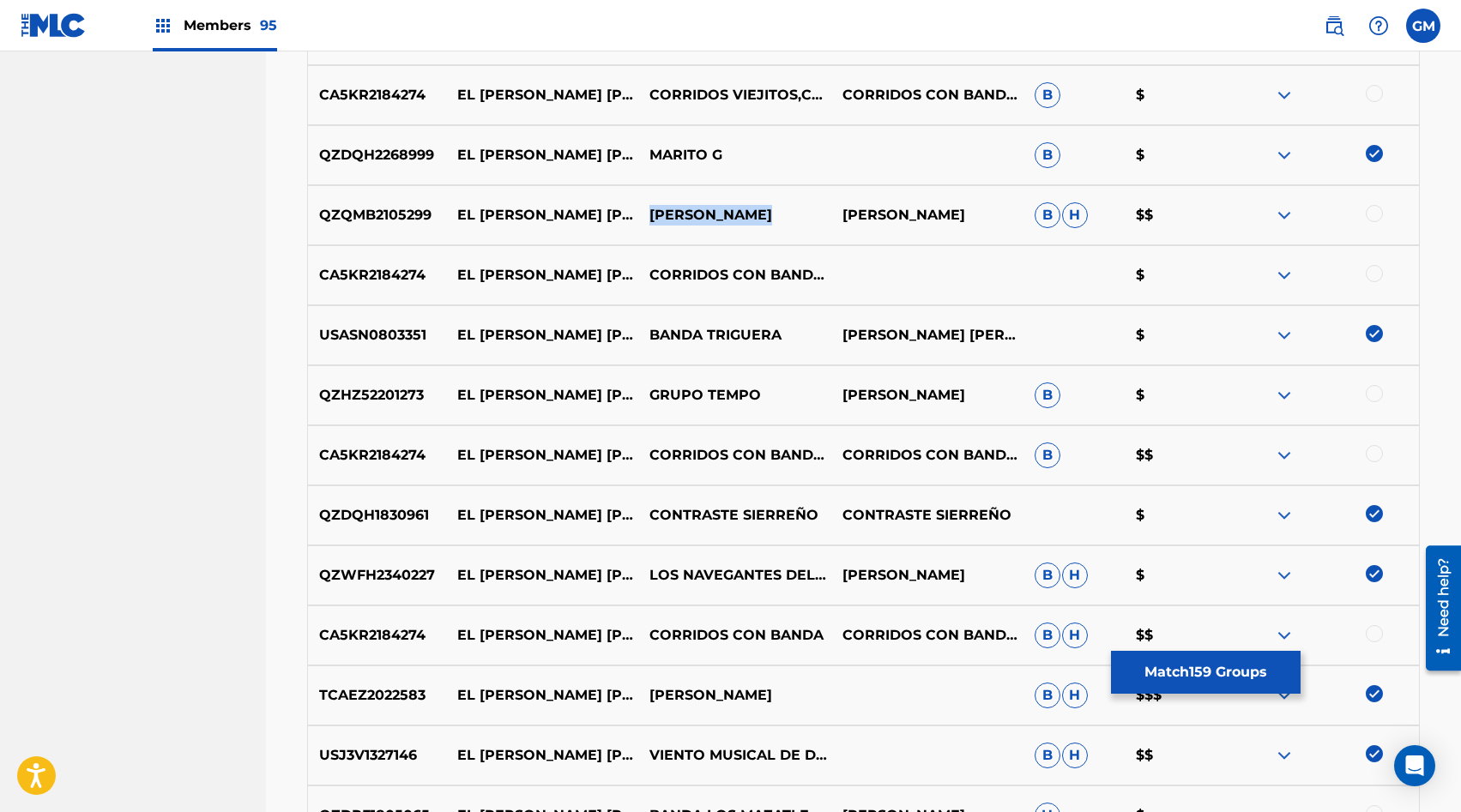 copy on "[PERSON_NAME]" 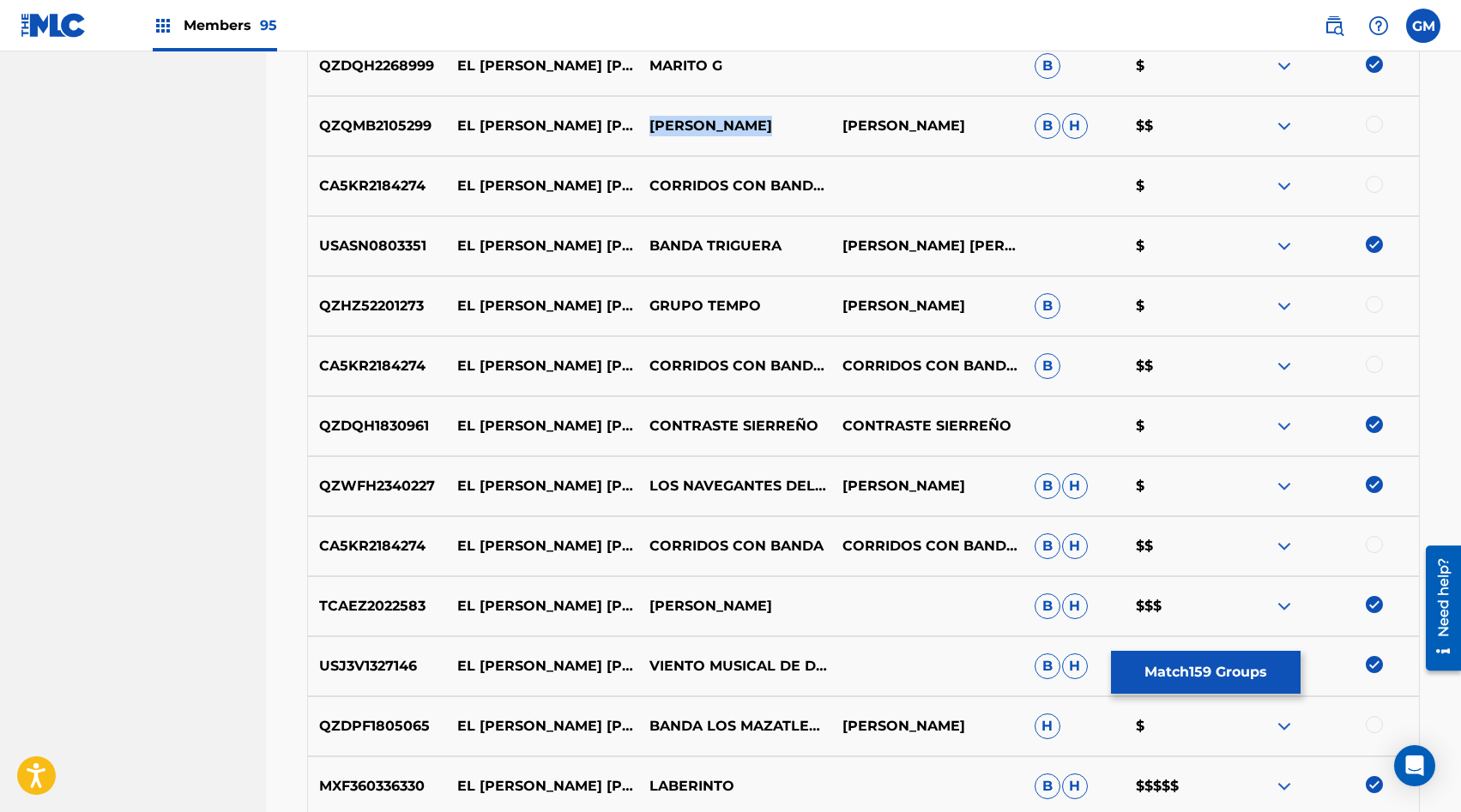 scroll, scrollTop: 5284, scrollLeft: 0, axis: vertical 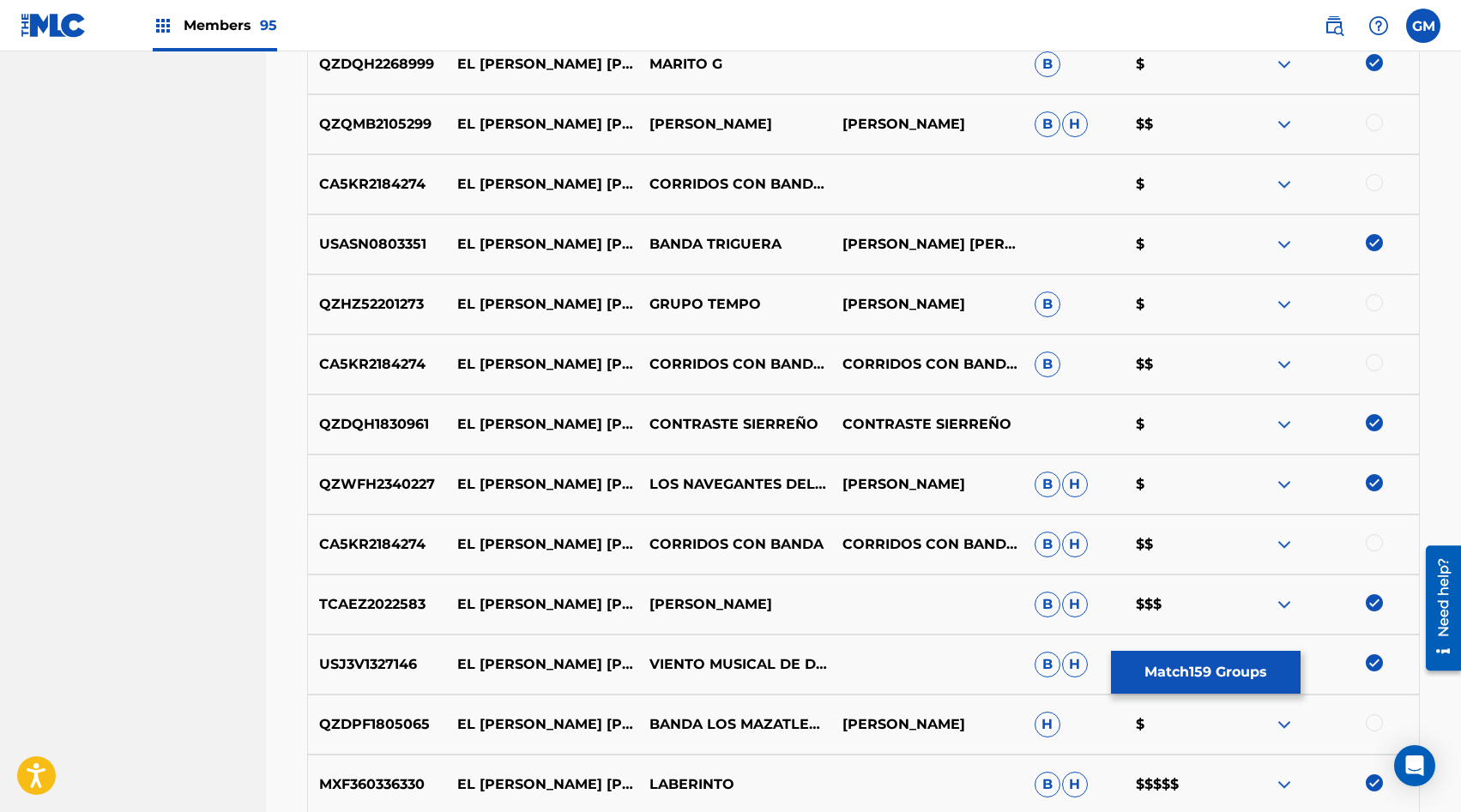 click at bounding box center [1374, 123] 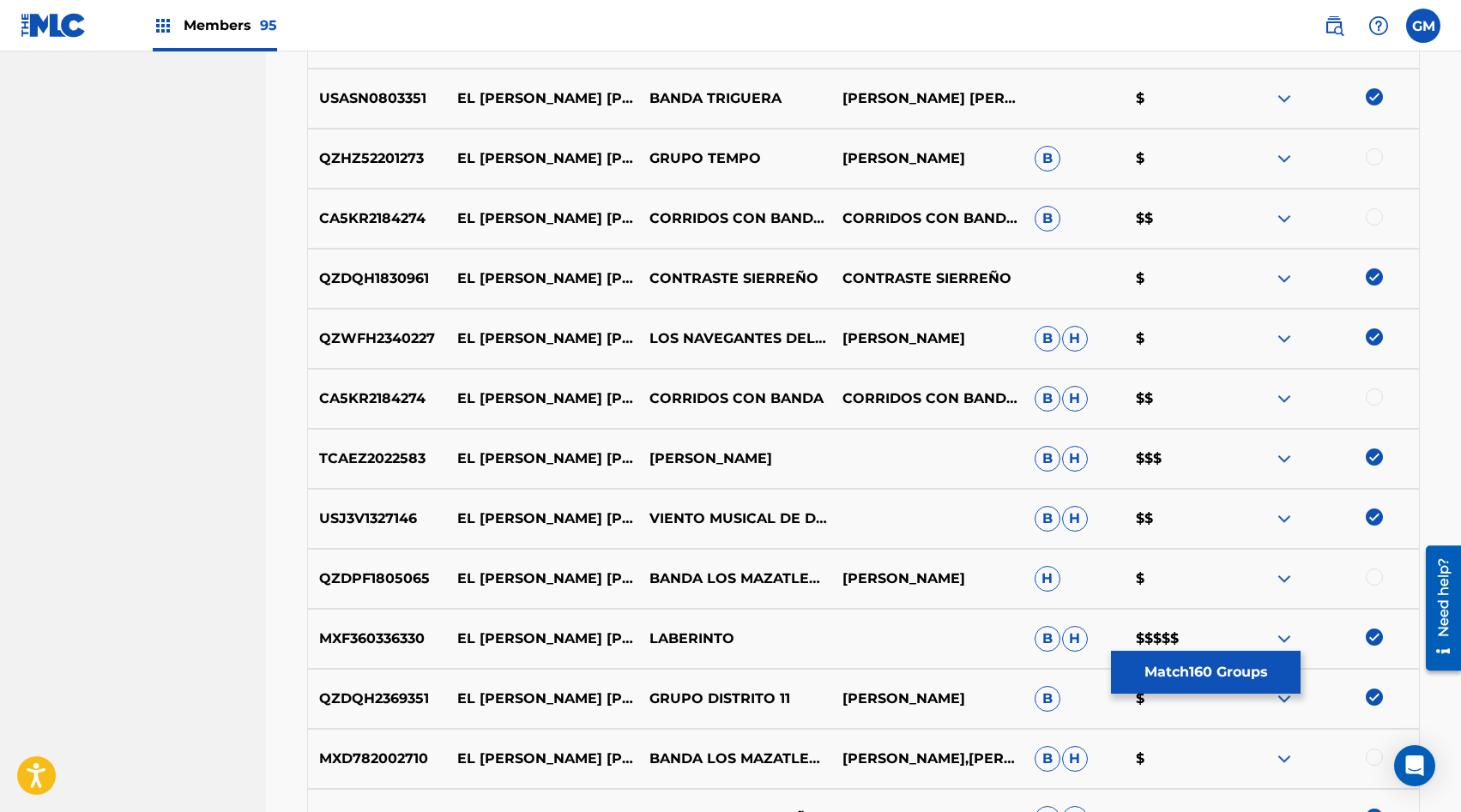 scroll, scrollTop: 5440, scrollLeft: 0, axis: vertical 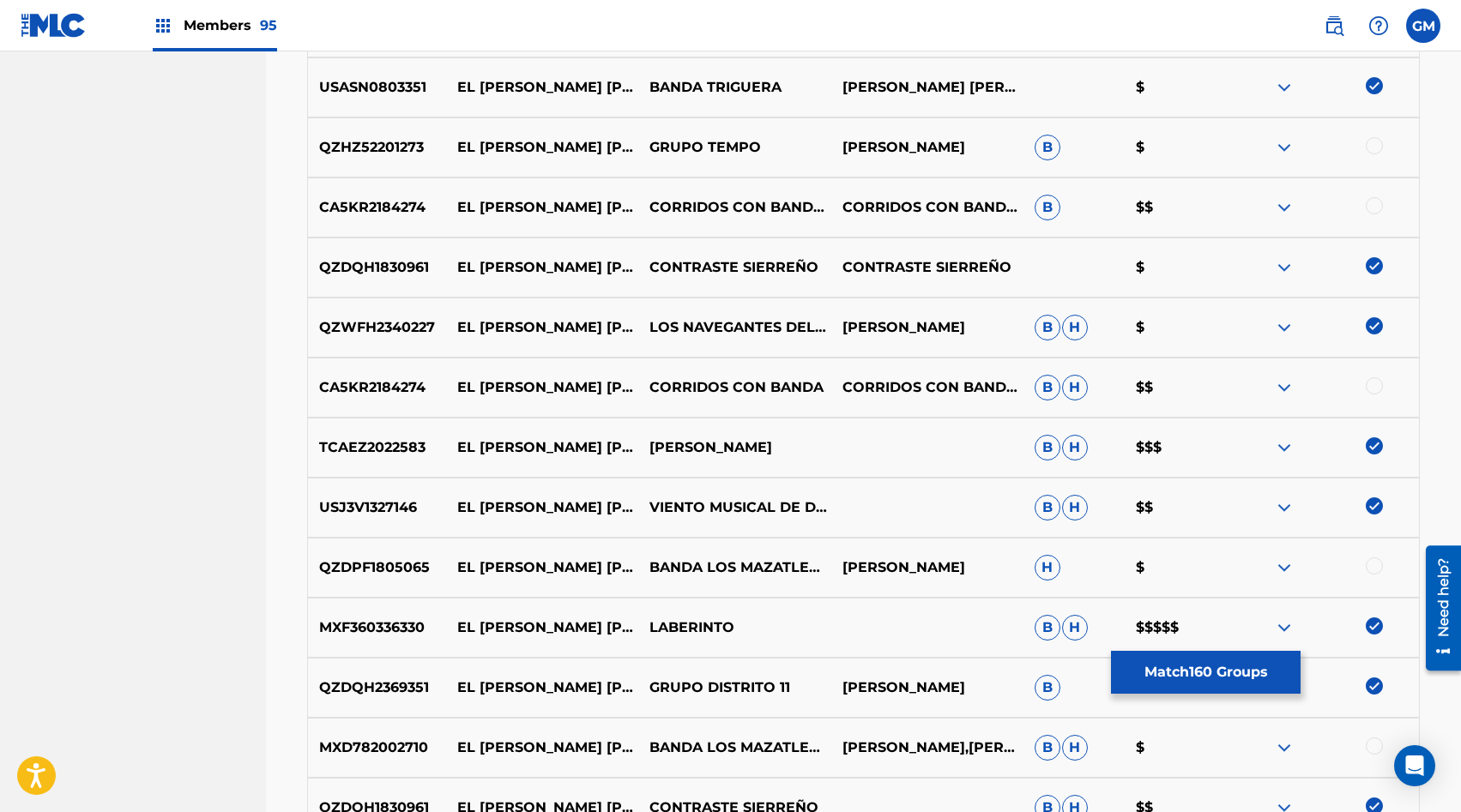 click on "CORRIDOS CON BANDA,CORRIDOS DE CABALLOS,CORRIDOS VIEJITOS" at bounding box center (734, 208) 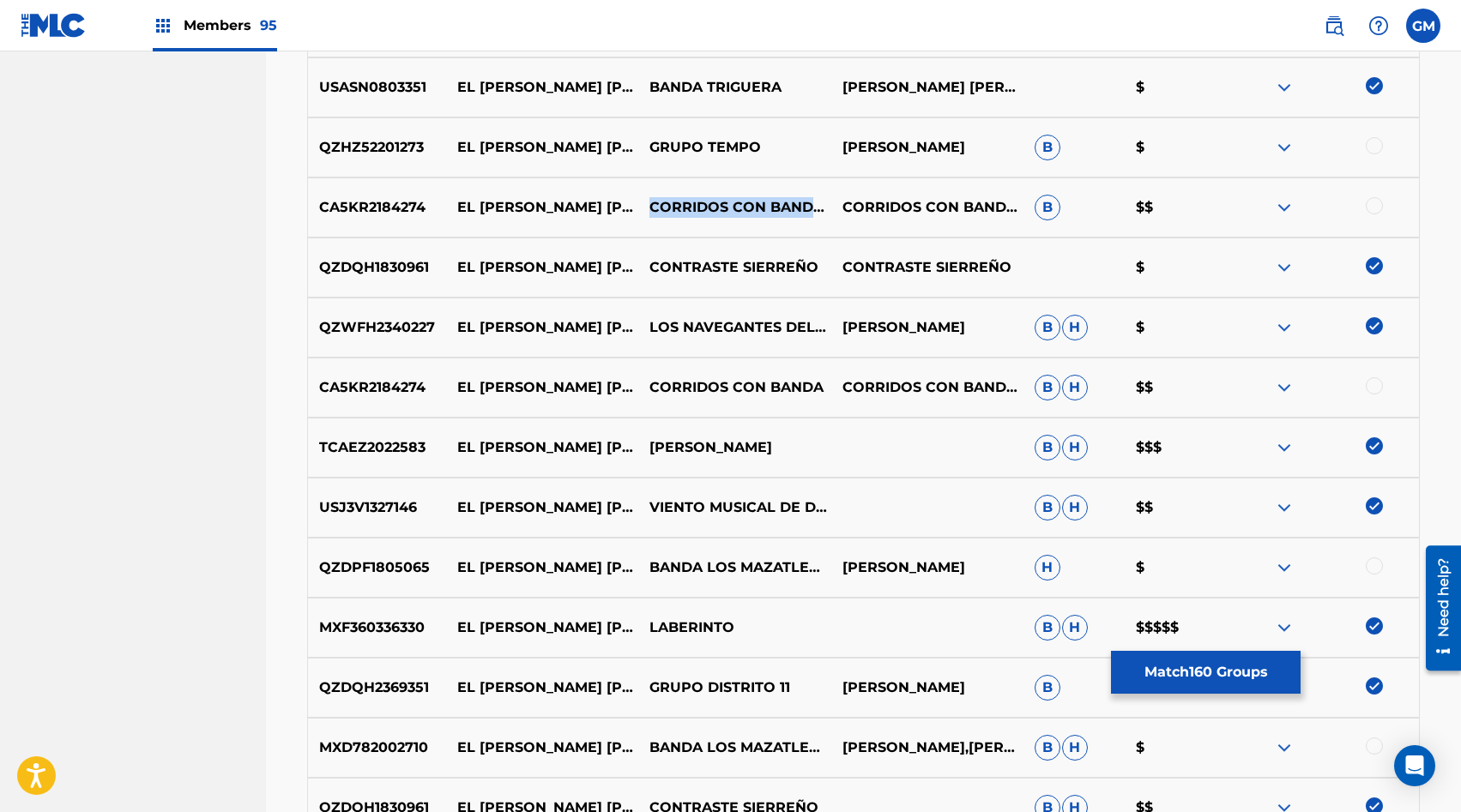 click on "CA5KR2184274" at bounding box center (377, 208) 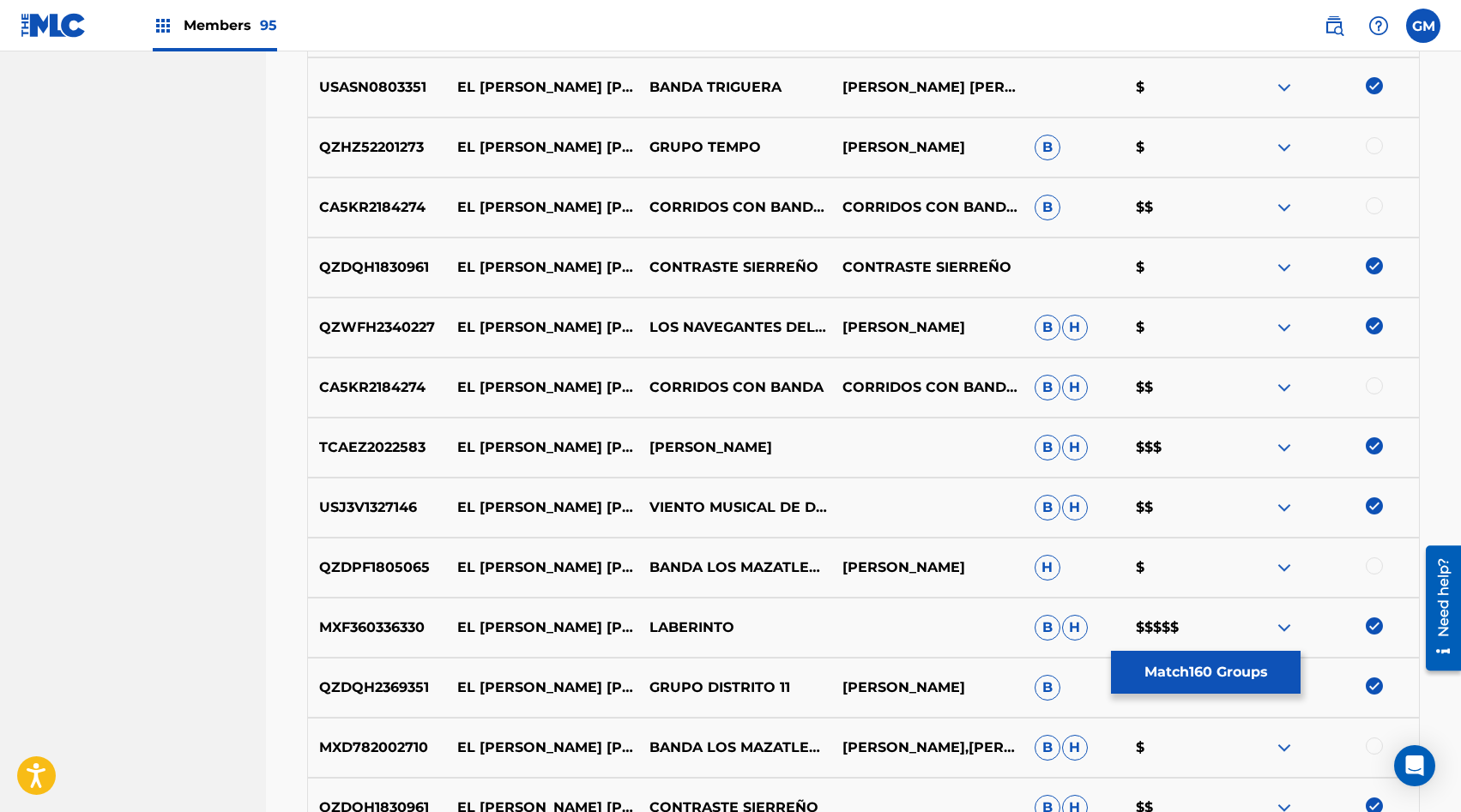 click on "CA5KR2184274" at bounding box center (377, 208) 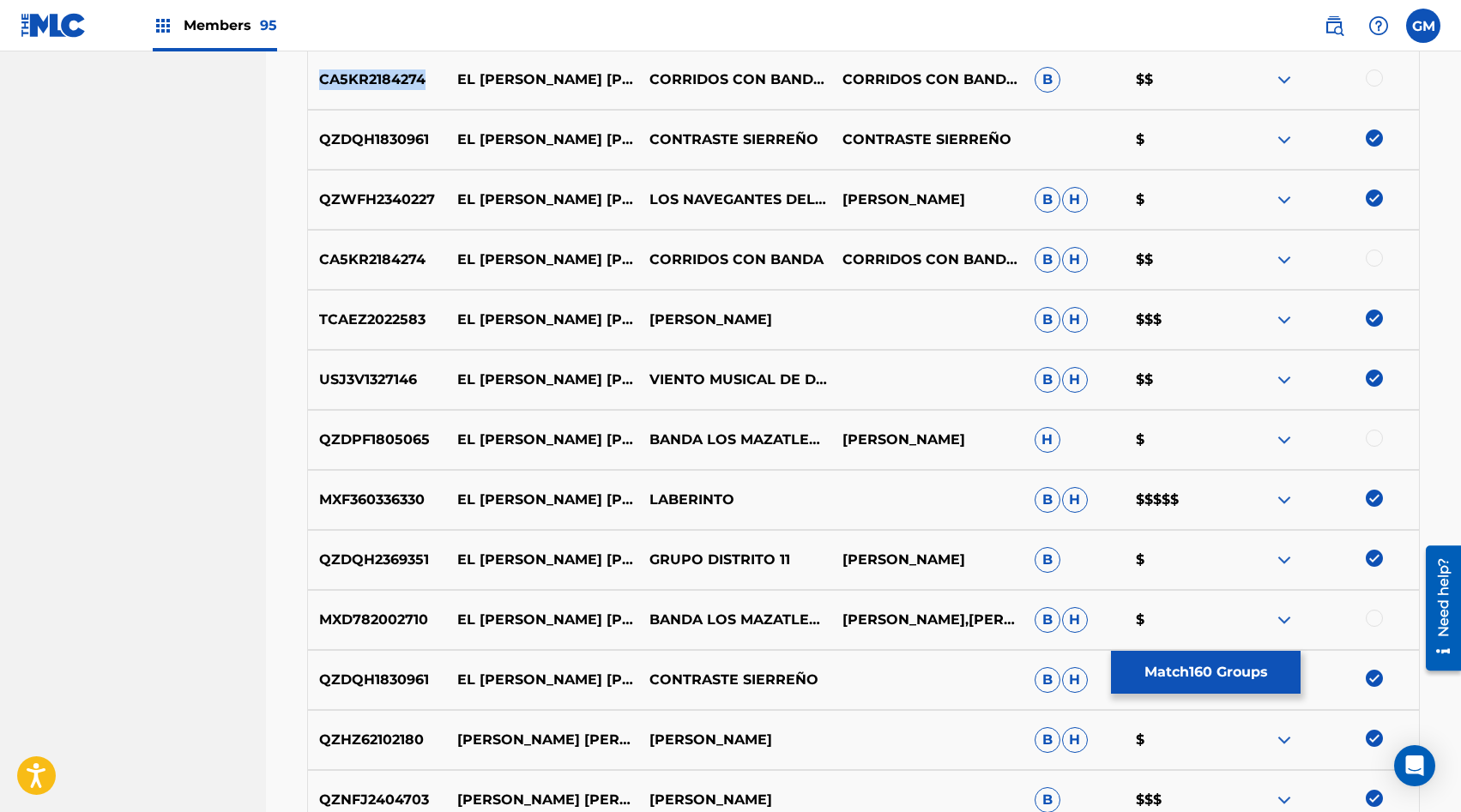 scroll, scrollTop: 5567, scrollLeft: 0, axis: vertical 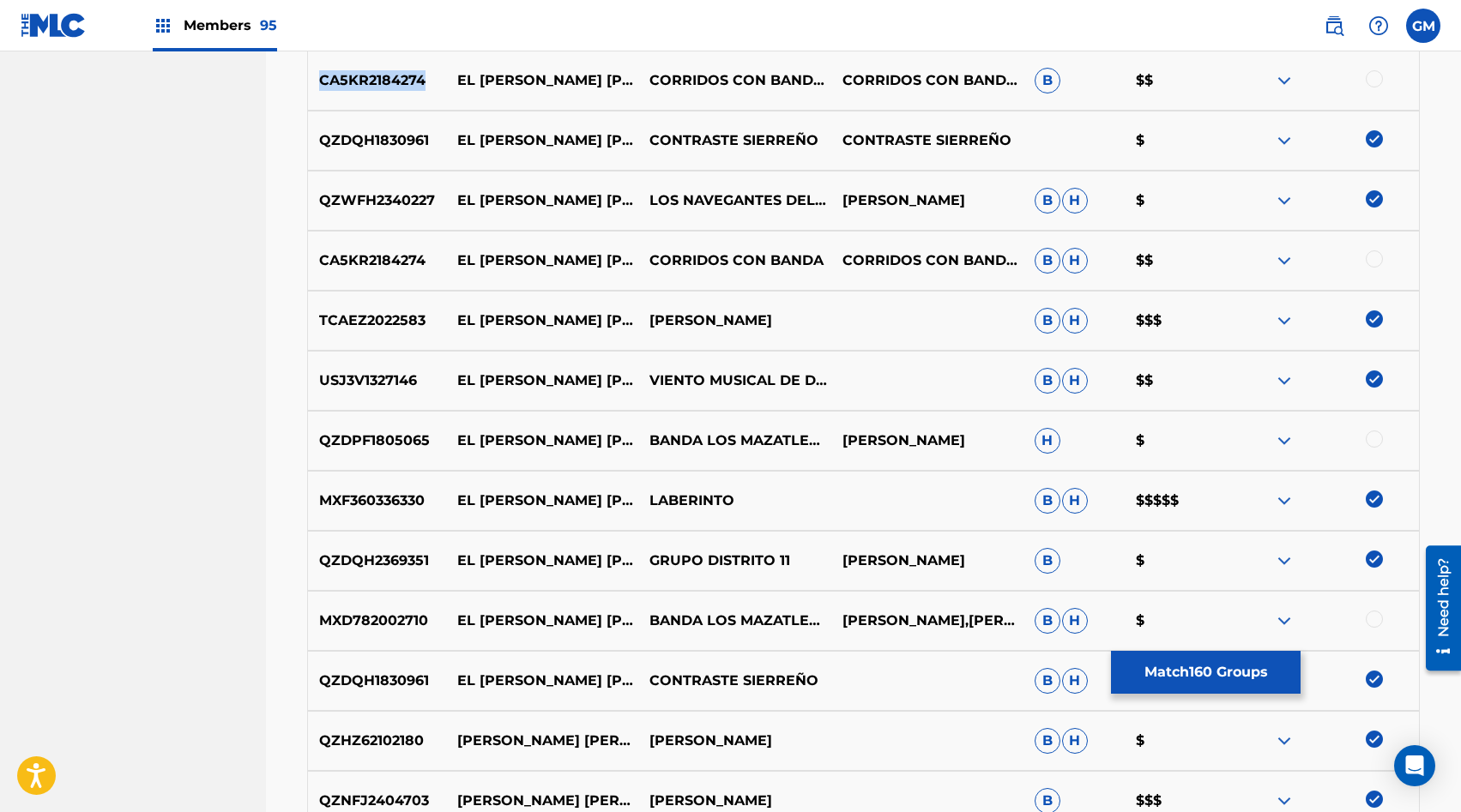 click on "CORRIDOS CON BANDA" at bounding box center (734, 261) 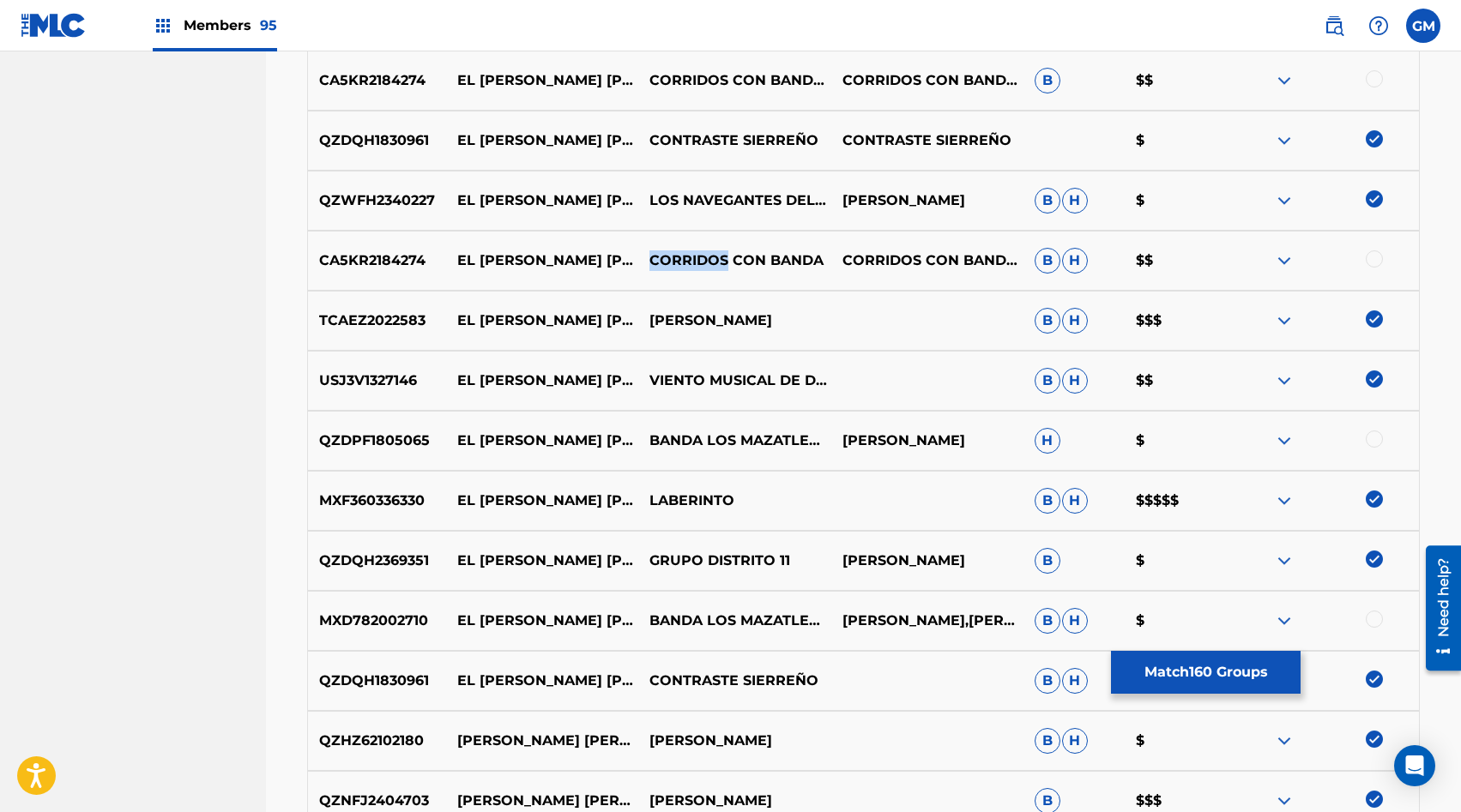 click on "CORRIDOS CON BANDA" at bounding box center [734, 261] 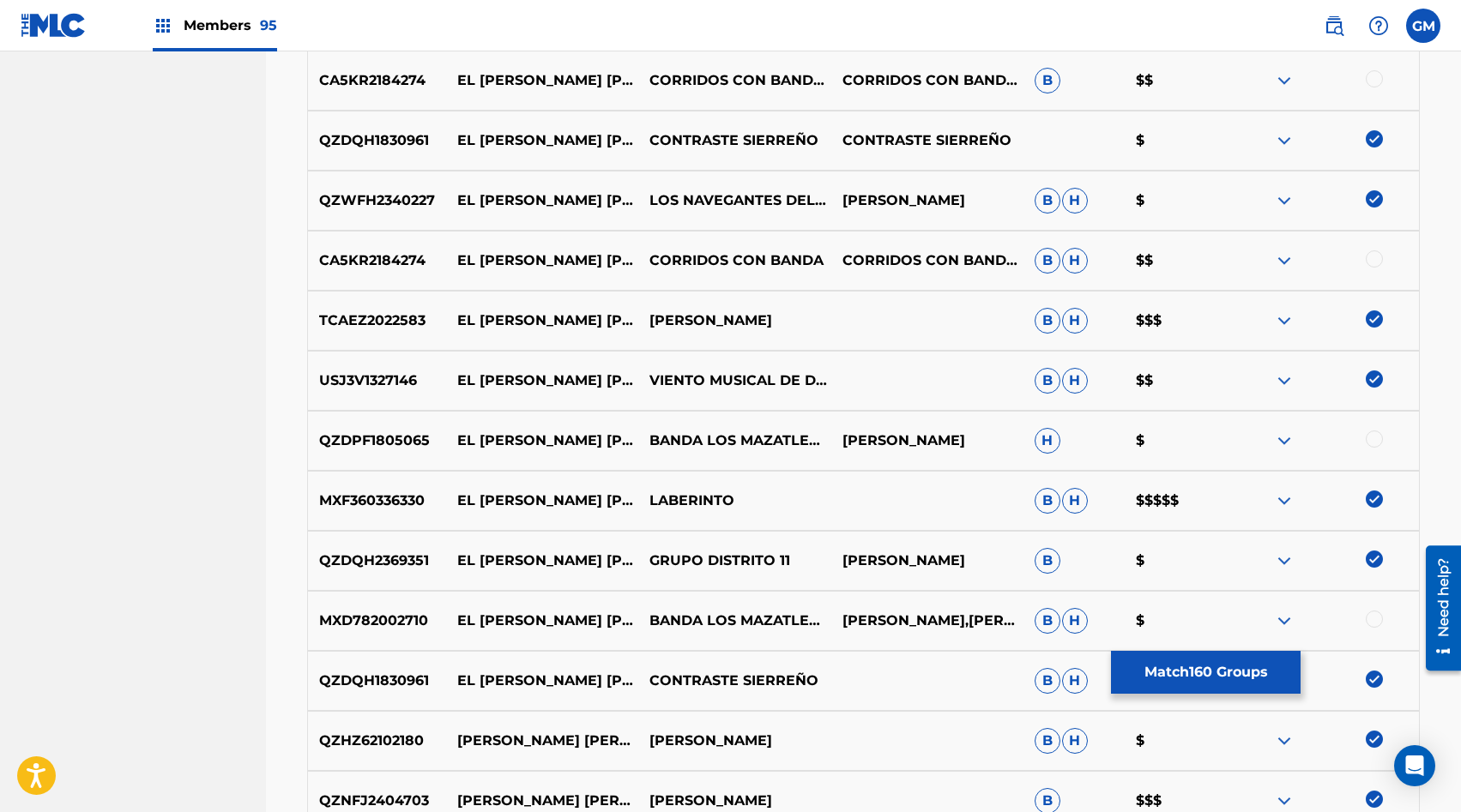 click at bounding box center [1374, 259] 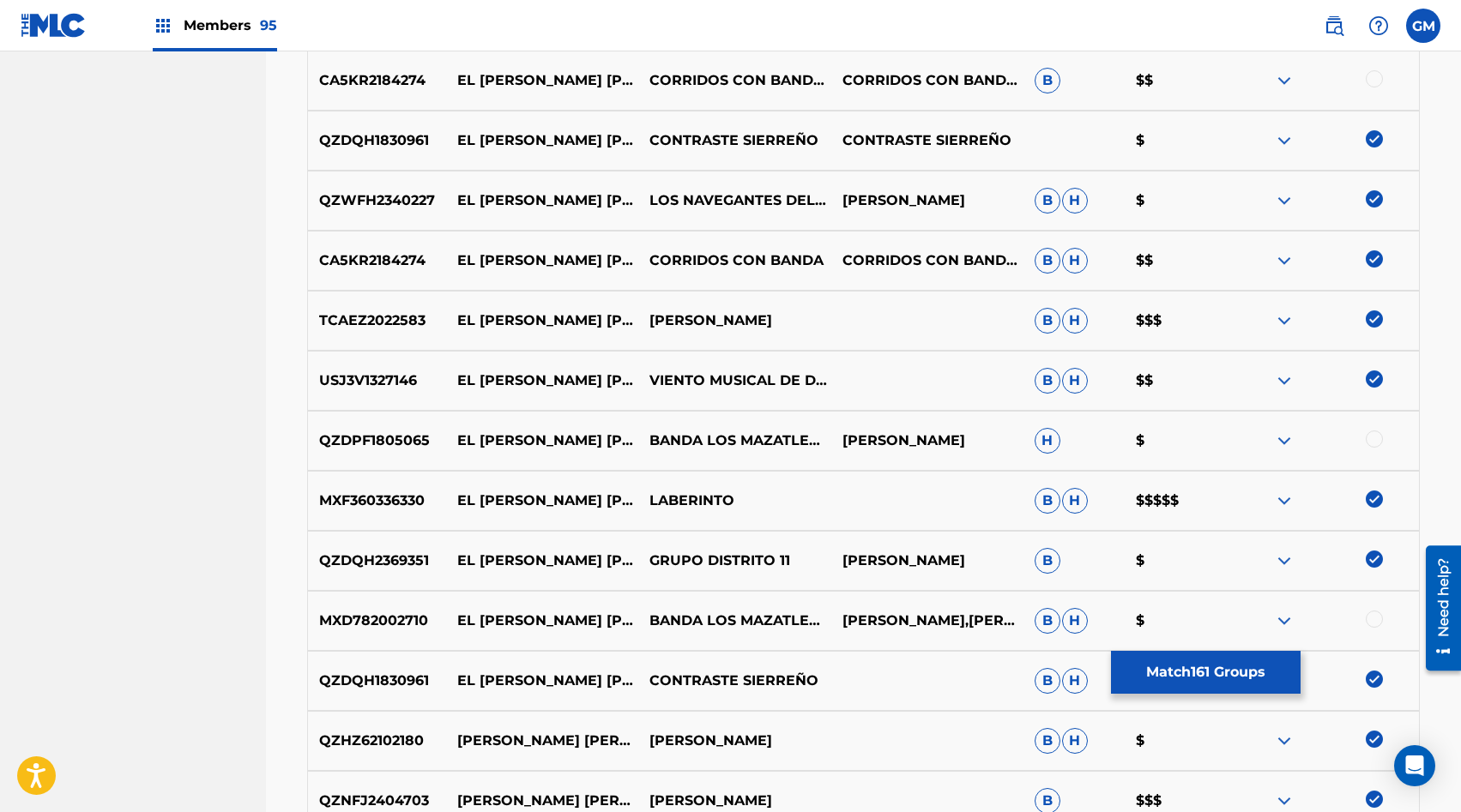 click on "CA5KR2184274" at bounding box center [377, 261] 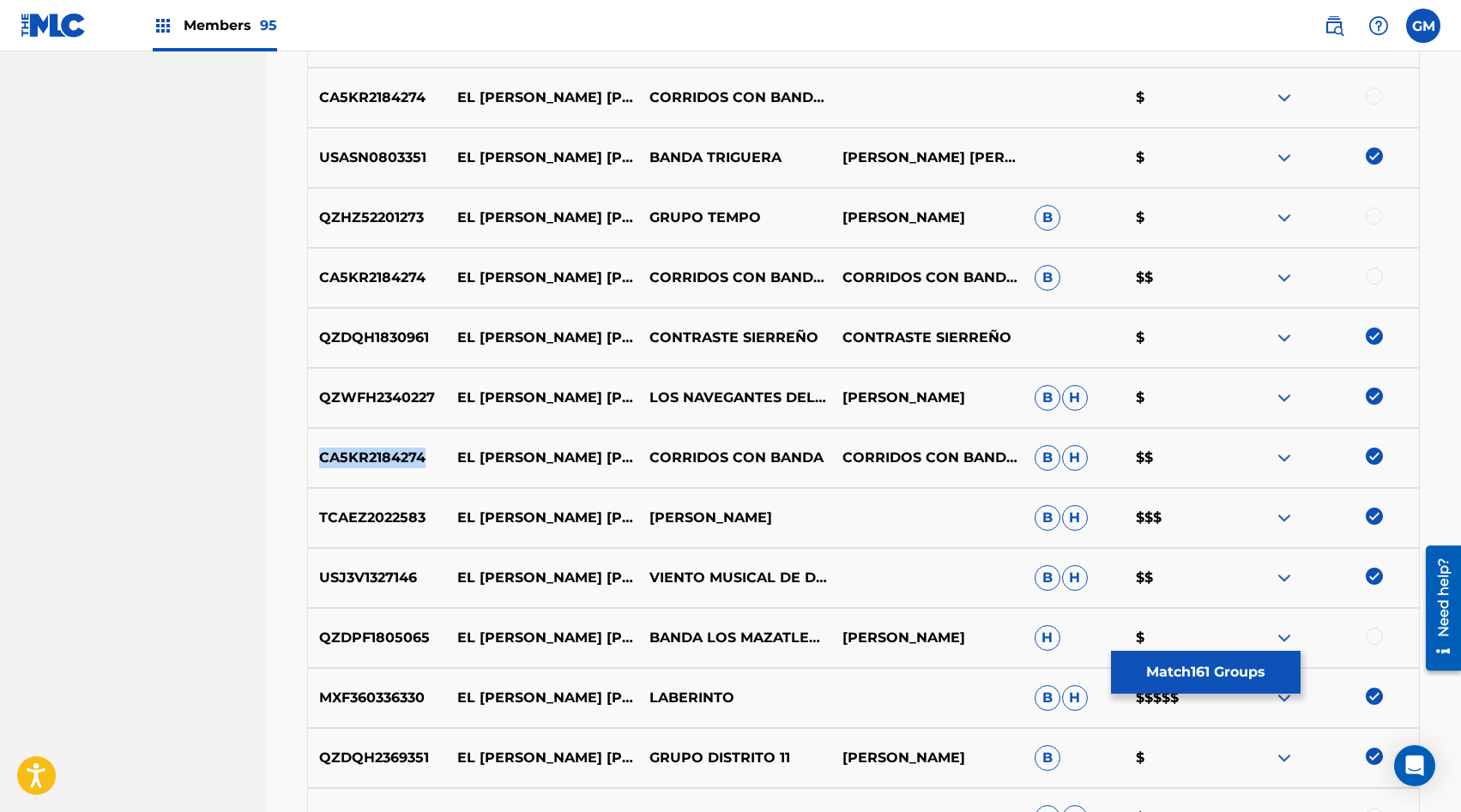 scroll, scrollTop: 5320, scrollLeft: 0, axis: vertical 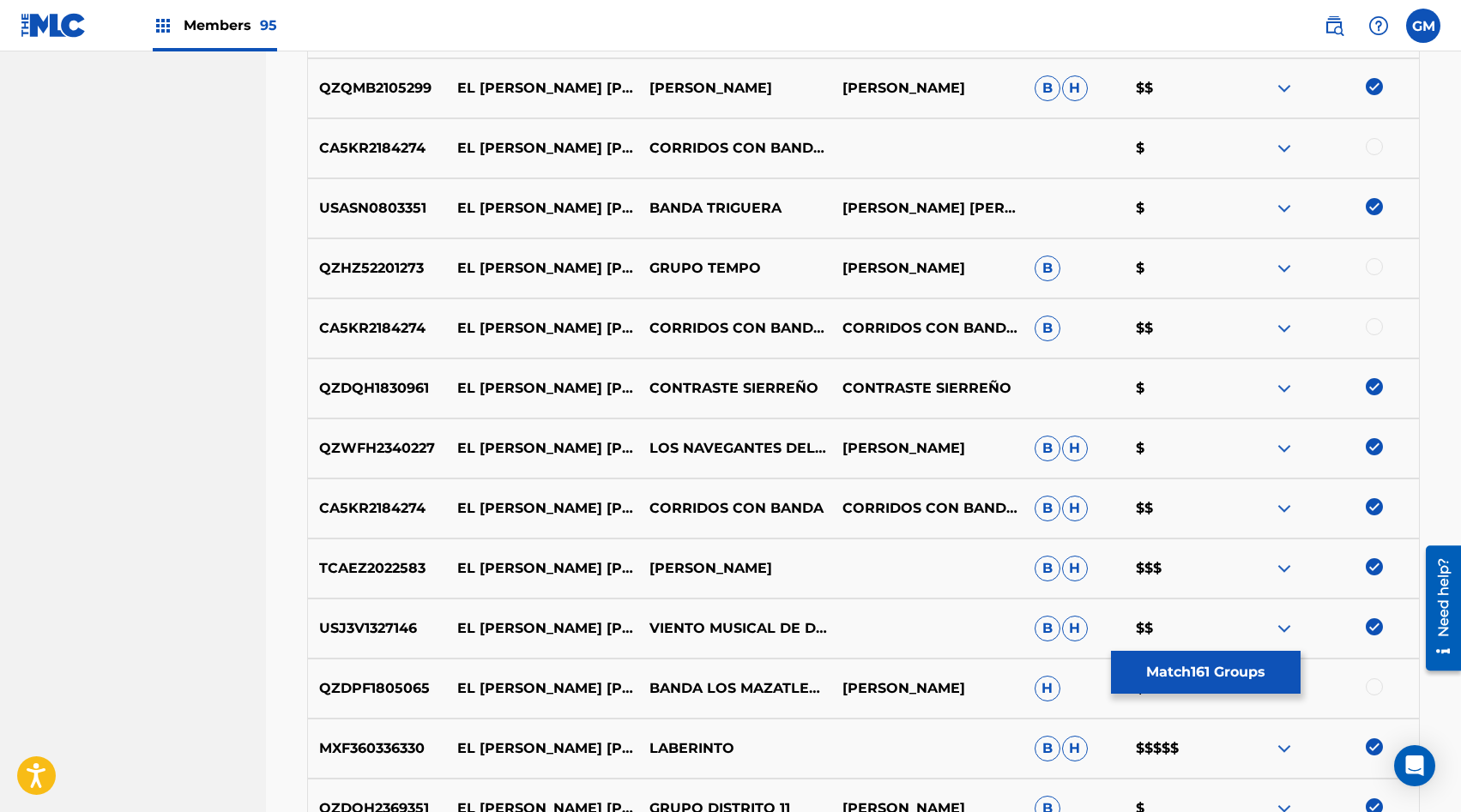 click at bounding box center [1374, 327] 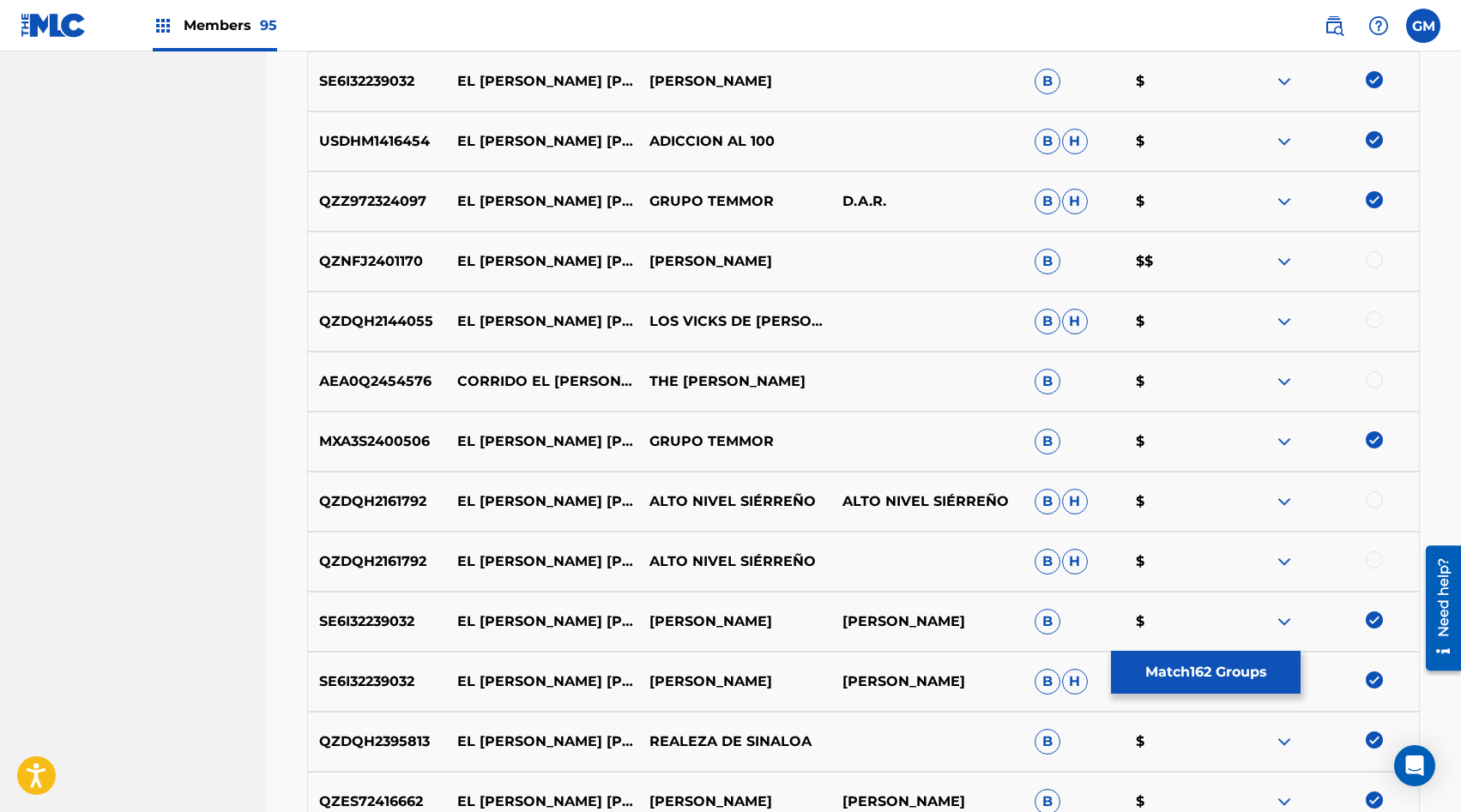 scroll, scrollTop: 6923, scrollLeft: 0, axis: vertical 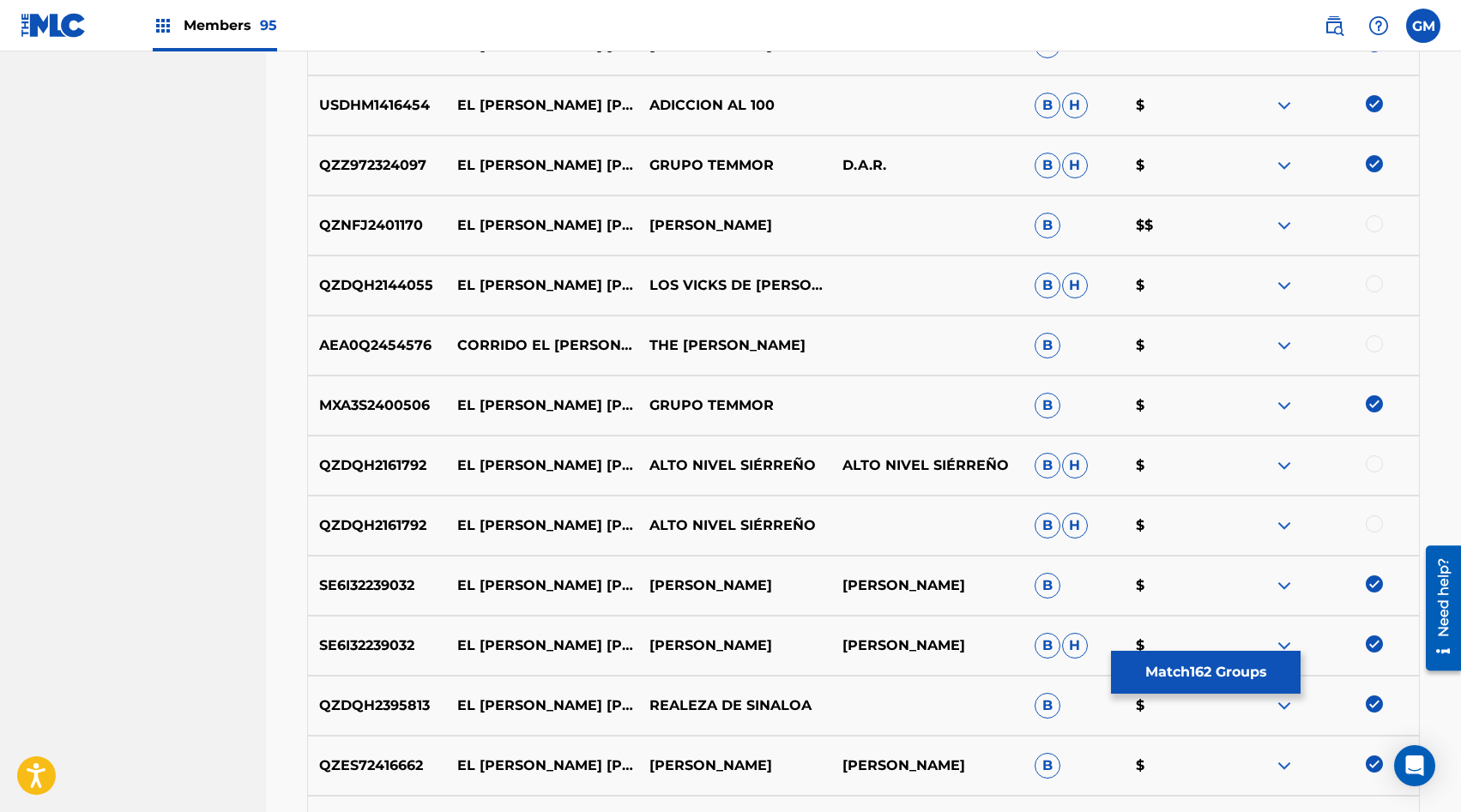 click on "[PERSON_NAME]" at bounding box center [734, 226] 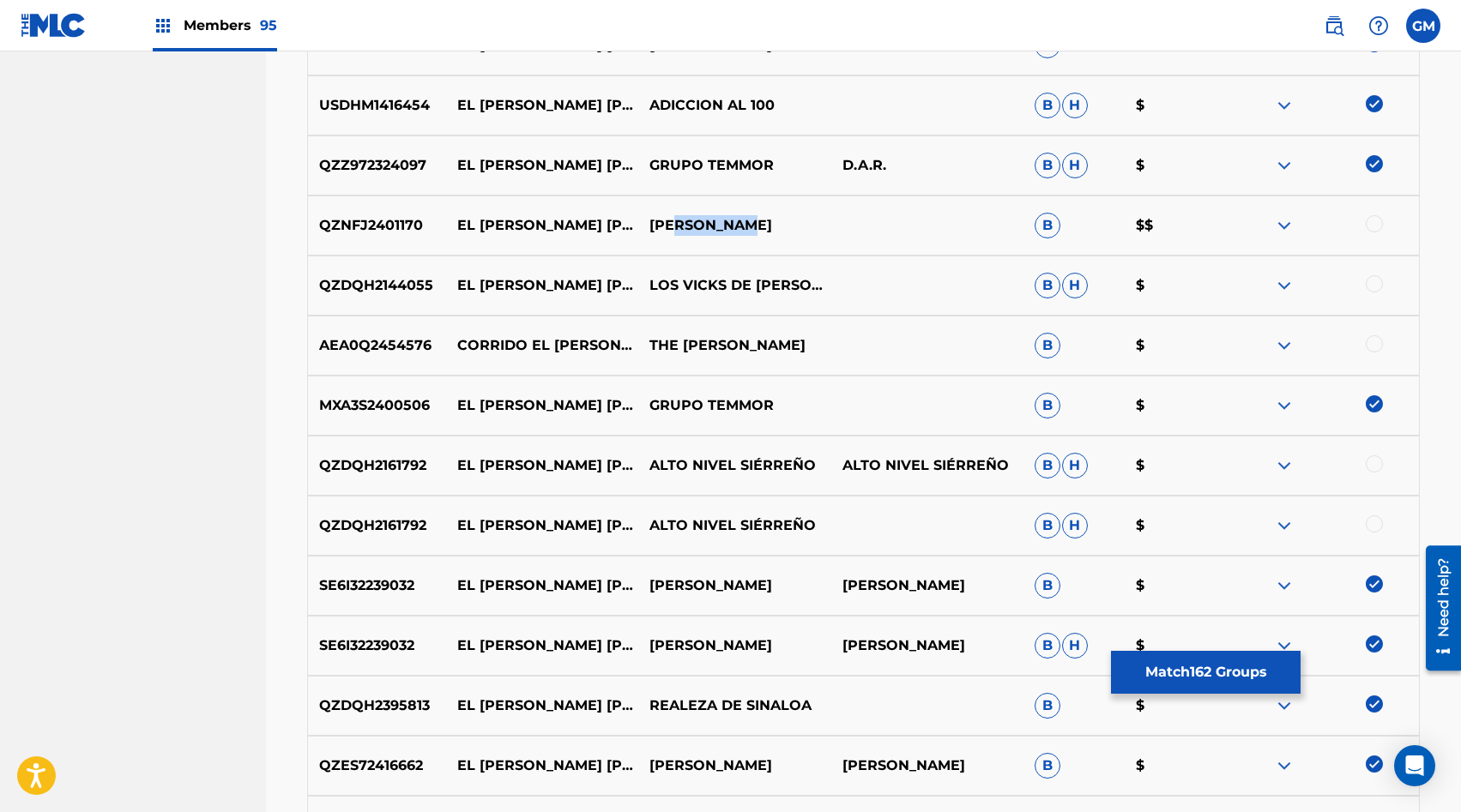 click on "[PERSON_NAME]" at bounding box center (734, 226) 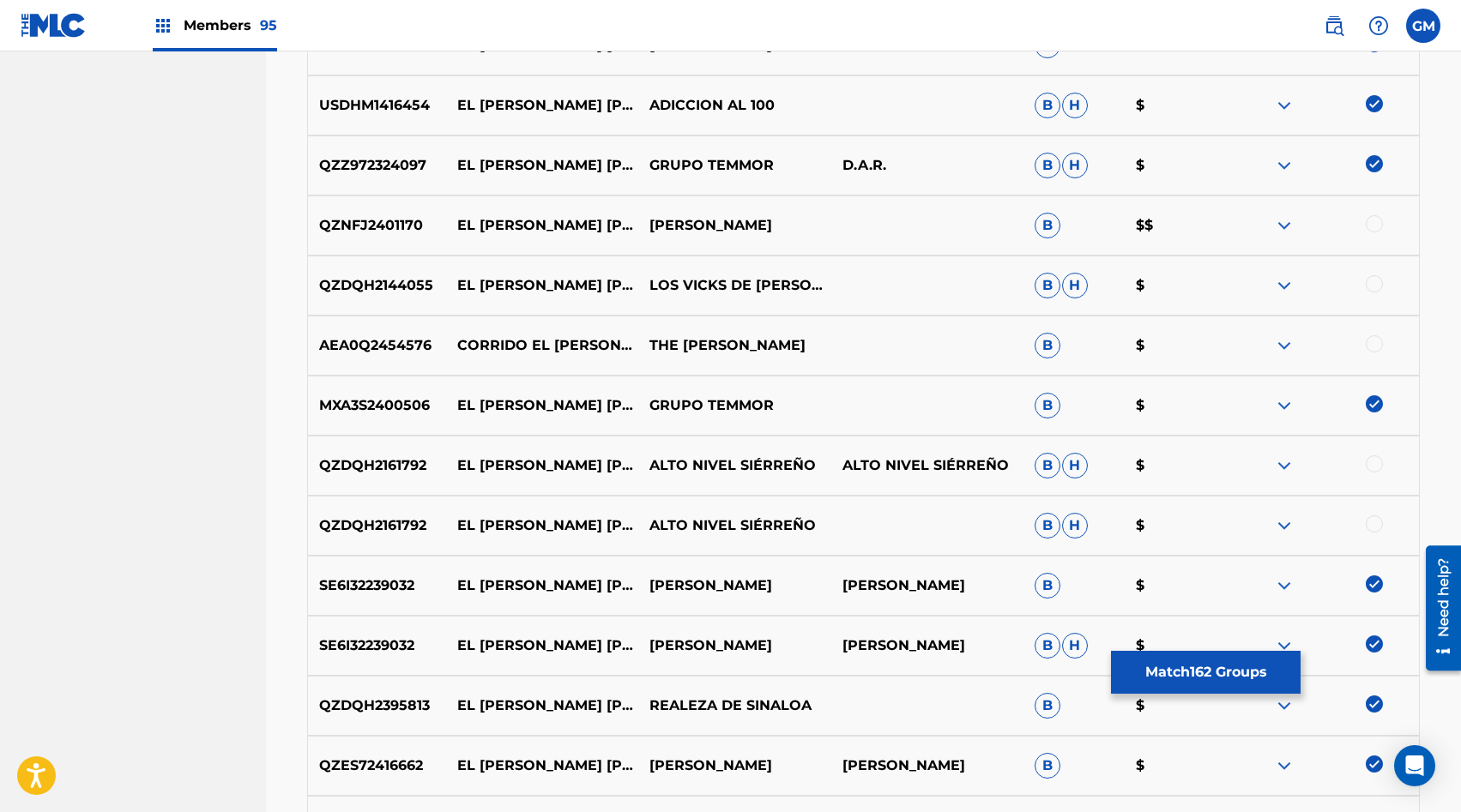 click at bounding box center [1374, 224] 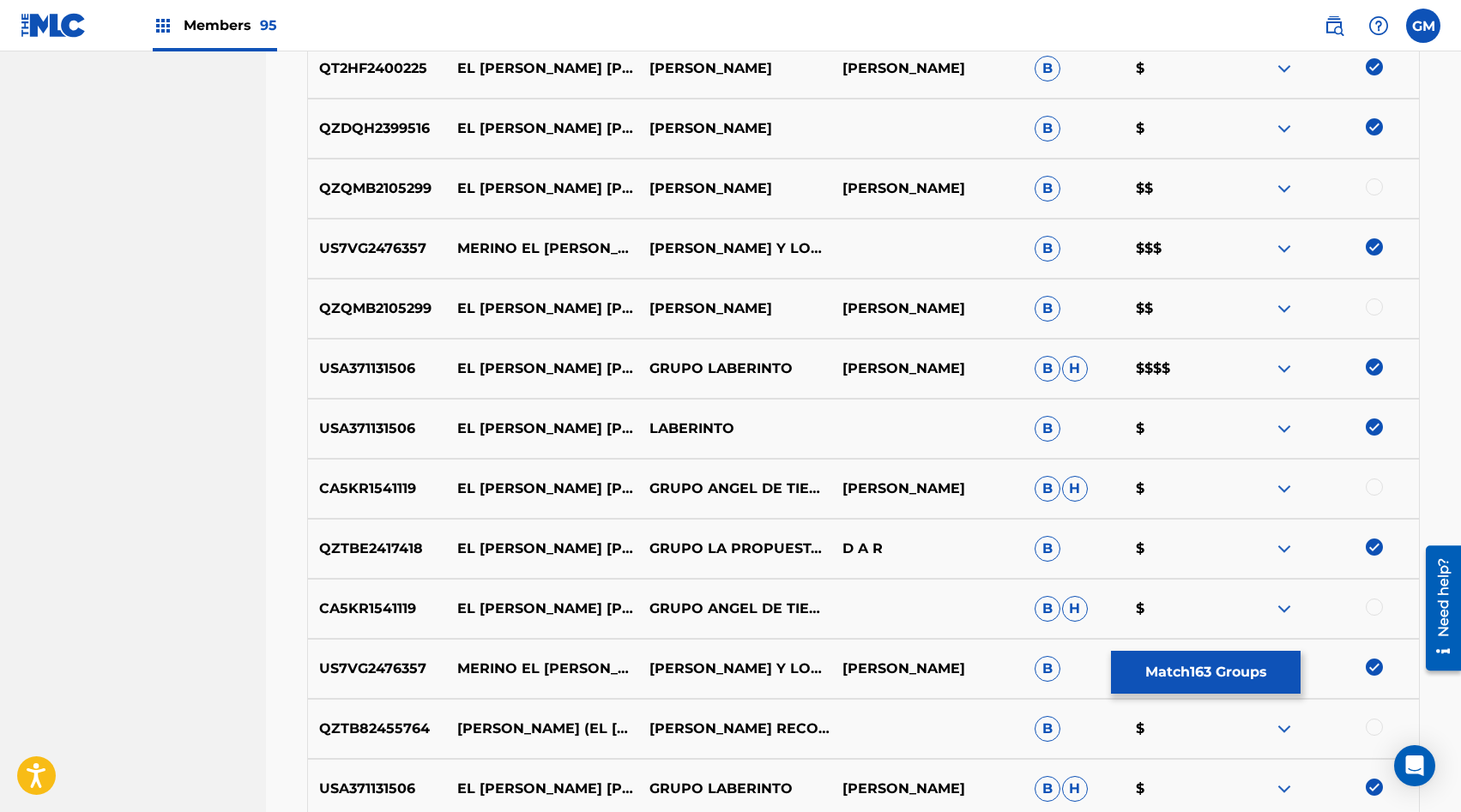 scroll, scrollTop: 7983, scrollLeft: 0, axis: vertical 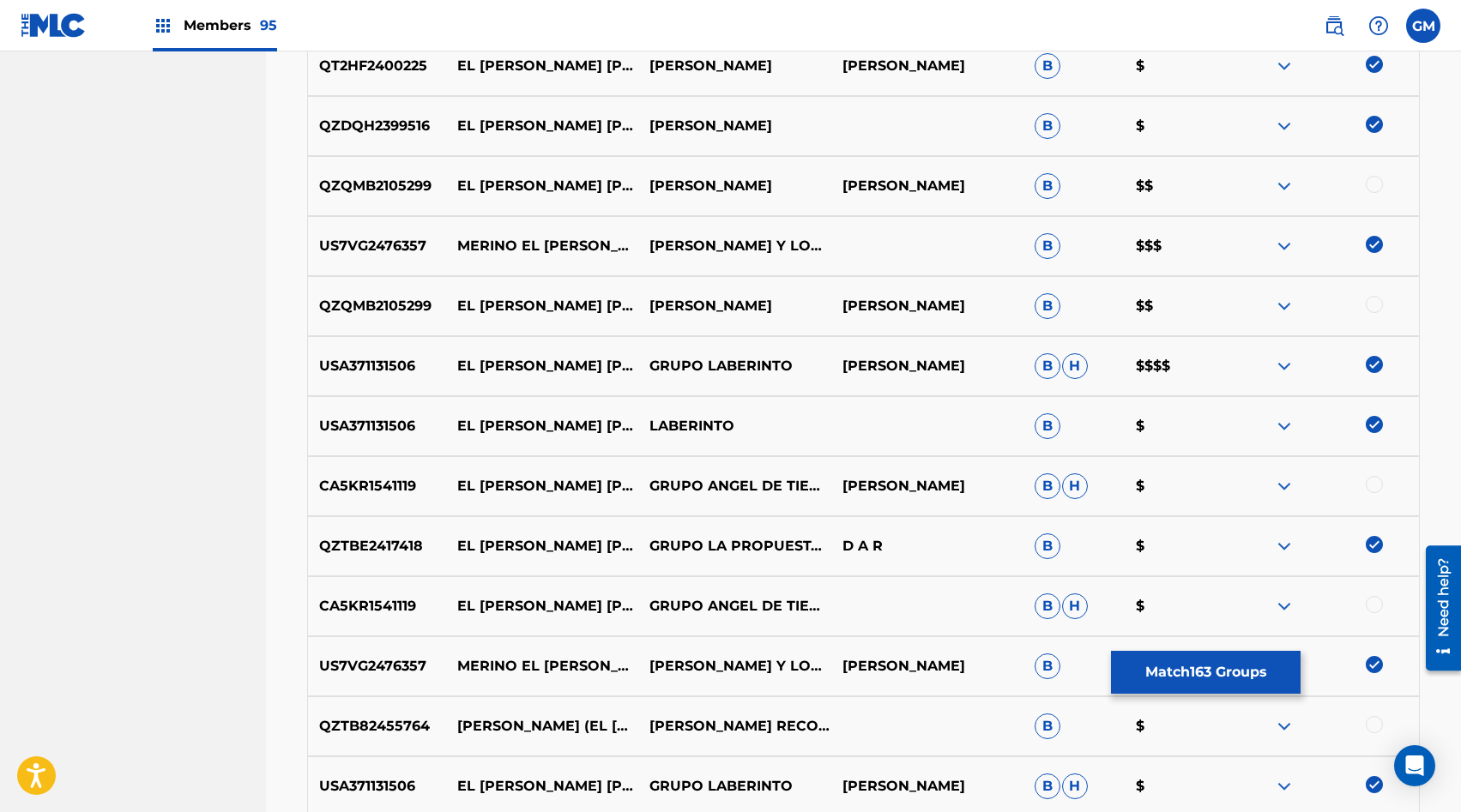 click at bounding box center (1374, 184) 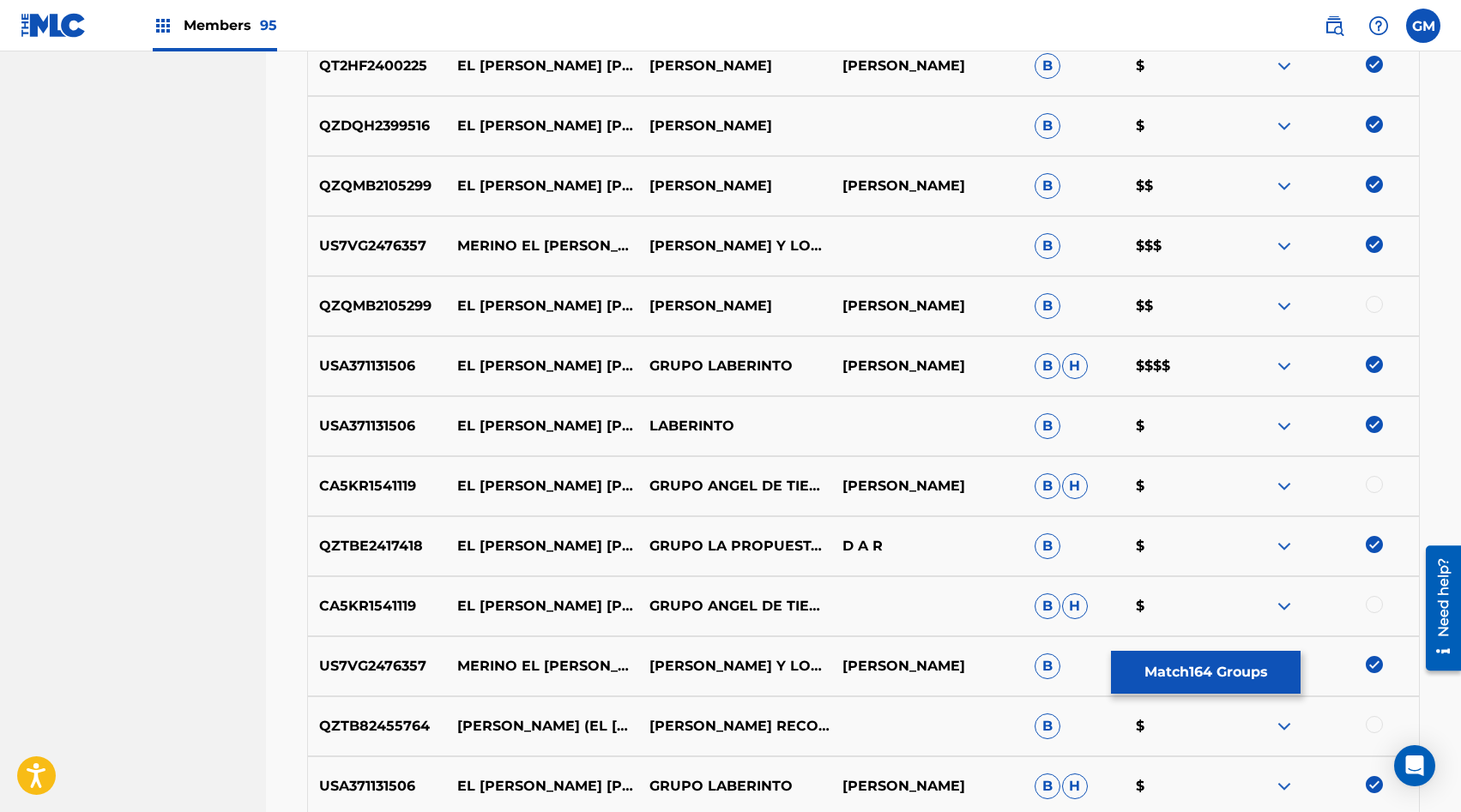 click at bounding box center [1374, 304] 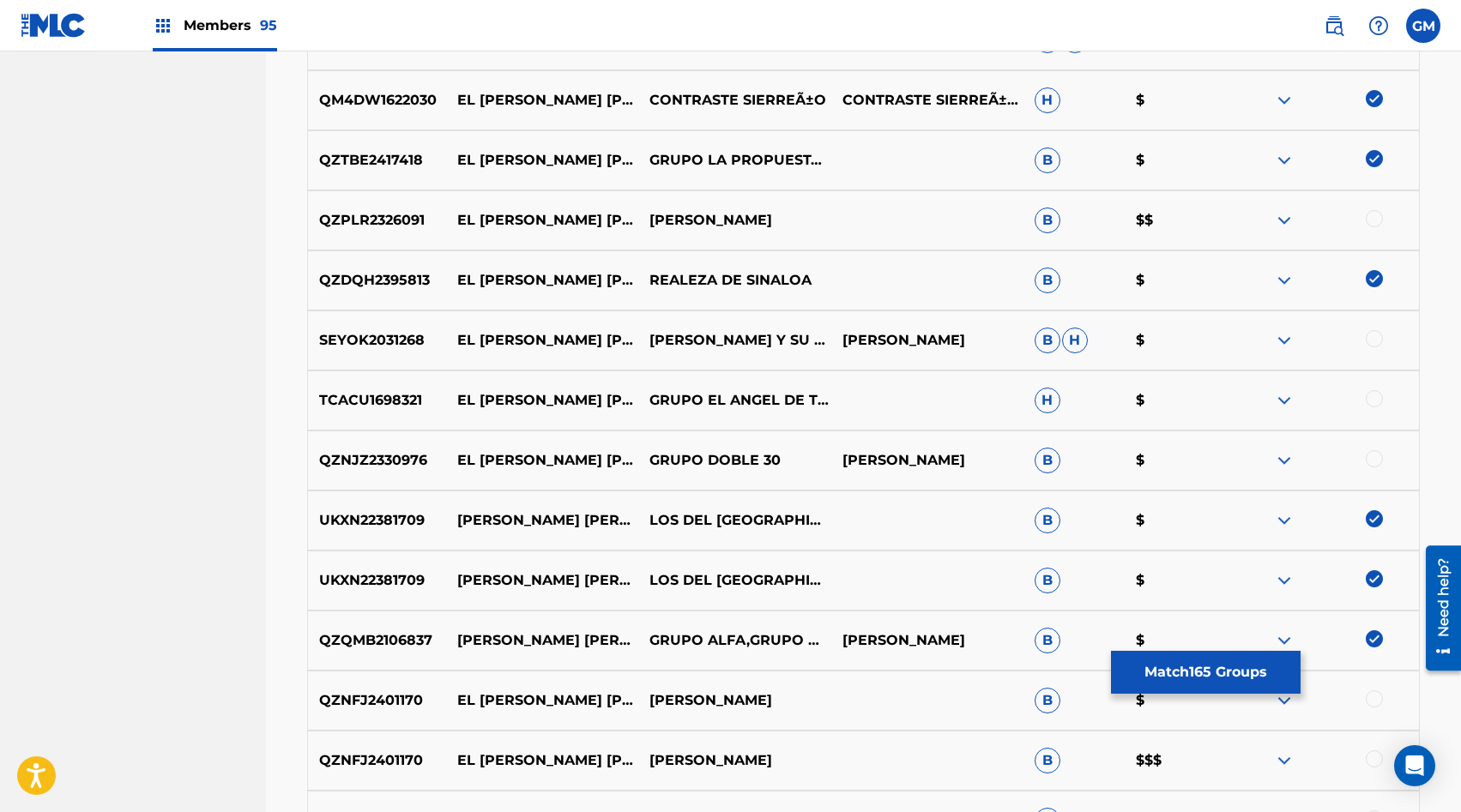 scroll, scrollTop: 9871, scrollLeft: 0, axis: vertical 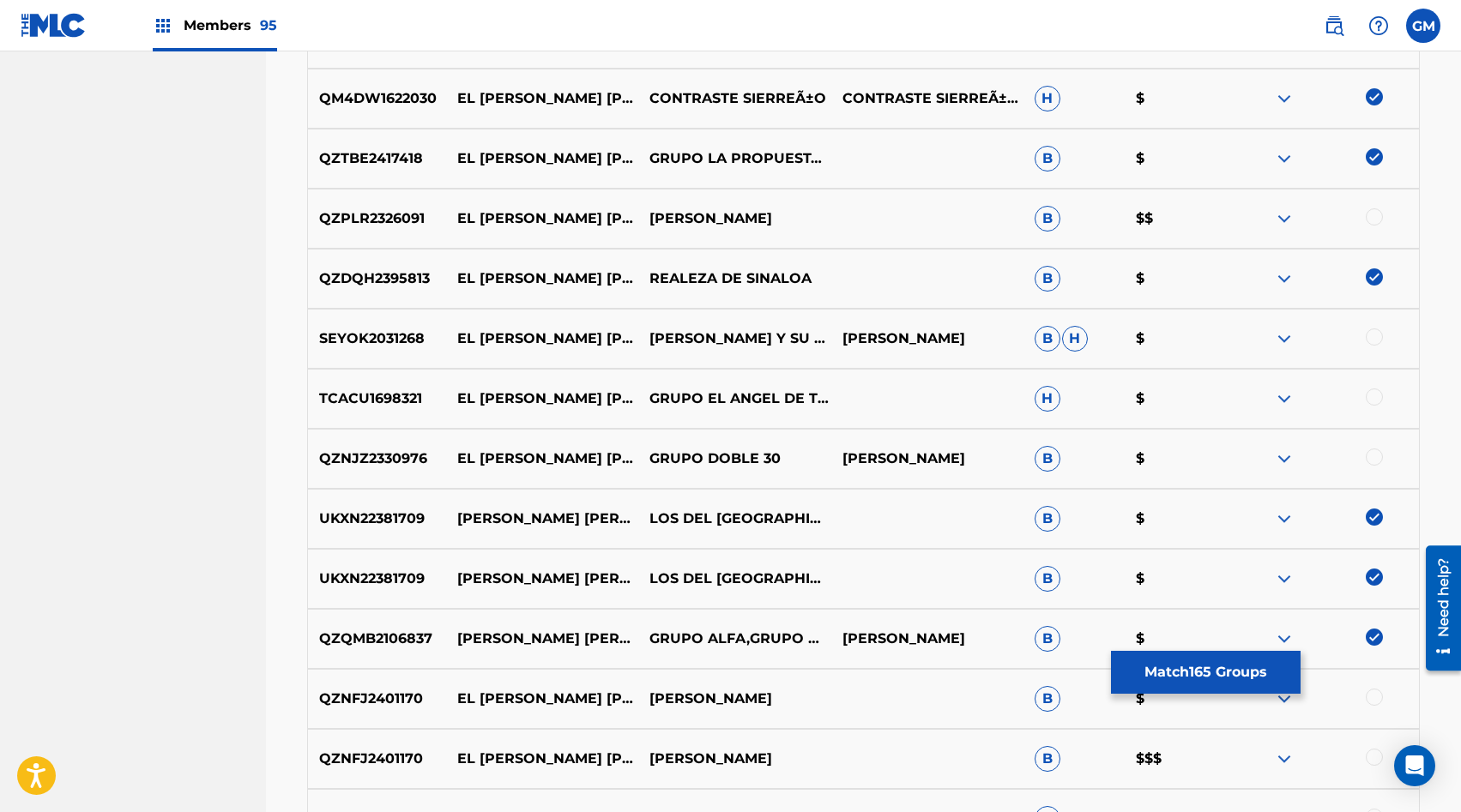 click on "[PERSON_NAME]" at bounding box center (734, 219) 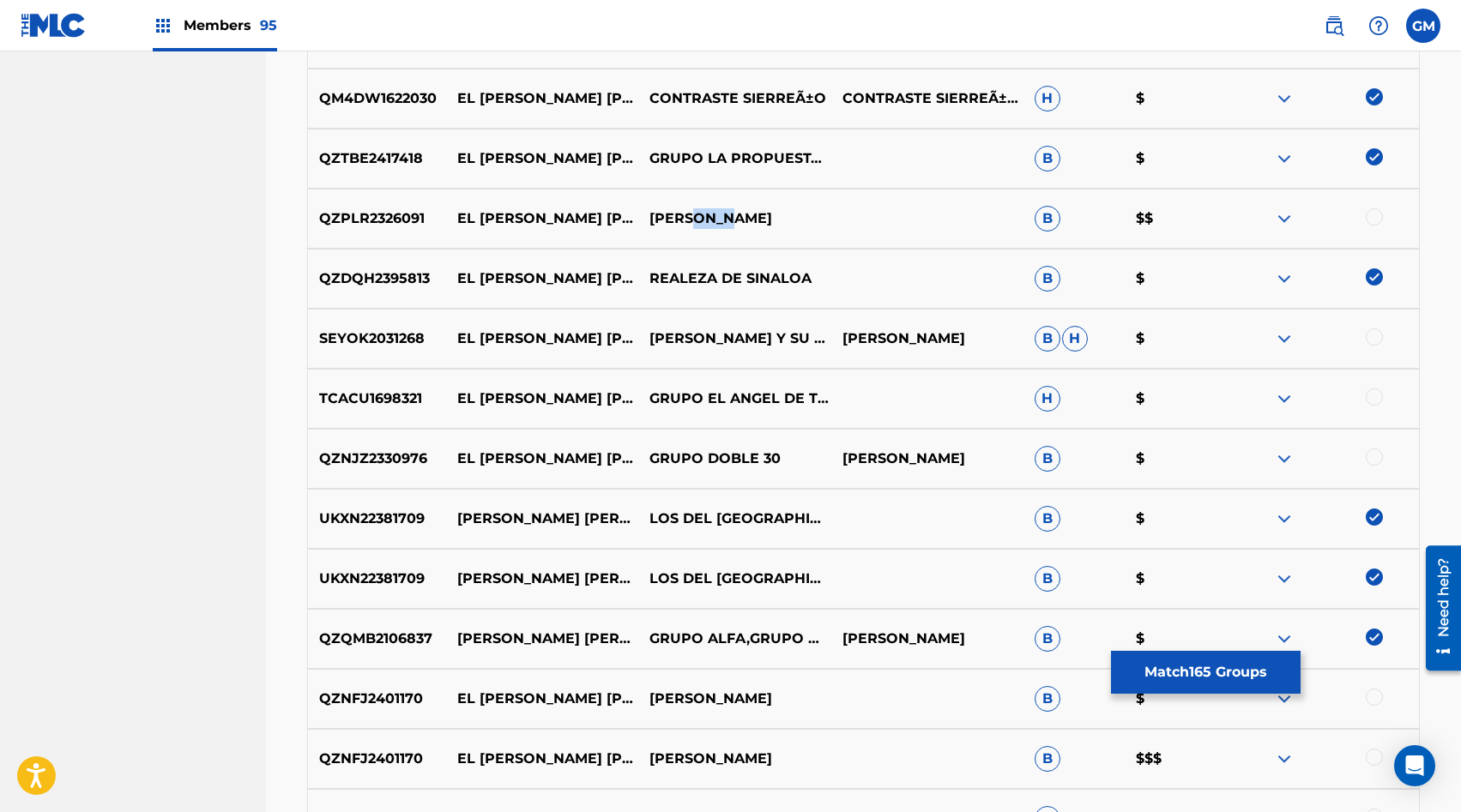 click on "[PERSON_NAME]" at bounding box center [734, 219] 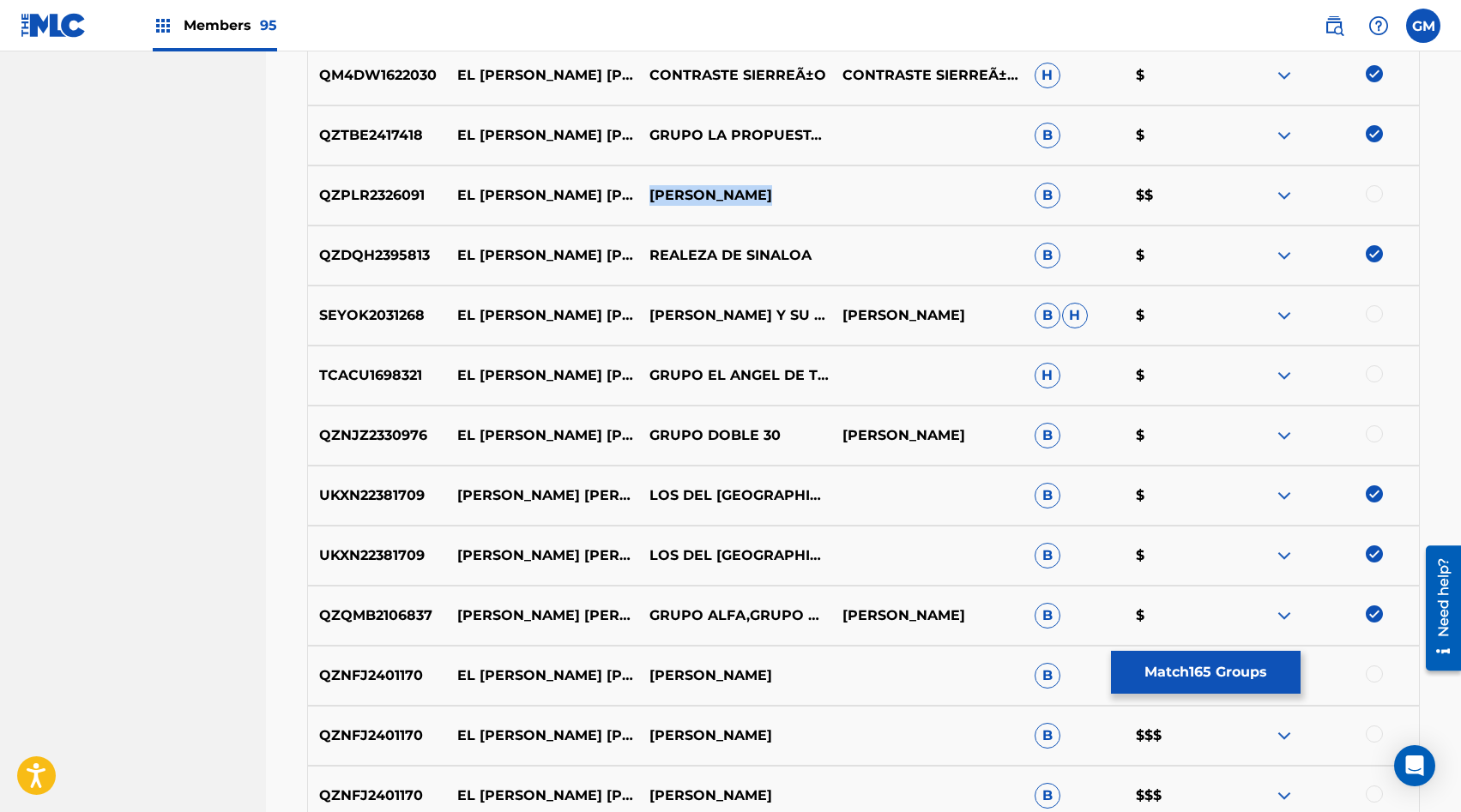 scroll, scrollTop: 9898, scrollLeft: 0, axis: vertical 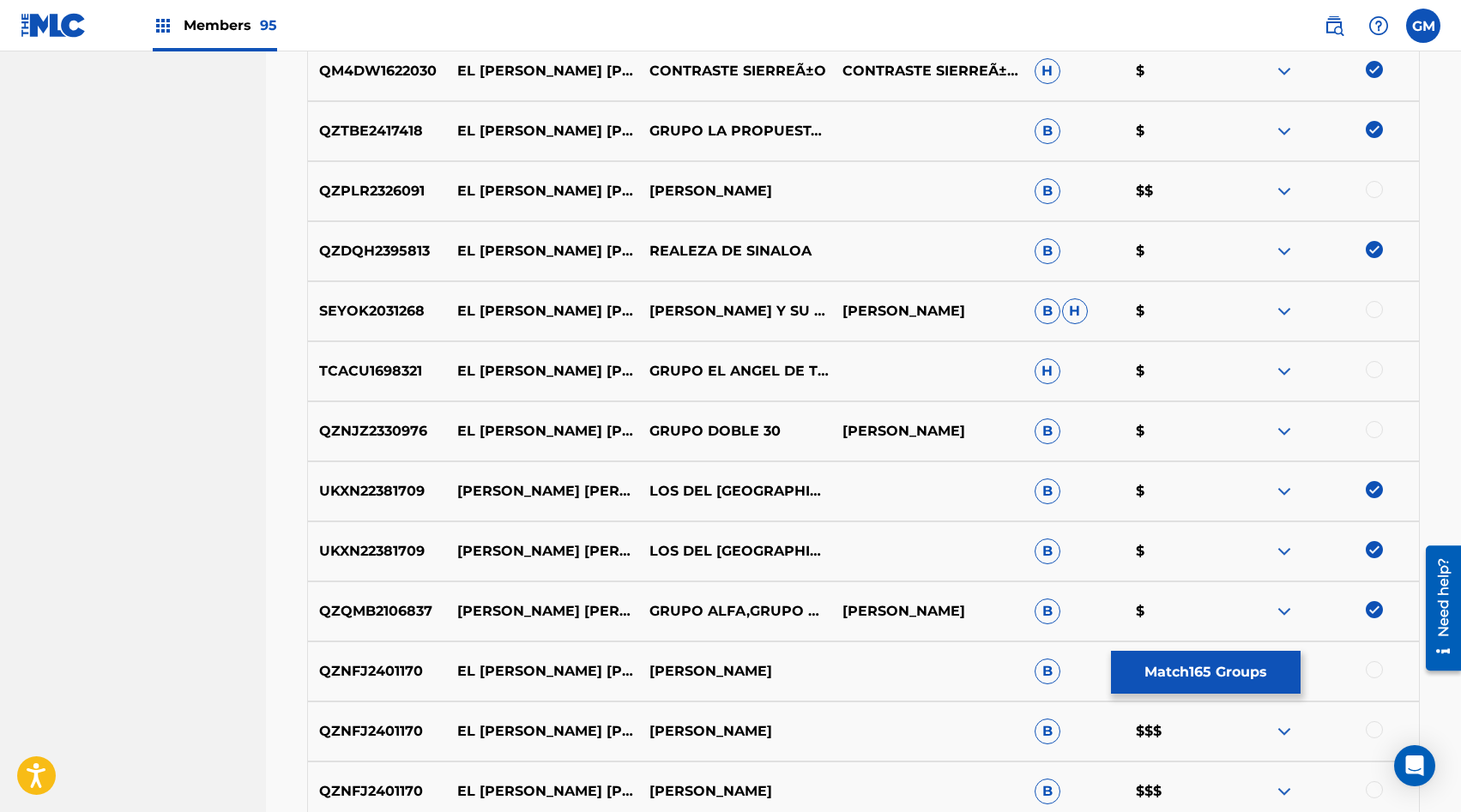 click at bounding box center [1374, 189] 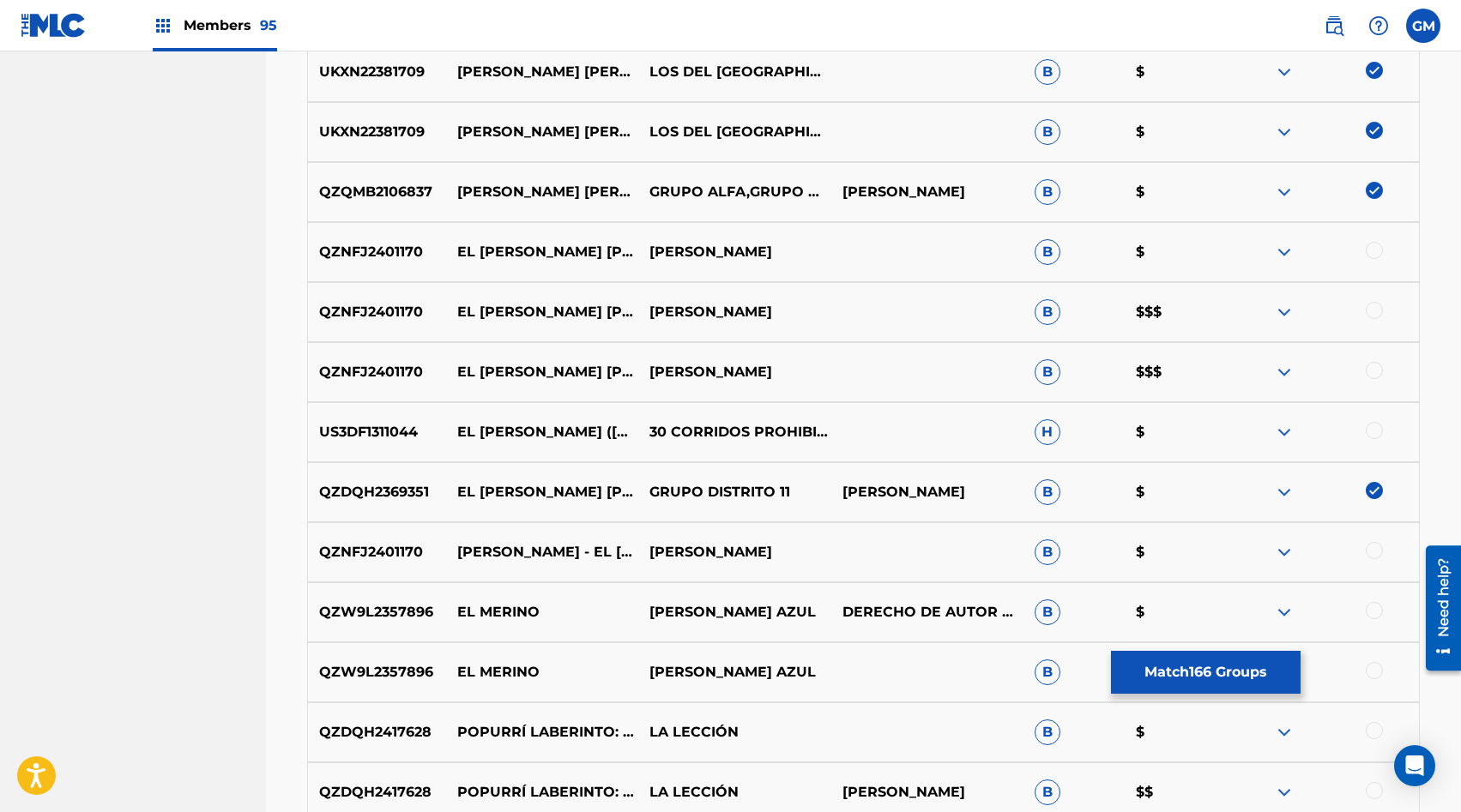 scroll, scrollTop: 10330, scrollLeft: 0, axis: vertical 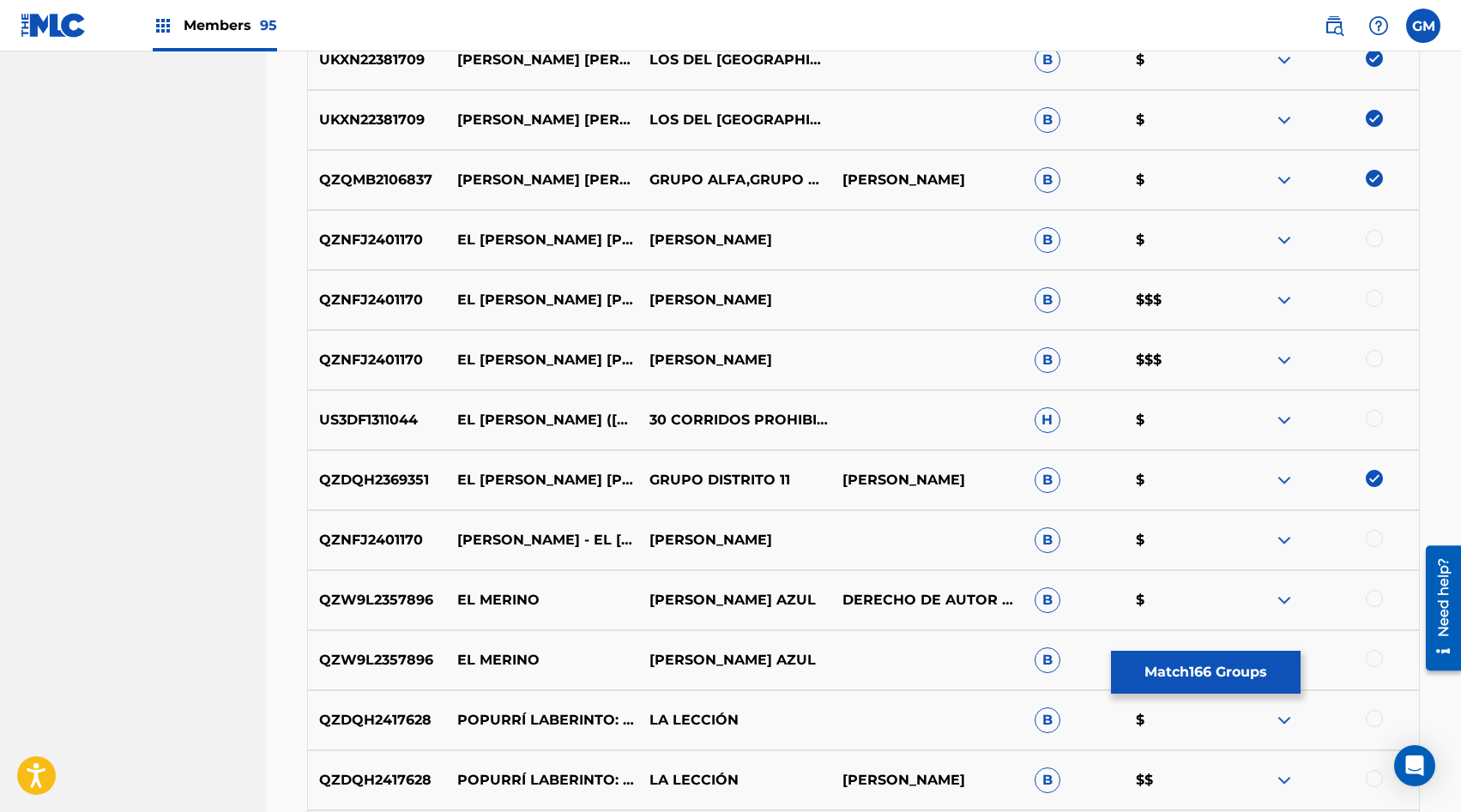 click at bounding box center (1374, 238) 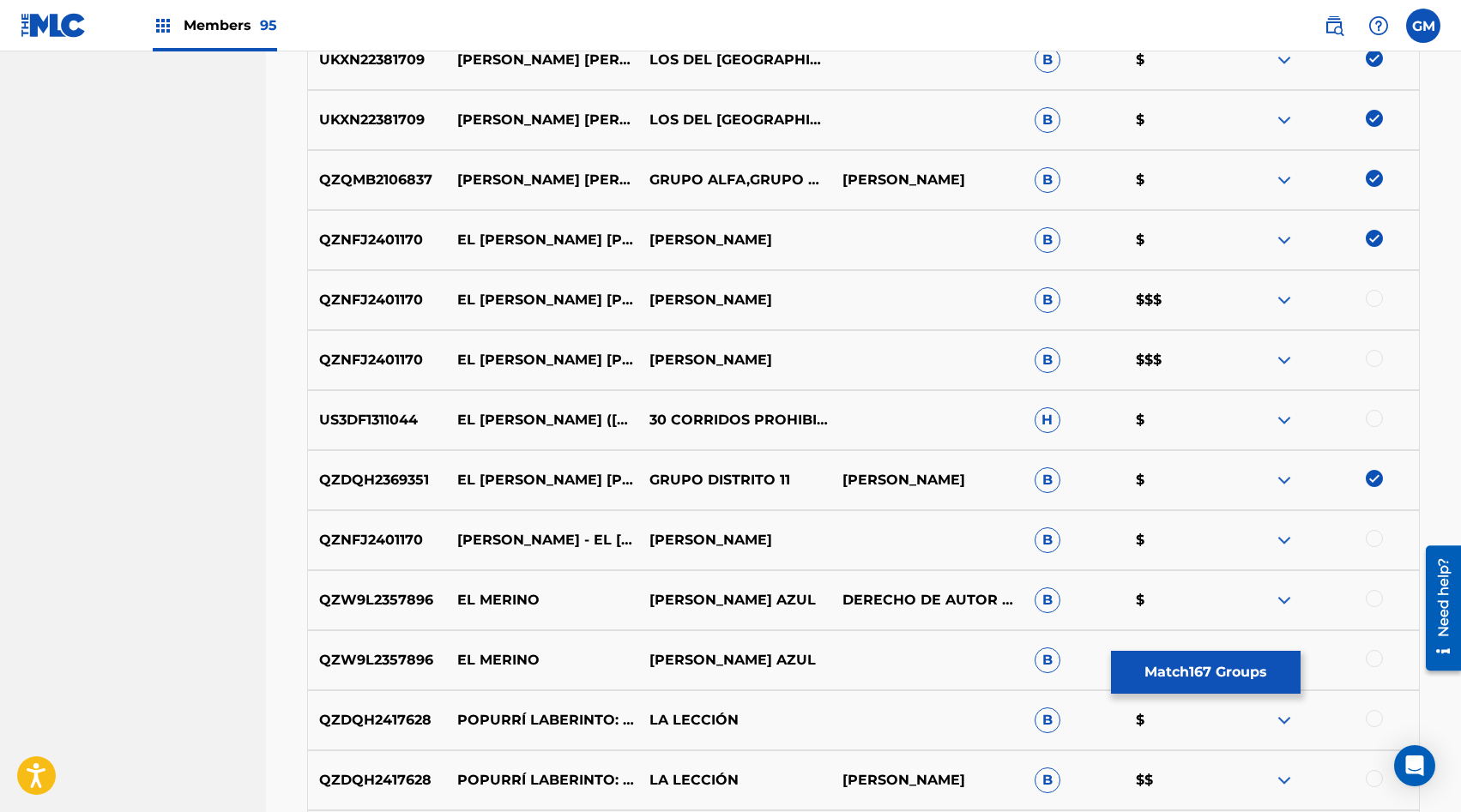 click at bounding box center (1374, 298) 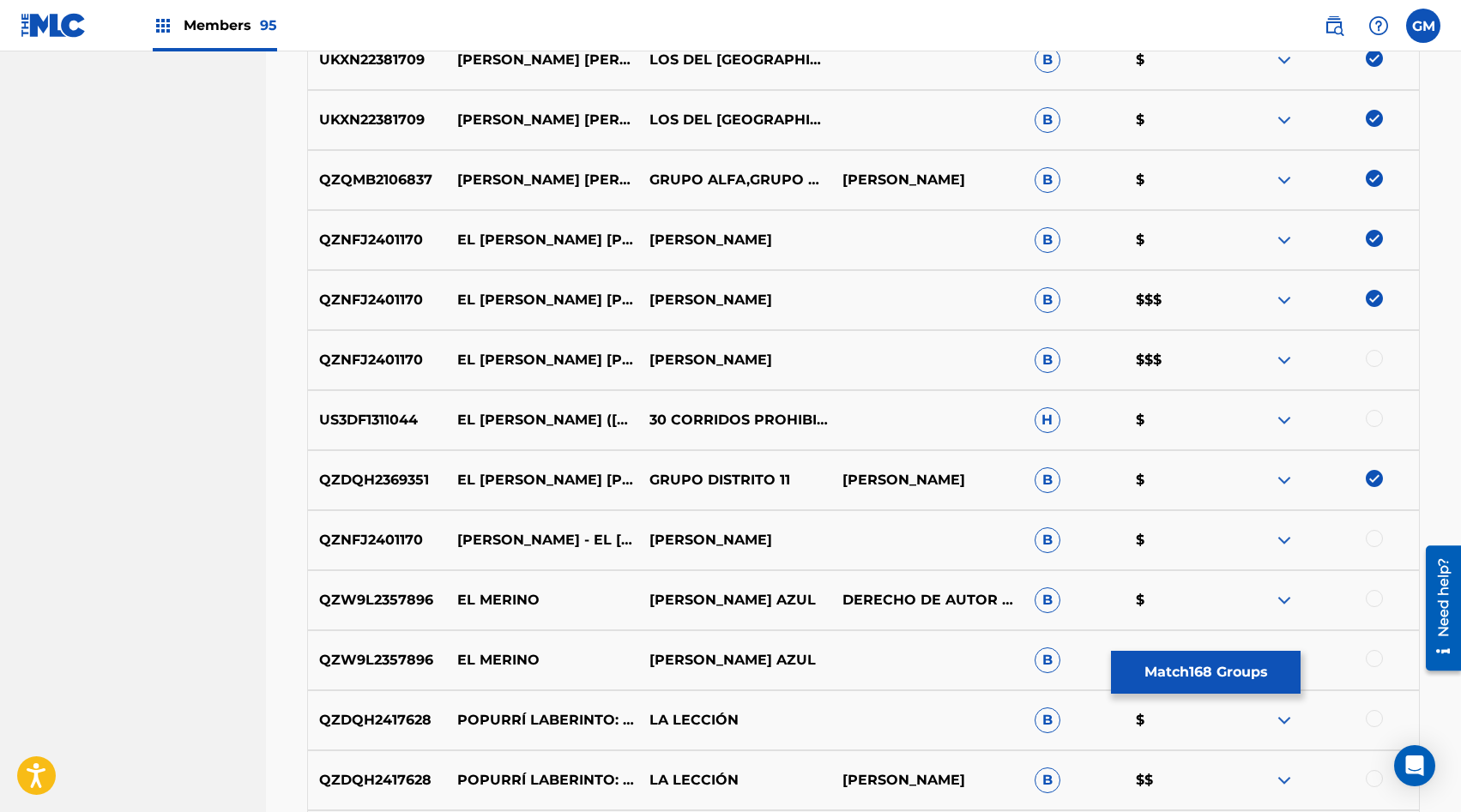 click at bounding box center (1374, 358) 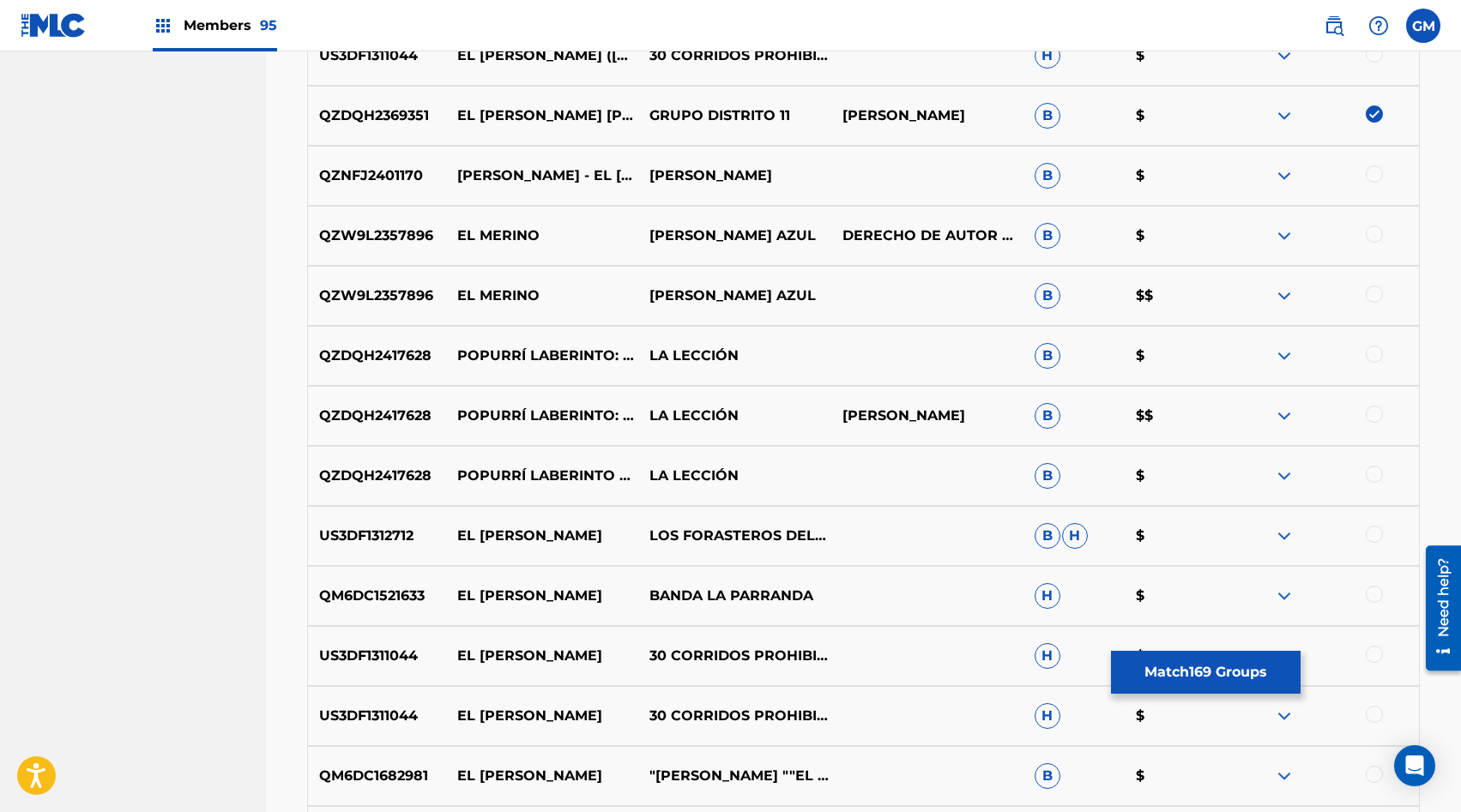 scroll, scrollTop: 10695, scrollLeft: 0, axis: vertical 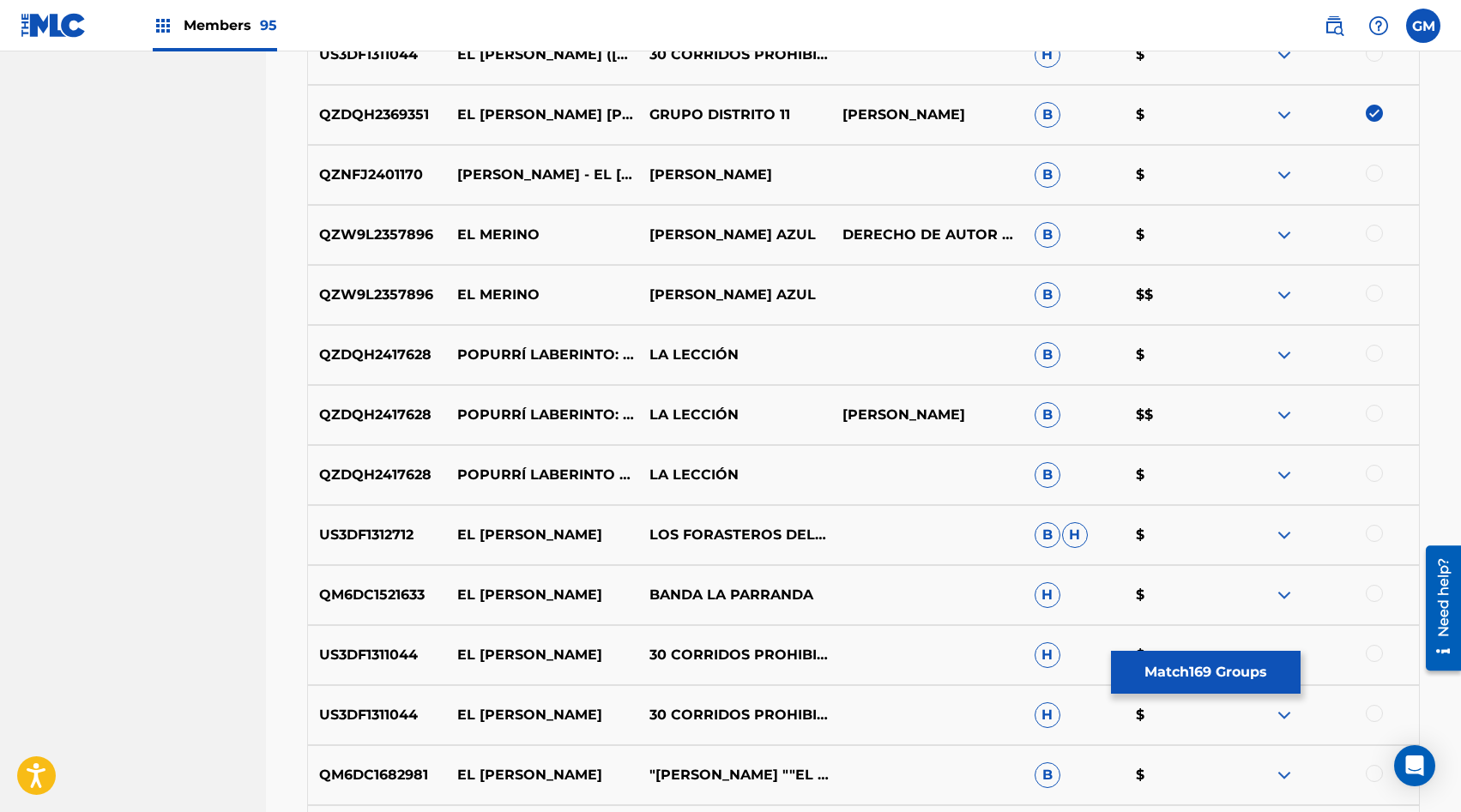 click on "[PERSON_NAME] AZUL" at bounding box center [734, 295] 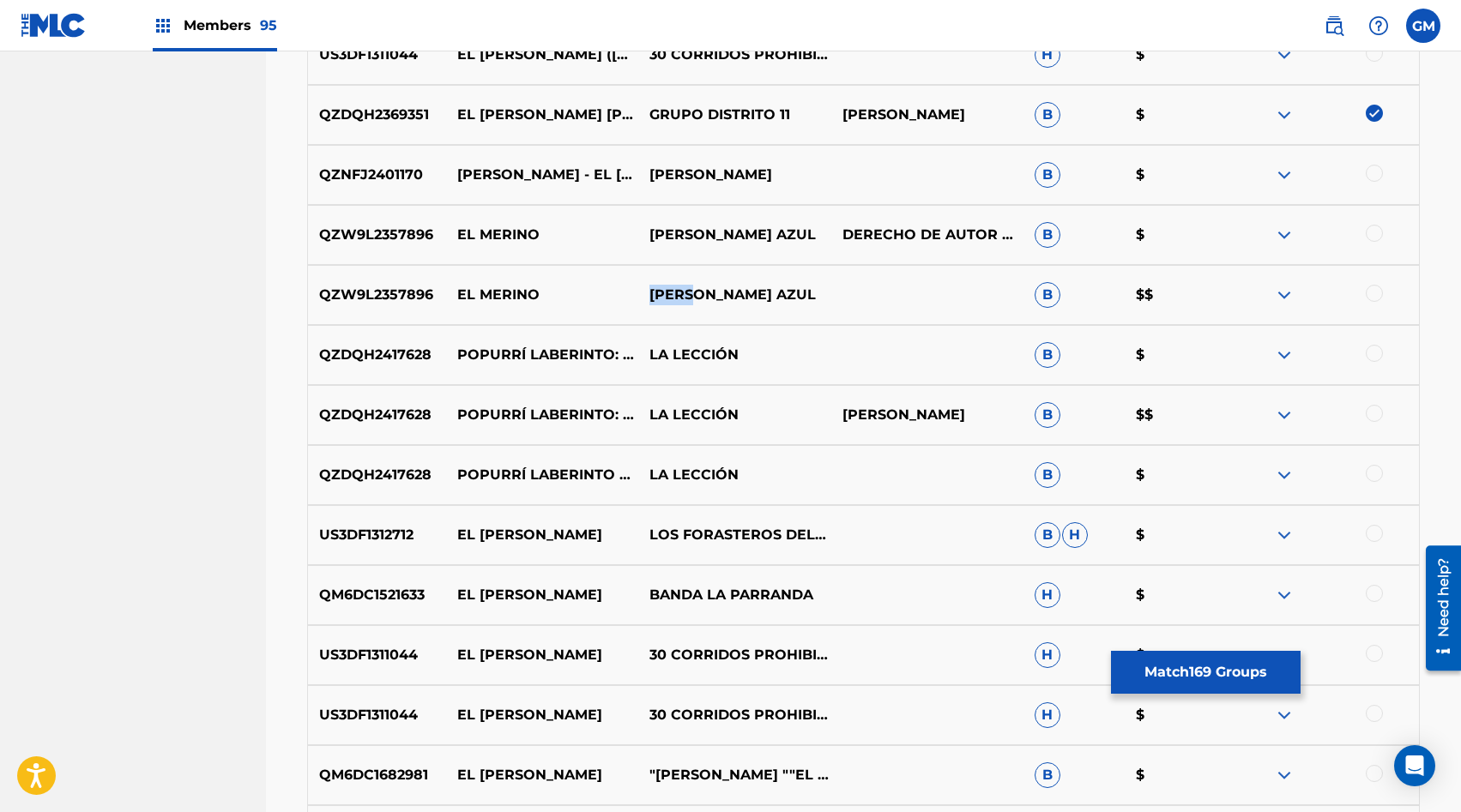 click on "[PERSON_NAME] AZUL" at bounding box center (734, 295) 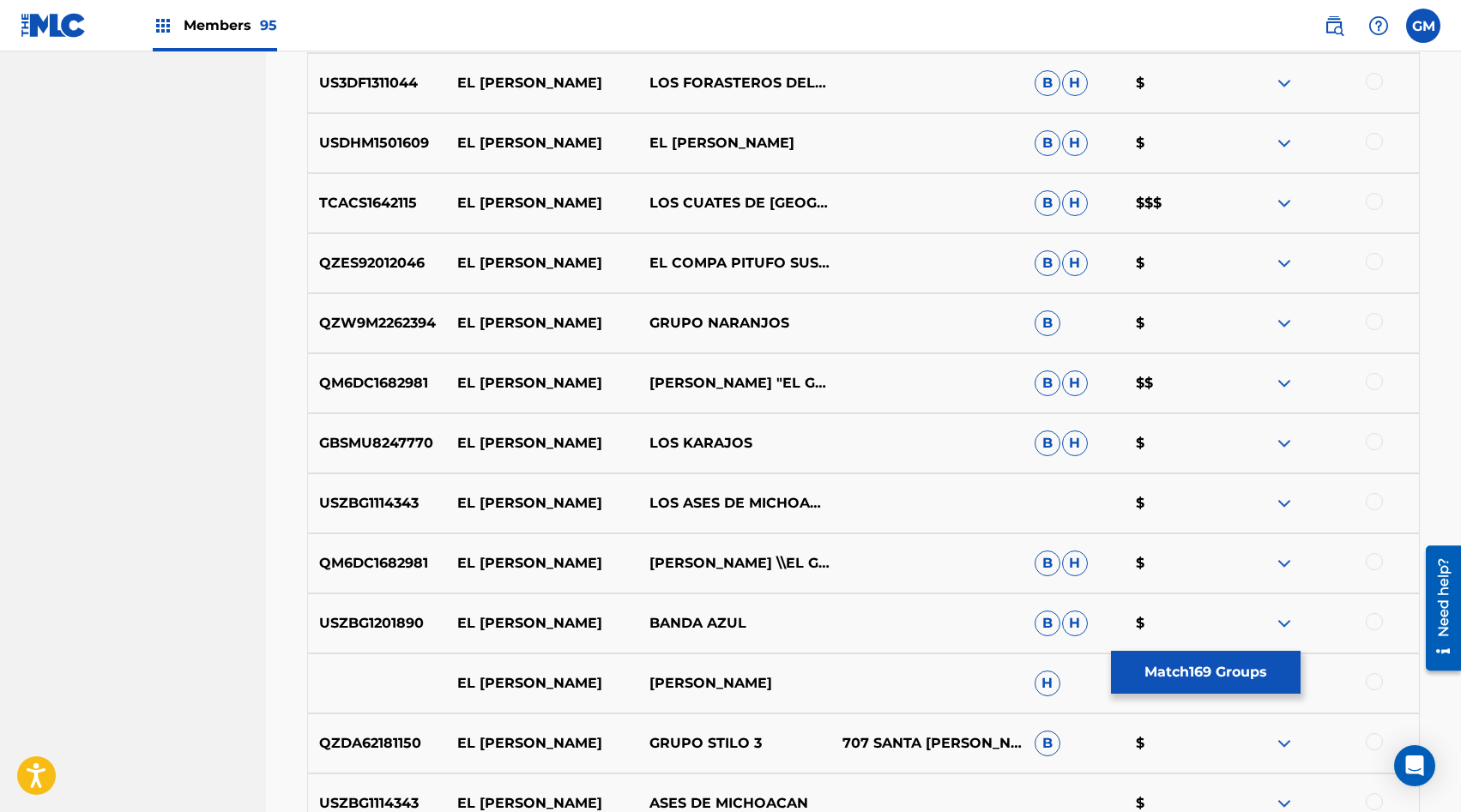 scroll, scrollTop: 11749, scrollLeft: 0, axis: vertical 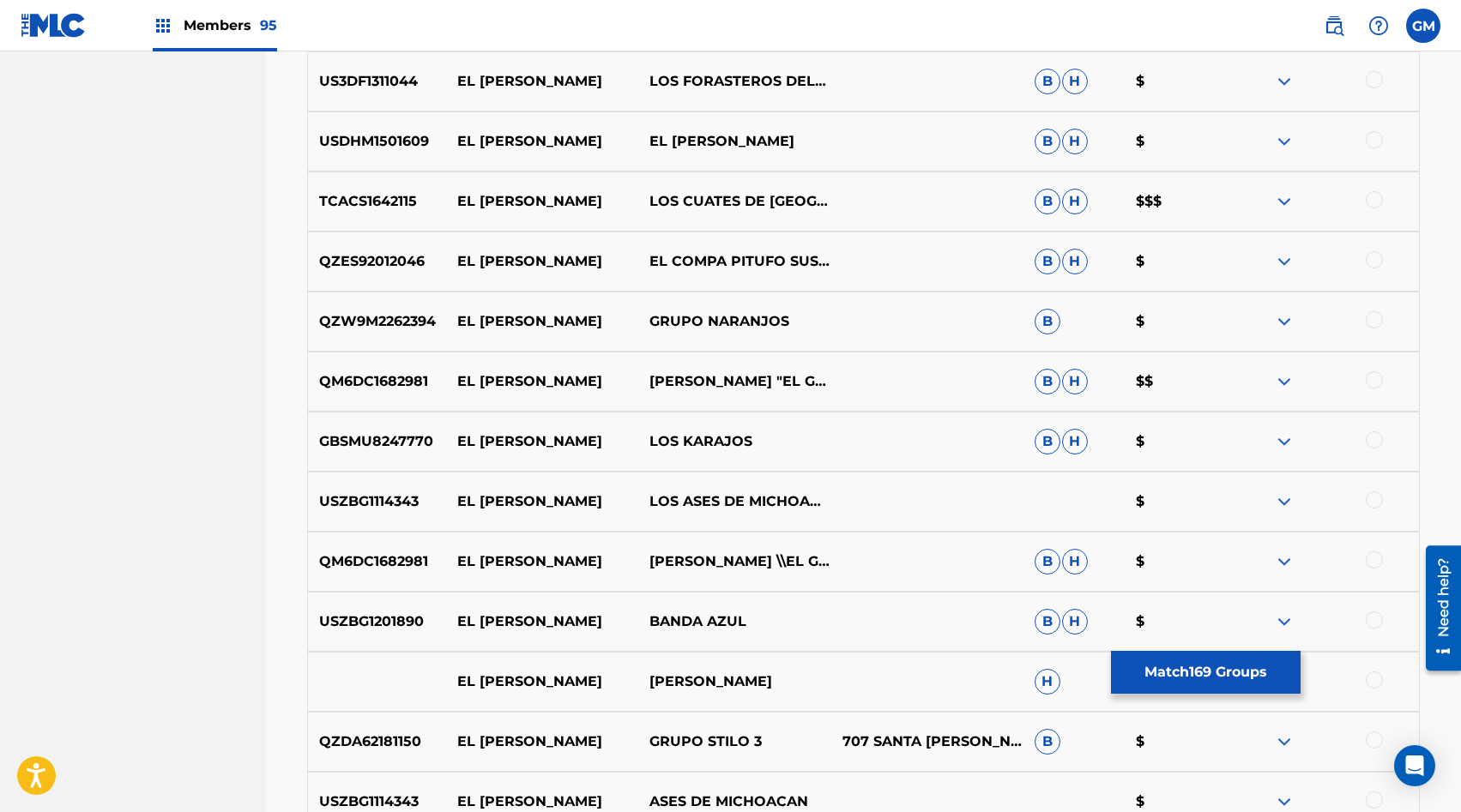 click on "LOS CUATES DE [GEOGRAPHIC_DATA]" at bounding box center [734, 201] 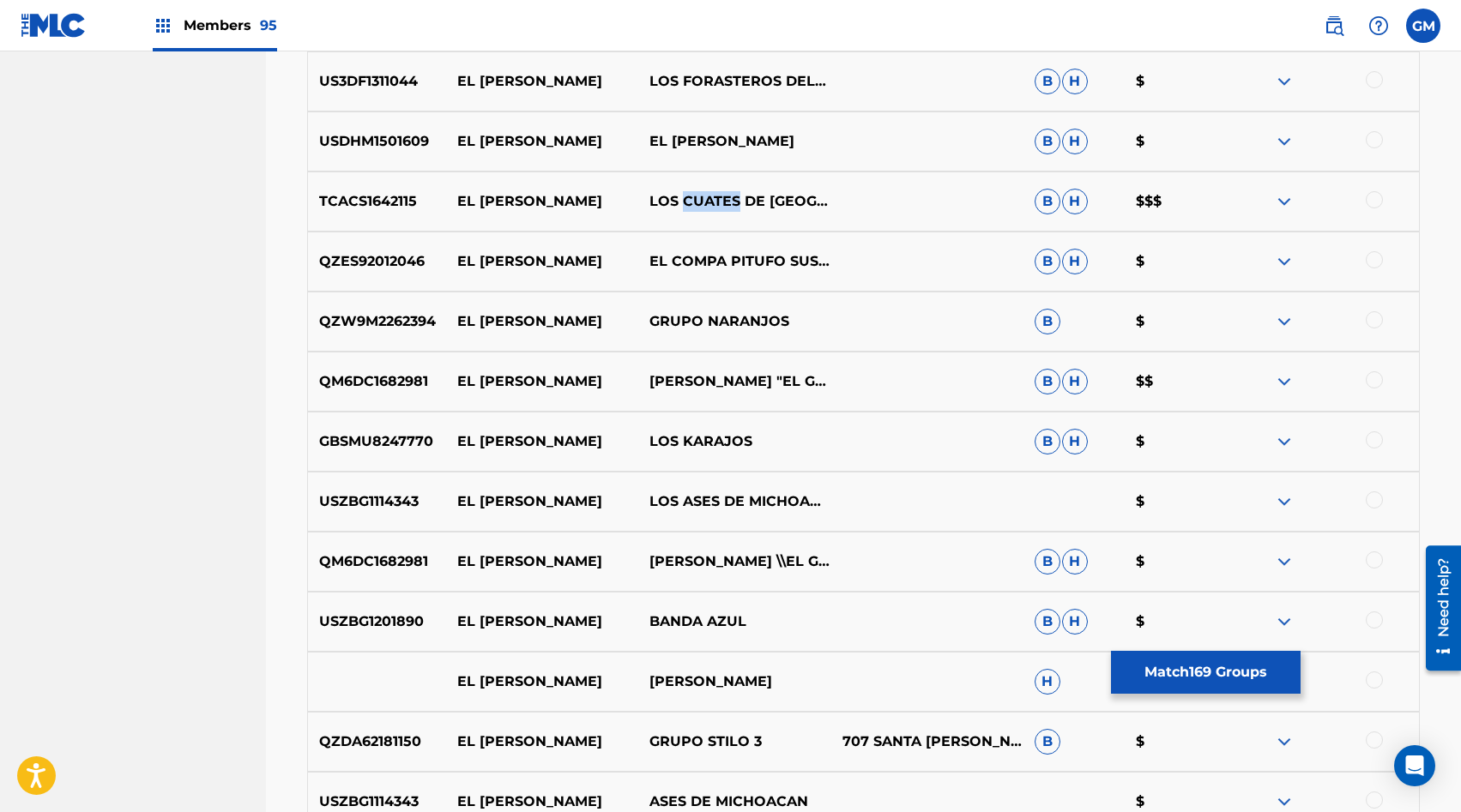 click on "LOS CUATES DE [GEOGRAPHIC_DATA]" at bounding box center [734, 201] 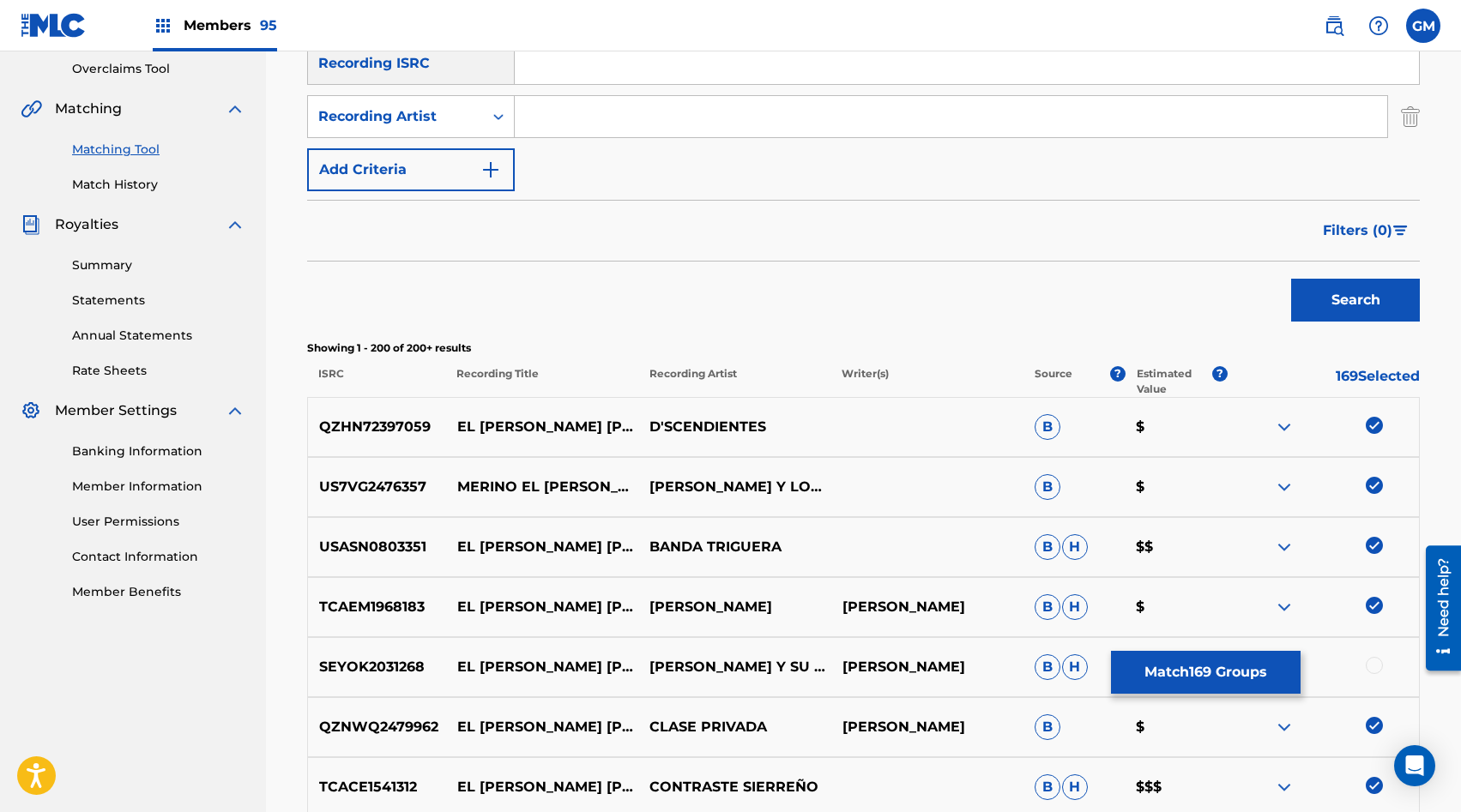 scroll, scrollTop: 340, scrollLeft: 0, axis: vertical 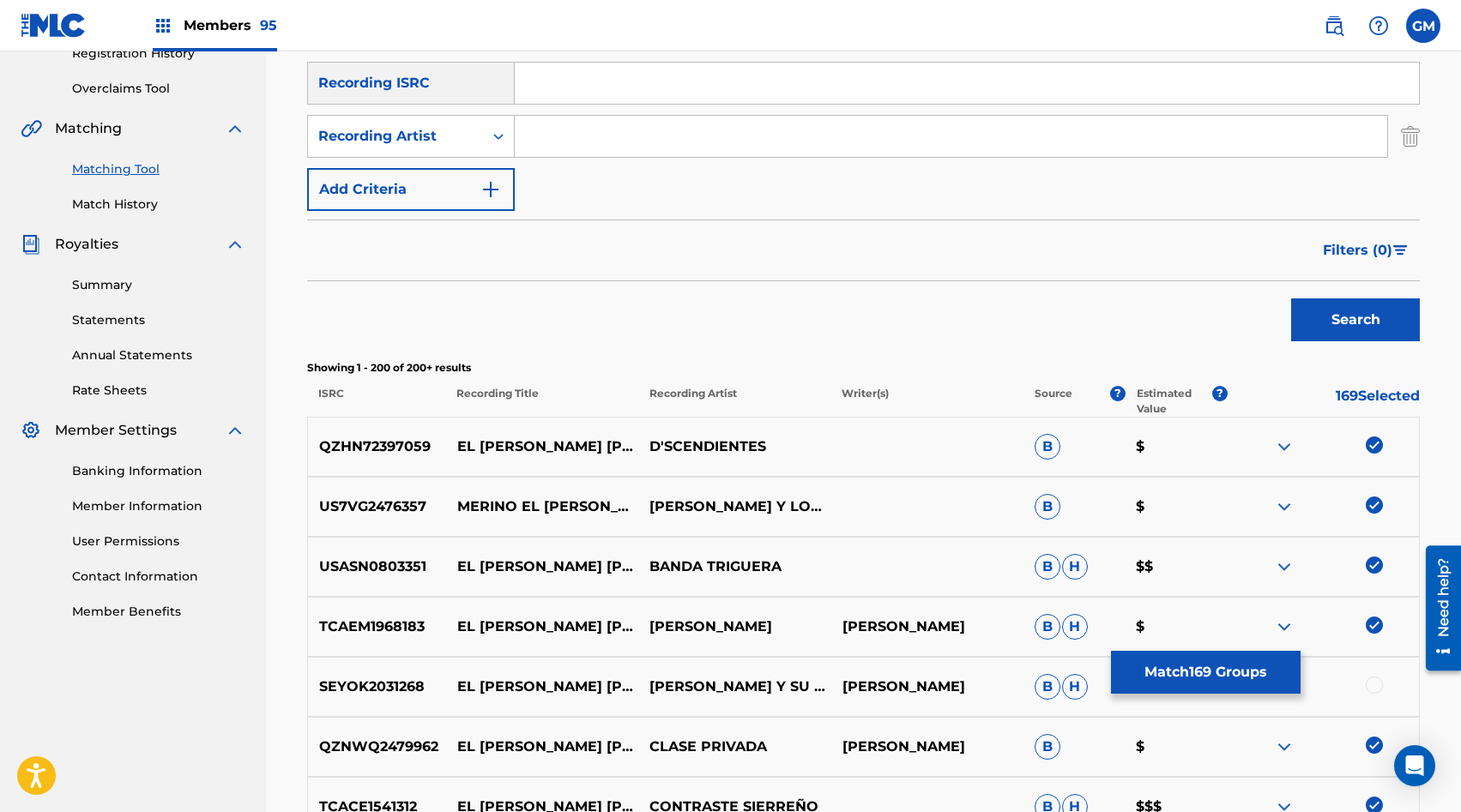 click at bounding box center [951, 136] 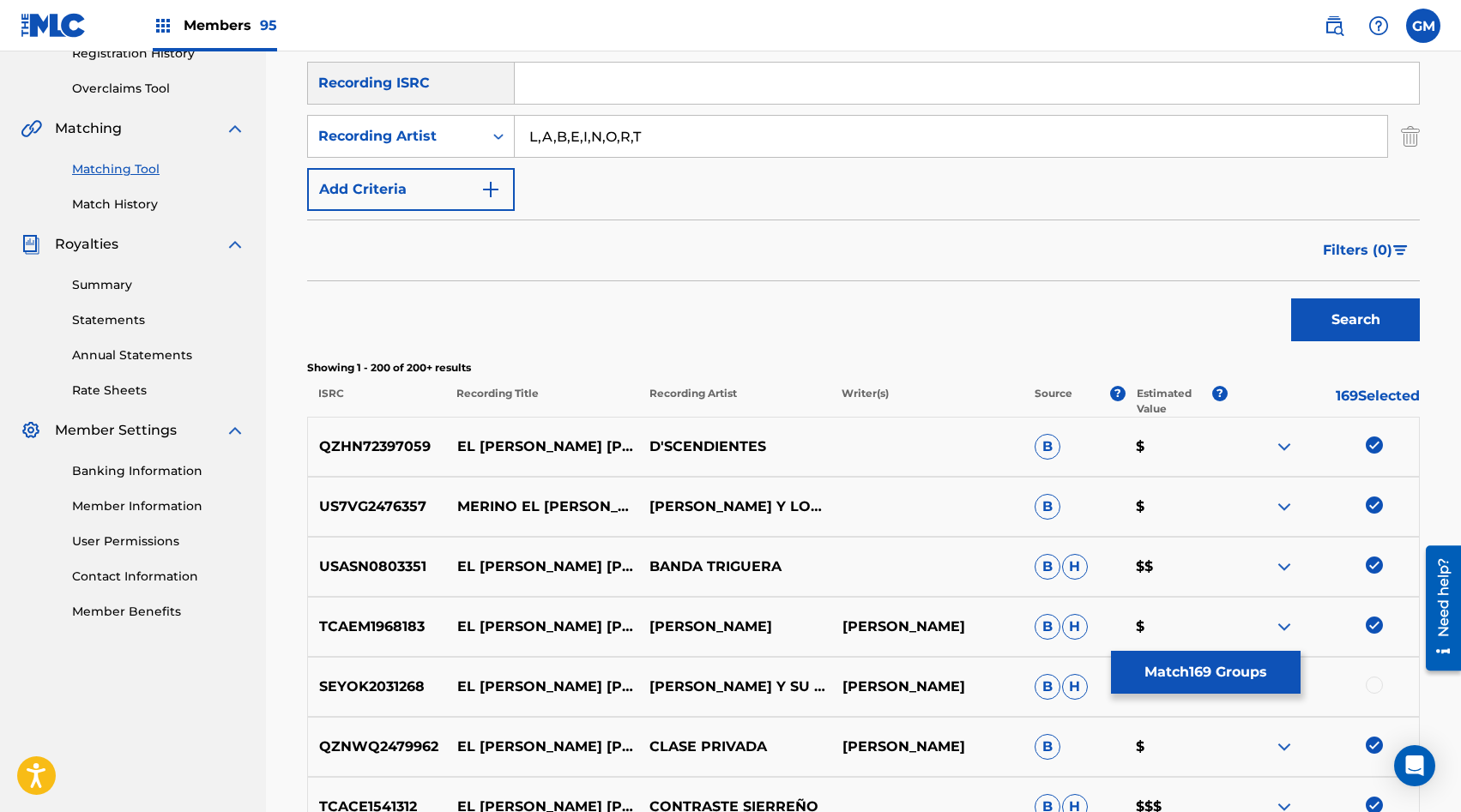 click on "Search" at bounding box center [1355, 320] 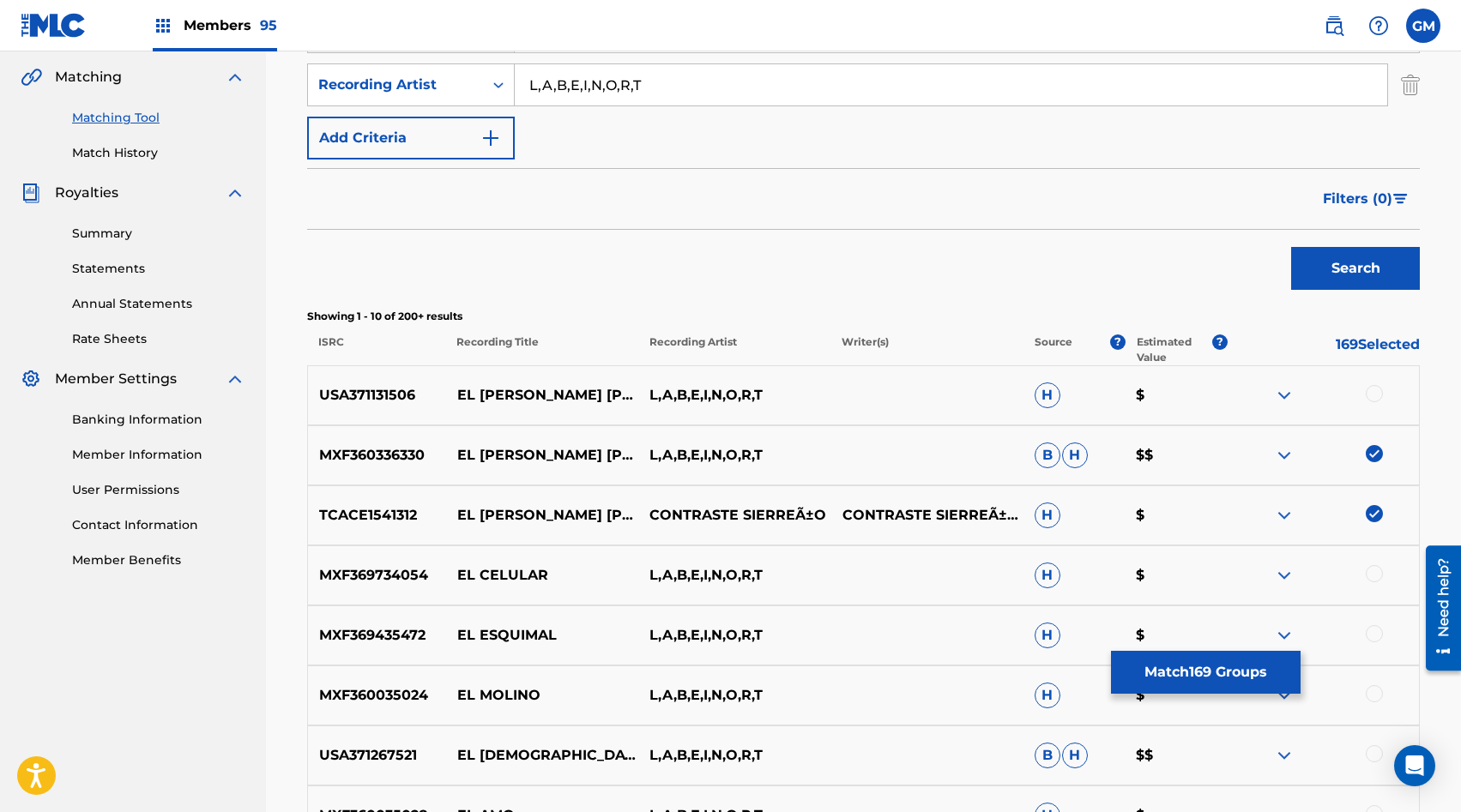 scroll, scrollTop: 392, scrollLeft: 0, axis: vertical 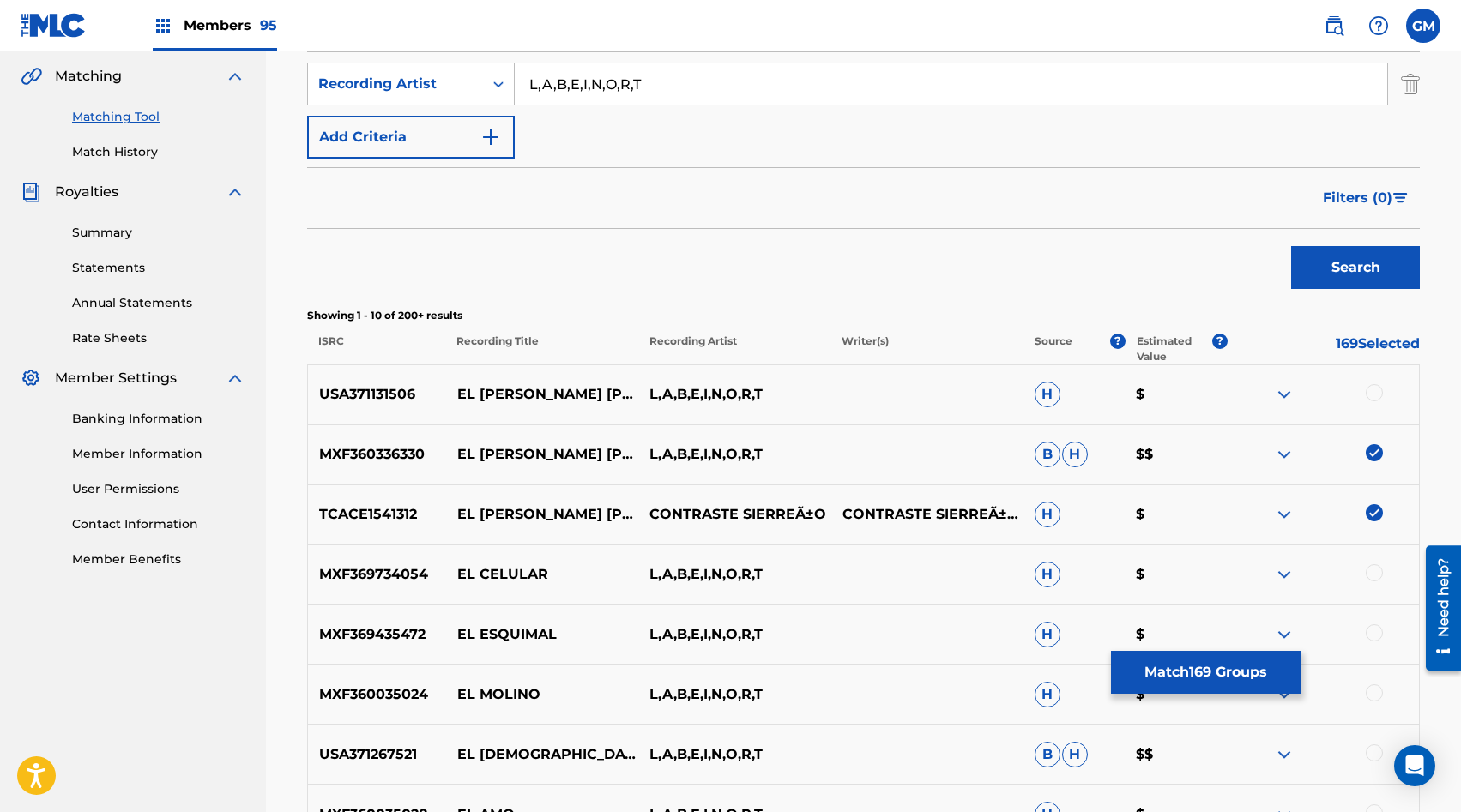 click on "USA371131506" at bounding box center [377, 394] 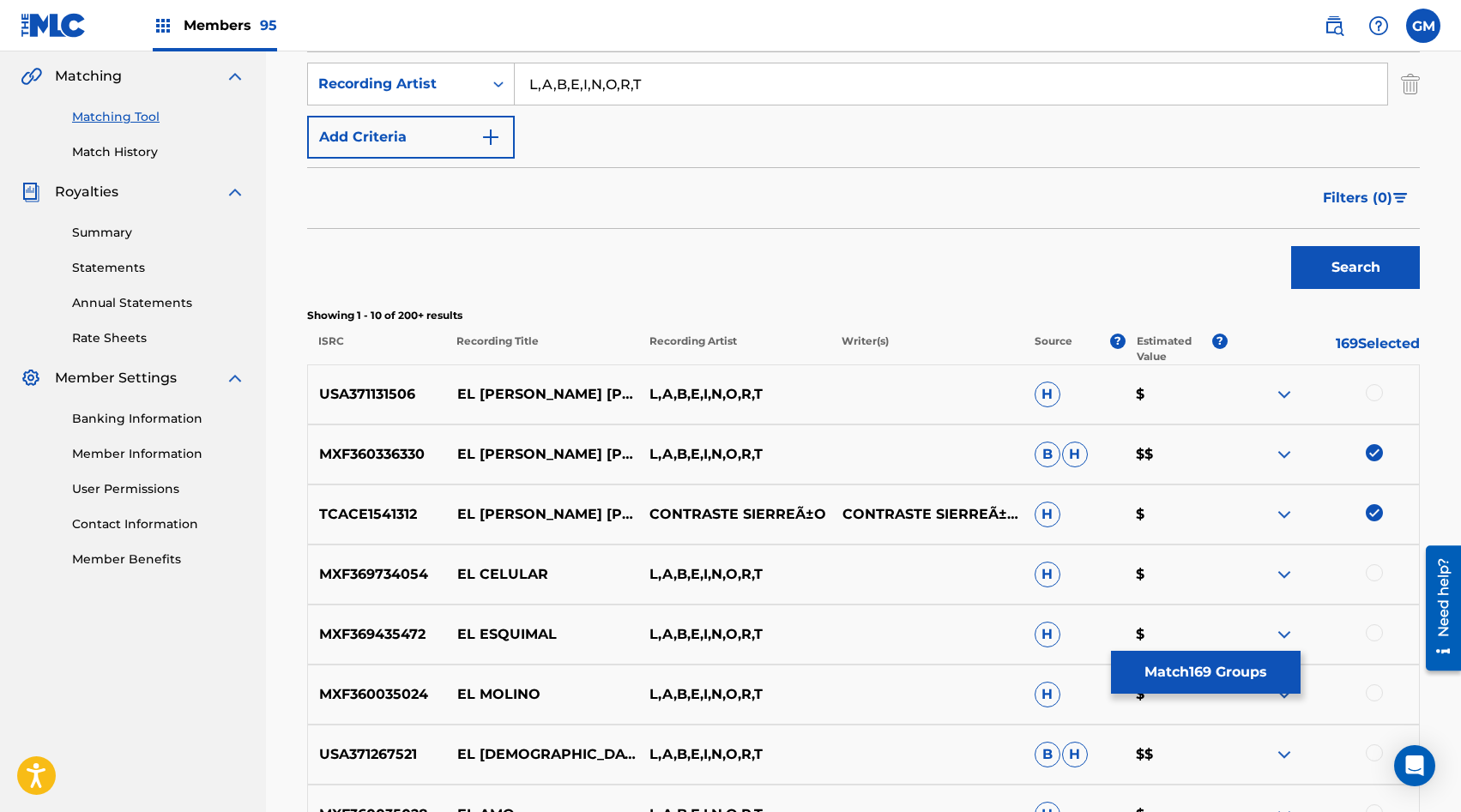 click at bounding box center [1374, 393] 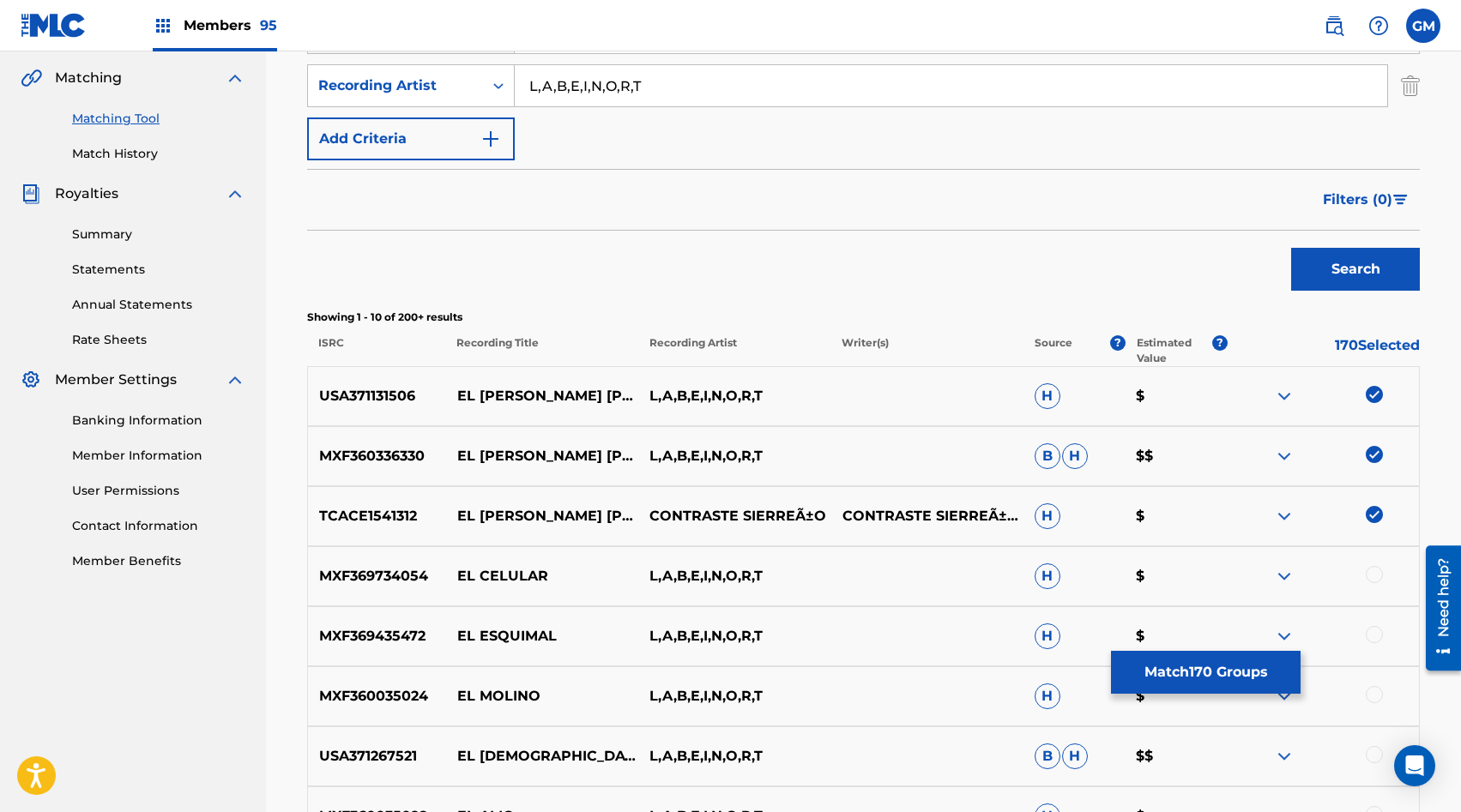 scroll, scrollTop: 299, scrollLeft: 0, axis: vertical 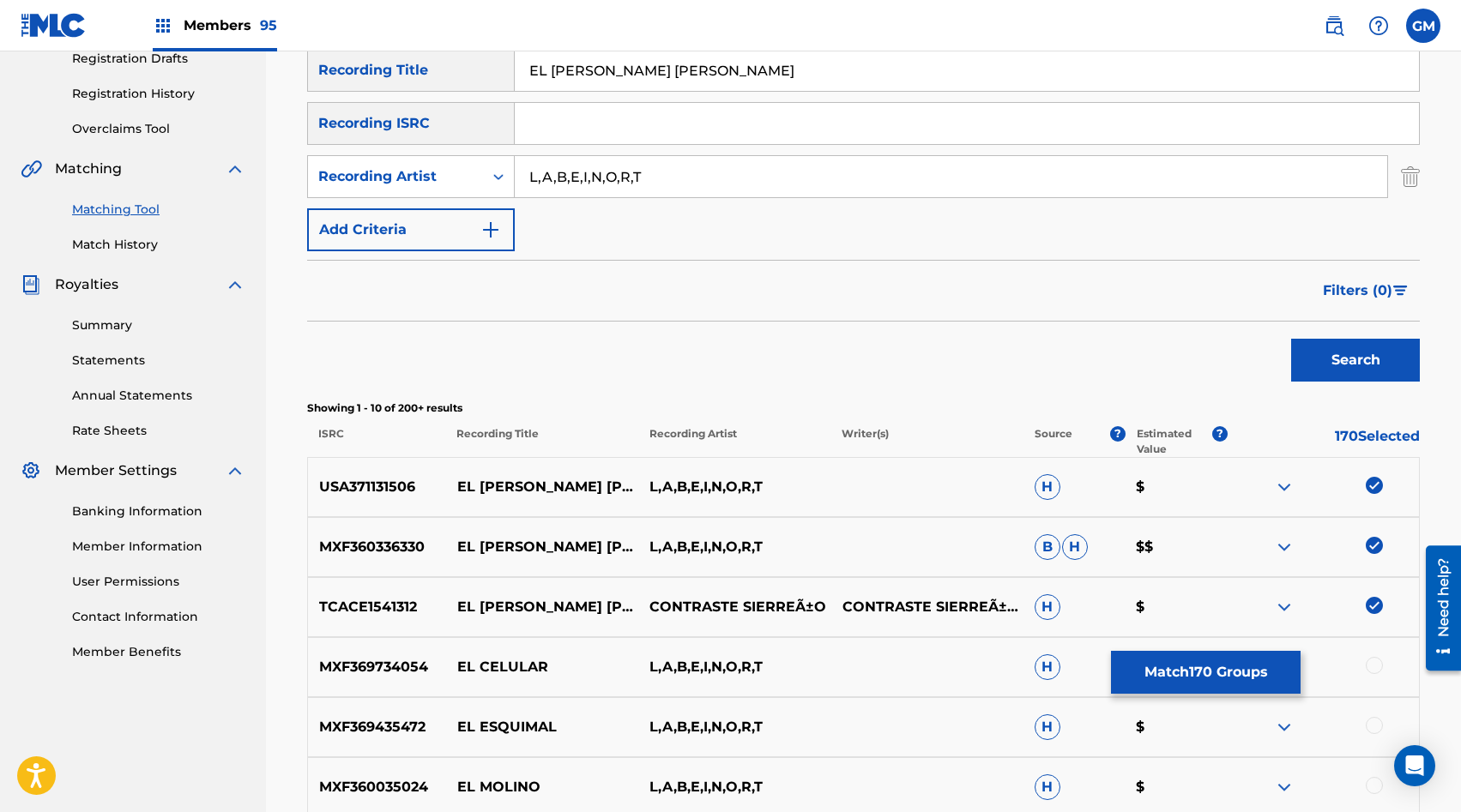 click on "L,A,B,E,I,N,O,R,T" at bounding box center [951, 177] 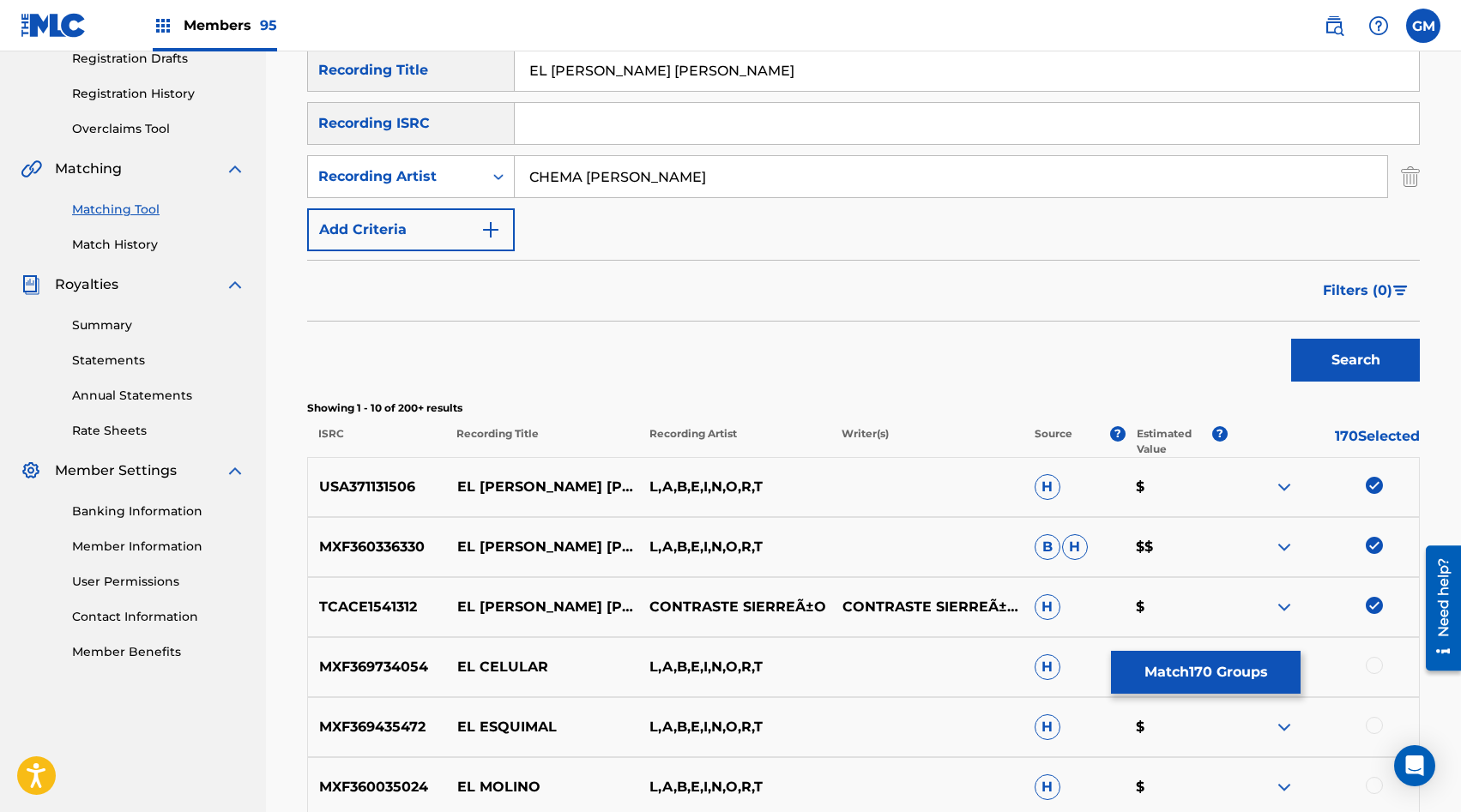 click on "Search" at bounding box center (1355, 360) 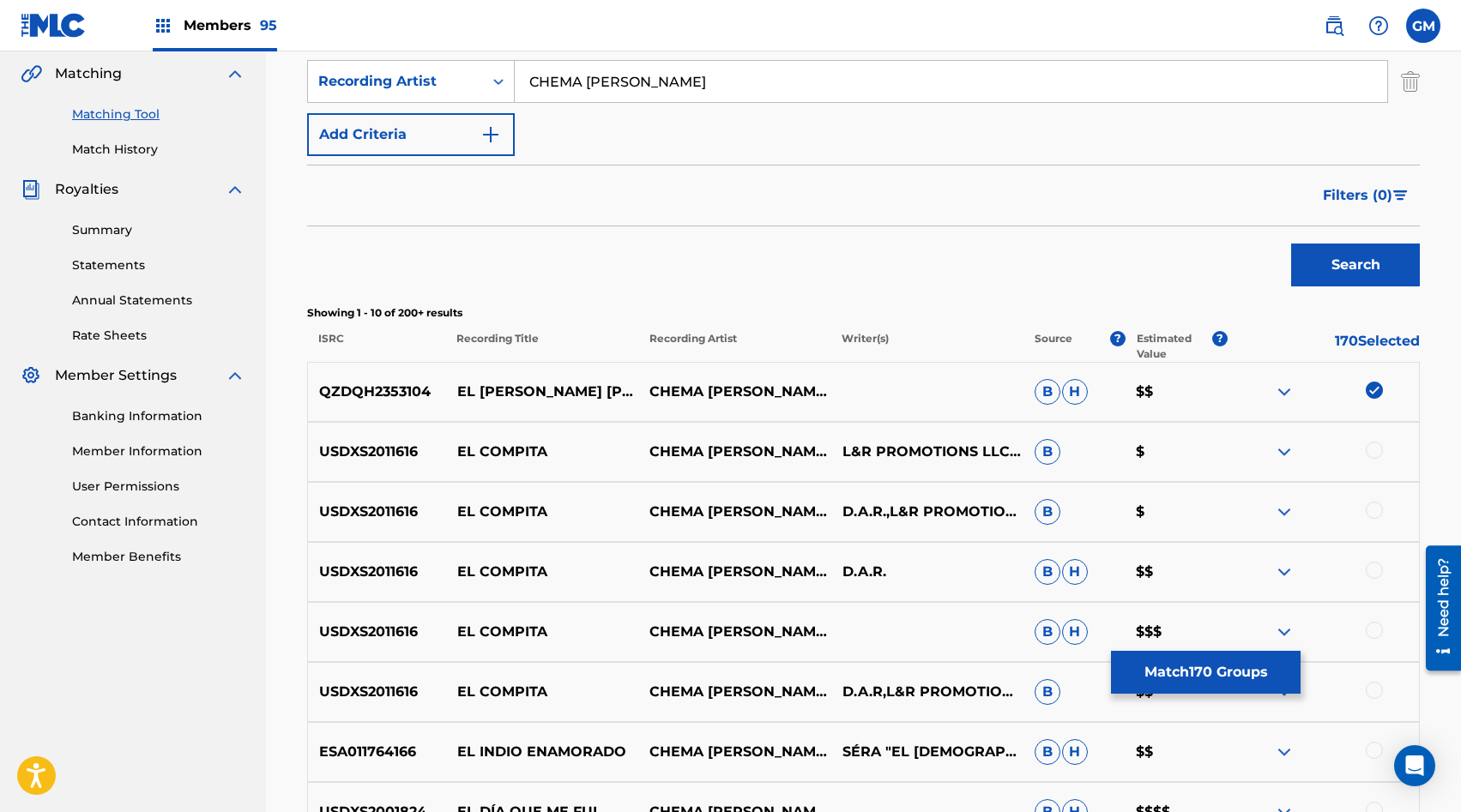 scroll, scrollTop: 368, scrollLeft: 0, axis: vertical 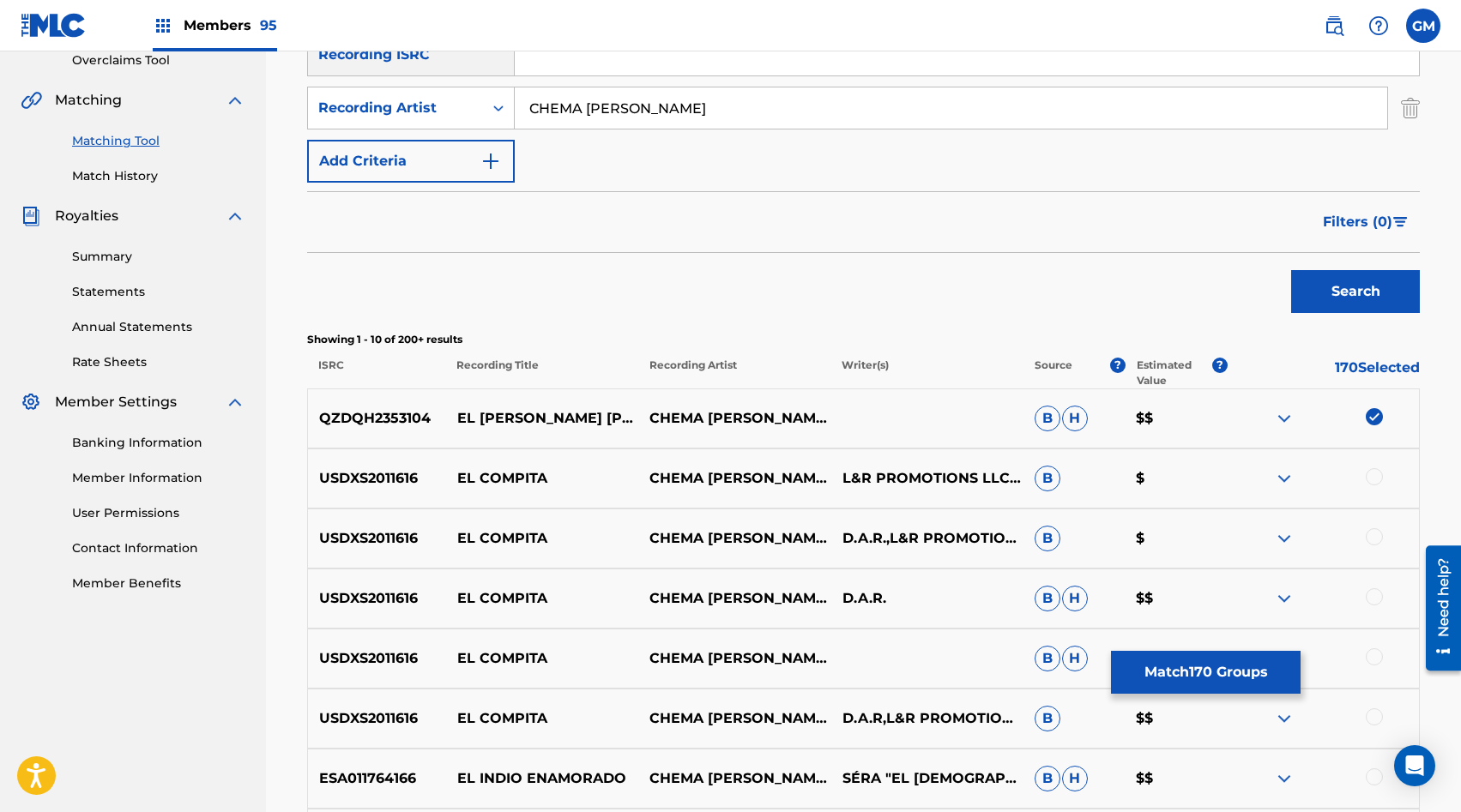 click on "CHEMA [PERSON_NAME]" at bounding box center (951, 108) 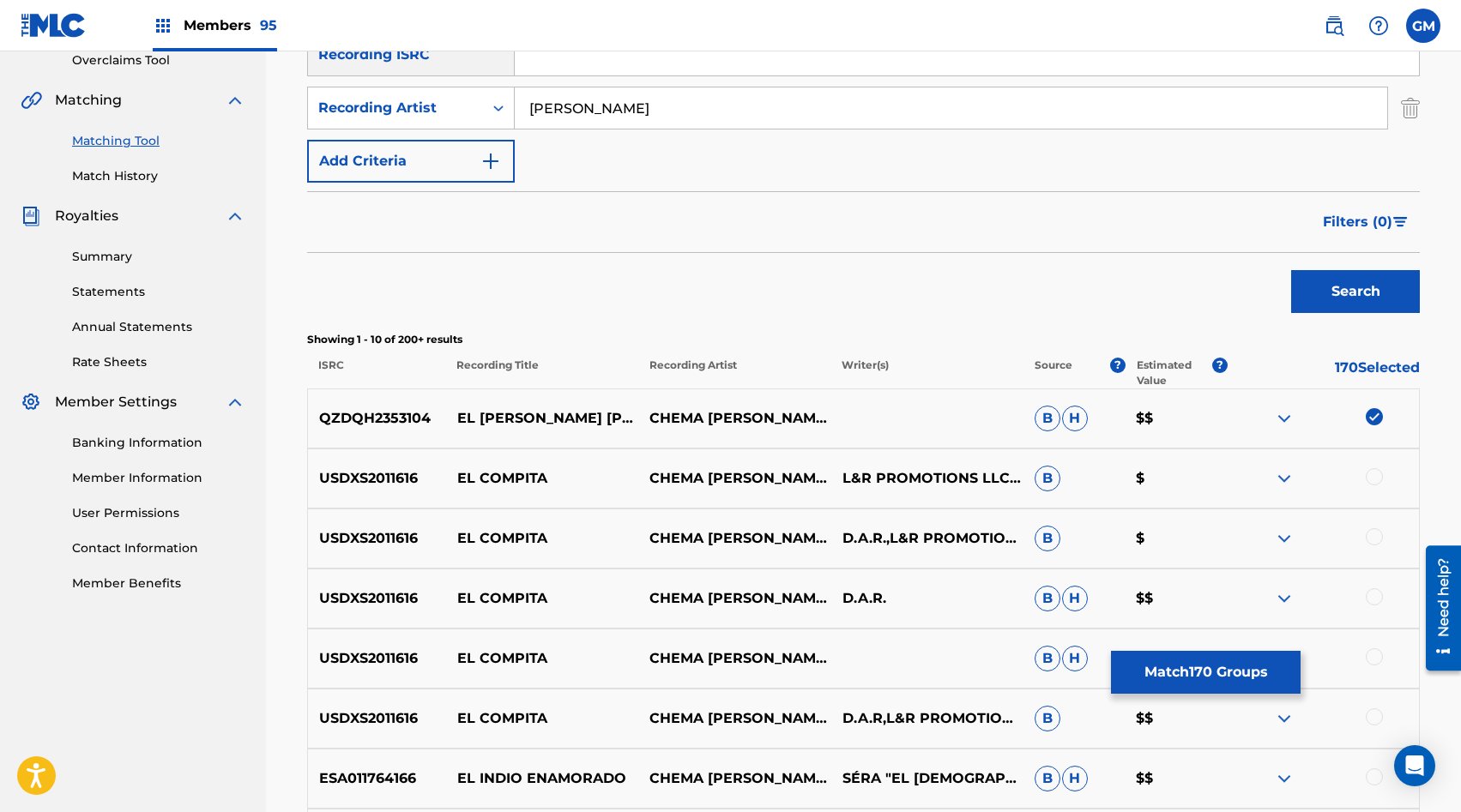 click on "Search" at bounding box center (1355, 292) 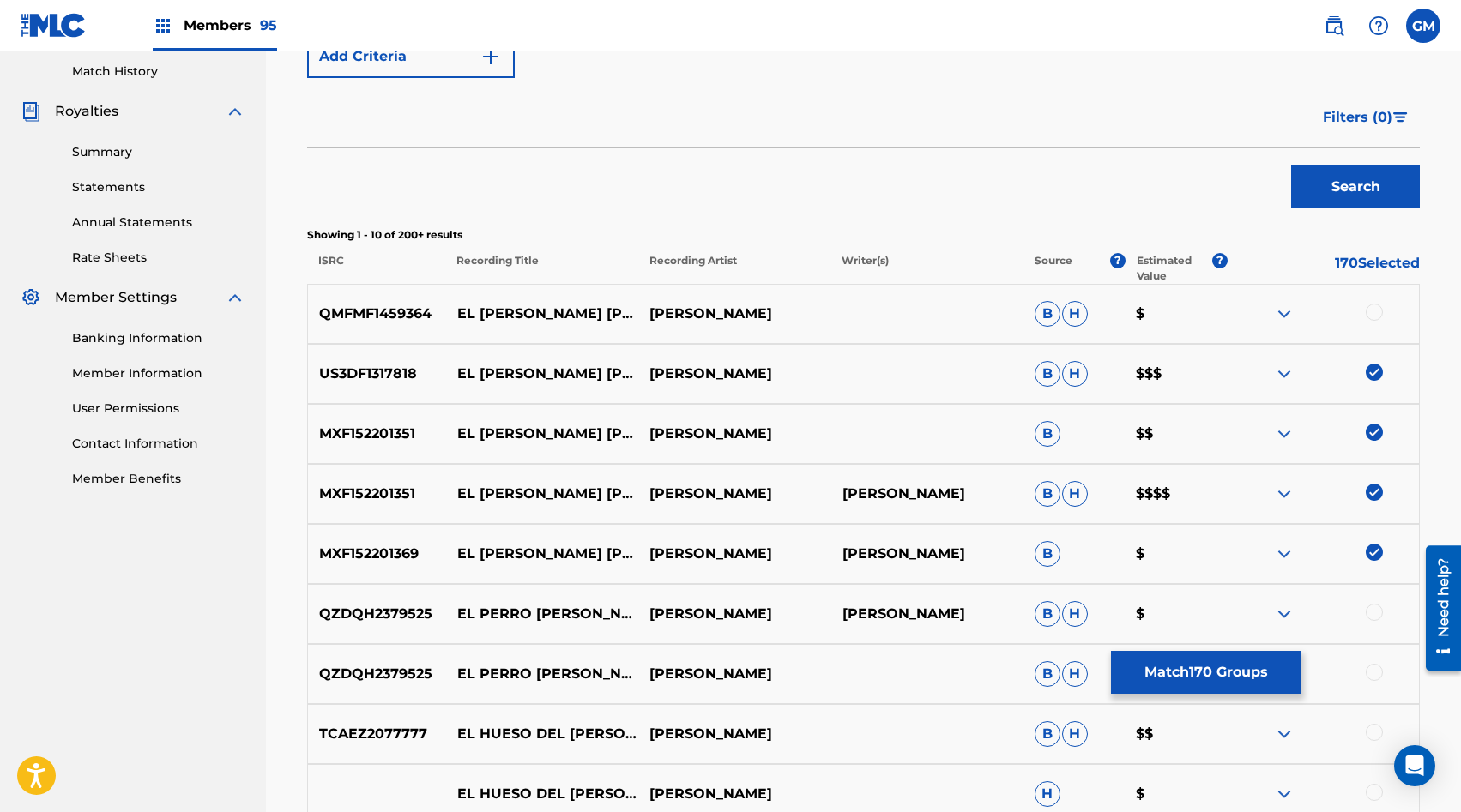 scroll, scrollTop: 477, scrollLeft: 0, axis: vertical 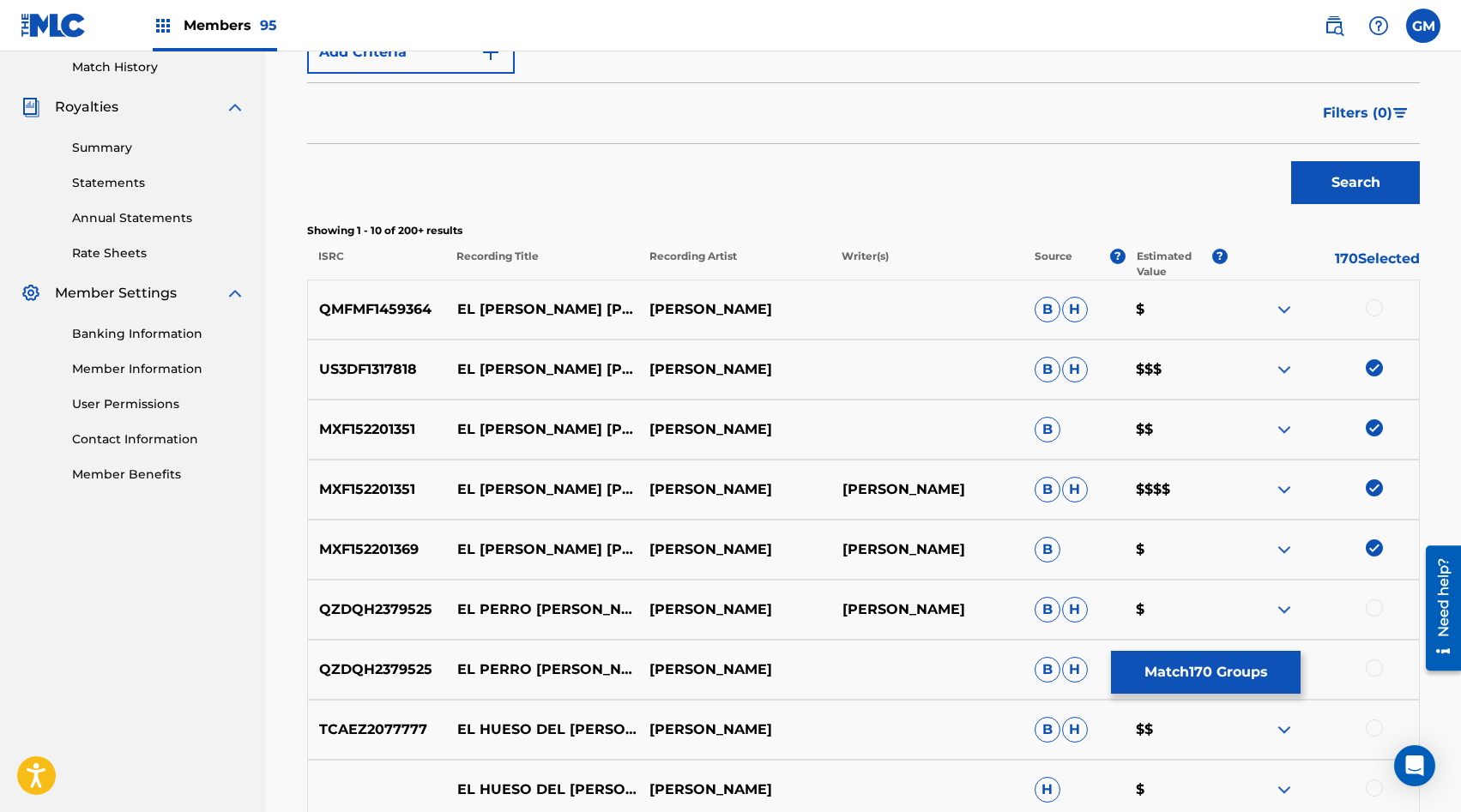 click at bounding box center [1374, 308] 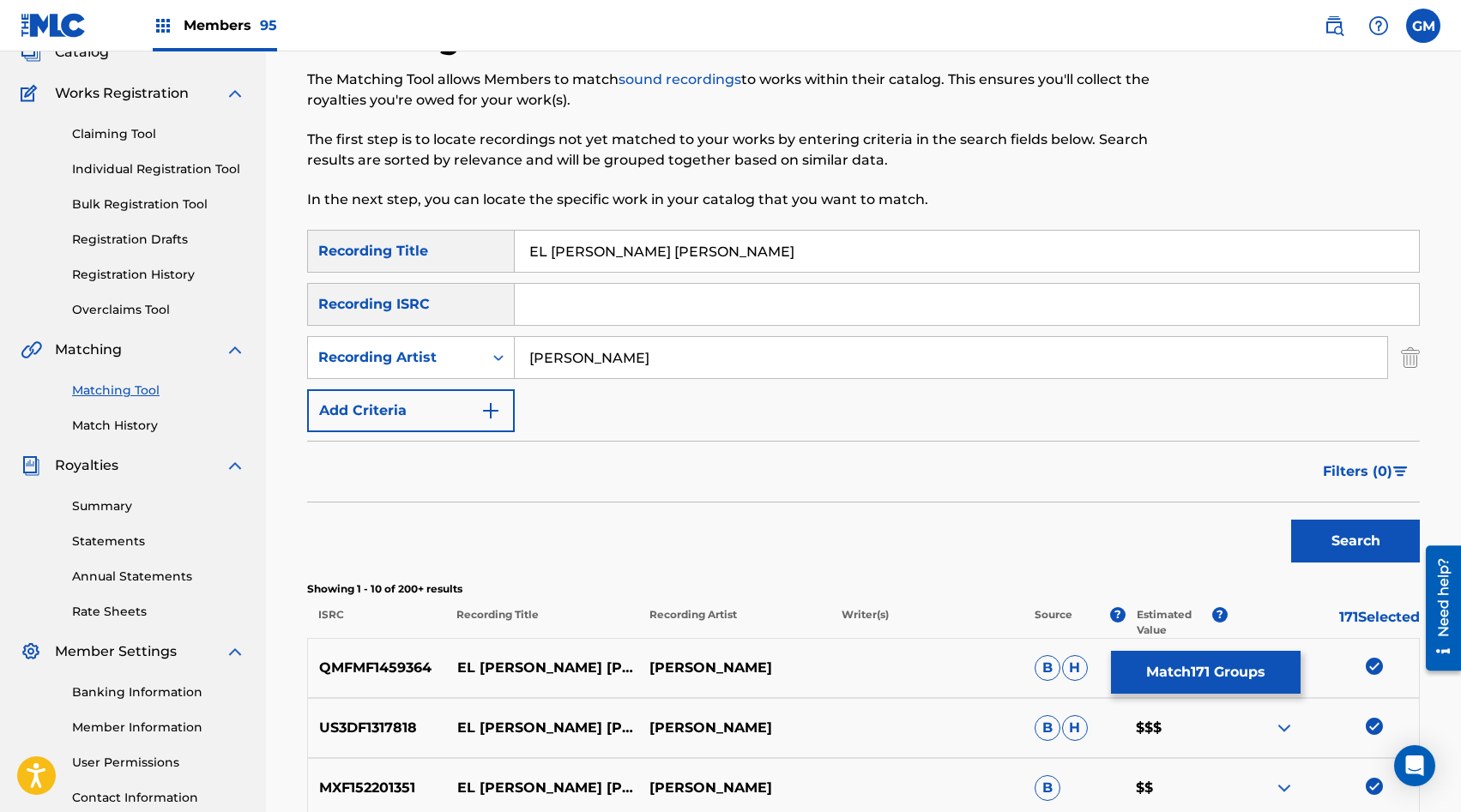 scroll, scrollTop: 73, scrollLeft: 0, axis: vertical 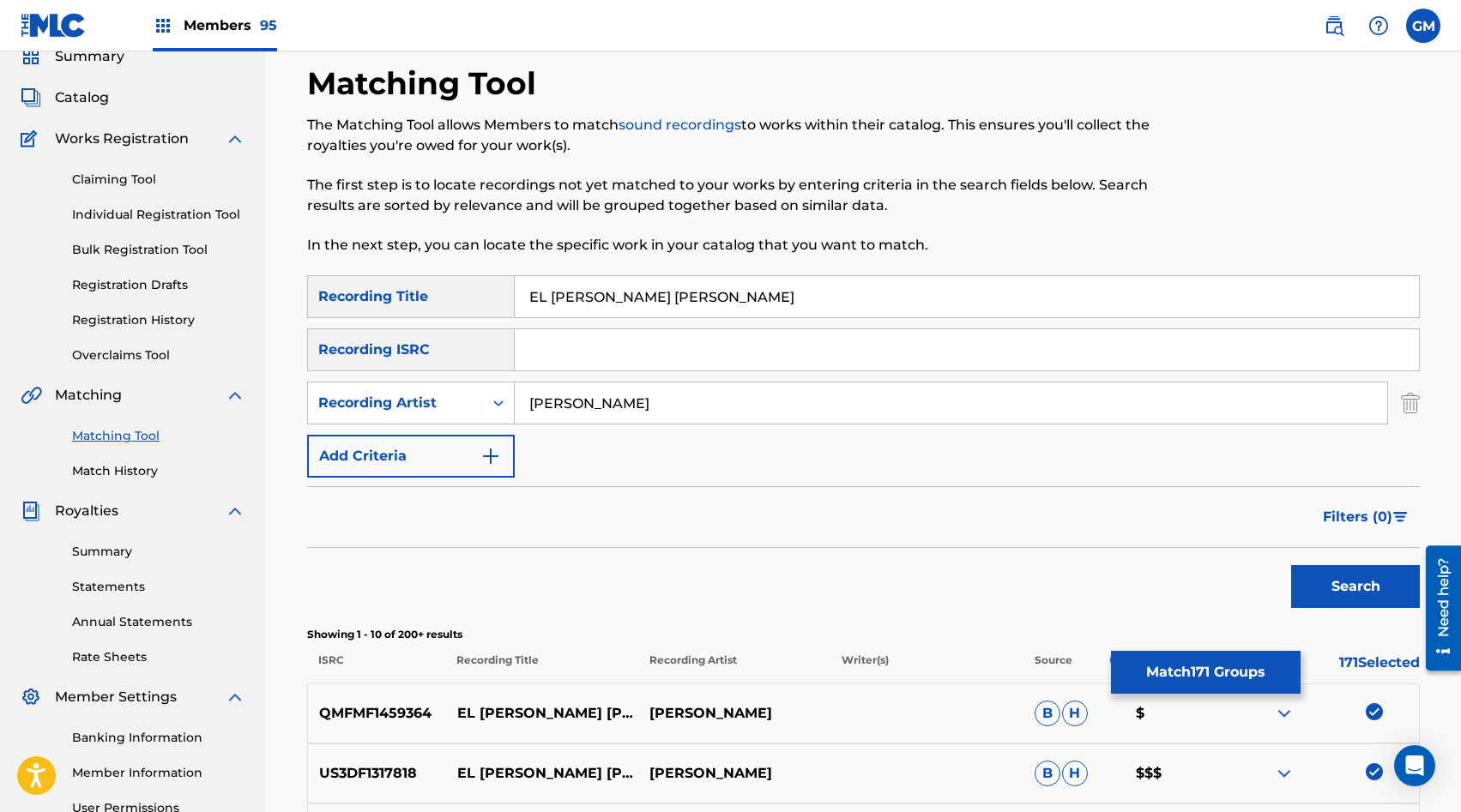 click on "[PERSON_NAME]" at bounding box center (951, 403) 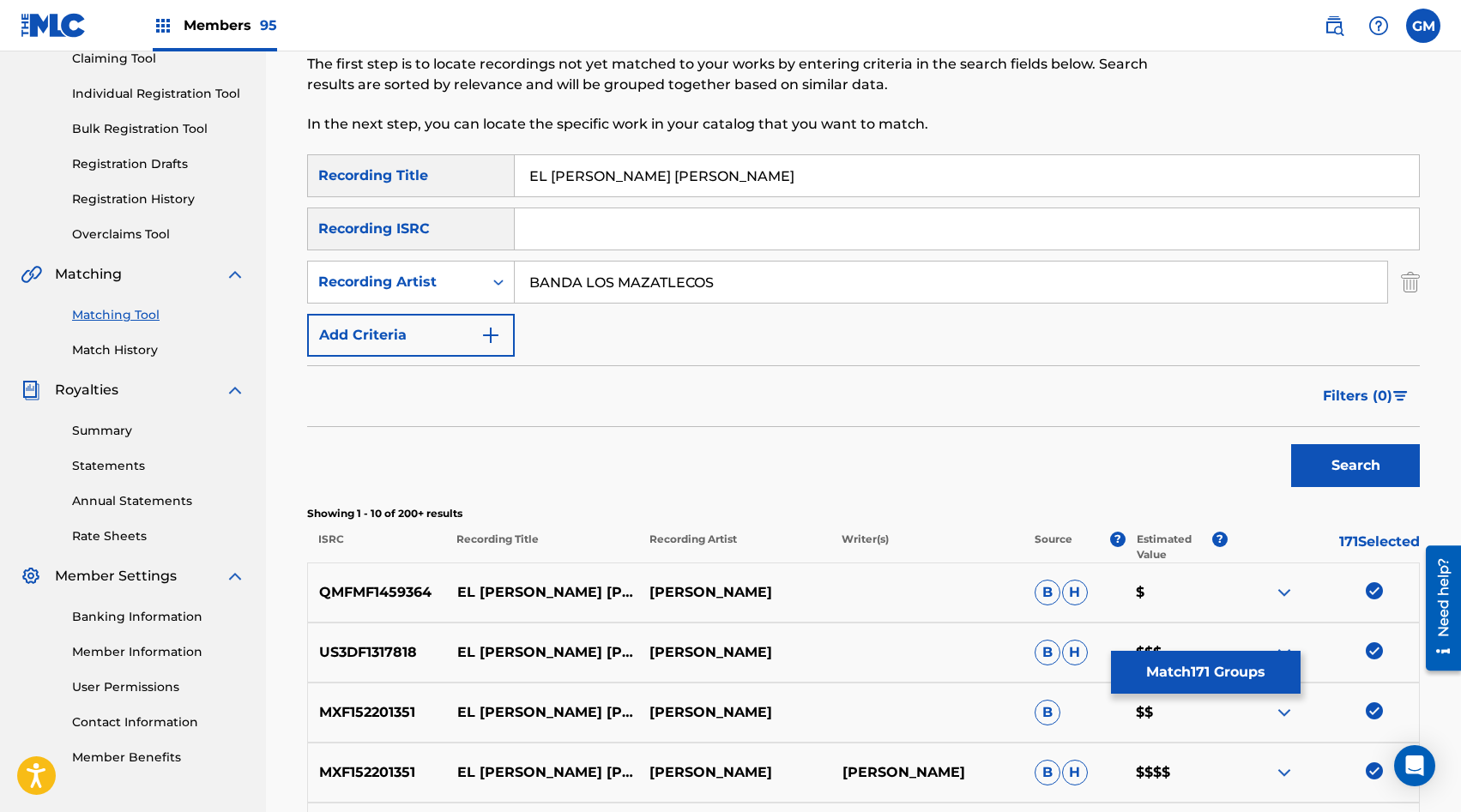 scroll, scrollTop: 195, scrollLeft: 0, axis: vertical 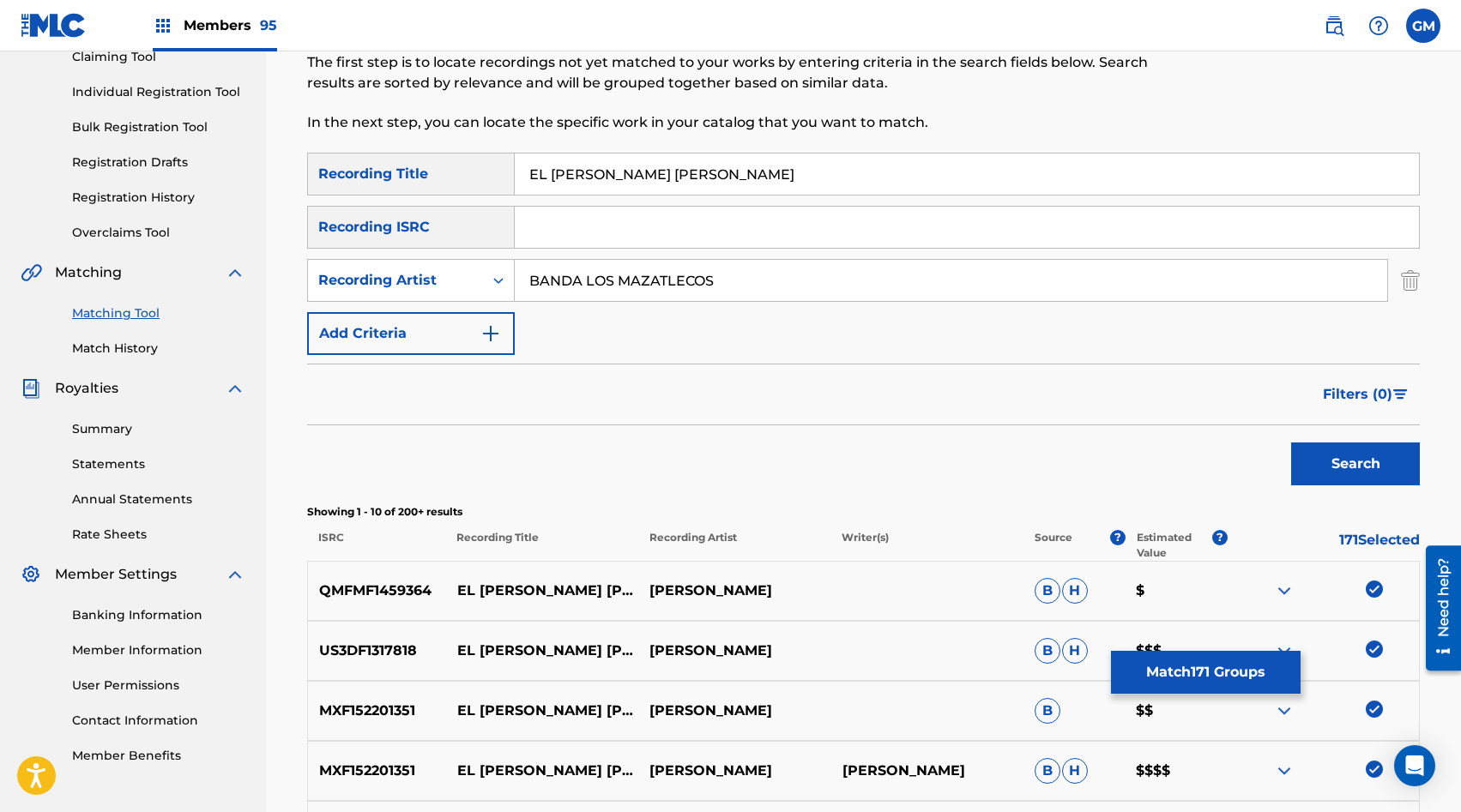 click on "Search" at bounding box center (1355, 464) 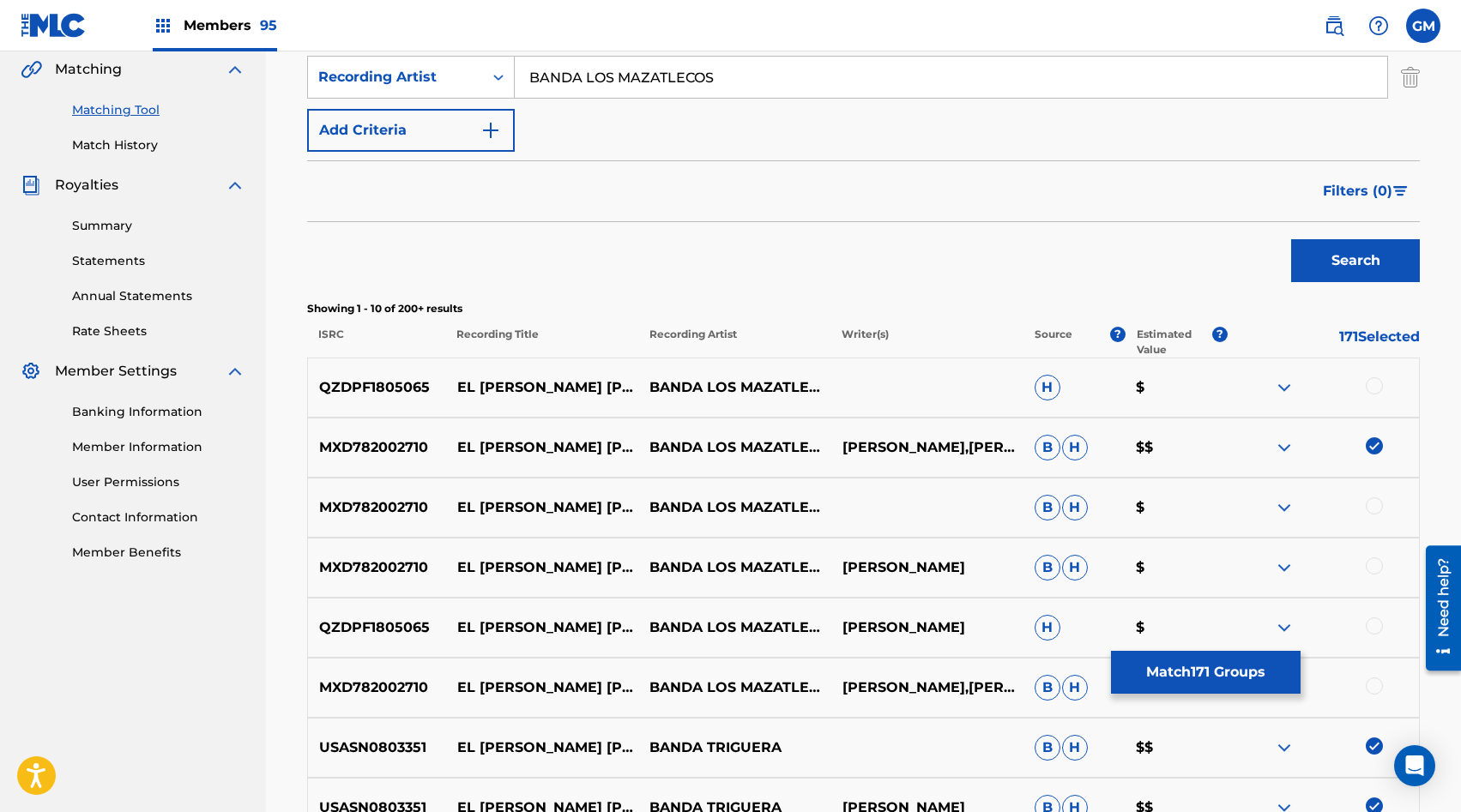 scroll, scrollTop: 442, scrollLeft: 0, axis: vertical 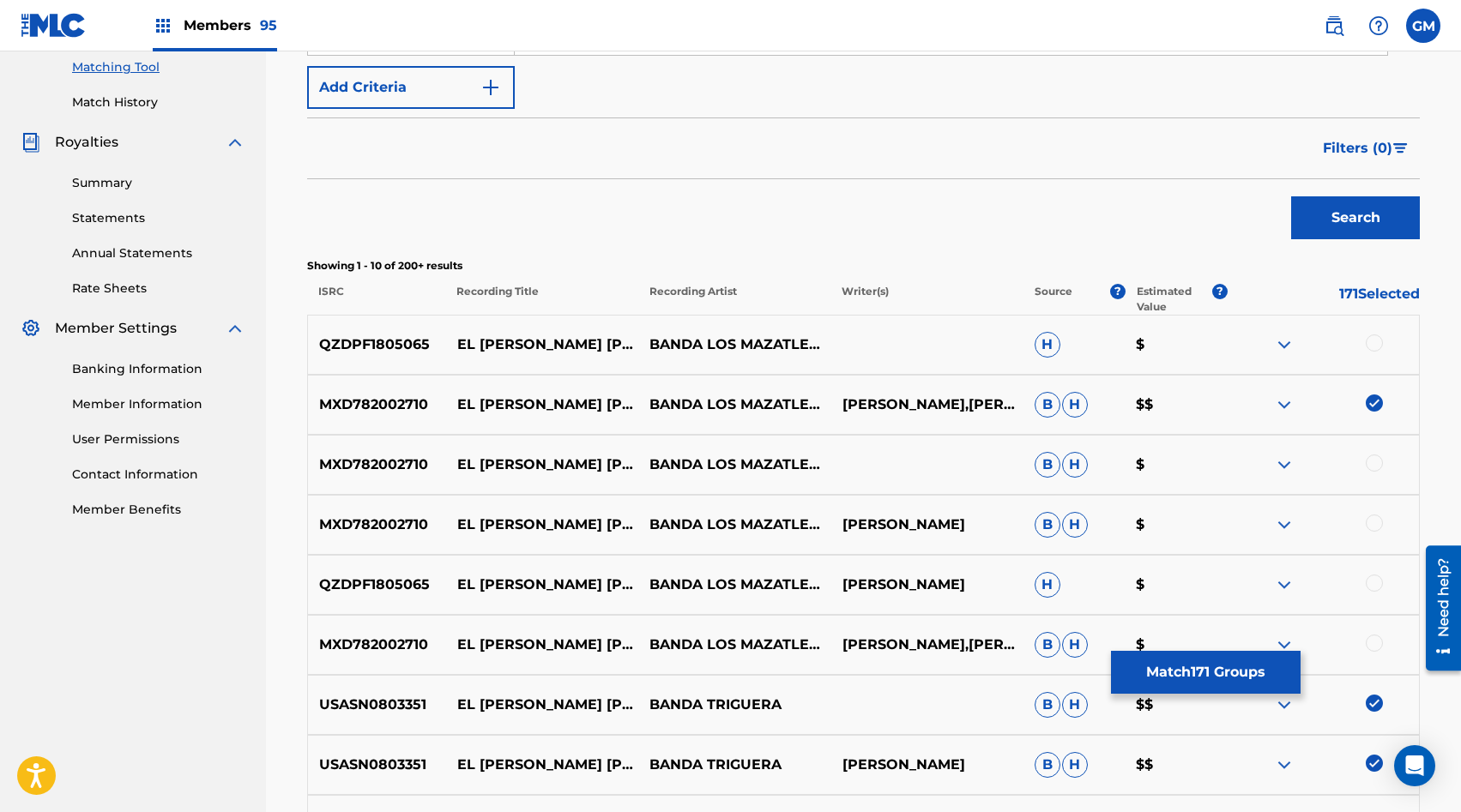 click at bounding box center [1374, 343] 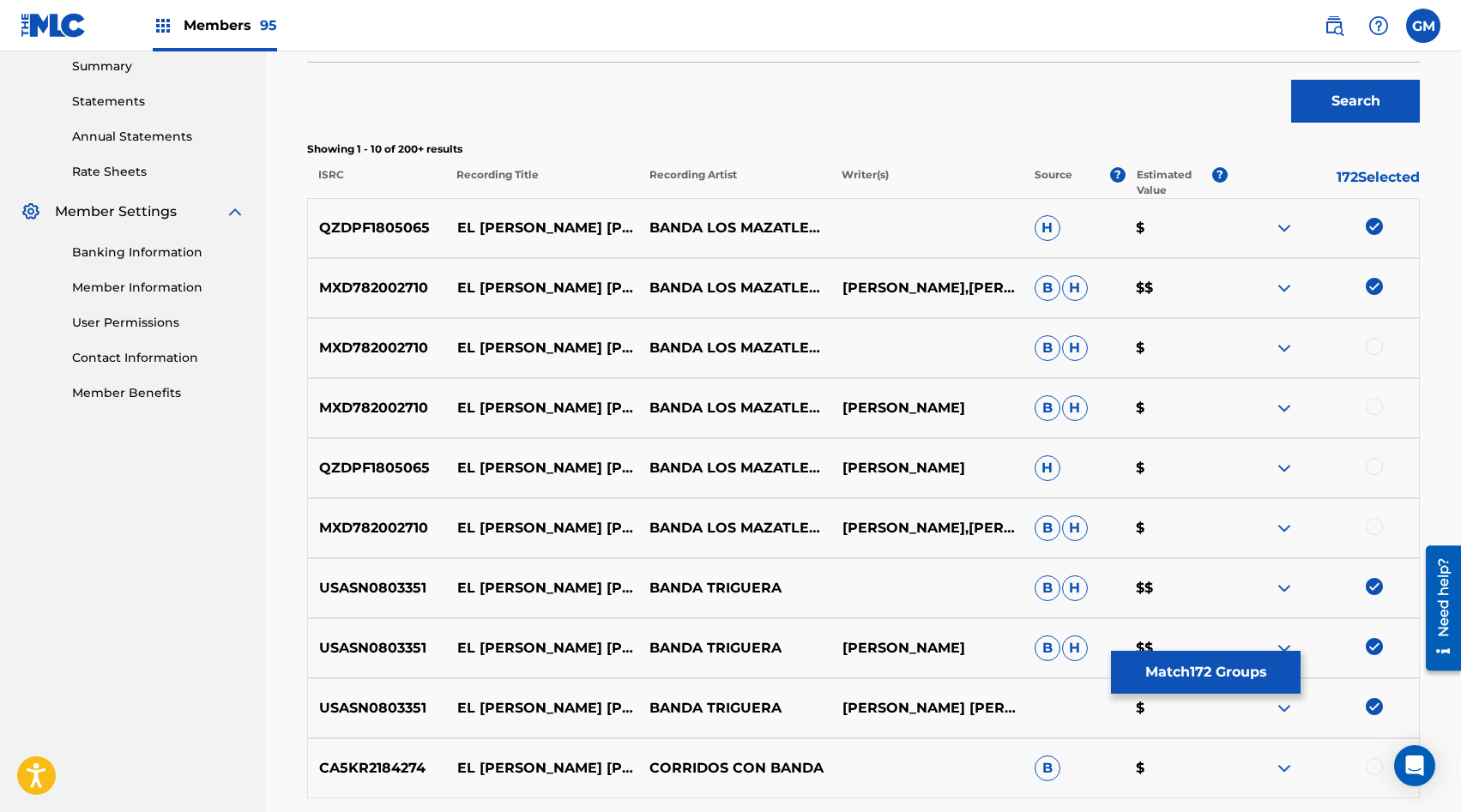 scroll, scrollTop: 562, scrollLeft: 0, axis: vertical 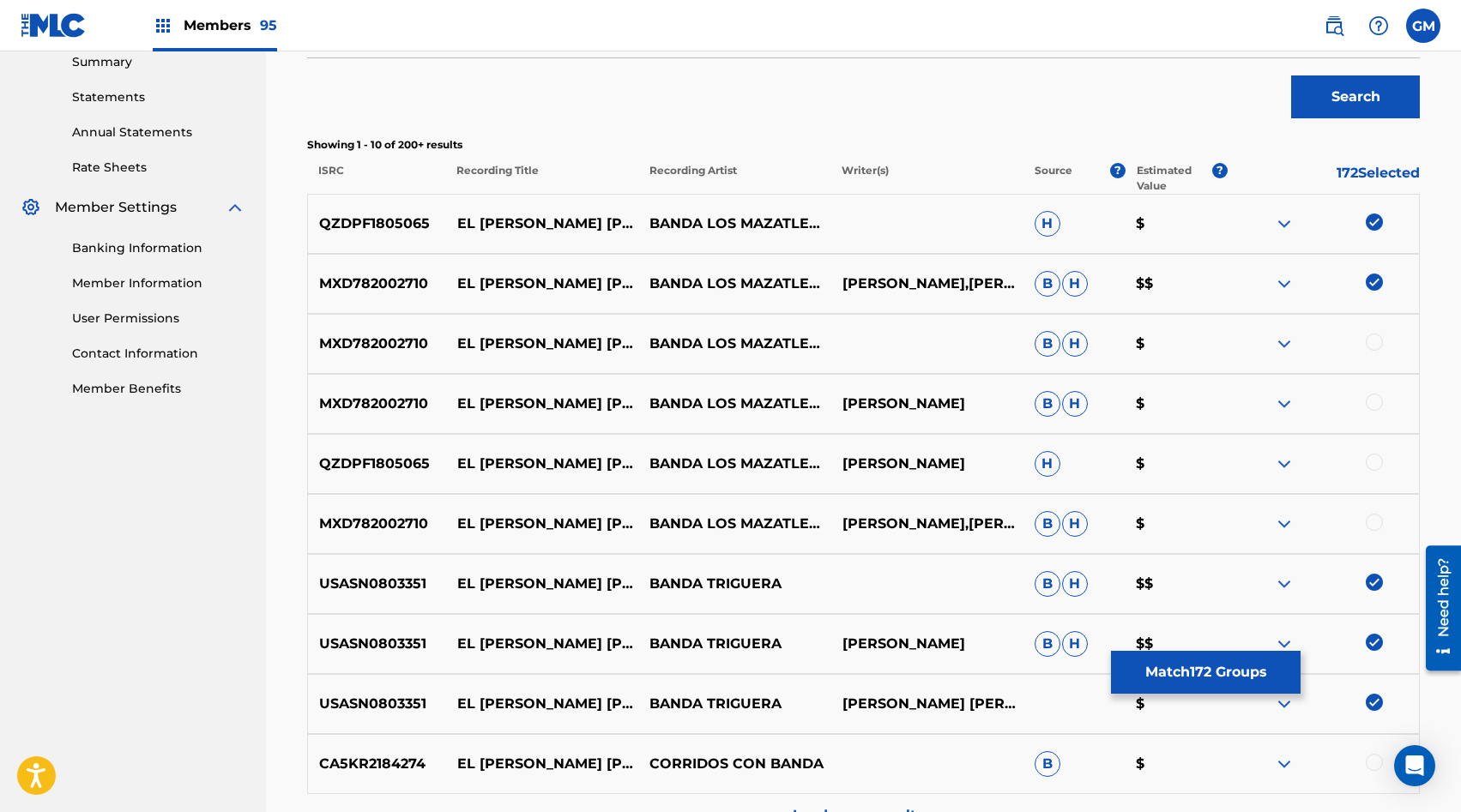 click at bounding box center [1374, 342] 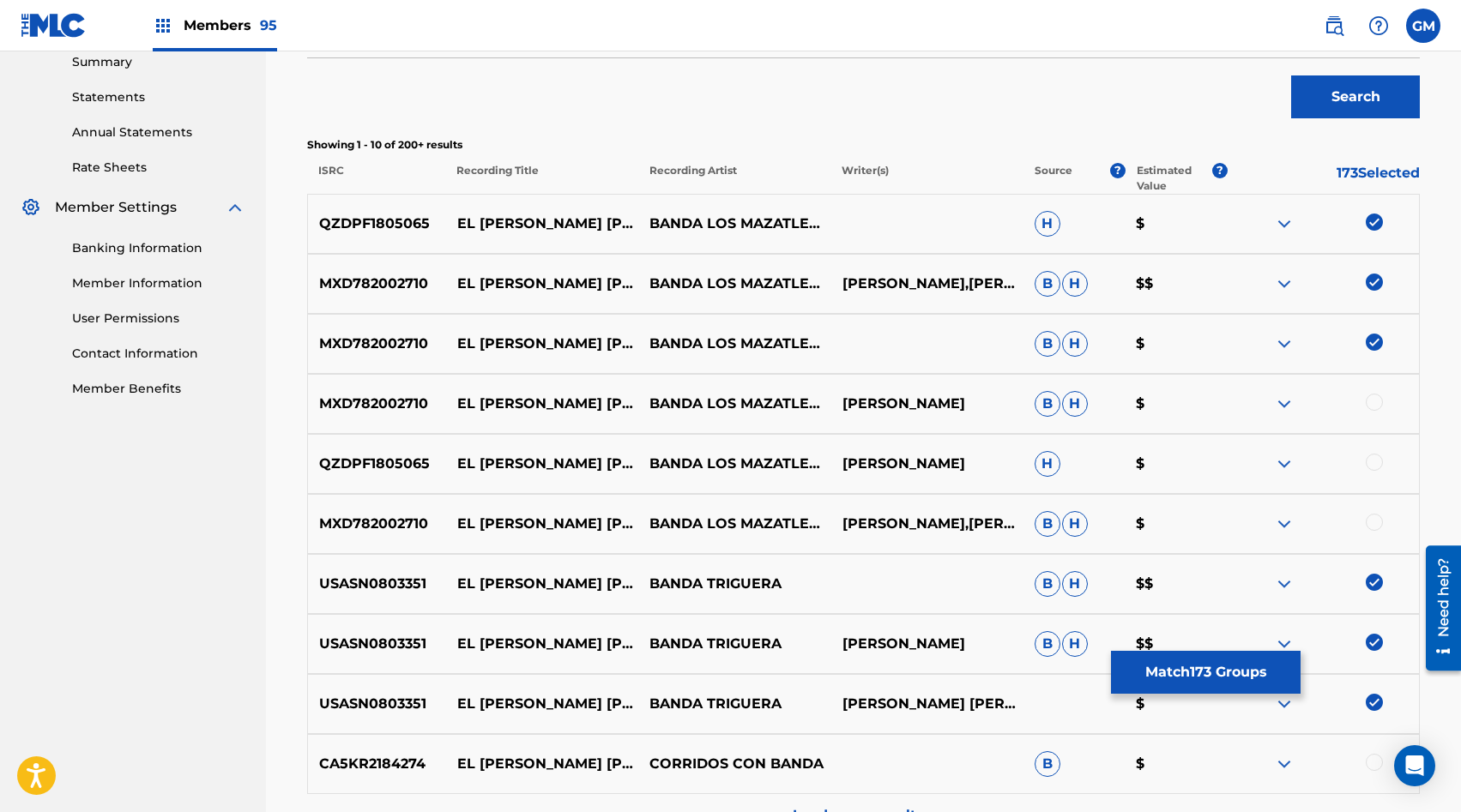 click at bounding box center (1374, 402) 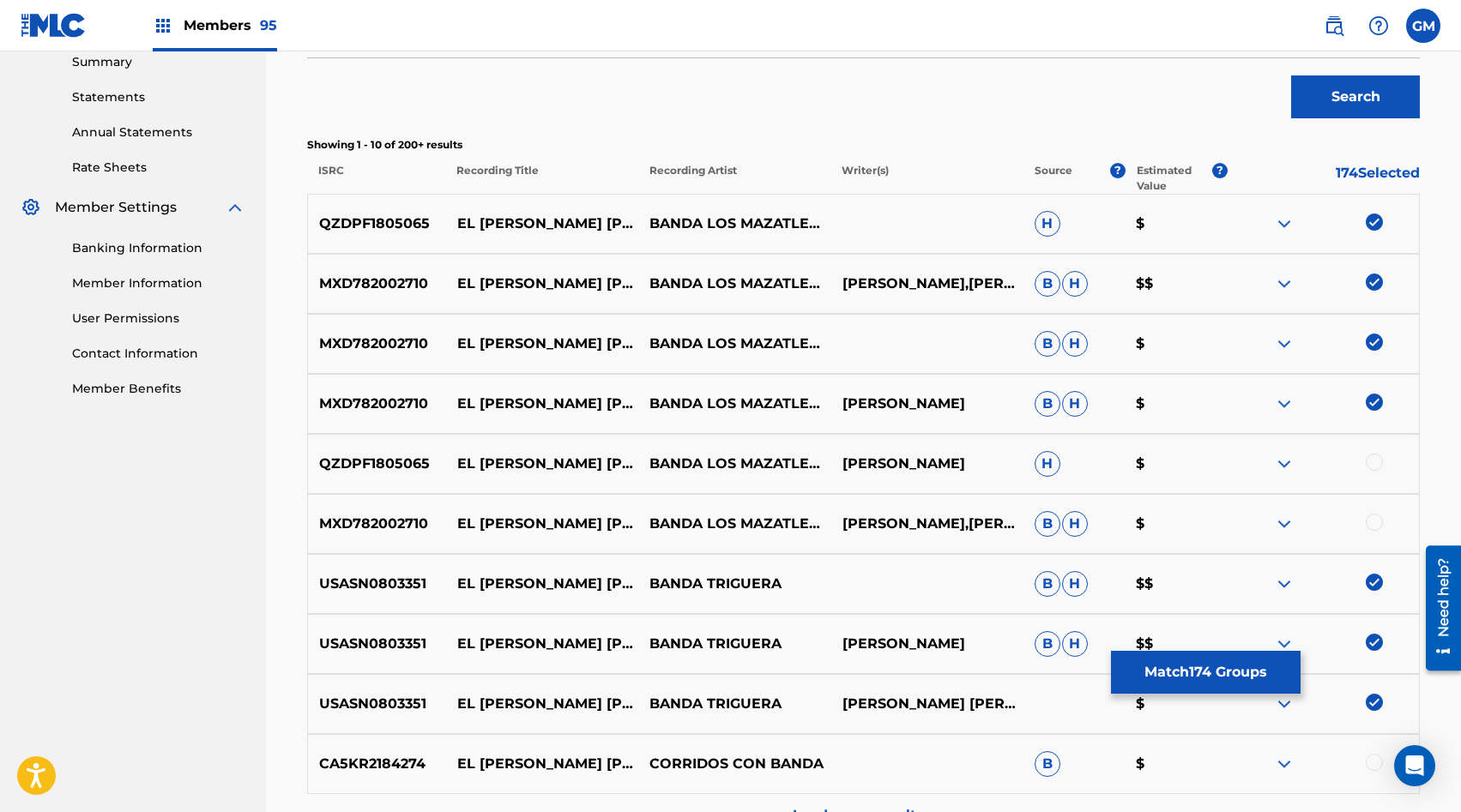 click at bounding box center [1374, 462] 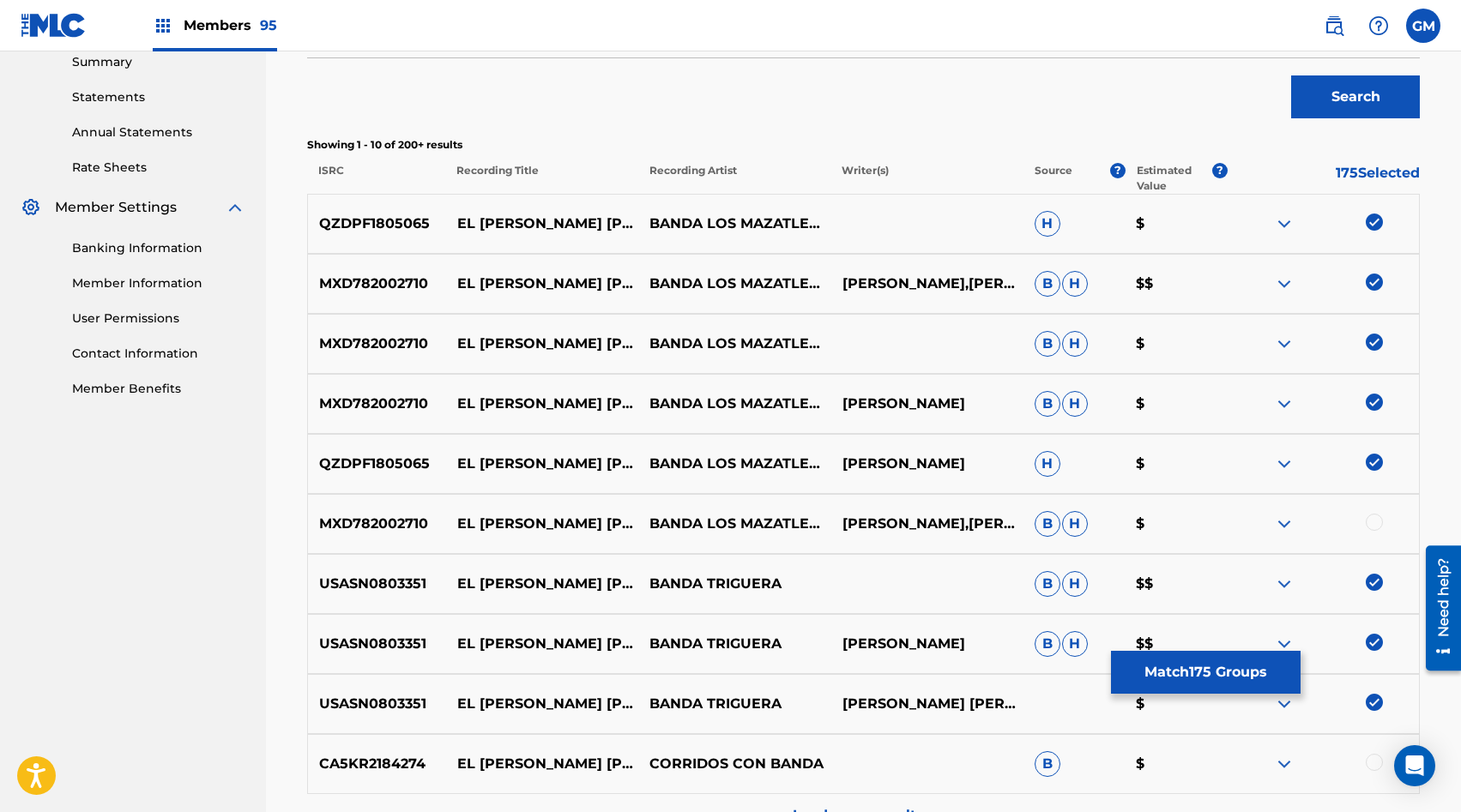 click at bounding box center [1374, 522] 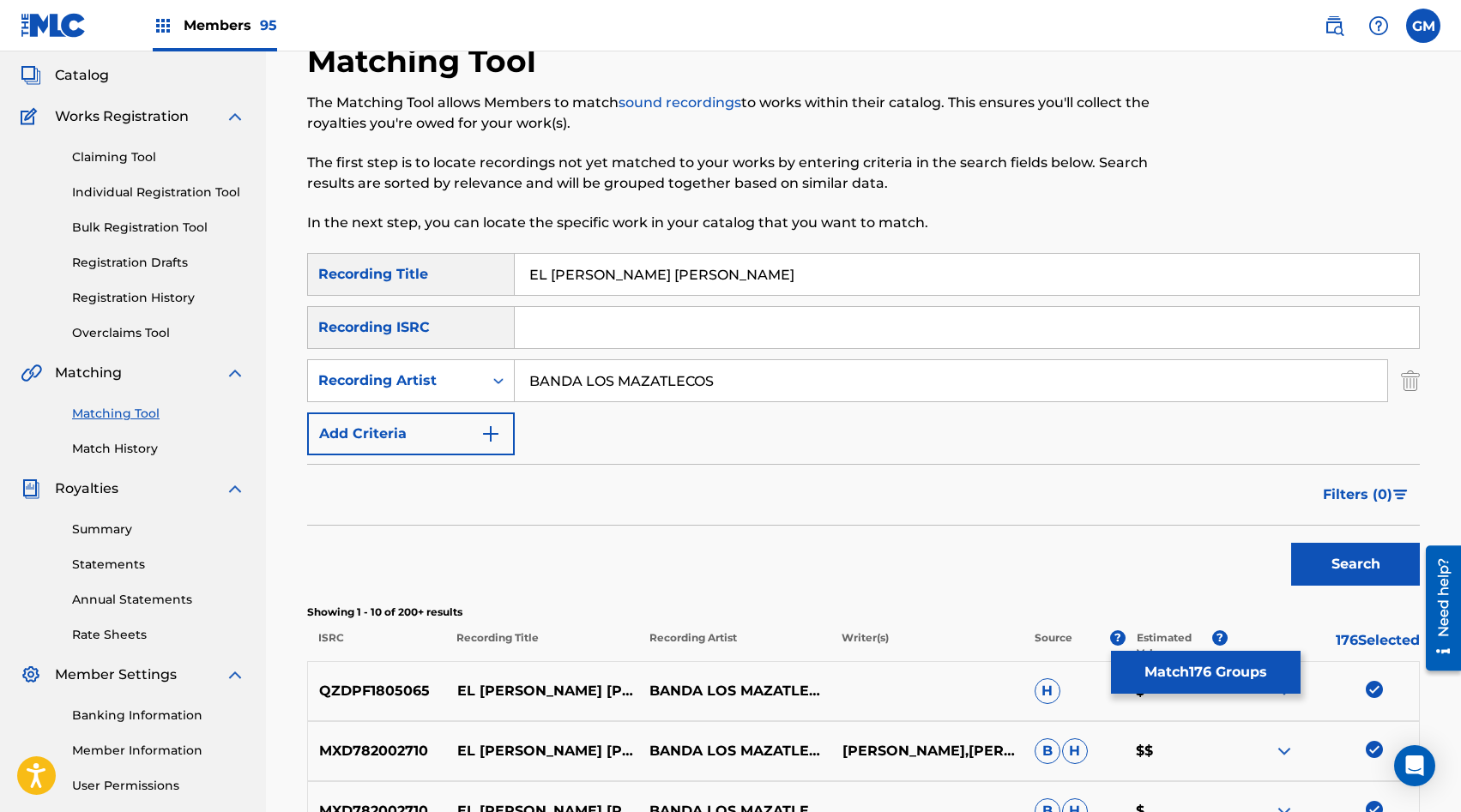 scroll, scrollTop: 0, scrollLeft: 0, axis: both 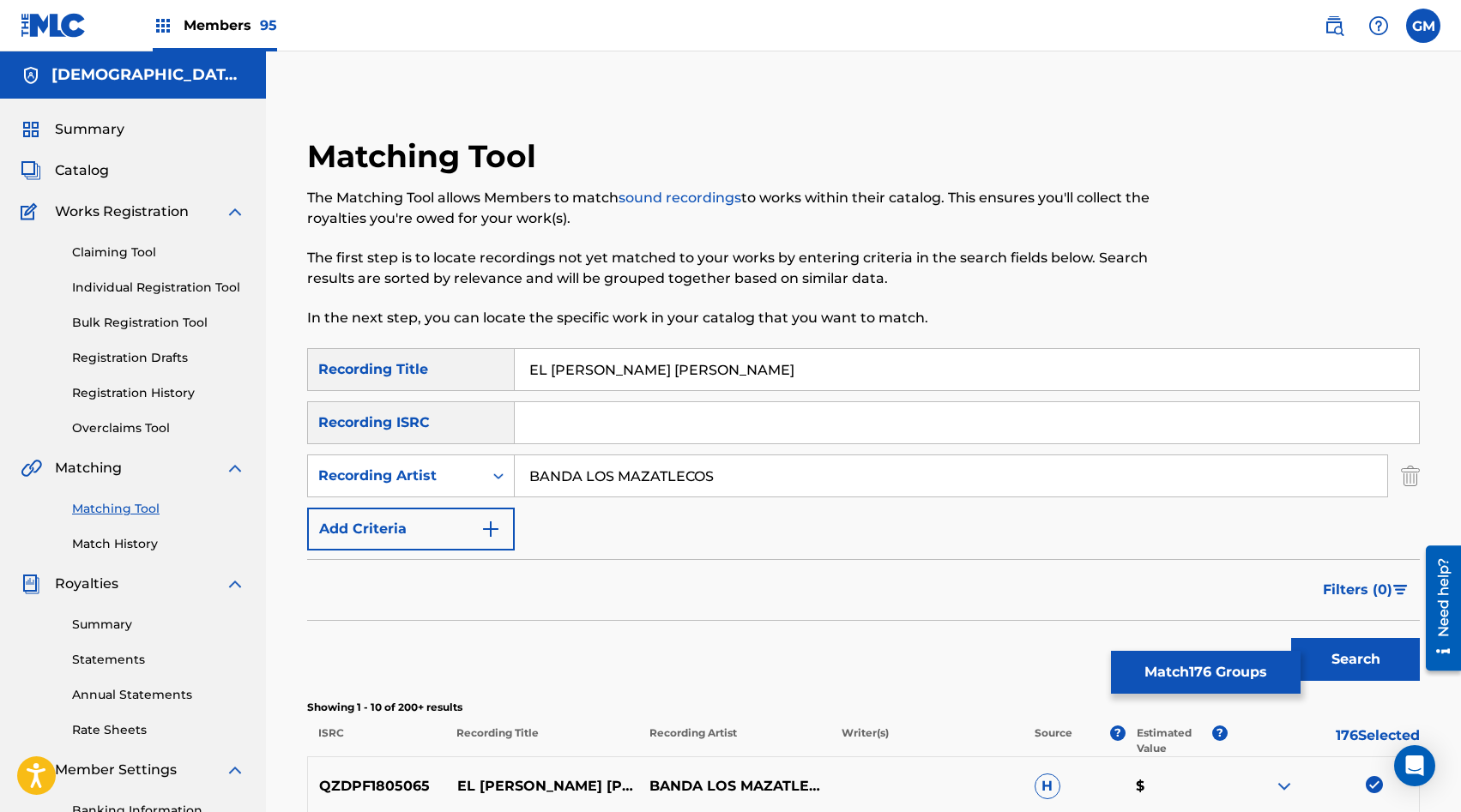 click on "BANDA LOS MAZATLECOS" at bounding box center (951, 476) 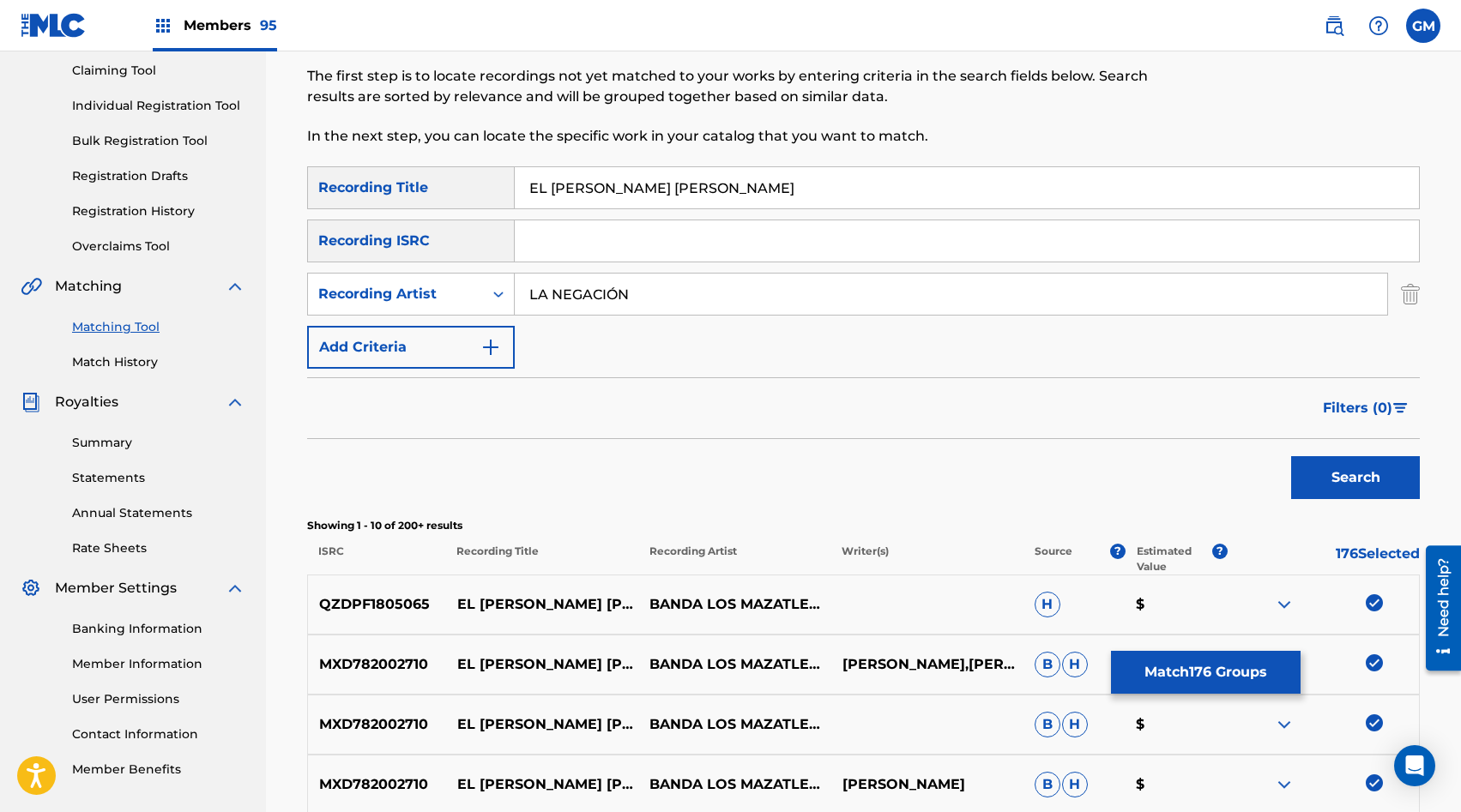 scroll, scrollTop: 210, scrollLeft: 0, axis: vertical 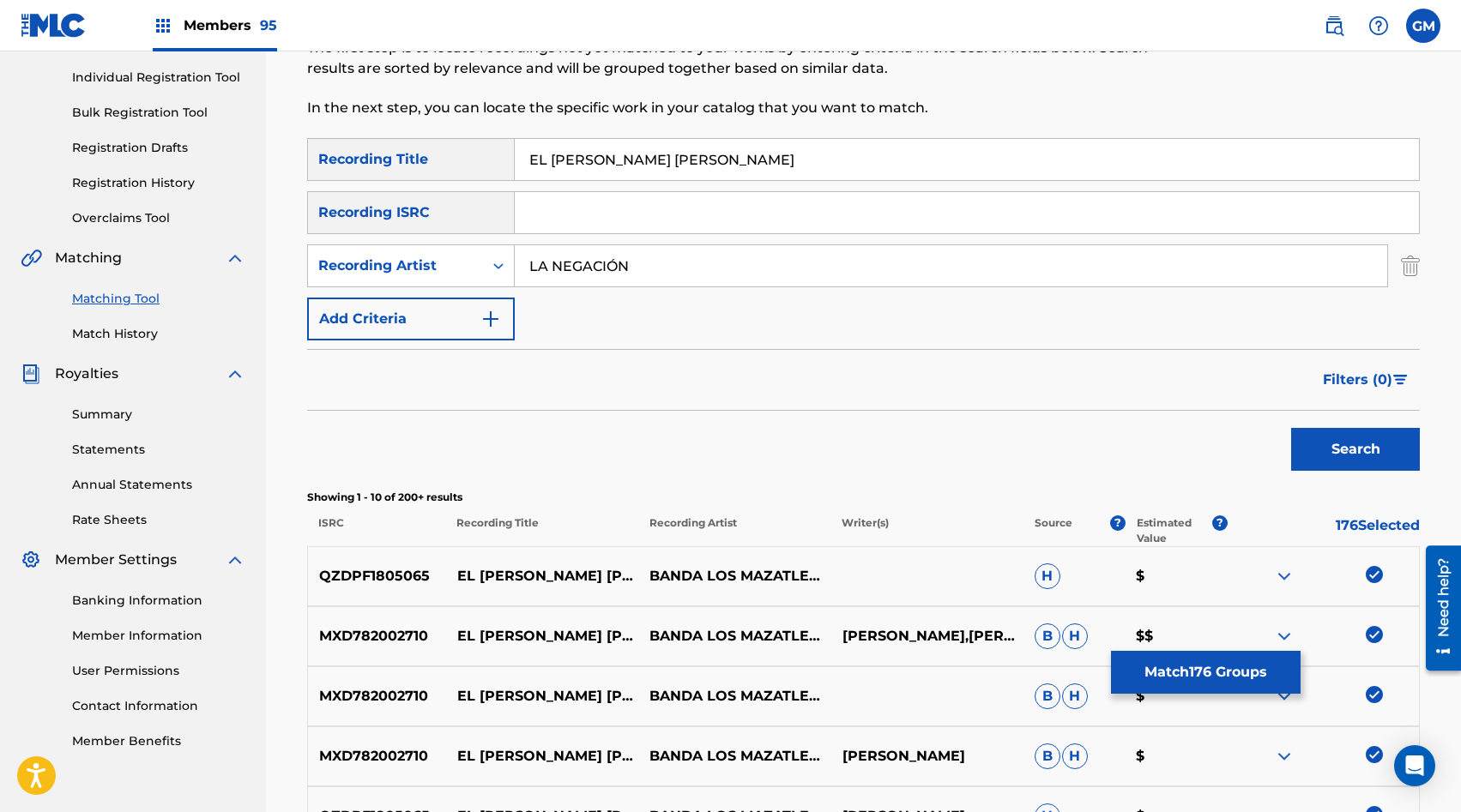 click on "Search" at bounding box center [1355, 449] 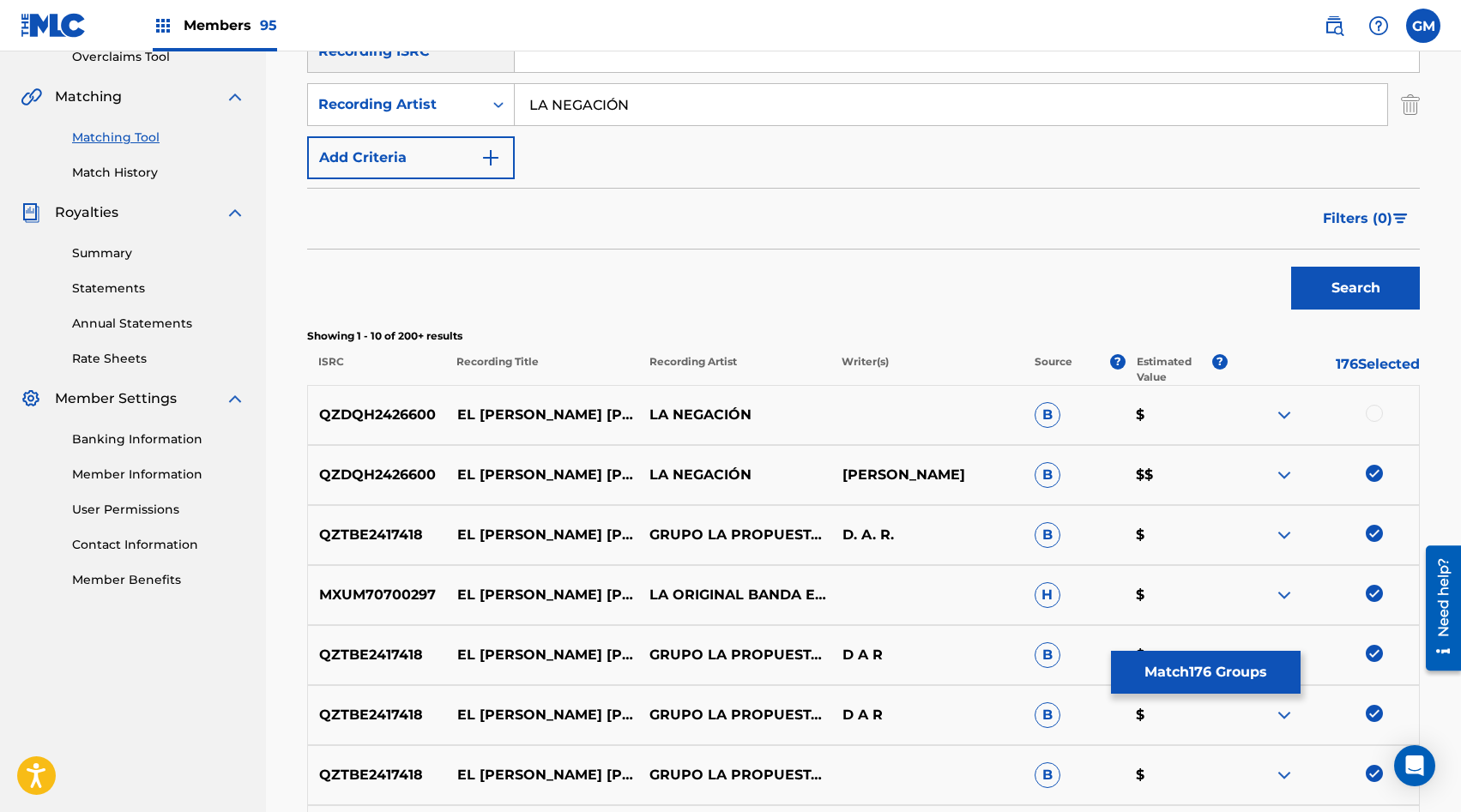scroll, scrollTop: 384, scrollLeft: 0, axis: vertical 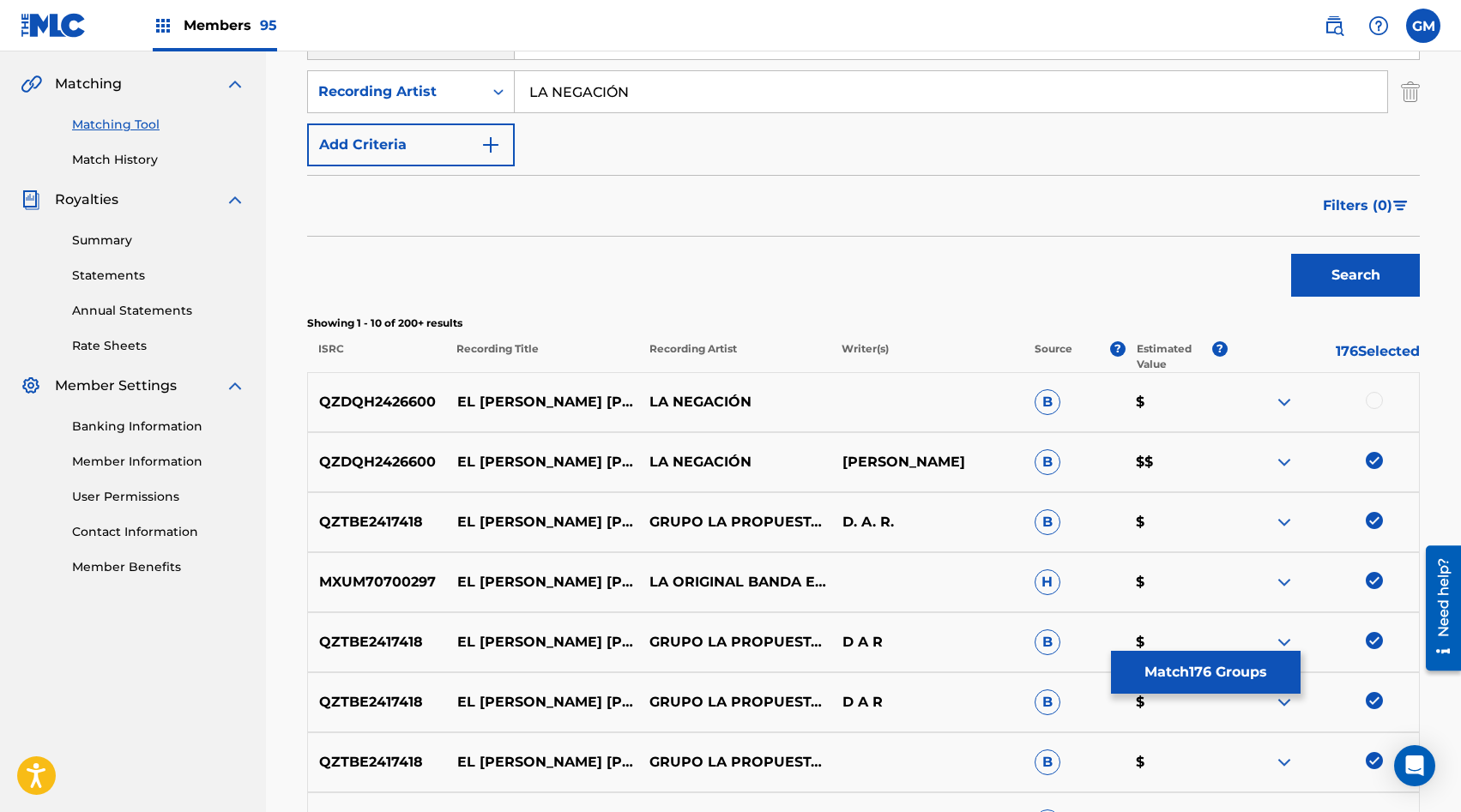click at bounding box center (1374, 400) 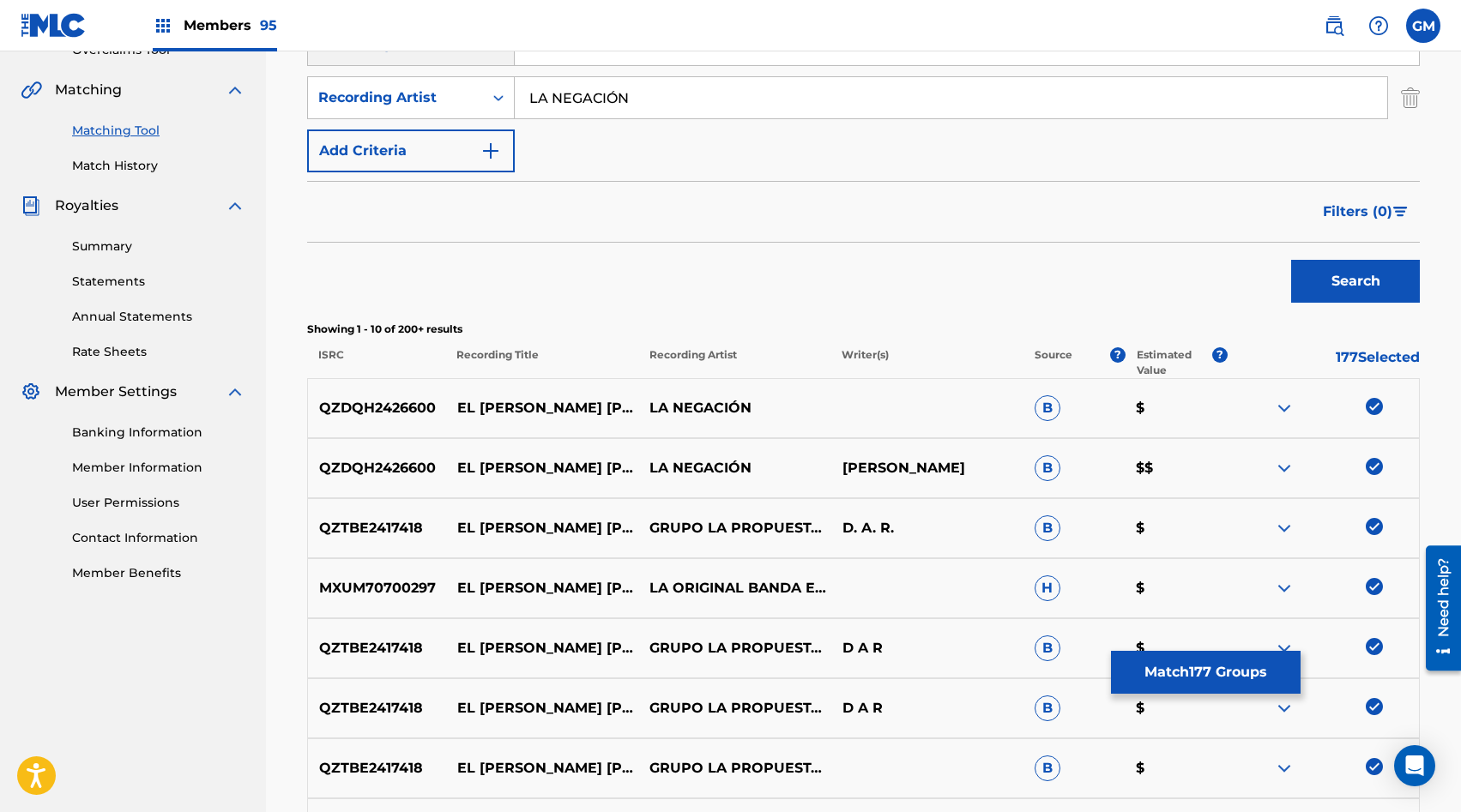 scroll, scrollTop: 203, scrollLeft: 0, axis: vertical 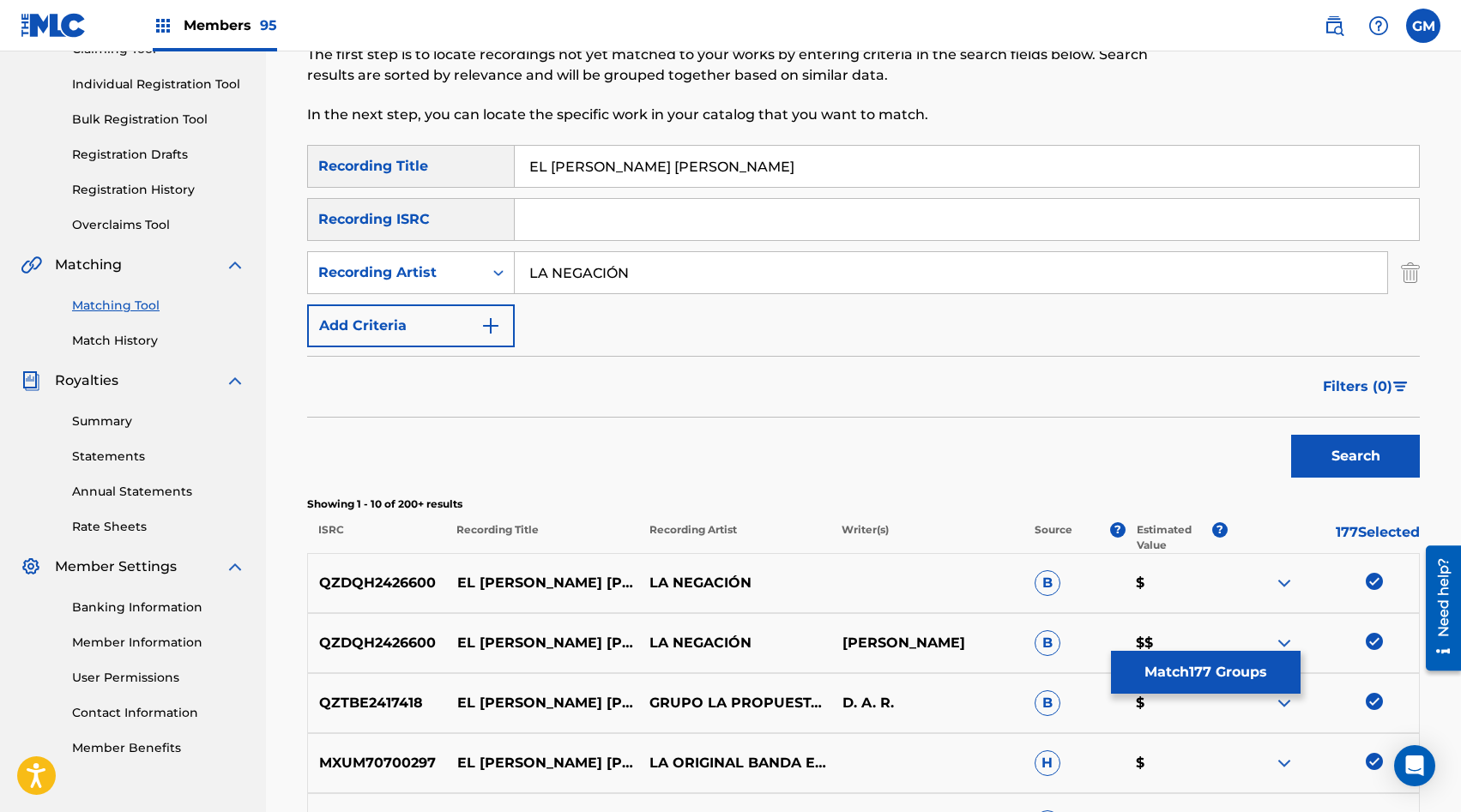 click on "LA NEGACIÓN" at bounding box center [951, 273] 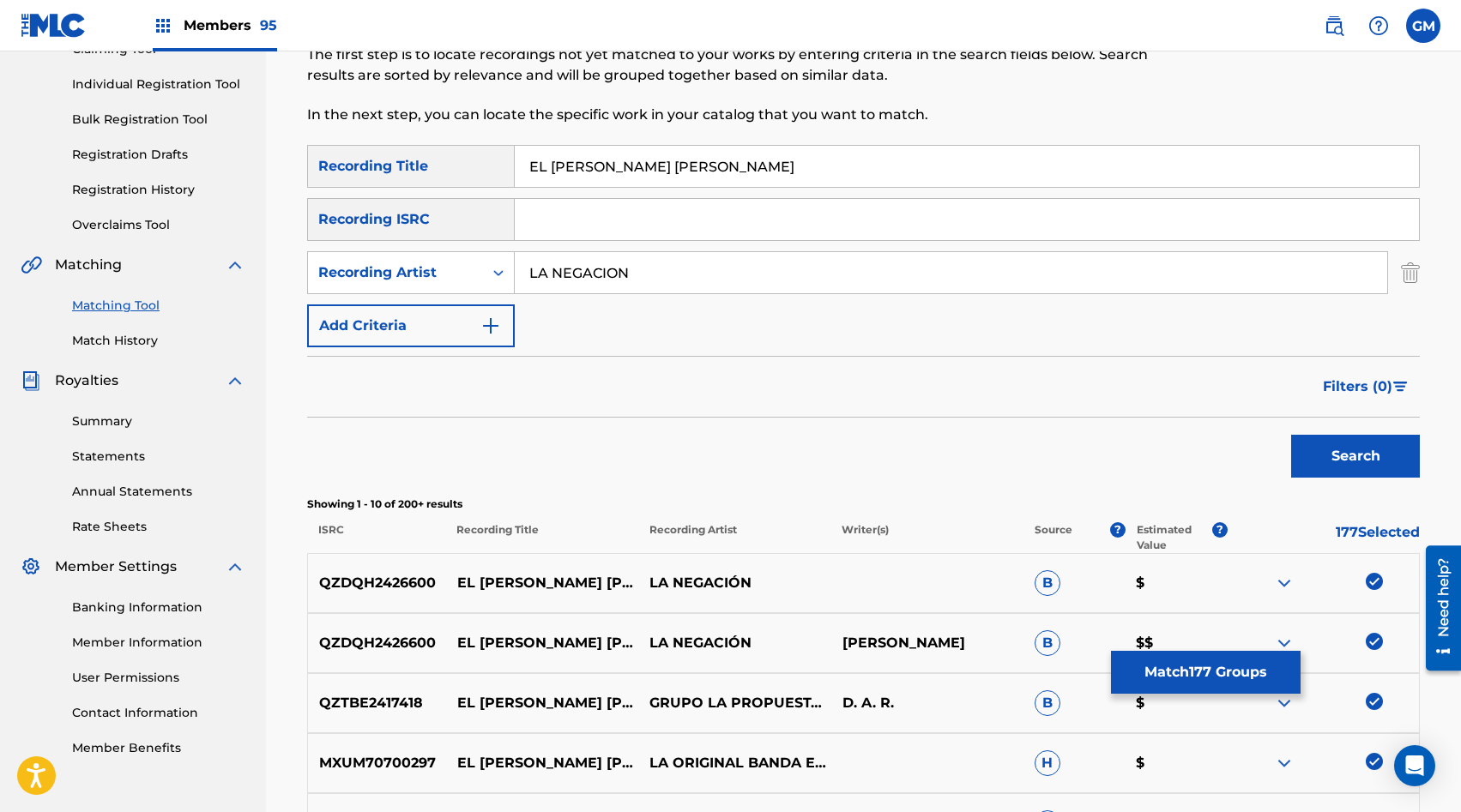 drag, startPoint x: 1355, startPoint y: 447, endPoint x: 1280, endPoint y: 424, distance: 78.44743 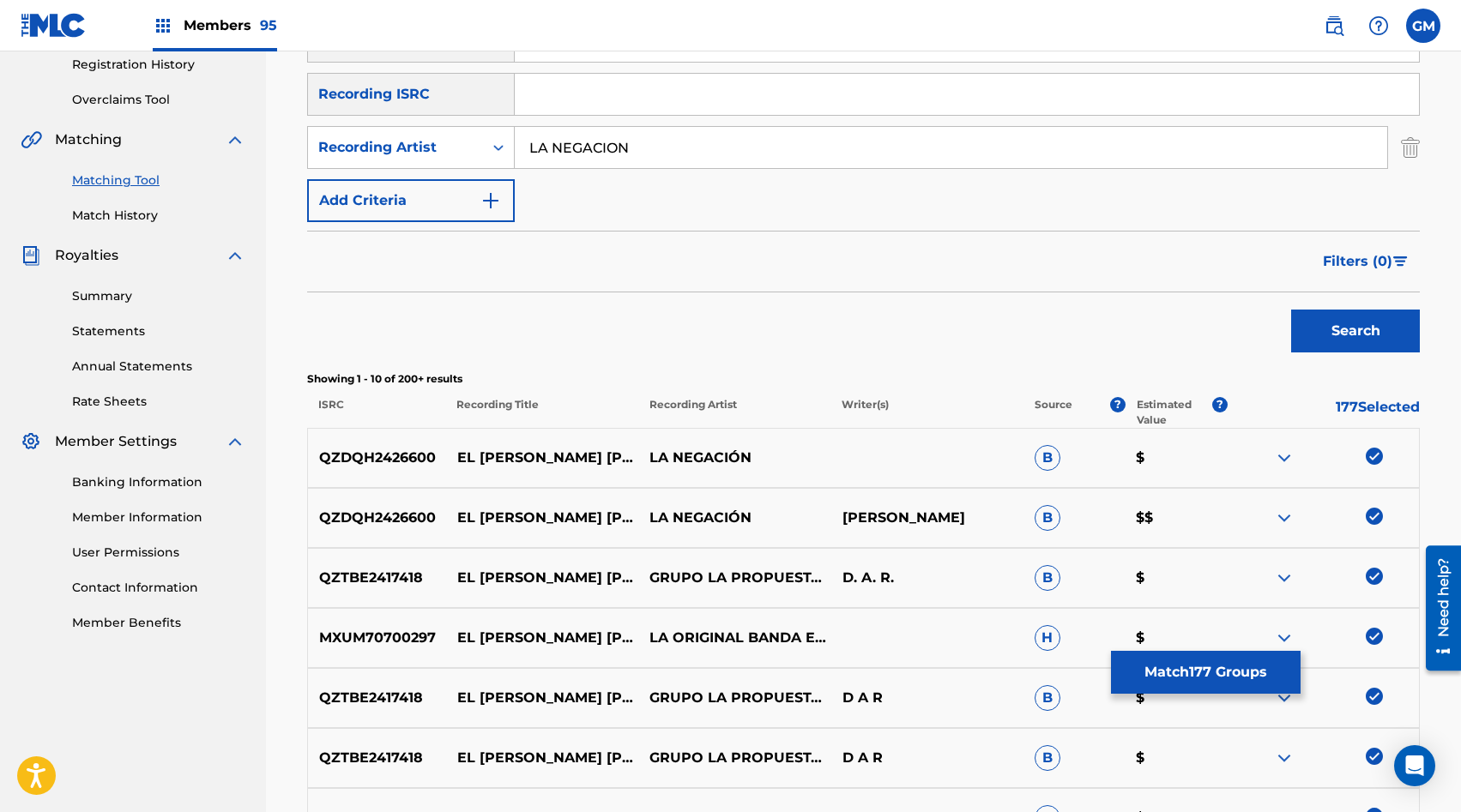 scroll, scrollTop: 291, scrollLeft: 0, axis: vertical 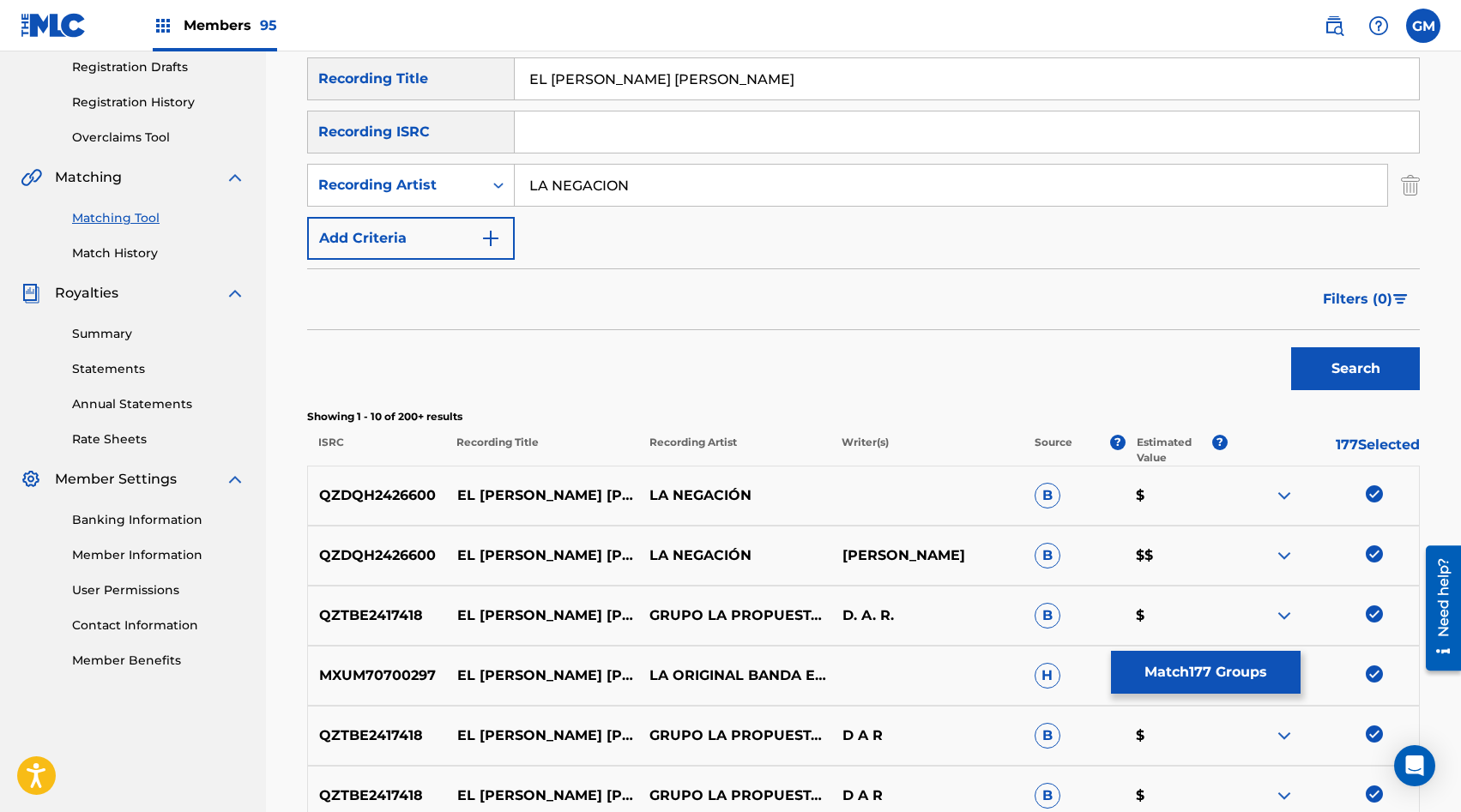 click on "LA NEGACION" at bounding box center (951, 185) 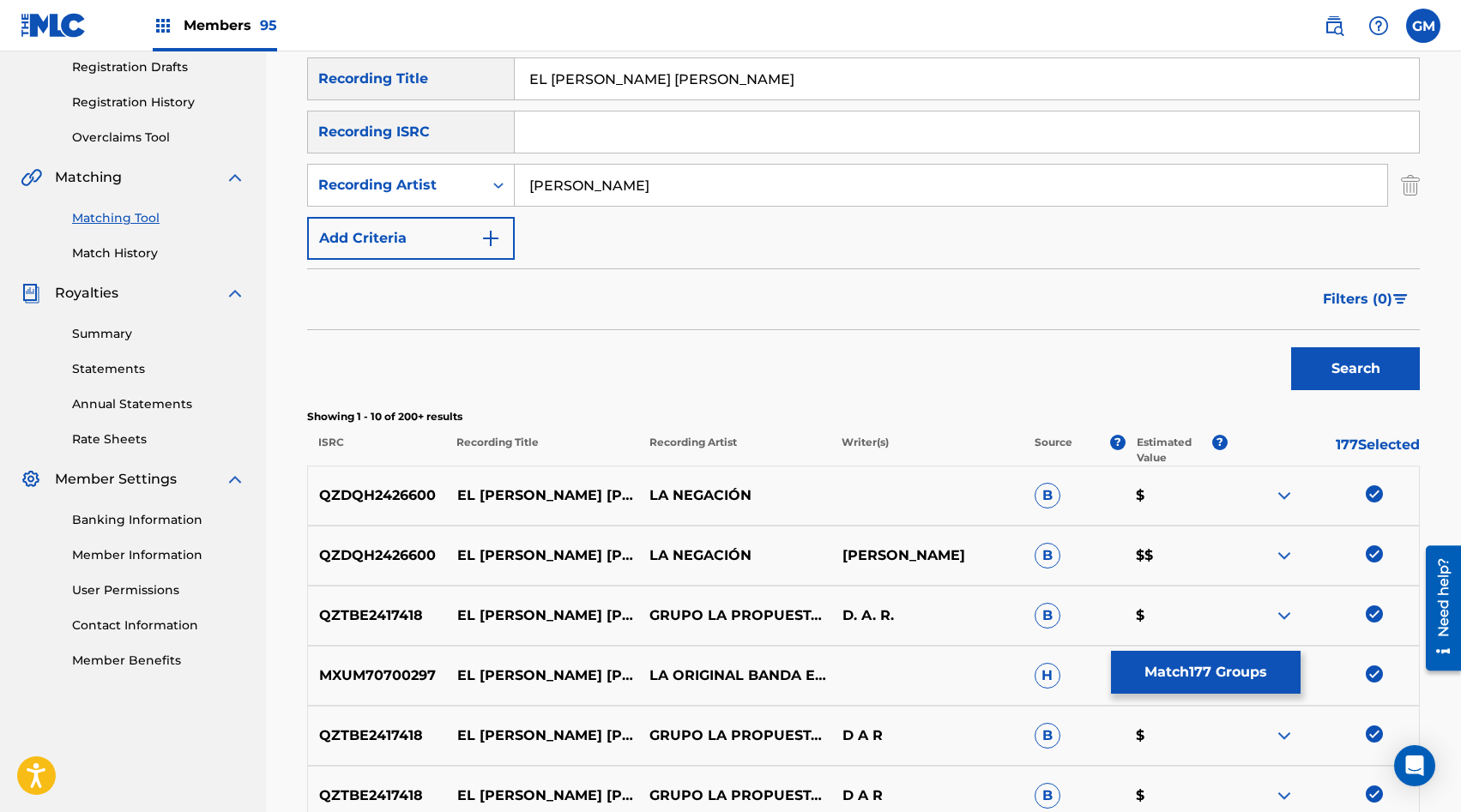 click on "Search" at bounding box center [1355, 369] 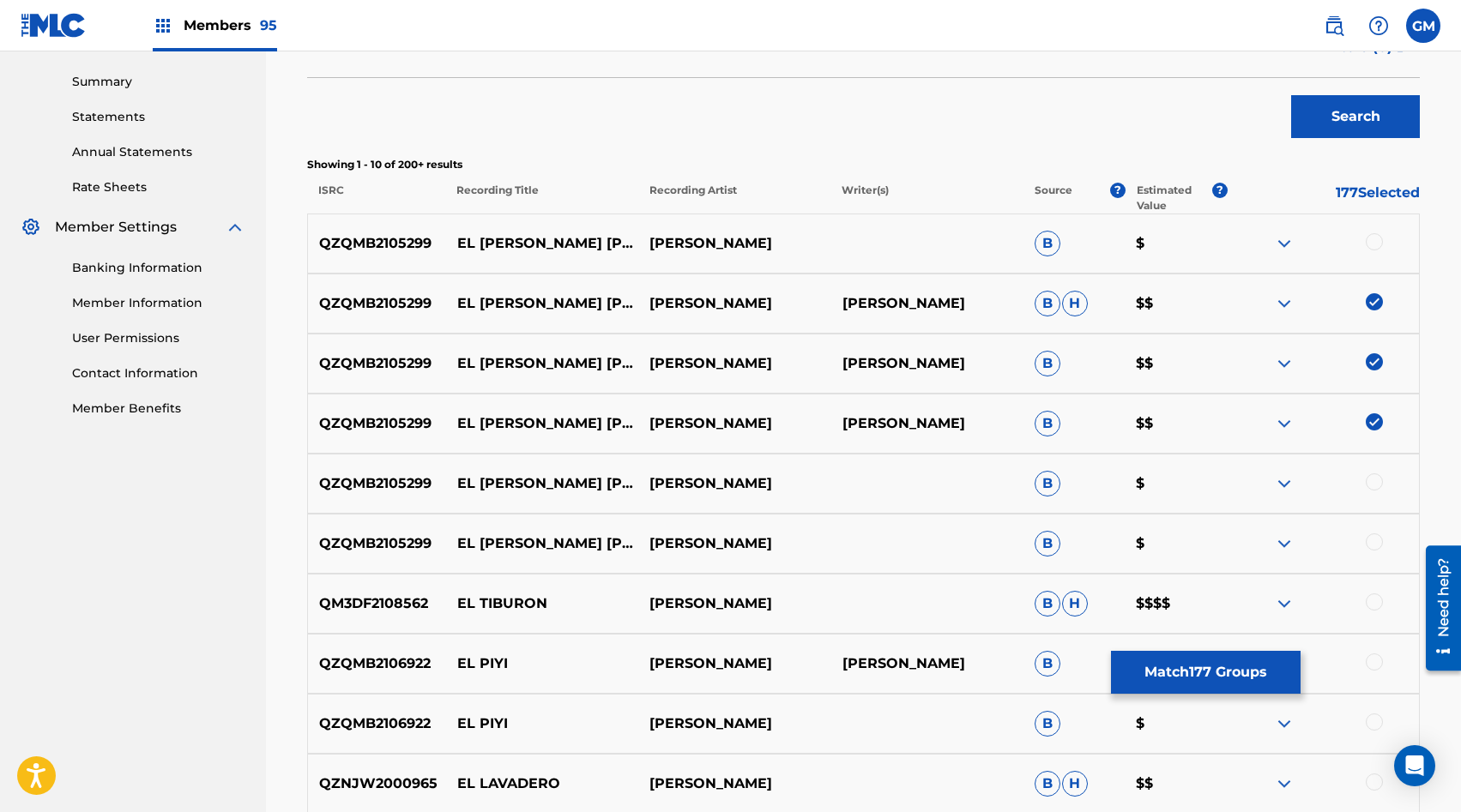 scroll, scrollTop: 574, scrollLeft: 0, axis: vertical 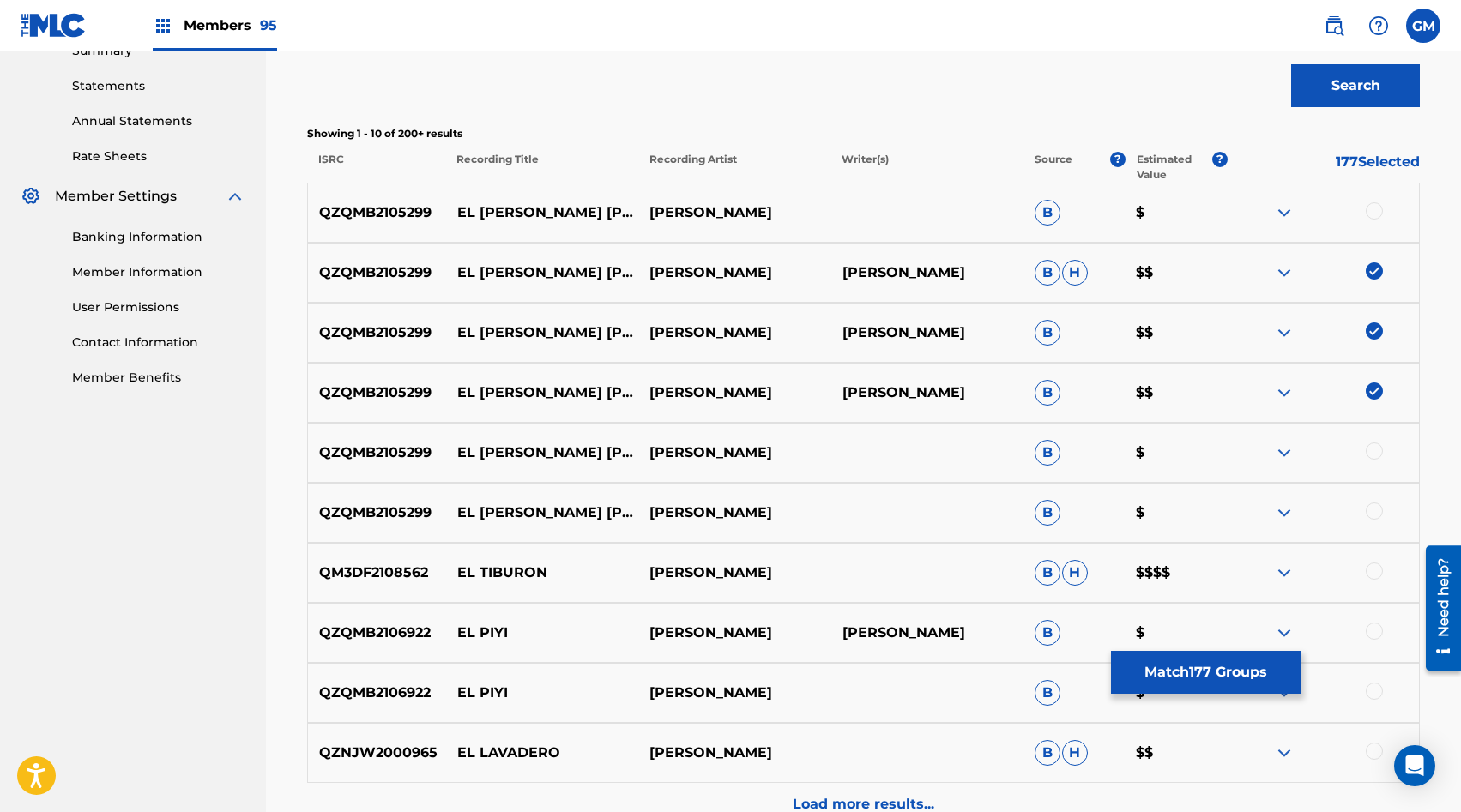click at bounding box center [1374, 211] 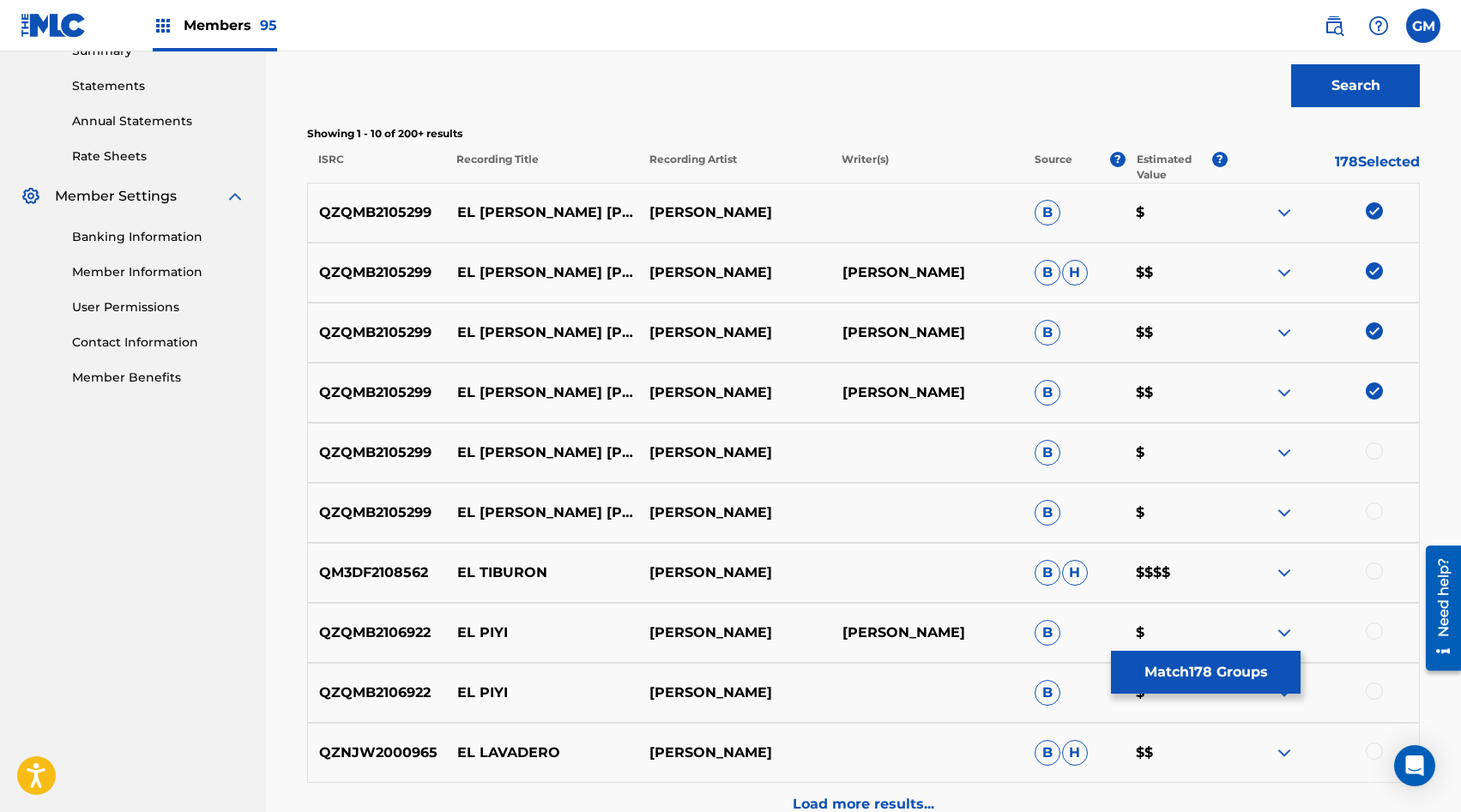 click at bounding box center (1374, 451) 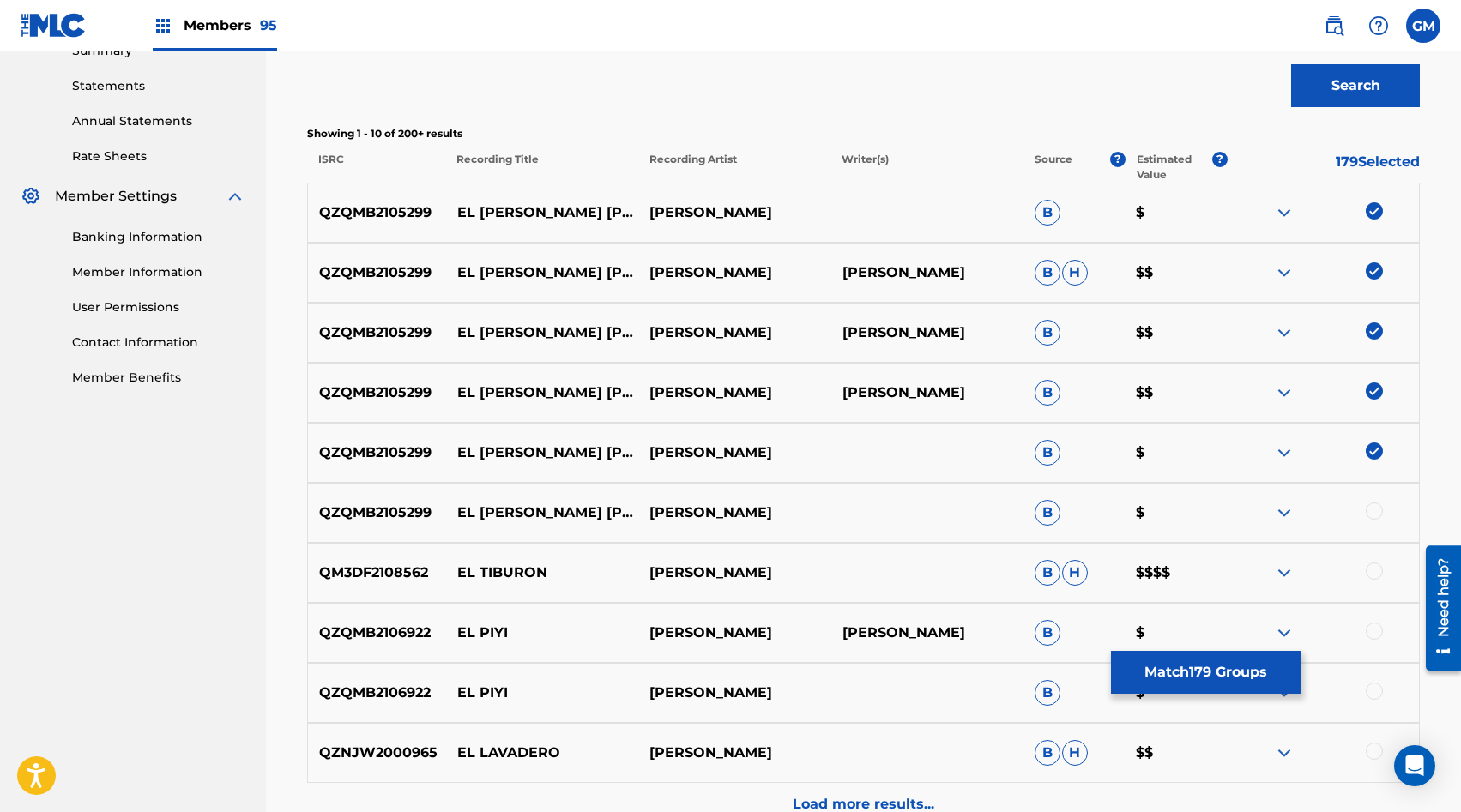click at bounding box center [1374, 511] 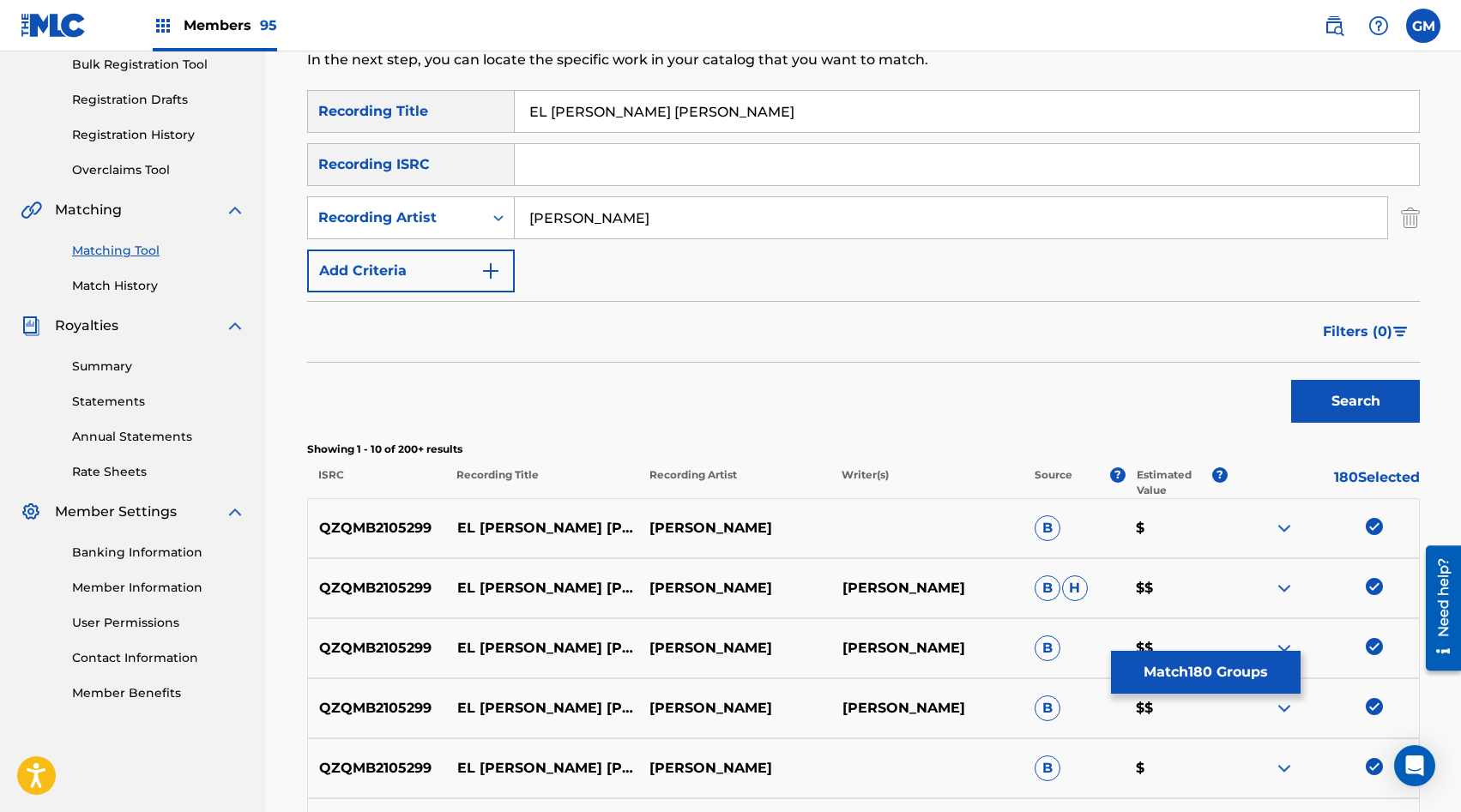 scroll, scrollTop: 154, scrollLeft: 0, axis: vertical 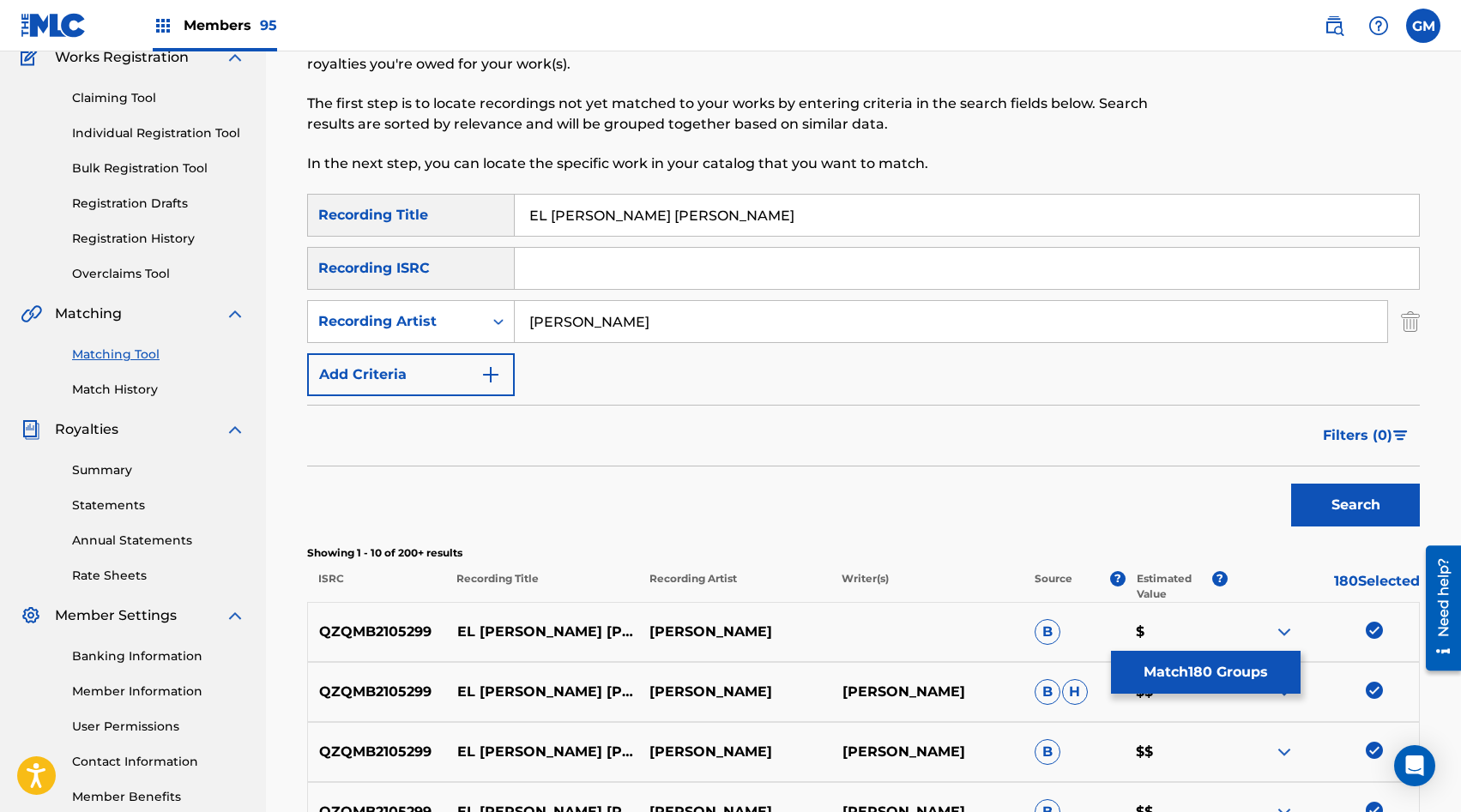 click on "[PERSON_NAME]" at bounding box center (951, 322) 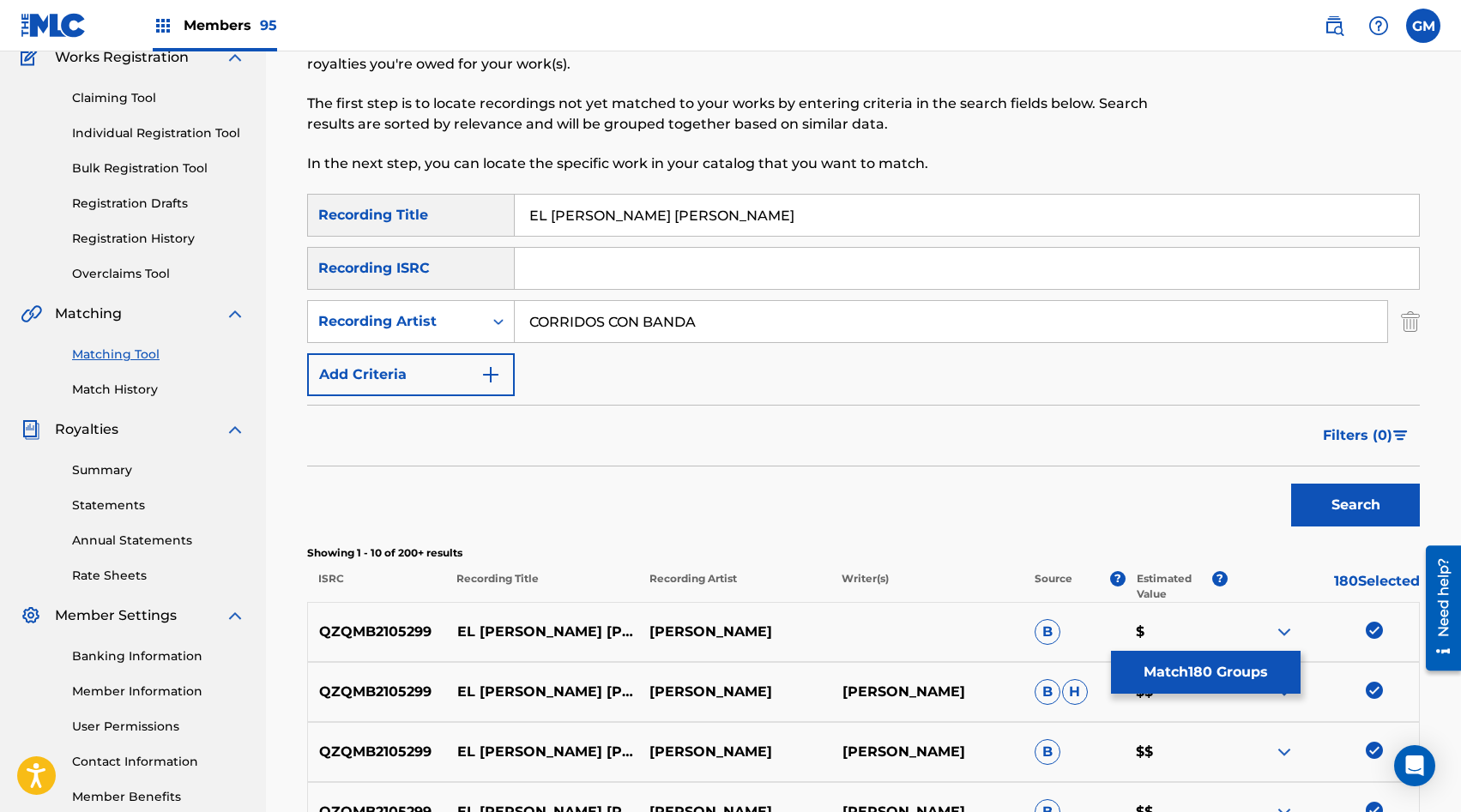 click on "Search" at bounding box center [1355, 505] 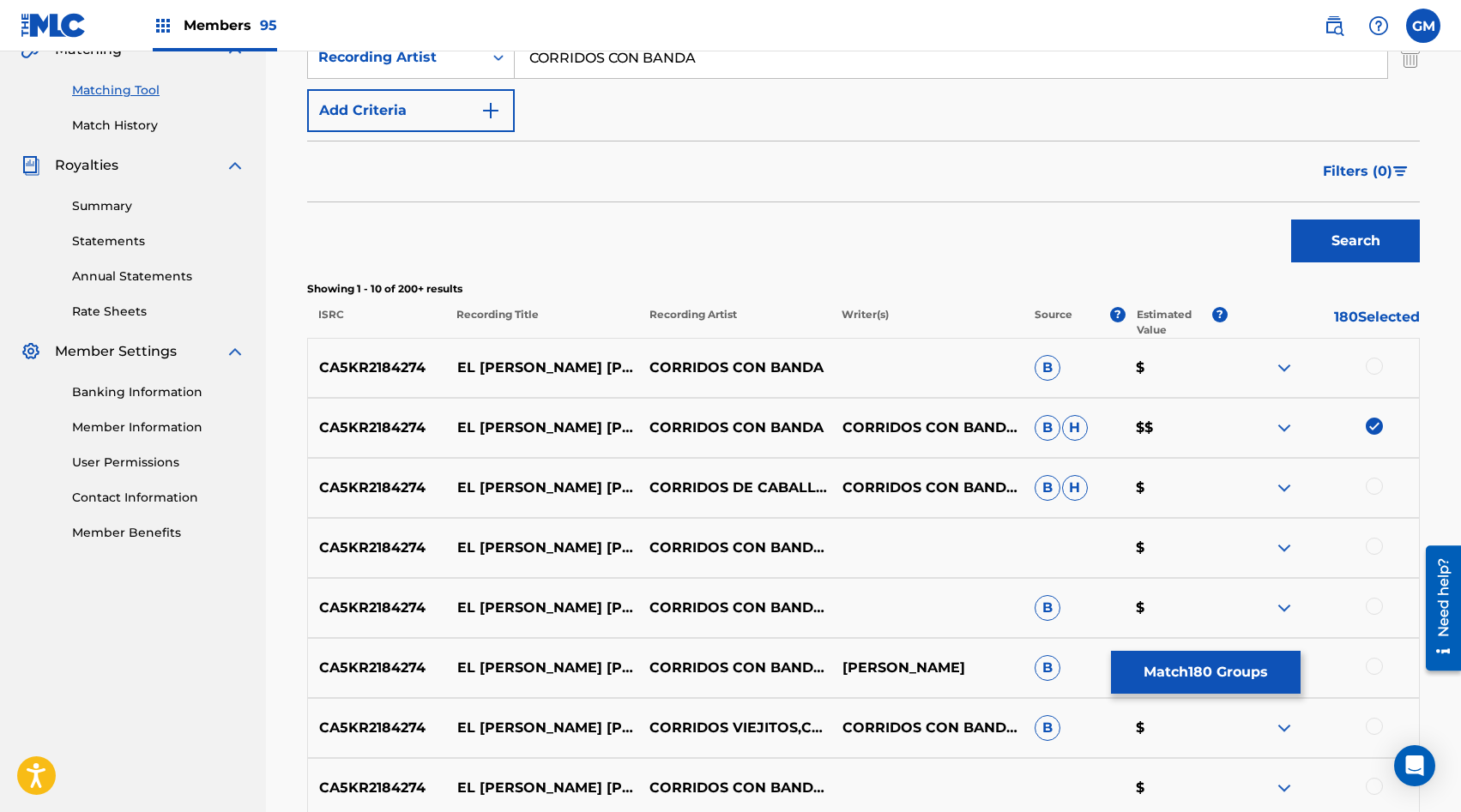 scroll, scrollTop: 418, scrollLeft: 0, axis: vertical 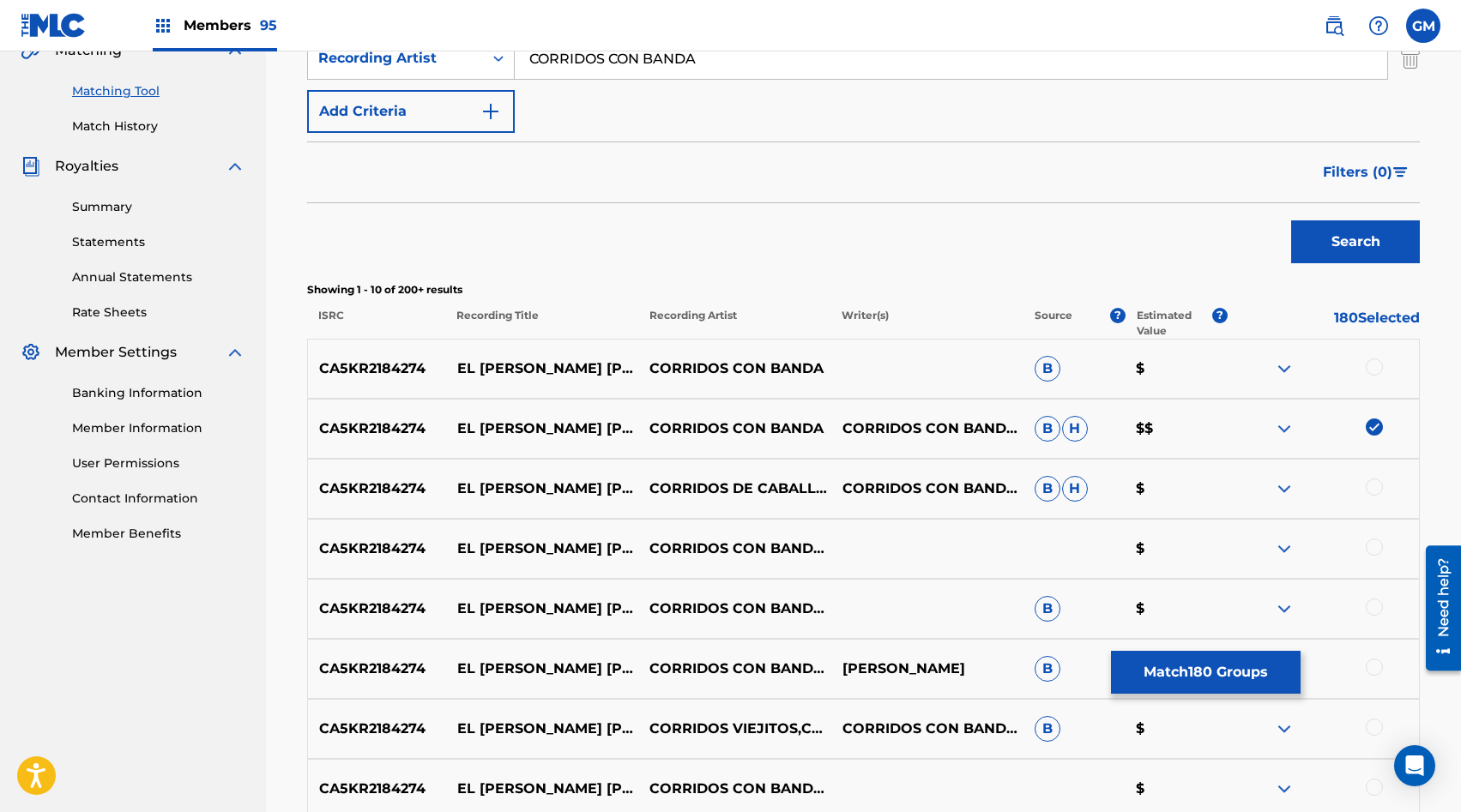 click at bounding box center (1374, 367) 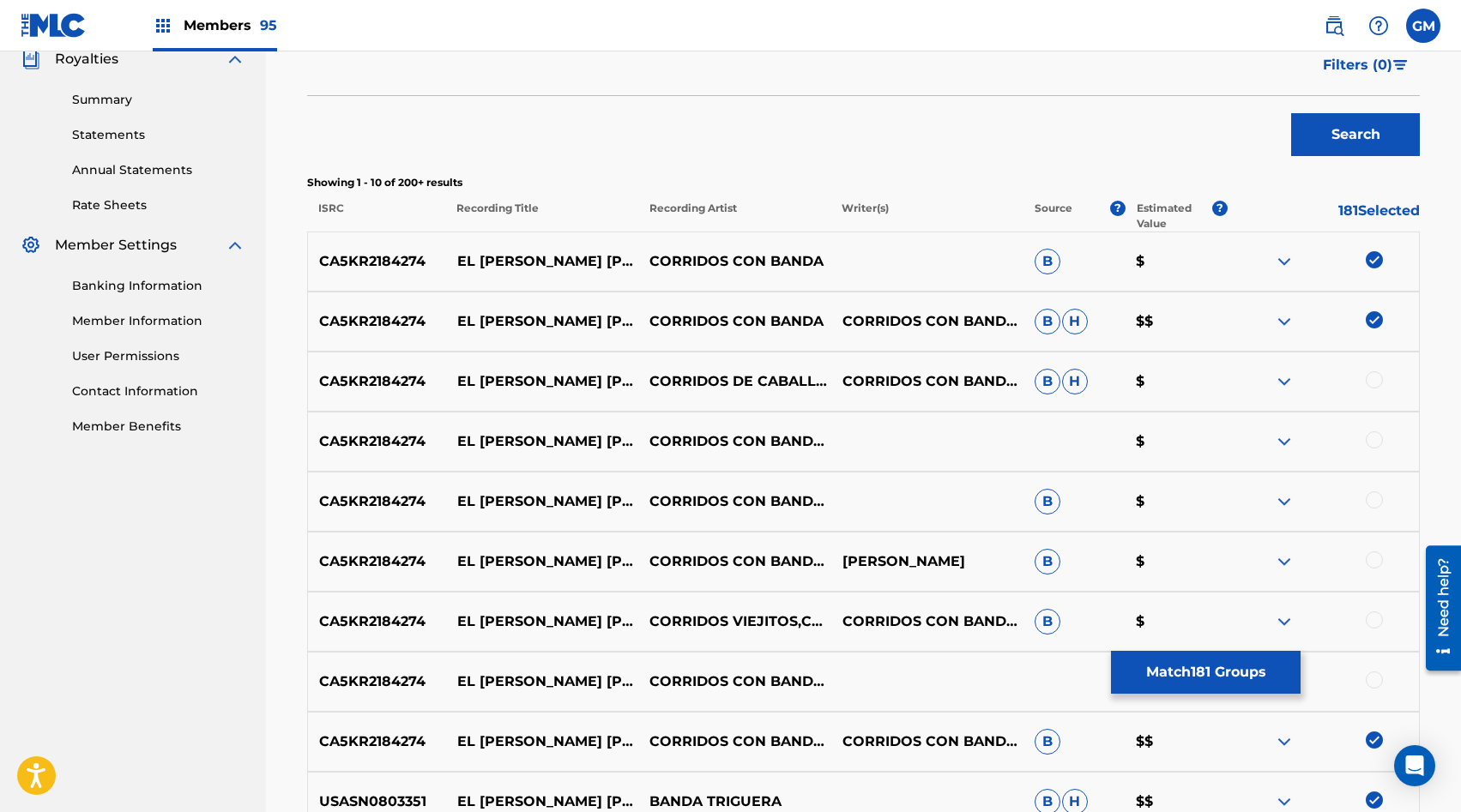 scroll, scrollTop: 526, scrollLeft: 0, axis: vertical 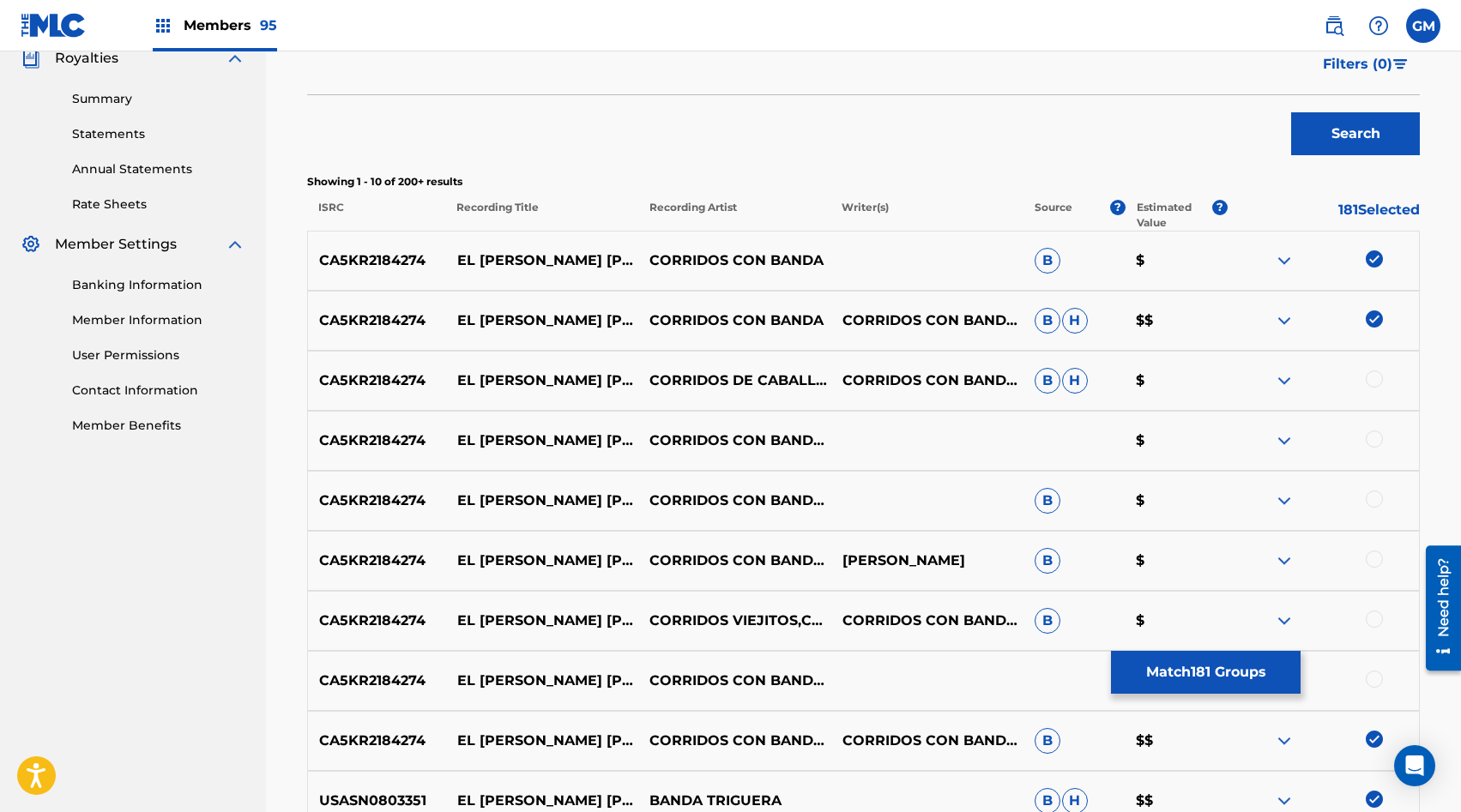 click at bounding box center [1374, 379] 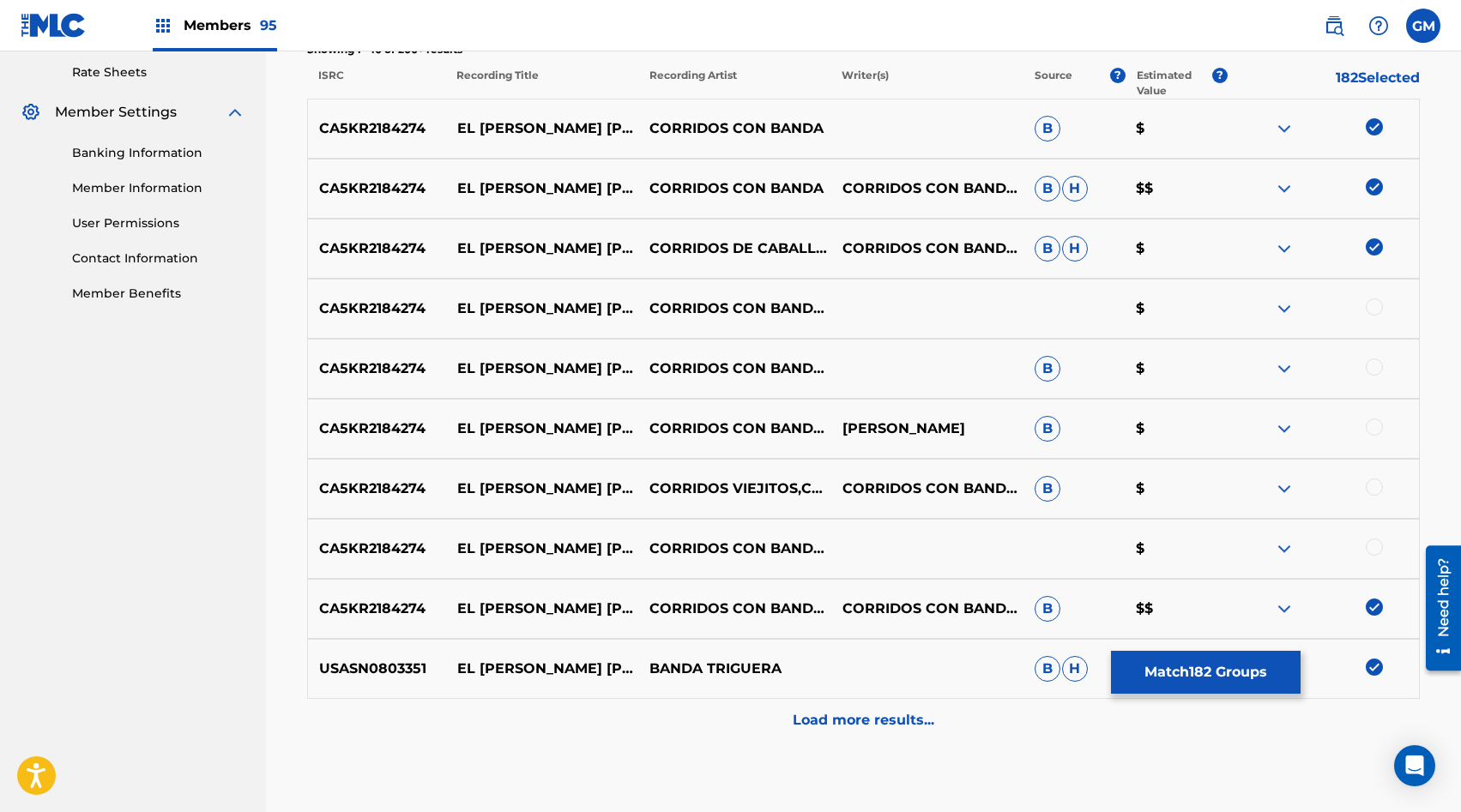 scroll, scrollTop: 656, scrollLeft: 0, axis: vertical 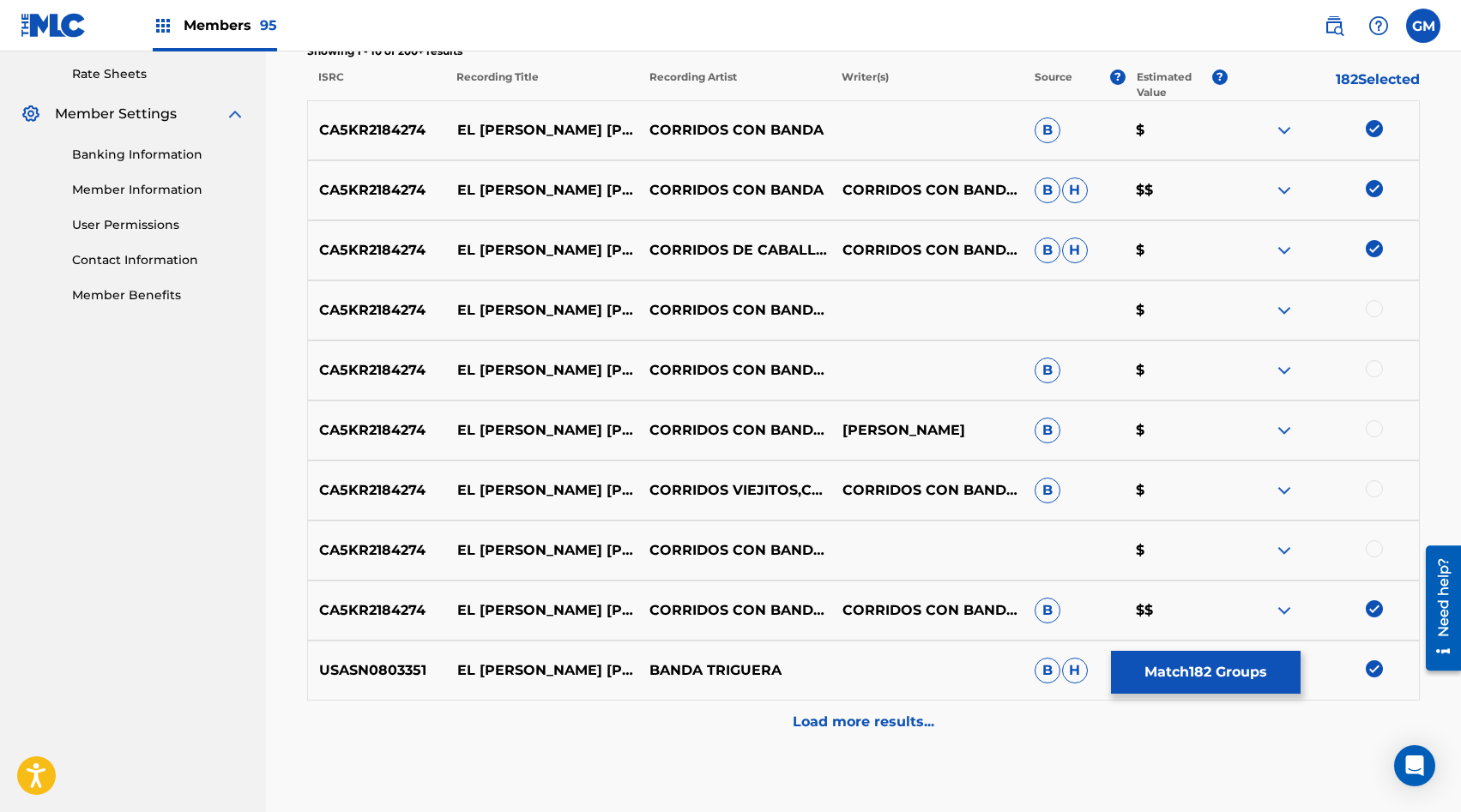 click at bounding box center (1374, 309) 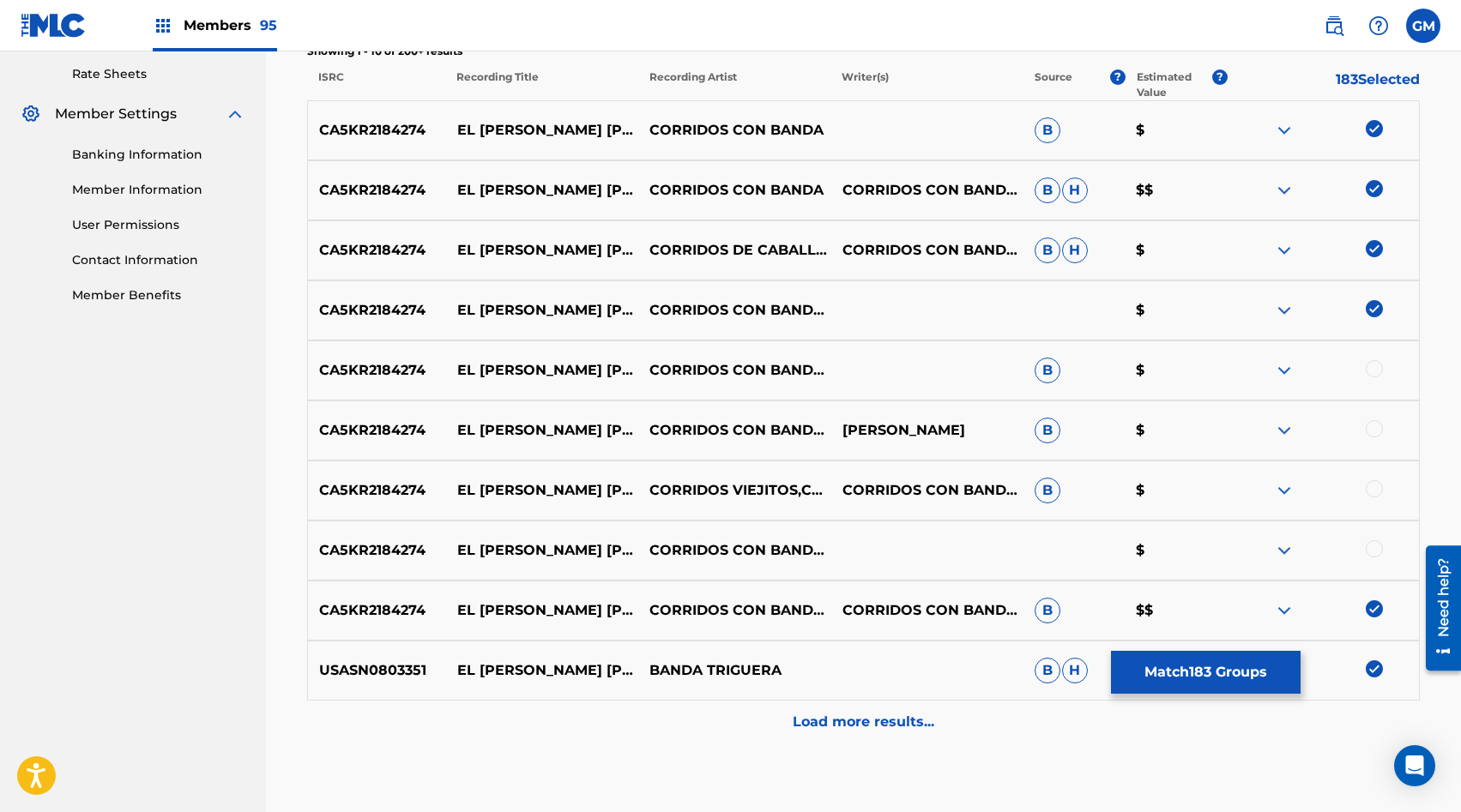 click at bounding box center (1374, 369) 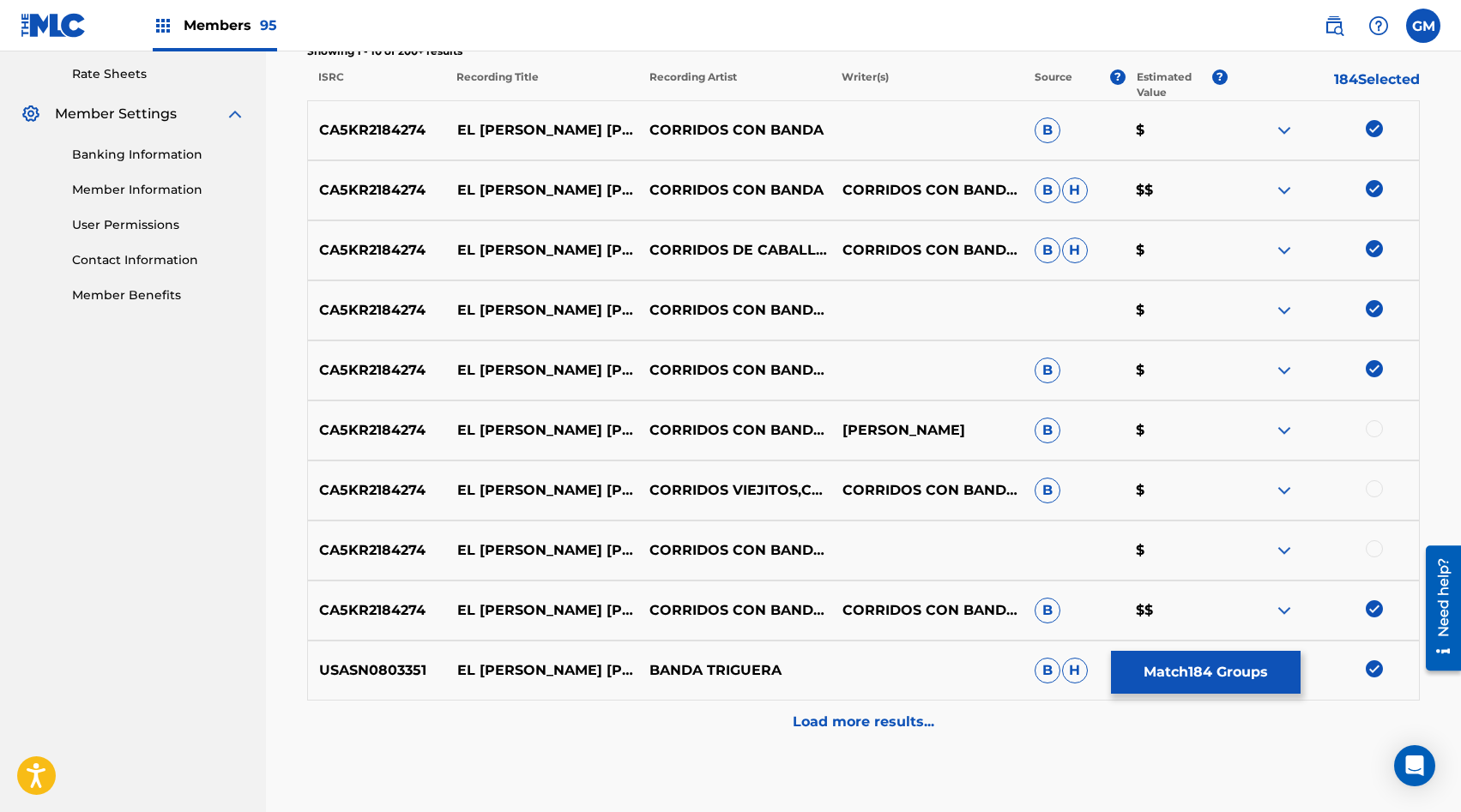click on "CA5KR2184274 EL [PERSON_NAME] [PERSON_NAME] CORRIDOS CON BANDA,CORRIDOS VIEJITOS,CORRIDOS DE CABALLOS [PERSON_NAME] B $" at bounding box center [863, 430] 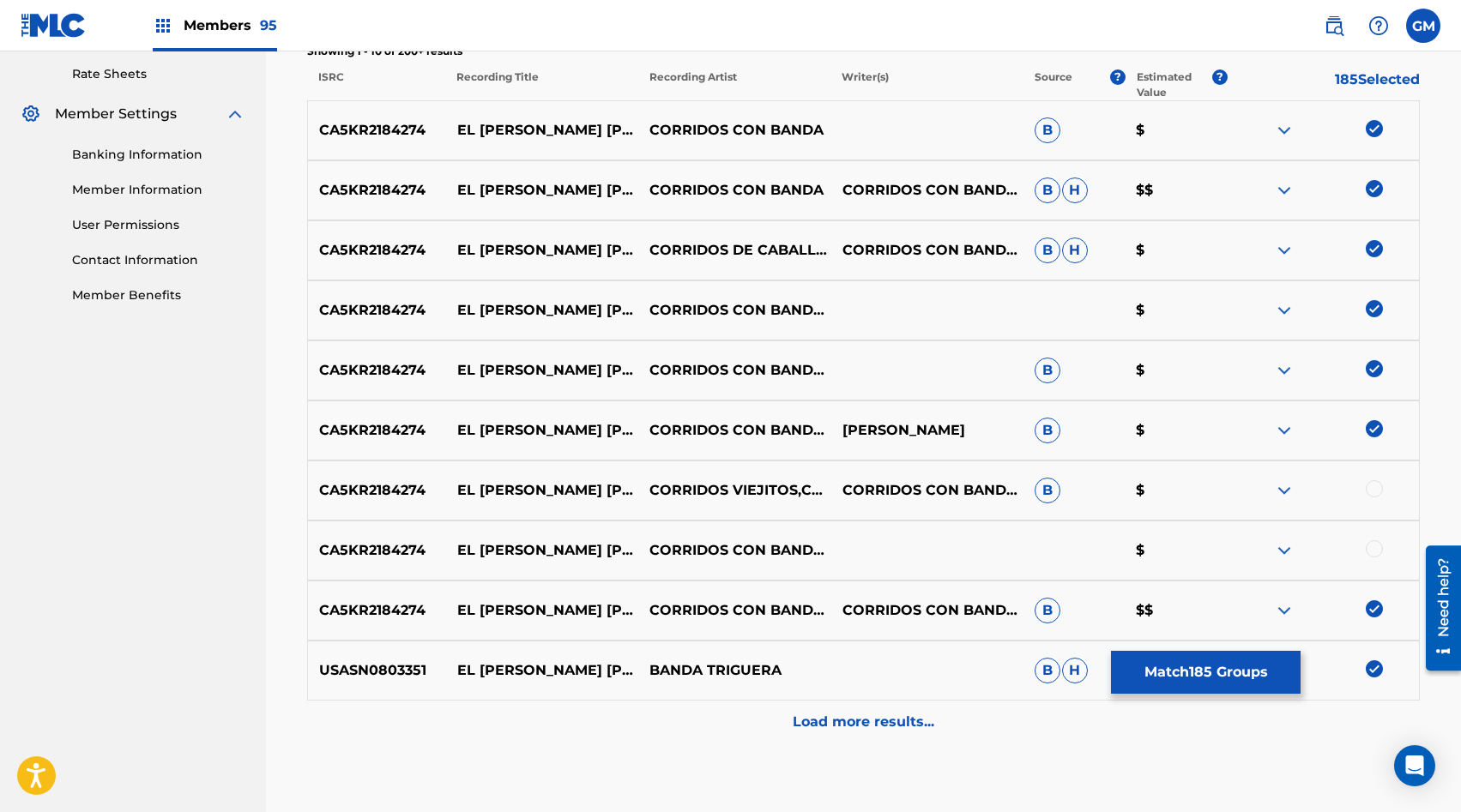 click at bounding box center [1323, 490] 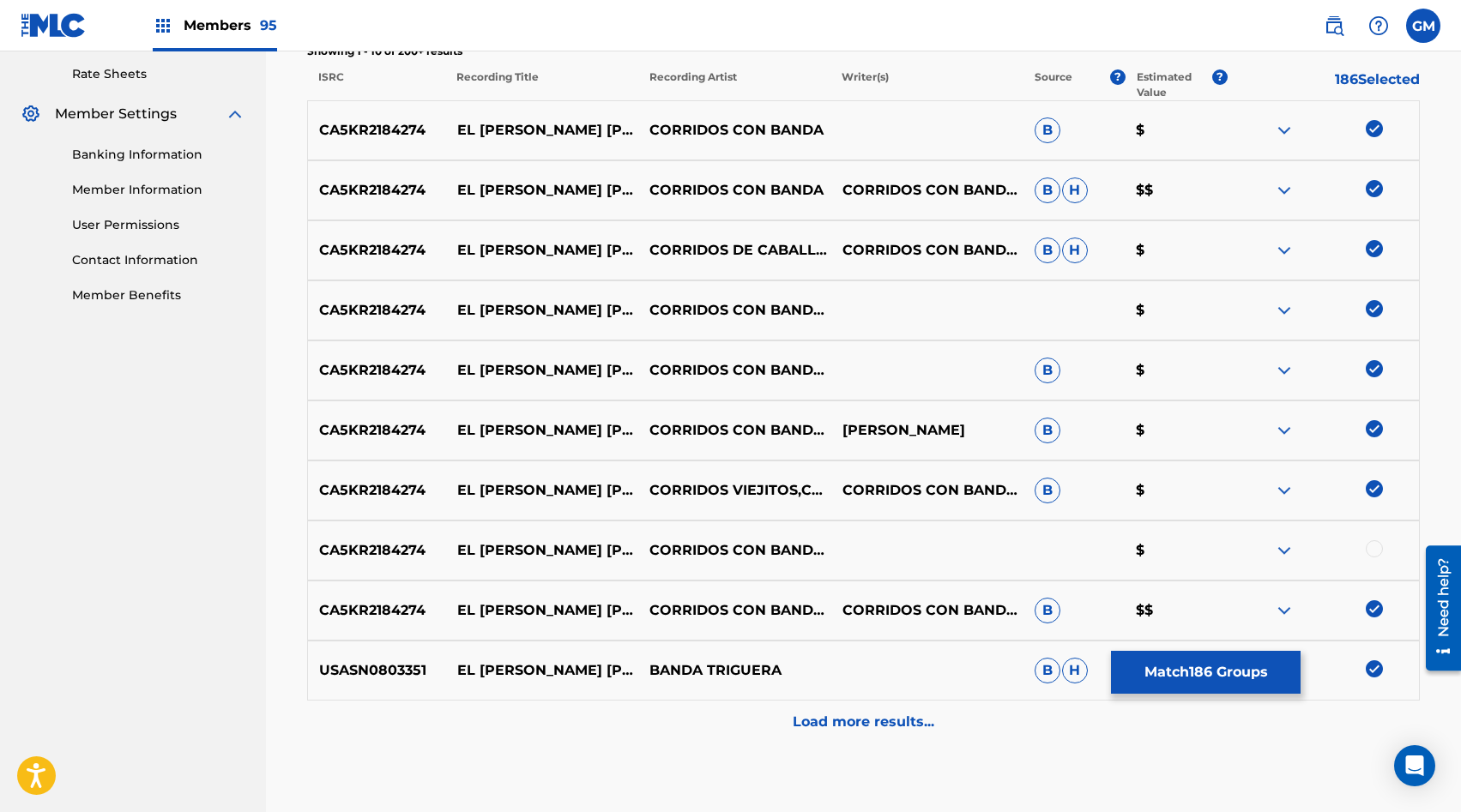 click at bounding box center [1374, 549] 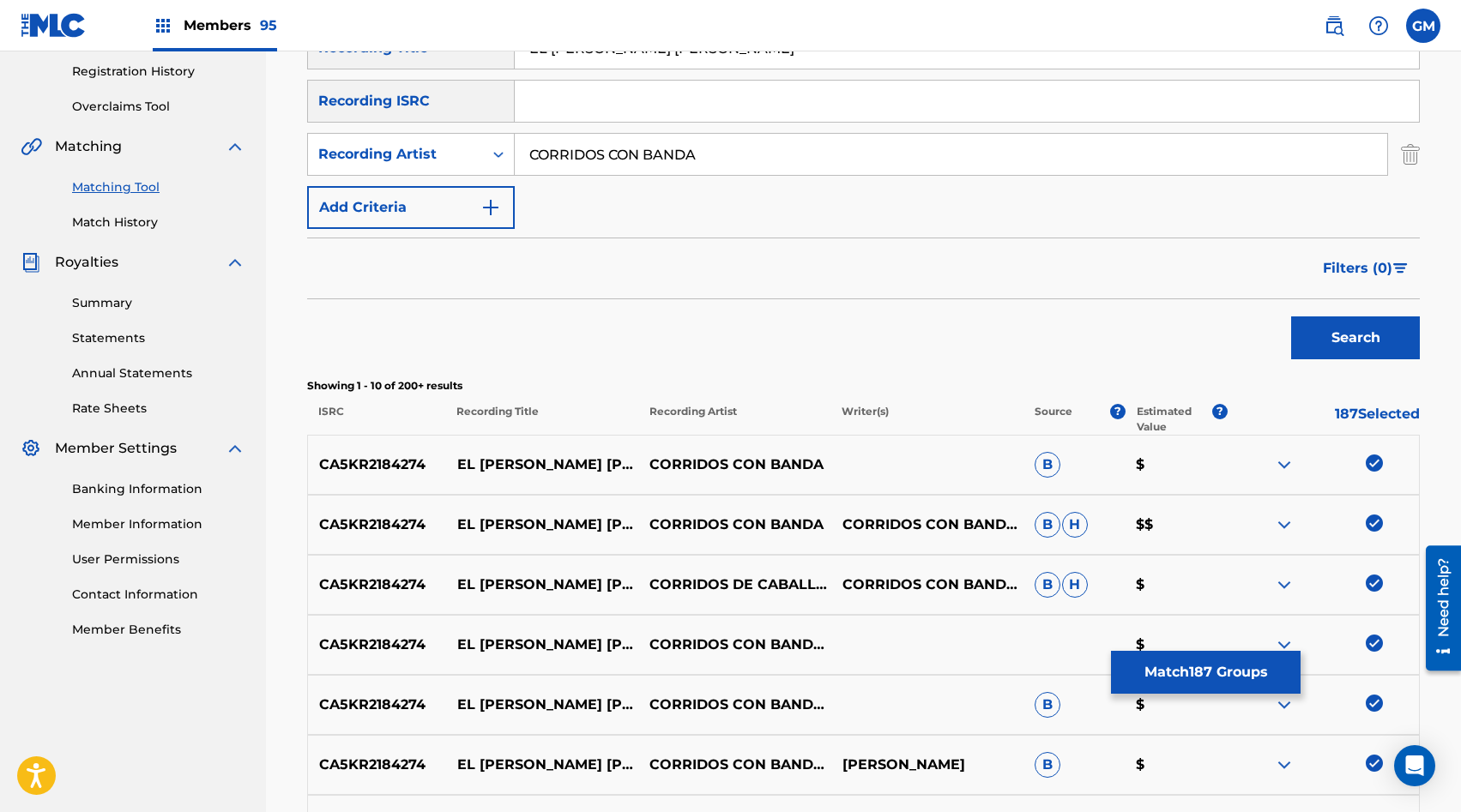 scroll, scrollTop: 255, scrollLeft: 0, axis: vertical 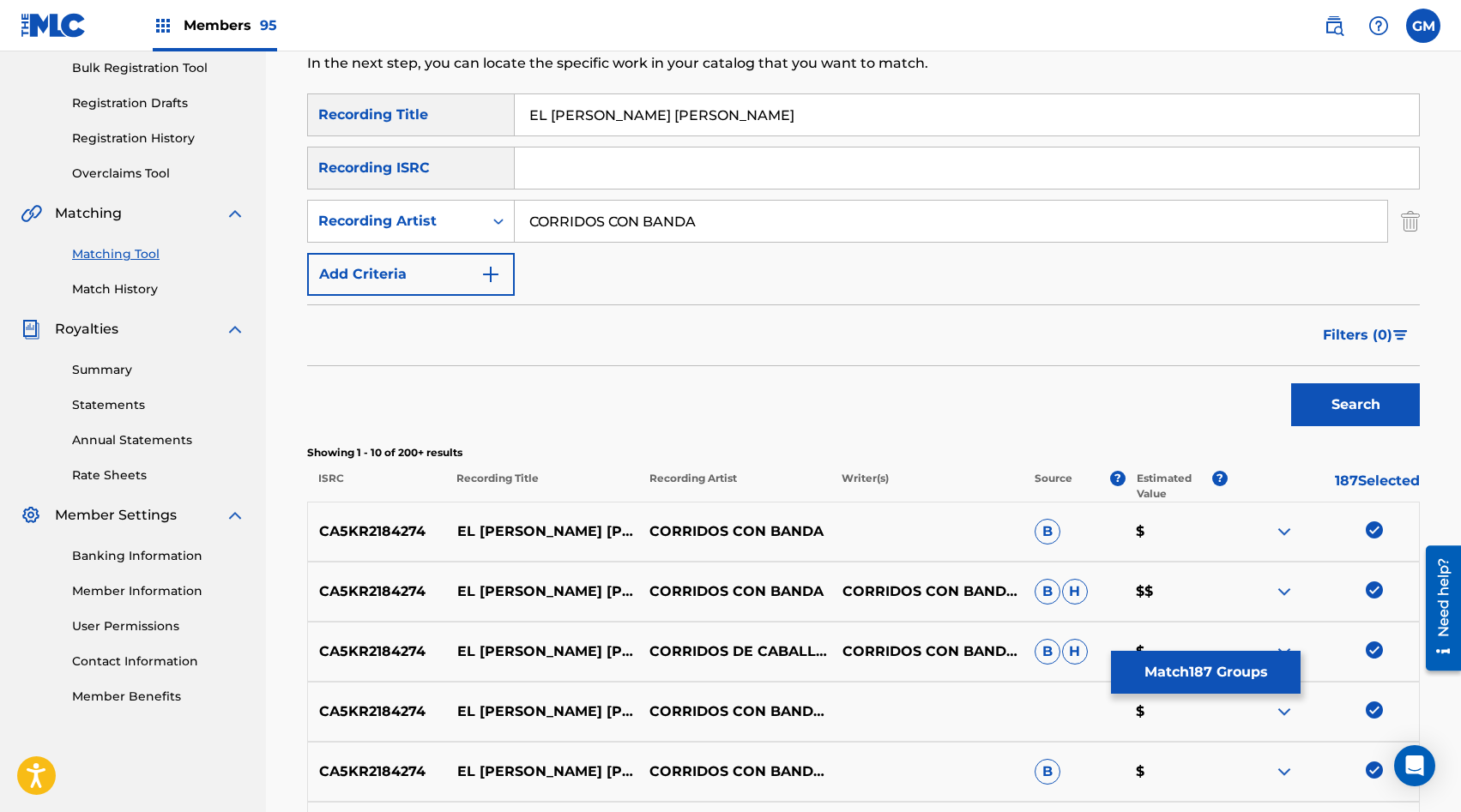 click on "CORRIDOS CON BANDA" at bounding box center (951, 221) 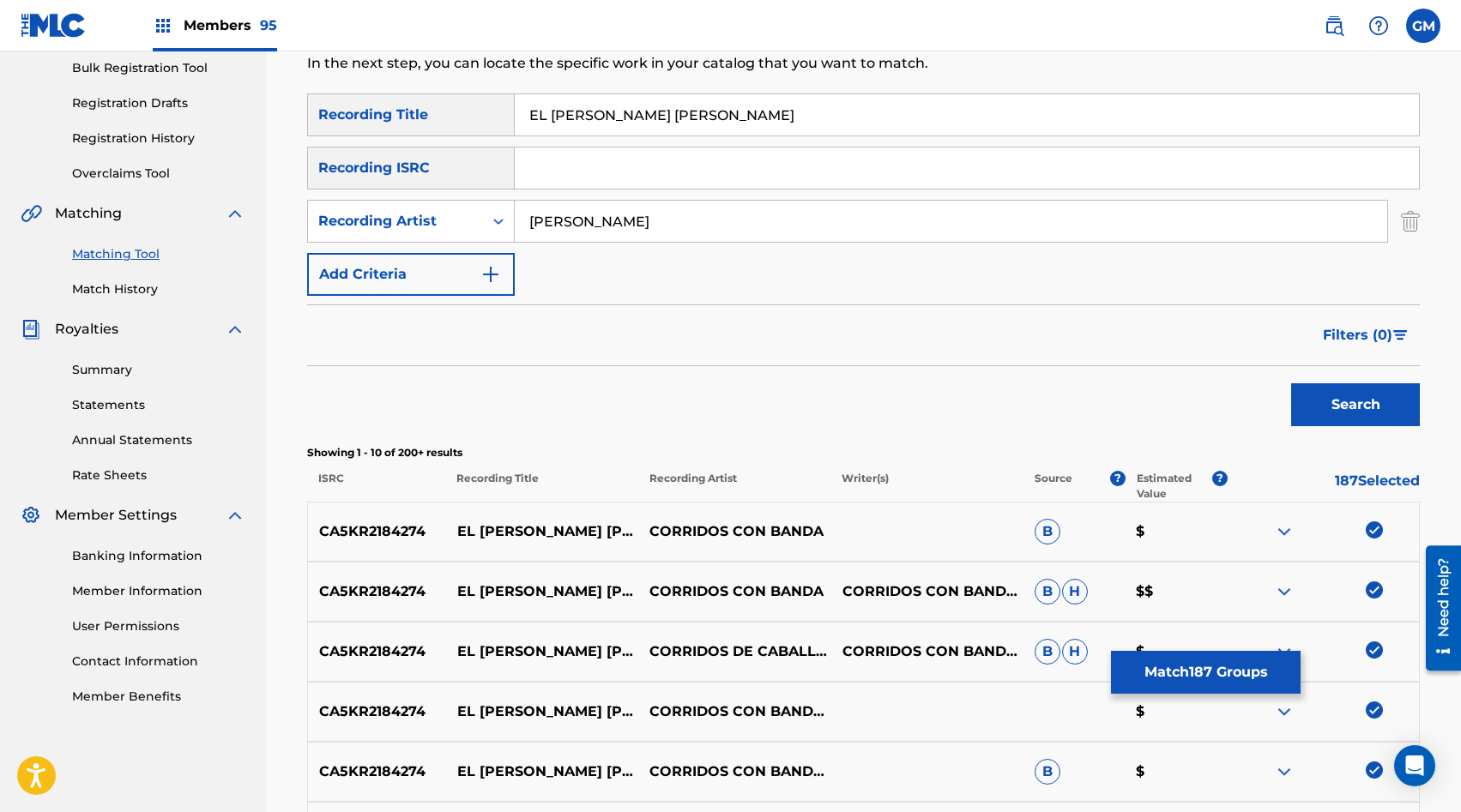 type on "[PERSON_NAME]" 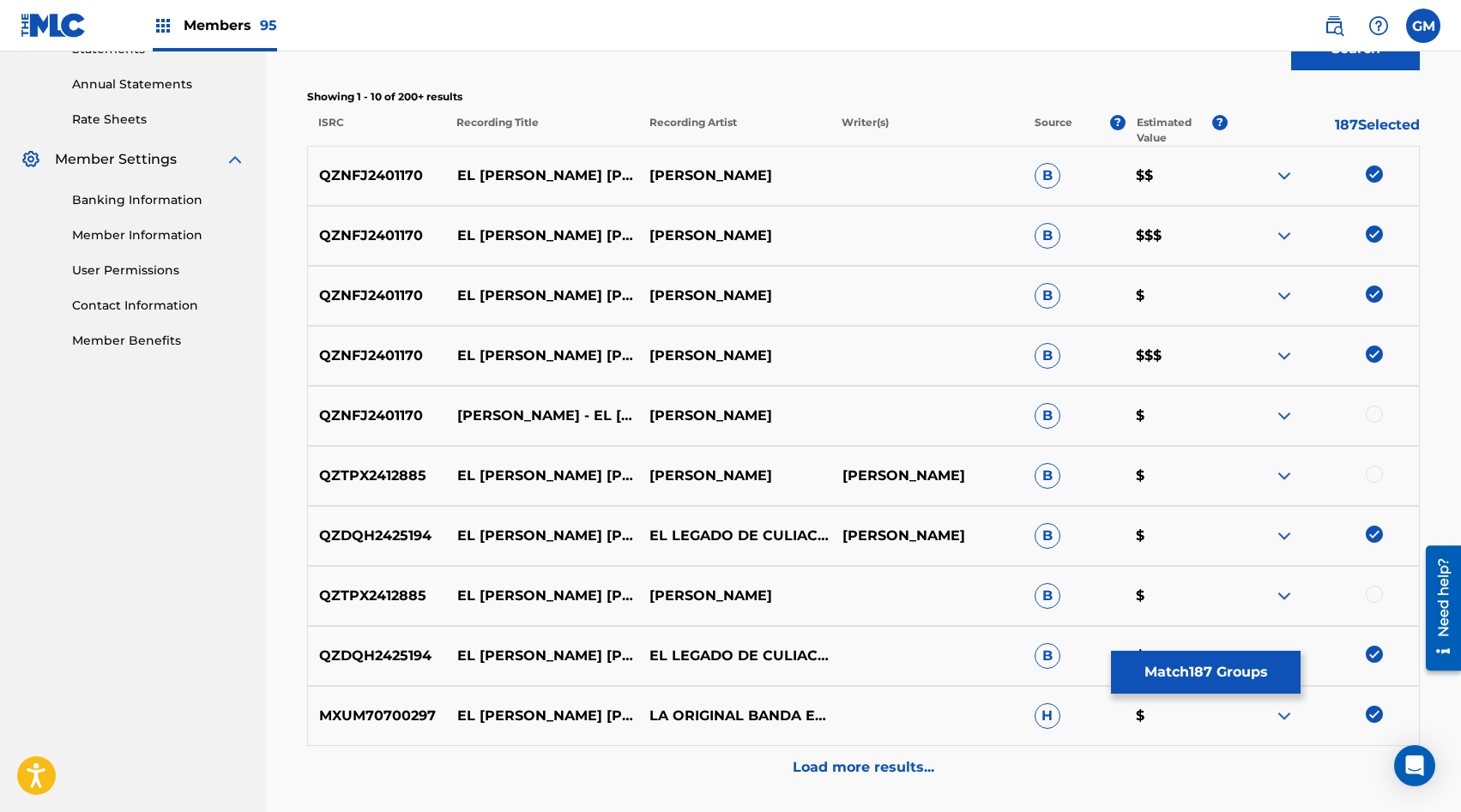 scroll, scrollTop: 627, scrollLeft: 0, axis: vertical 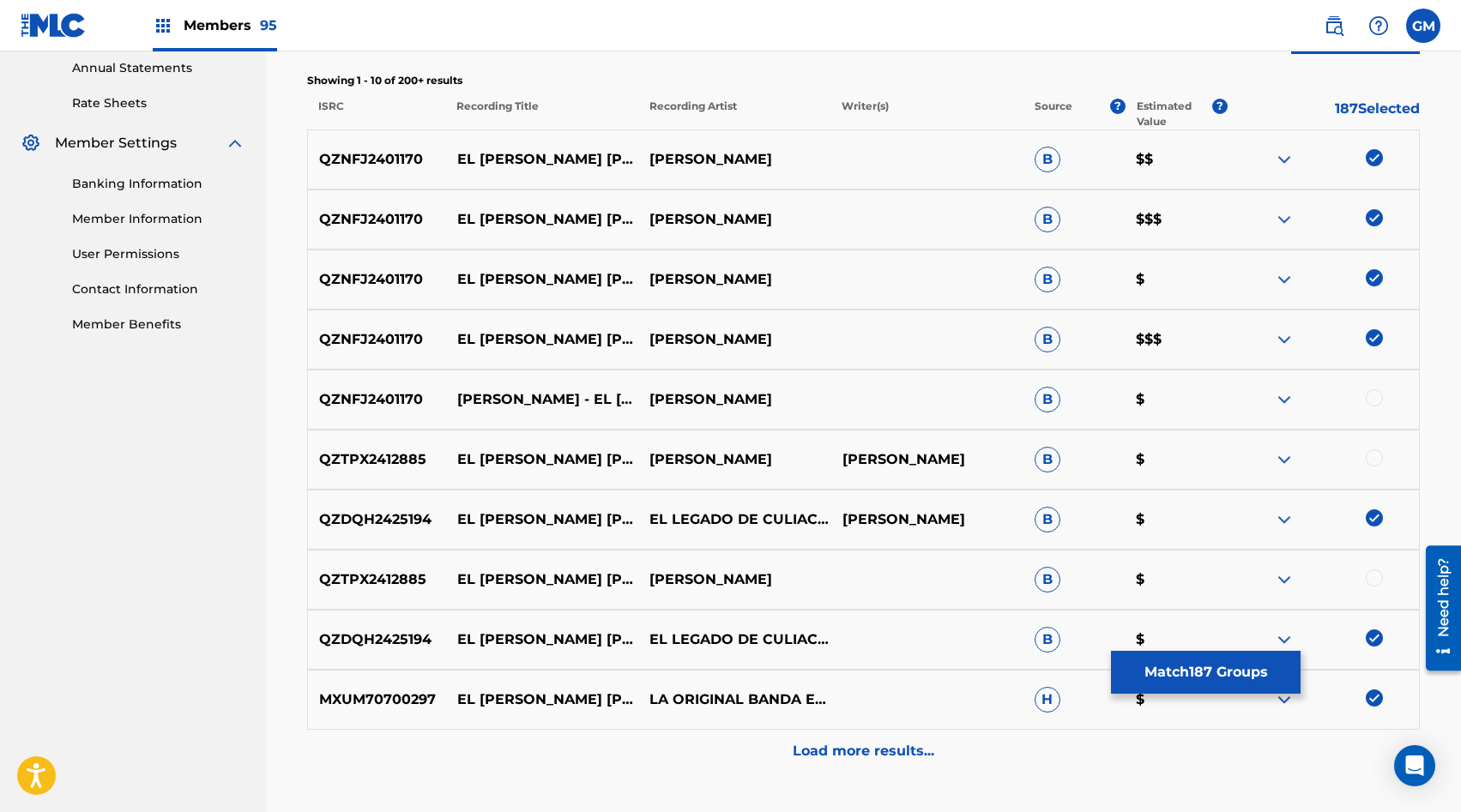 click at bounding box center [1374, 398] 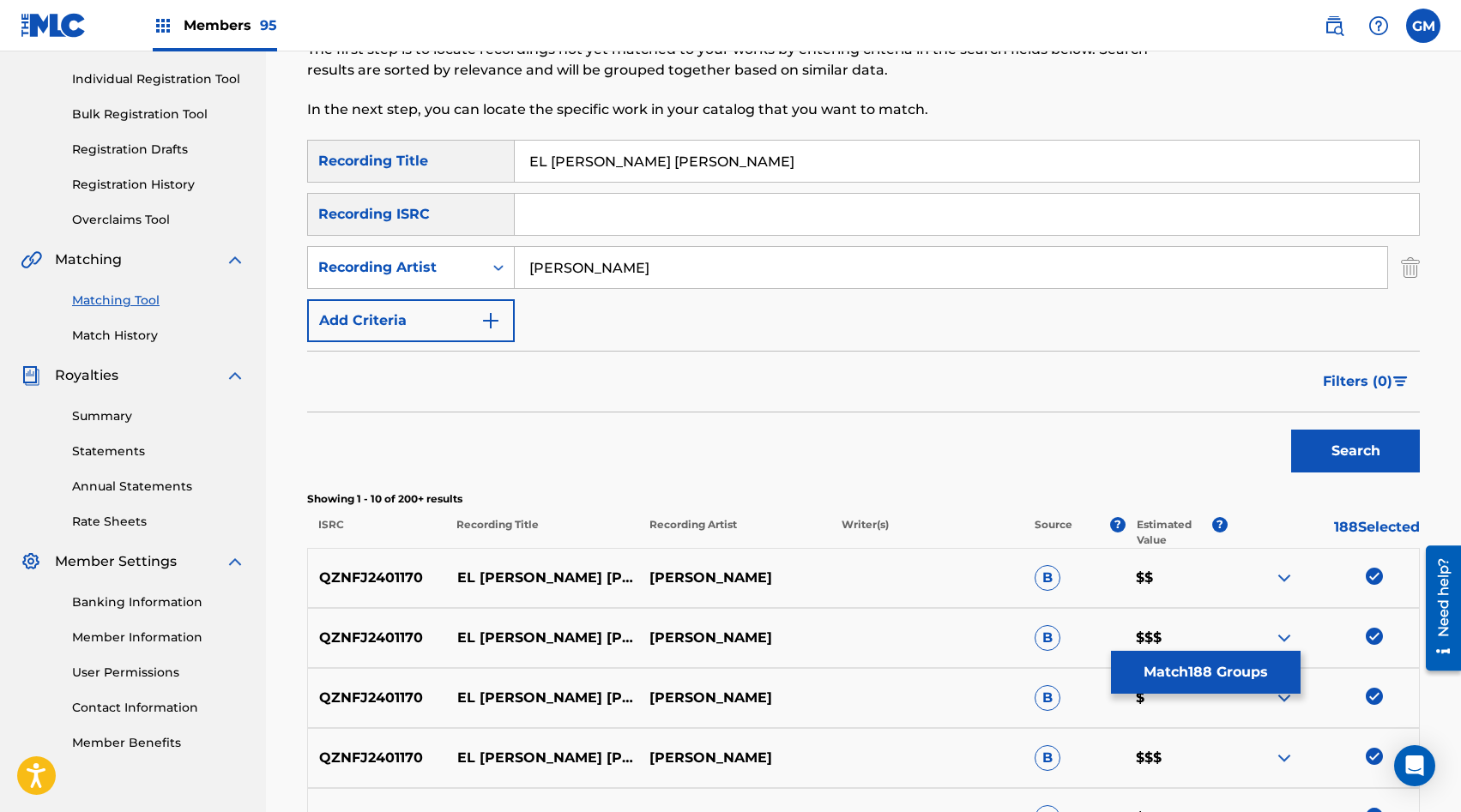 scroll, scrollTop: 187, scrollLeft: 0, axis: vertical 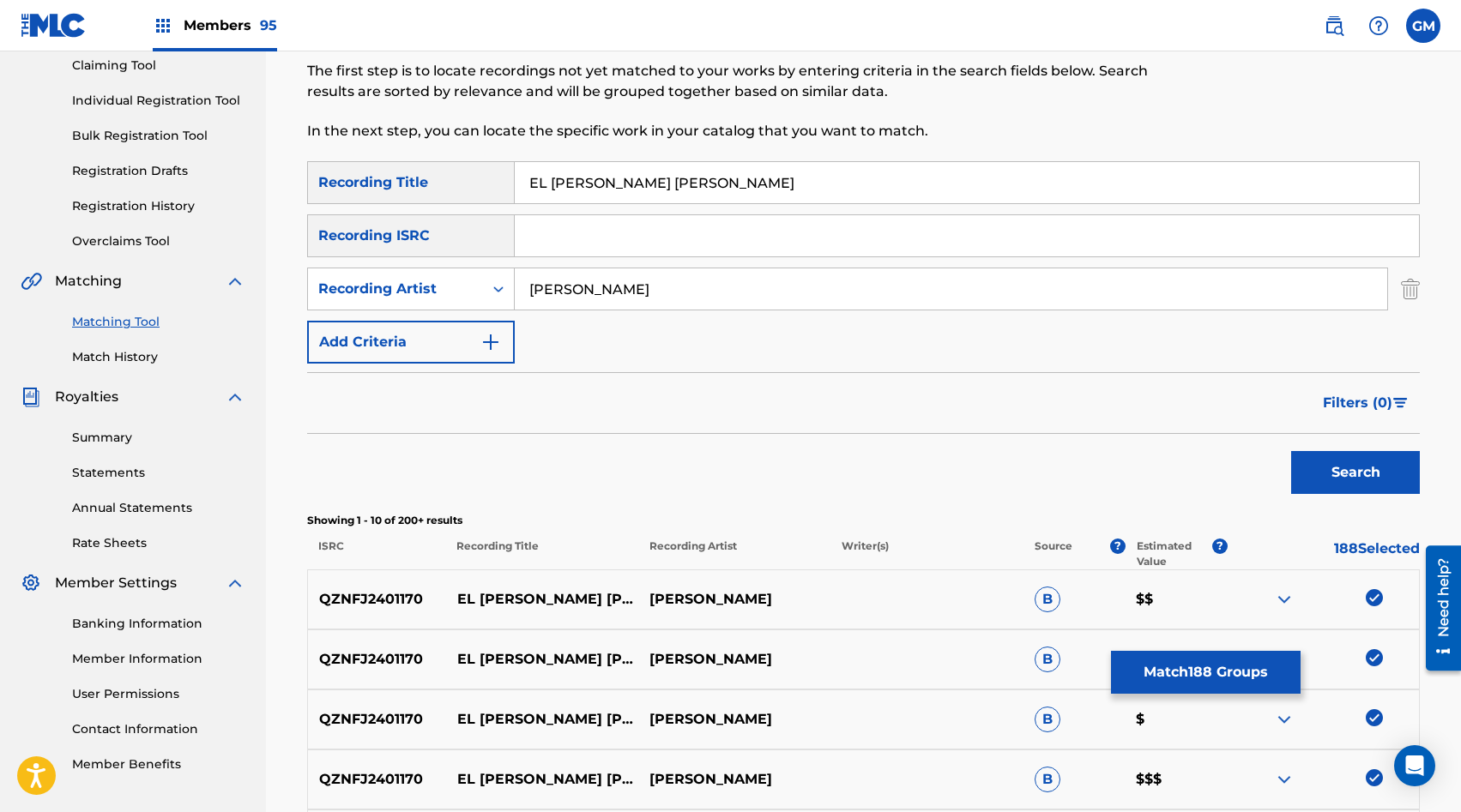 click on "EL [PERSON_NAME] [PERSON_NAME]" at bounding box center (967, 183) 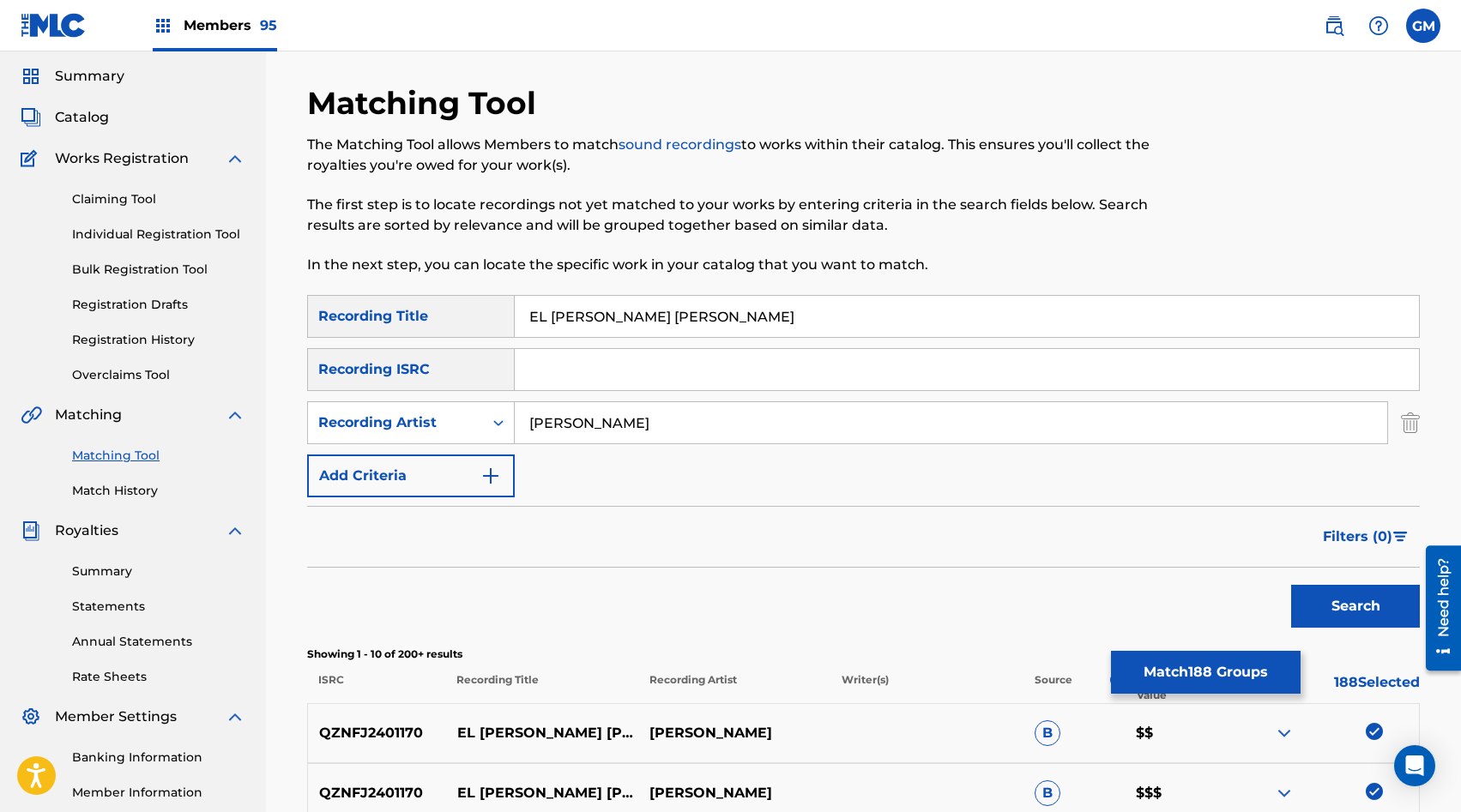 scroll, scrollTop: 27, scrollLeft: 0, axis: vertical 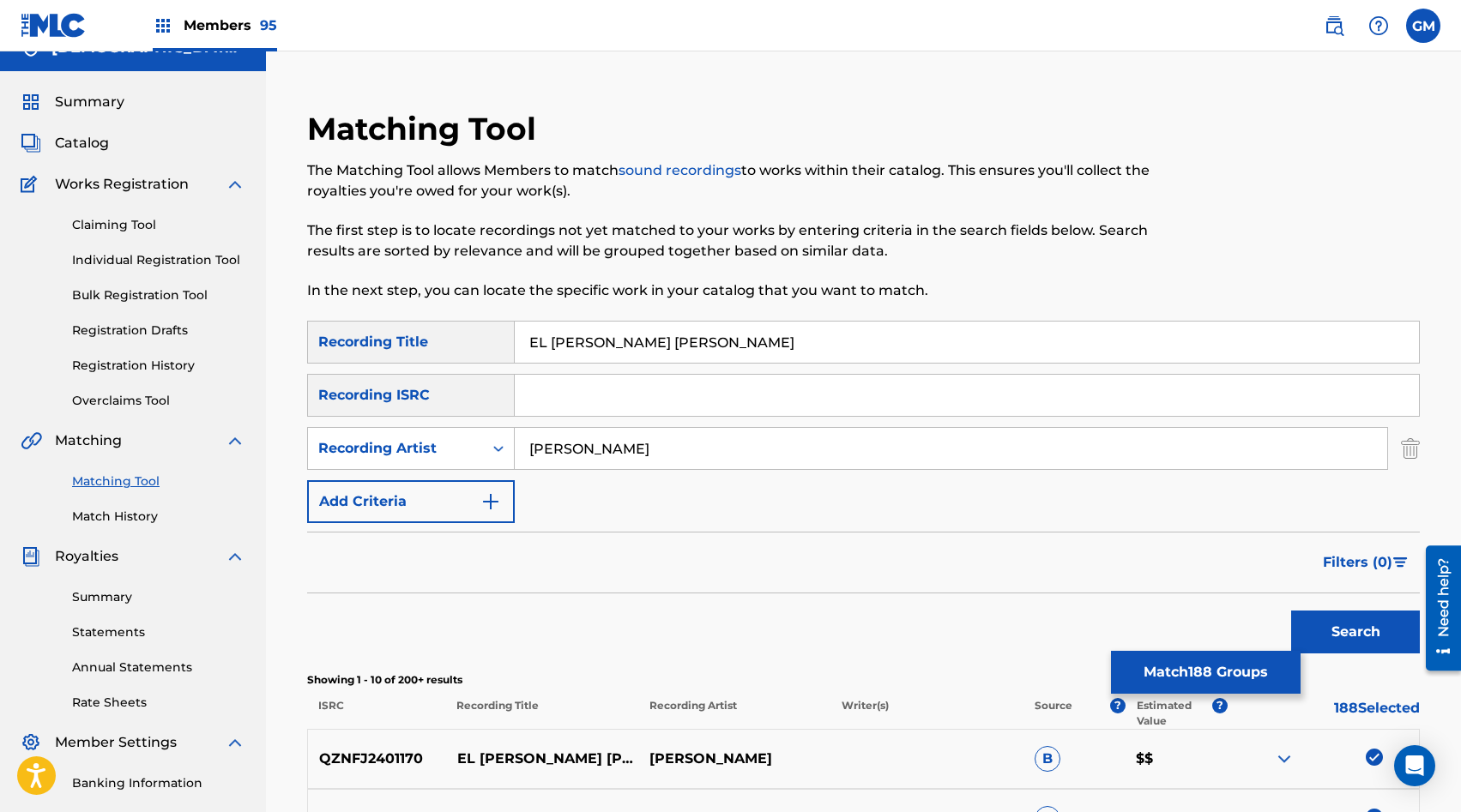 click on "EL [PERSON_NAME] [PERSON_NAME]" at bounding box center (967, 342) 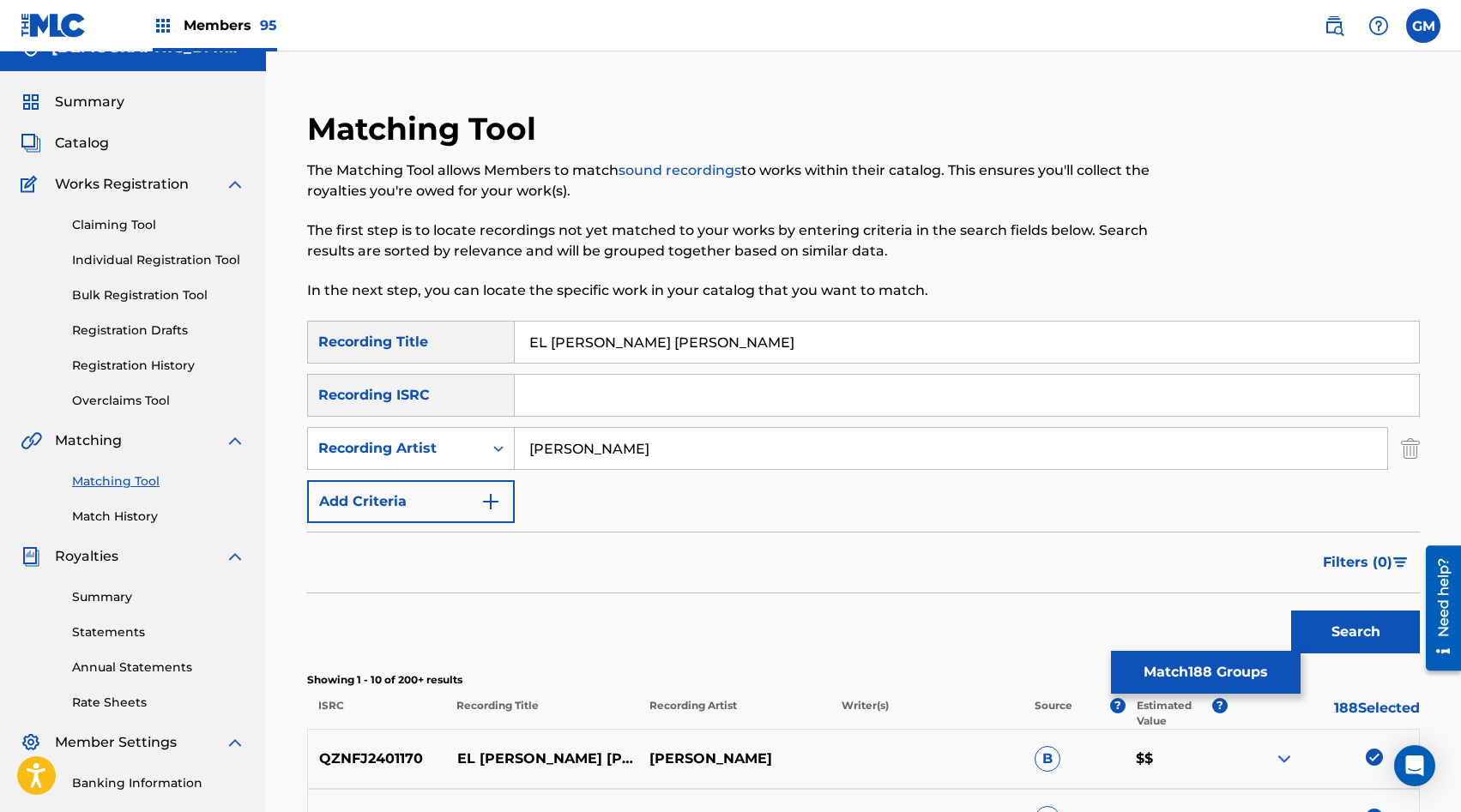 type on "EL [PERSON_NAME] [PERSON_NAME]" 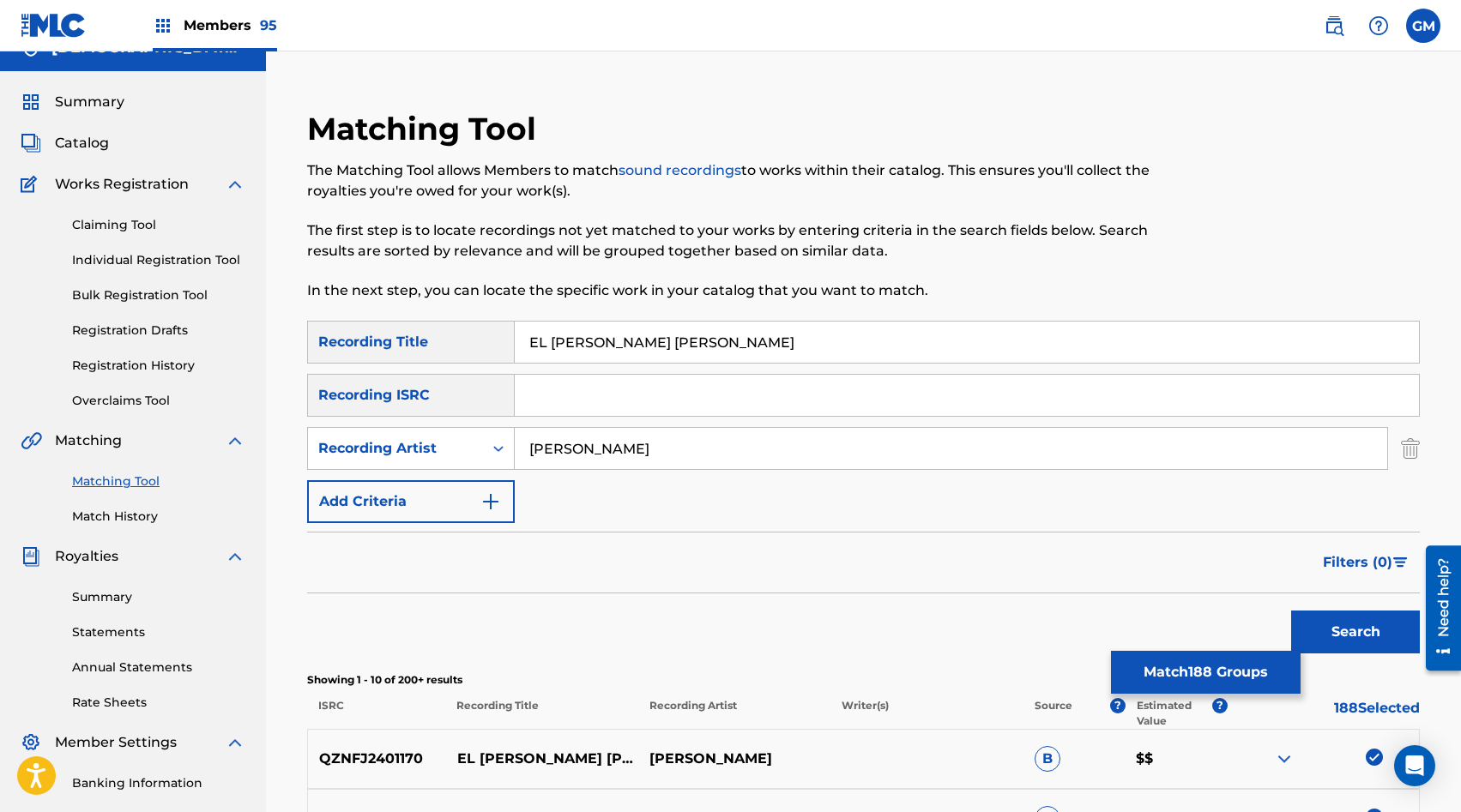type on "[PERSON_NAME]" 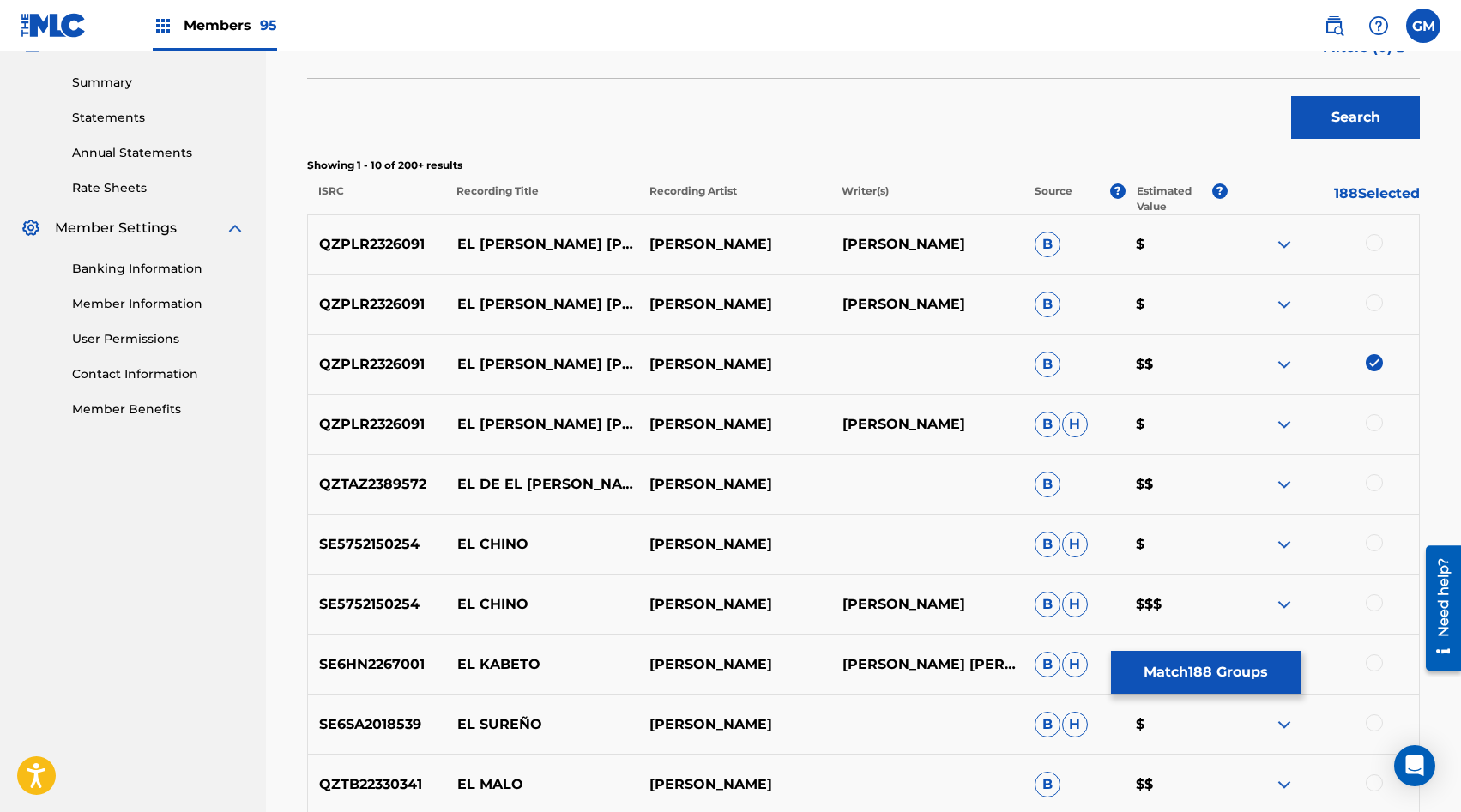 scroll, scrollTop: 543, scrollLeft: 0, axis: vertical 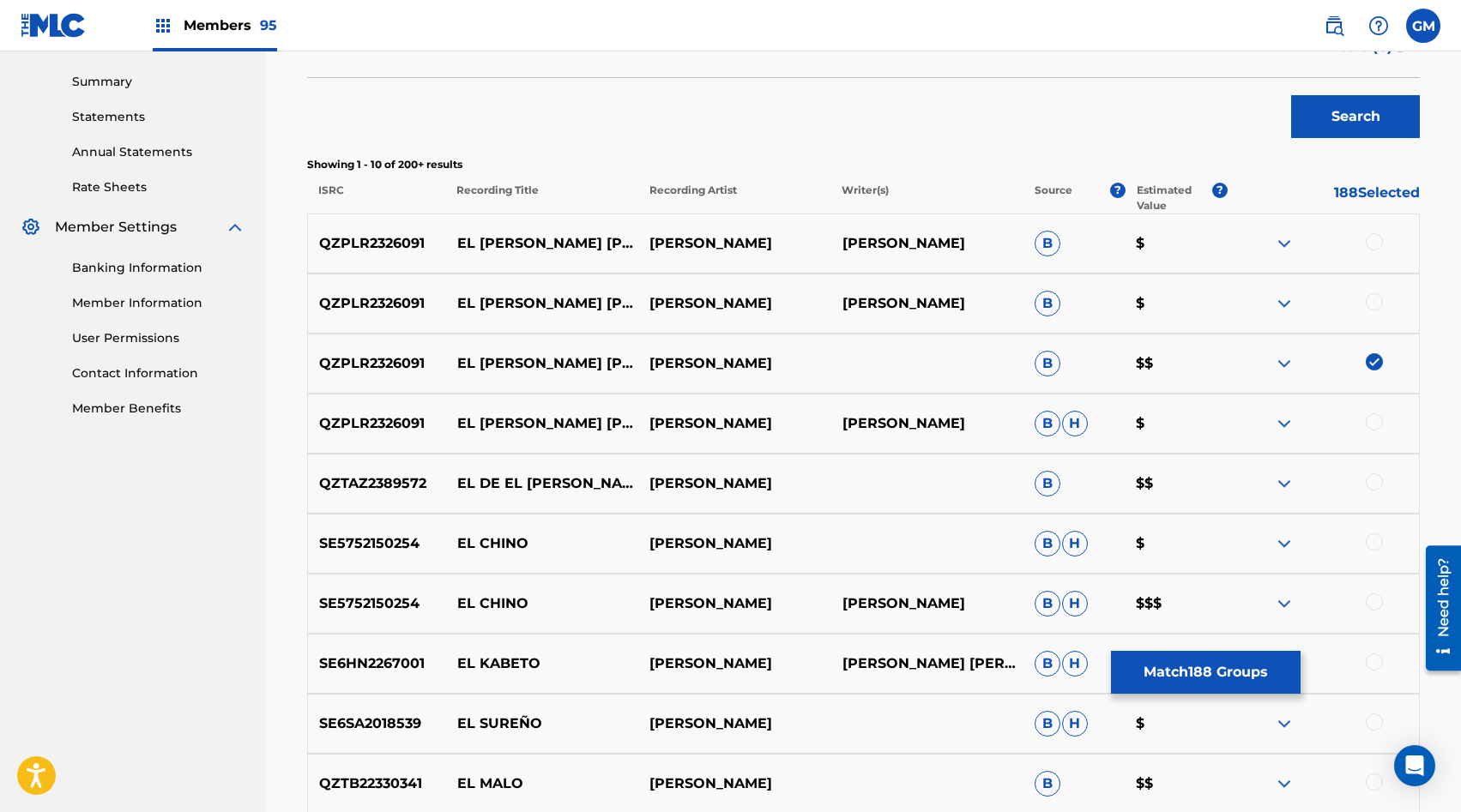 click at bounding box center (1374, 302) 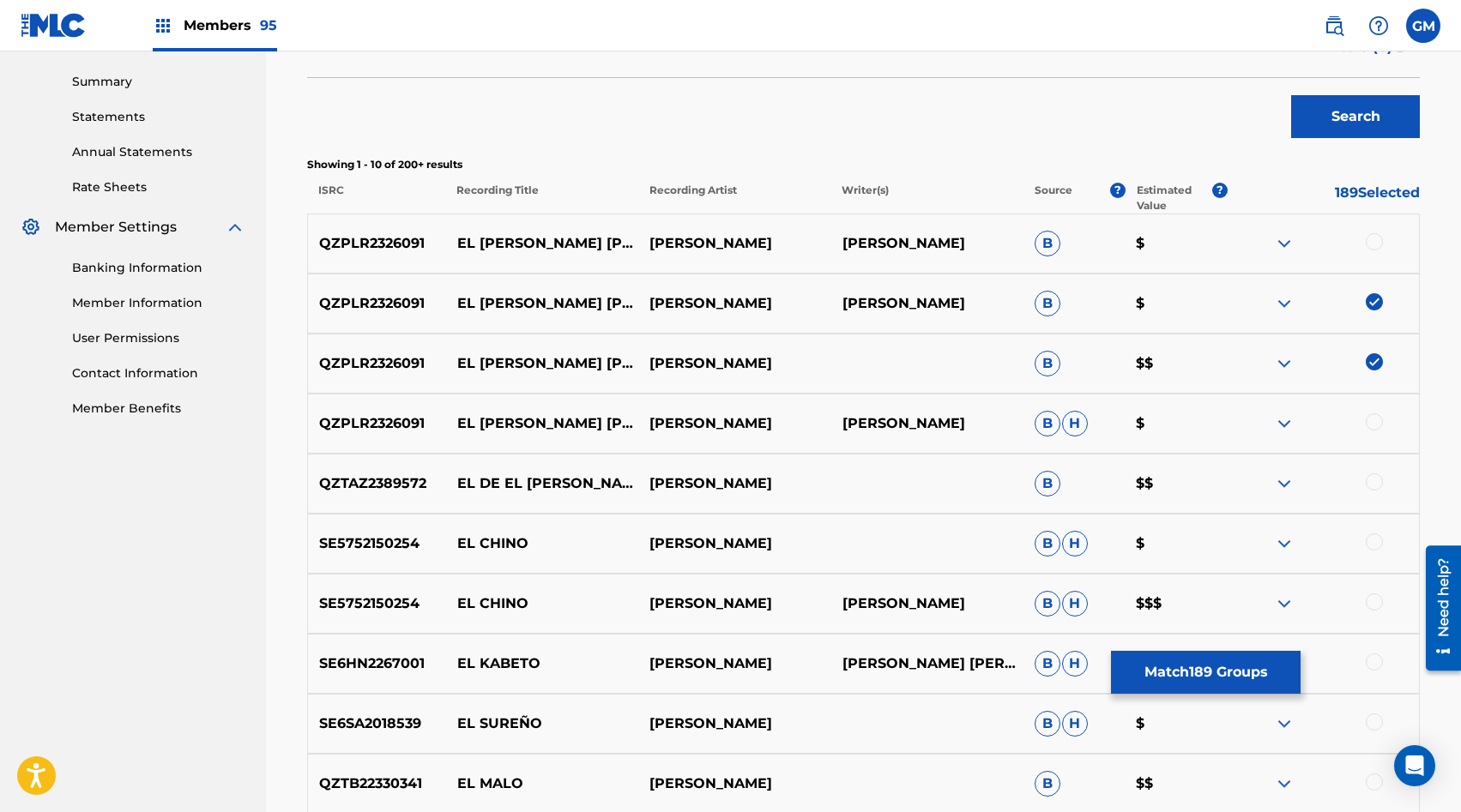 click at bounding box center (1374, 242) 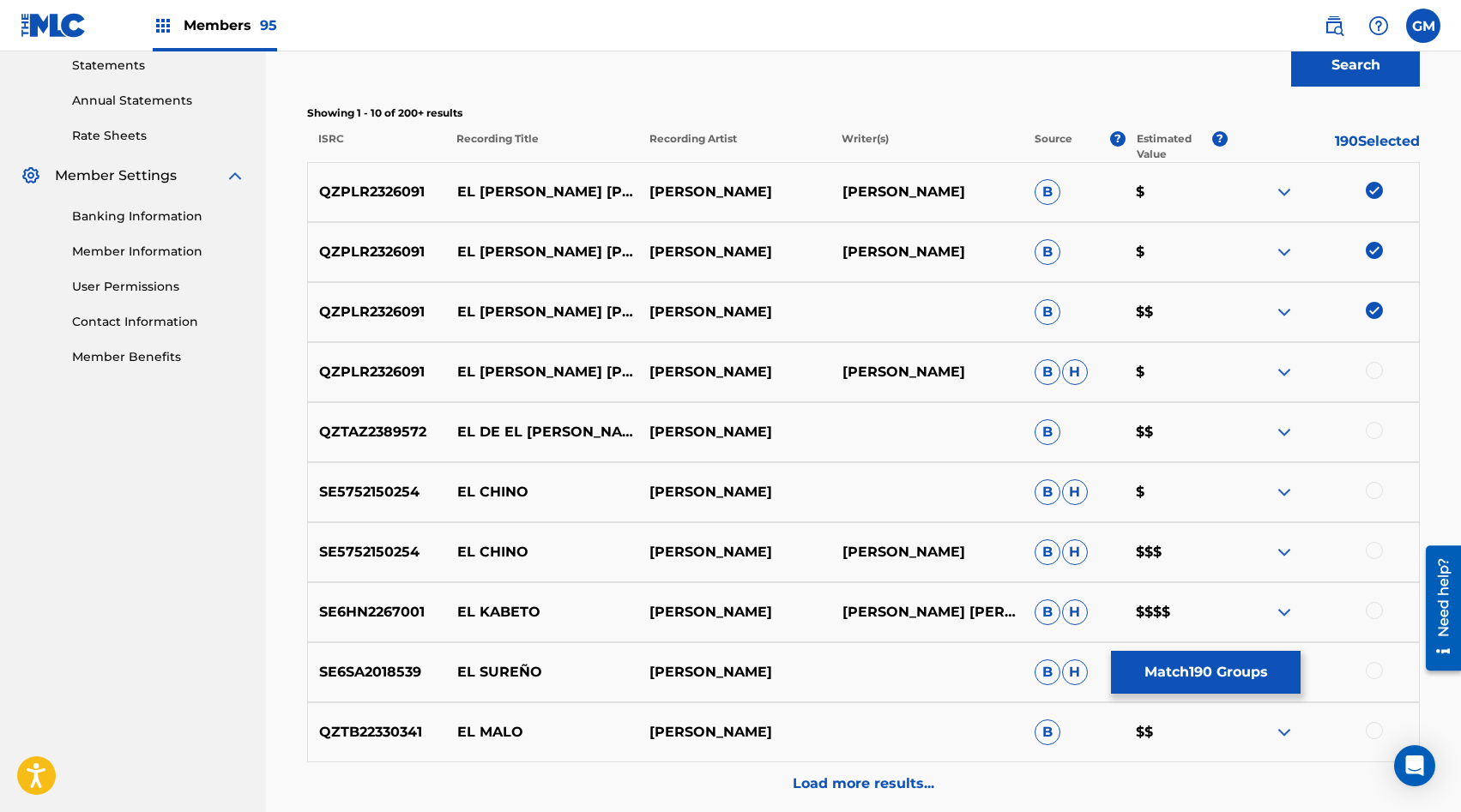 scroll, scrollTop: 596, scrollLeft: 0, axis: vertical 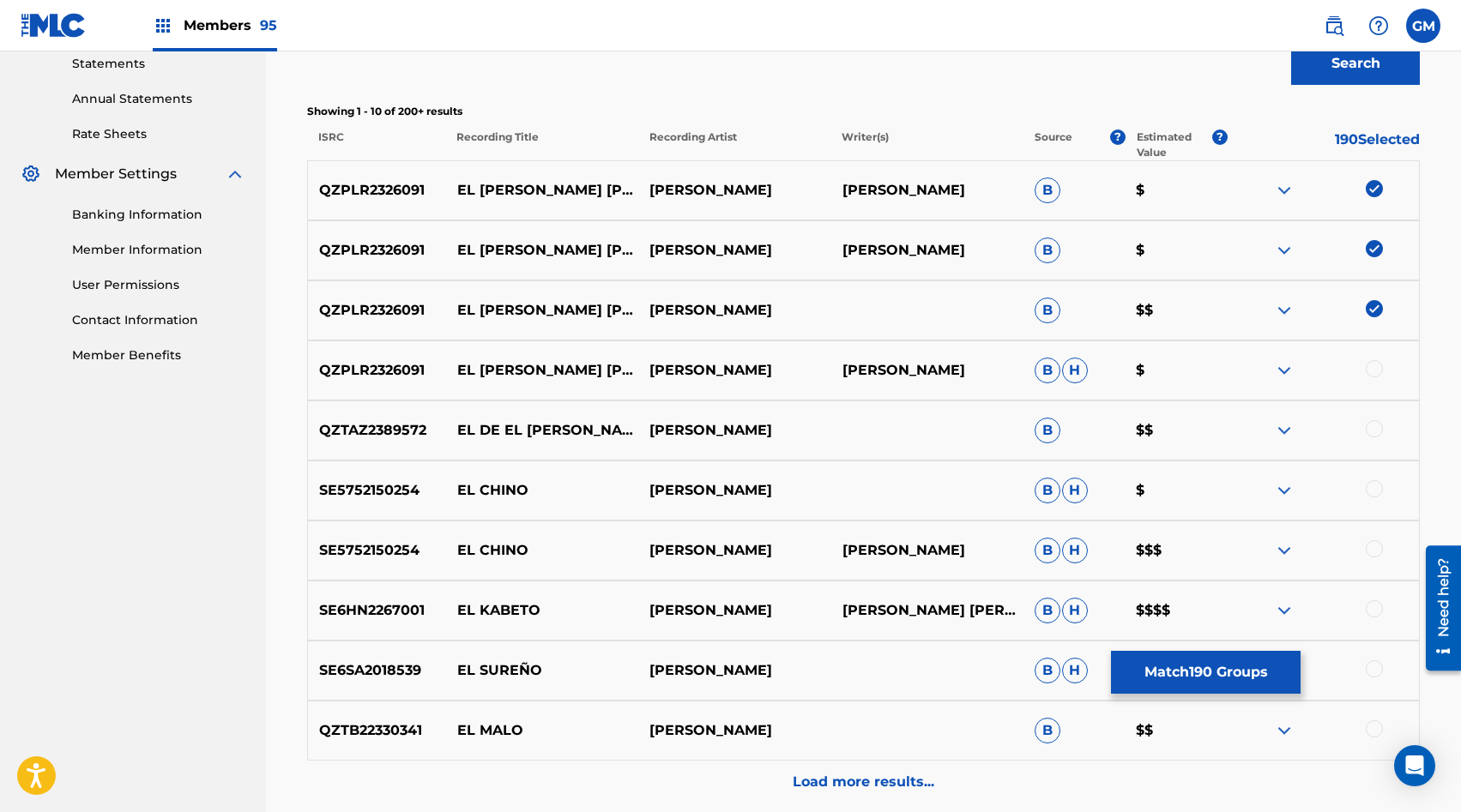click at bounding box center [1374, 369] 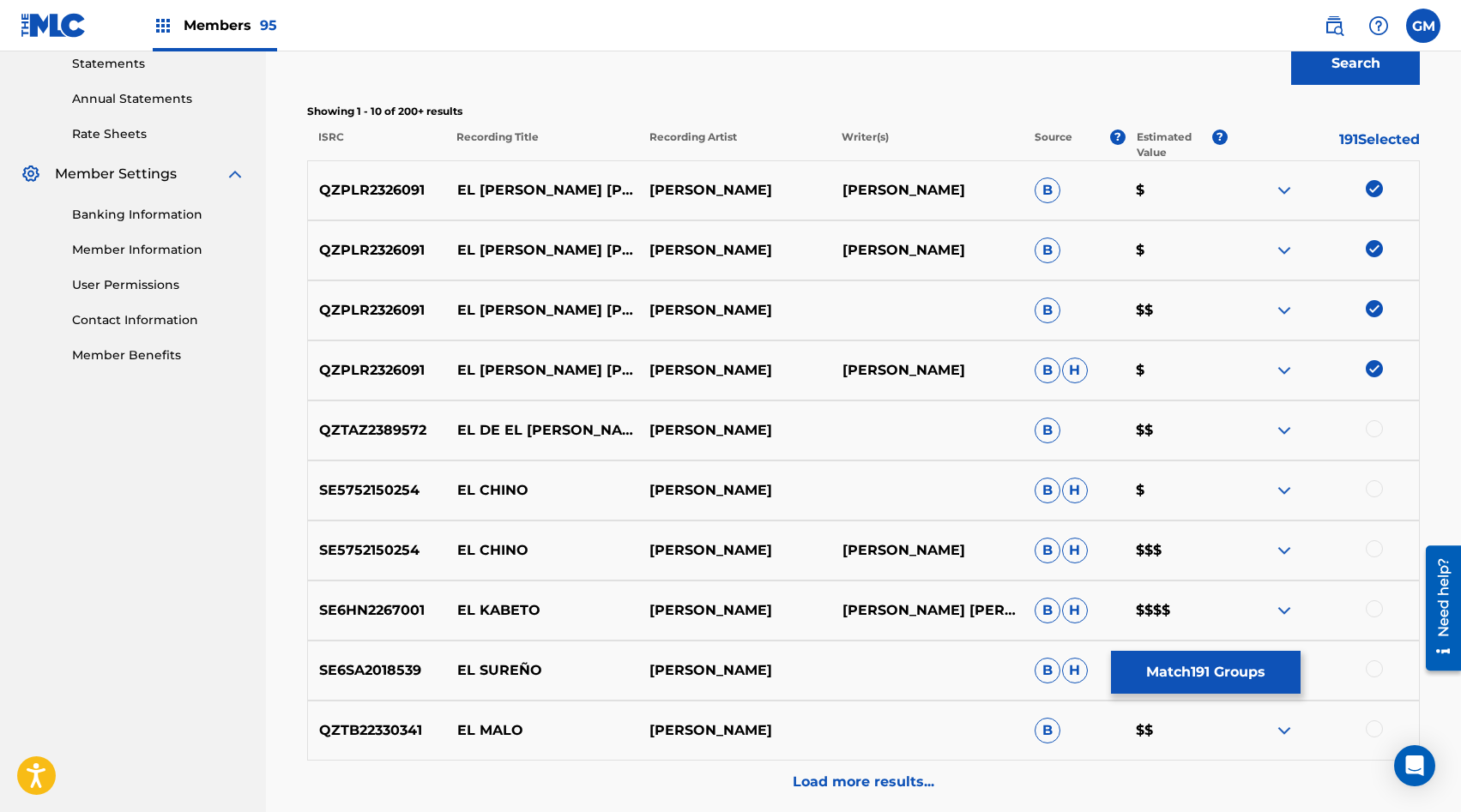 click on "Match  191 Groups" at bounding box center (1205, 672) 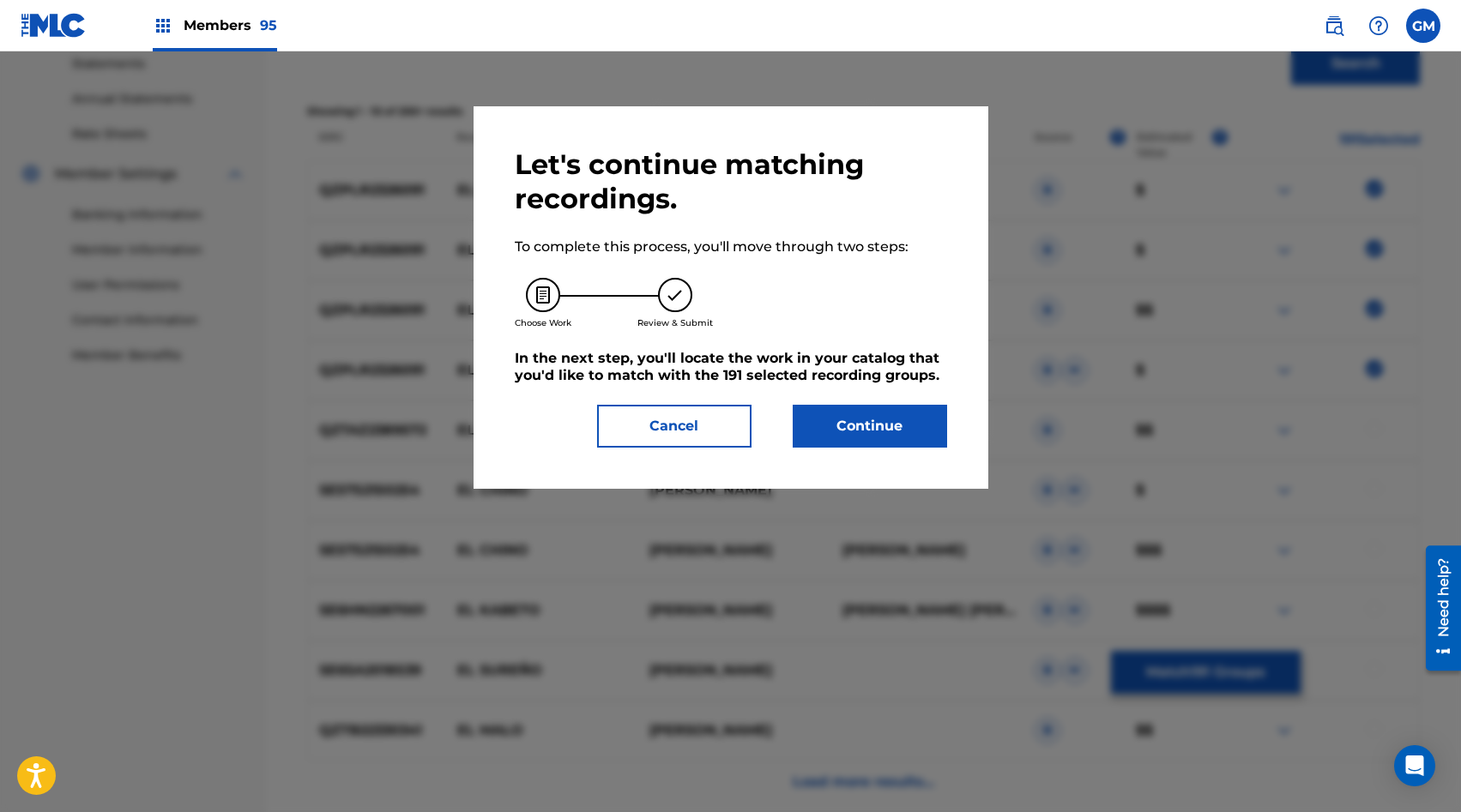 click on "Continue" at bounding box center [870, 426] 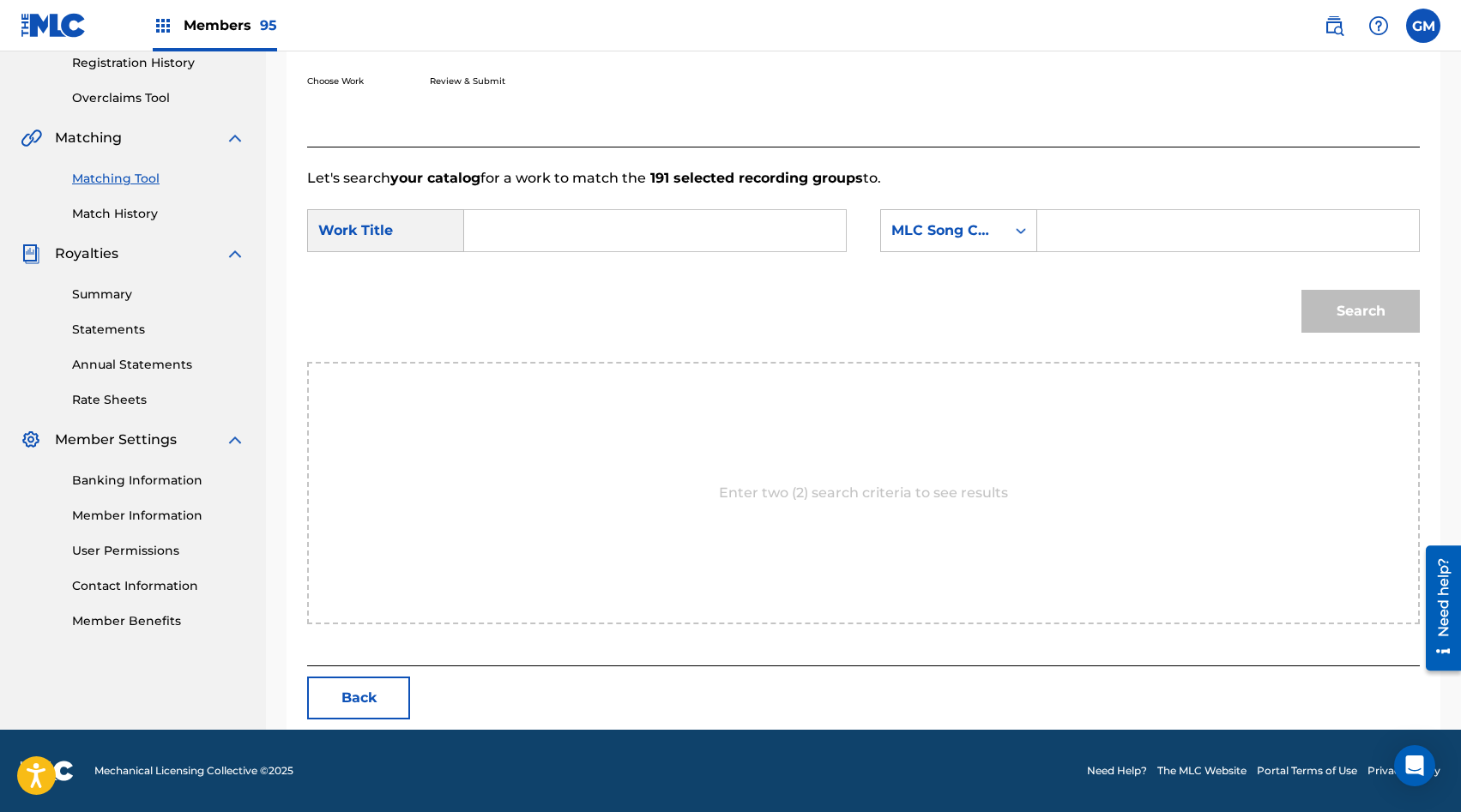 click at bounding box center [1228, 231] 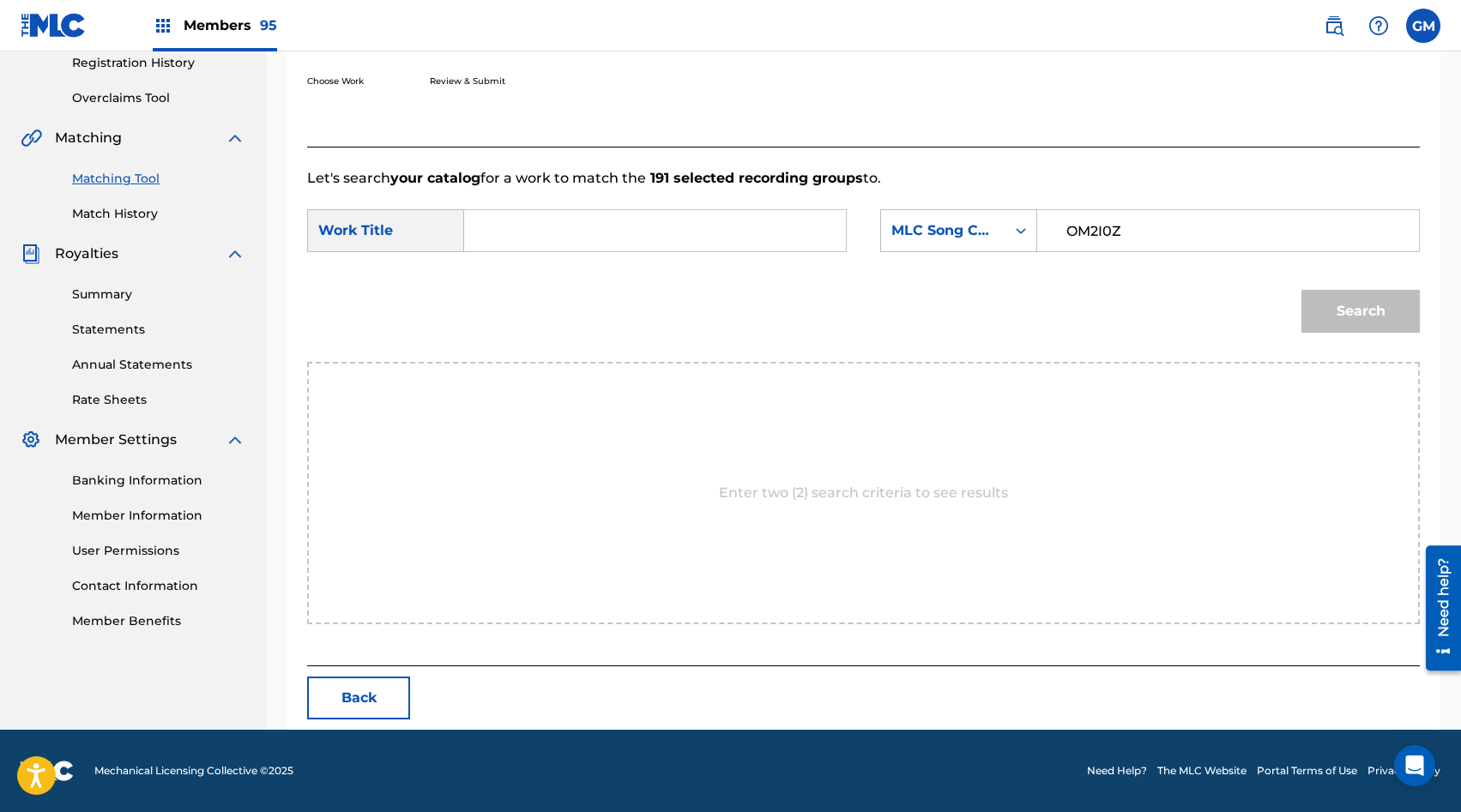 type on "OM2I0Z" 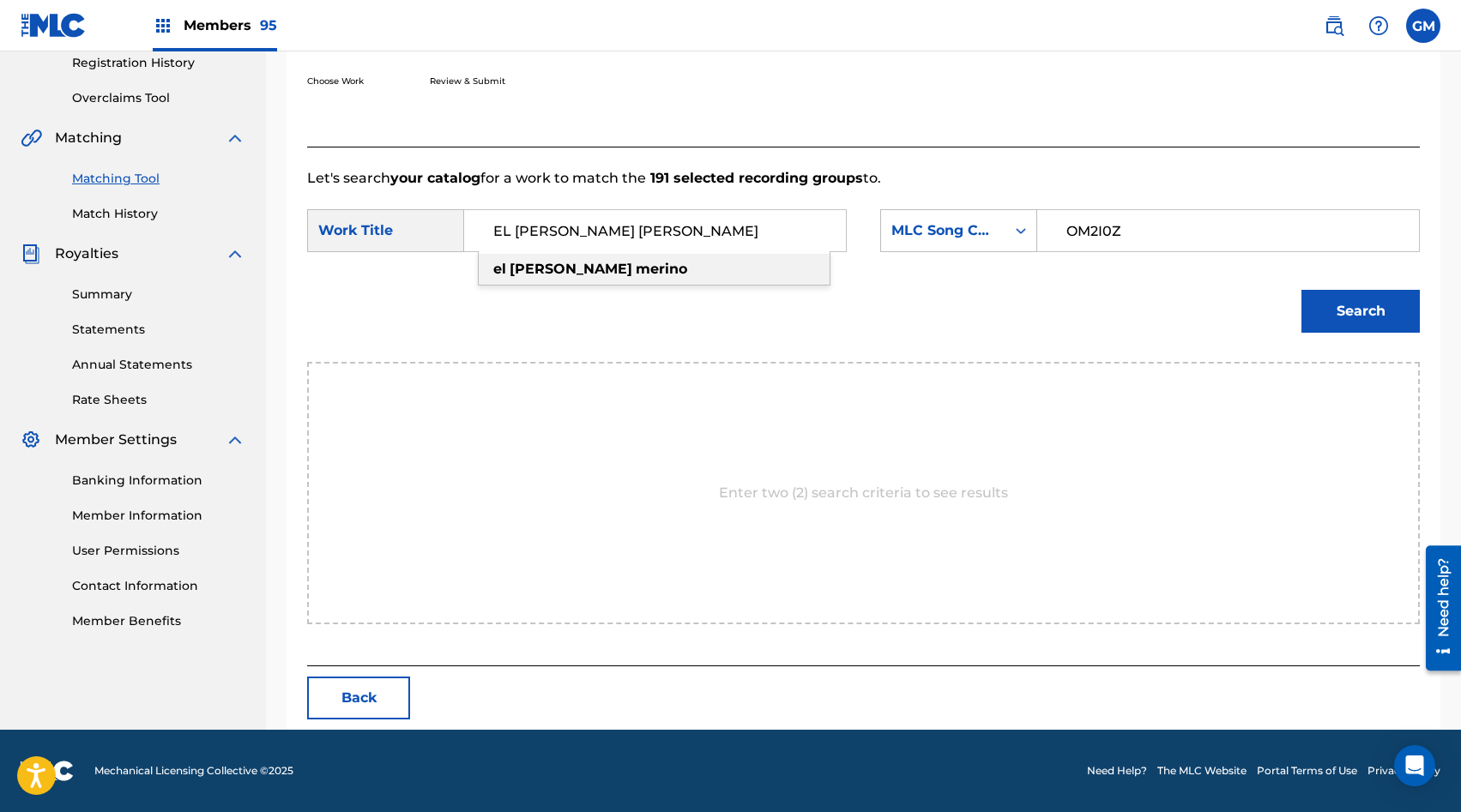 click on "merino" at bounding box center [661, 268] 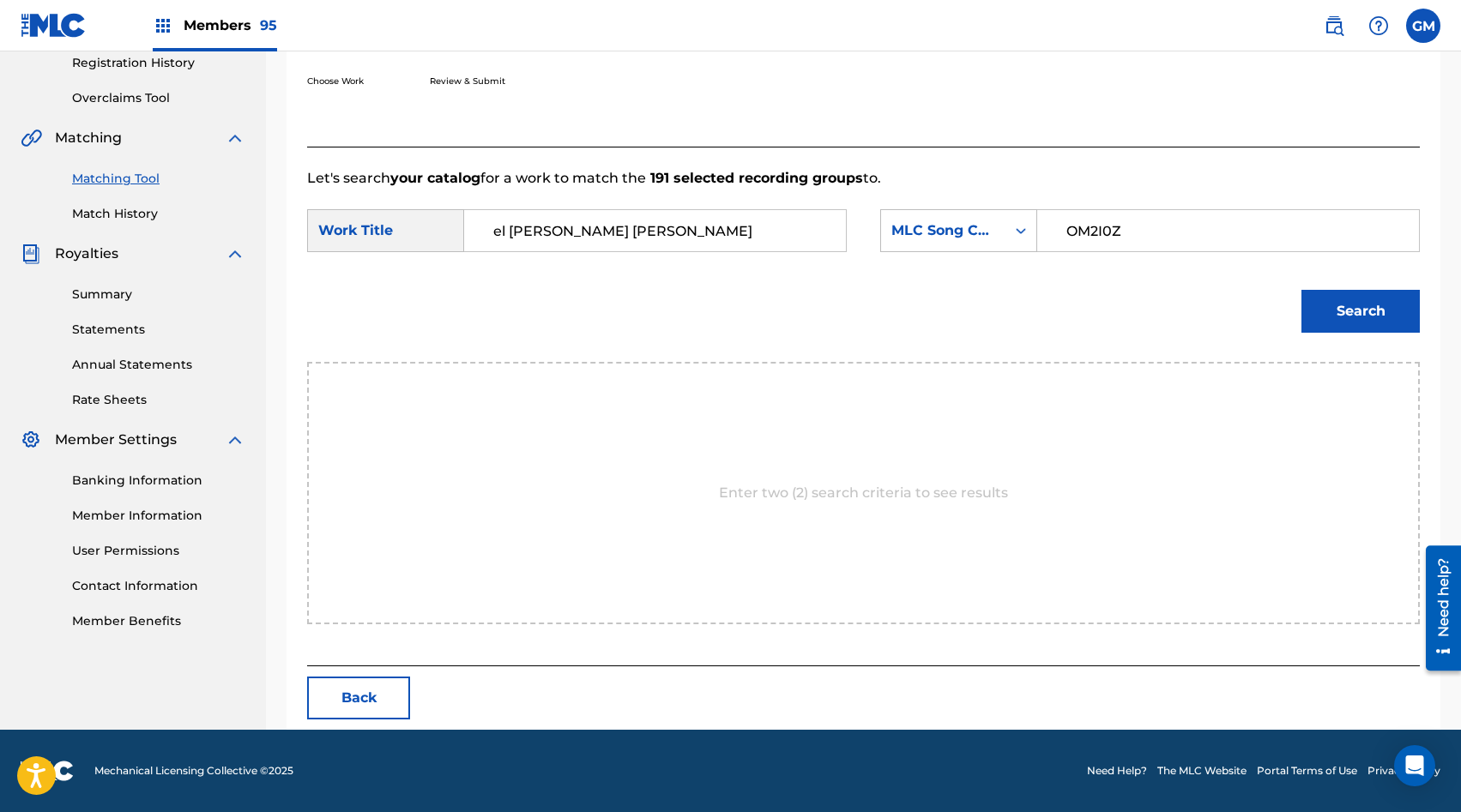 click on "Search" at bounding box center (1361, 311) 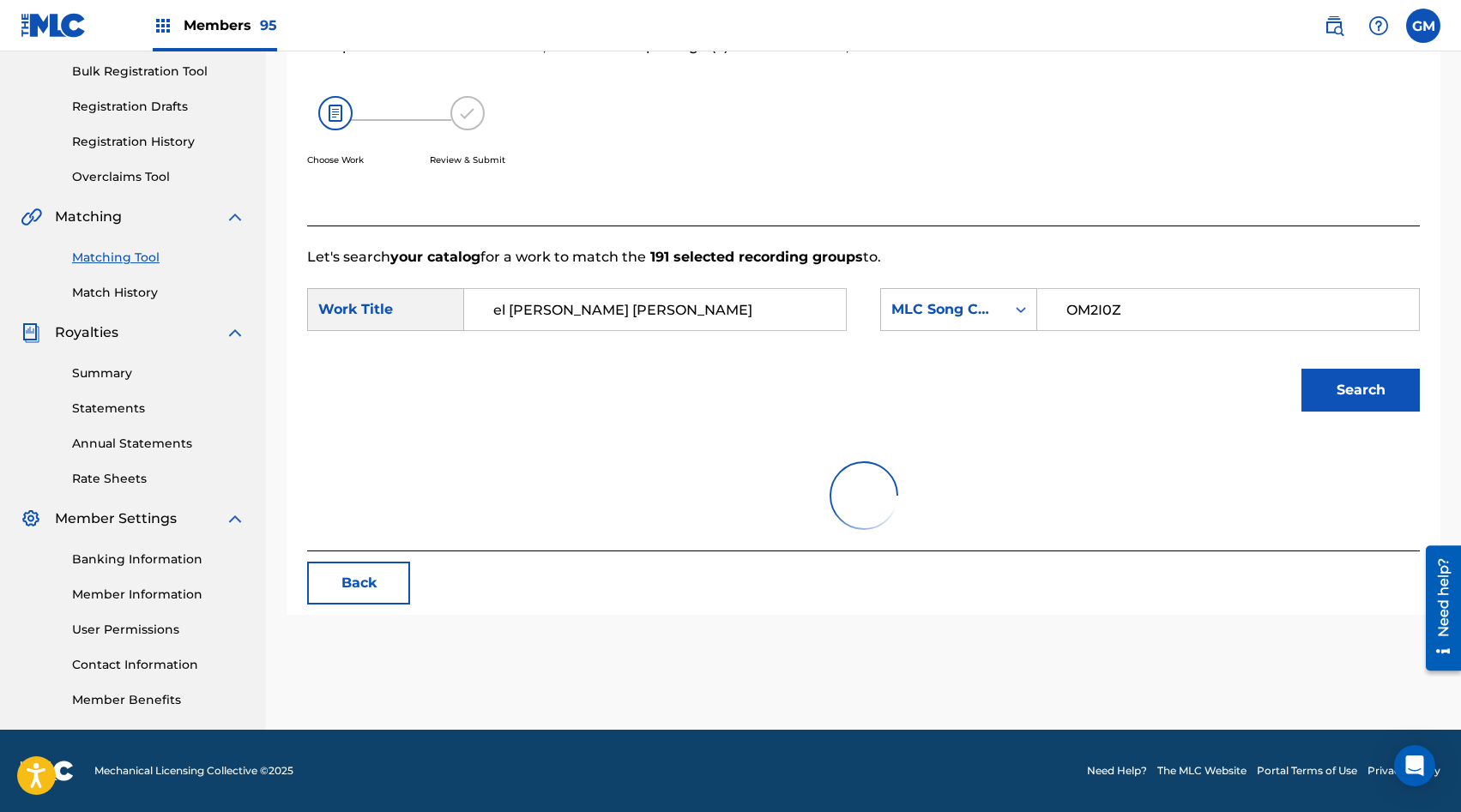scroll, scrollTop: 280, scrollLeft: 0, axis: vertical 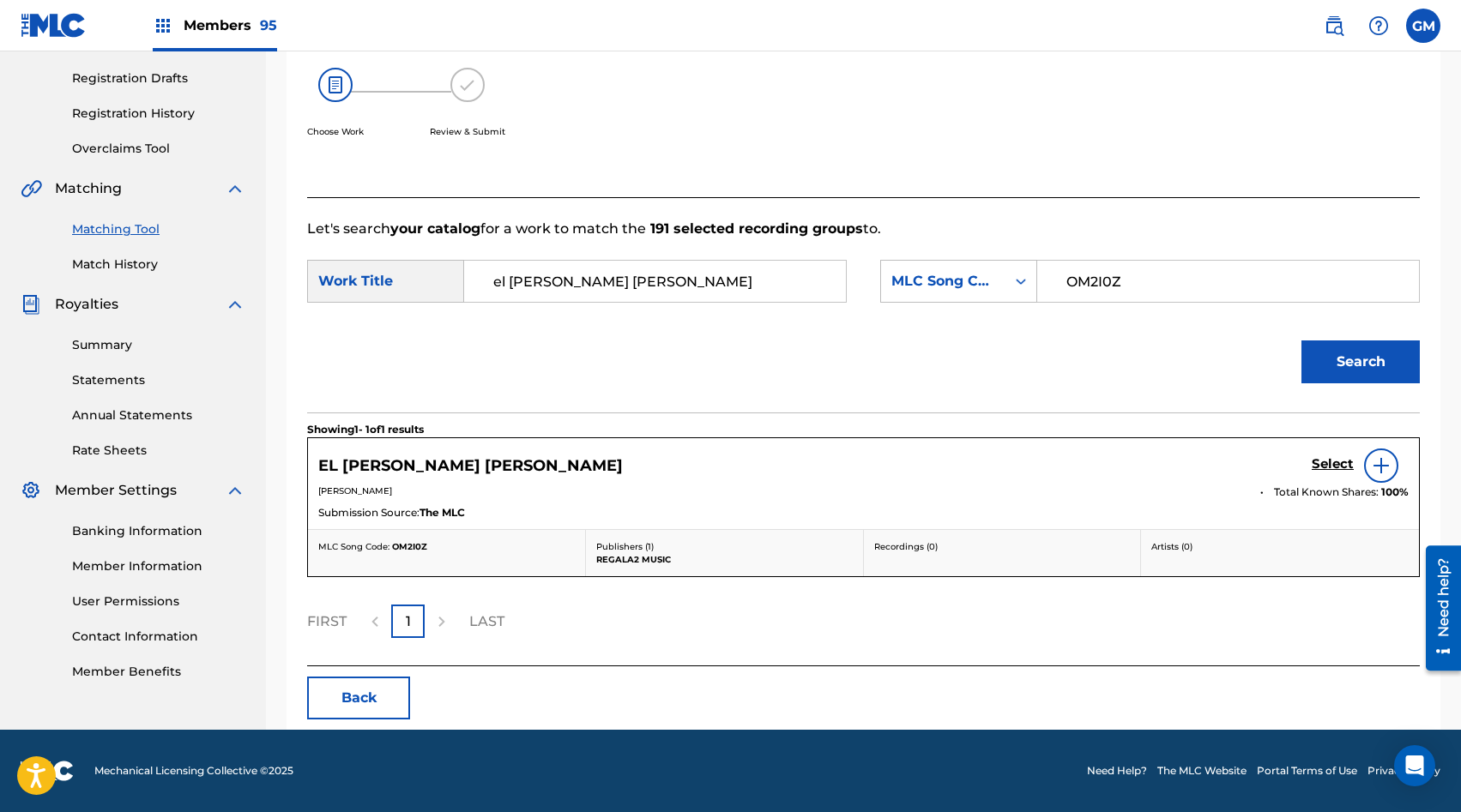 click on "Select" at bounding box center [1332, 464] 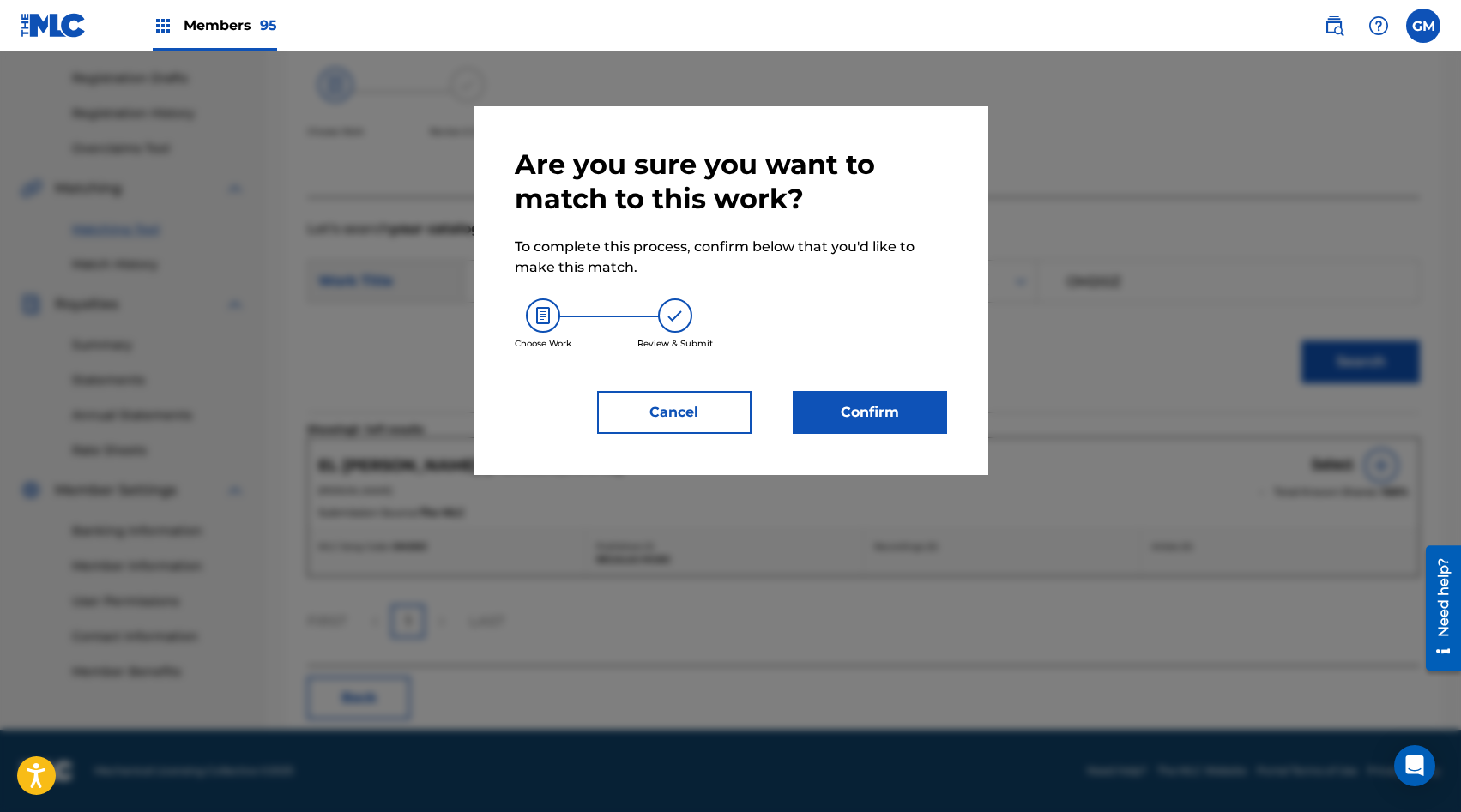 click on "Confirm" at bounding box center (870, 412) 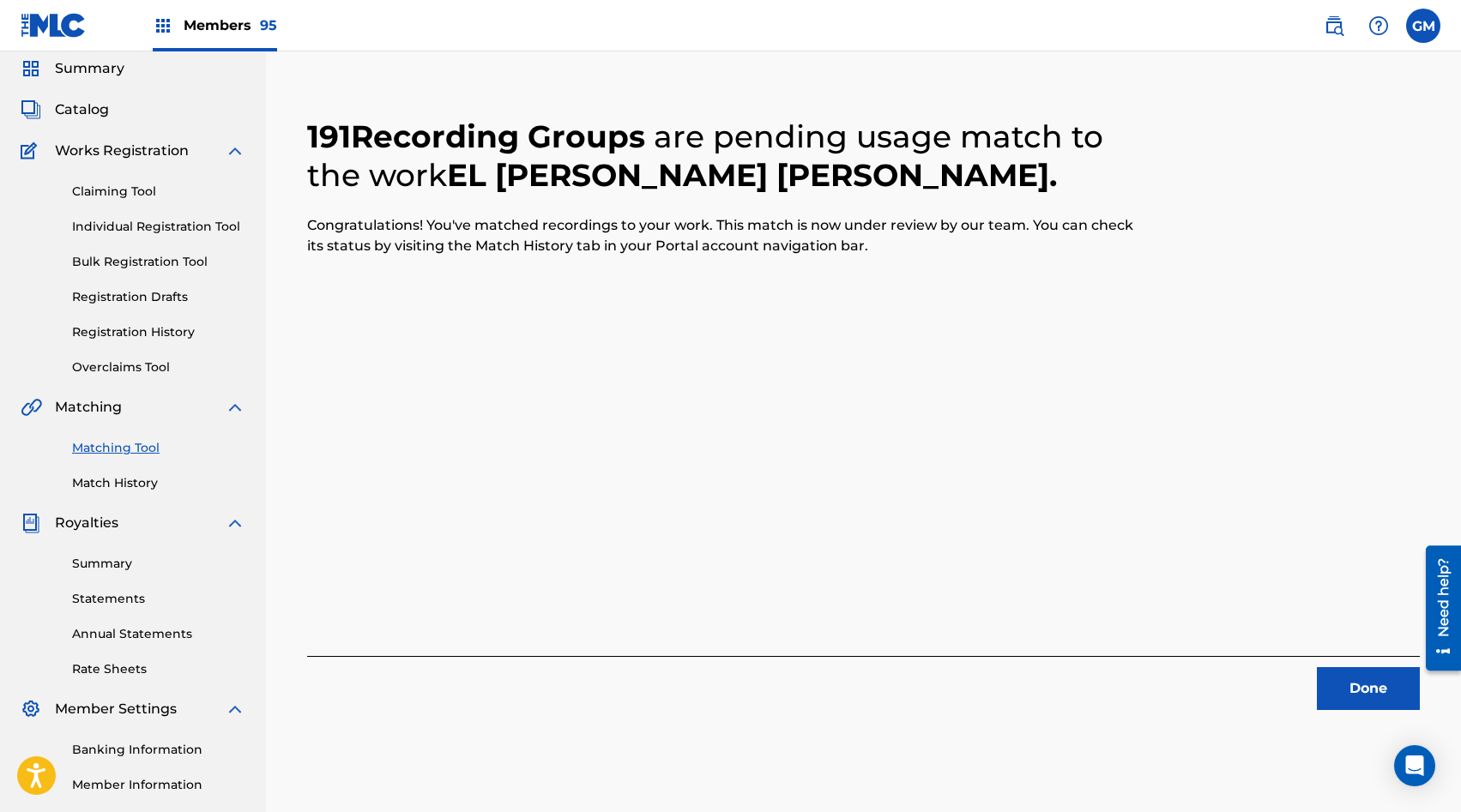 scroll, scrollTop: 81, scrollLeft: 0, axis: vertical 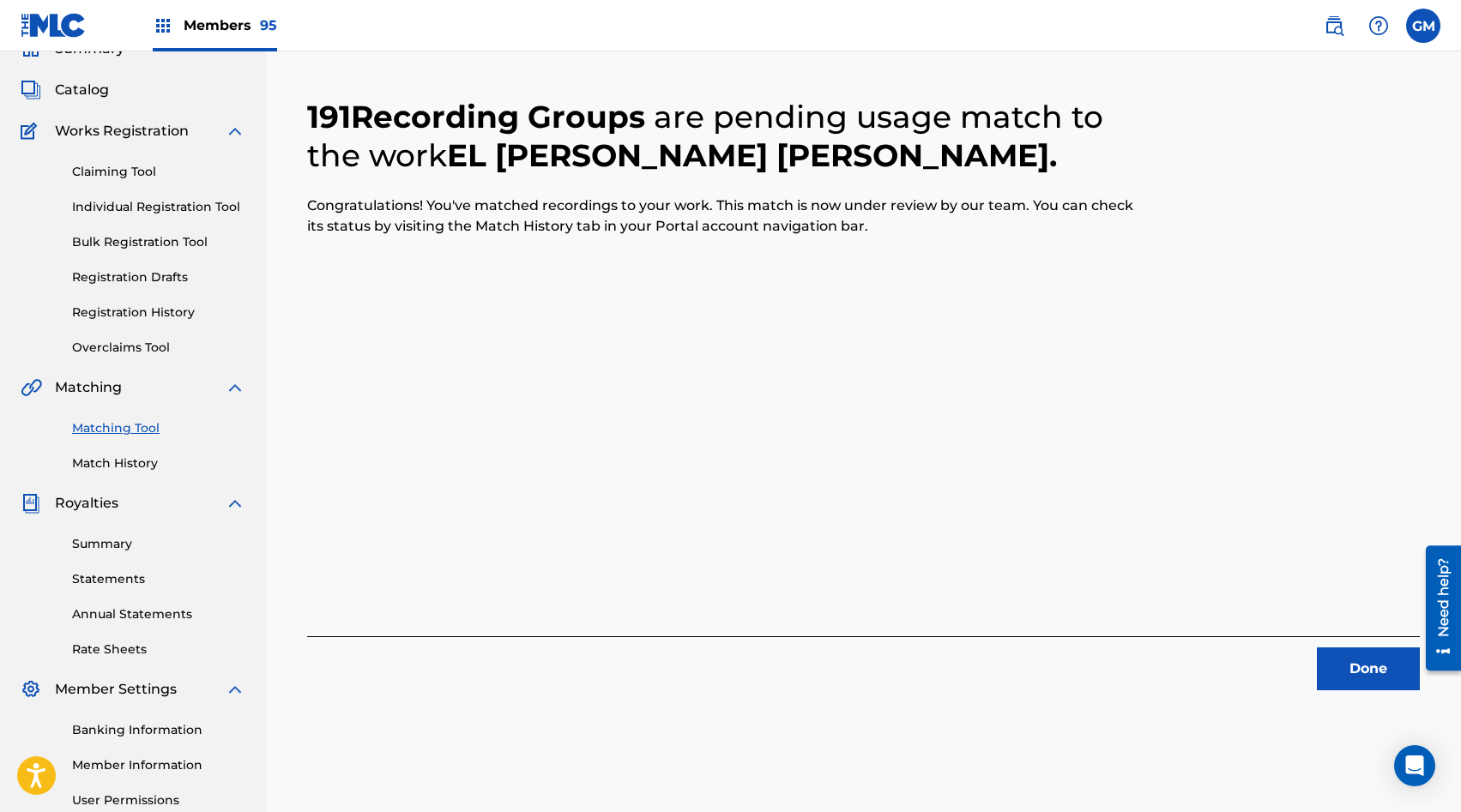 click on "Match History" at bounding box center [159, 463] 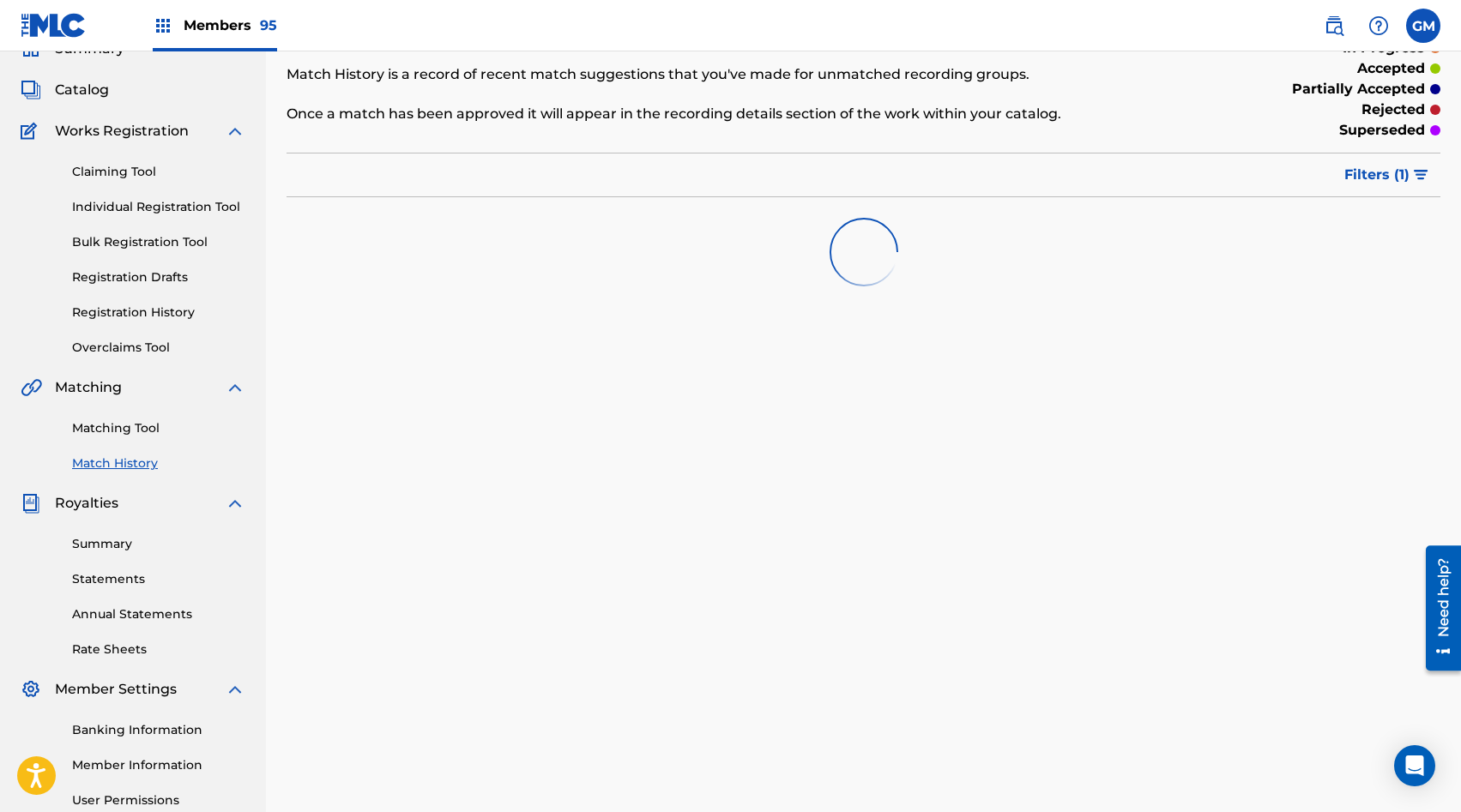 scroll, scrollTop: 0, scrollLeft: 0, axis: both 